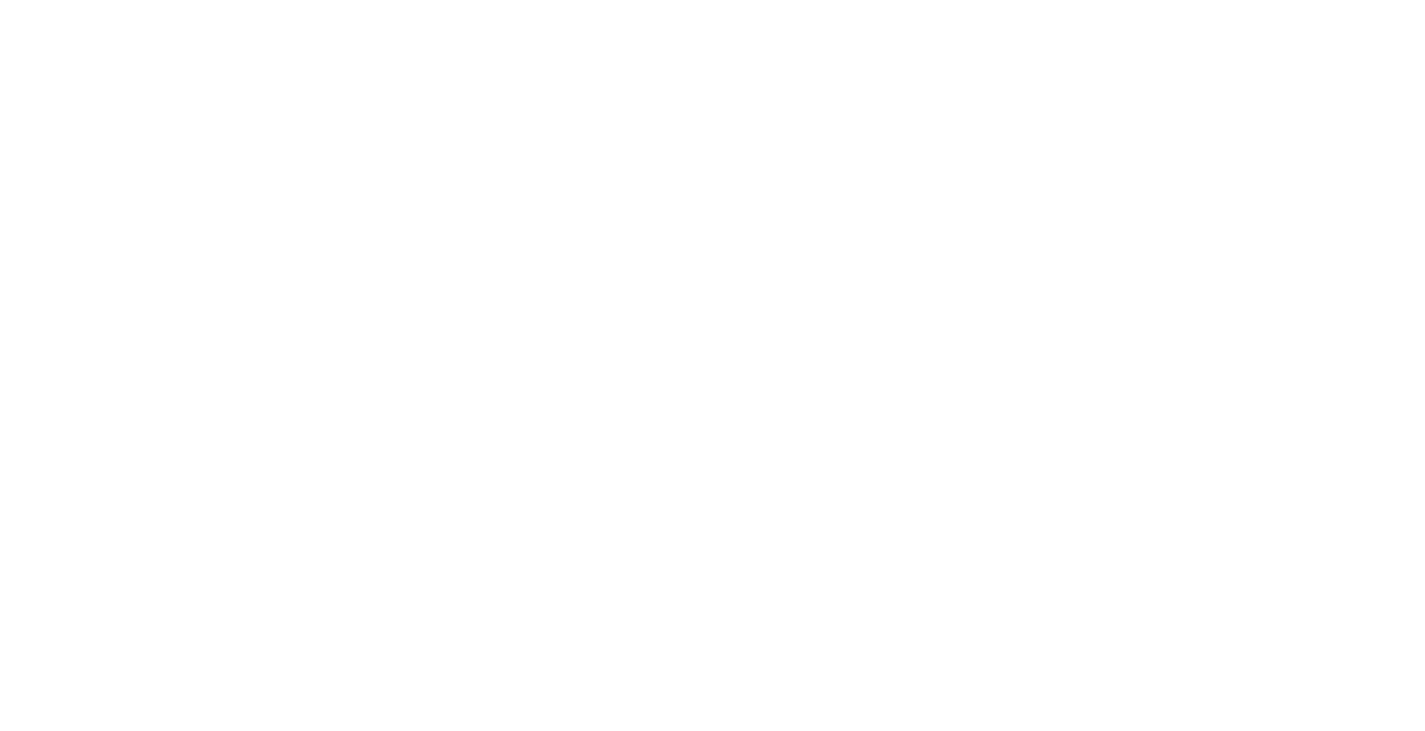 scroll, scrollTop: 0, scrollLeft: 0, axis: both 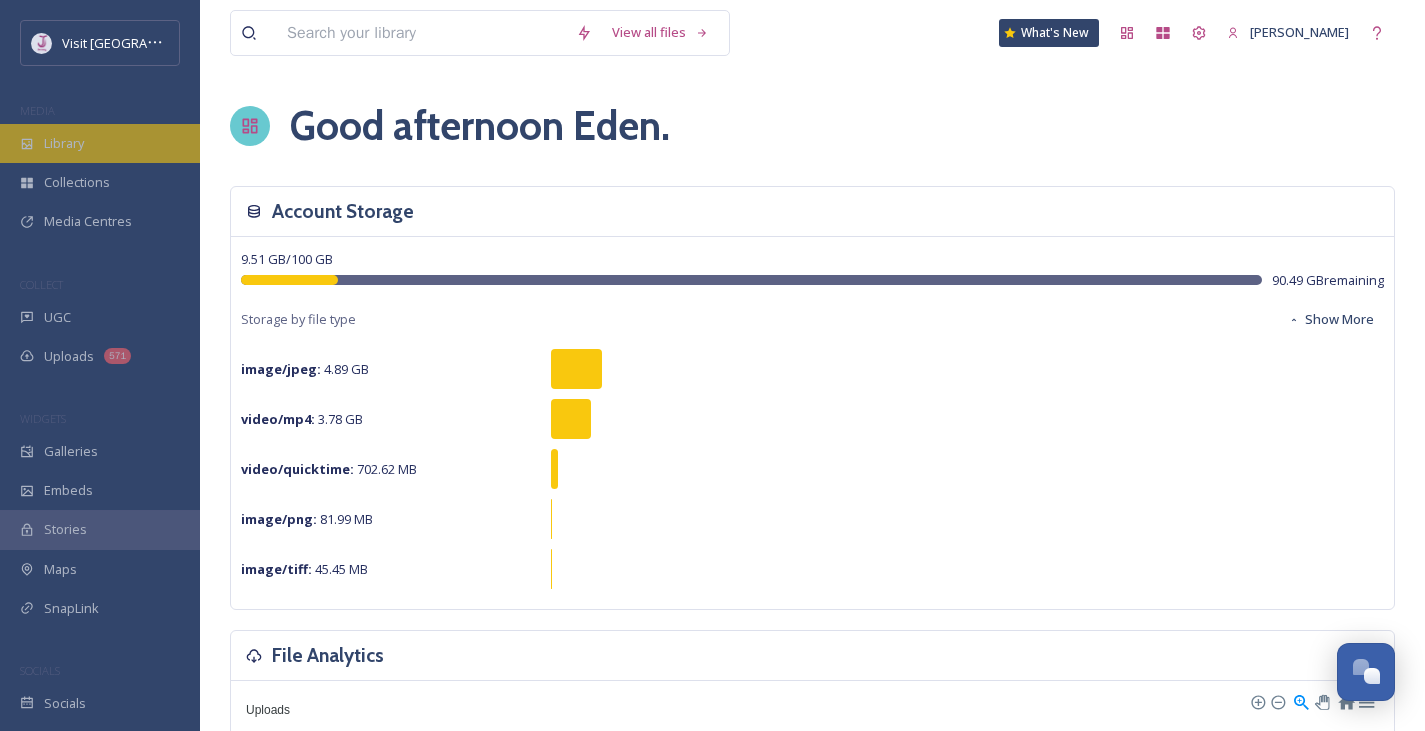 click on "Library" at bounding box center (64, 143) 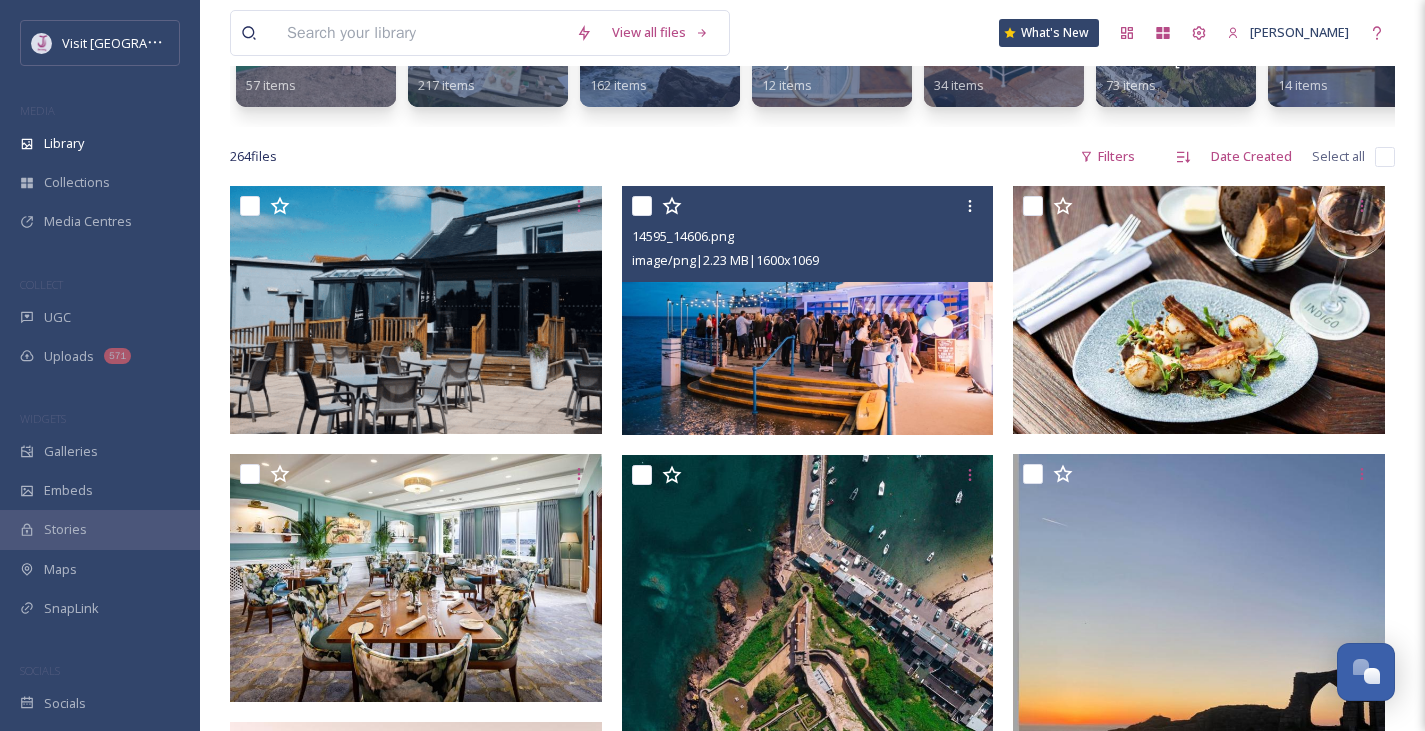 scroll, scrollTop: 315, scrollLeft: 0, axis: vertical 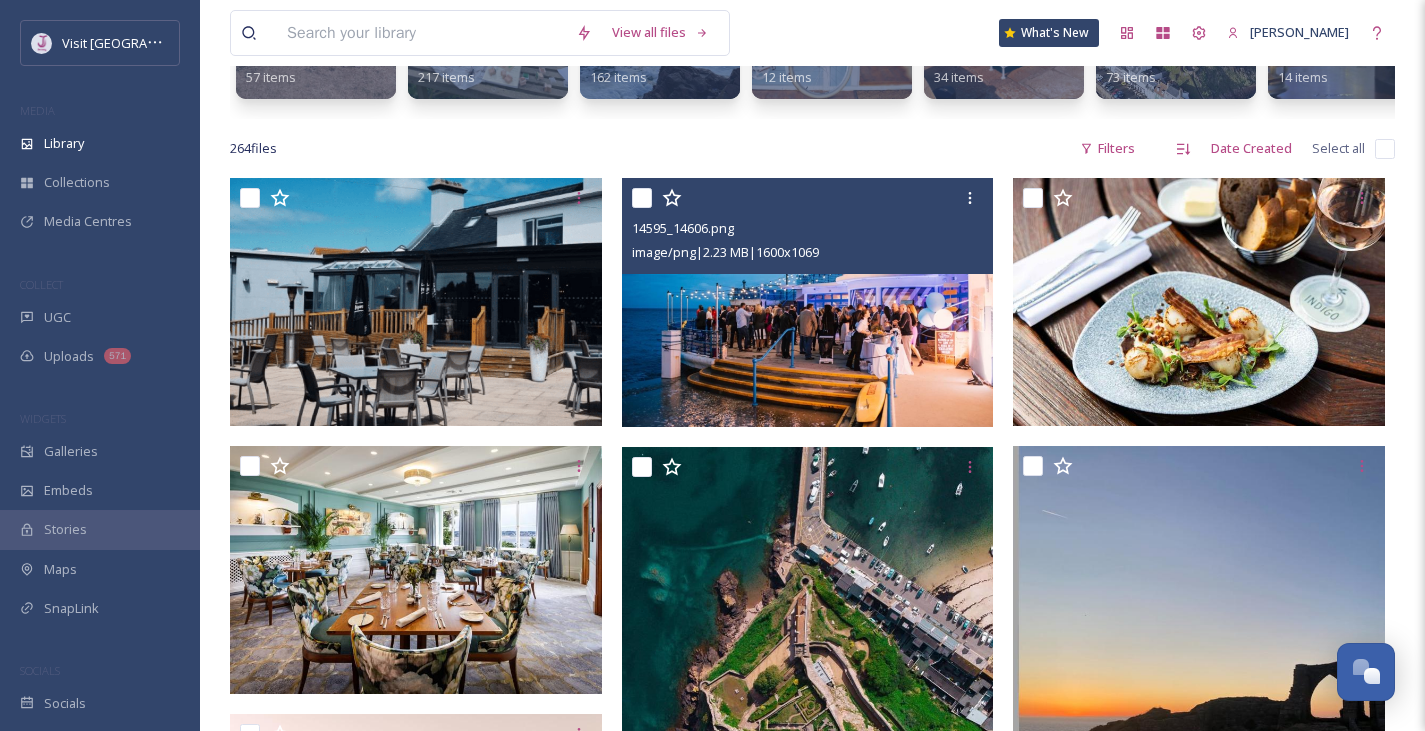 click at bounding box center (808, 302) 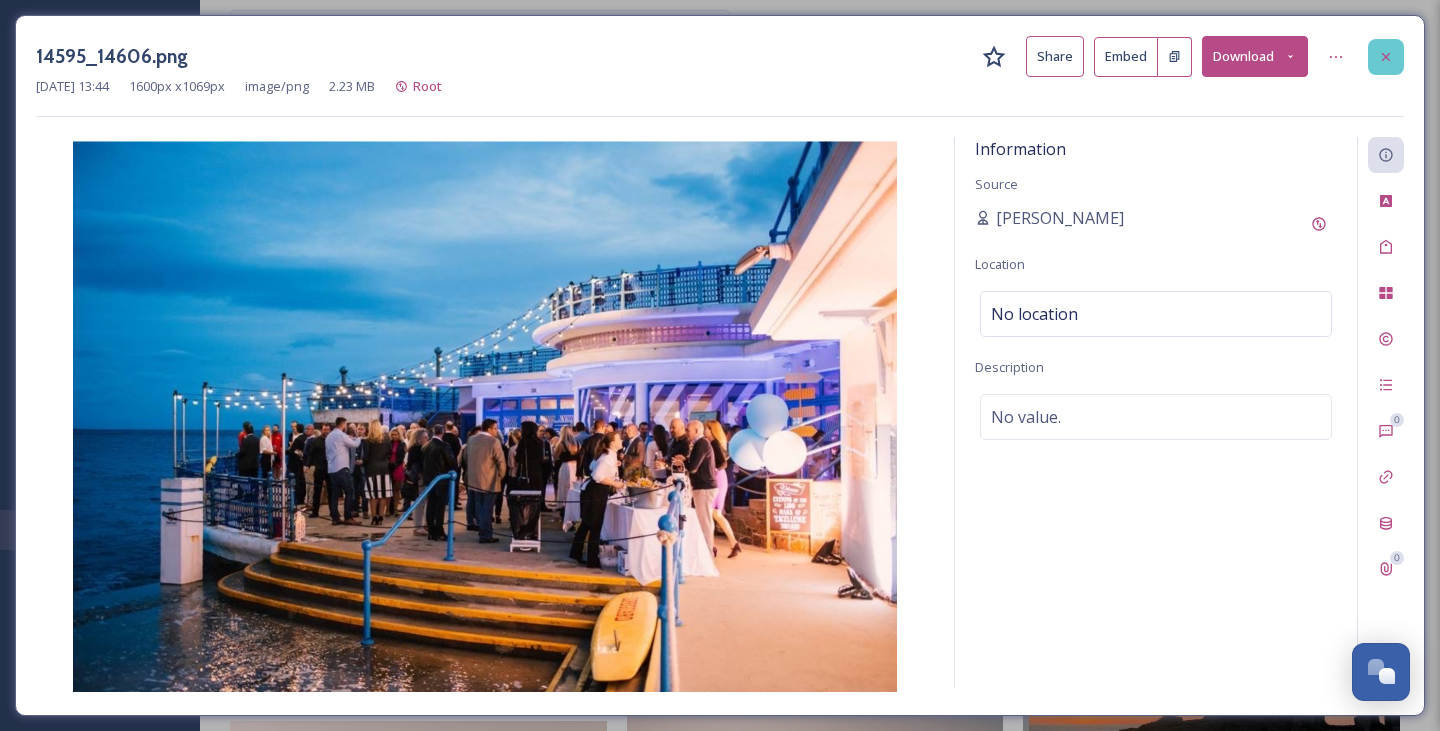 click at bounding box center (1386, 57) 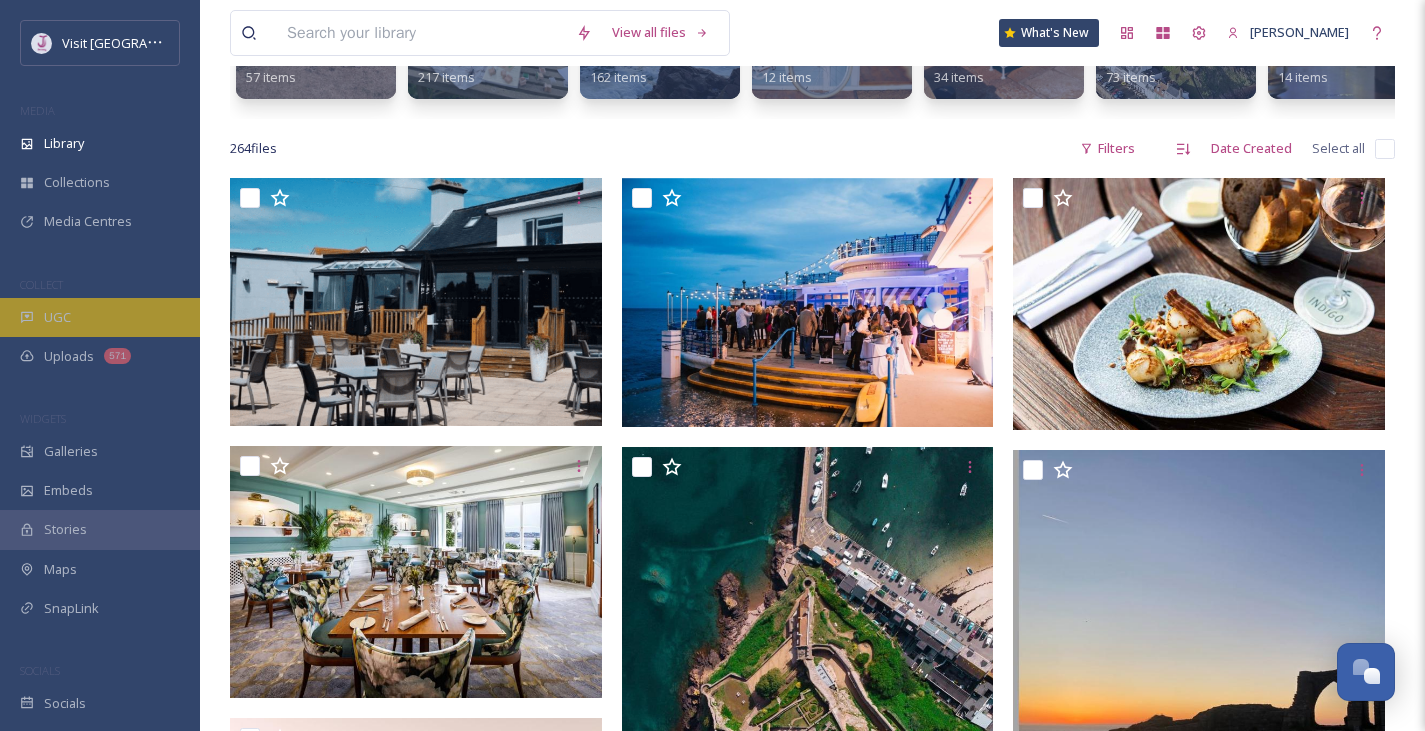 click on "UGC" at bounding box center [100, 317] 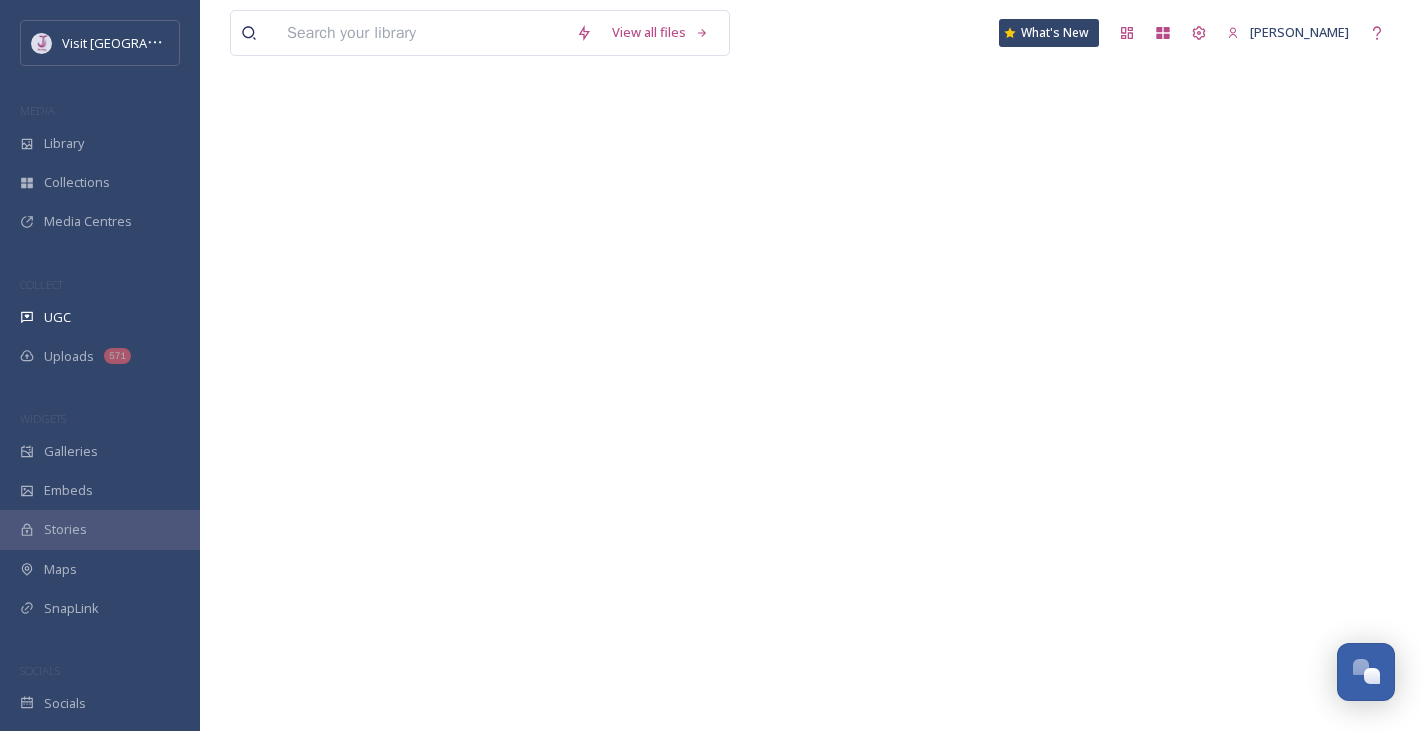 scroll, scrollTop: 0, scrollLeft: 0, axis: both 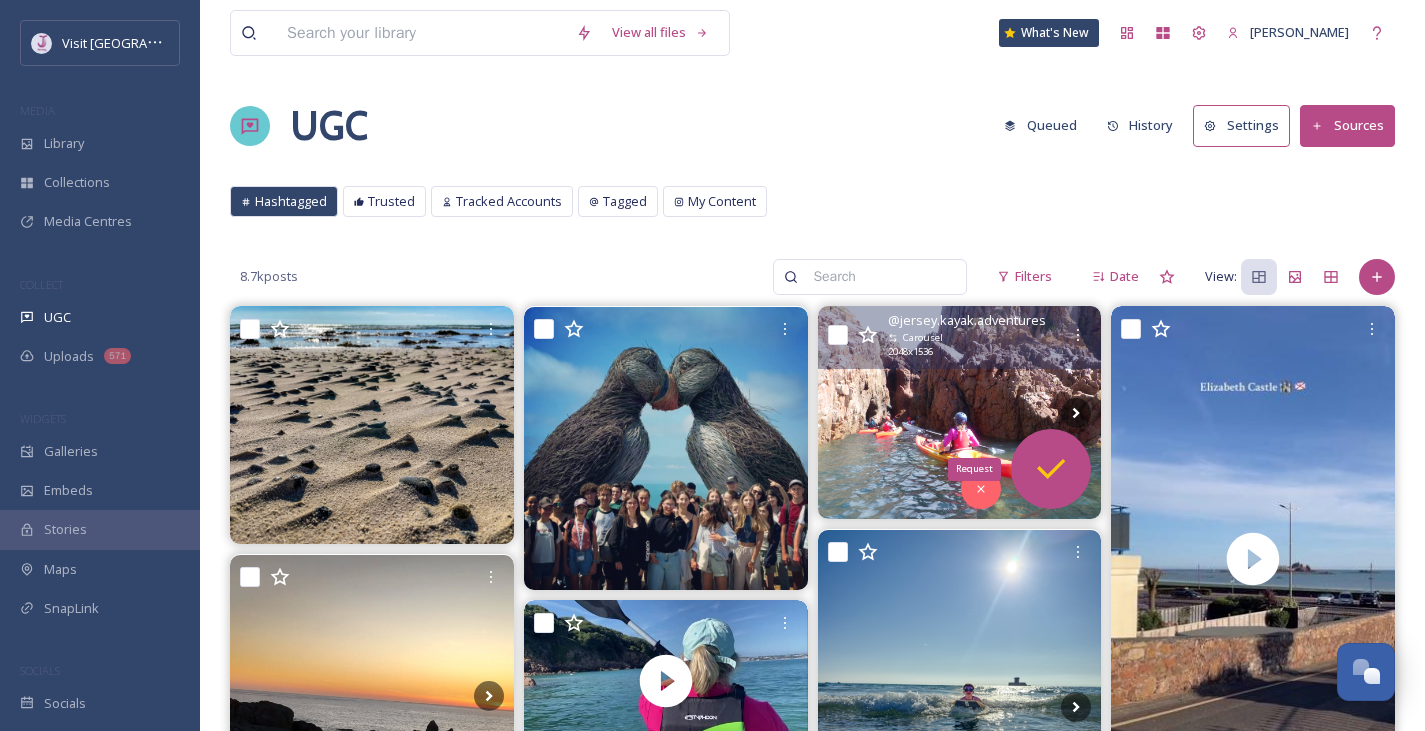 click 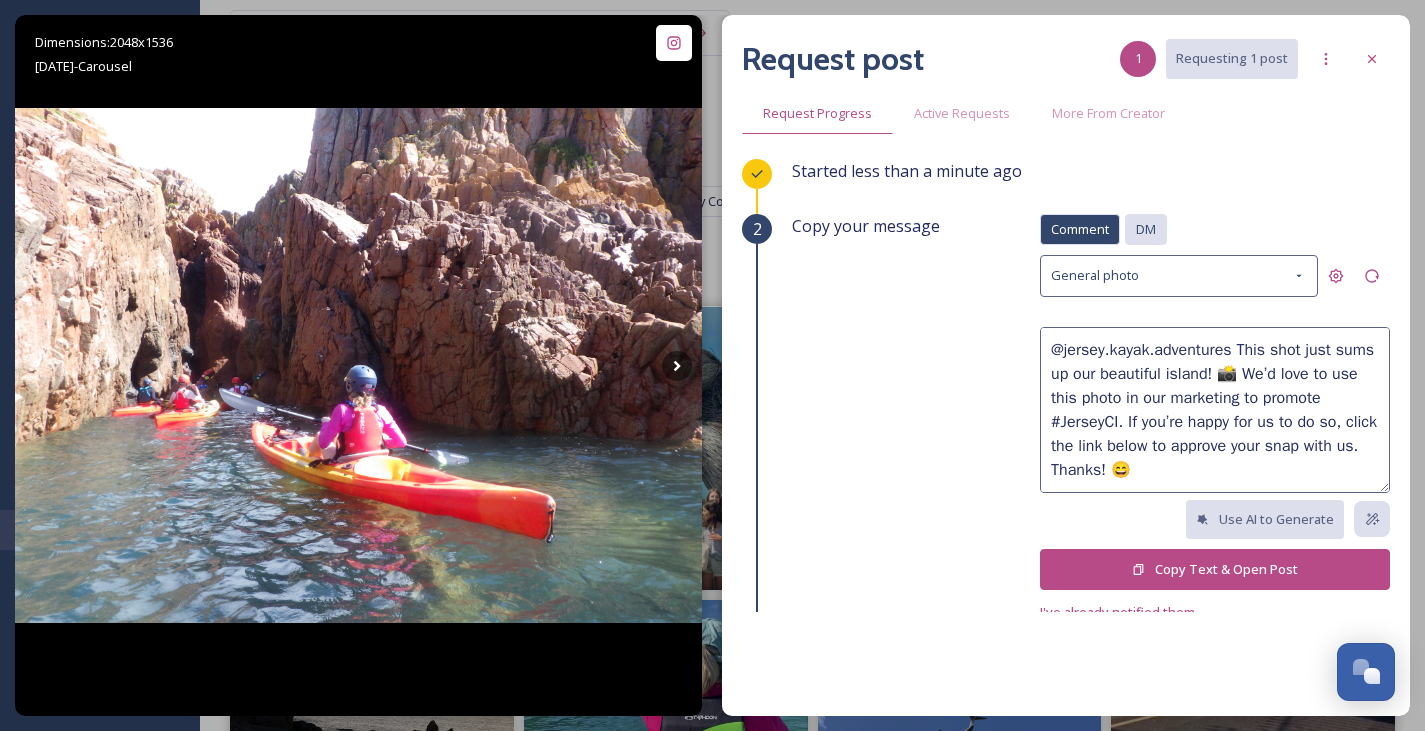 click on "DM" at bounding box center (1146, 229) 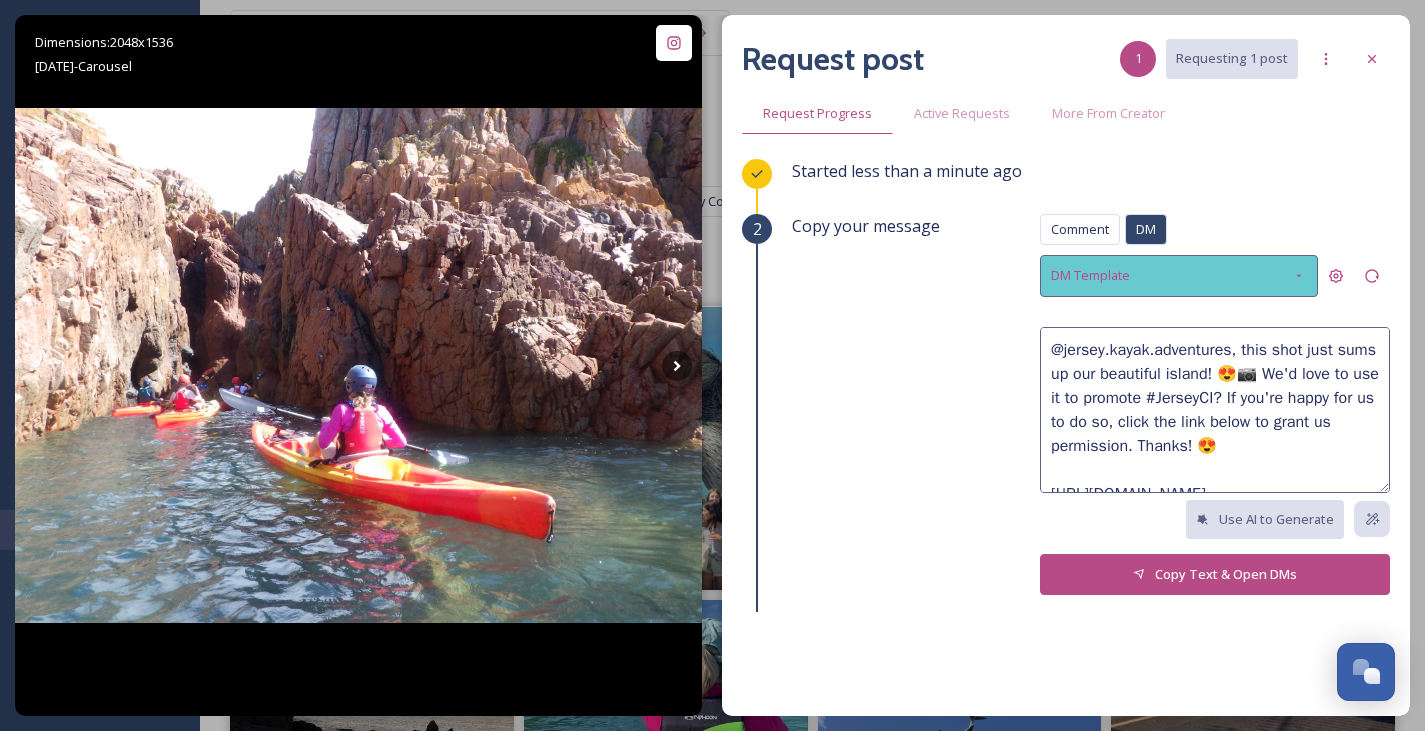 click on "DM Template" at bounding box center (1179, 275) 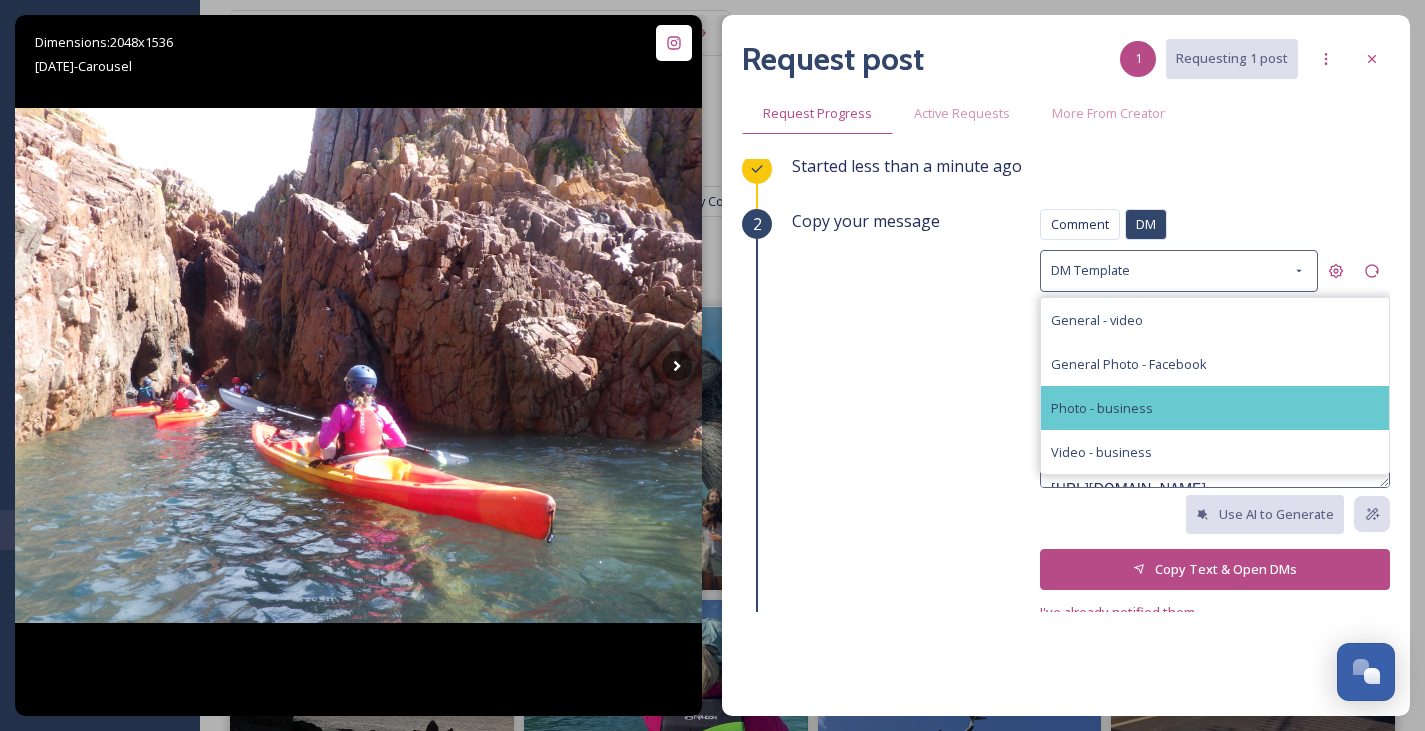 scroll, scrollTop: 0, scrollLeft: 0, axis: both 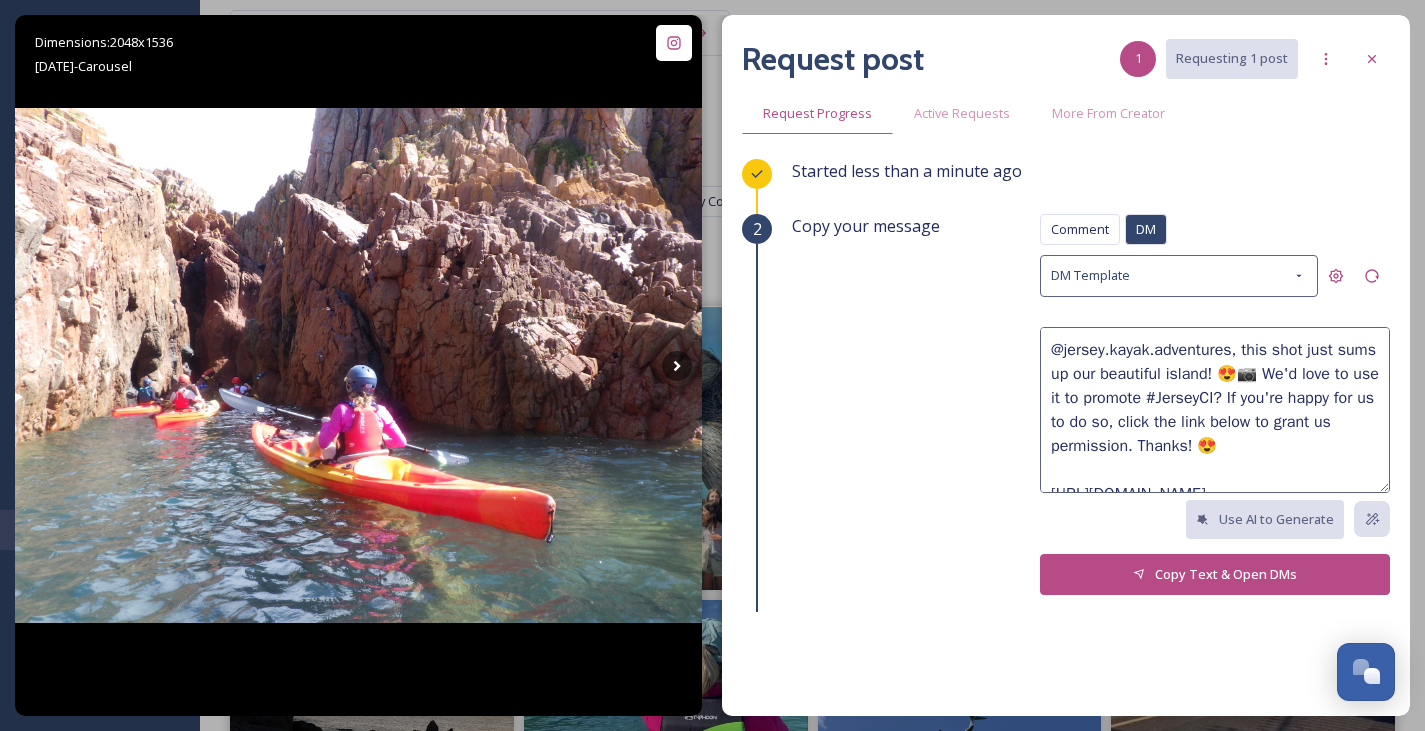 click on "Started less than a minute ago" at bounding box center [1091, 186] 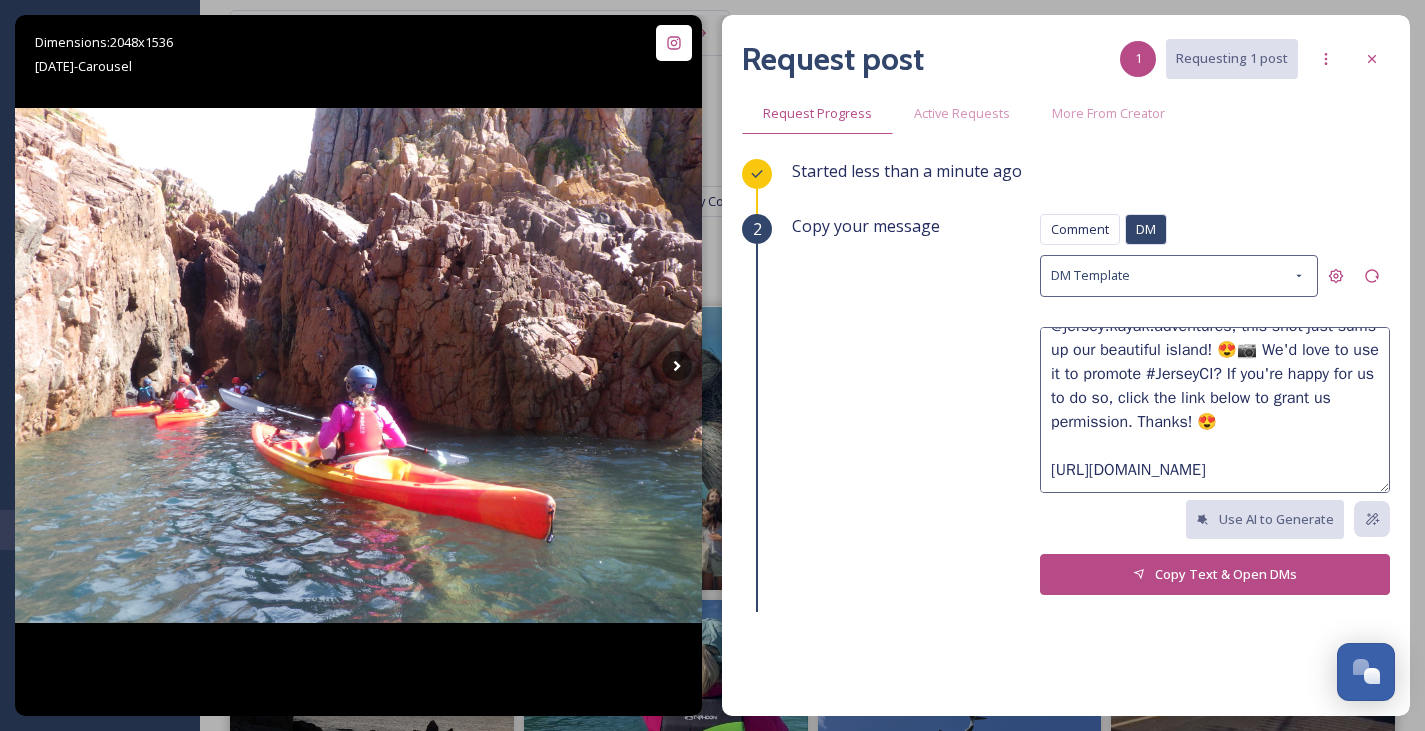 scroll, scrollTop: 0, scrollLeft: 0, axis: both 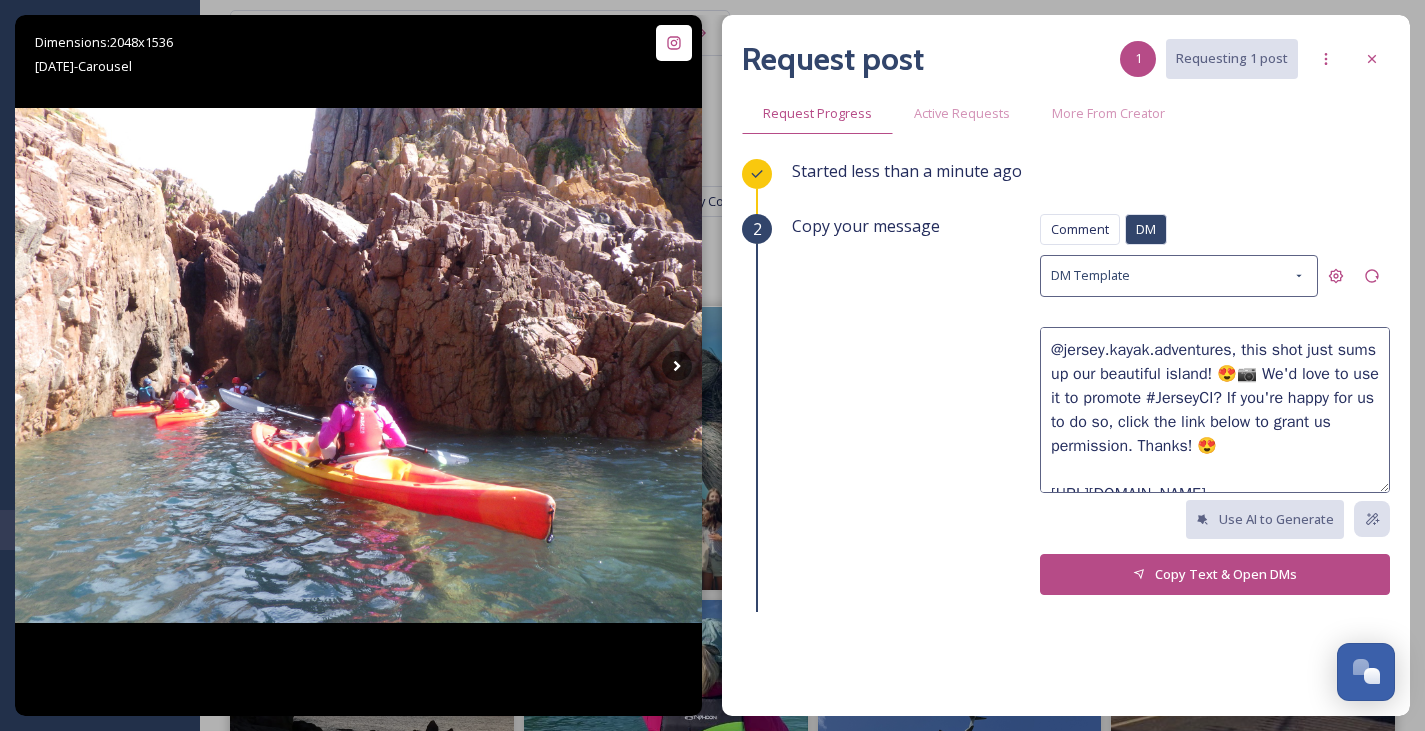 click on "Copy Text & Open DMs" at bounding box center (1215, 574) 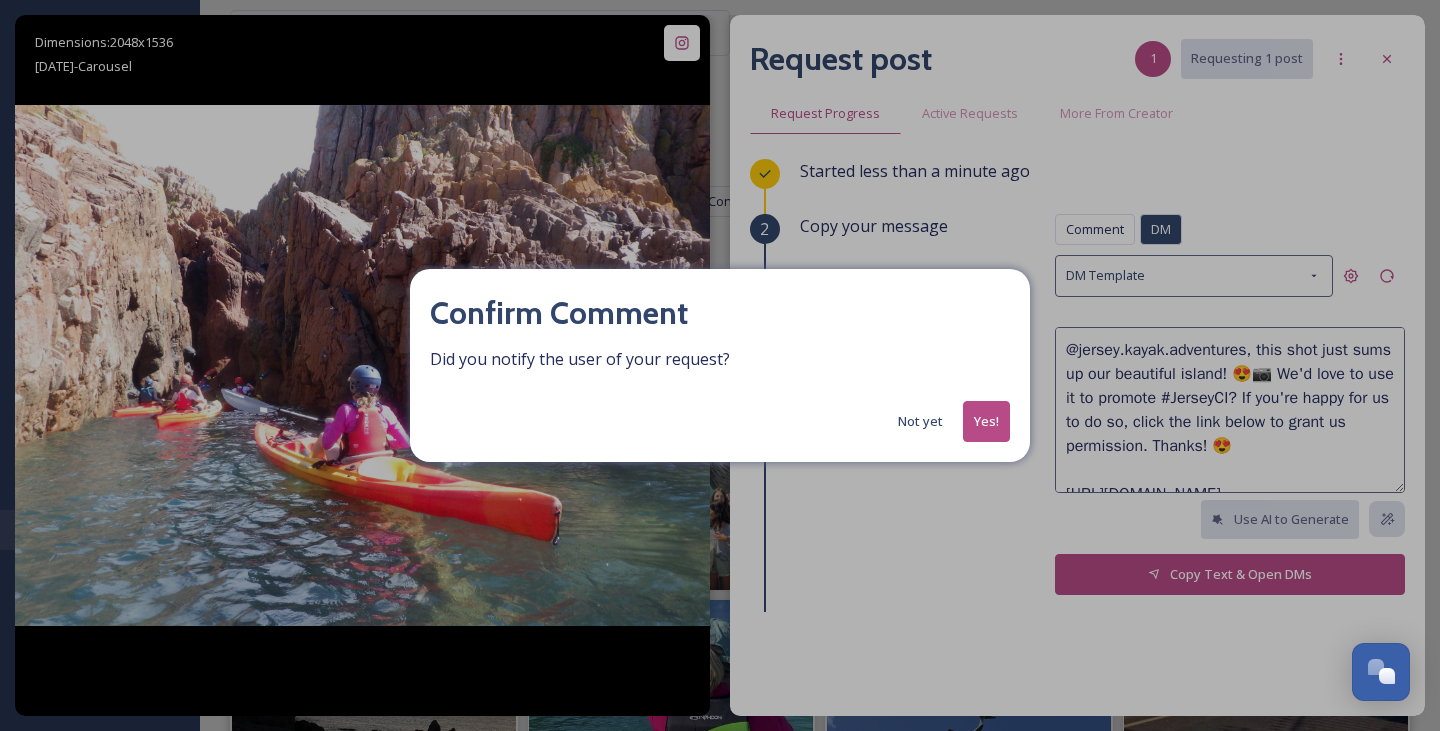 click on "Not yet" at bounding box center (920, 421) 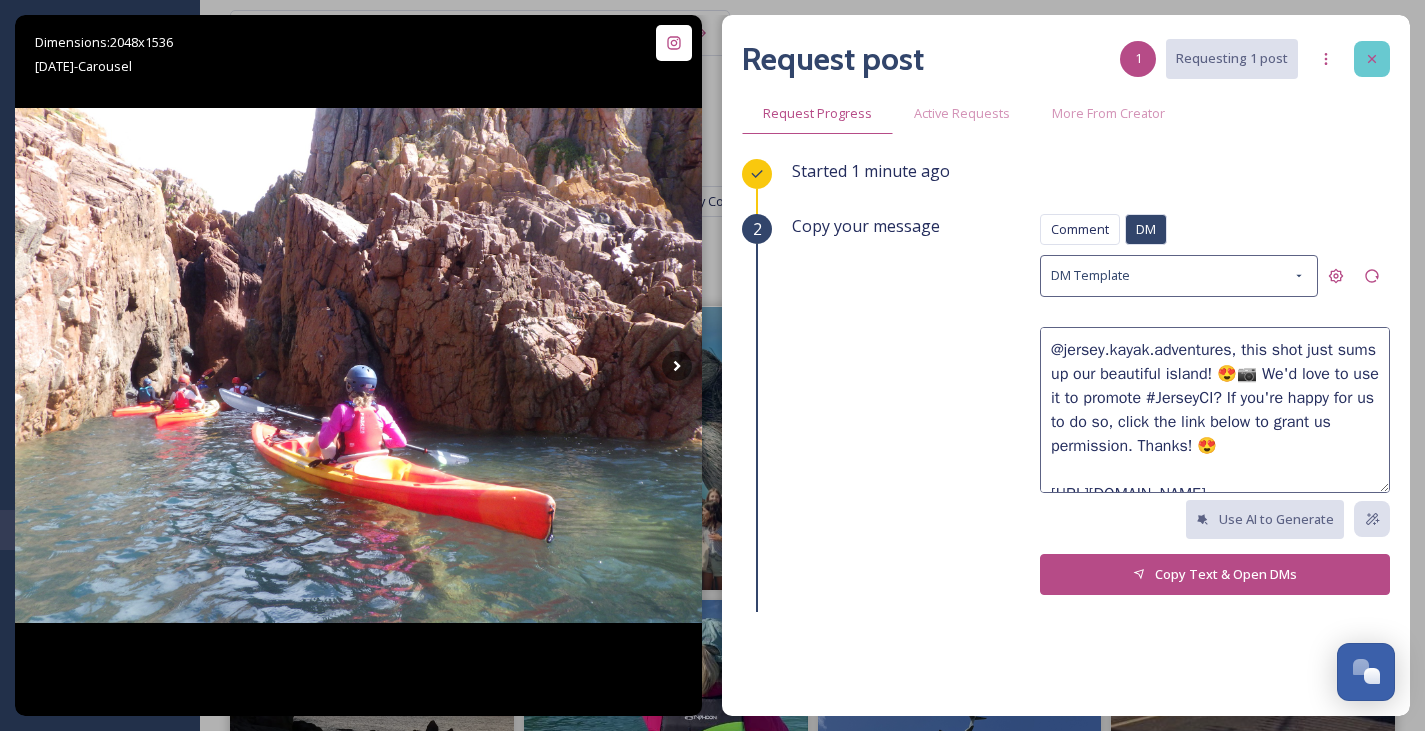 click at bounding box center [1372, 59] 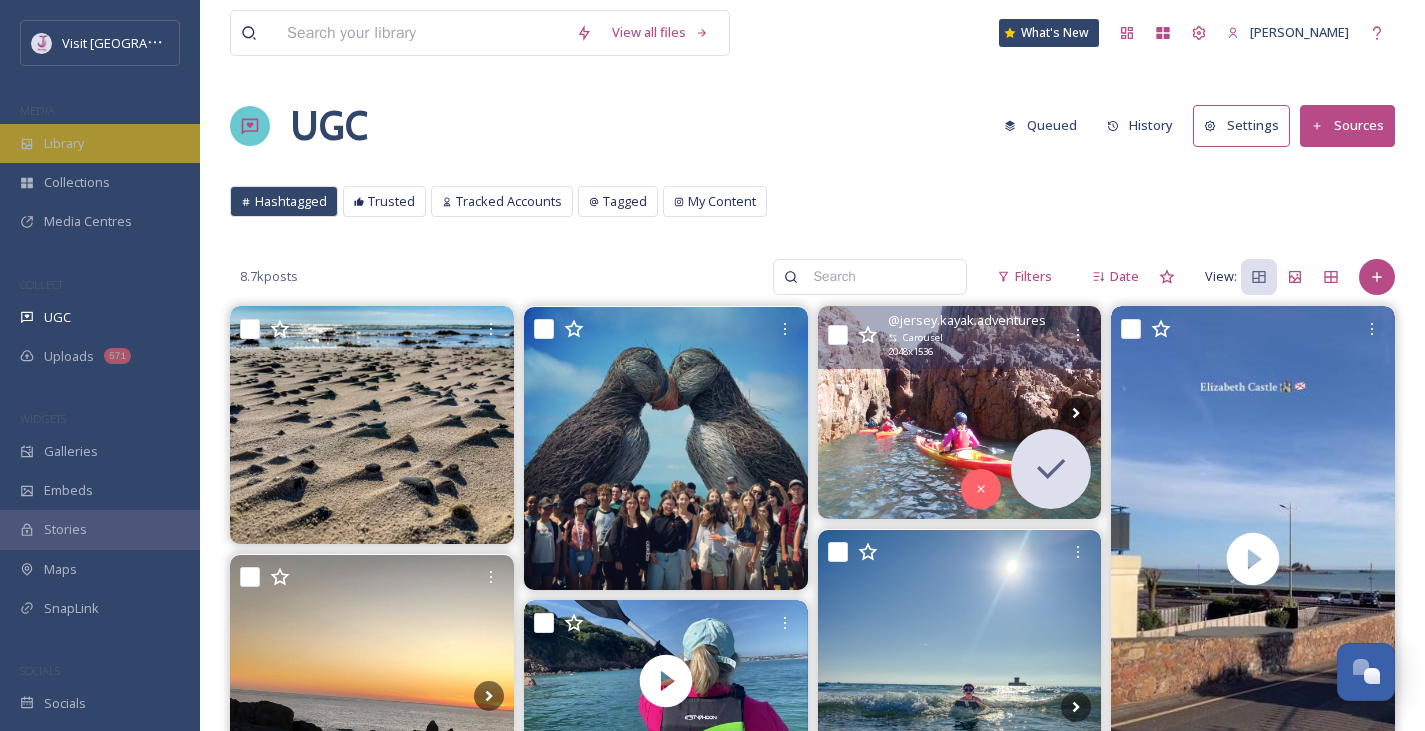click on "Library" at bounding box center (100, 143) 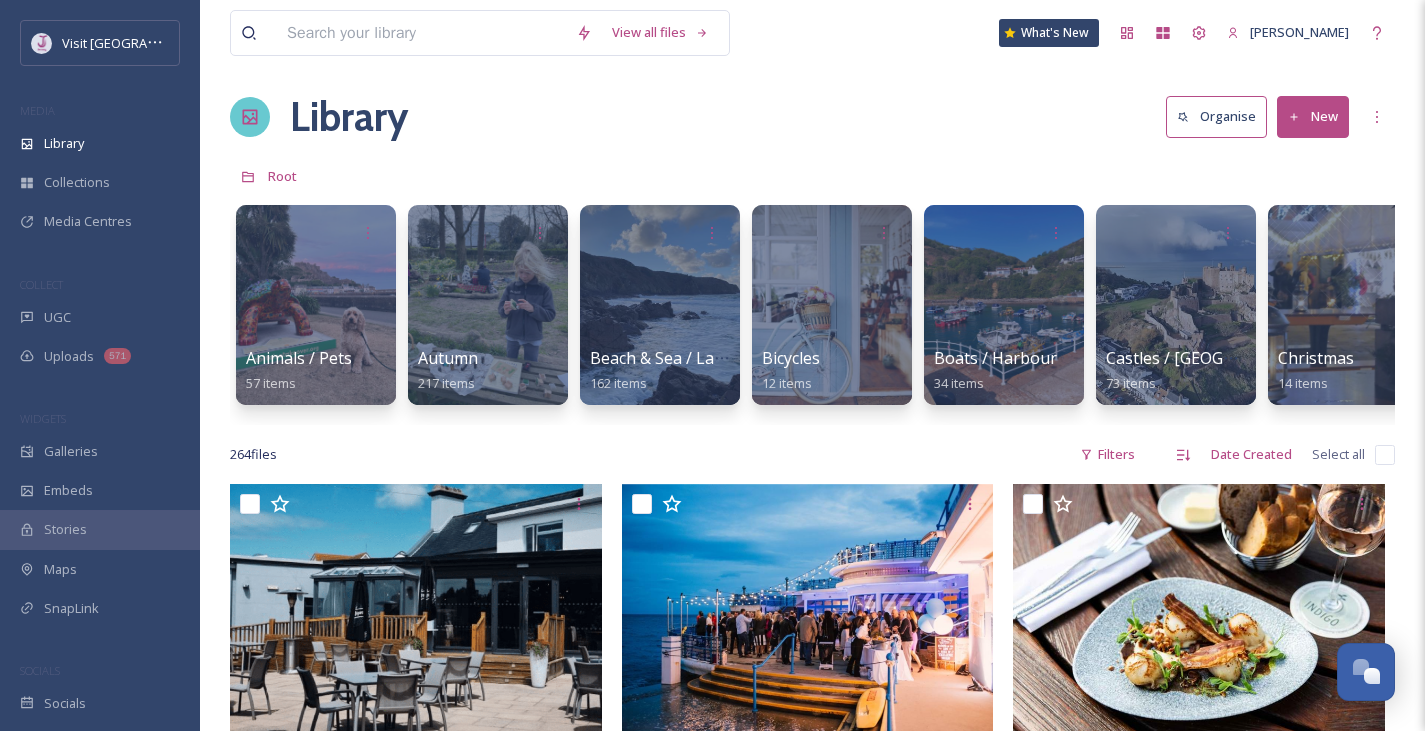 scroll, scrollTop: 0, scrollLeft: 0, axis: both 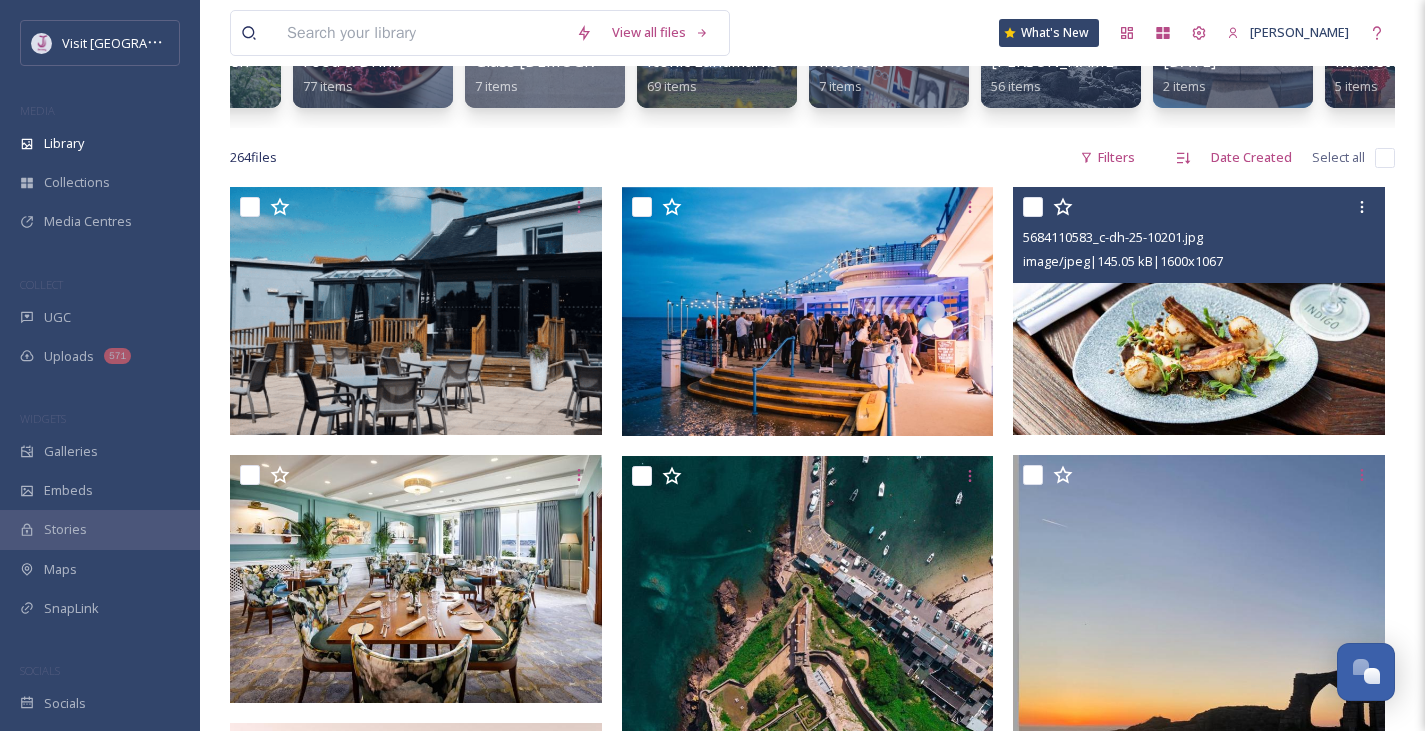 click at bounding box center [1199, 311] 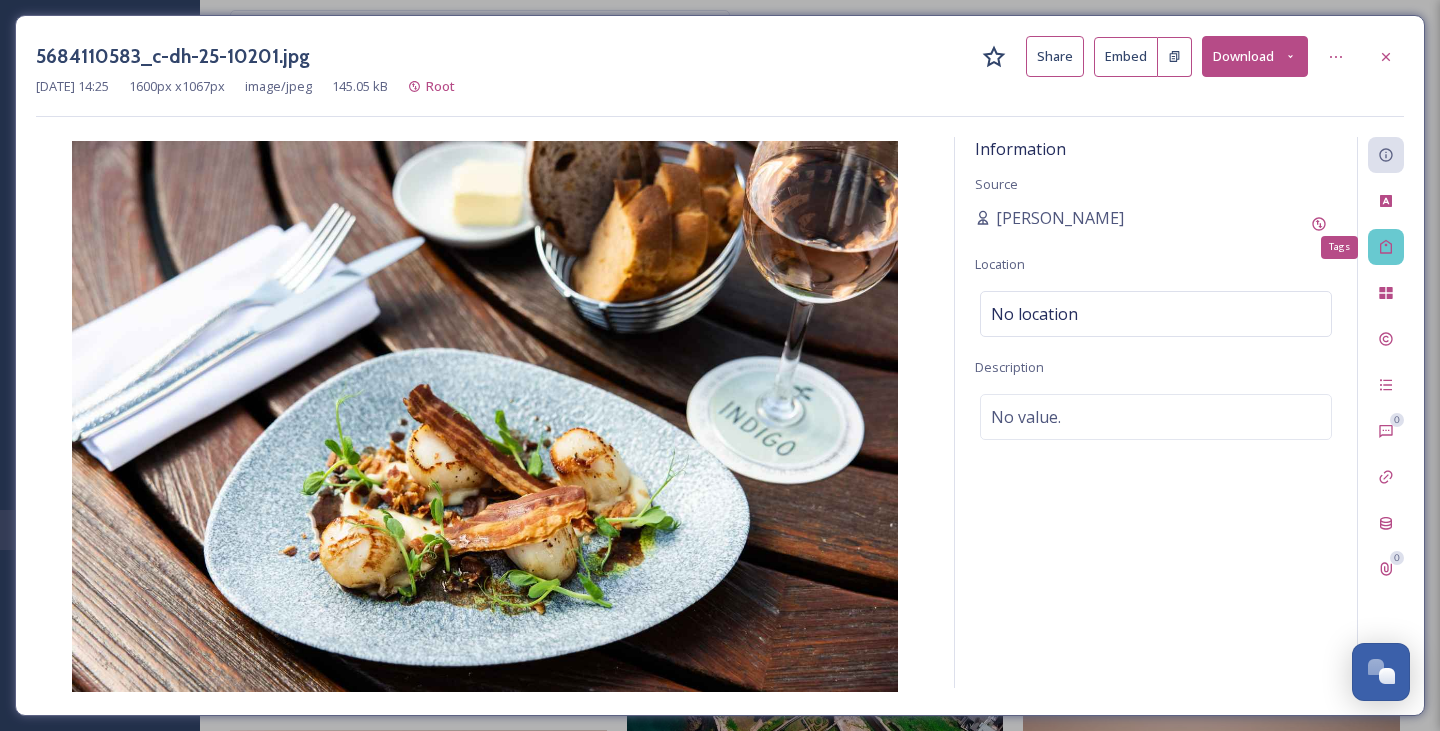 click 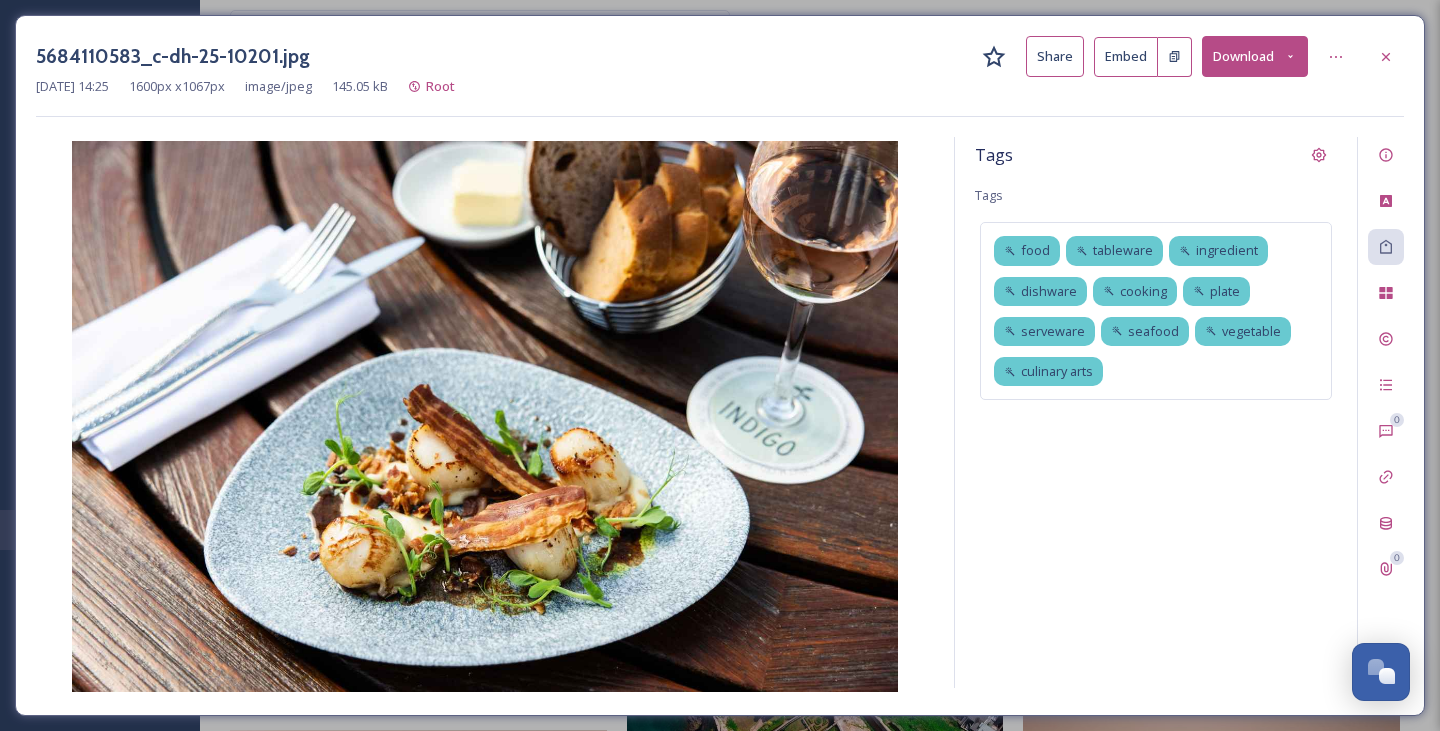 click on "Tags Tags food tableware ingredient dishware cooking plate serveware seafood vegetable culinary arts" at bounding box center [1156, 412] 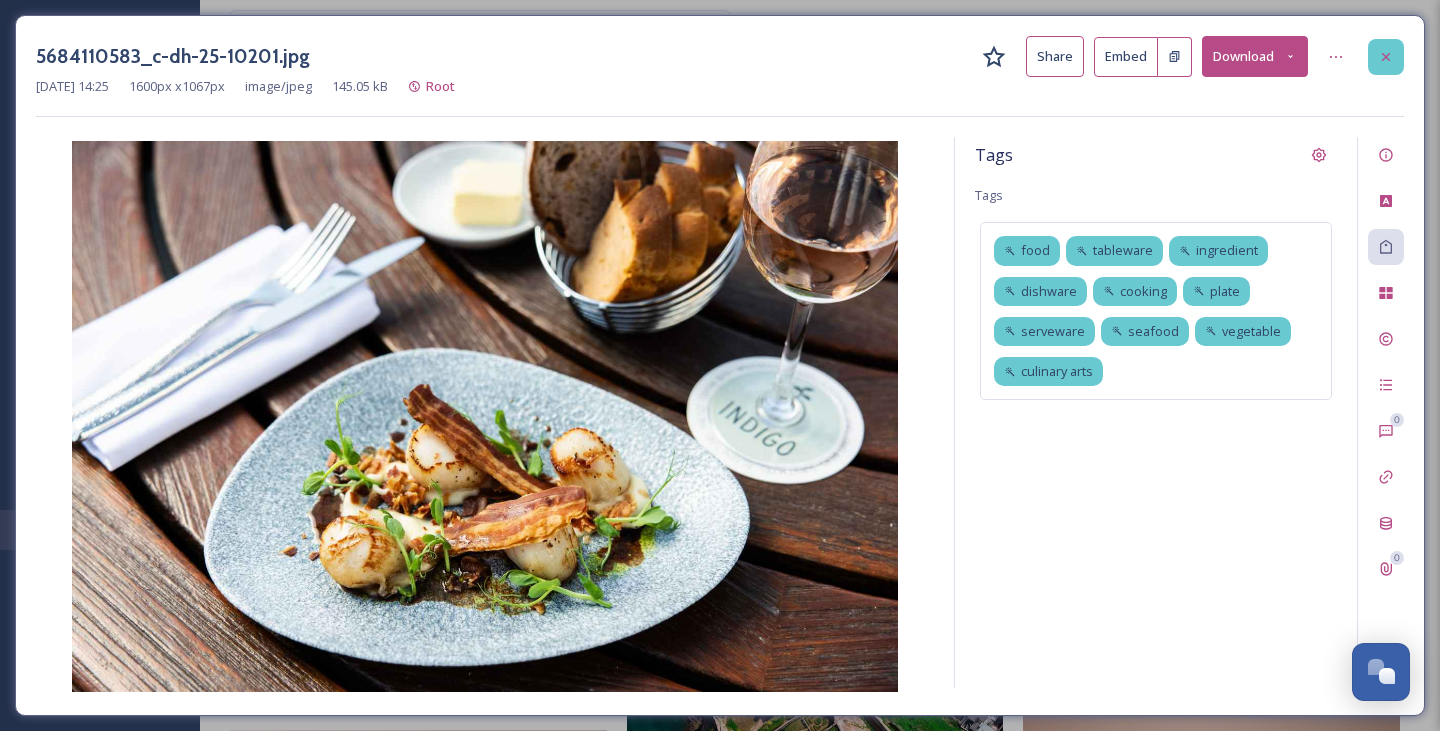 click 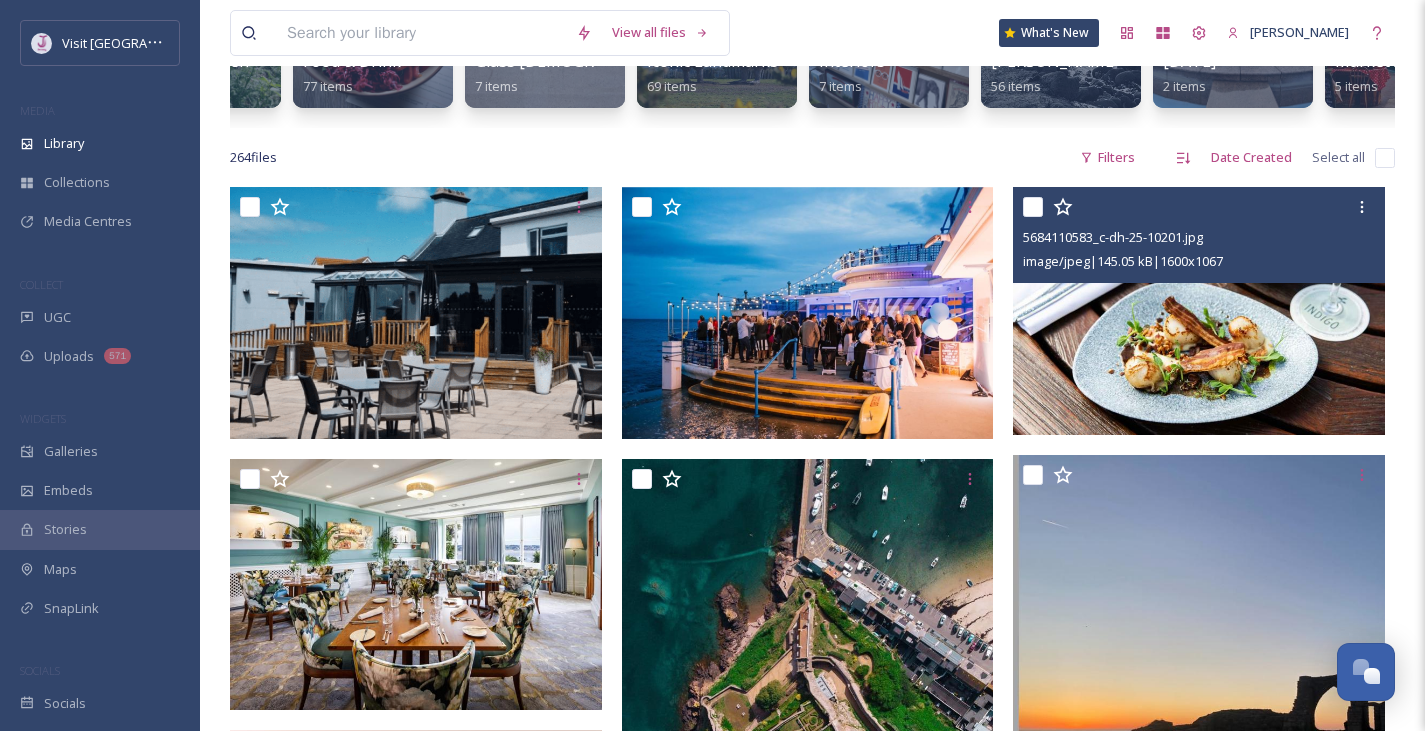 scroll, scrollTop: 0, scrollLeft: 0, axis: both 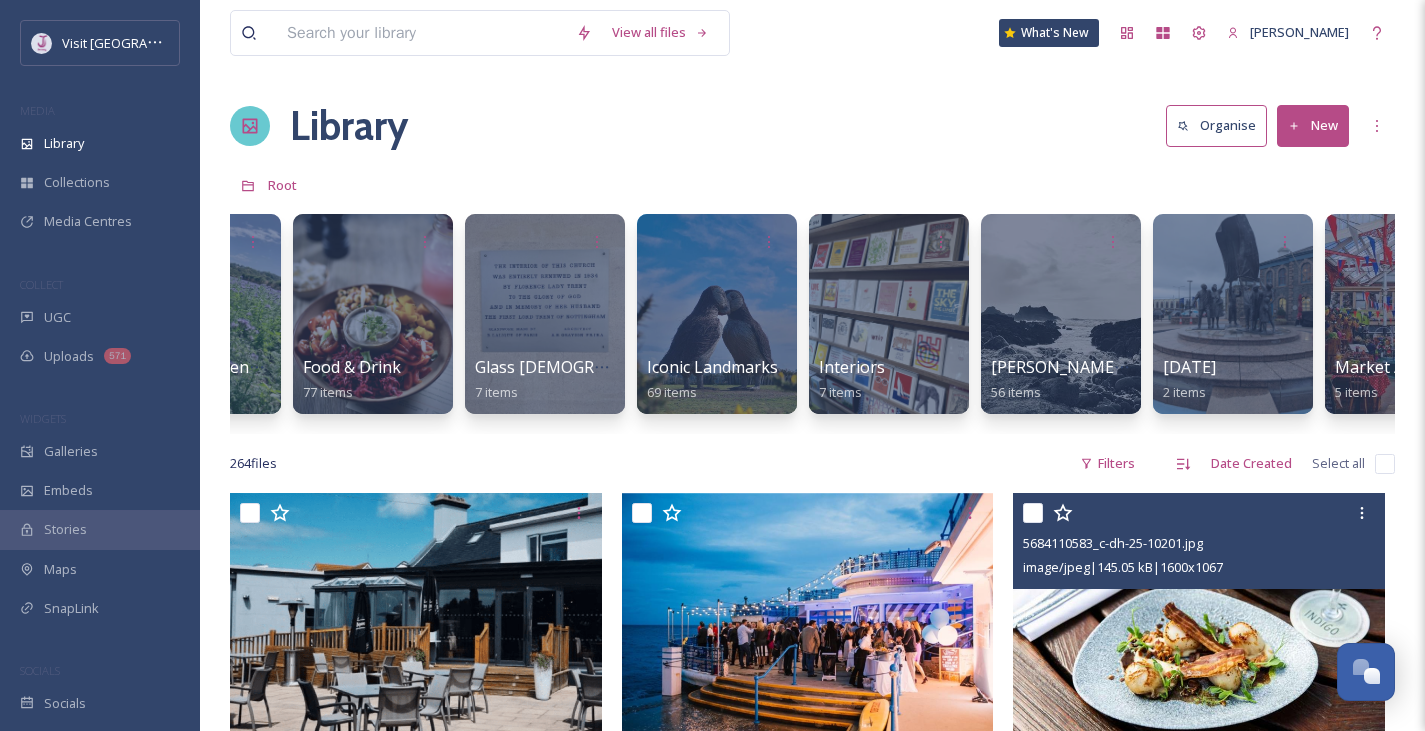 click on "Organise" at bounding box center [1216, 125] 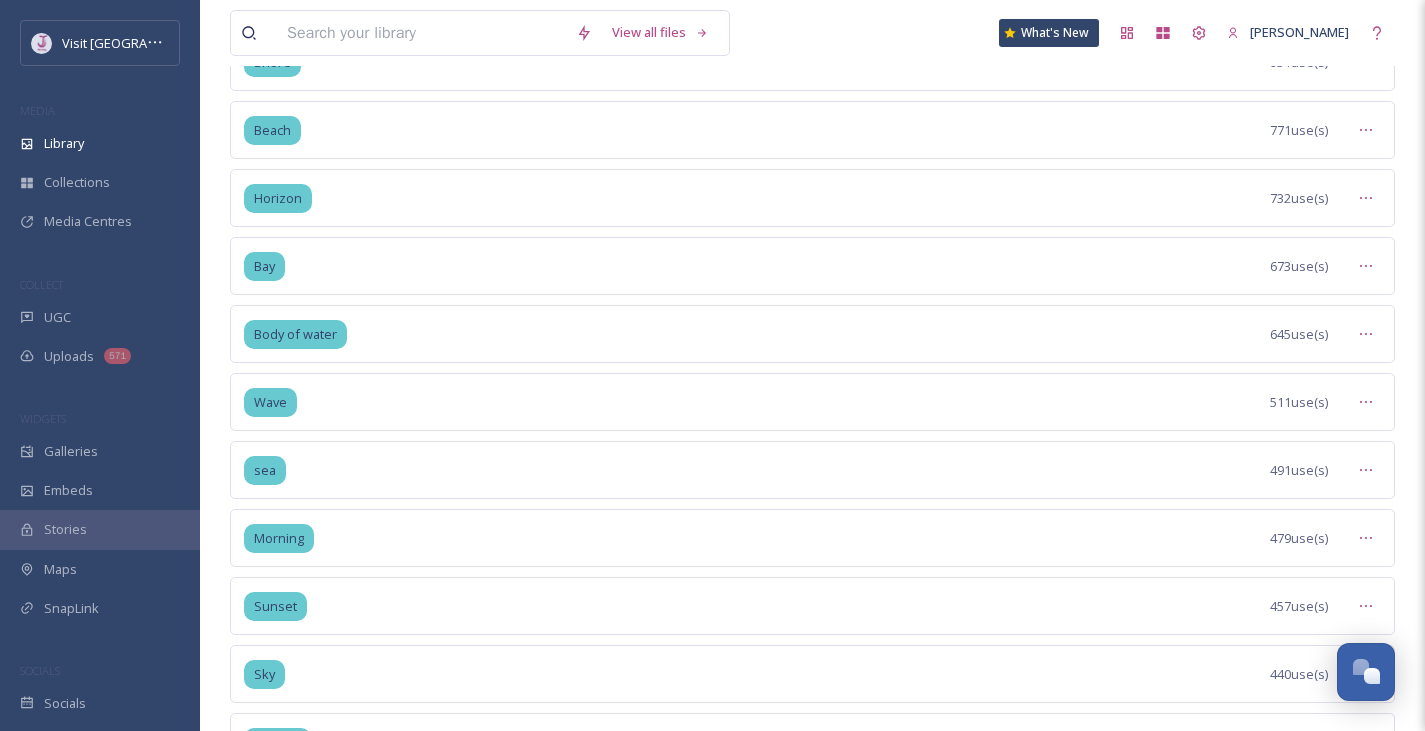 scroll, scrollTop: 0, scrollLeft: 0, axis: both 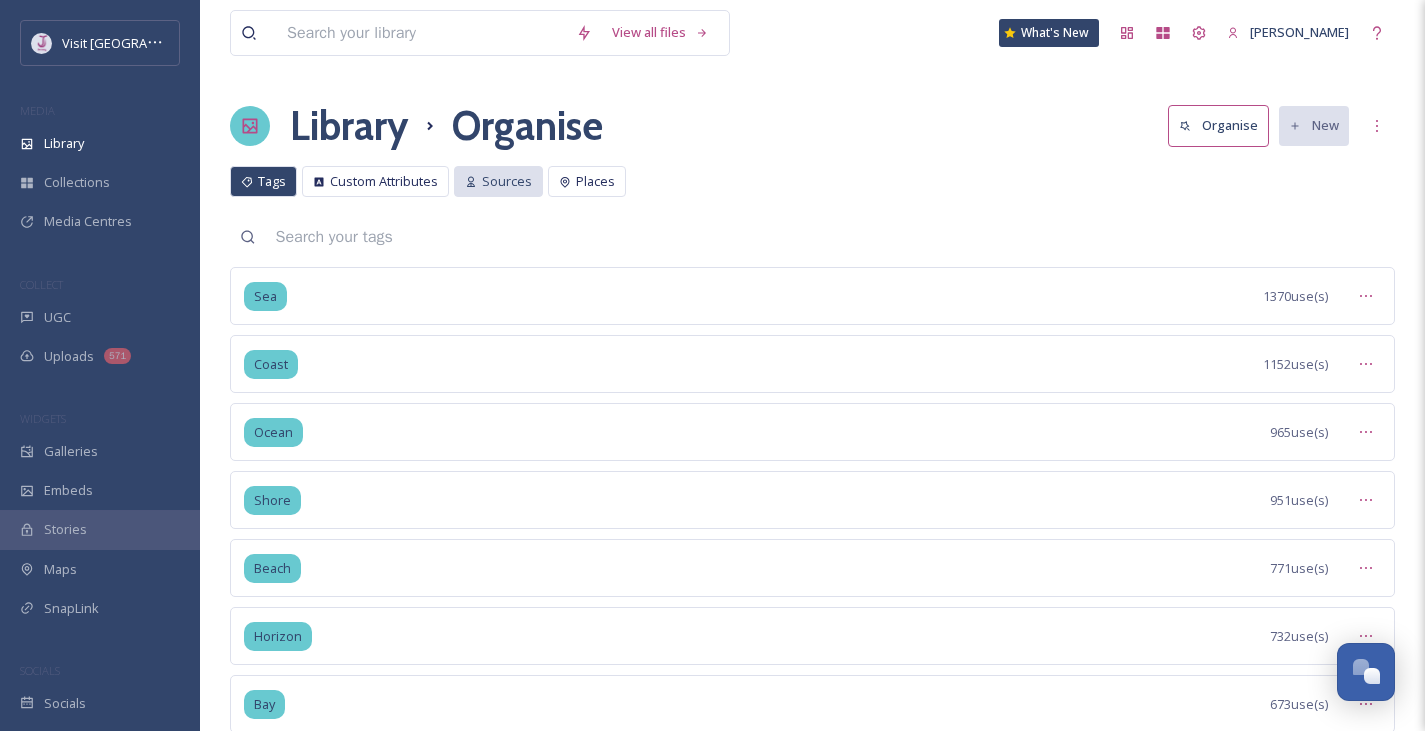 click on "Sources" at bounding box center (507, 181) 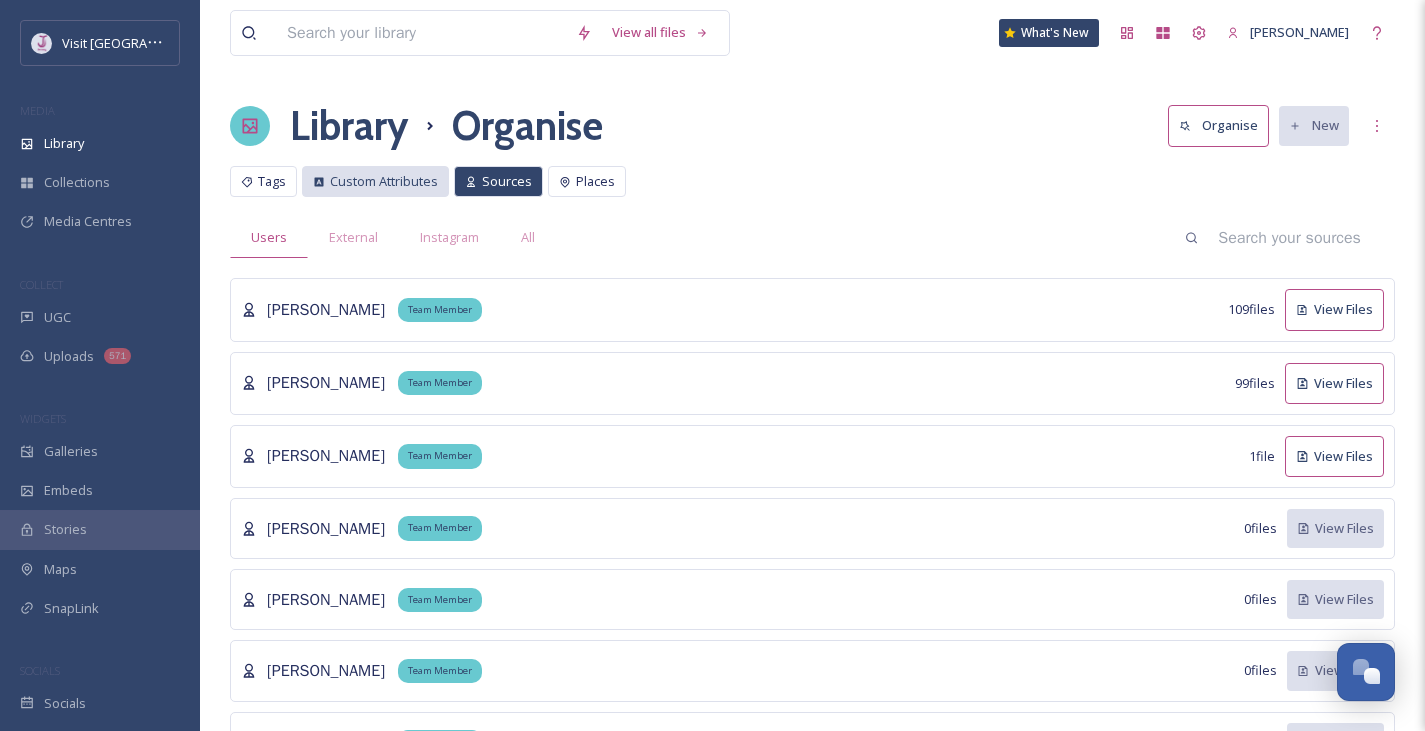 click on "Custom Attributes" at bounding box center (375, 181) 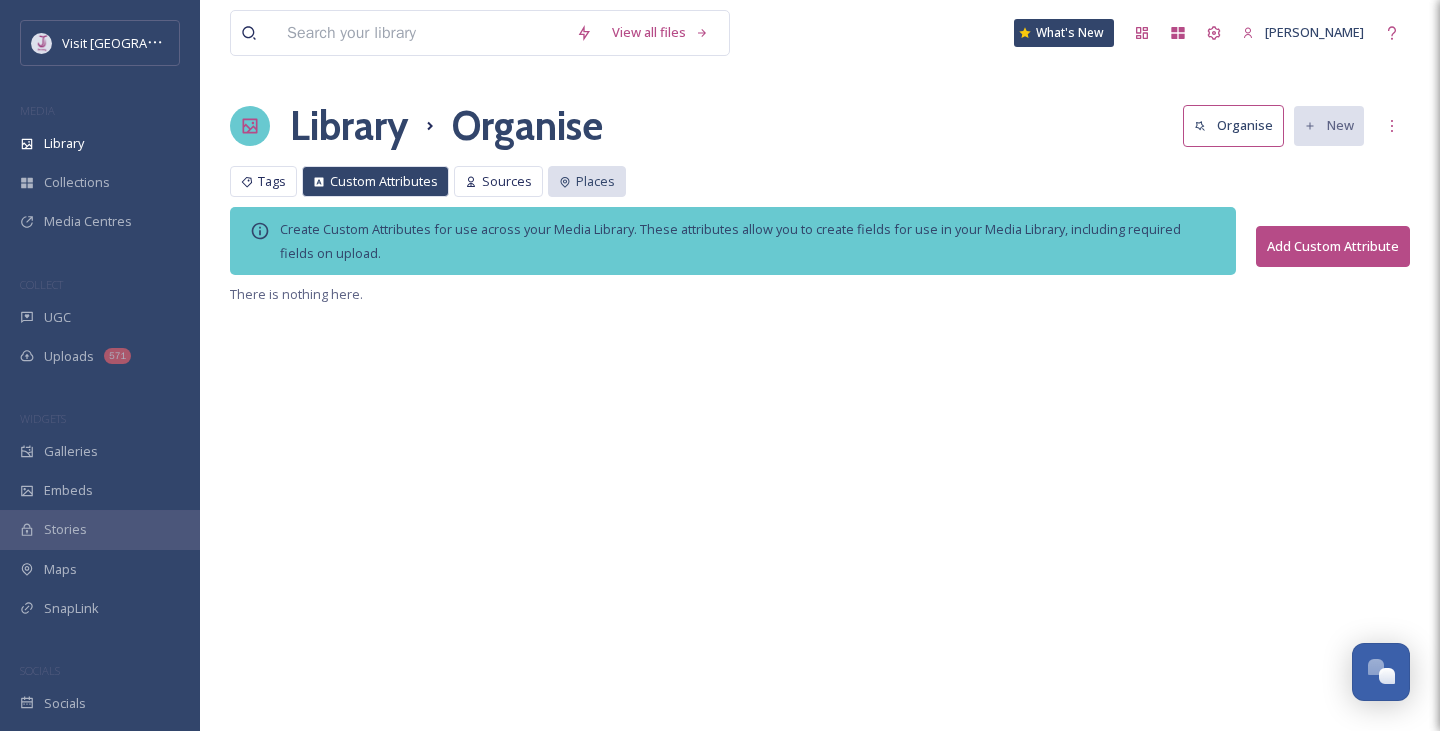 click 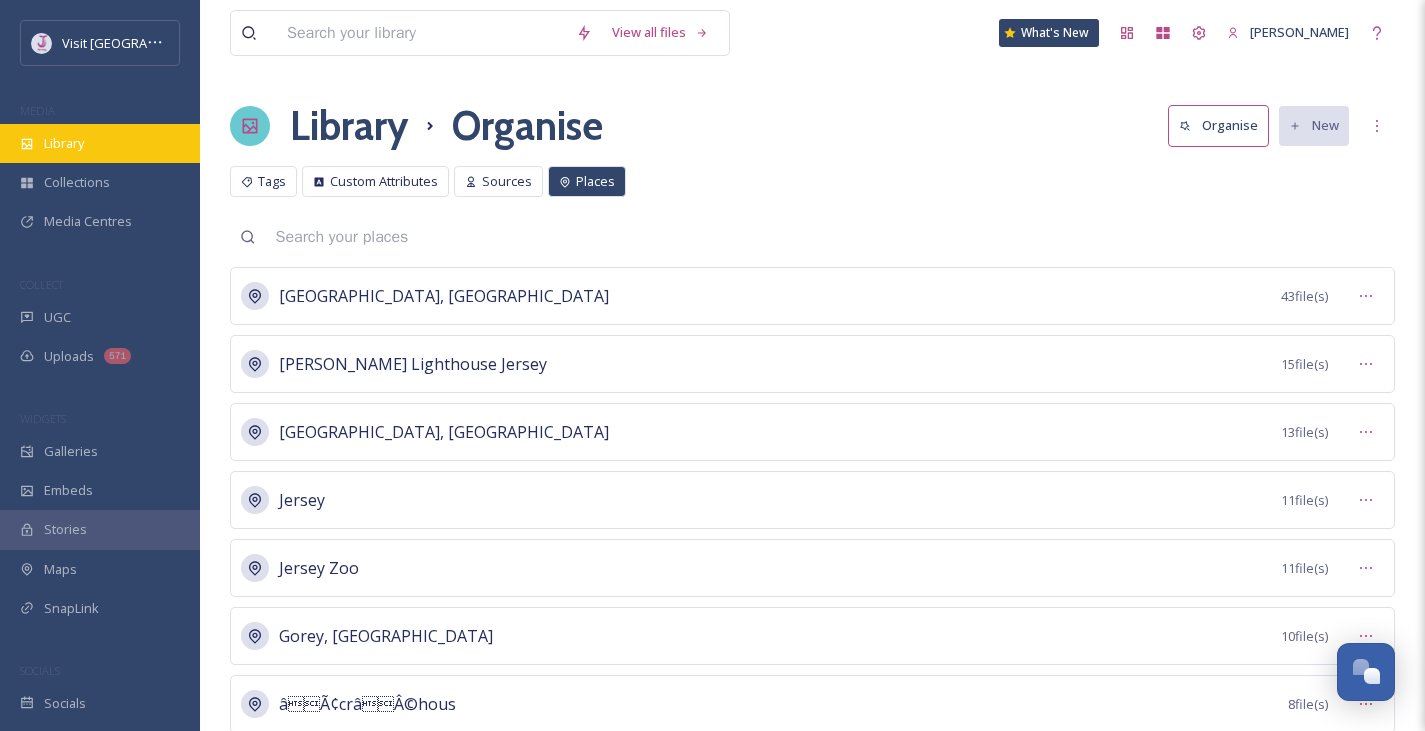 click on "Library" at bounding box center [100, 143] 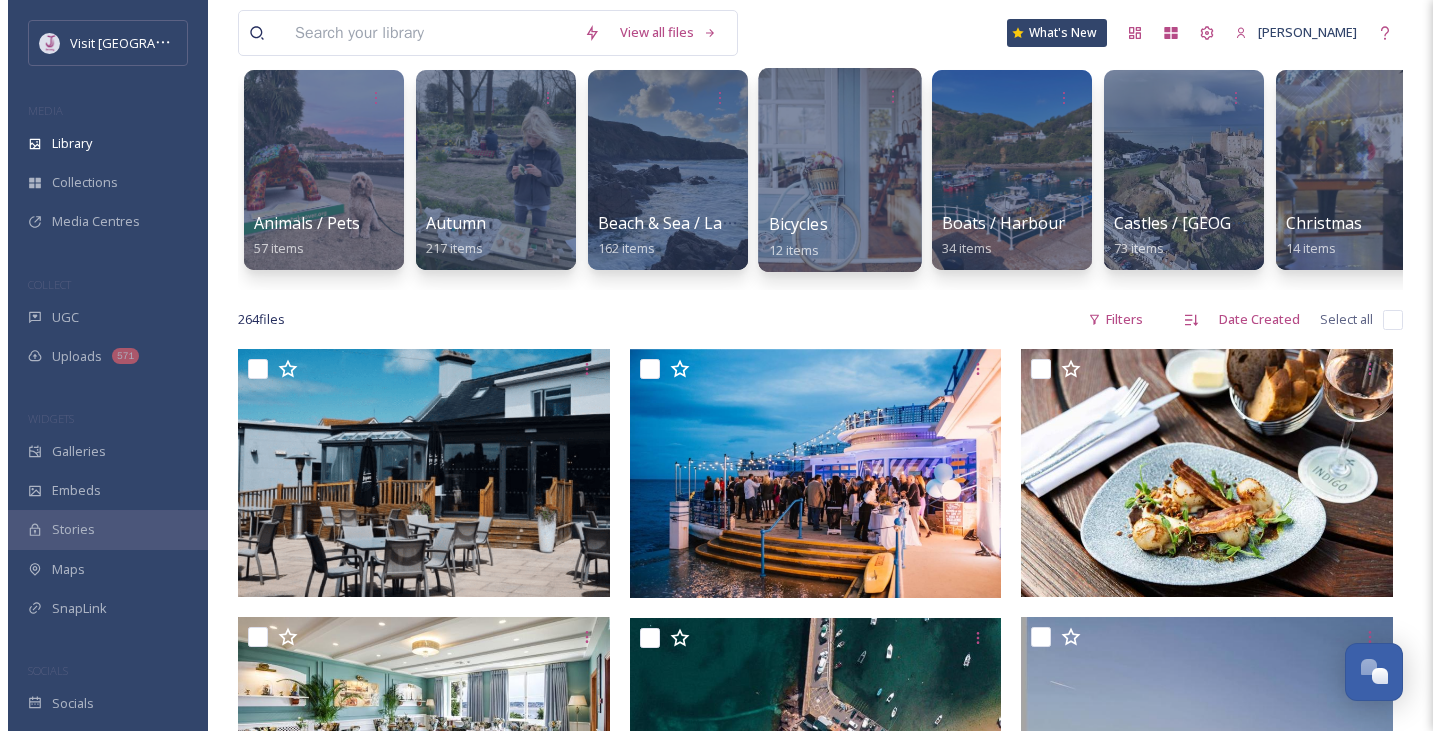 scroll, scrollTop: 152, scrollLeft: 0, axis: vertical 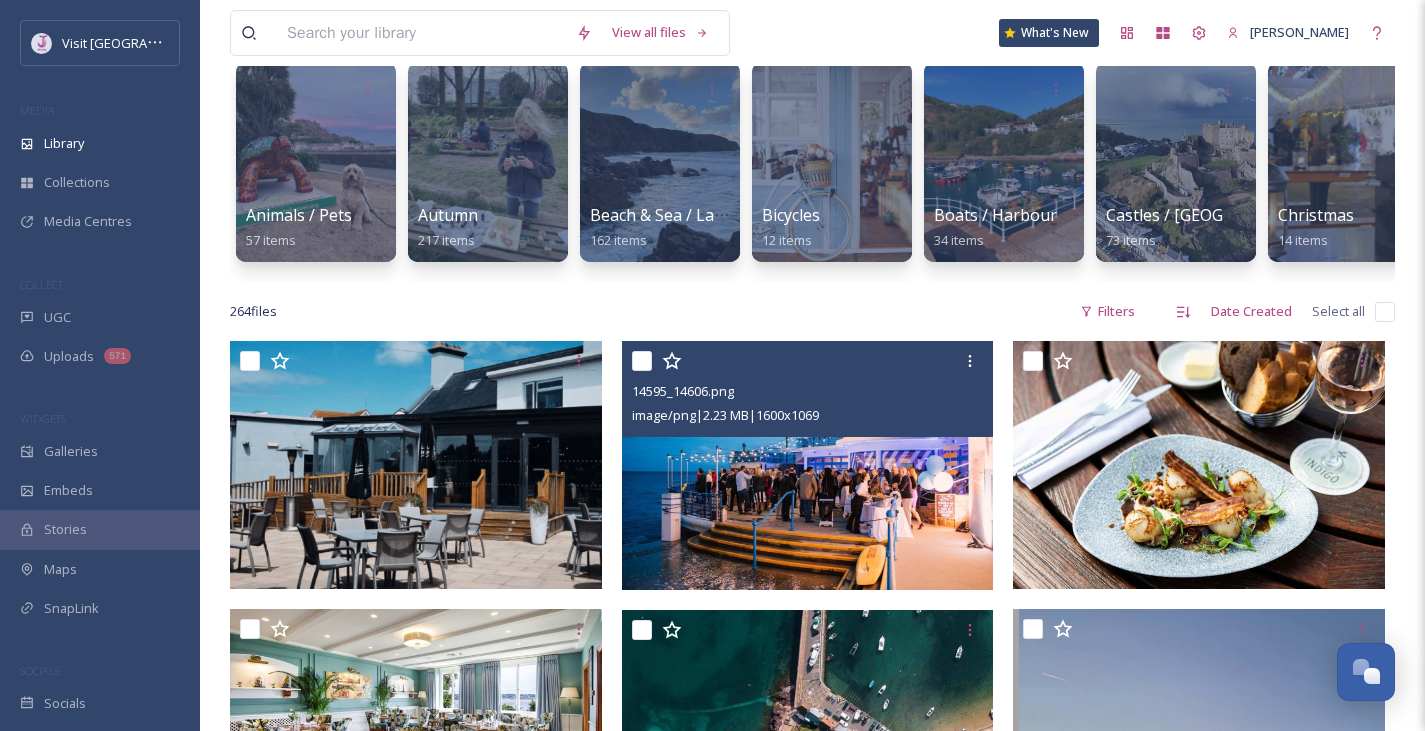 click at bounding box center (808, 465) 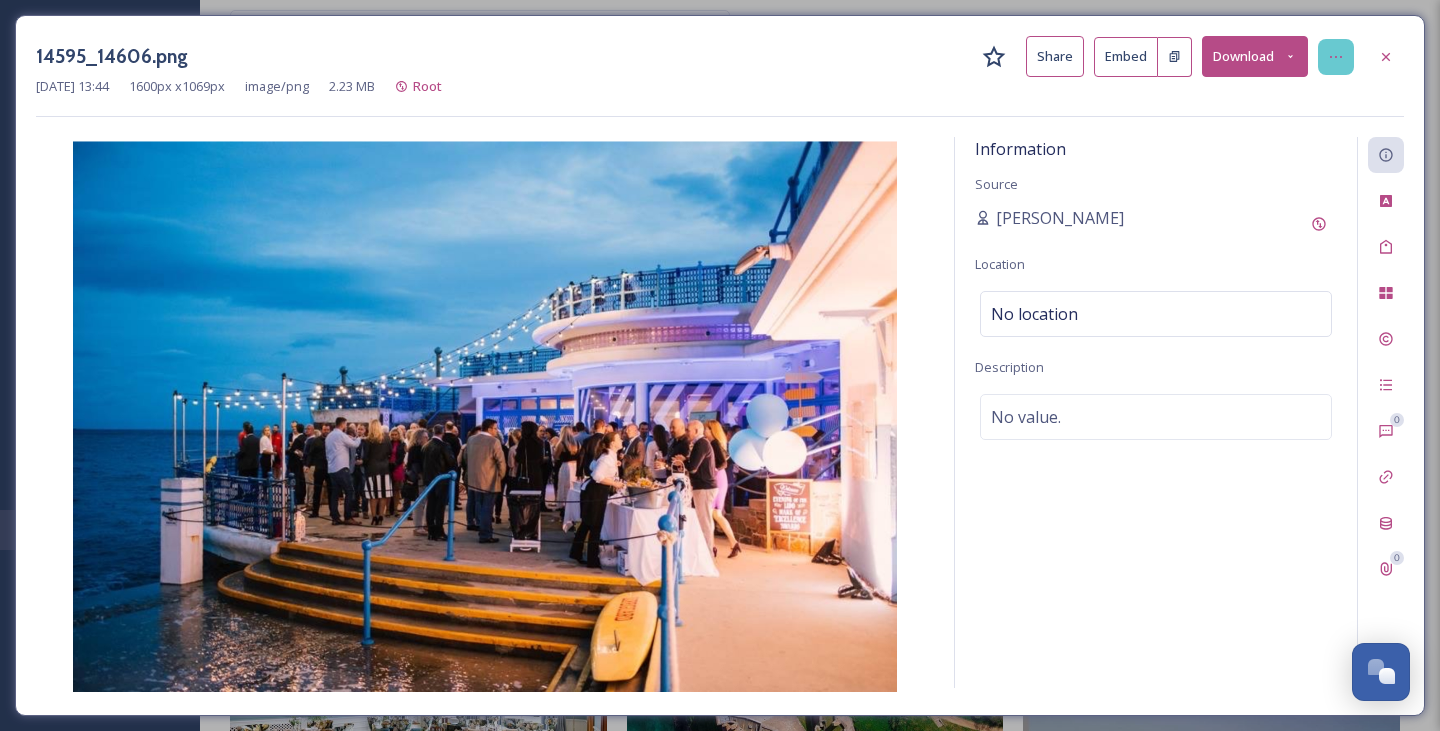 click at bounding box center [1336, 57] 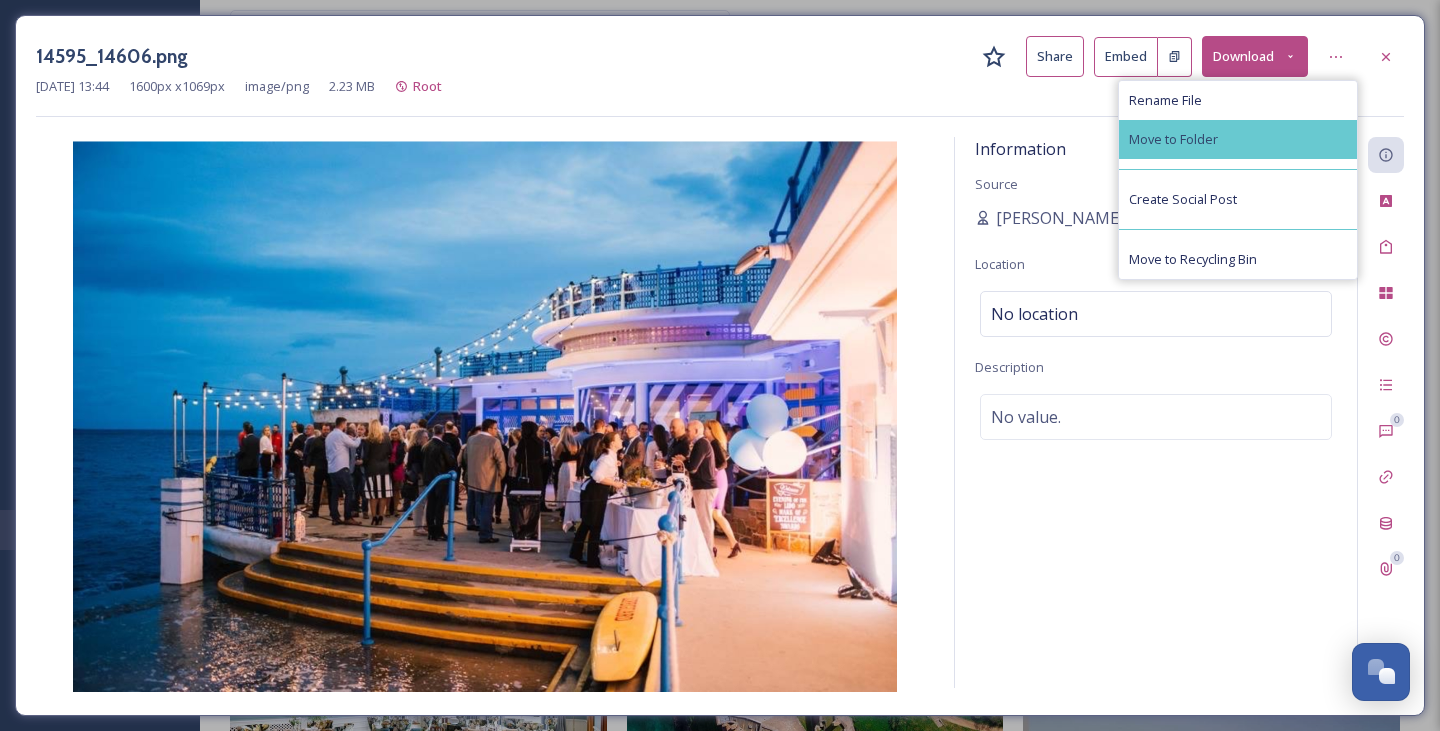 click on "Move to Folder" at bounding box center (1238, 139) 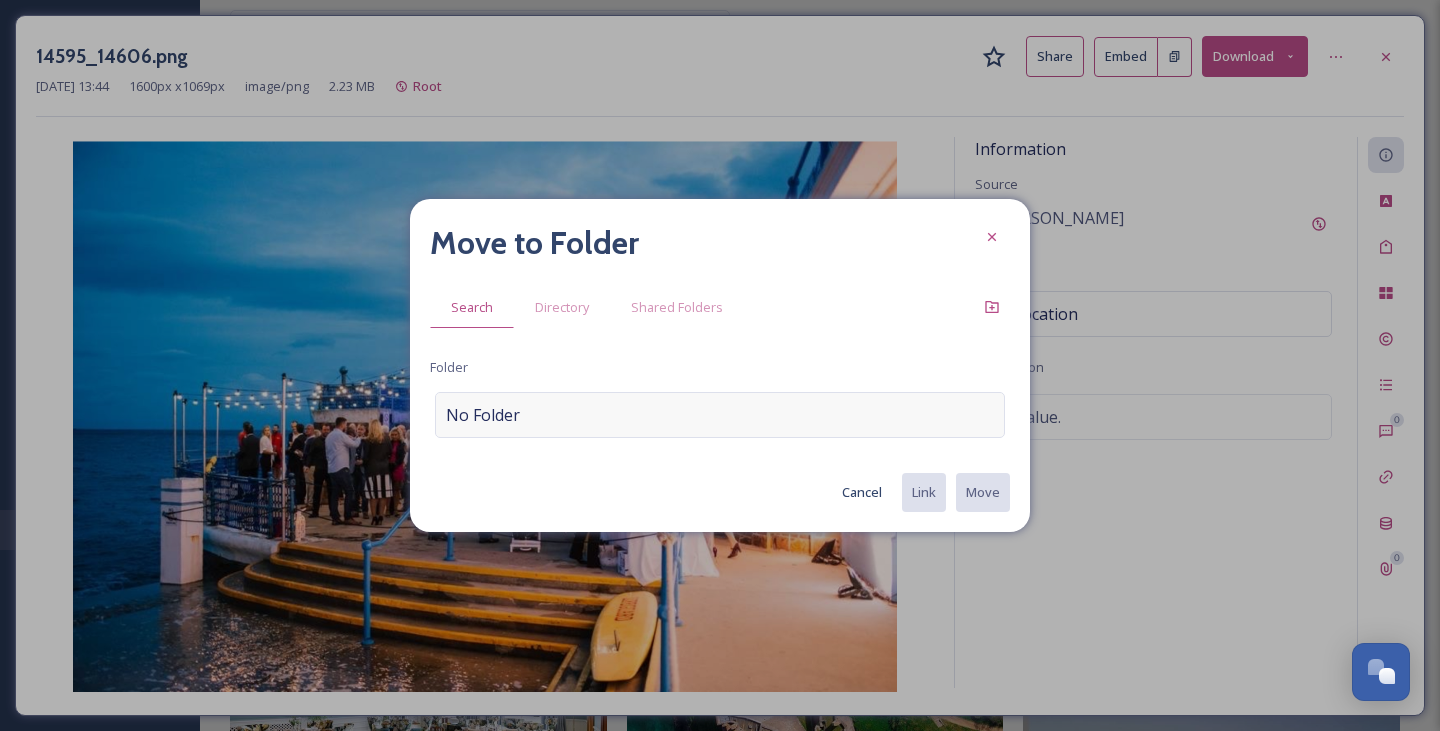 click on "No Folder" at bounding box center [720, 415] 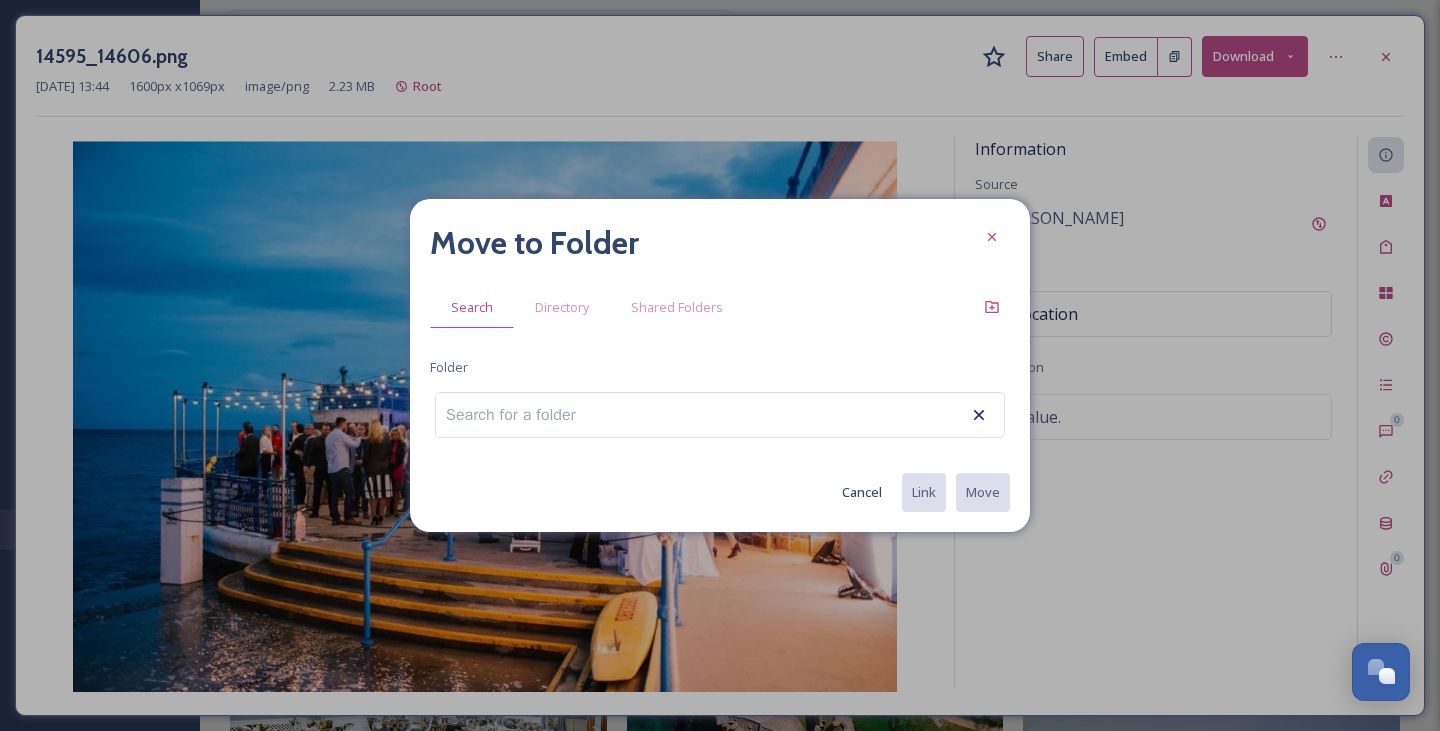 click 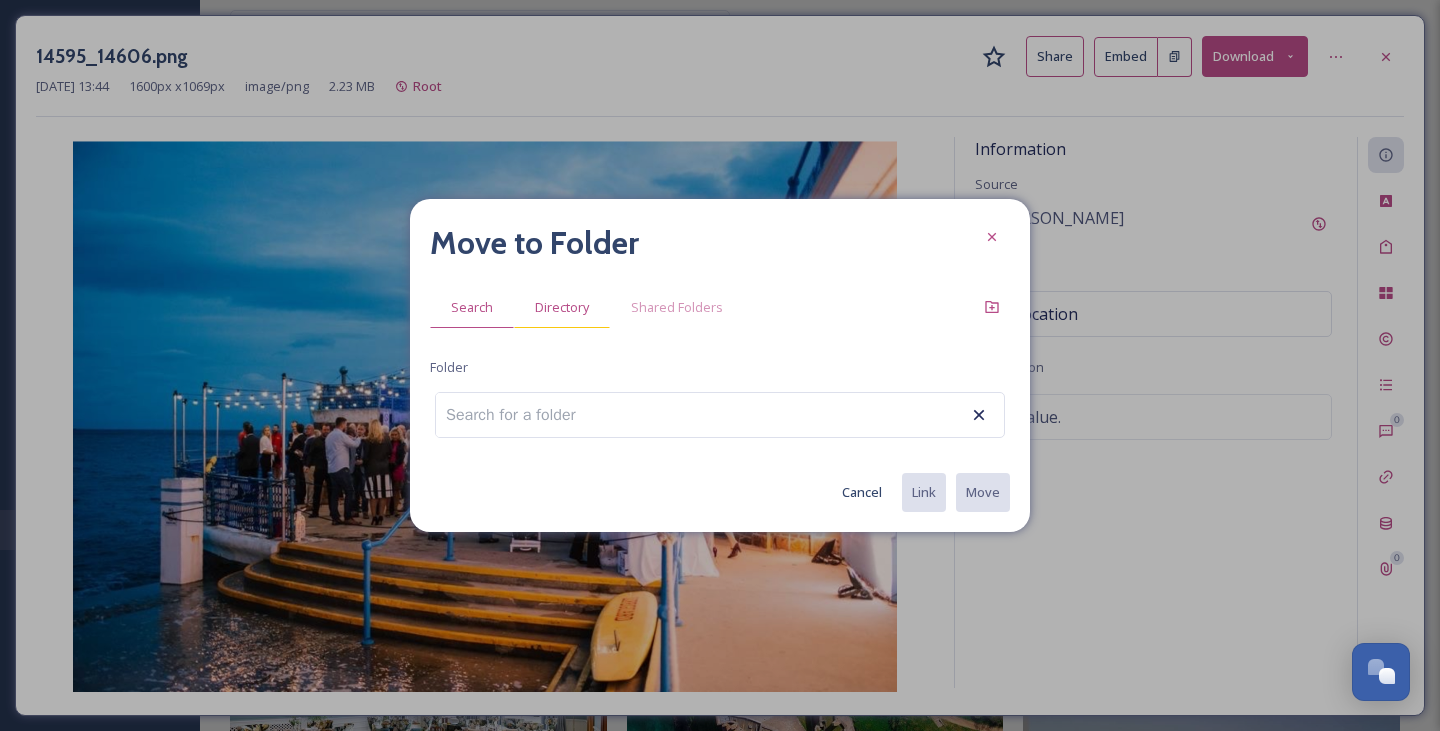 click on "Directory" at bounding box center (562, 307) 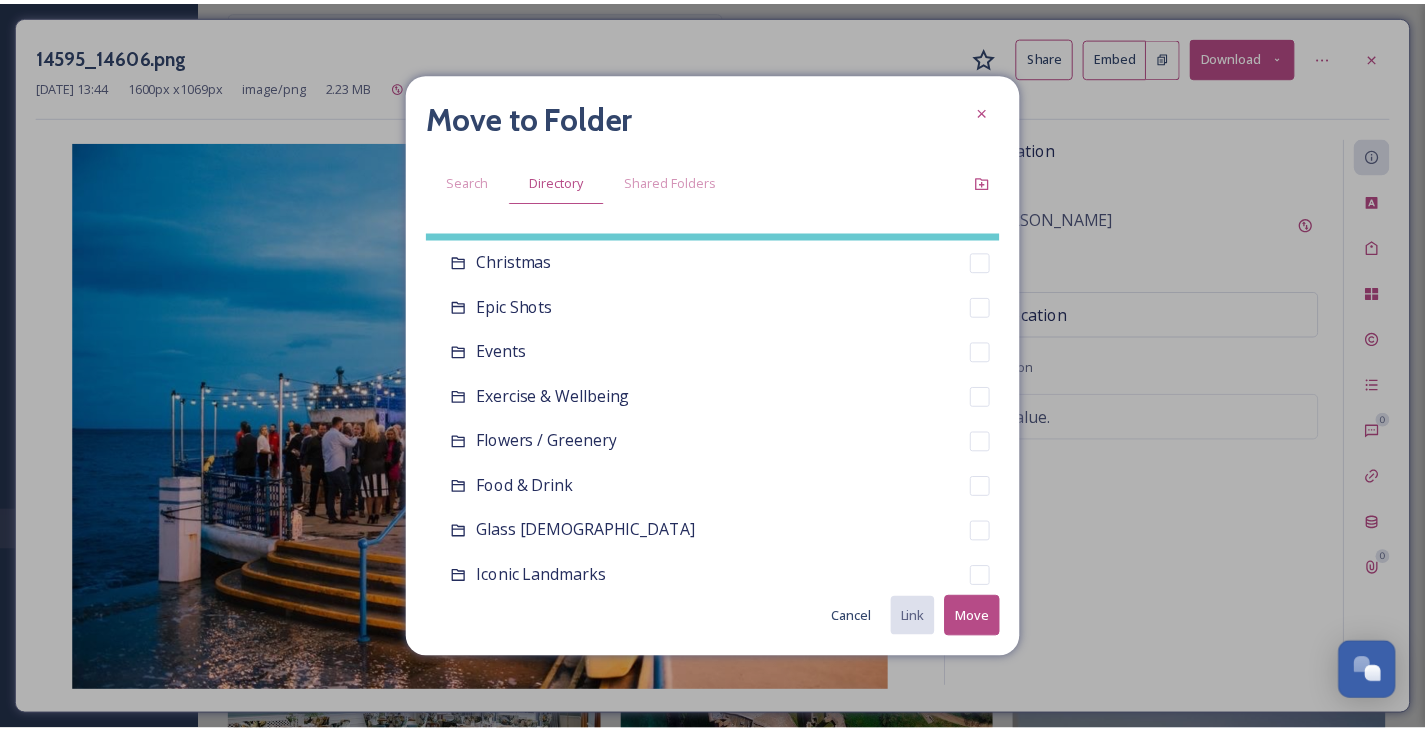 scroll, scrollTop: 0, scrollLeft: 0, axis: both 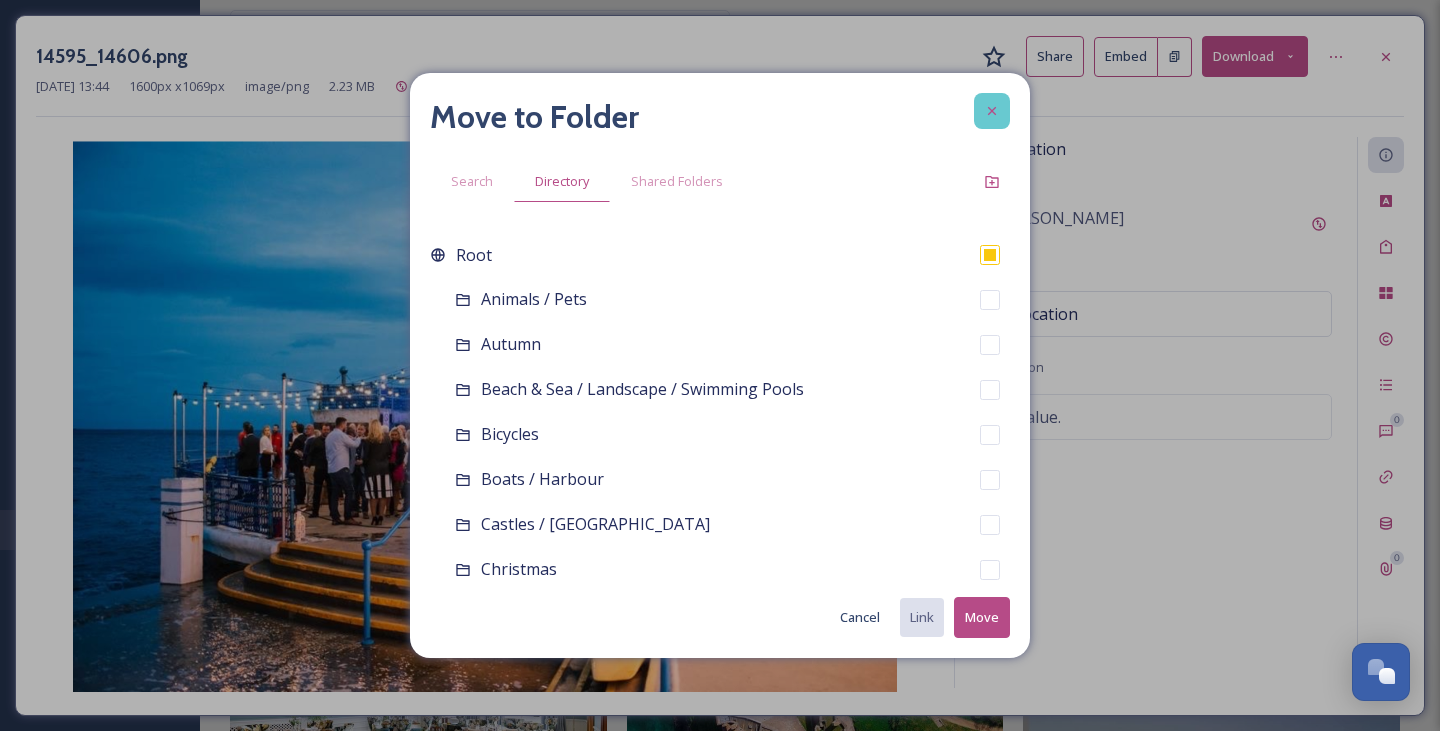 click at bounding box center (992, 111) 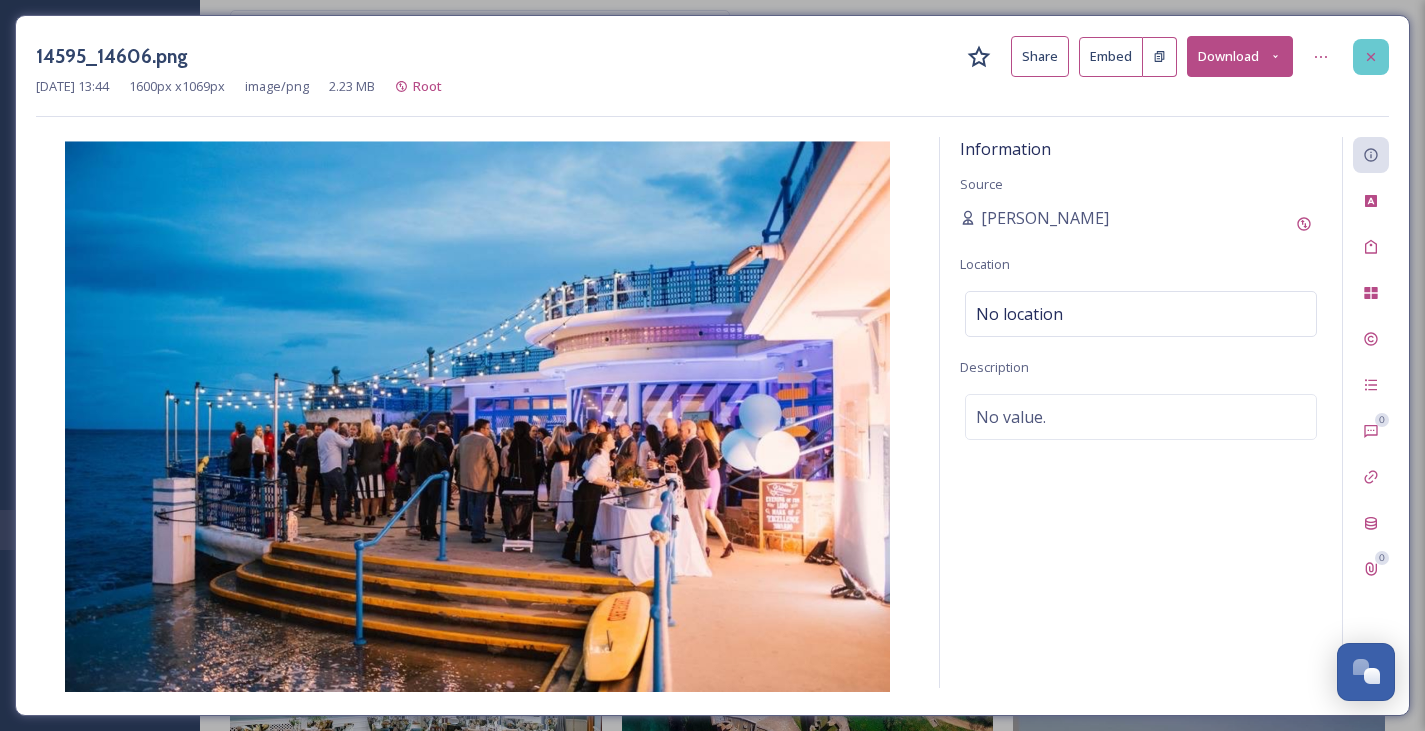 click at bounding box center [1371, 57] 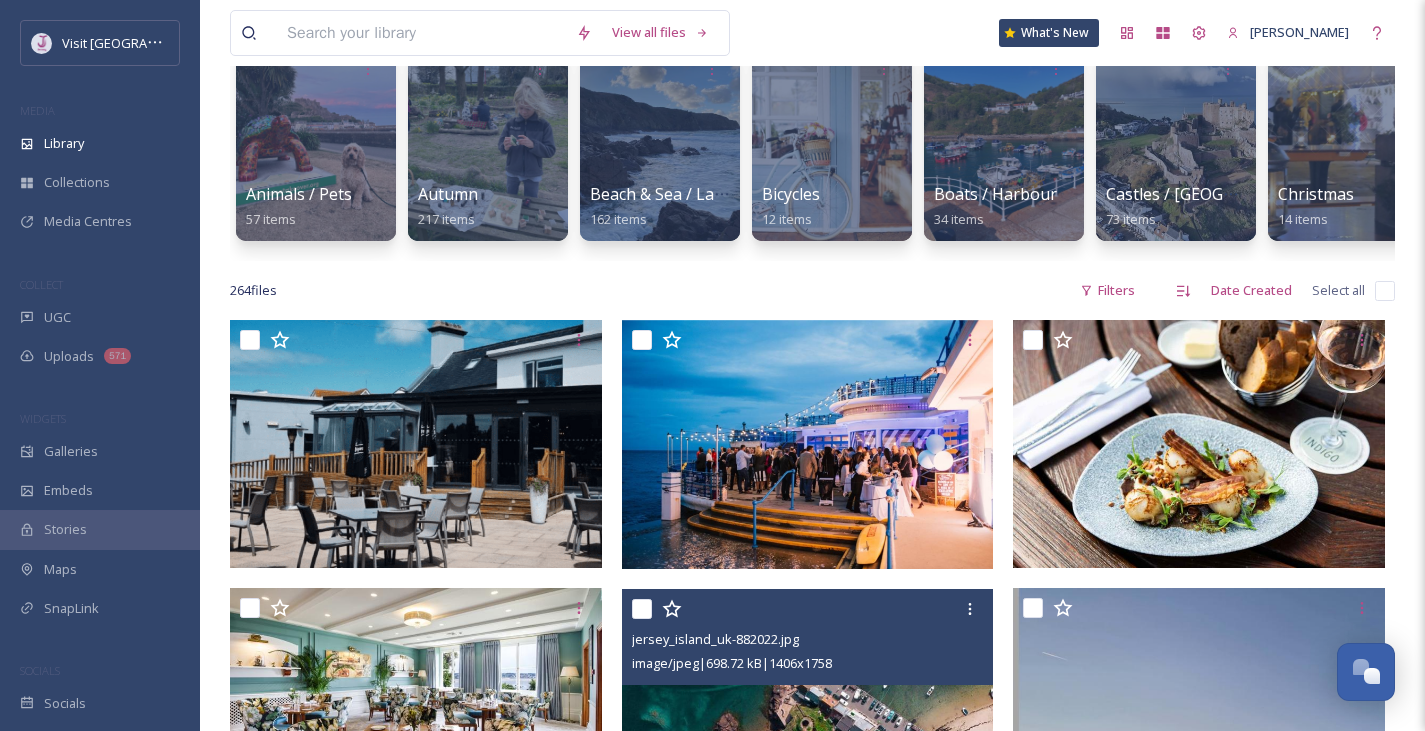 scroll, scrollTop: 131, scrollLeft: 0, axis: vertical 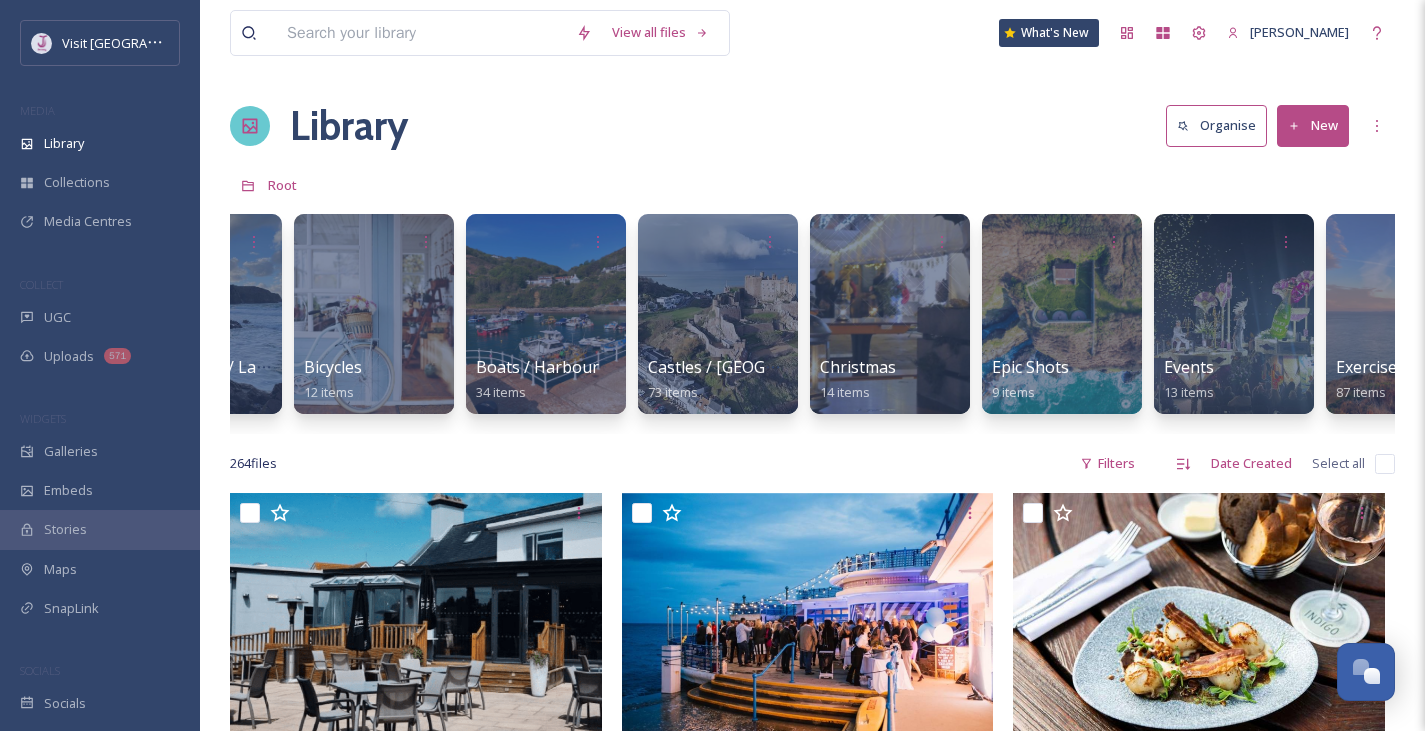 click on "New" at bounding box center [1313, 125] 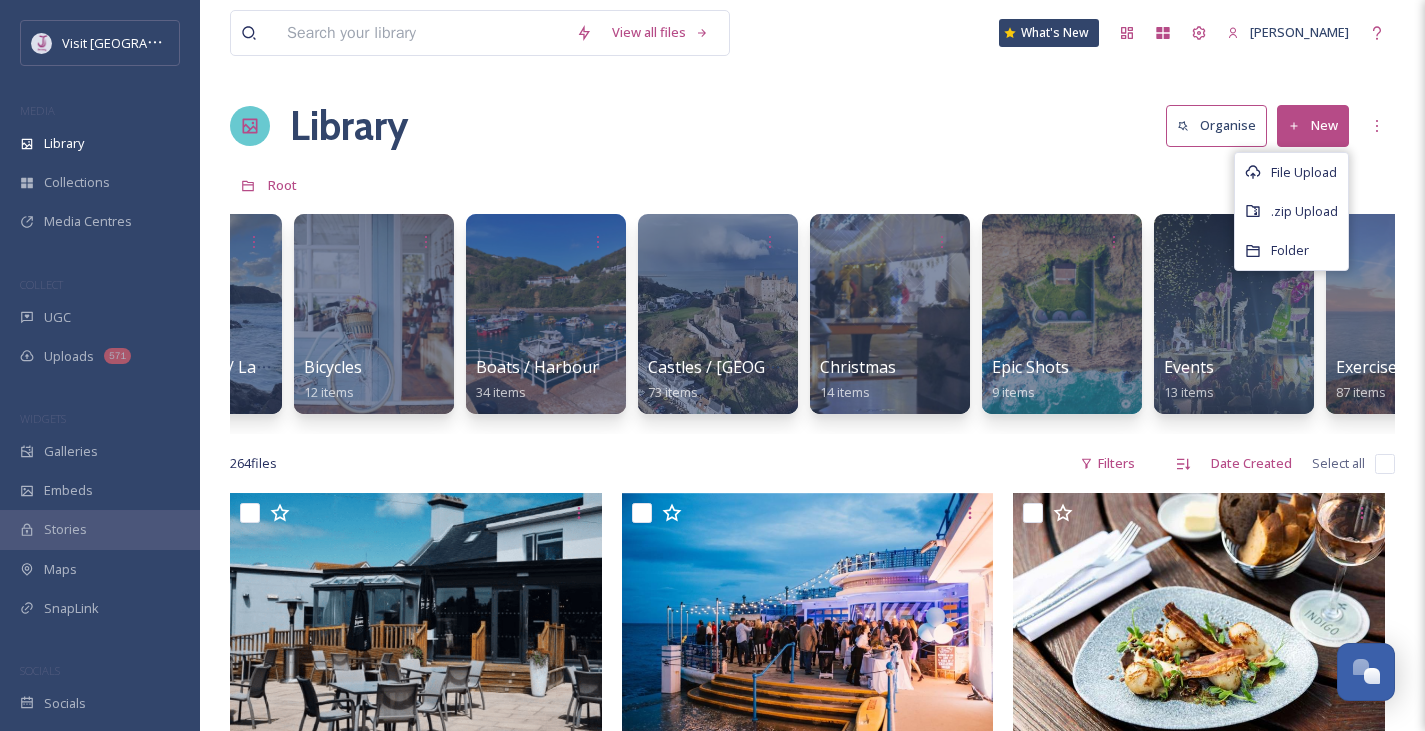 click on "Library Organise New File Upload .zip Upload Folder" at bounding box center [812, 126] 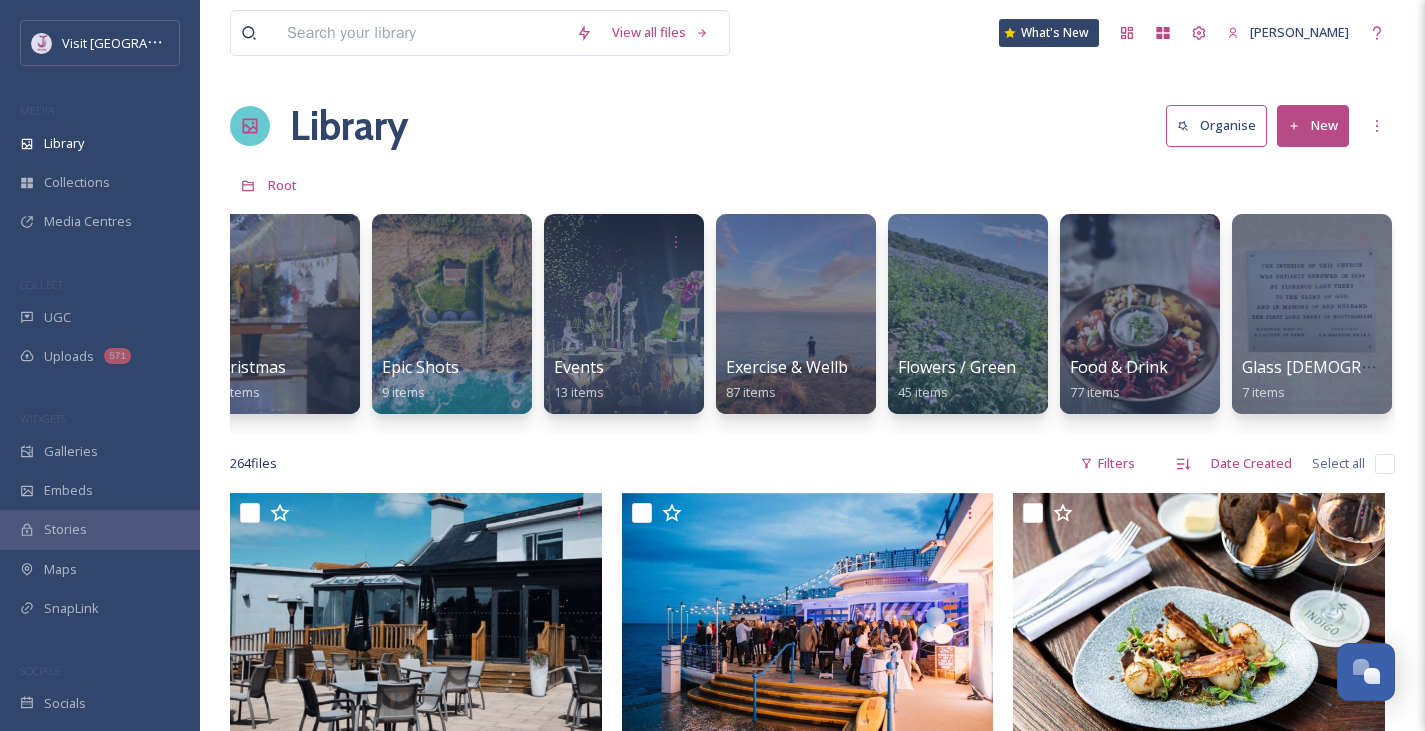 scroll, scrollTop: 0, scrollLeft: 1070, axis: horizontal 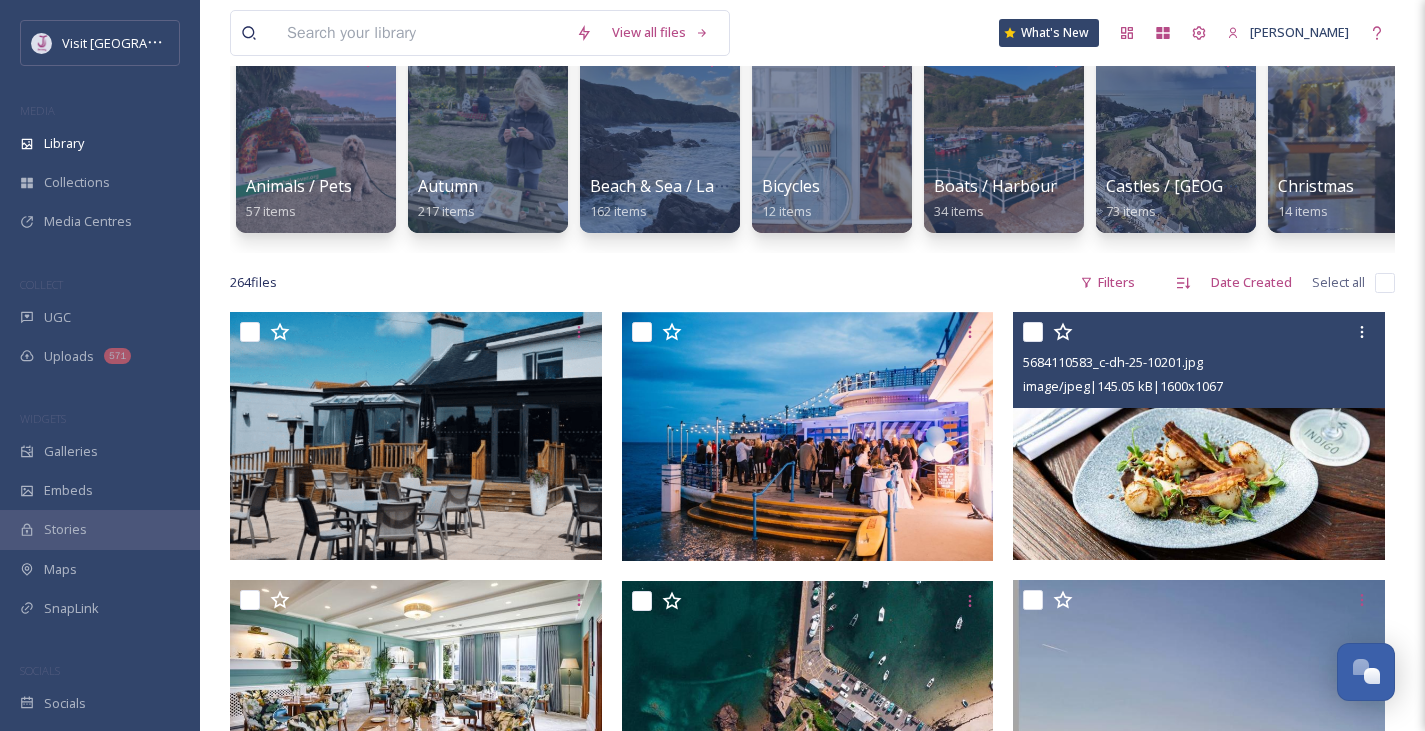 click at bounding box center [1199, 436] 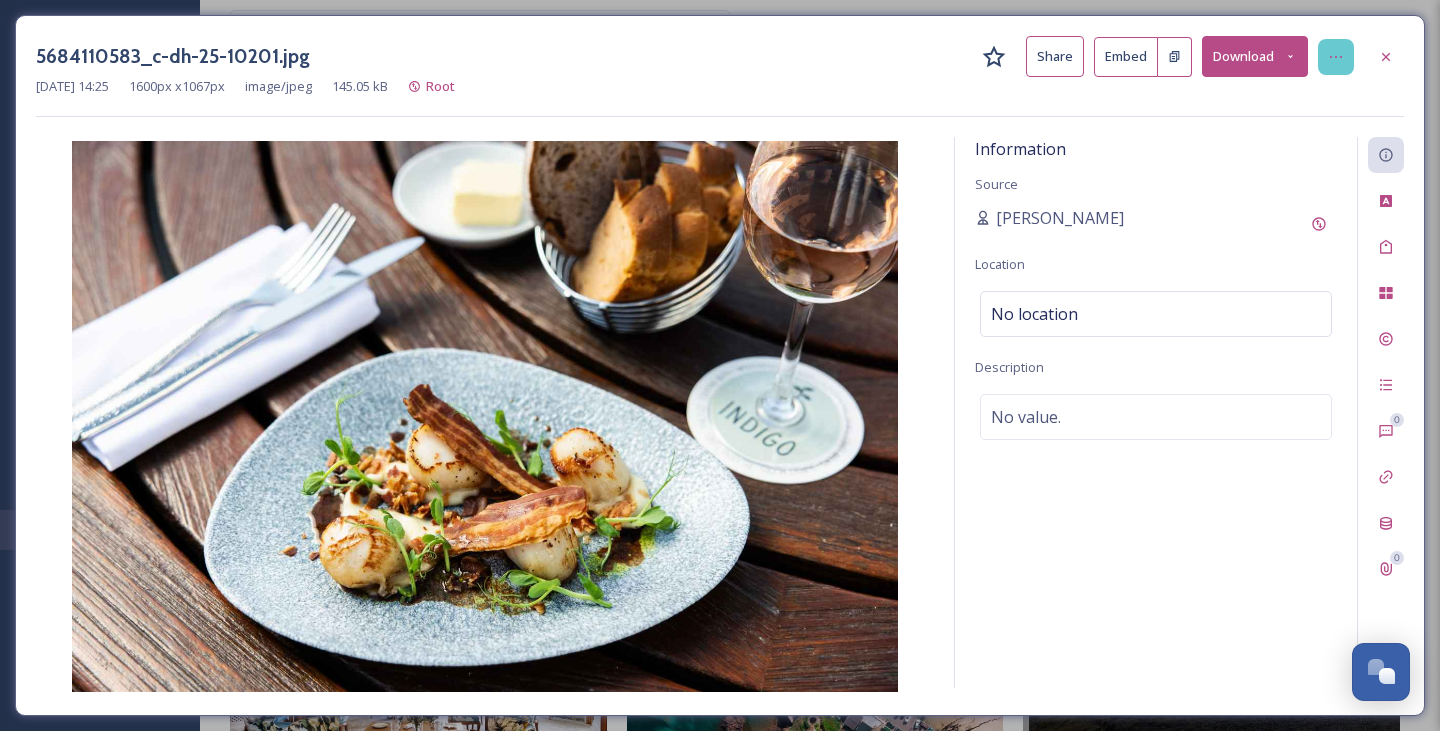 click 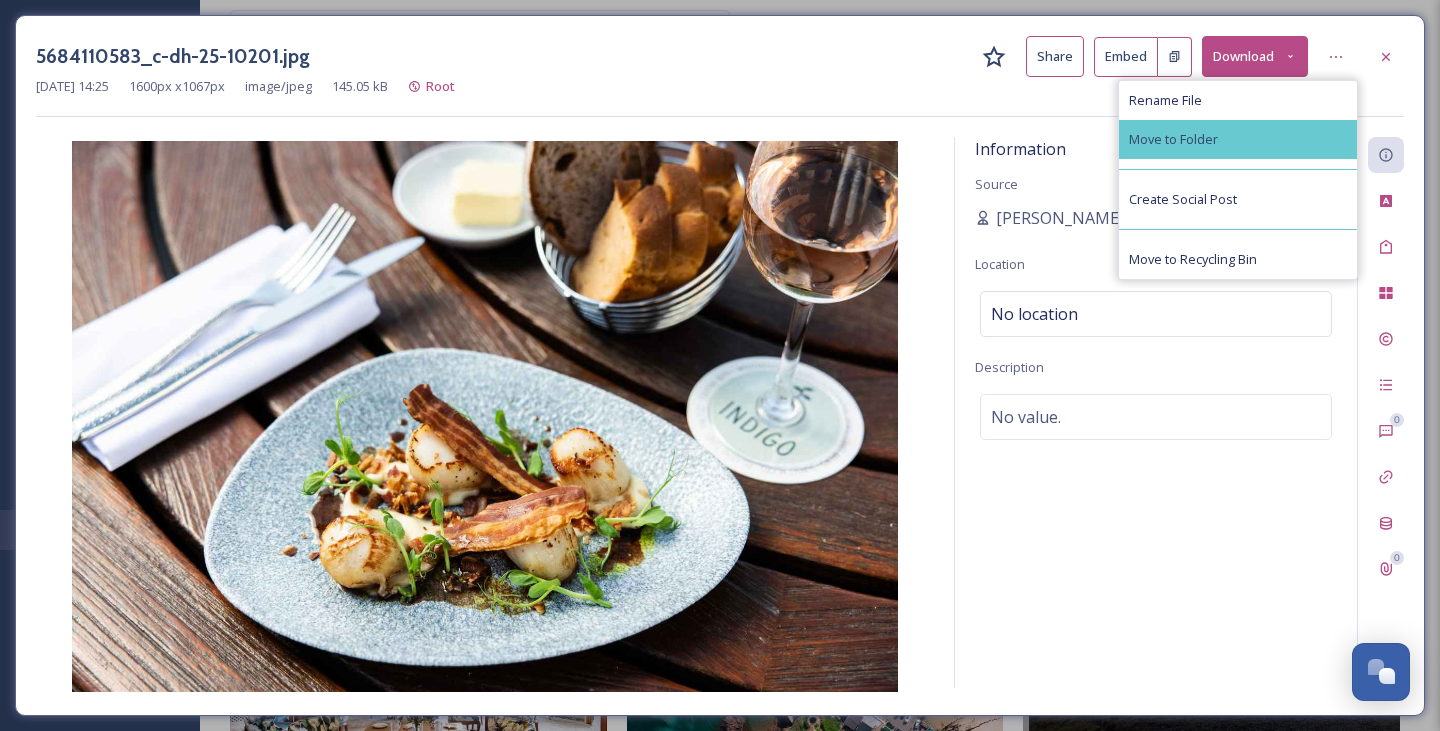 click on "Move to Folder" at bounding box center [1238, 139] 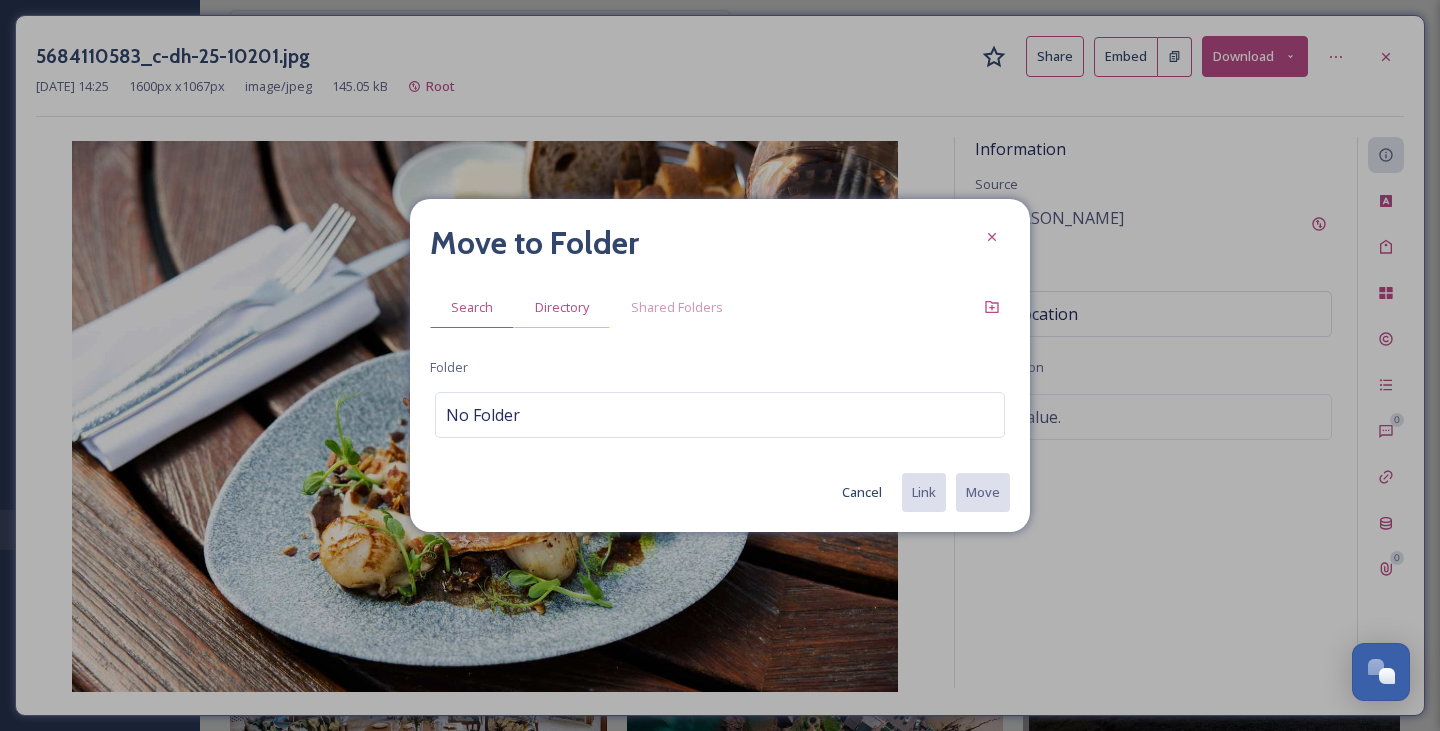 click on "Directory" at bounding box center [562, 307] 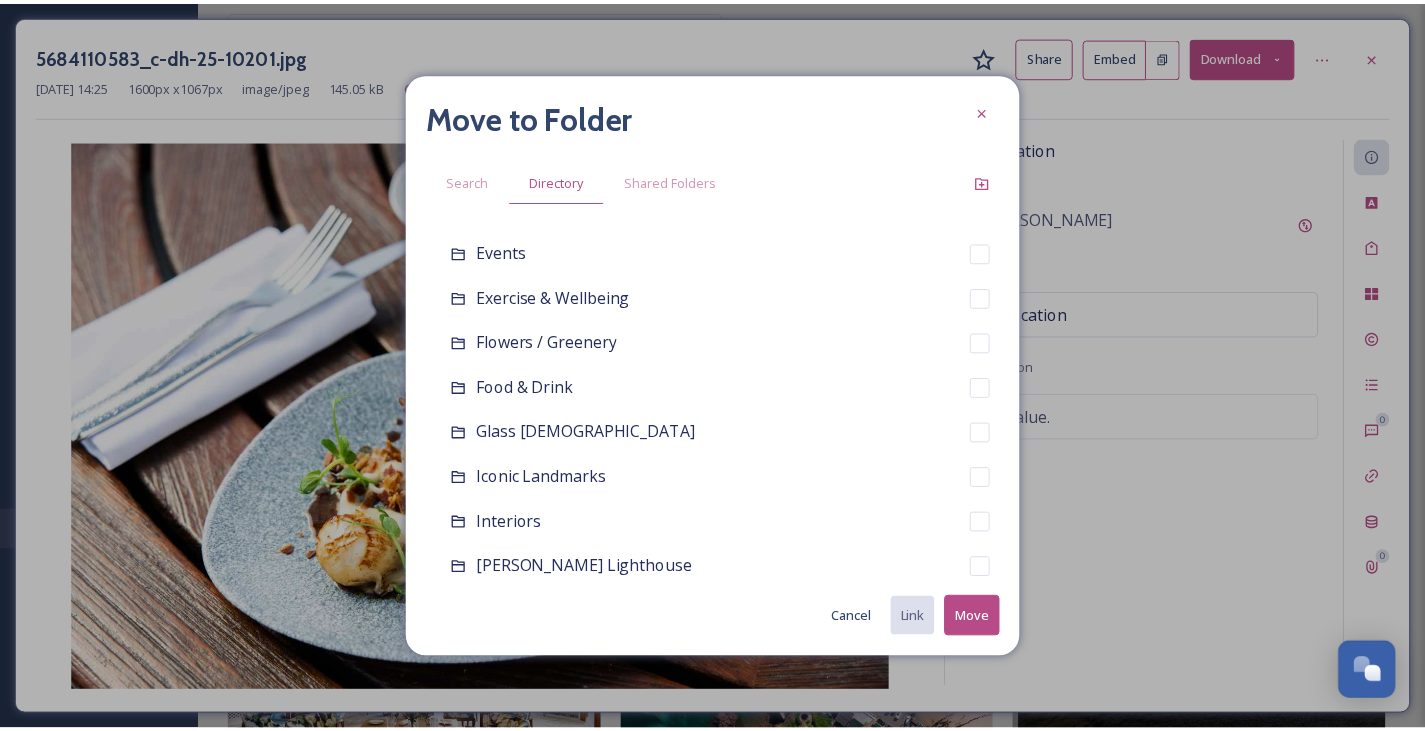 scroll, scrollTop: 410, scrollLeft: 0, axis: vertical 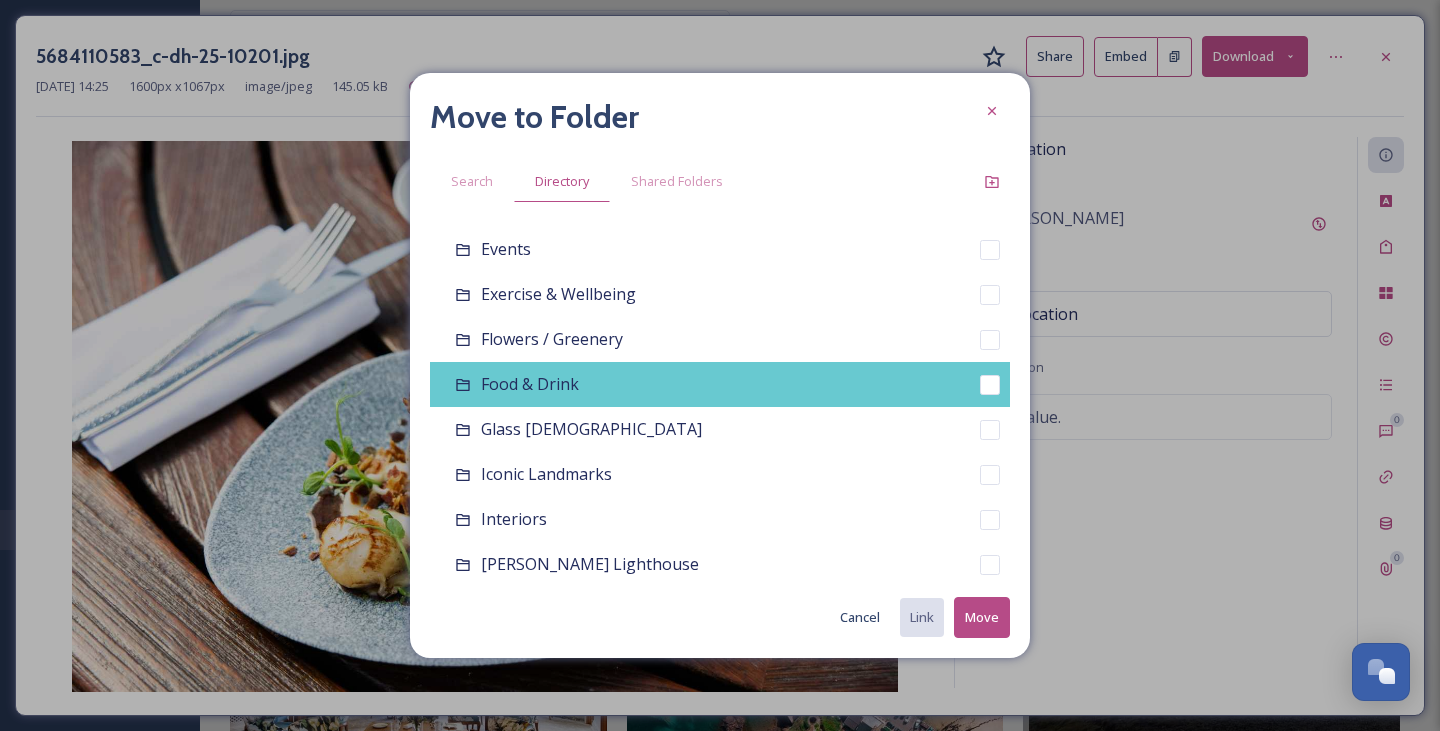 click on "Food & Drink" at bounding box center [530, 384] 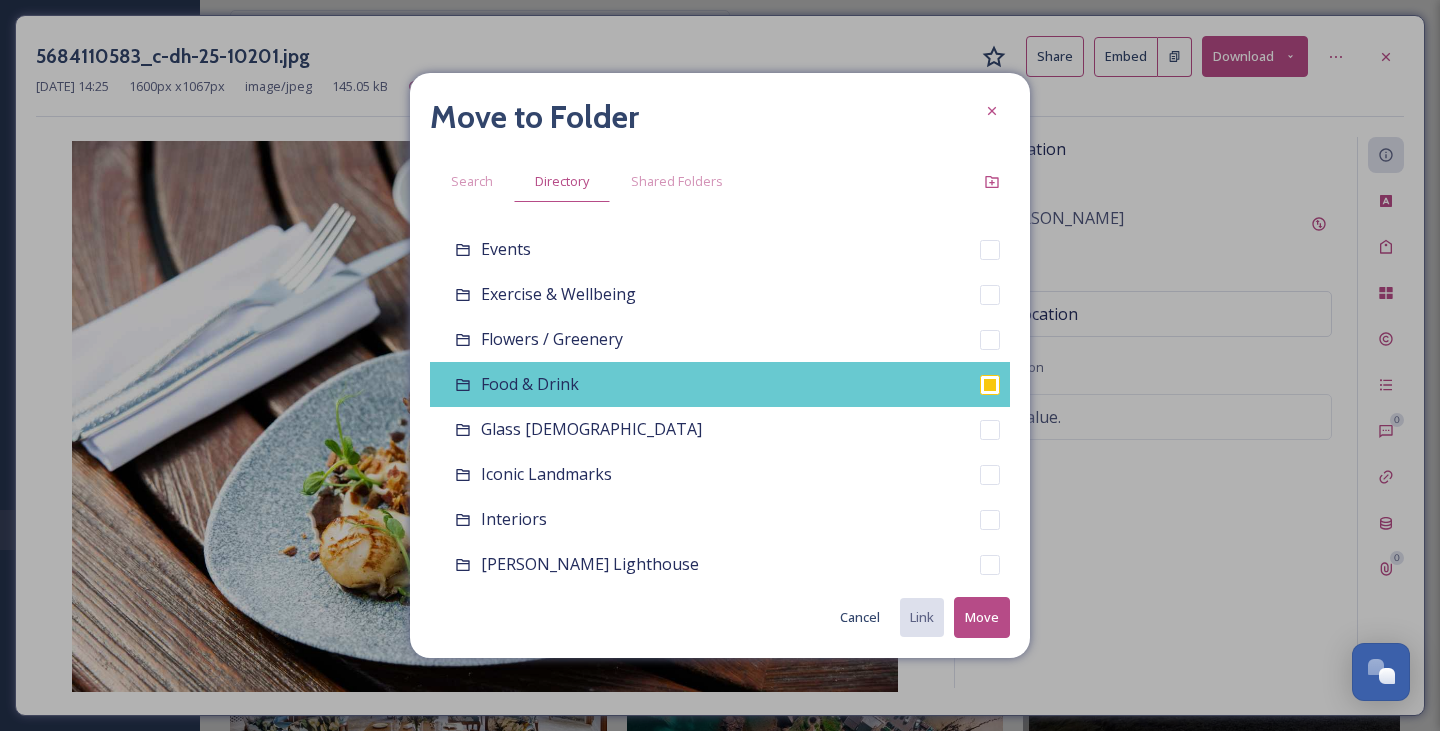 checkbox on "false" 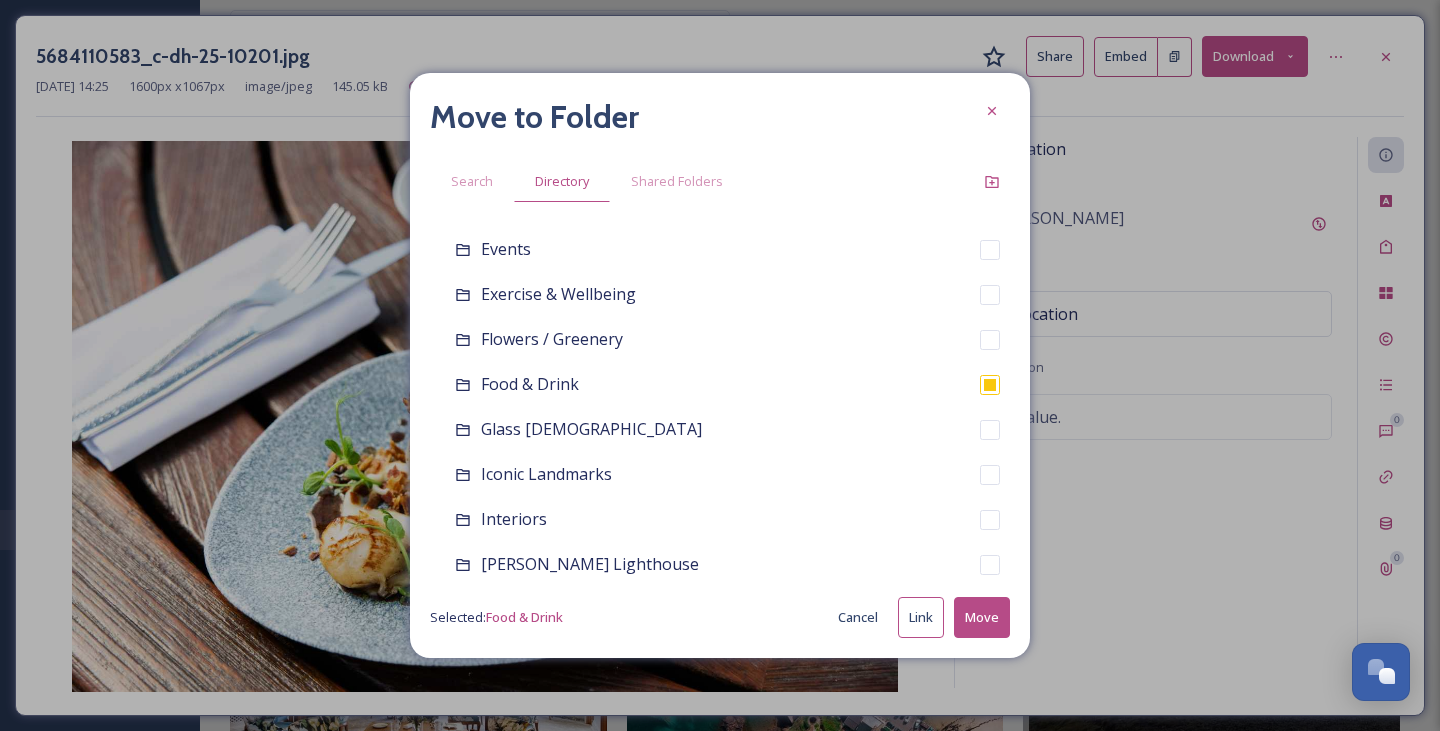 click on "Move" at bounding box center (982, 617) 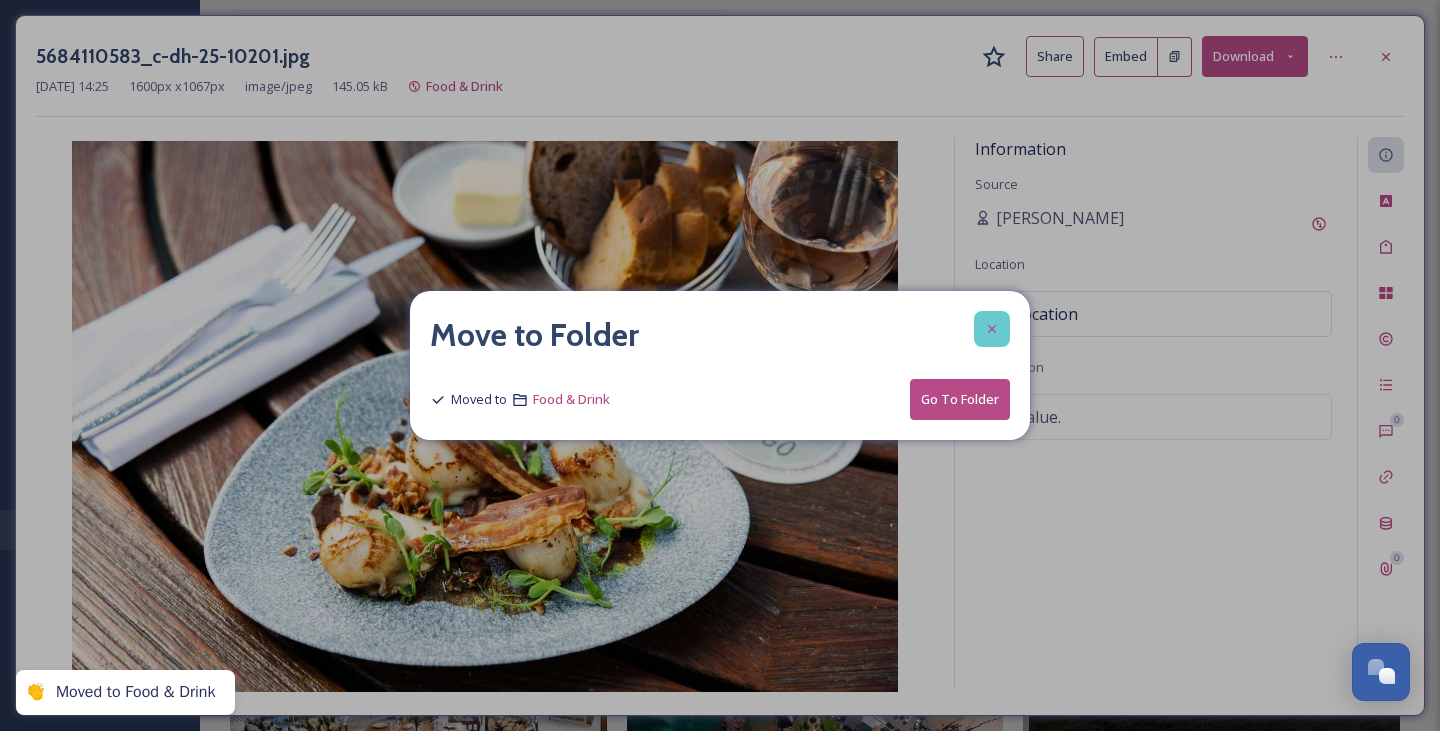click at bounding box center [992, 329] 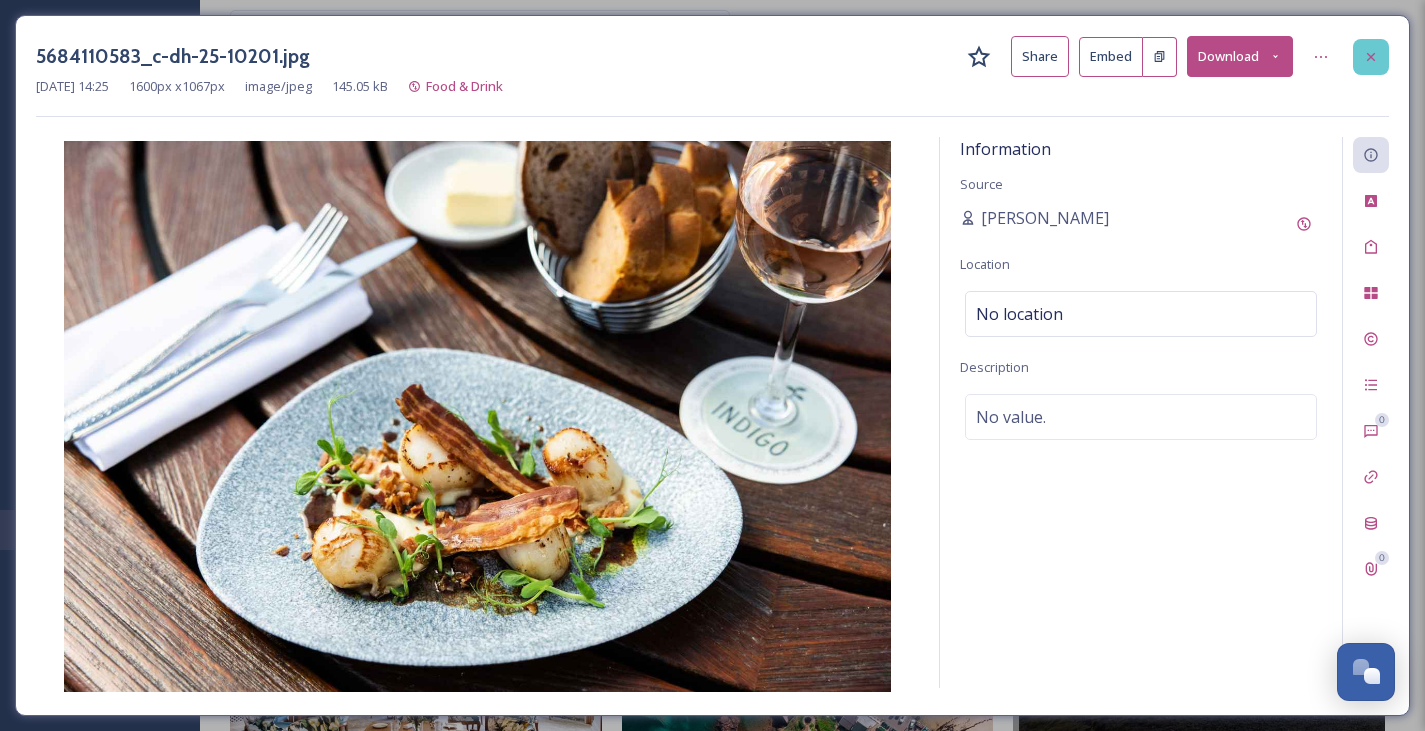 click 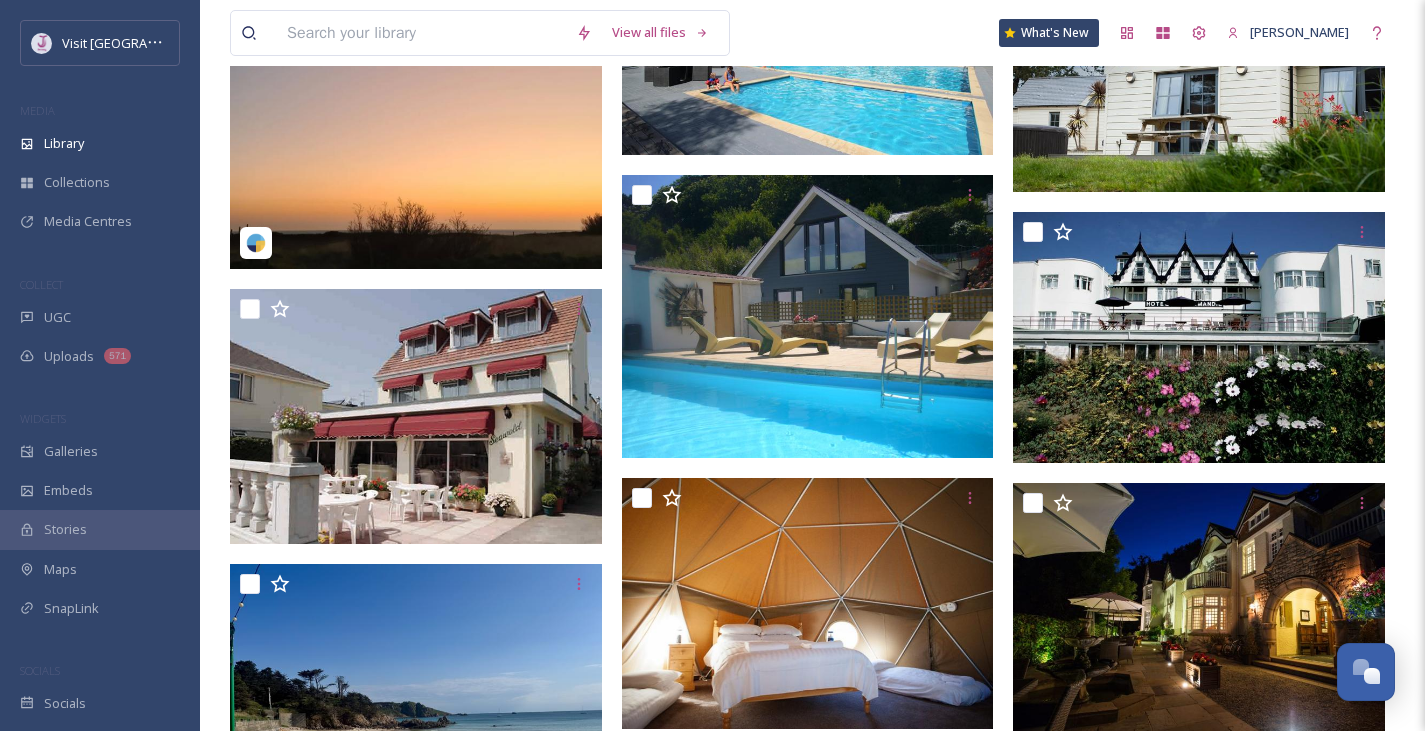 scroll, scrollTop: 2272, scrollLeft: 0, axis: vertical 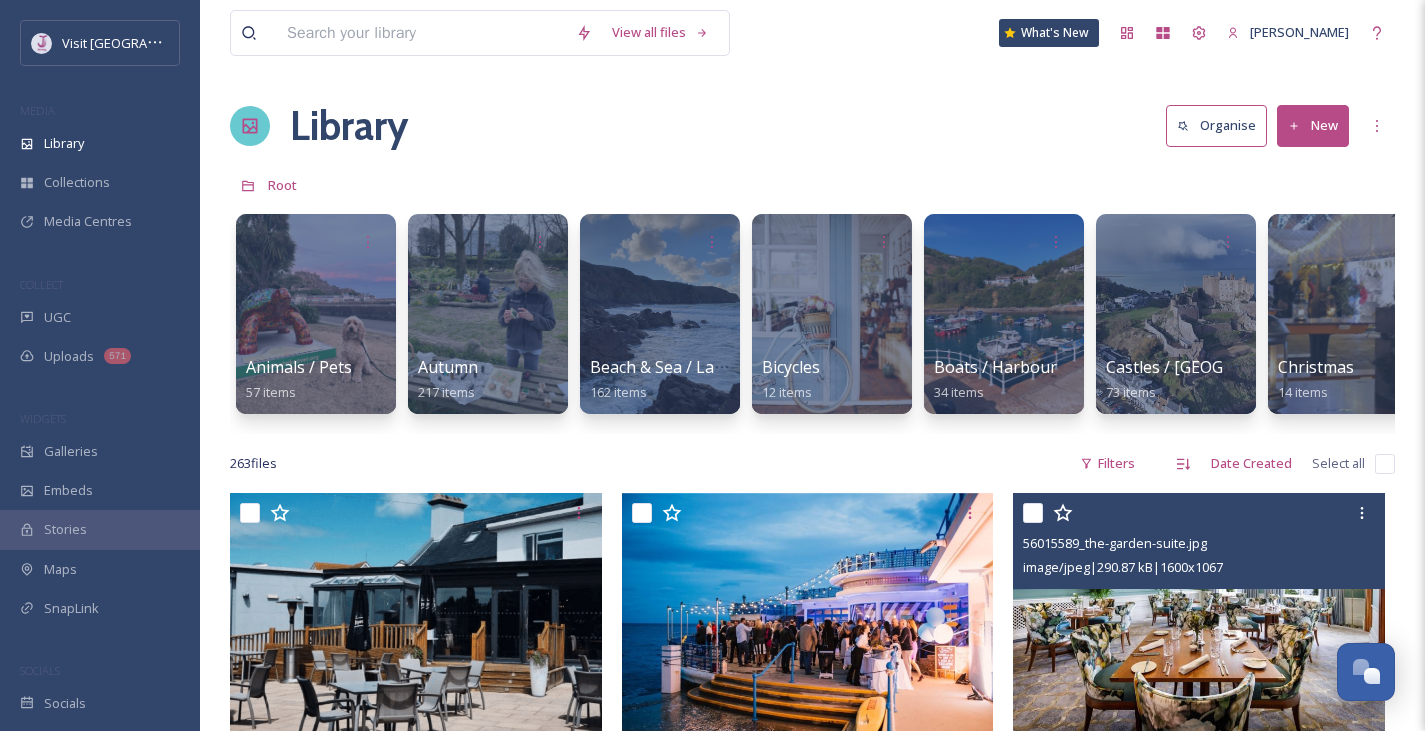 click at bounding box center (1199, 617) 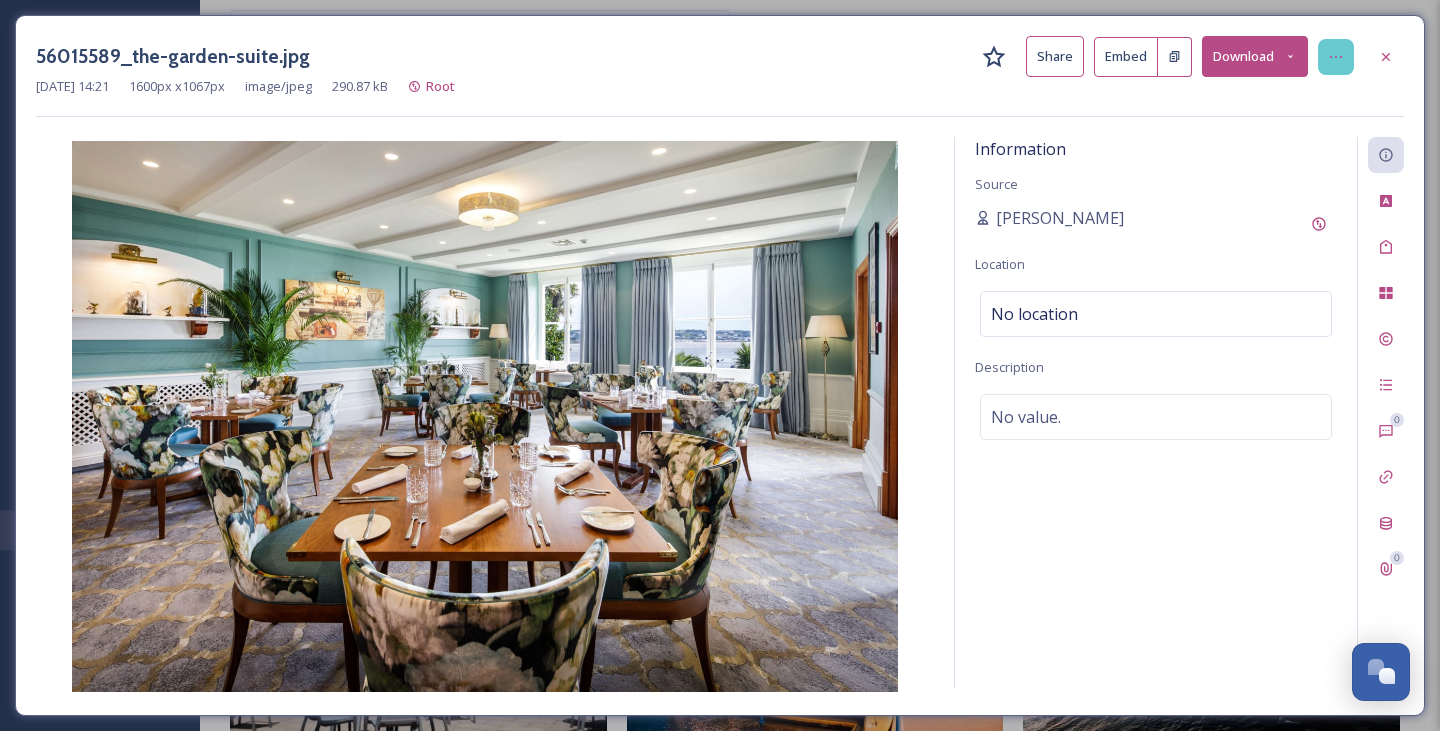 click 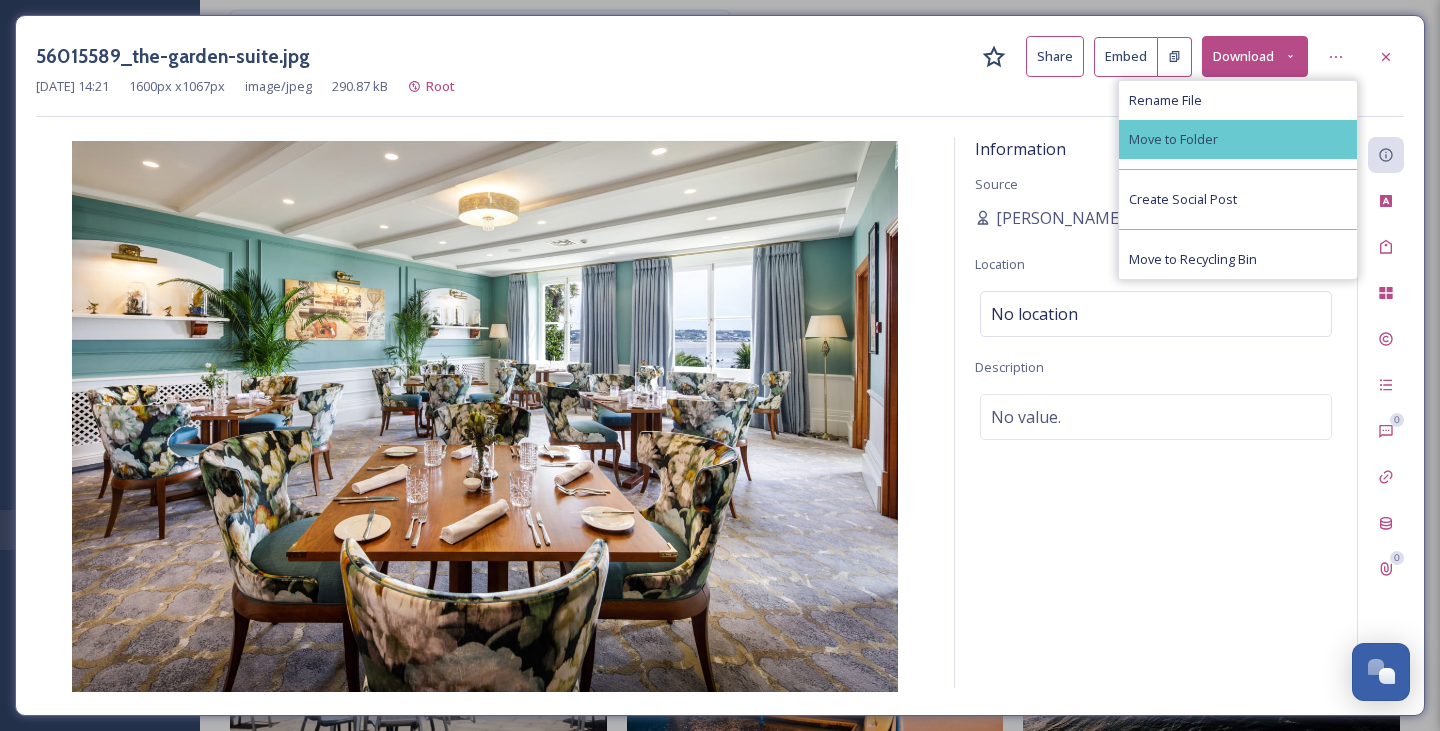 click on "Move to Folder" at bounding box center [1173, 139] 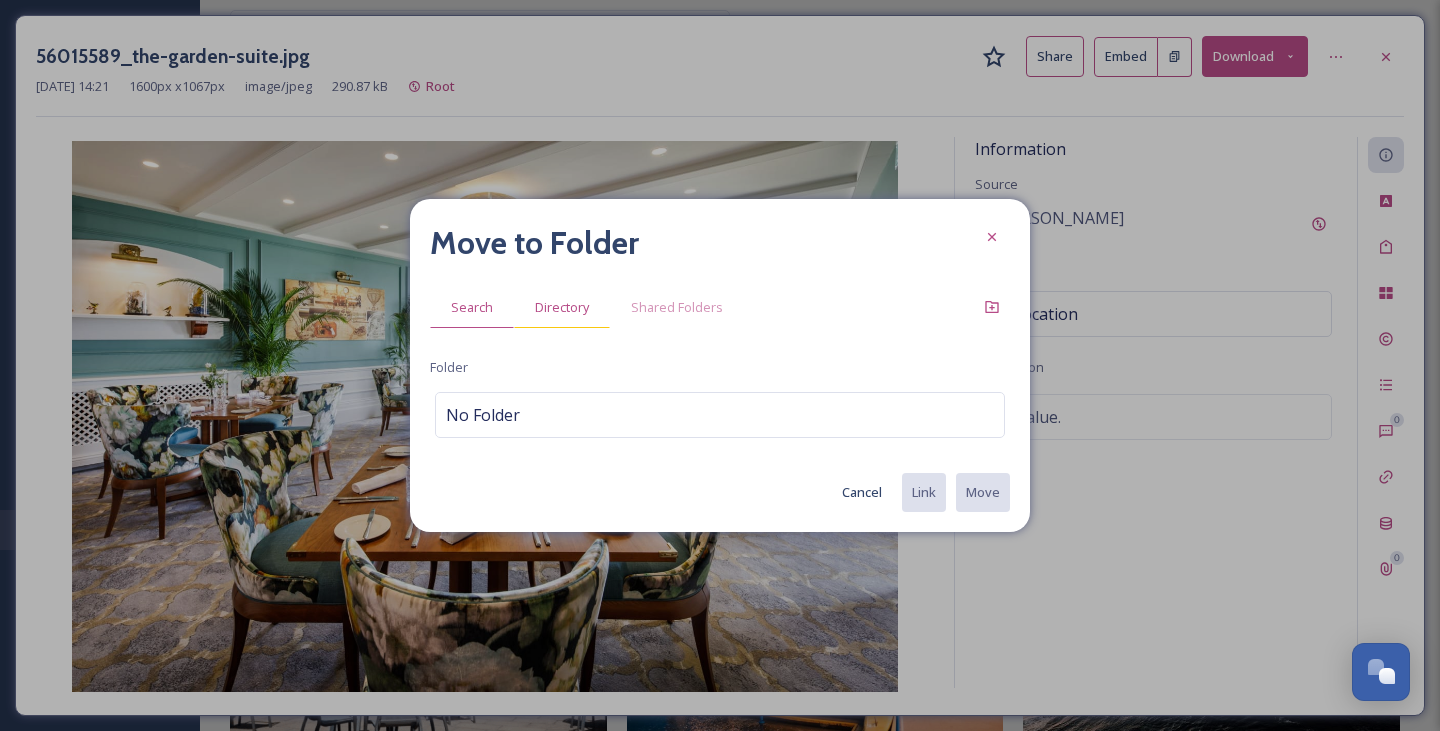 click on "Directory" at bounding box center (562, 307) 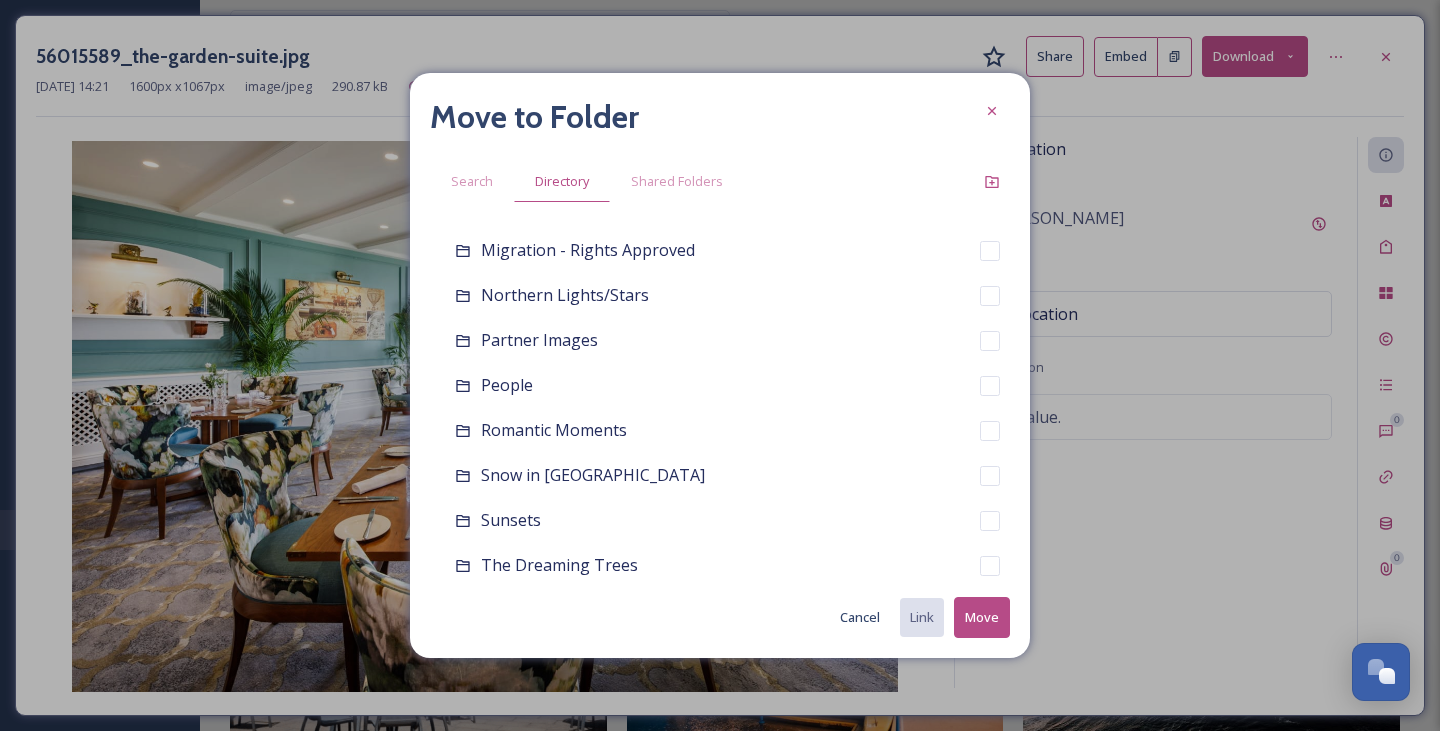 scroll, scrollTop: 1179, scrollLeft: 0, axis: vertical 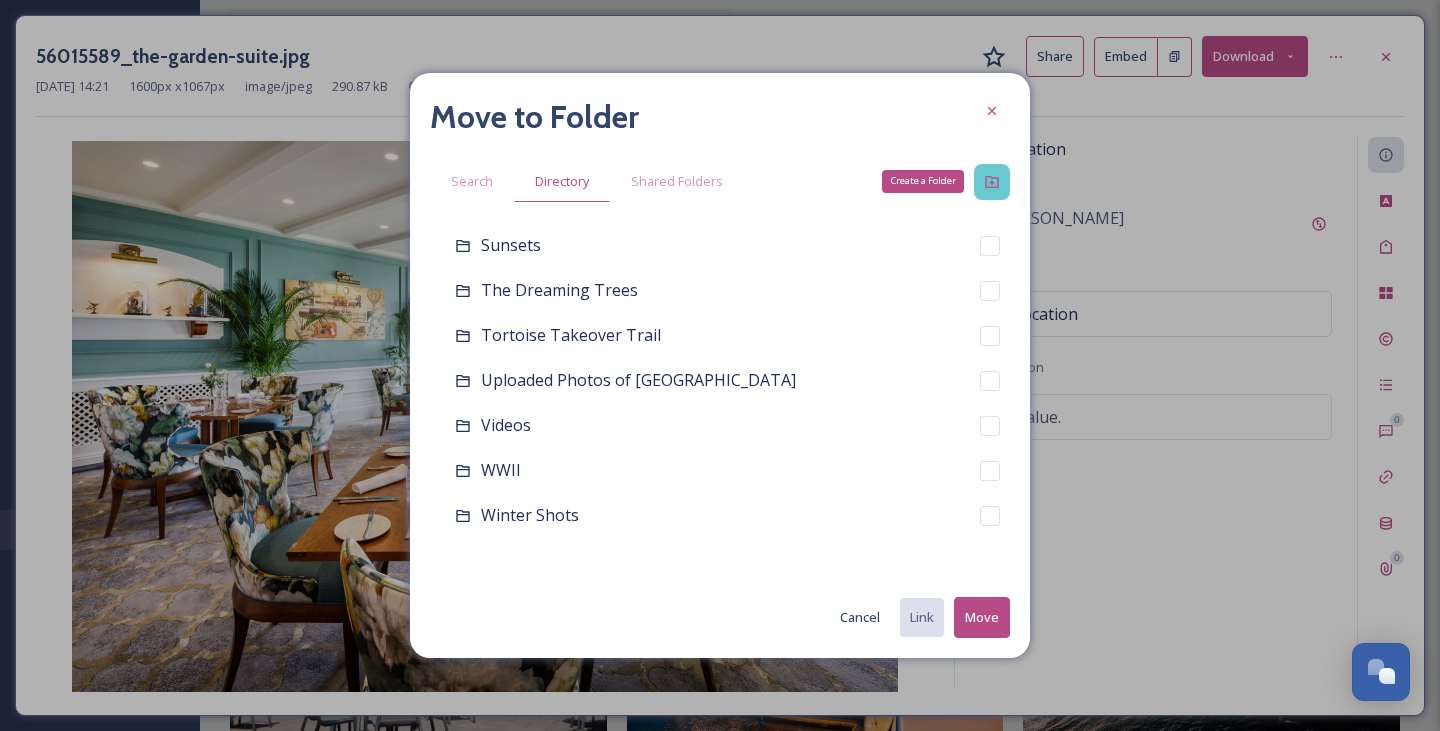 click 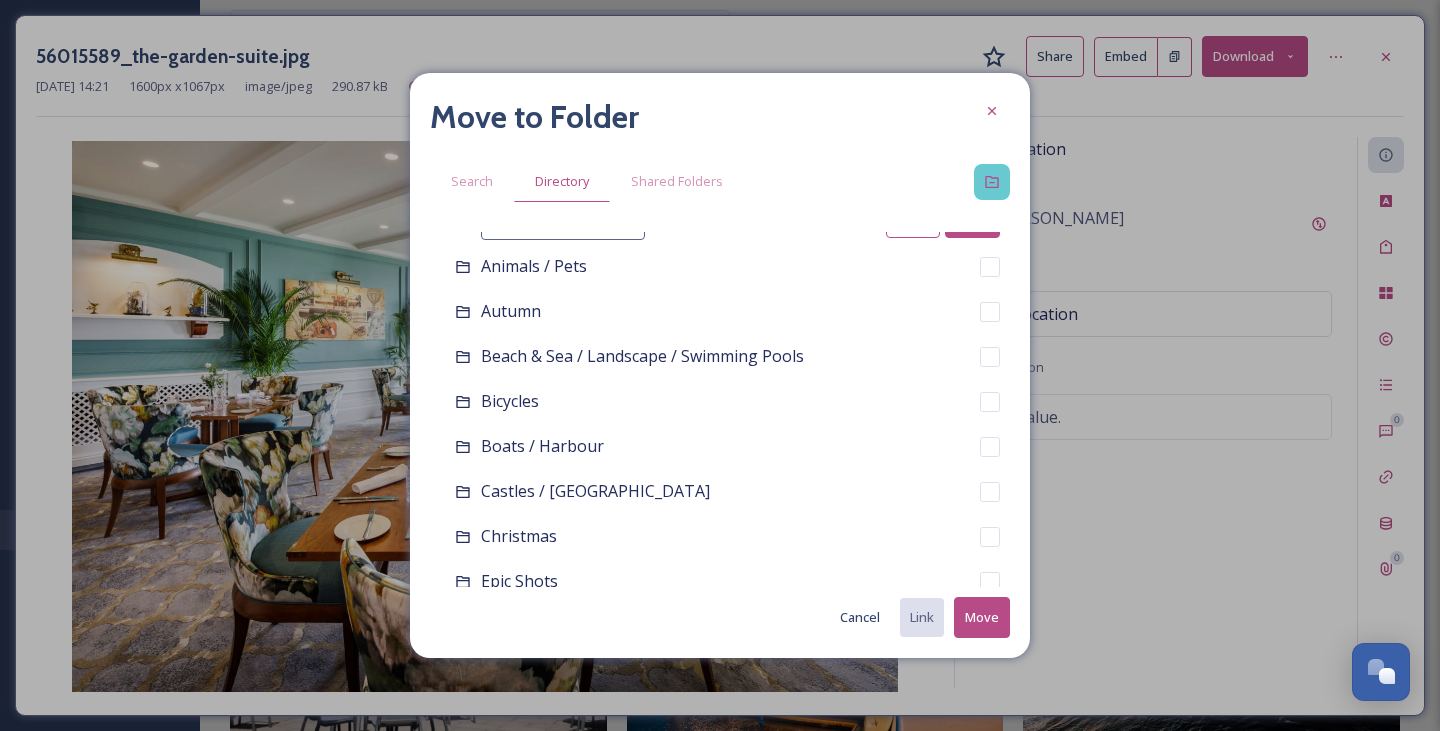 scroll, scrollTop: 0, scrollLeft: 0, axis: both 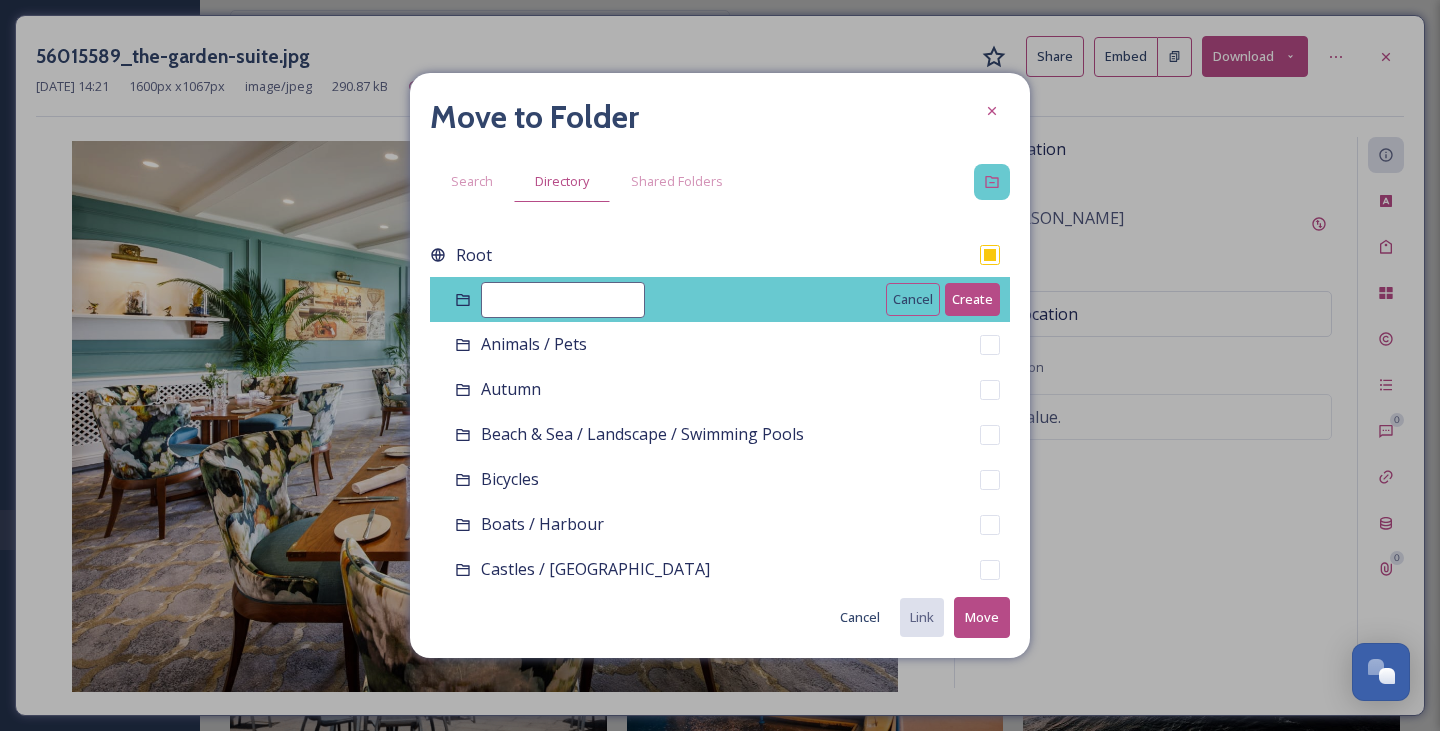 click at bounding box center (563, 300) 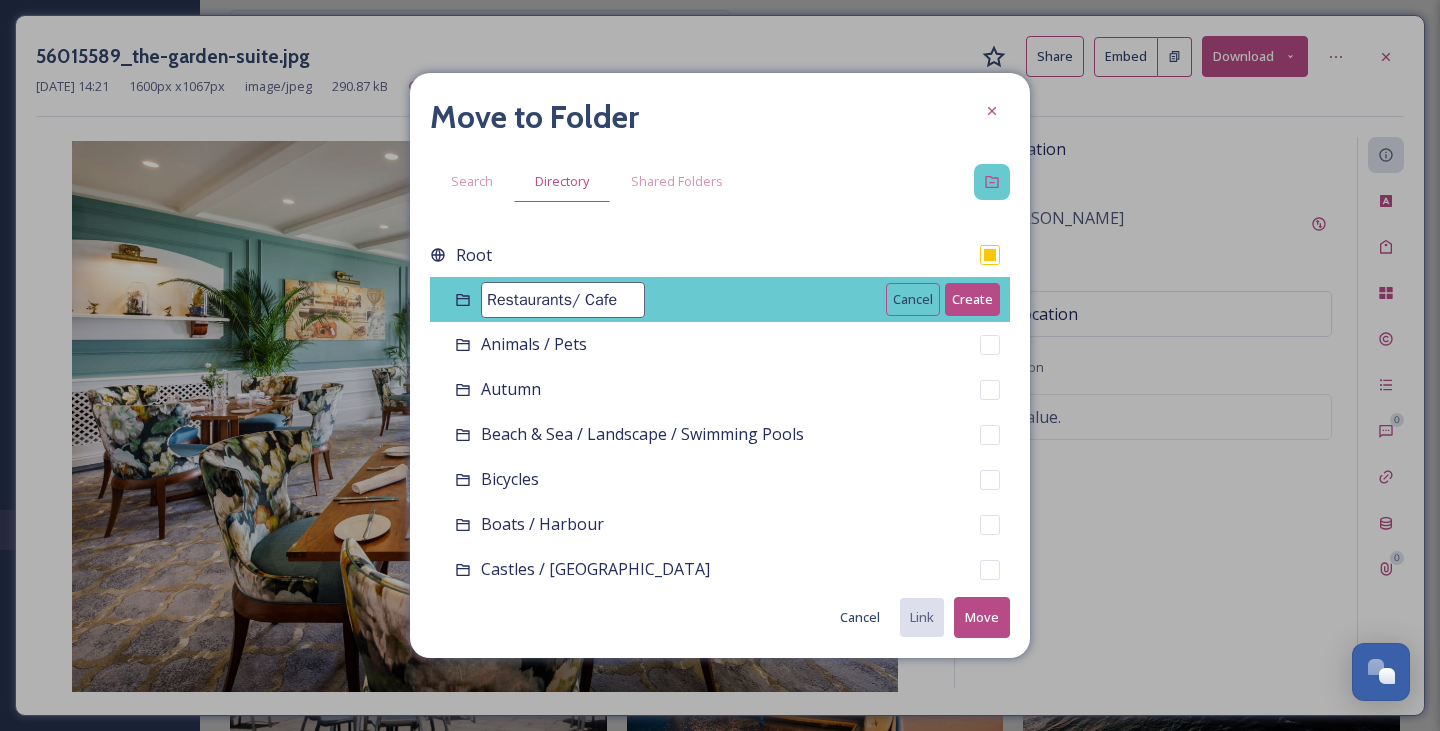 click on "Restaurants/ Cafe" at bounding box center (563, 300) 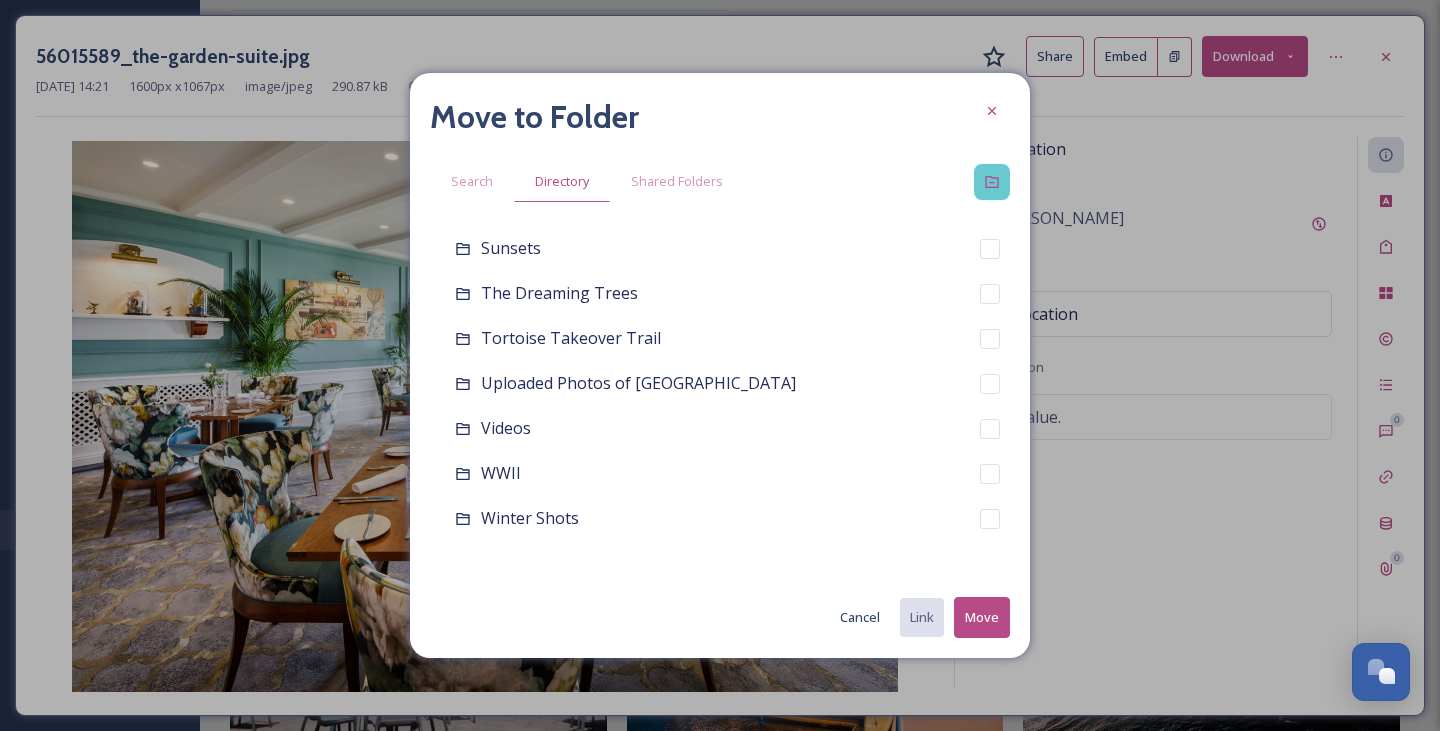 scroll, scrollTop: 1224, scrollLeft: 0, axis: vertical 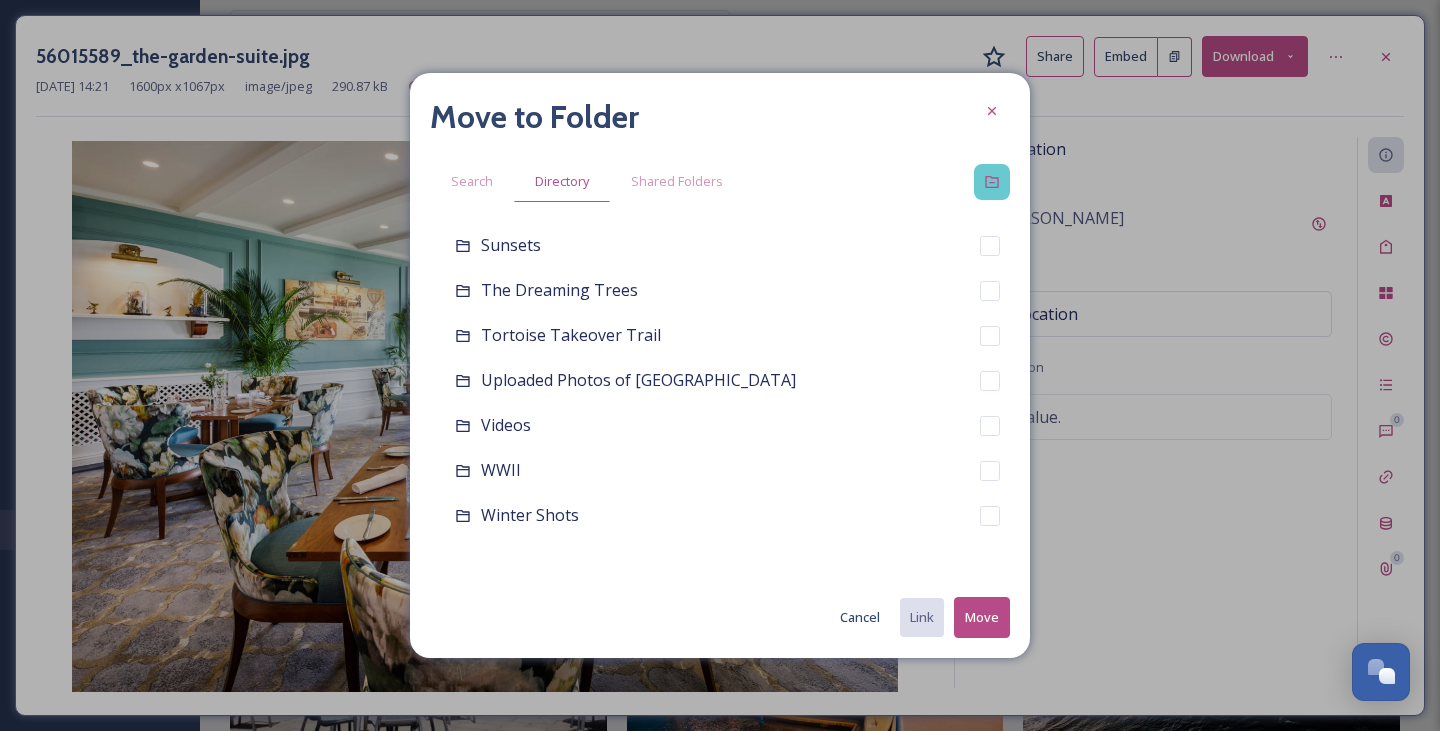 type on "Restaurants / Cafe" 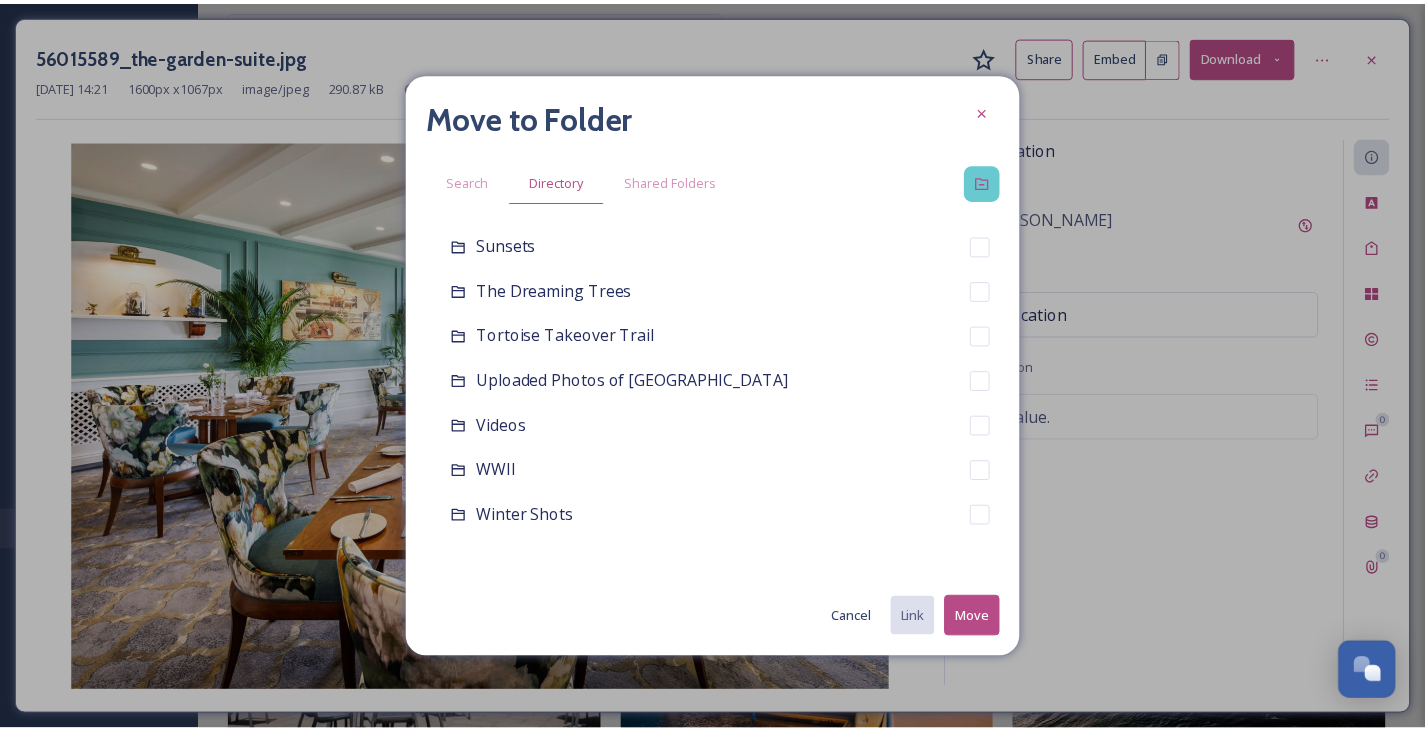 scroll, scrollTop: 1223, scrollLeft: 0, axis: vertical 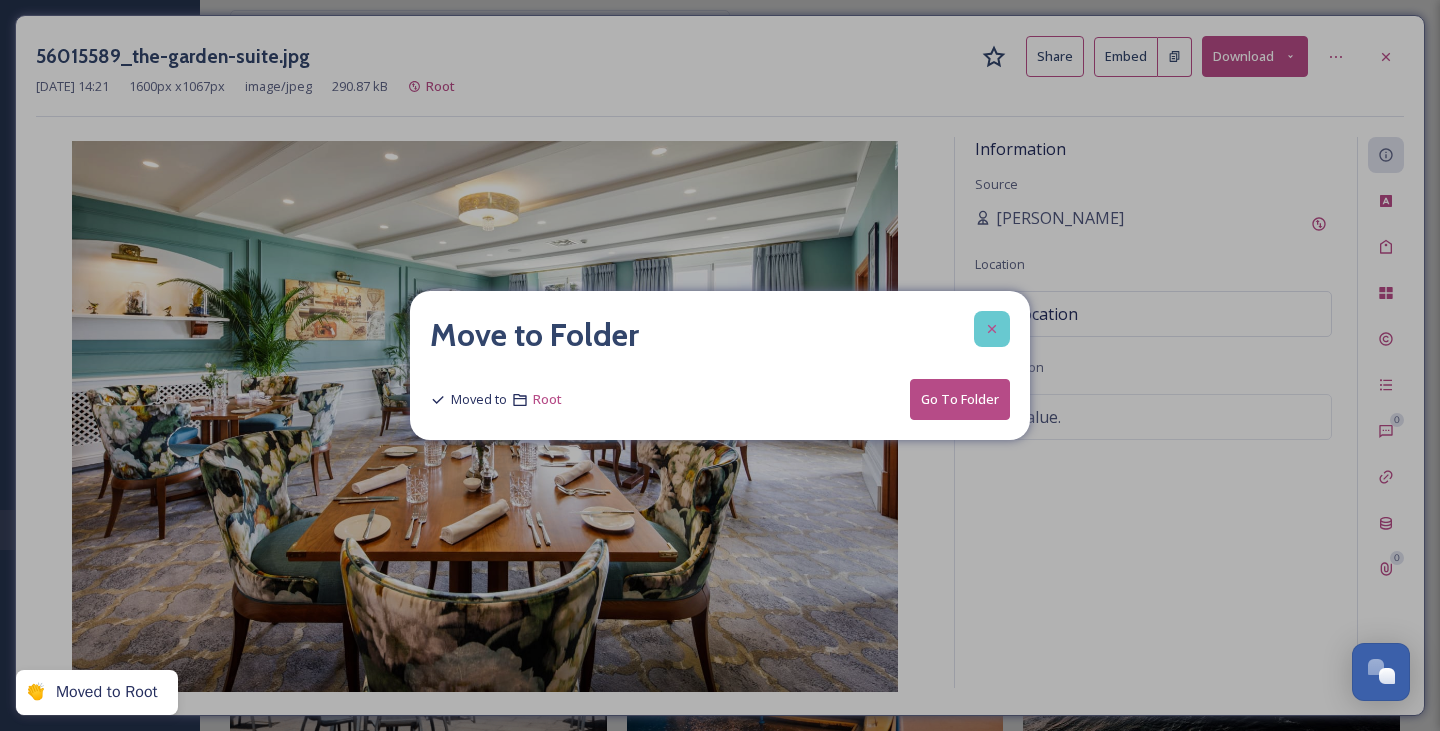 click 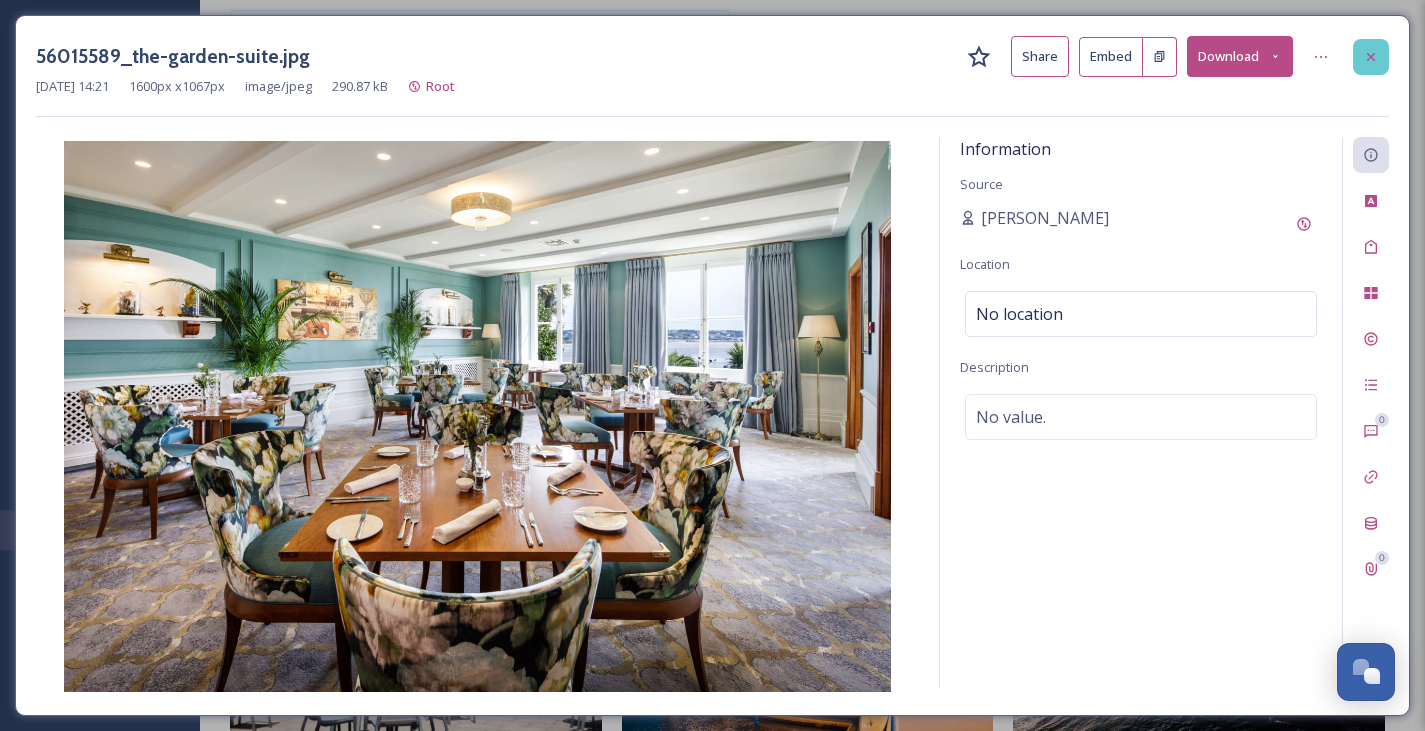 click at bounding box center [1371, 57] 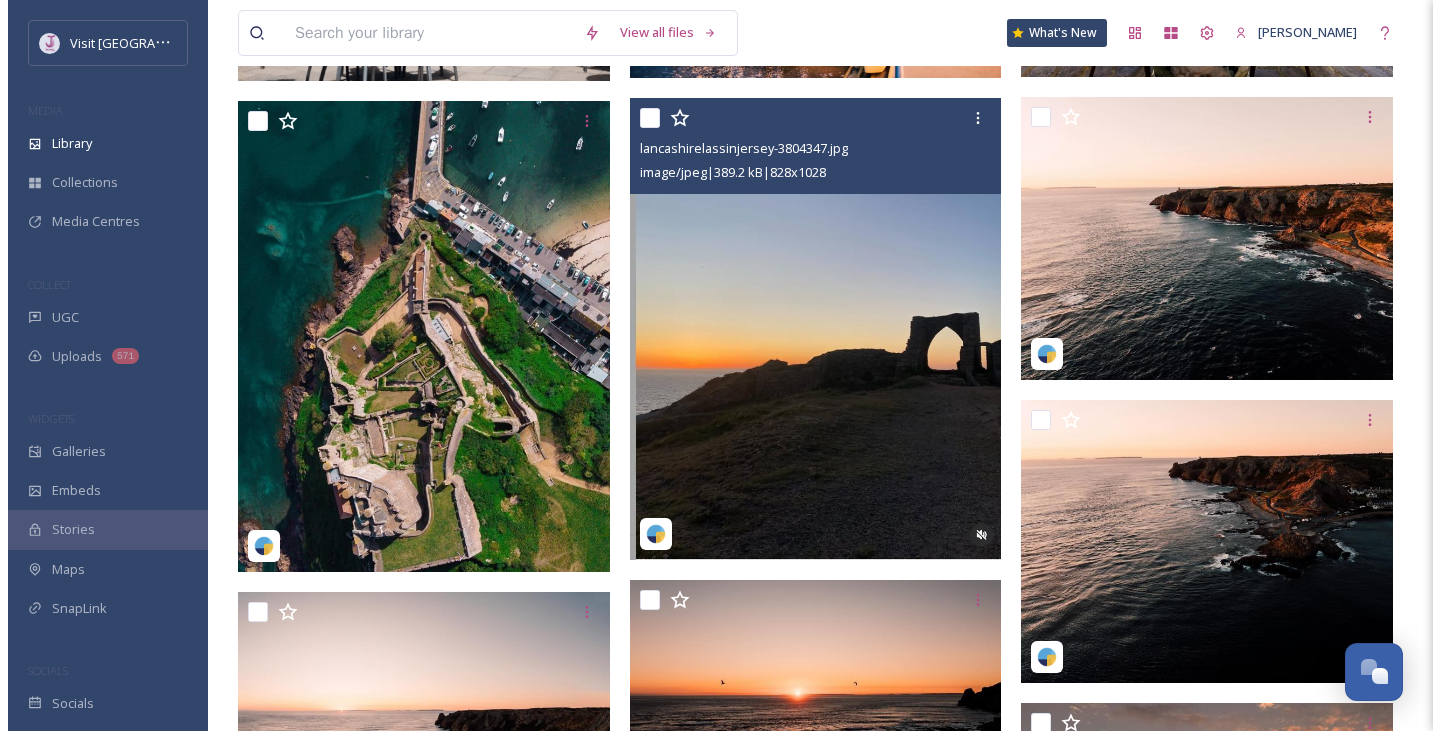 scroll, scrollTop: 691, scrollLeft: 0, axis: vertical 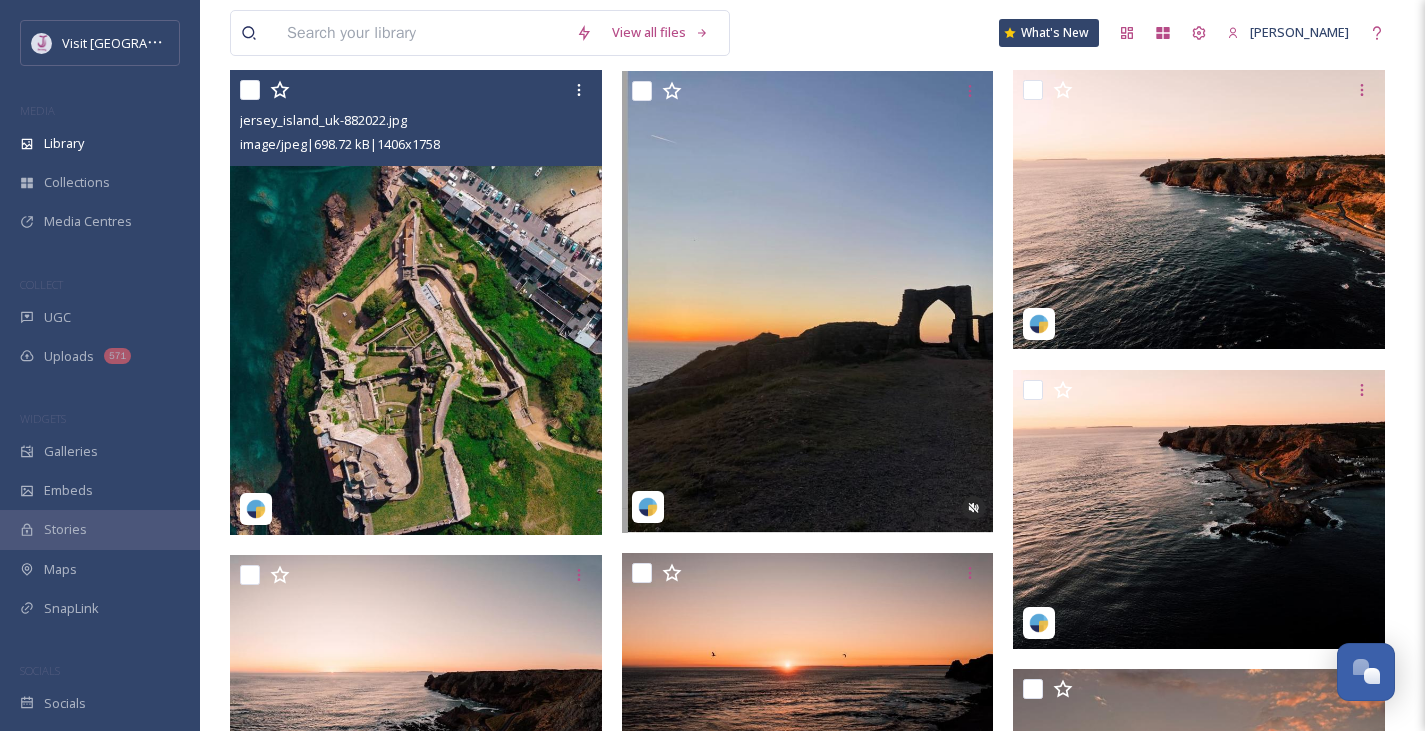 click at bounding box center (416, 302) 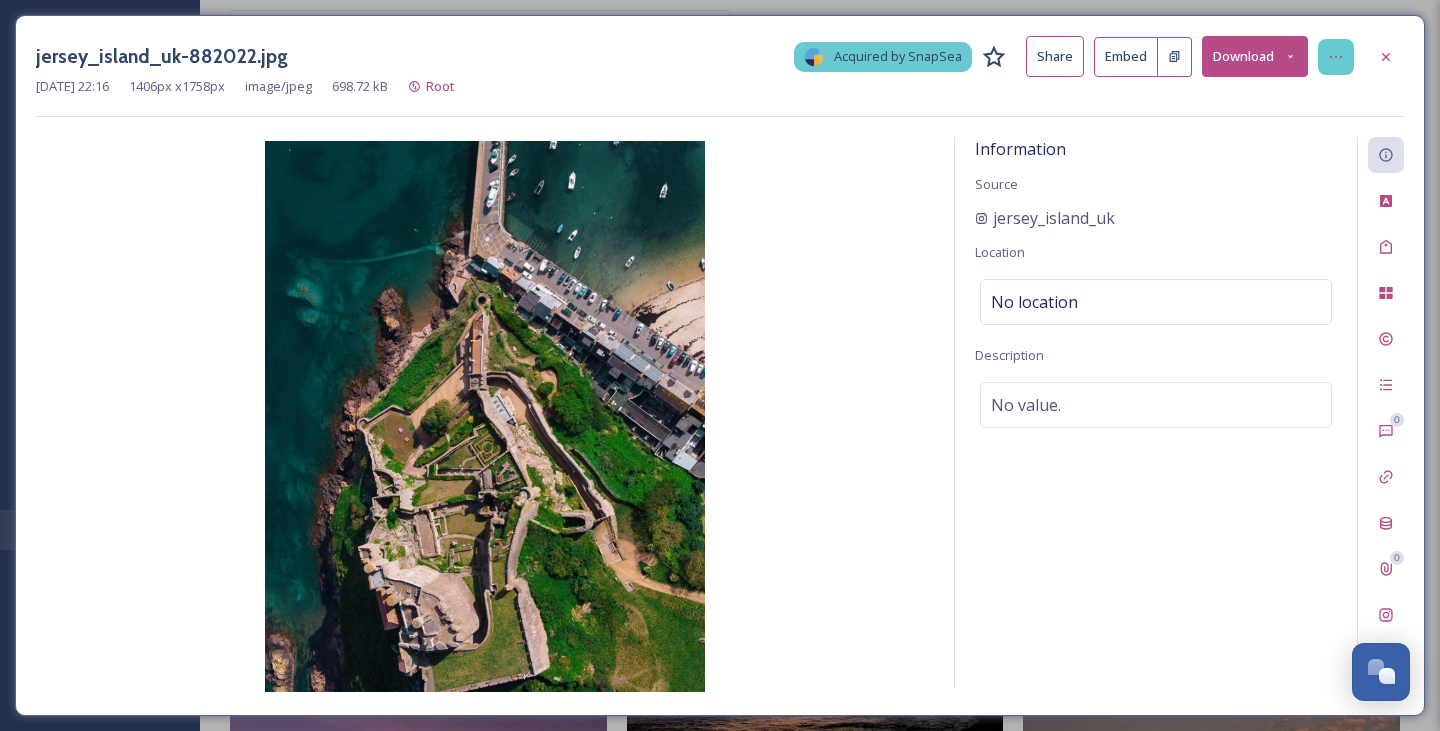 click 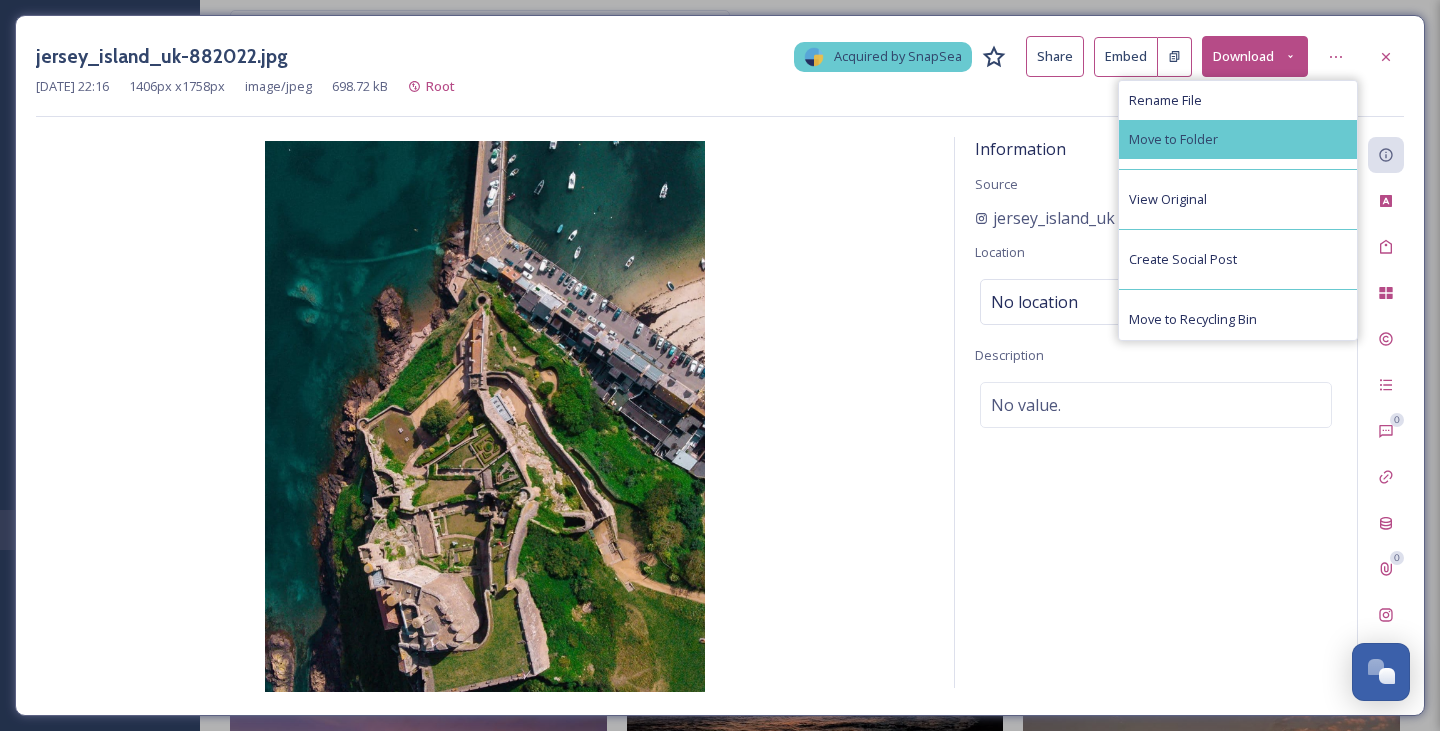click on "Move to Folder" at bounding box center [1173, 139] 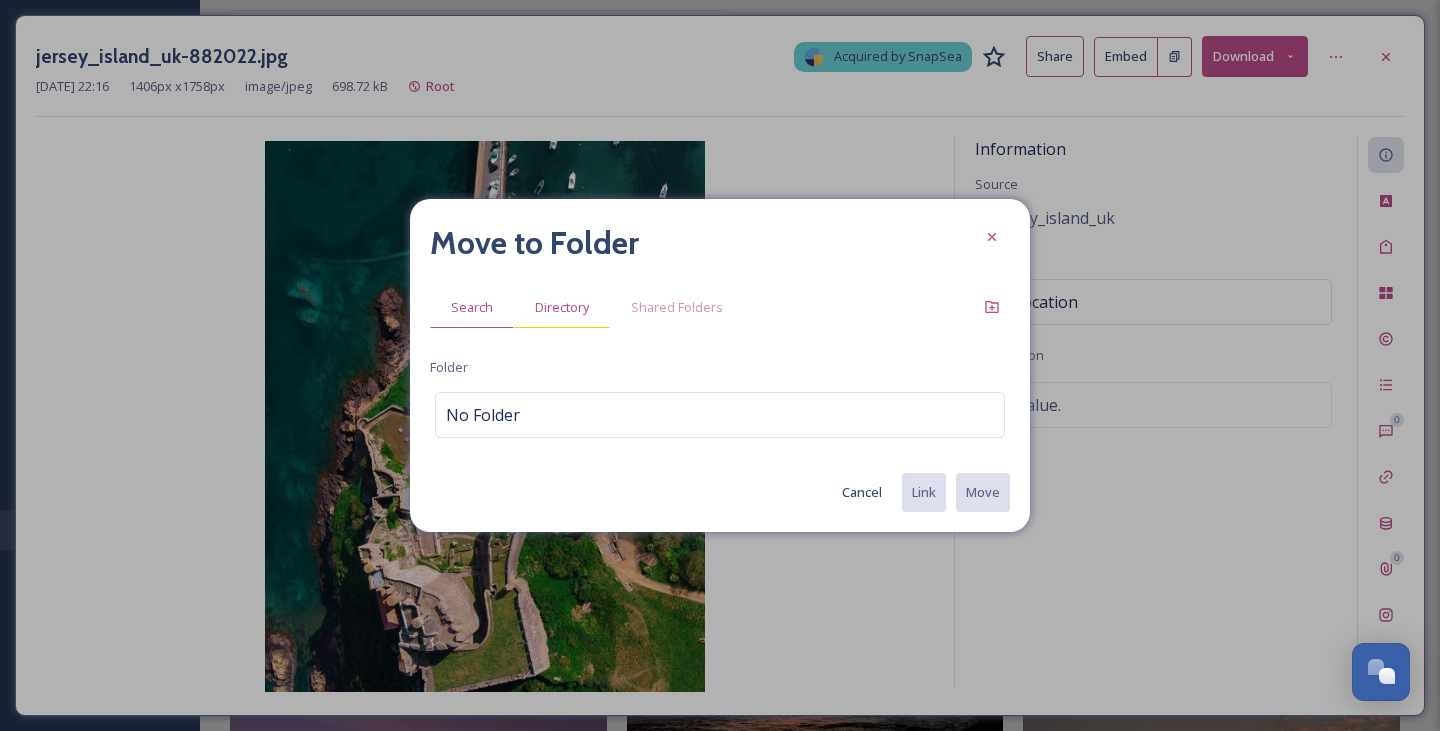 click on "Directory" at bounding box center (562, 307) 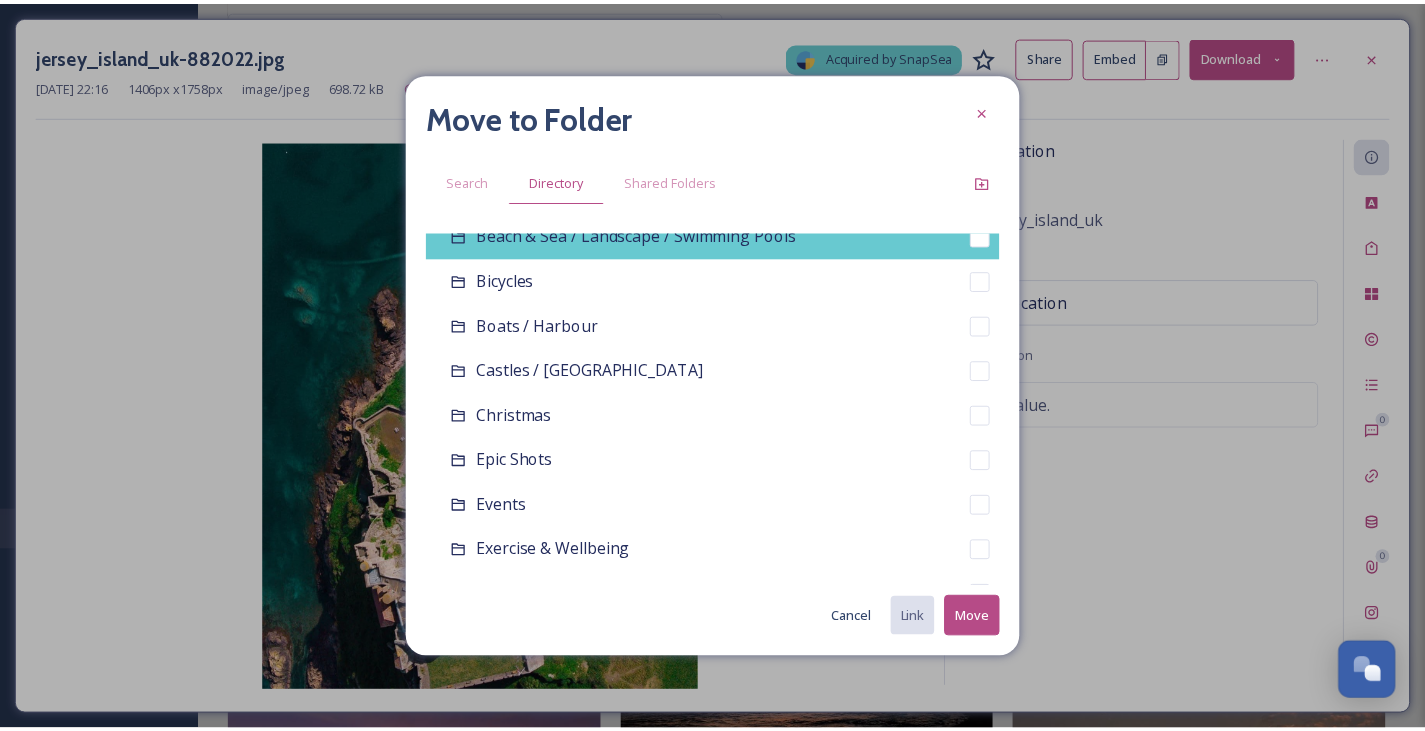 scroll, scrollTop: 155, scrollLeft: 0, axis: vertical 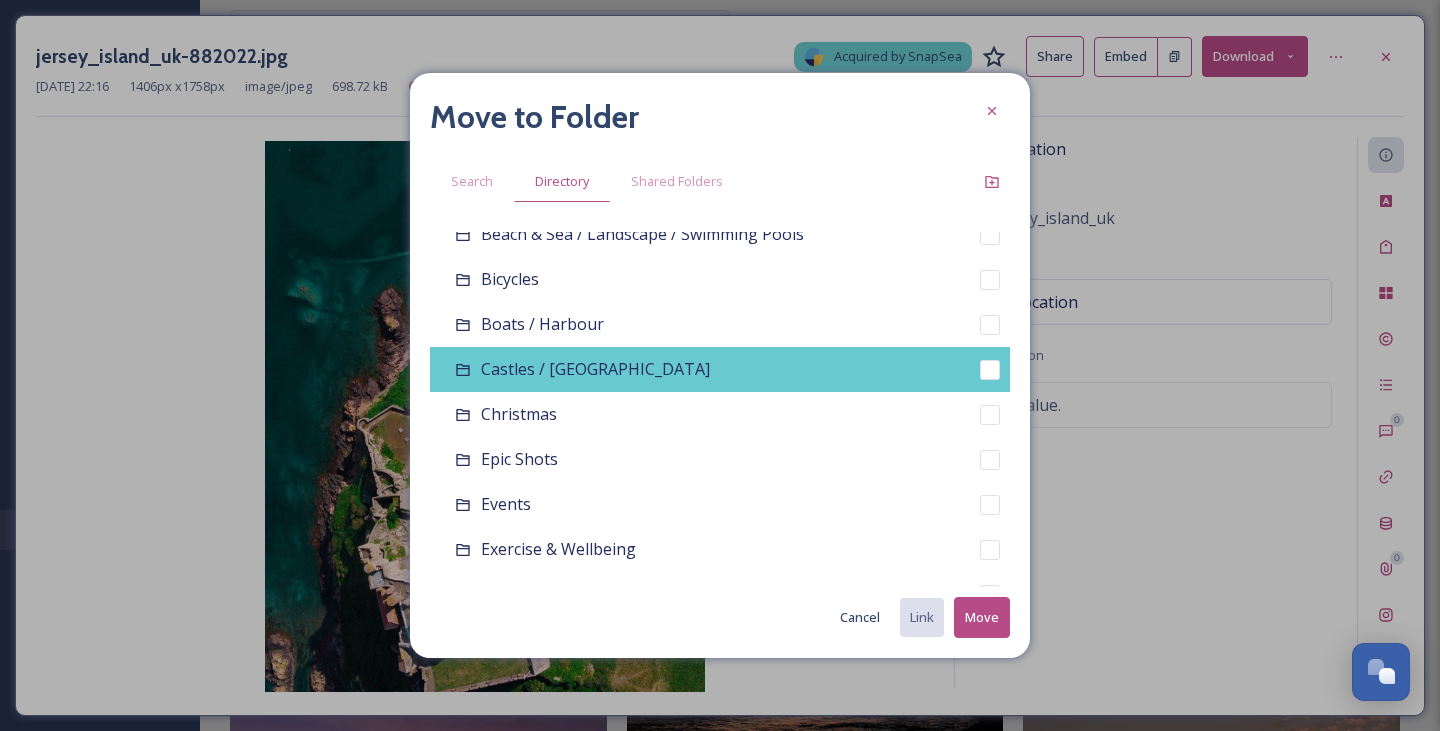 click on "Castles / [GEOGRAPHIC_DATA]" at bounding box center [595, 369] 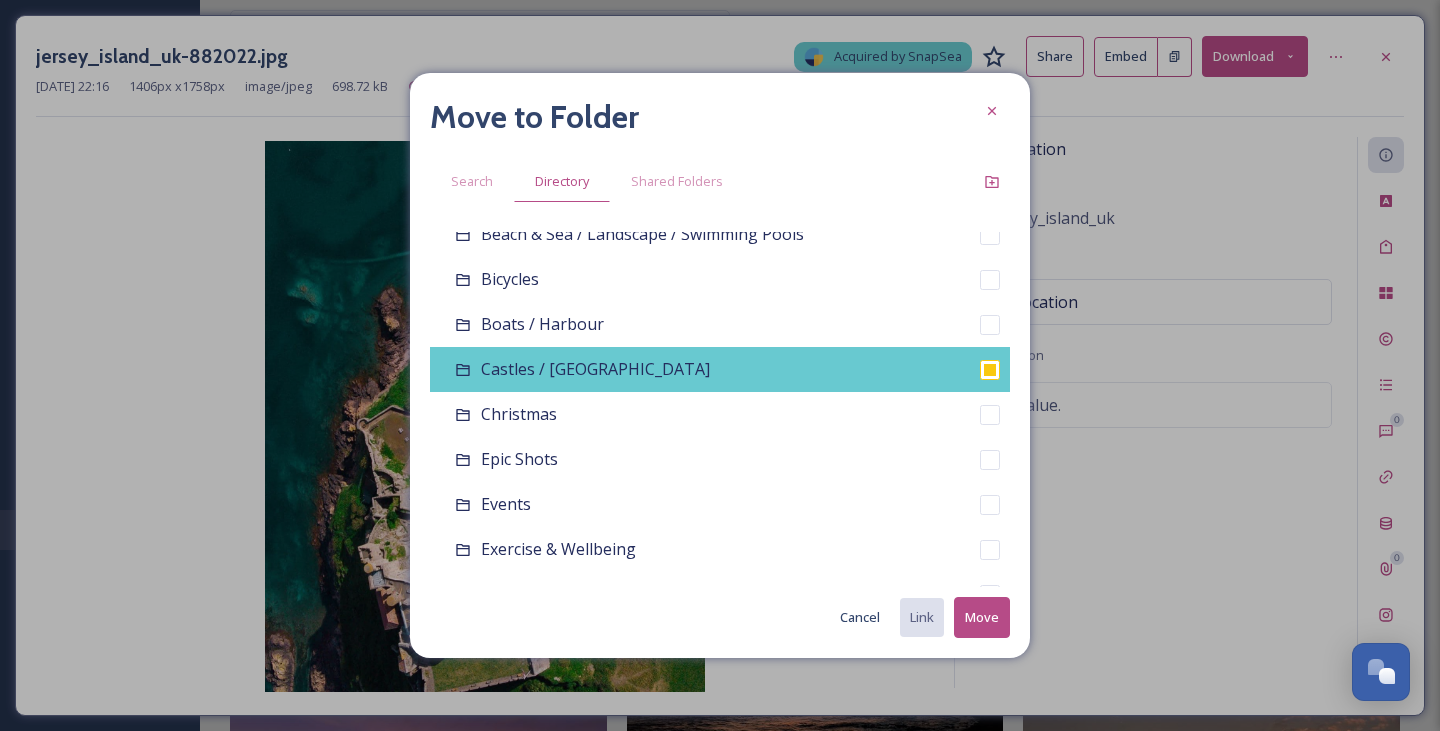 checkbox on "false" 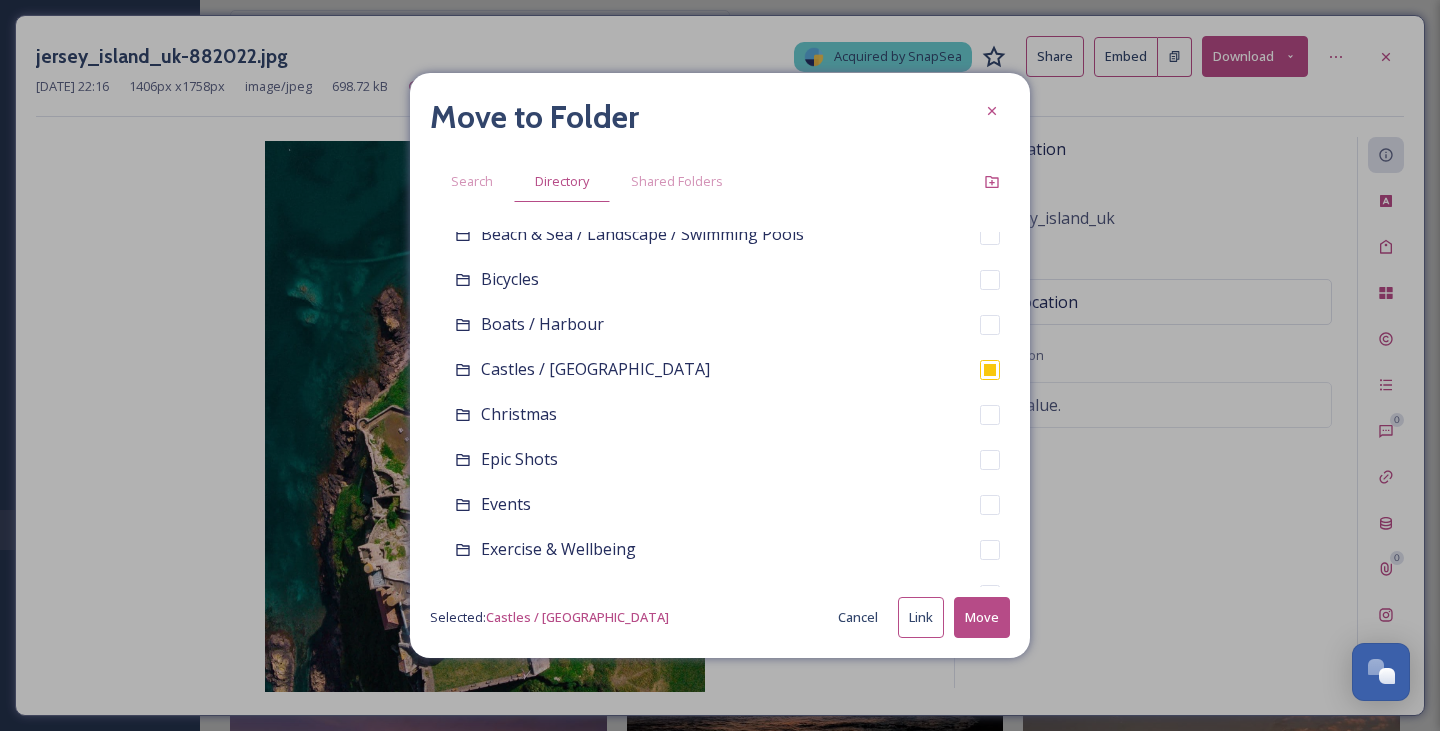 click on "Move" at bounding box center (982, 617) 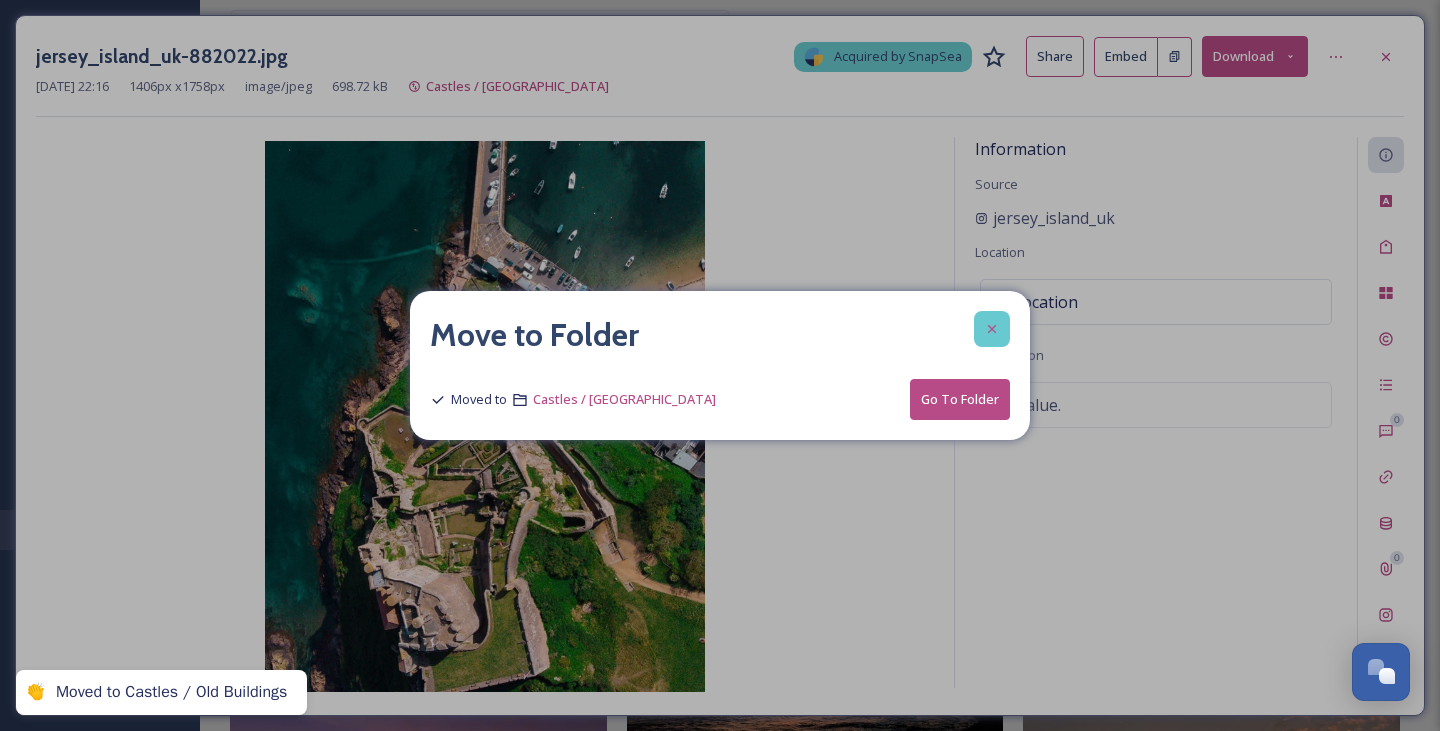 click at bounding box center (992, 329) 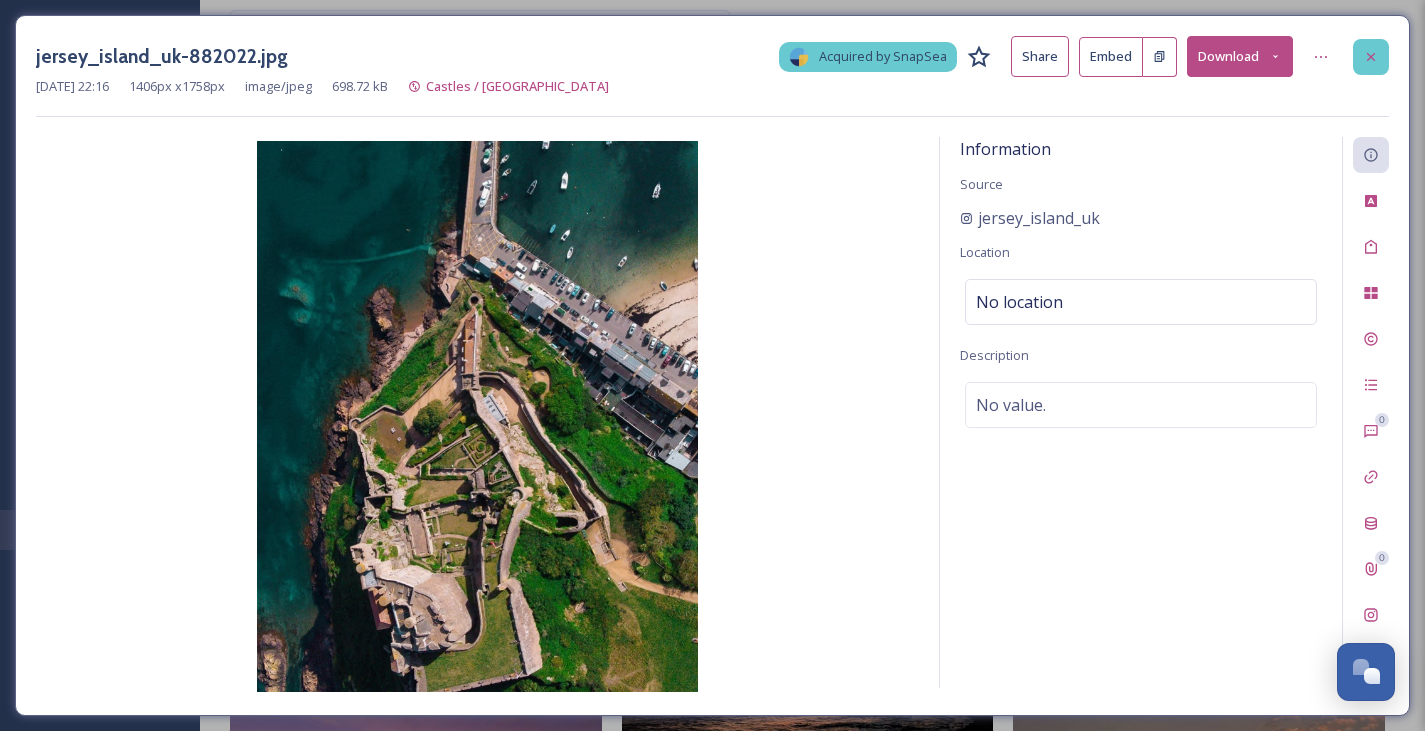 click 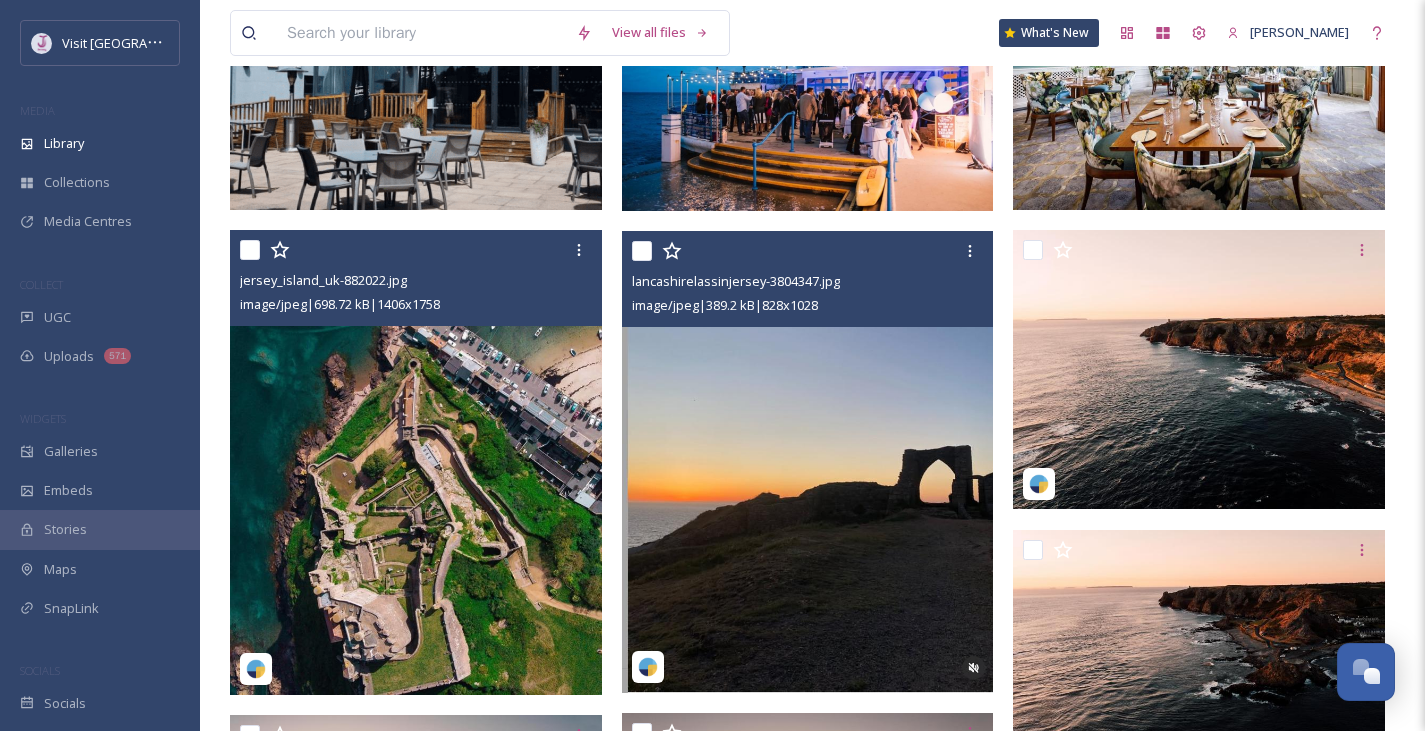 scroll, scrollTop: 0, scrollLeft: 0, axis: both 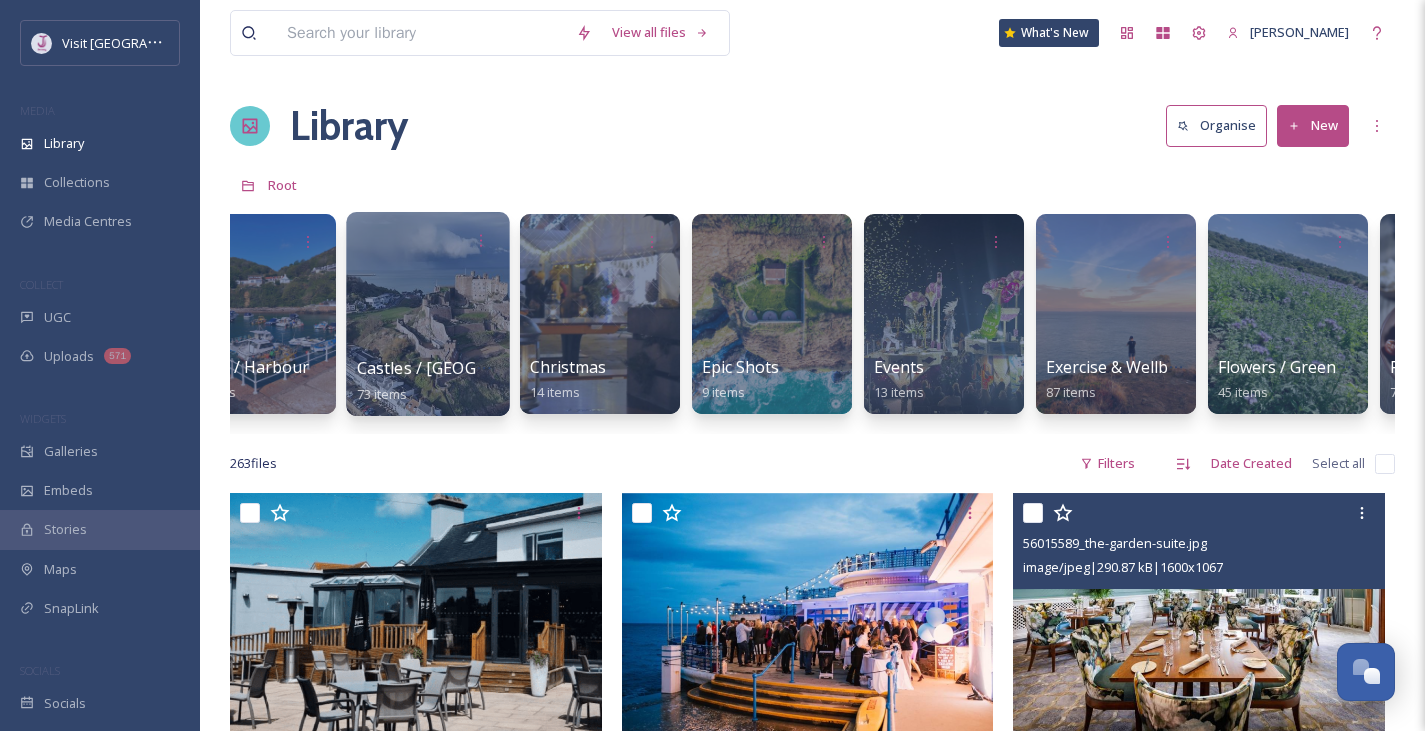 click at bounding box center (1288, 314) 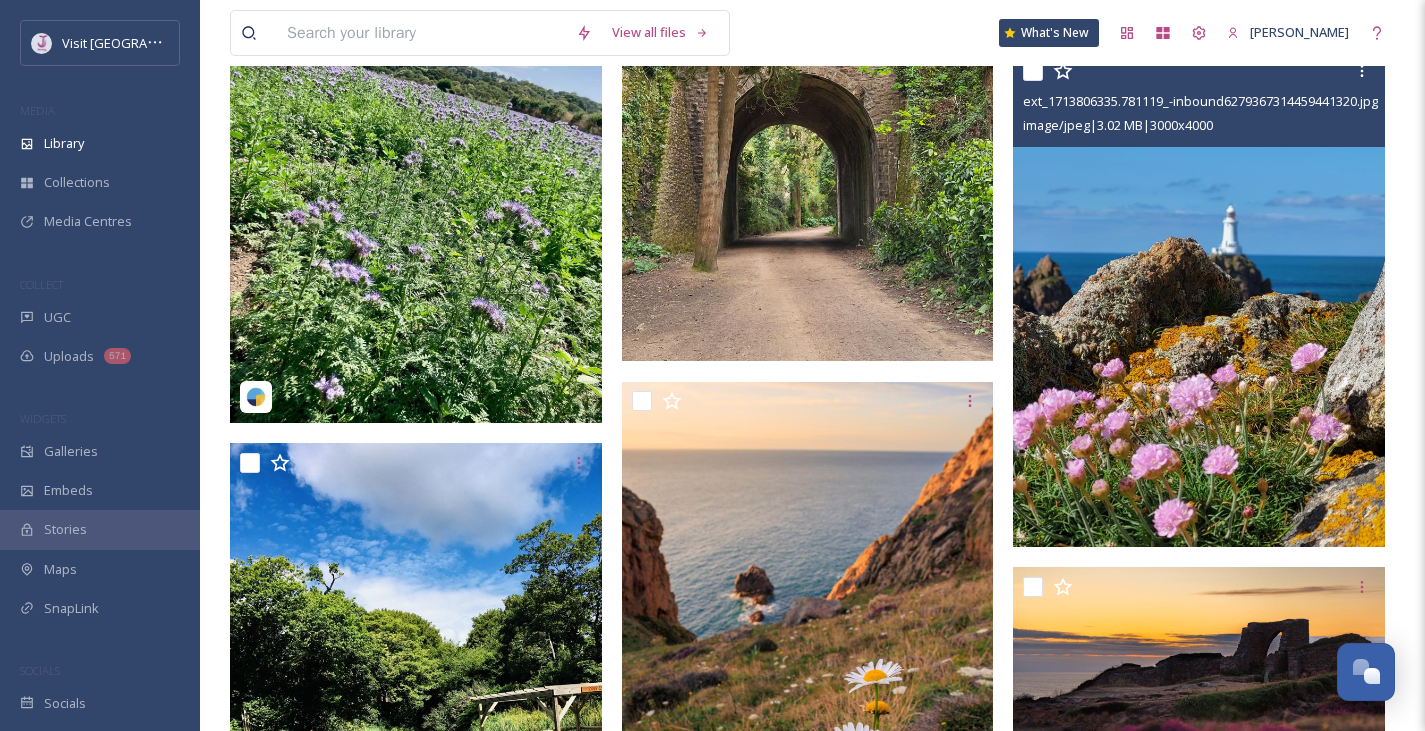 scroll, scrollTop: 0, scrollLeft: 0, axis: both 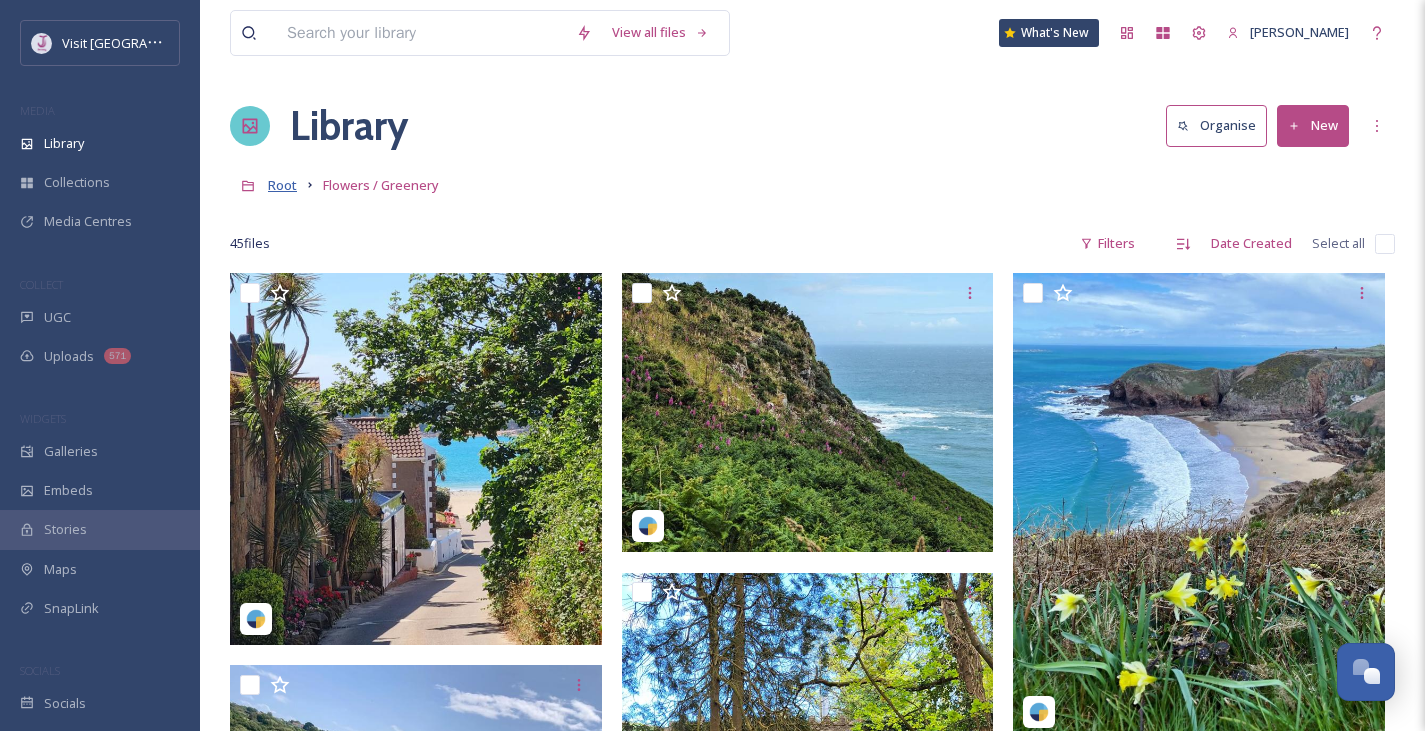 click on "Root" at bounding box center [282, 185] 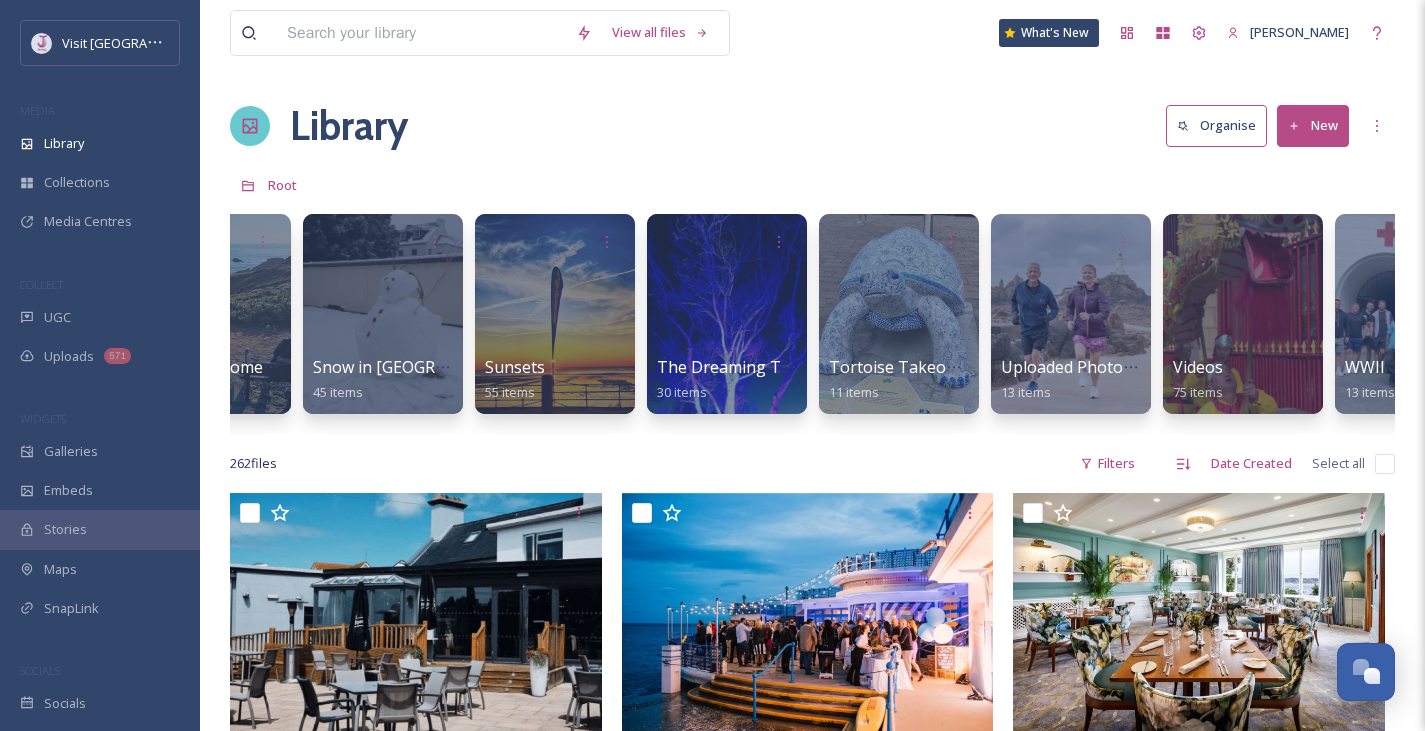 scroll, scrollTop: 0, scrollLeft: 4062, axis: horizontal 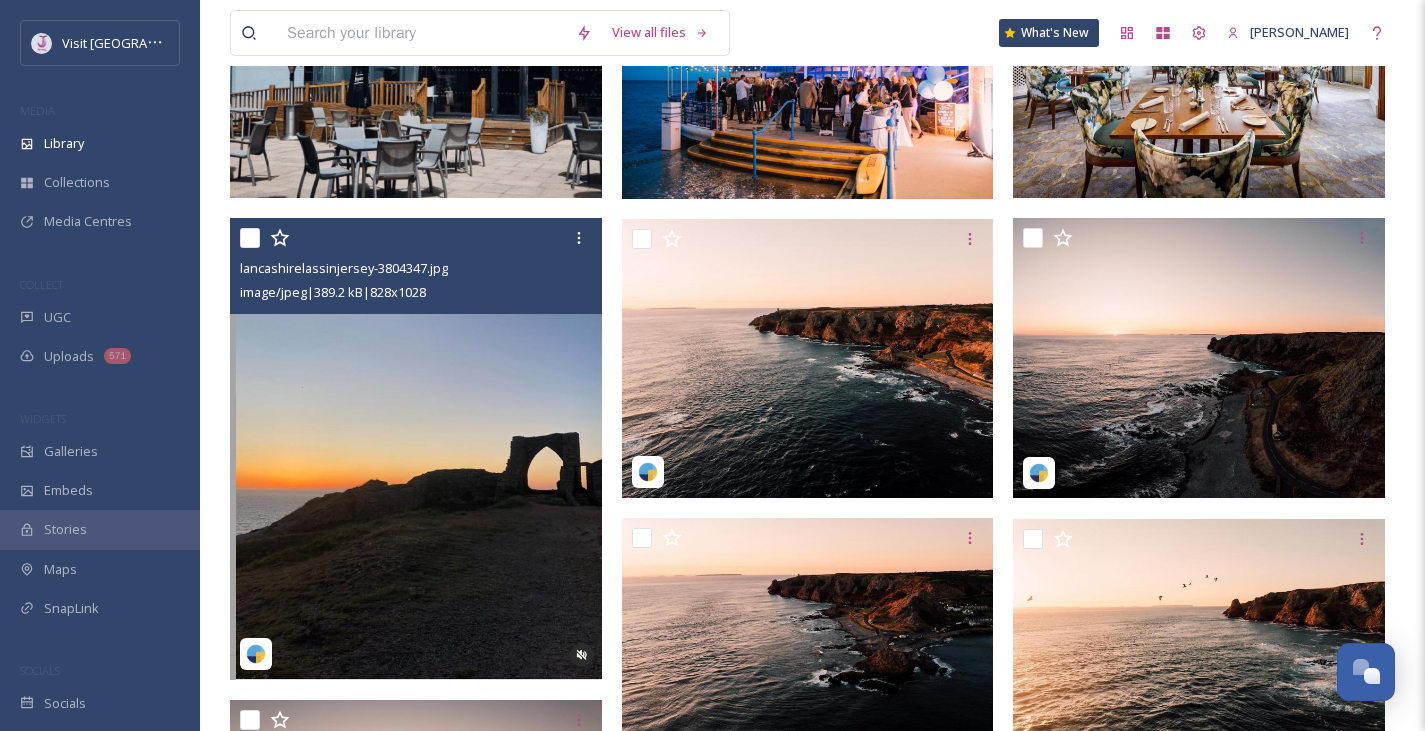 click at bounding box center [250, 238] 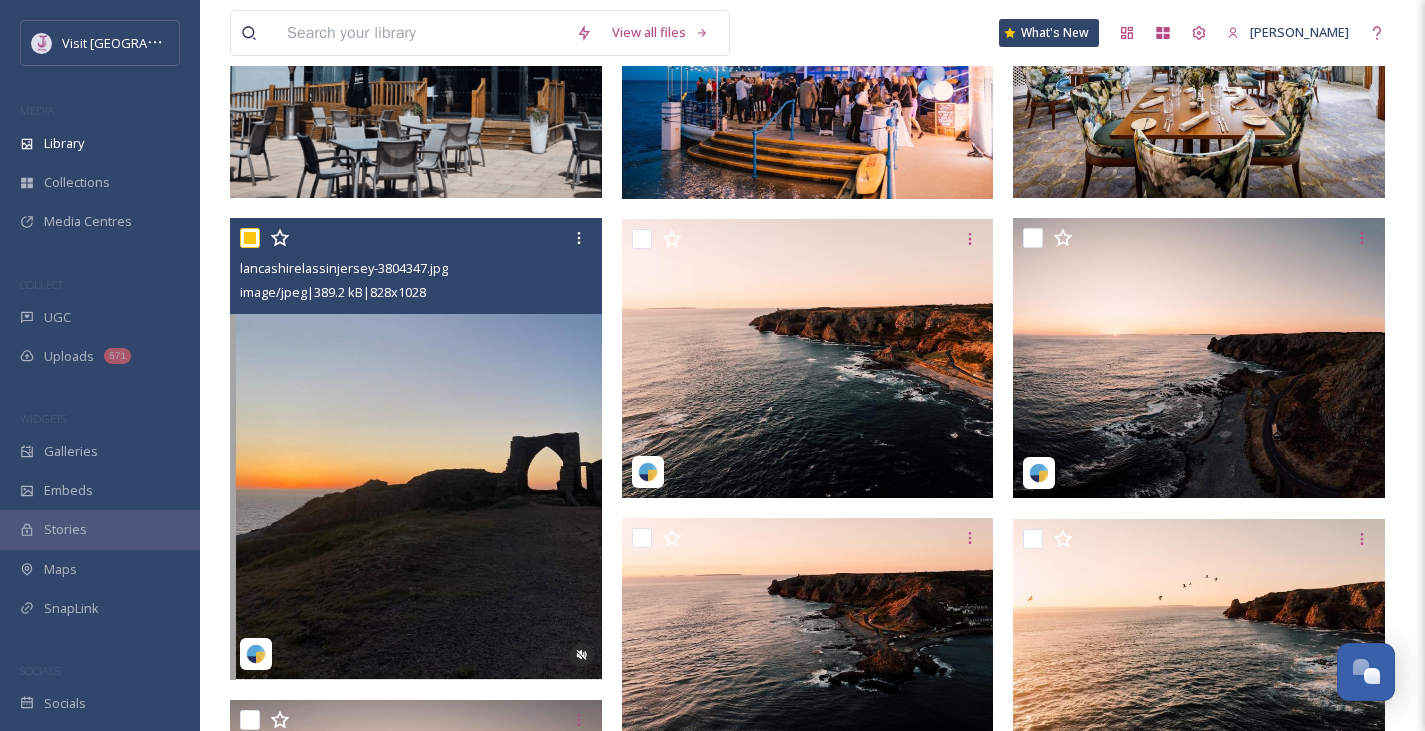 checkbox on "true" 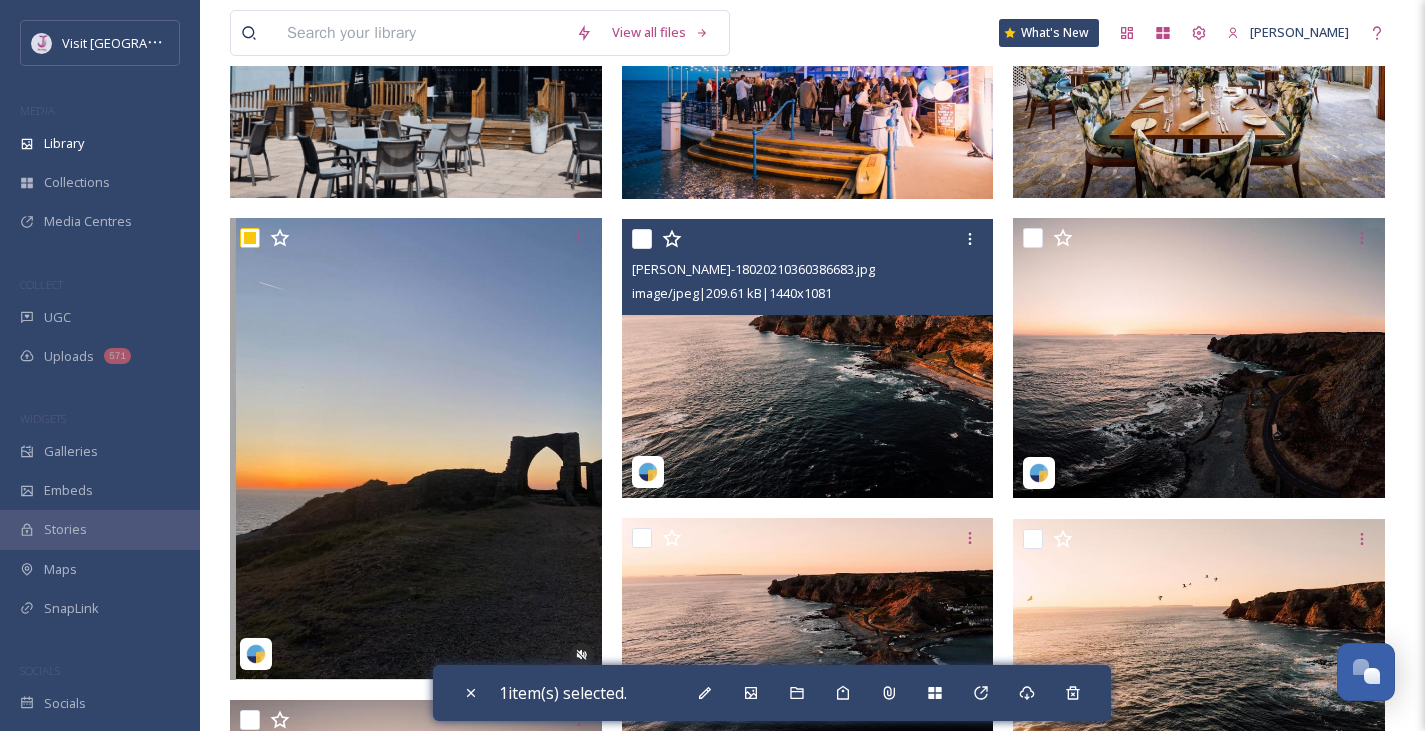 click at bounding box center [642, 239] 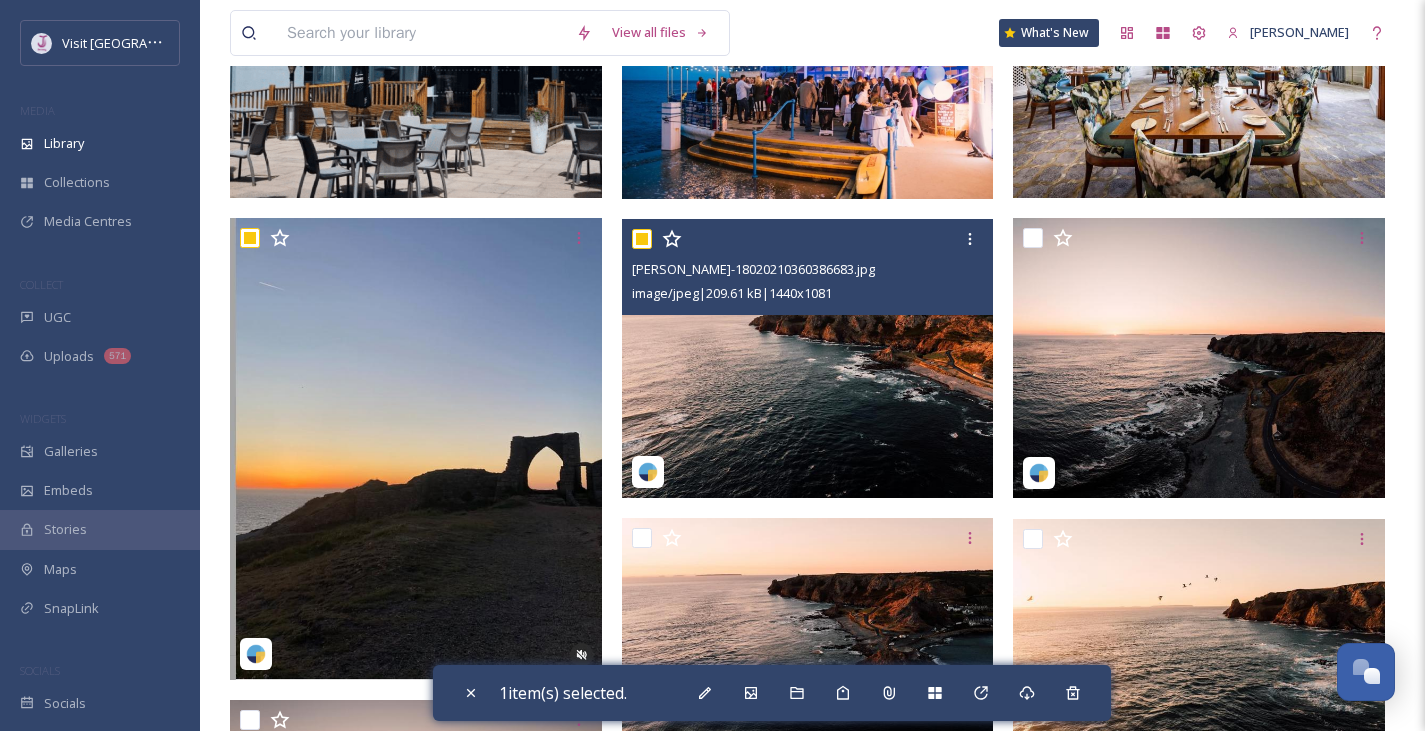 checkbox on "true" 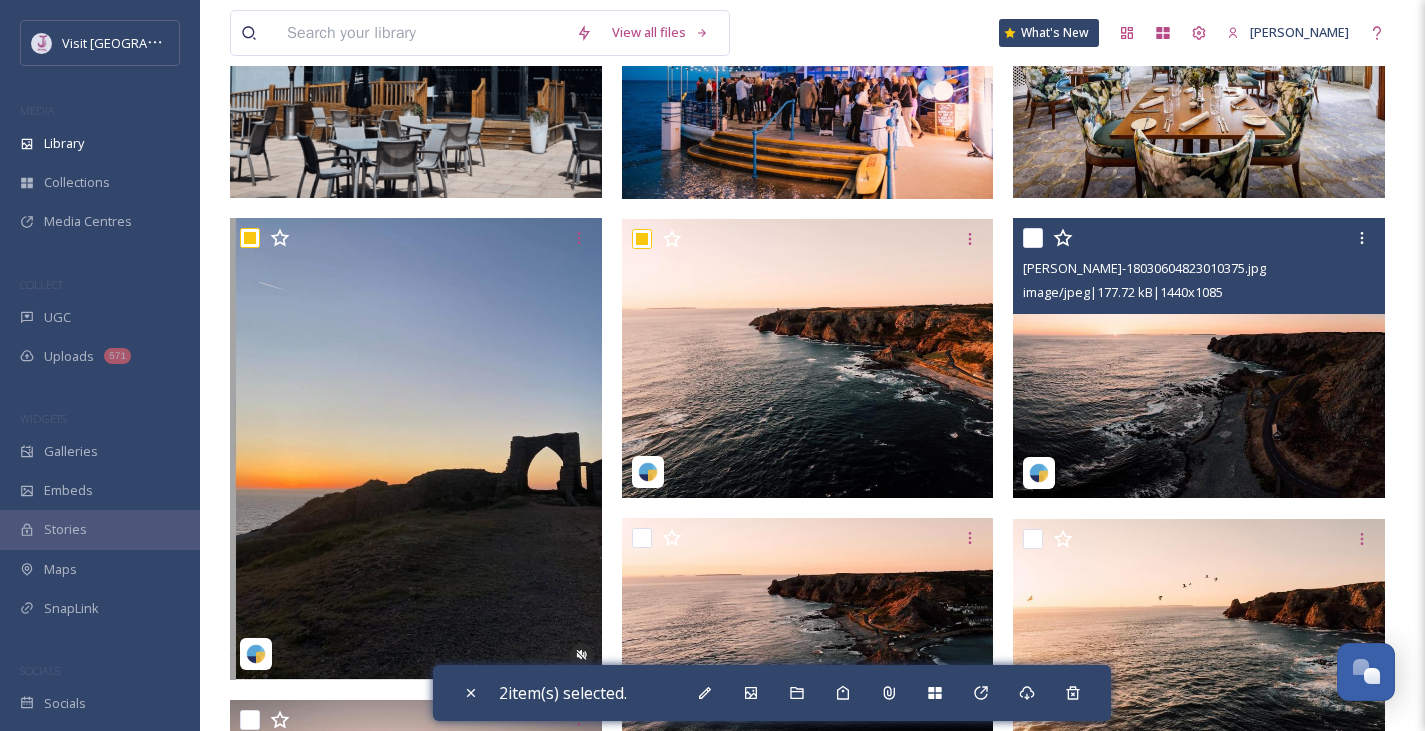 click at bounding box center [1033, 238] 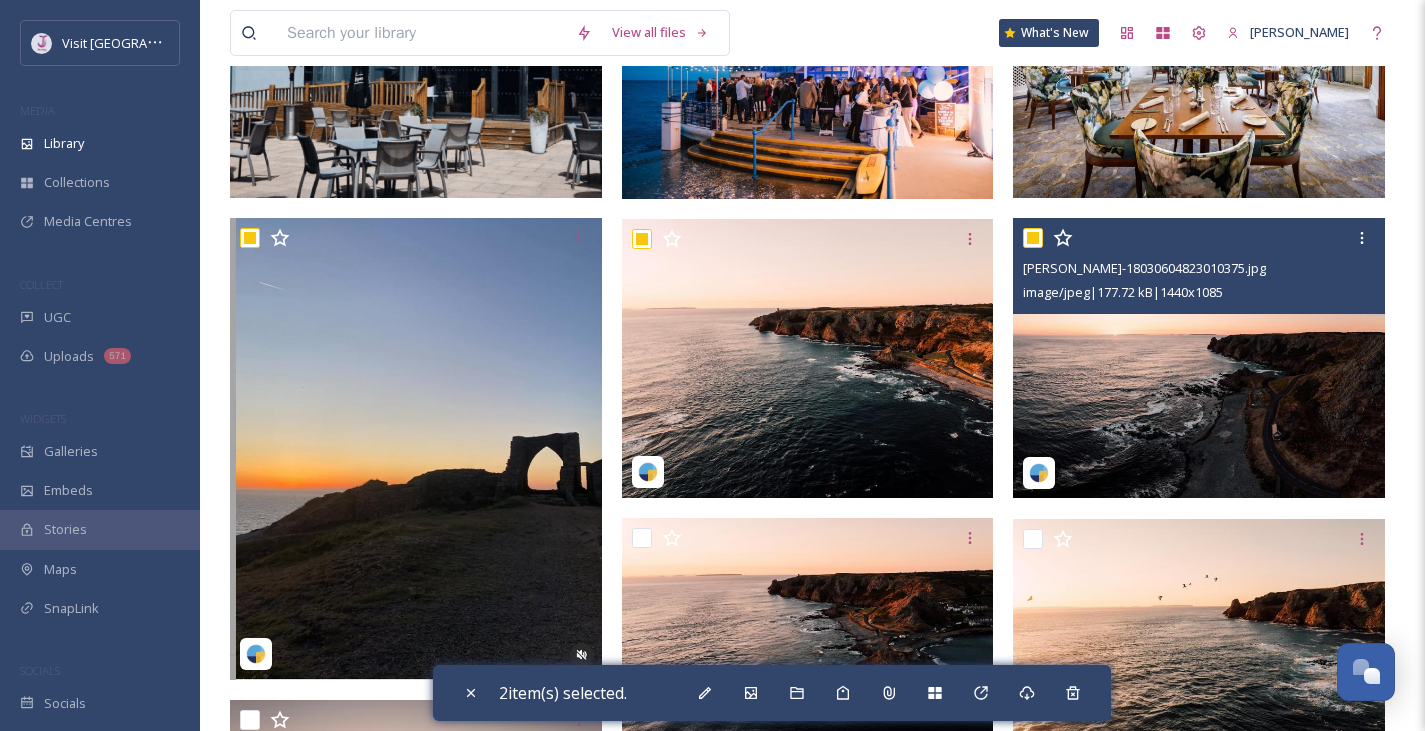 checkbox on "true" 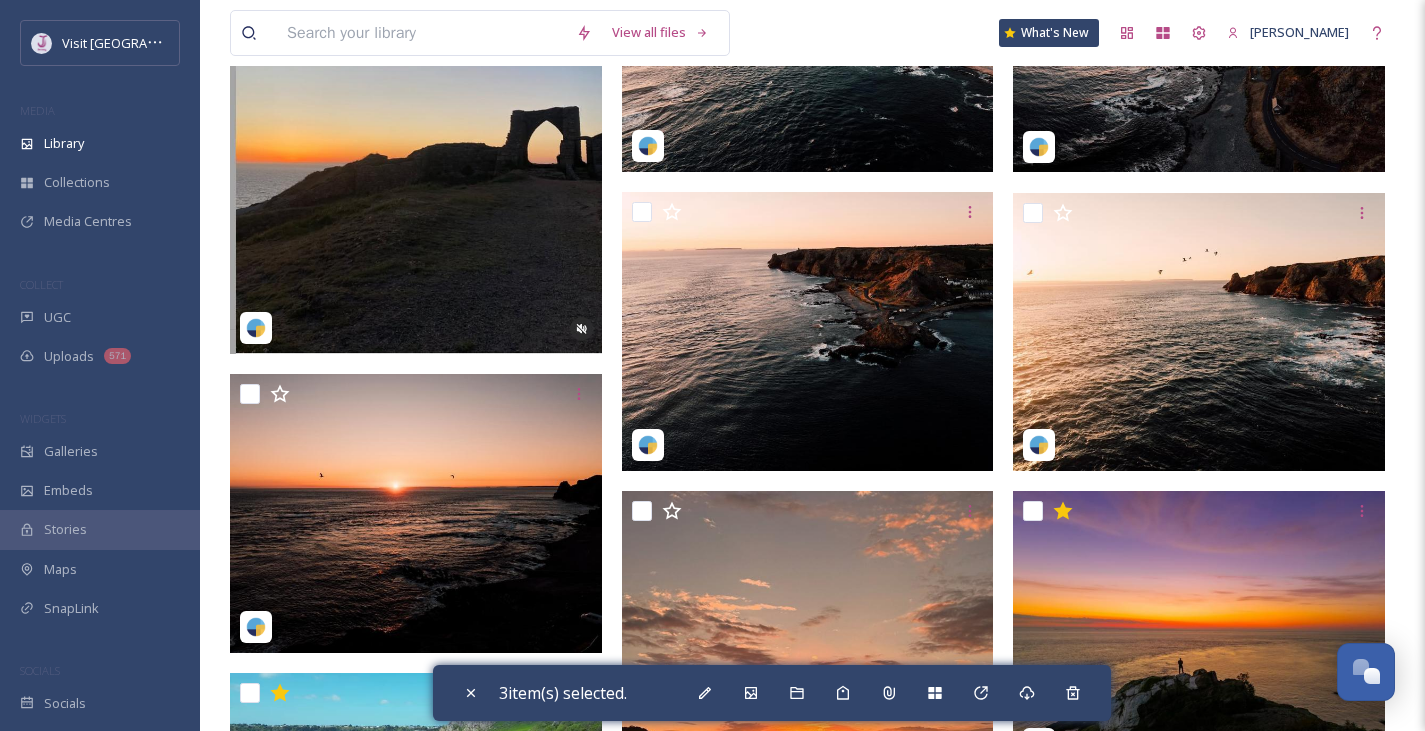 scroll, scrollTop: 870, scrollLeft: 0, axis: vertical 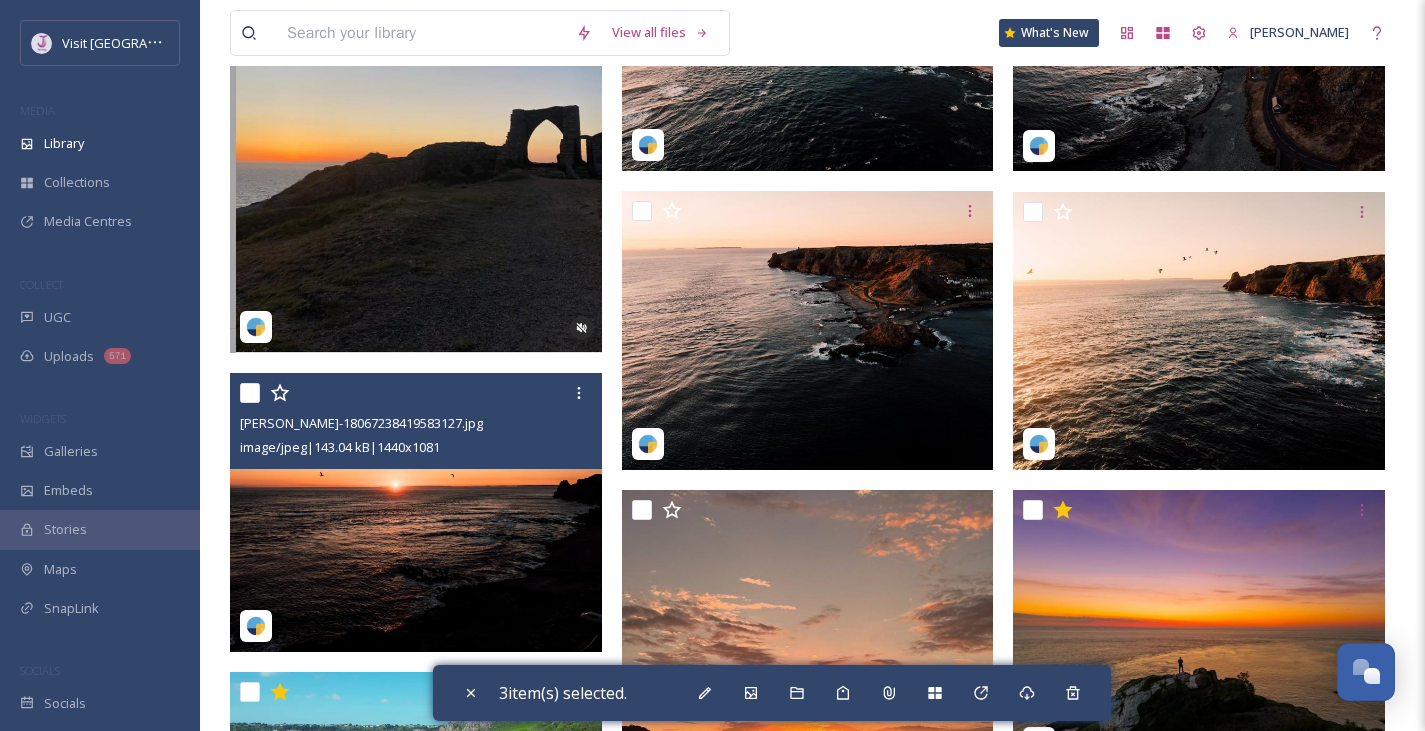 click at bounding box center (250, 393) 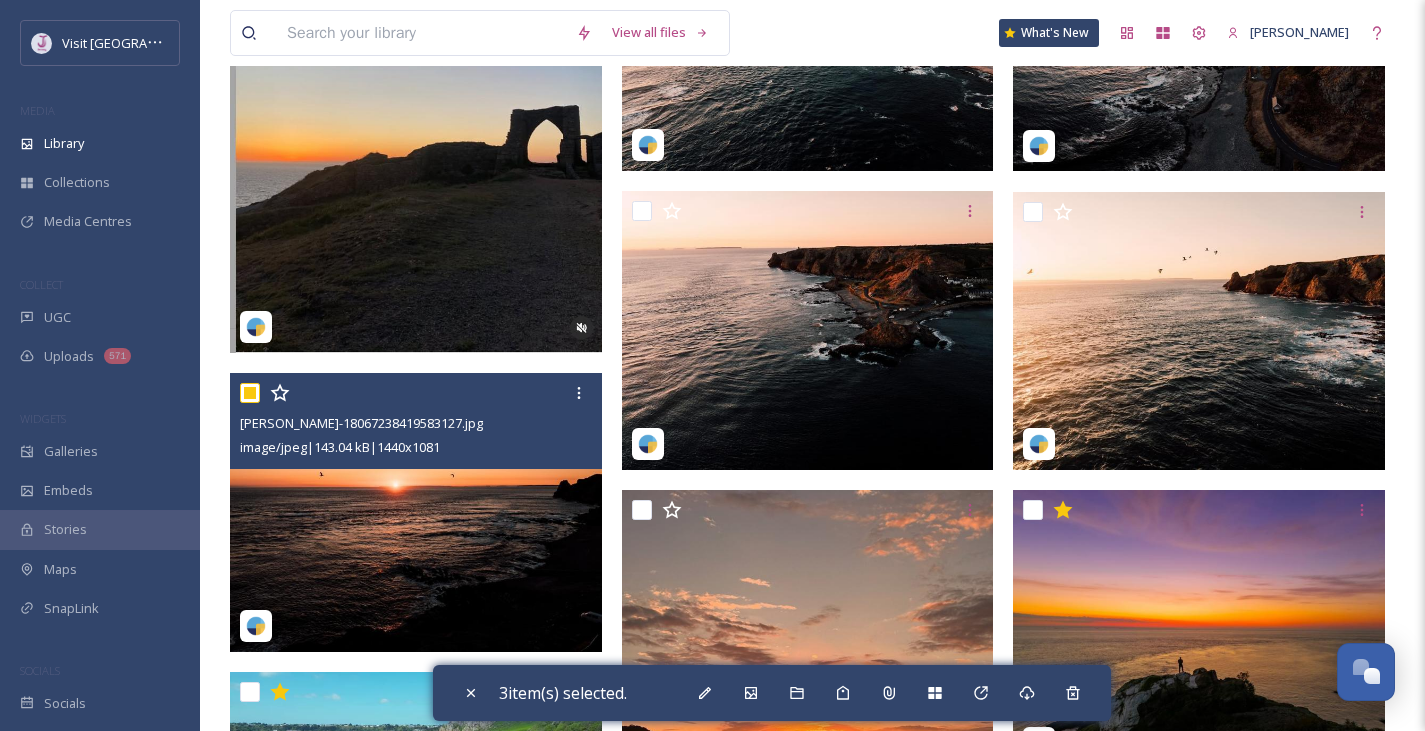 checkbox on "true" 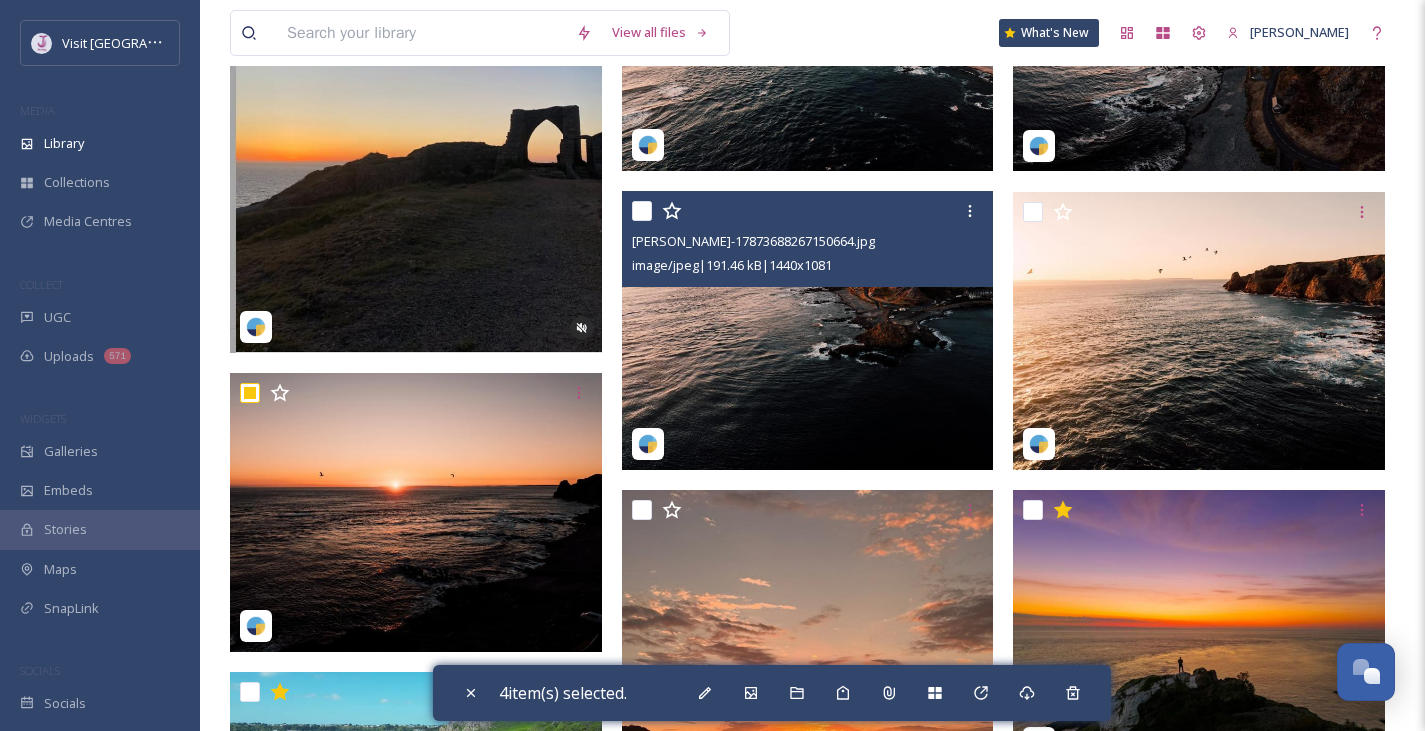 click at bounding box center [642, 211] 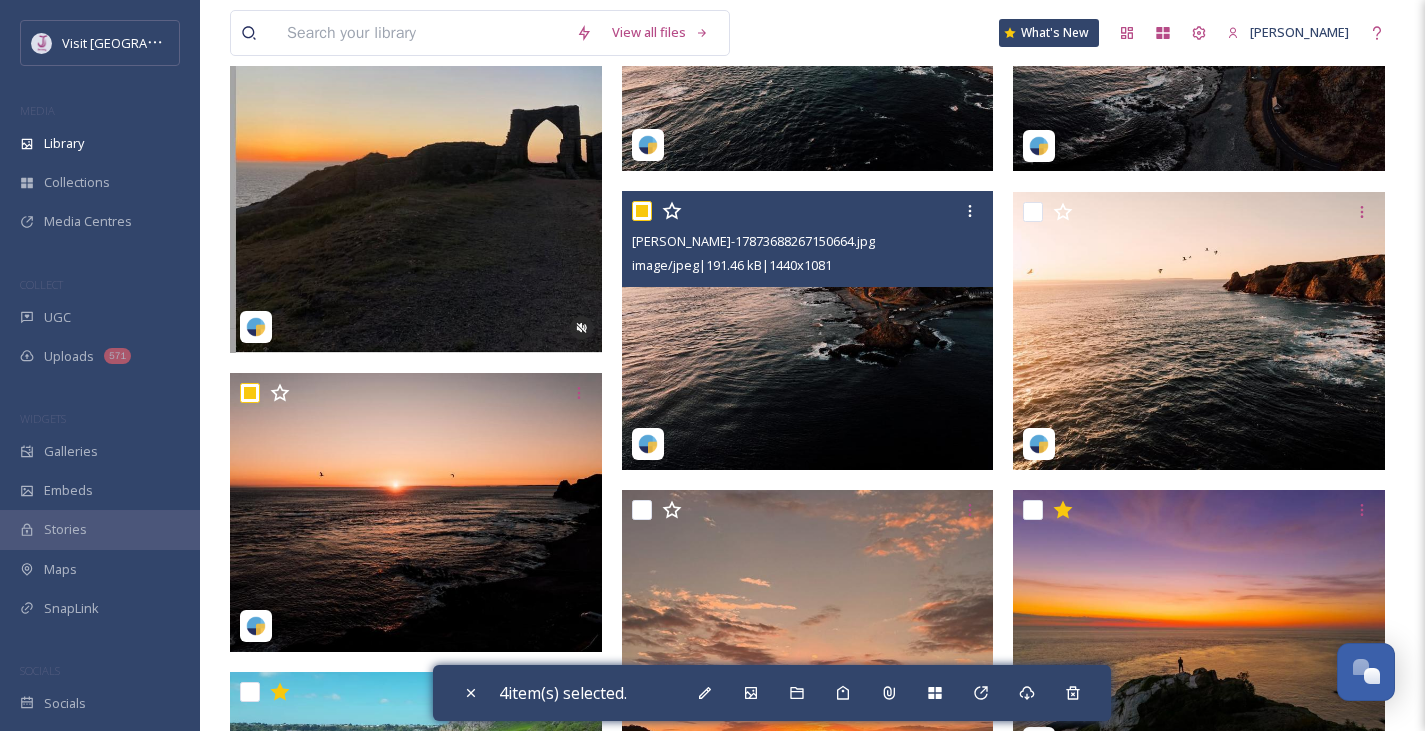 checkbox on "true" 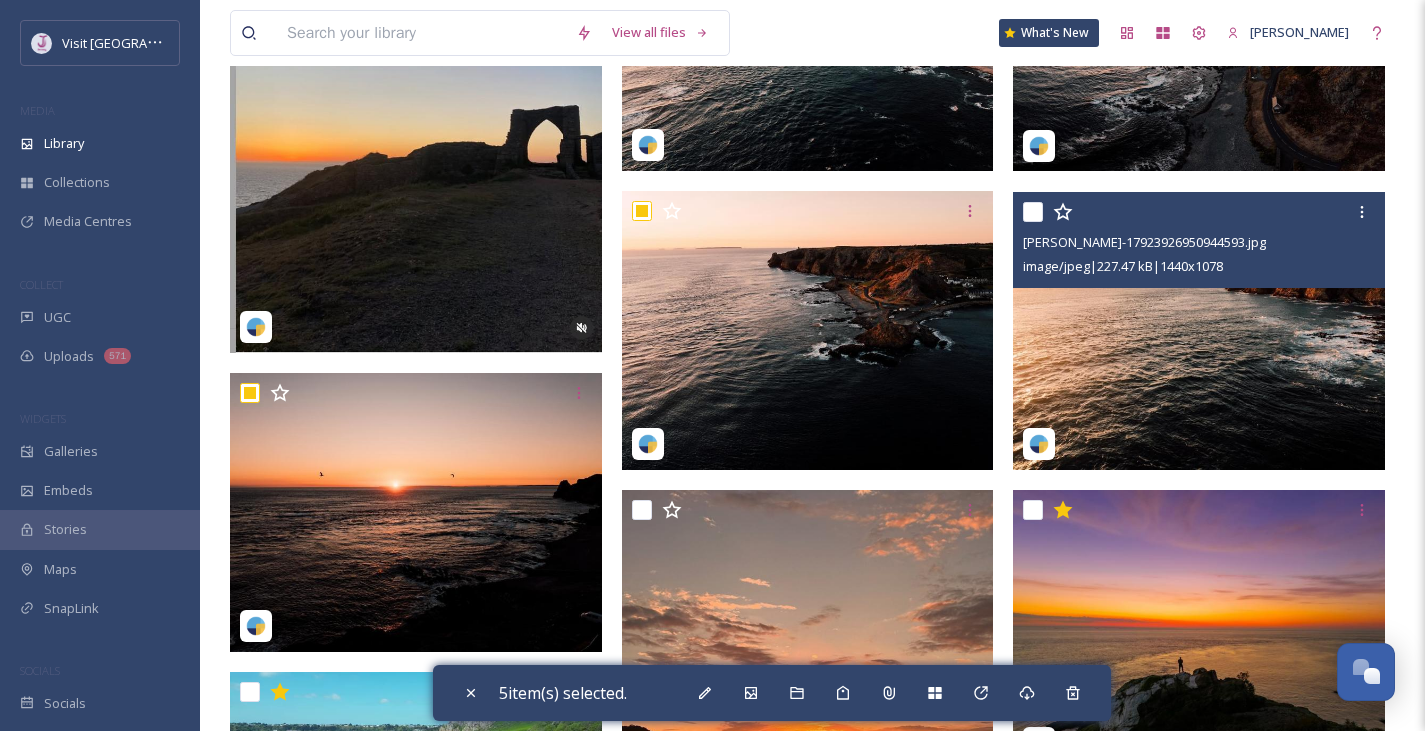 click at bounding box center (1033, 212) 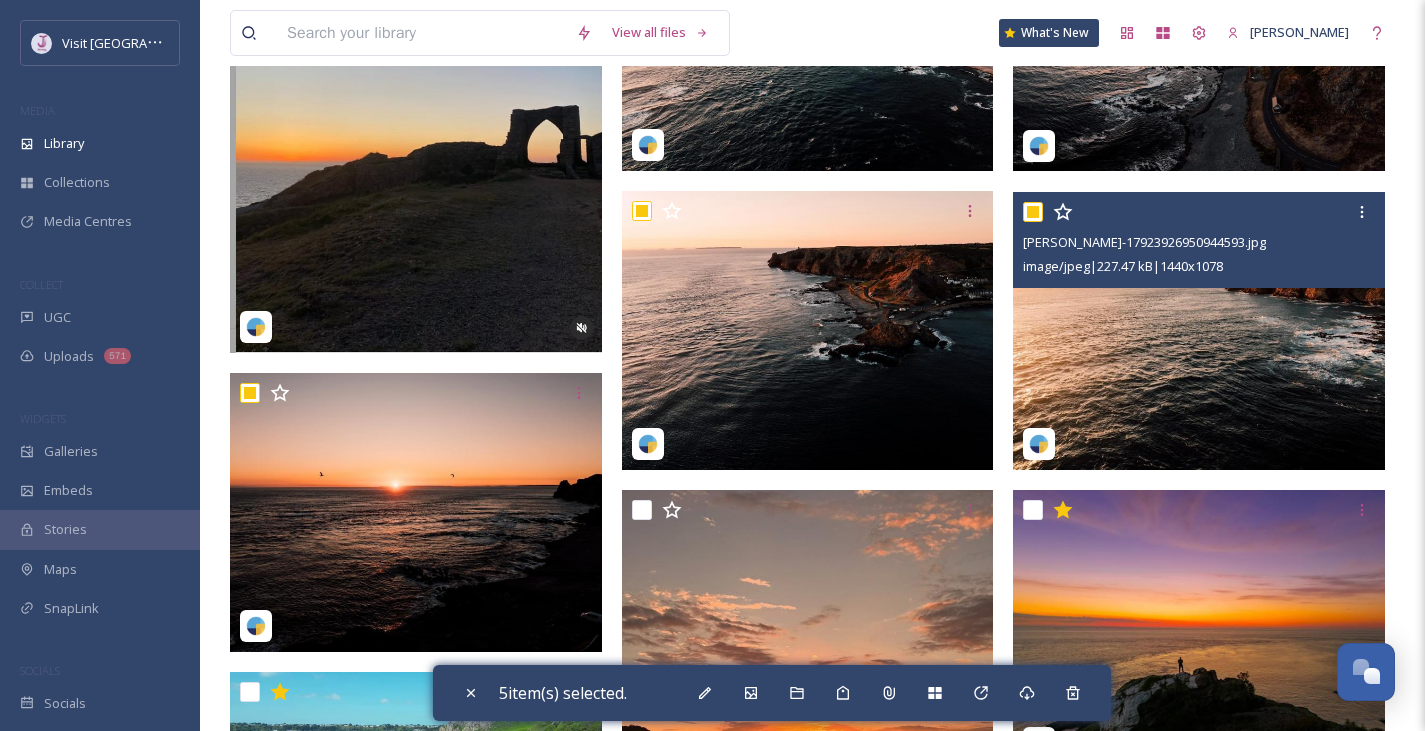 checkbox on "true" 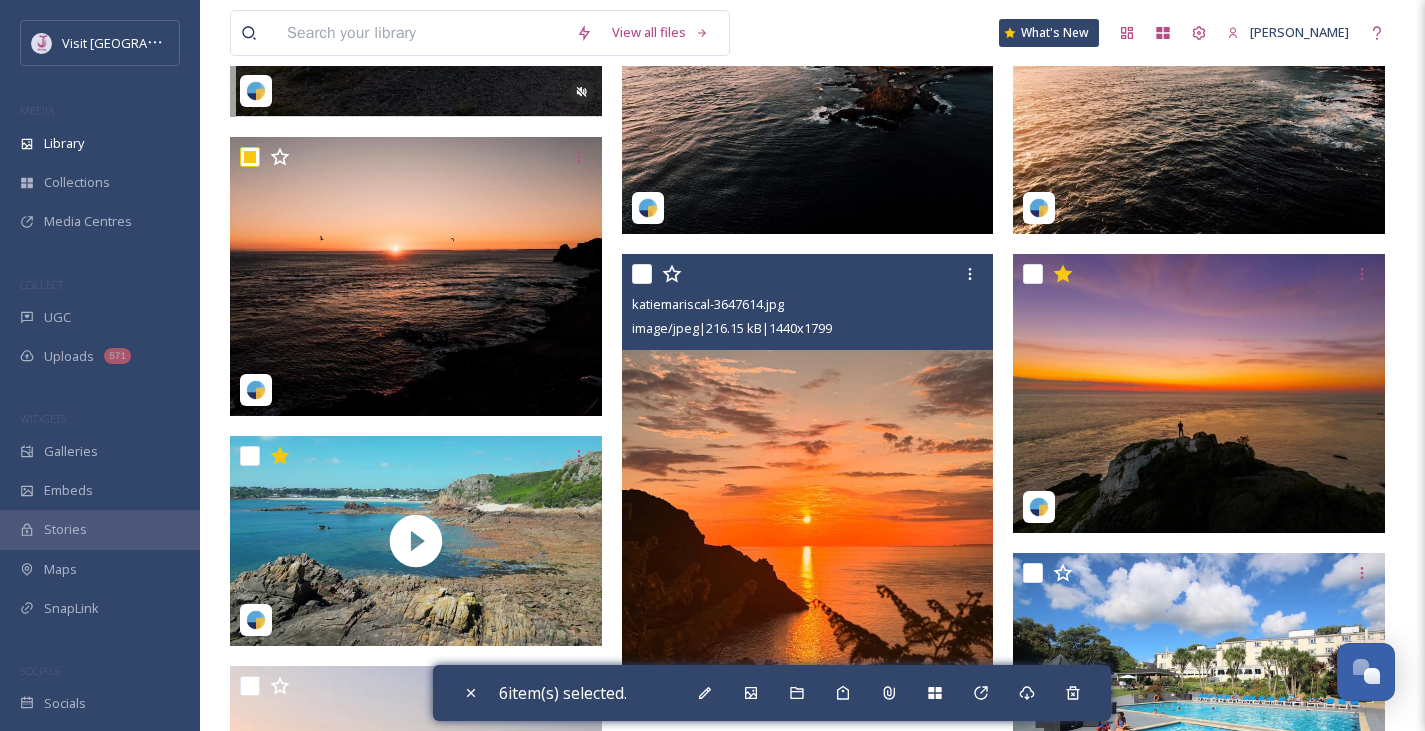 scroll, scrollTop: 1139, scrollLeft: 0, axis: vertical 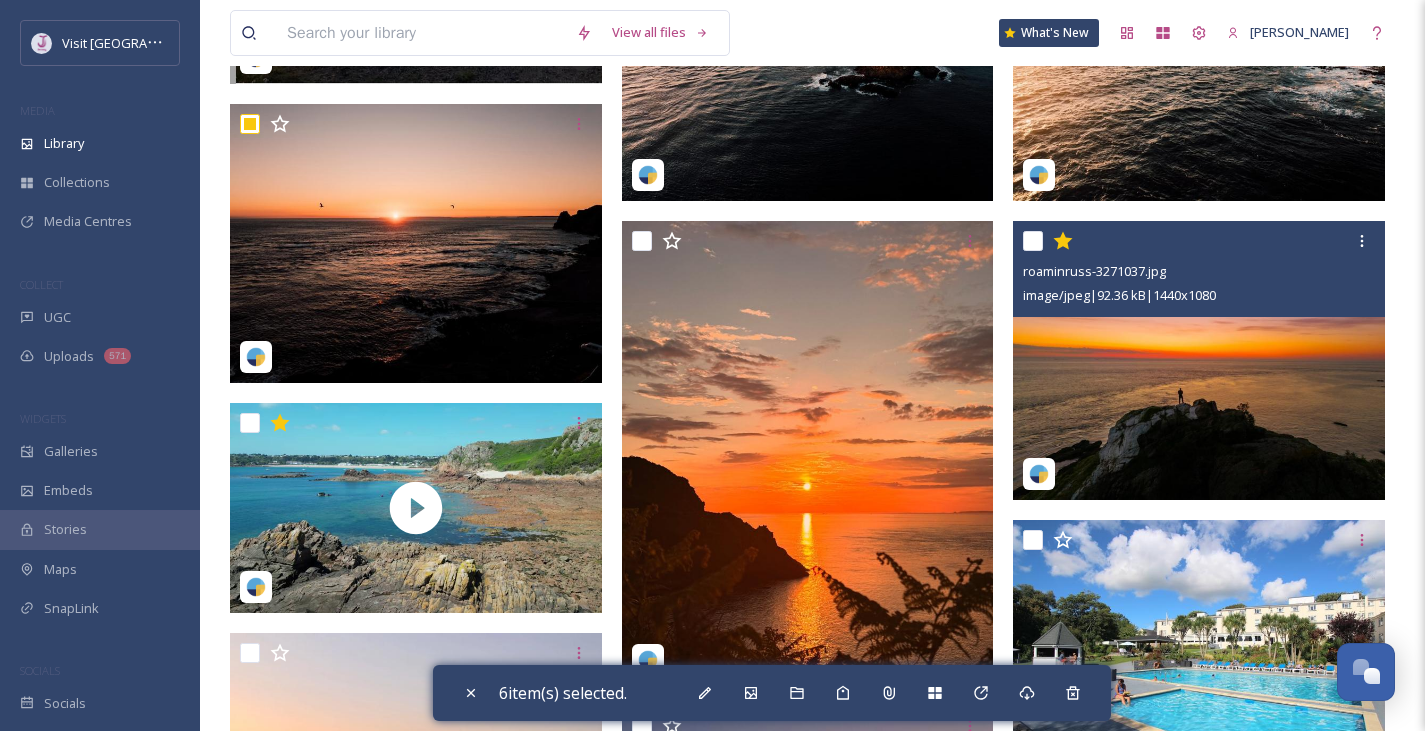 click on "roaminruss-3271037.jpg image/jpeg  |  92.36 kB  |  1440  x  1080" at bounding box center (1199, 269) 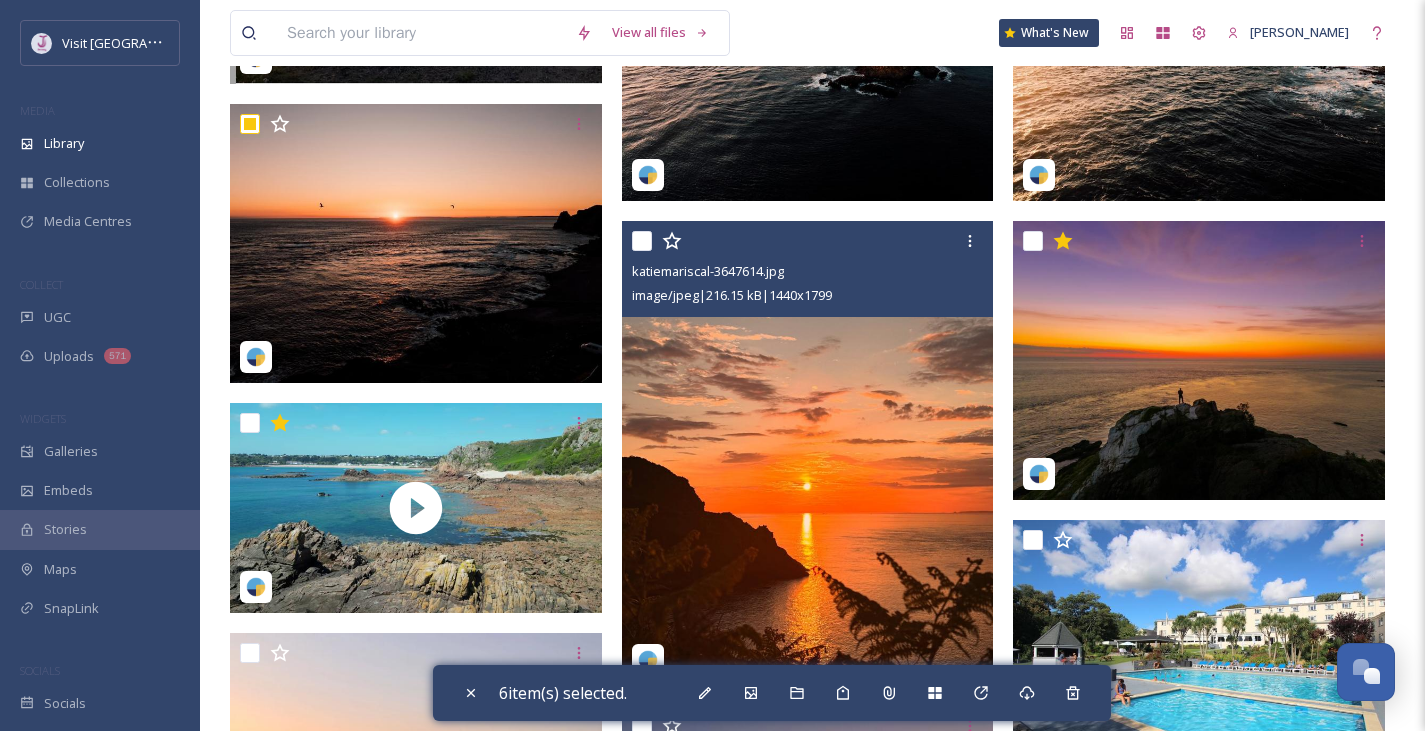 click at bounding box center [642, 241] 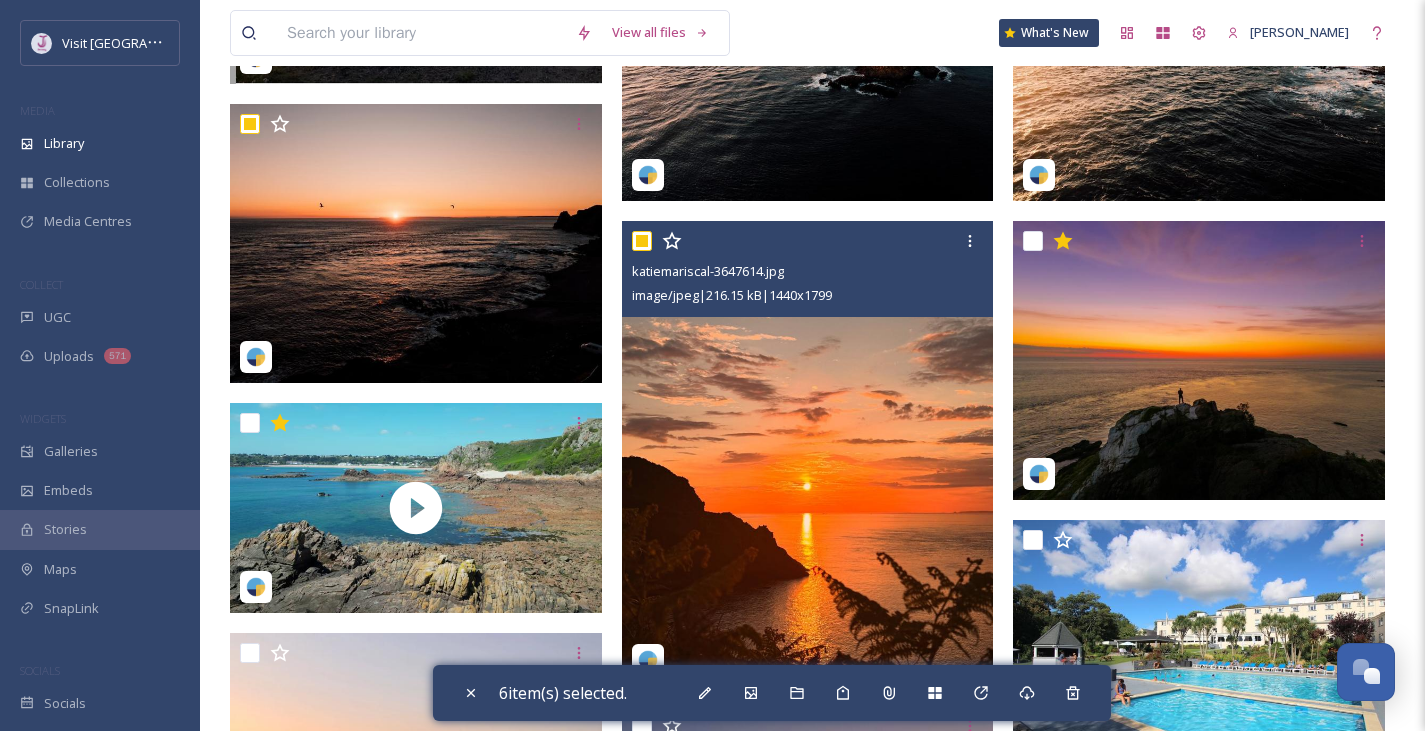 checkbox on "true" 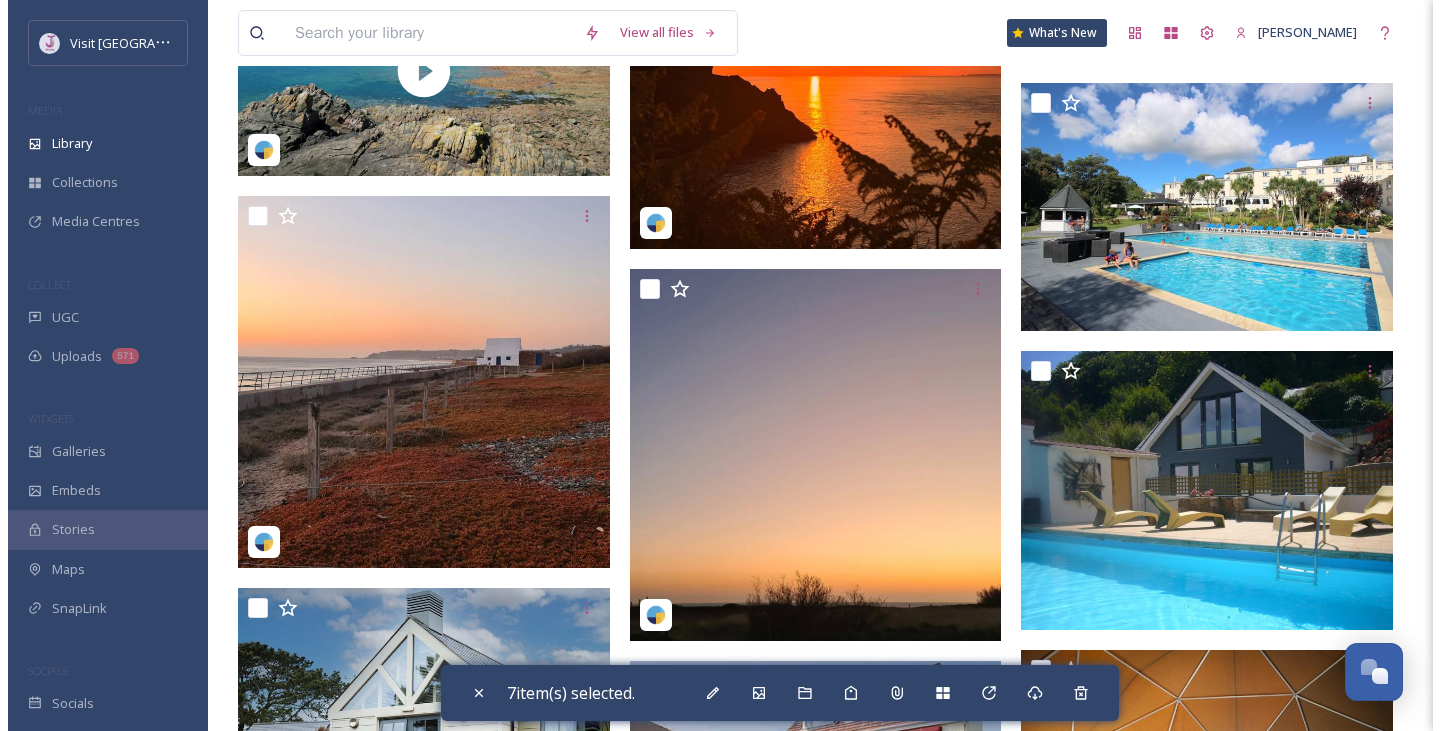 scroll, scrollTop: 1578, scrollLeft: 0, axis: vertical 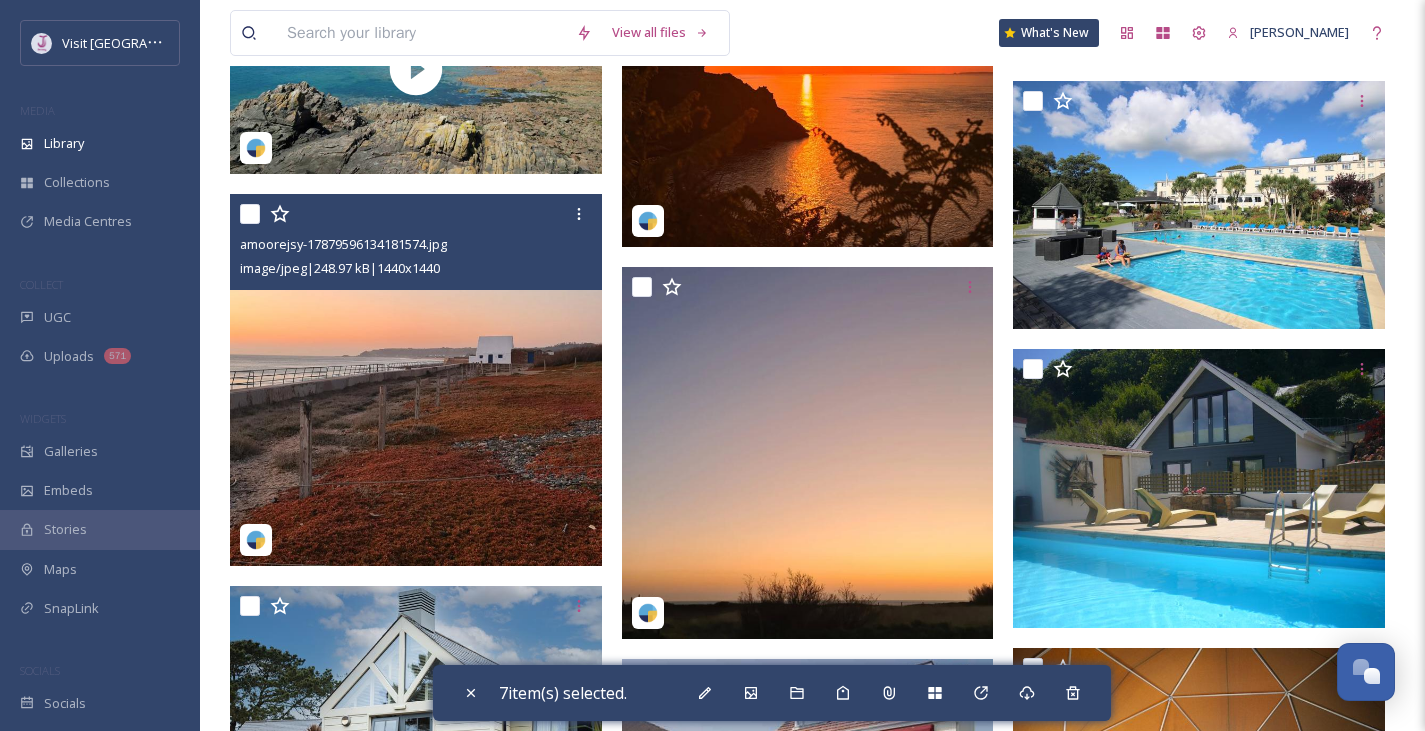 click at bounding box center (250, 214) 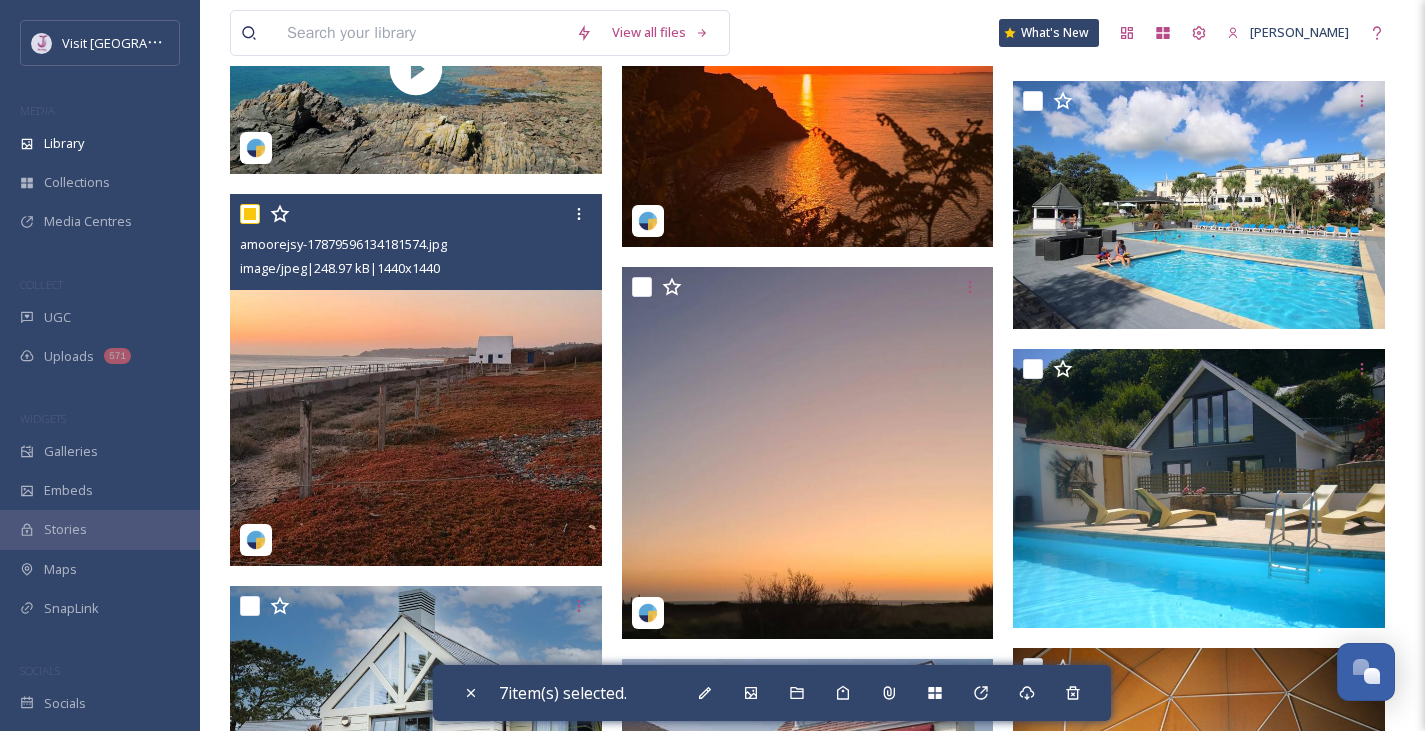 checkbox on "true" 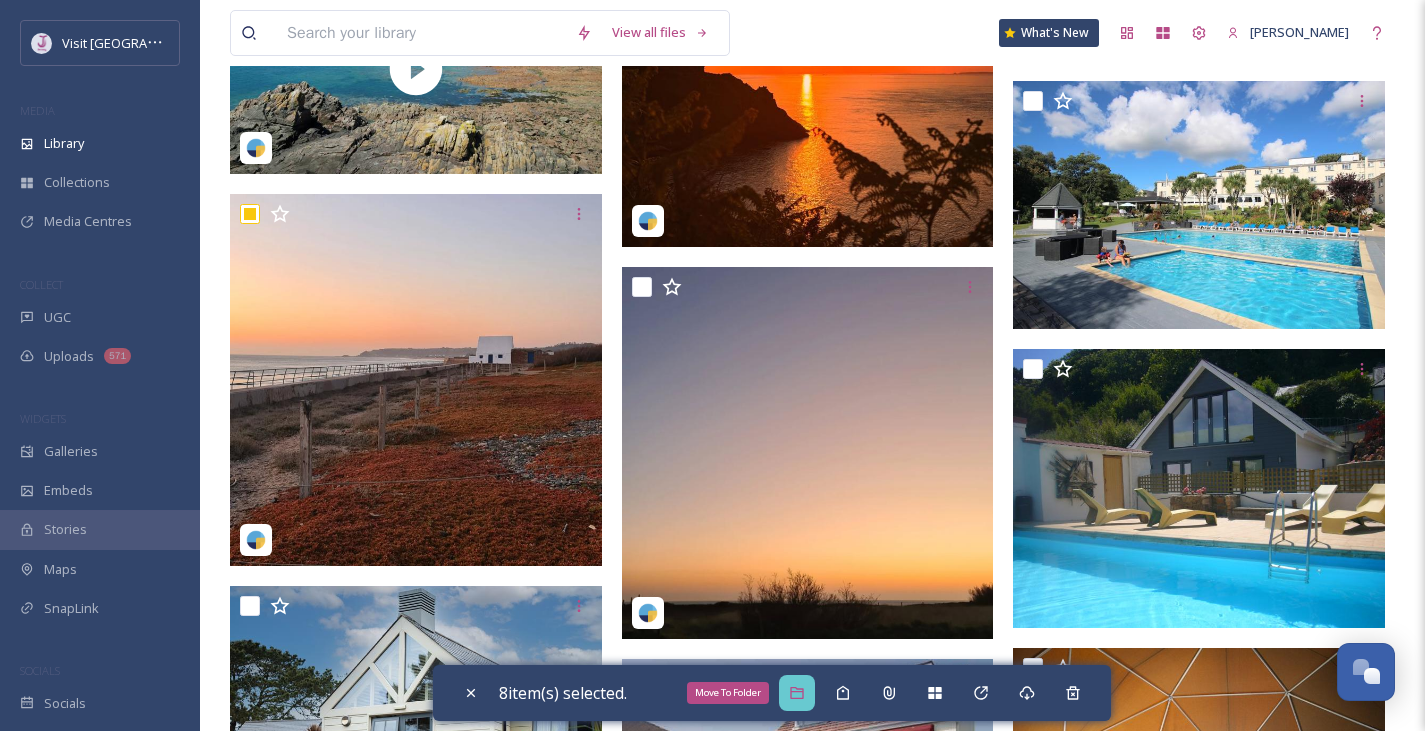 click 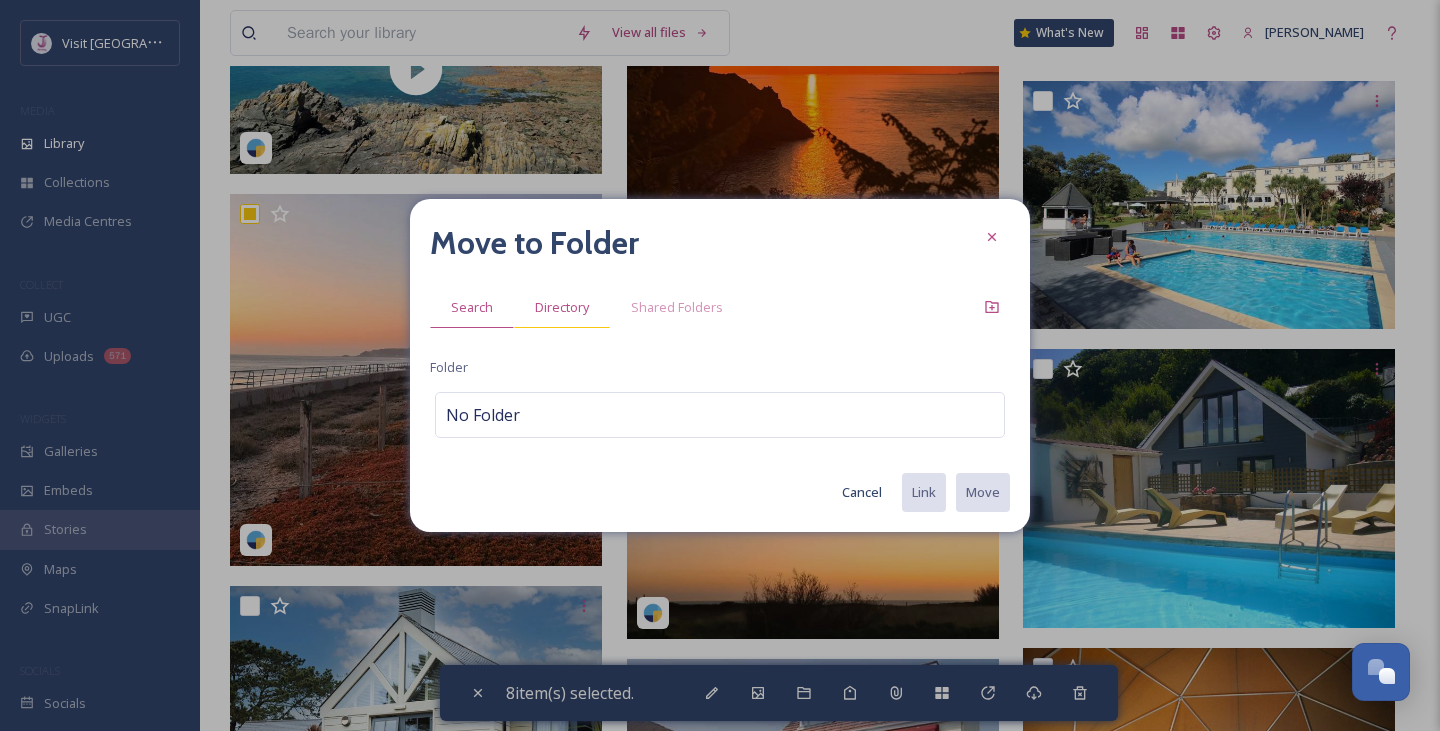 click on "Directory" at bounding box center (562, 307) 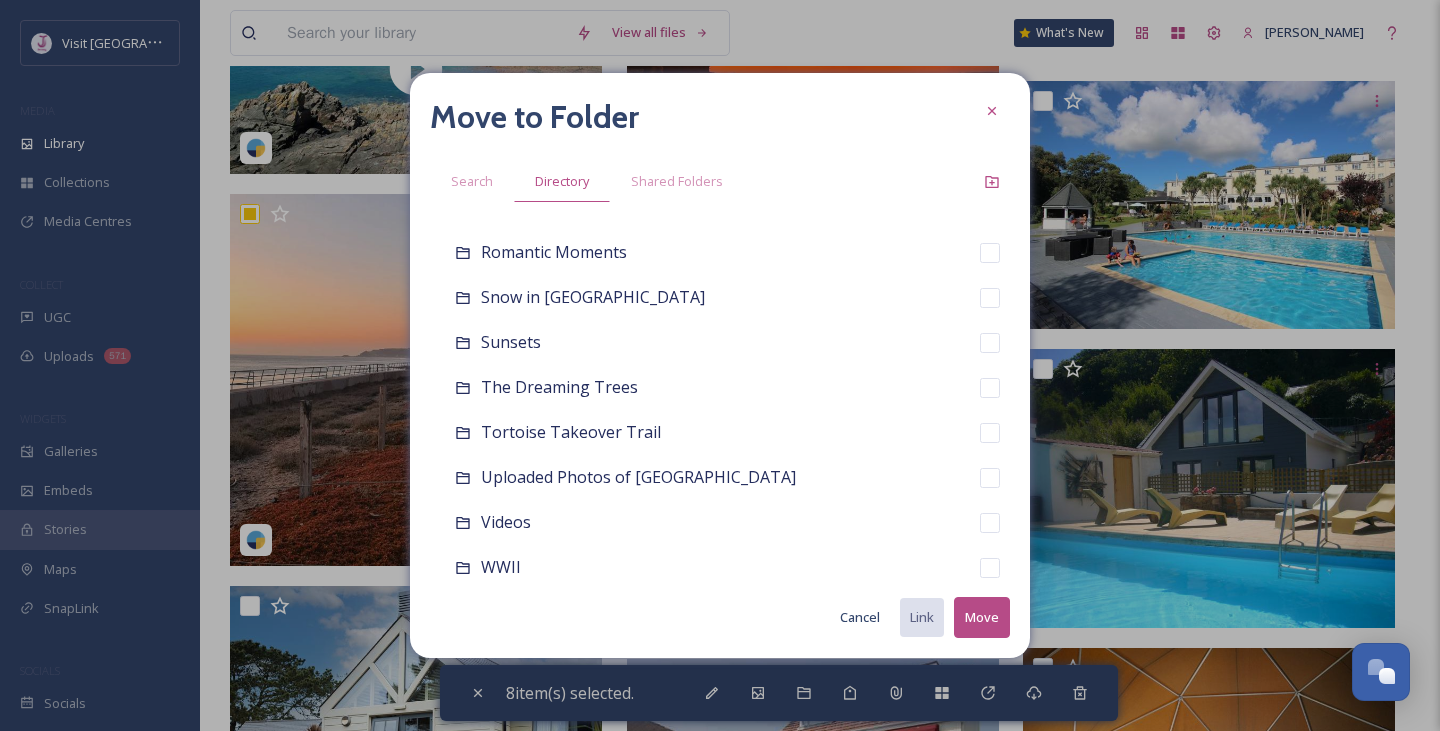 scroll, scrollTop: 1083, scrollLeft: 0, axis: vertical 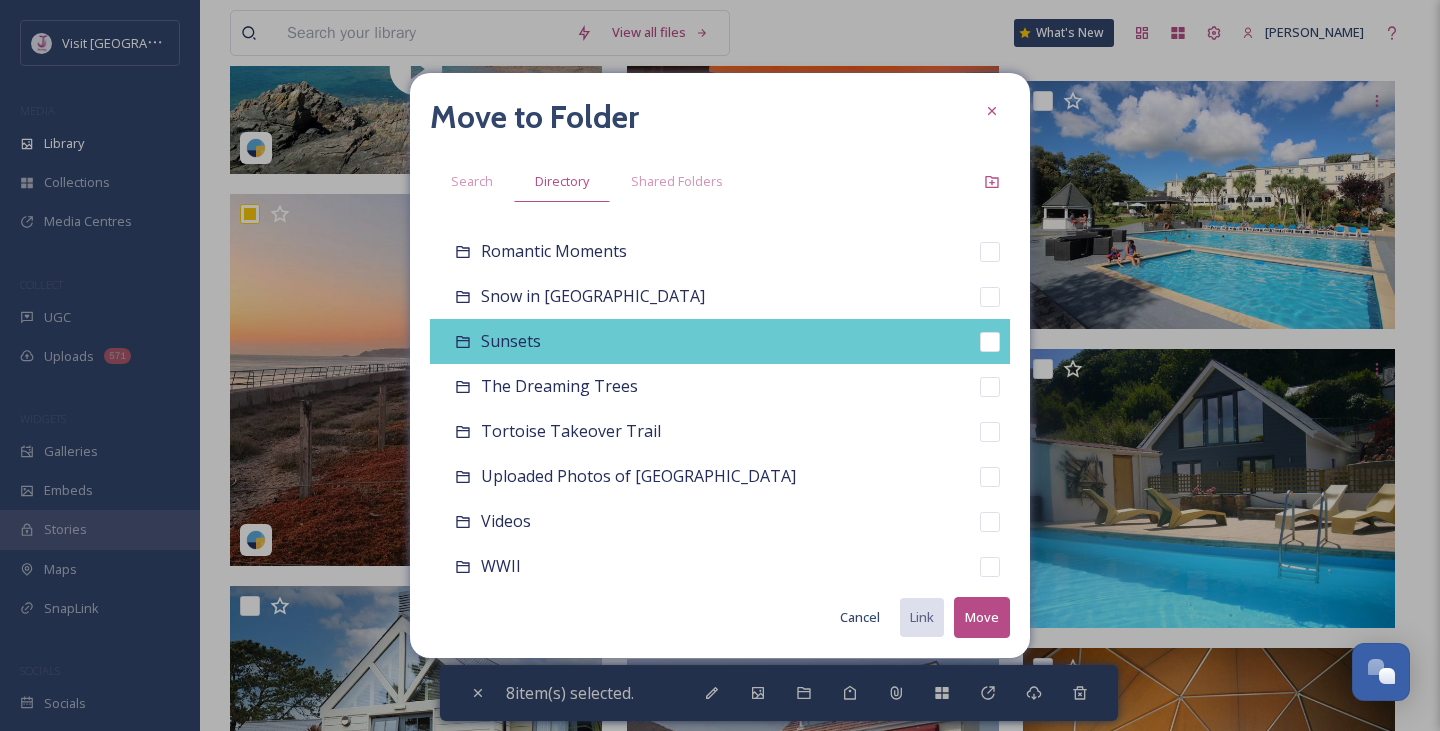 click on "Sunsets" at bounding box center [511, 341] 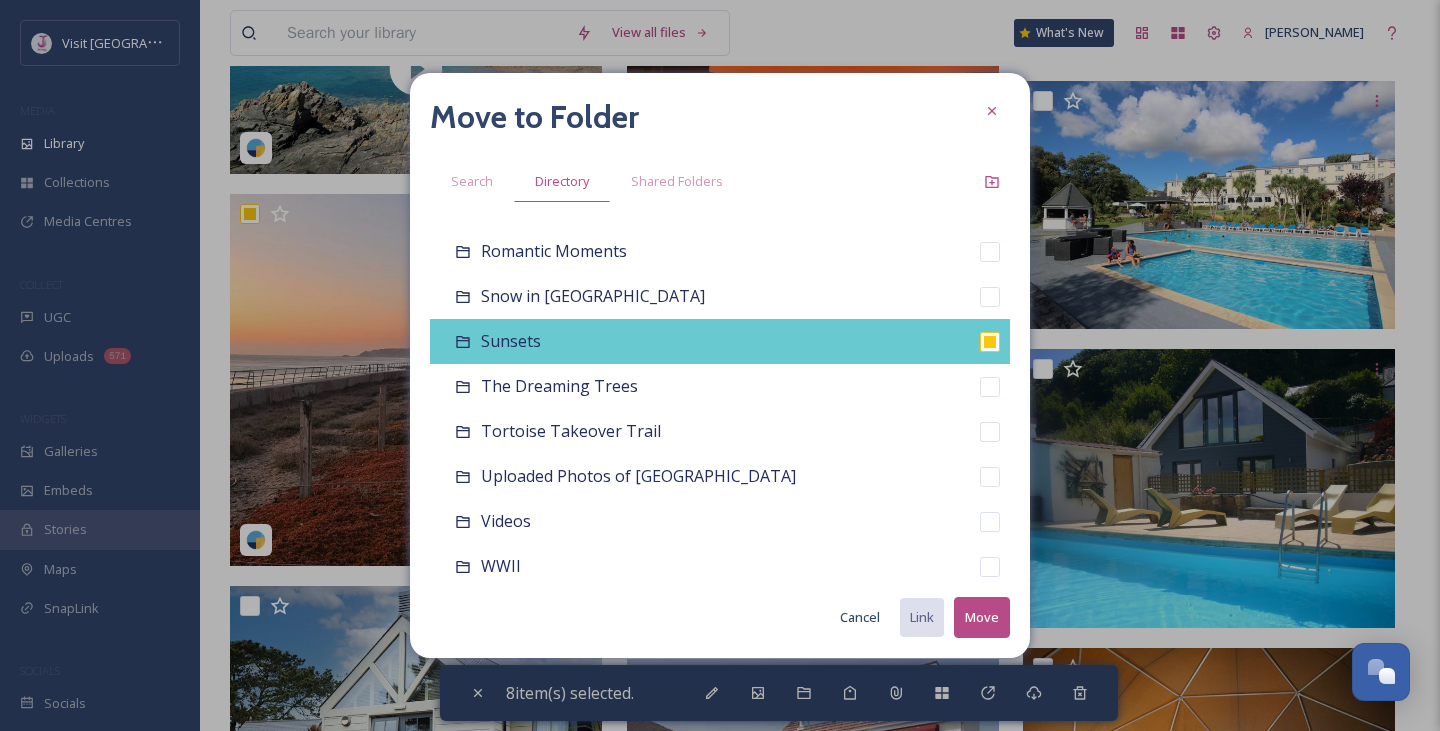 checkbox on "false" 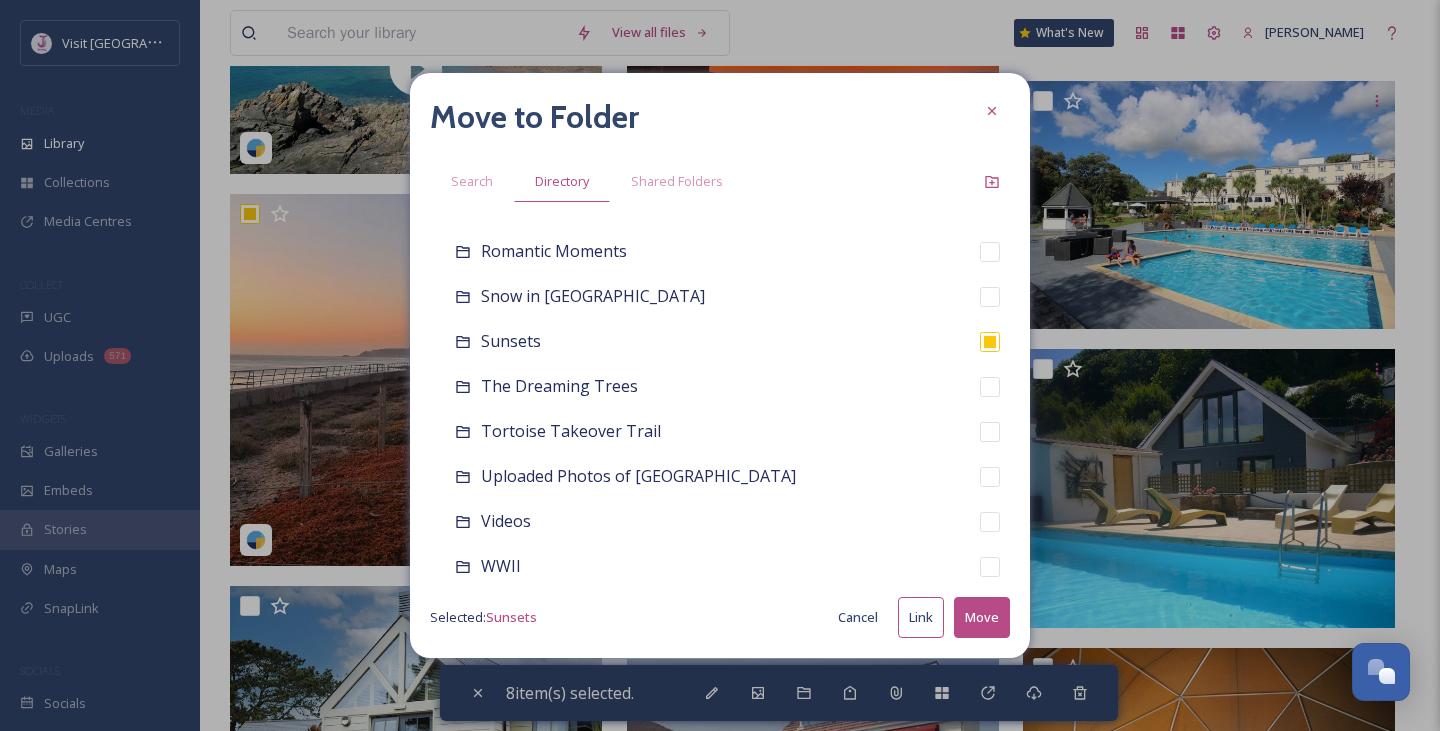 click on "Move" at bounding box center [982, 617] 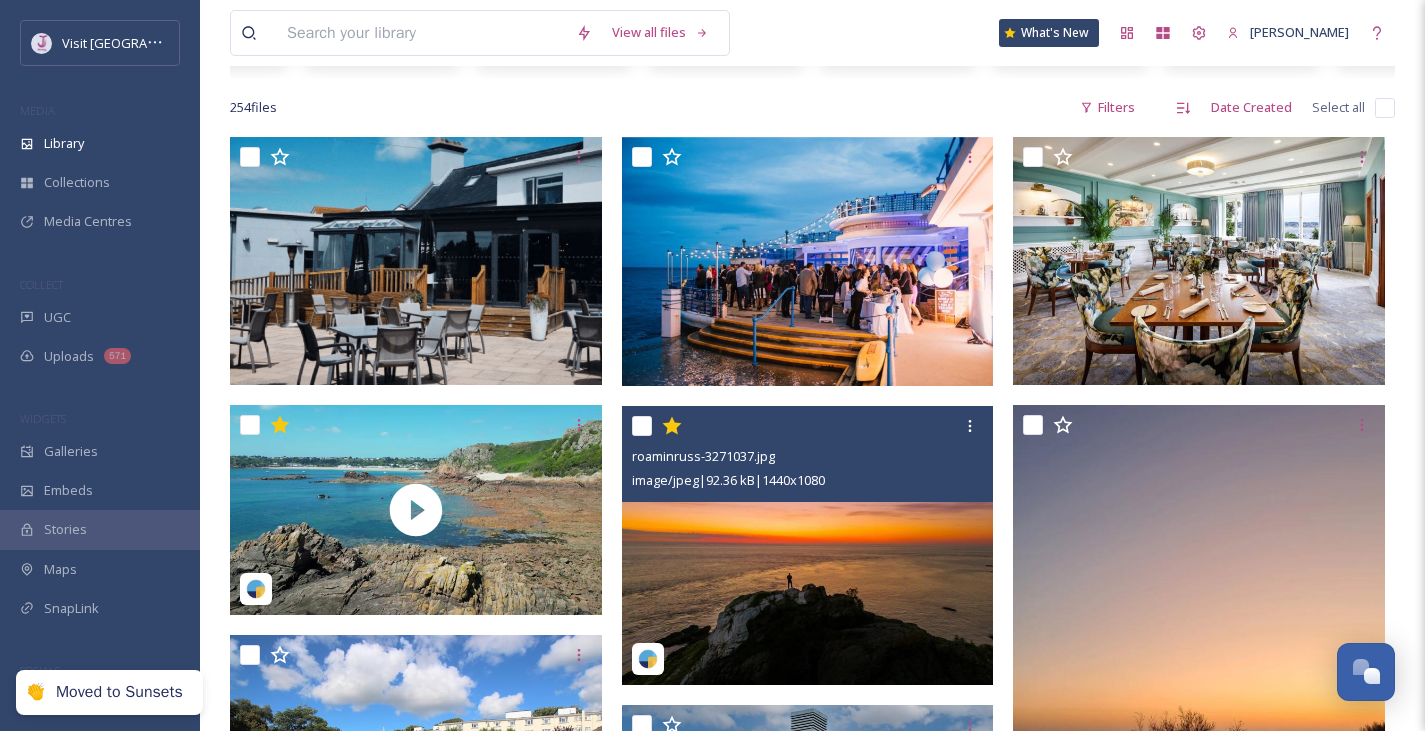 scroll, scrollTop: 353, scrollLeft: 0, axis: vertical 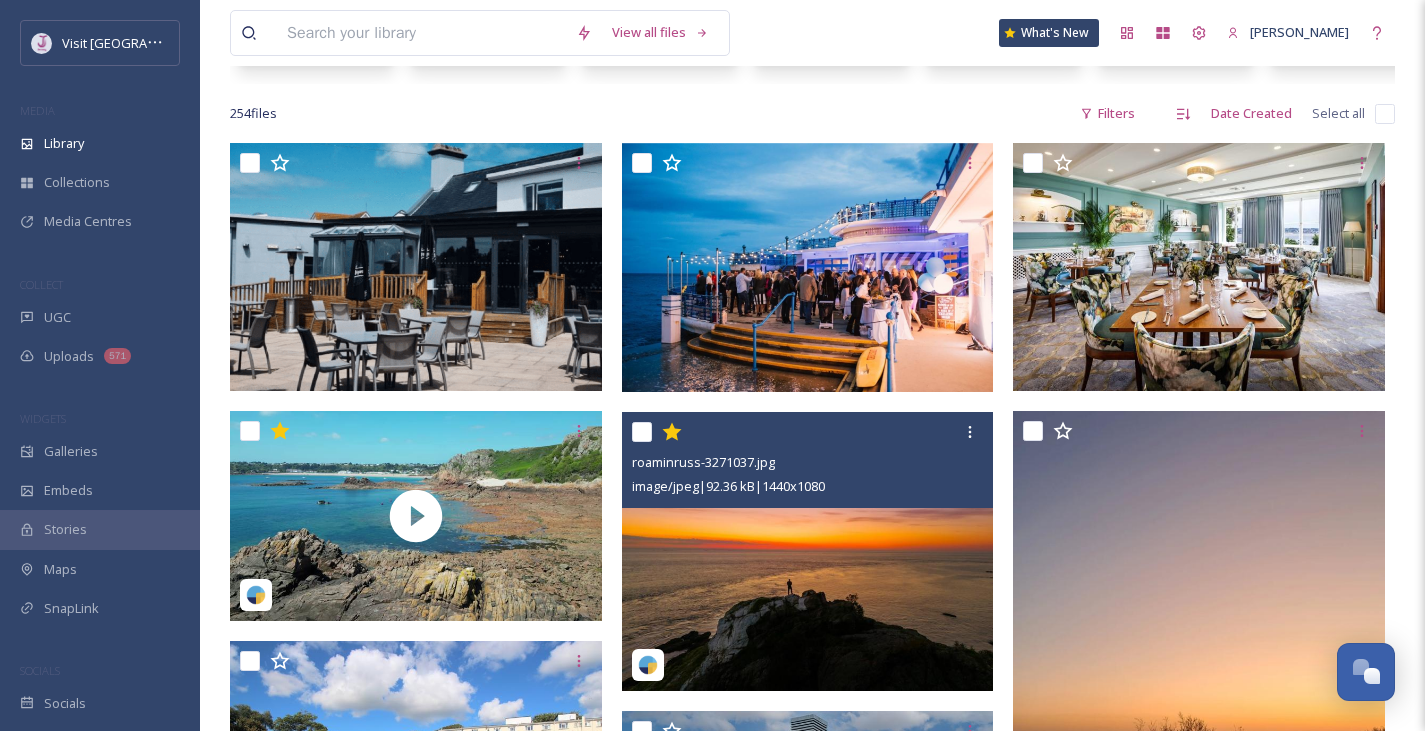 click at bounding box center [642, 432] 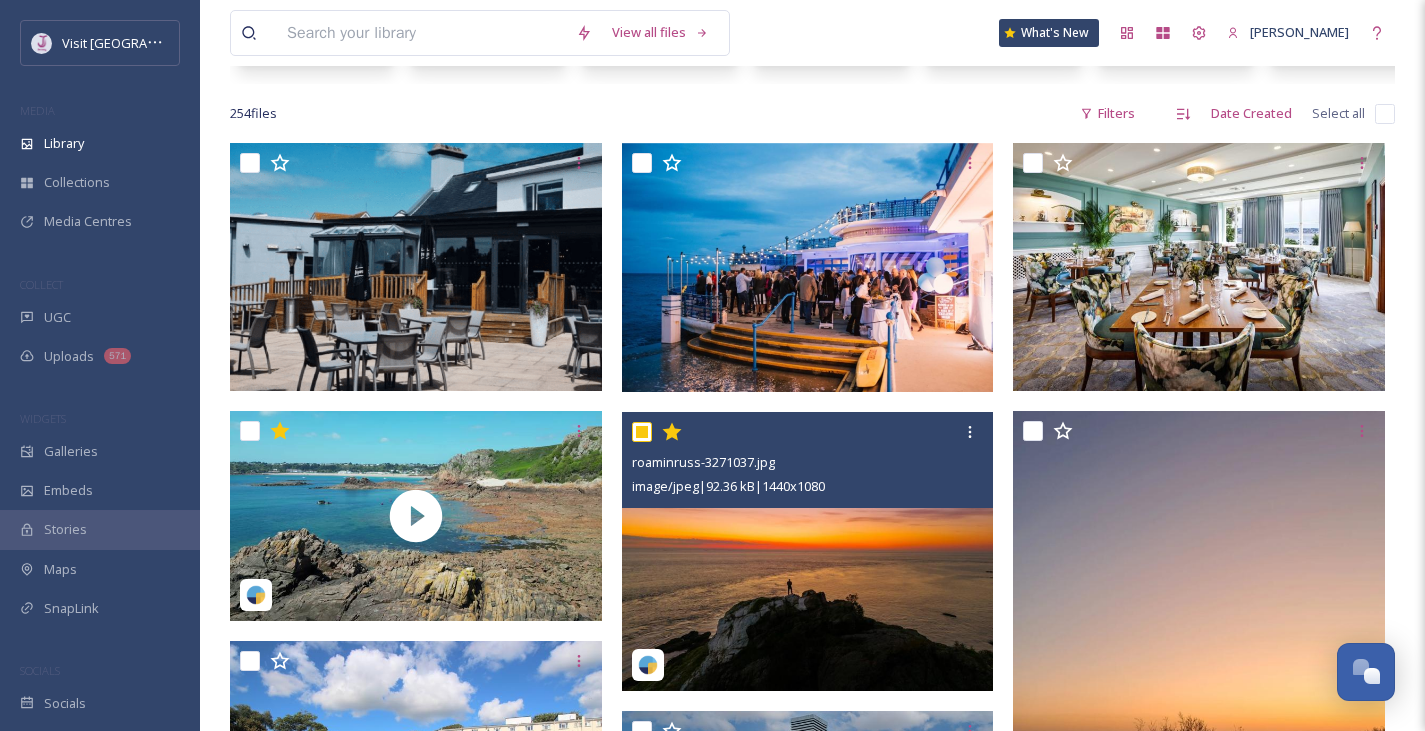 checkbox on "true" 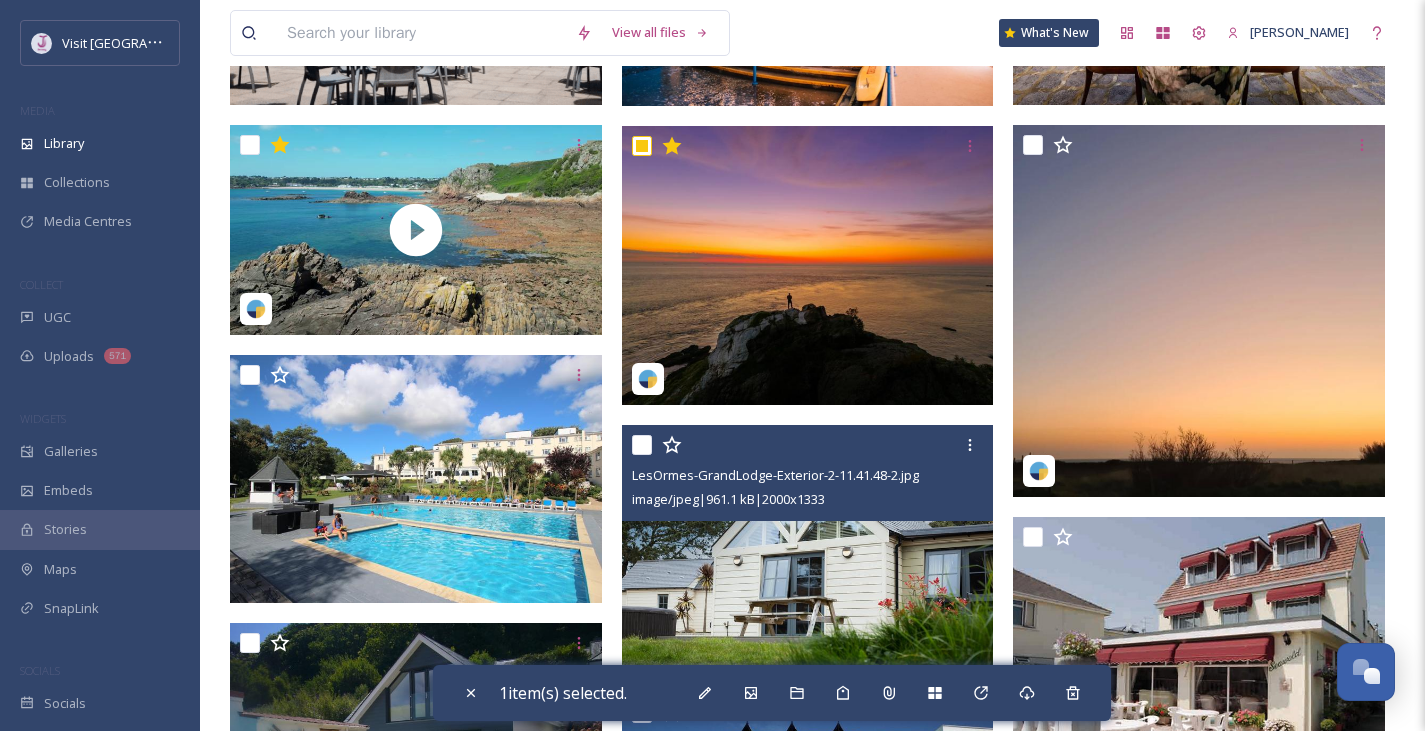 scroll, scrollTop: 646, scrollLeft: 0, axis: vertical 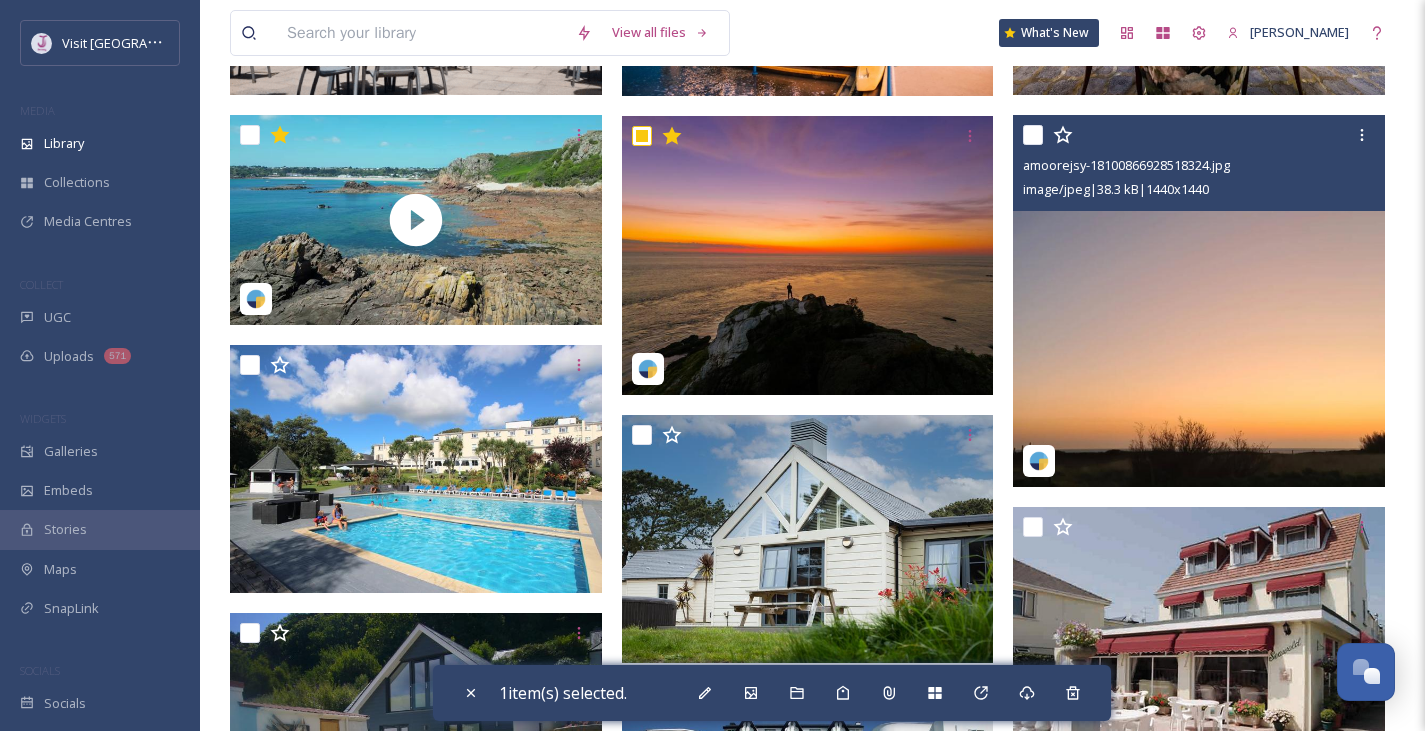 click at bounding box center [1033, 135] 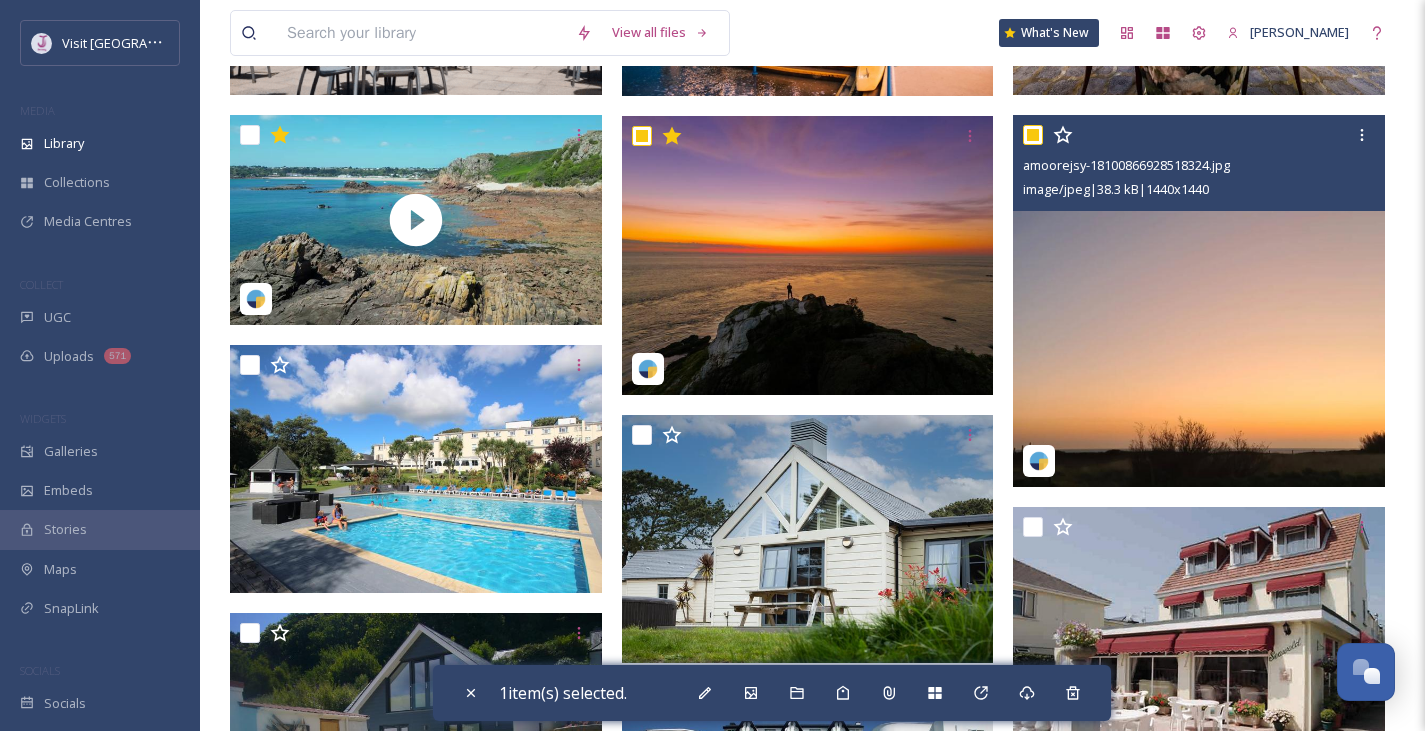 checkbox on "true" 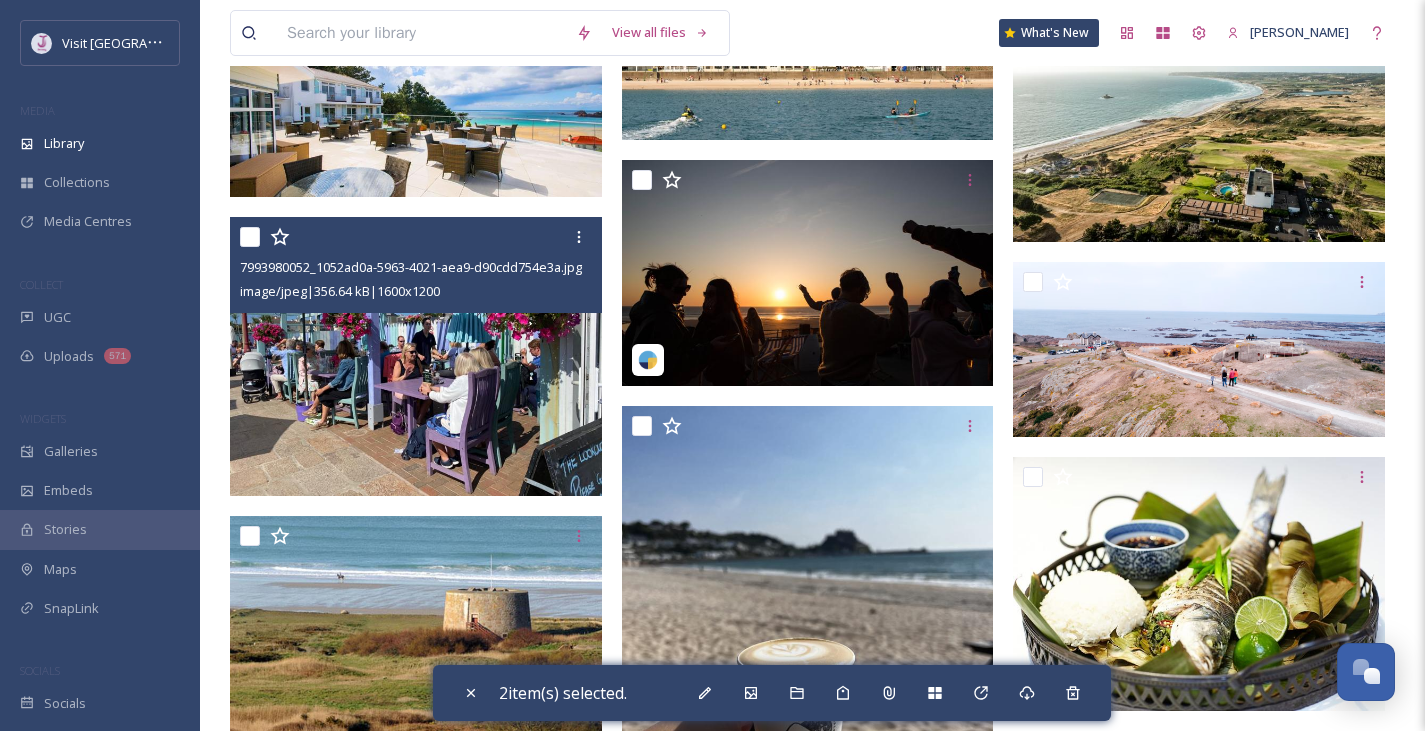 scroll, scrollTop: 5005, scrollLeft: 0, axis: vertical 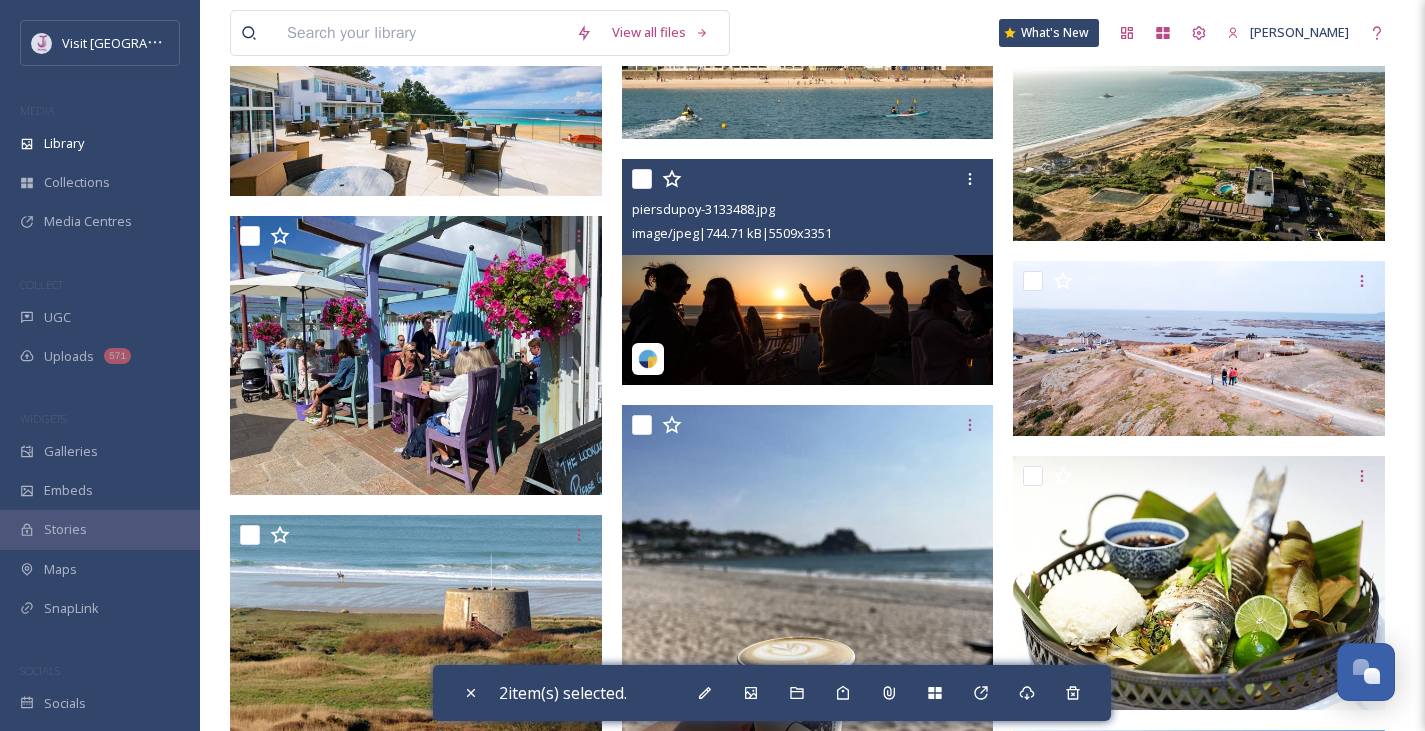 click at bounding box center [642, 179] 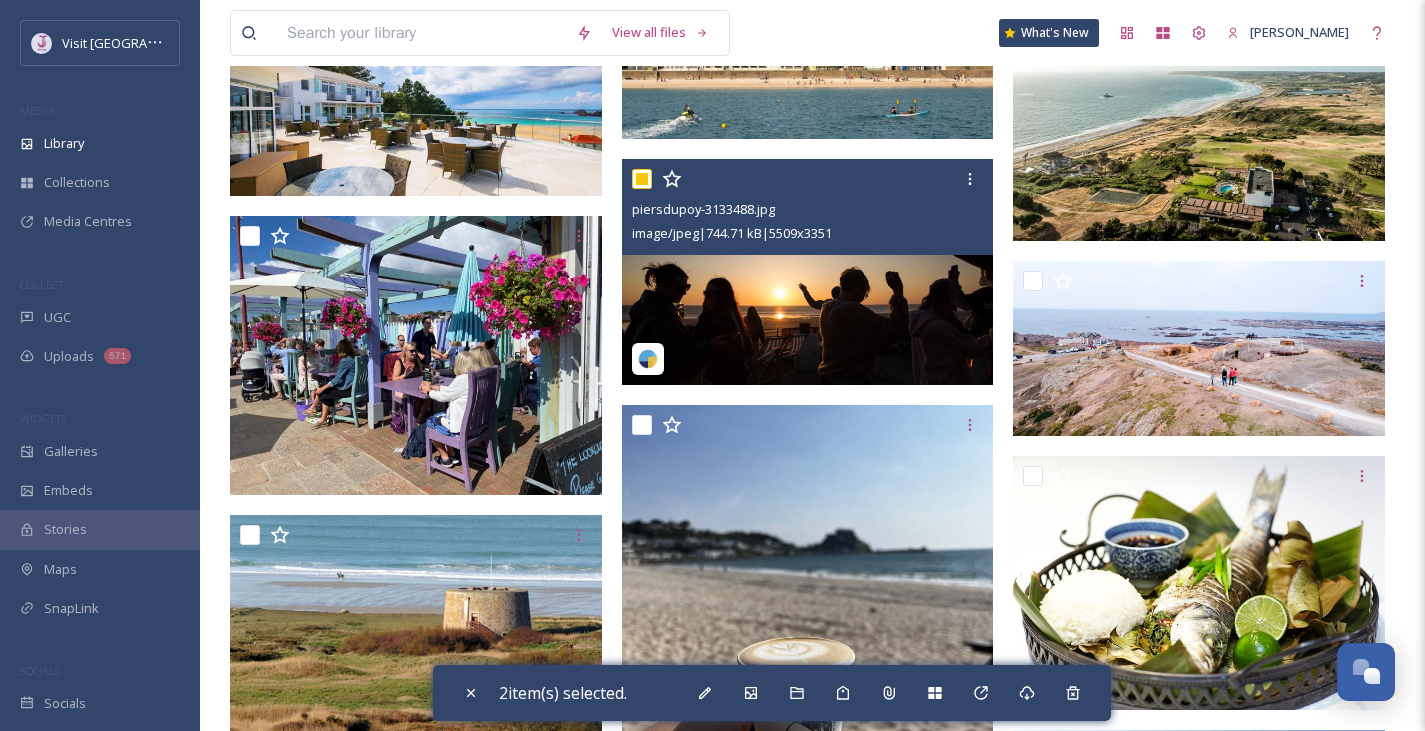 checkbox on "true" 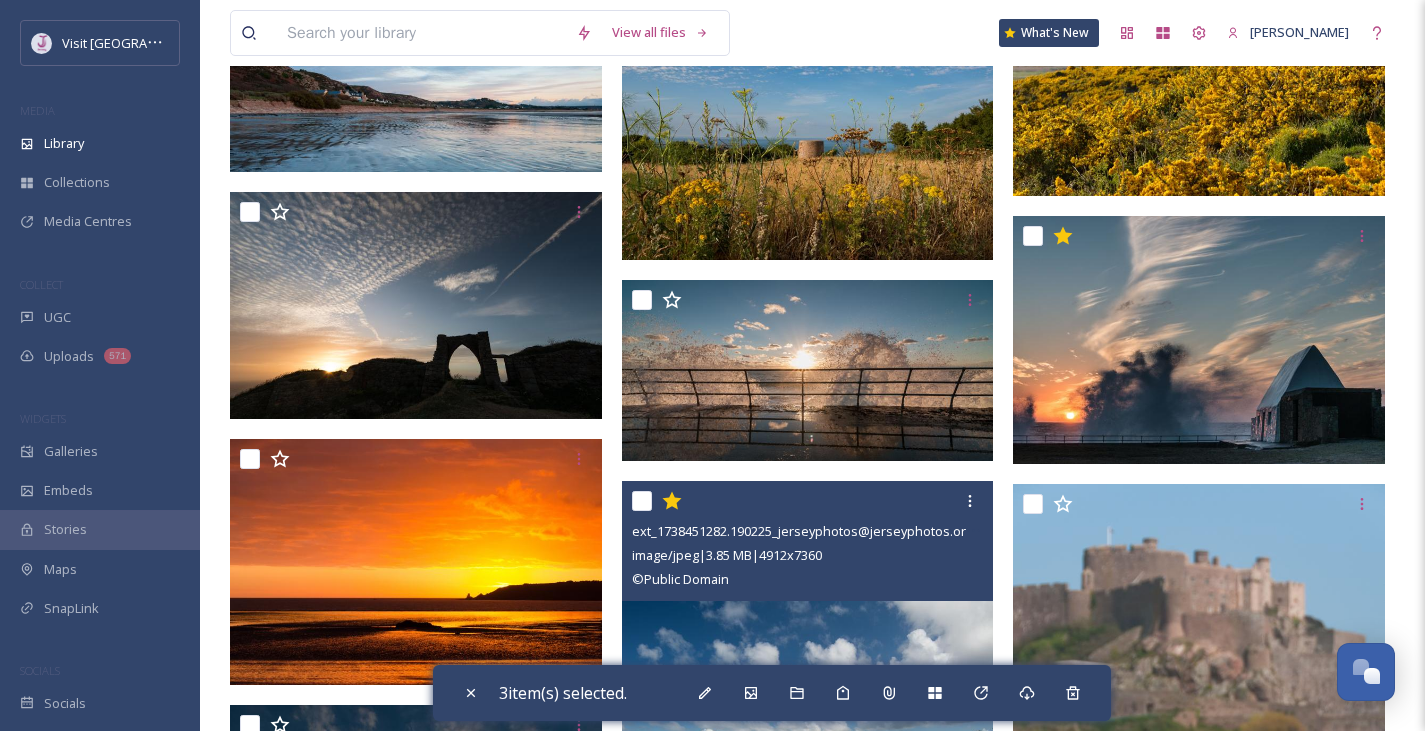 scroll, scrollTop: 18353, scrollLeft: 0, axis: vertical 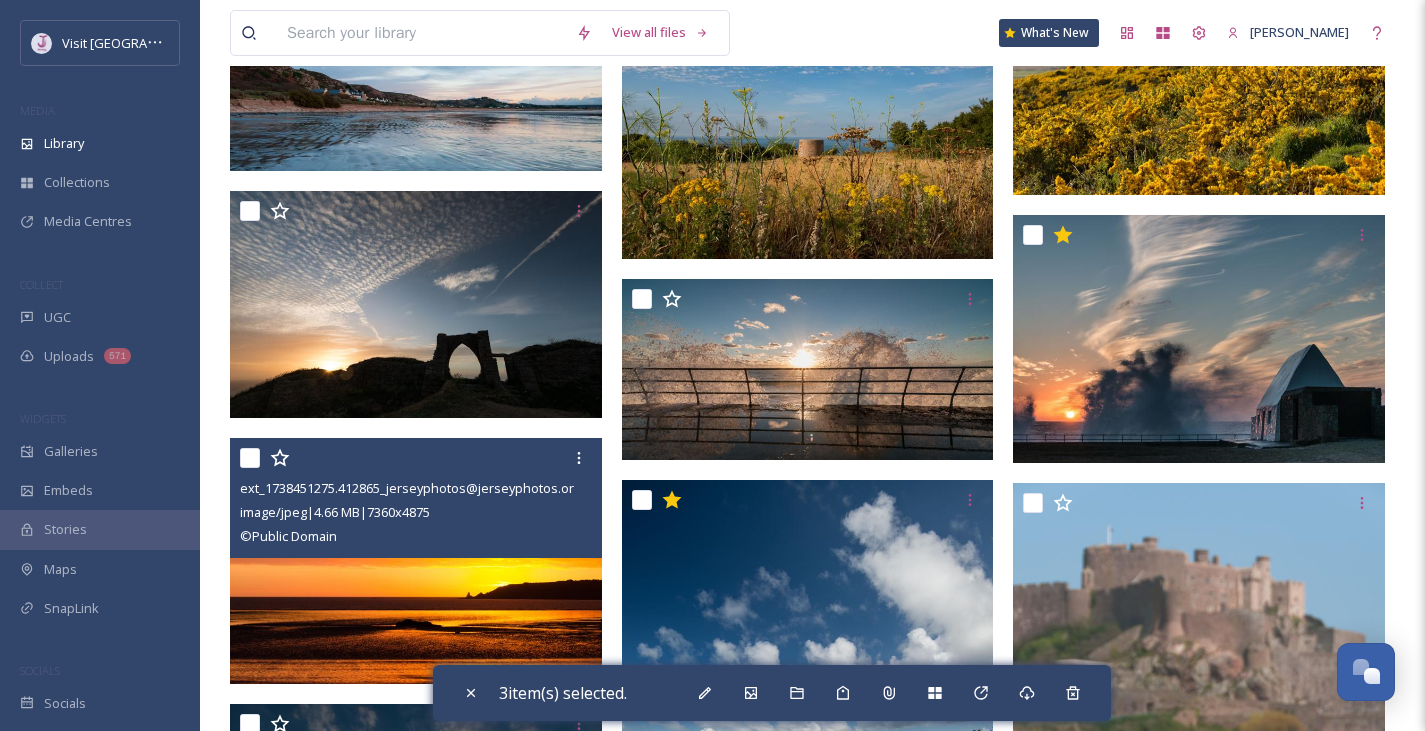 click at bounding box center (250, 458) 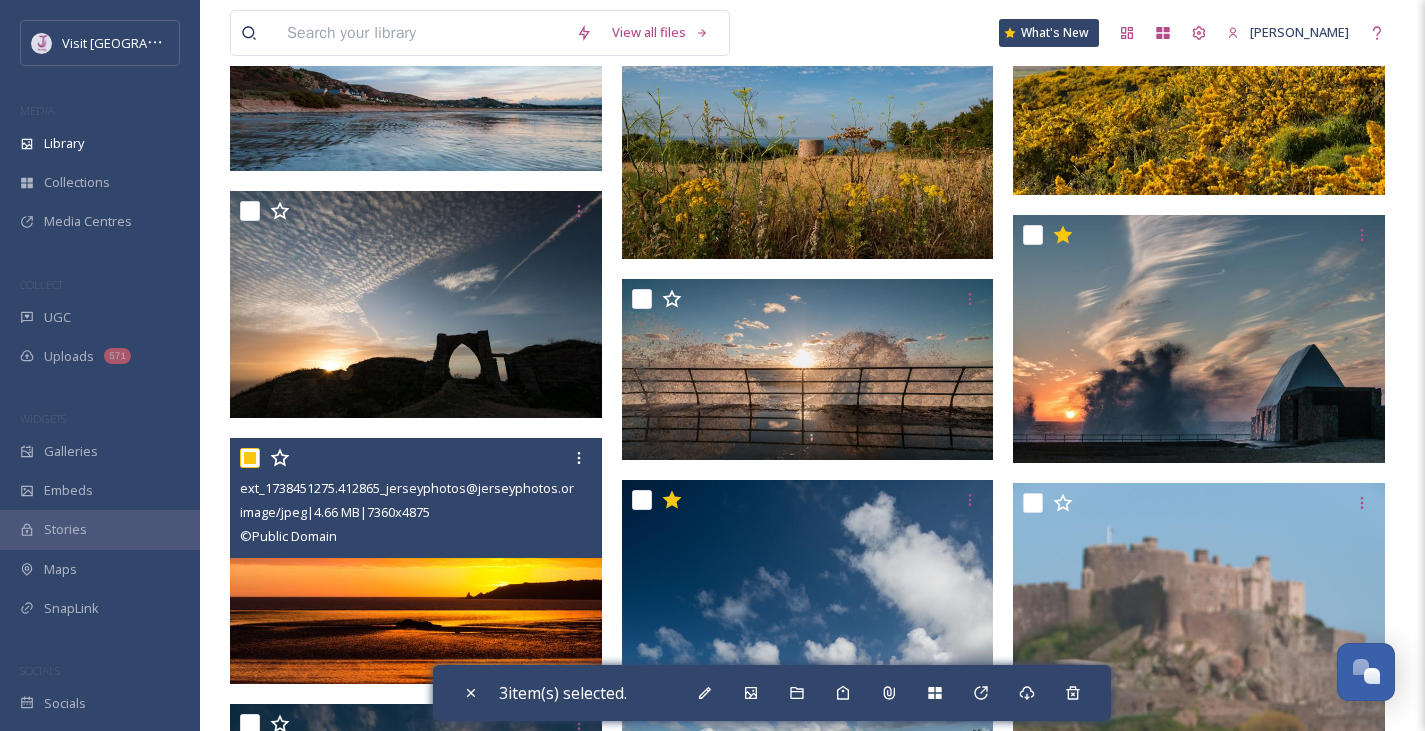 checkbox on "true" 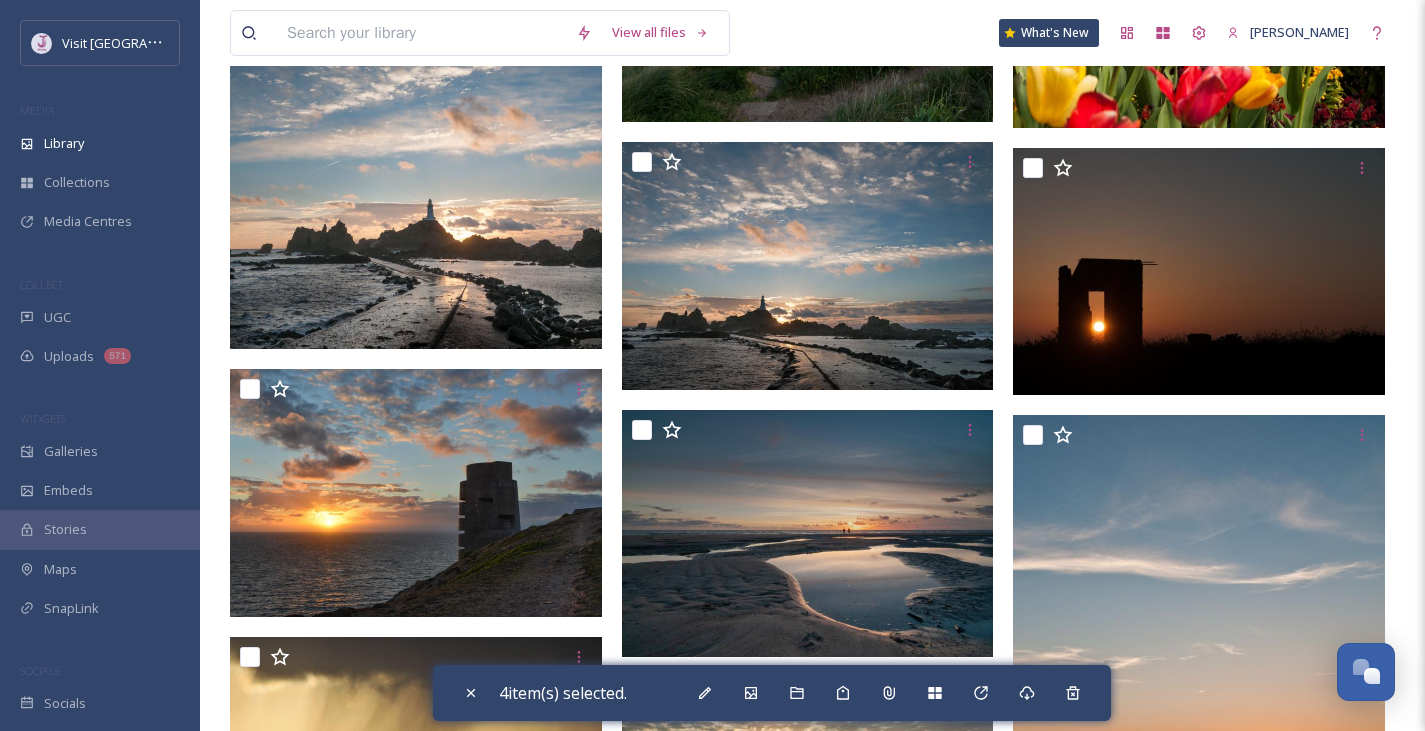 scroll, scrollTop: 19322, scrollLeft: 0, axis: vertical 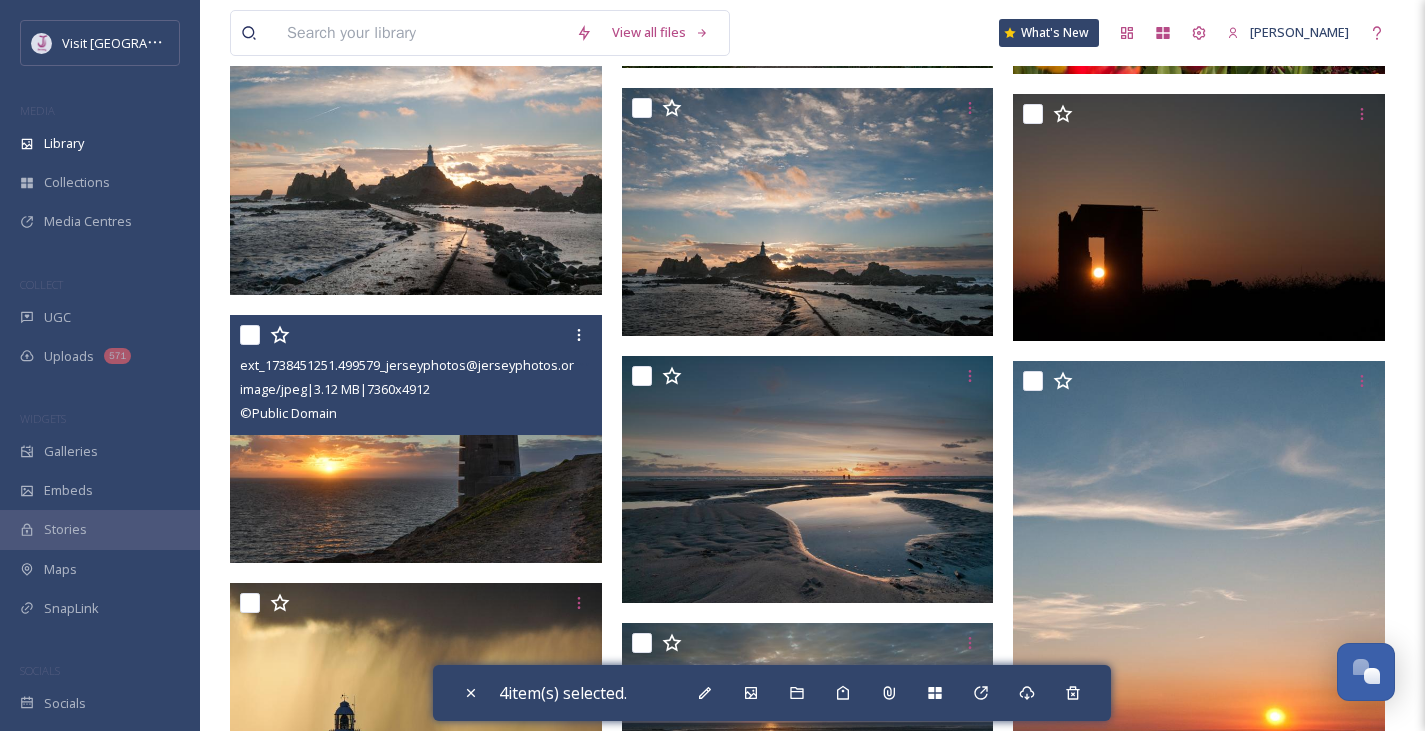 click at bounding box center (250, 335) 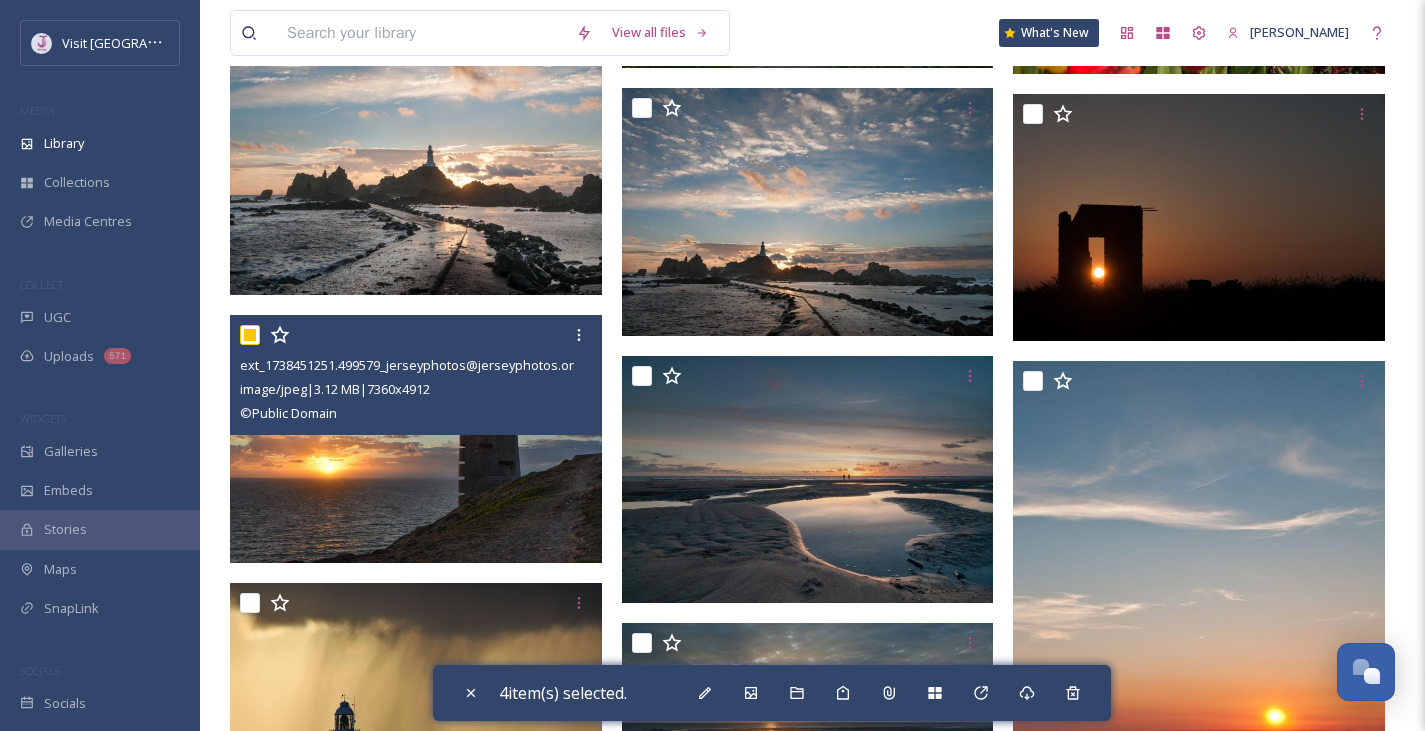 checkbox on "true" 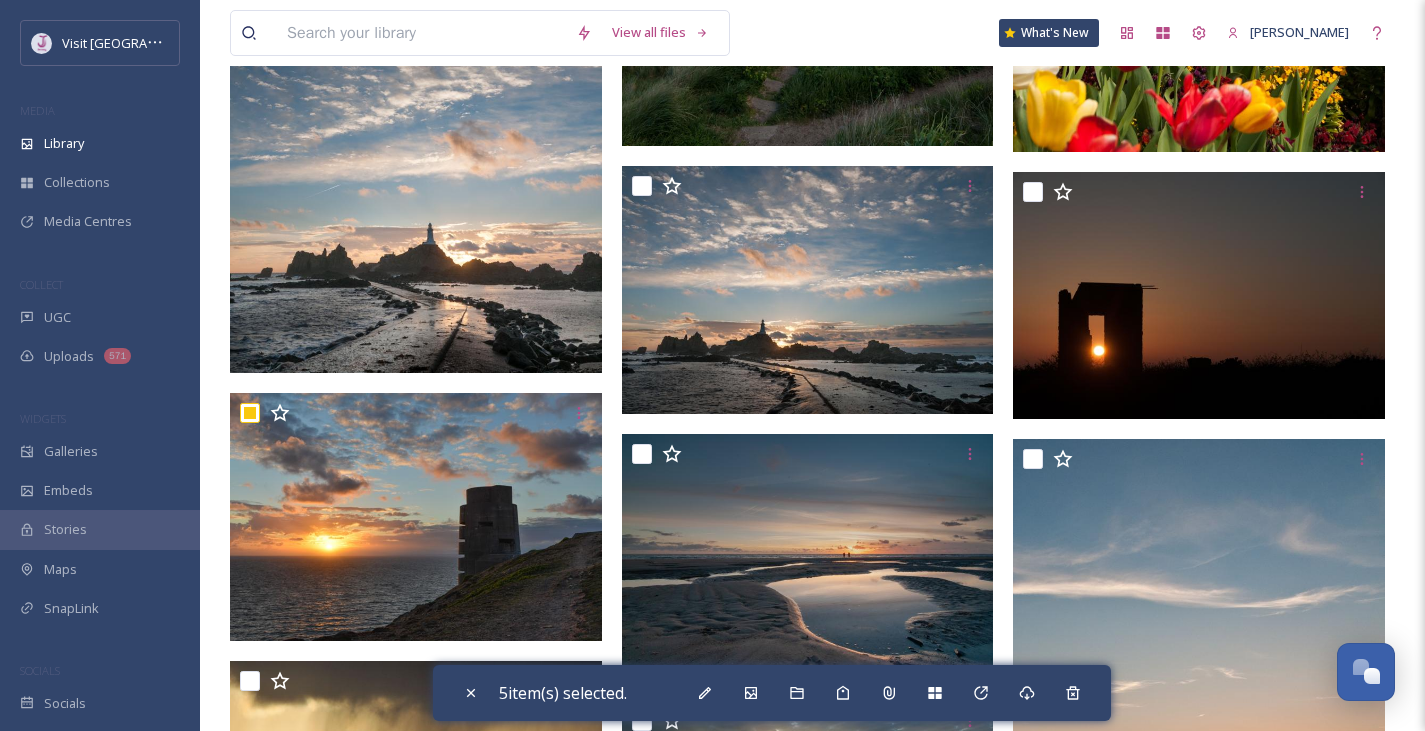 scroll, scrollTop: 19055, scrollLeft: 0, axis: vertical 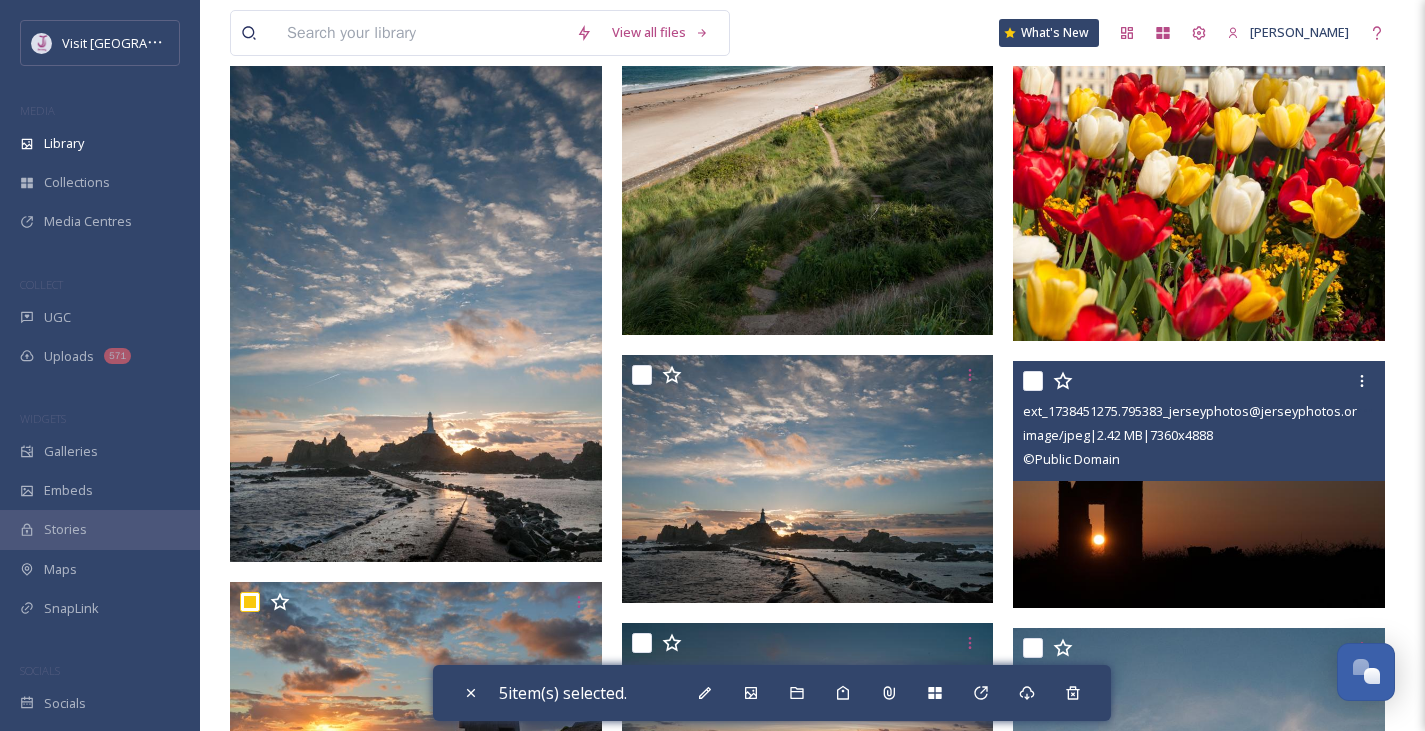 click on "ext_1738451275.795383_jerseyphotos@jerseyphotos.org-Sunset-through-a-heritage-structure-at-[PERSON_NAME]-du-Ouest.jpg image/jpeg  |  2.42 MB  |  7360  x  4888 © Public Domain" at bounding box center (1199, 421) 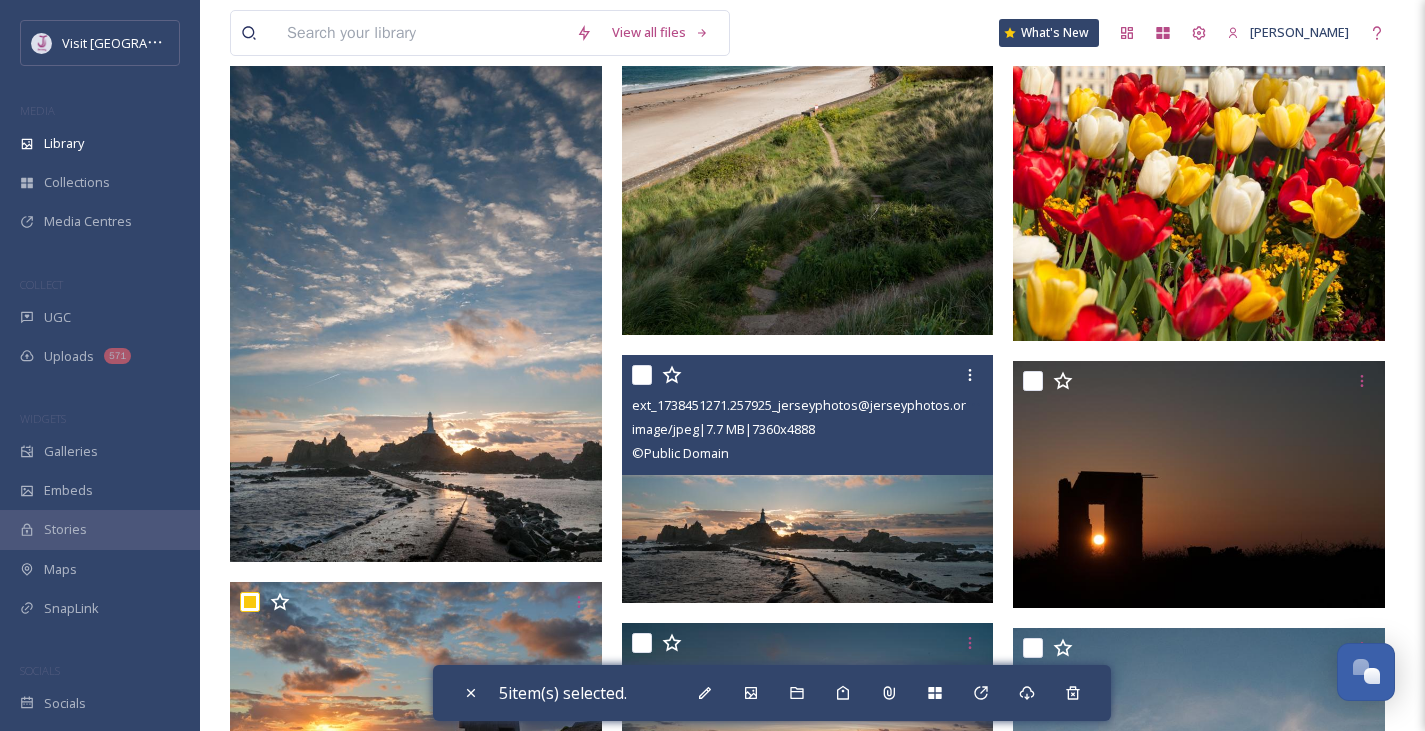 click at bounding box center (642, 375) 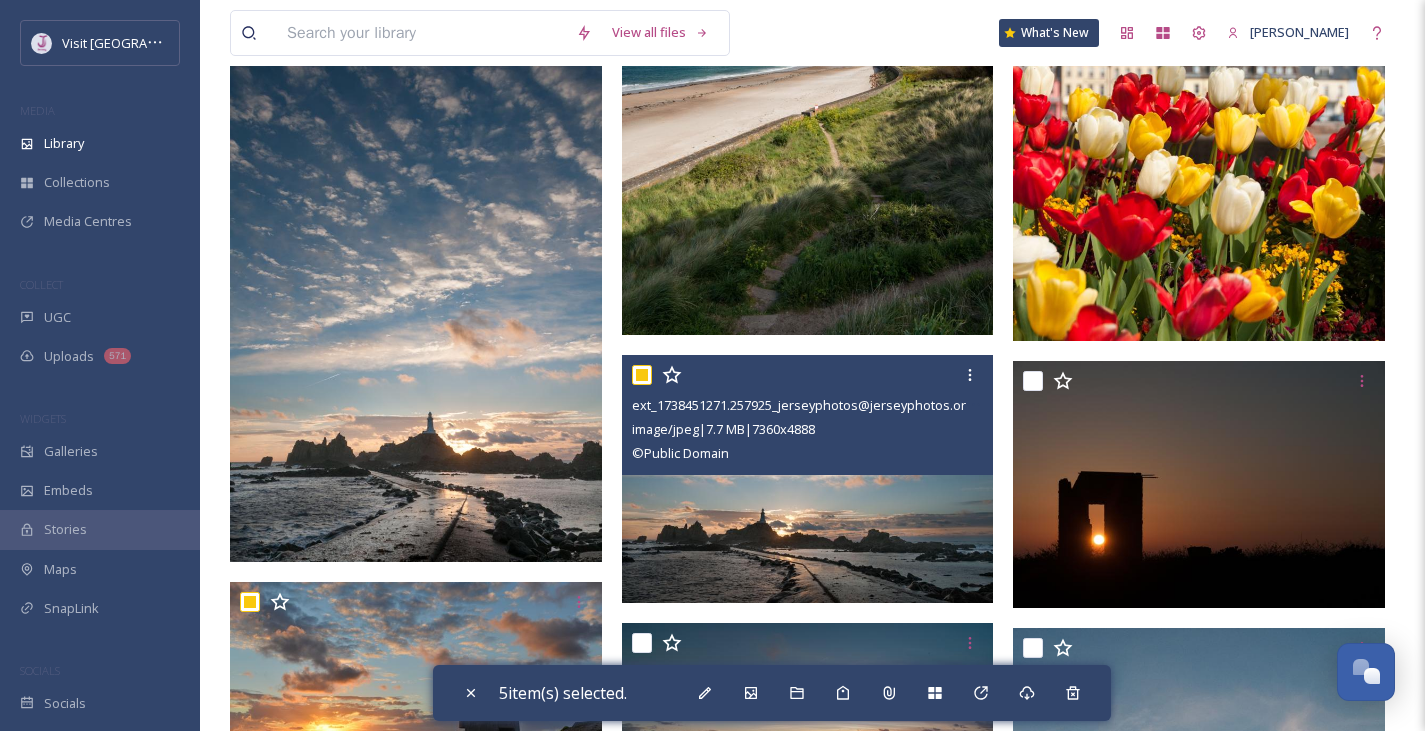 checkbox on "true" 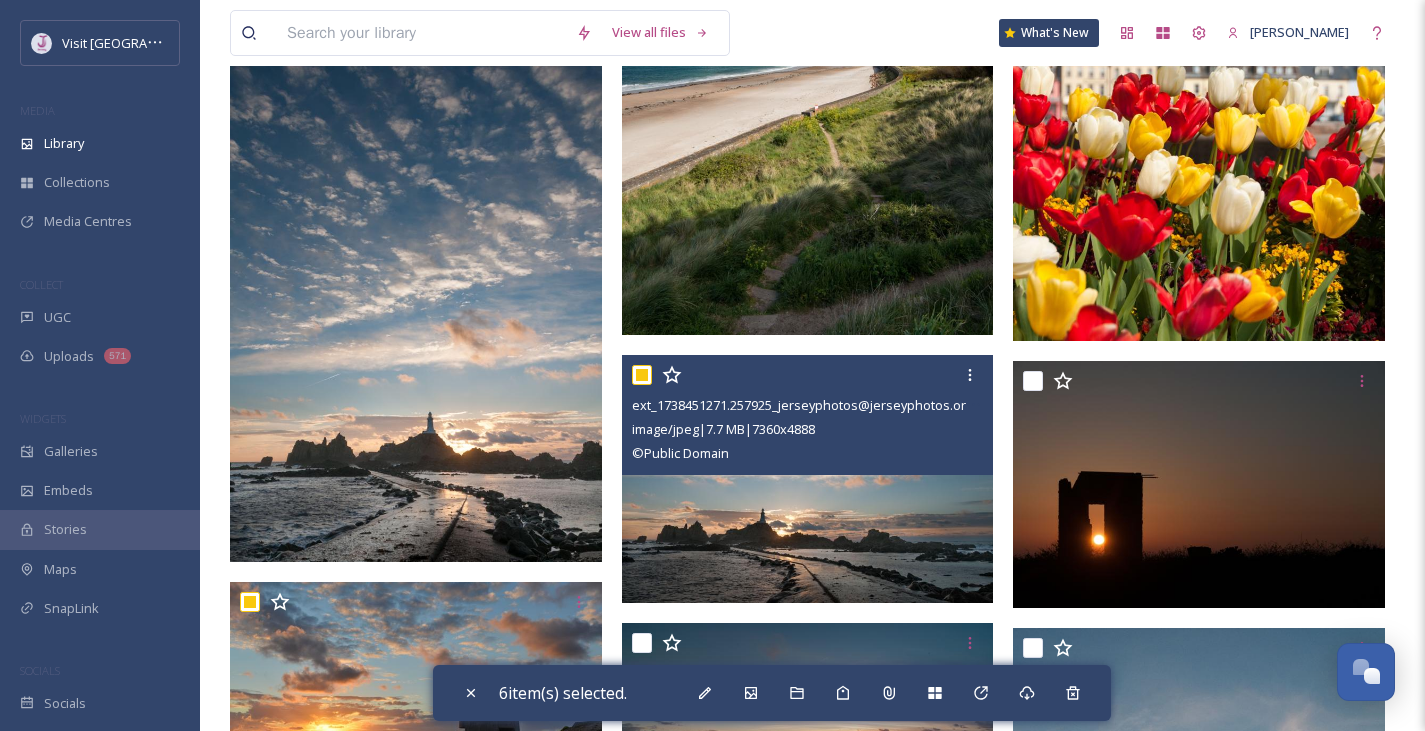 scroll, scrollTop: 18828, scrollLeft: 0, axis: vertical 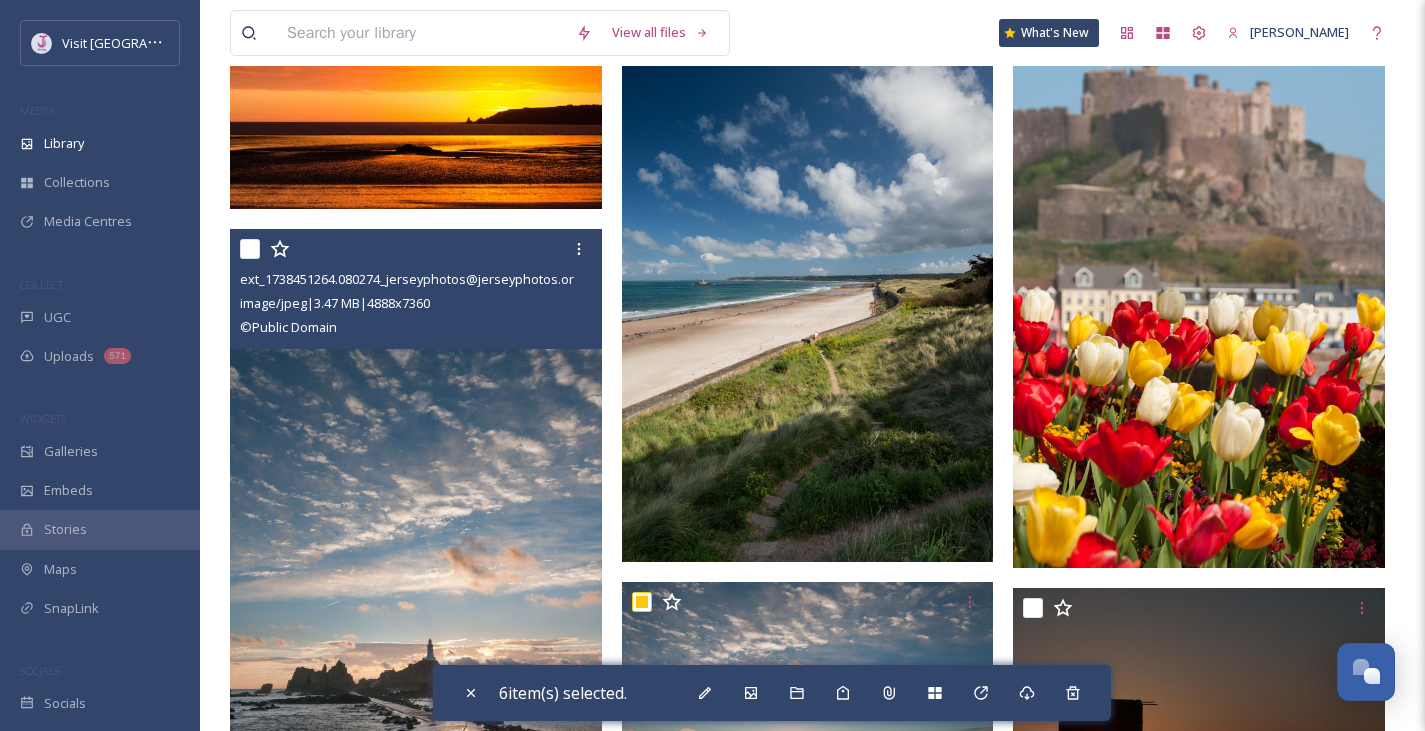 click at bounding box center (418, 249) 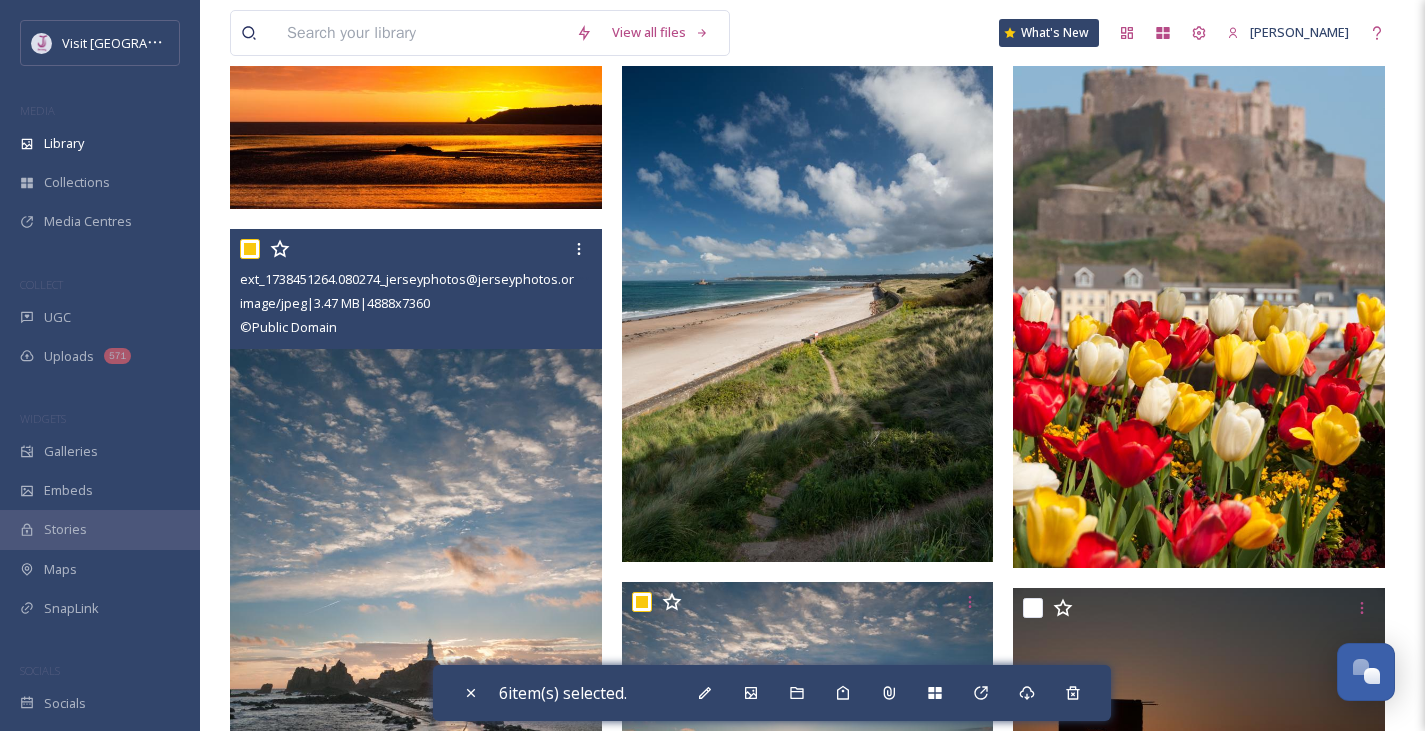 checkbox on "true" 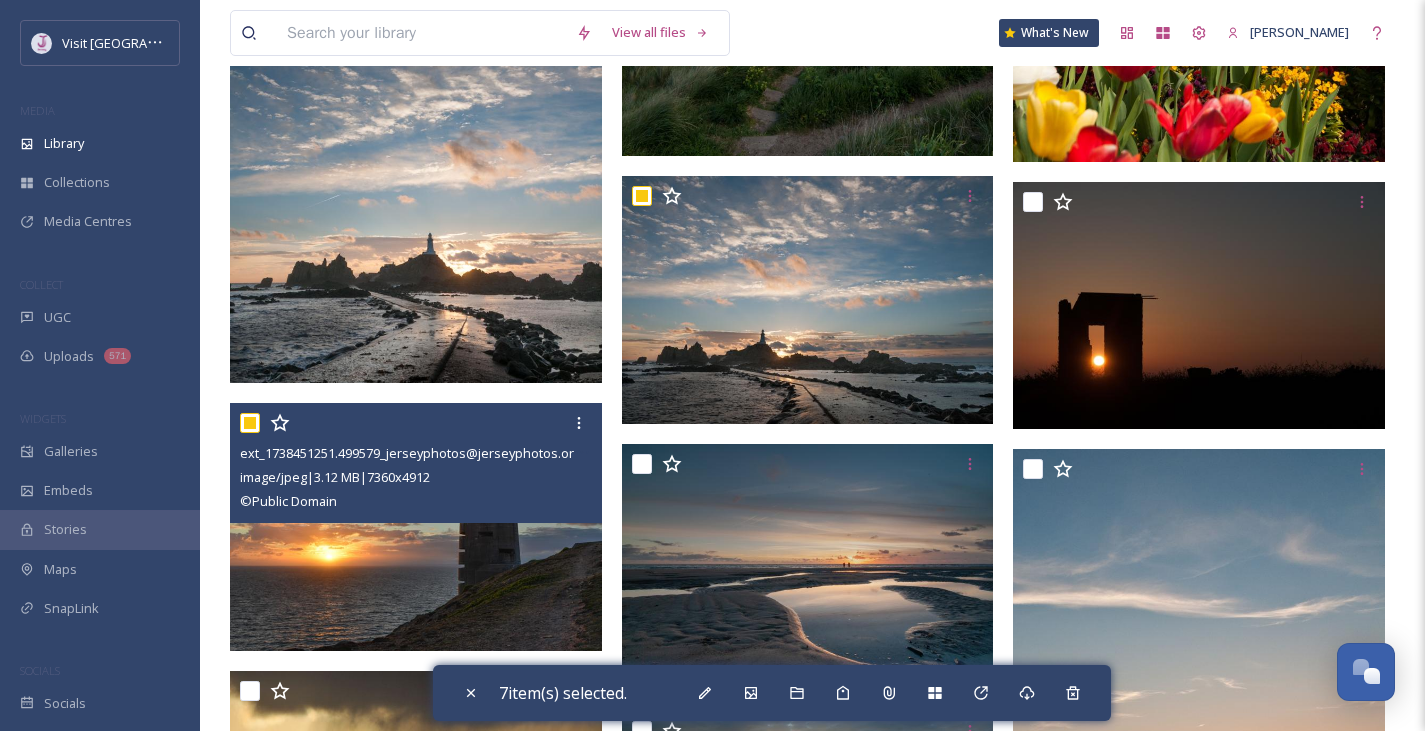 scroll, scrollTop: 19599, scrollLeft: 0, axis: vertical 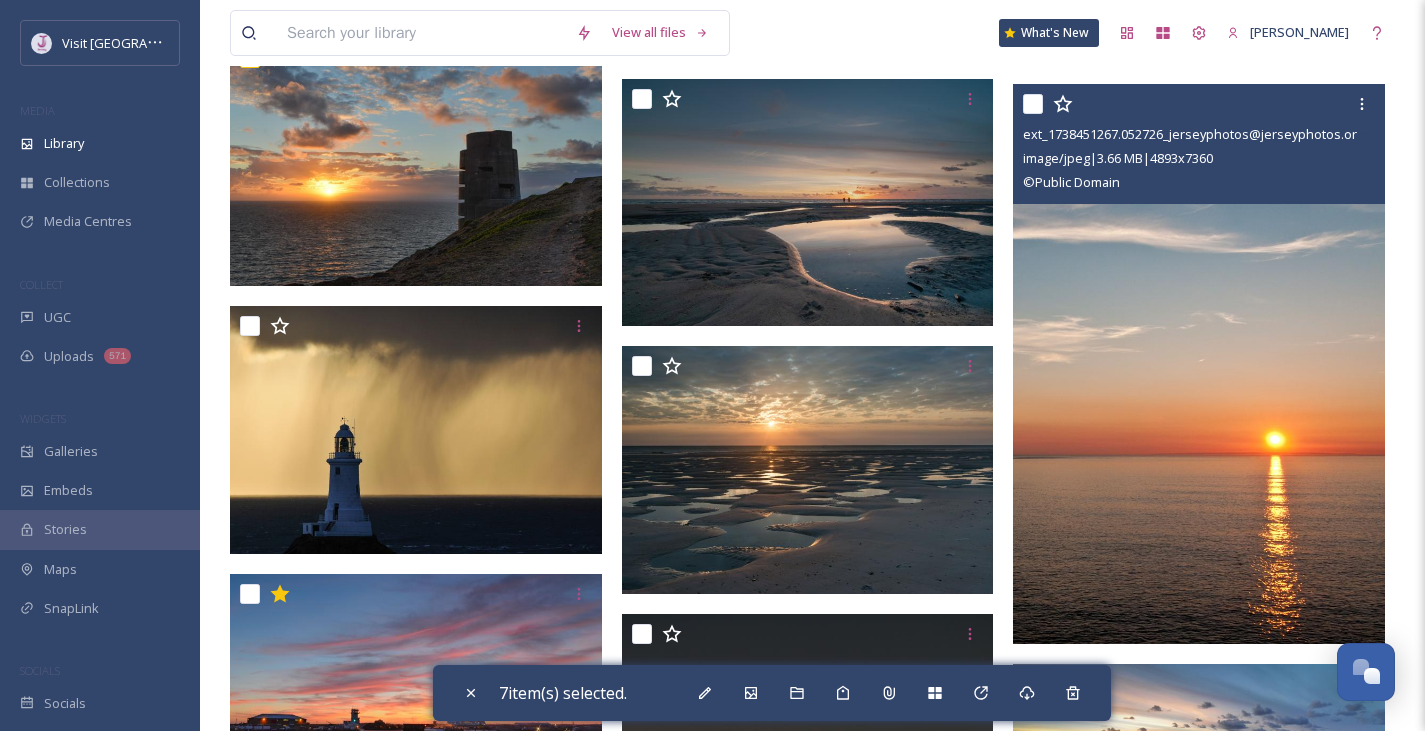 click at bounding box center [1033, 104] 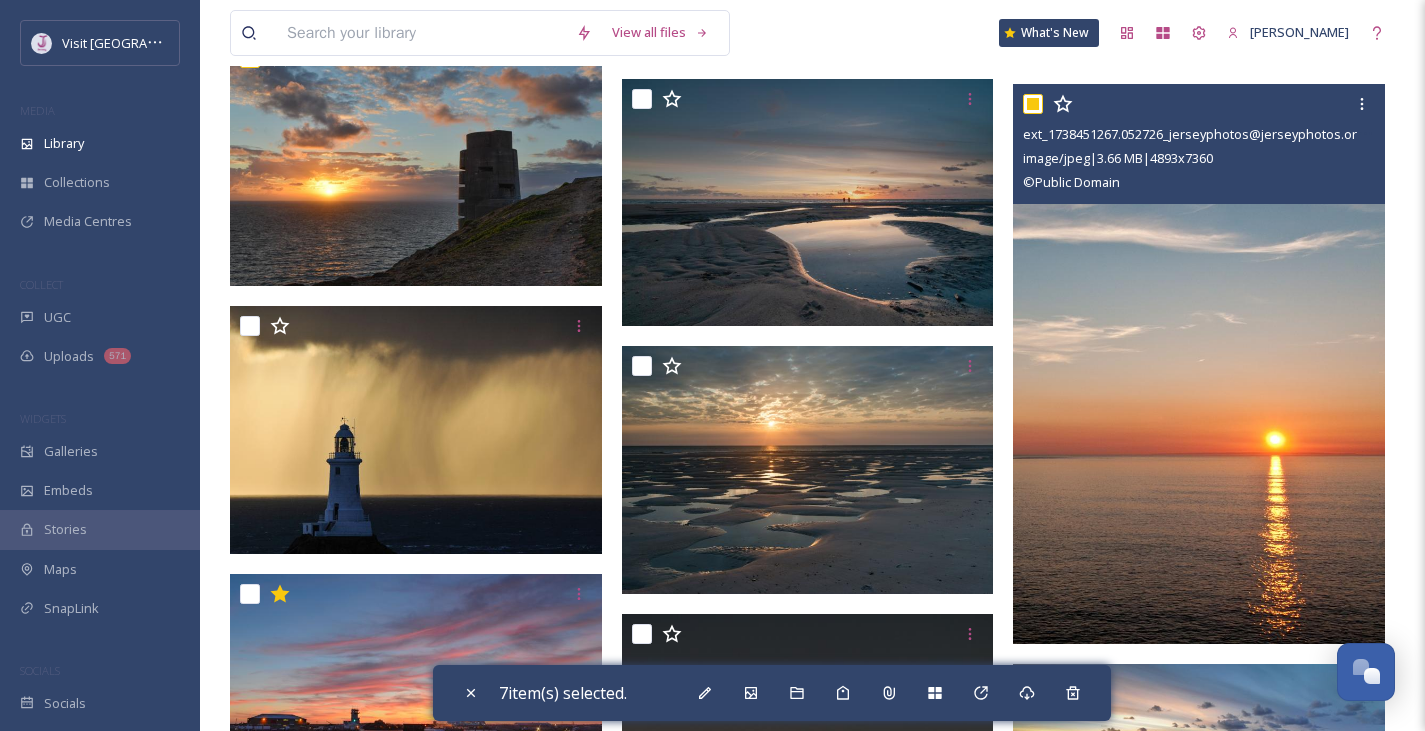 checkbox on "true" 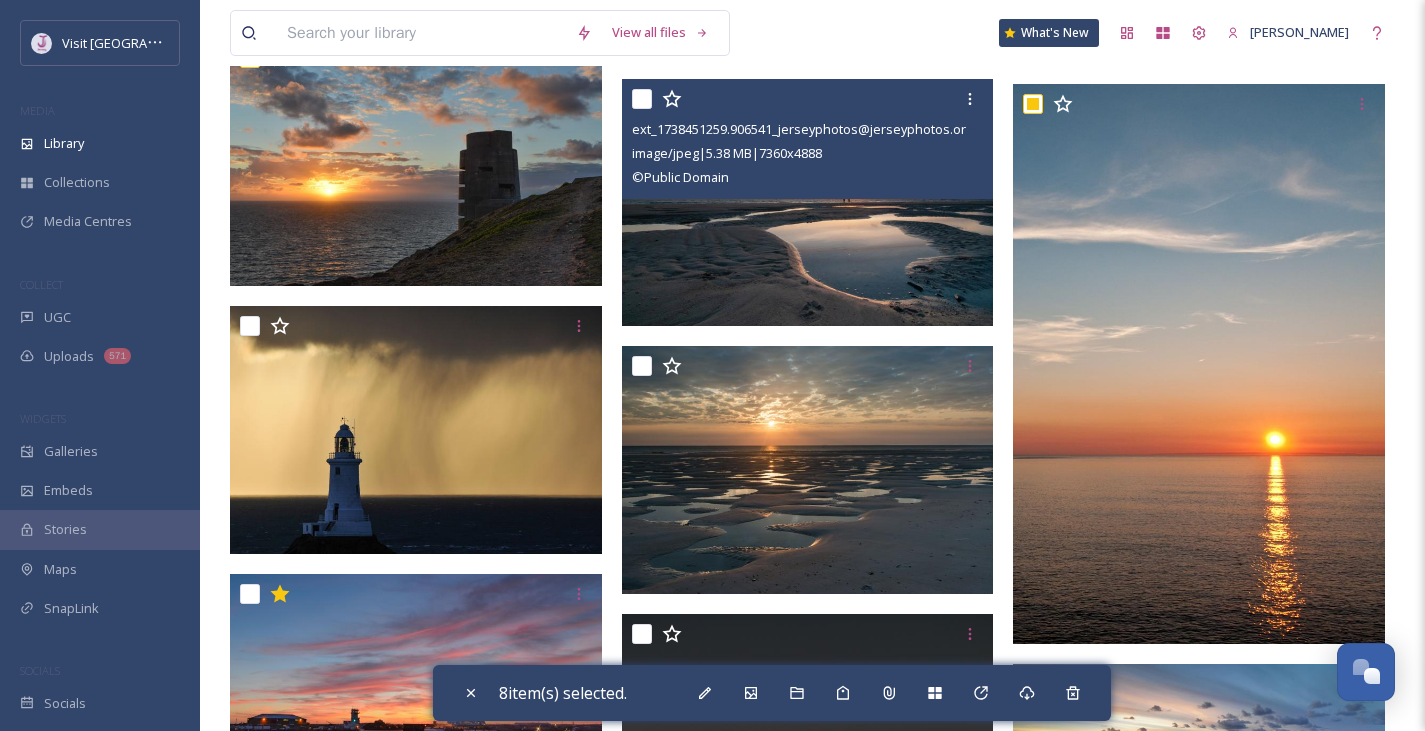 click at bounding box center [642, 99] 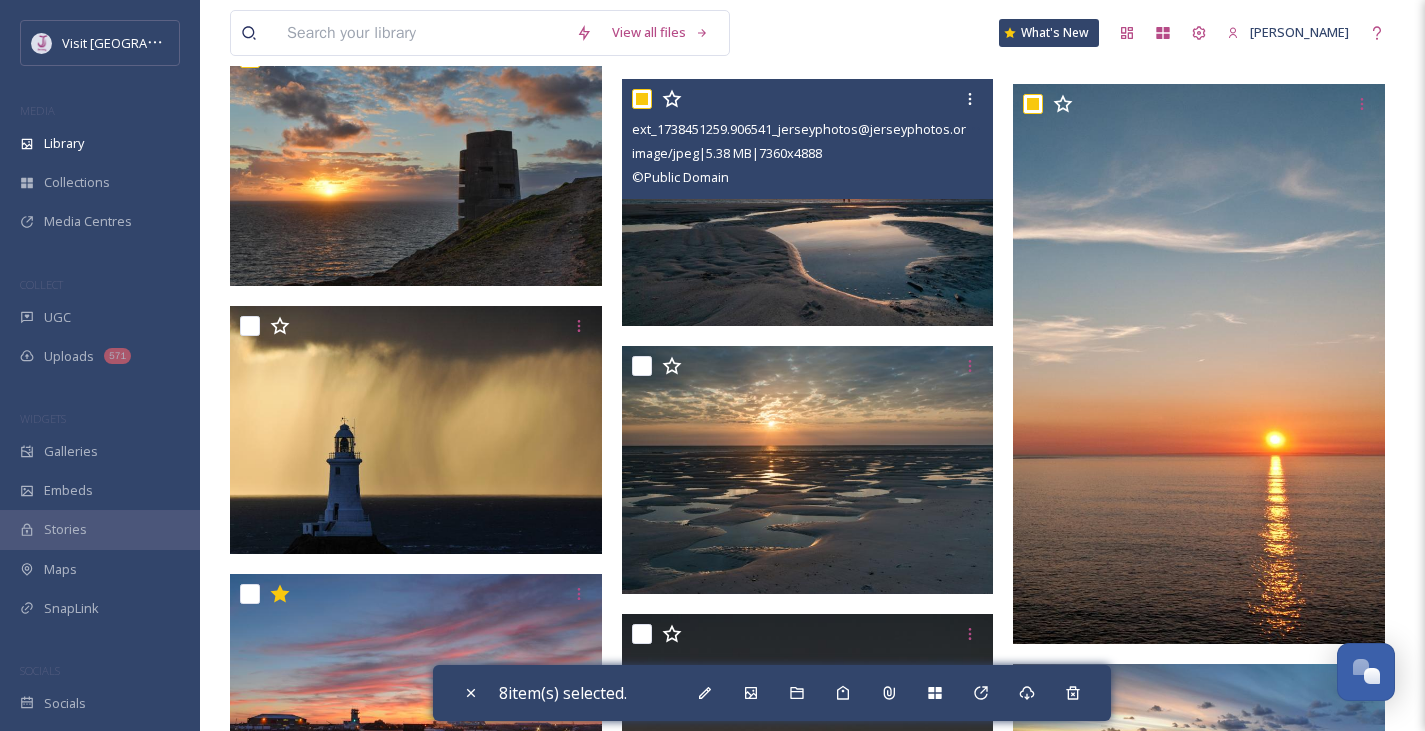 checkbox on "true" 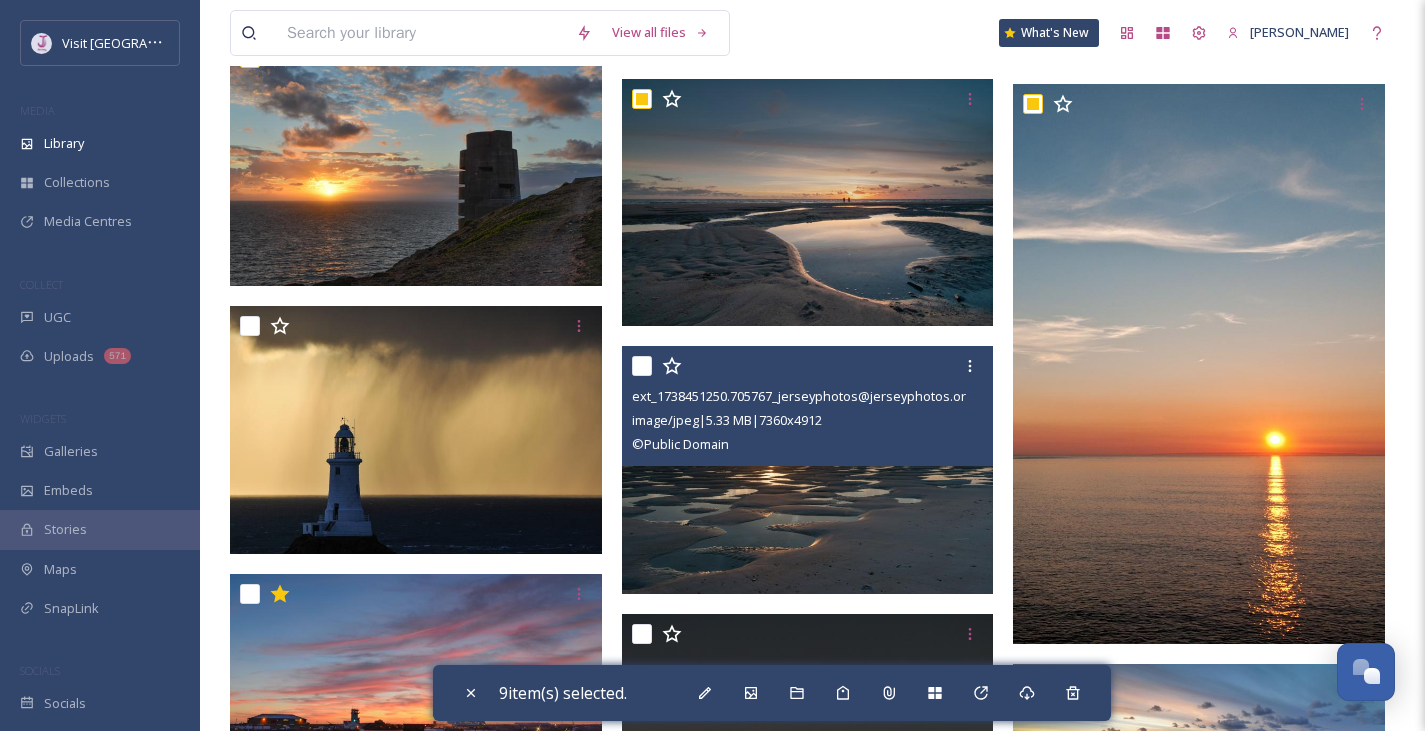 click at bounding box center [642, 366] 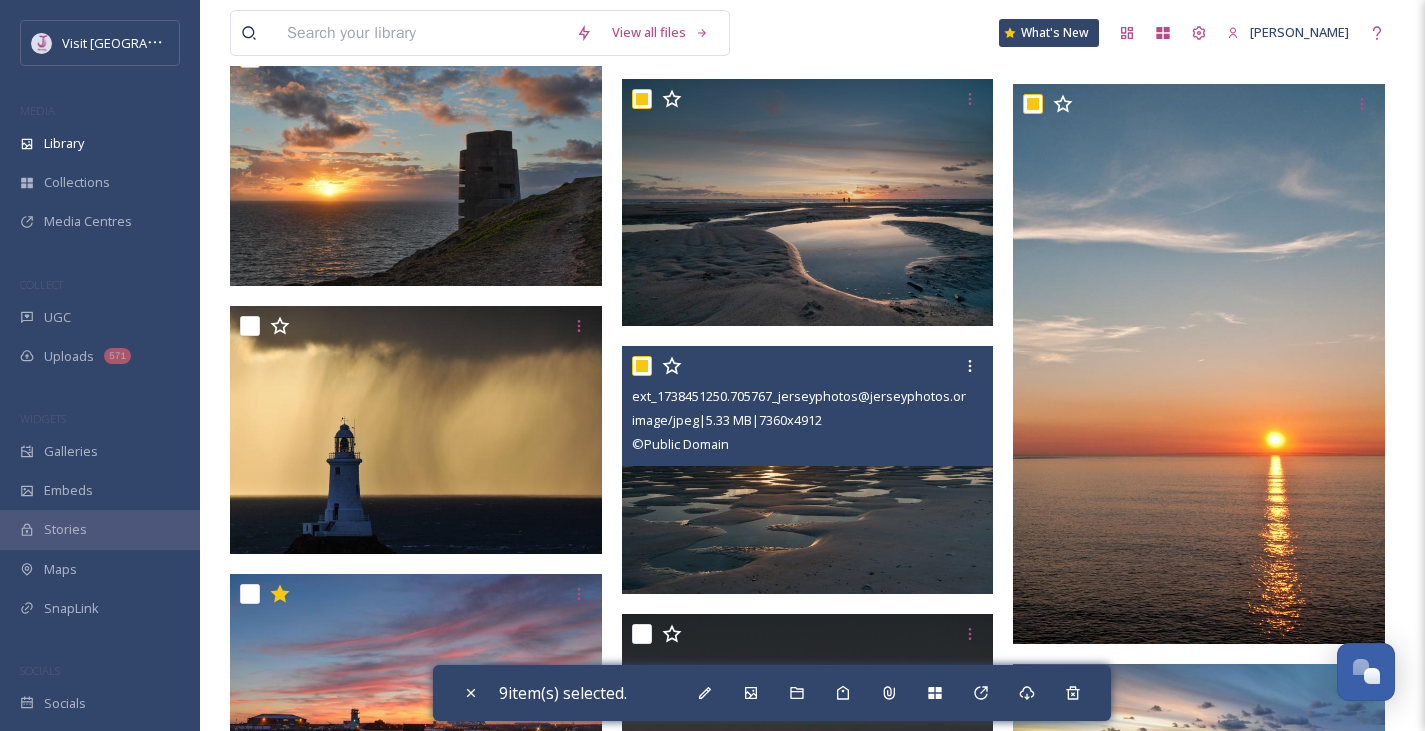 checkbox on "true" 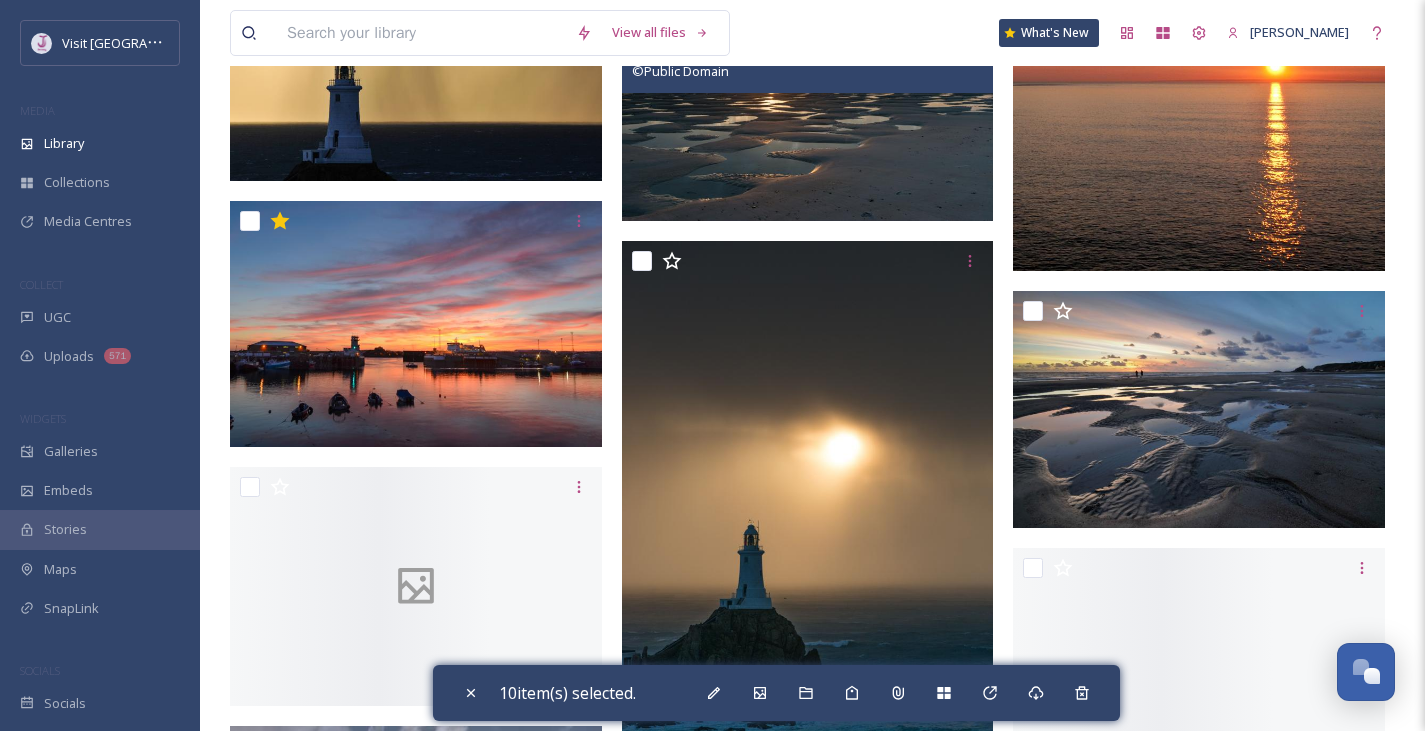 scroll, scrollTop: 19979, scrollLeft: 0, axis: vertical 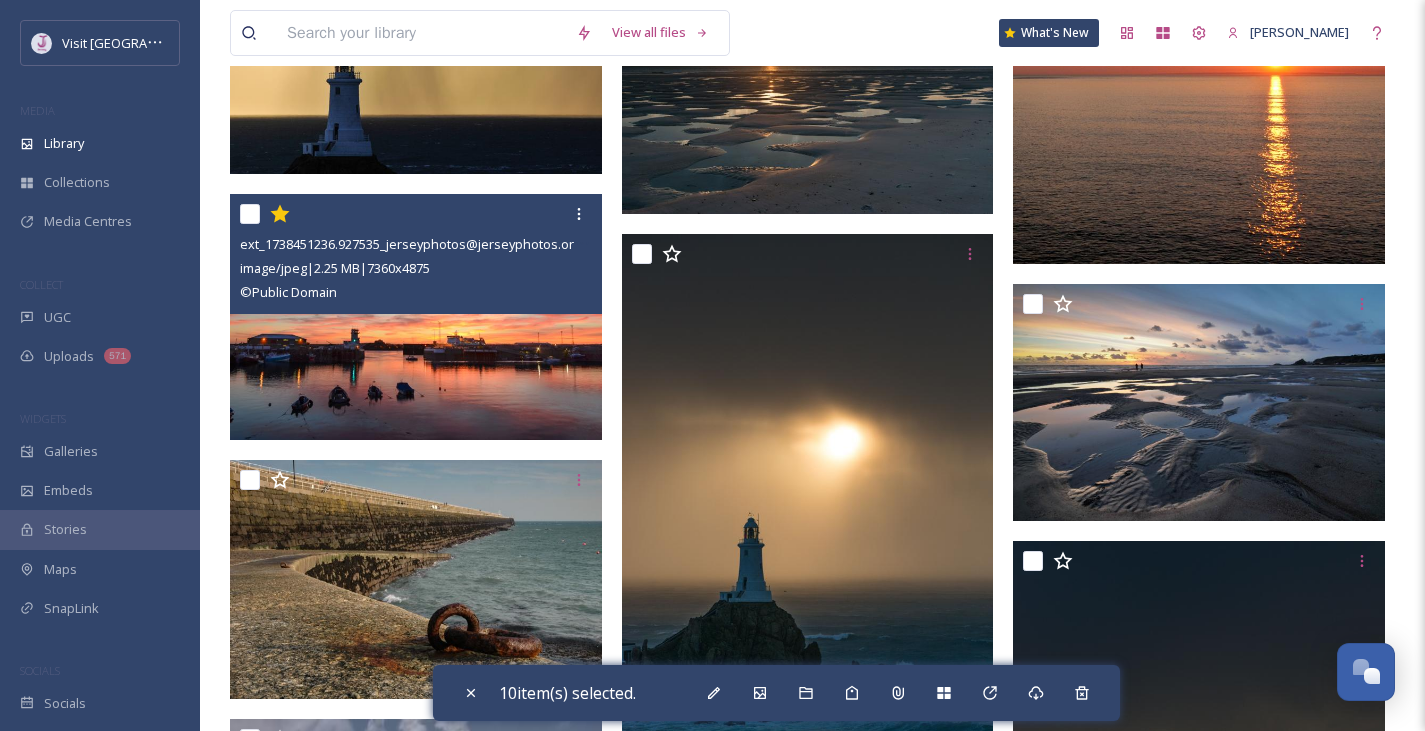 click on "ext_1738451236.927535_jerseyphotos@jerseyphotos.org-Sunset-and-Port-Control-Tower-and-[PERSON_NAME]-Castle-at-St.-[GEOGRAPHIC_DATA]-1.jpg image/jpeg  |  2.25 MB  |  7360  x  4875 © Public Domain" at bounding box center (416, 254) 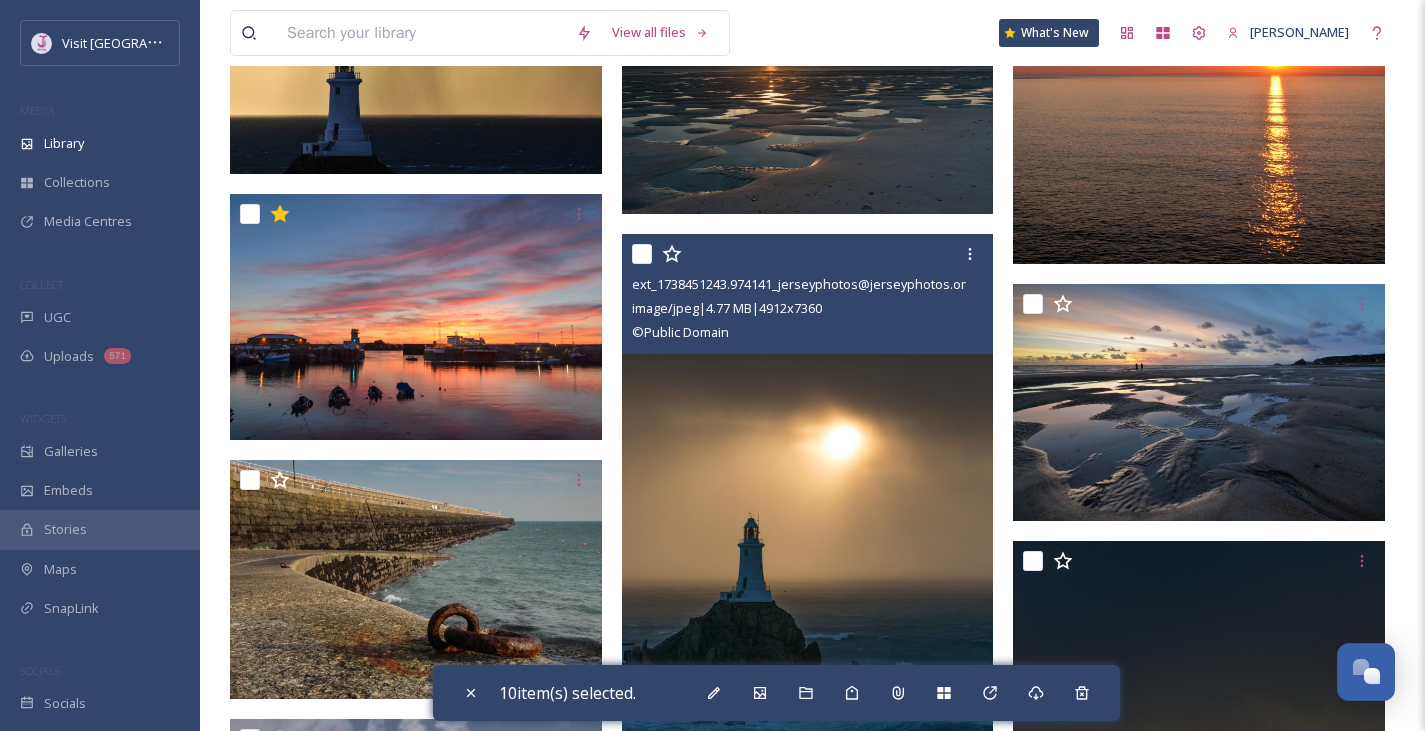 click on "ext_1738451243.974141_jerseyphotos@jerseyphotos.org-Sunset-at-[PERSON_NAME]-Lighthouse-during-a-really-heavy-rain-storm-1.jpg image/jpeg  |  4.77 MB  |  4912  x  7360 © Public Domain" at bounding box center (808, 294) 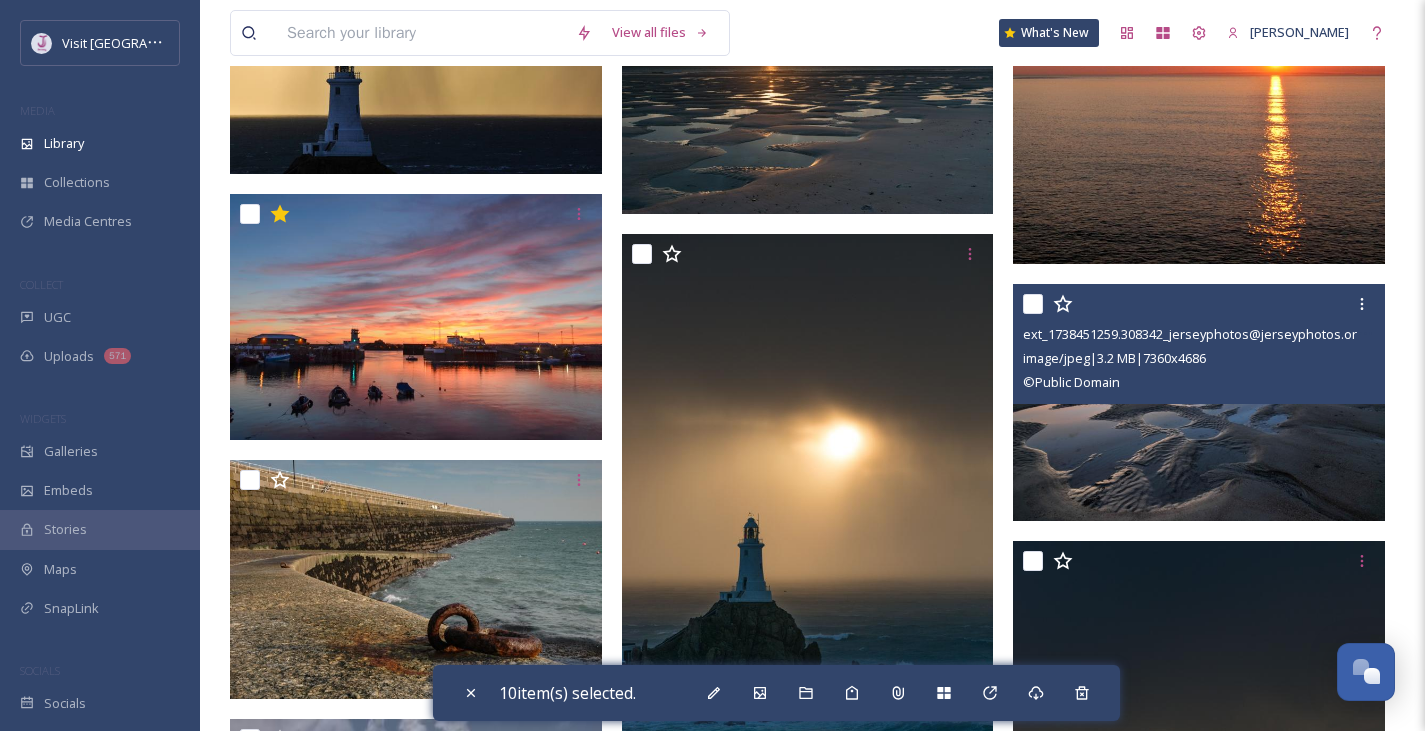 click at bounding box center [1033, 304] 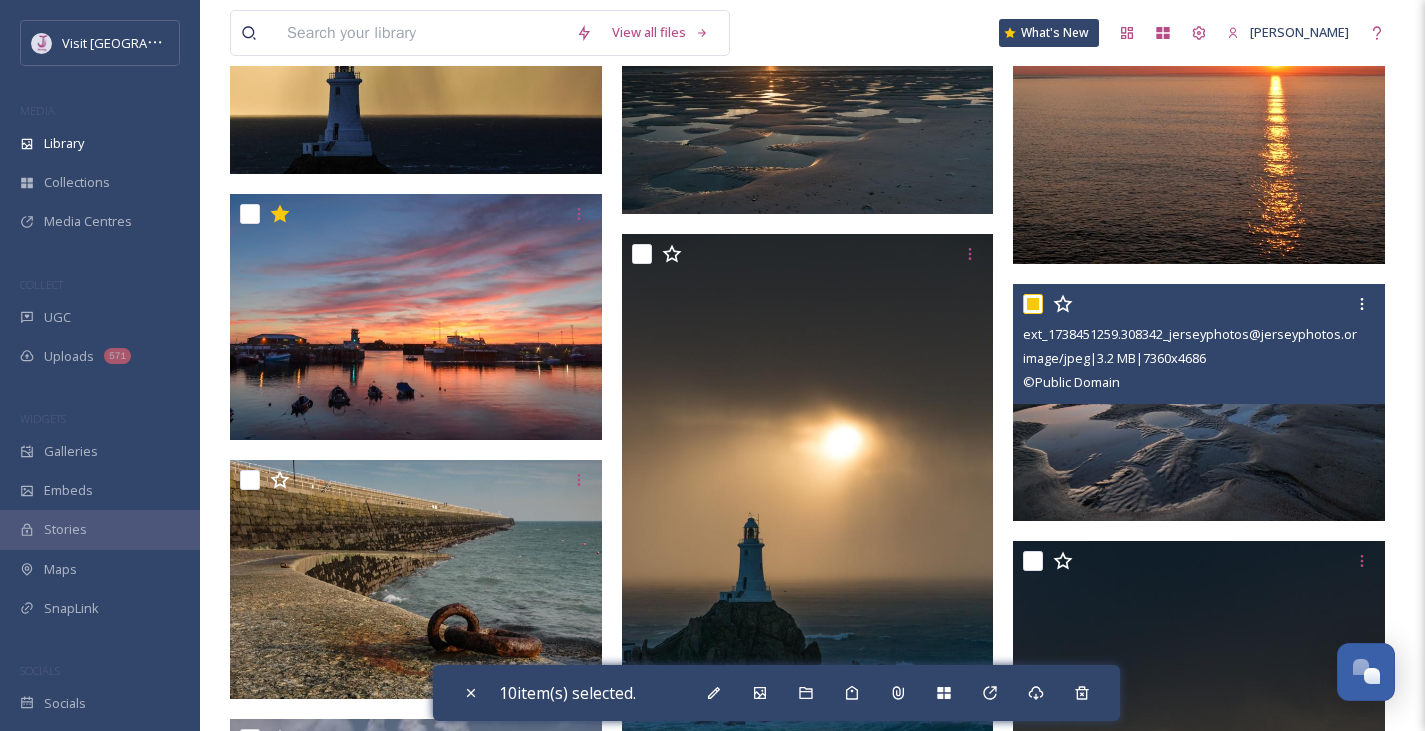 checkbox on "true" 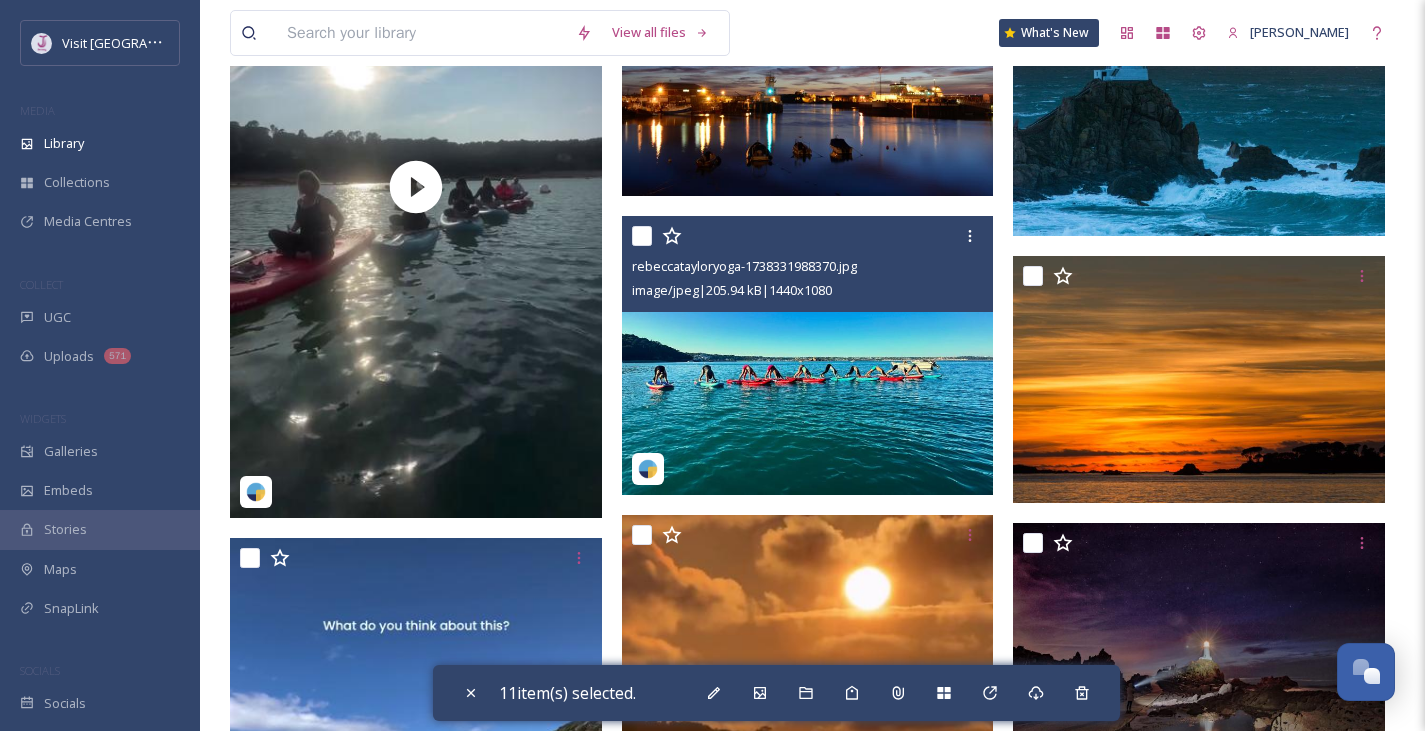 scroll, scrollTop: 20900, scrollLeft: 0, axis: vertical 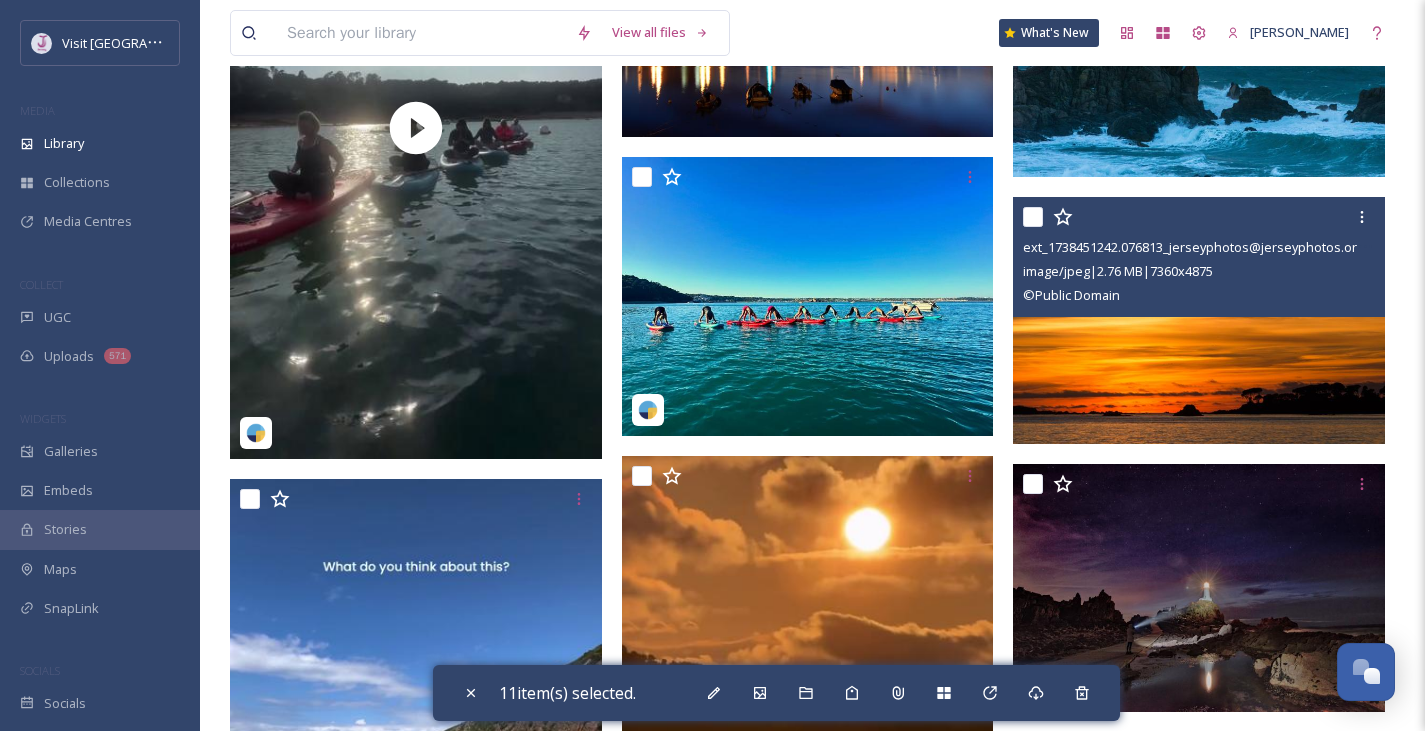 click at bounding box center [1033, 217] 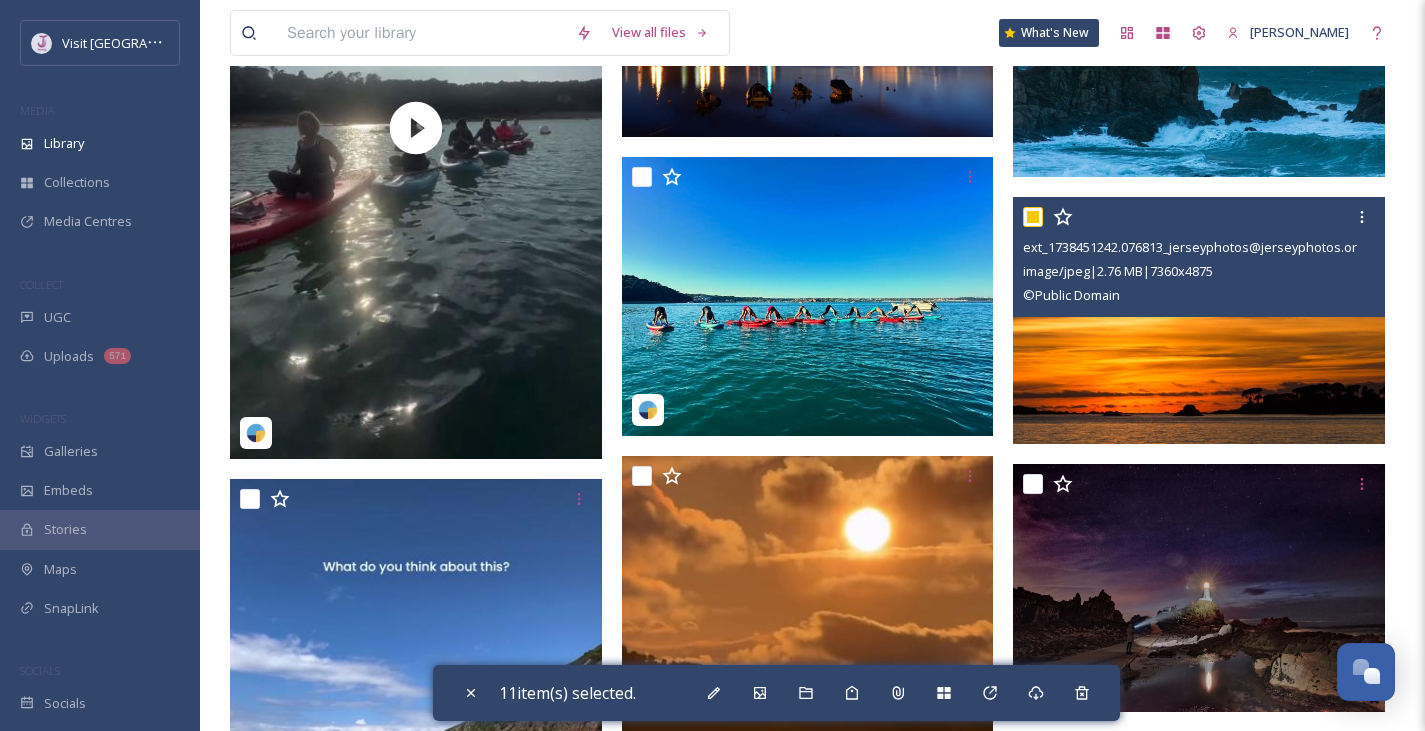 checkbox on "true" 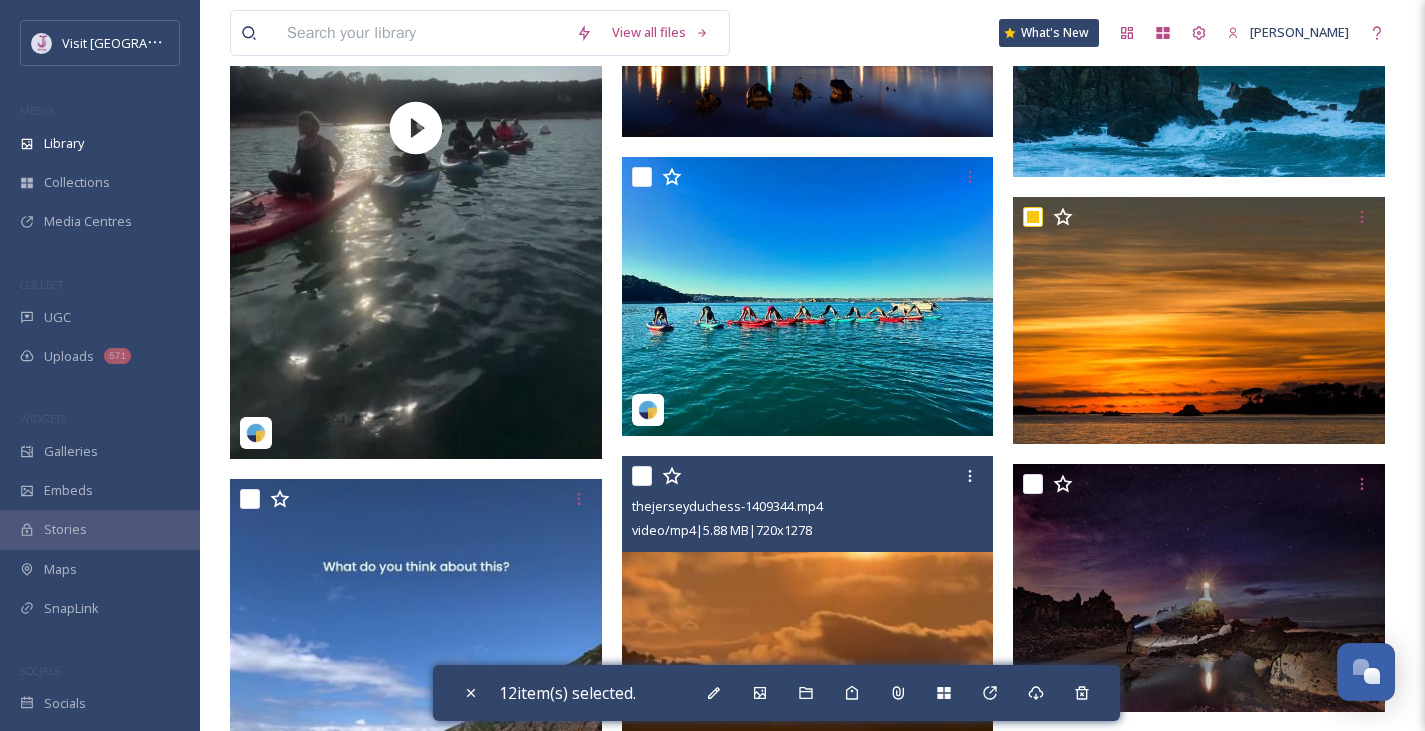 click at bounding box center [642, 476] 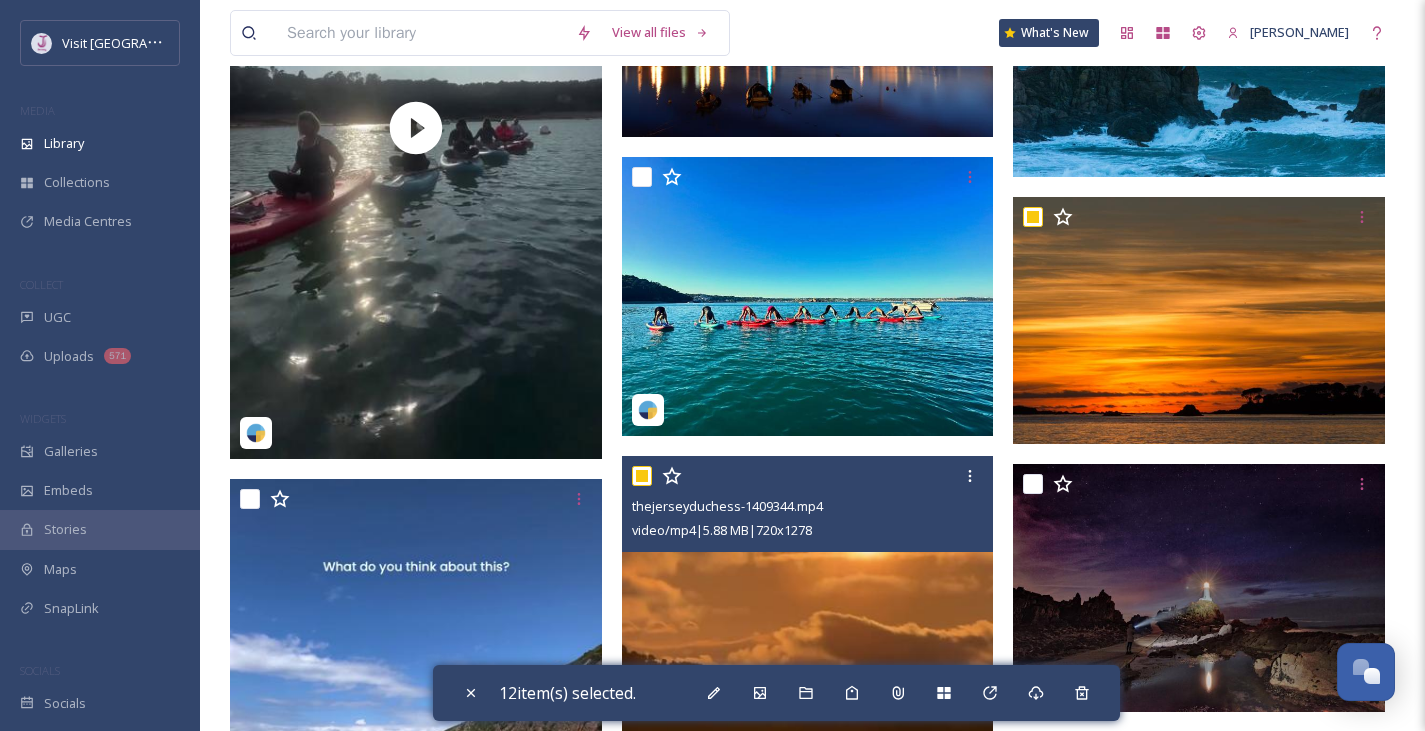 checkbox on "true" 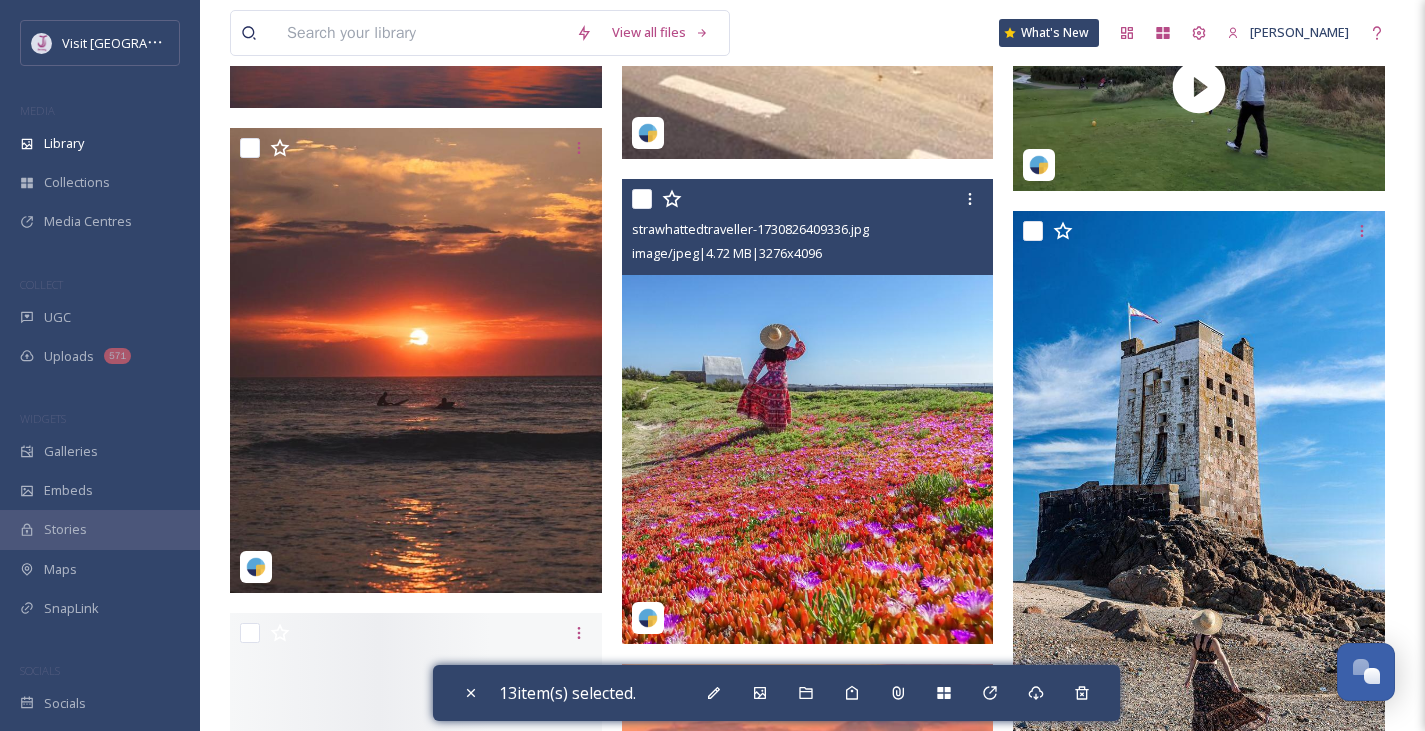 scroll, scrollTop: 24163, scrollLeft: 0, axis: vertical 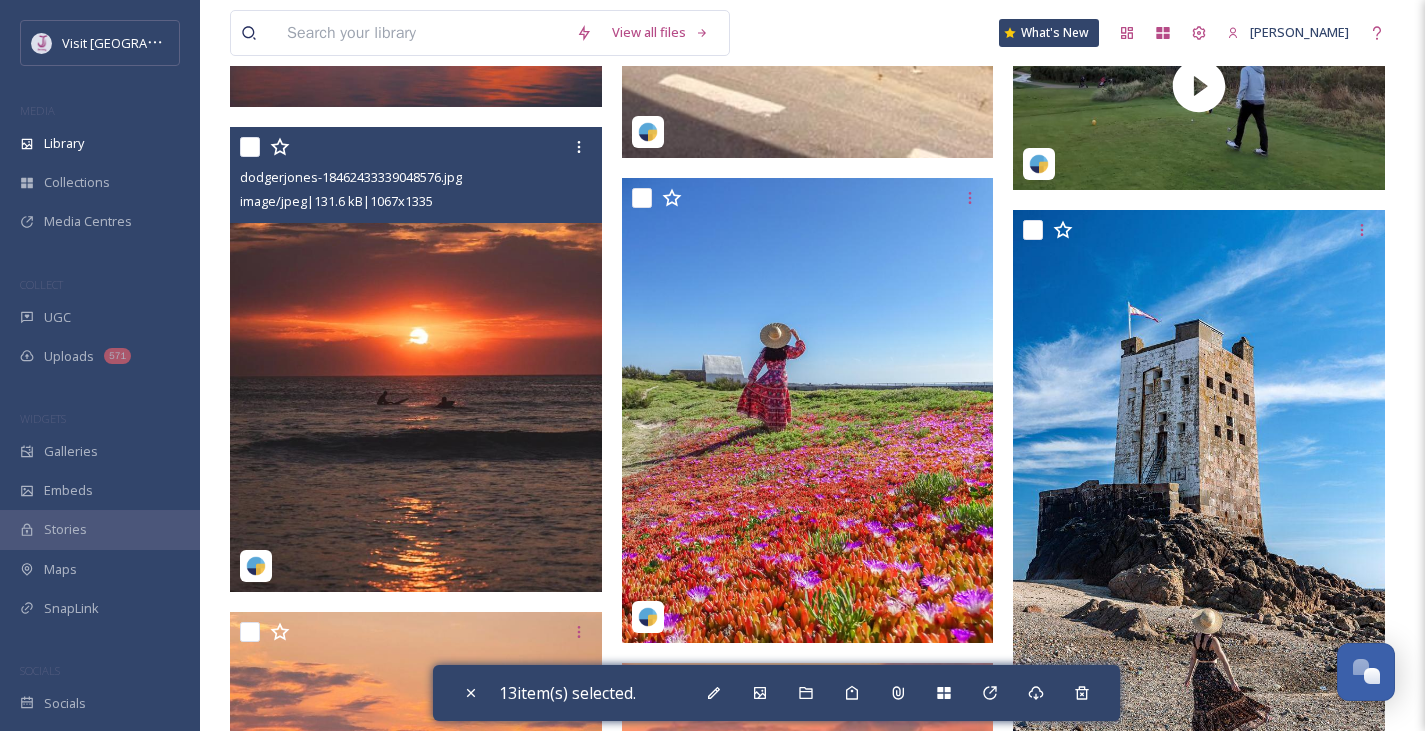 click at bounding box center (418, 147) 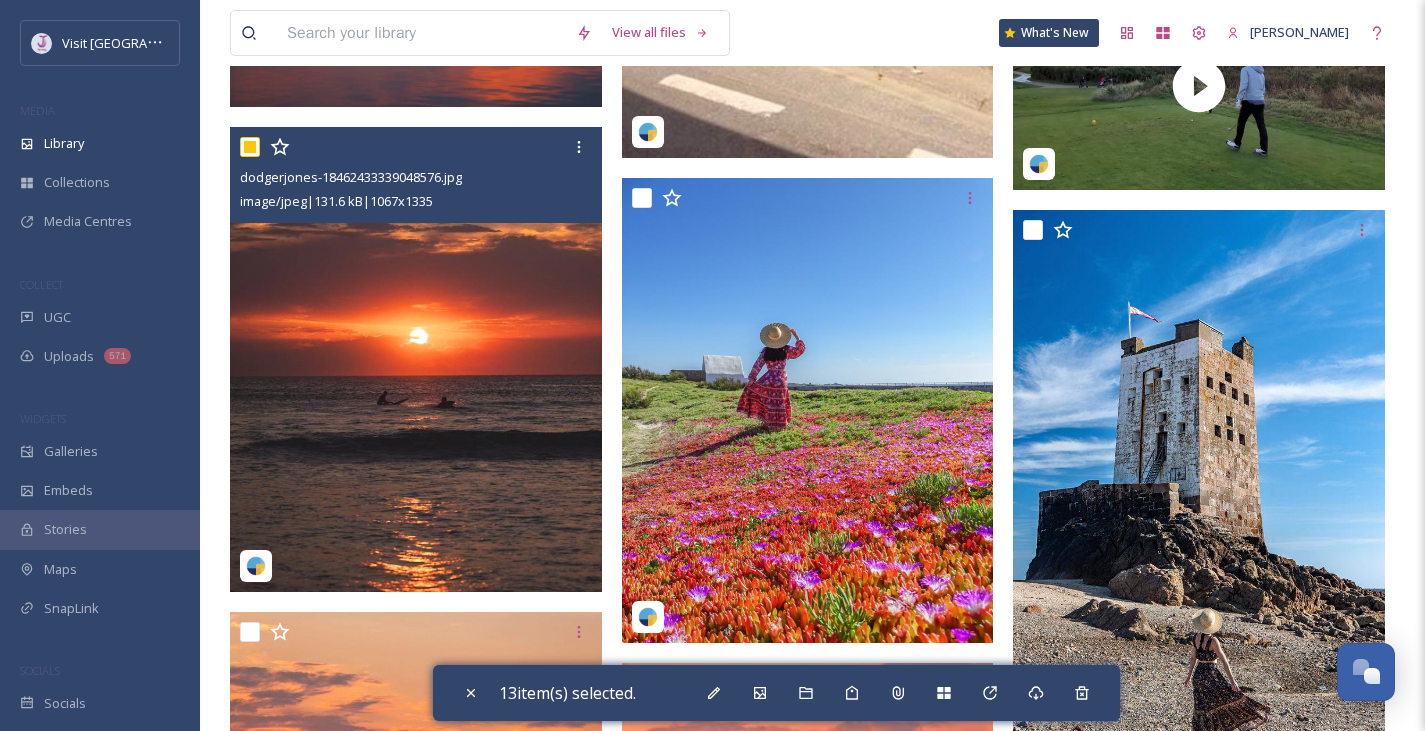 checkbox on "true" 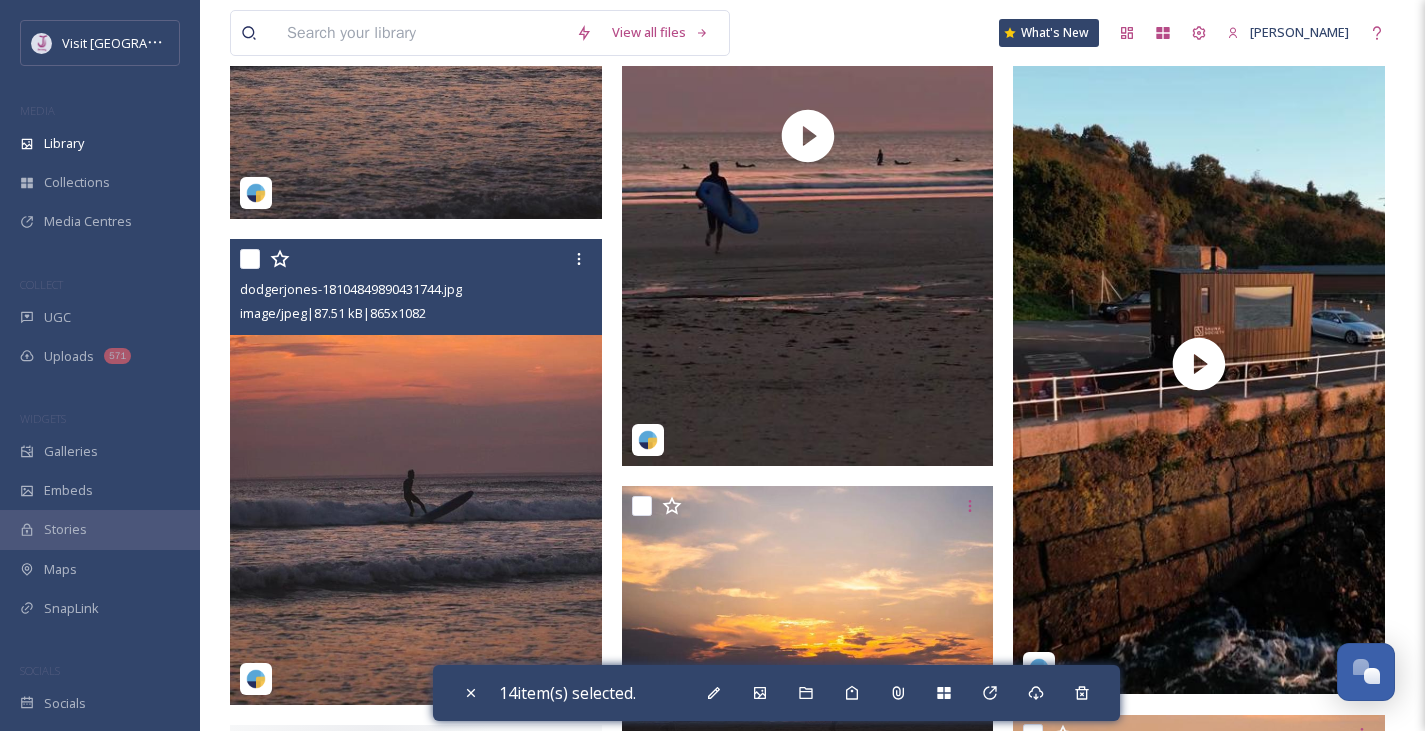scroll, scrollTop: 25024, scrollLeft: 0, axis: vertical 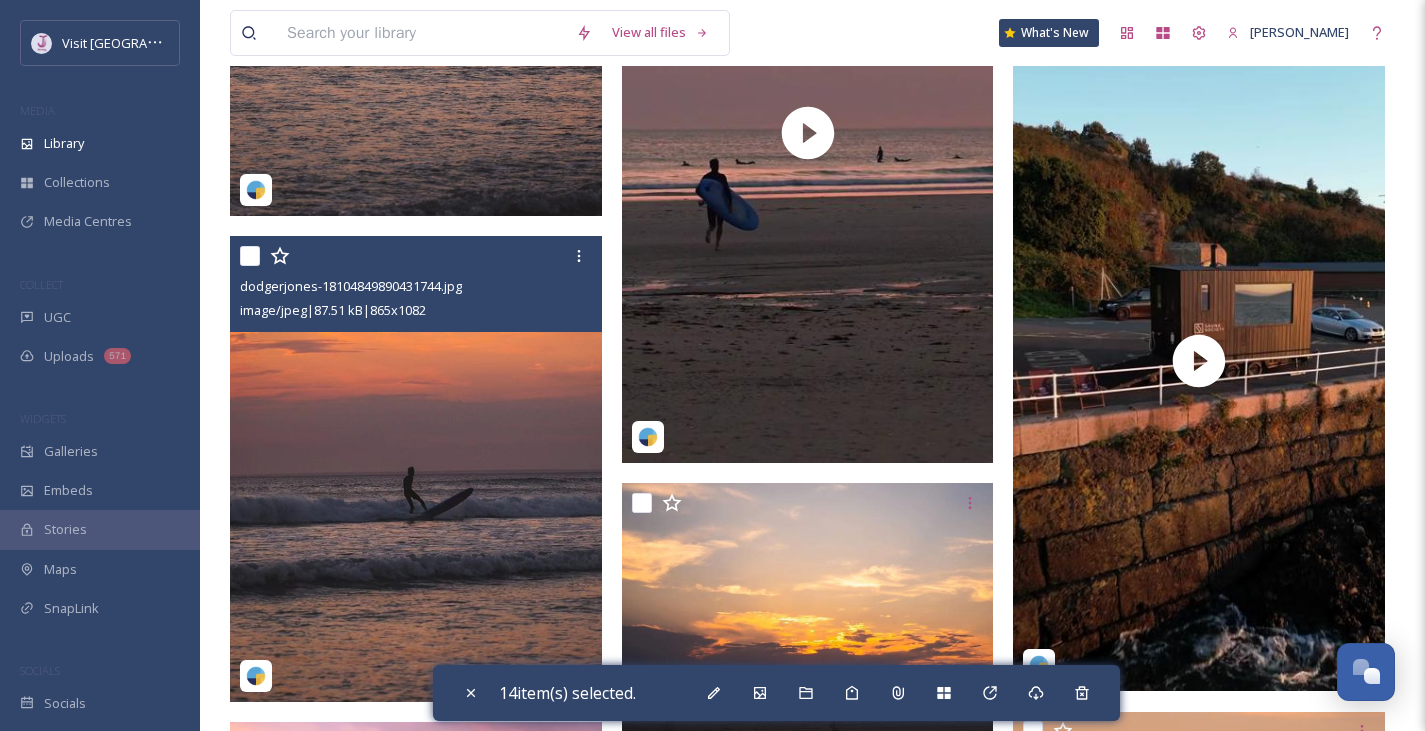 click at bounding box center (250, 256) 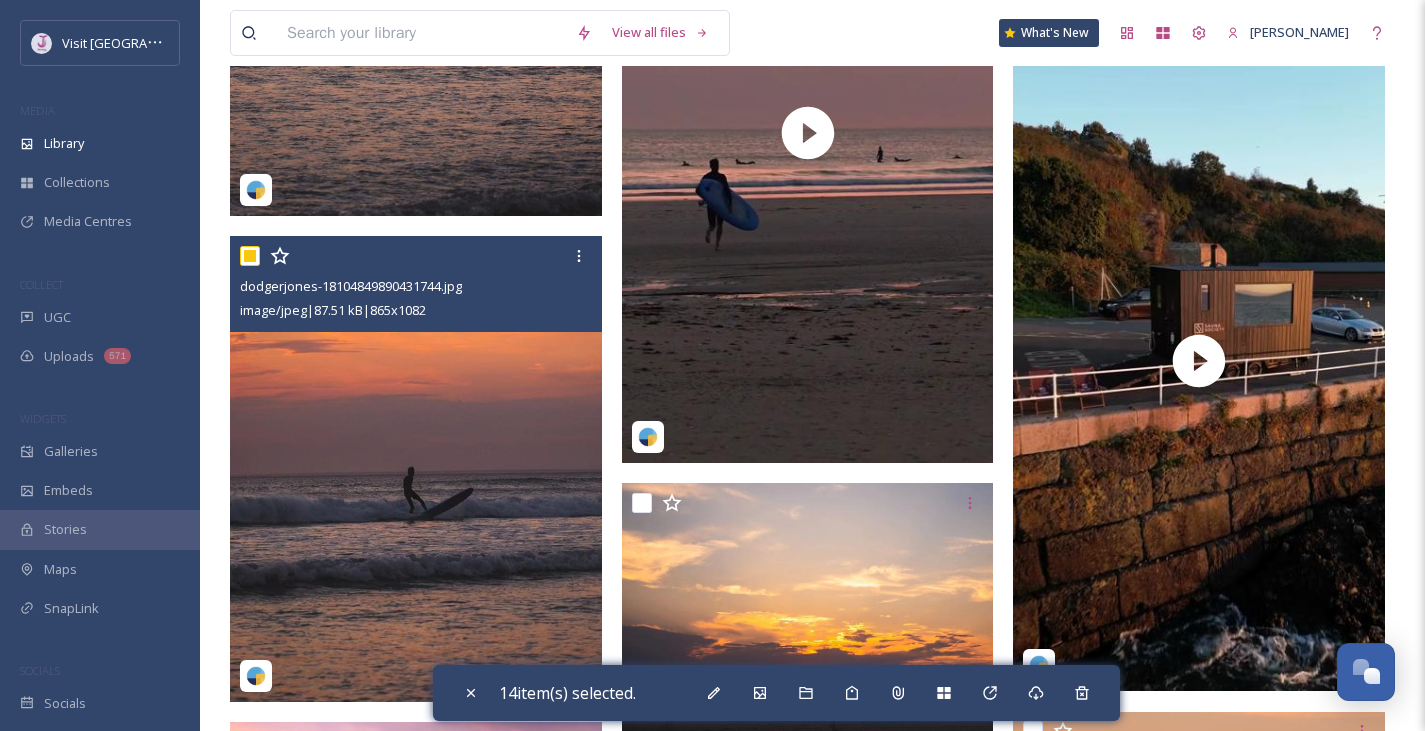 checkbox on "true" 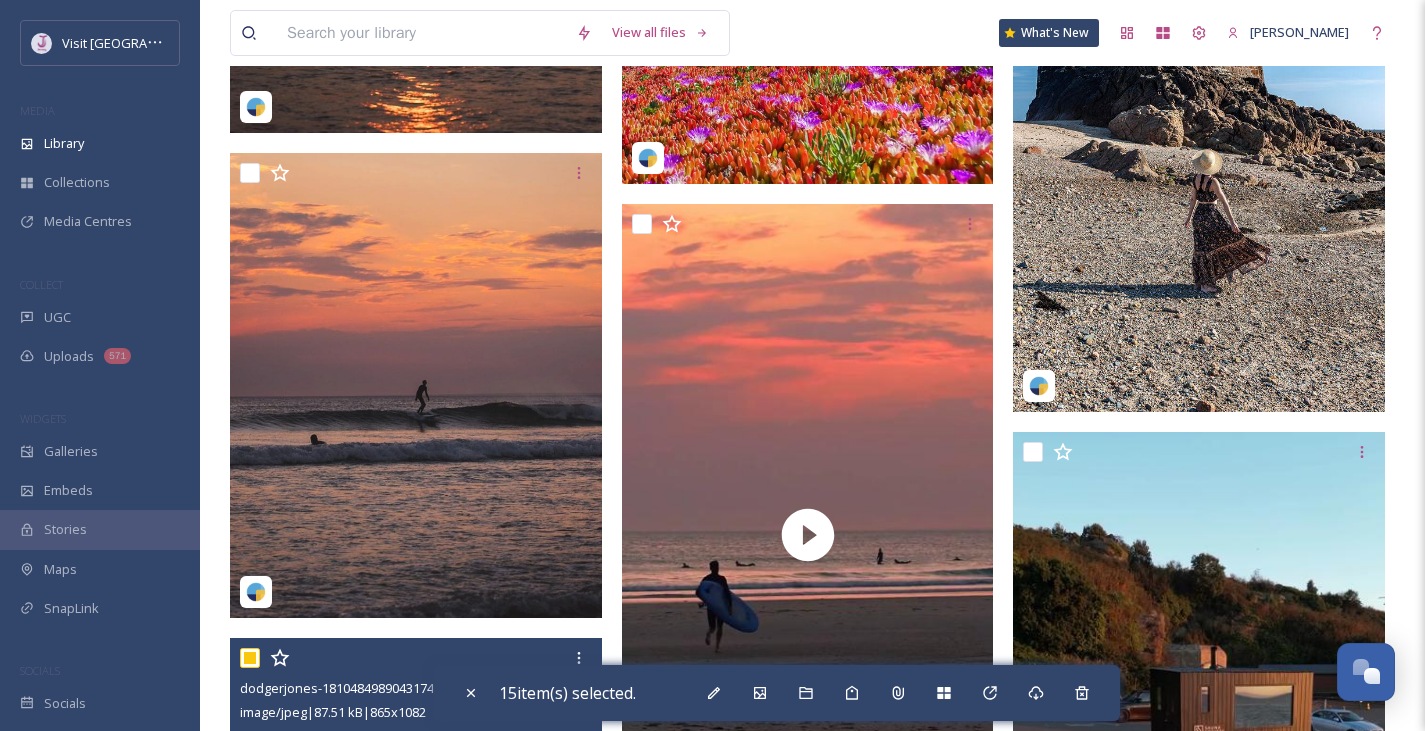 scroll, scrollTop: 24623, scrollLeft: 0, axis: vertical 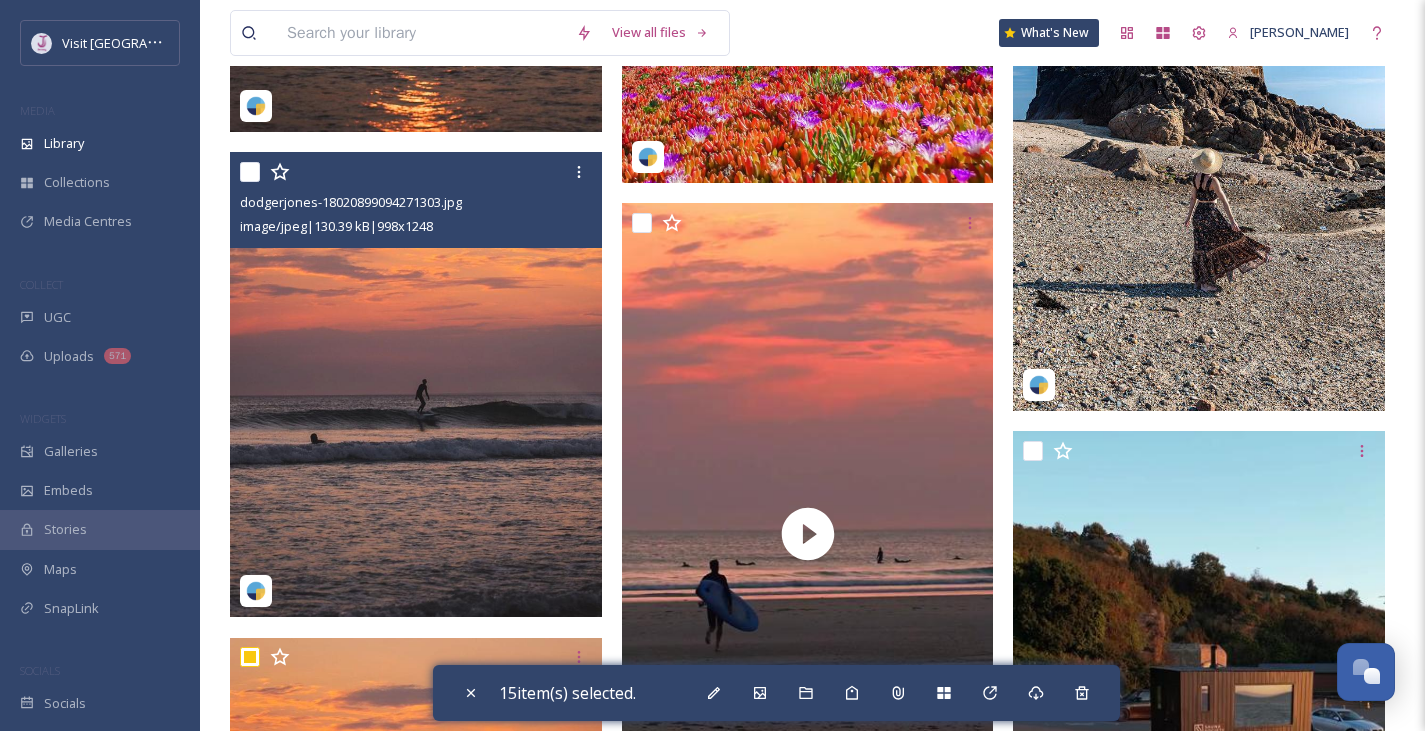 click at bounding box center (250, 172) 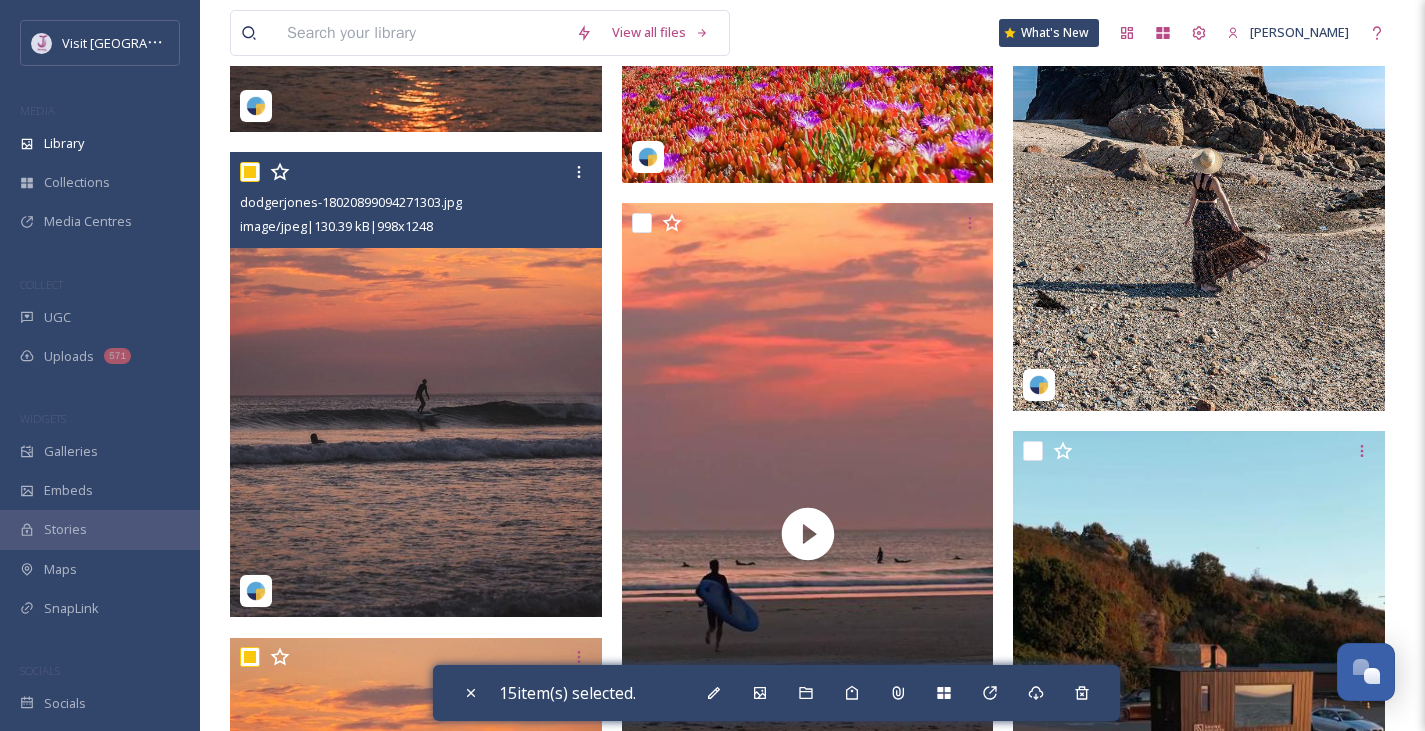 checkbox on "true" 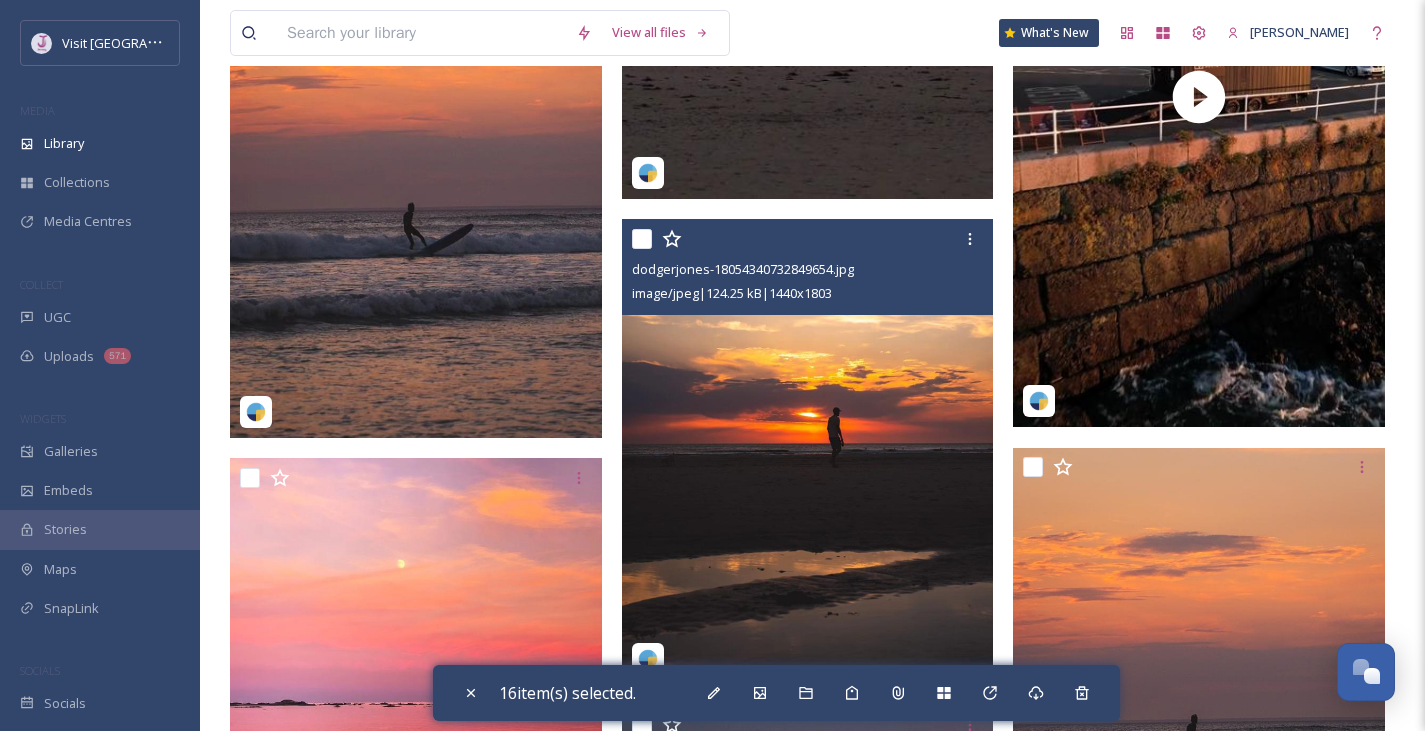 scroll, scrollTop: 25286, scrollLeft: 0, axis: vertical 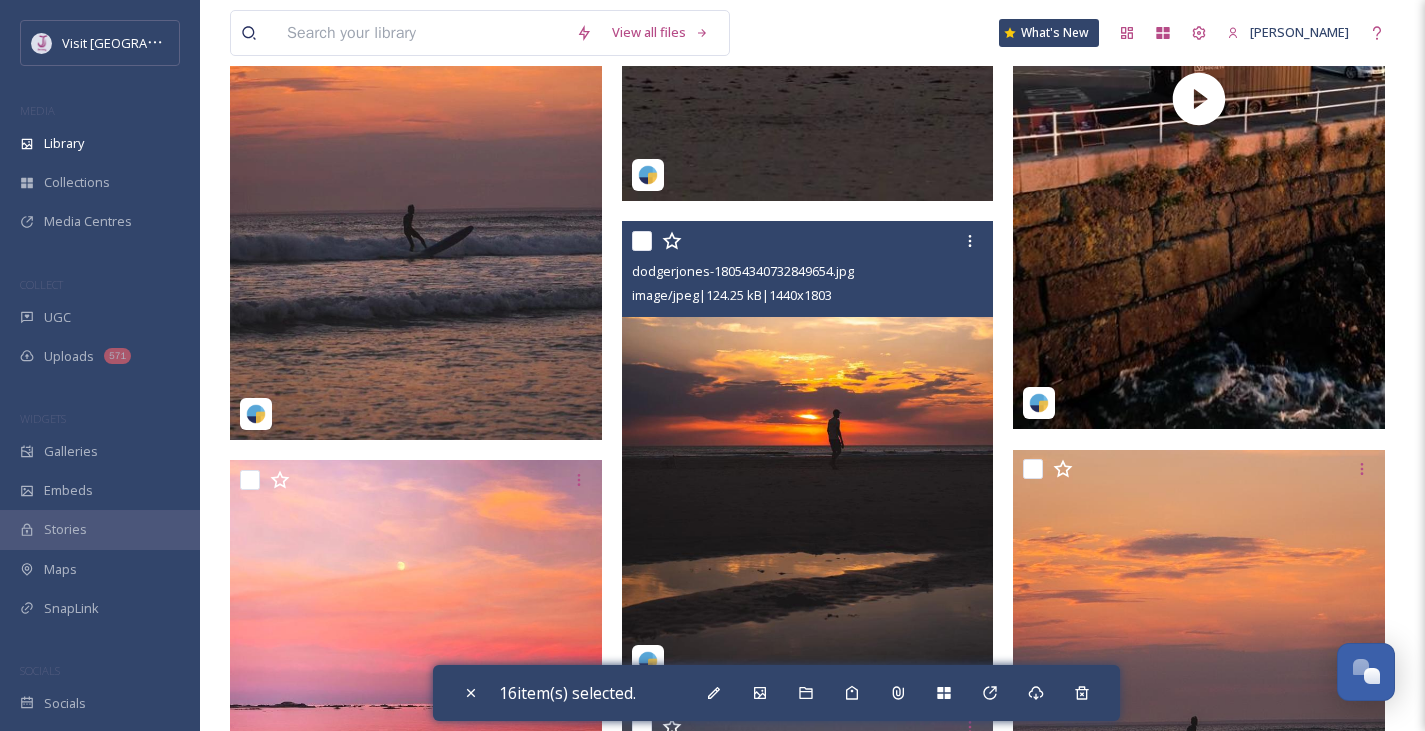 click at bounding box center (642, 241) 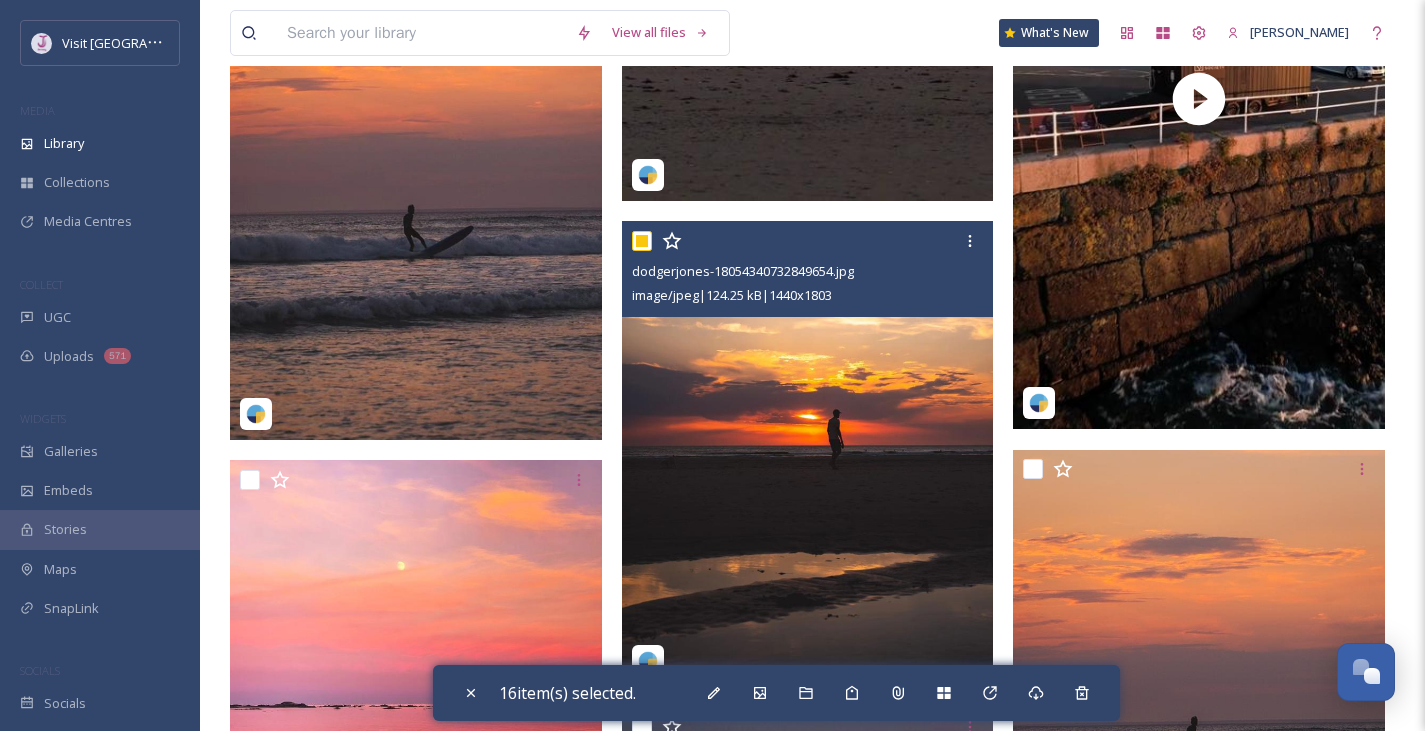 checkbox on "true" 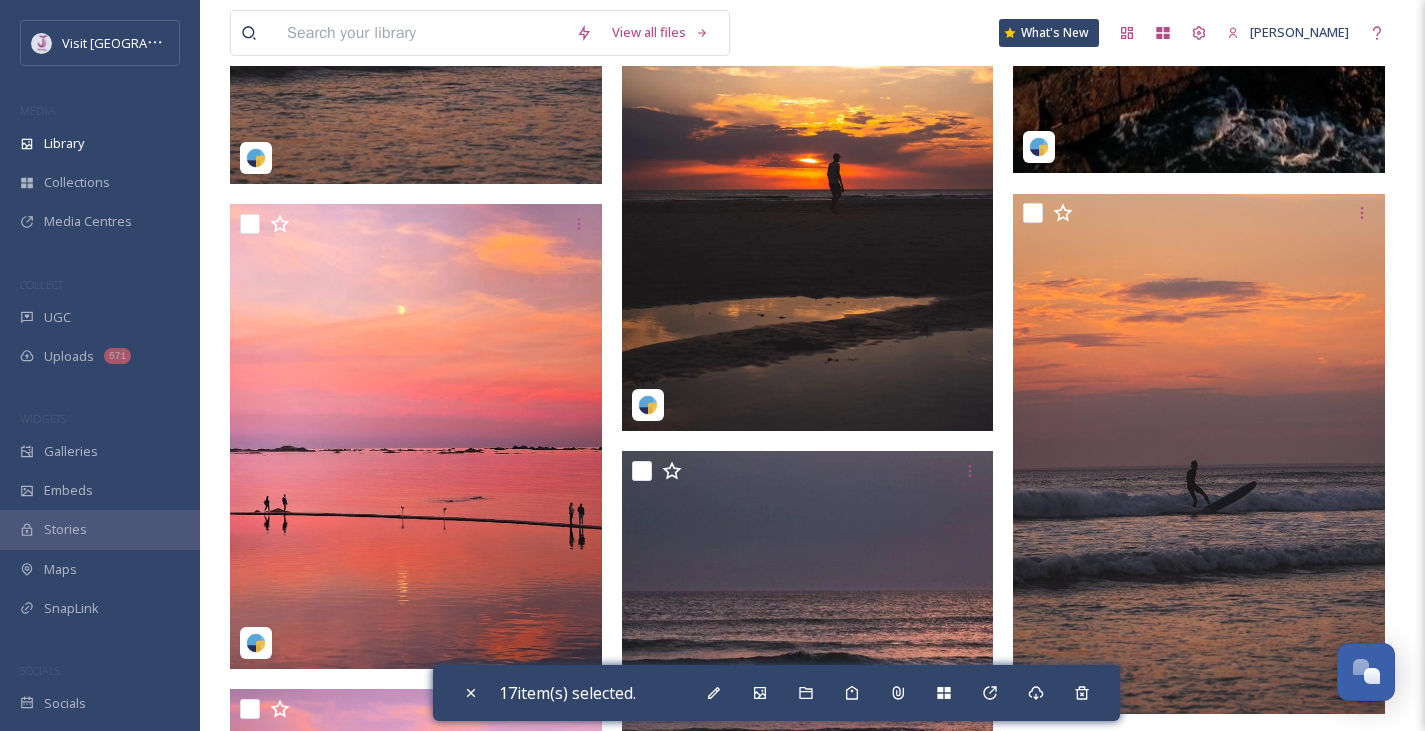 scroll, scrollTop: 25543, scrollLeft: 0, axis: vertical 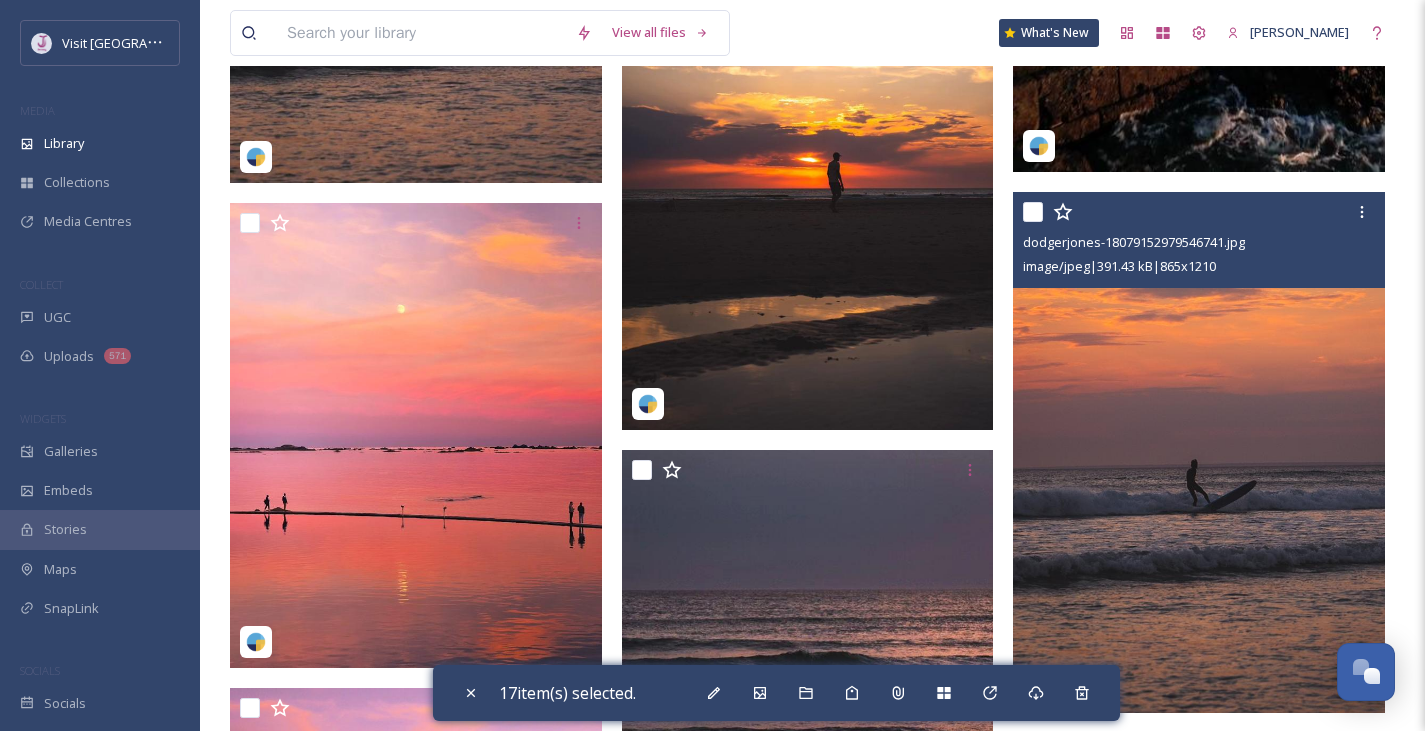 click at bounding box center (1033, 212) 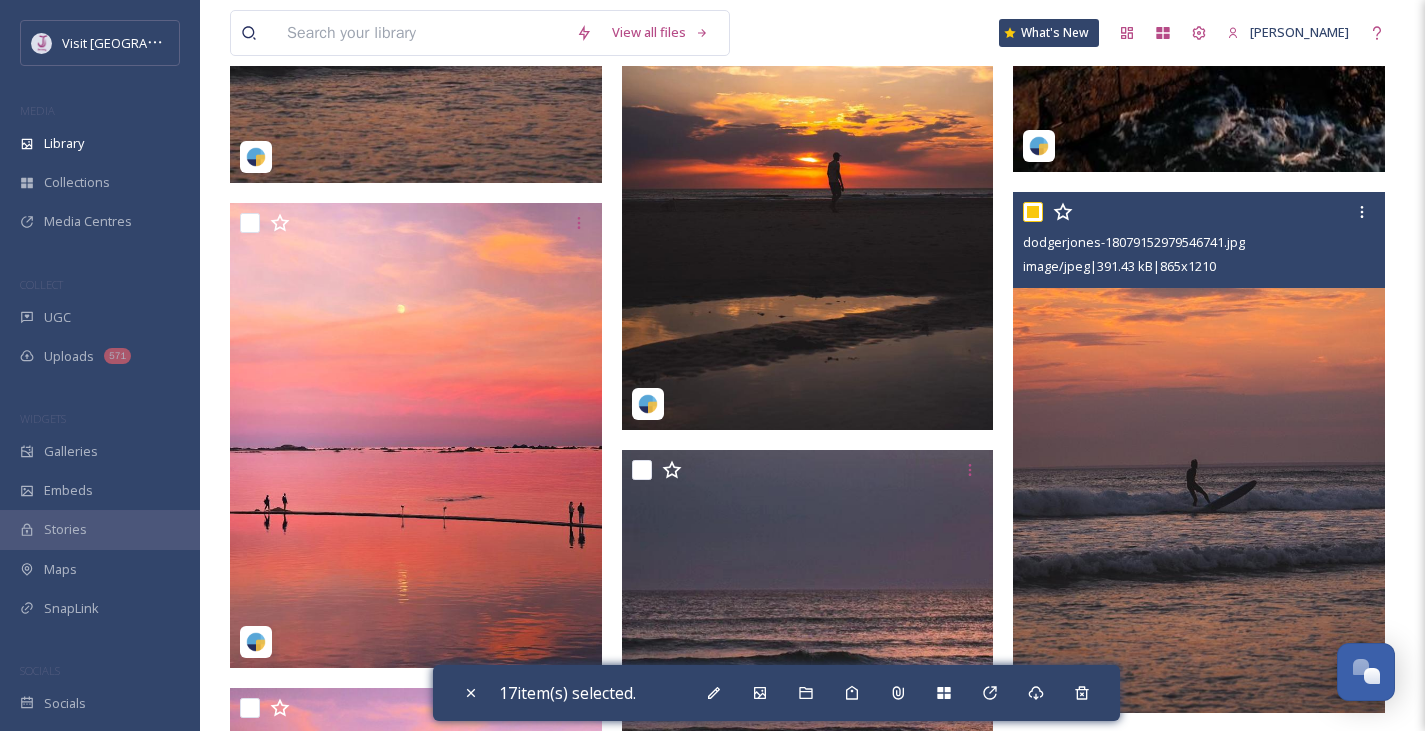 checkbox on "true" 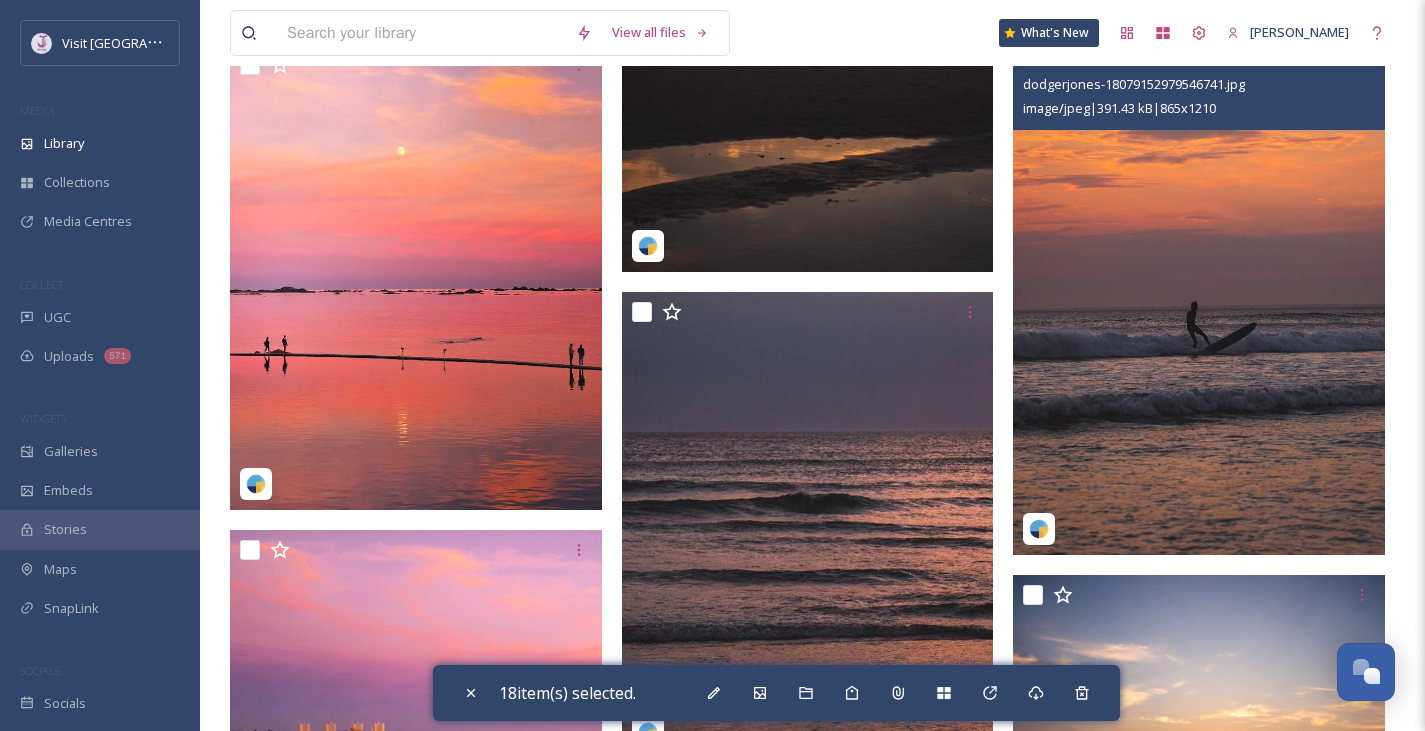 scroll, scrollTop: 25702, scrollLeft: 0, axis: vertical 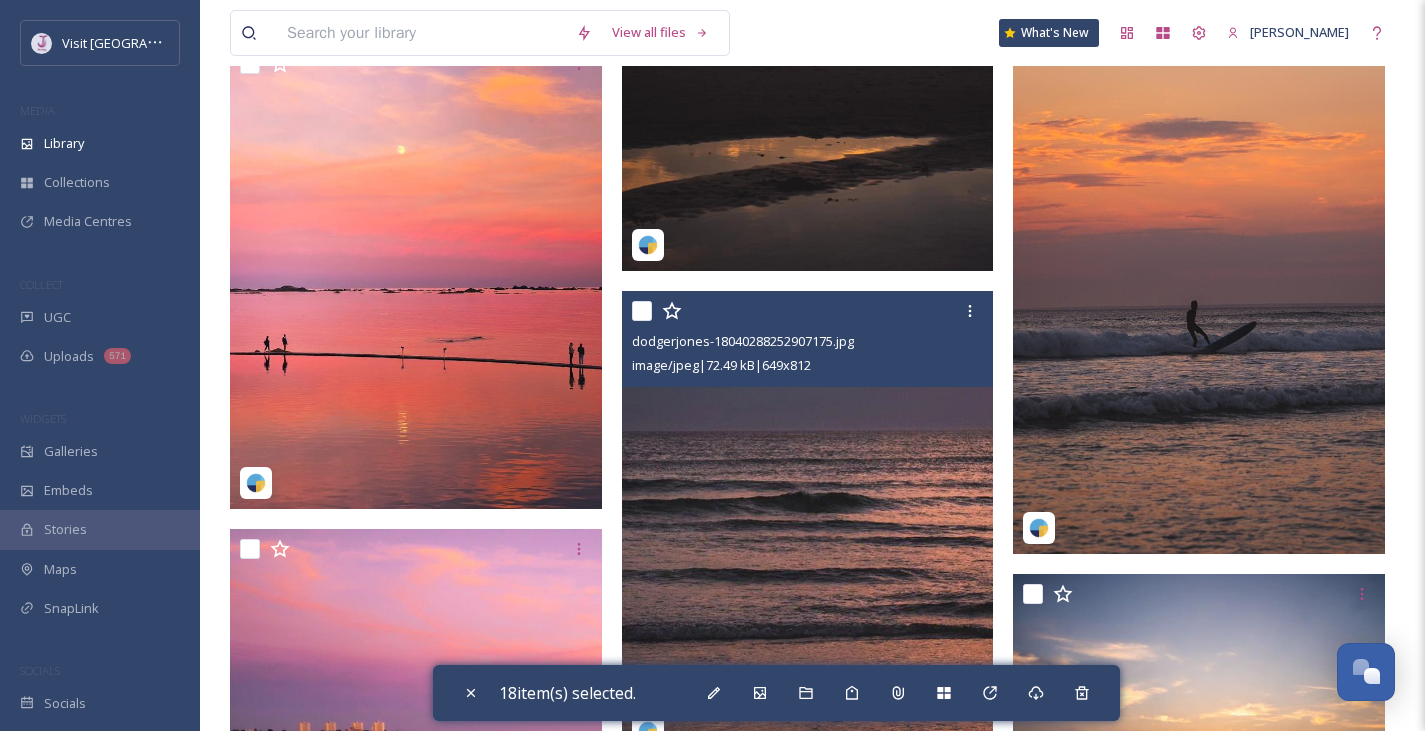 click on "dodgerjones-18040288252907175.jpg image/jpeg  |  72.49 kB  |  649  x  812" at bounding box center [808, 339] 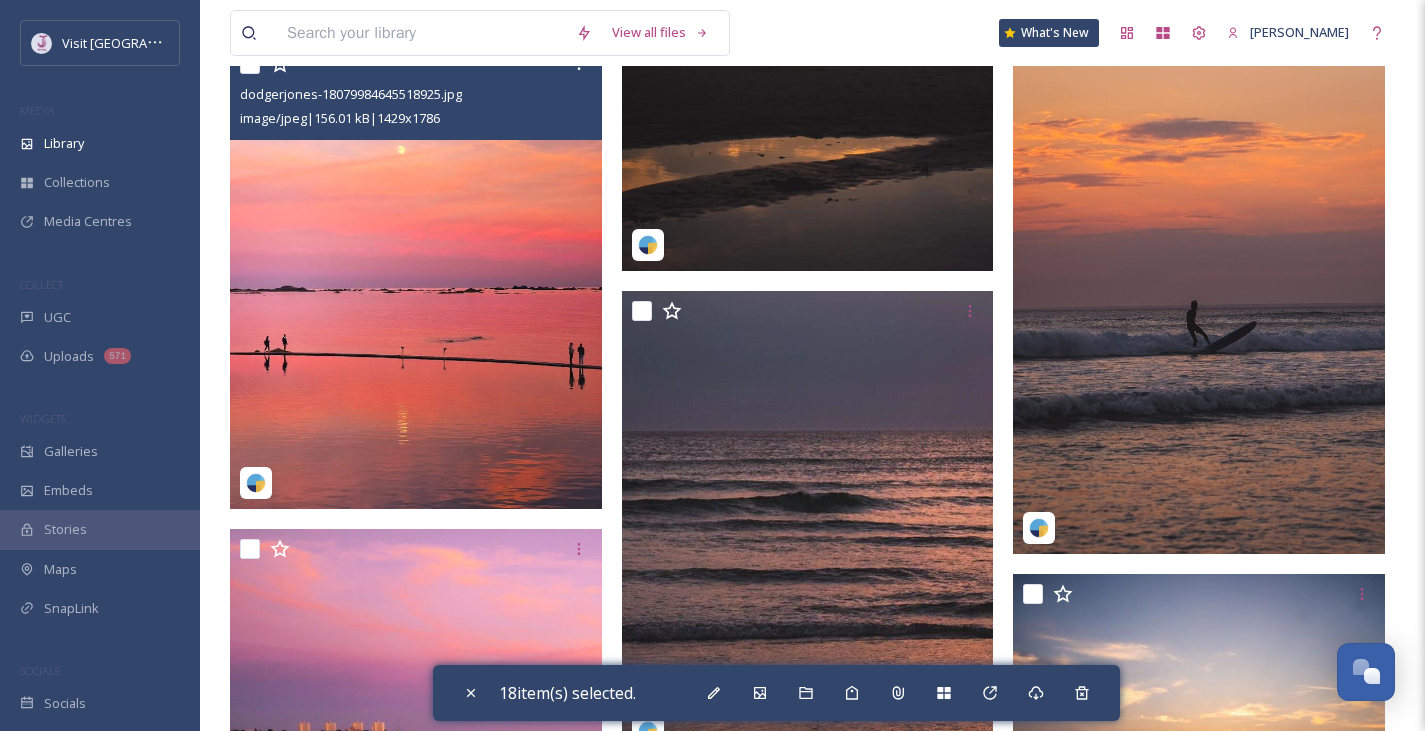 scroll, scrollTop: 25568, scrollLeft: 0, axis: vertical 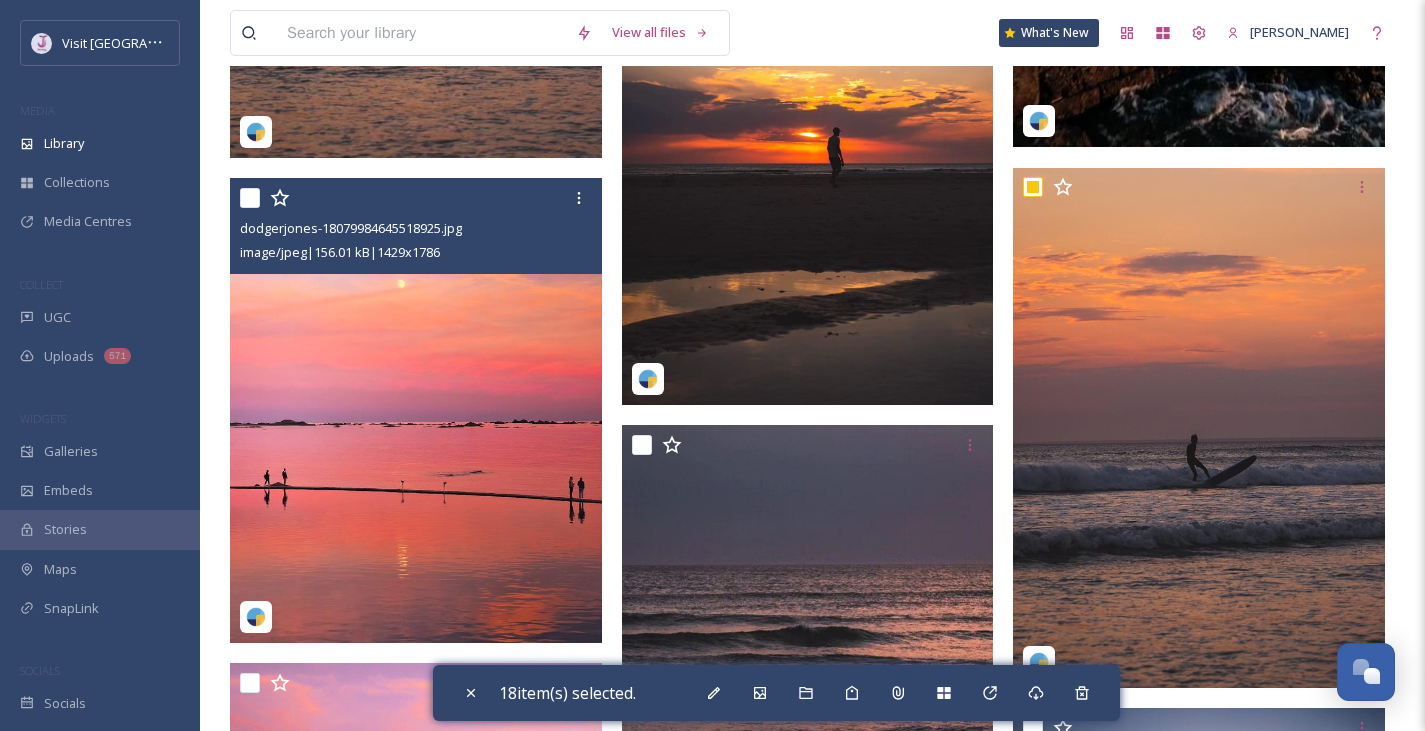 click at bounding box center [250, 198] 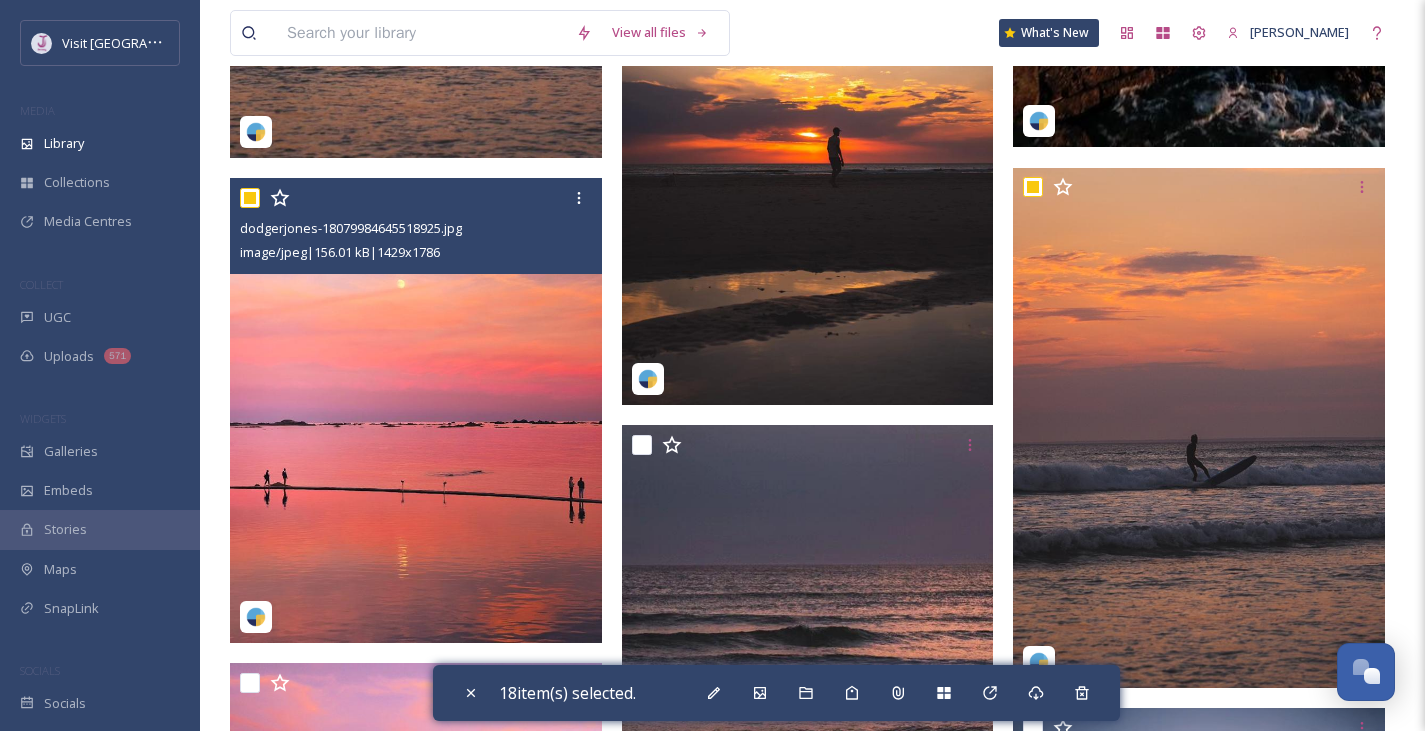 checkbox on "true" 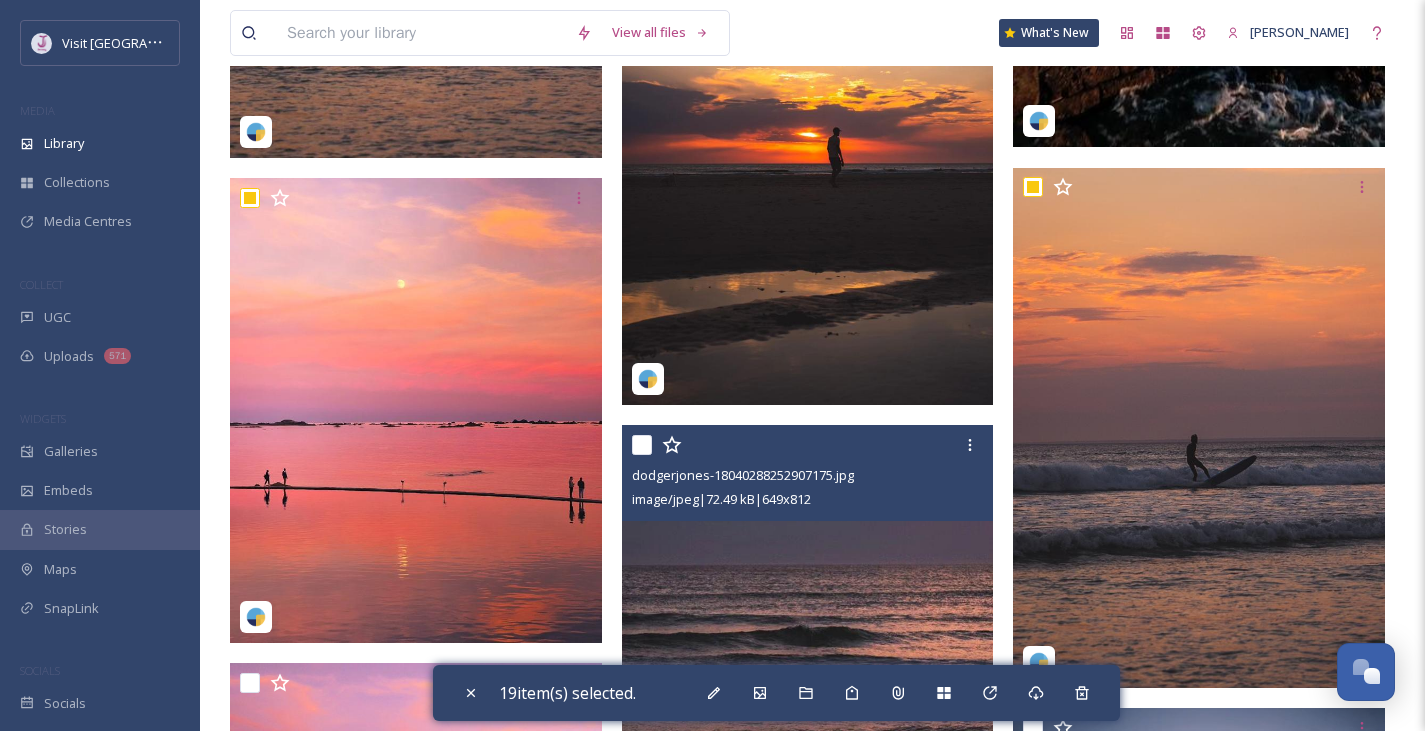 click at bounding box center [642, 445] 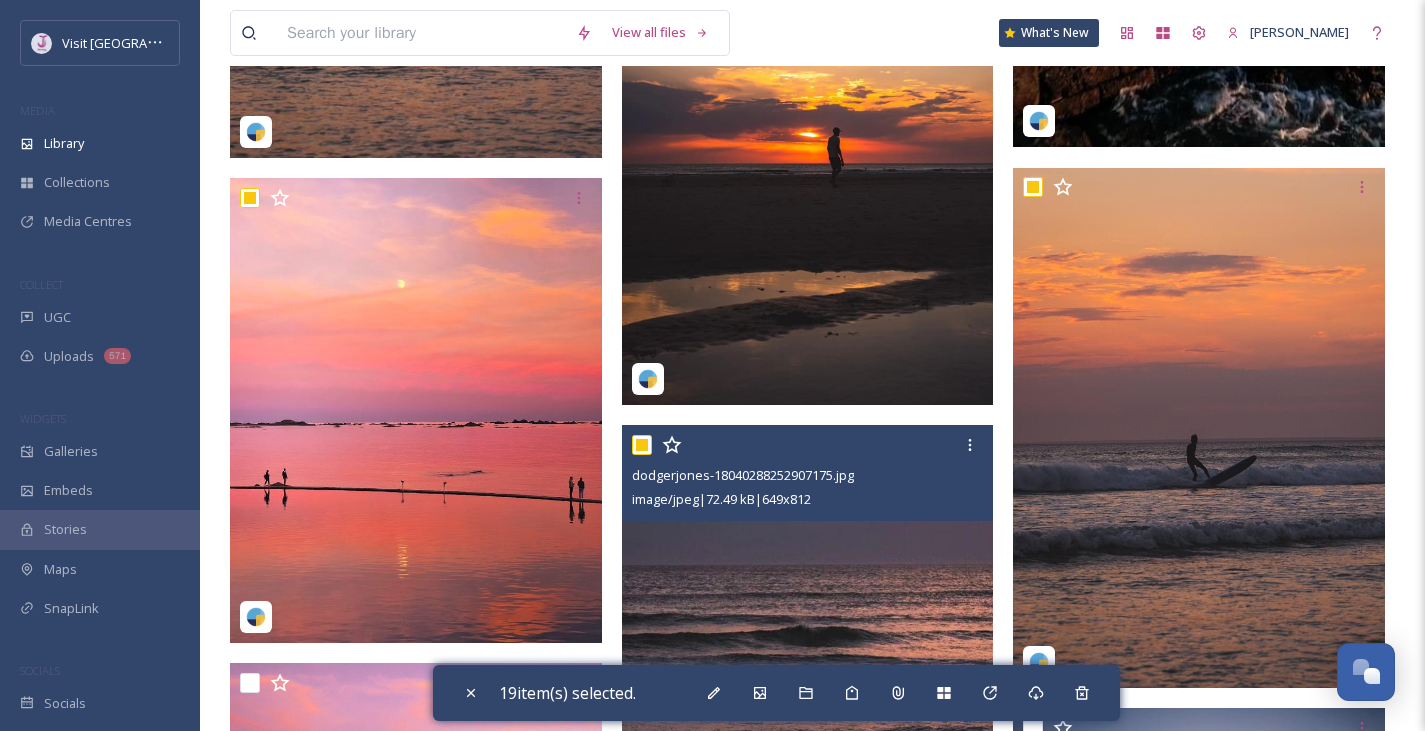 checkbox on "true" 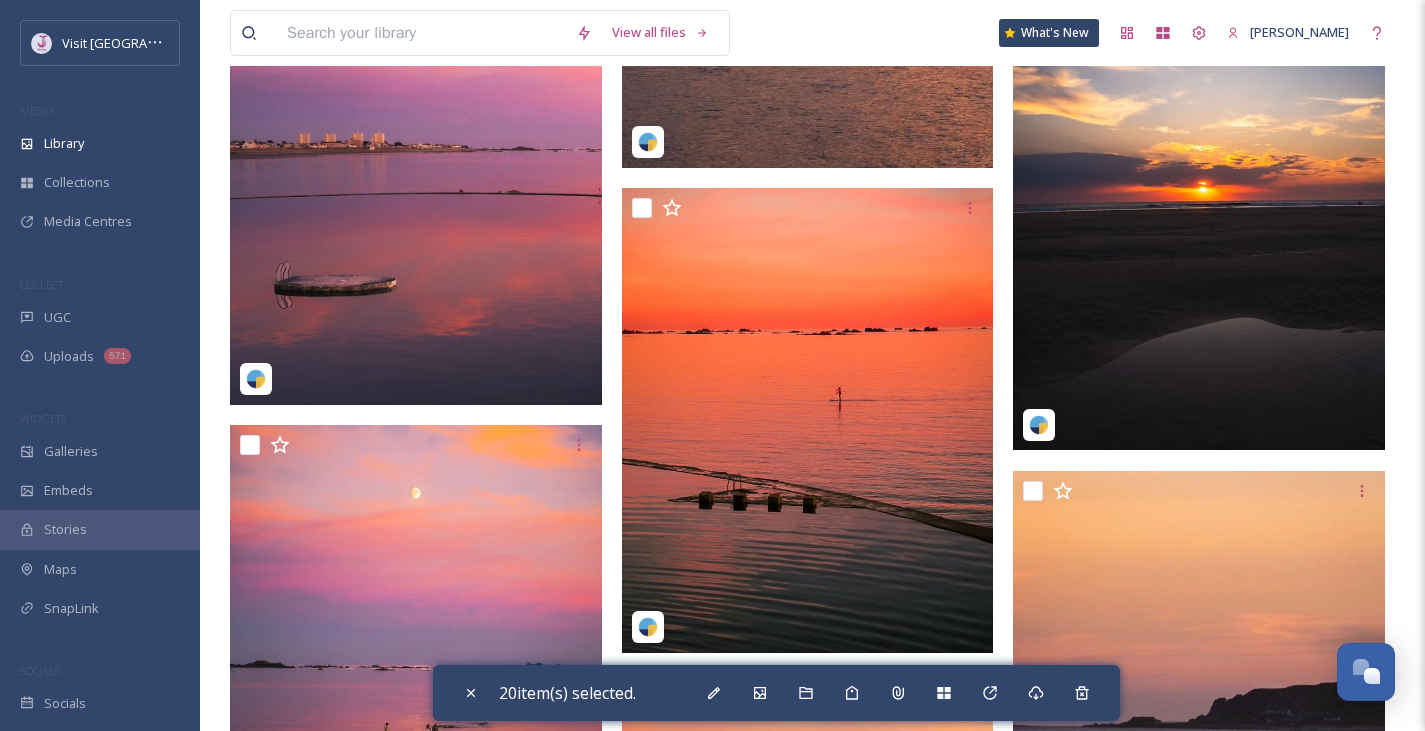 scroll, scrollTop: 26292, scrollLeft: 0, axis: vertical 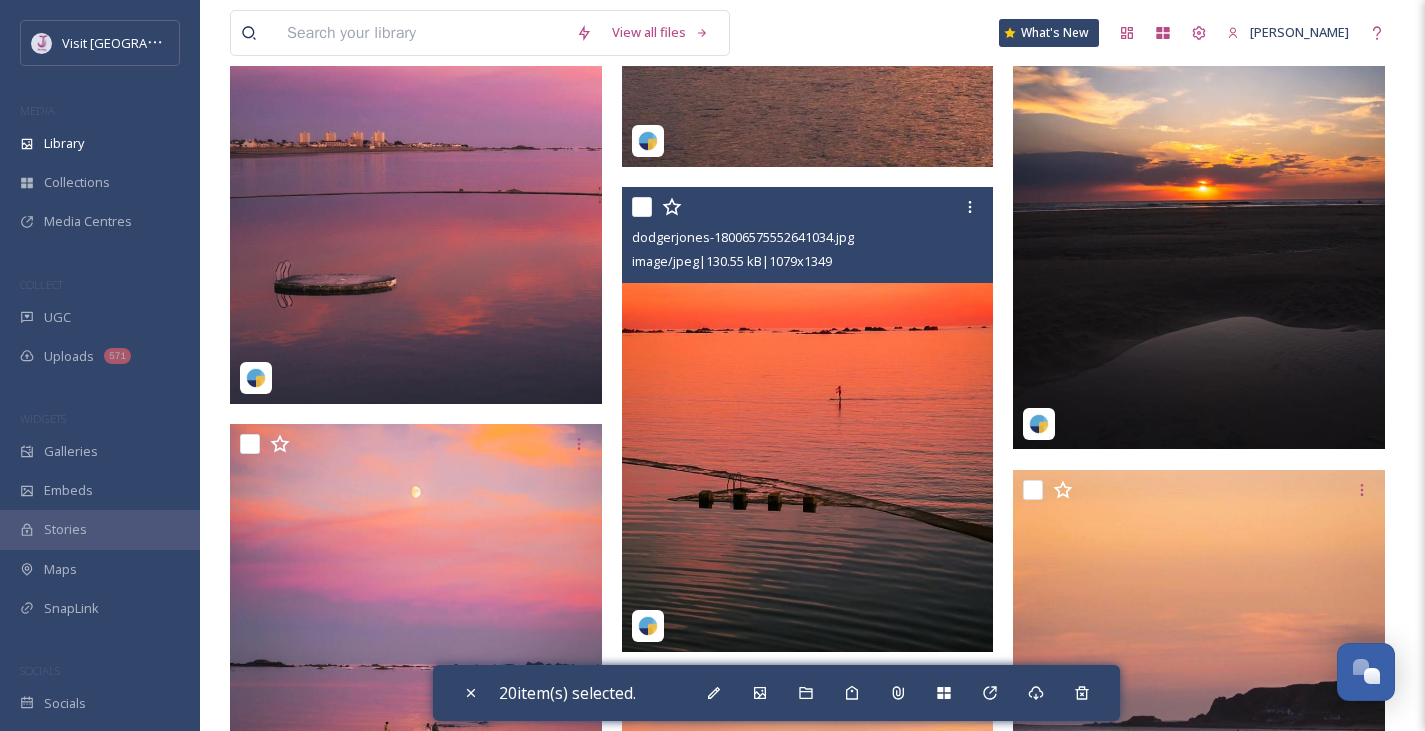 click at bounding box center (642, 207) 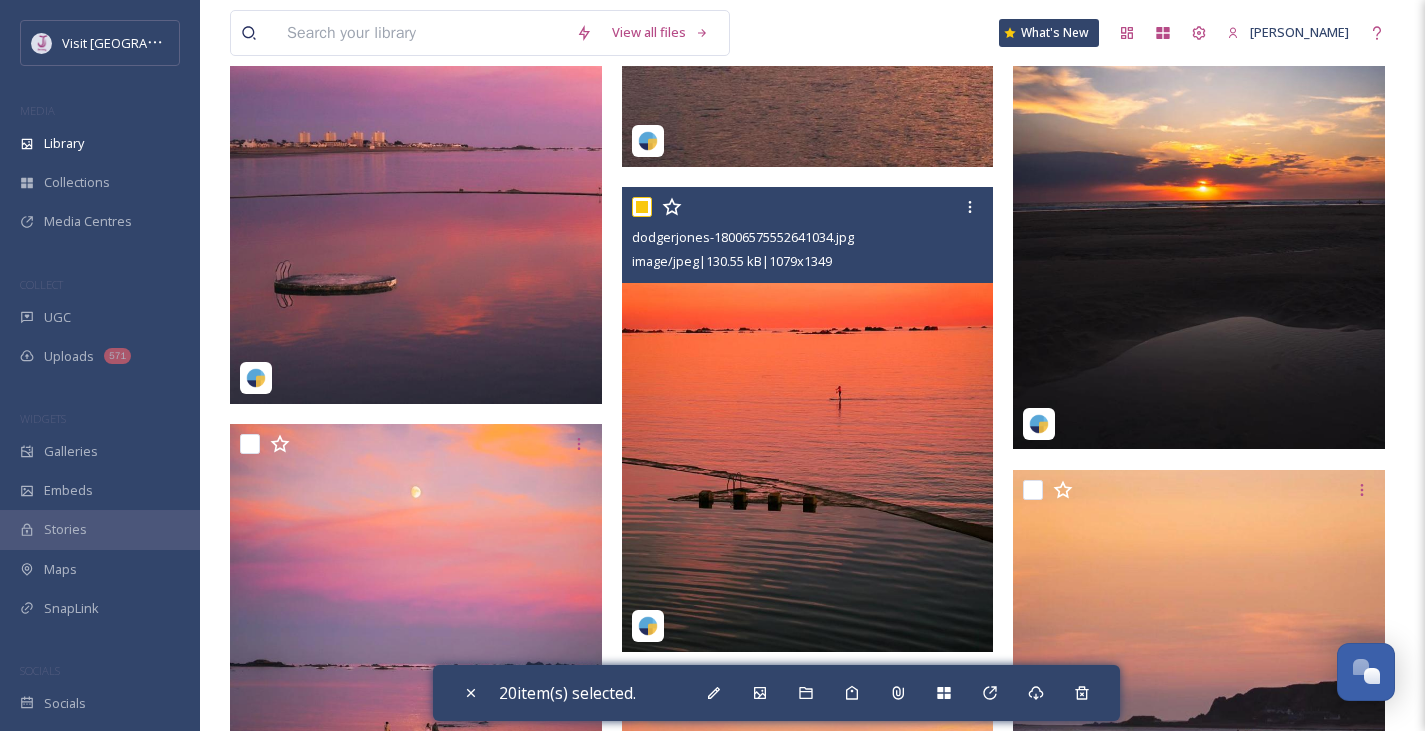 checkbox on "true" 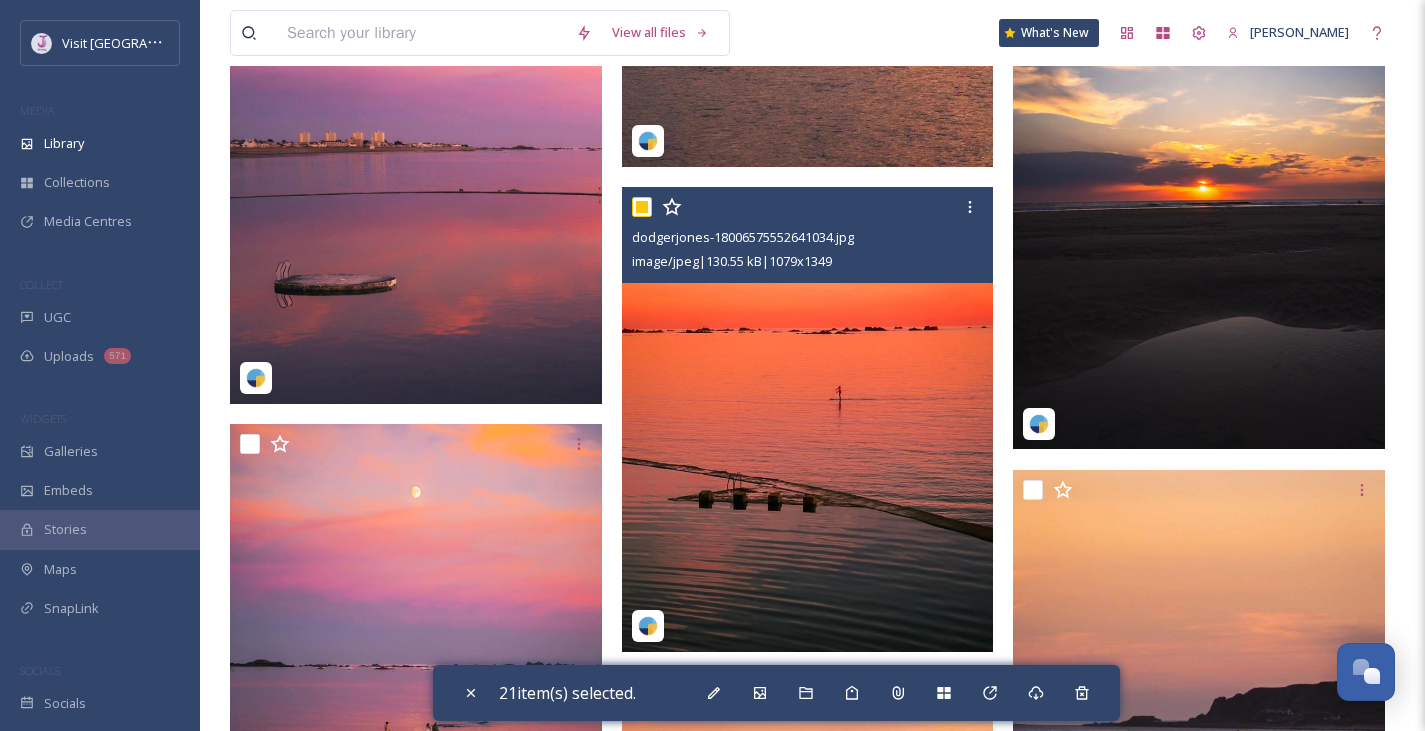 scroll, scrollTop: 26165, scrollLeft: 0, axis: vertical 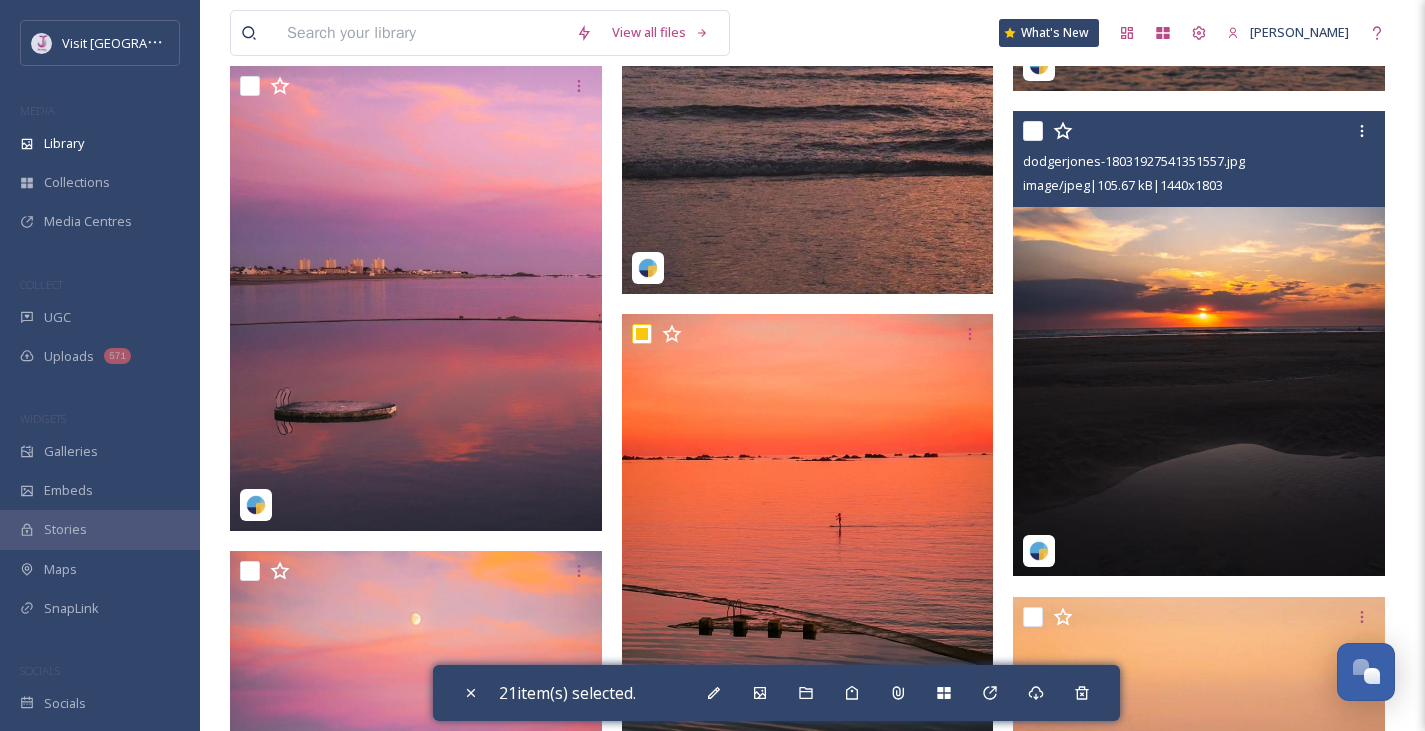 click at bounding box center (1033, 131) 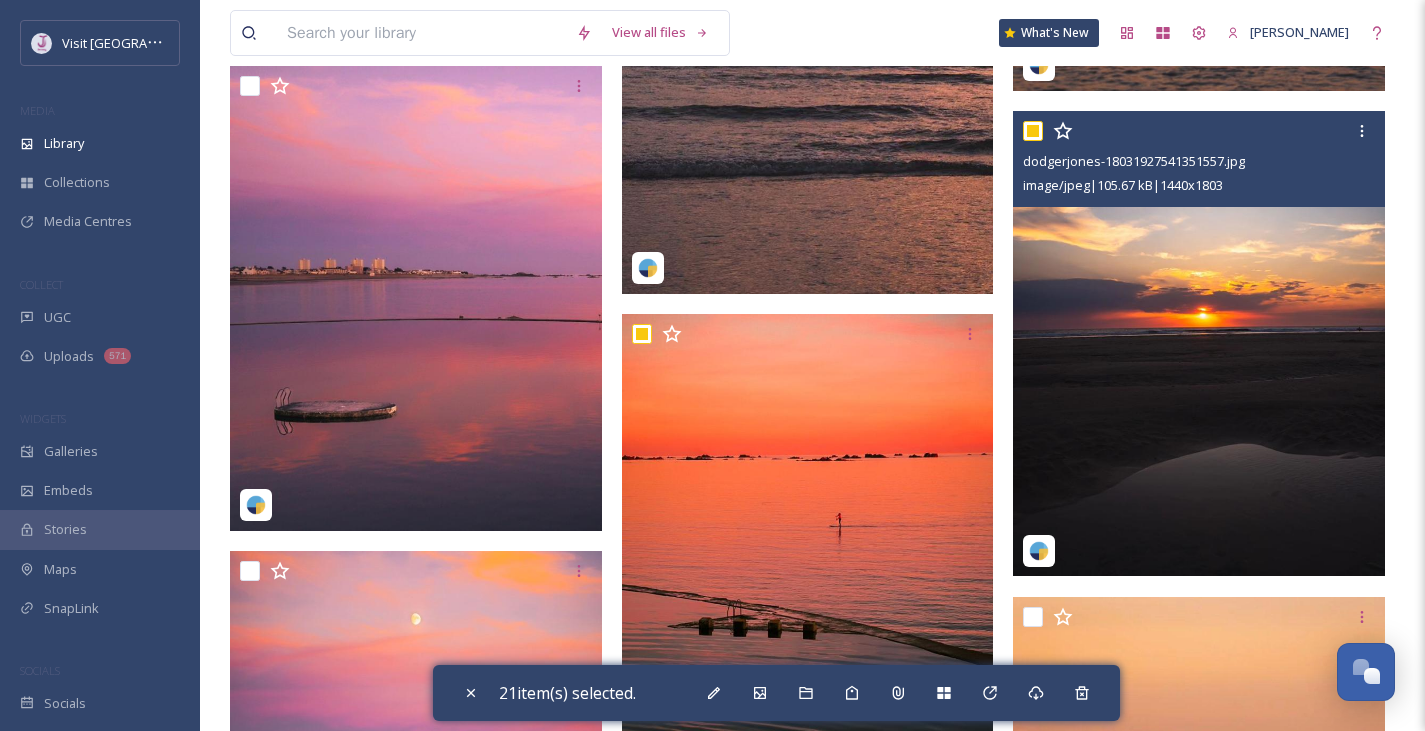 checkbox on "true" 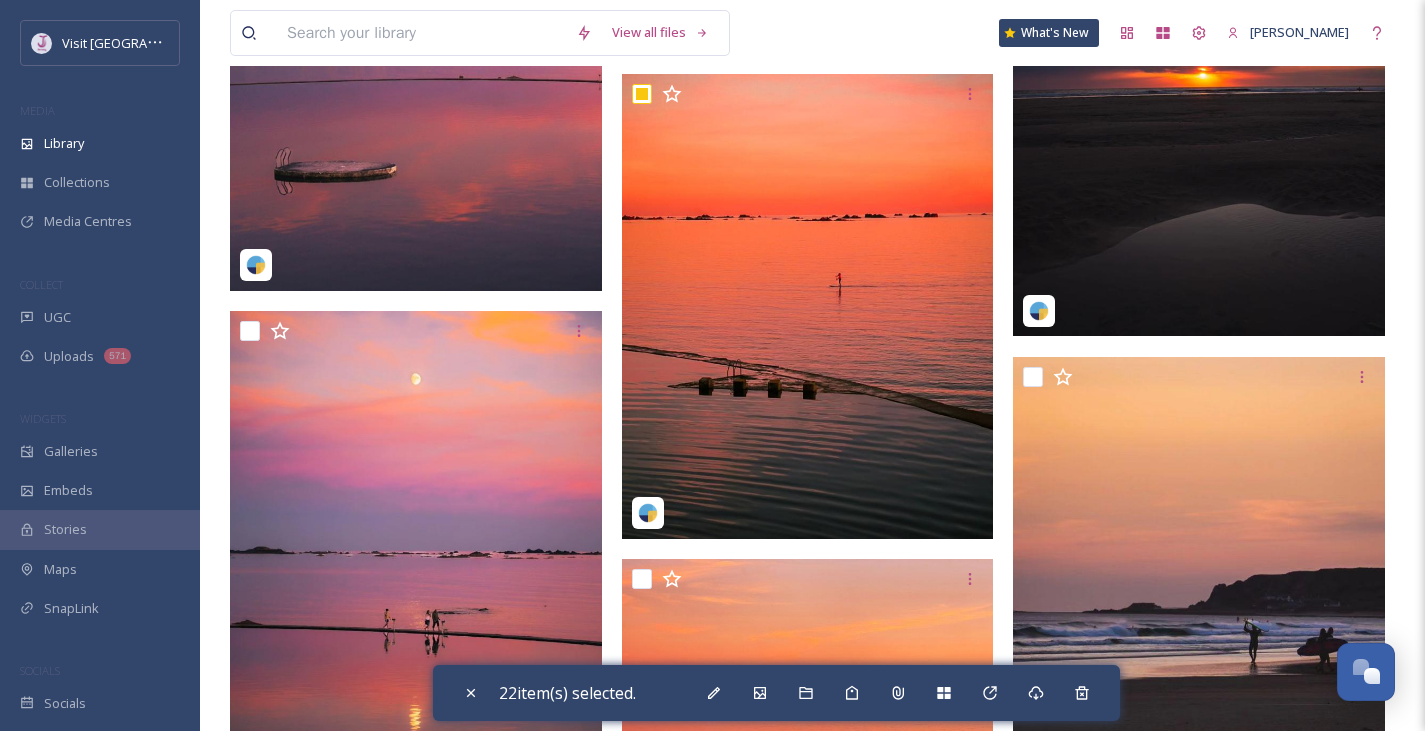 scroll, scrollTop: 26542, scrollLeft: 0, axis: vertical 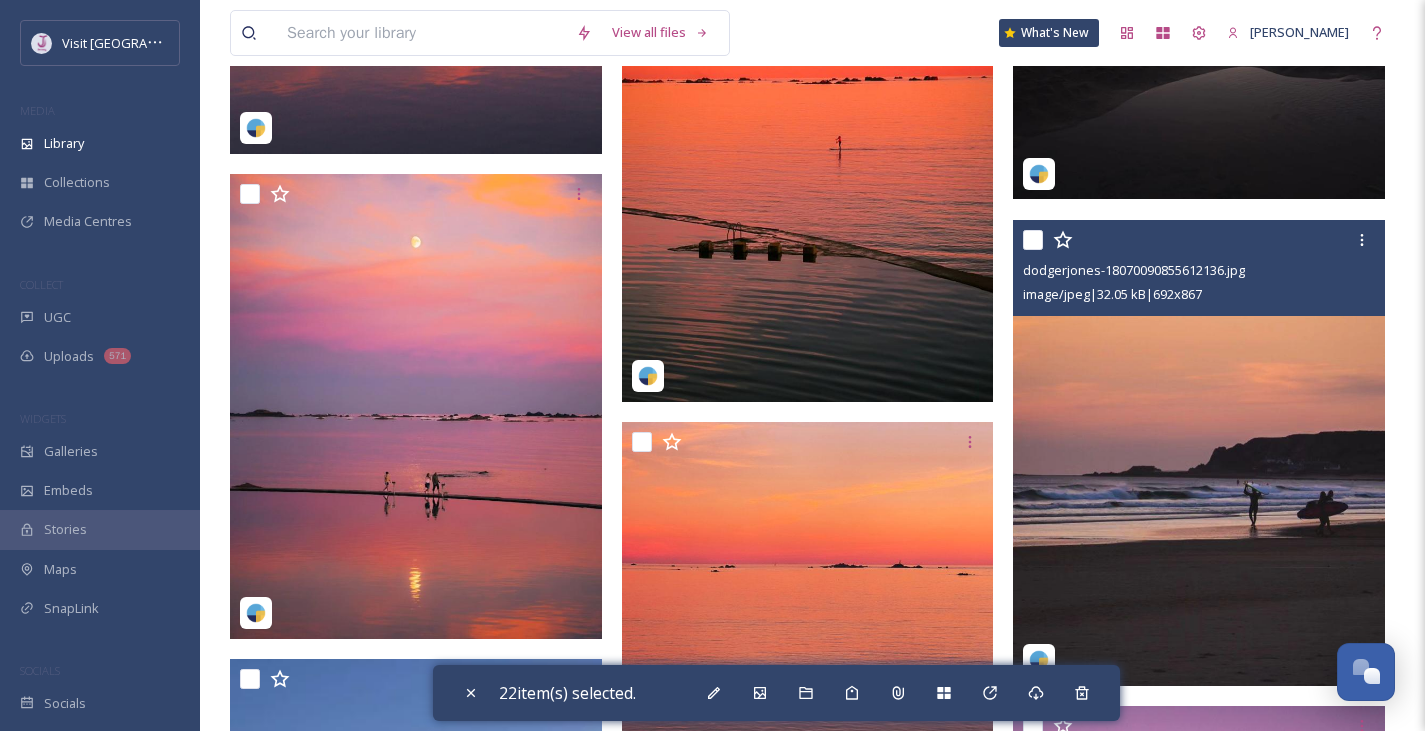 click at bounding box center [1033, 240] 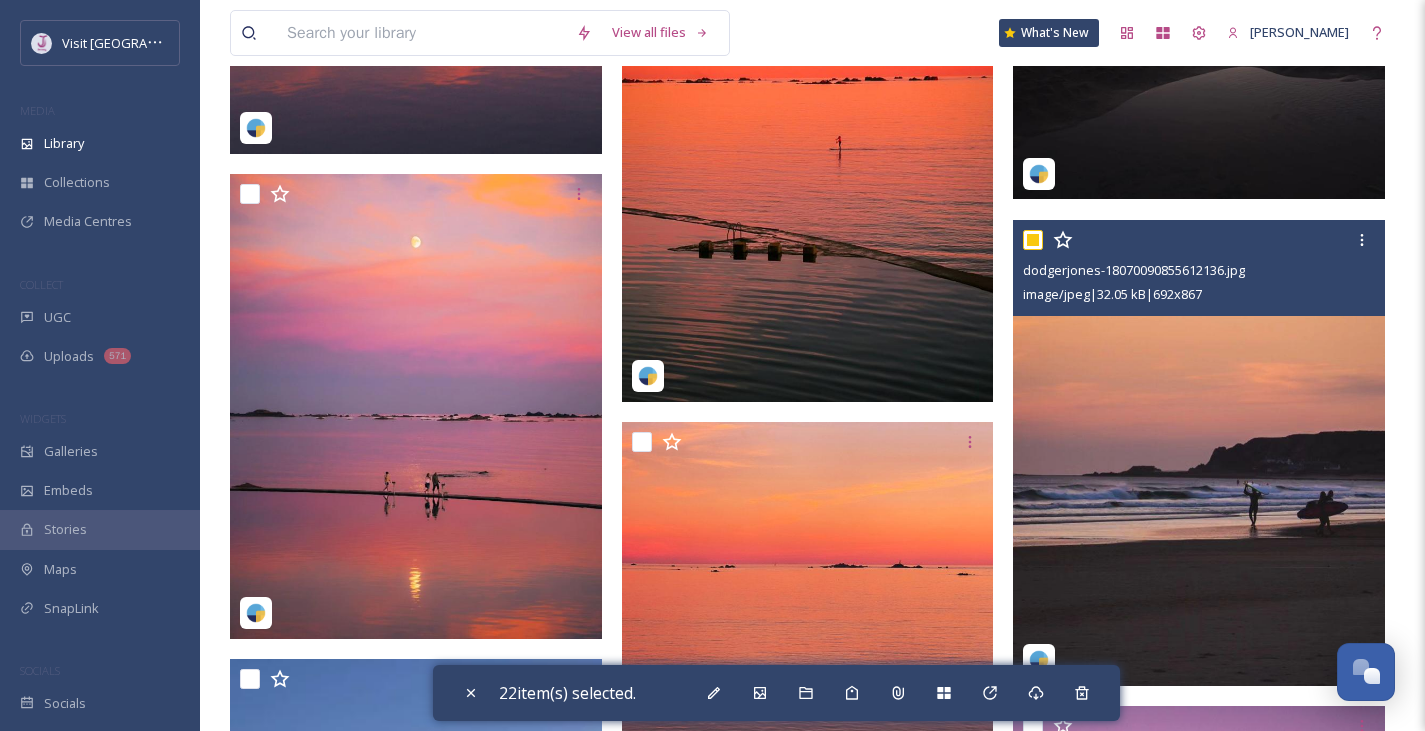 checkbox on "true" 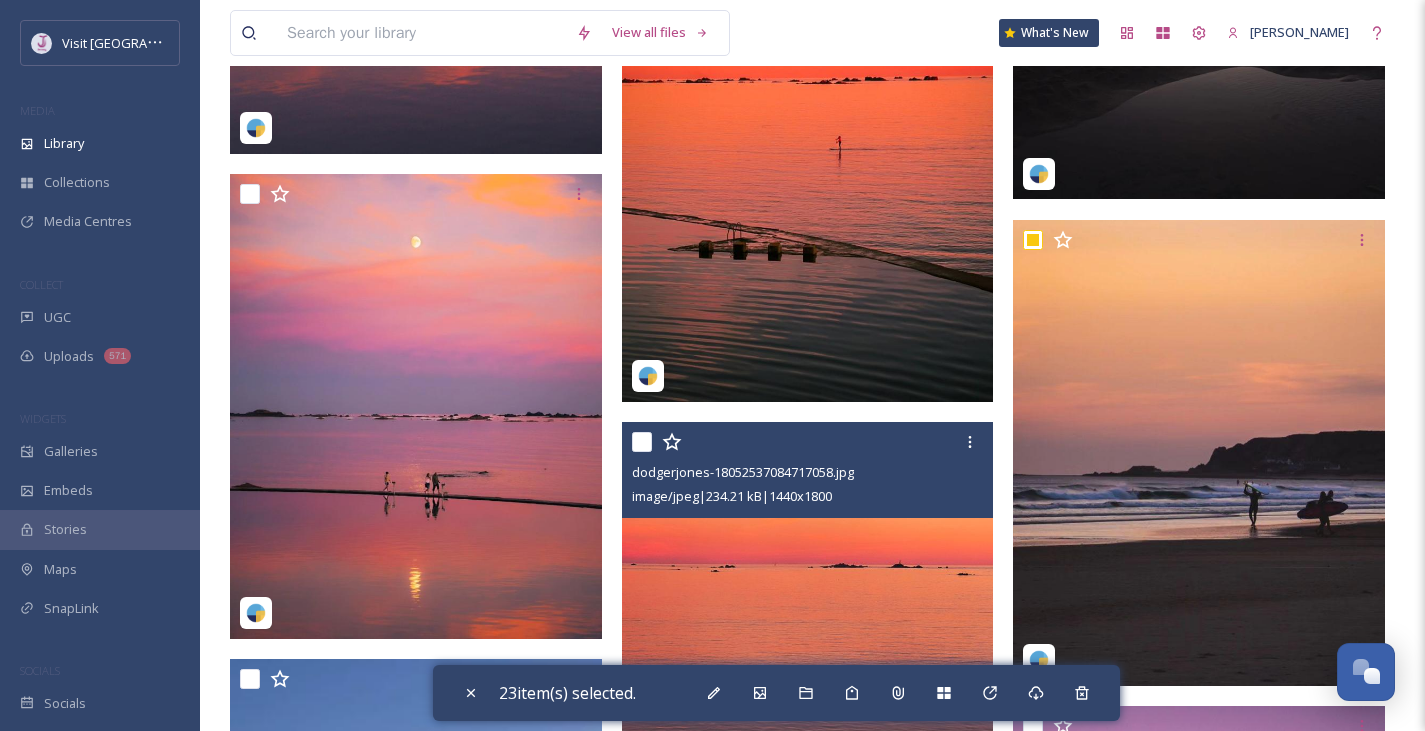 click at bounding box center [642, 442] 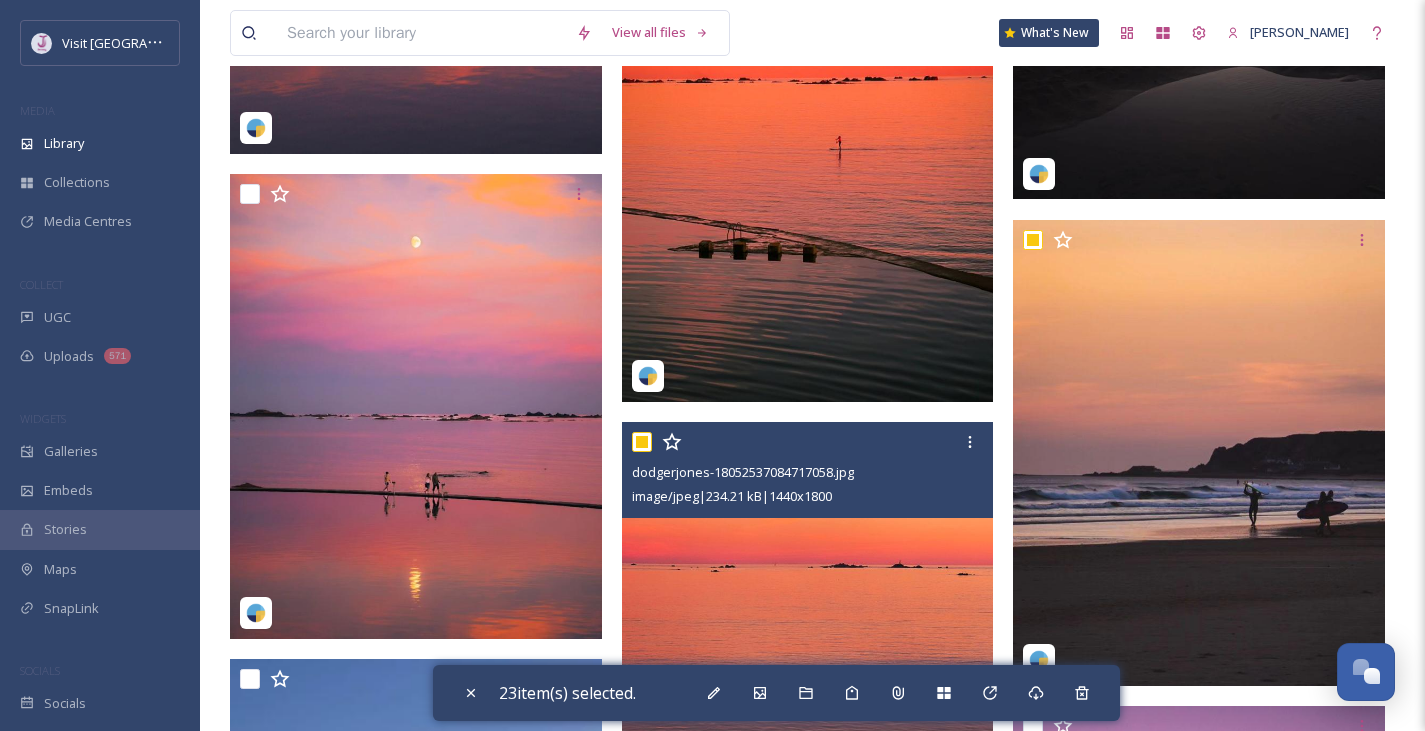 checkbox on "true" 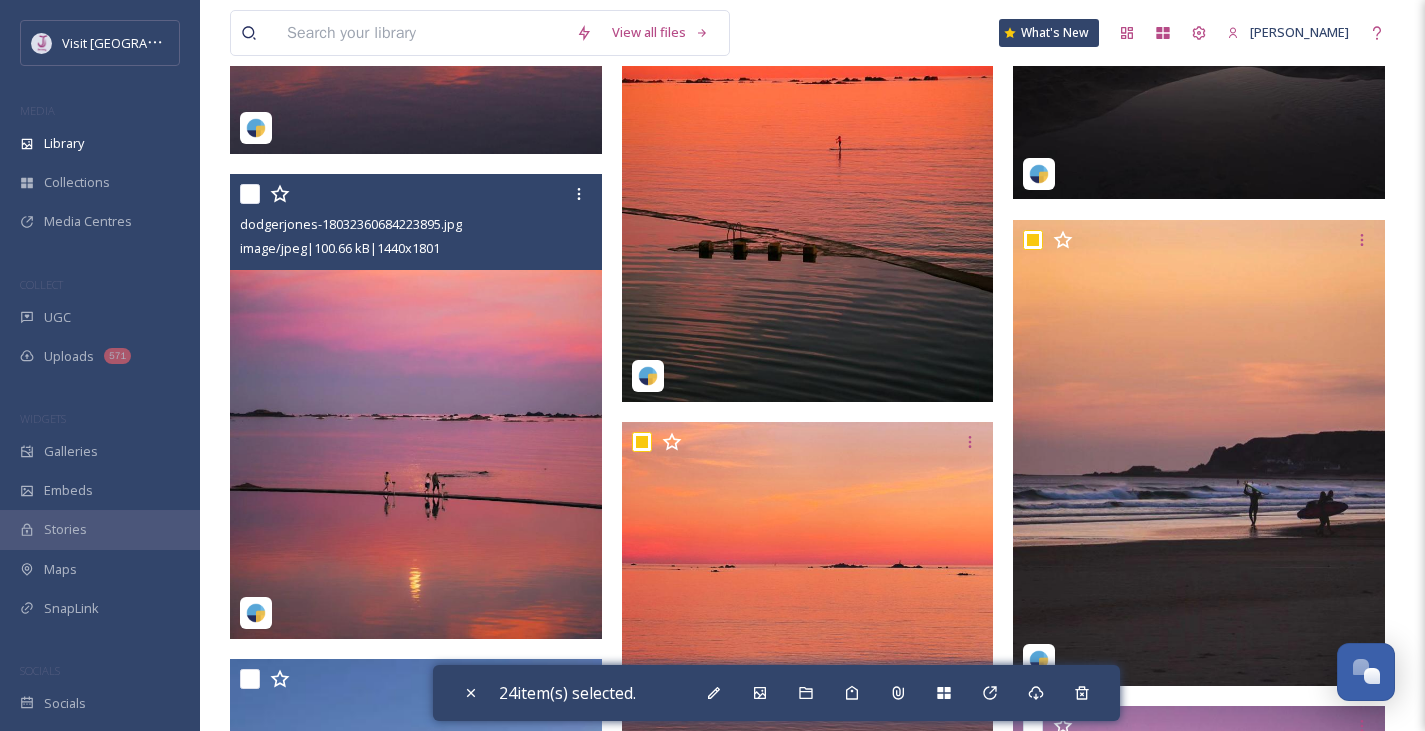 click at bounding box center [250, 194] 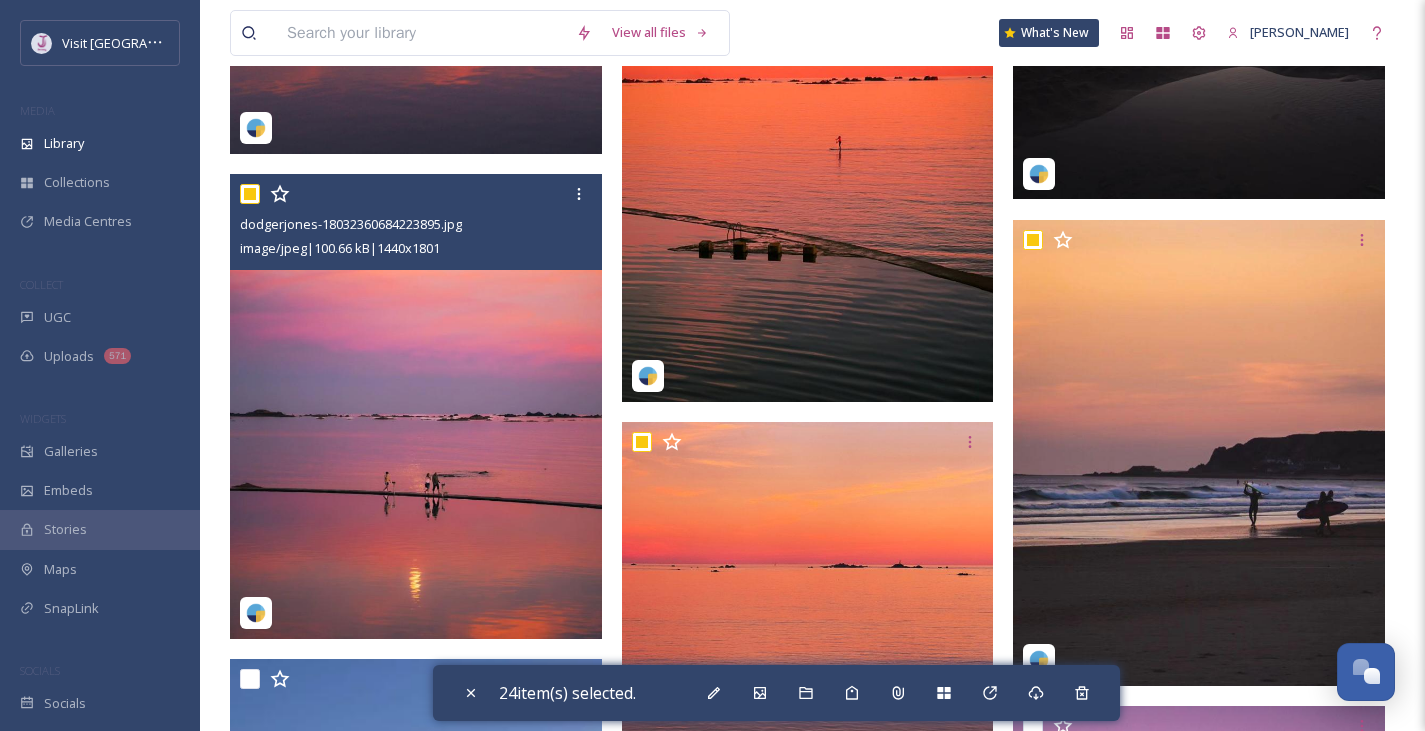 checkbox on "true" 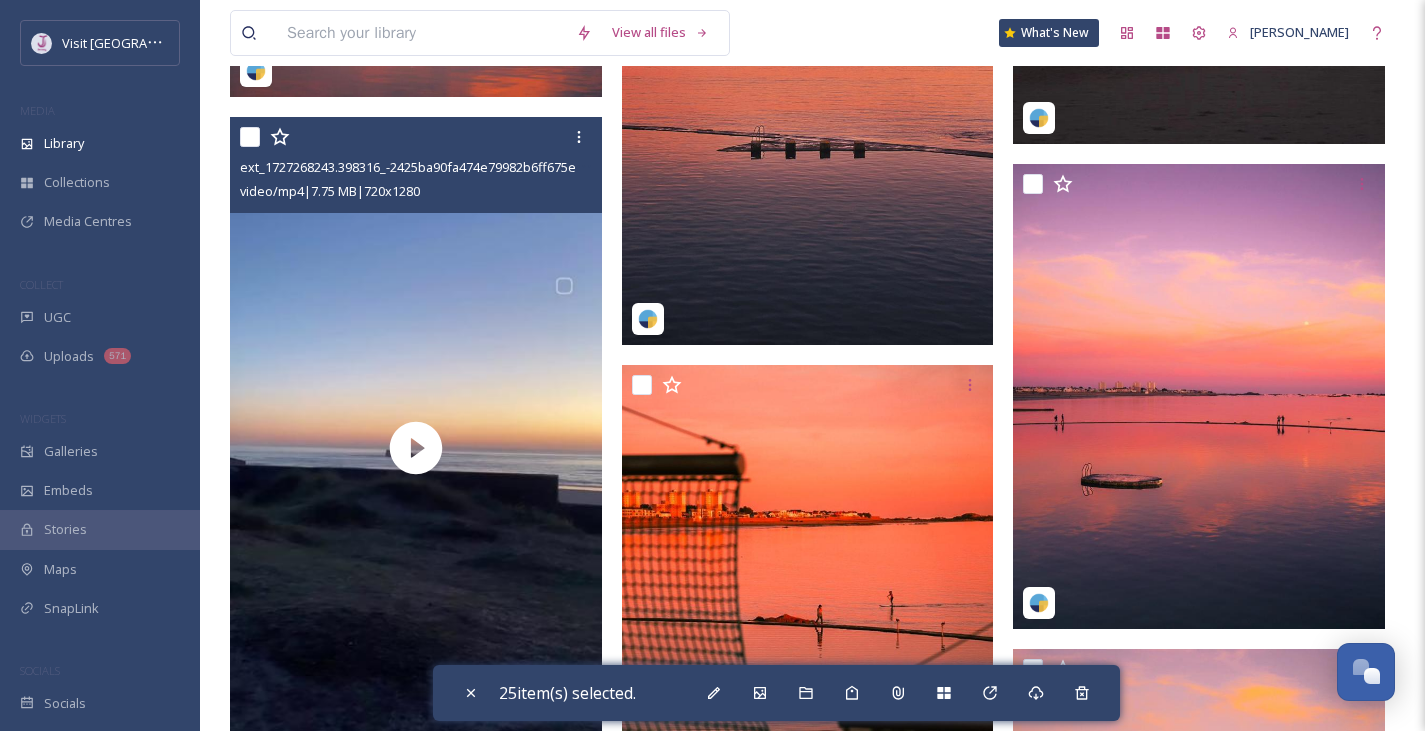 scroll, scrollTop: 27083, scrollLeft: 0, axis: vertical 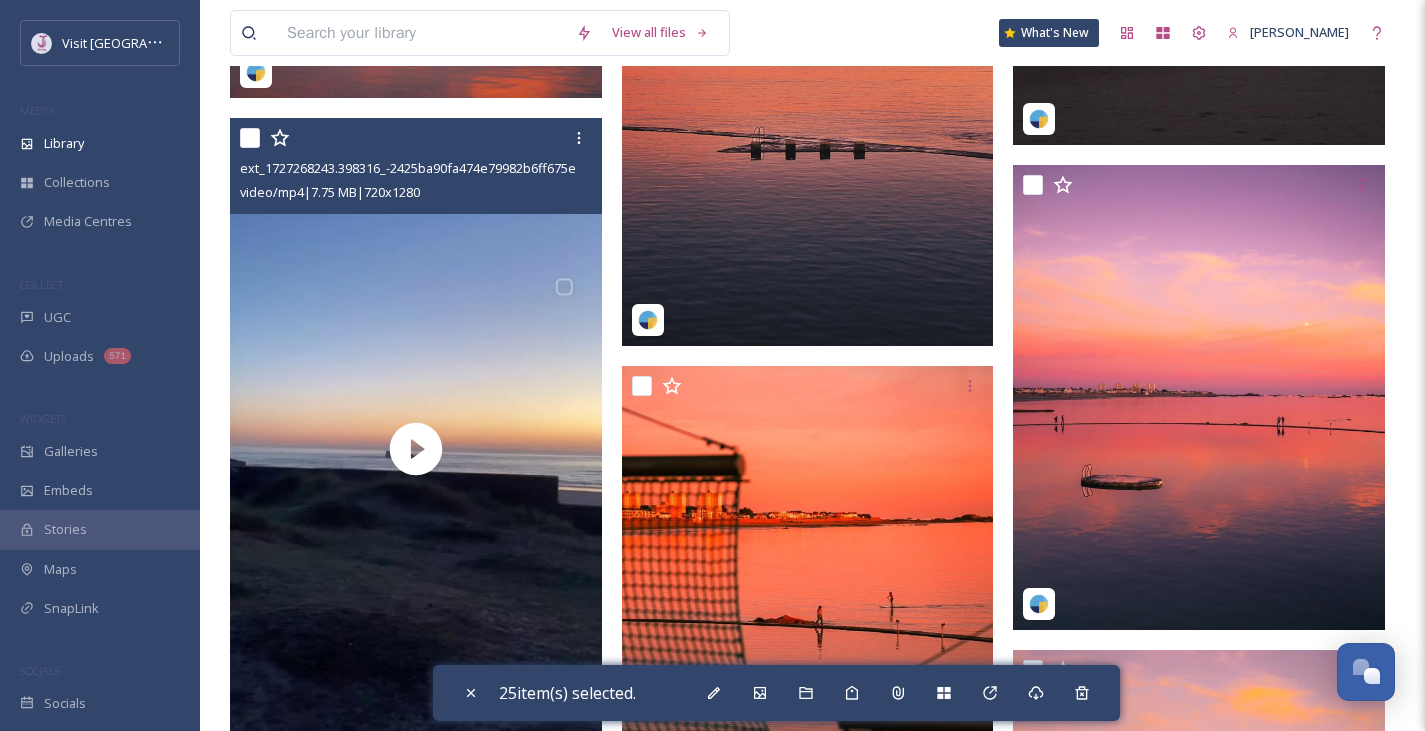 click at bounding box center (250, 138) 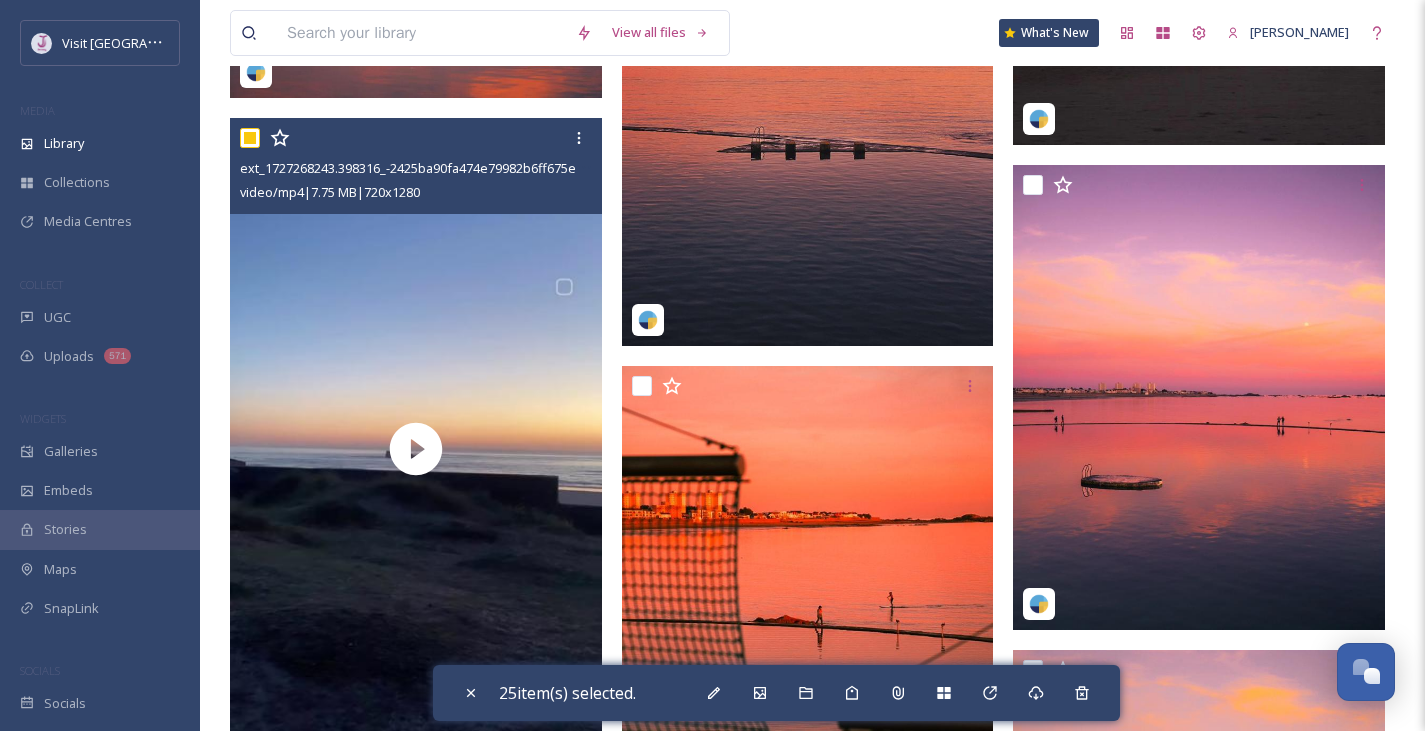 checkbox on "true" 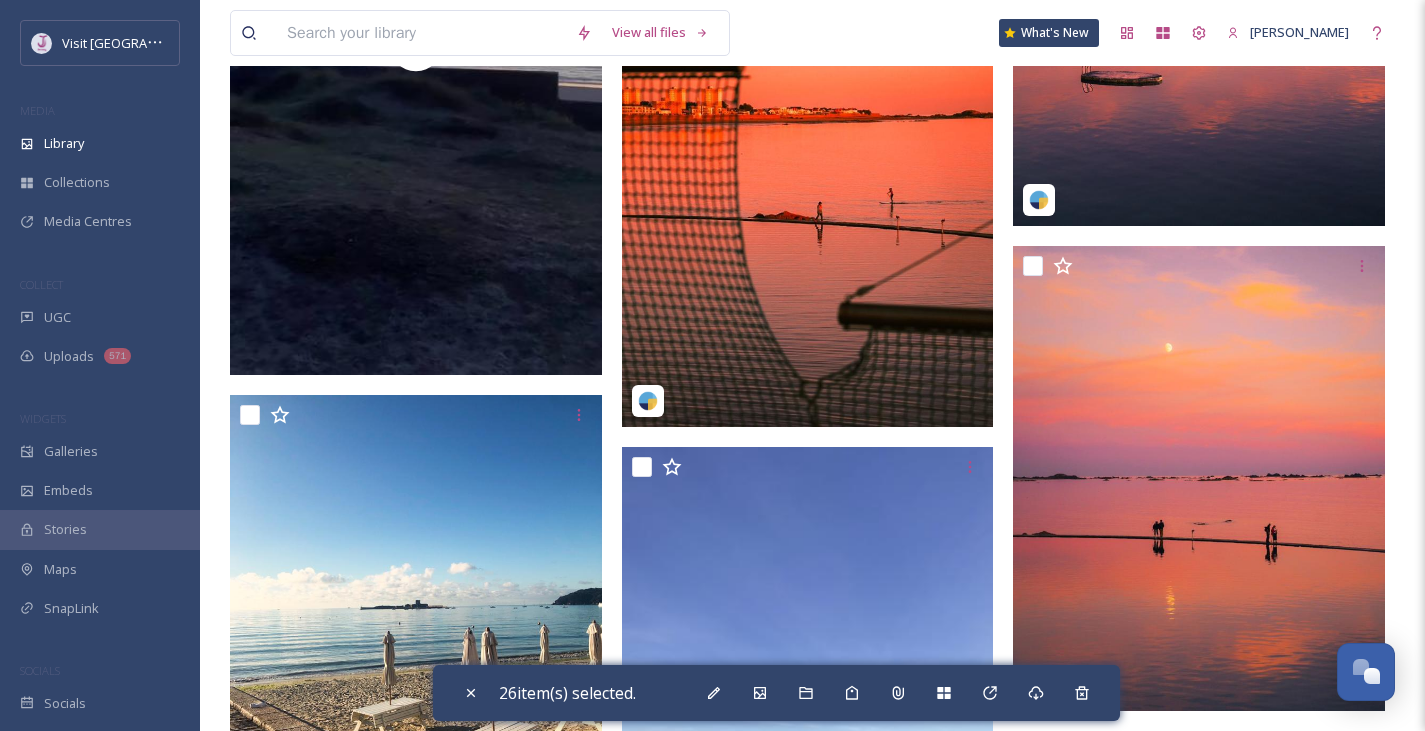 scroll, scrollTop: 27491, scrollLeft: 0, axis: vertical 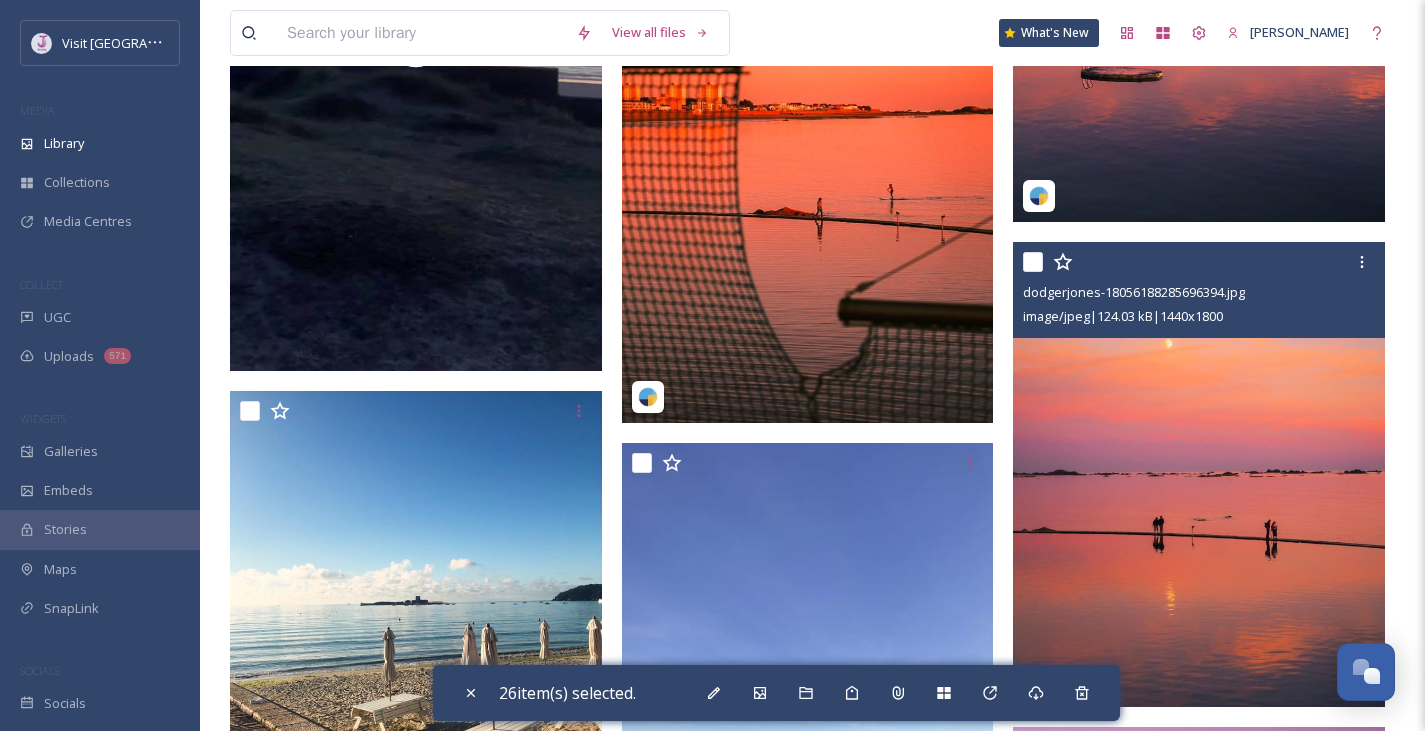 click at bounding box center [1033, 262] 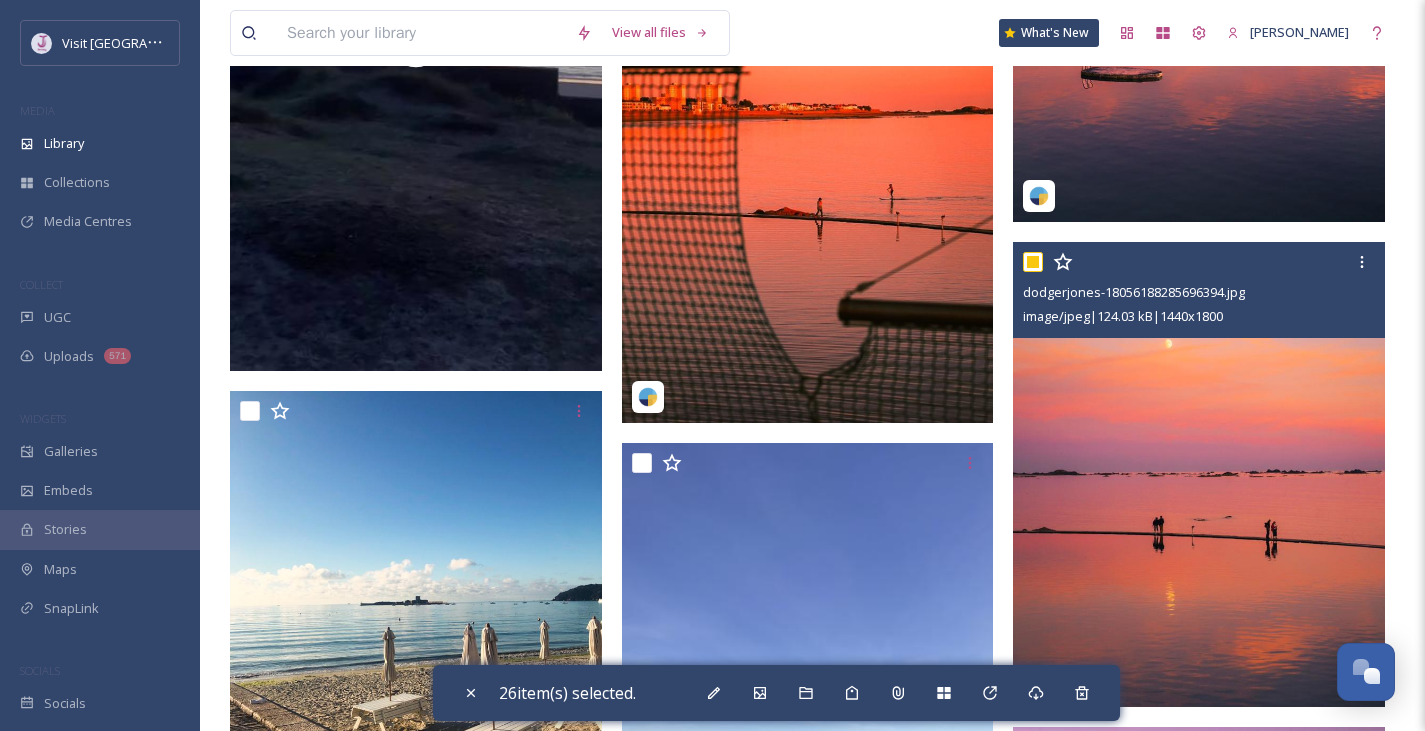 checkbox on "true" 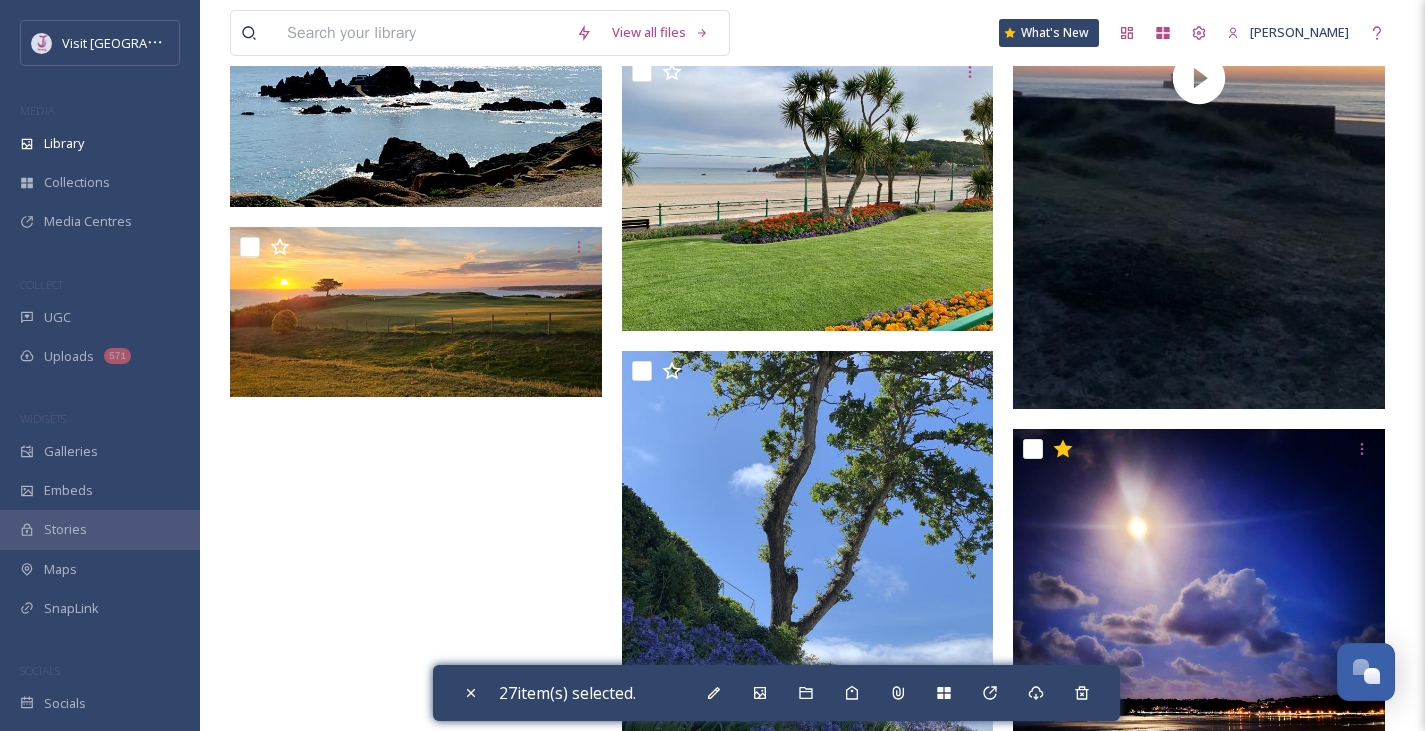 scroll, scrollTop: 29069, scrollLeft: 0, axis: vertical 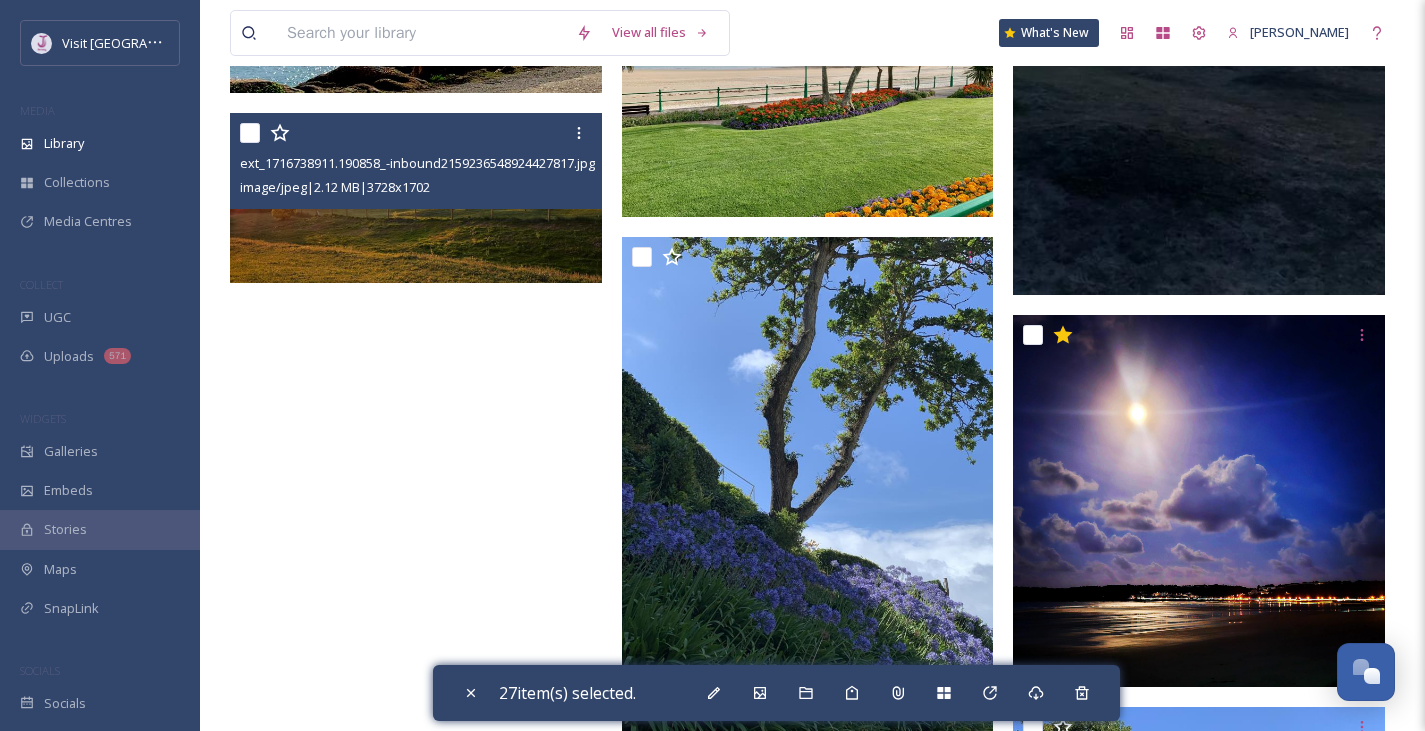 click at bounding box center [418, 133] 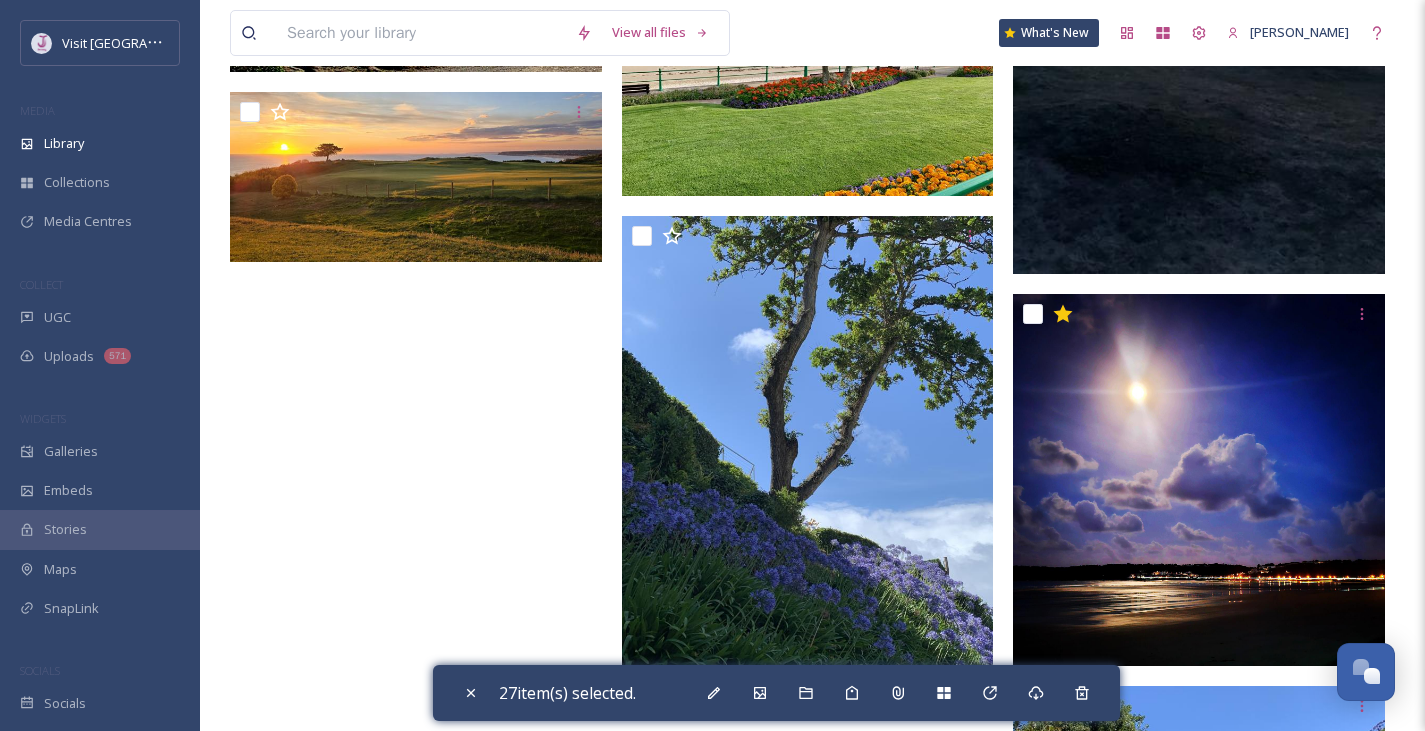 scroll, scrollTop: 29104, scrollLeft: 0, axis: vertical 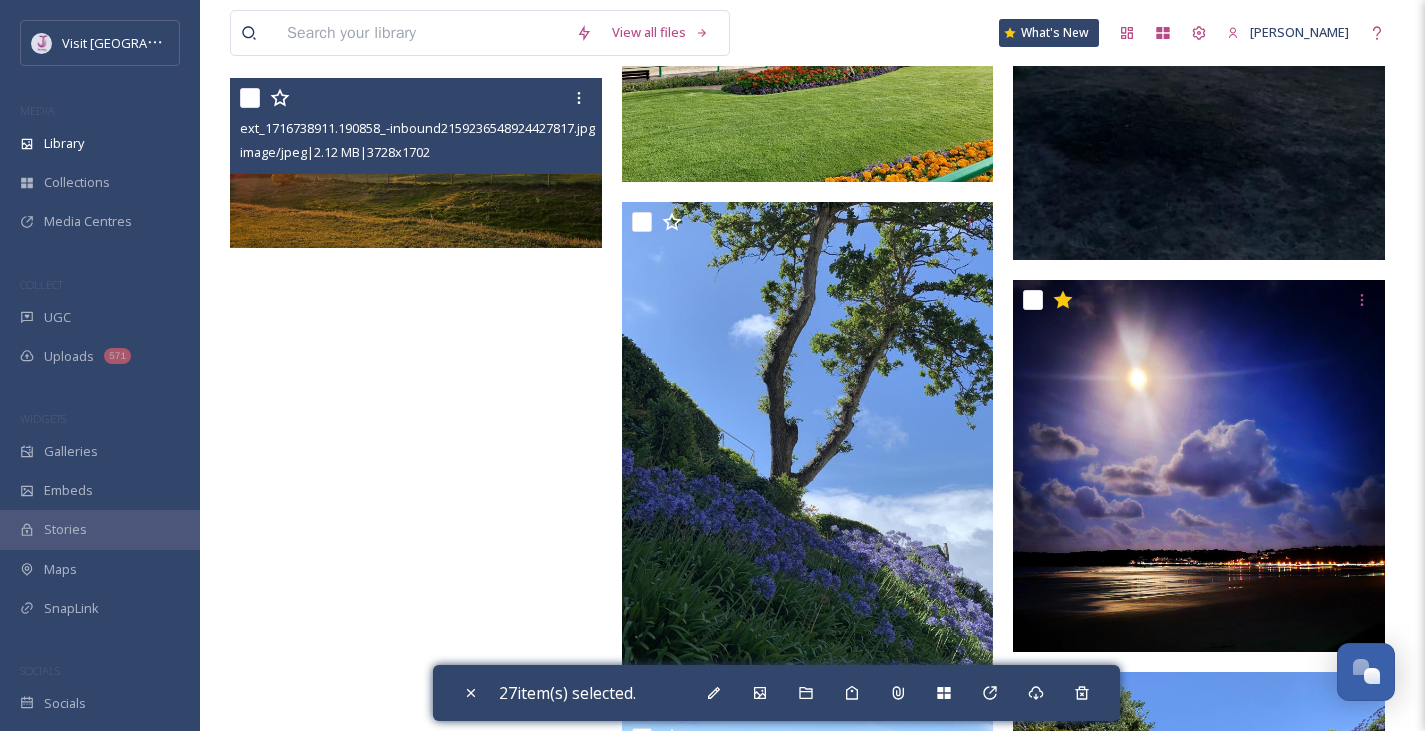 click at bounding box center [250, 98] 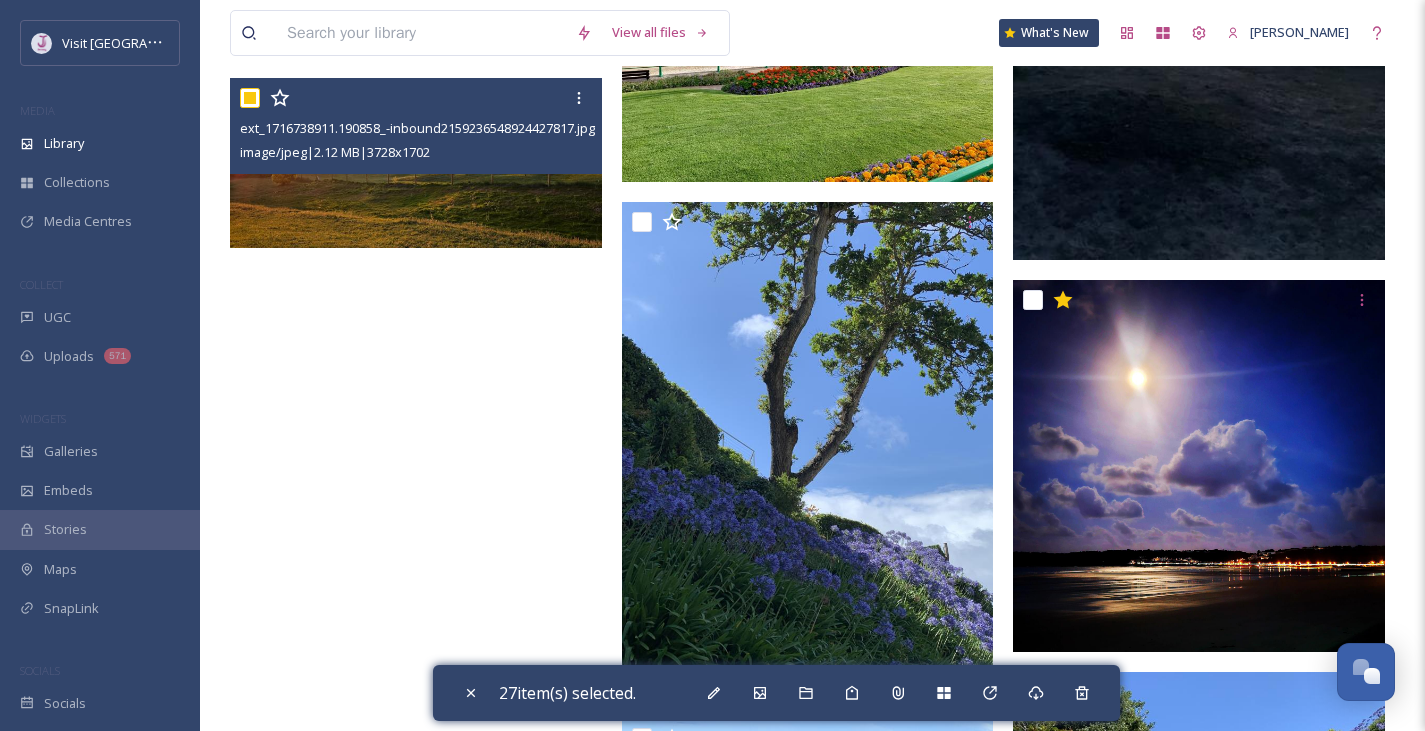 checkbox on "true" 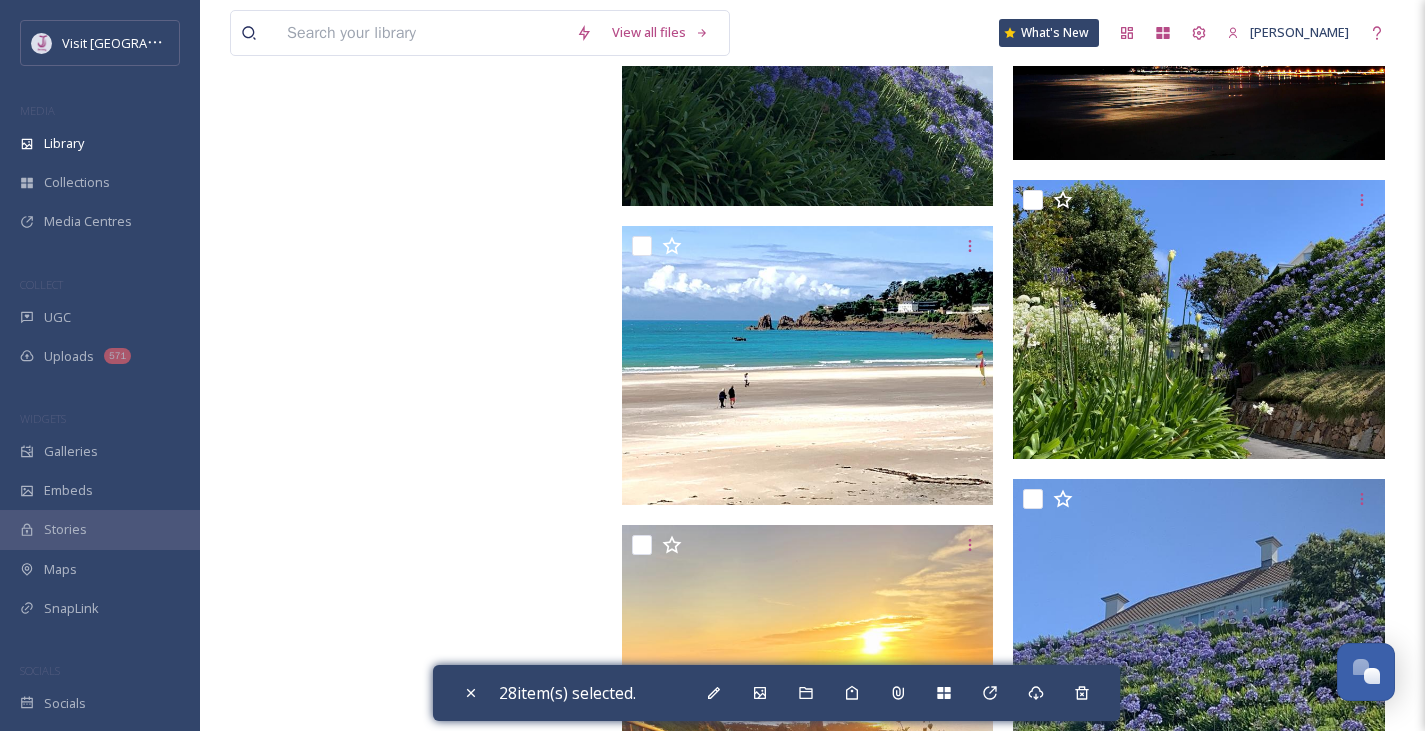 scroll, scrollTop: 29950, scrollLeft: 0, axis: vertical 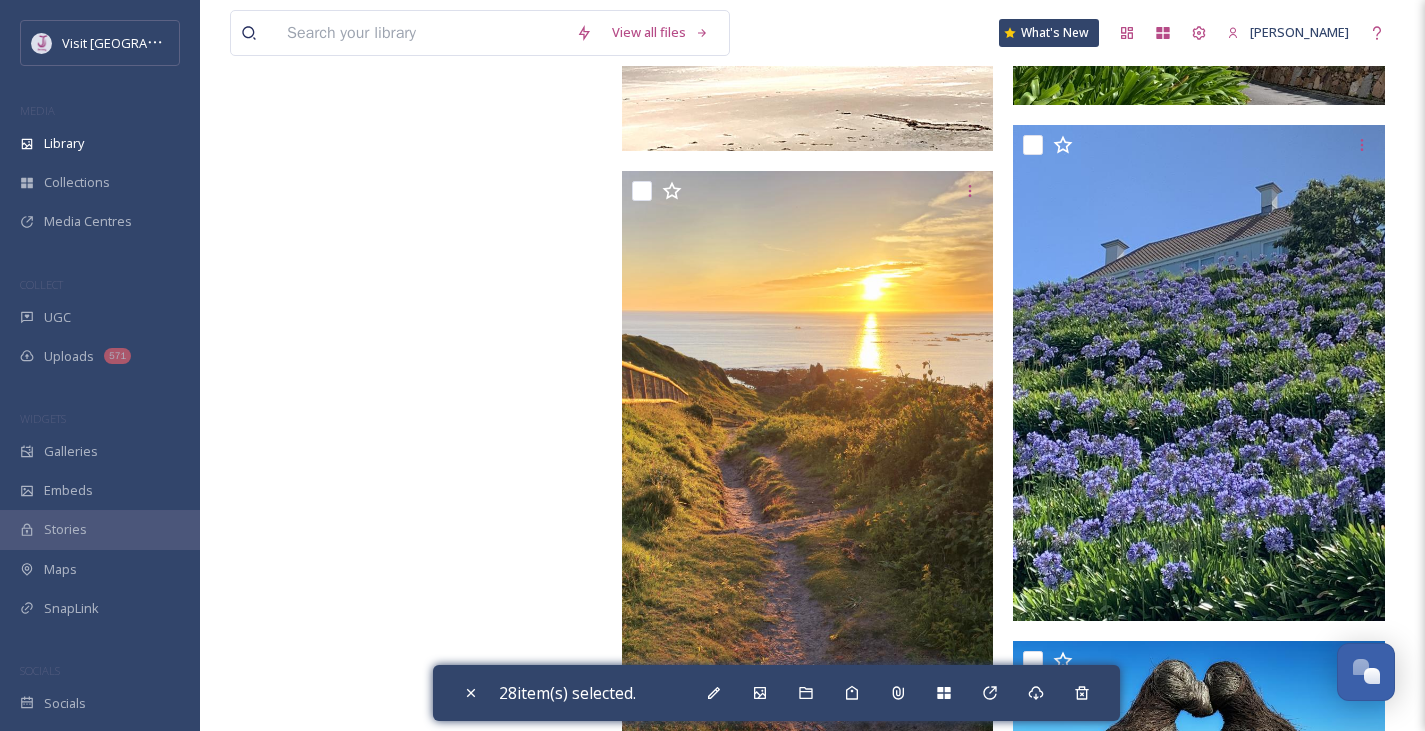 click at bounding box center [813, -14264] 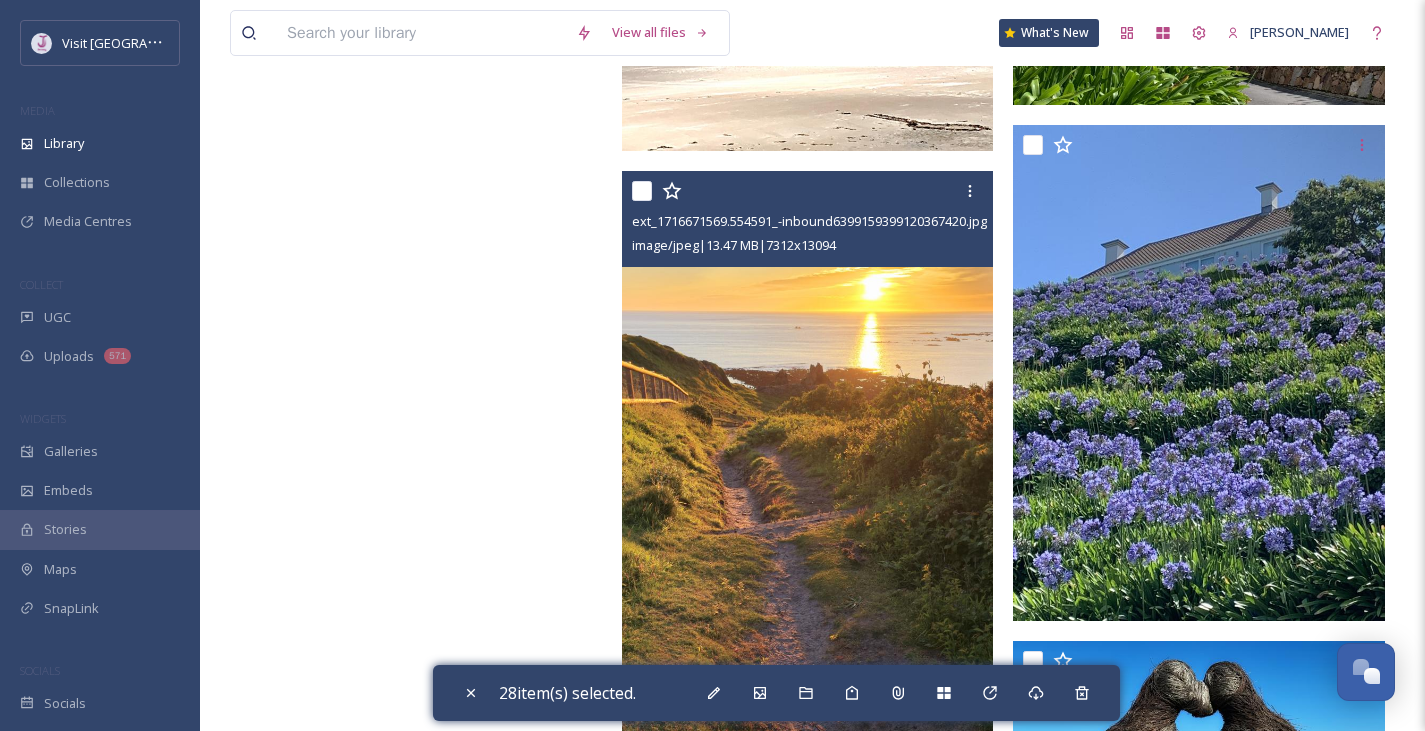 click at bounding box center (642, 191) 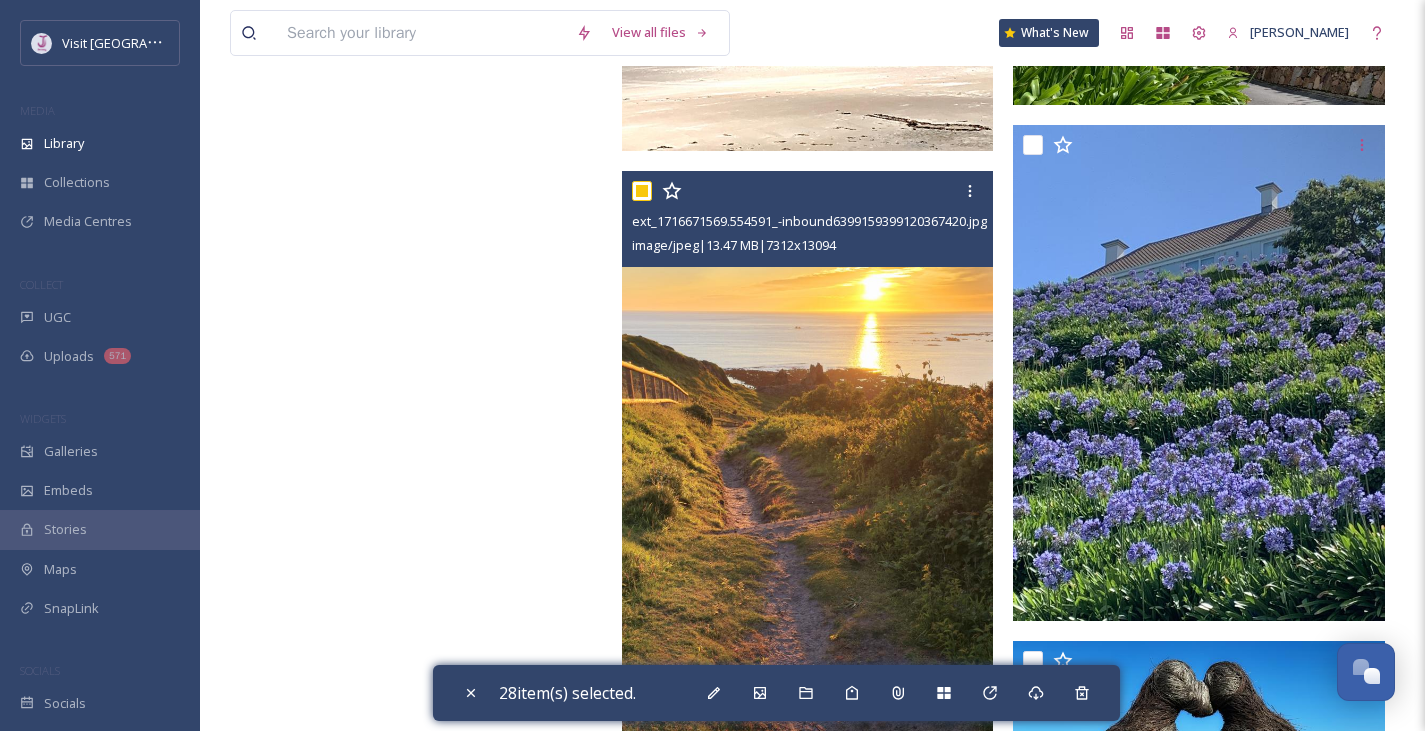 checkbox on "true" 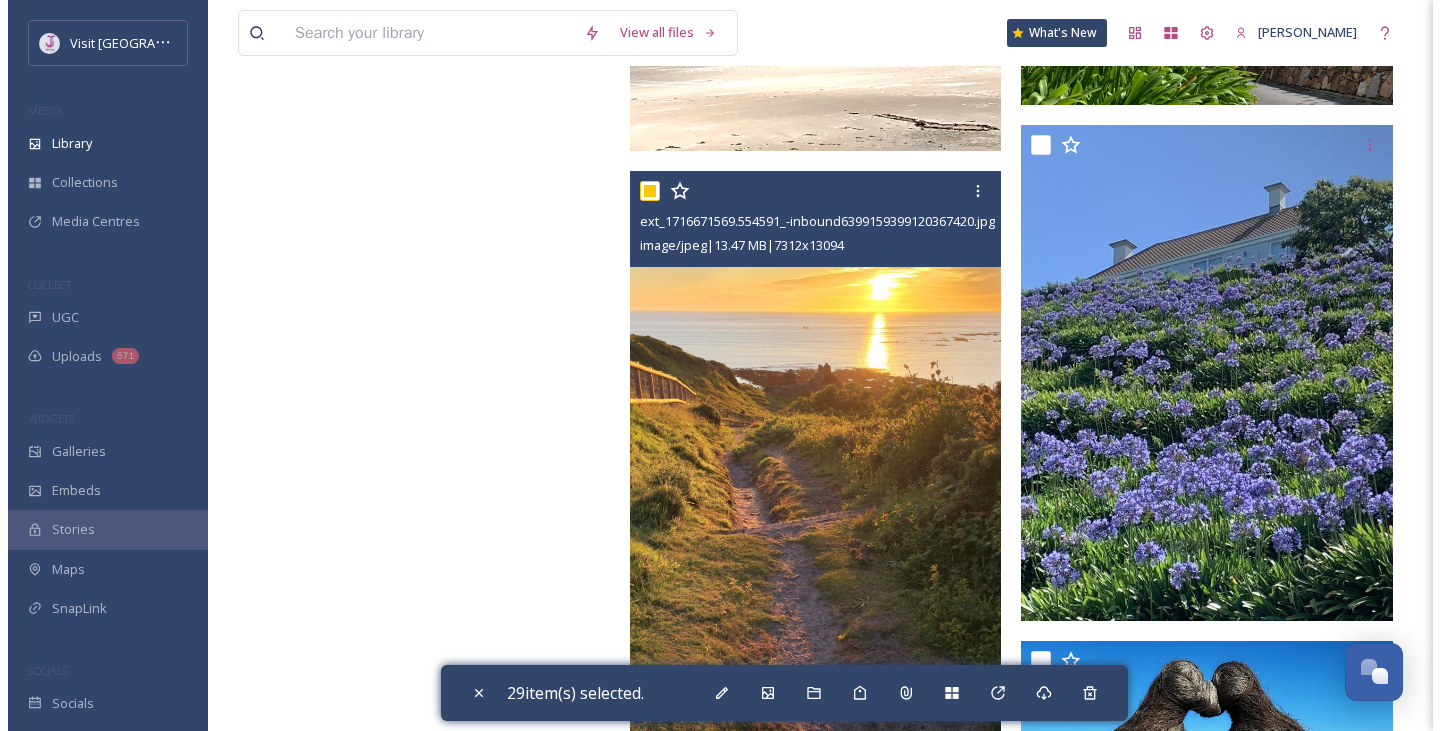 scroll, scrollTop: 30188, scrollLeft: 0, axis: vertical 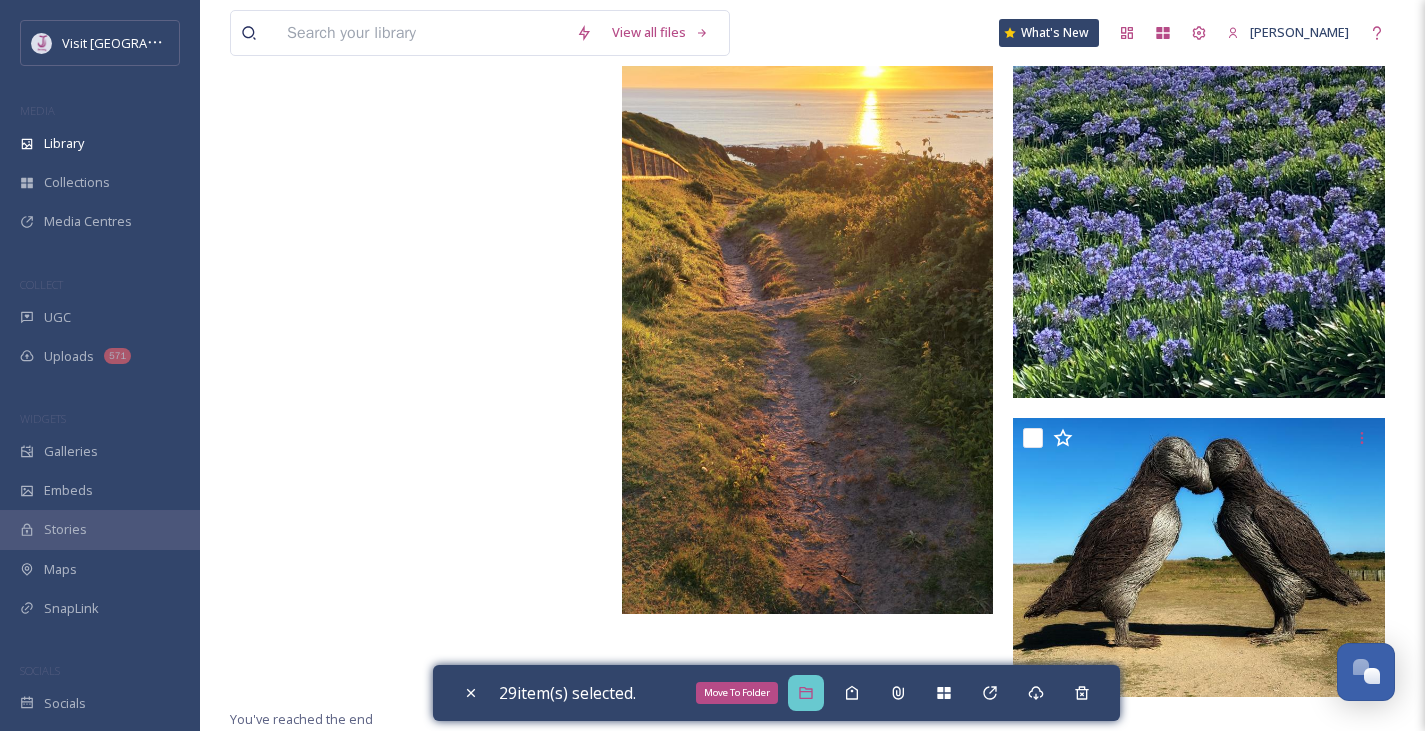 click 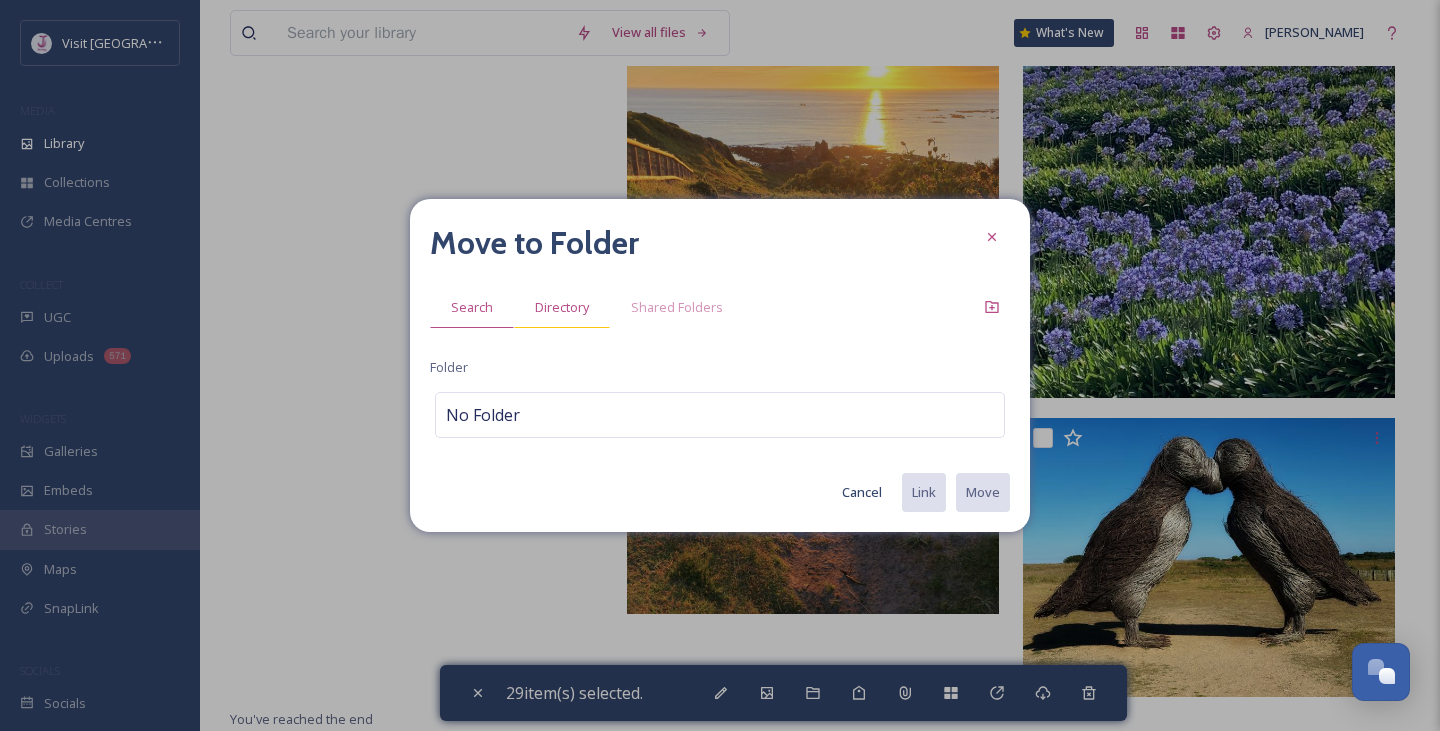 click on "Directory" at bounding box center (562, 307) 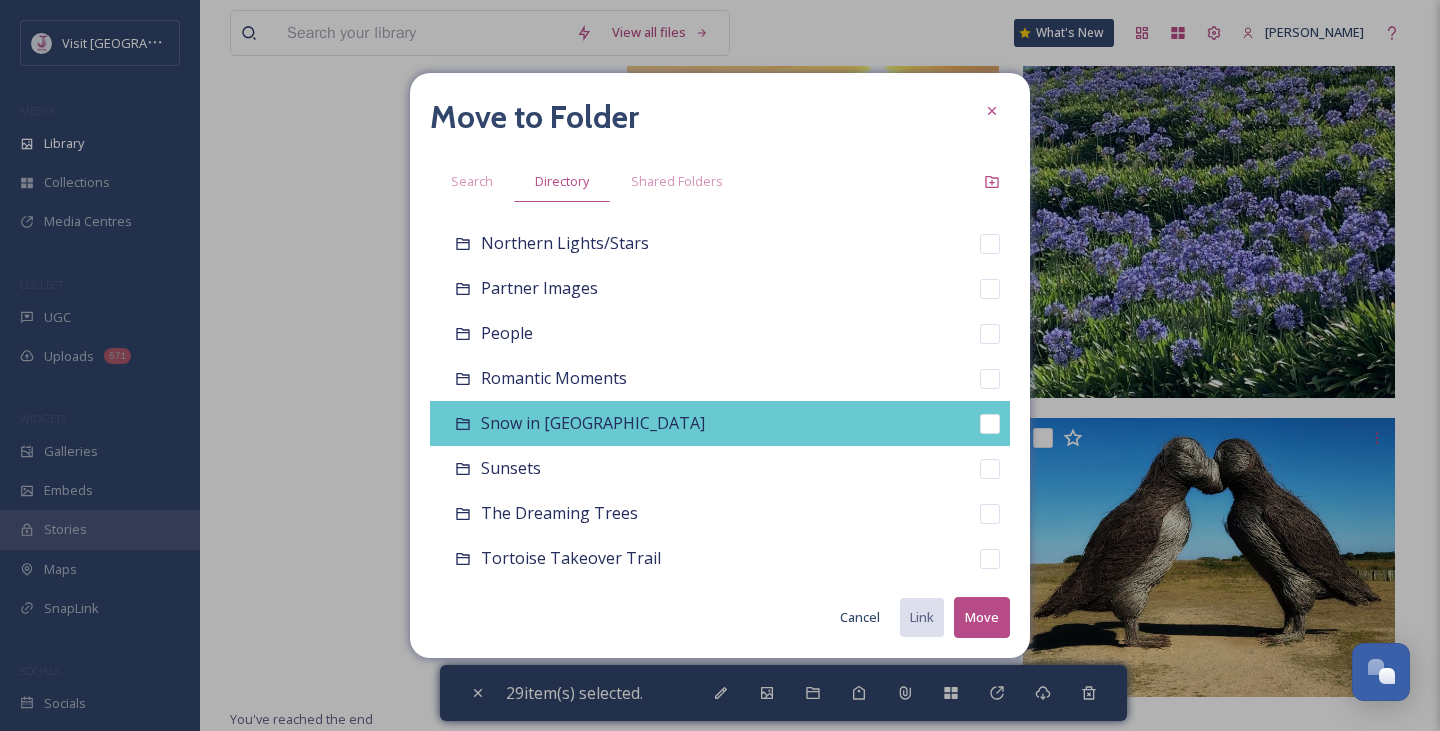 scroll, scrollTop: 958, scrollLeft: 0, axis: vertical 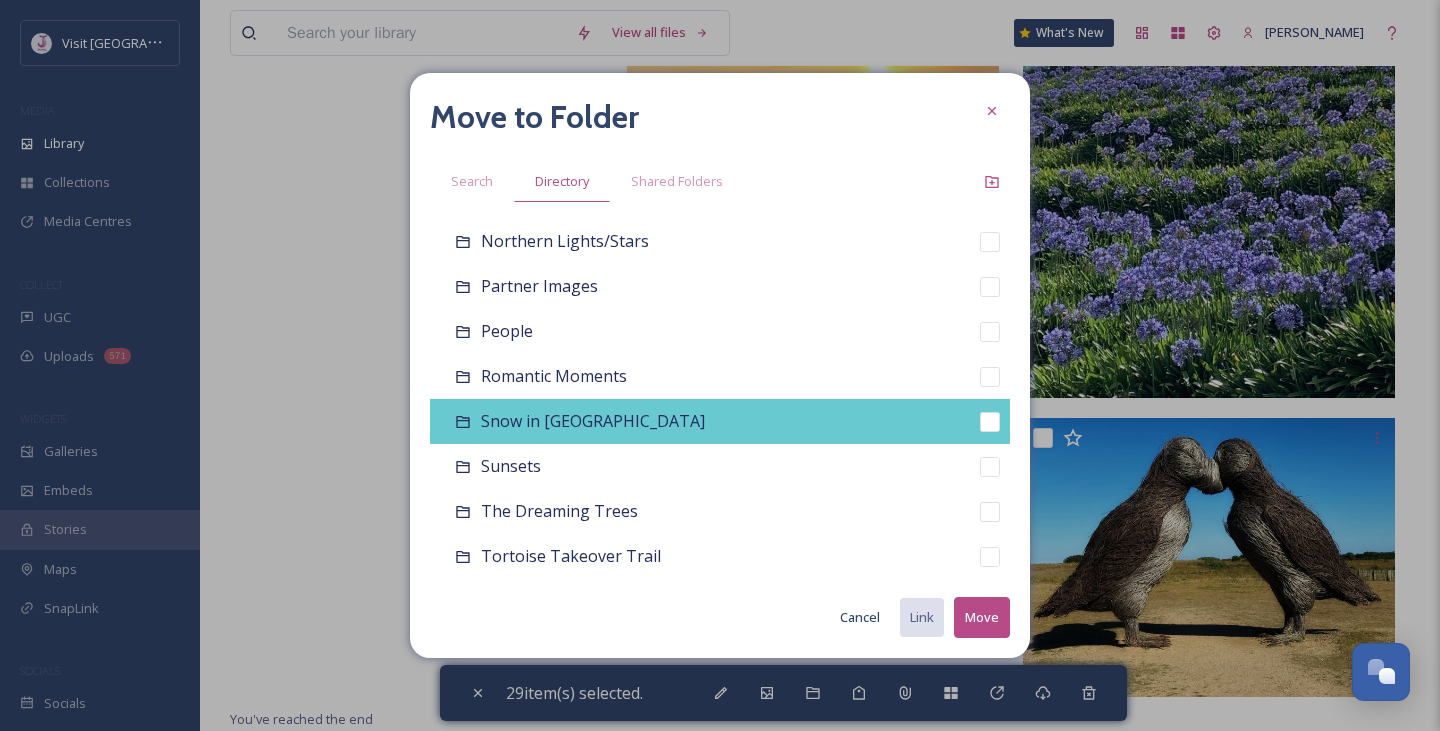 click on "Sunsets" at bounding box center (511, 466) 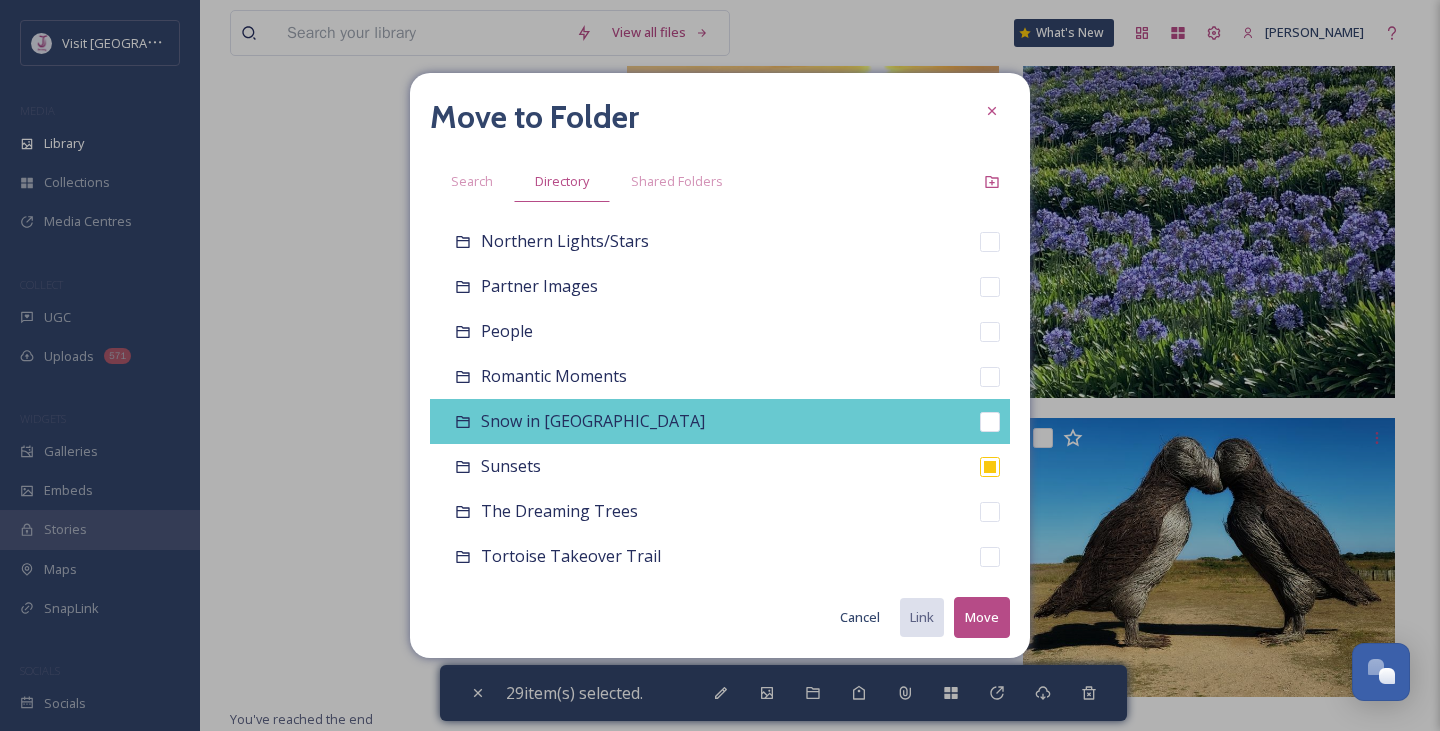 checkbox on "false" 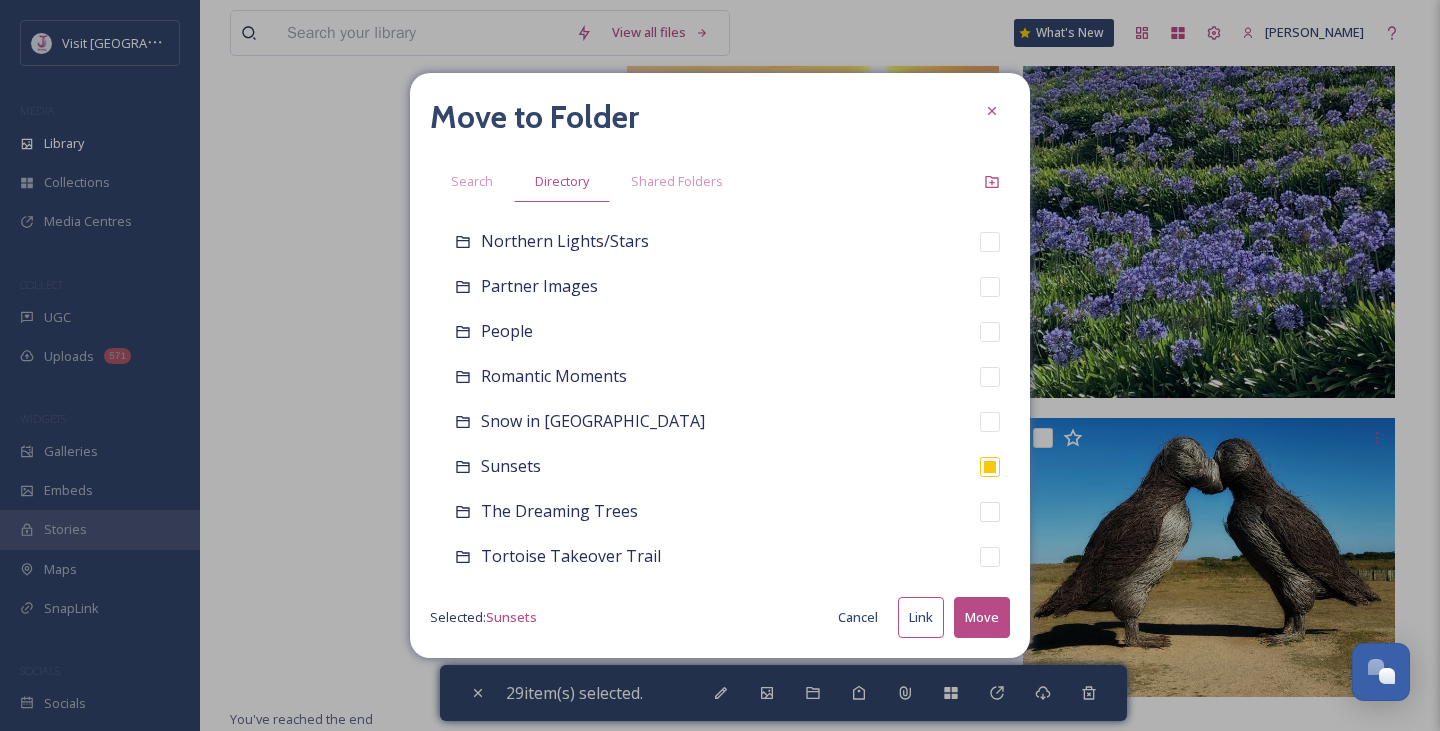 click on "Move" at bounding box center [982, 617] 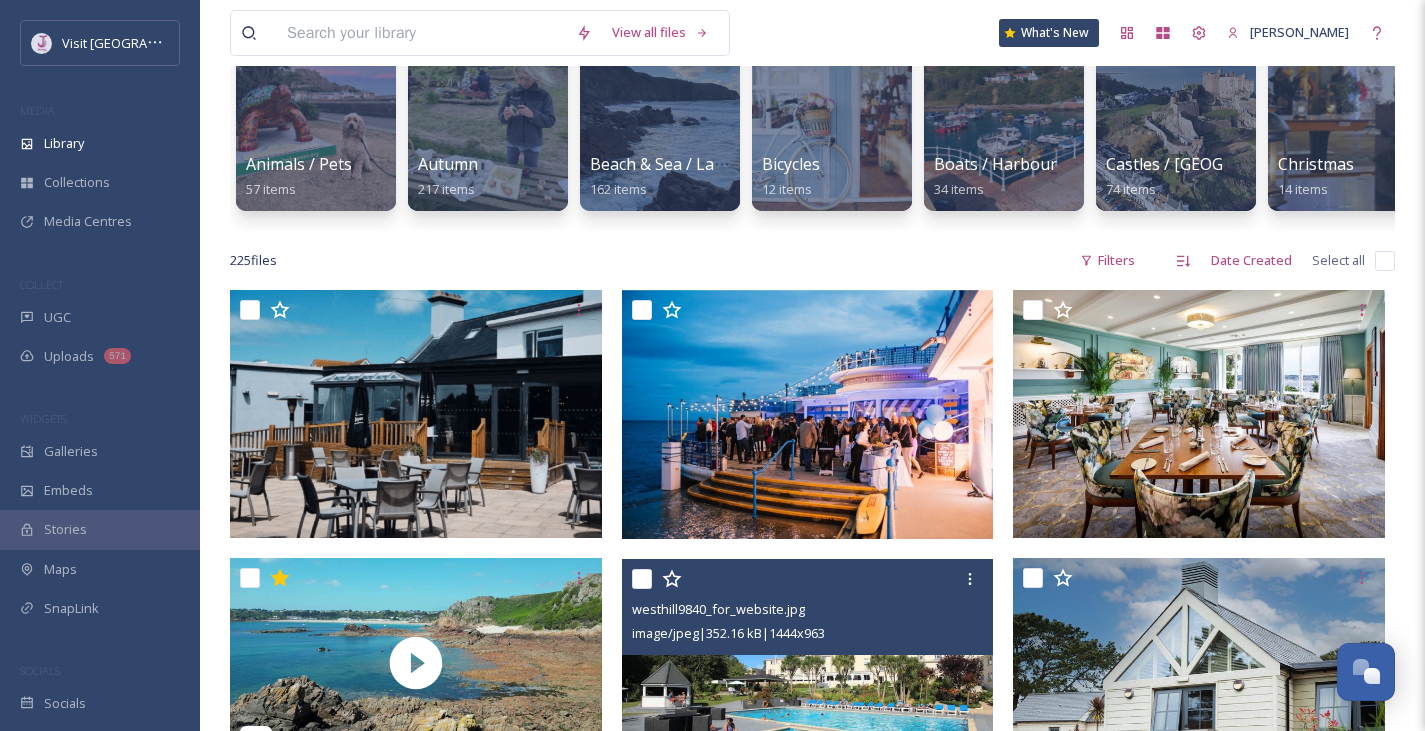 scroll, scrollTop: 202, scrollLeft: 0, axis: vertical 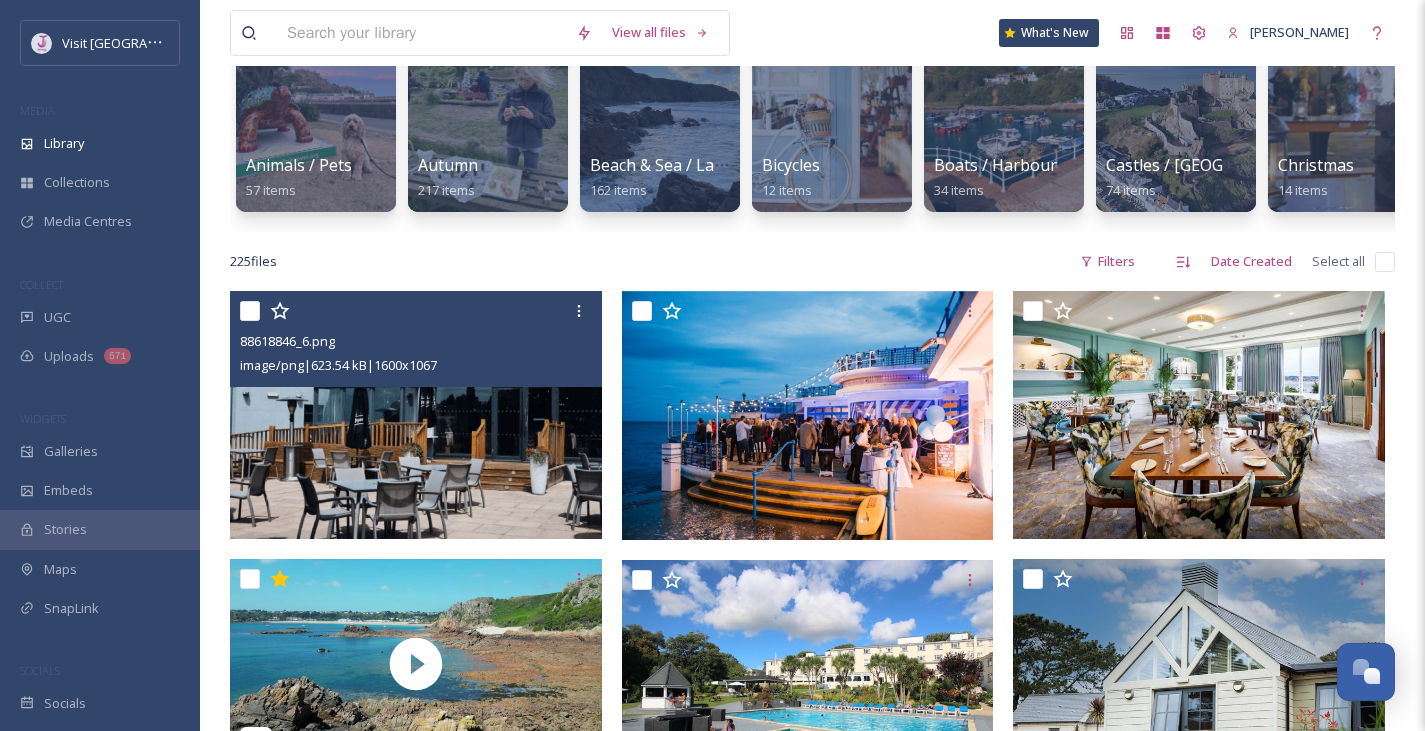 click at bounding box center [250, 311] 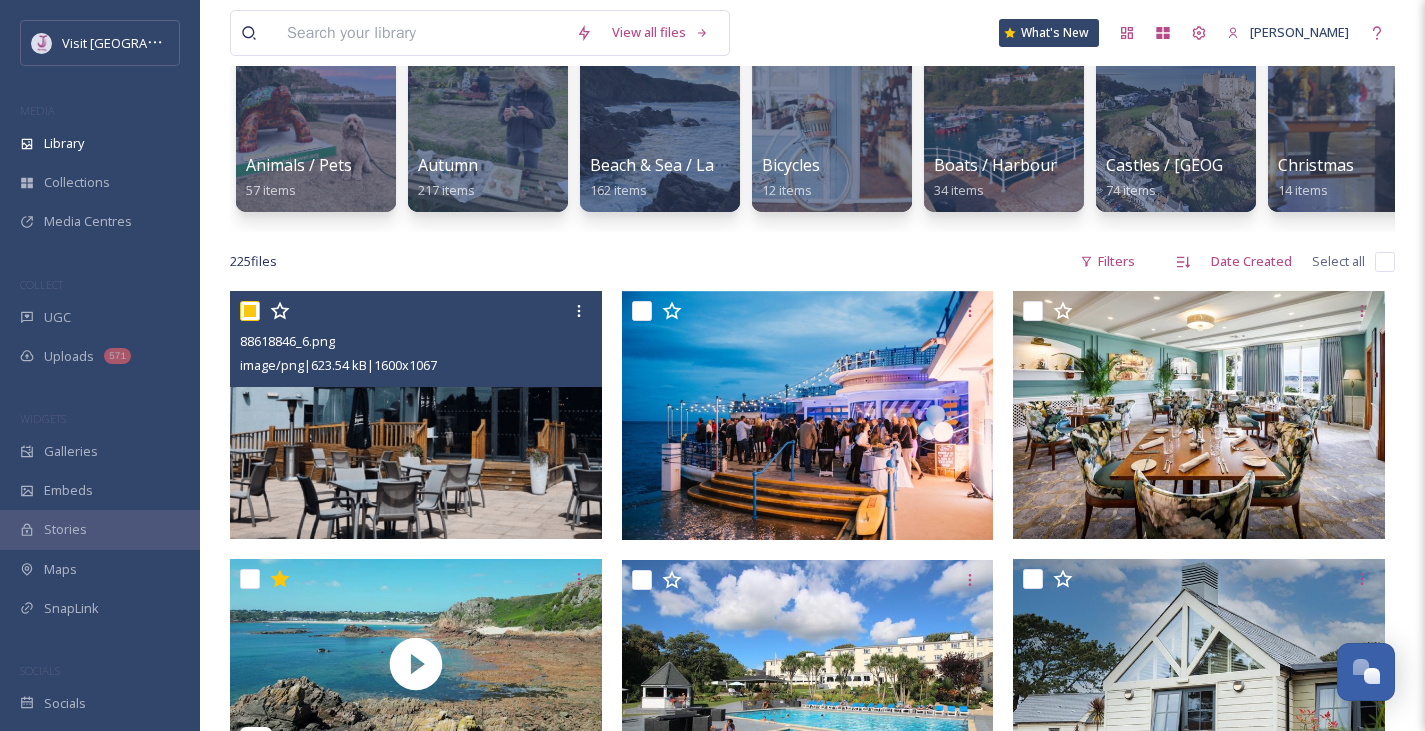 checkbox on "true" 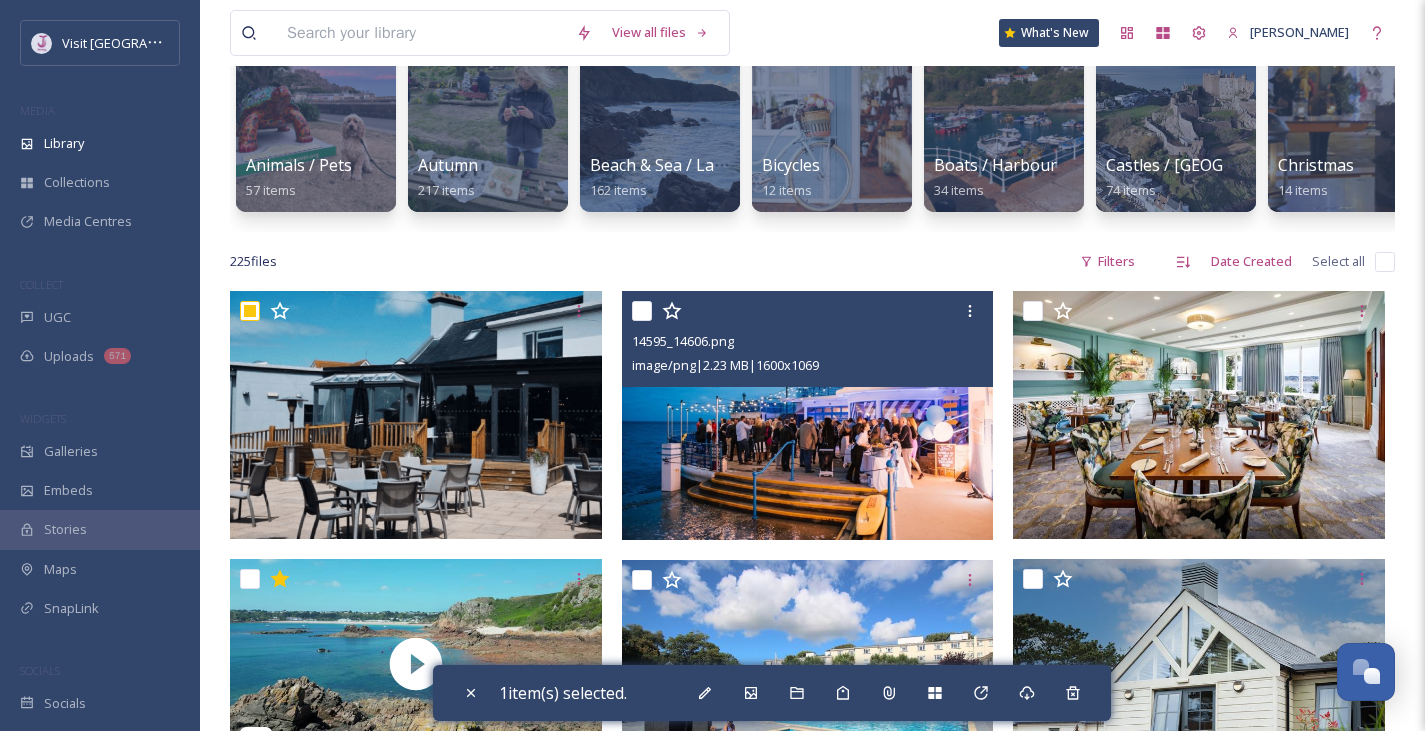 scroll, scrollTop: 304, scrollLeft: 0, axis: vertical 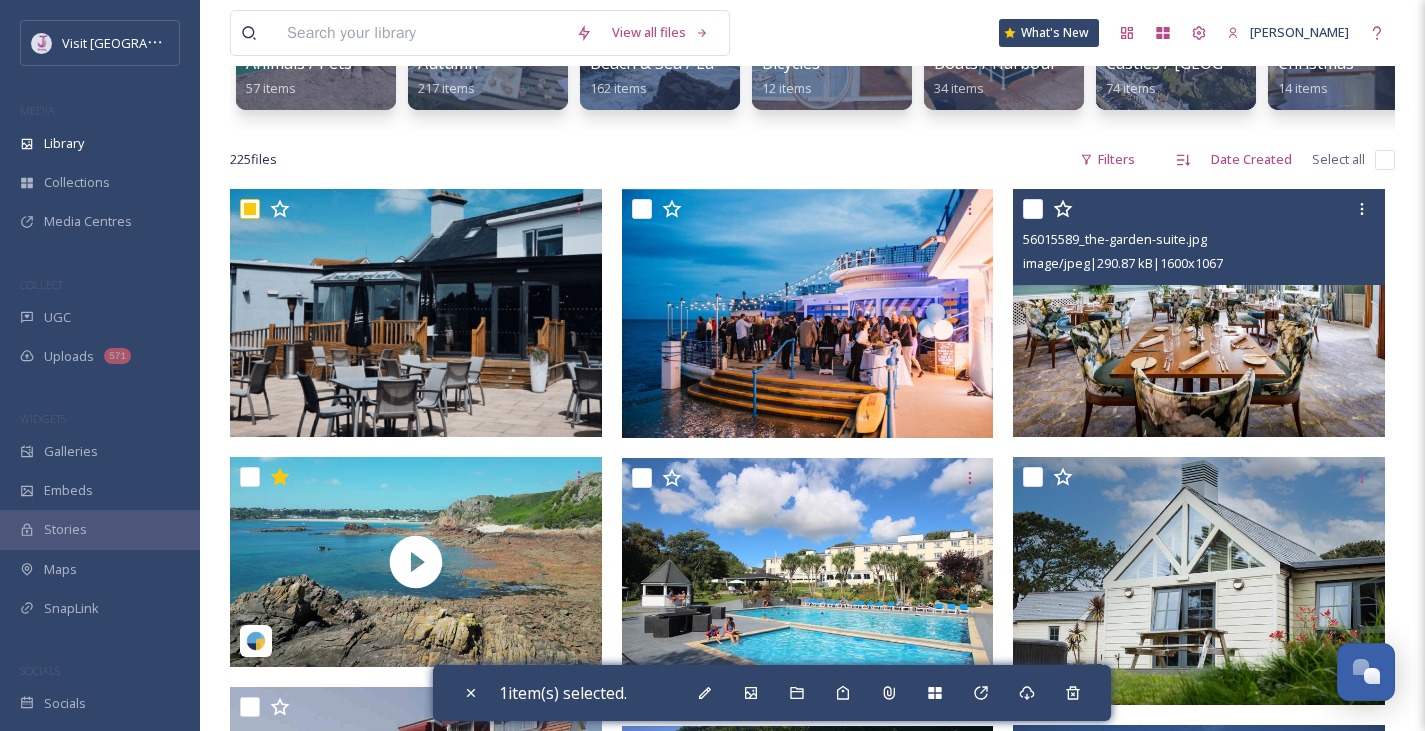 click at bounding box center [1033, 209] 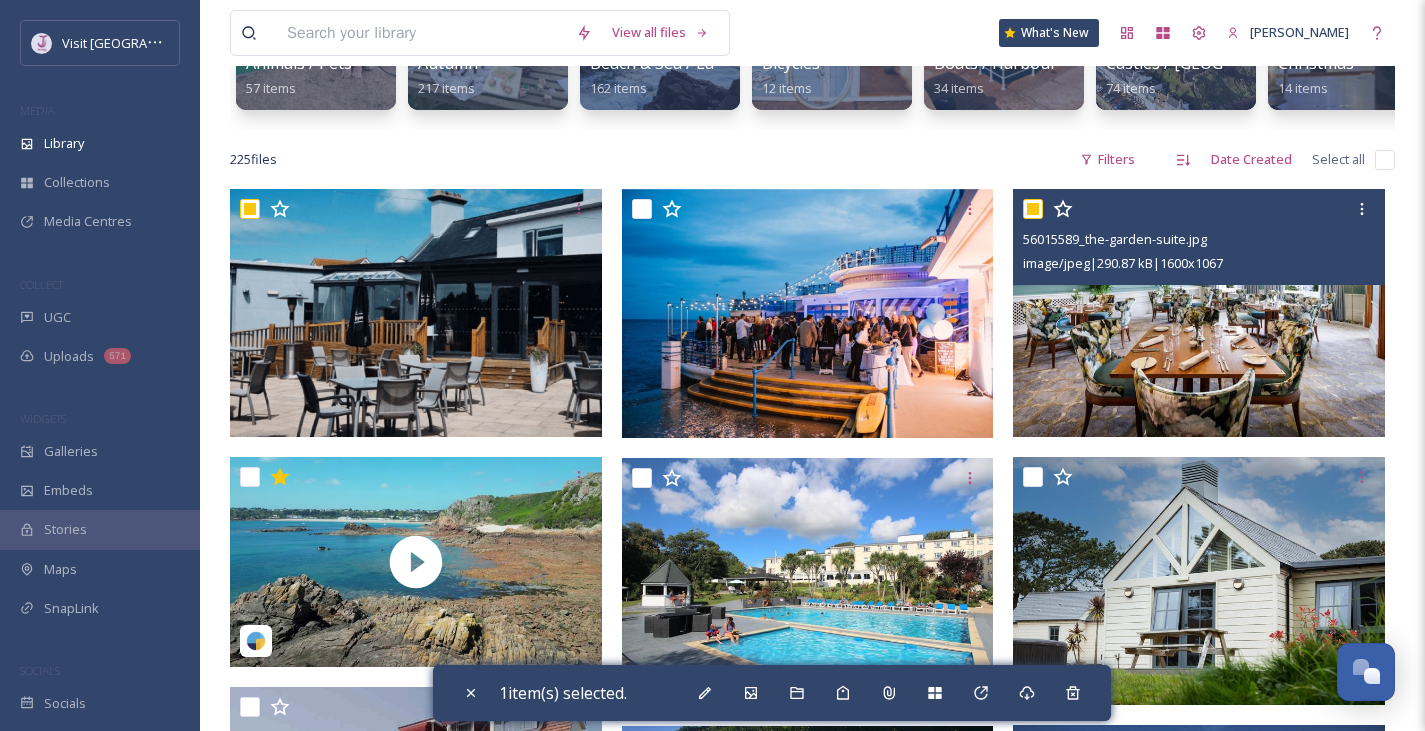 checkbox on "true" 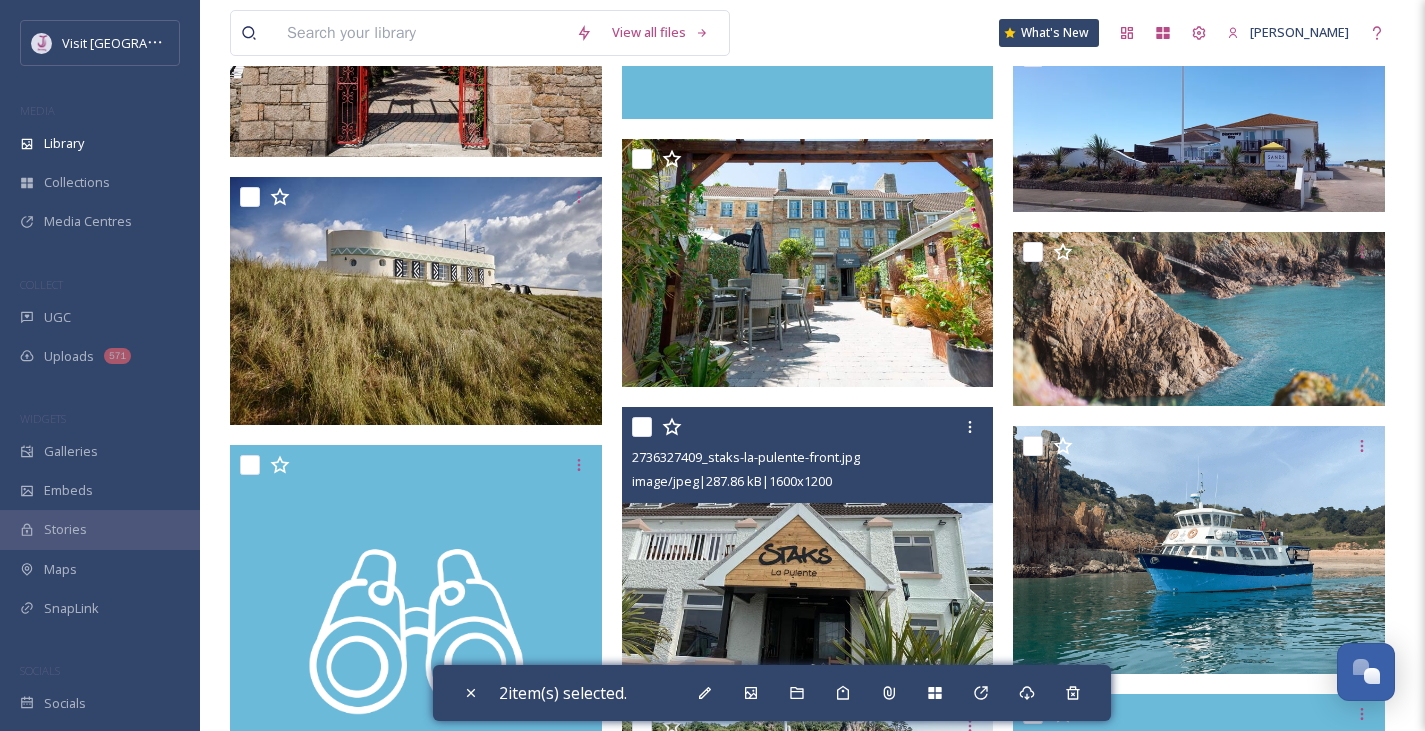 scroll, scrollTop: 2241, scrollLeft: 0, axis: vertical 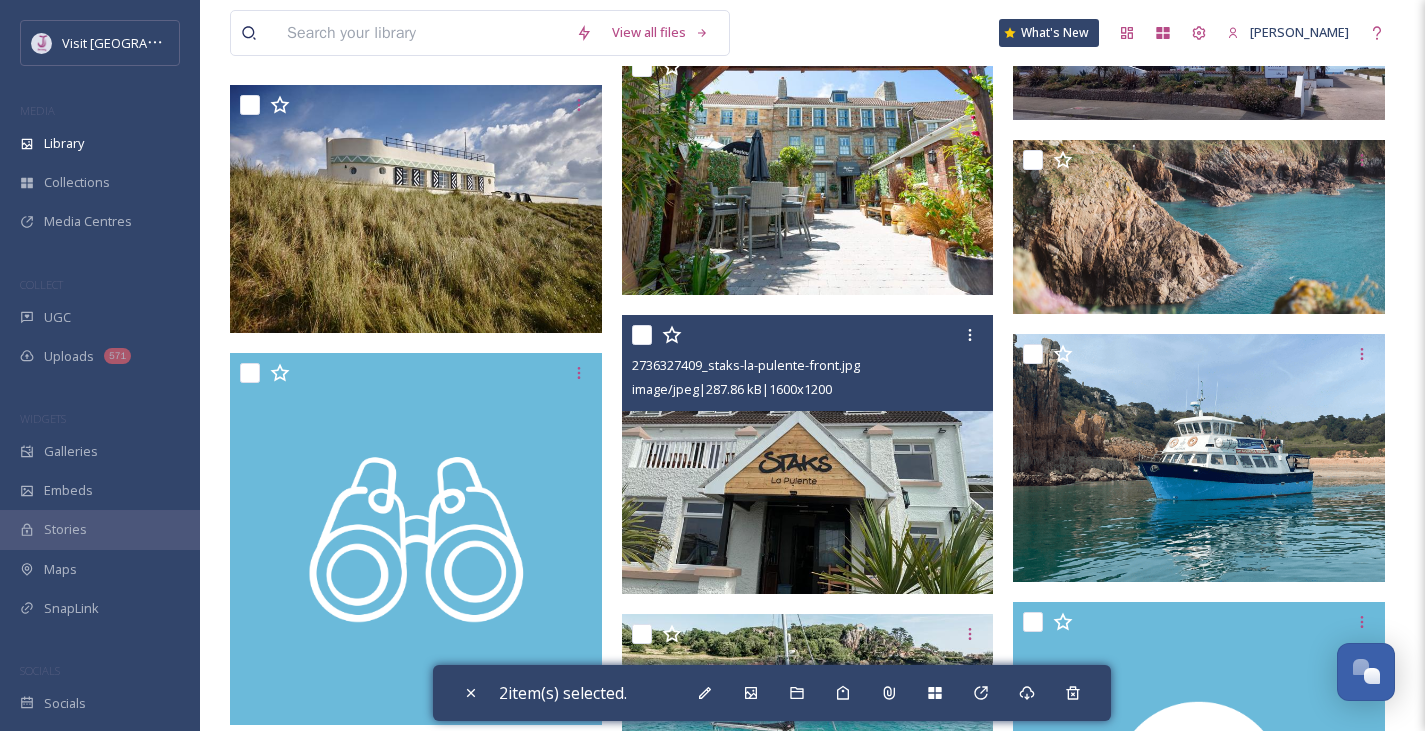 click at bounding box center (642, 335) 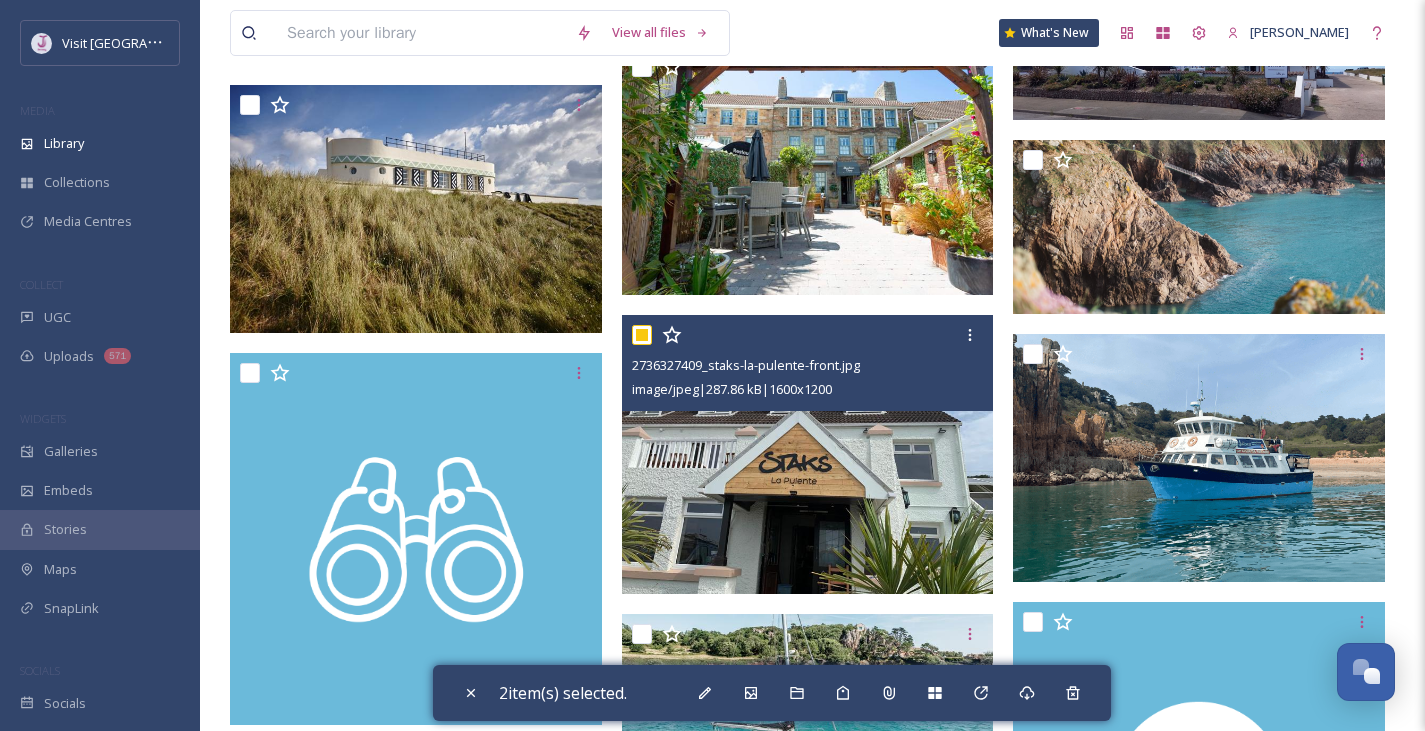 checkbox on "true" 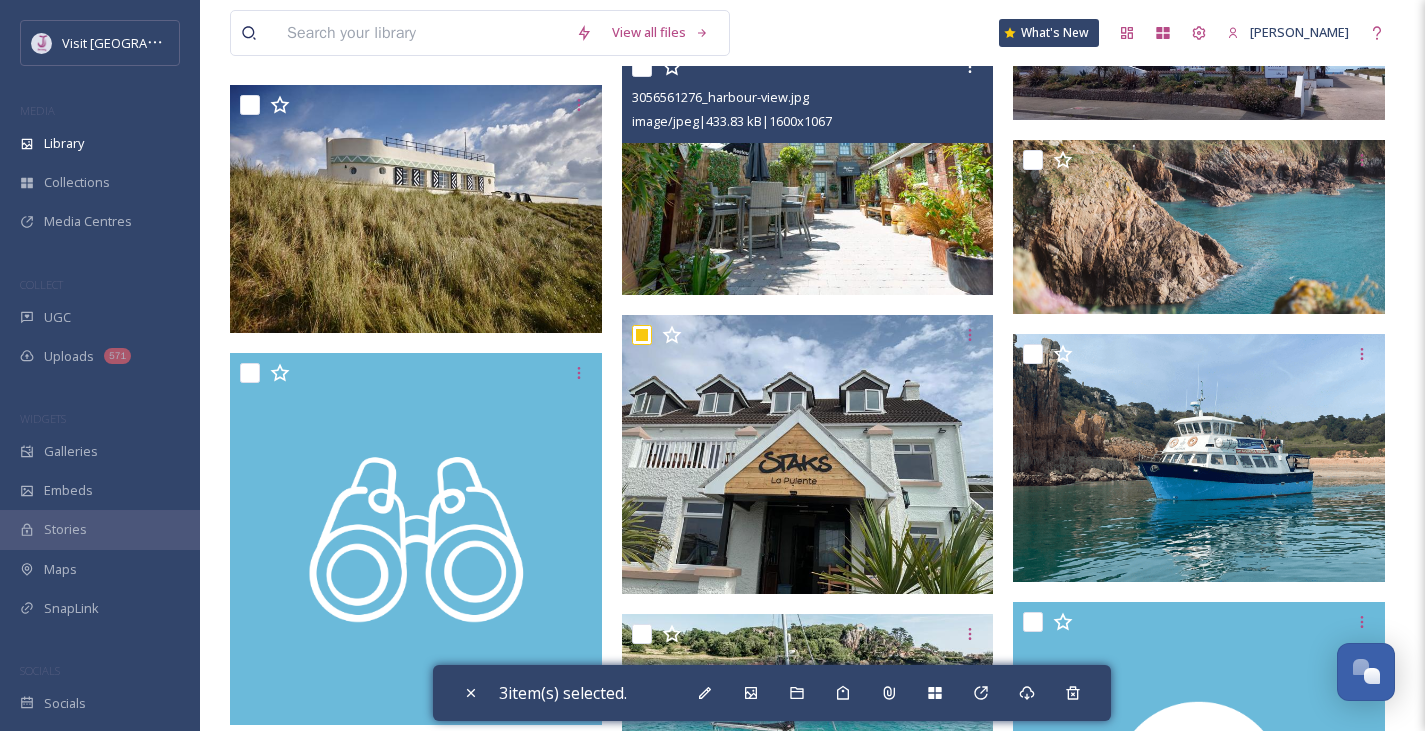 click at bounding box center [642, 67] 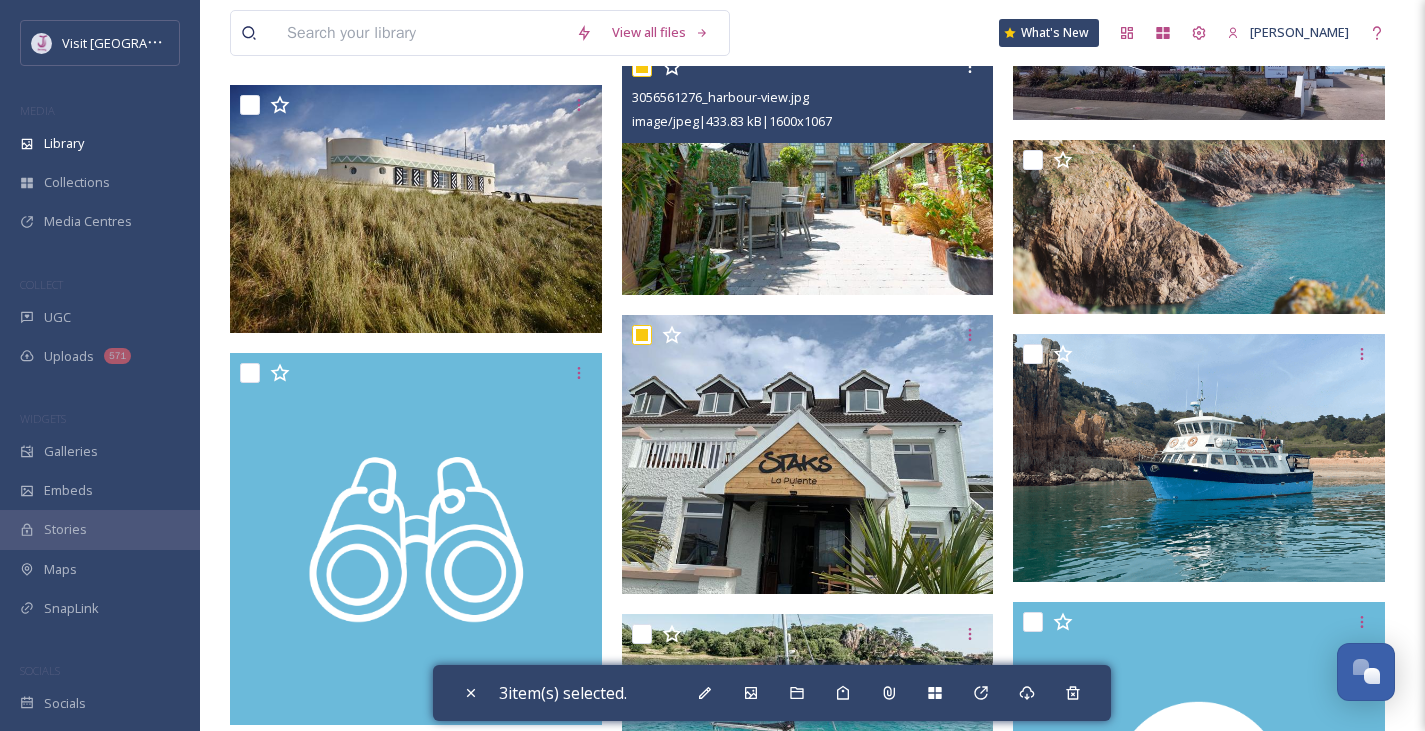checkbox on "true" 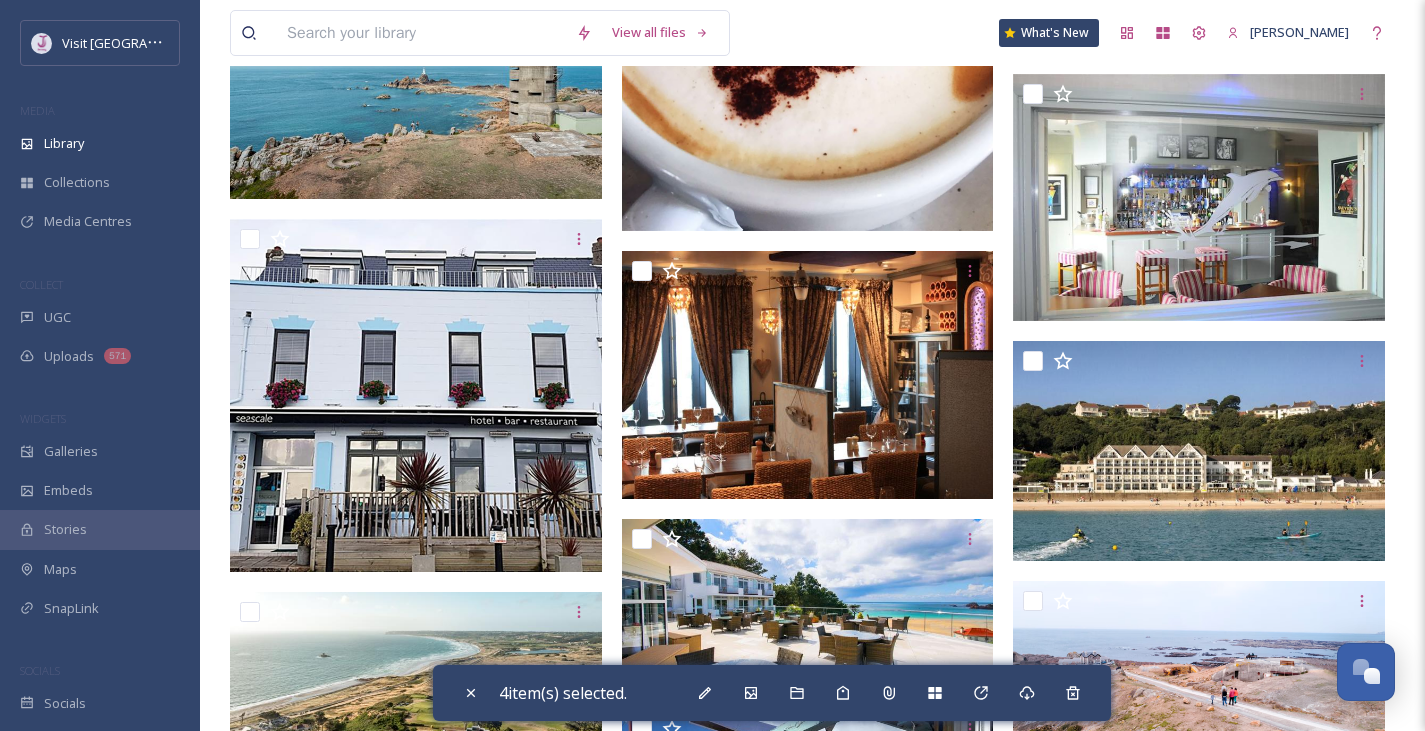scroll, scrollTop: 4288, scrollLeft: 0, axis: vertical 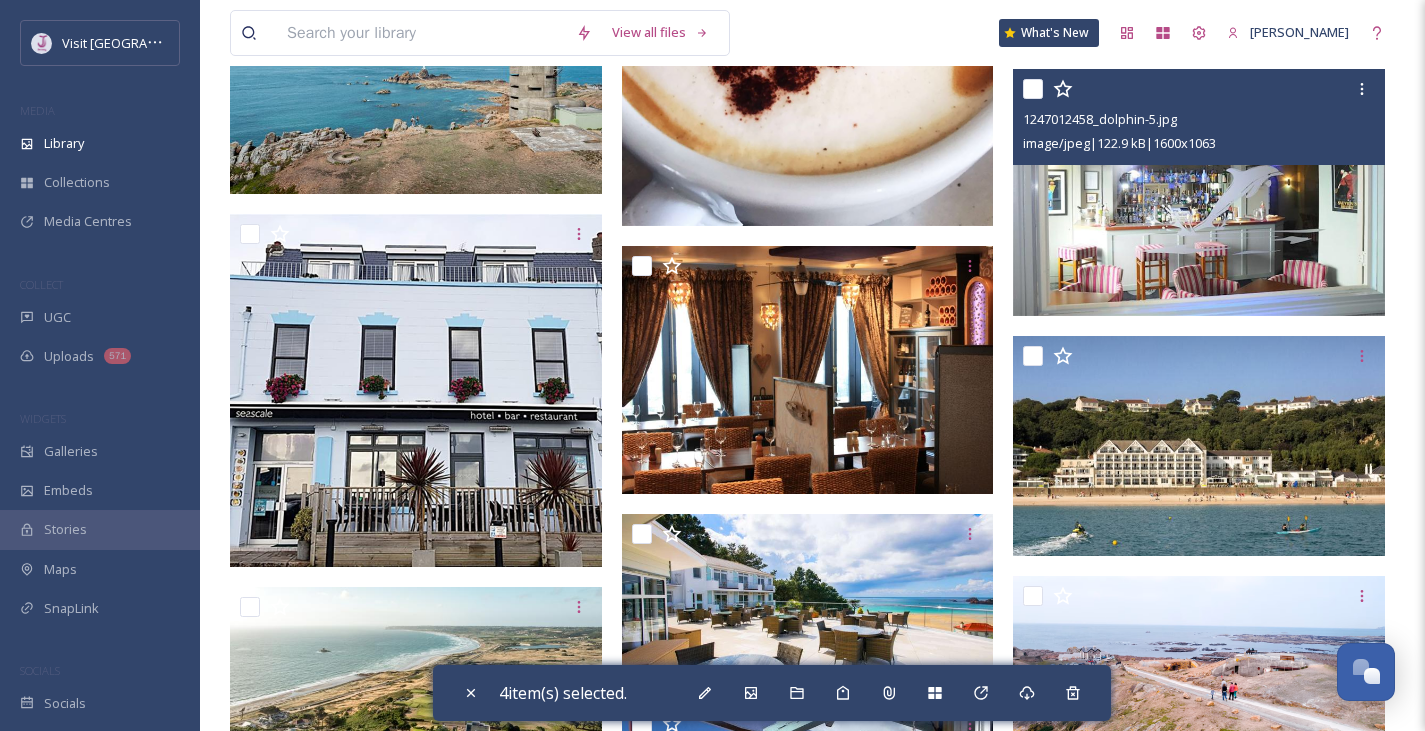 click at bounding box center (1033, 89) 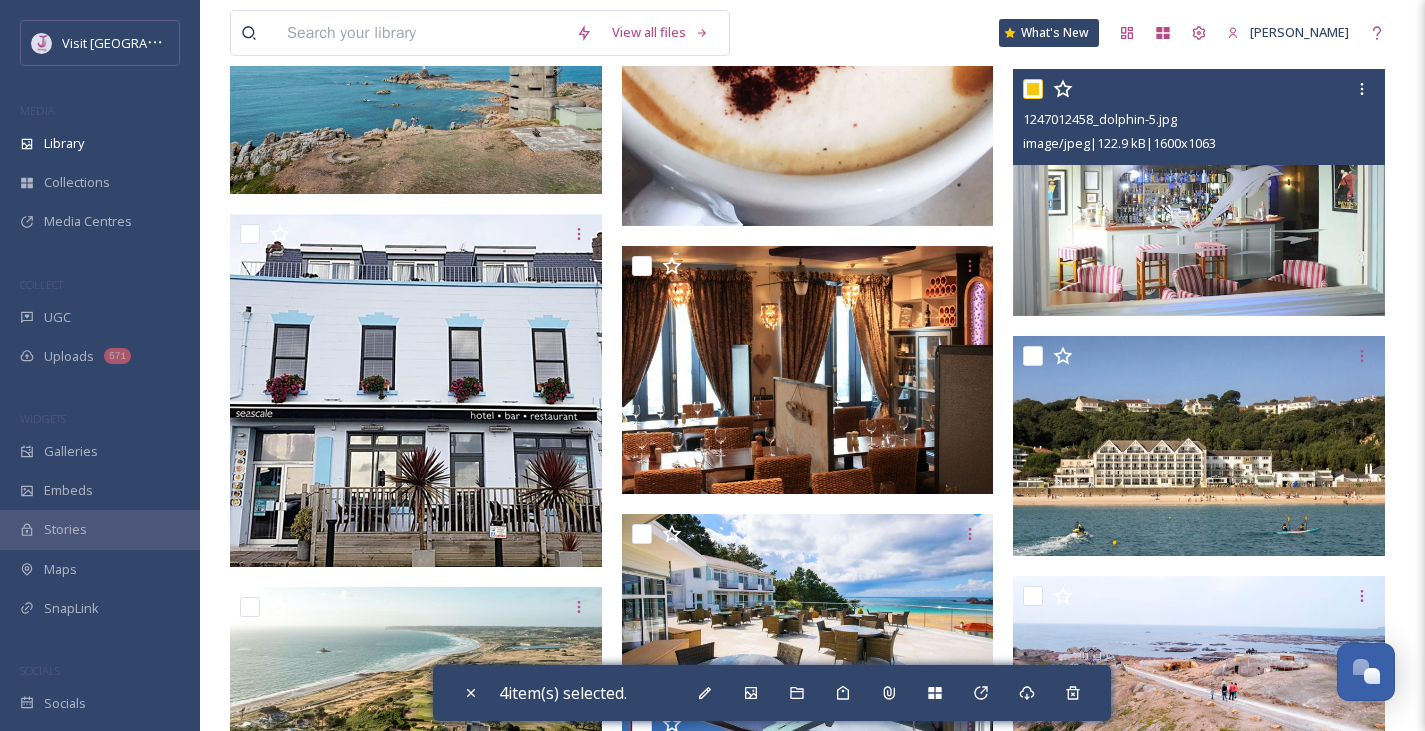 checkbox on "true" 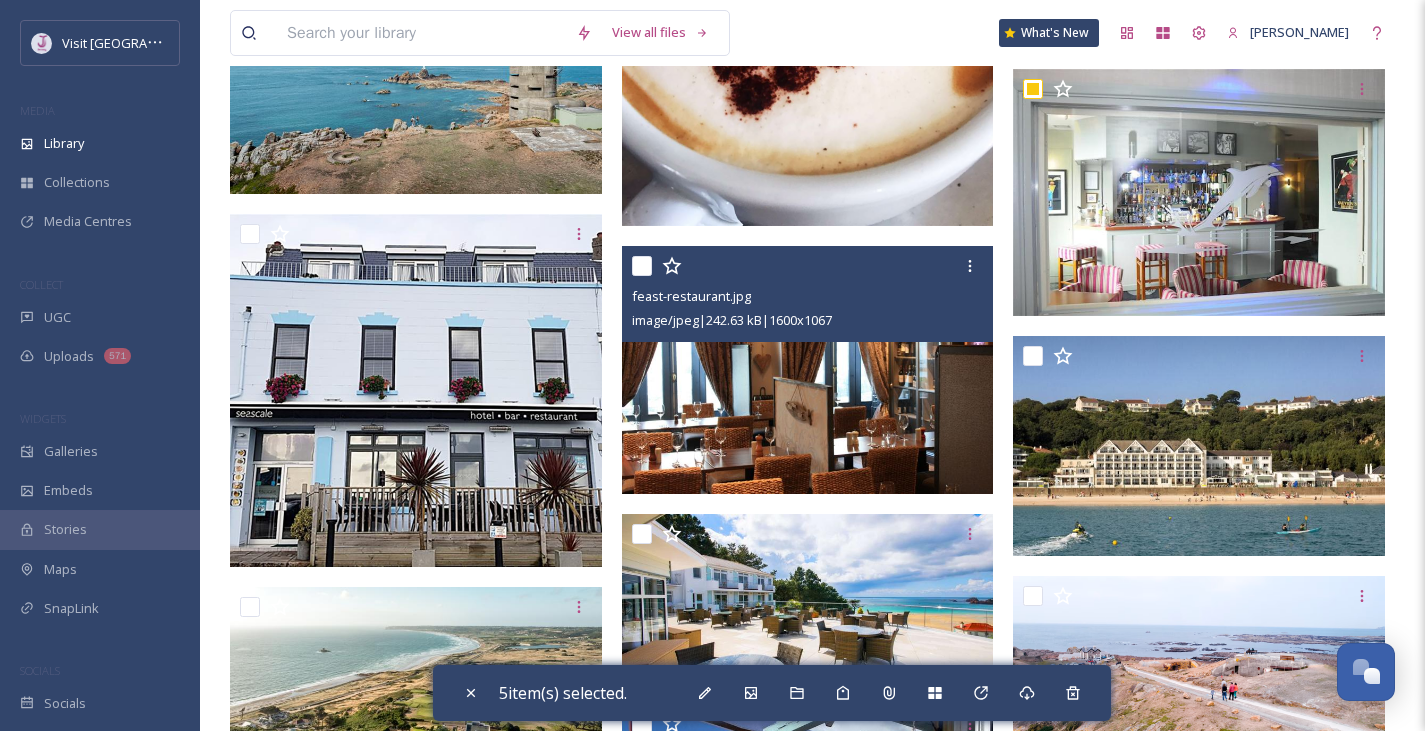click at bounding box center [642, 266] 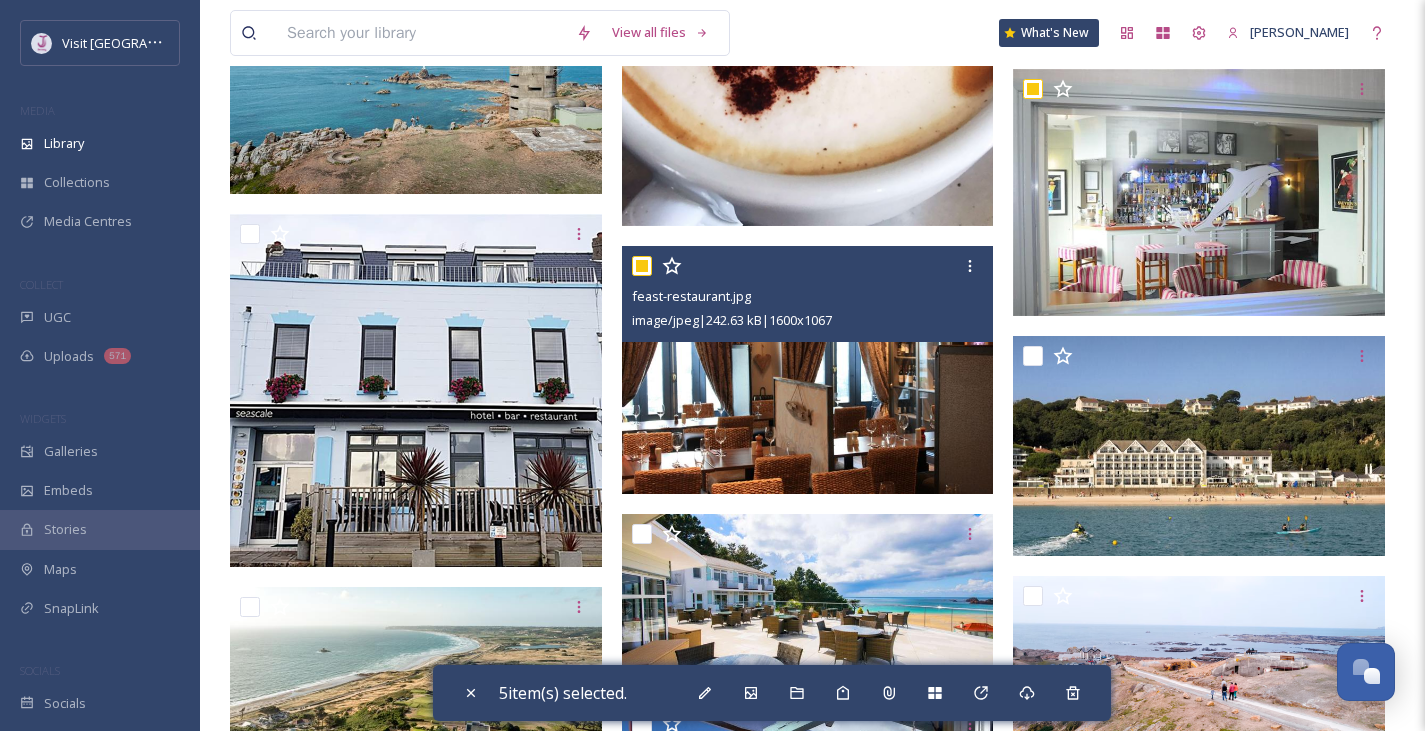 checkbox on "true" 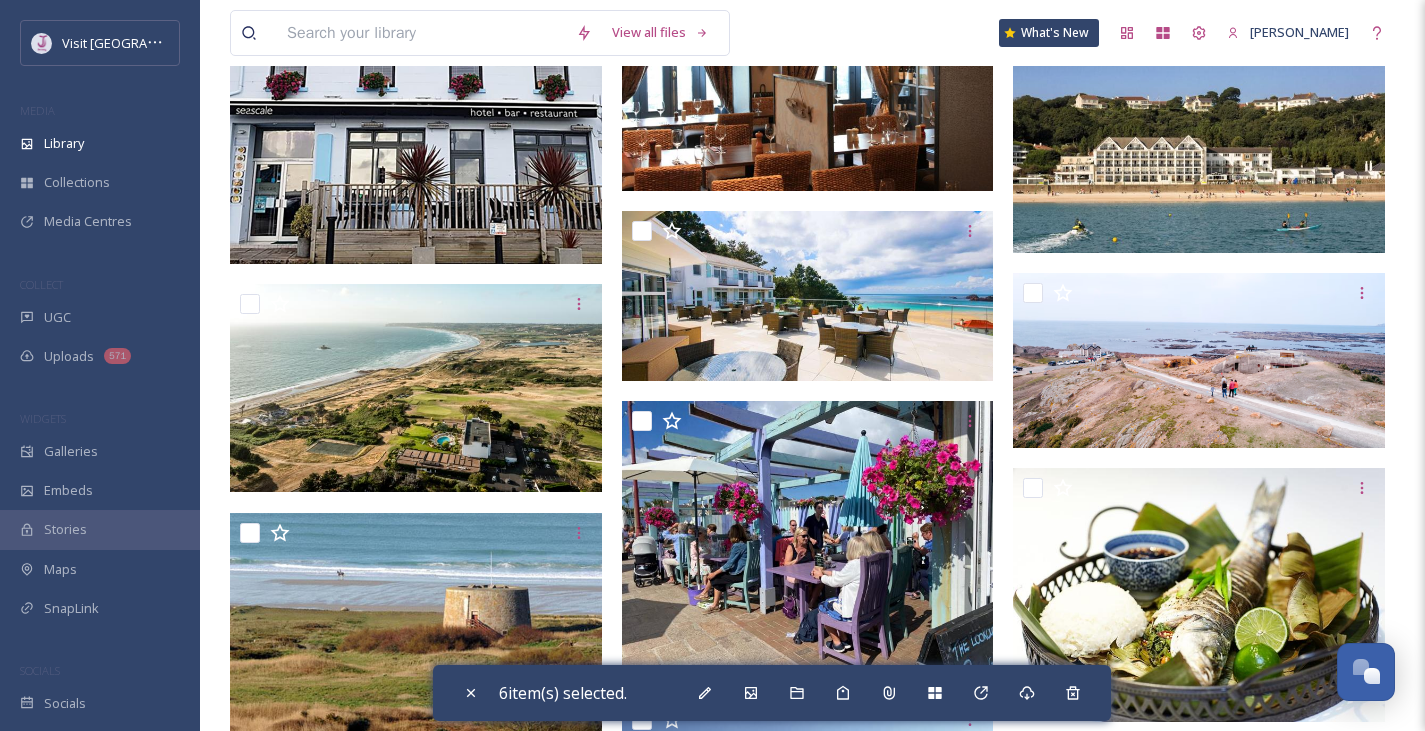 scroll, scrollTop: 4643, scrollLeft: 0, axis: vertical 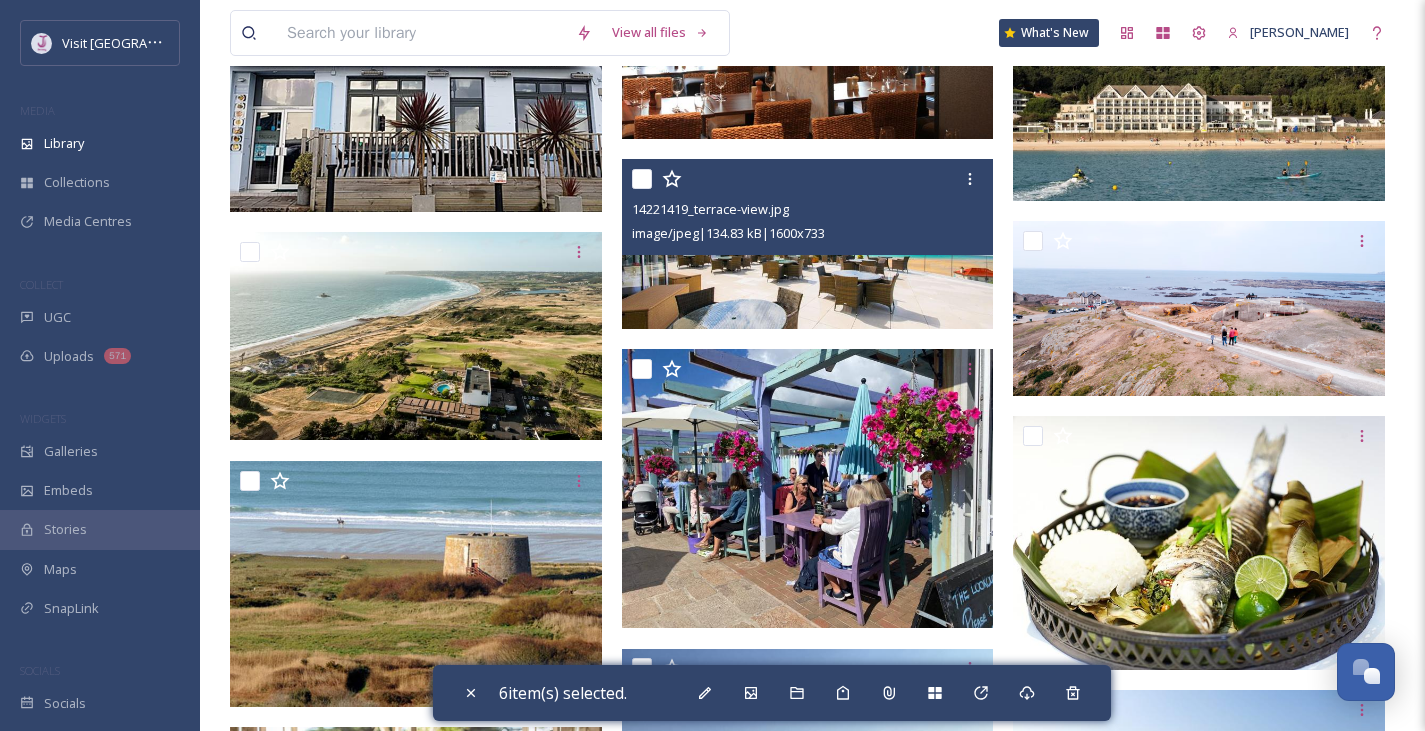 click at bounding box center (642, 179) 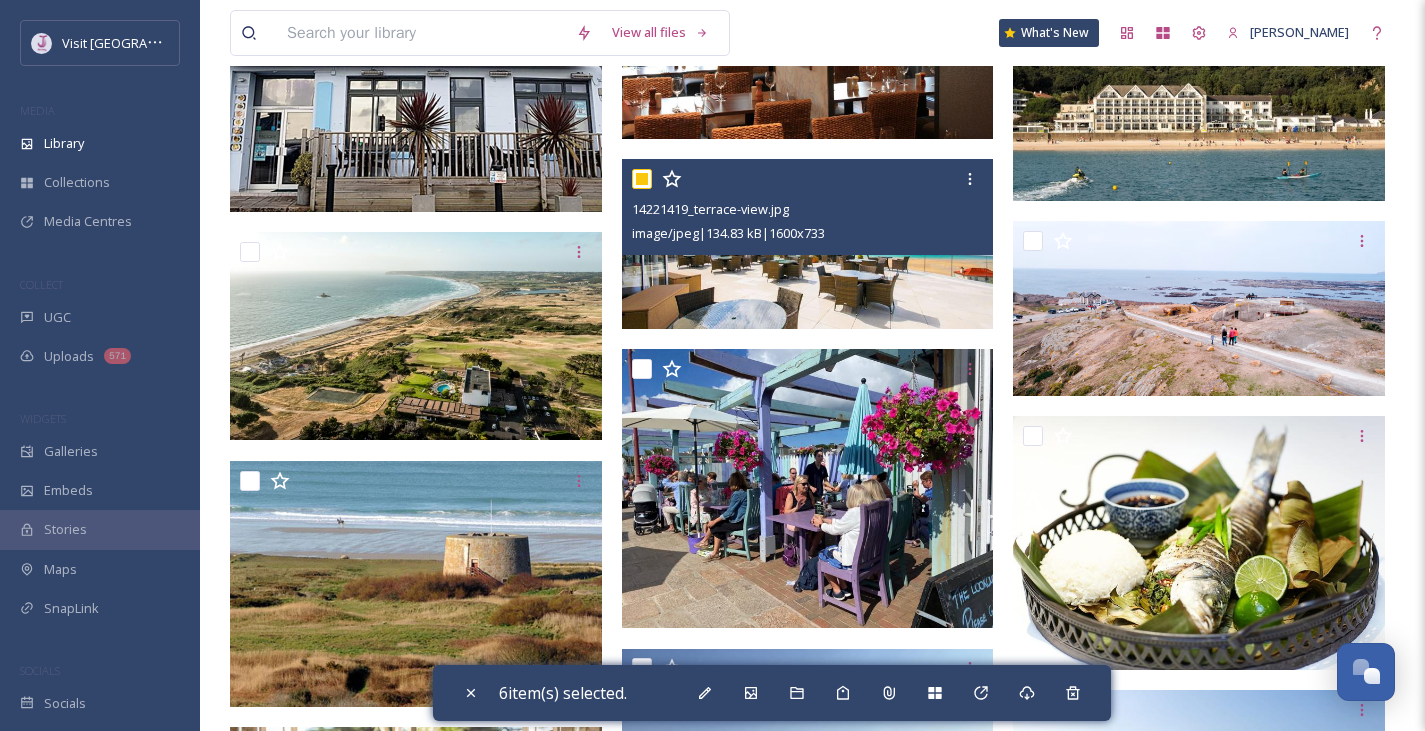 checkbox on "true" 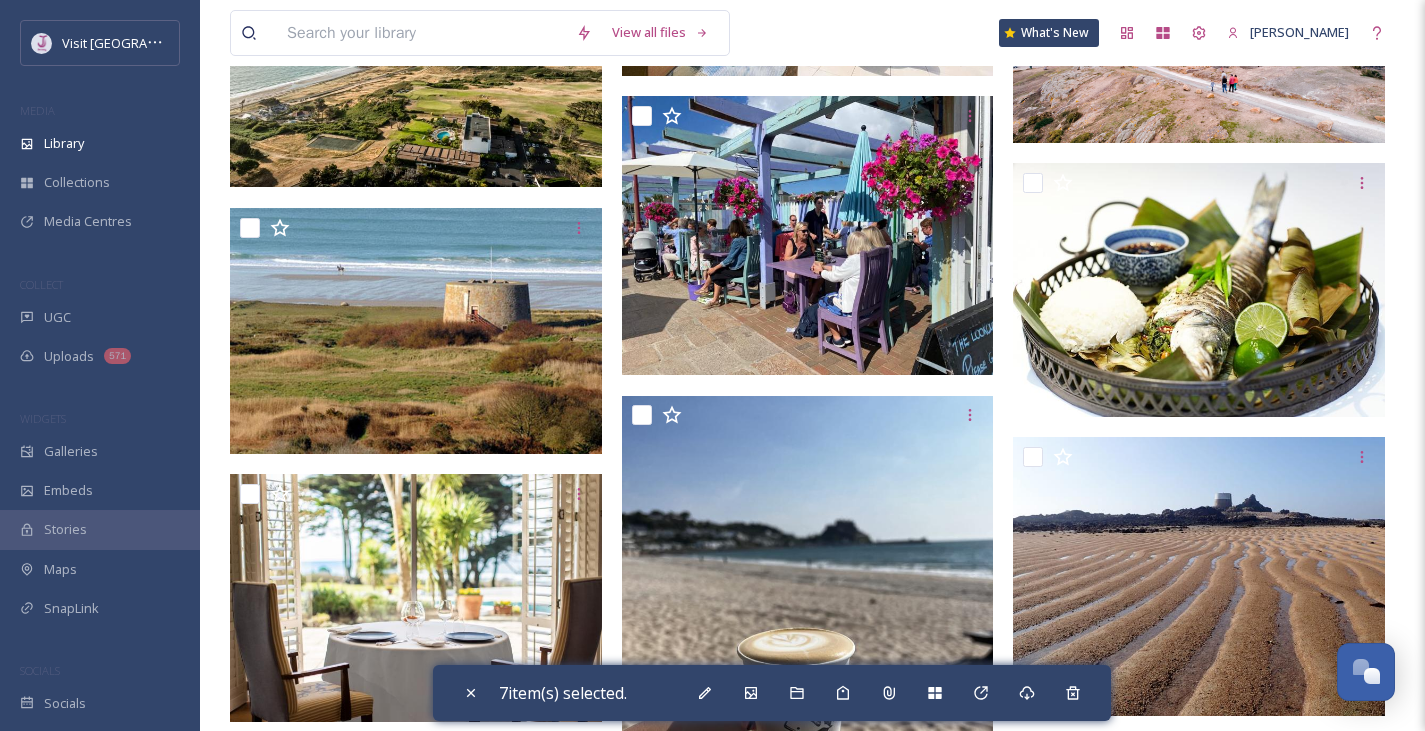 scroll, scrollTop: 4898, scrollLeft: 0, axis: vertical 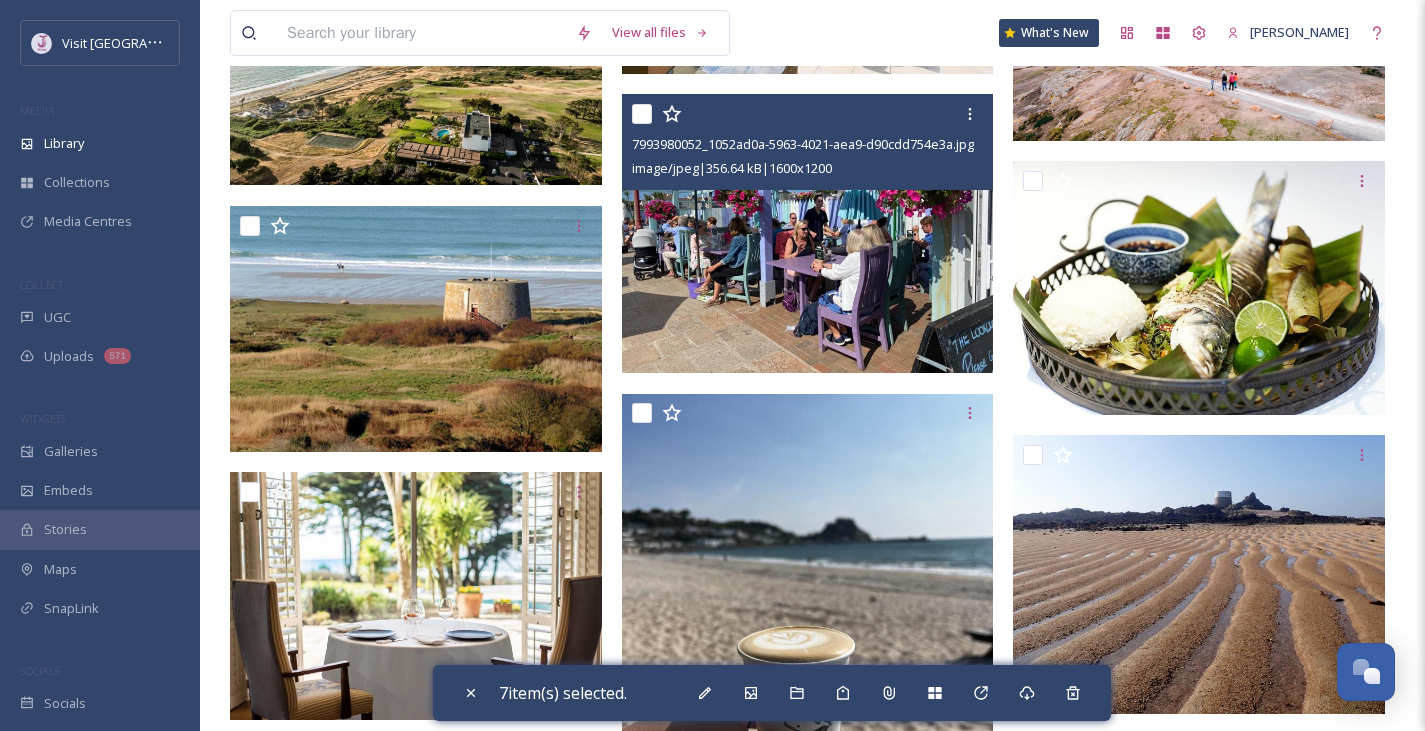 click at bounding box center (642, 114) 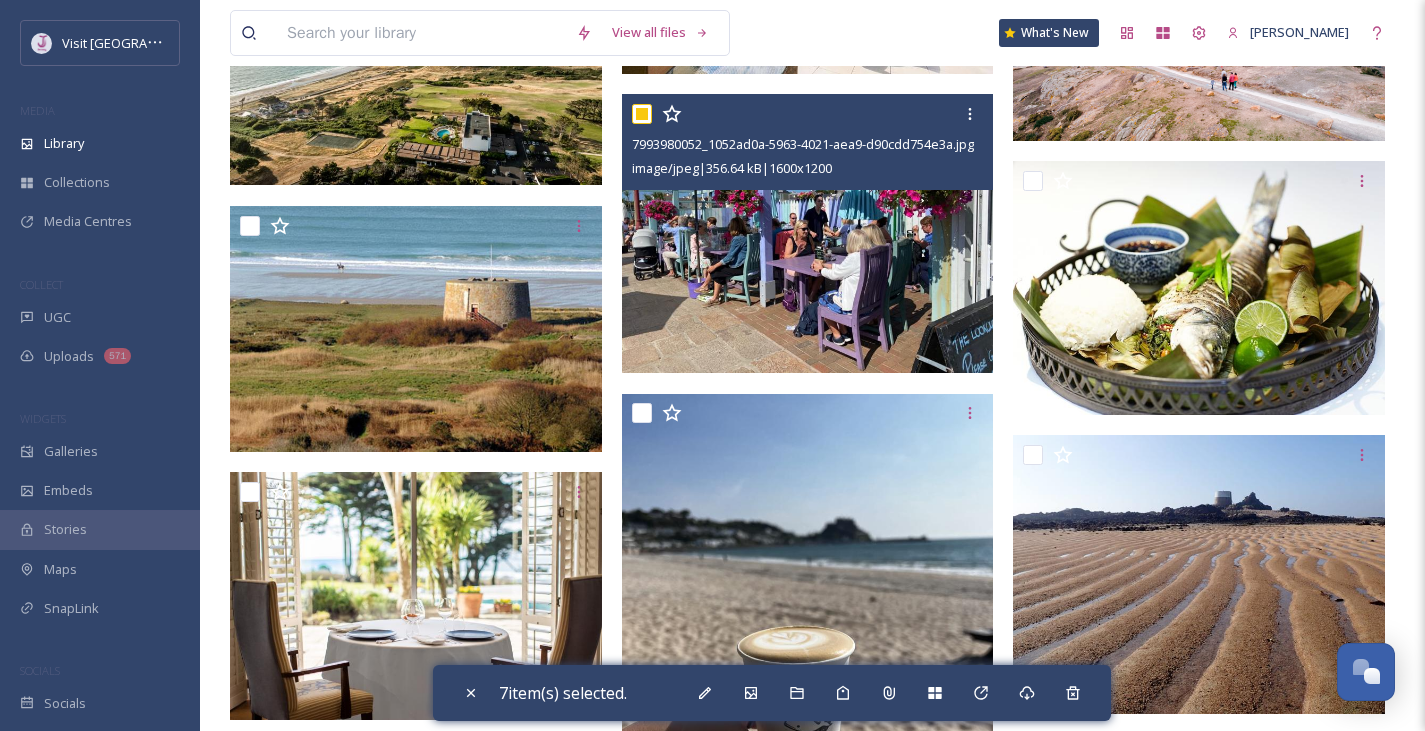 checkbox on "true" 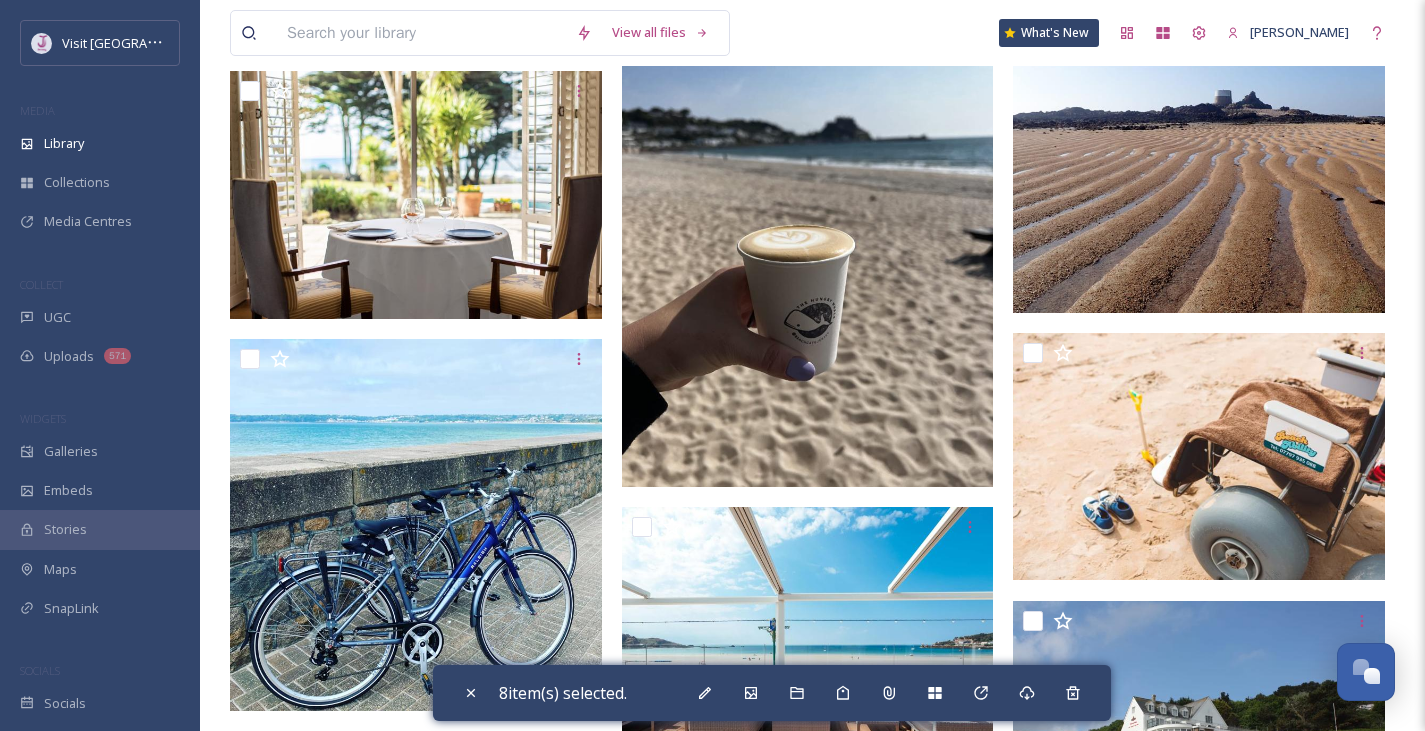 scroll, scrollTop: 5300, scrollLeft: 0, axis: vertical 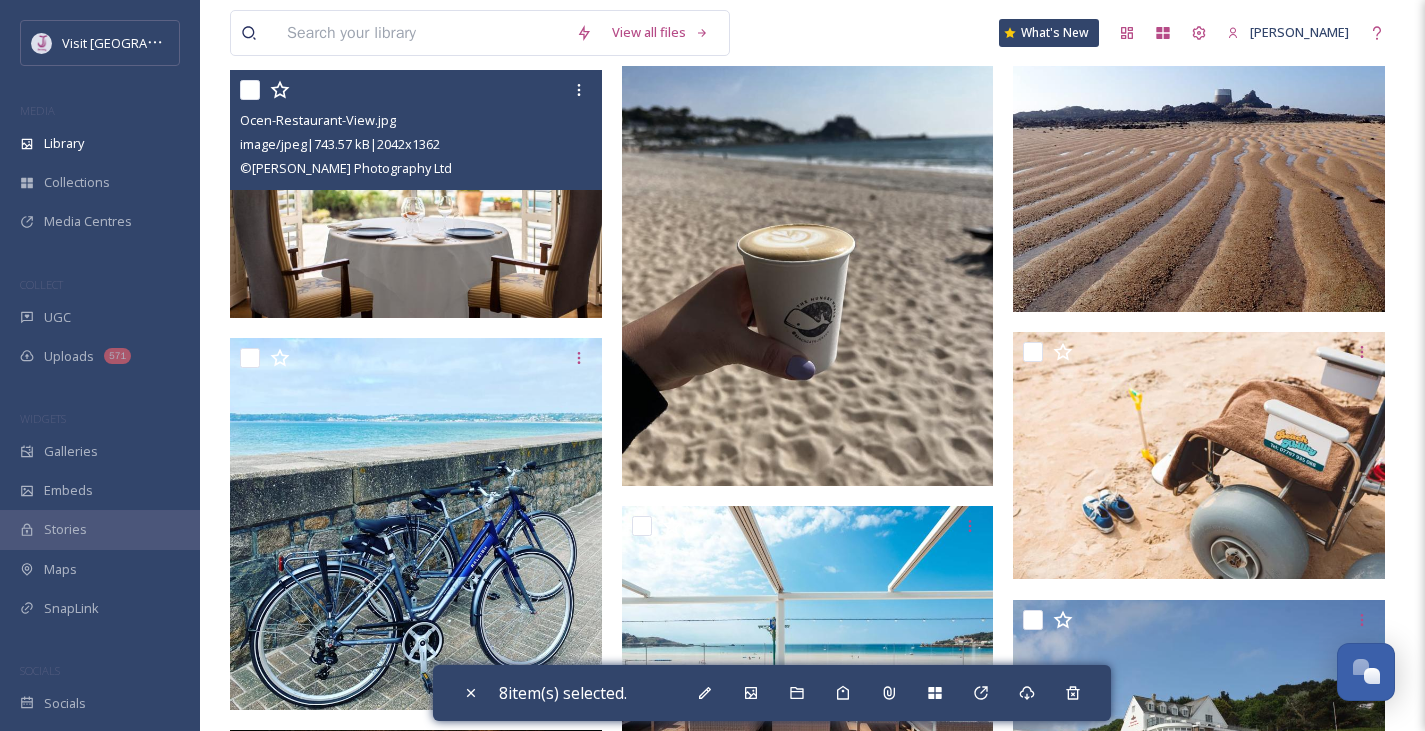 click at bounding box center (250, 90) 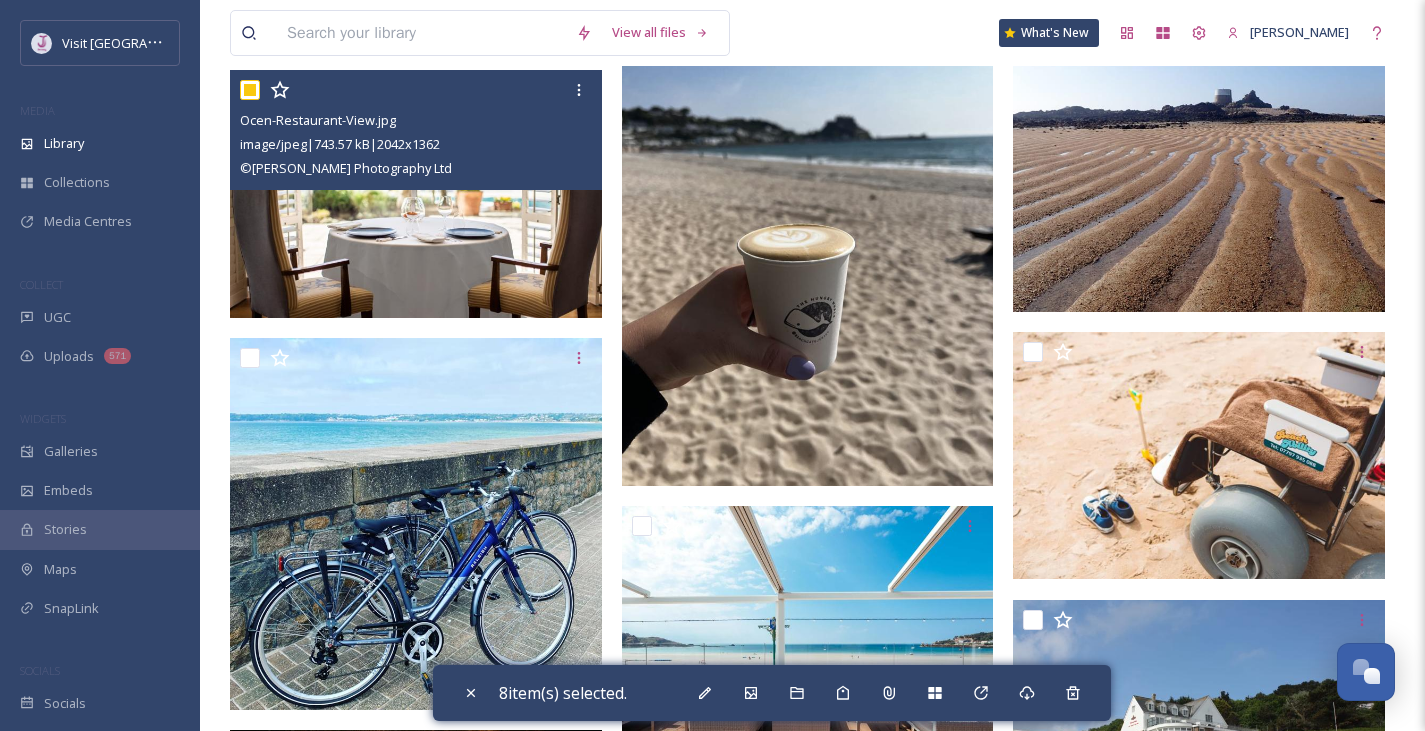 checkbox on "true" 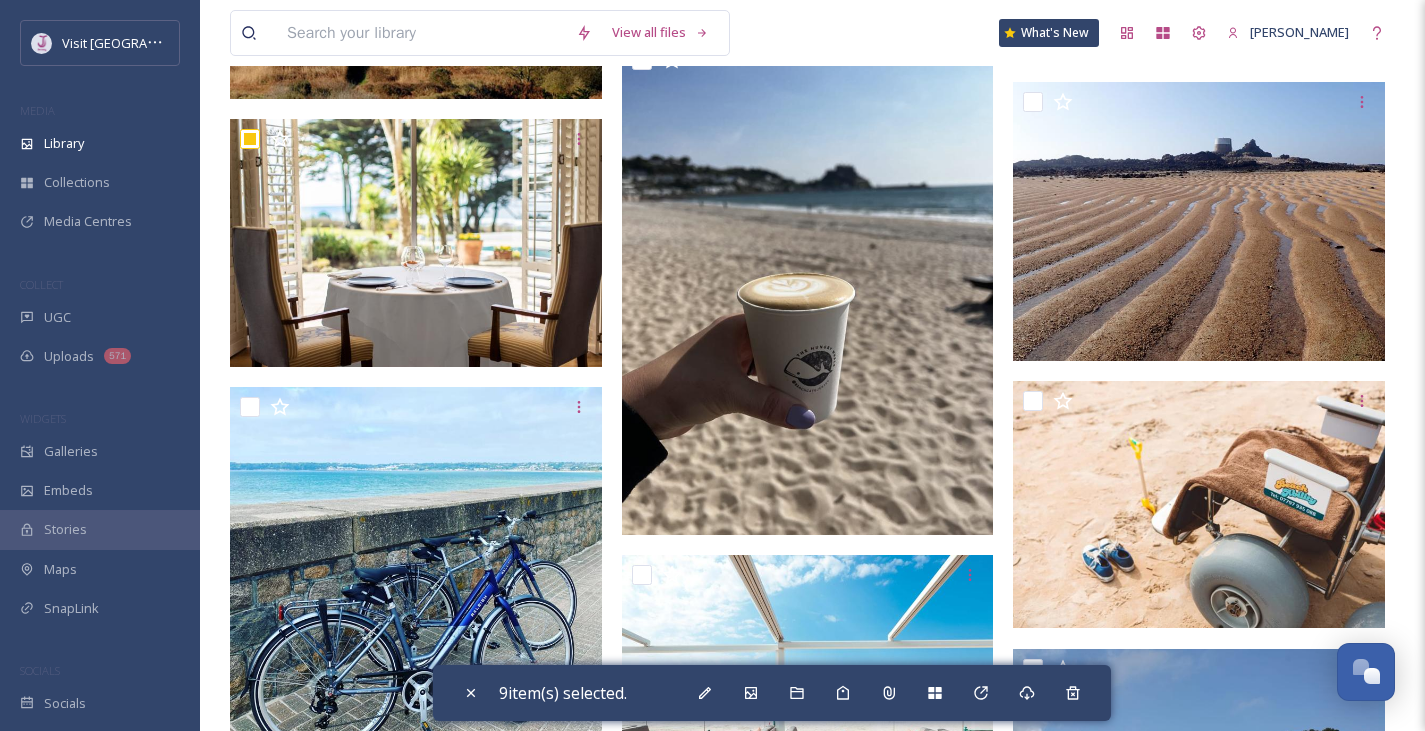 scroll, scrollTop: 5248, scrollLeft: 0, axis: vertical 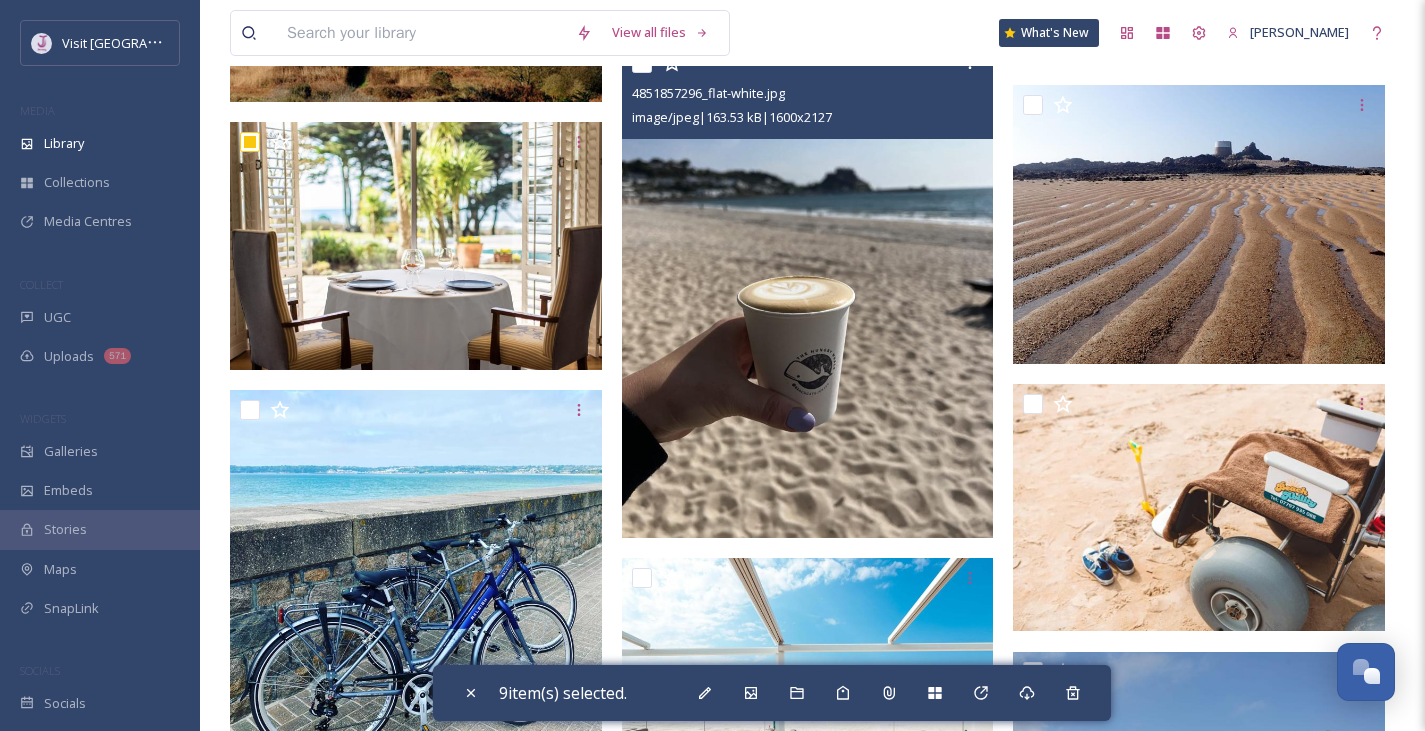 click at bounding box center (642, 63) 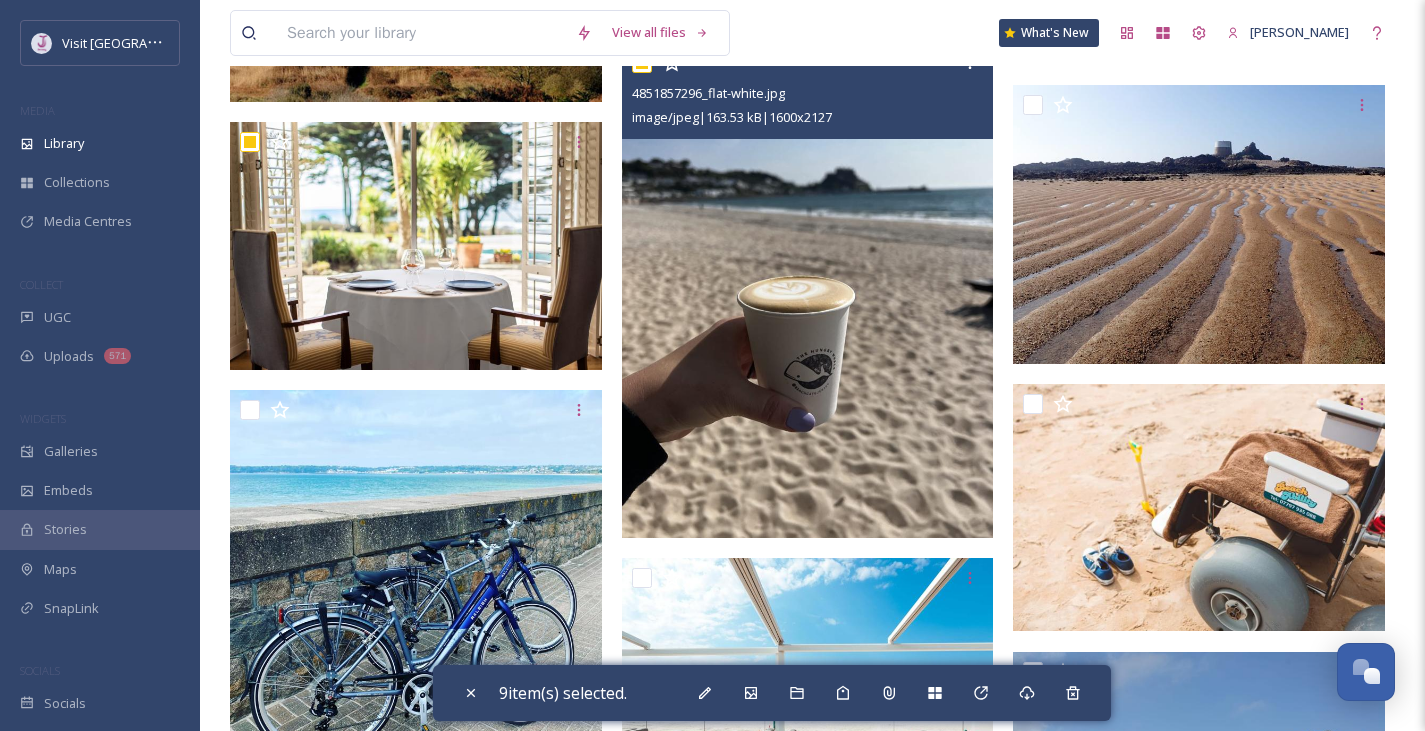 checkbox on "true" 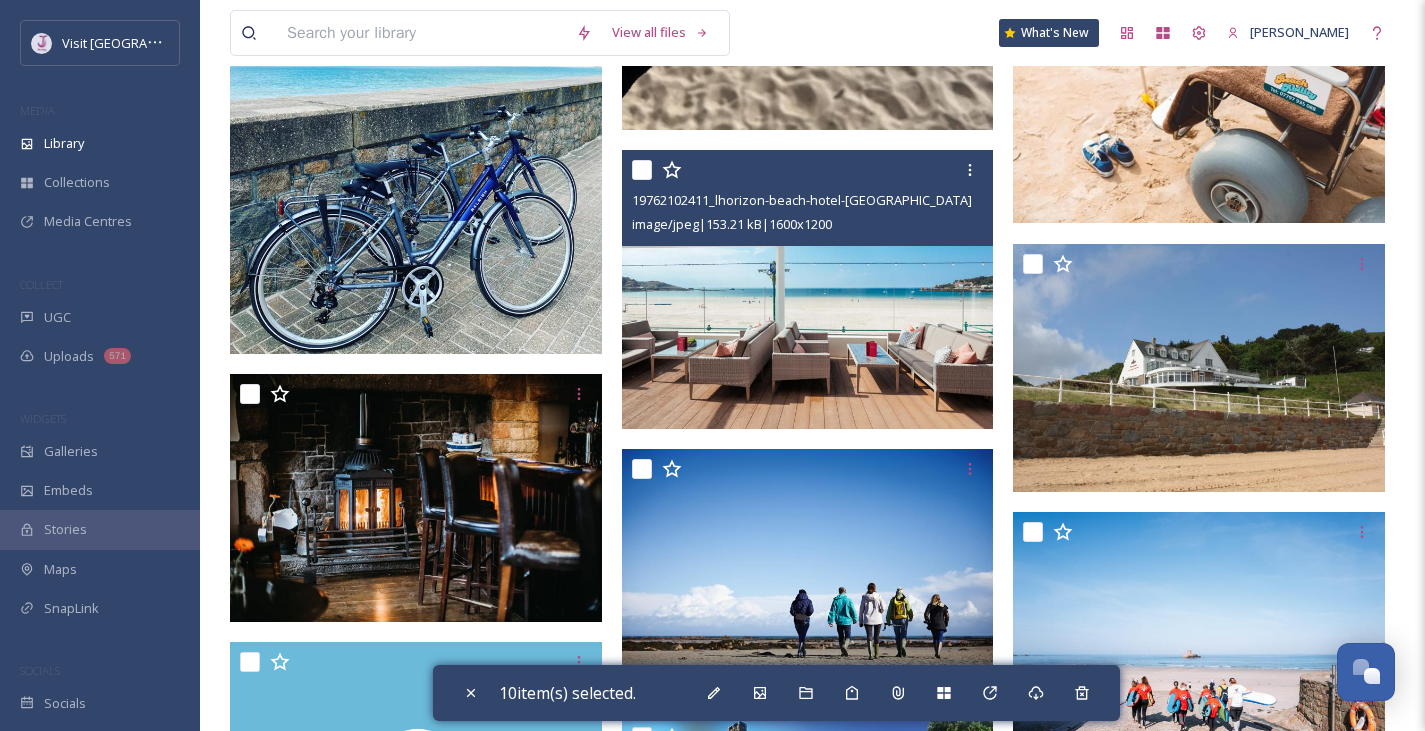 scroll, scrollTop: 5669, scrollLeft: 0, axis: vertical 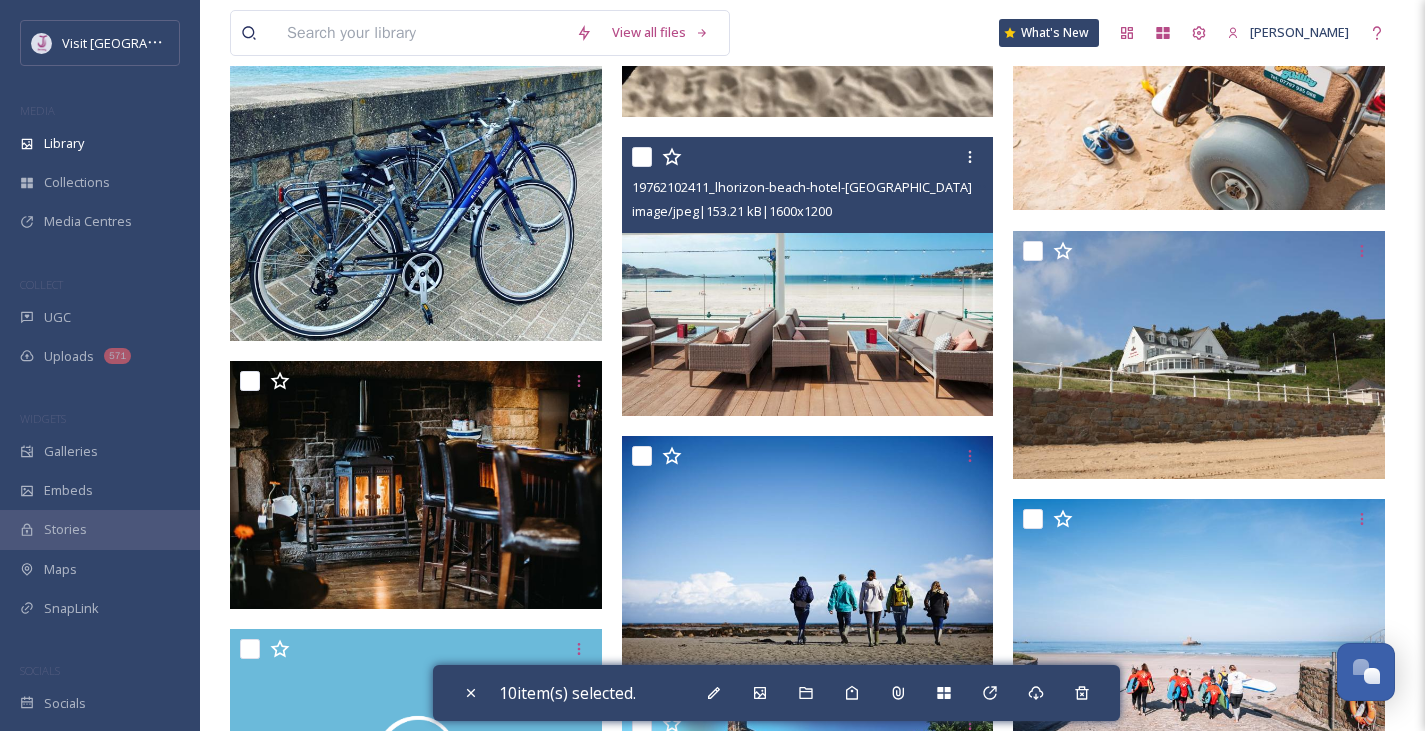 click at bounding box center [642, 157] 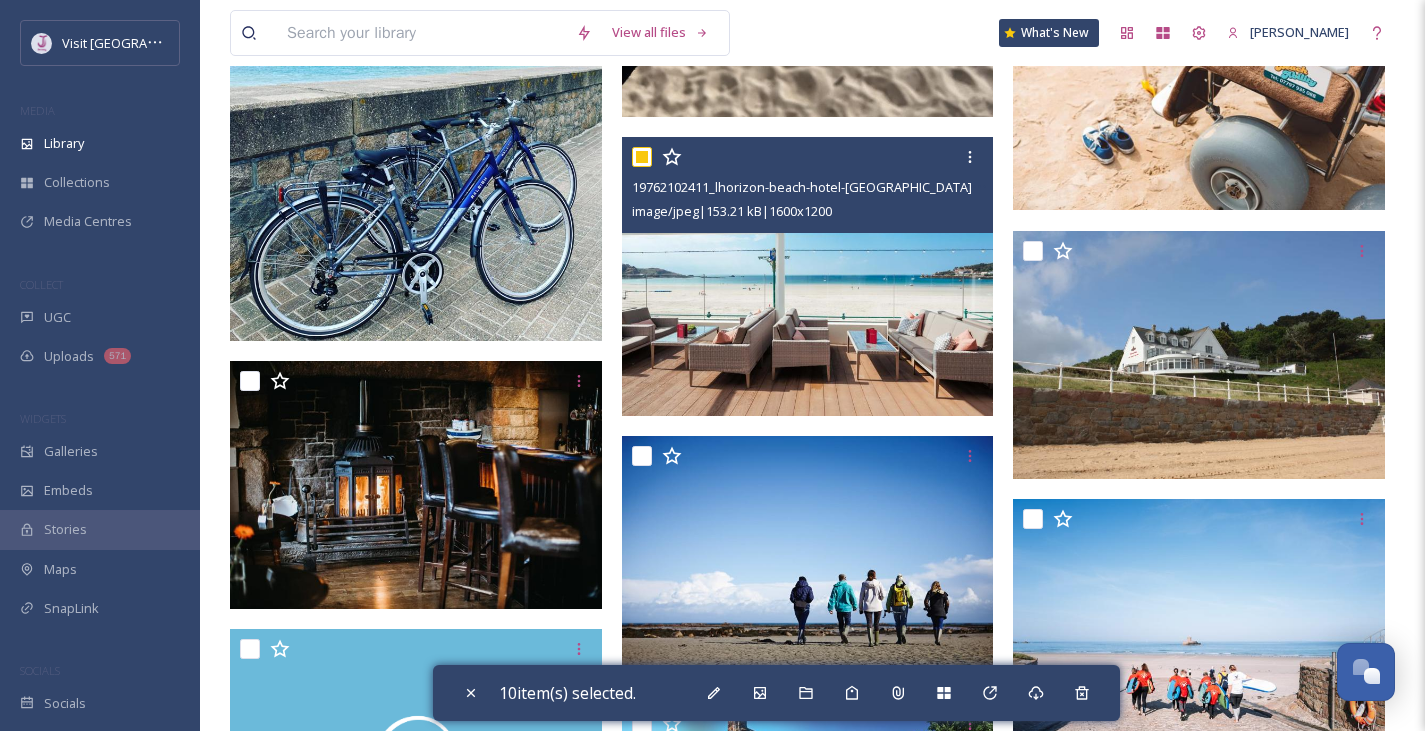 checkbox on "true" 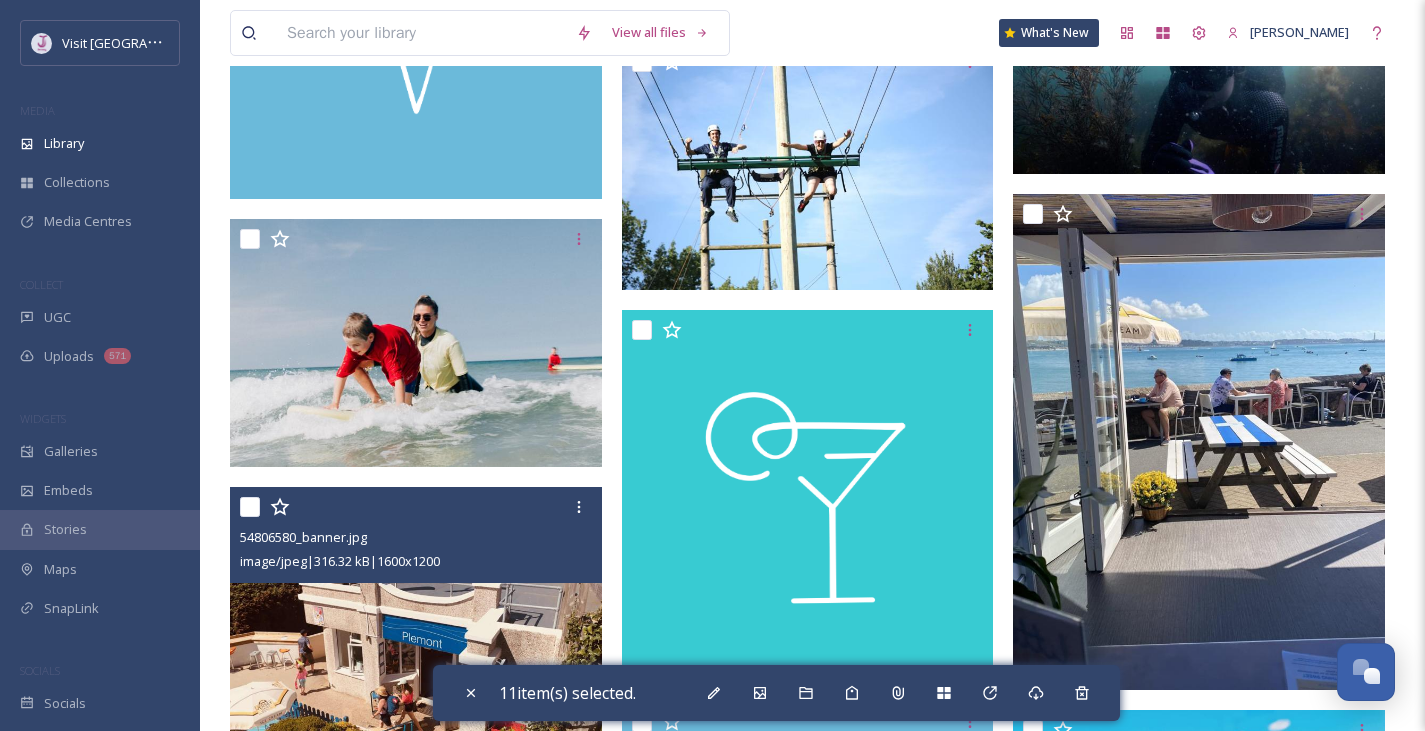 scroll, scrollTop: 6571, scrollLeft: 0, axis: vertical 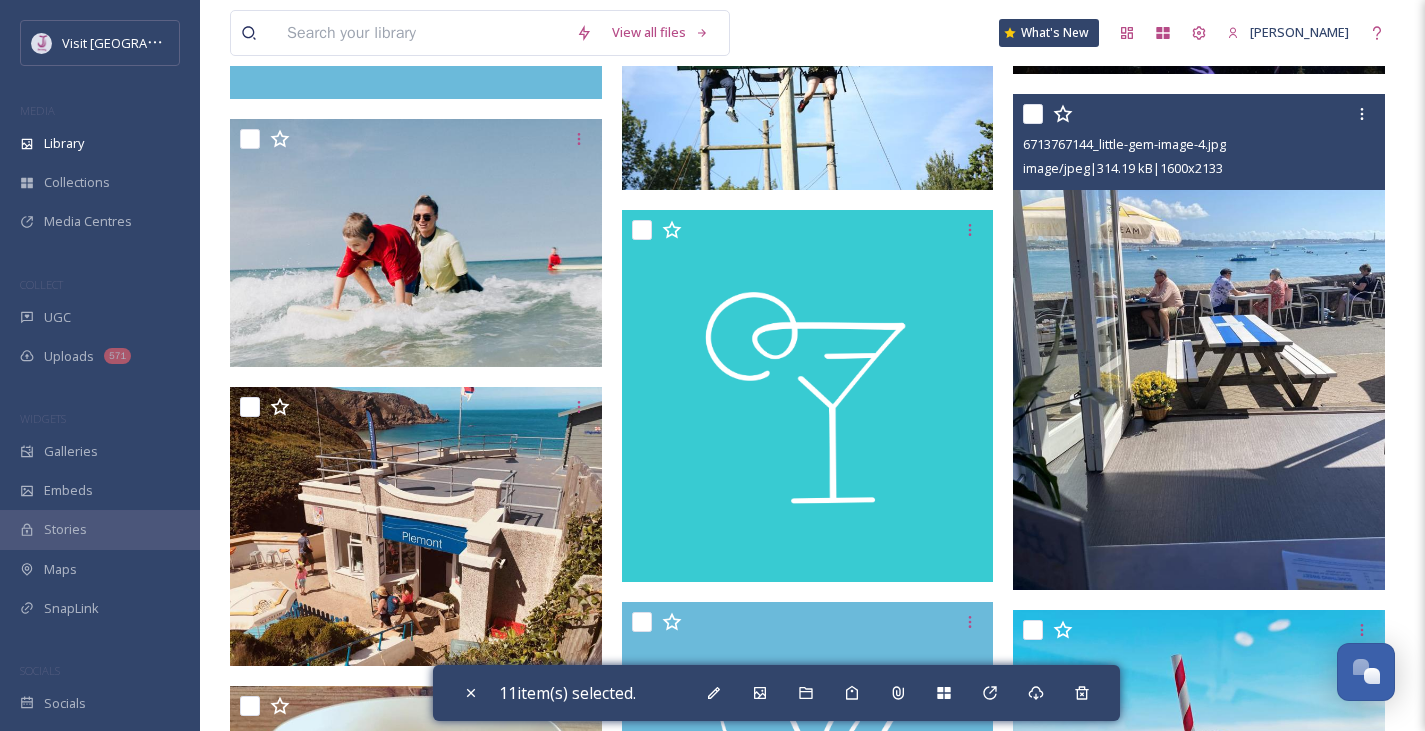 click at bounding box center [1033, 114] 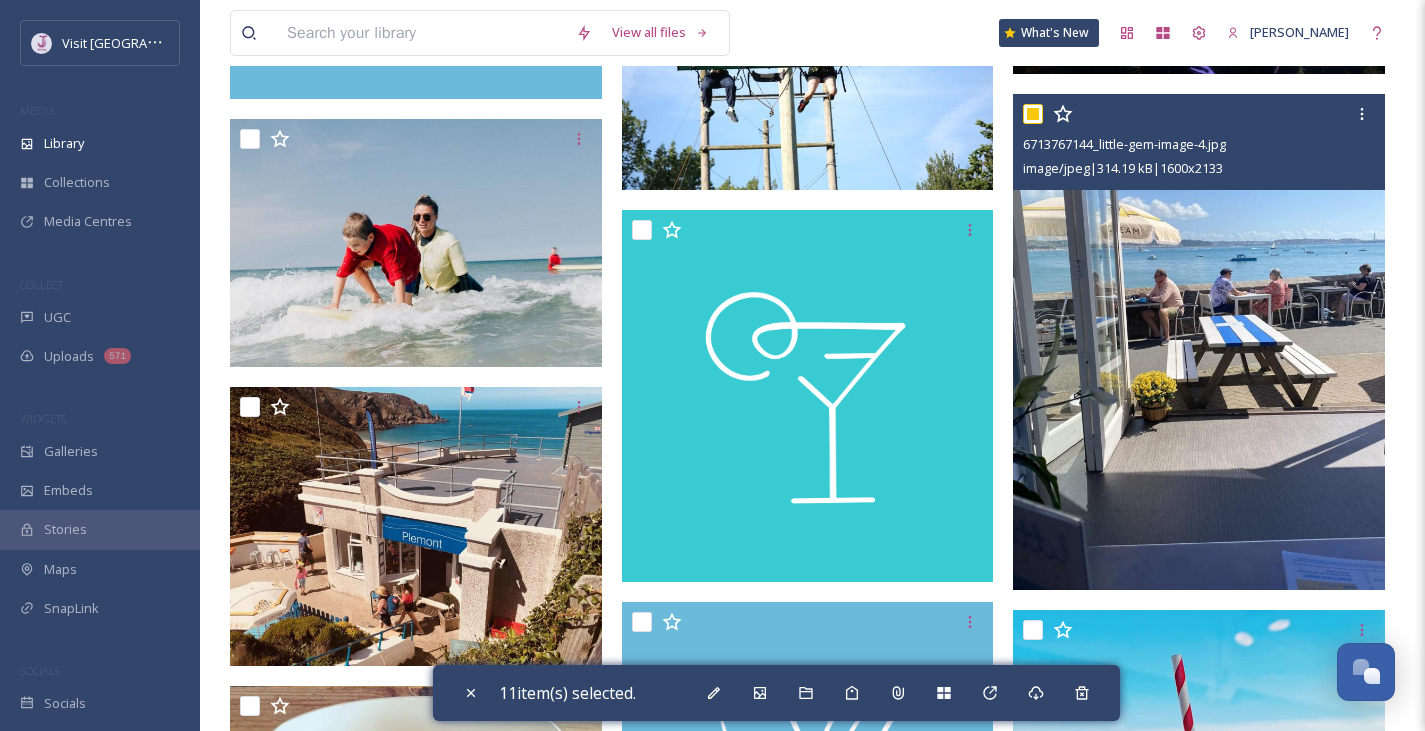 checkbox on "true" 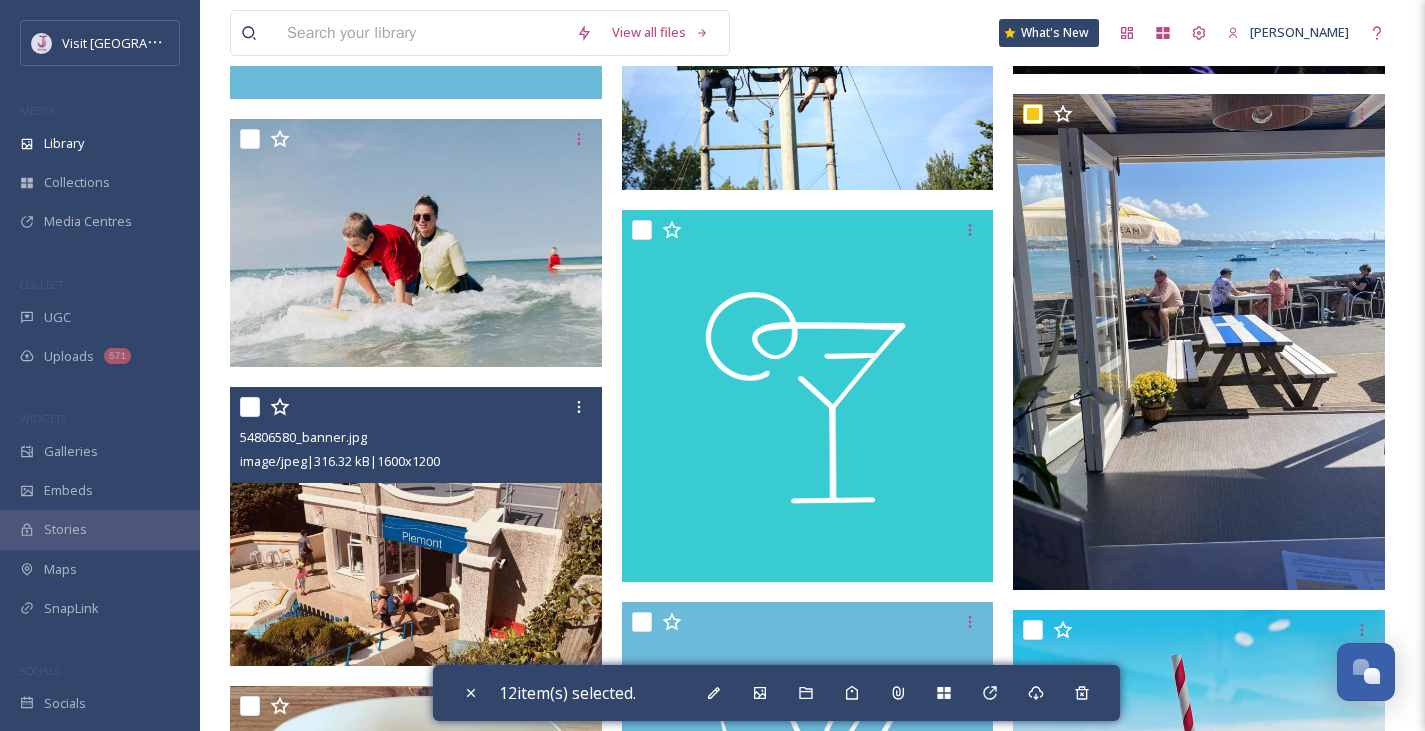 click on "54806580_banner.jpg image/jpeg  |  316.32 kB  |  1600  x  1200" at bounding box center [416, 435] 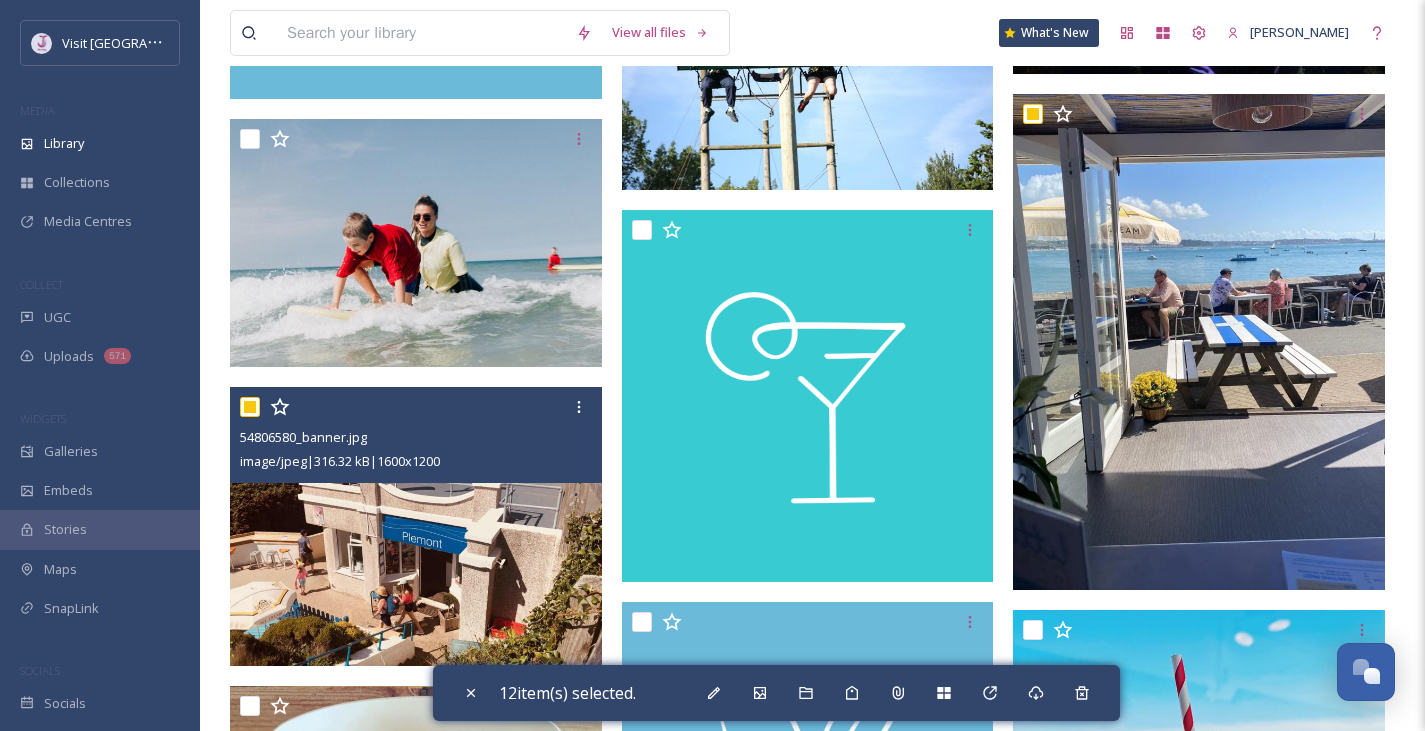 checkbox on "true" 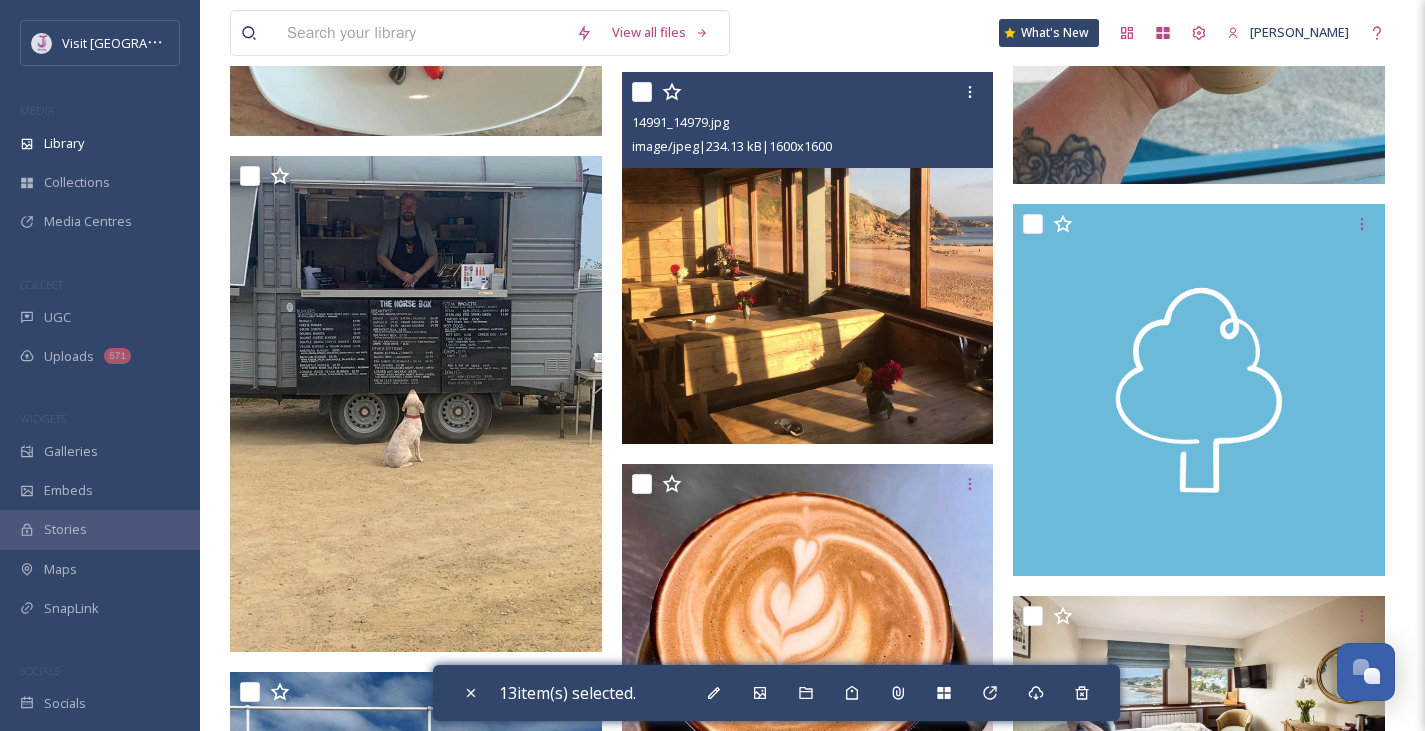 scroll, scrollTop: 7496, scrollLeft: 0, axis: vertical 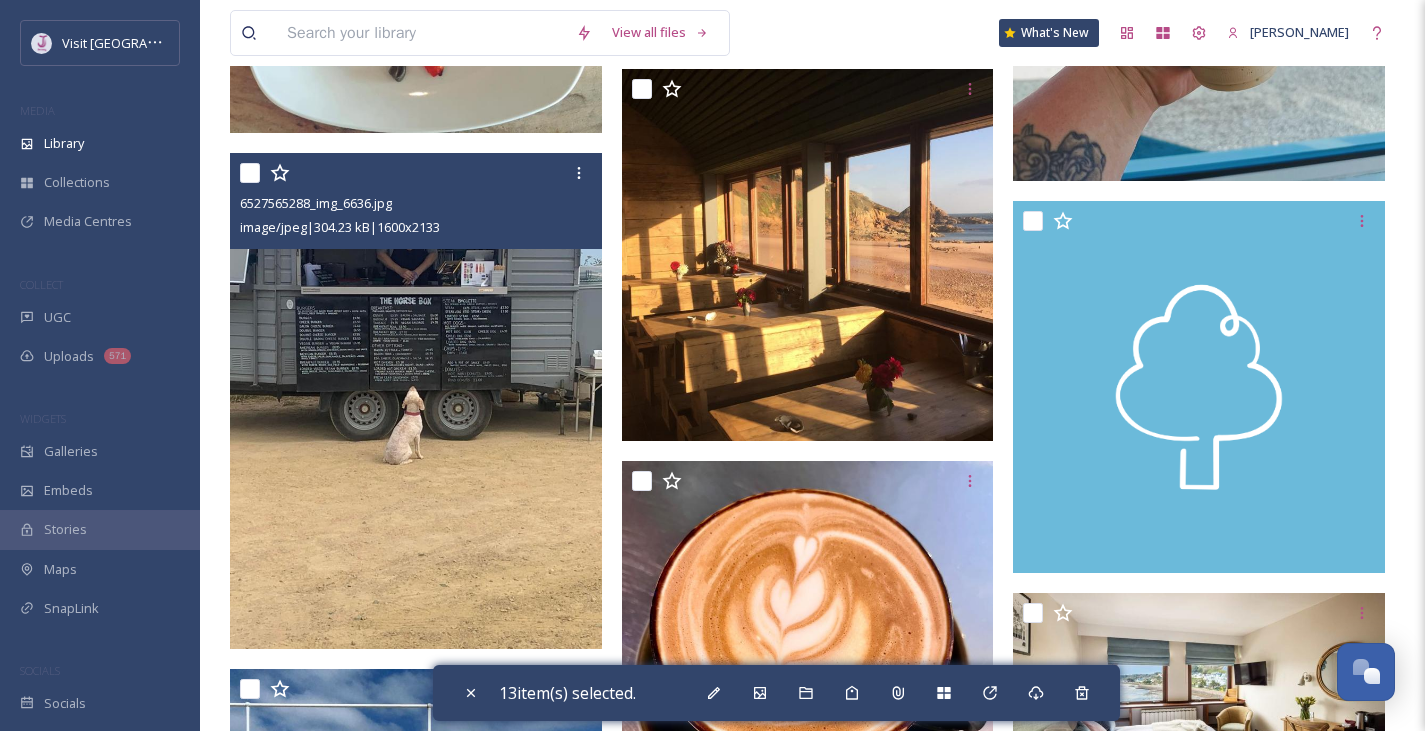 click at bounding box center [250, 173] 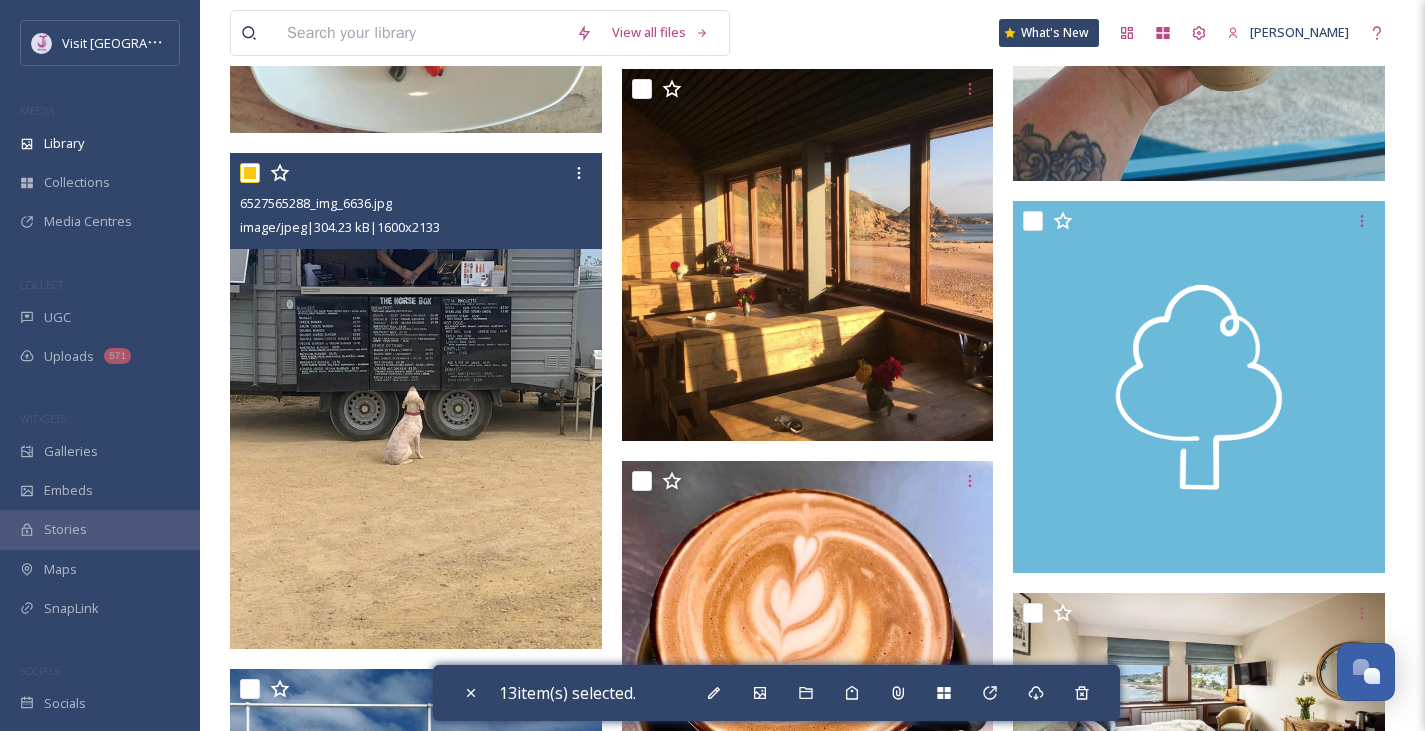 checkbox on "true" 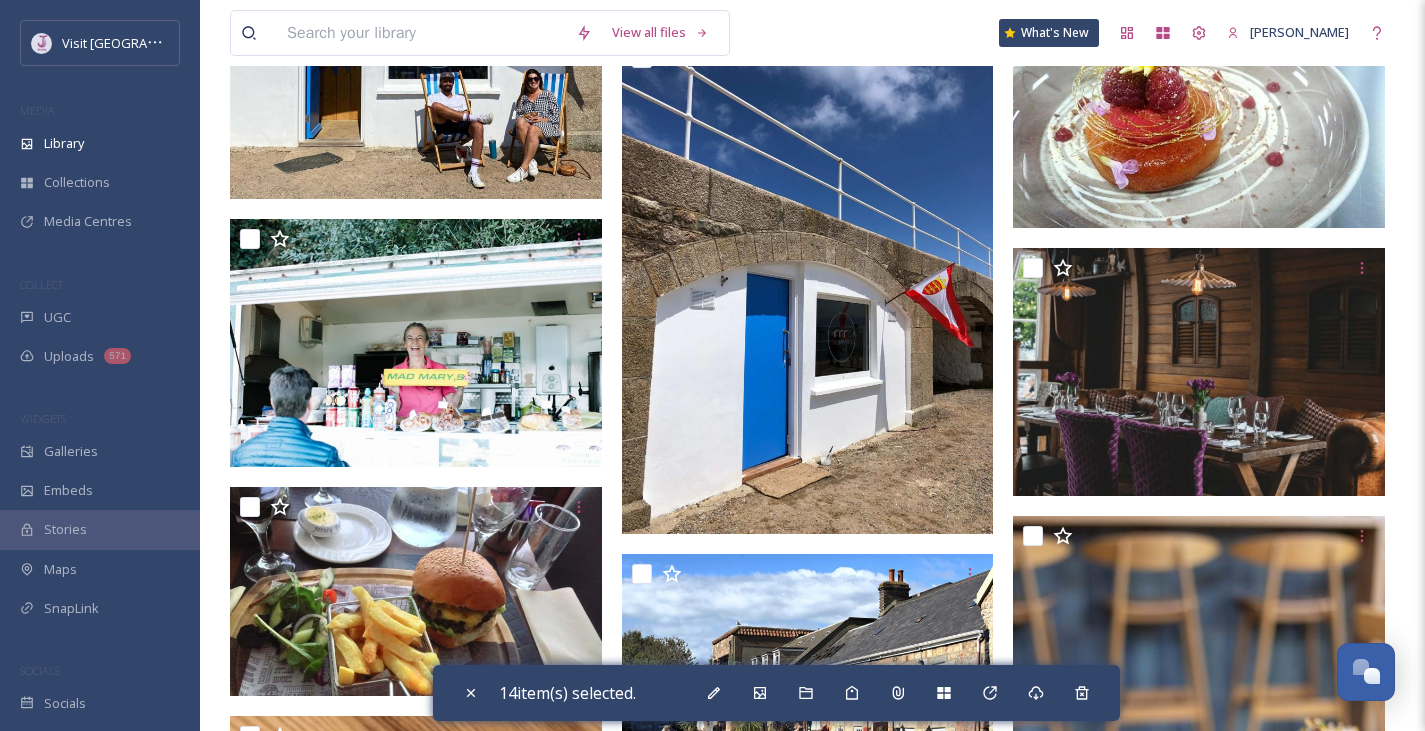 scroll, scrollTop: 8398, scrollLeft: 0, axis: vertical 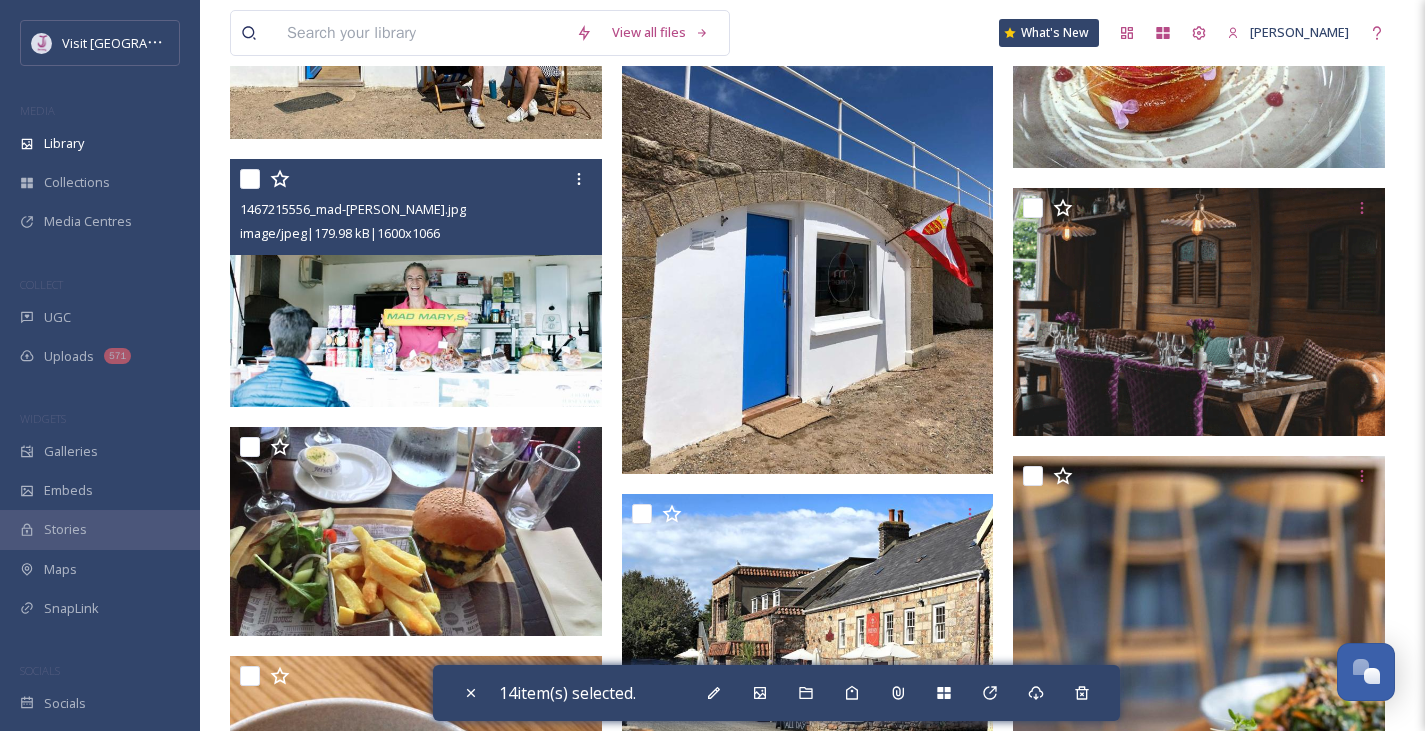 click at bounding box center (250, 179) 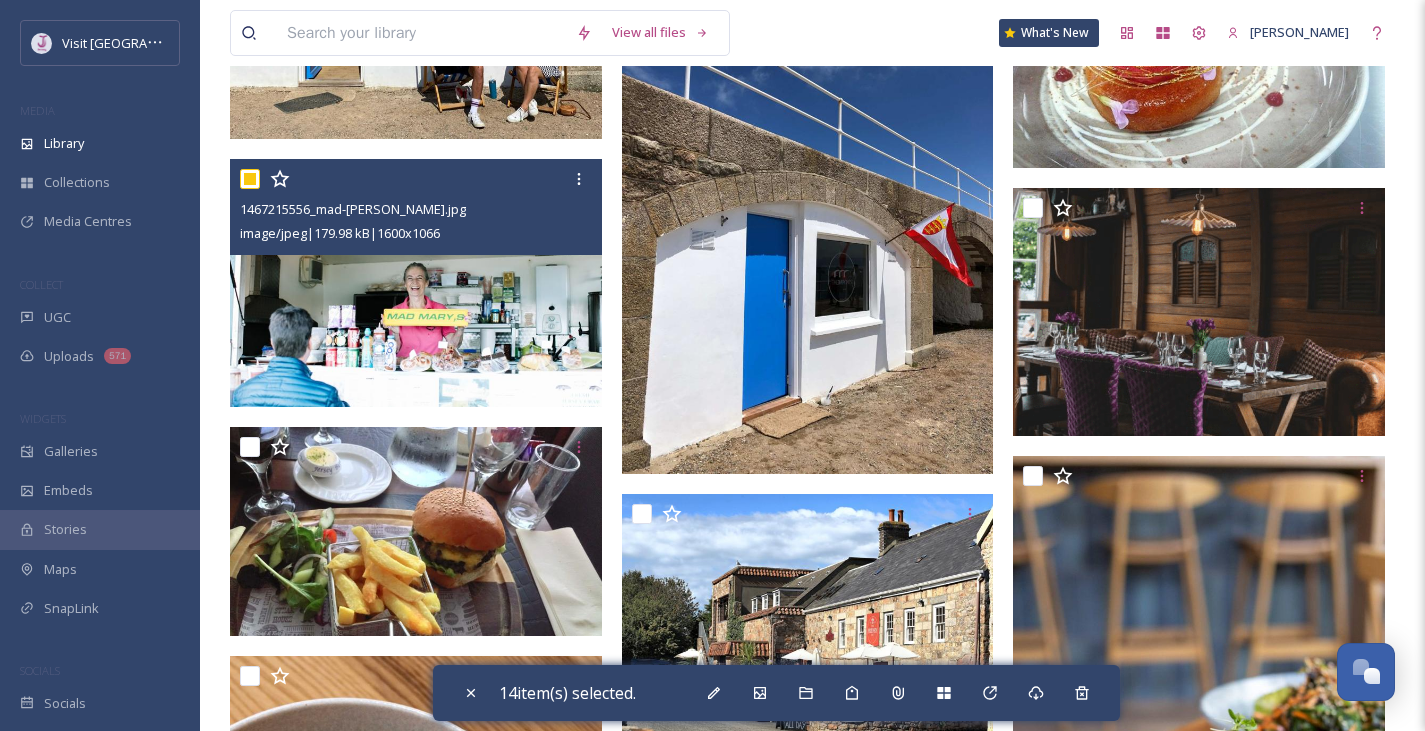 checkbox on "true" 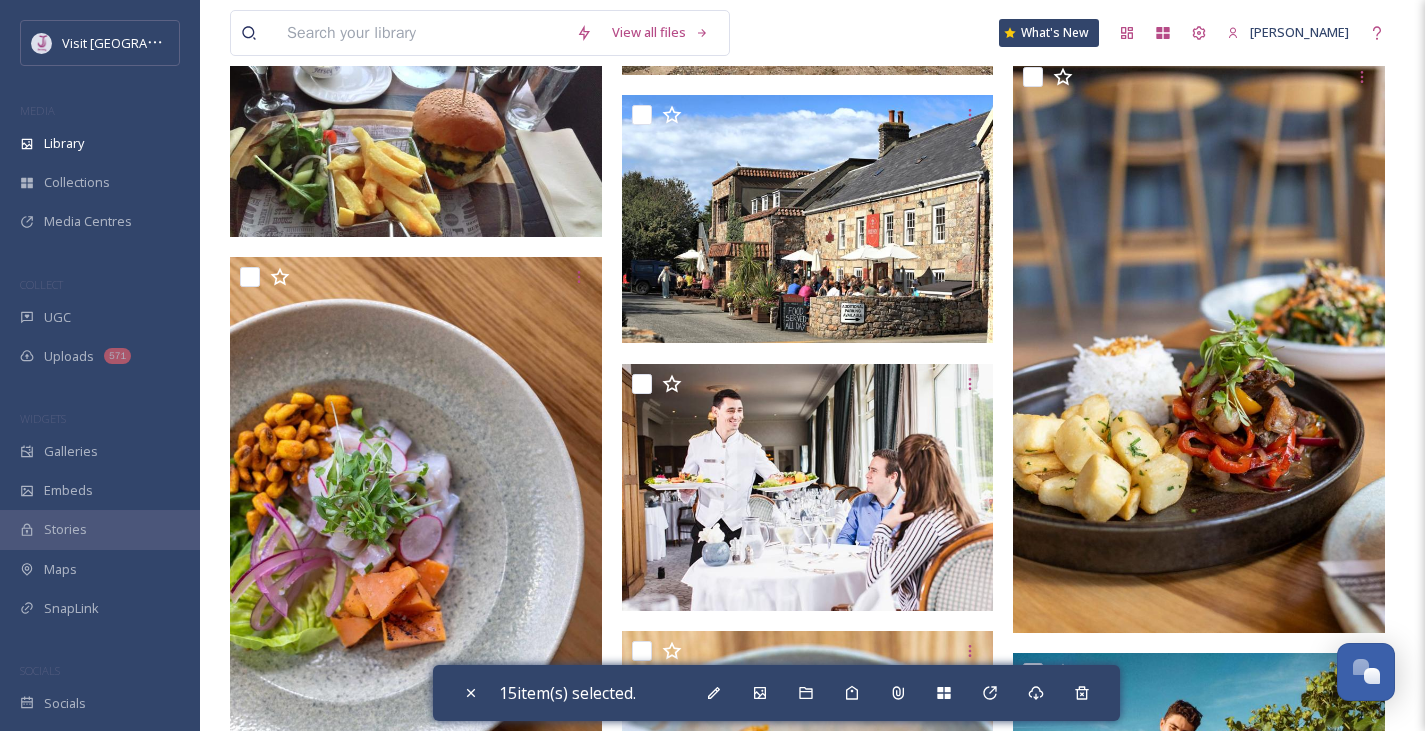 scroll, scrollTop: 8798, scrollLeft: 0, axis: vertical 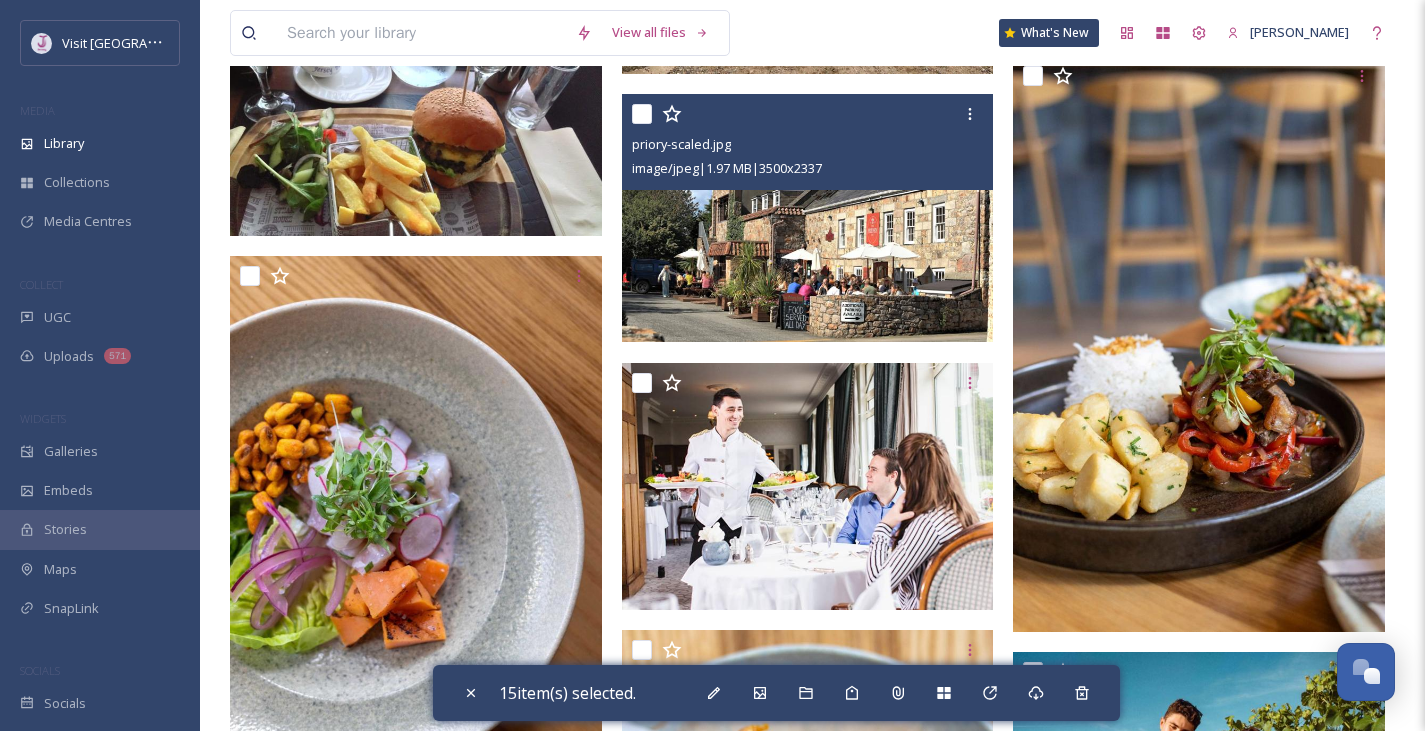 click at bounding box center [642, 114] 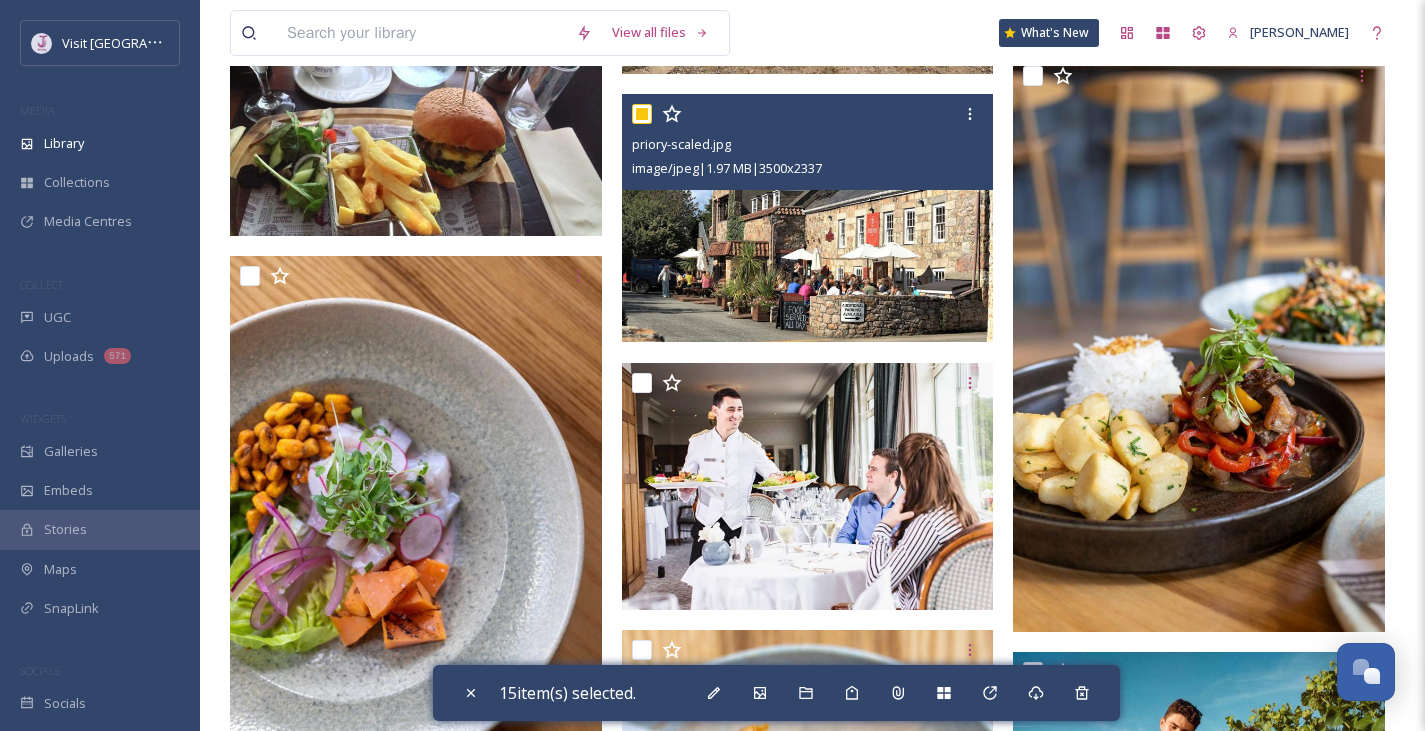 checkbox on "true" 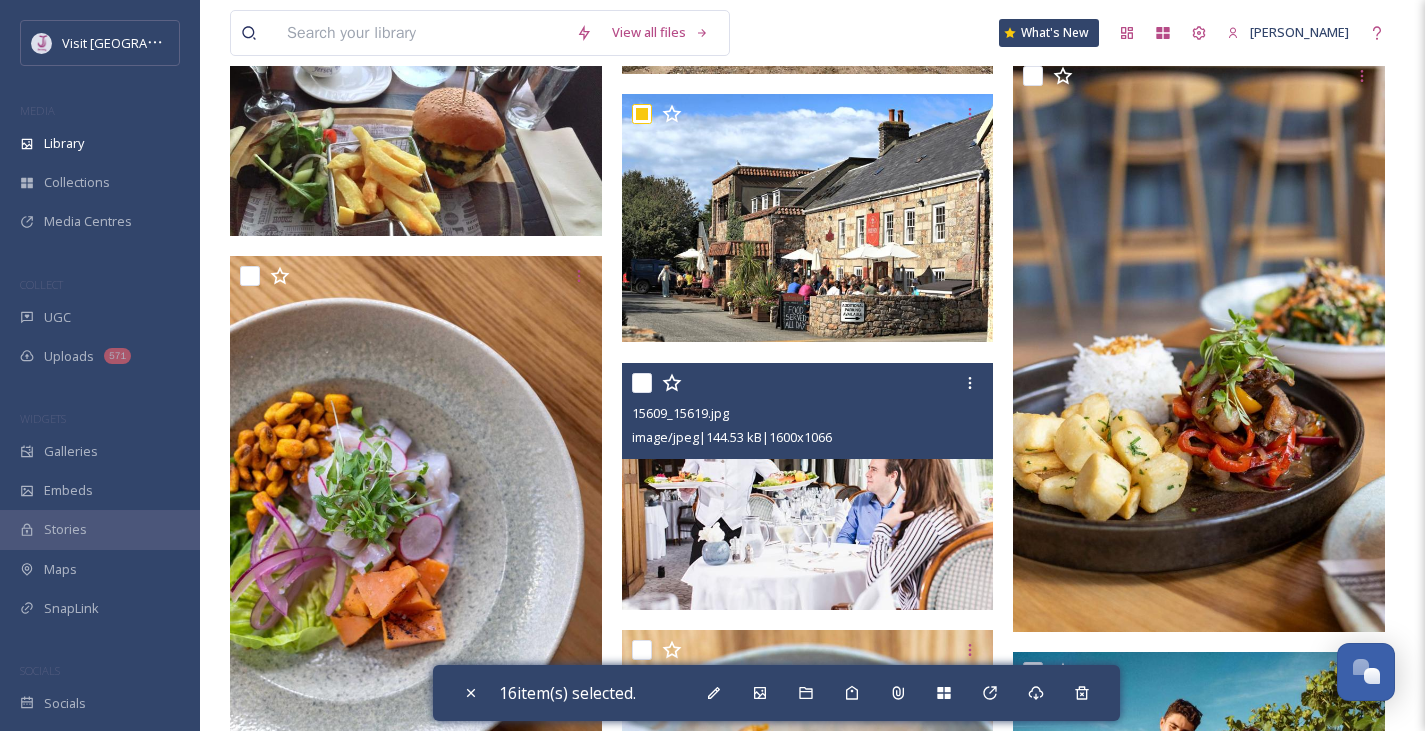 click at bounding box center [642, 383] 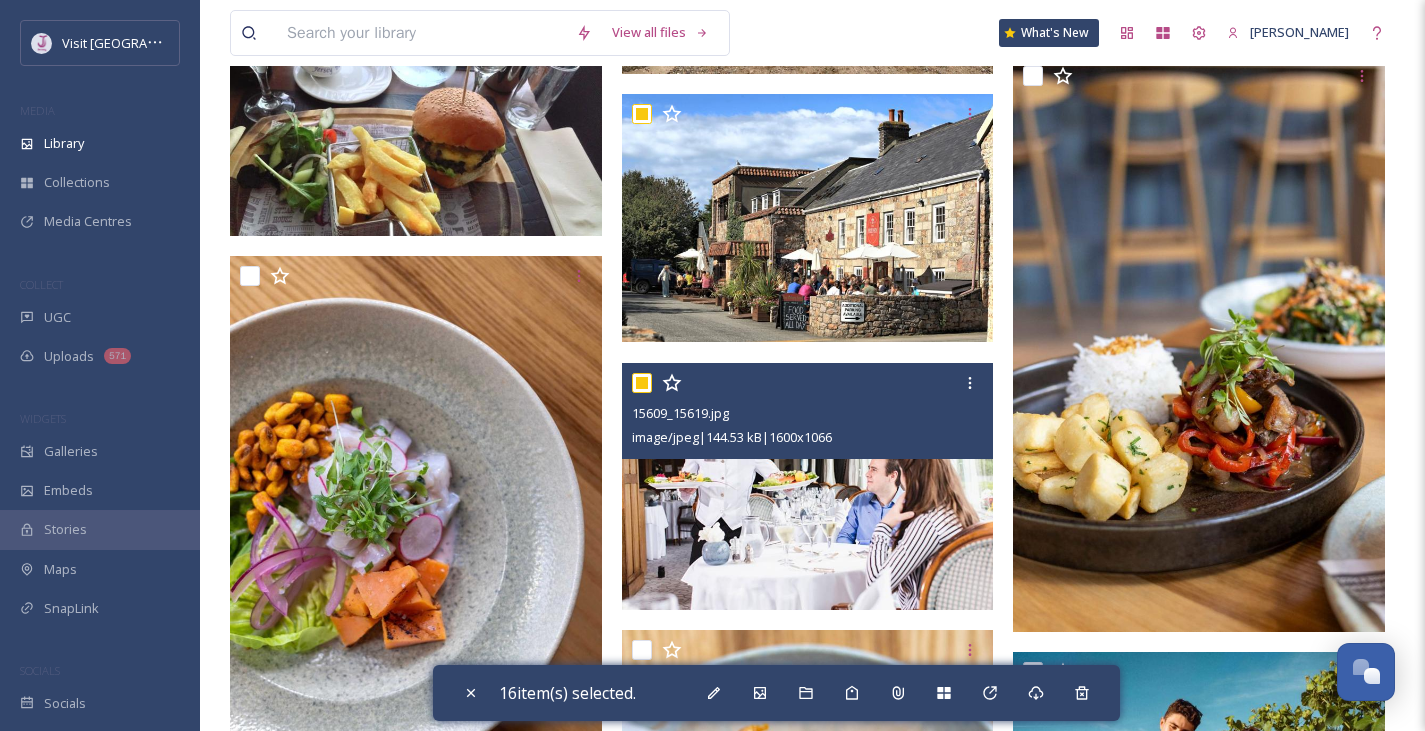 checkbox on "true" 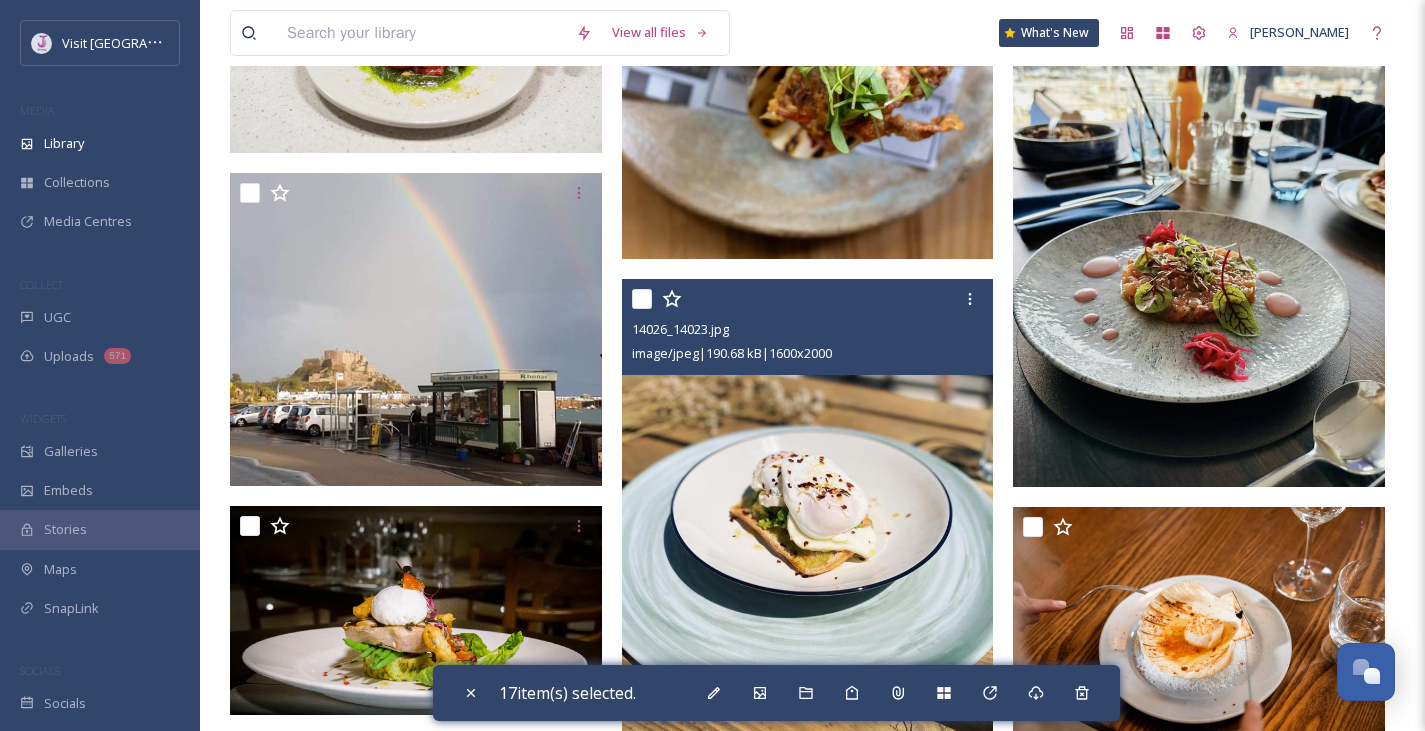 scroll, scrollTop: 9722, scrollLeft: 0, axis: vertical 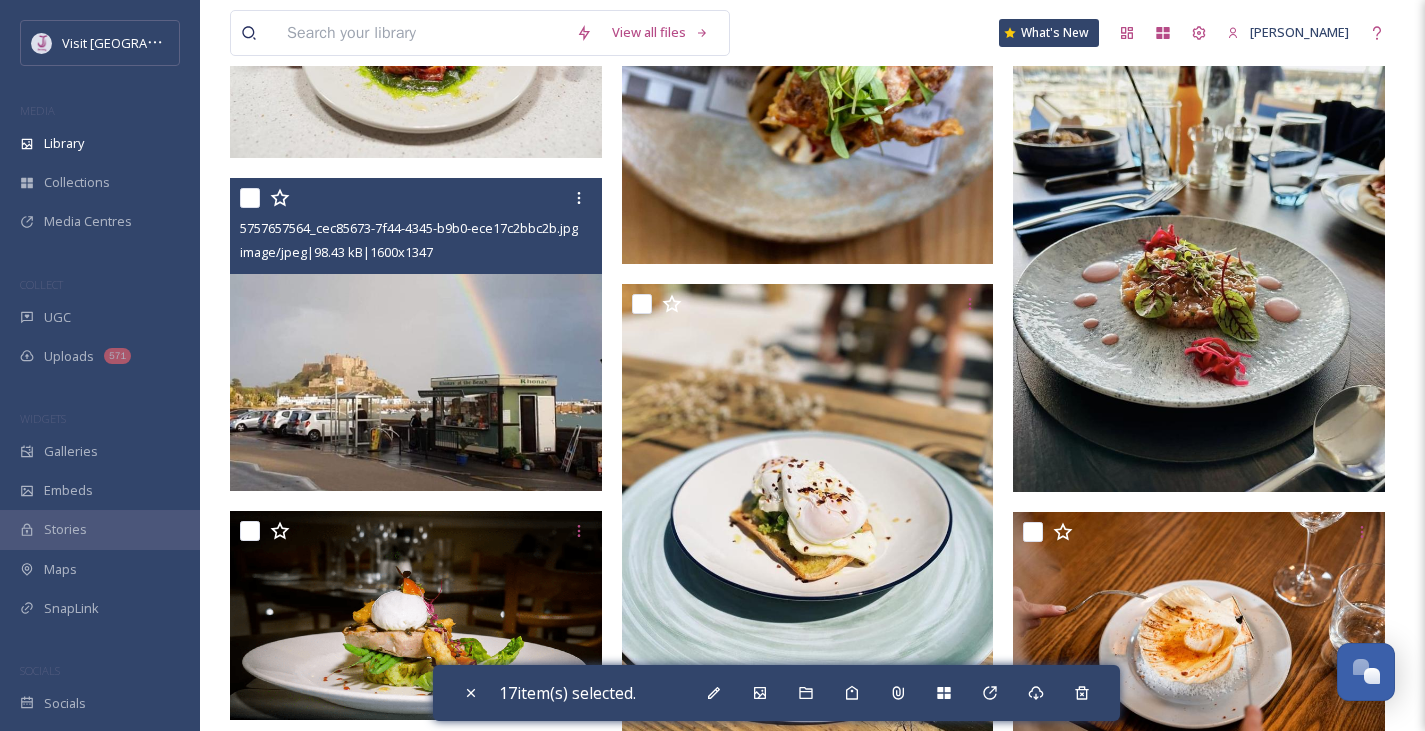 click at bounding box center (418, 198) 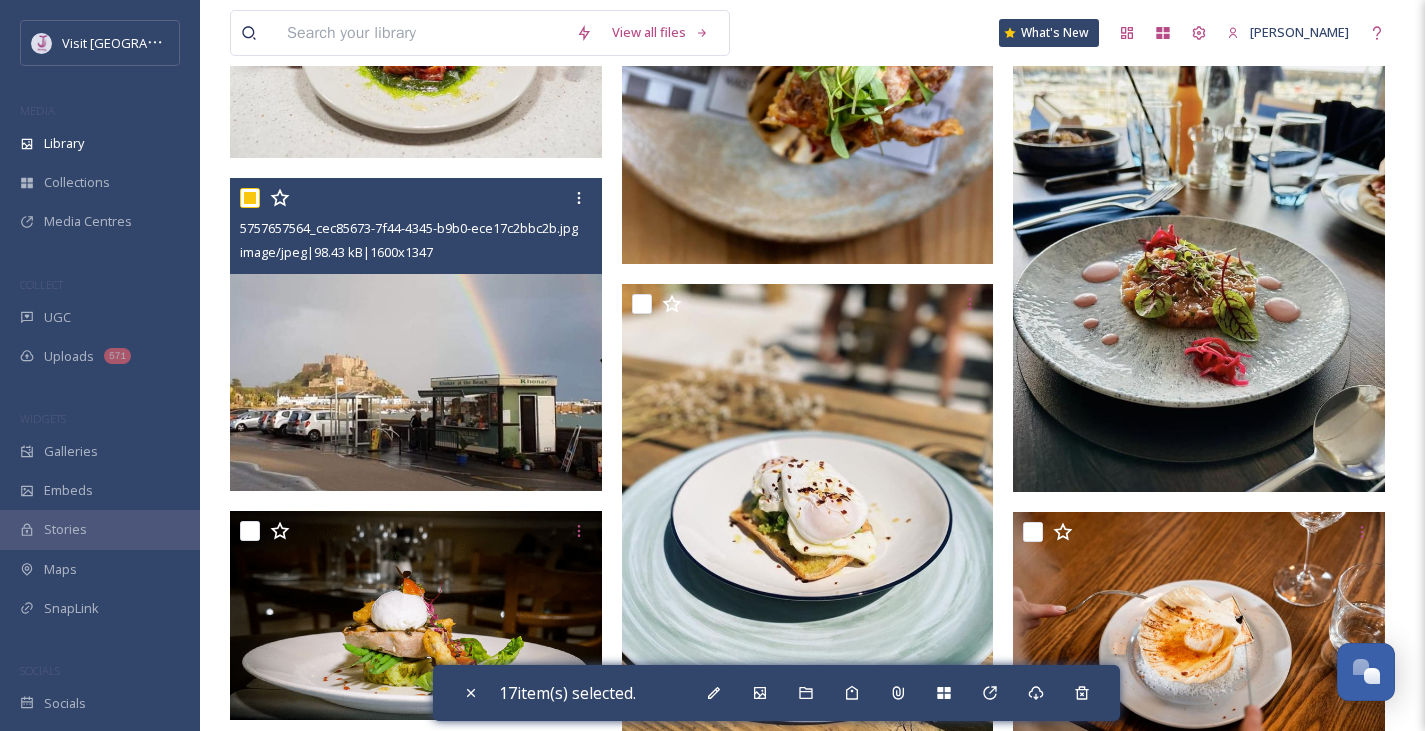 checkbox on "true" 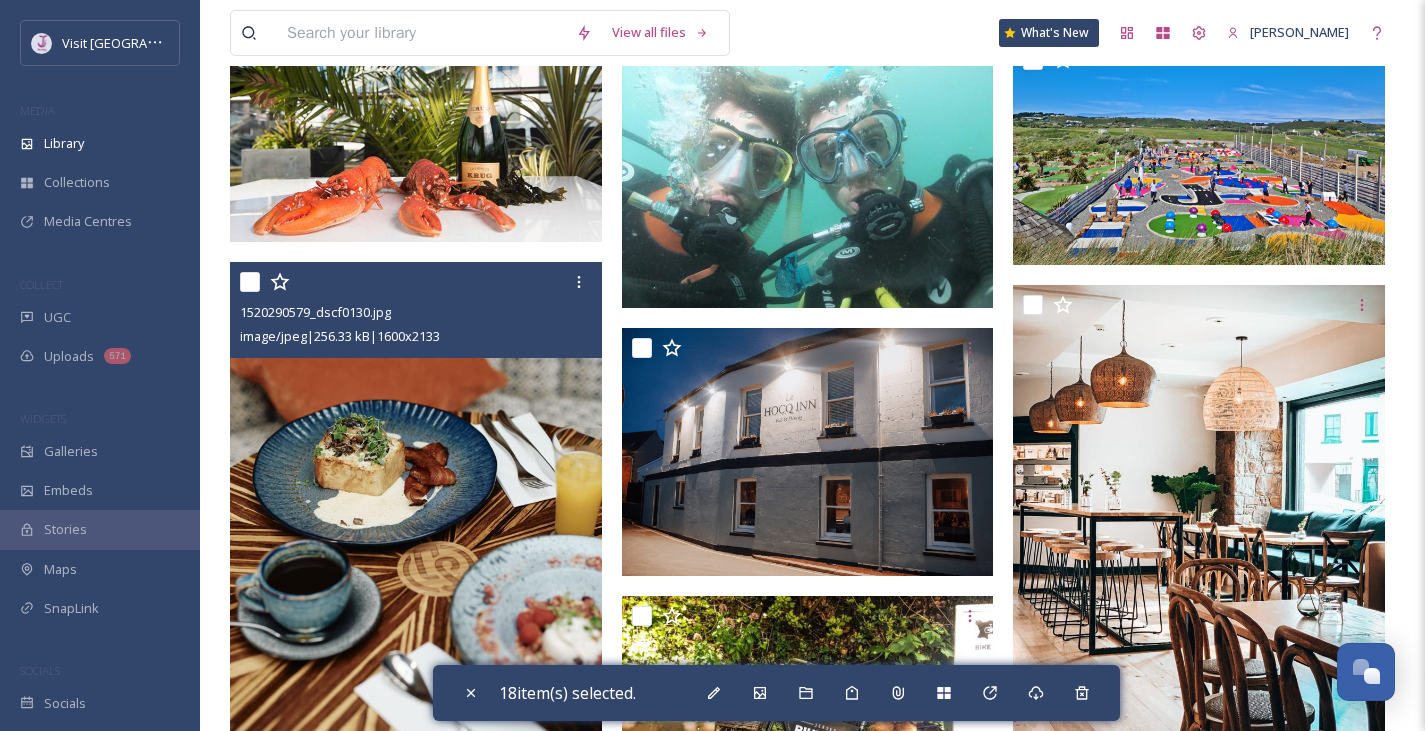 scroll, scrollTop: 10585, scrollLeft: 0, axis: vertical 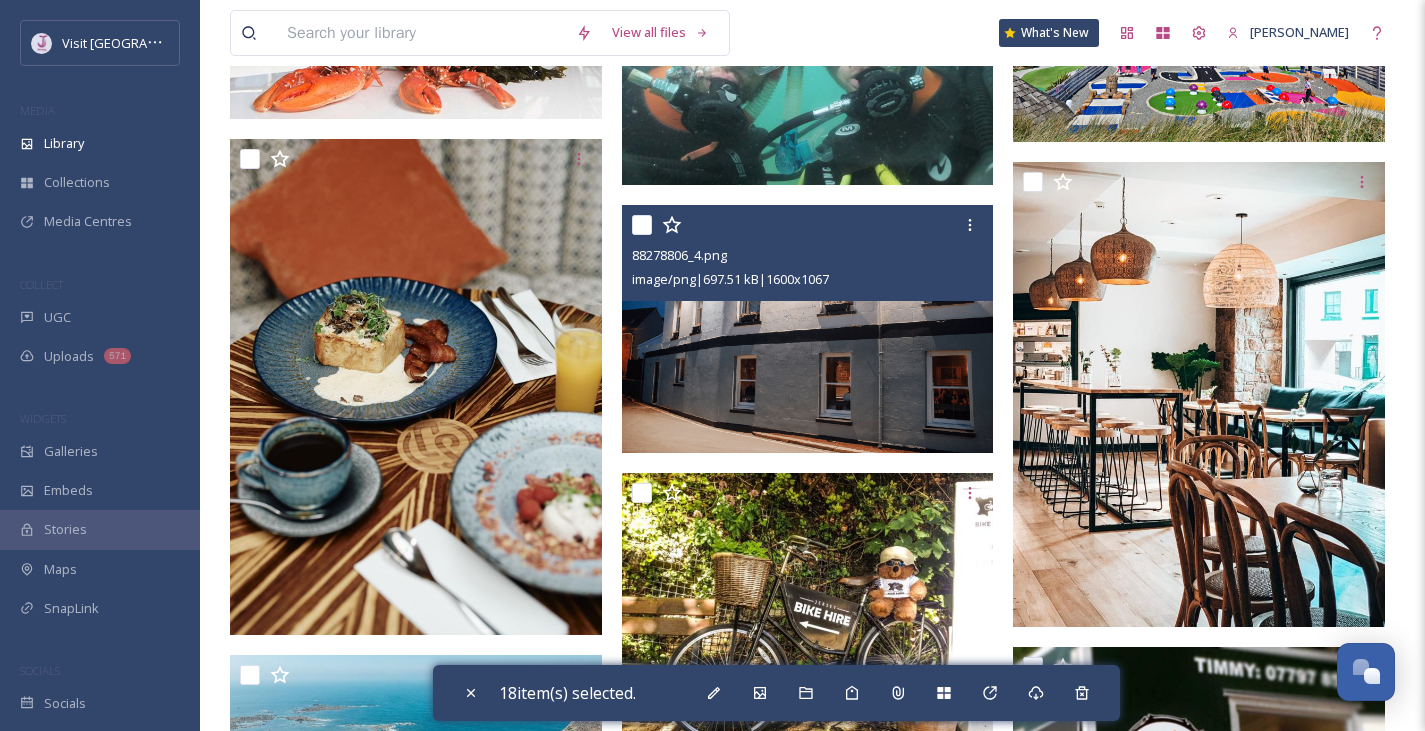 click at bounding box center (642, 225) 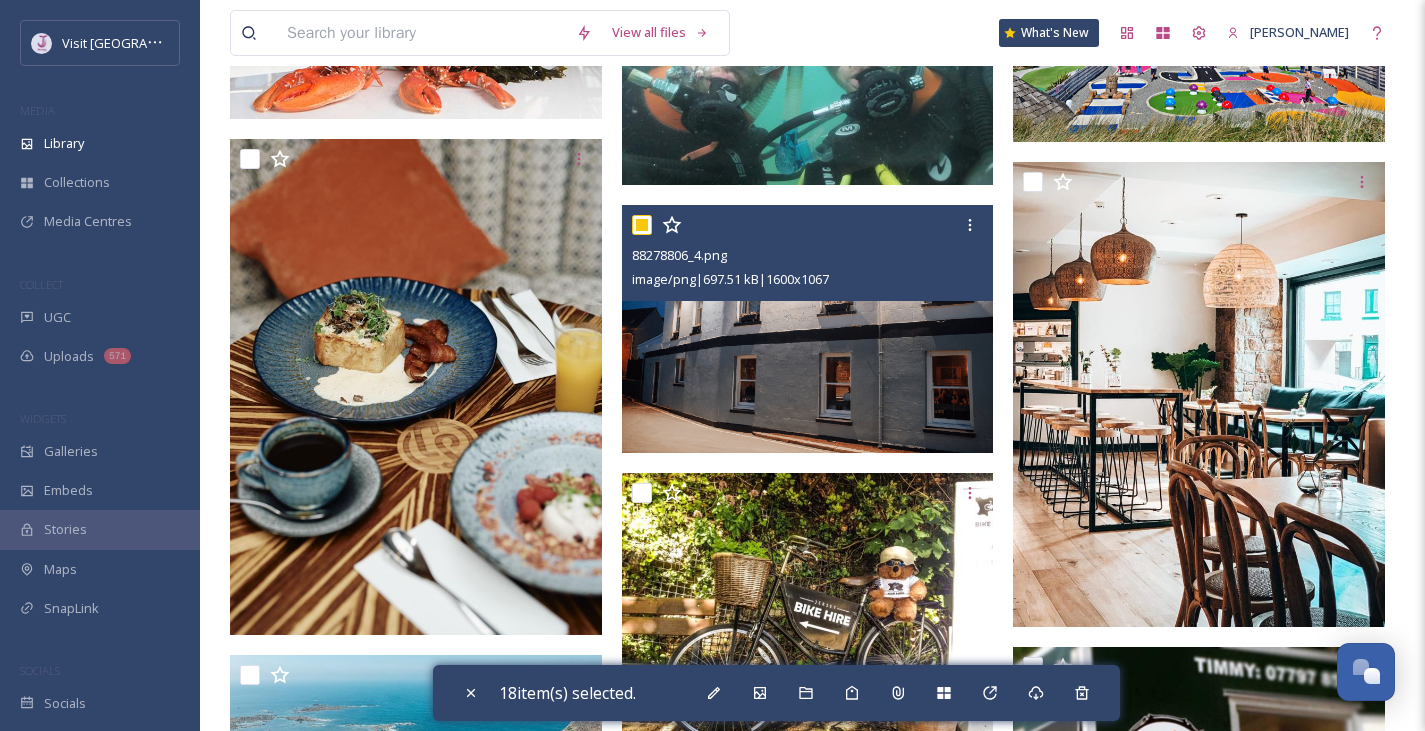 checkbox on "true" 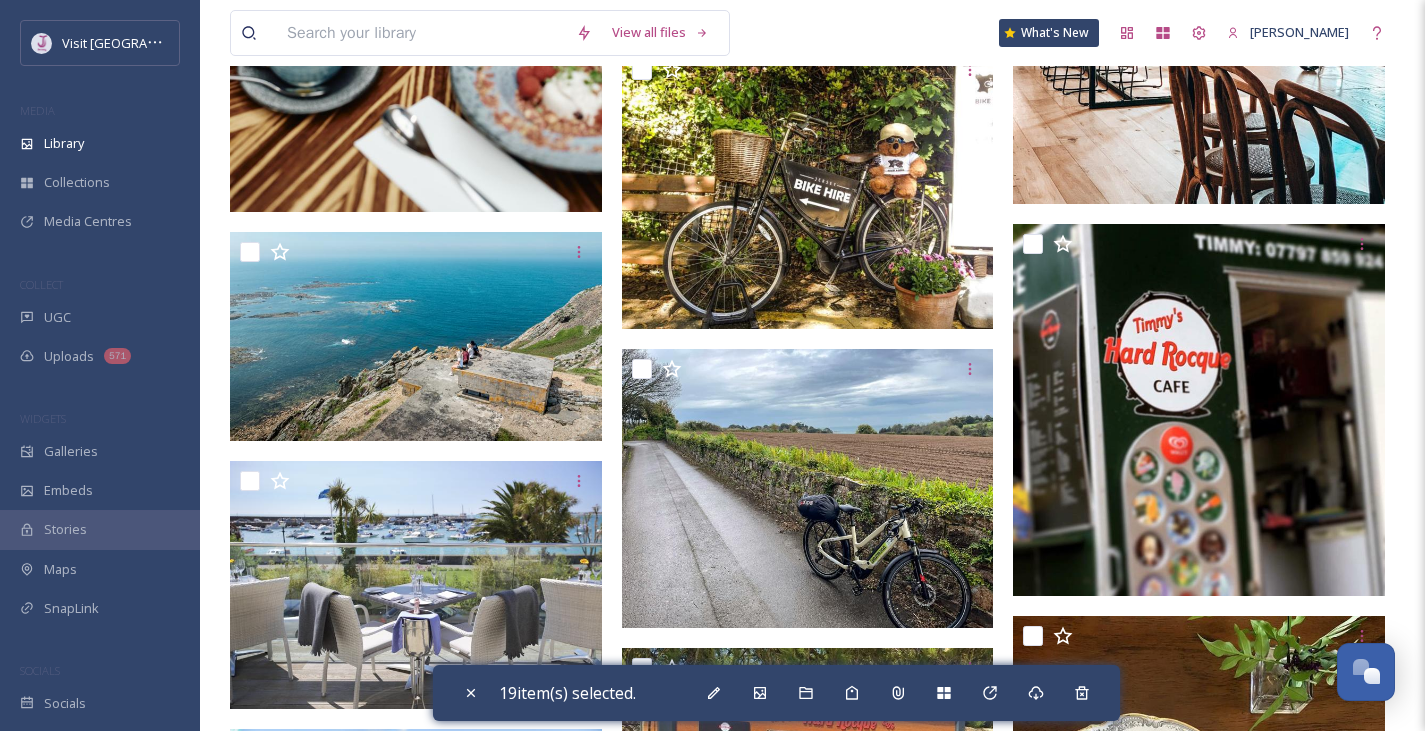 scroll, scrollTop: 11009, scrollLeft: 0, axis: vertical 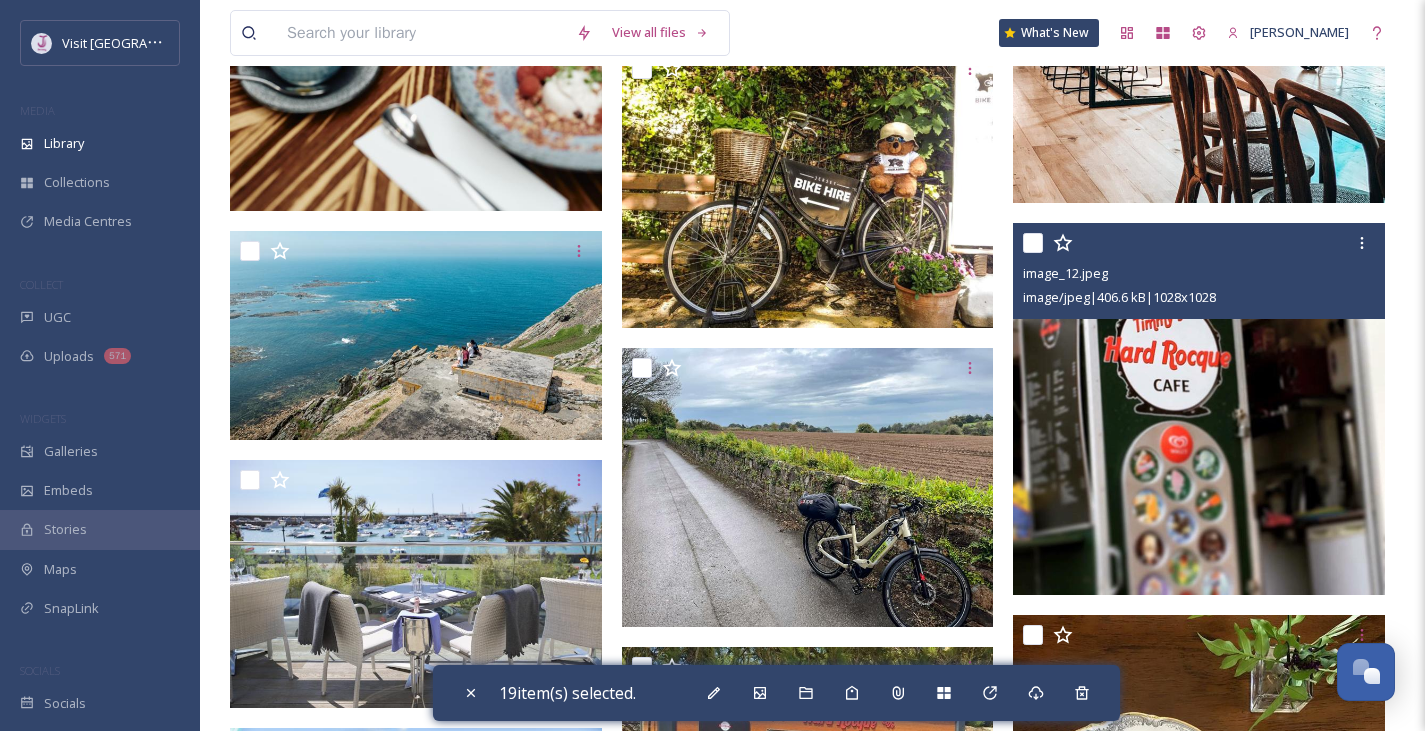 click at bounding box center (1033, 243) 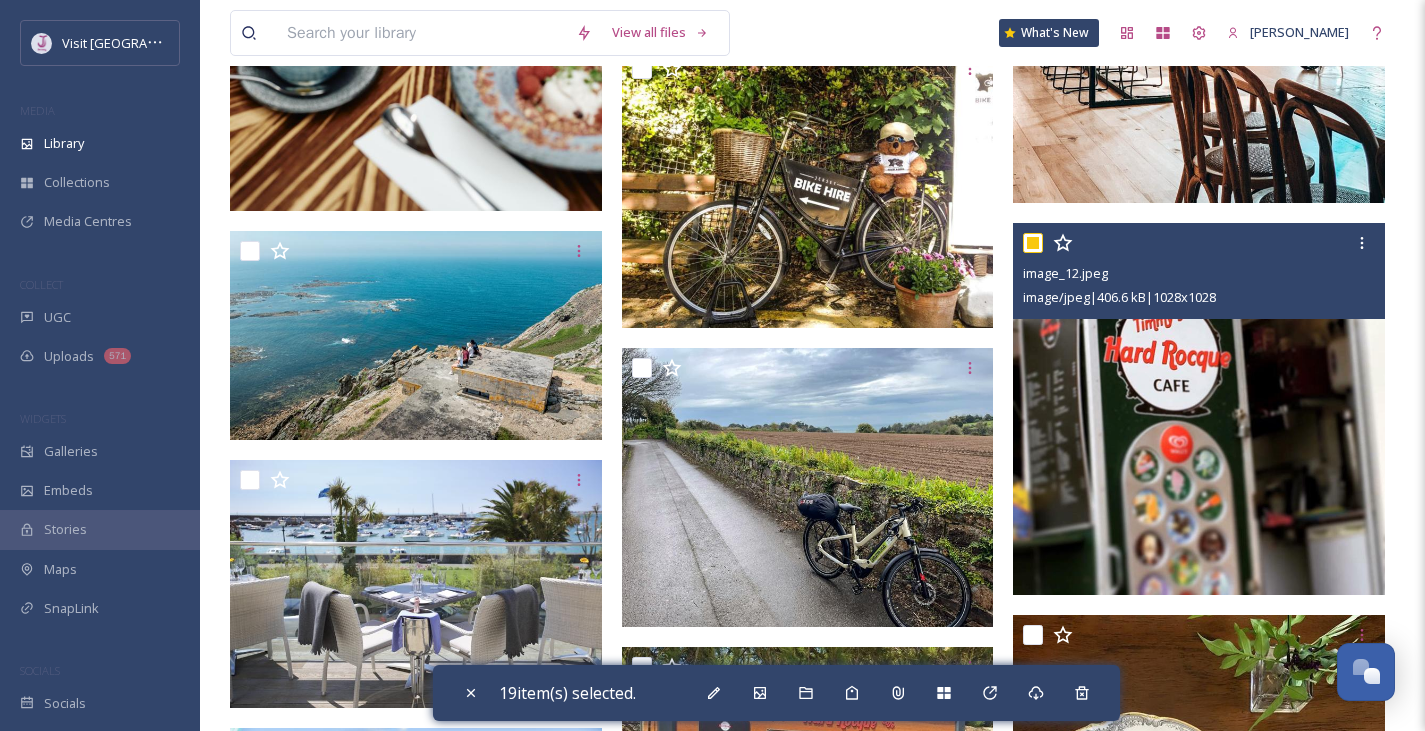 checkbox on "true" 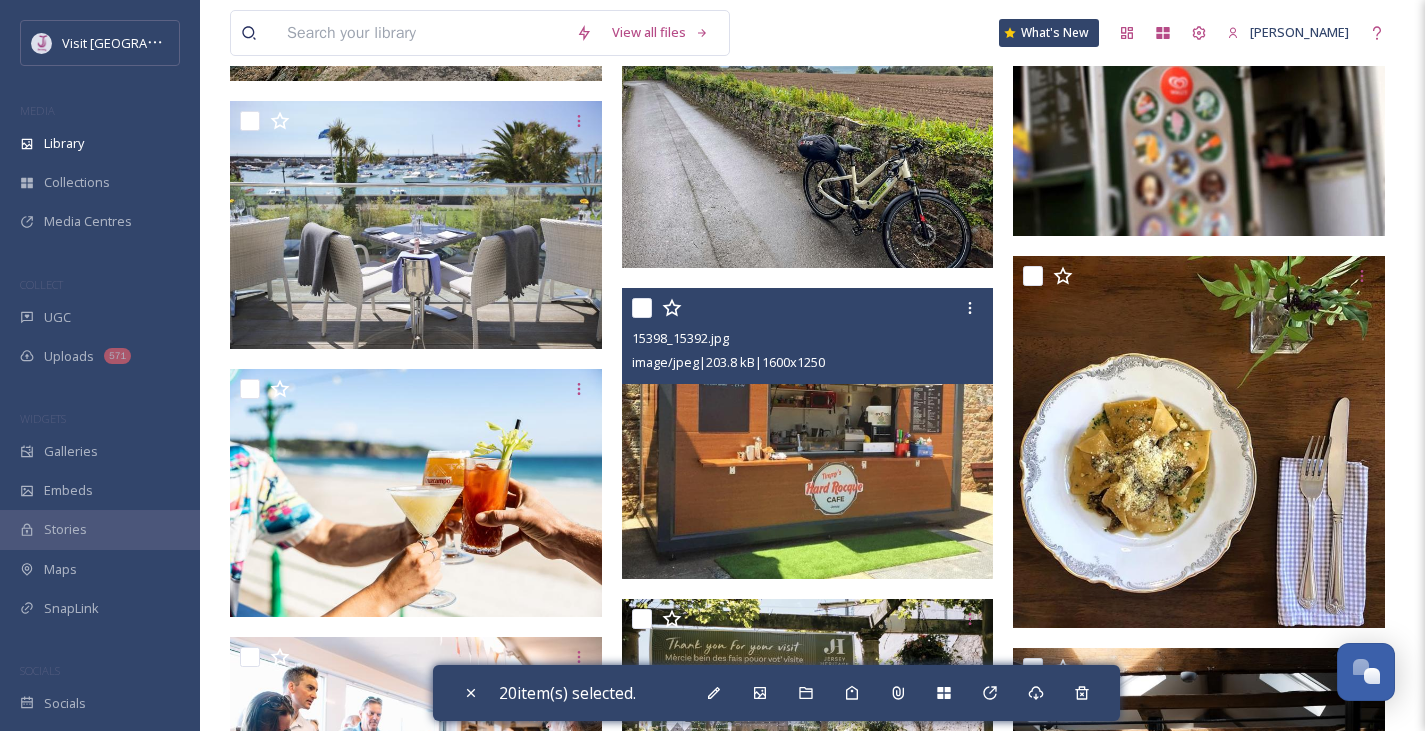 scroll, scrollTop: 11369, scrollLeft: 0, axis: vertical 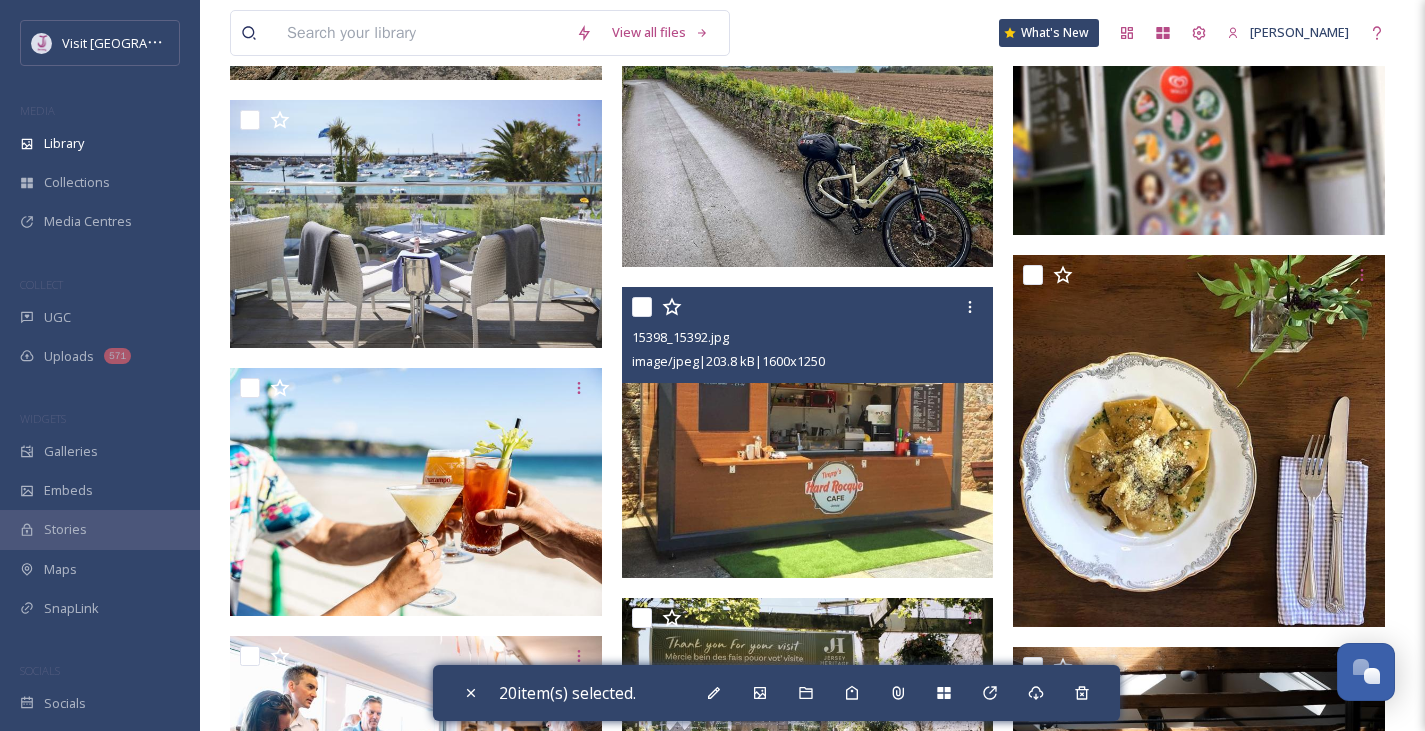 click at bounding box center (642, 307) 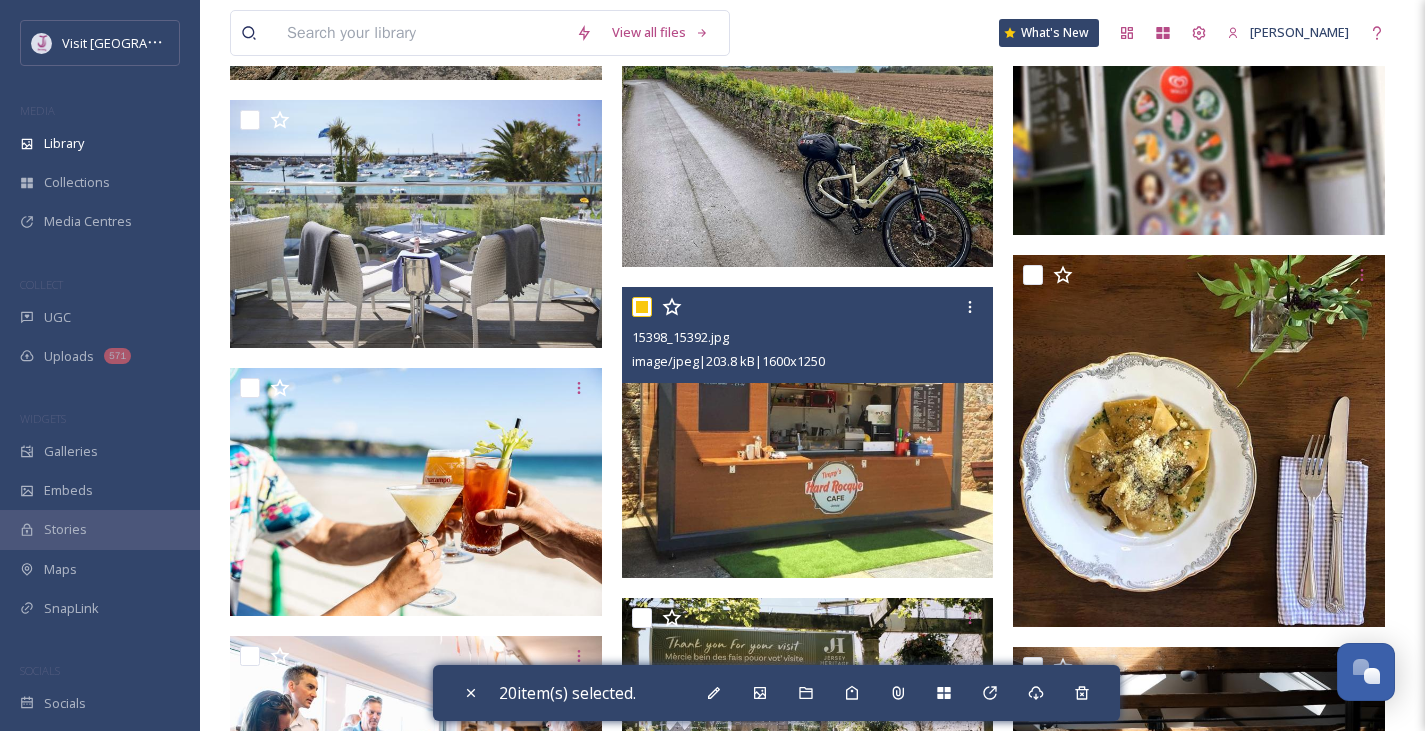 checkbox on "true" 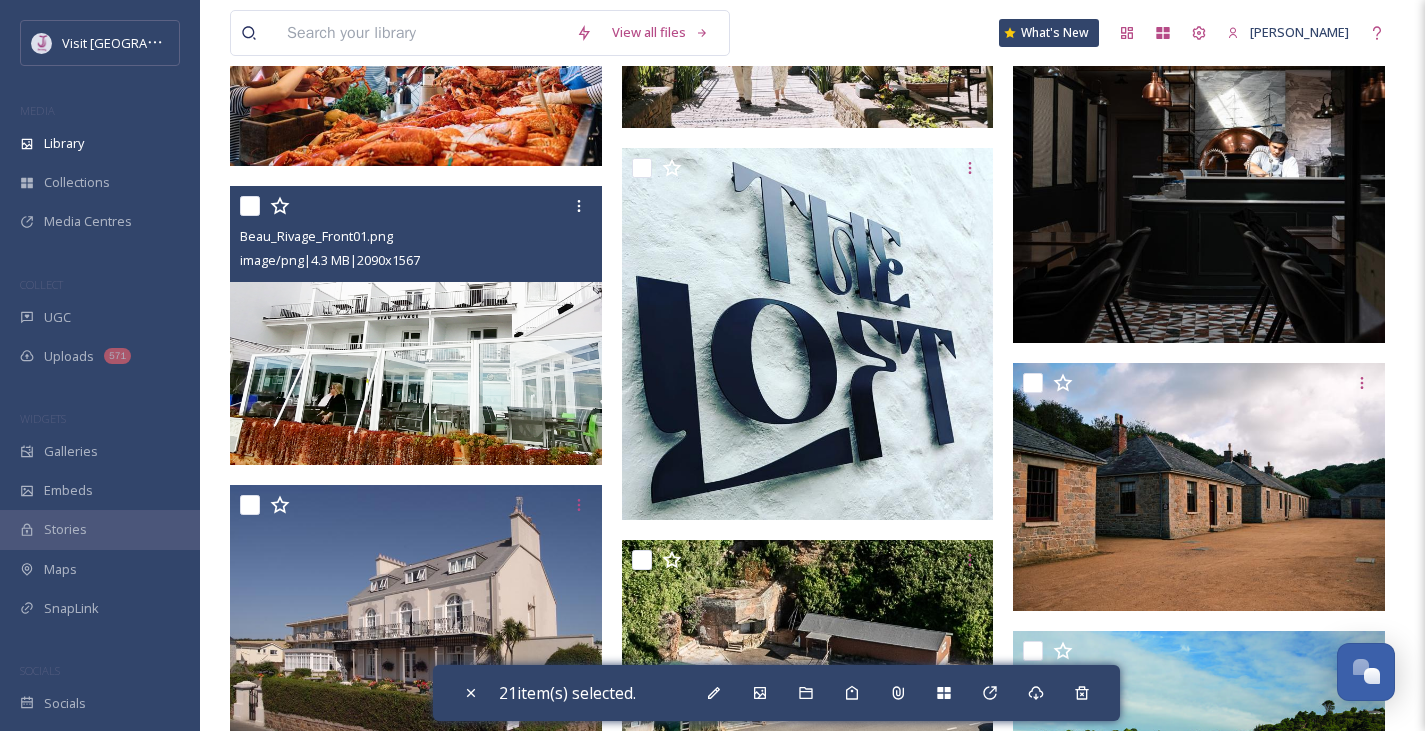 scroll, scrollTop: 12106, scrollLeft: 0, axis: vertical 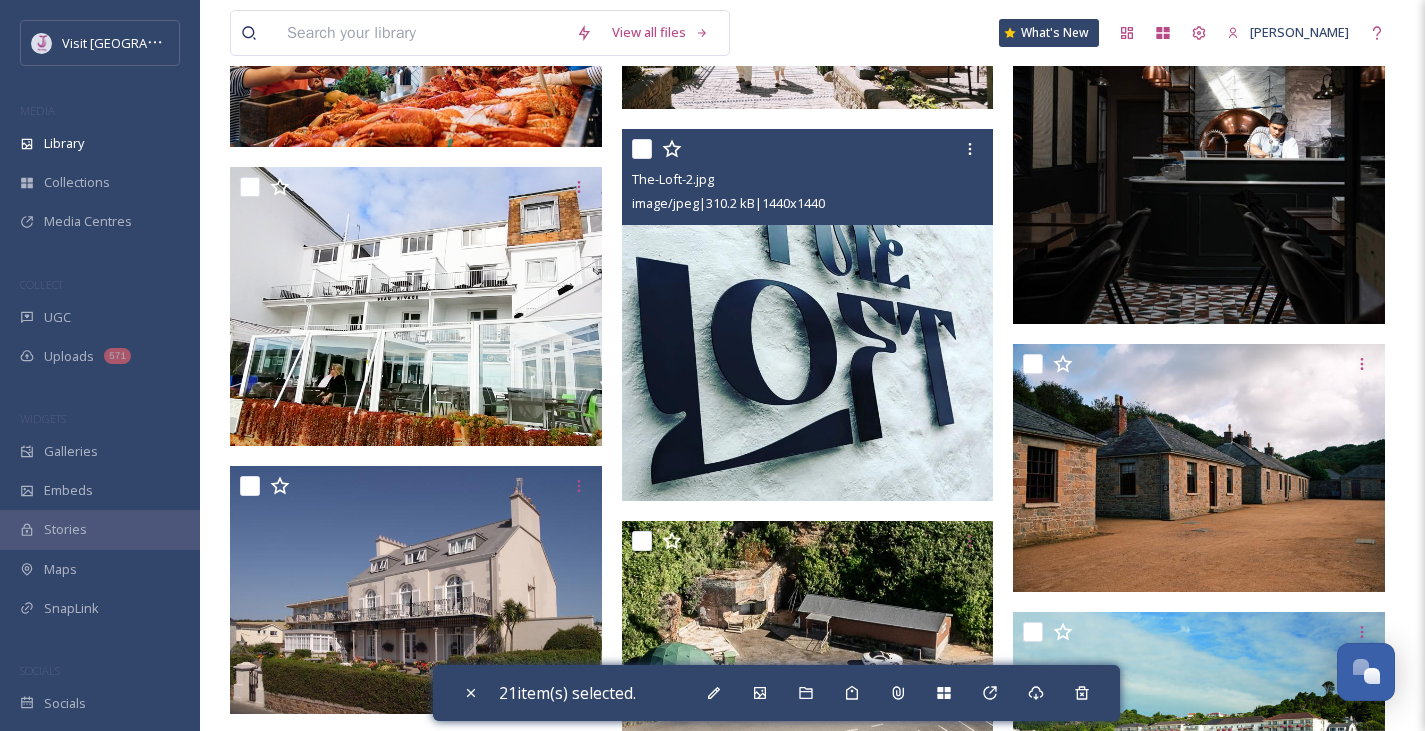 click at bounding box center [642, 149] 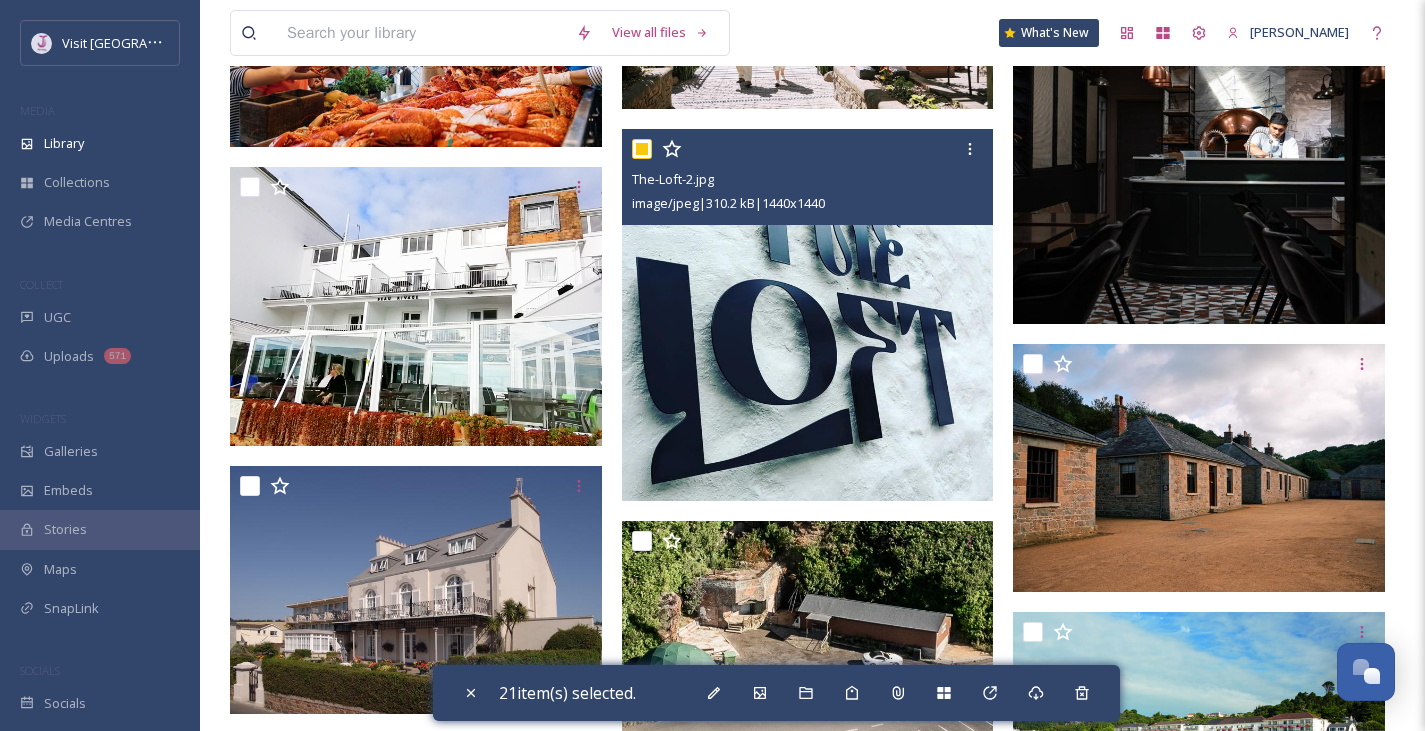 checkbox on "true" 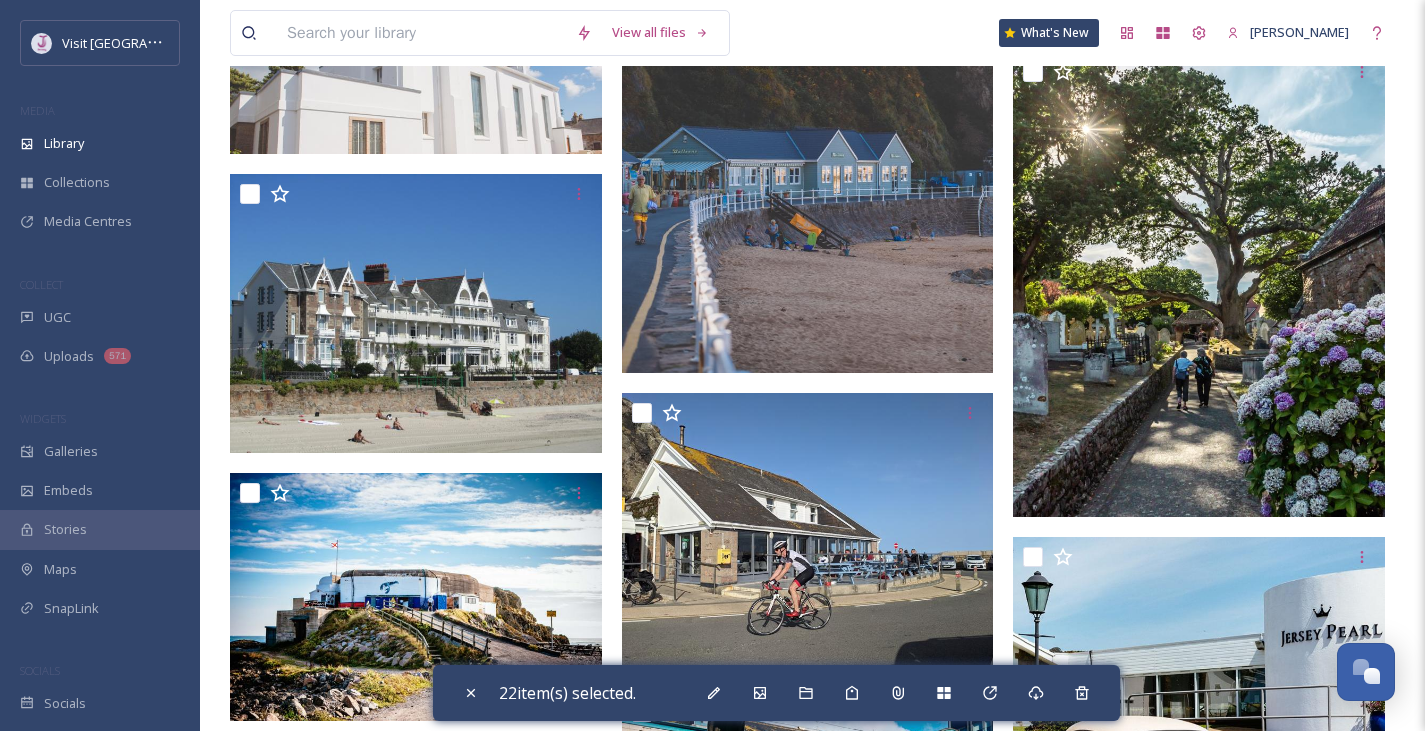 scroll, scrollTop: 12967, scrollLeft: 0, axis: vertical 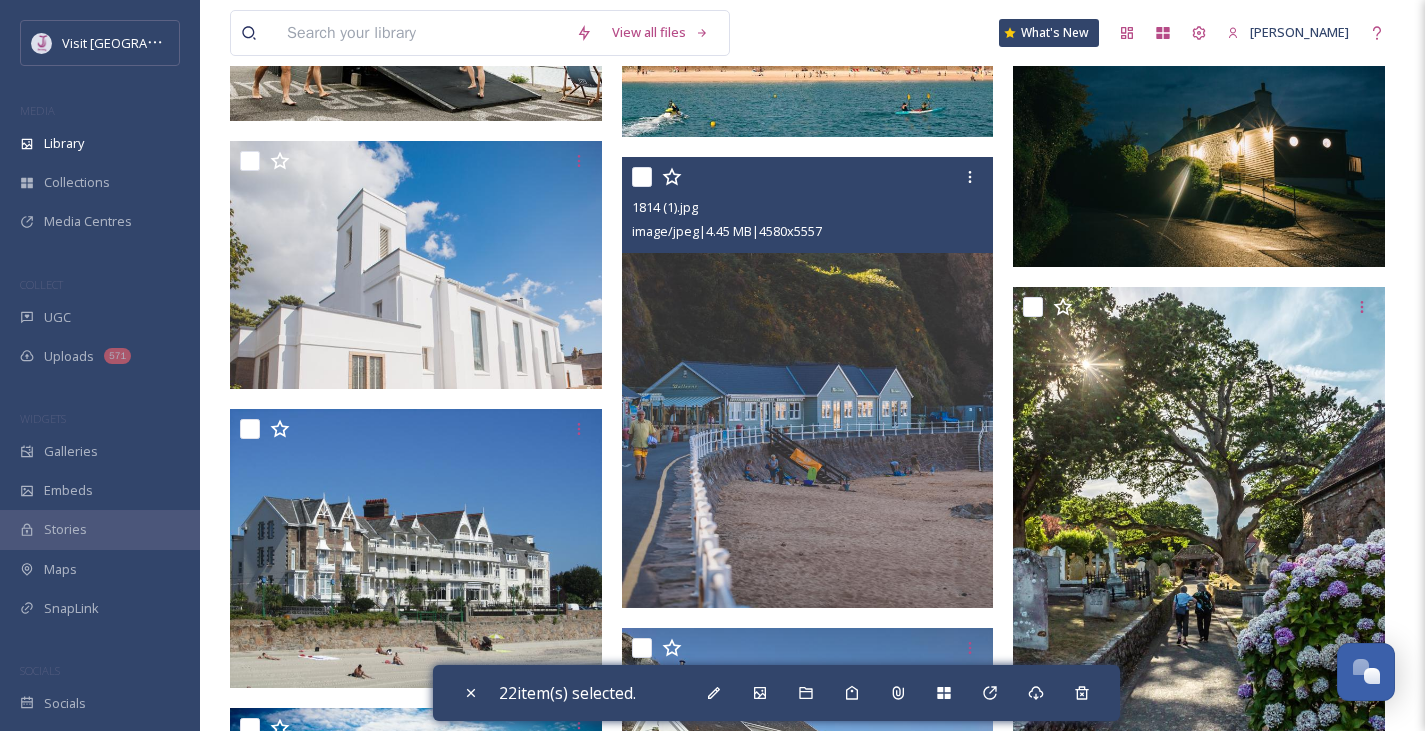 click at bounding box center (642, 177) 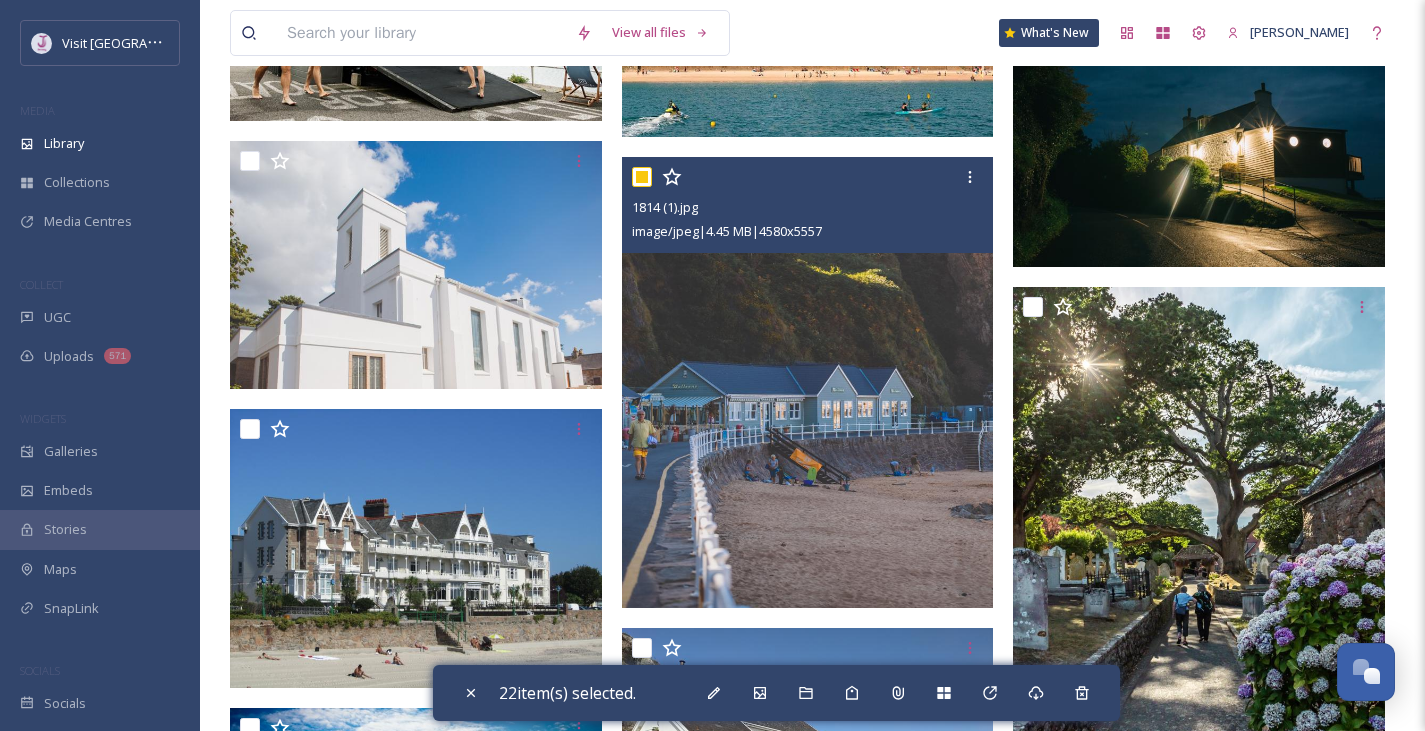 checkbox on "true" 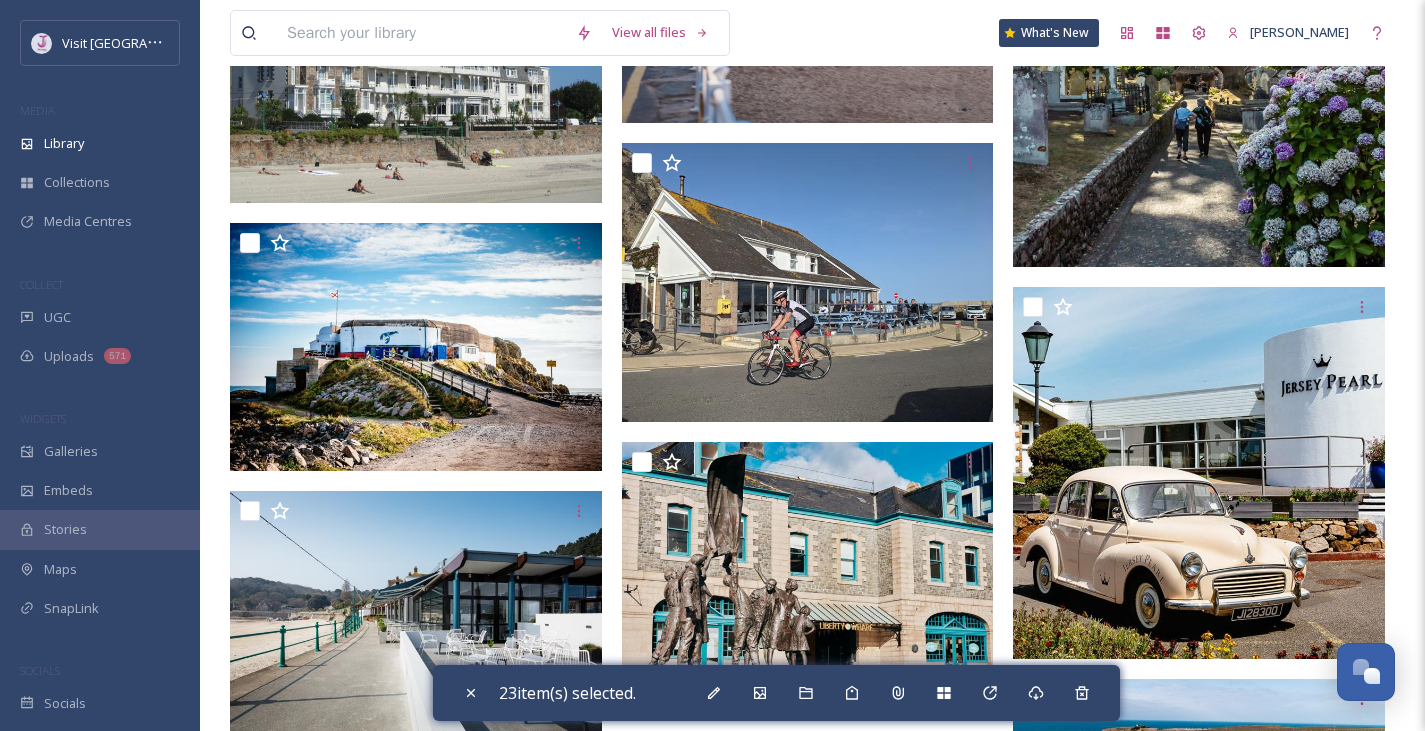 scroll, scrollTop: 13474, scrollLeft: 0, axis: vertical 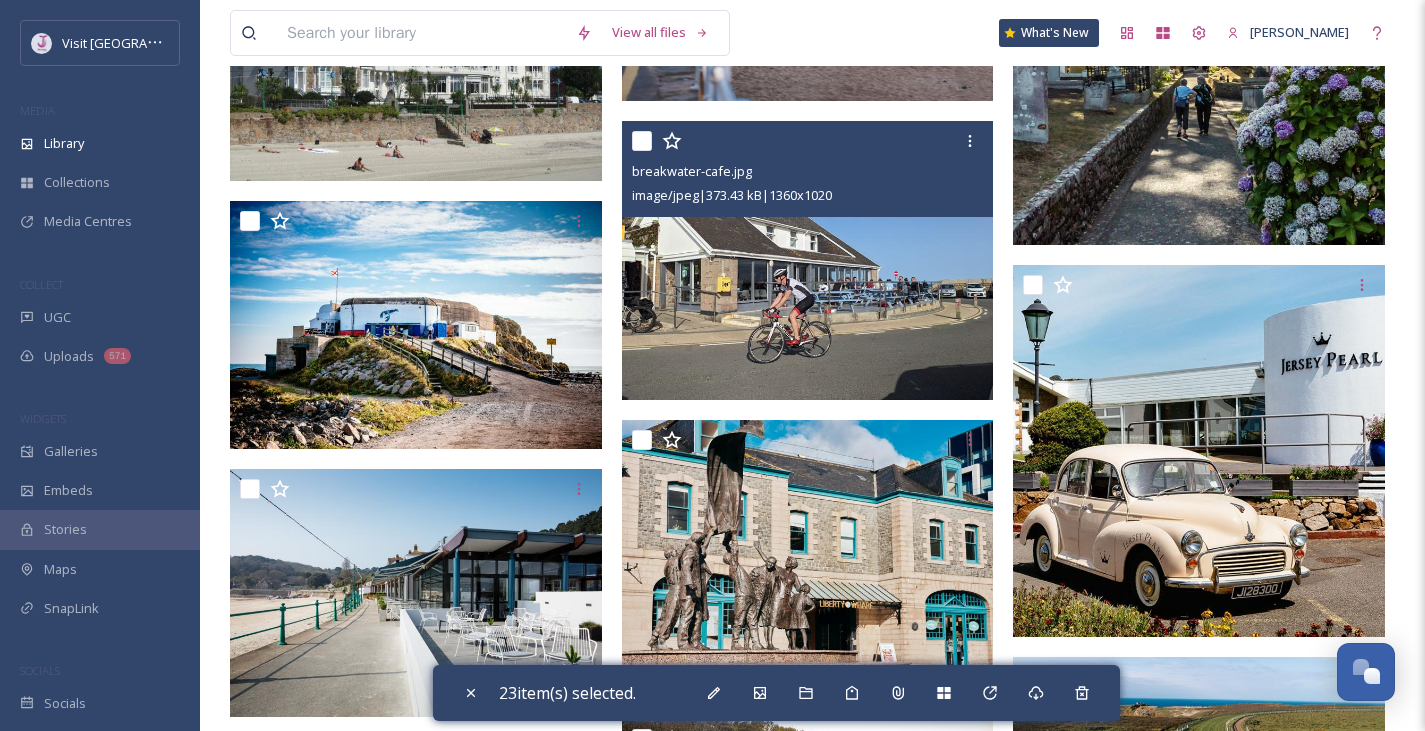 click at bounding box center [642, 141] 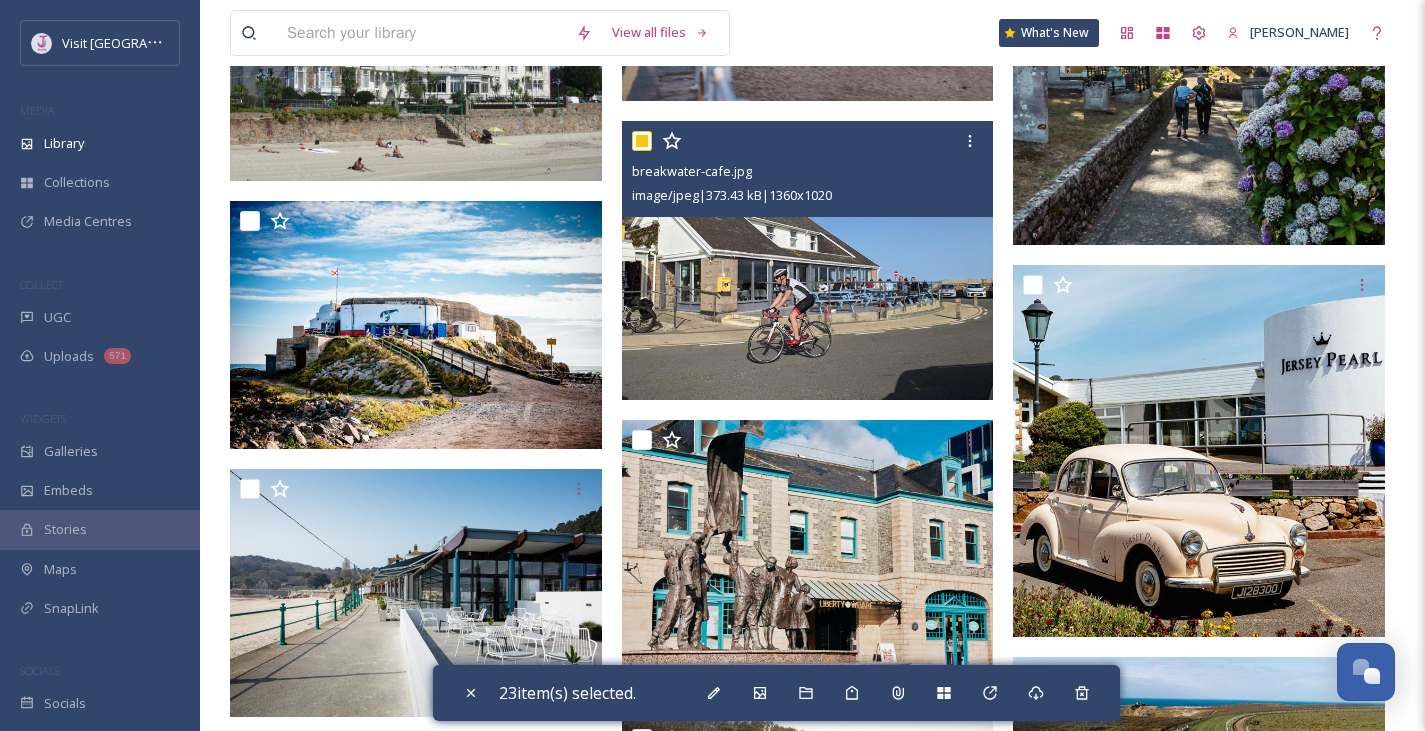 checkbox on "true" 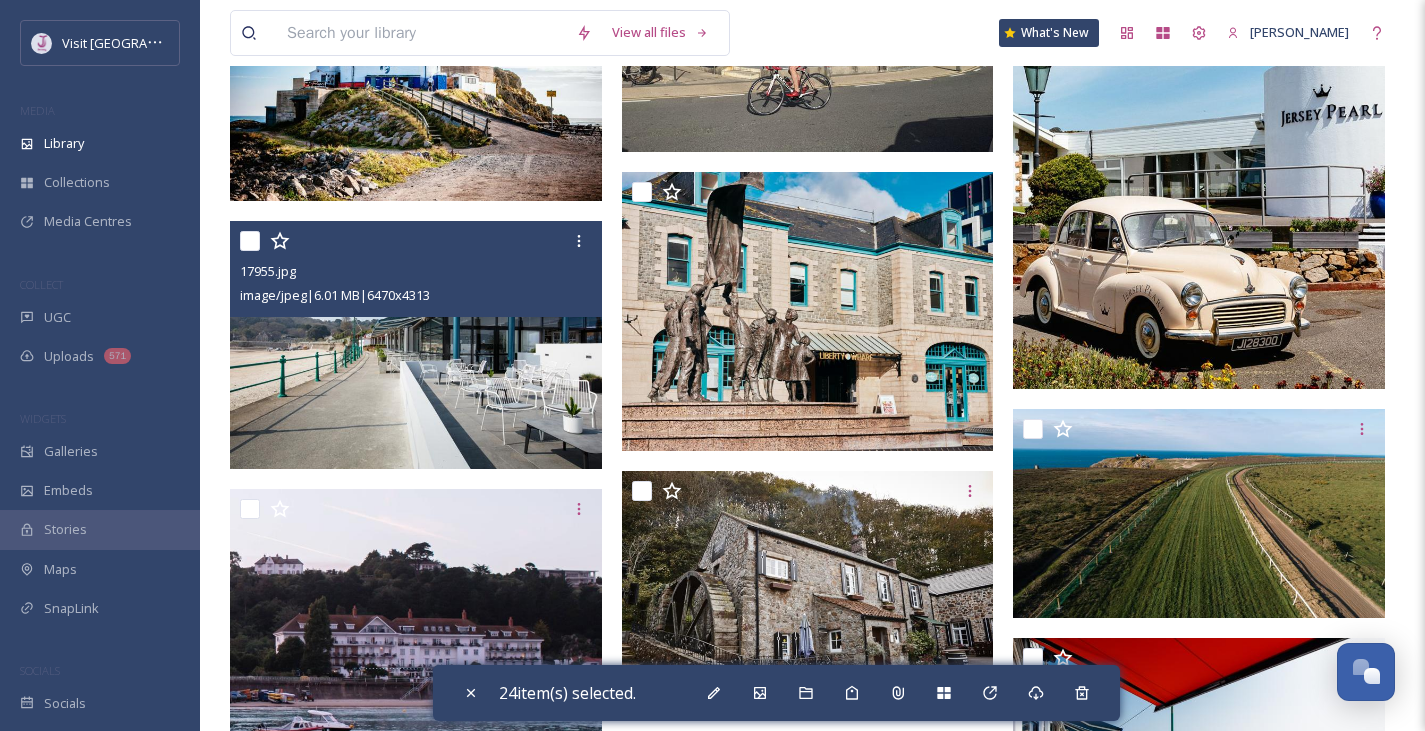 scroll, scrollTop: 13723, scrollLeft: 0, axis: vertical 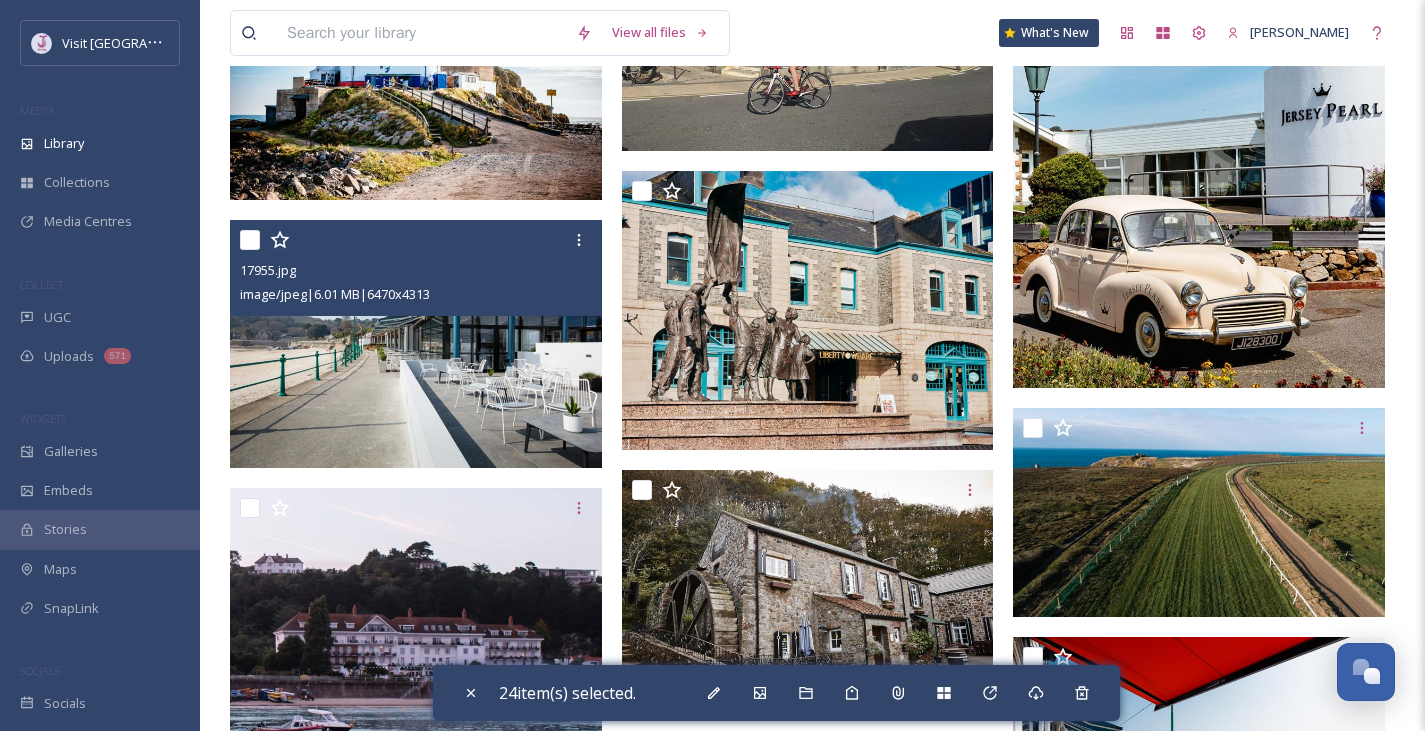 click at bounding box center (250, 240) 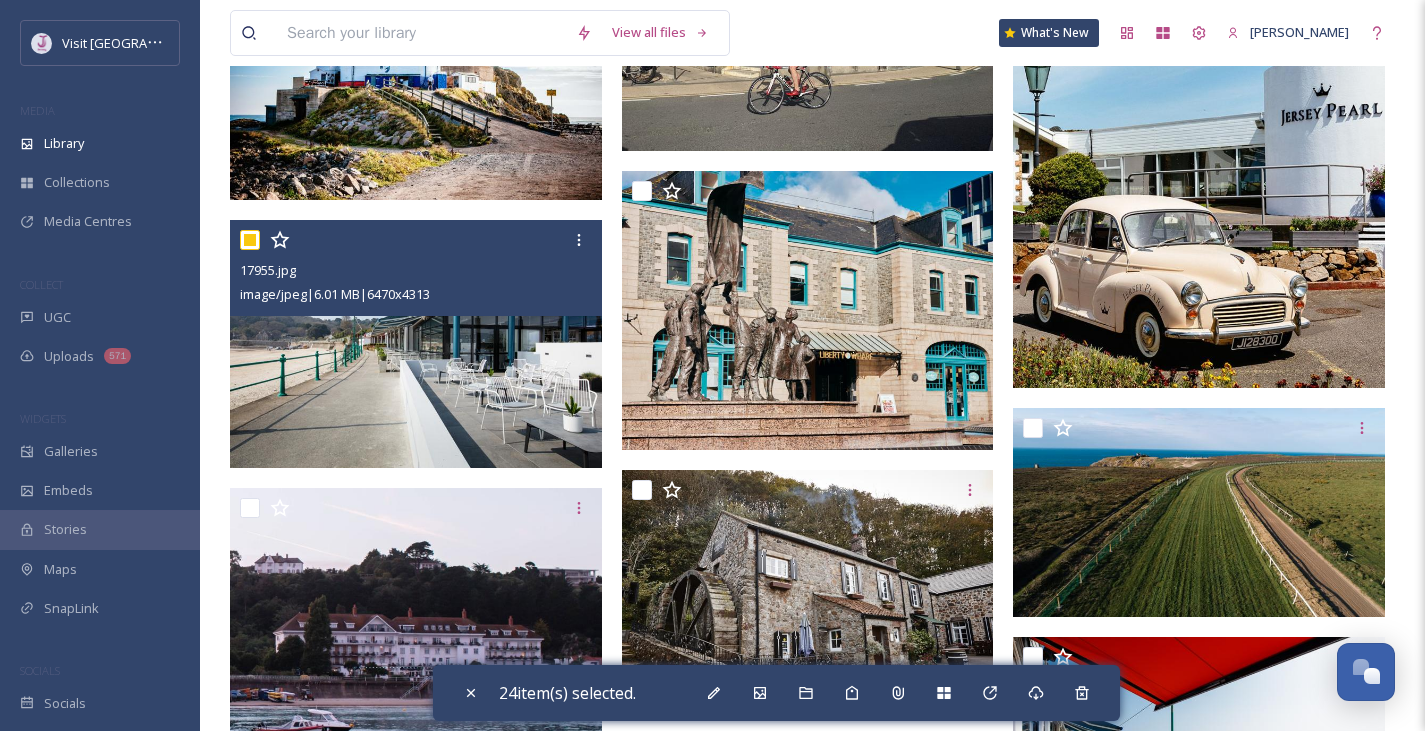 checkbox on "true" 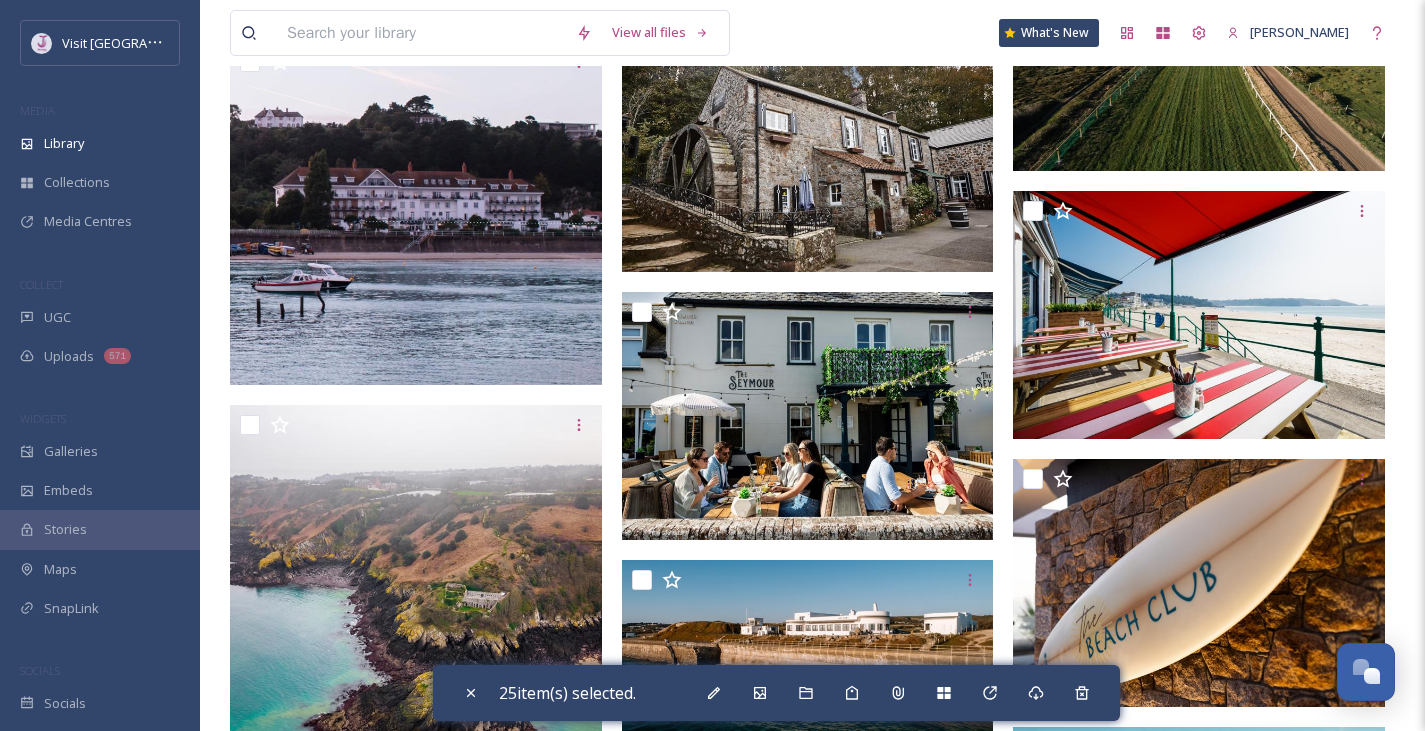 scroll, scrollTop: 14170, scrollLeft: 0, axis: vertical 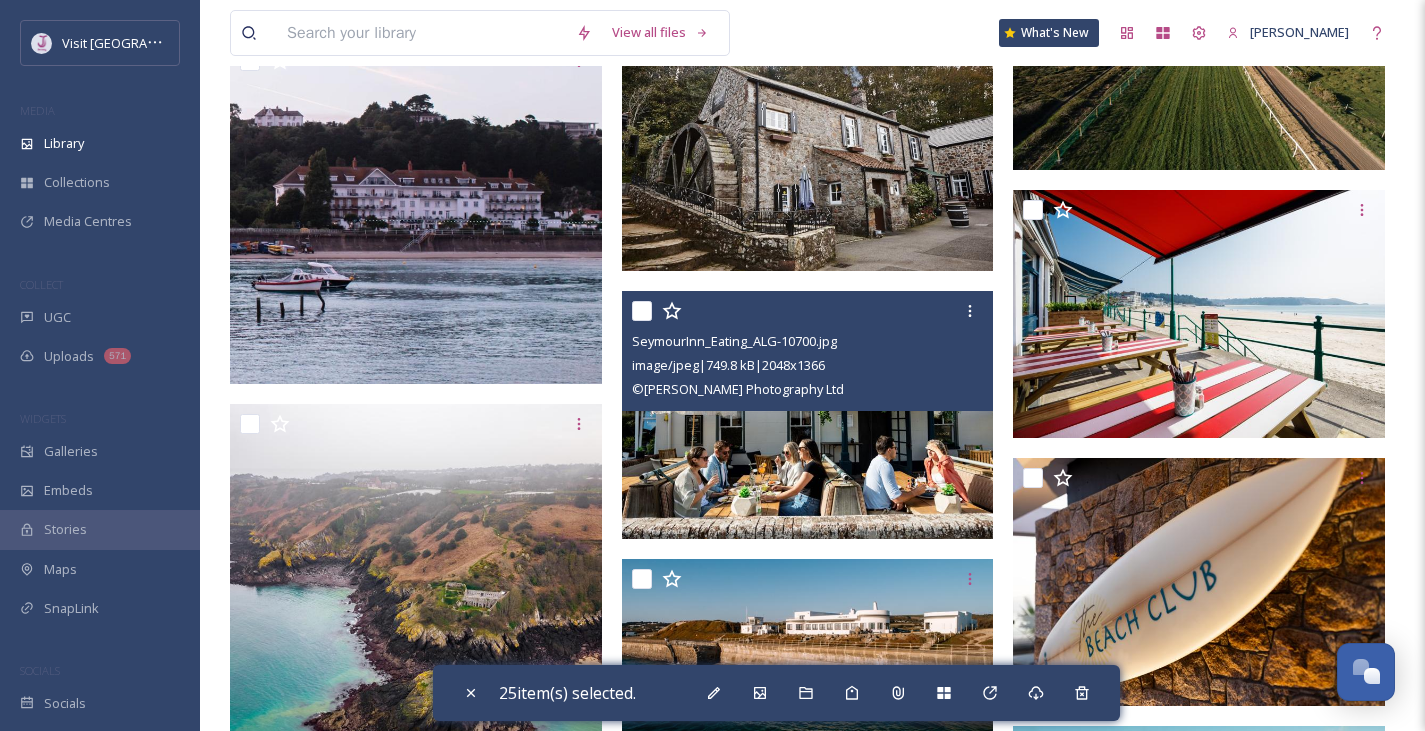 click at bounding box center (642, 311) 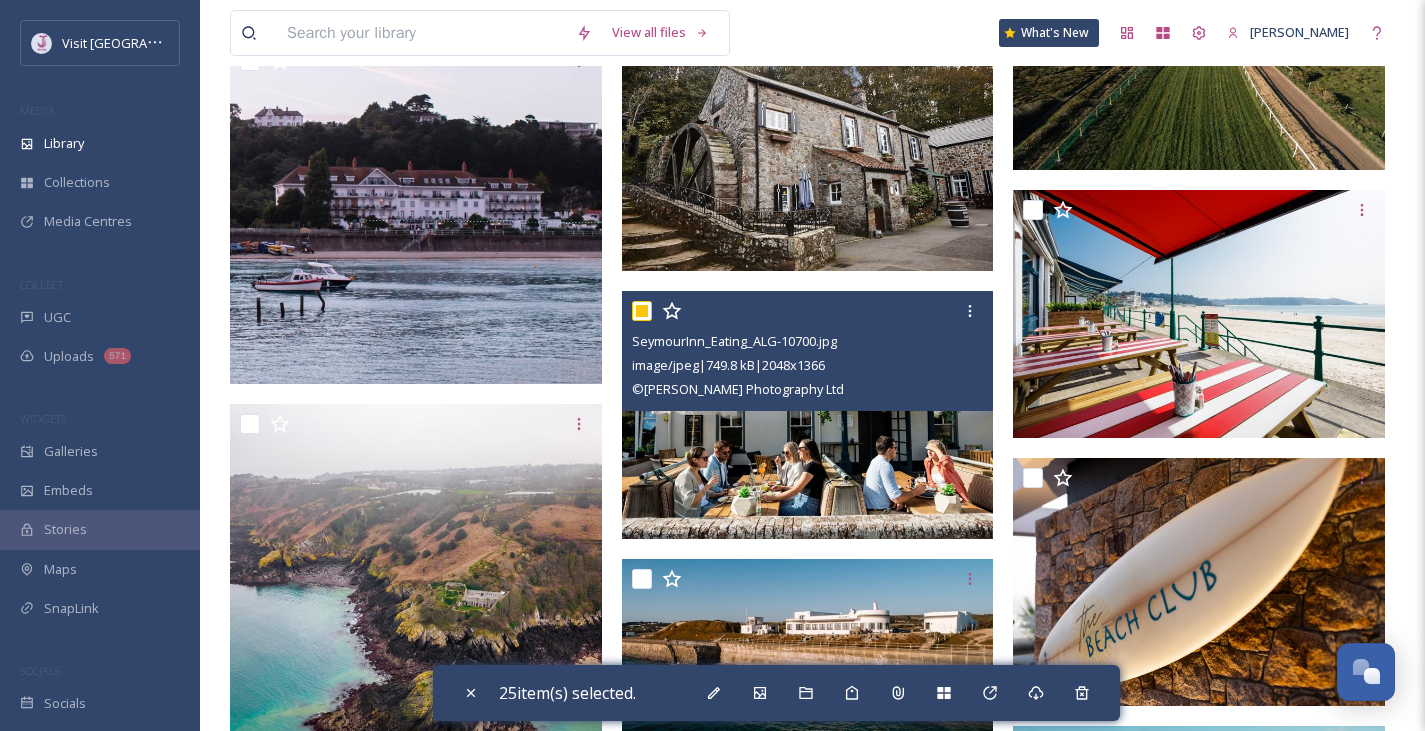 checkbox on "true" 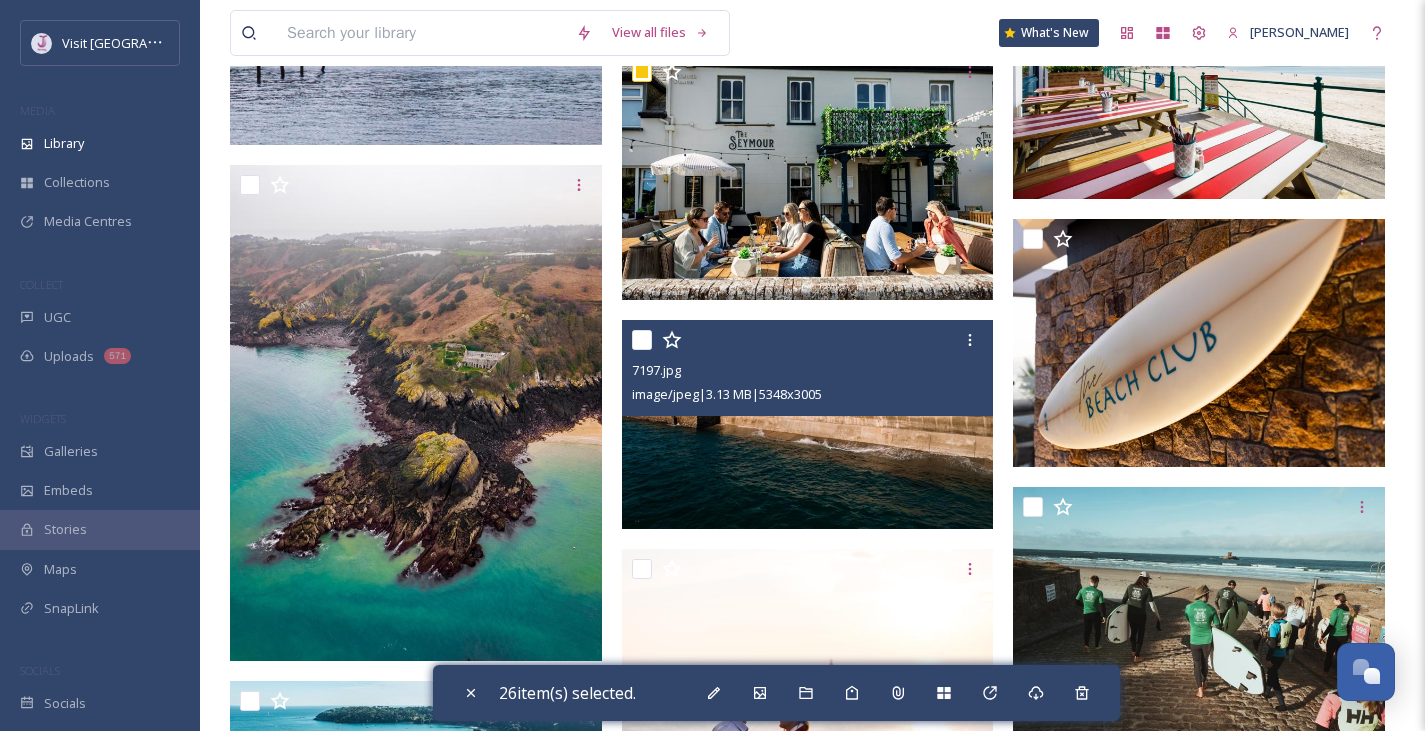 scroll, scrollTop: 14411, scrollLeft: 0, axis: vertical 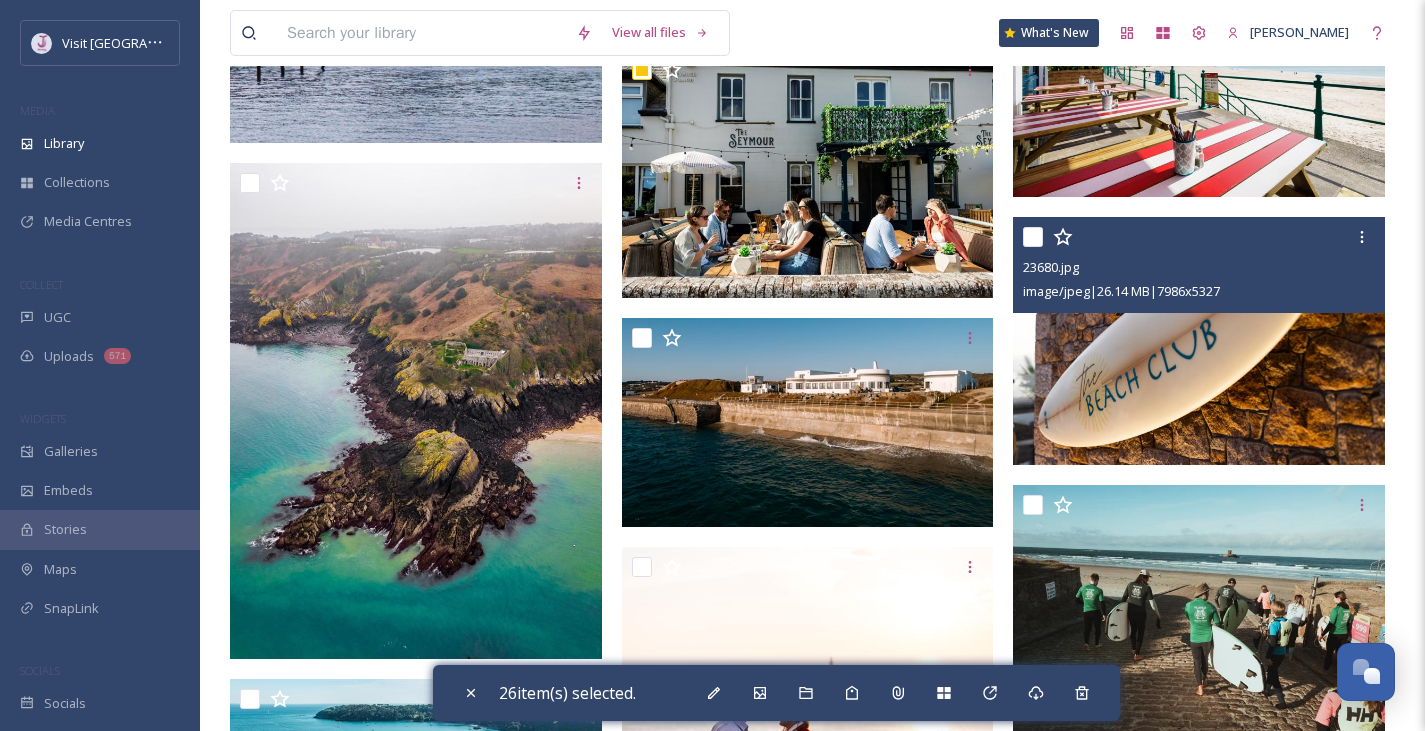 click at bounding box center (1033, 237) 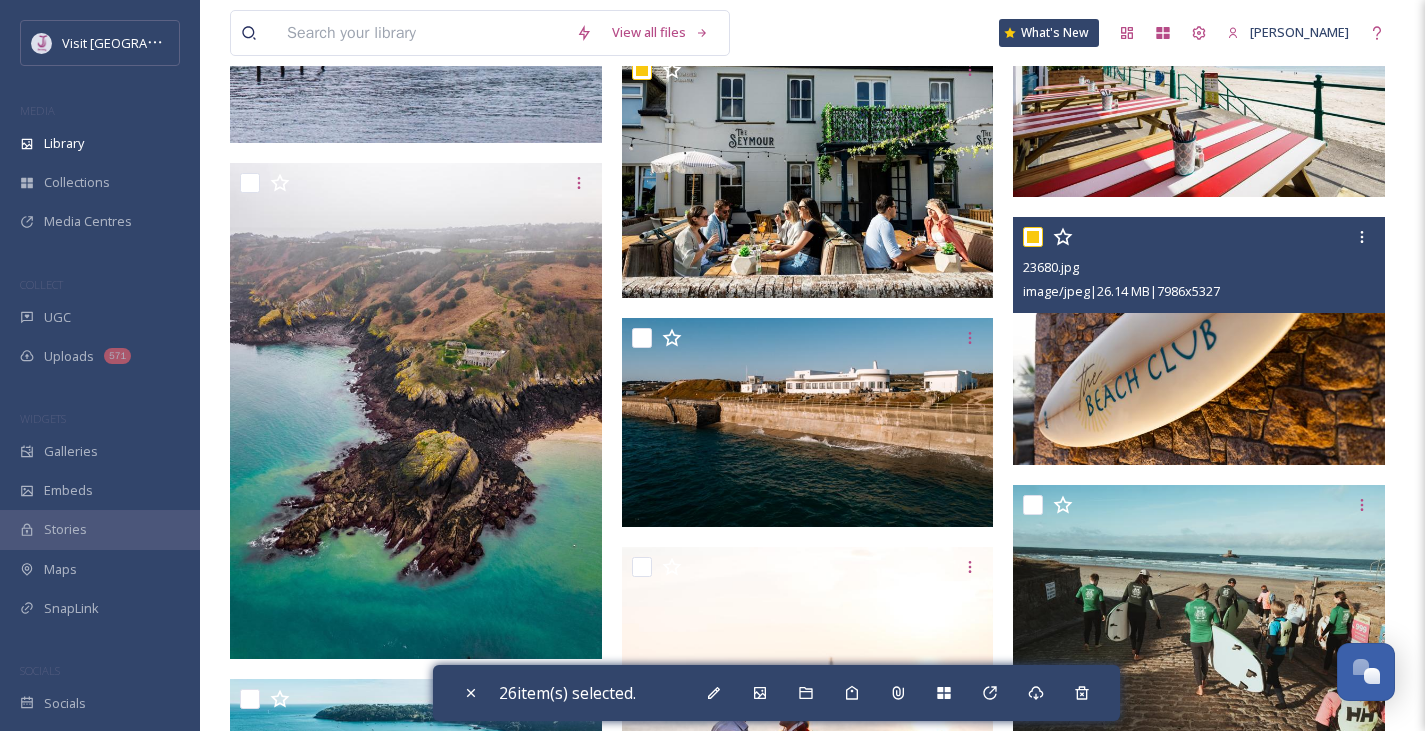 checkbox on "true" 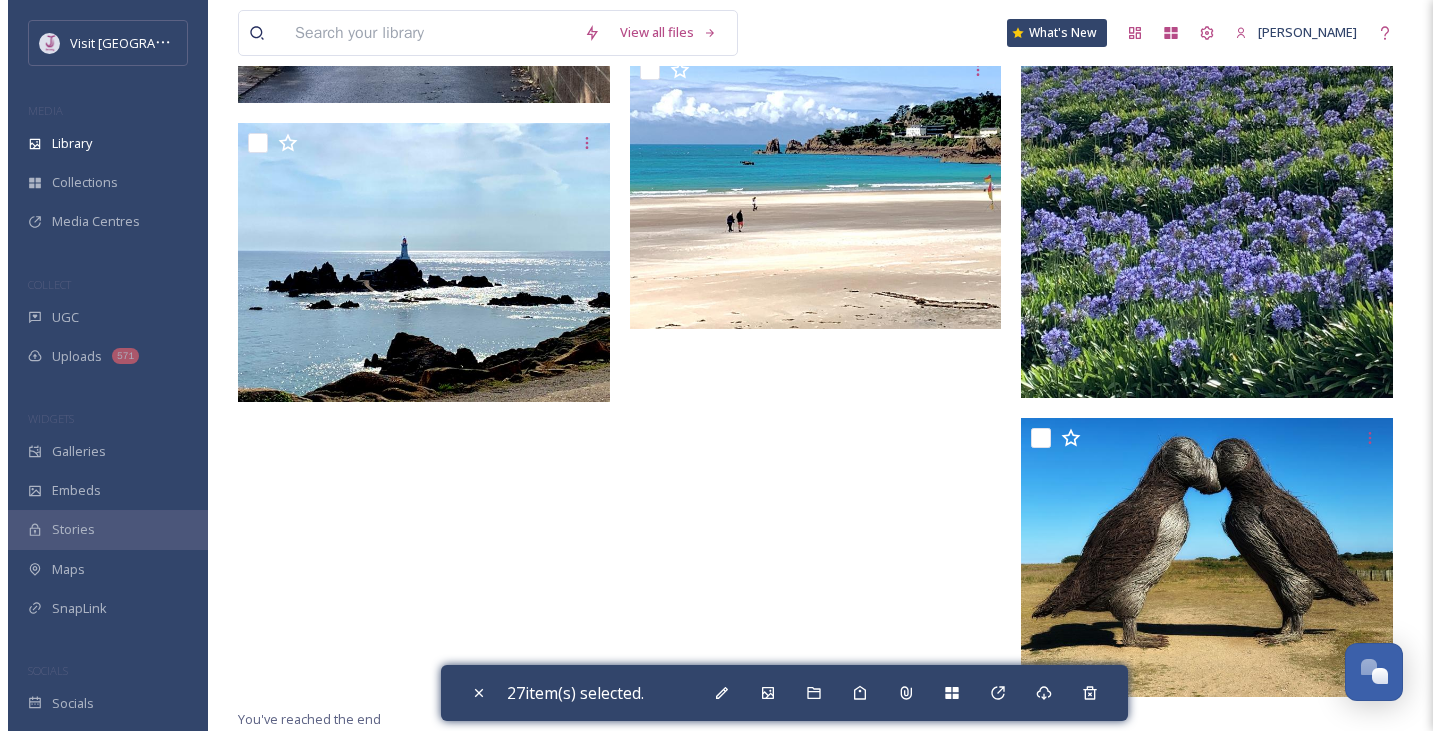 scroll, scrollTop: 25689, scrollLeft: 0, axis: vertical 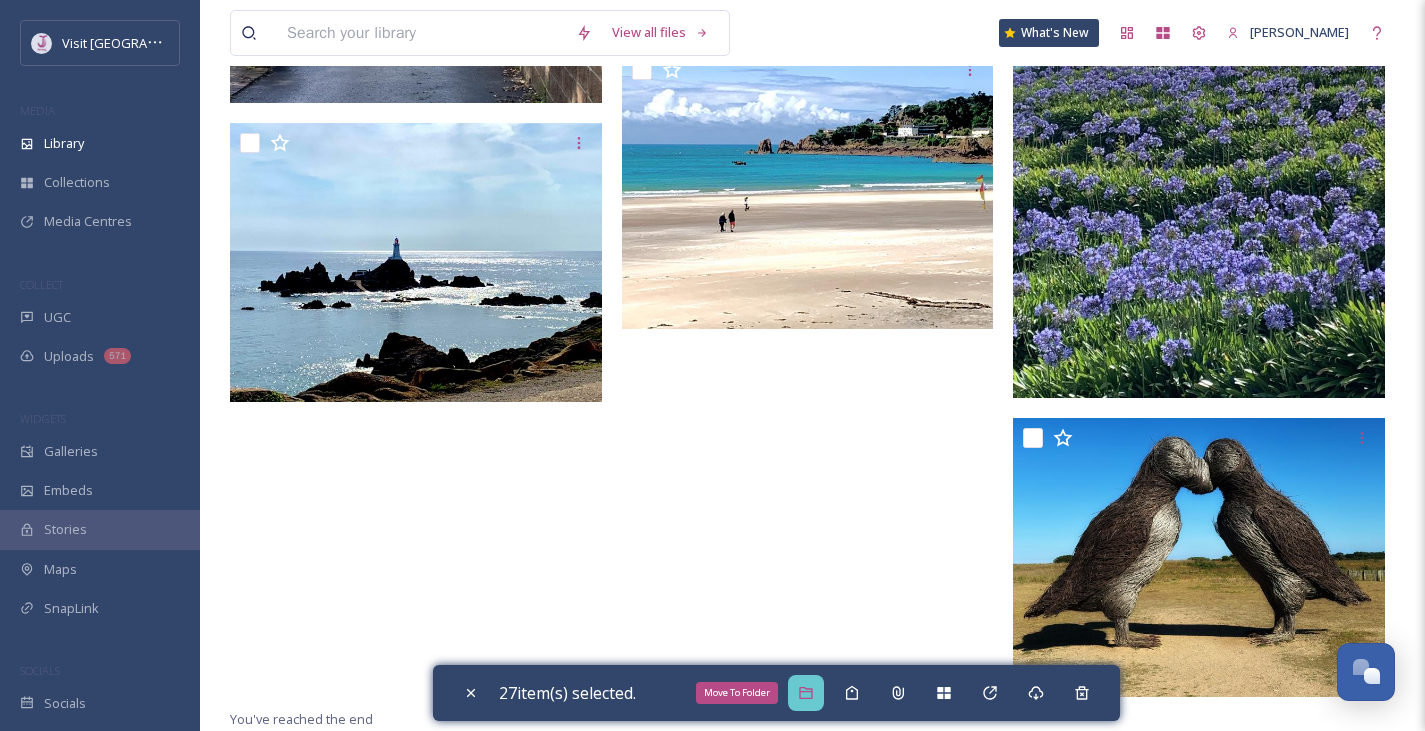 click on "Move To Folder" at bounding box center [806, 693] 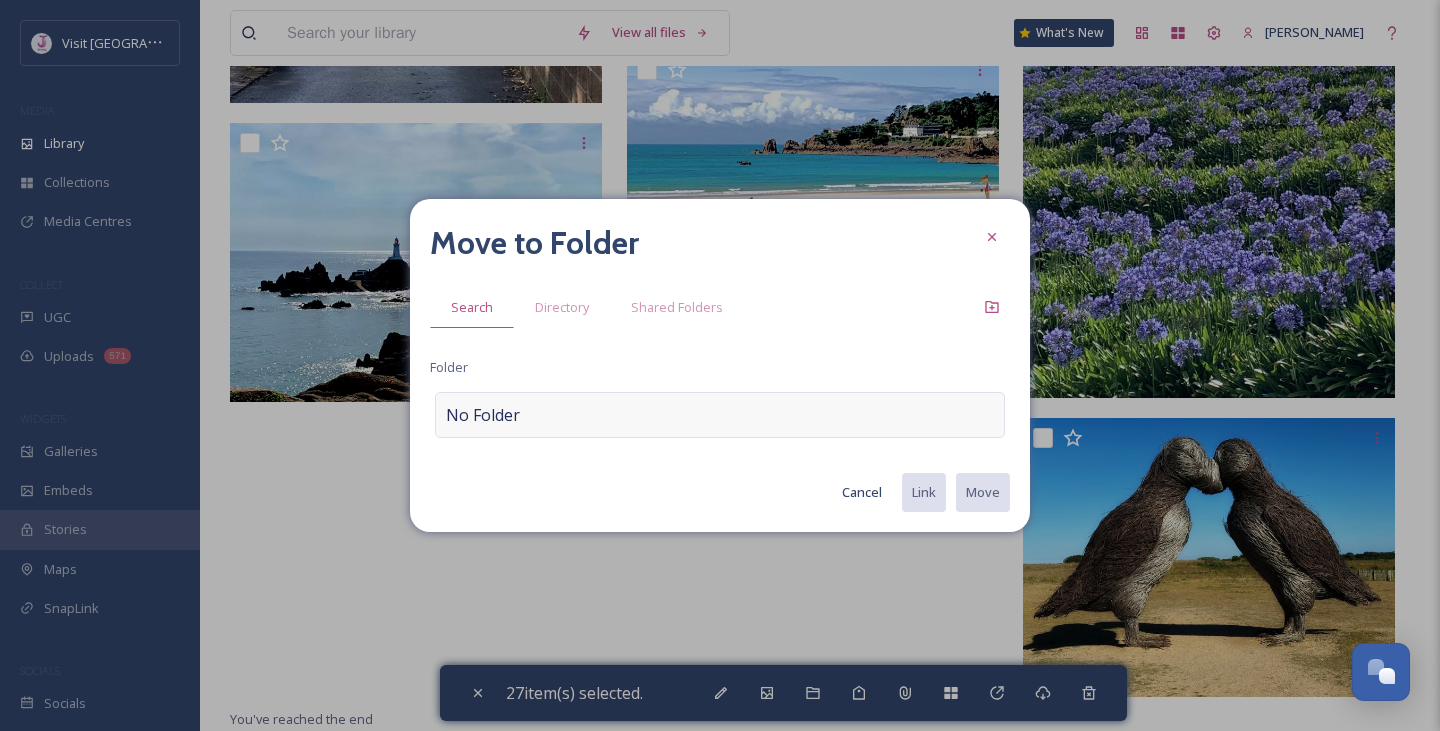 click on "No Folder" at bounding box center (483, 415) 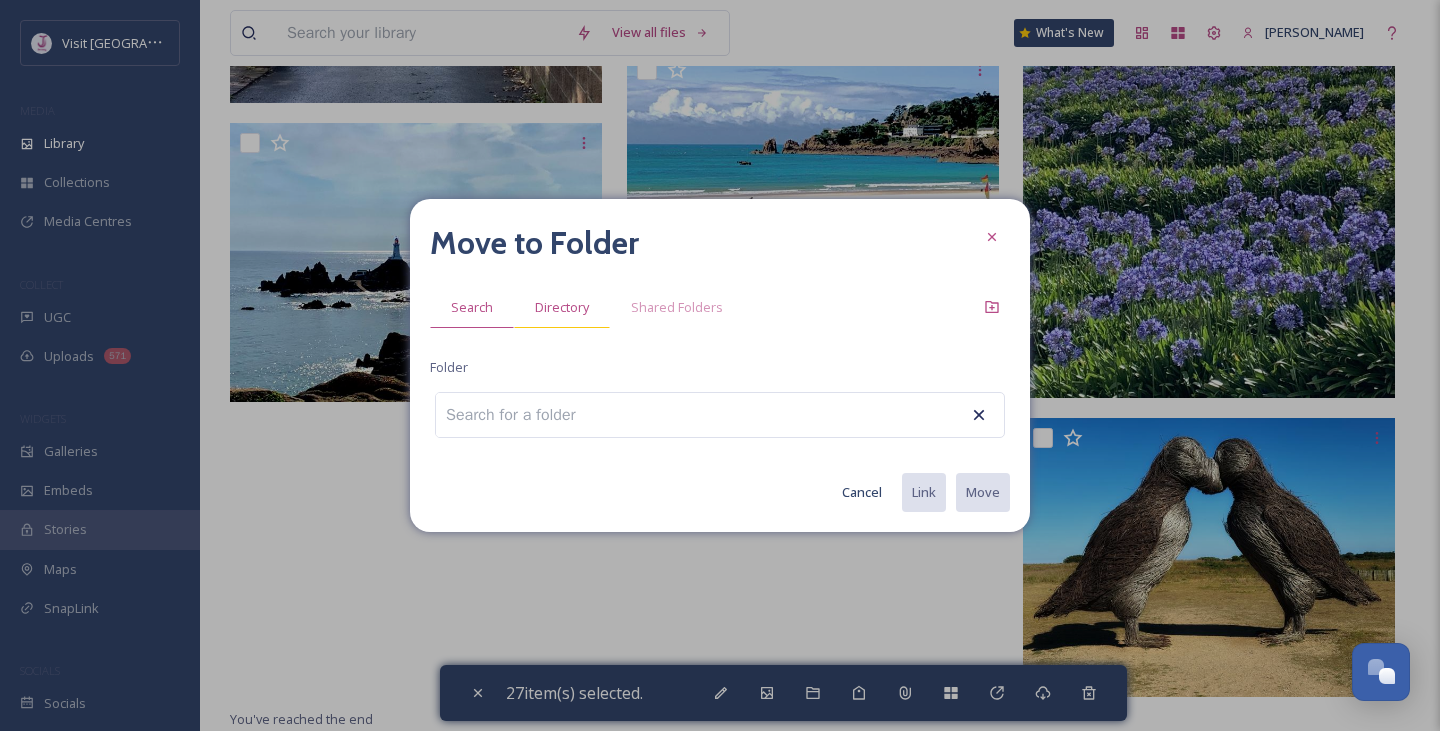 click on "Directory" at bounding box center (562, 307) 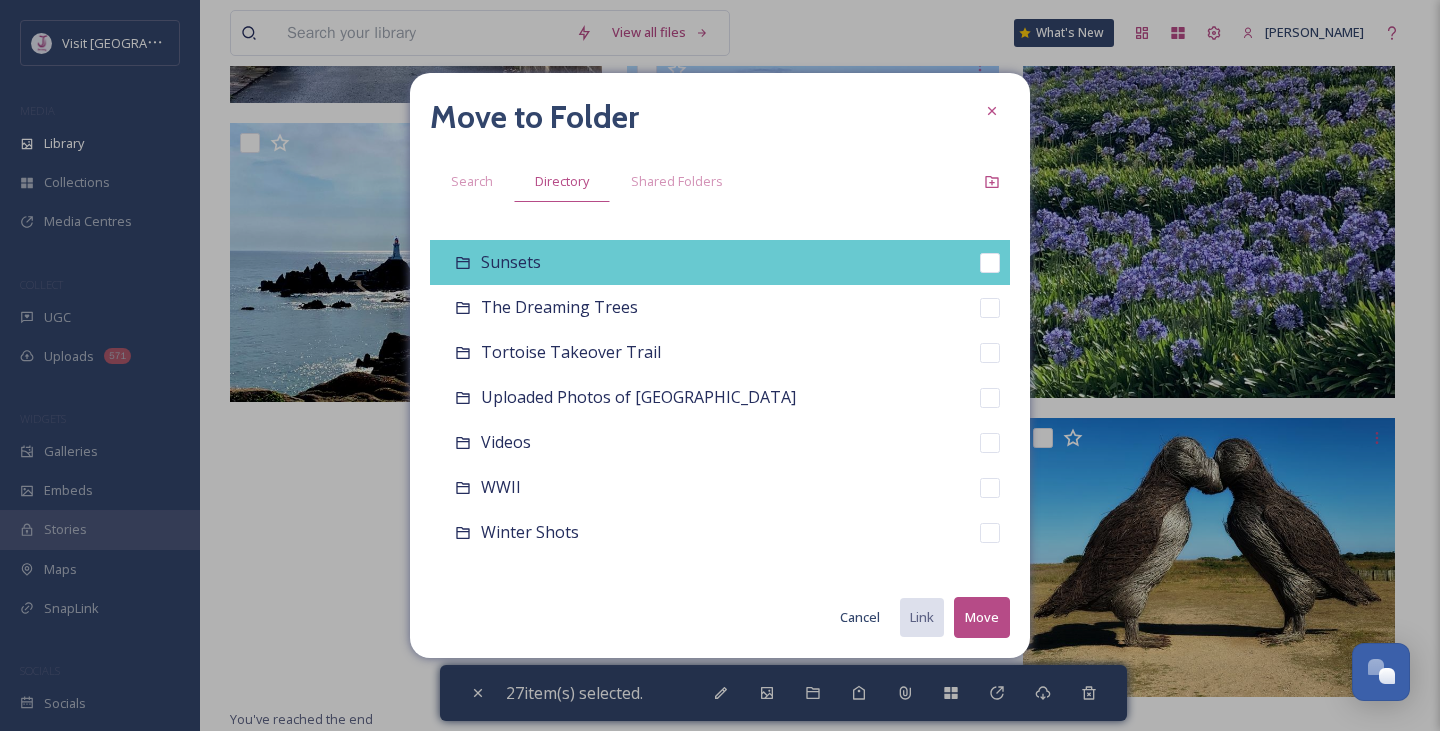 scroll, scrollTop: 1179, scrollLeft: 0, axis: vertical 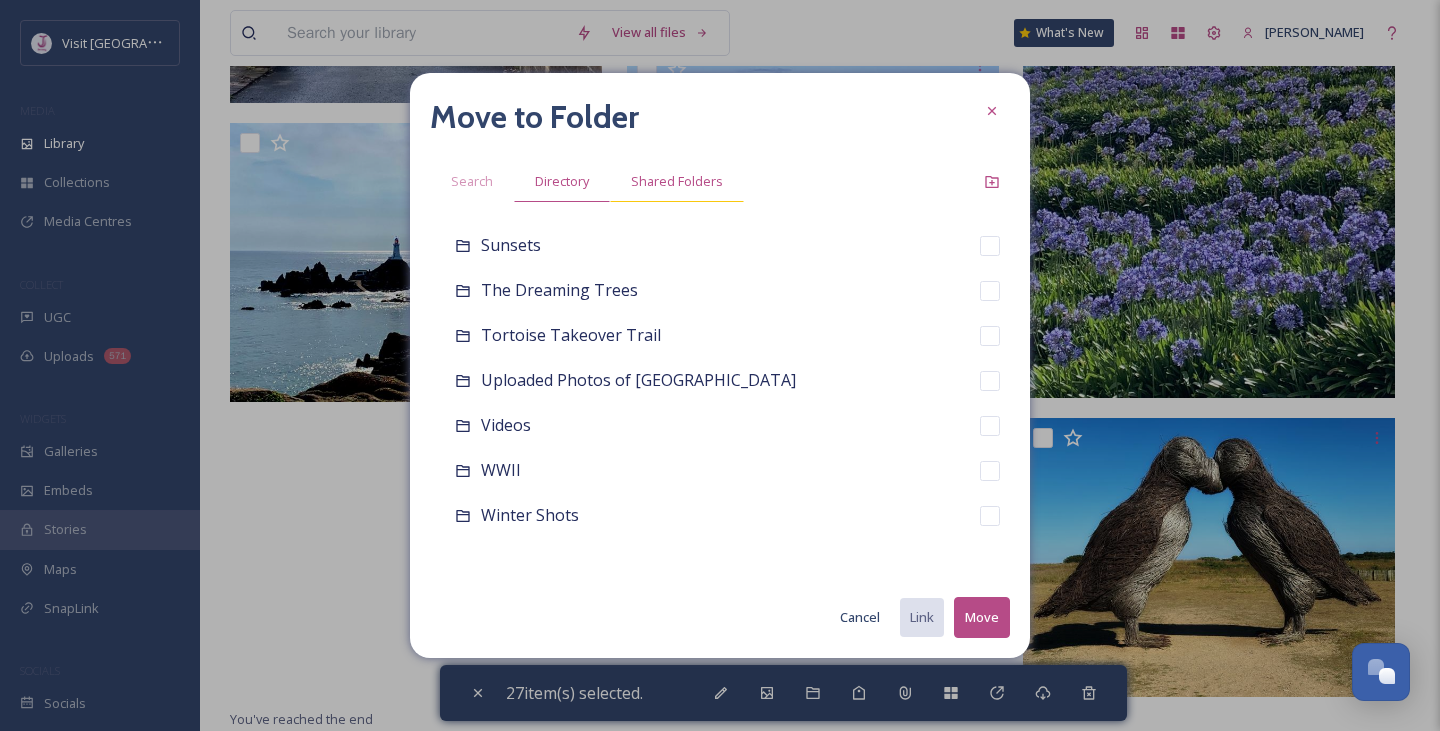 click on "Shared Folders" at bounding box center [677, 181] 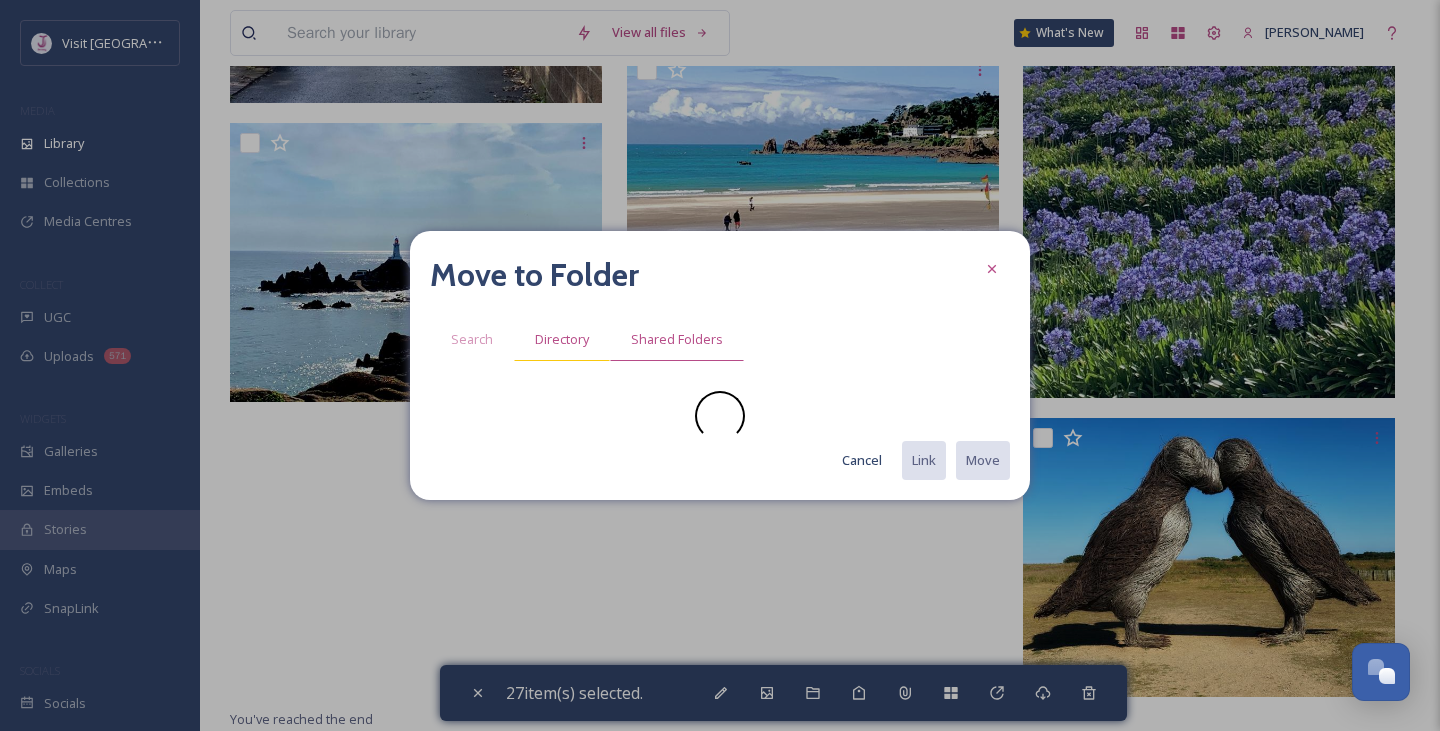 click on "Directory" at bounding box center (562, 339) 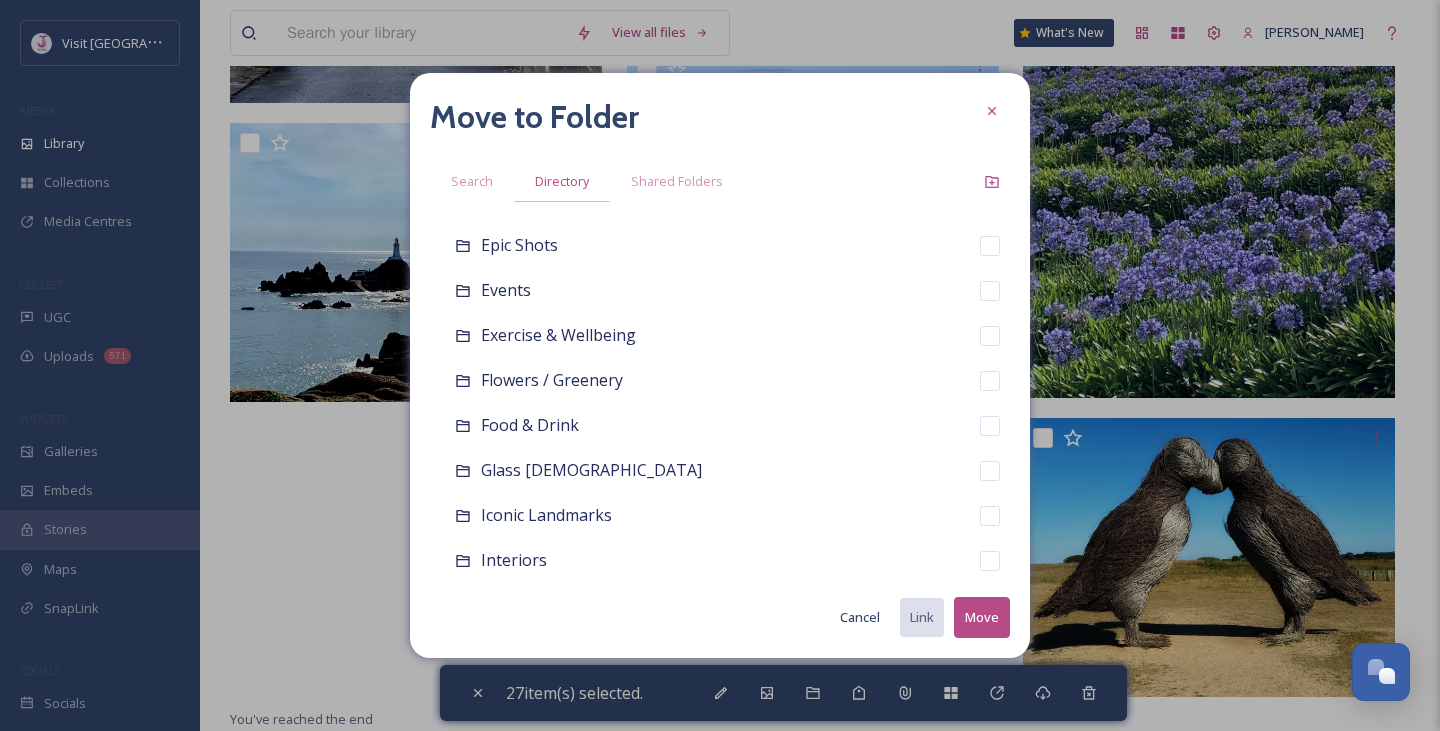 scroll, scrollTop: 0, scrollLeft: 0, axis: both 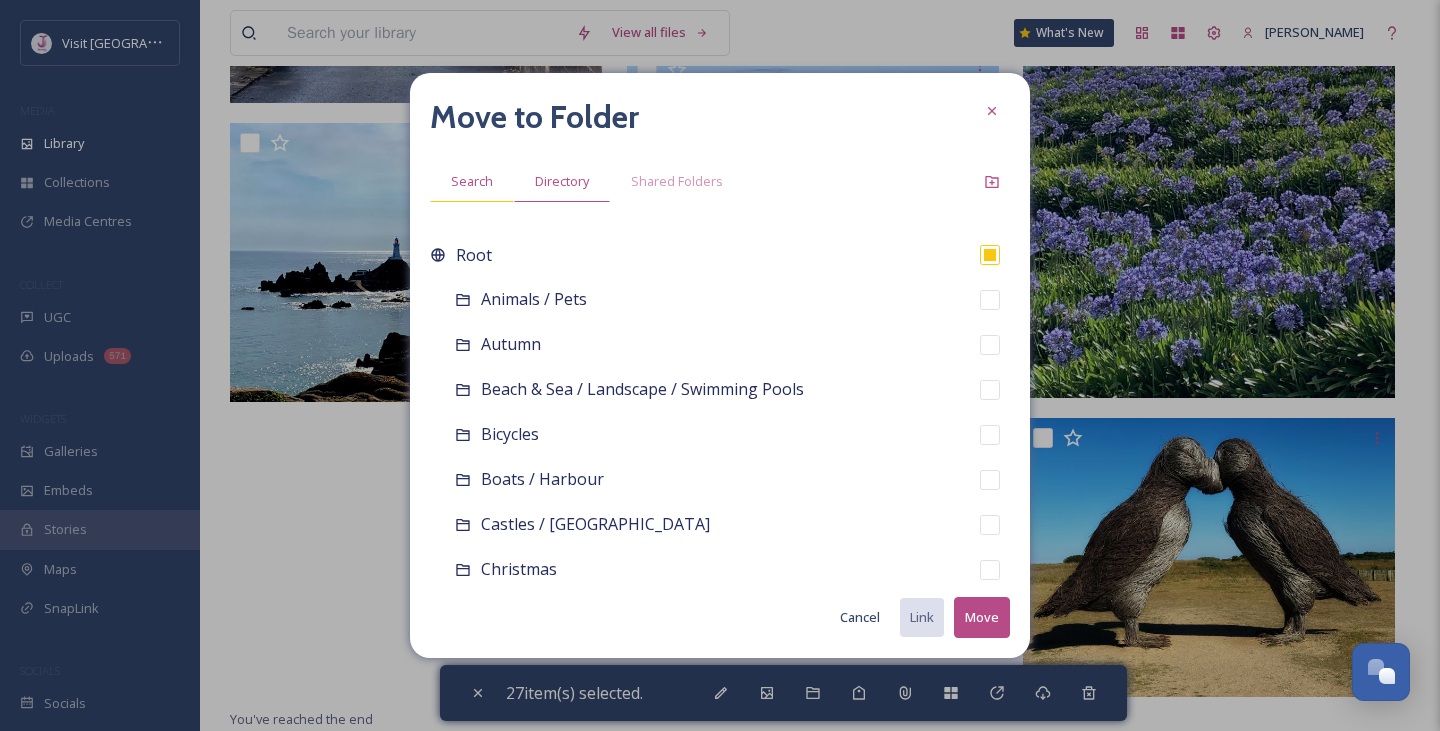 click on "Search" at bounding box center (472, 181) 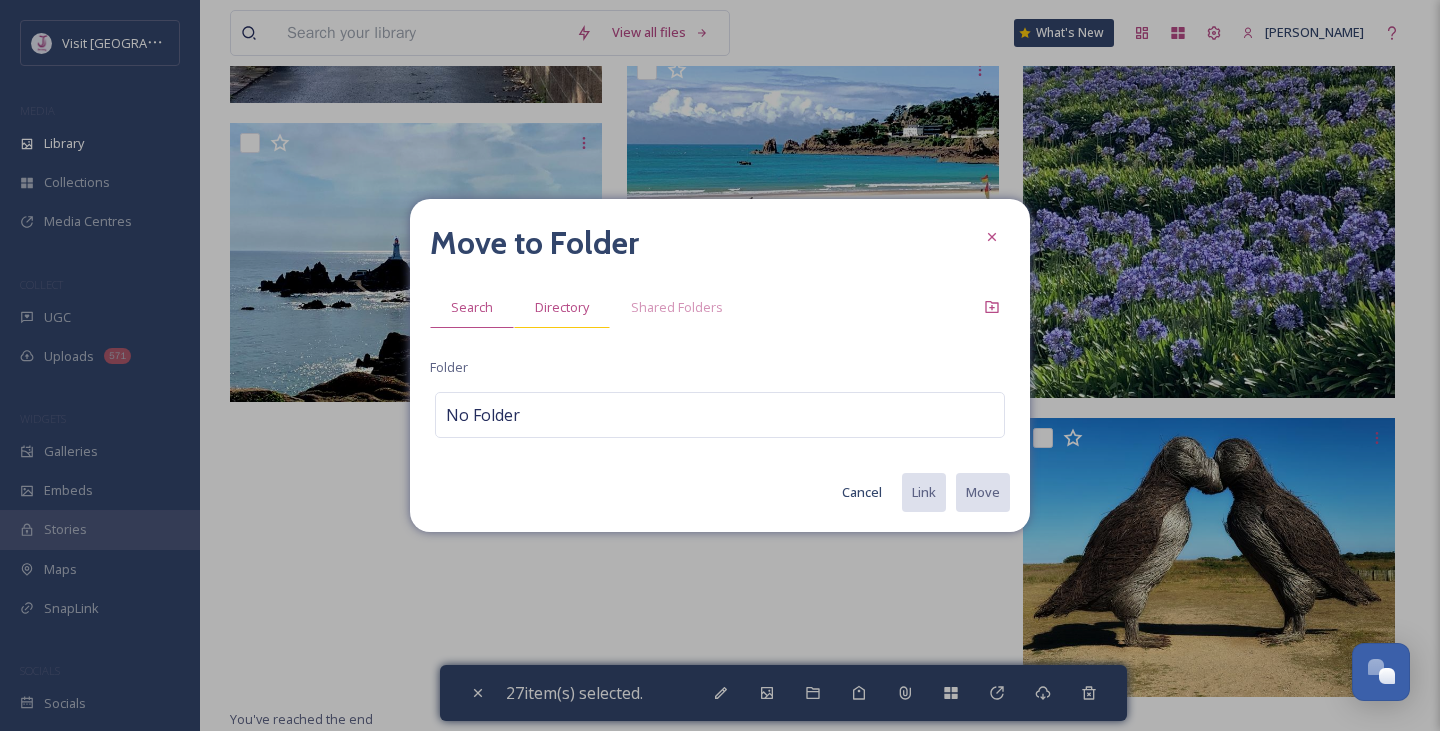 click on "Directory" at bounding box center [562, 307] 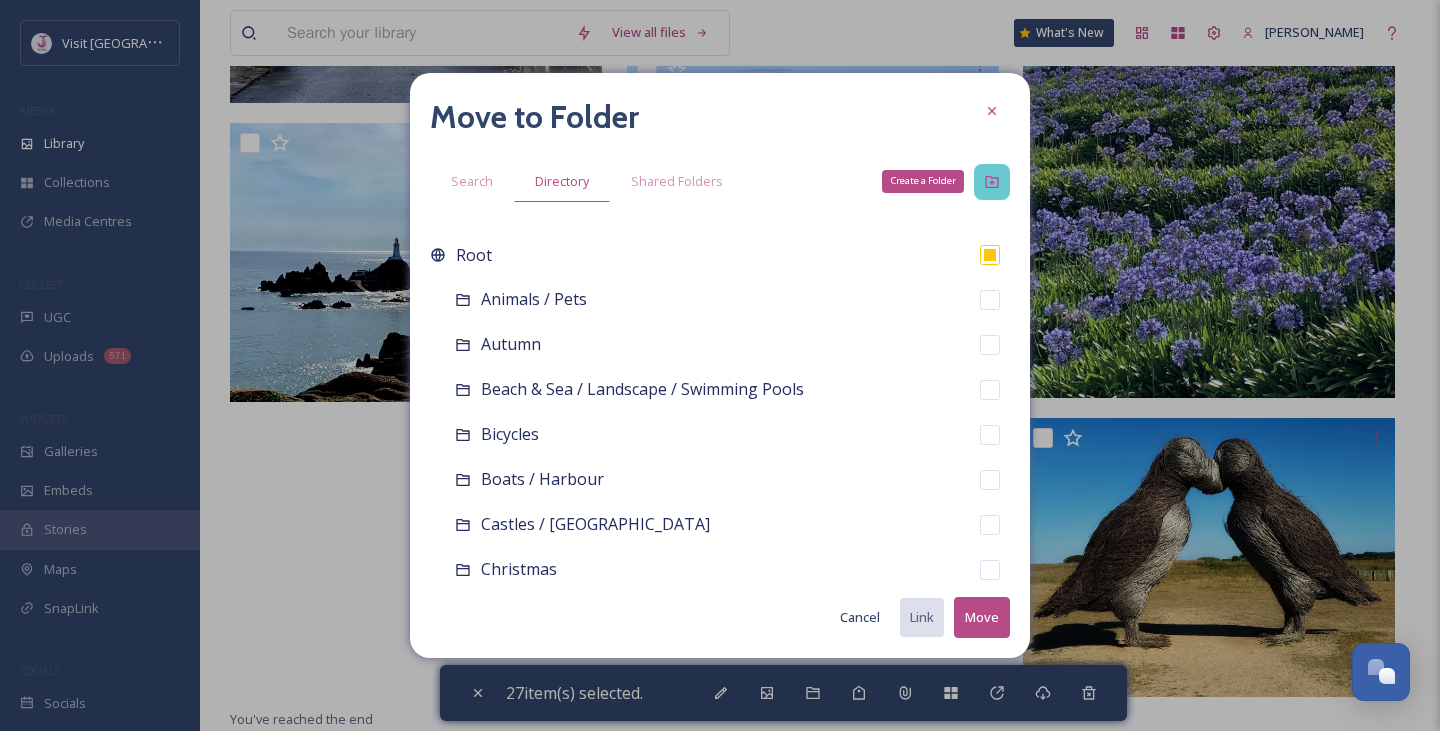 click 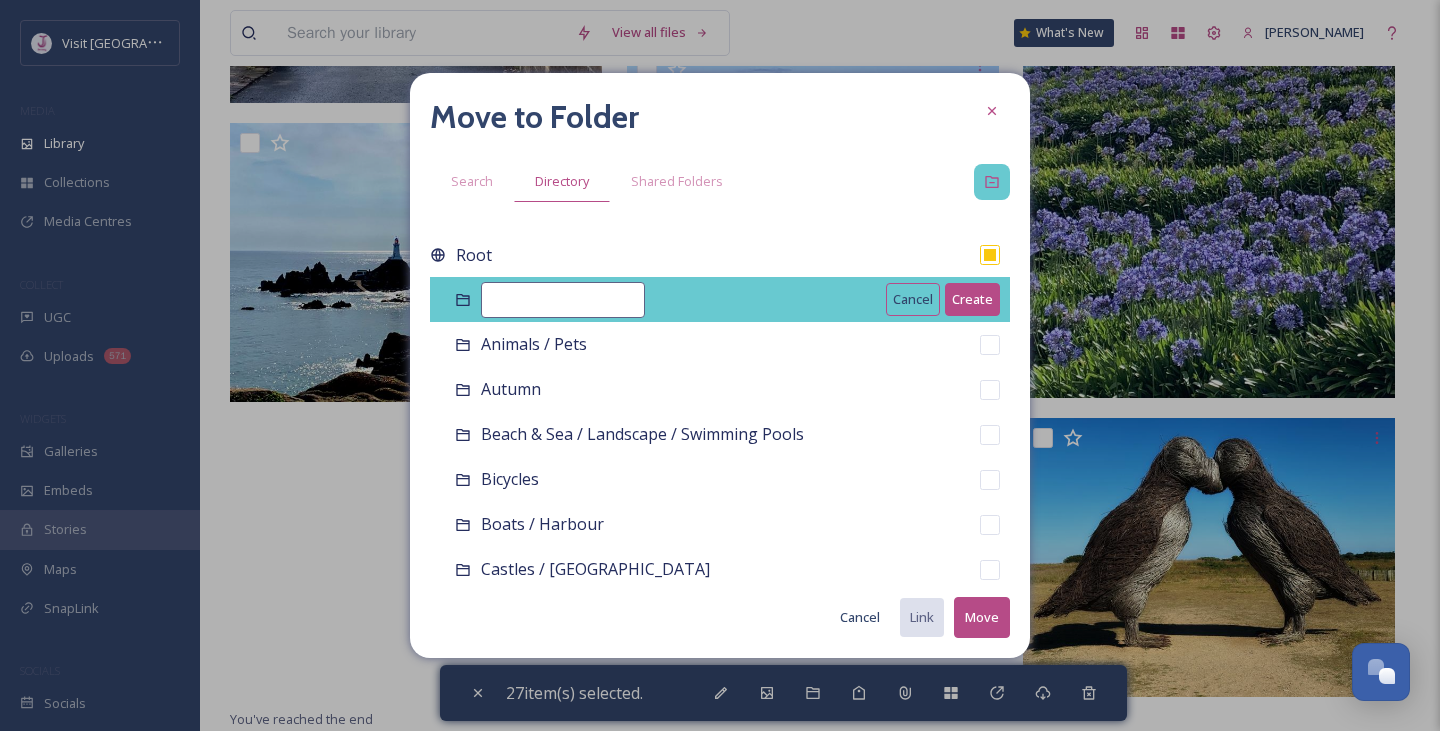 click at bounding box center [563, 300] 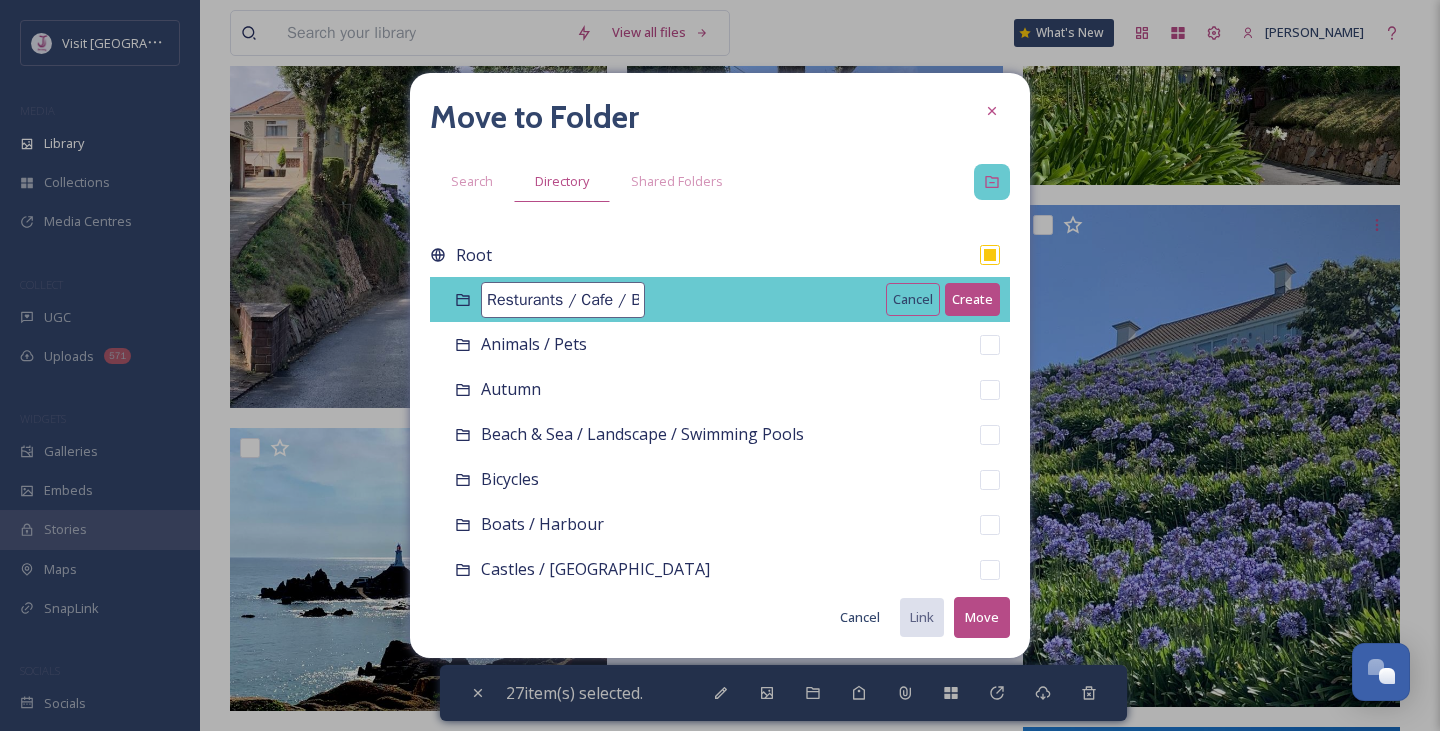 click on "Resturants / Cafe / Bars" at bounding box center [563, 300] 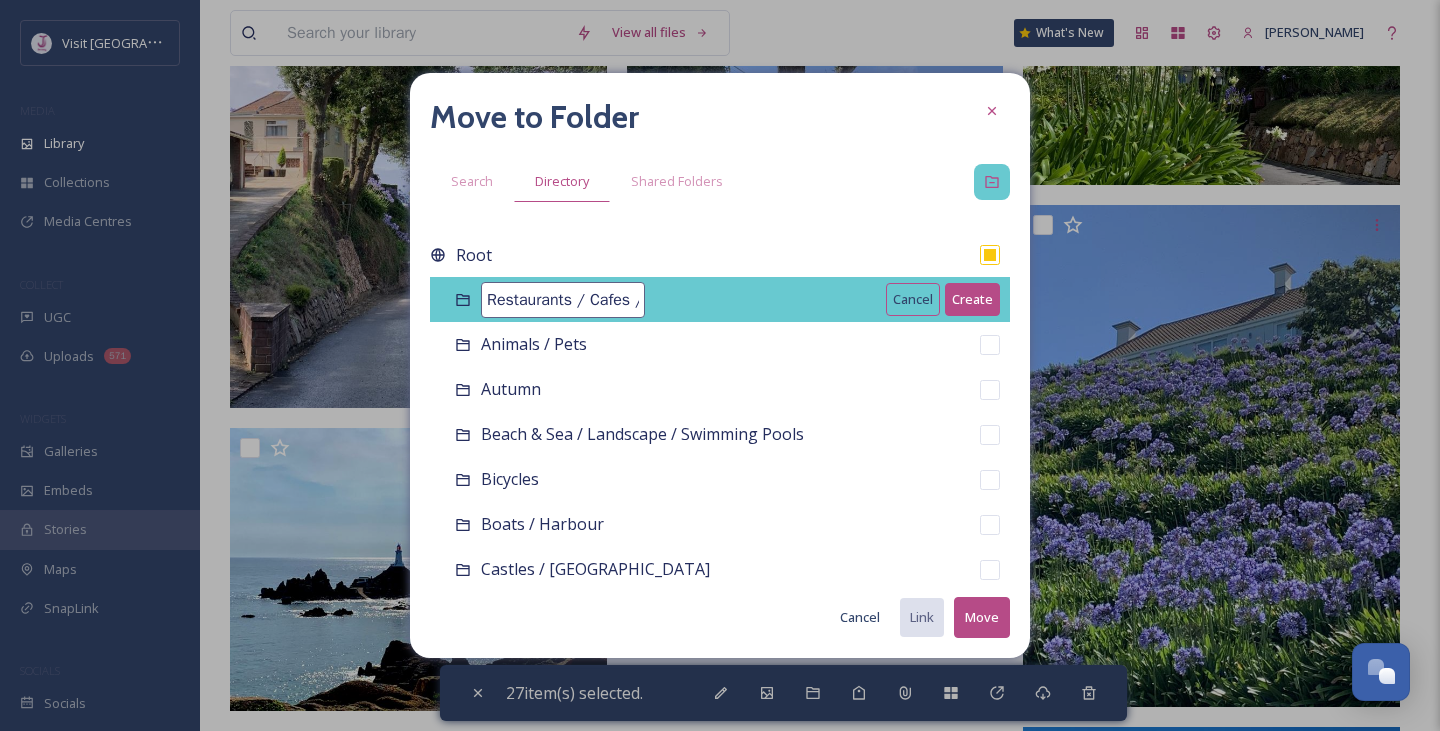 type on "Restaurants / Cafes / Bars" 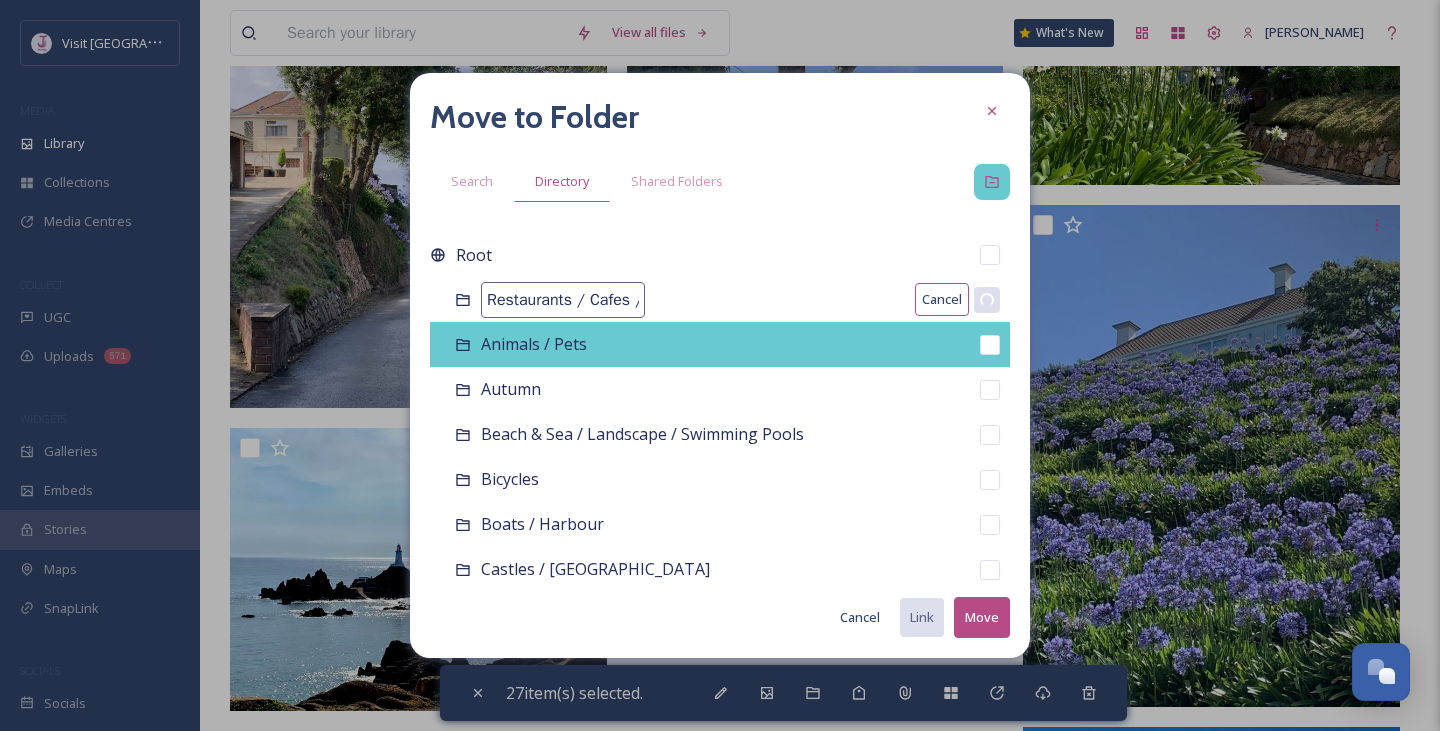 checkbox on "false" 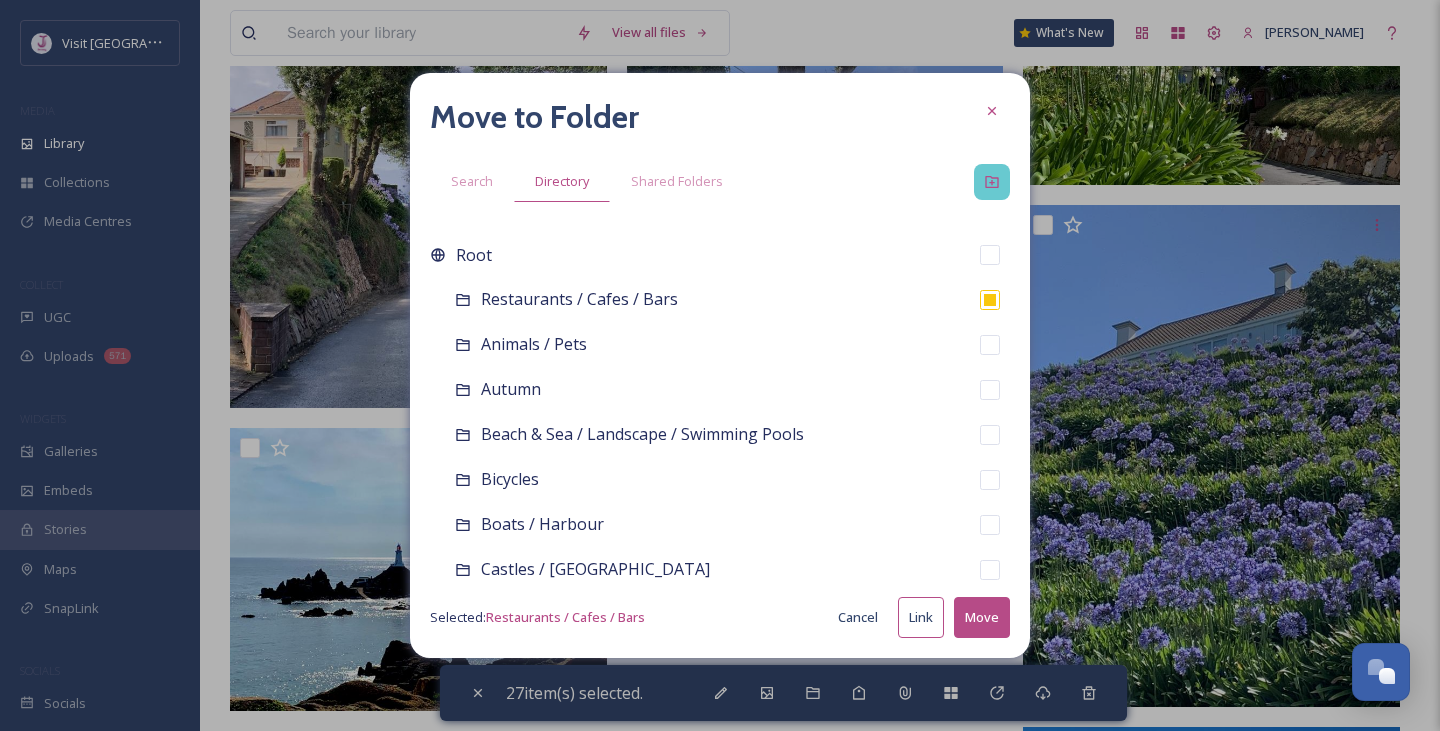 click on "Move" at bounding box center (982, 617) 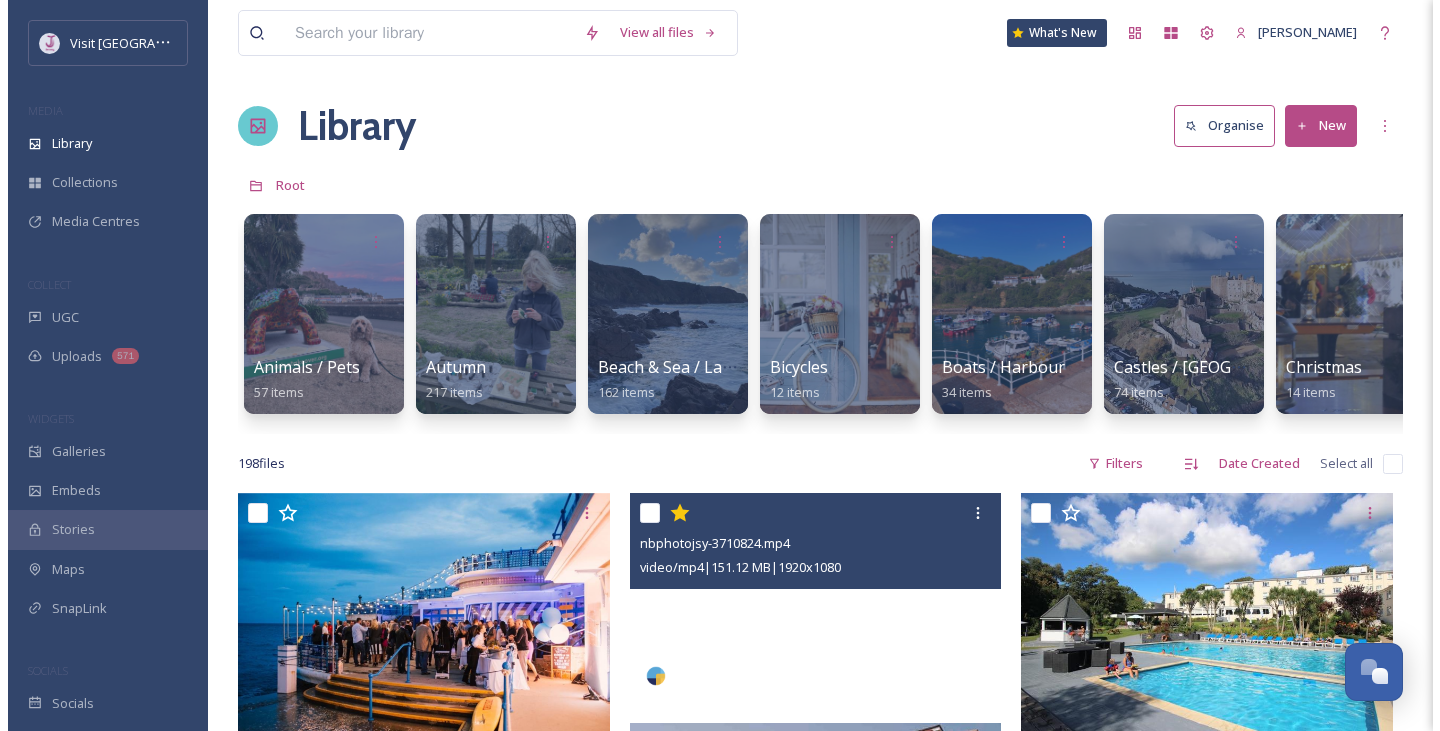 scroll, scrollTop: 206, scrollLeft: 0, axis: vertical 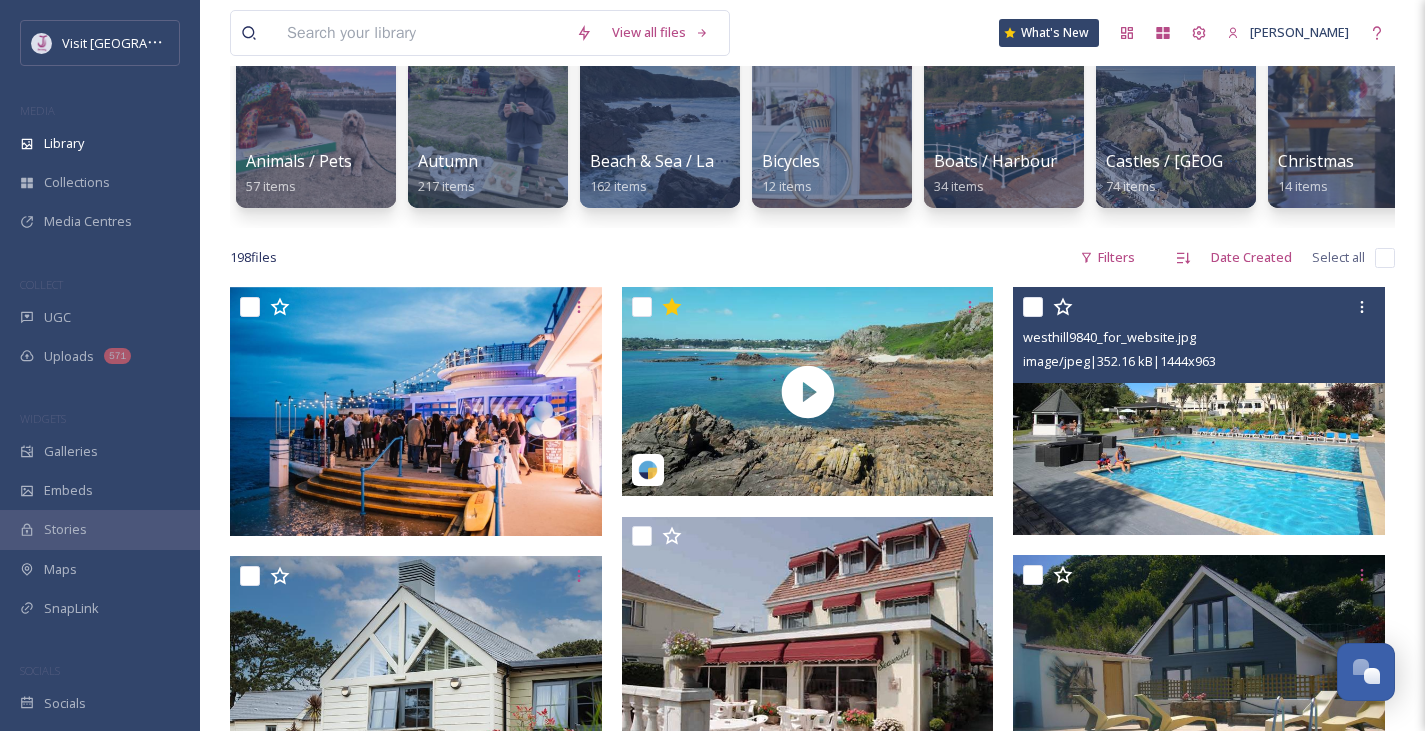 click at bounding box center [1033, 307] 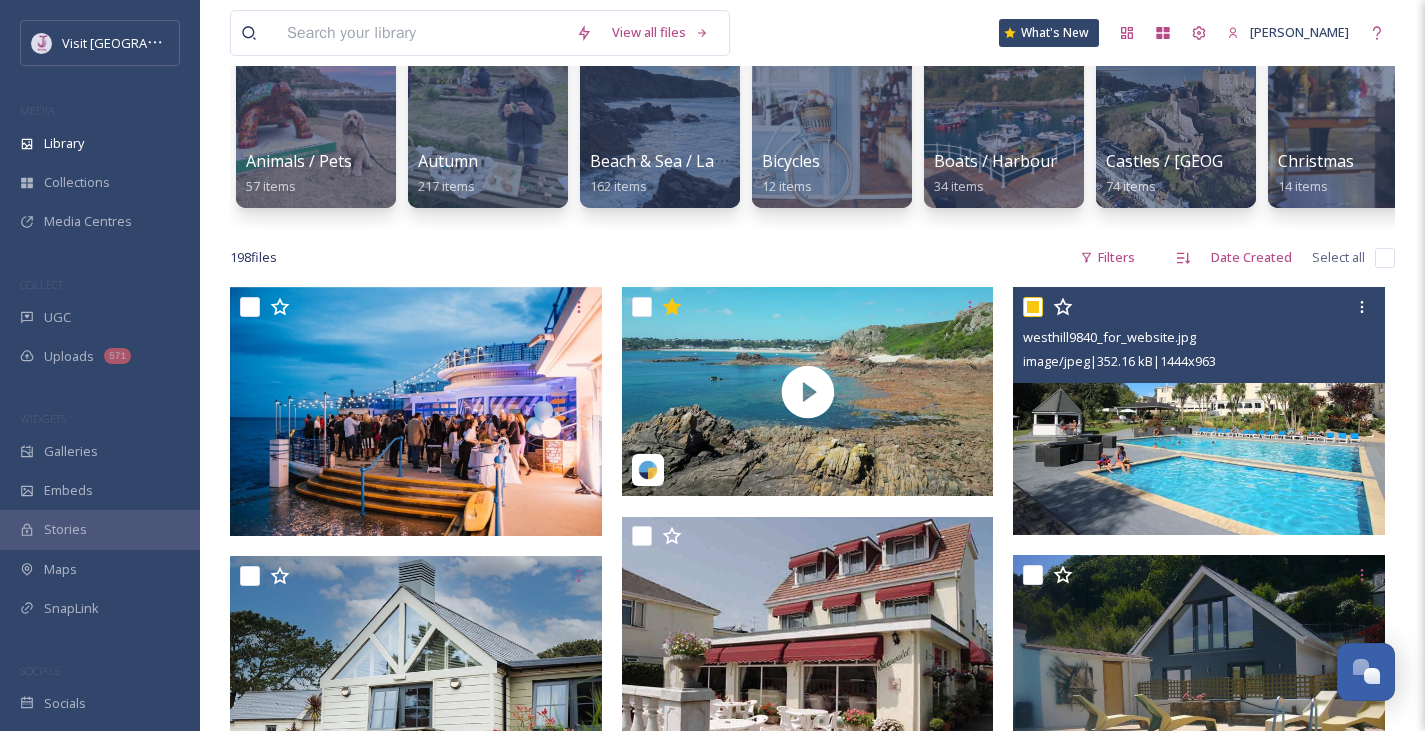 checkbox on "true" 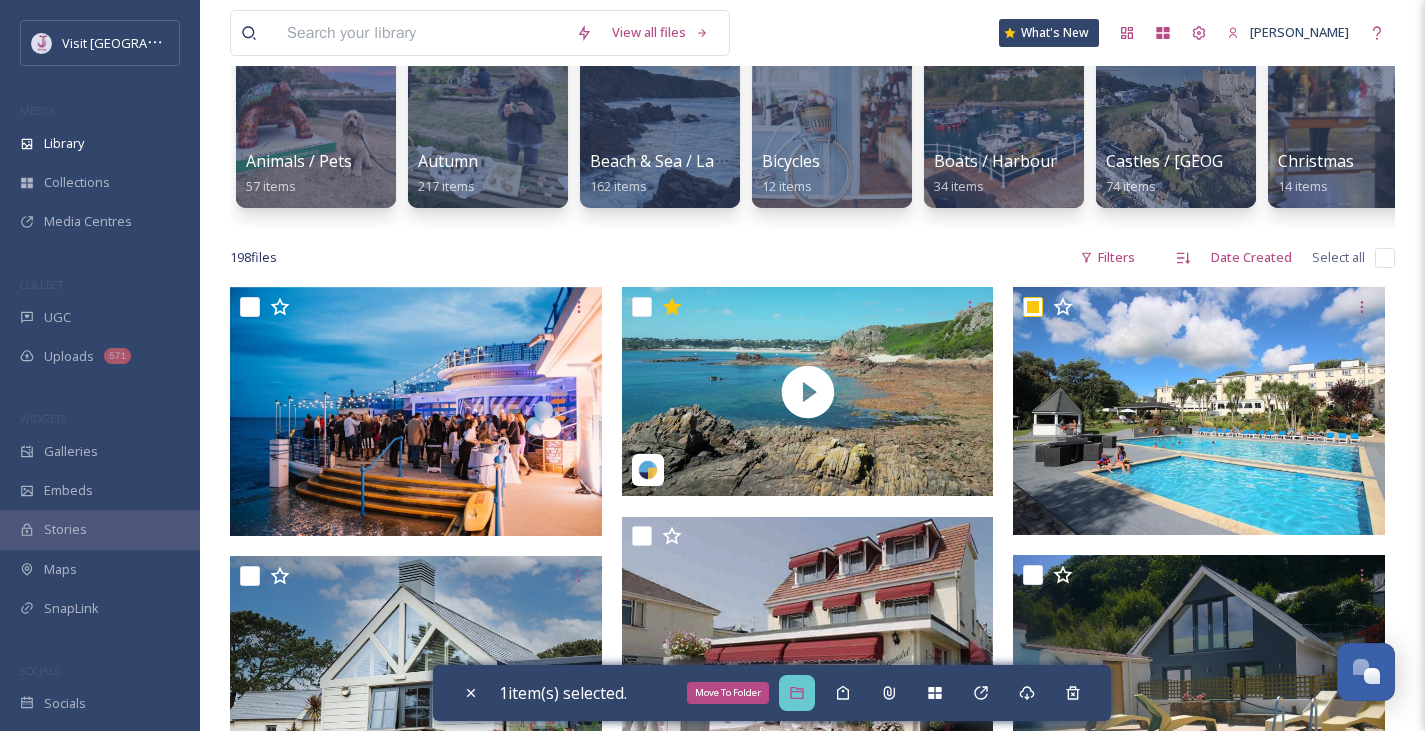 click 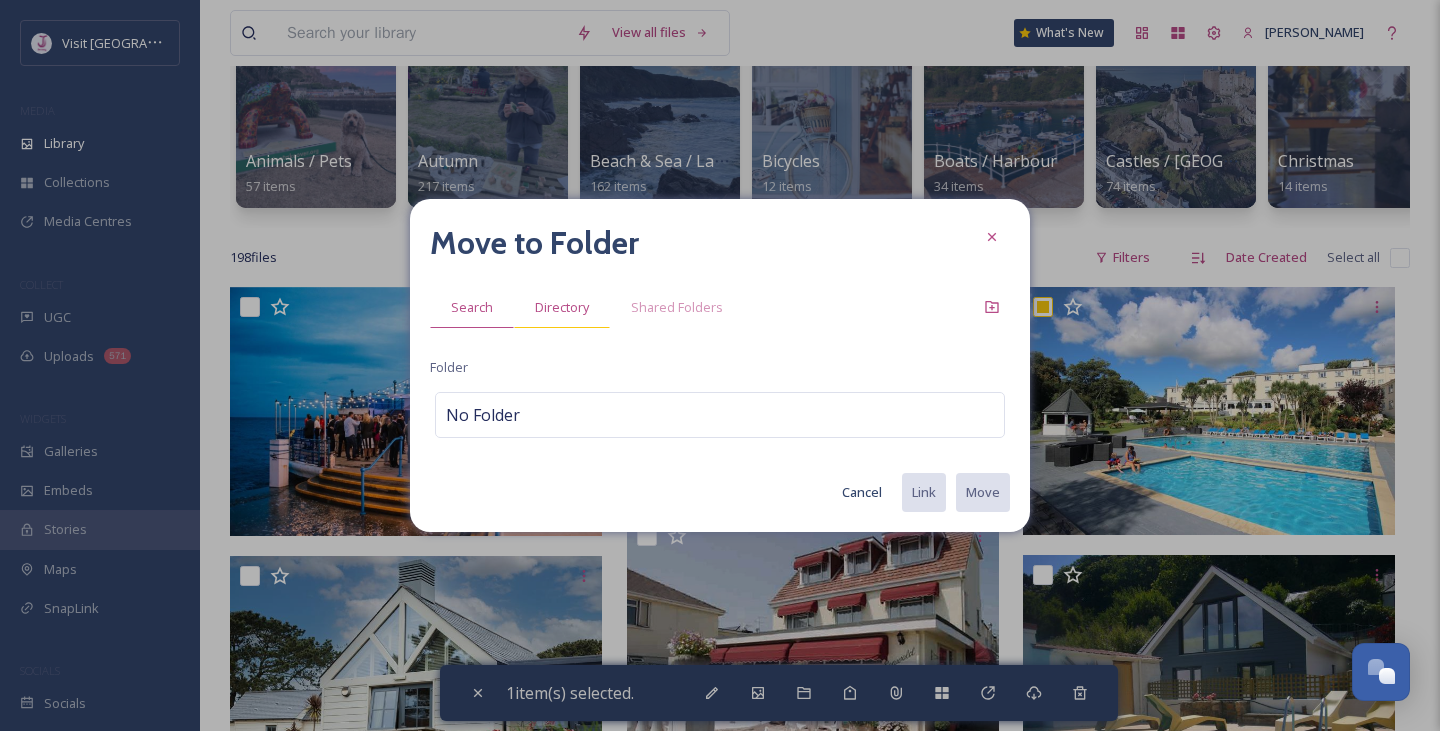 click on "Directory" at bounding box center (562, 307) 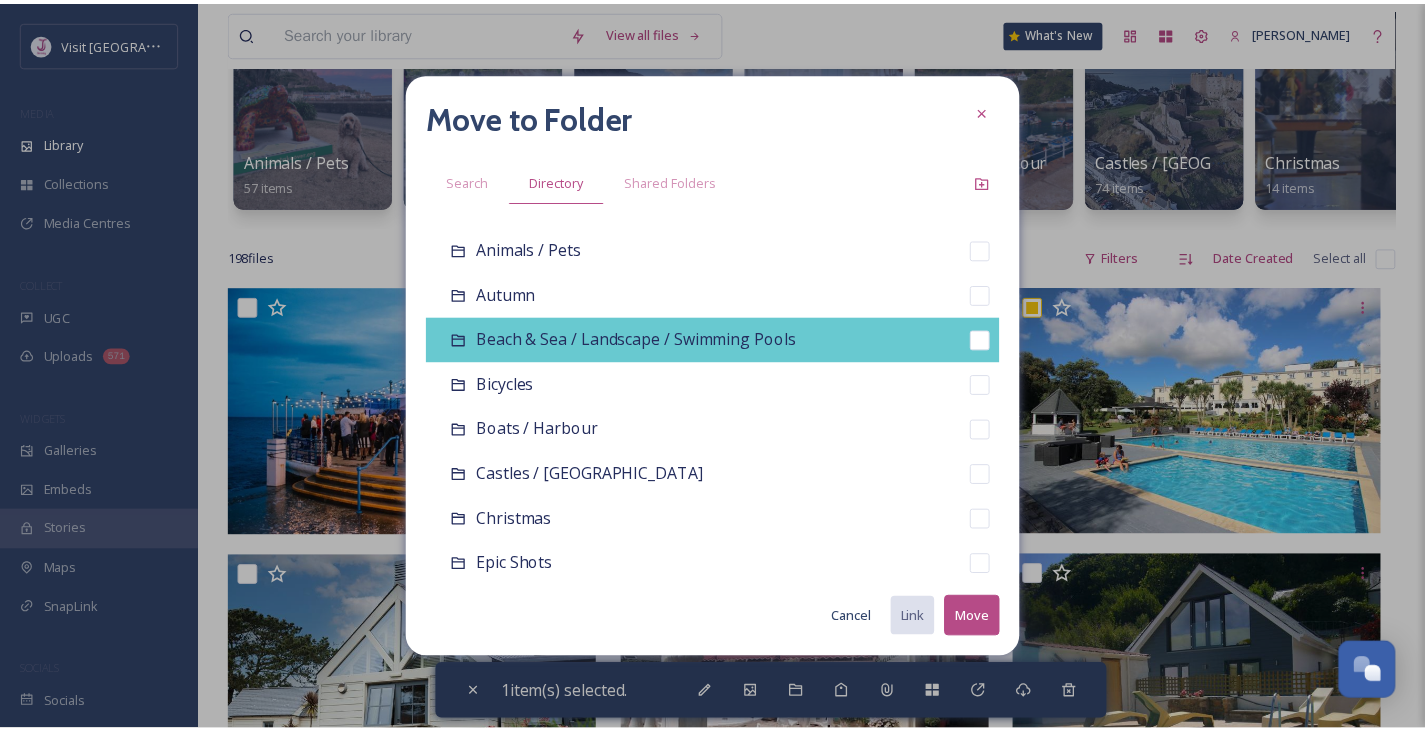 scroll, scrollTop: 49, scrollLeft: 0, axis: vertical 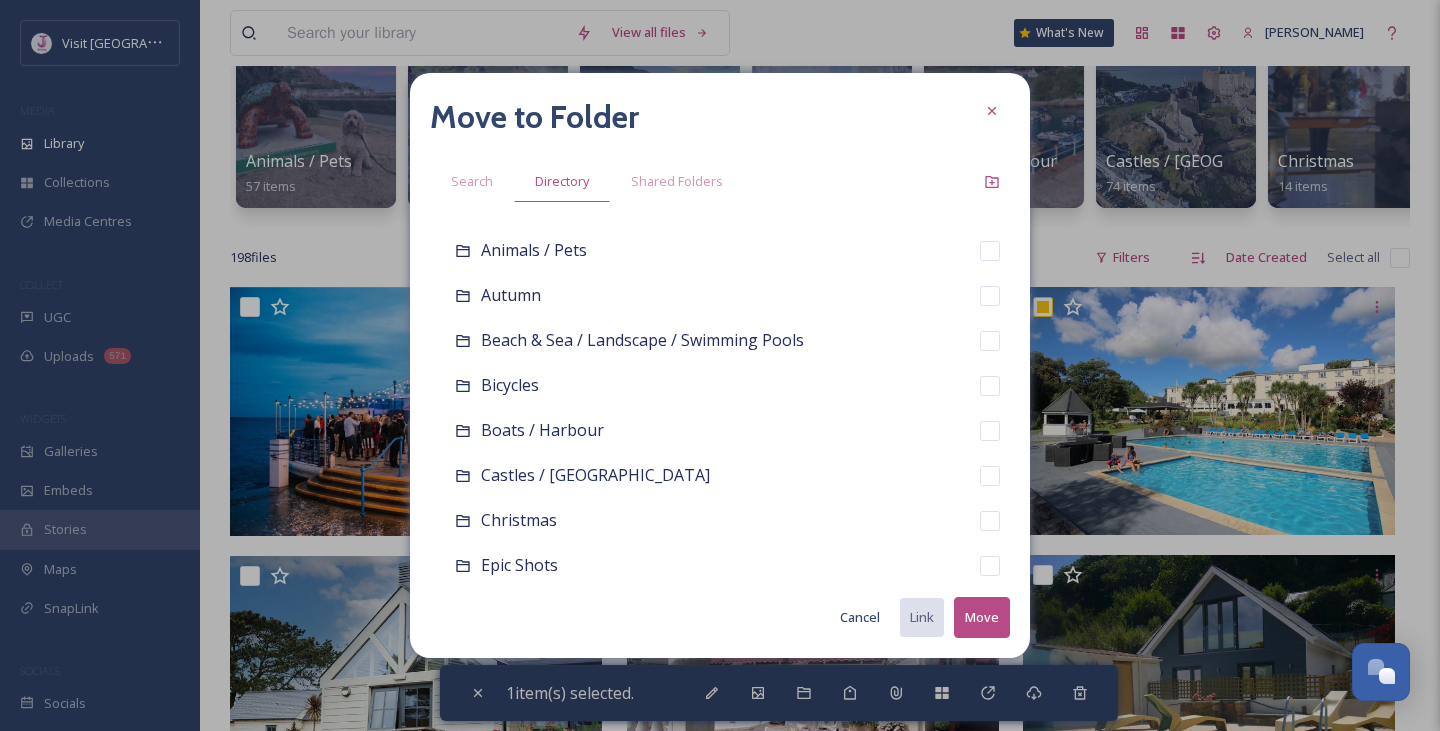 click on "Cancel" at bounding box center (860, 617) 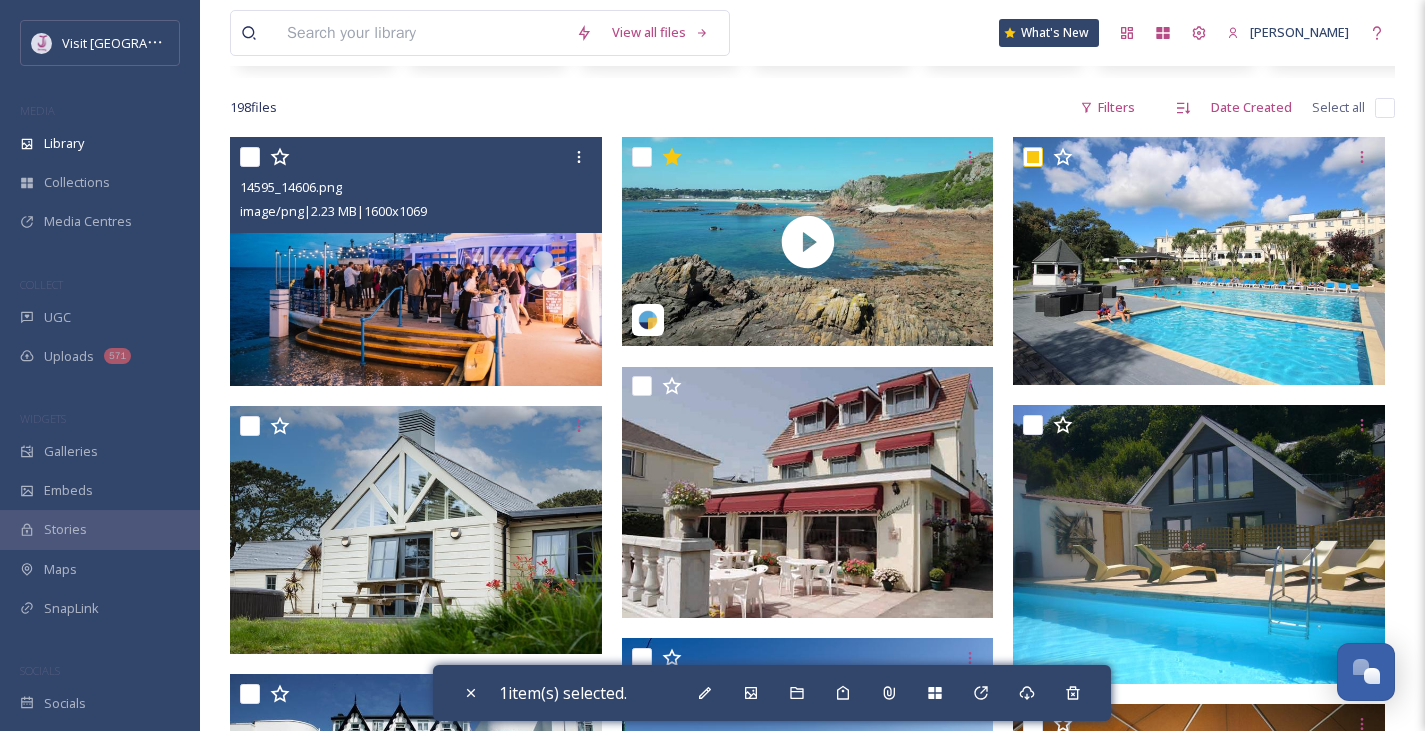 scroll, scrollTop: 367, scrollLeft: 0, axis: vertical 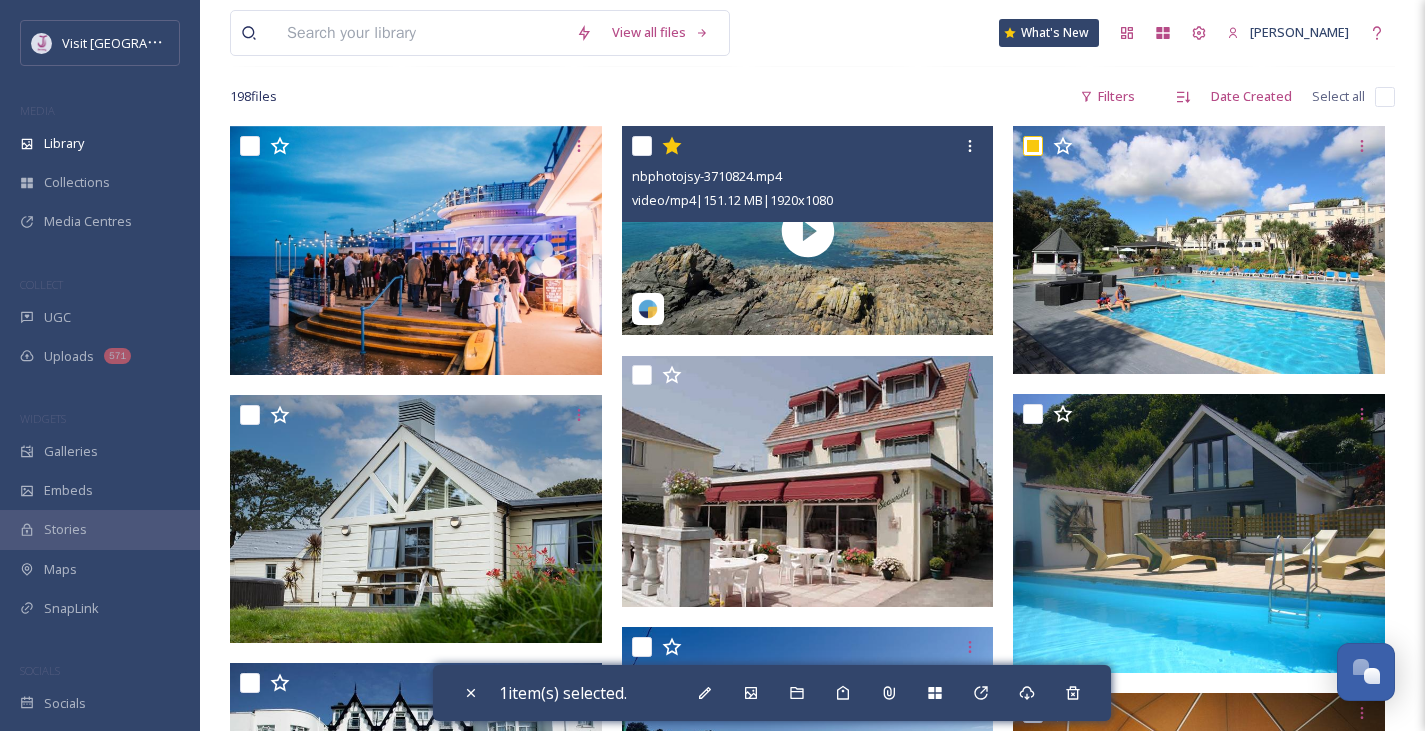 click at bounding box center [642, 146] 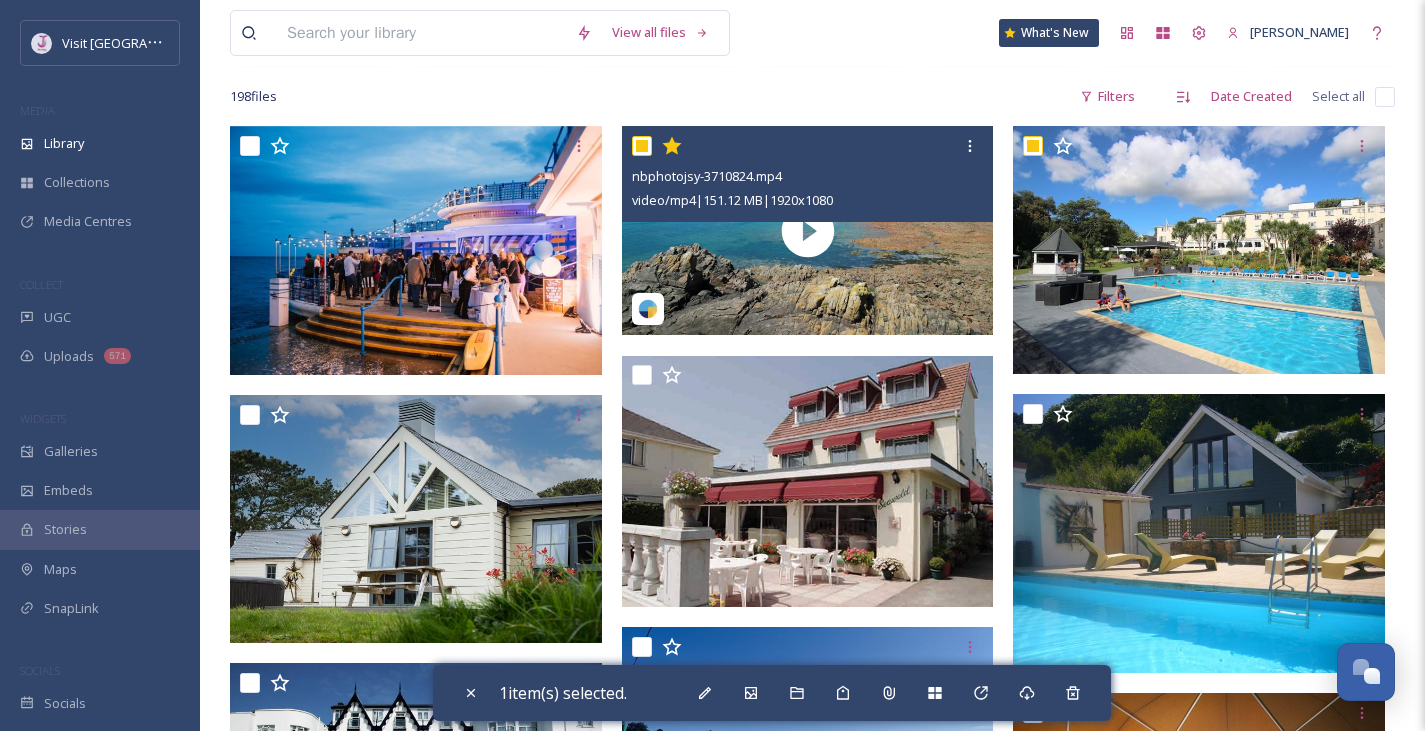 checkbox on "true" 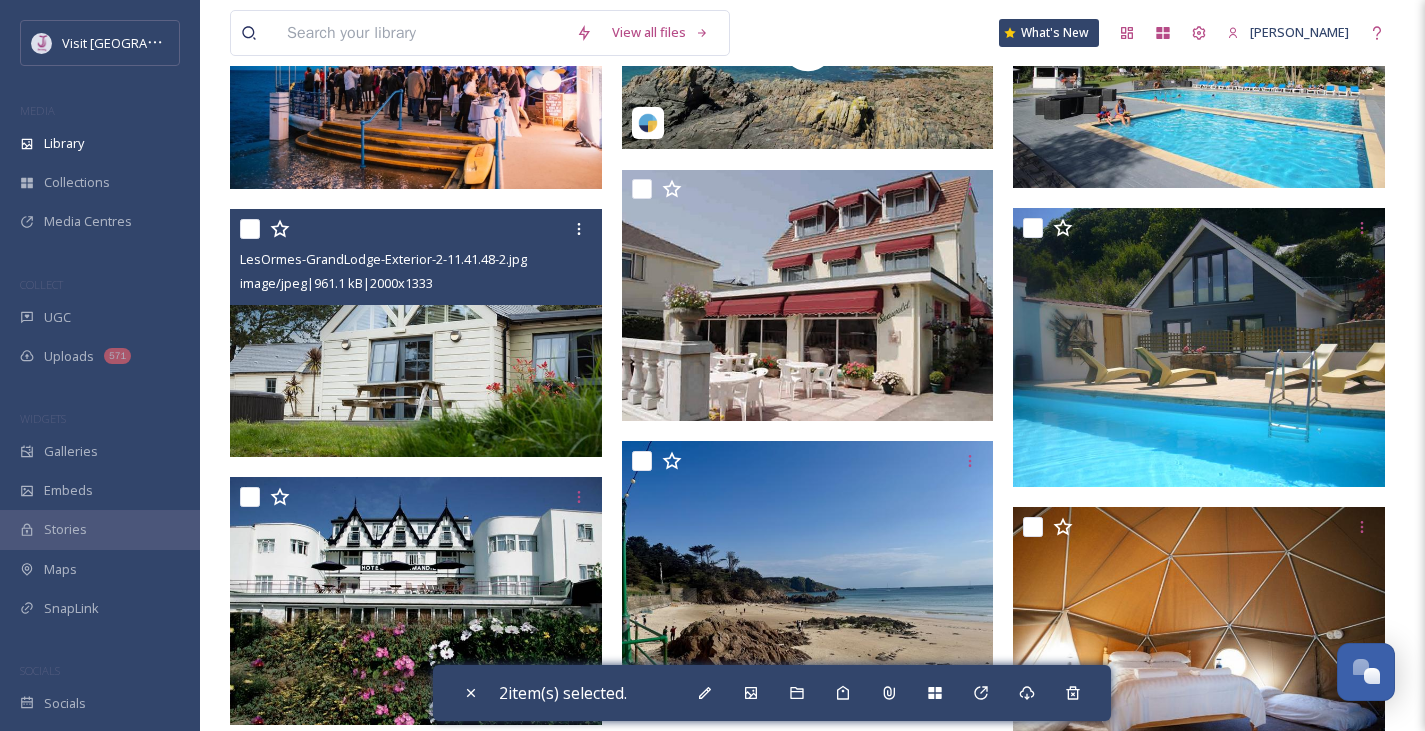 scroll, scrollTop: 579, scrollLeft: 0, axis: vertical 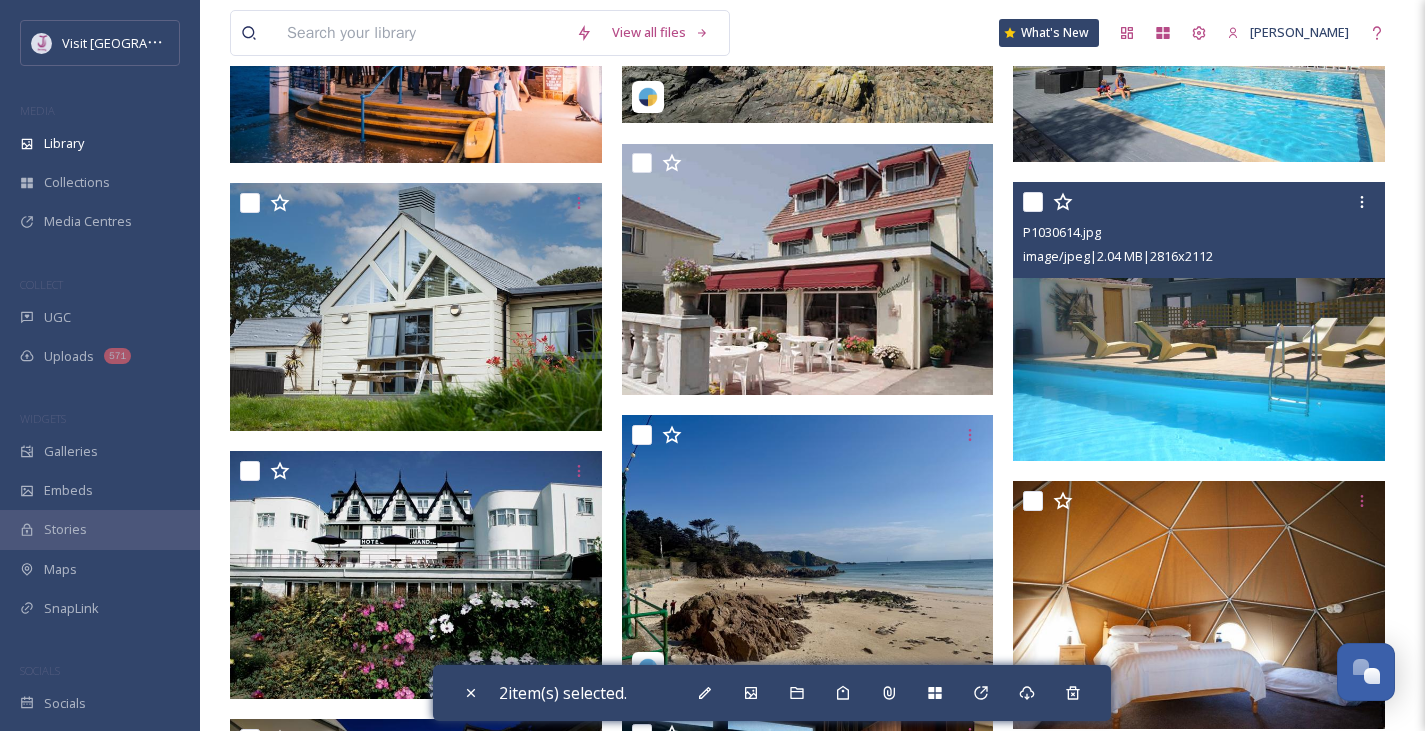 click at bounding box center [1033, 202] 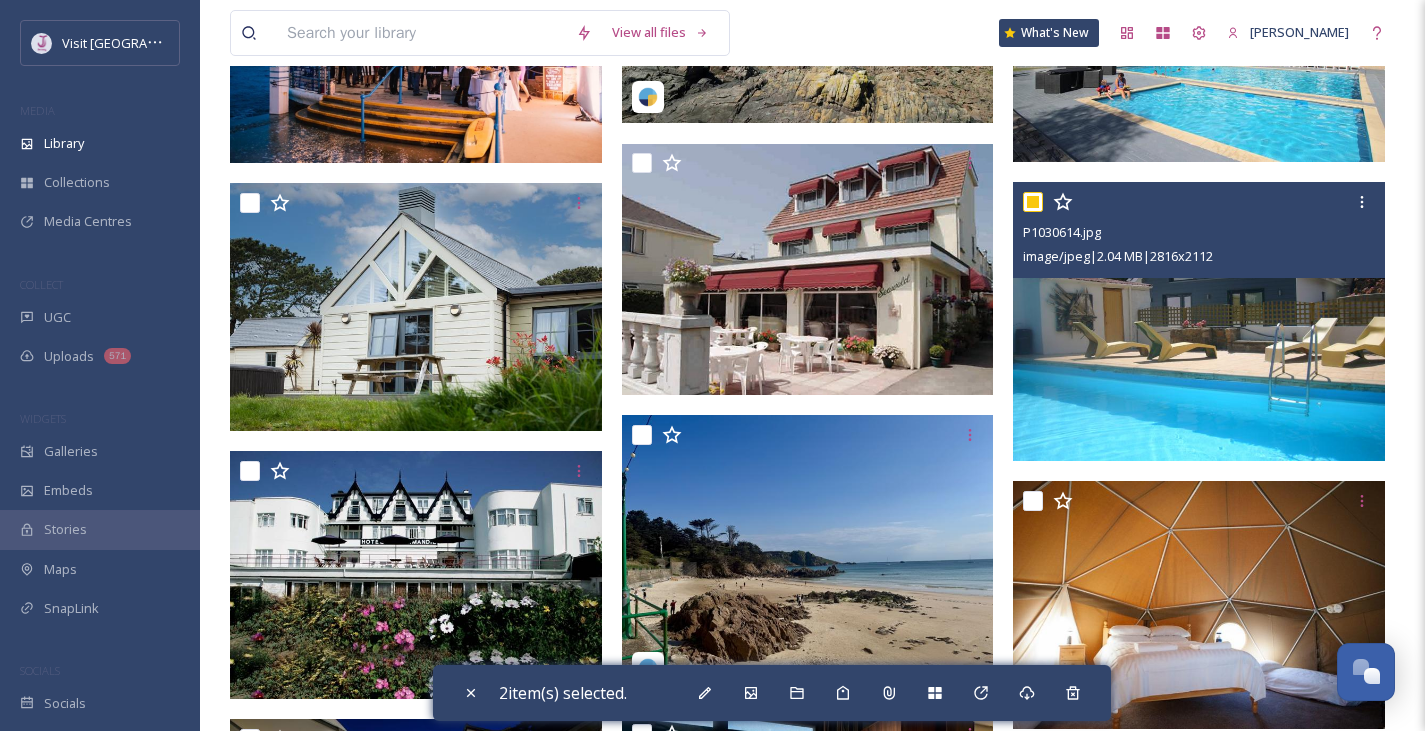 checkbox on "true" 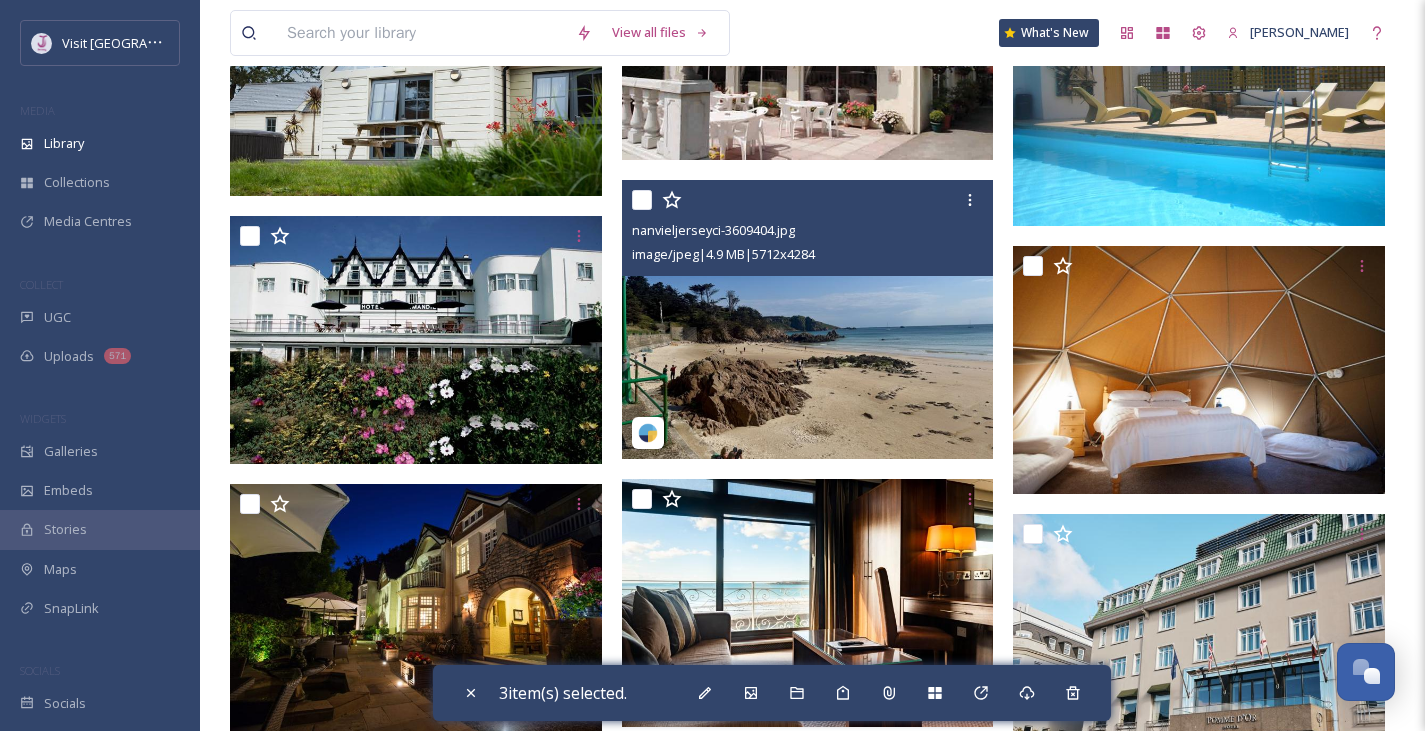 scroll, scrollTop: 819, scrollLeft: 0, axis: vertical 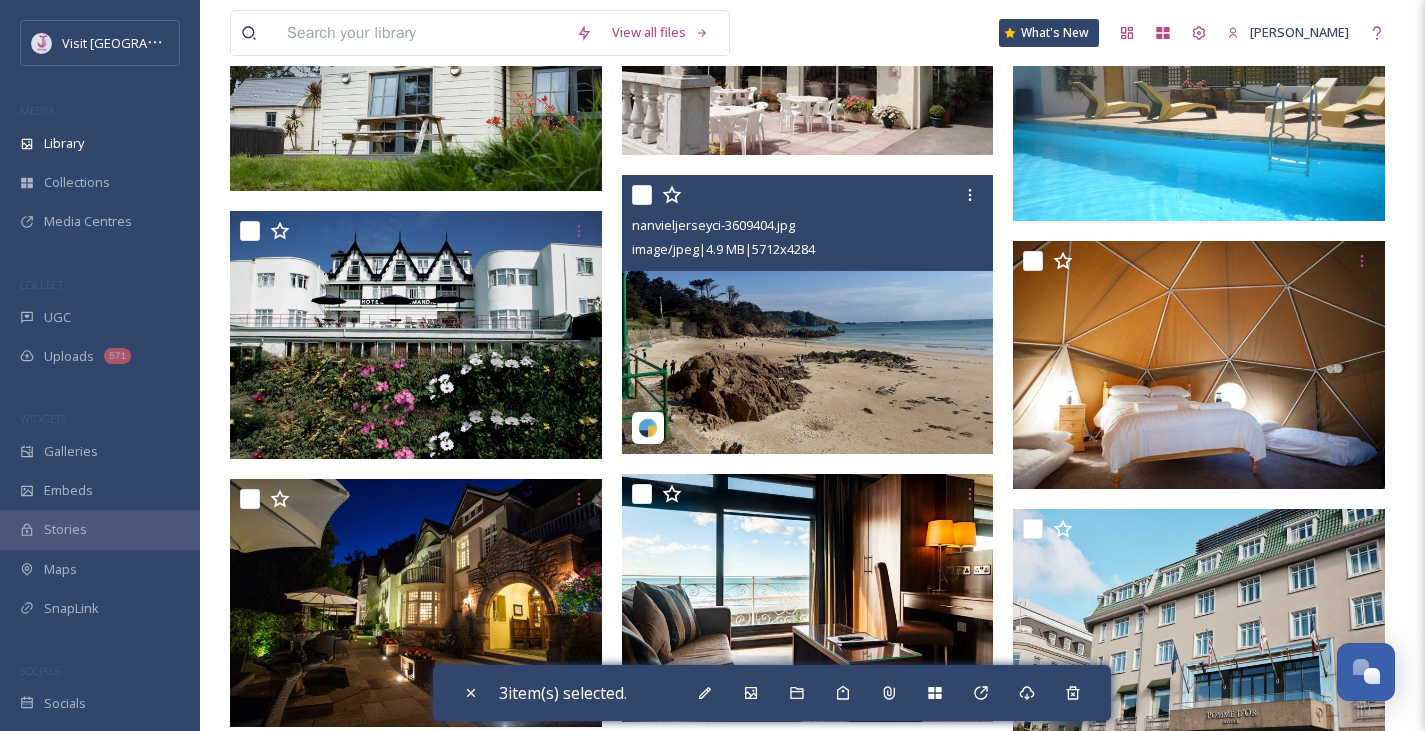 click at bounding box center (642, 195) 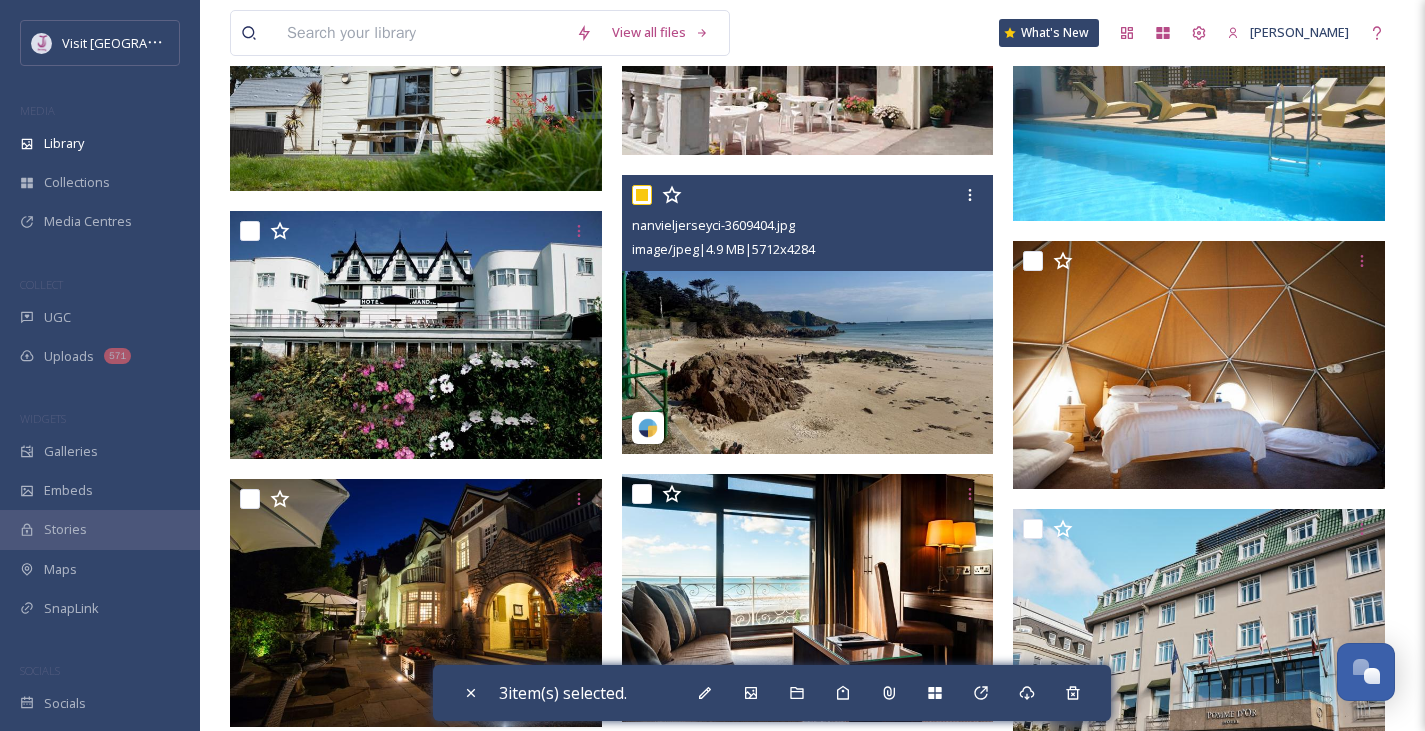 checkbox on "true" 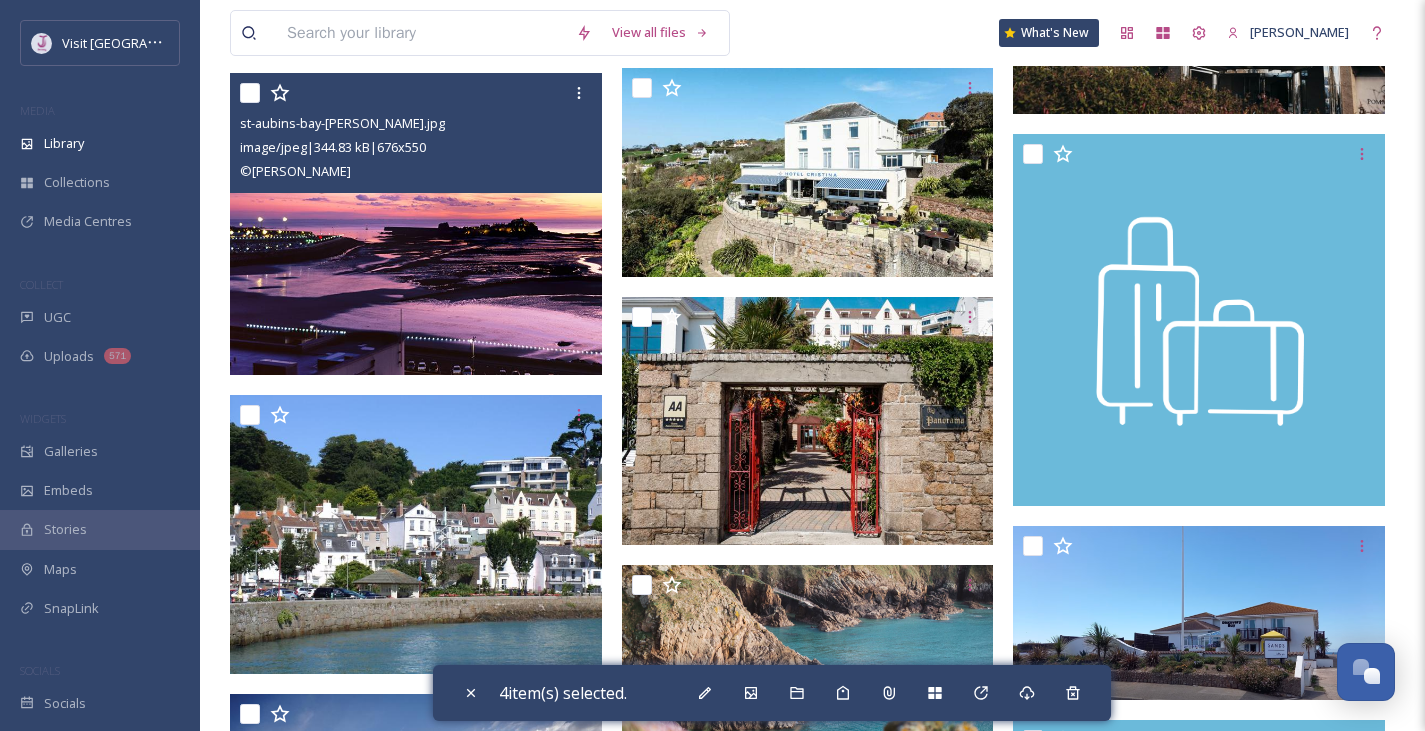 scroll, scrollTop: 1496, scrollLeft: 0, axis: vertical 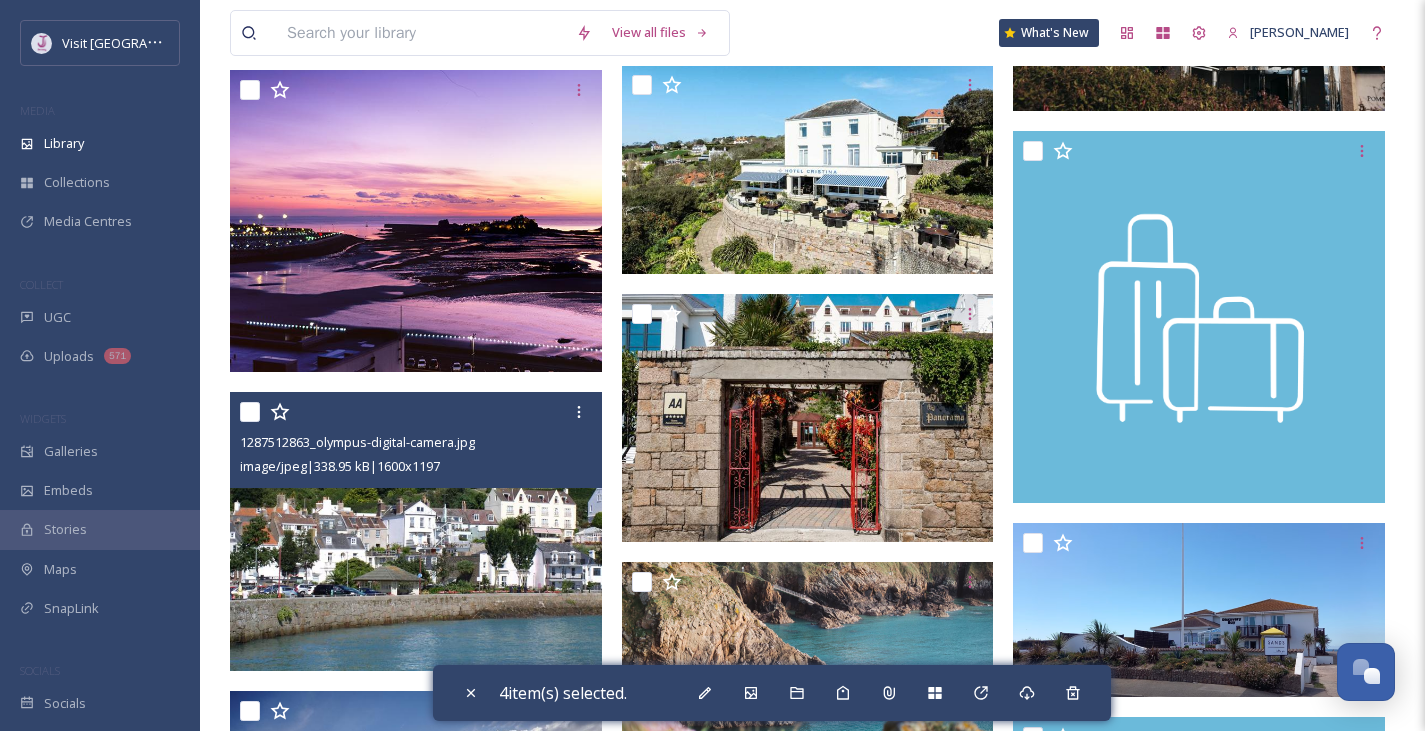 click at bounding box center (250, 412) 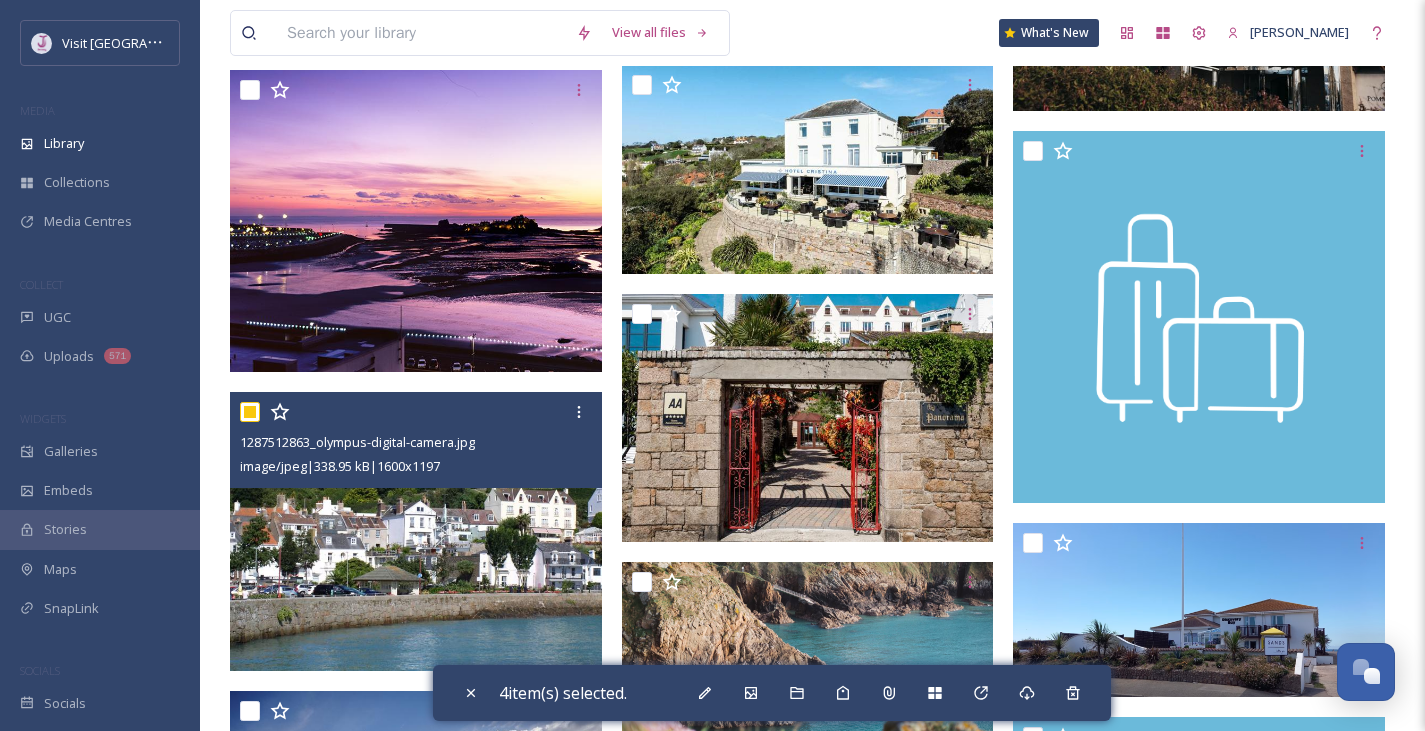 checkbox on "true" 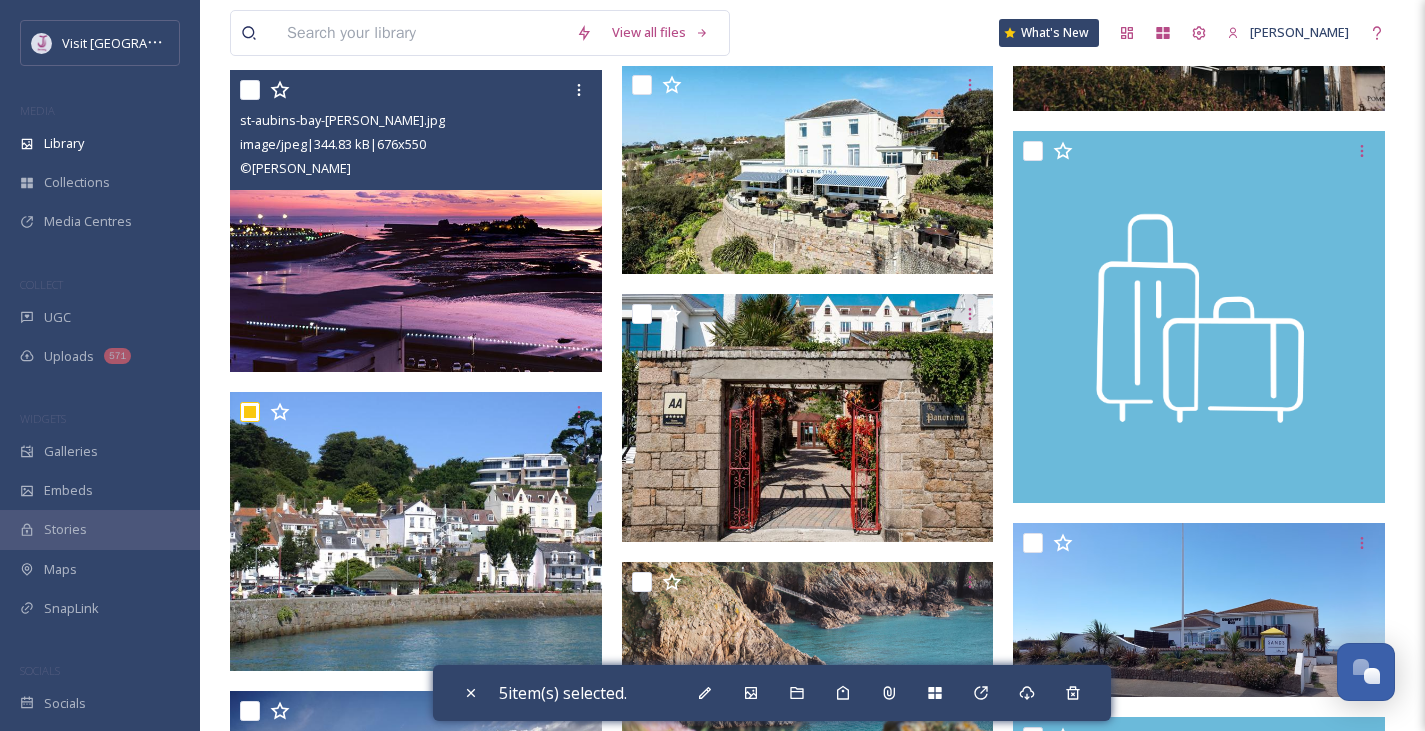 click at bounding box center [250, 90] 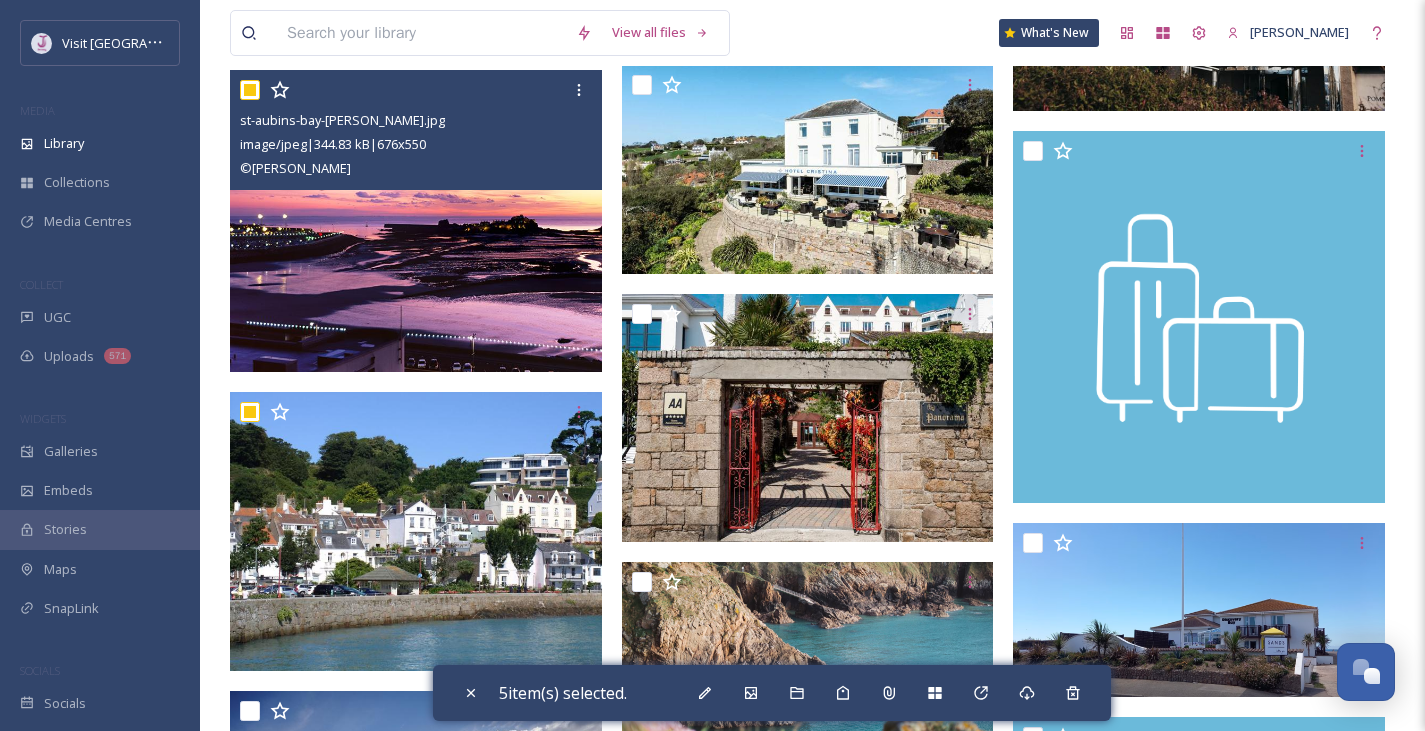checkbox on "true" 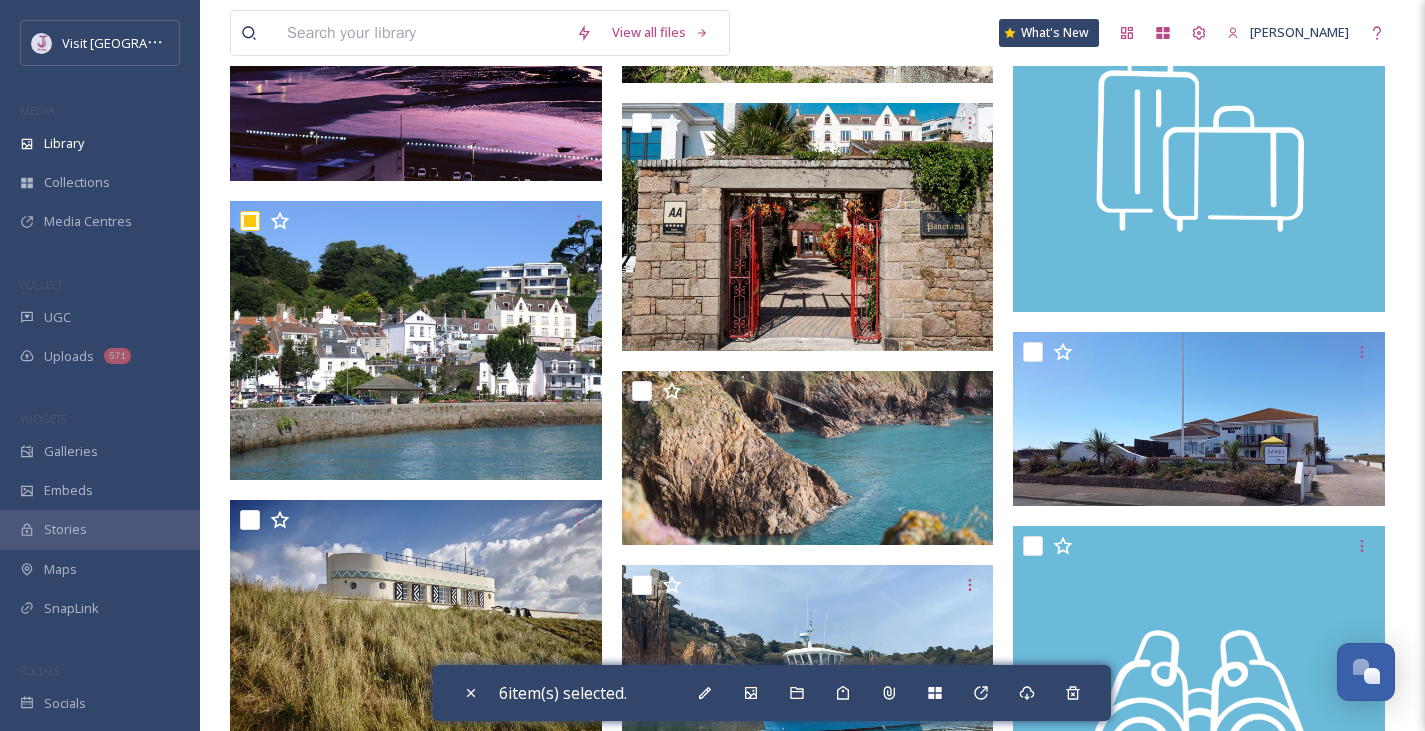 scroll, scrollTop: 1686, scrollLeft: 0, axis: vertical 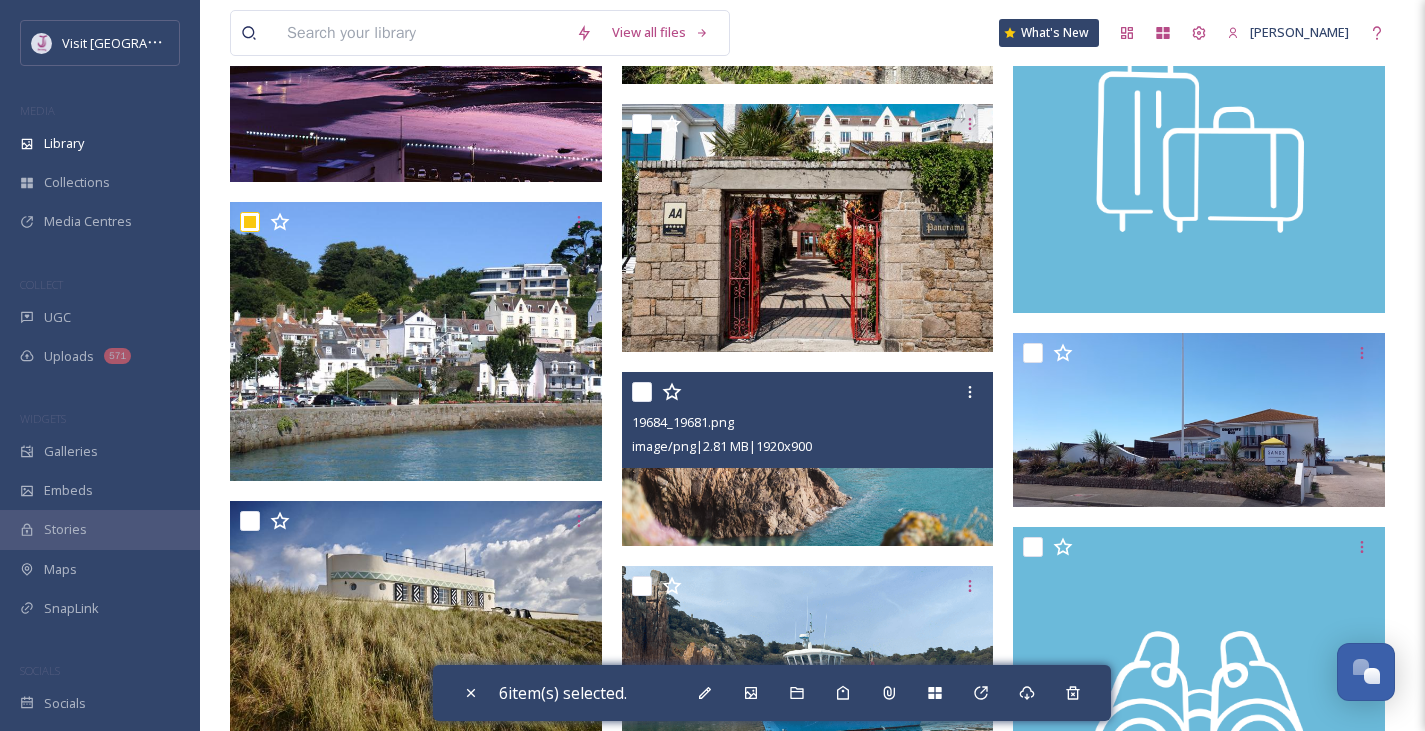 click at bounding box center (642, 392) 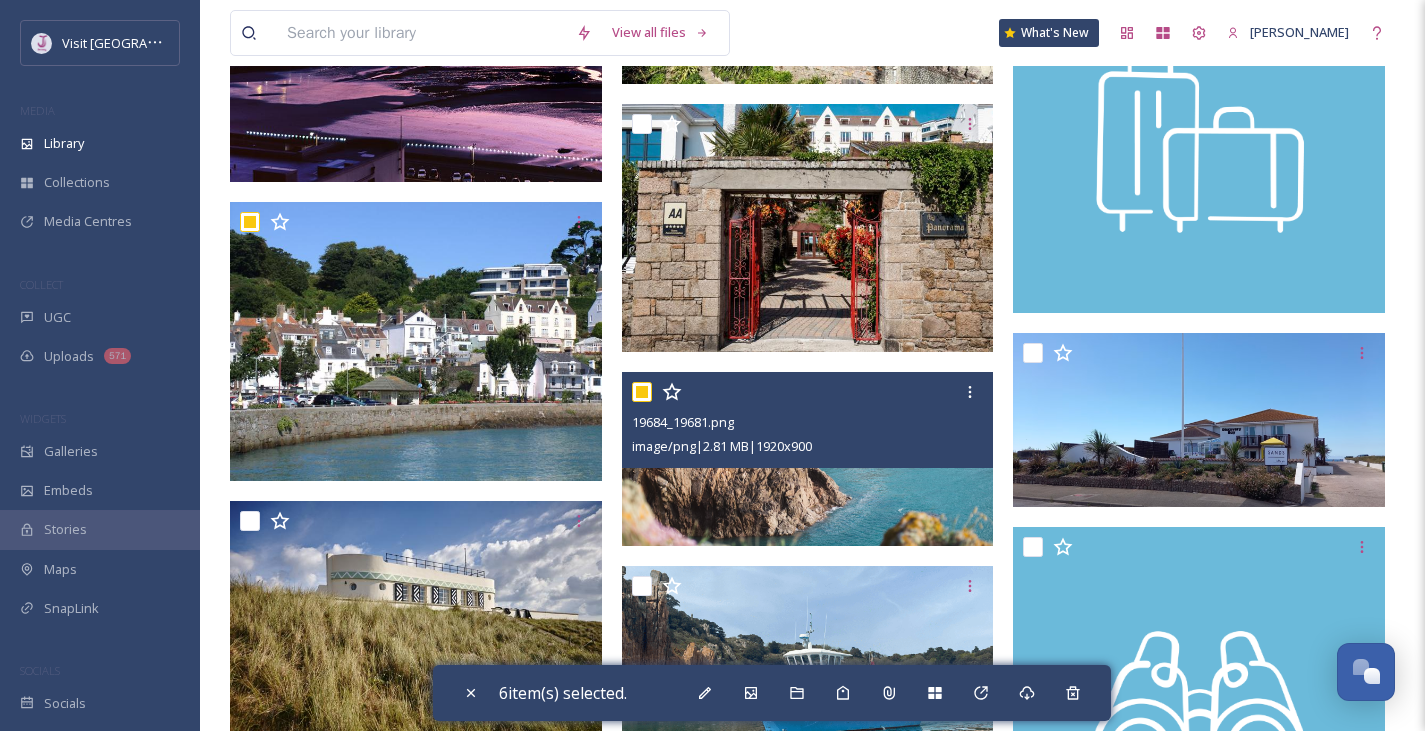 checkbox on "true" 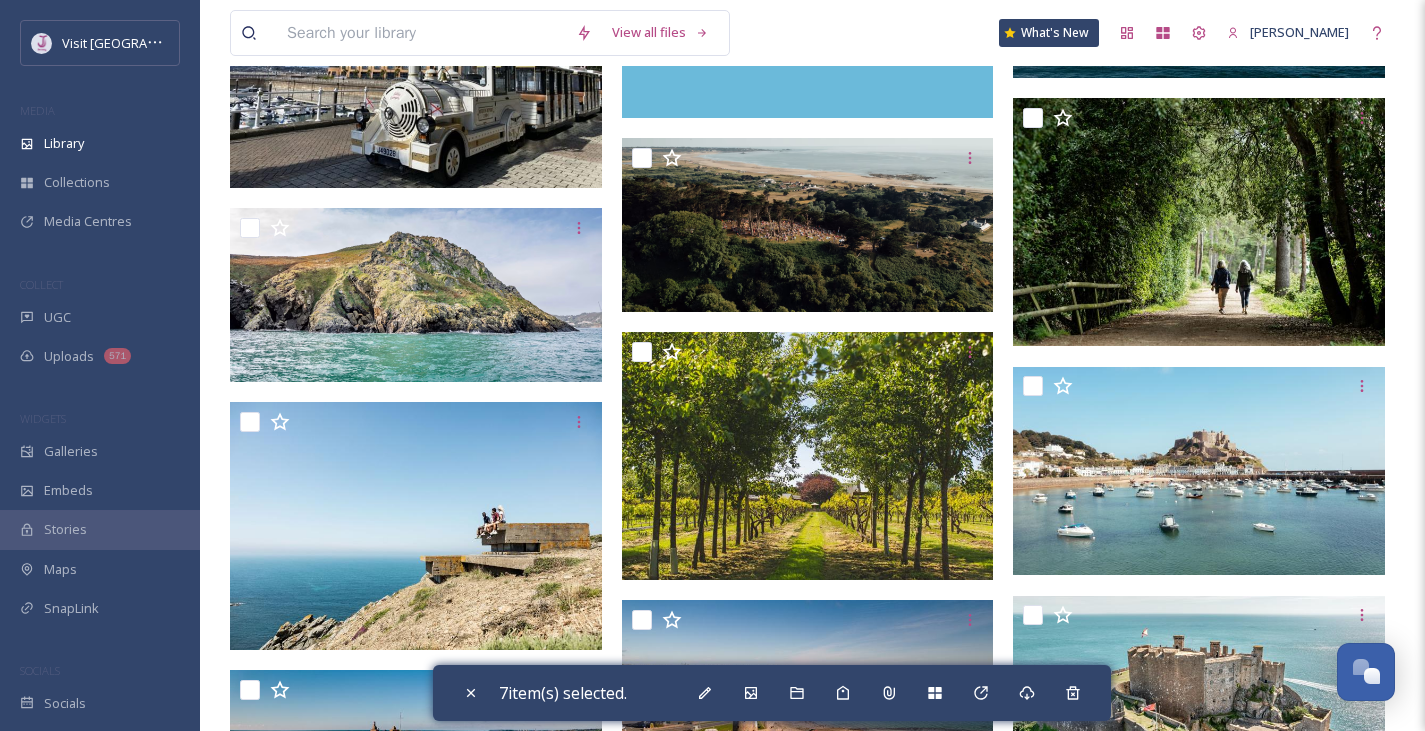 scroll, scrollTop: 2774, scrollLeft: 0, axis: vertical 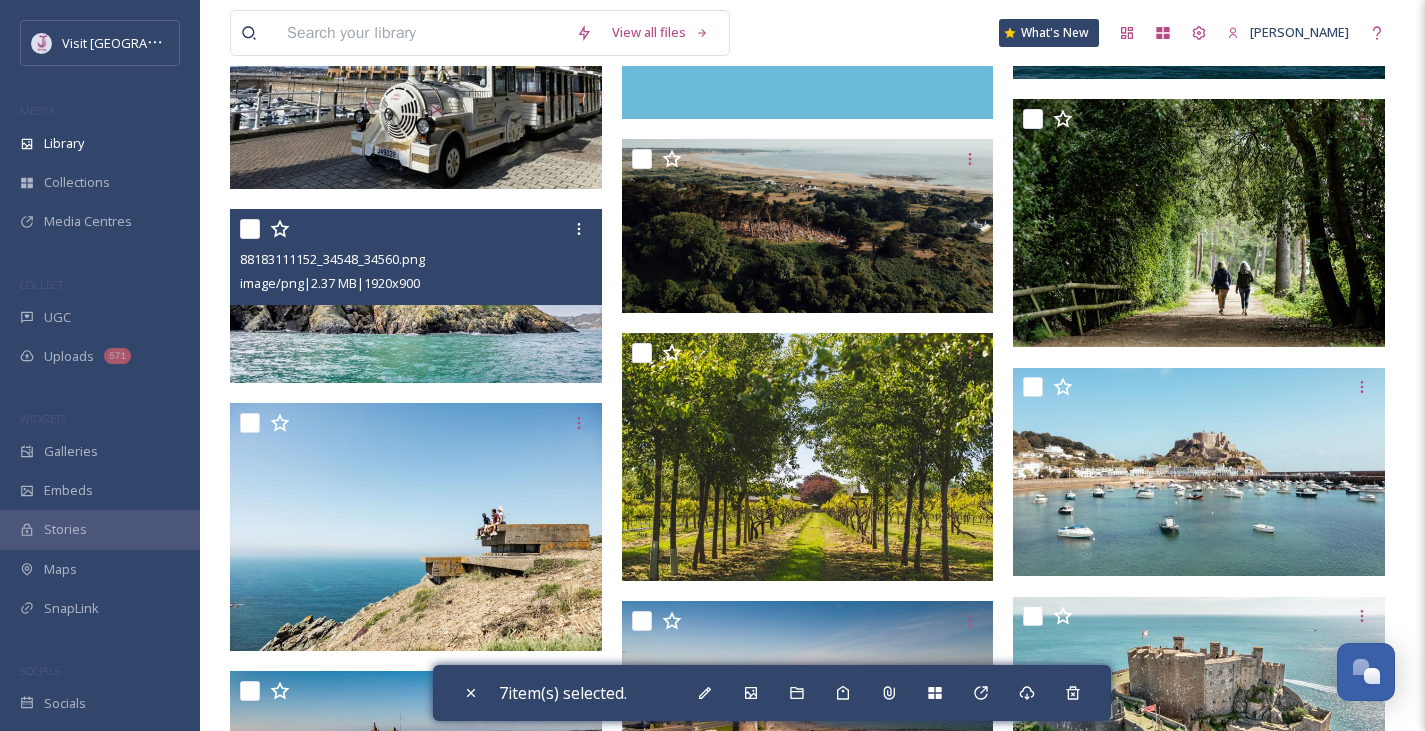 click at bounding box center [250, 229] 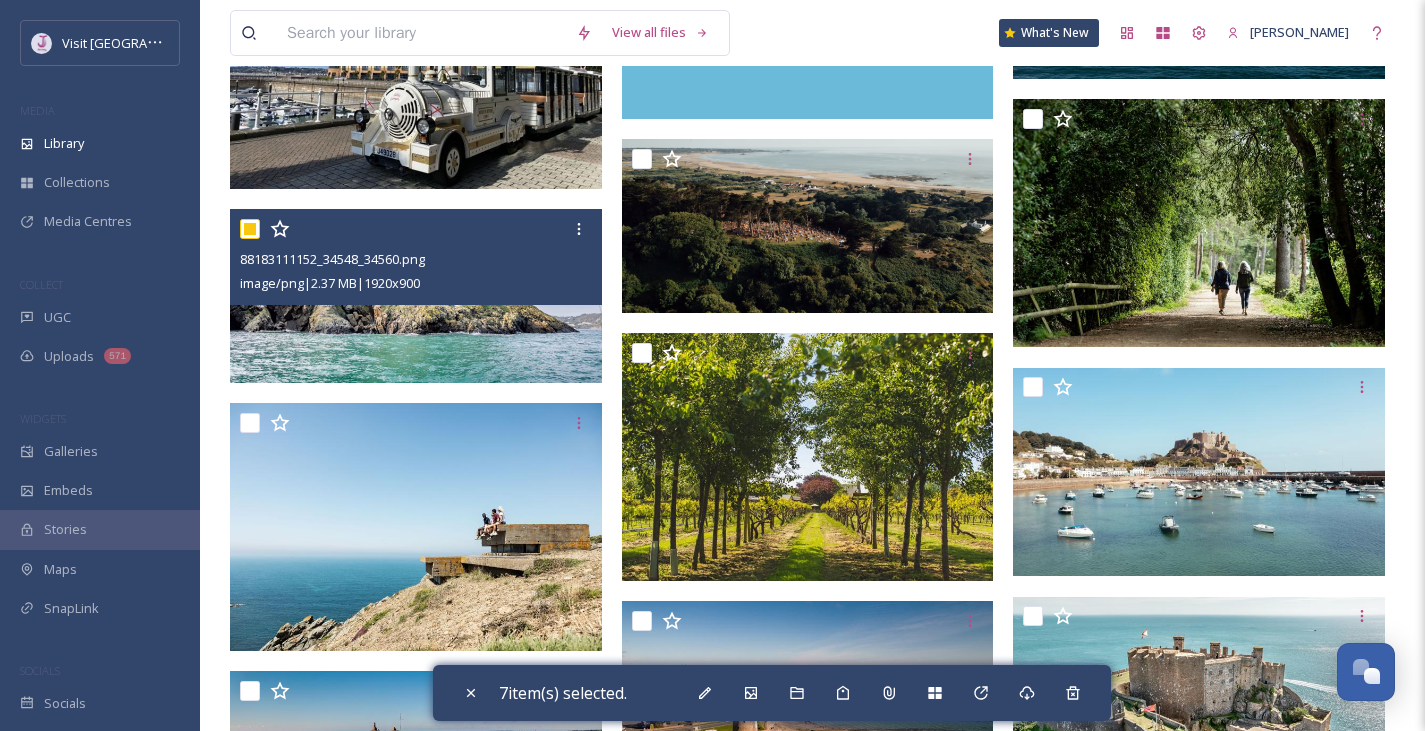 checkbox on "true" 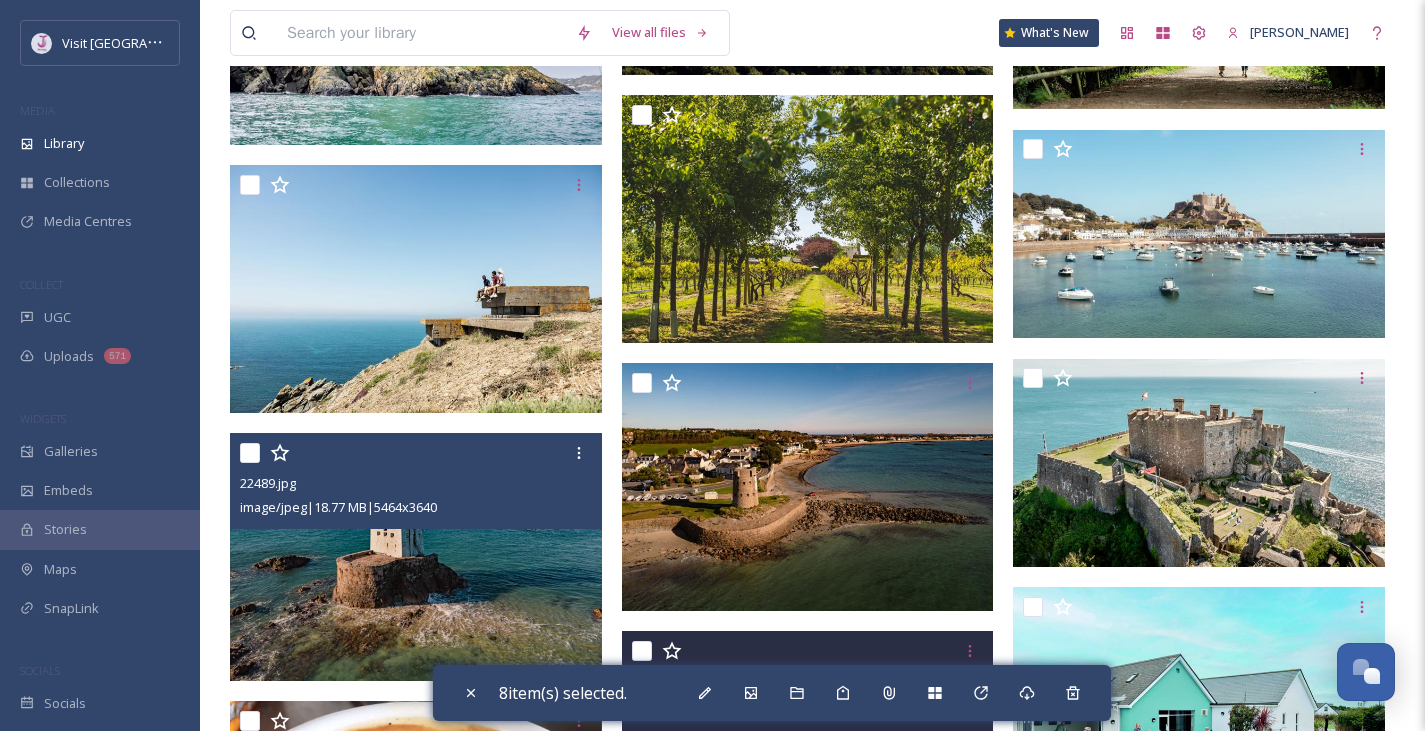 scroll, scrollTop: 3013, scrollLeft: 0, axis: vertical 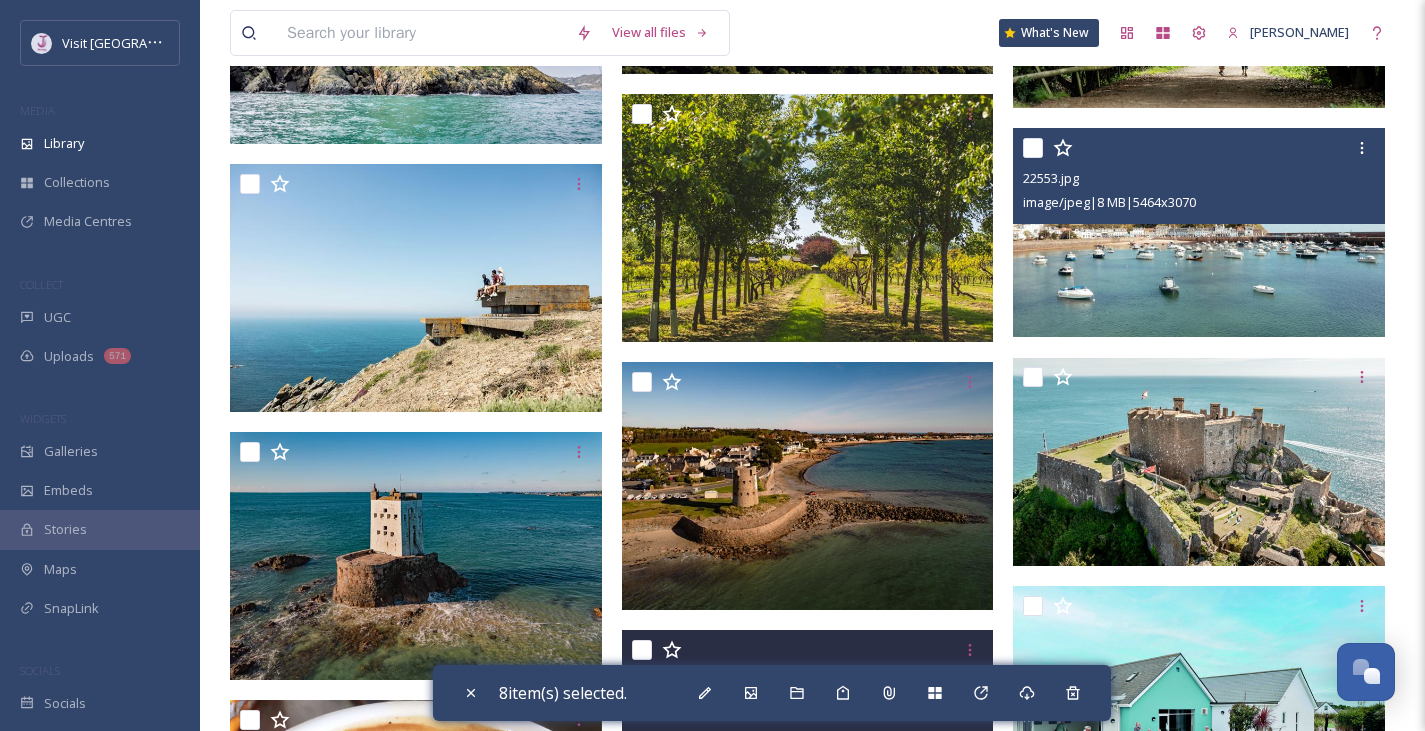 click at bounding box center [1033, 148] 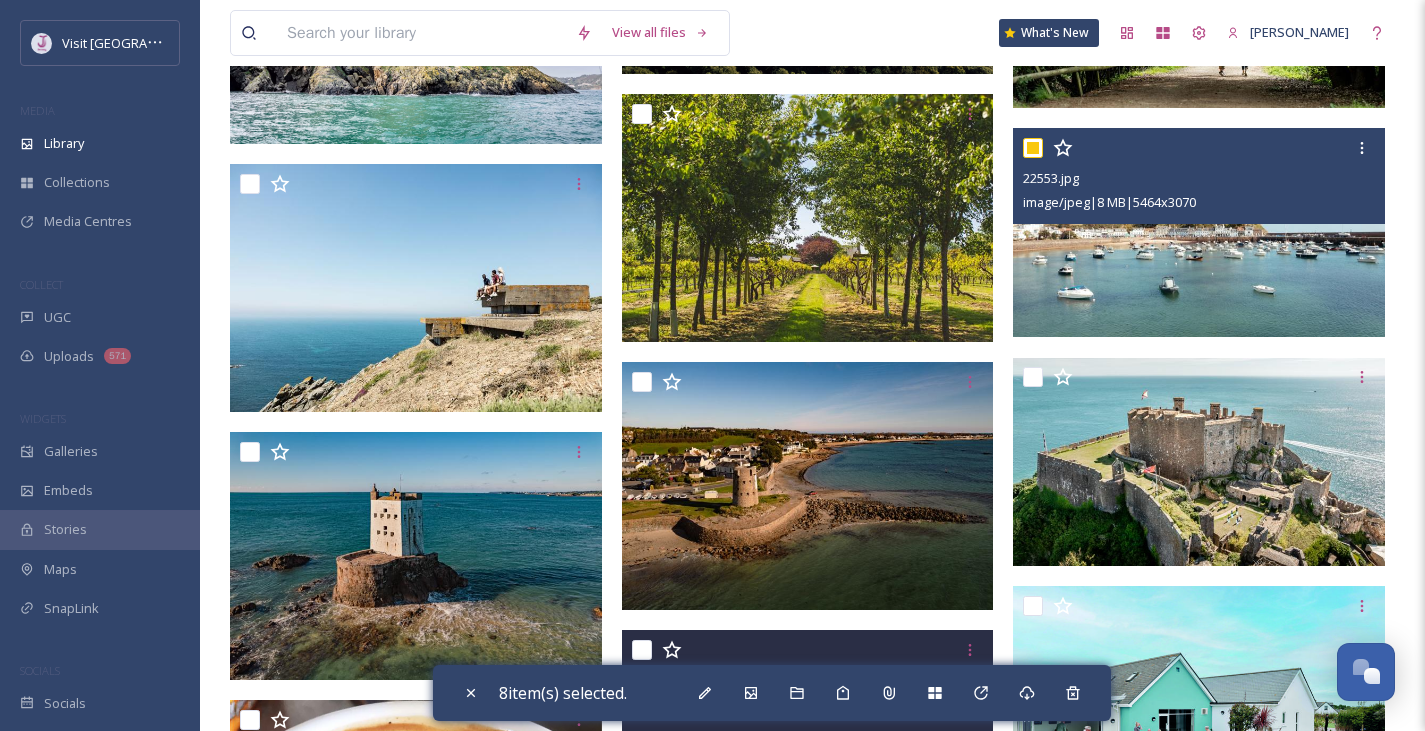 checkbox on "true" 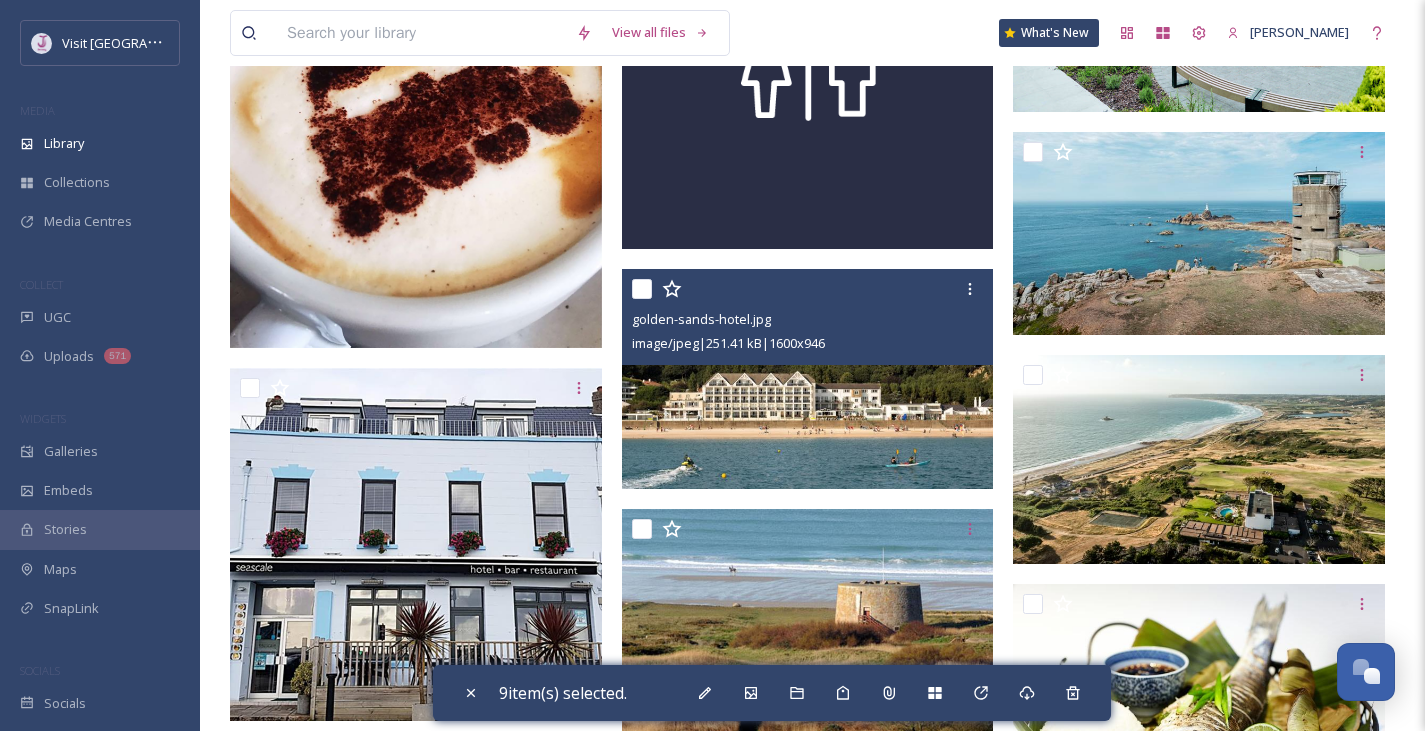 scroll, scrollTop: 3790, scrollLeft: 0, axis: vertical 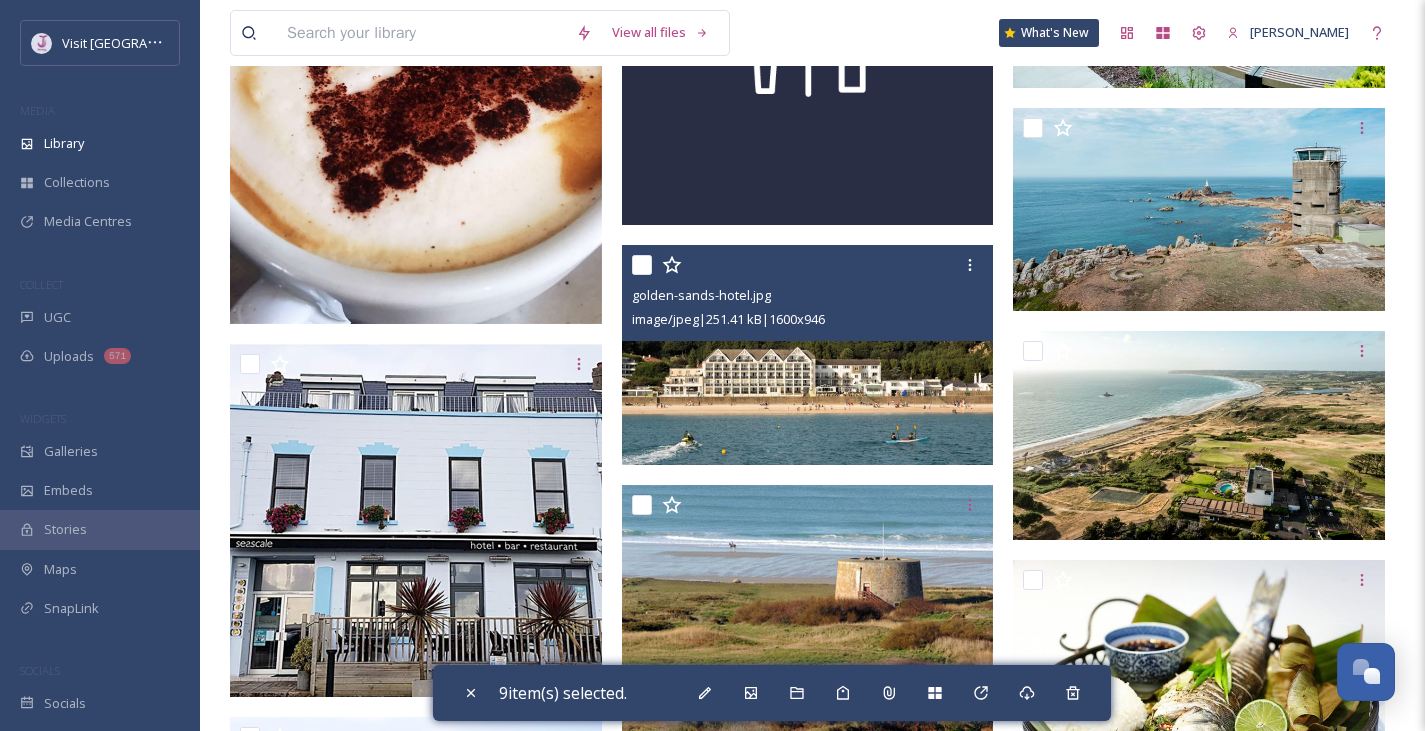 click at bounding box center [642, 265] 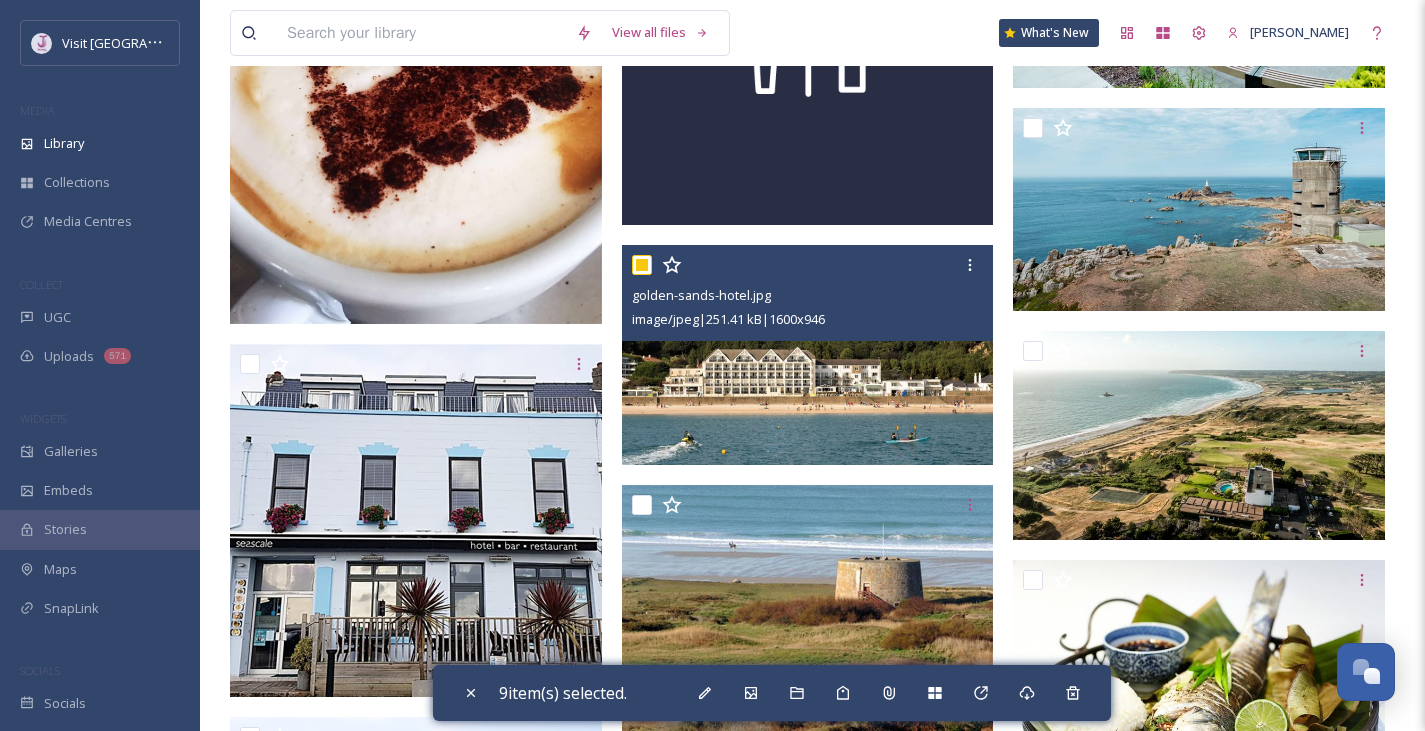 checkbox on "true" 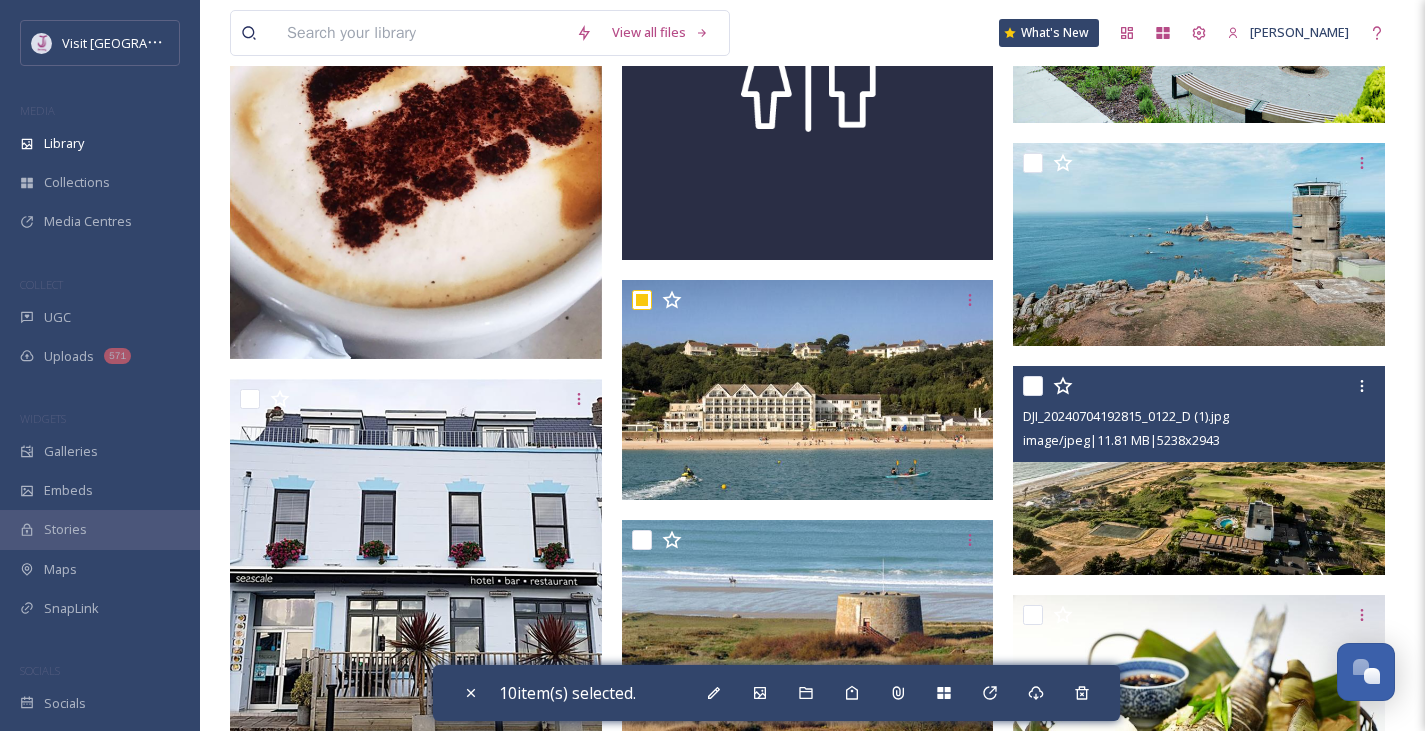 scroll, scrollTop: 3753, scrollLeft: 0, axis: vertical 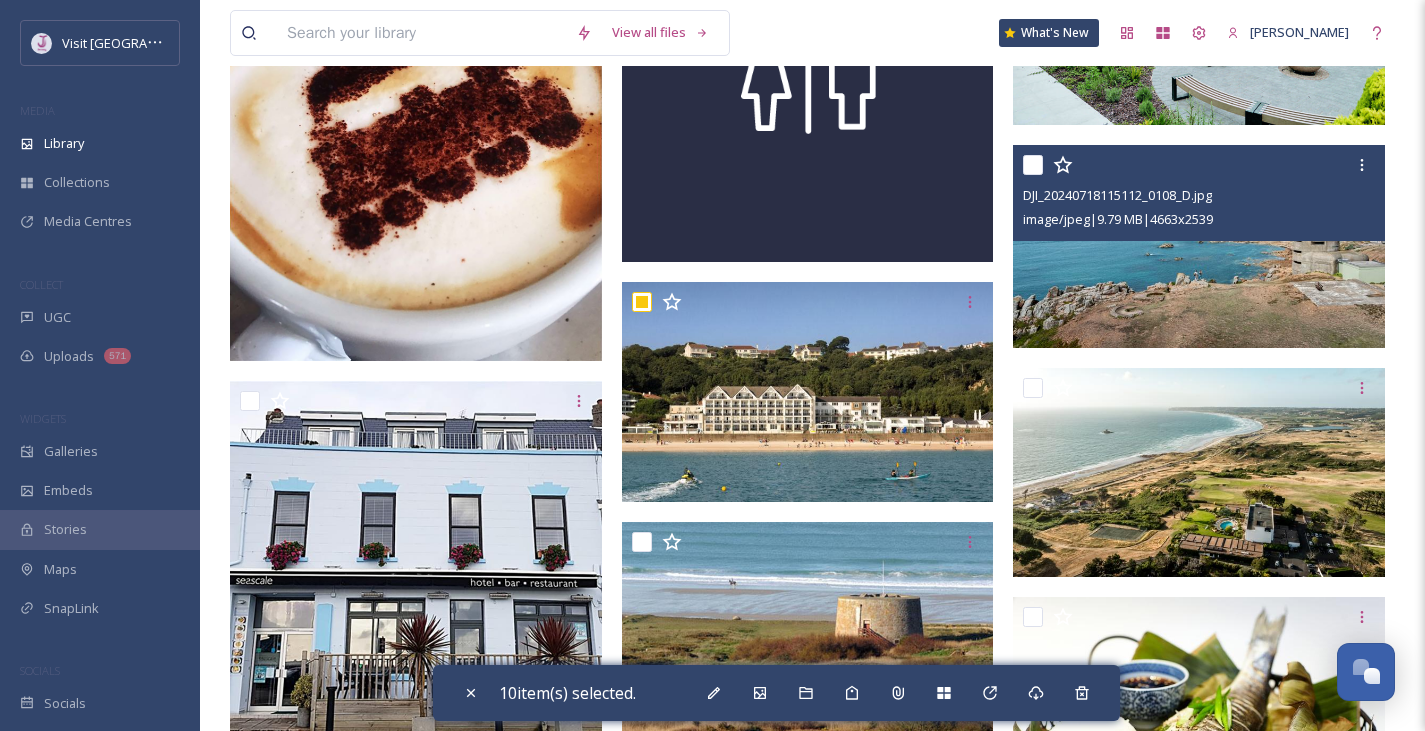 click at bounding box center [1033, 165] 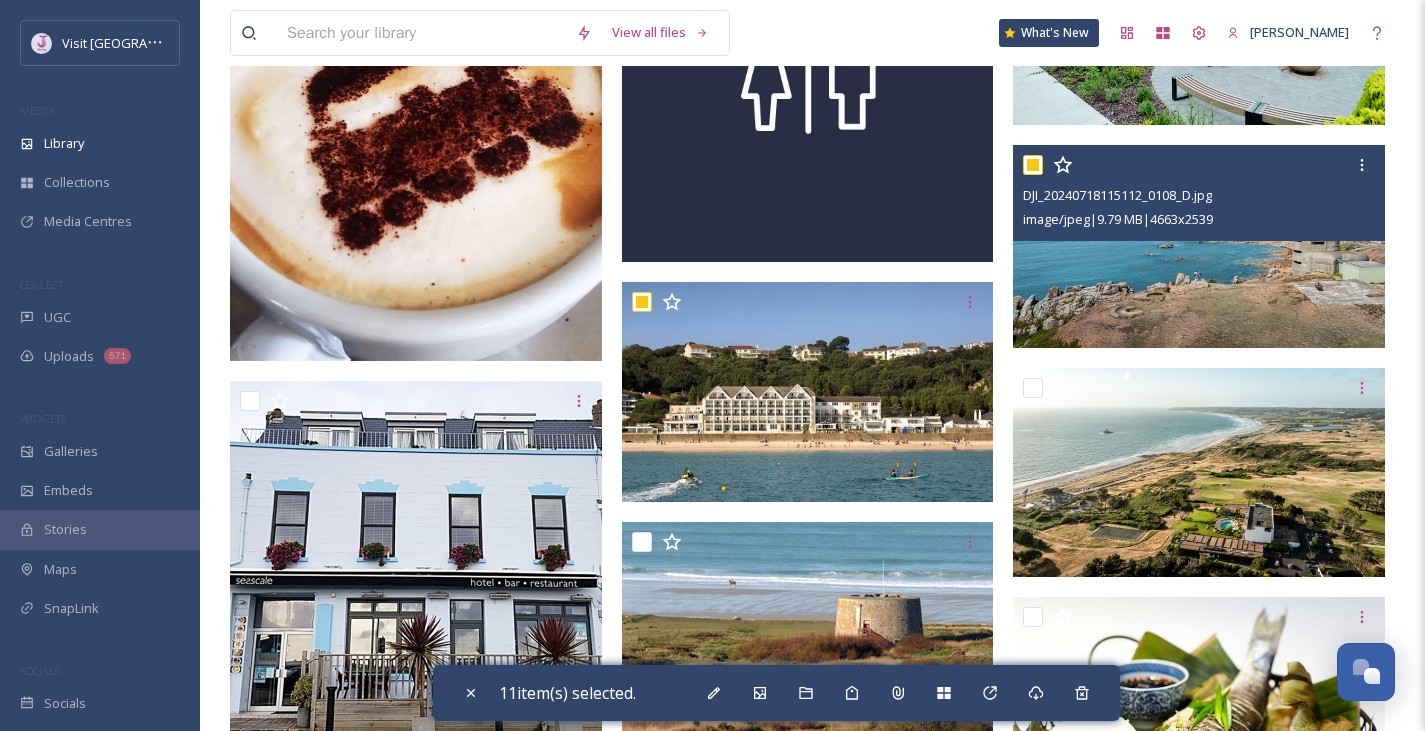 click at bounding box center (1033, 165) 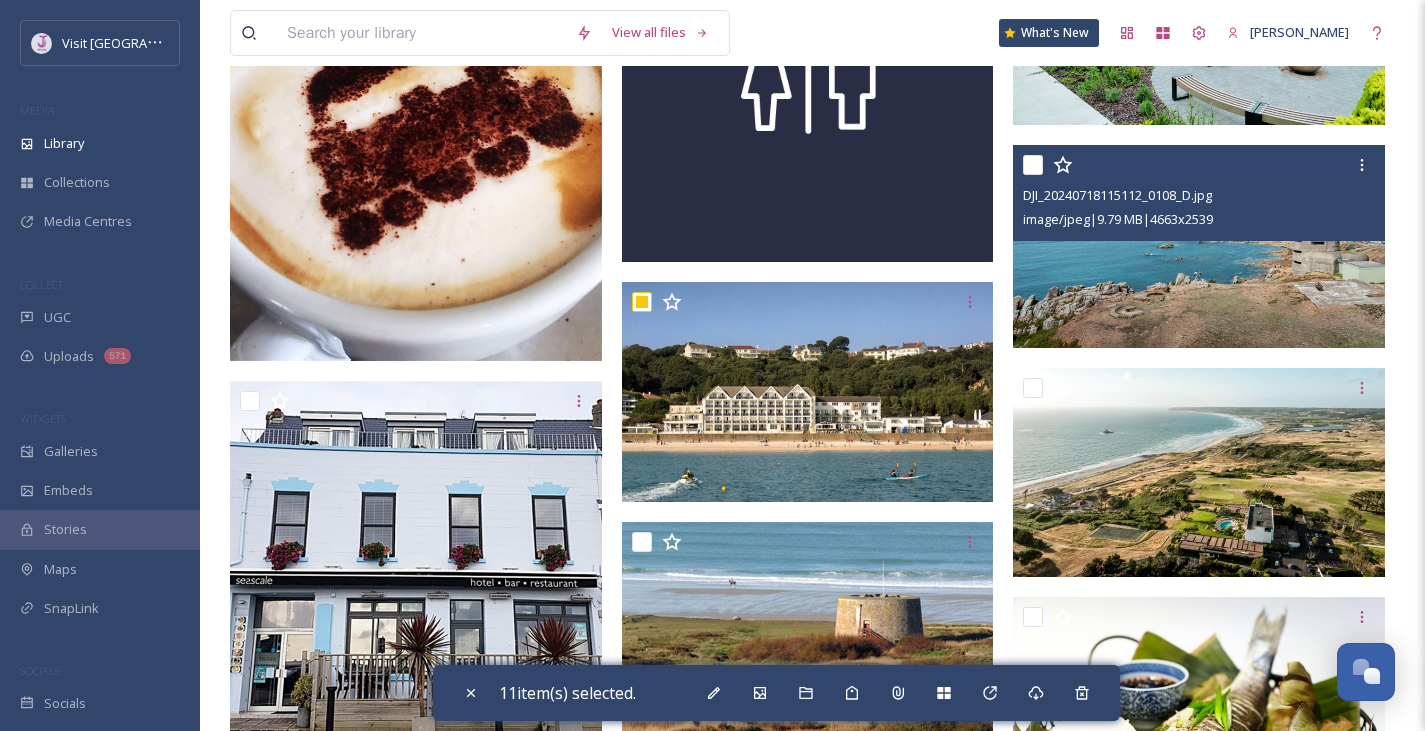 checkbox on "false" 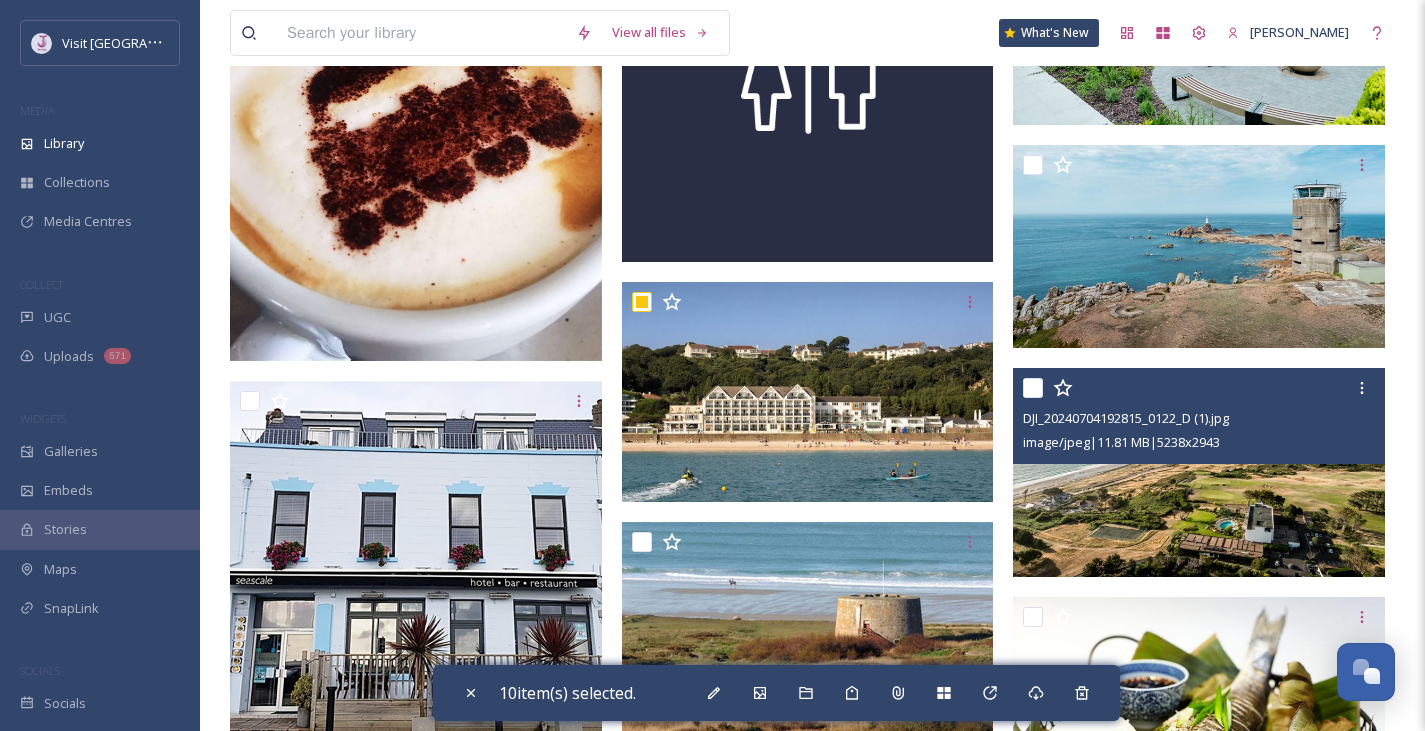 click at bounding box center [1033, 388] 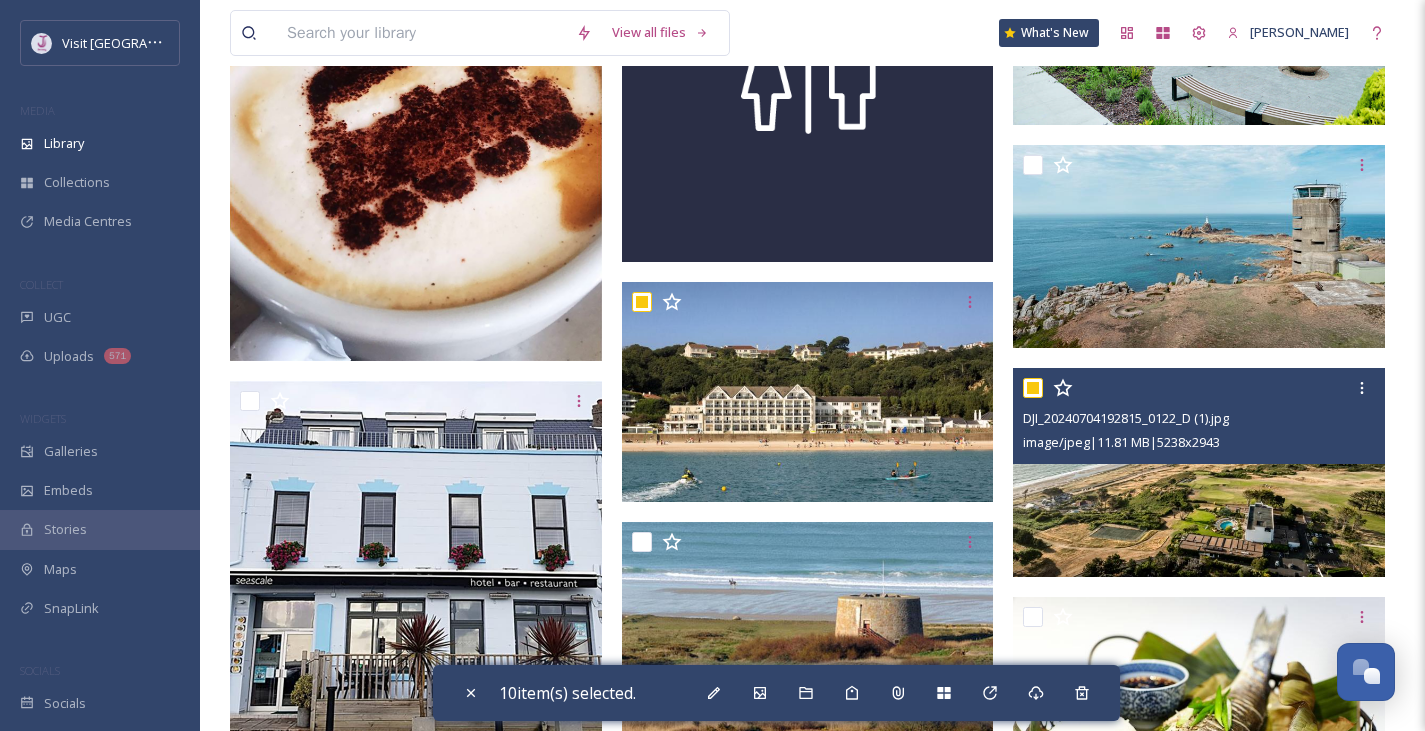 checkbox on "true" 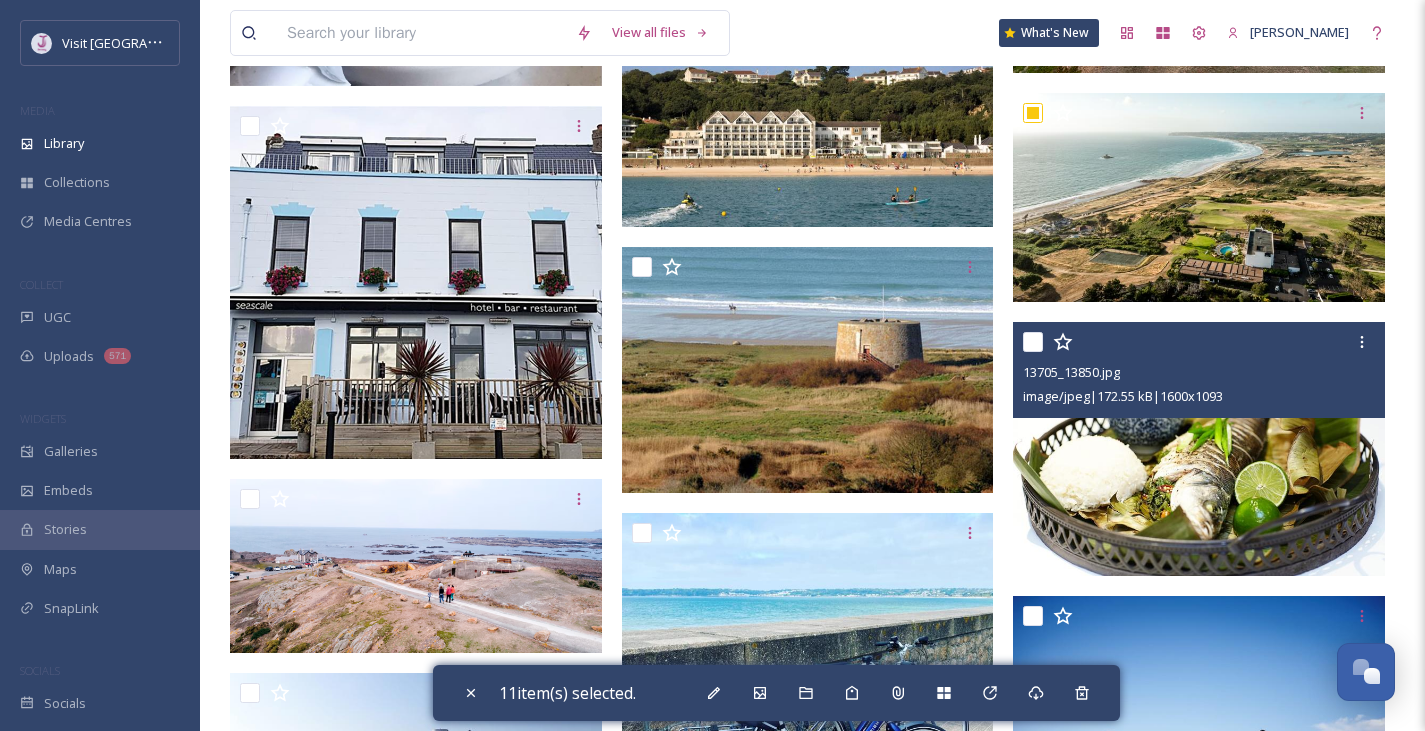 scroll, scrollTop: 4350, scrollLeft: 0, axis: vertical 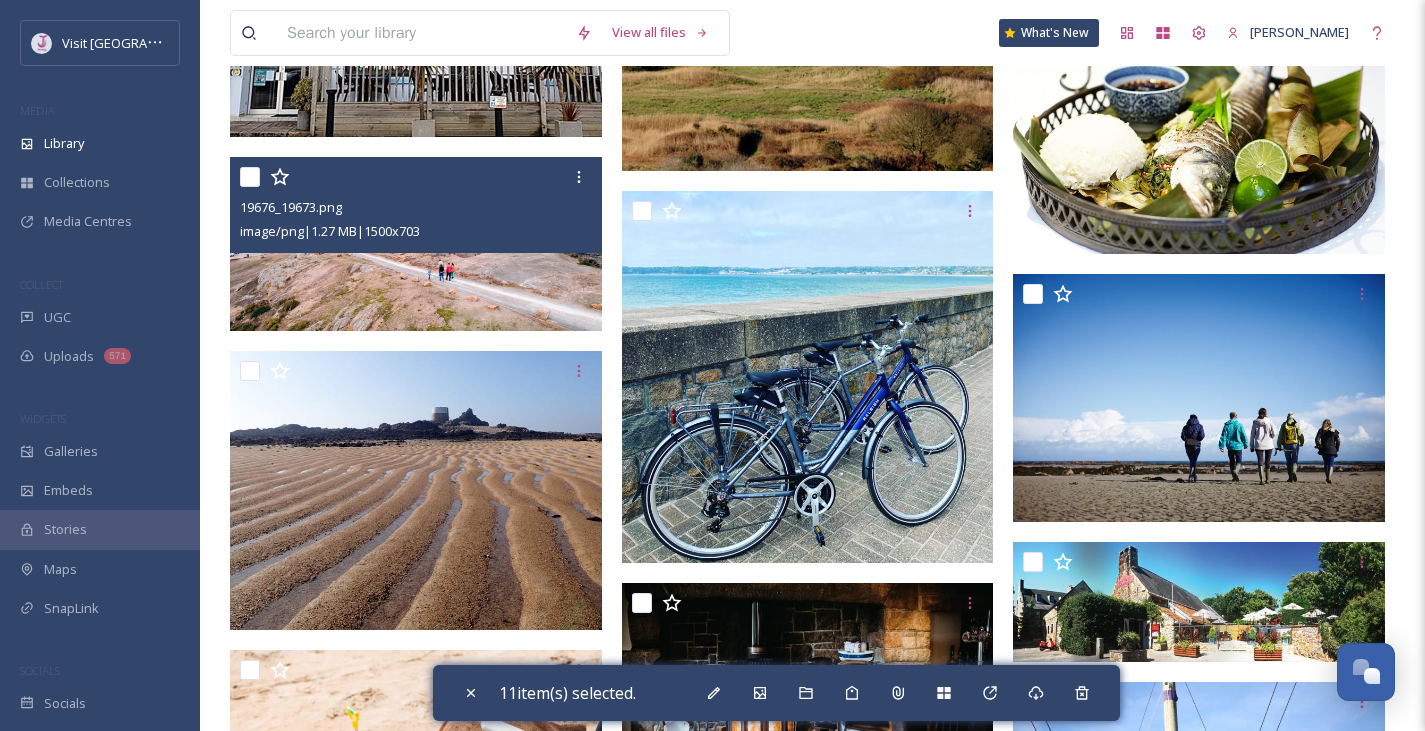 click at bounding box center [250, 177] 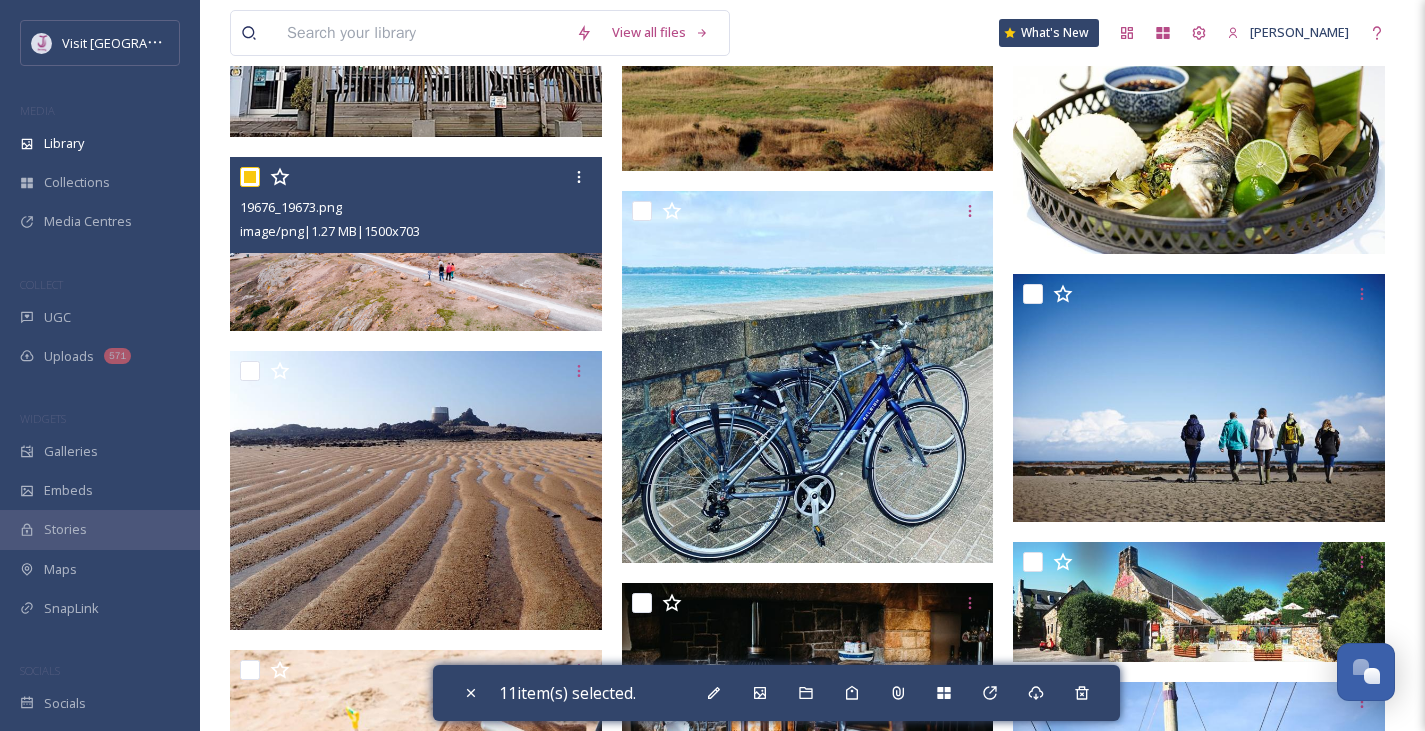 checkbox on "true" 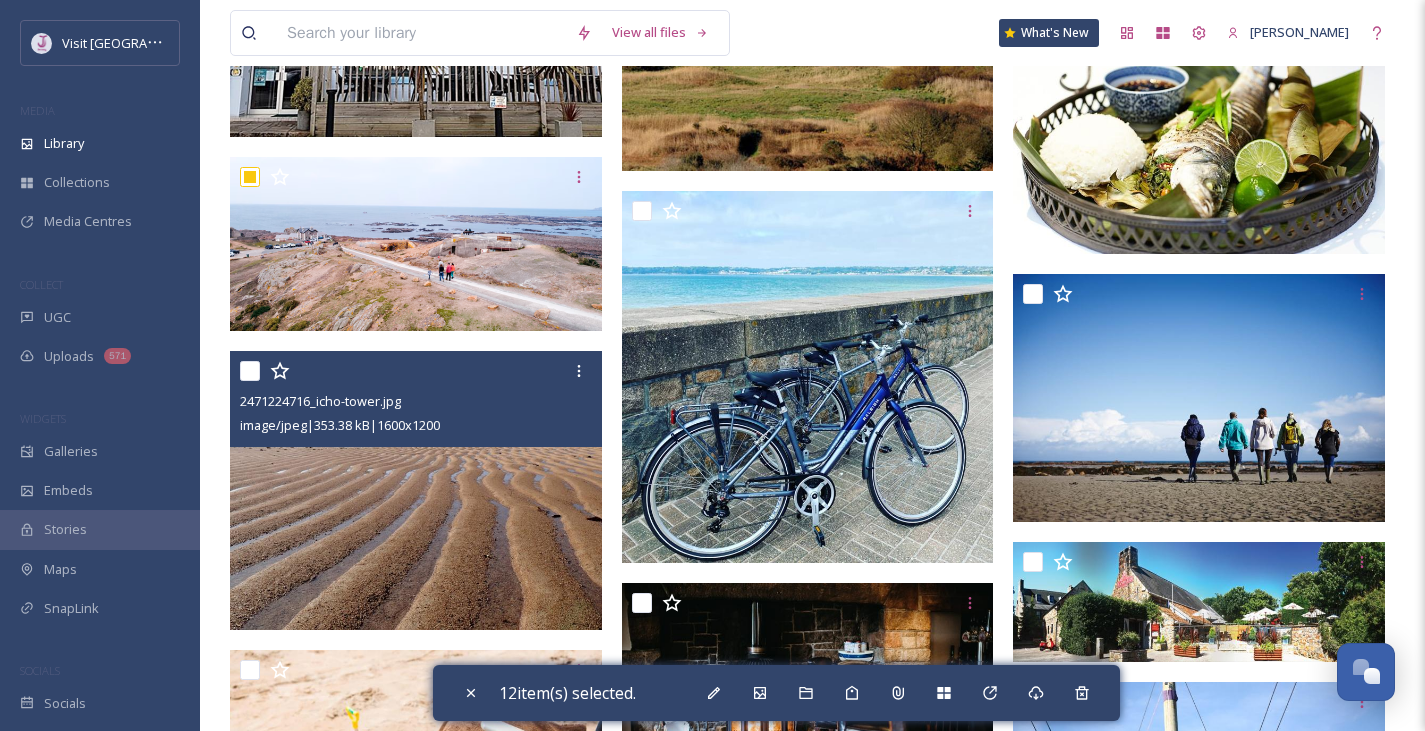 click at bounding box center [418, 371] 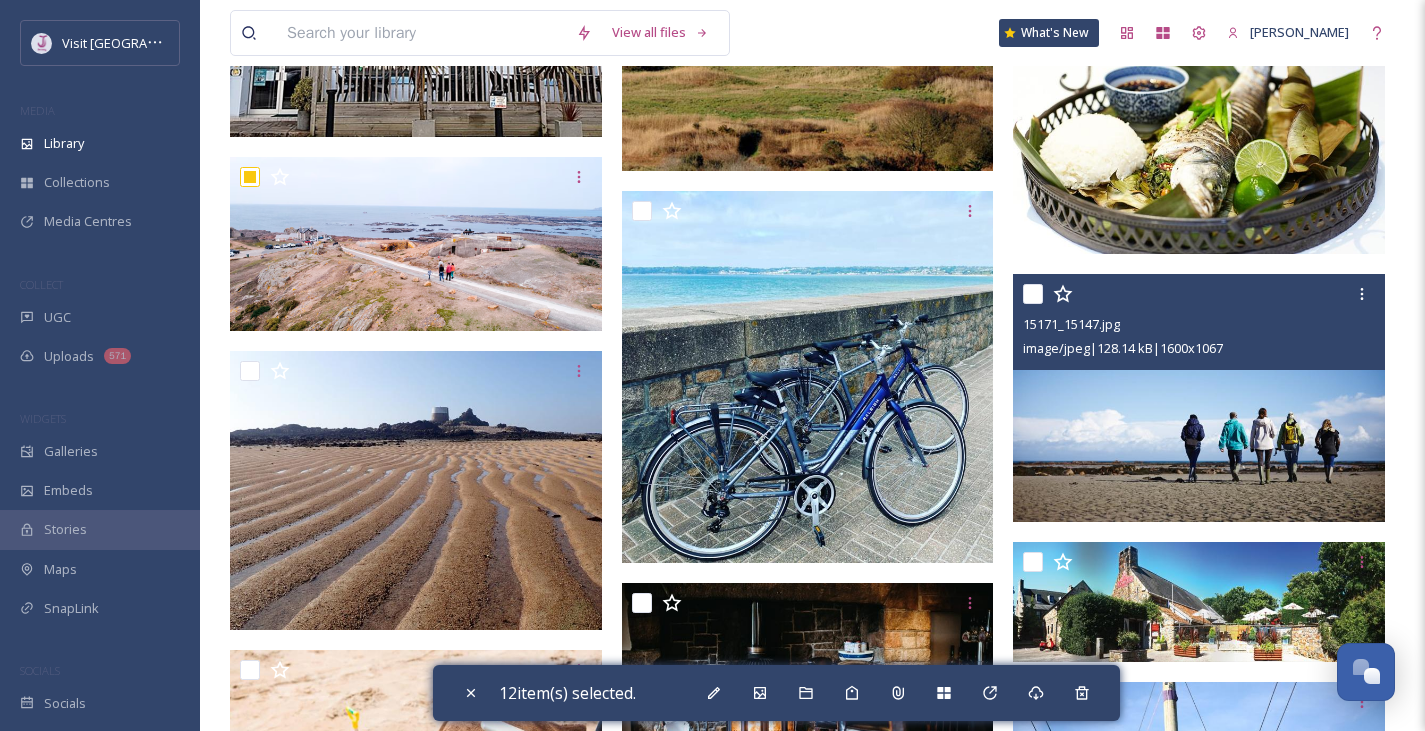 click at bounding box center [1033, 294] 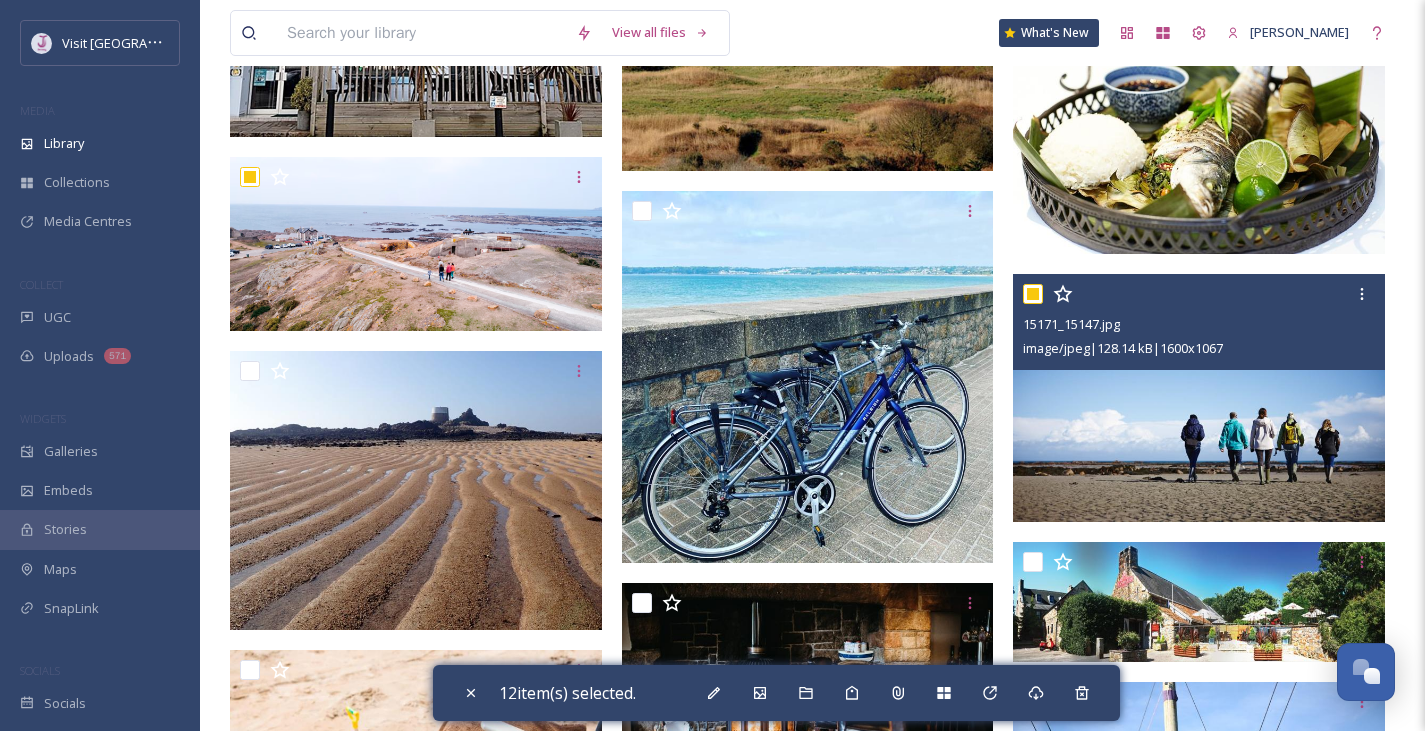 checkbox on "true" 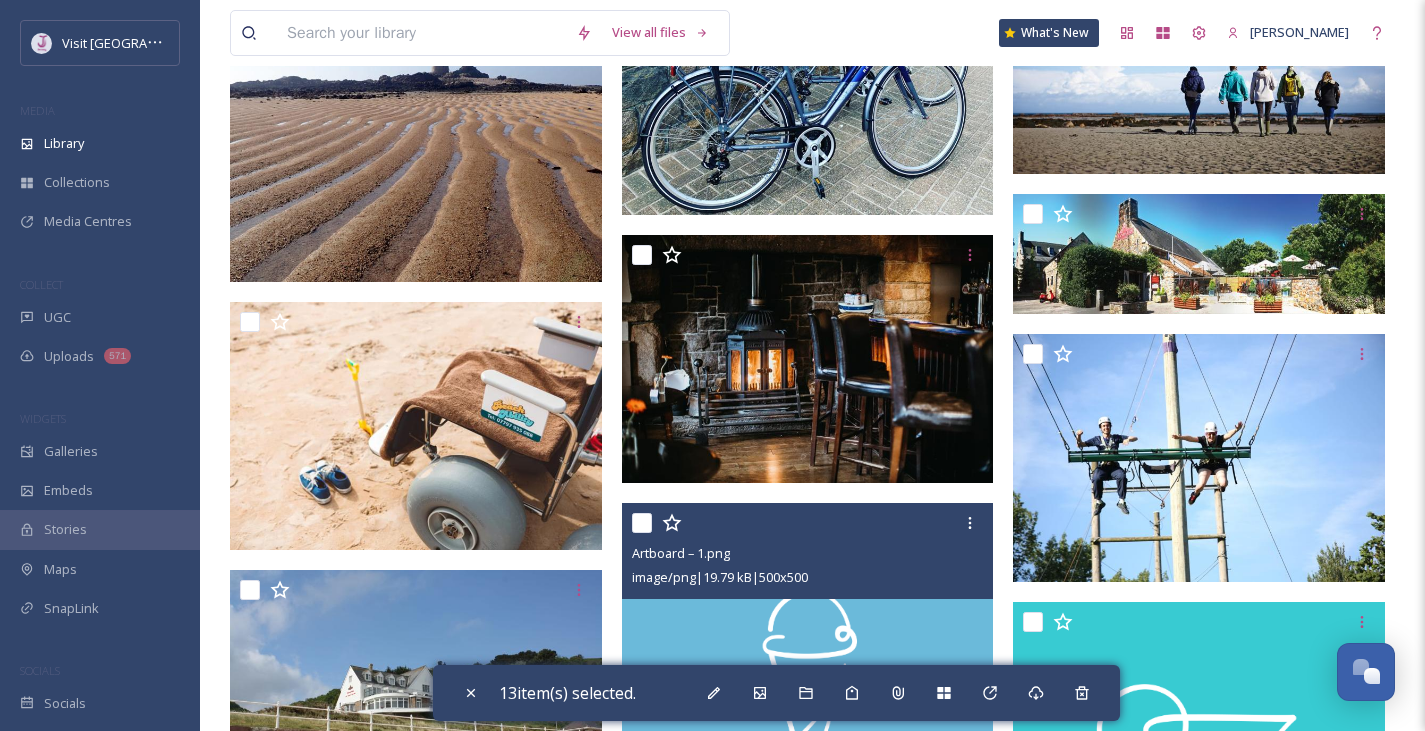 scroll, scrollTop: 4717, scrollLeft: 0, axis: vertical 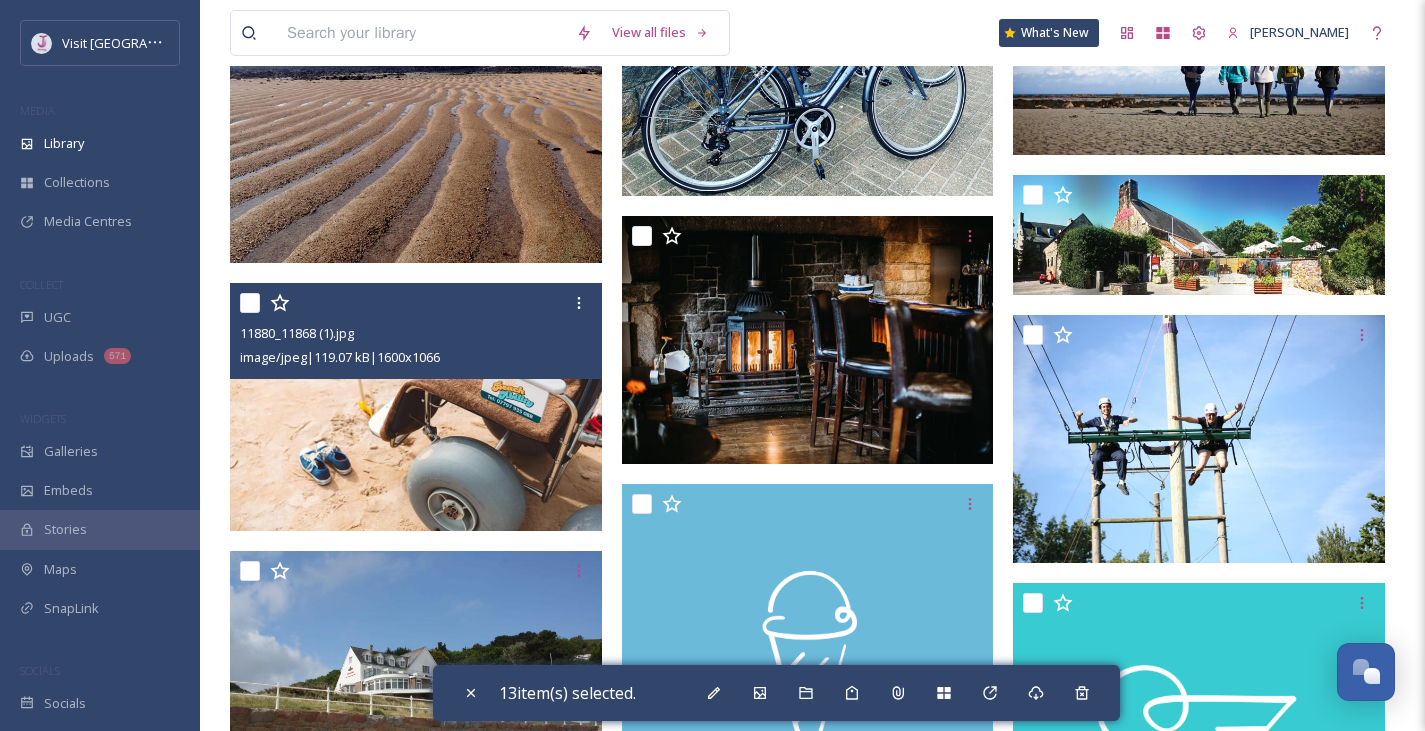 click at bounding box center (250, 303) 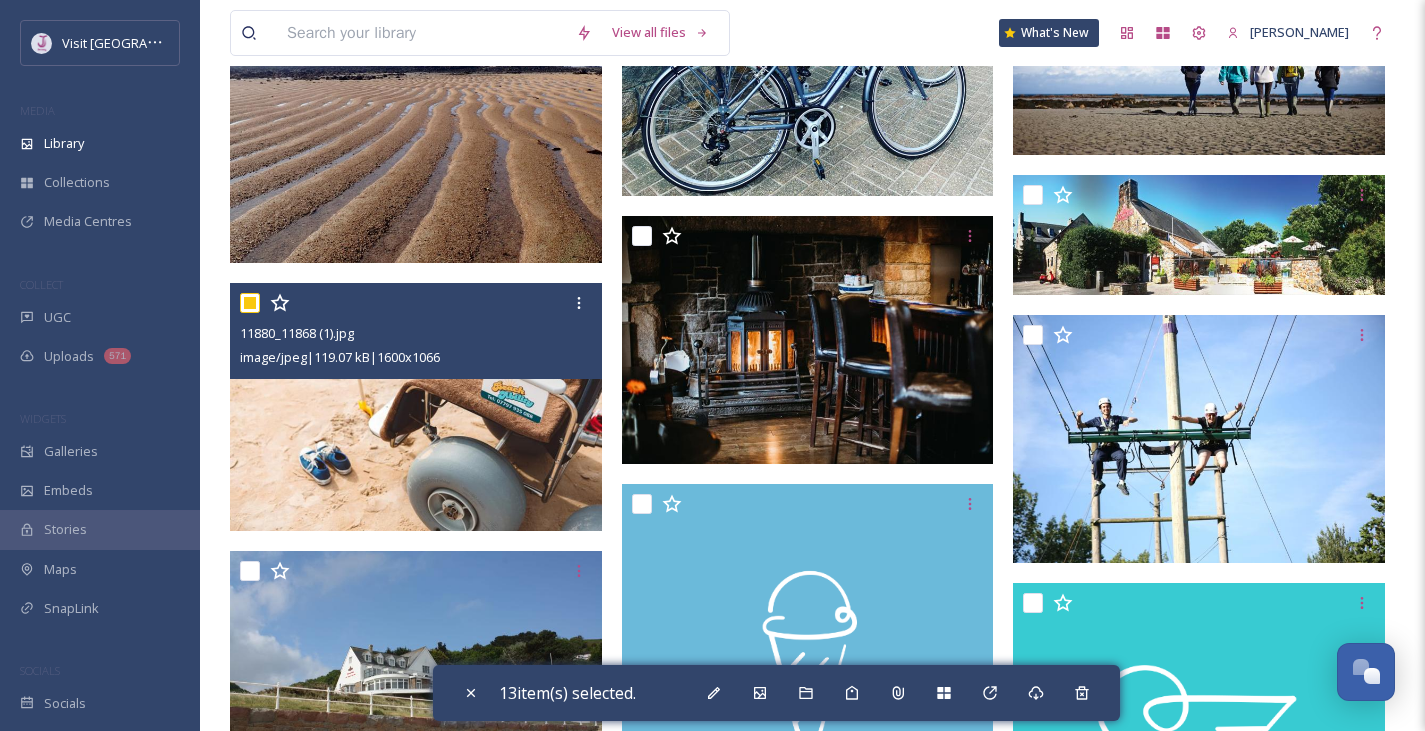 checkbox on "true" 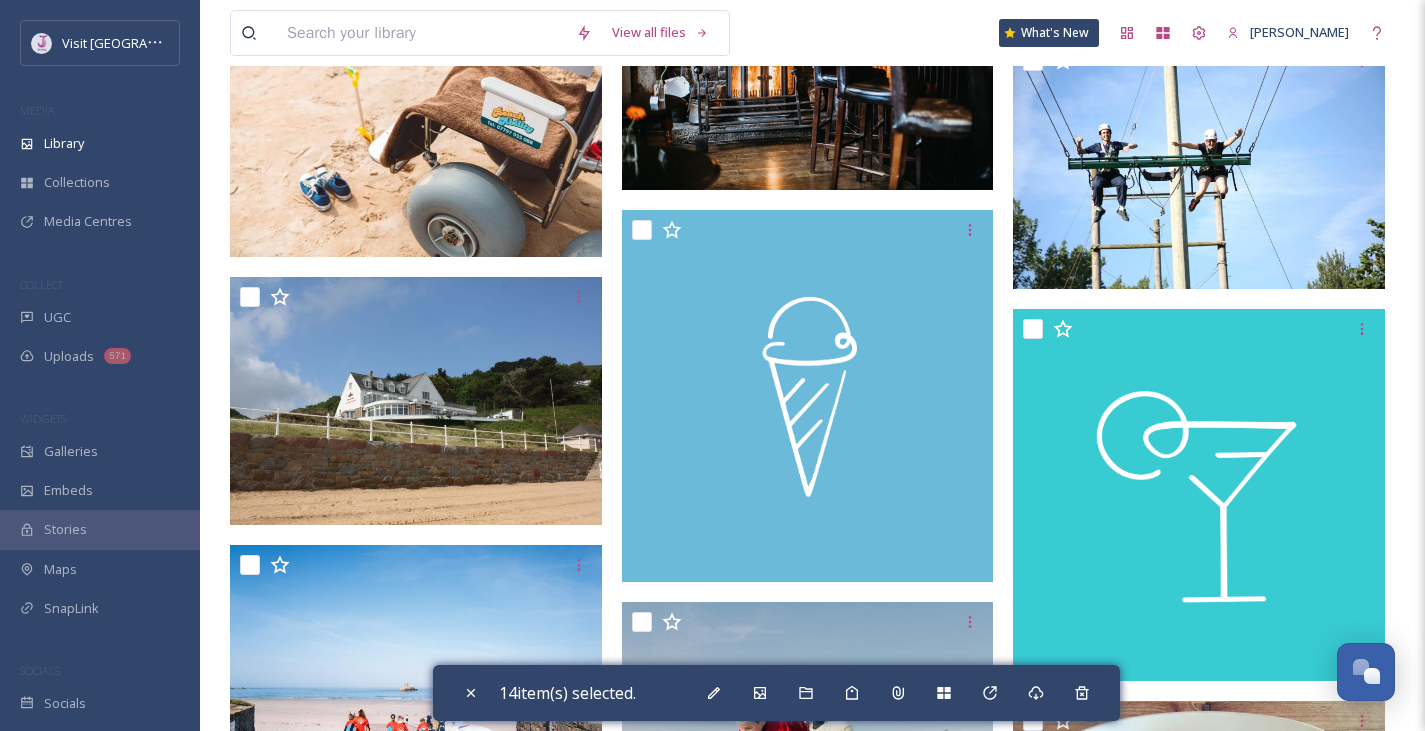 scroll, scrollTop: 4998, scrollLeft: 0, axis: vertical 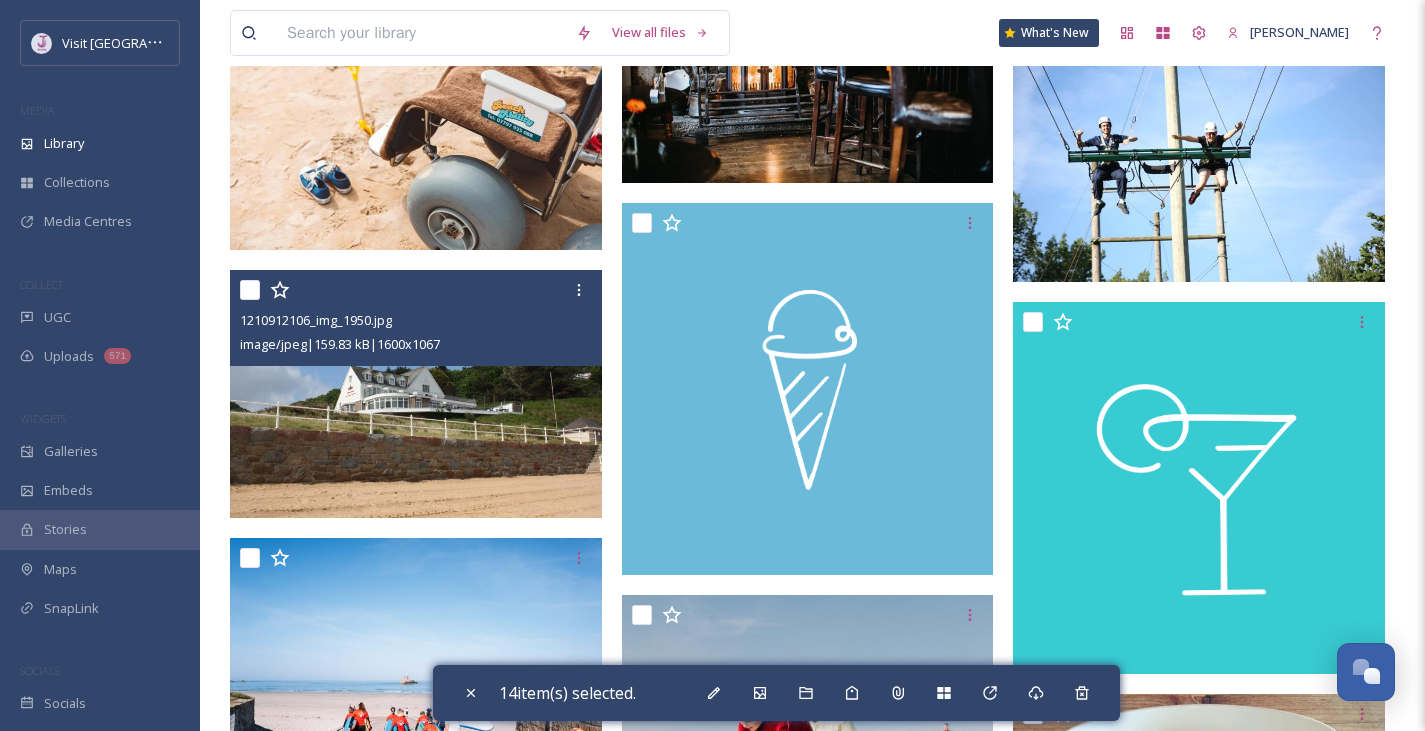 click at bounding box center [250, 290] 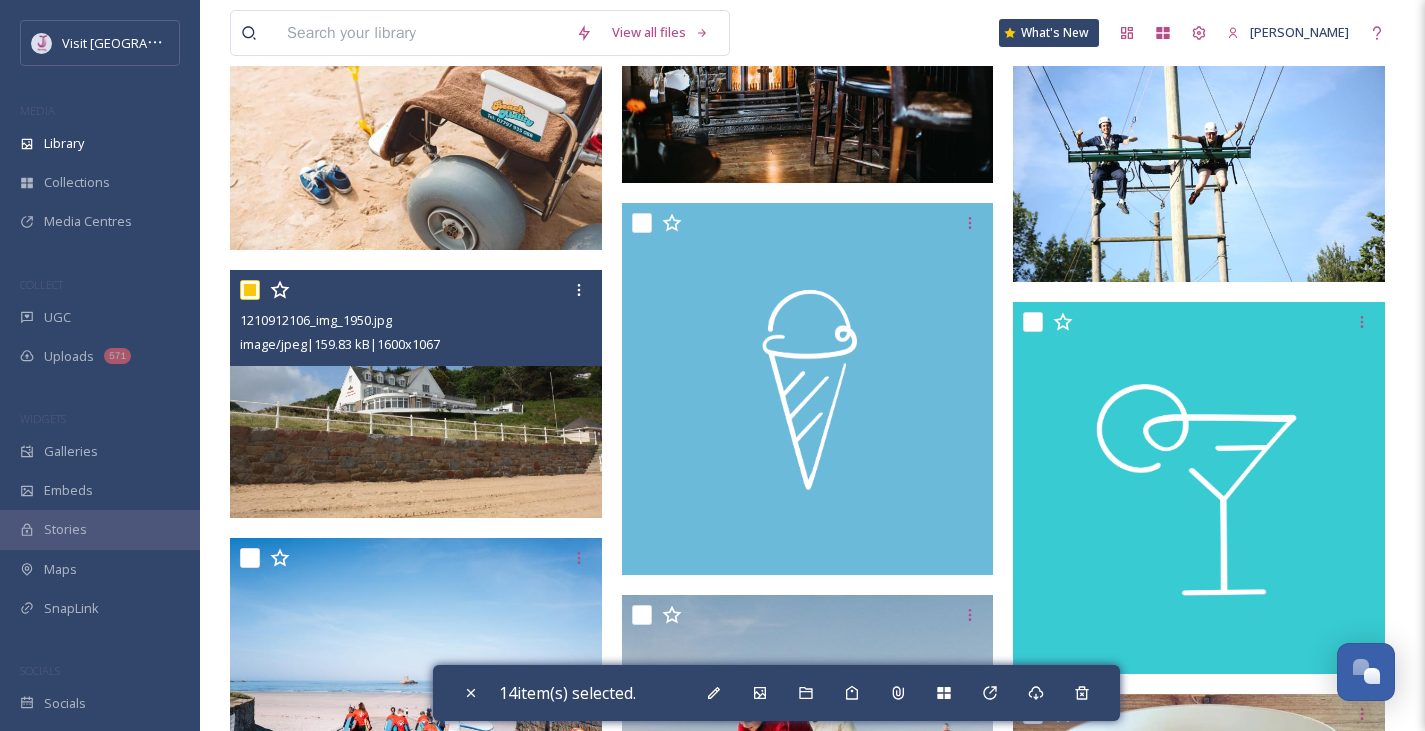 checkbox on "true" 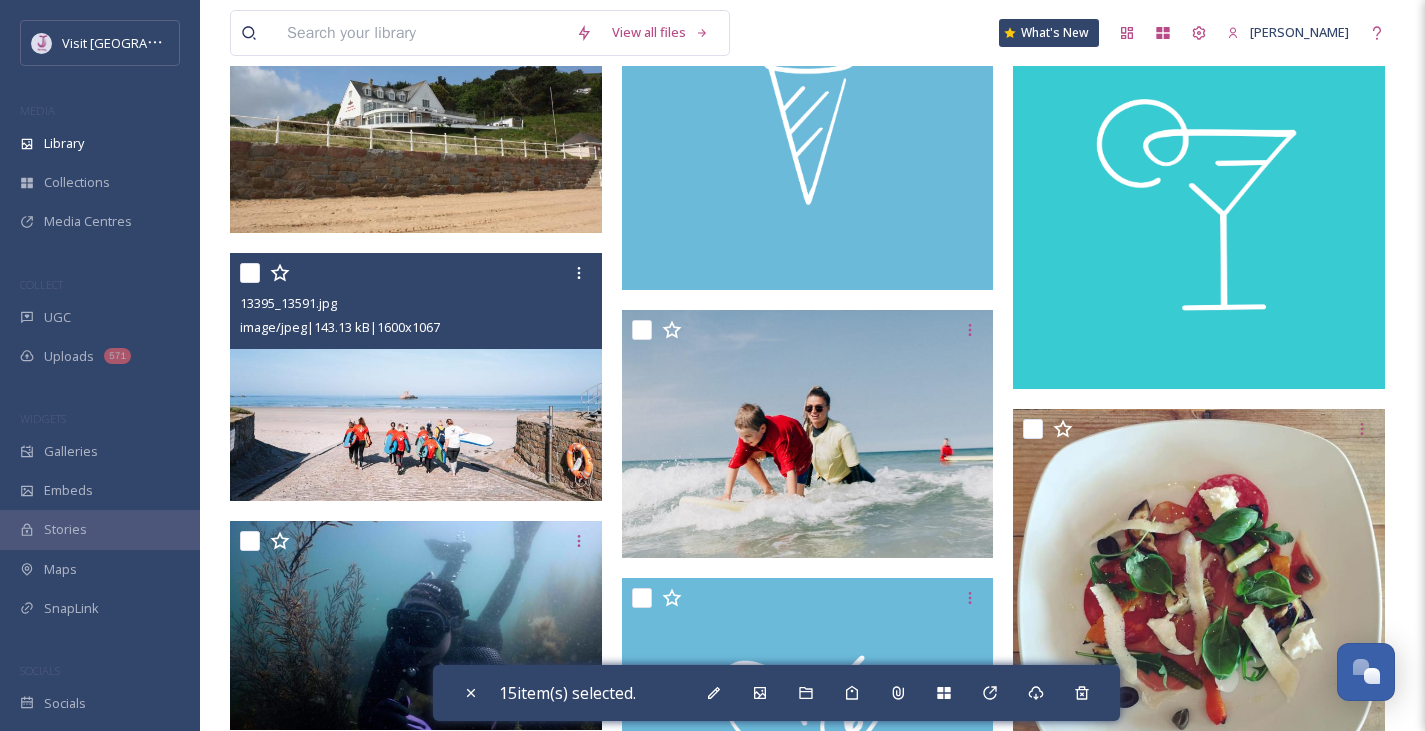 scroll, scrollTop: 5282, scrollLeft: 0, axis: vertical 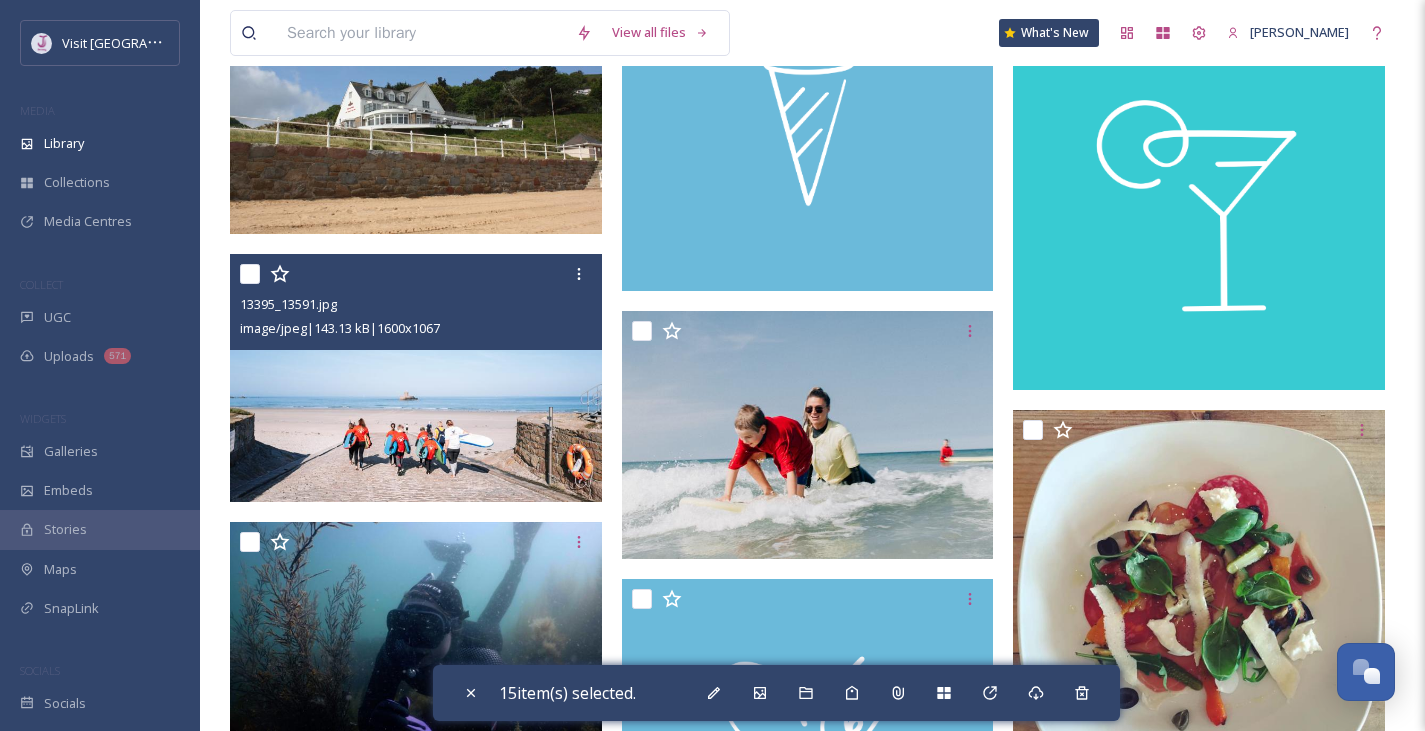 click at bounding box center (250, 274) 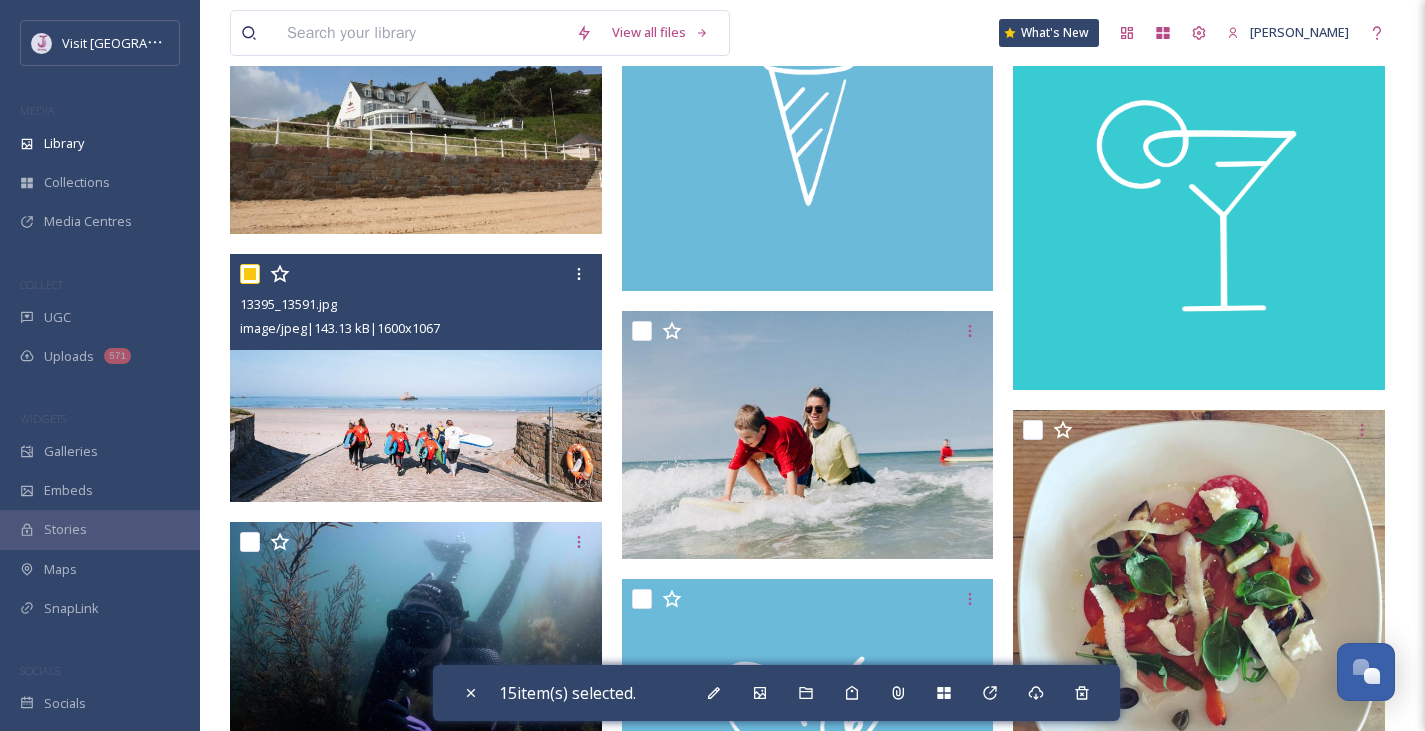 checkbox on "true" 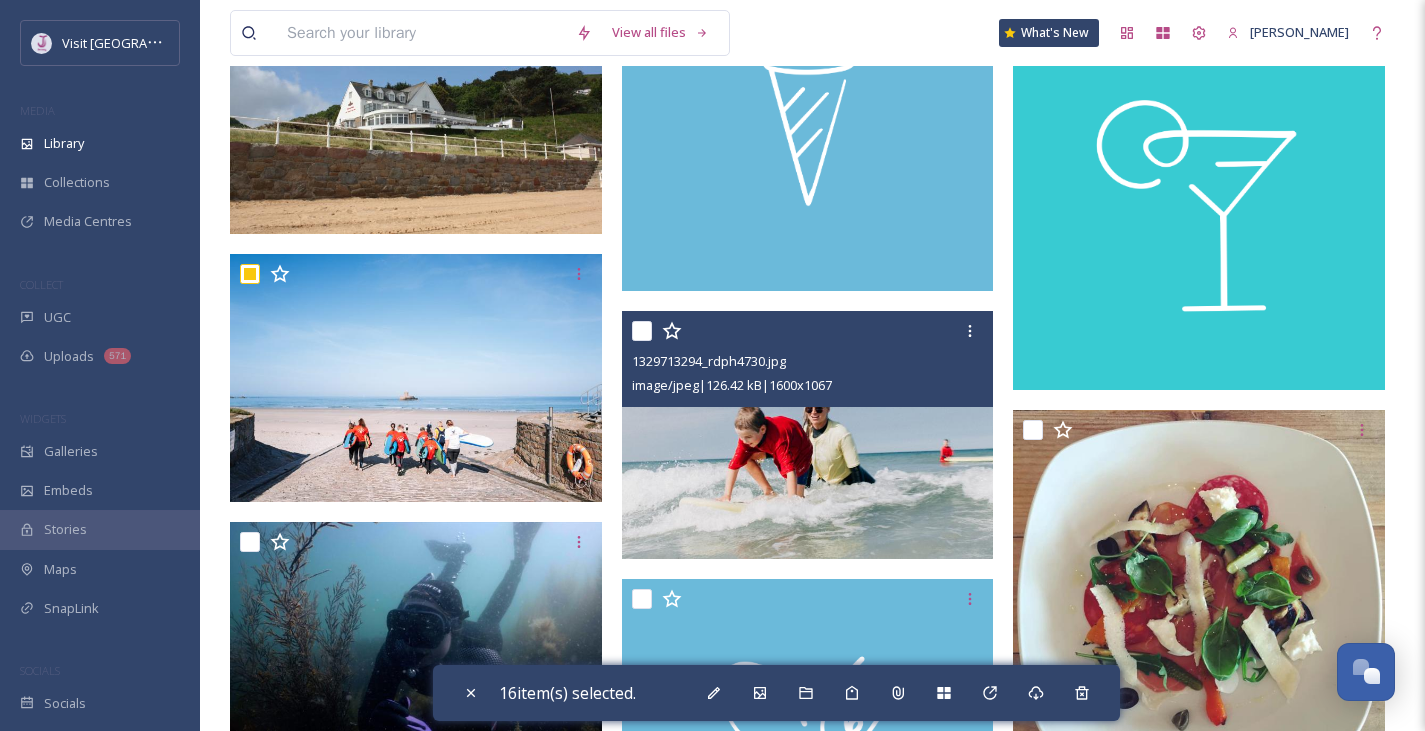click at bounding box center [642, 331] 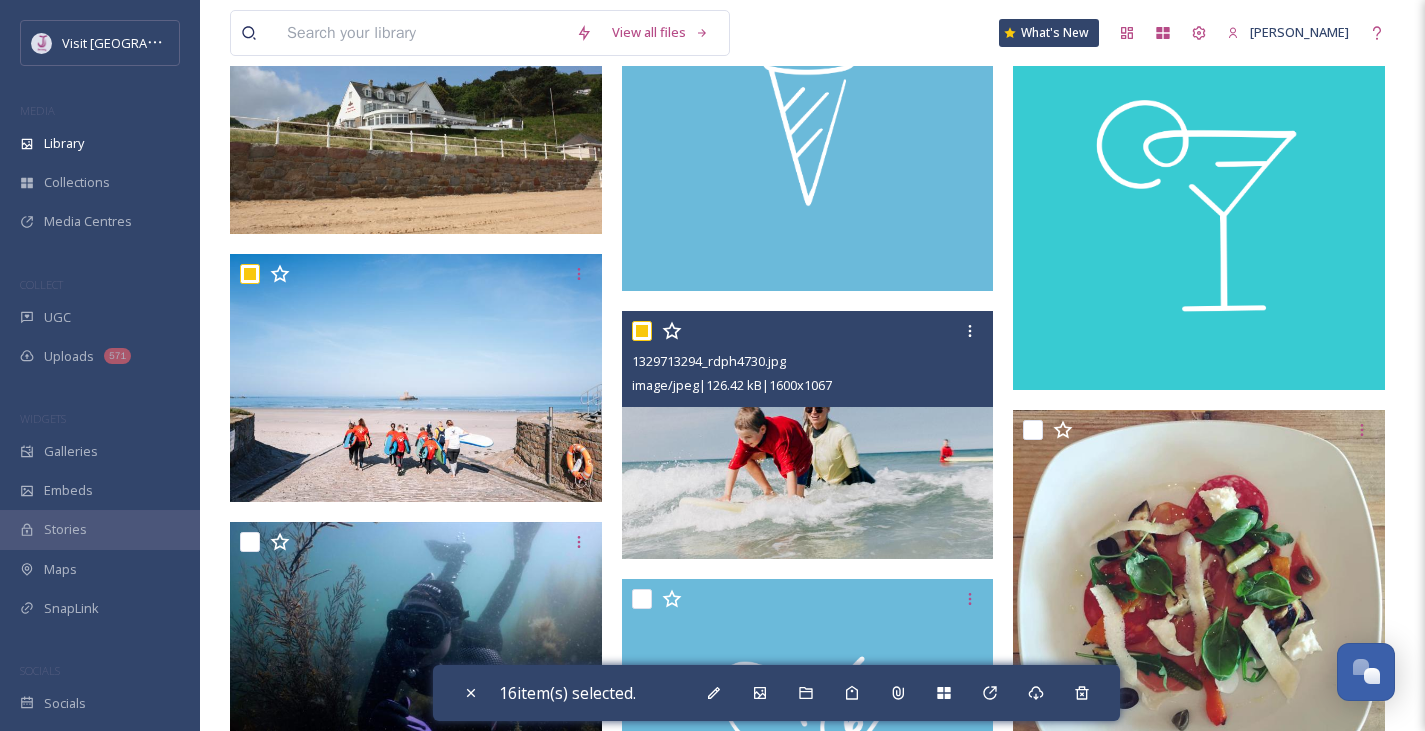 checkbox on "true" 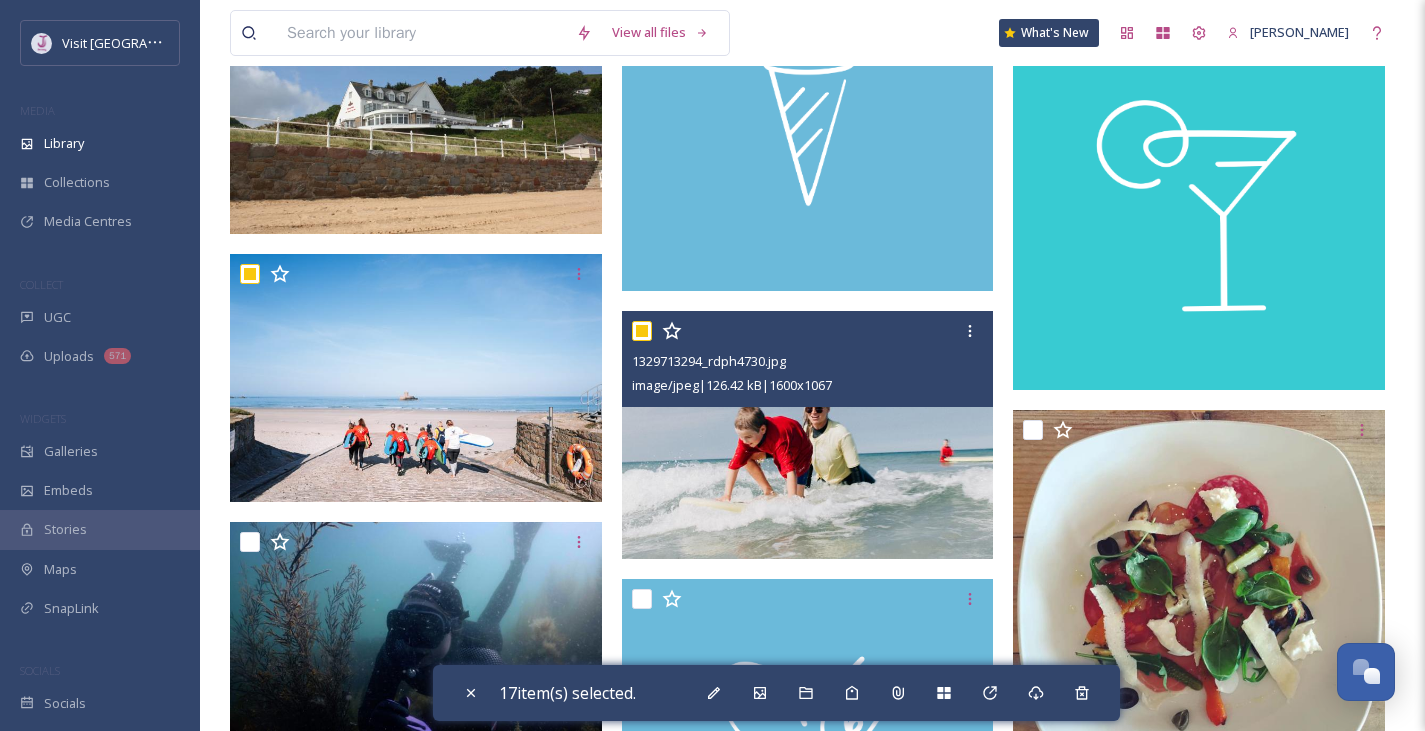 scroll, scrollTop: 5559, scrollLeft: 0, axis: vertical 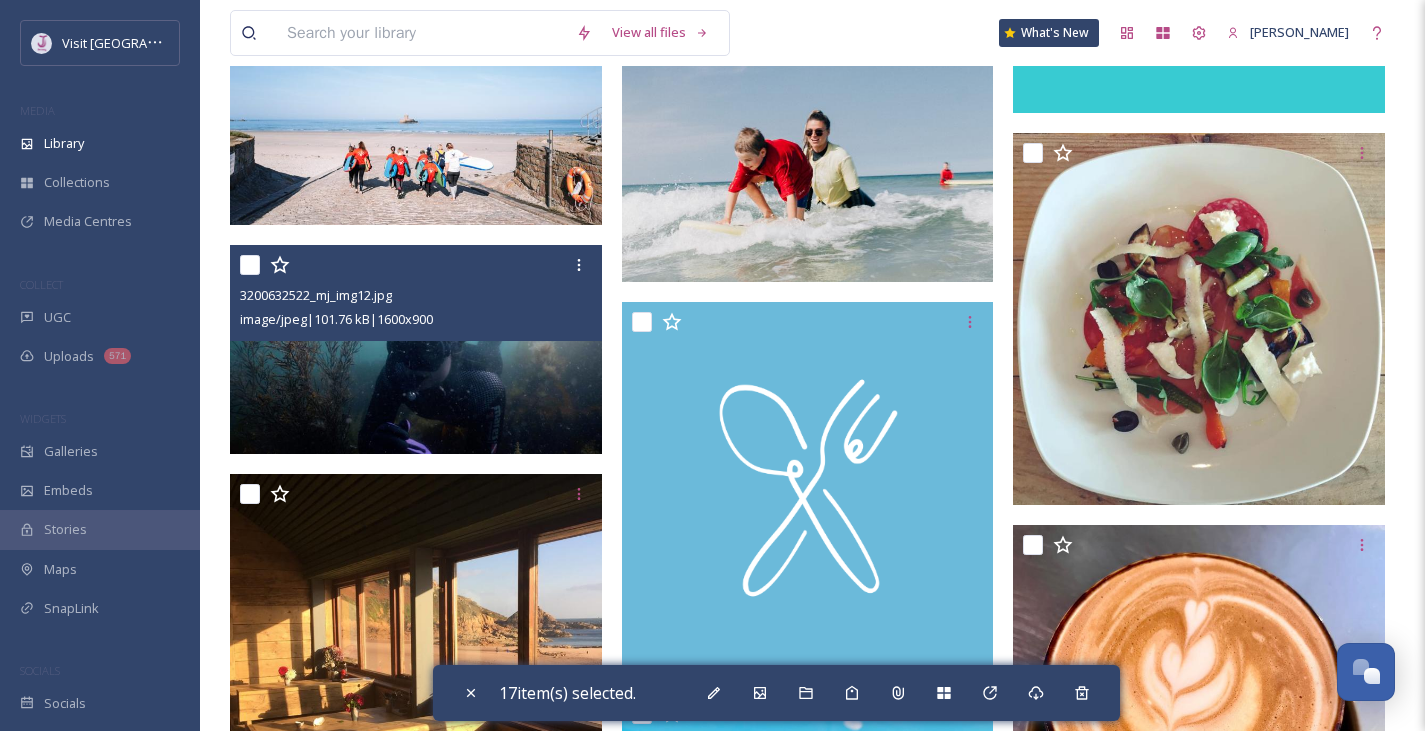 click at bounding box center [250, 265] 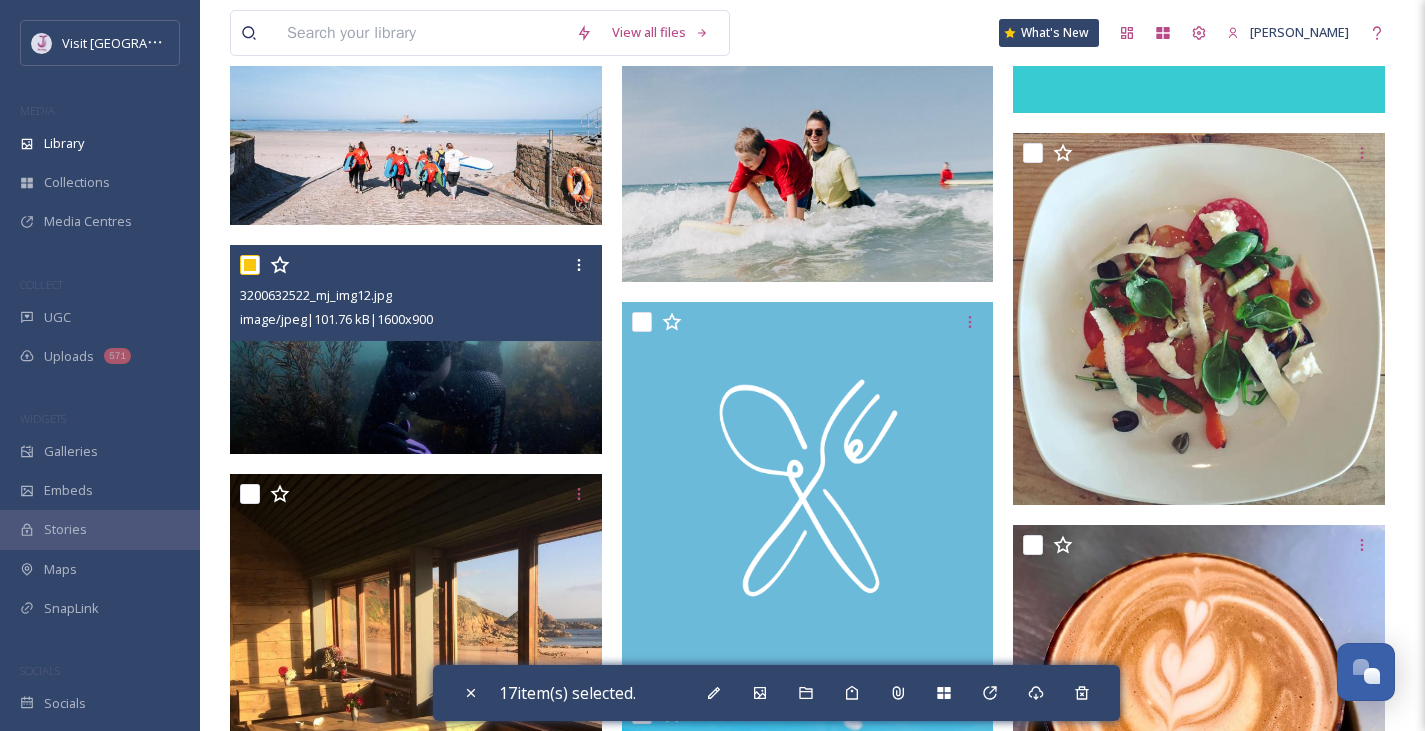 checkbox on "true" 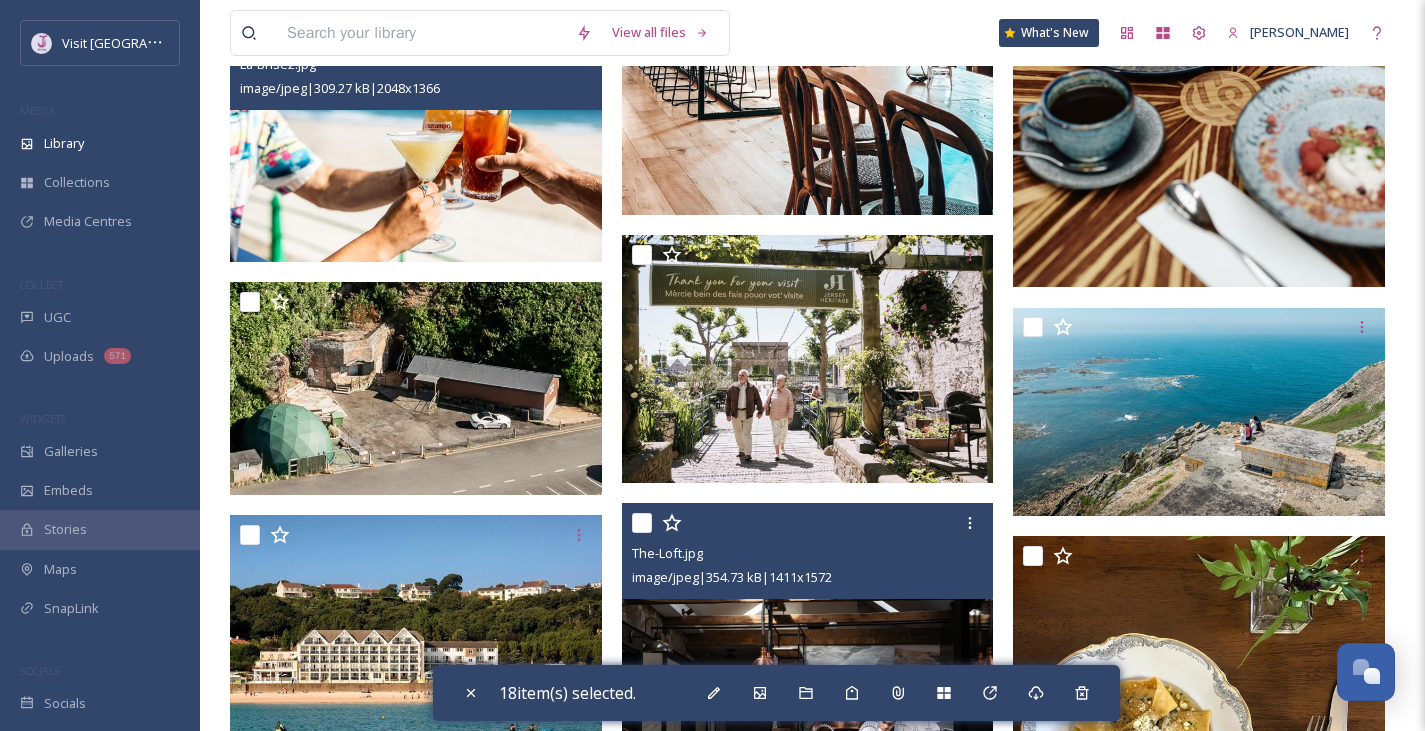 scroll, scrollTop: 9300, scrollLeft: 0, axis: vertical 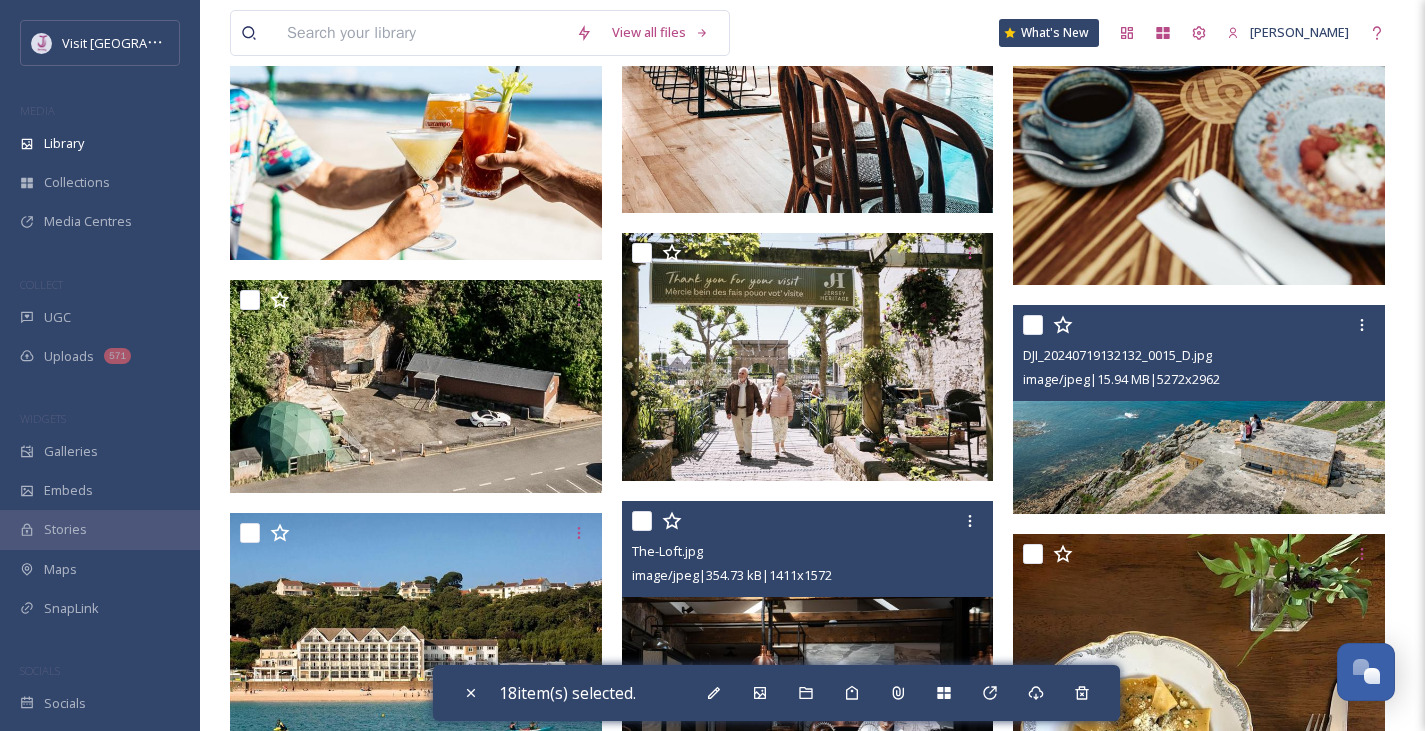 click at bounding box center [1033, 325] 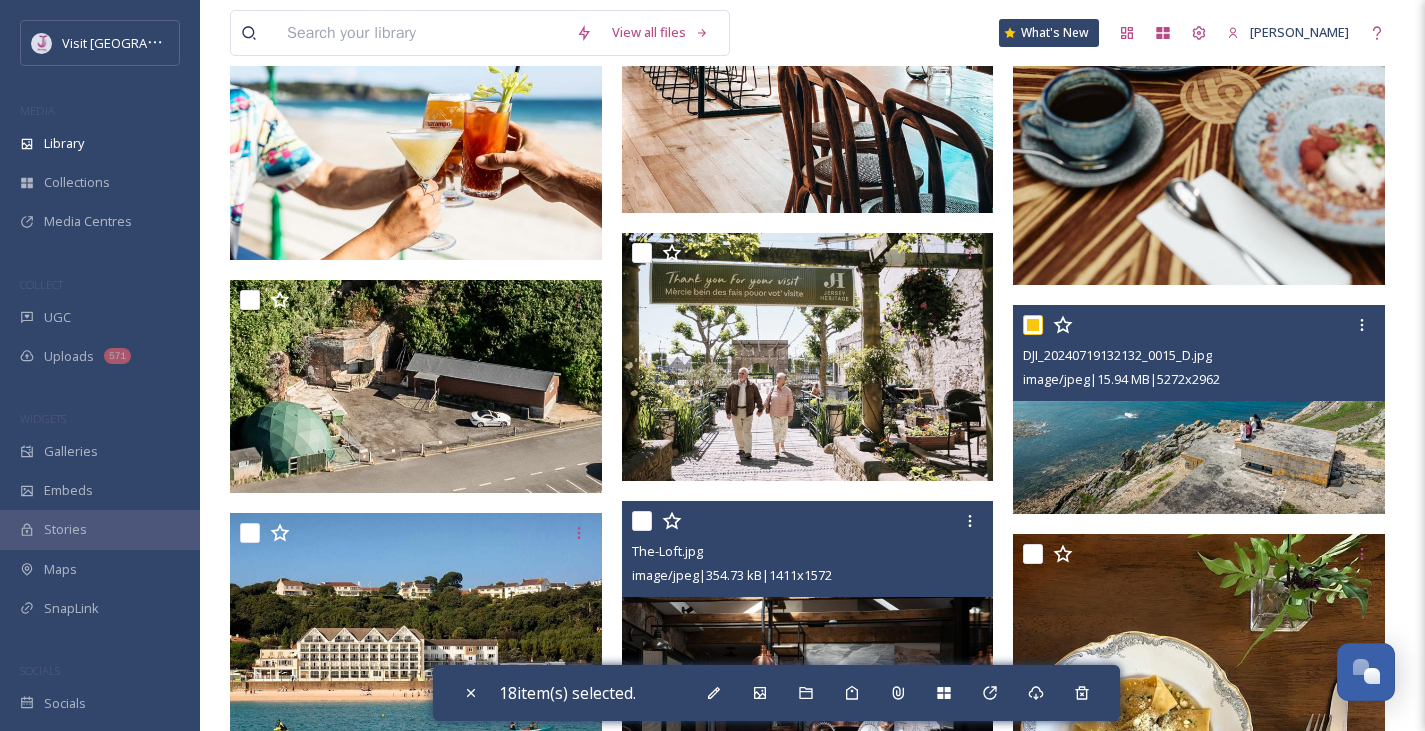checkbox on "true" 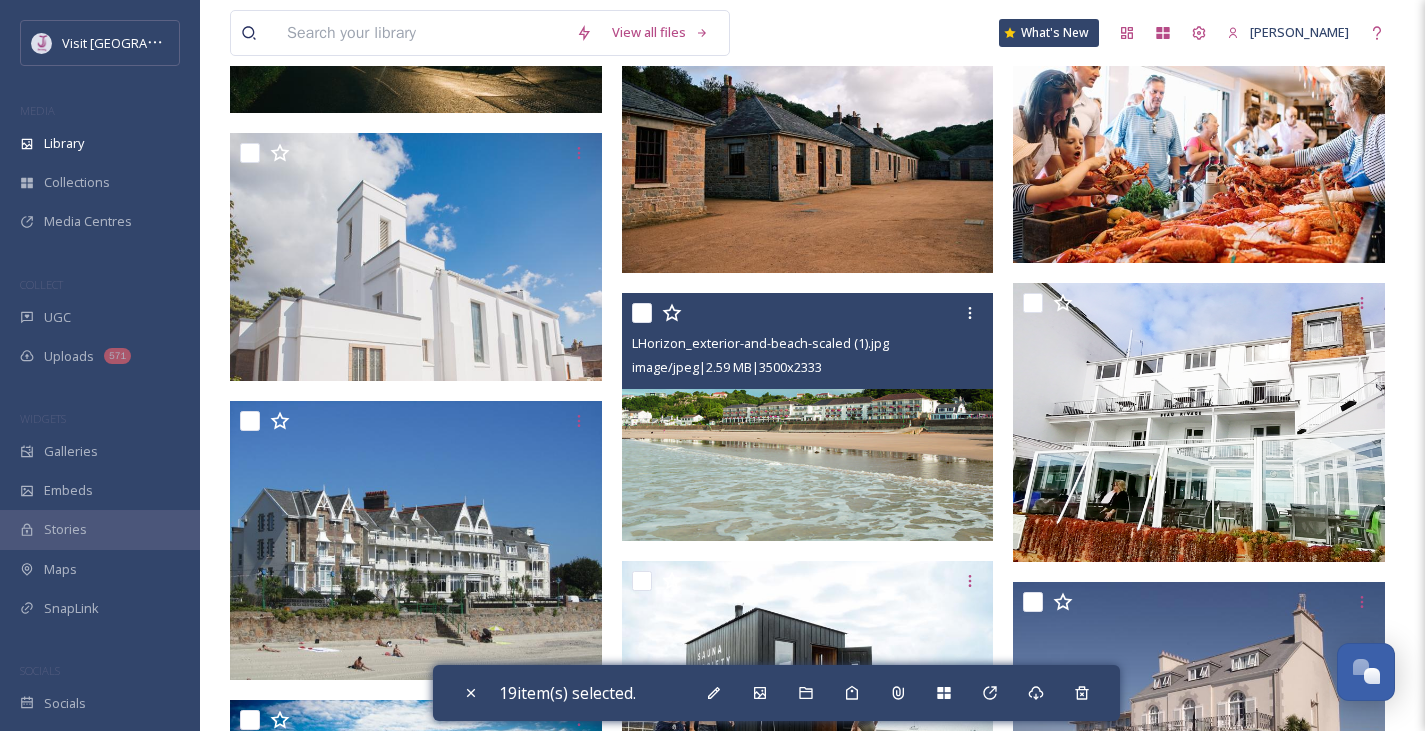 scroll, scrollTop: 10210, scrollLeft: 0, axis: vertical 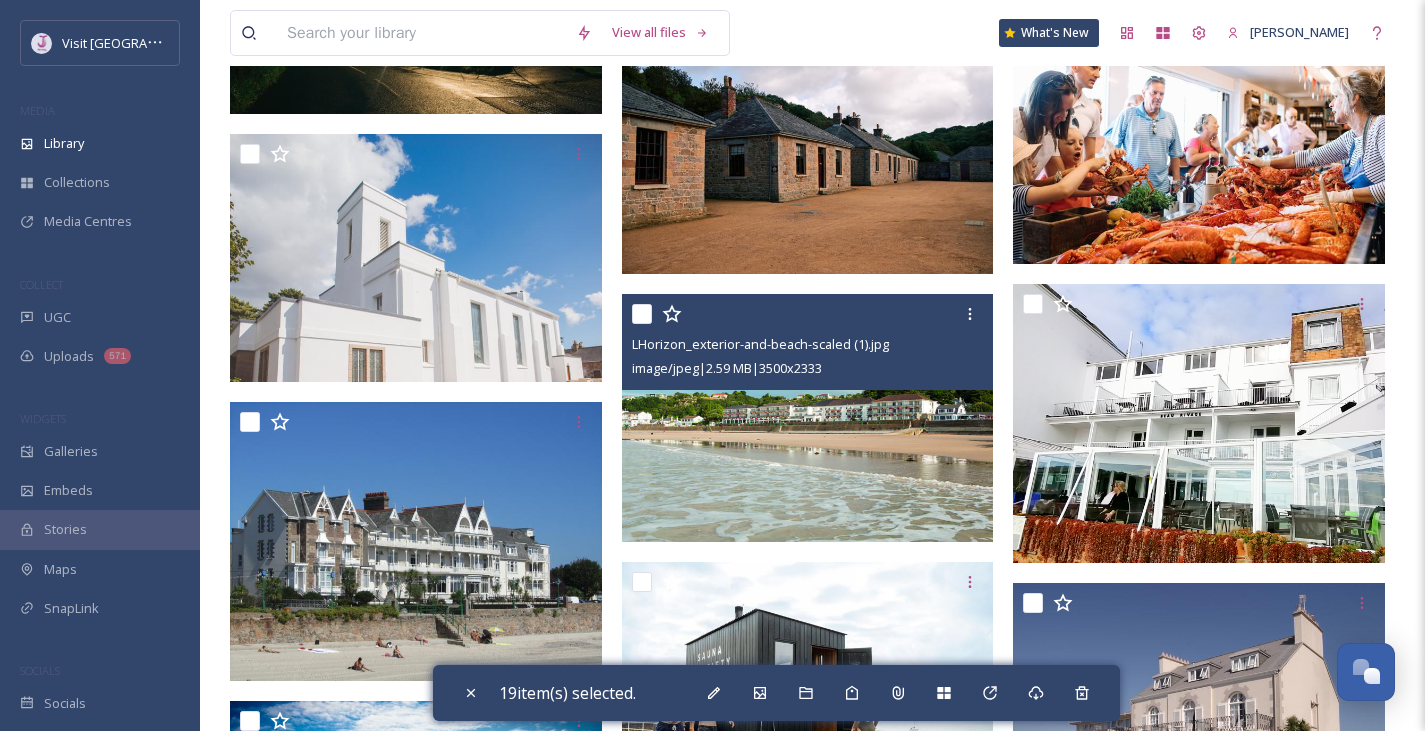 click at bounding box center [642, 314] 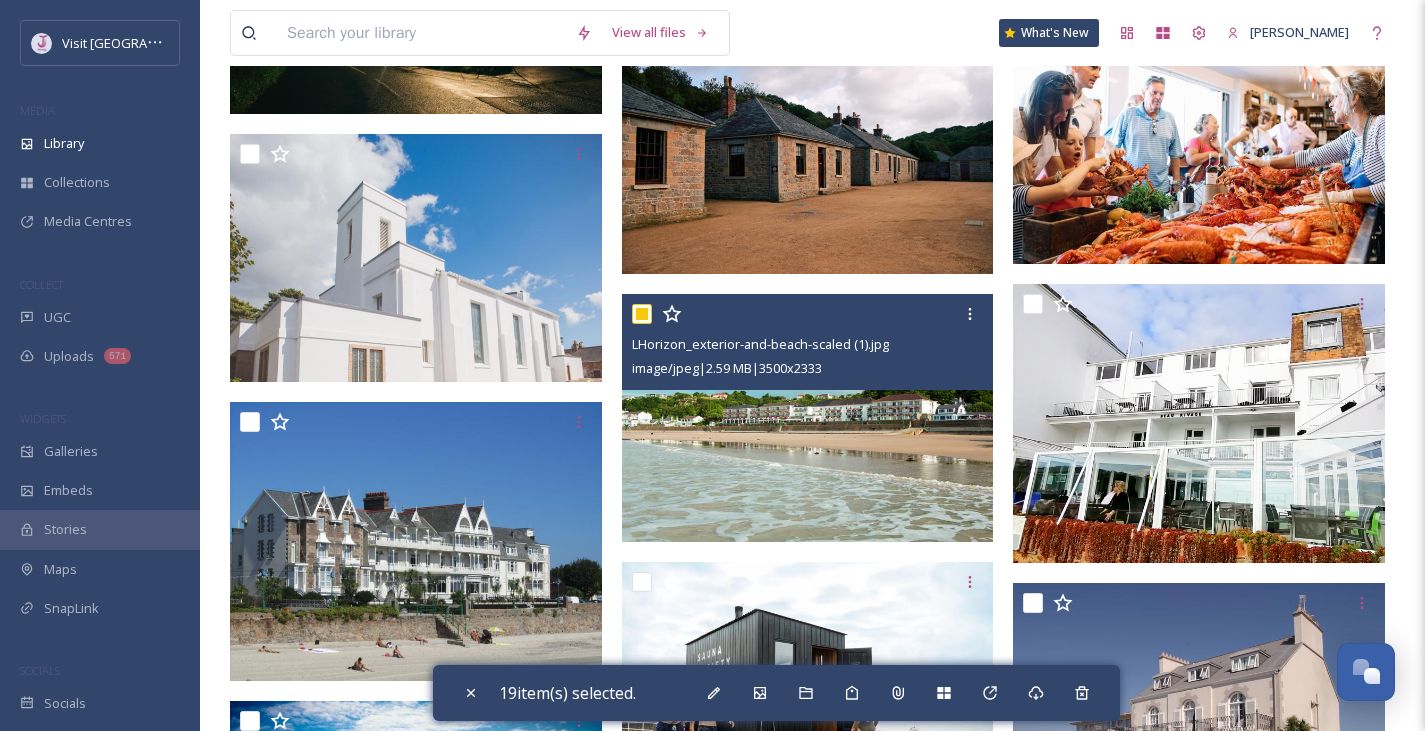 checkbox on "true" 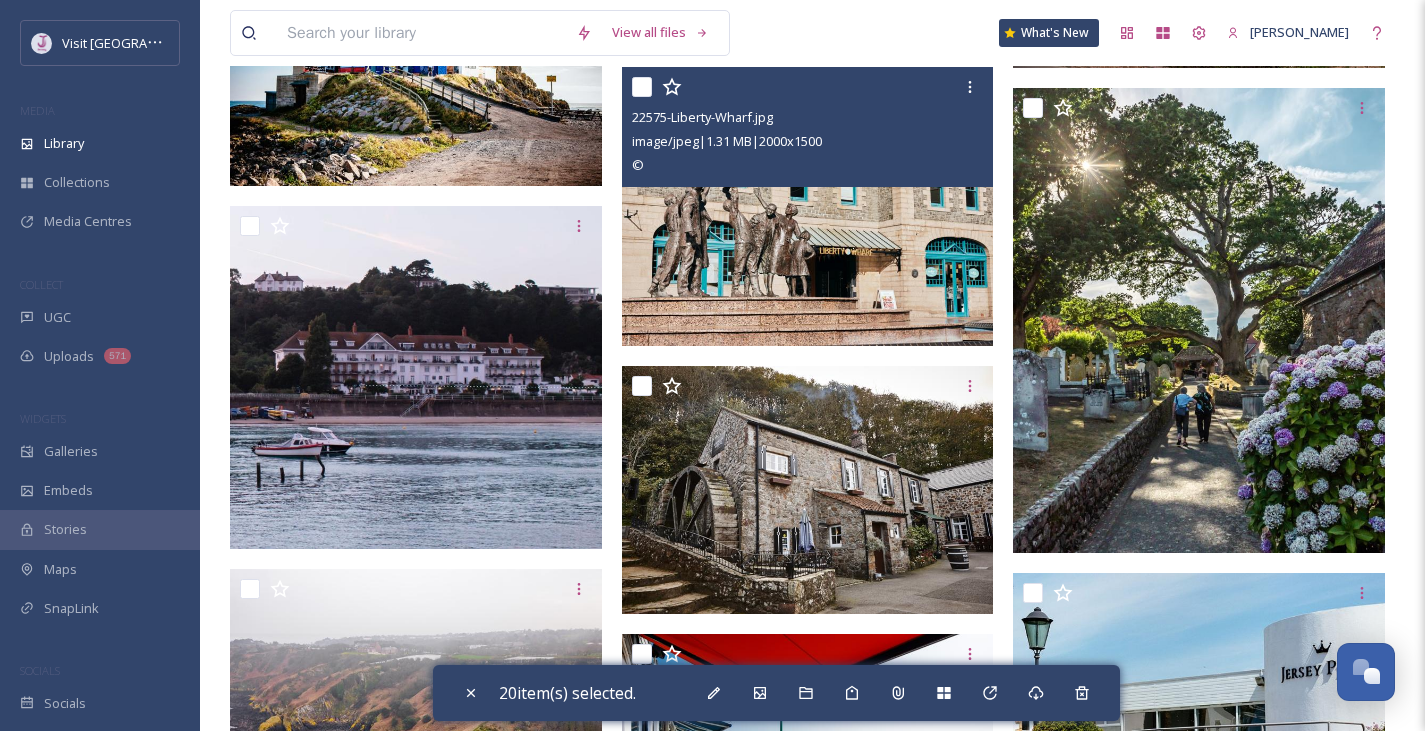 scroll, scrollTop: 10972, scrollLeft: 0, axis: vertical 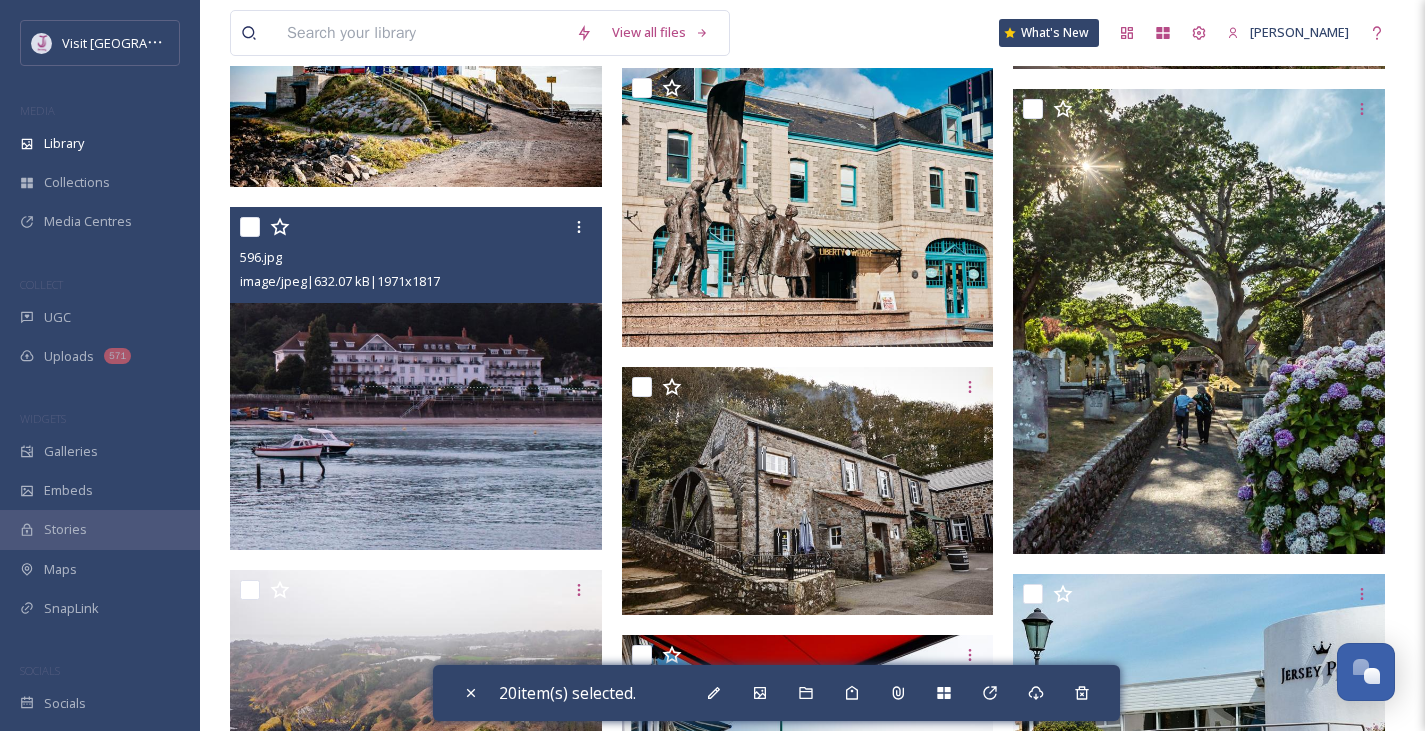 click on "596.jpg image/jpeg  |  632.07 kB  |  1971  x  1817" at bounding box center (416, 255) 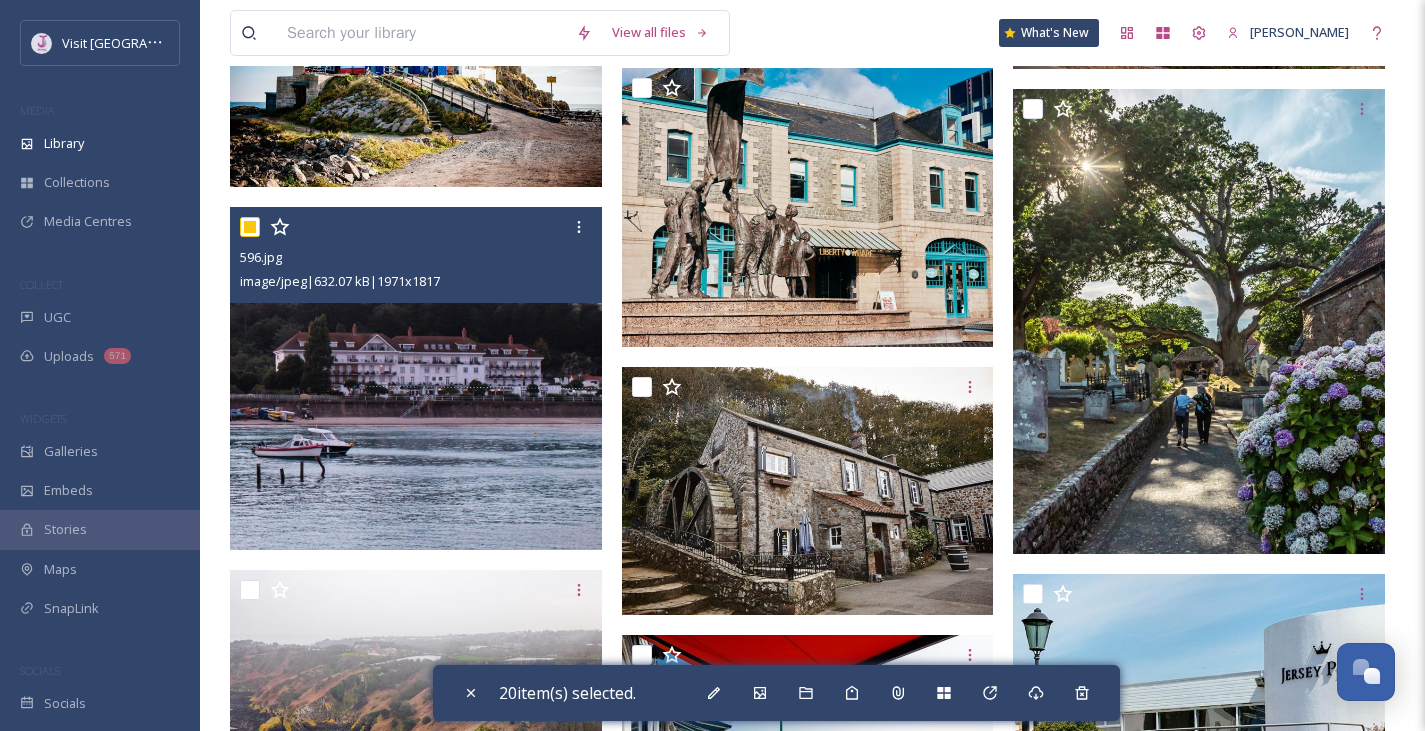checkbox on "true" 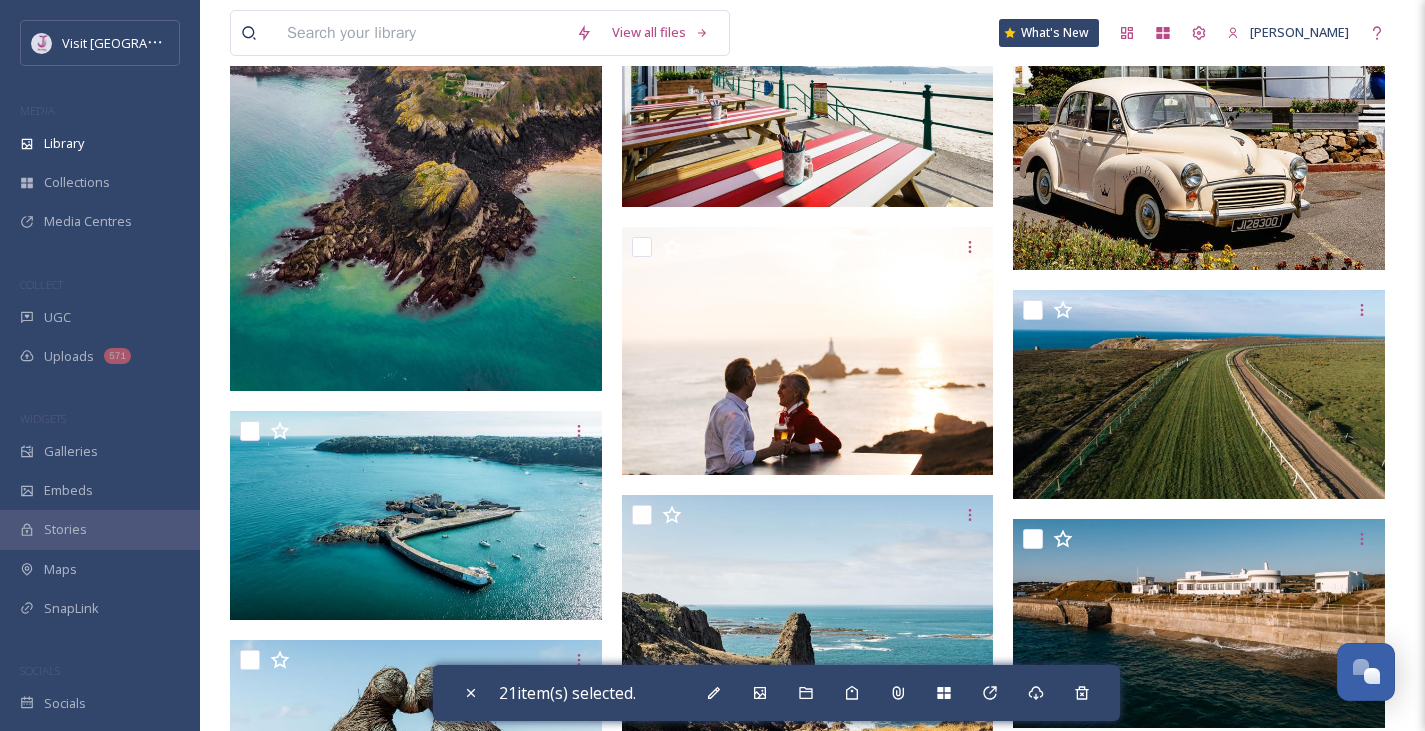 scroll, scrollTop: 11647, scrollLeft: 0, axis: vertical 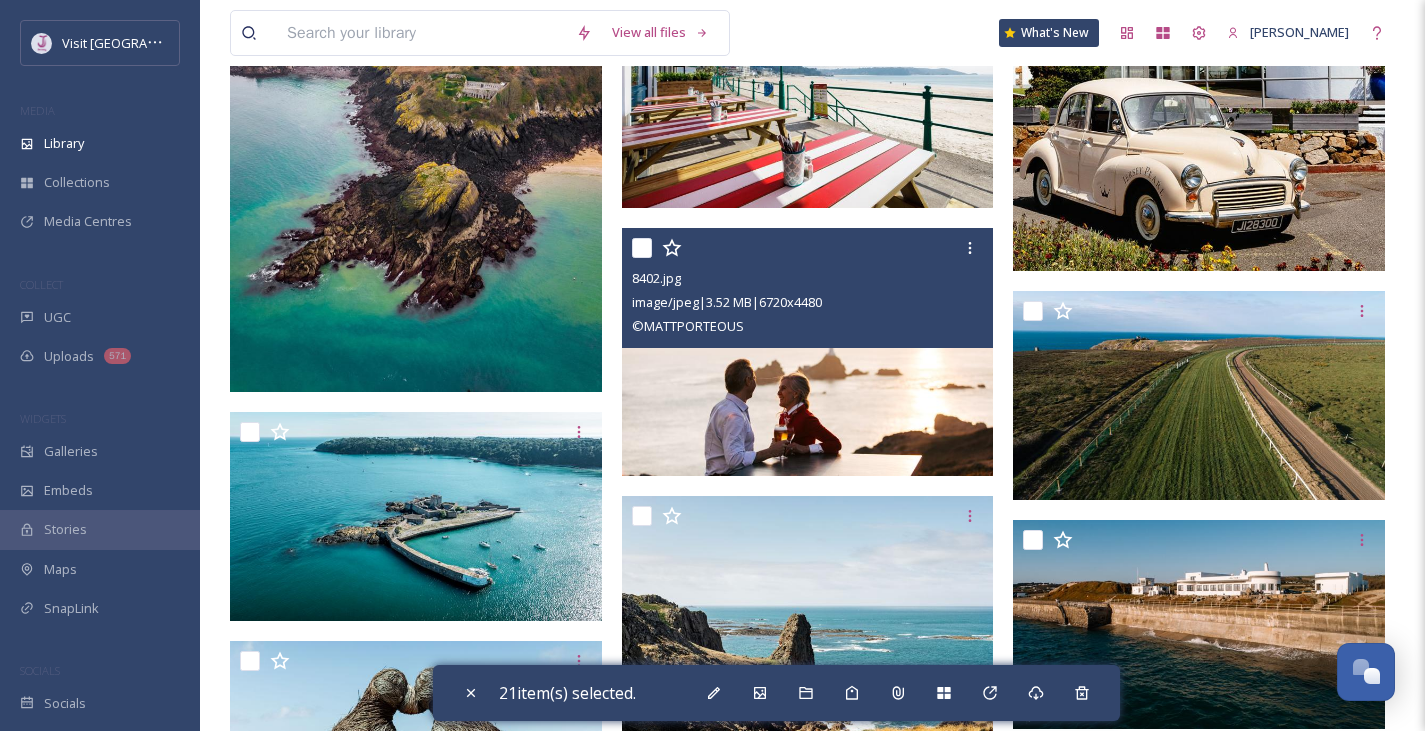 click at bounding box center (642, 248) 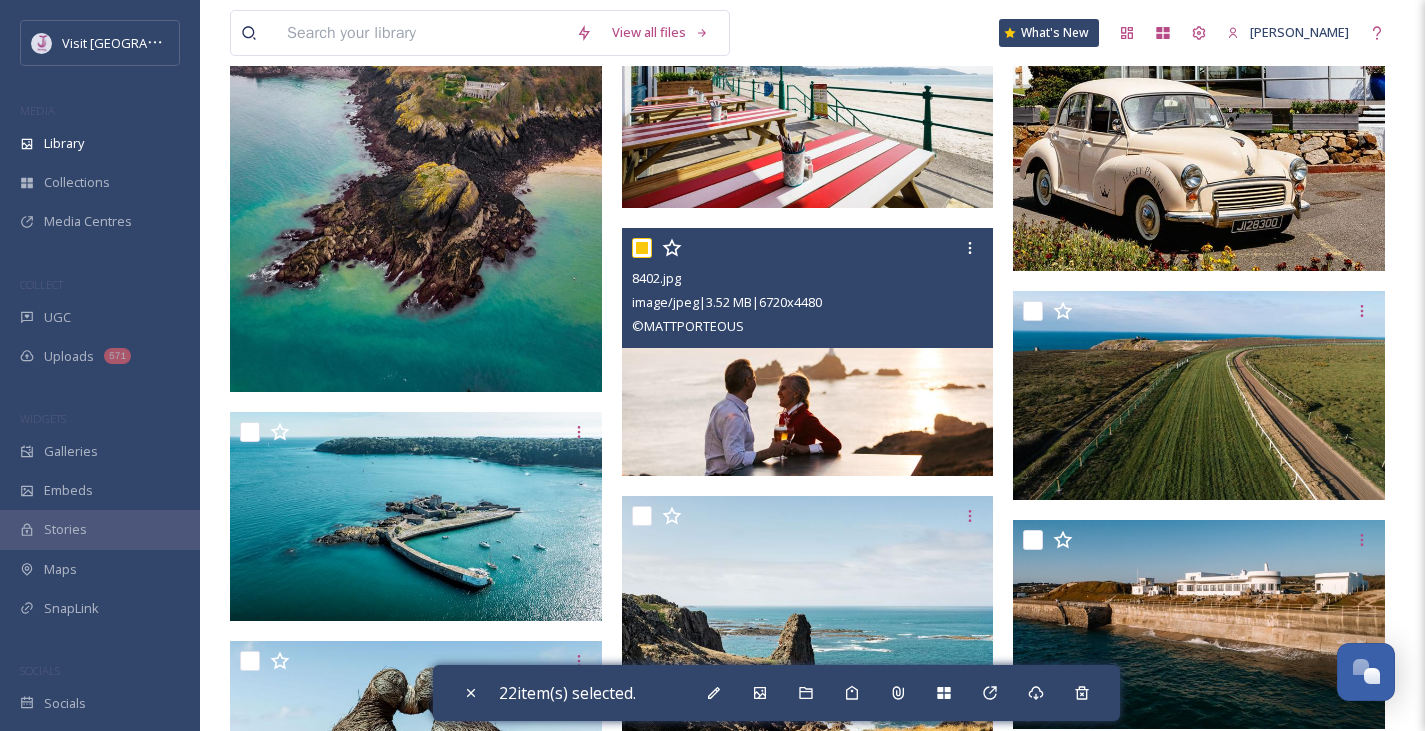 click at bounding box center (642, 248) 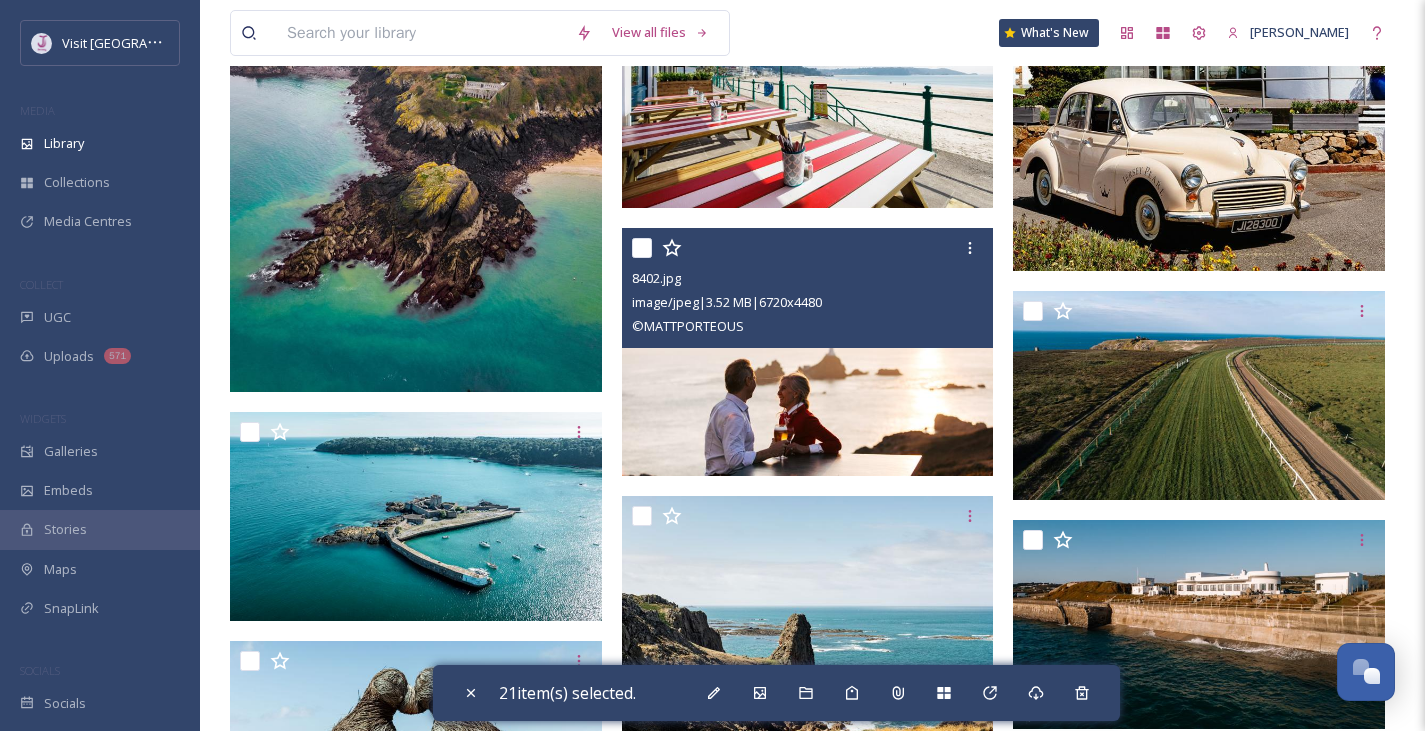 click at bounding box center (642, 248) 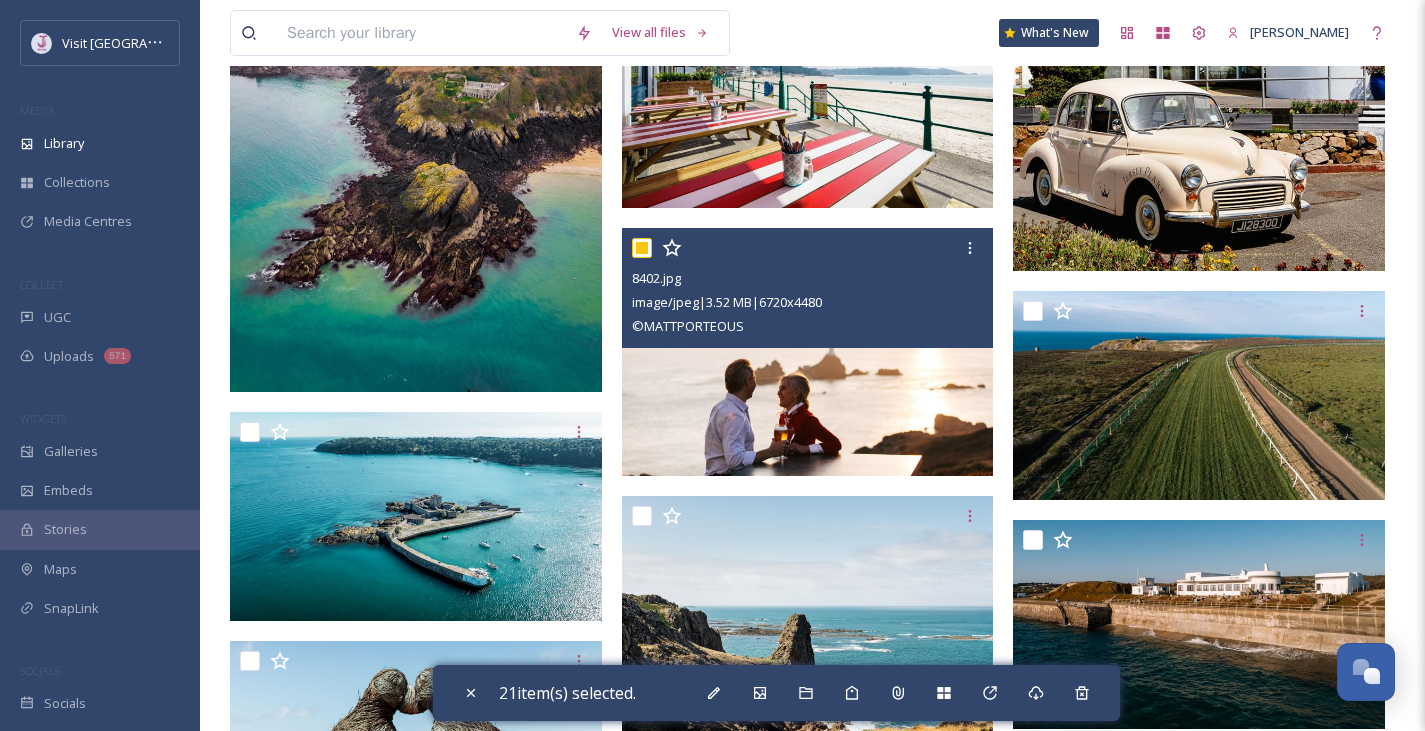 checkbox on "true" 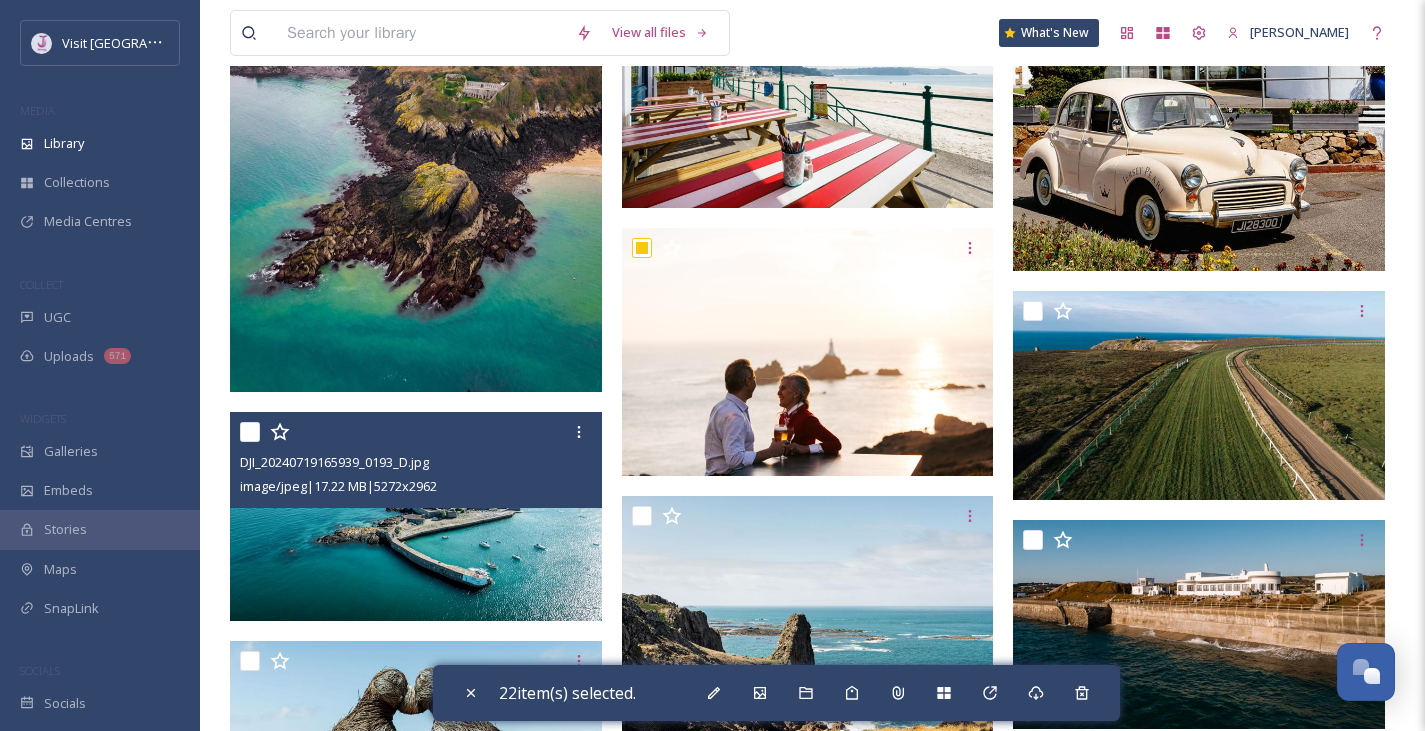 click at bounding box center [250, 432] 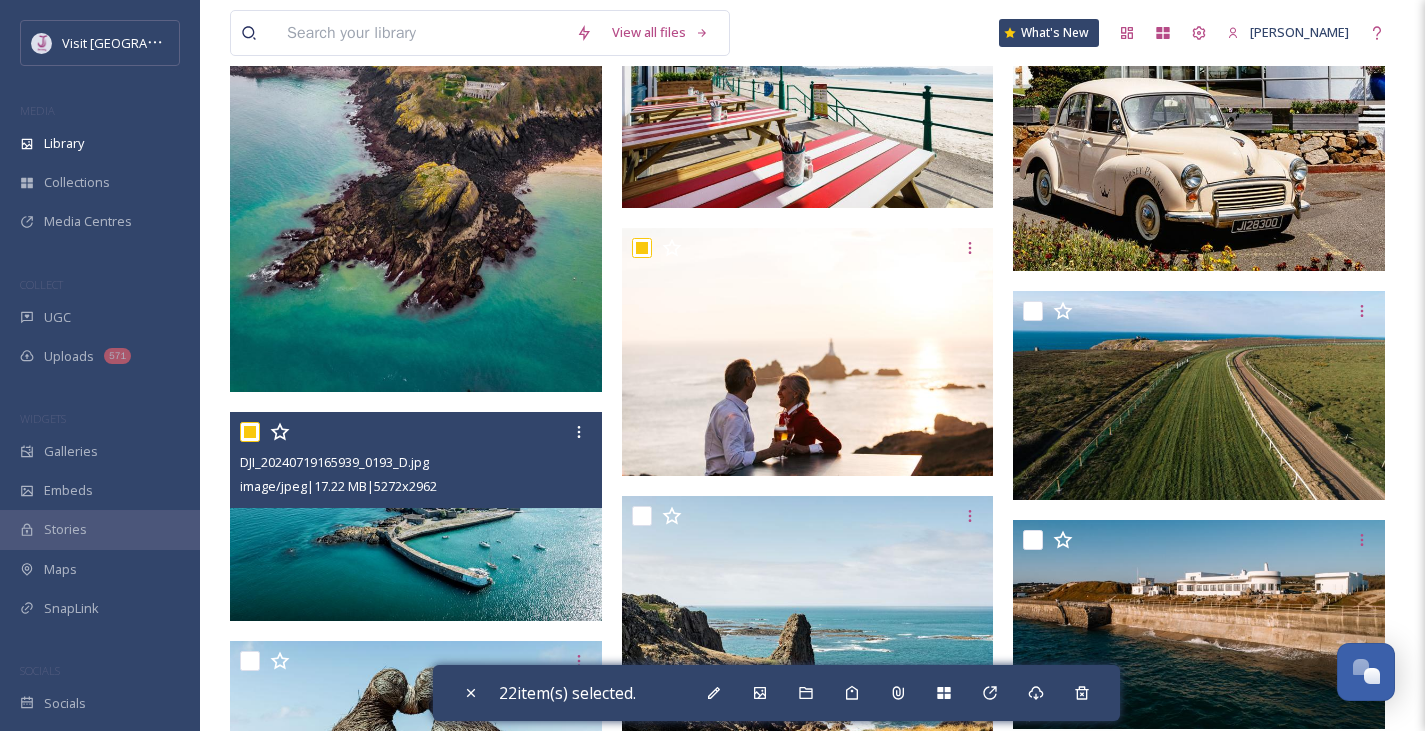 checkbox on "true" 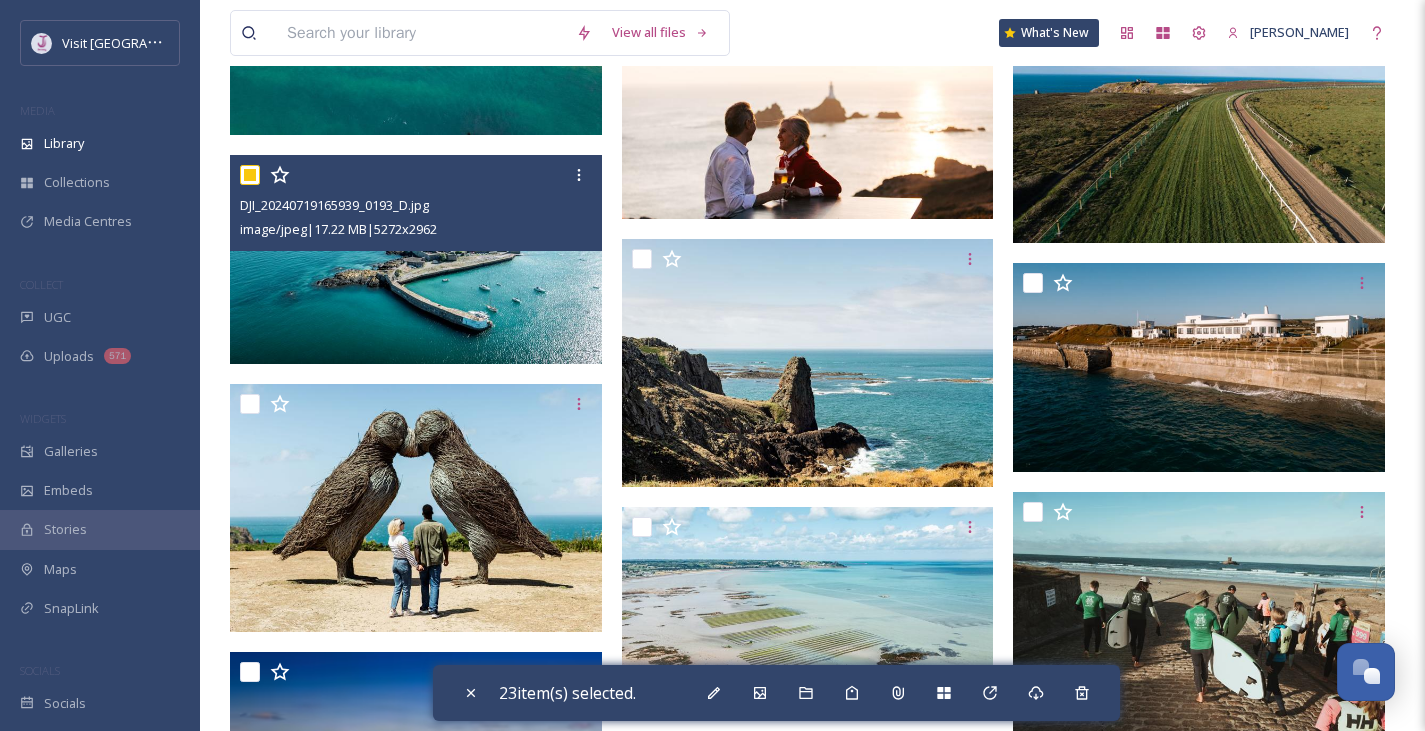 scroll, scrollTop: 11914, scrollLeft: 0, axis: vertical 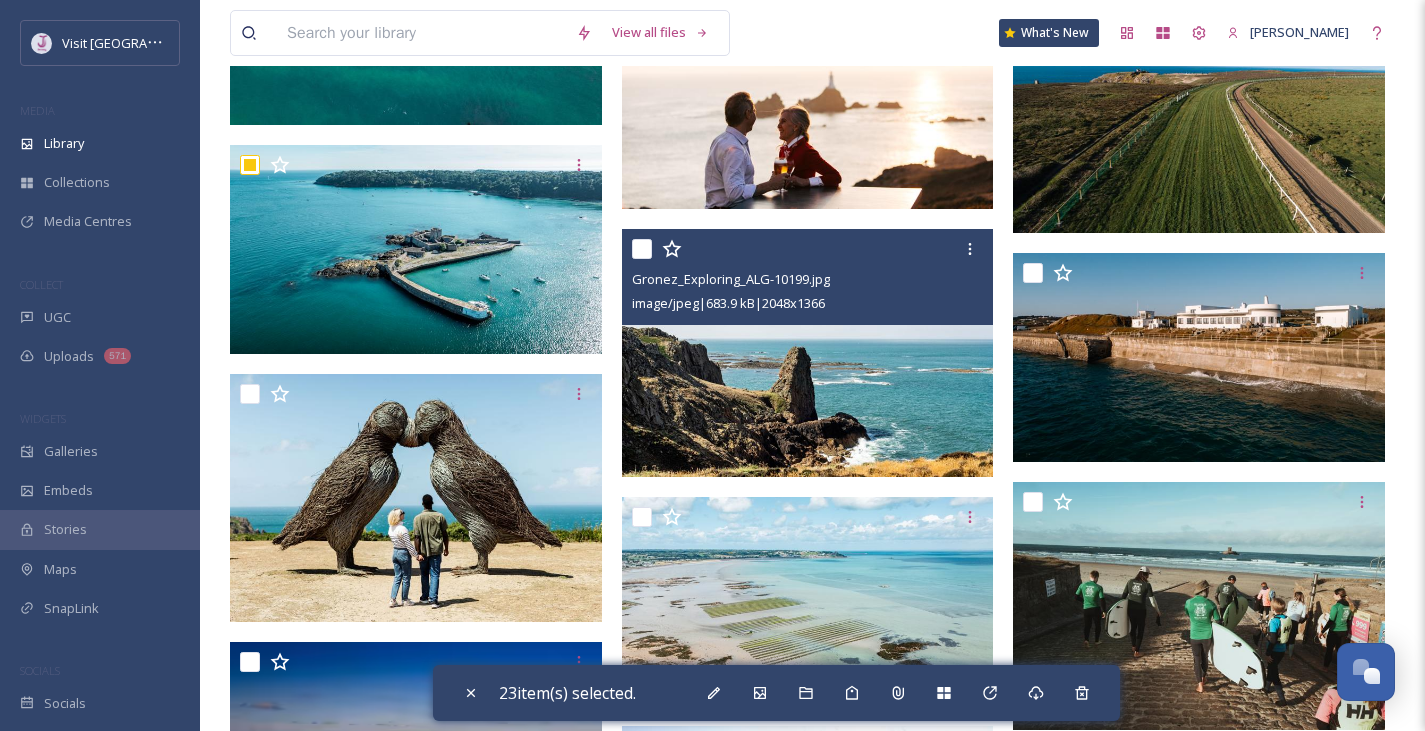 click at bounding box center [642, 249] 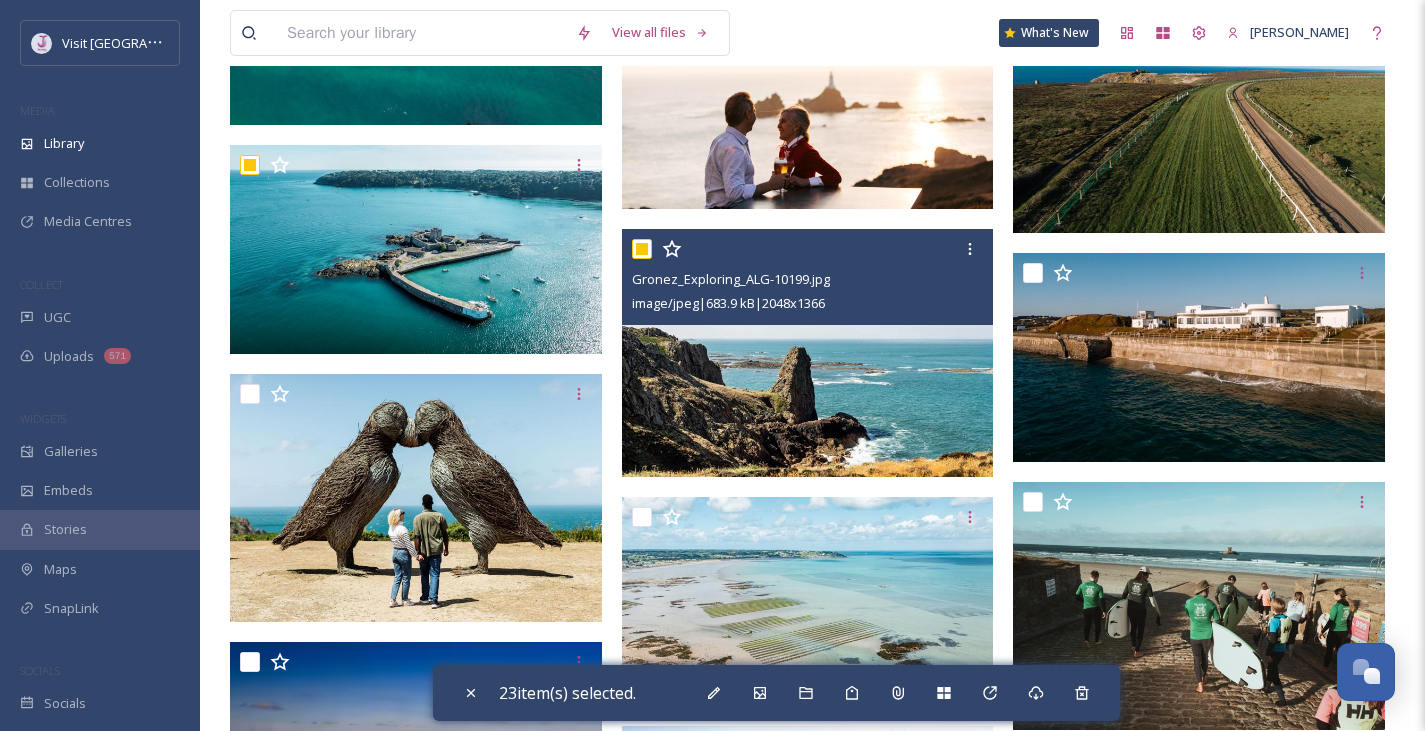checkbox on "true" 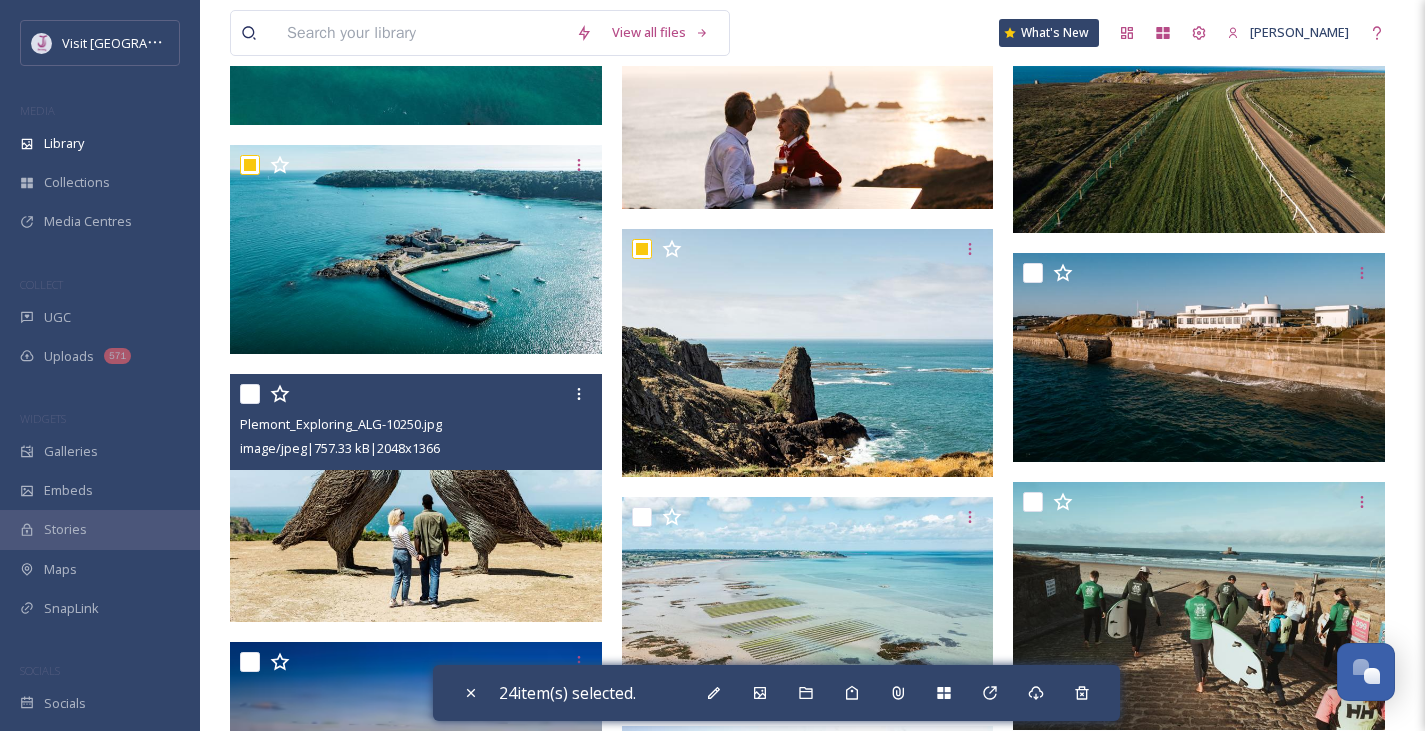 scroll, scrollTop: 12019, scrollLeft: 0, axis: vertical 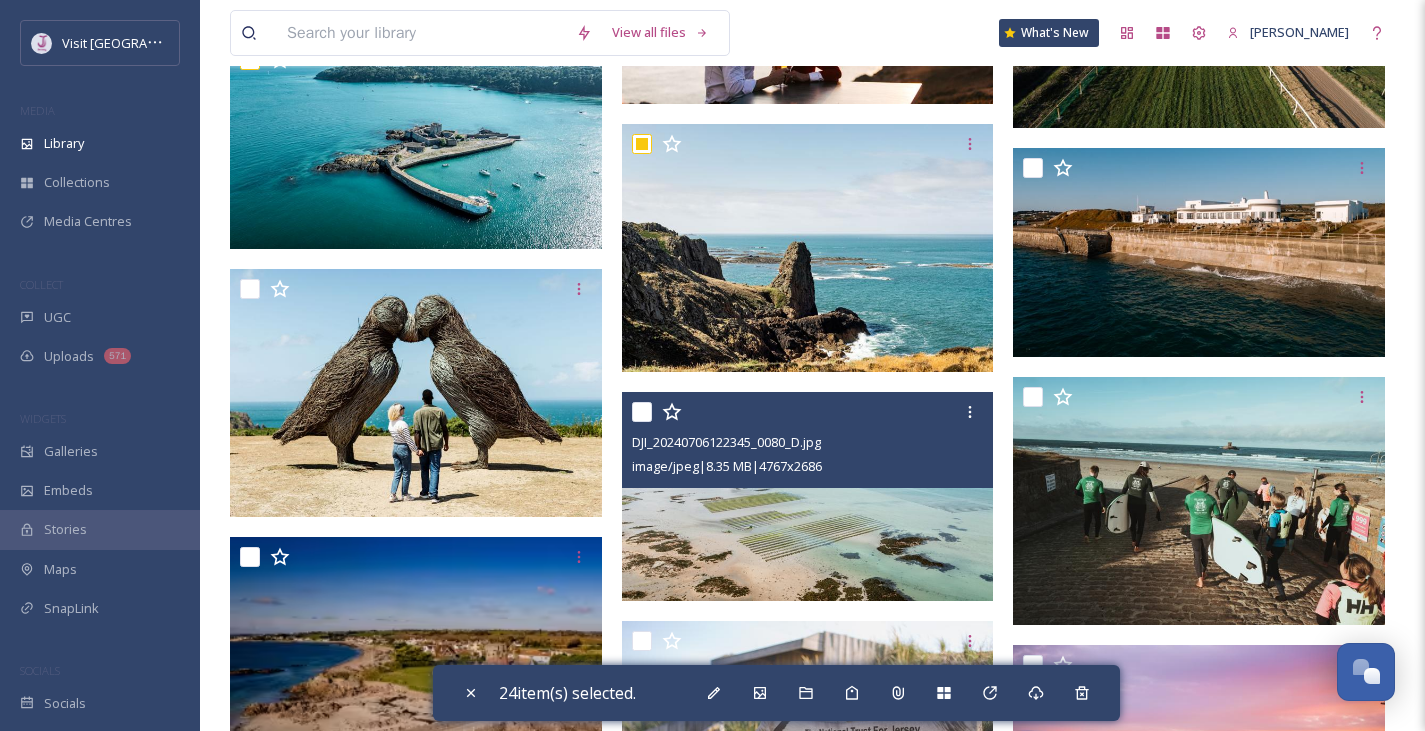 click at bounding box center (642, 412) 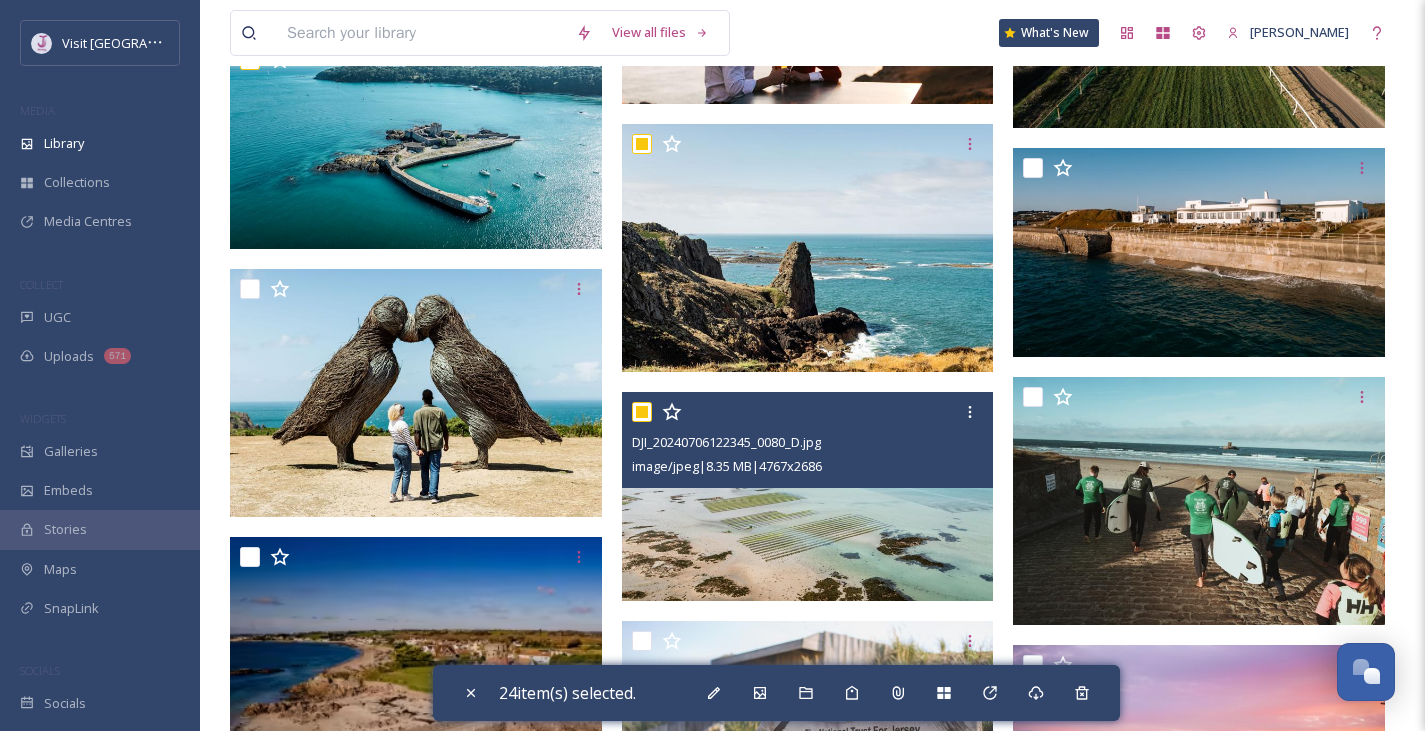 checkbox on "true" 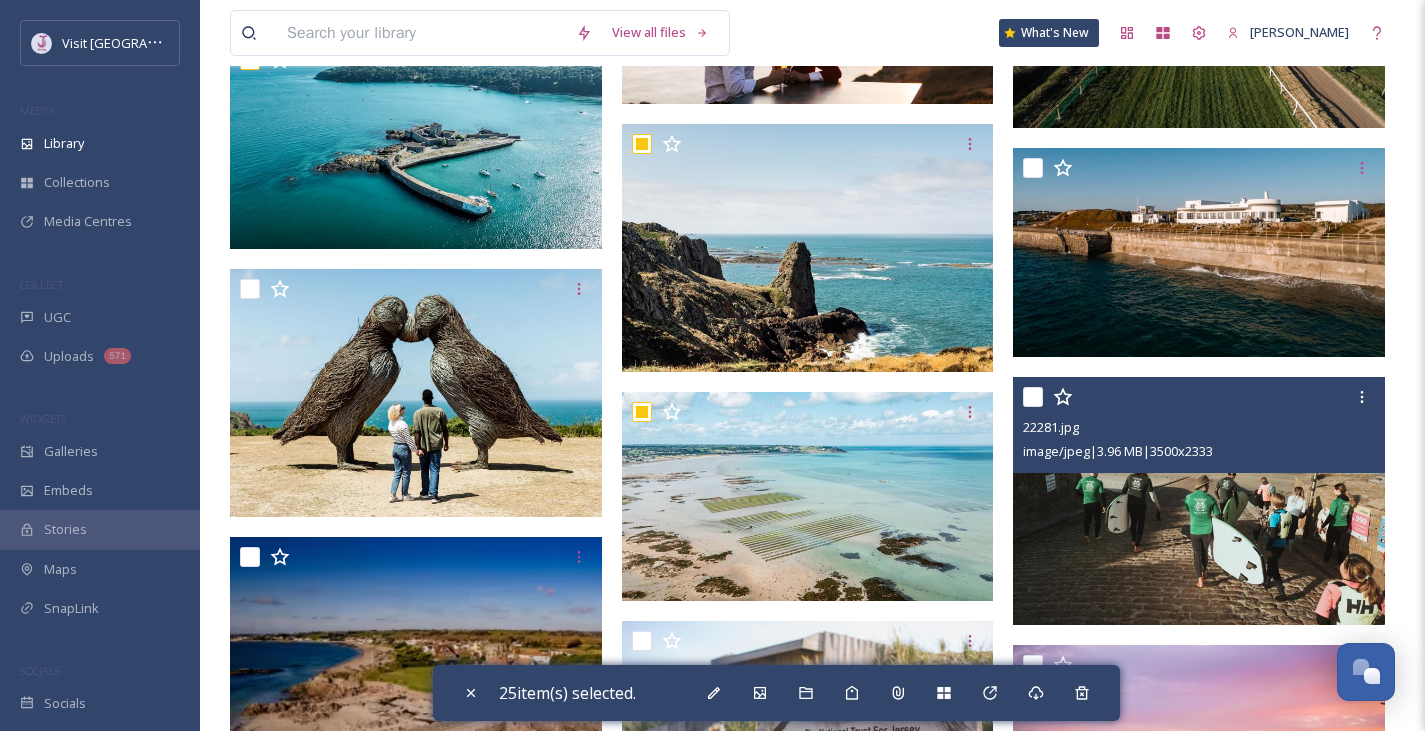 click at bounding box center [1033, 397] 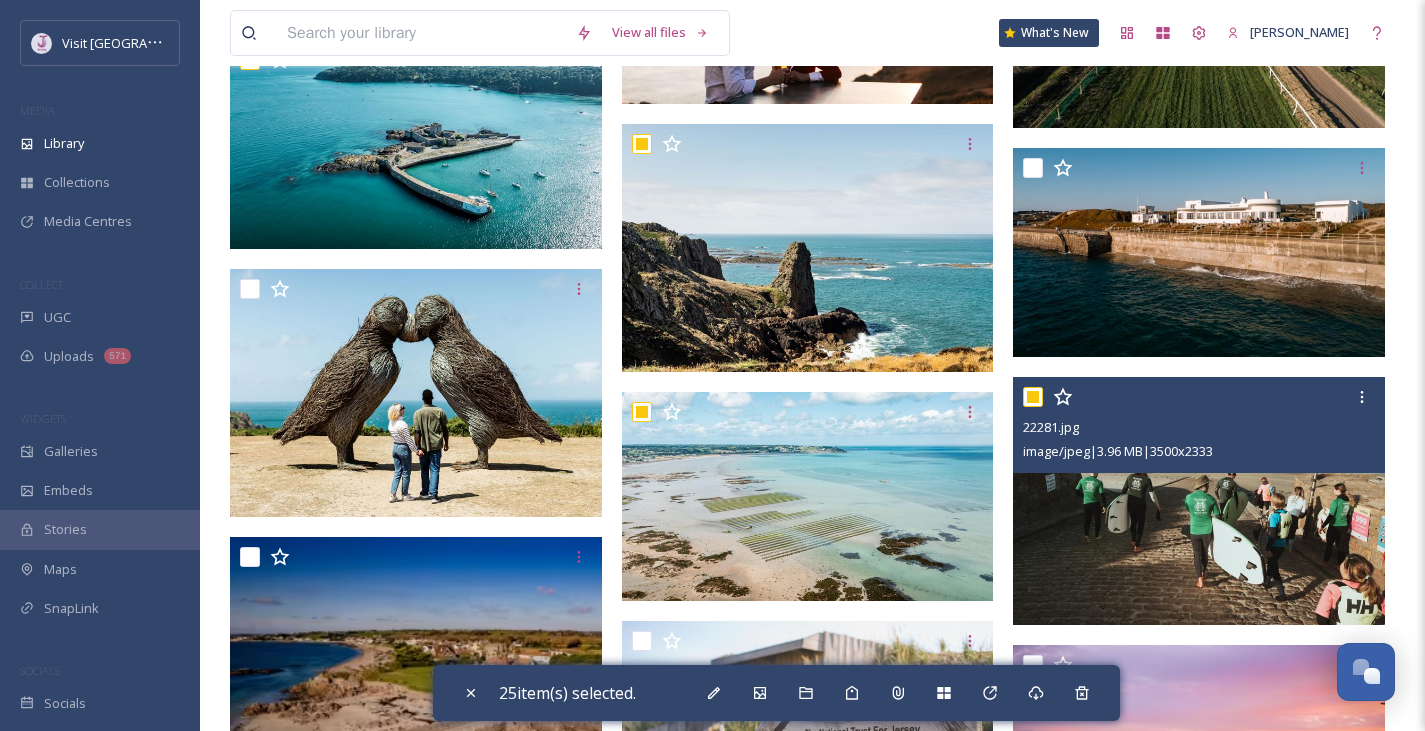 checkbox on "true" 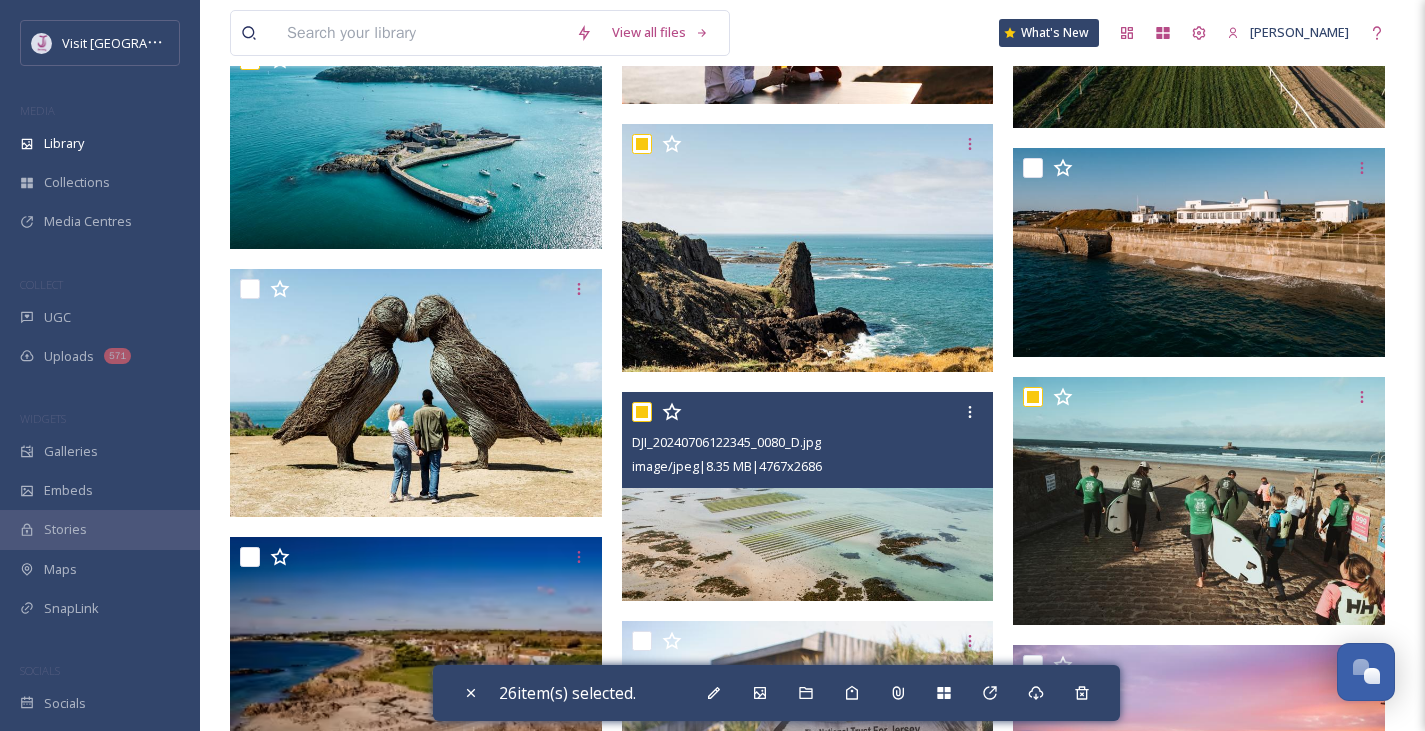 scroll, scrollTop: 12483, scrollLeft: 0, axis: vertical 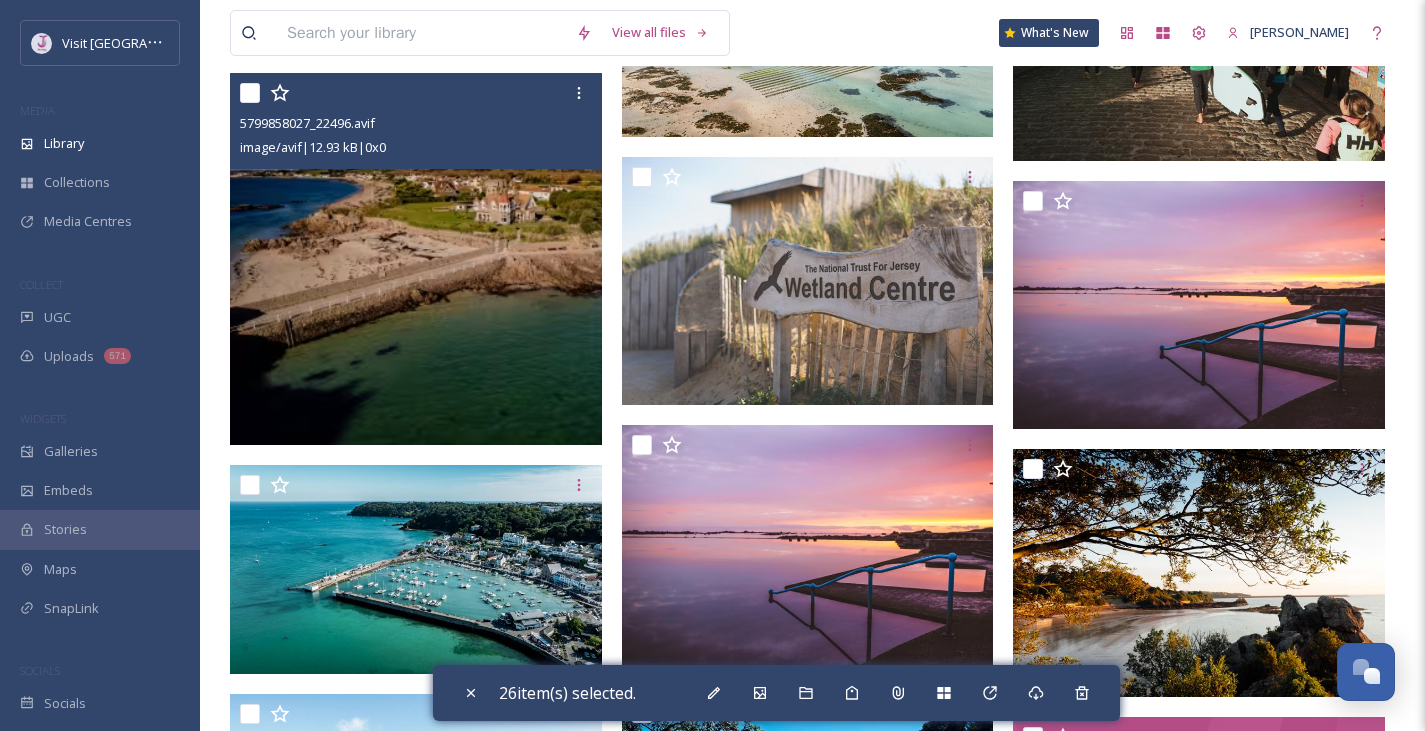 click at bounding box center (250, 93) 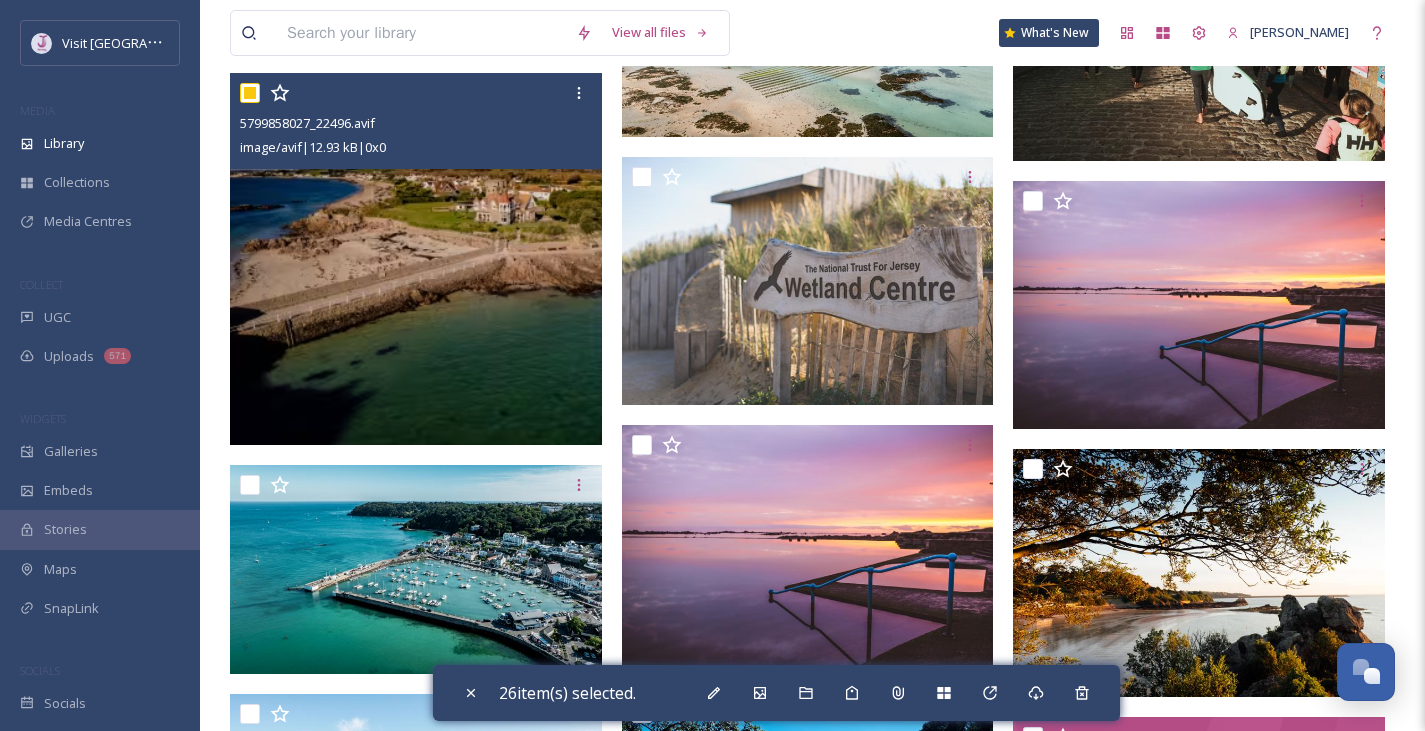 checkbox on "true" 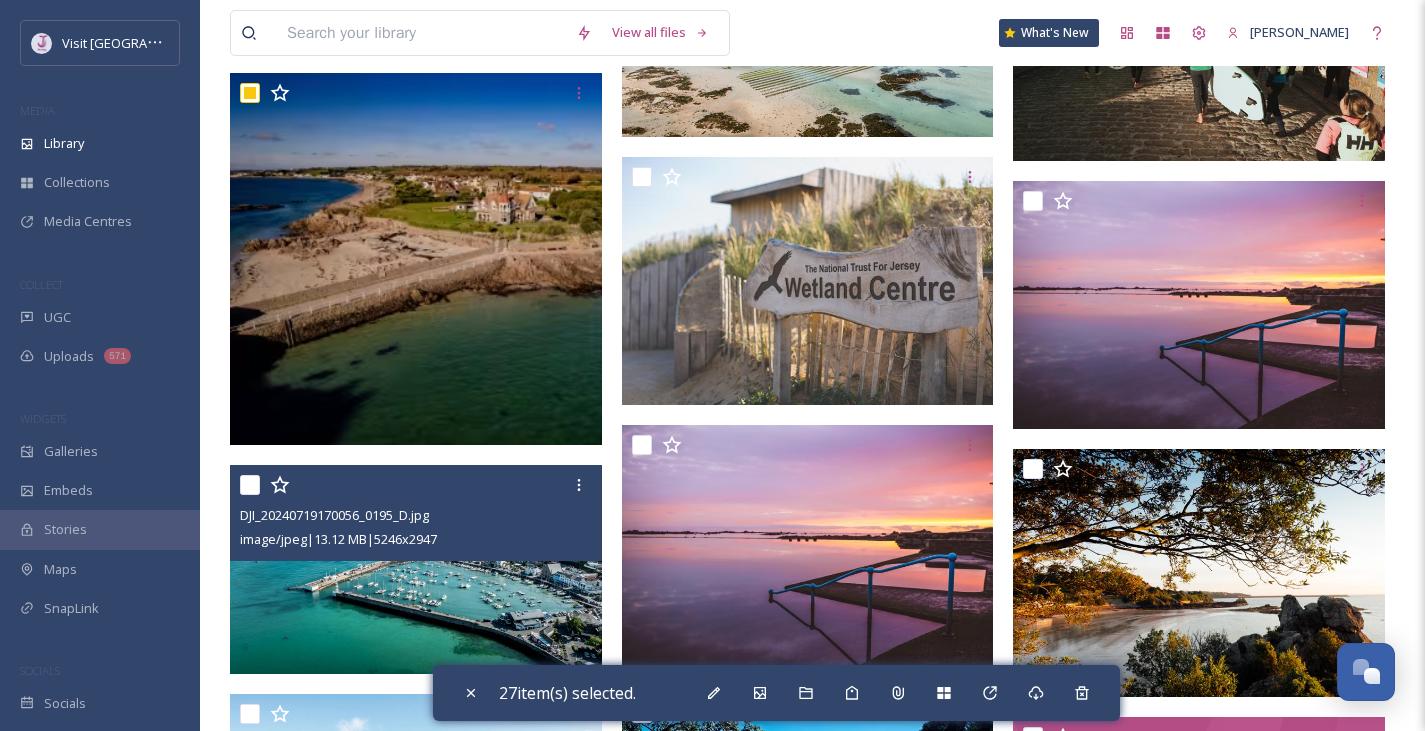 click at bounding box center [250, 485] 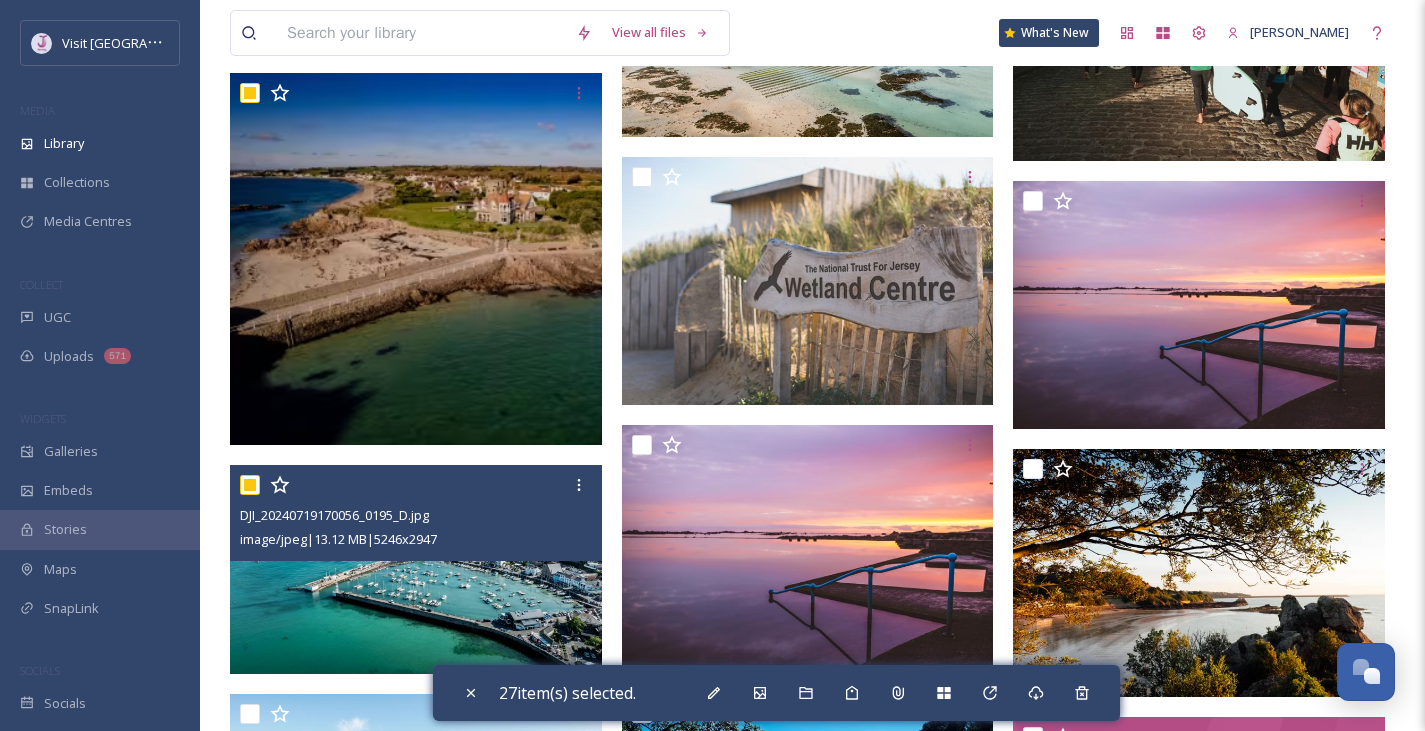 checkbox on "true" 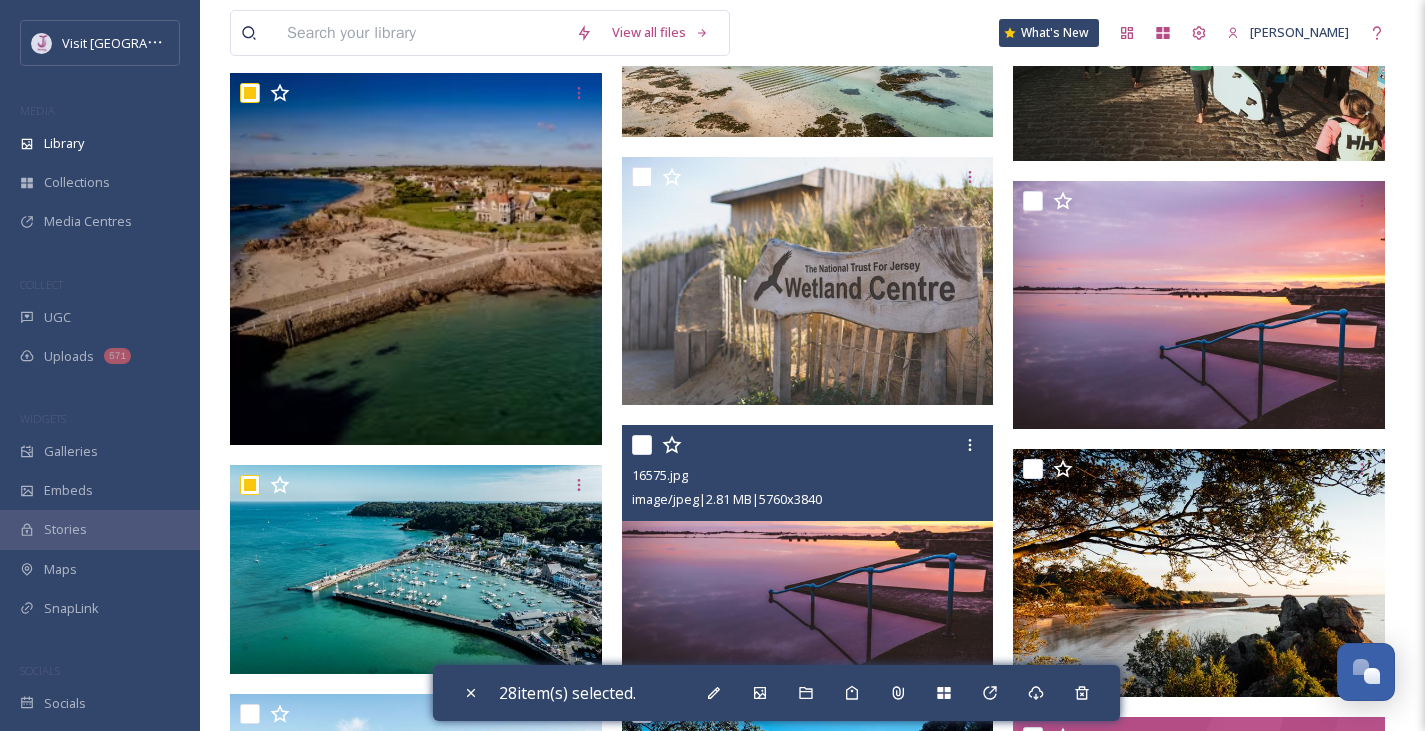 click at bounding box center [642, 445] 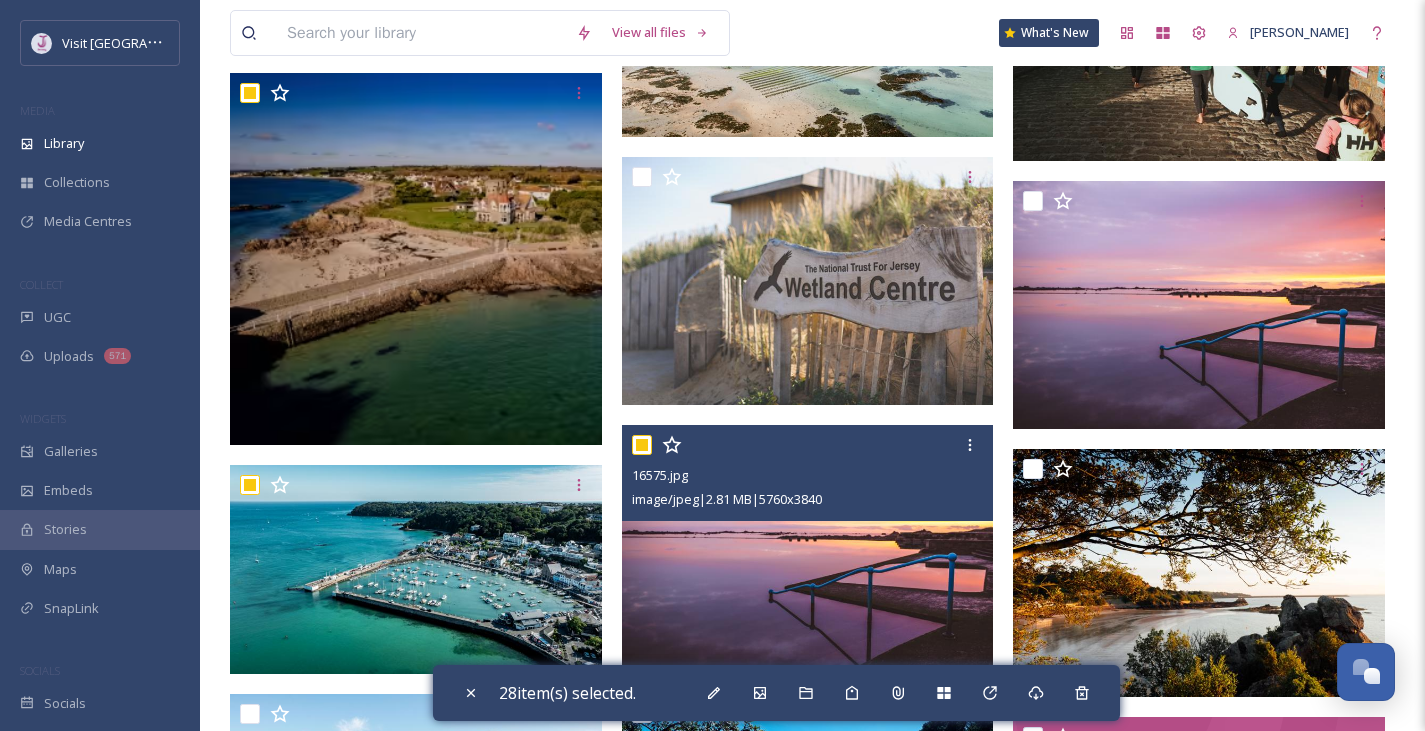 checkbox on "true" 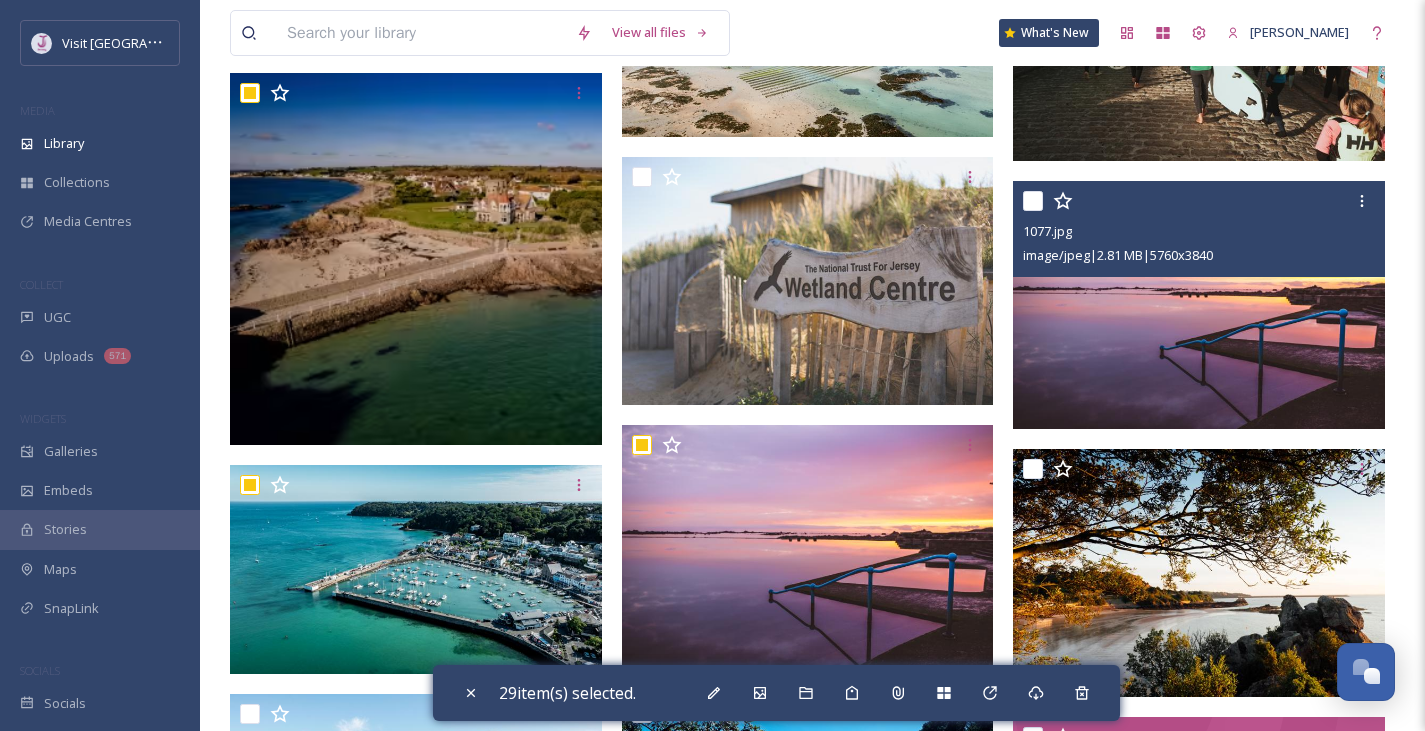 click at bounding box center [1033, 201] 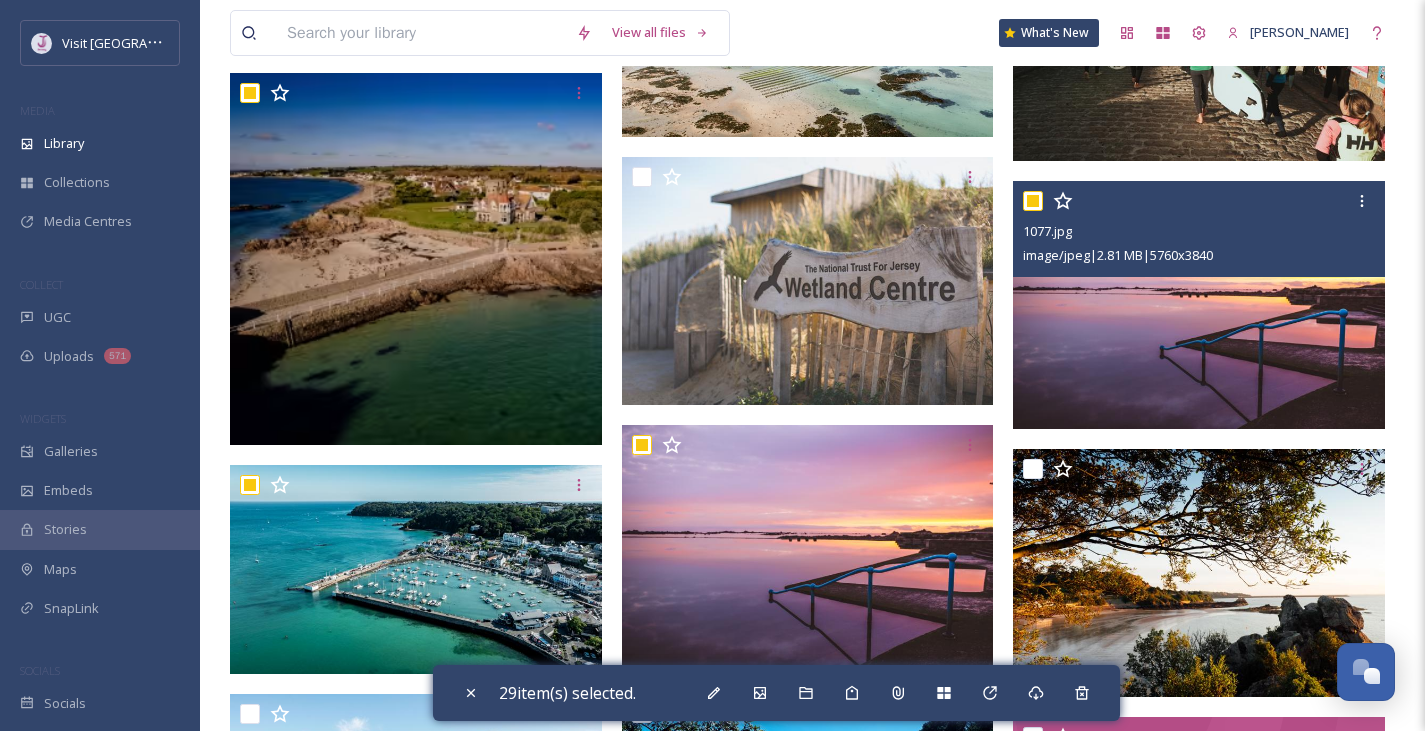 checkbox on "true" 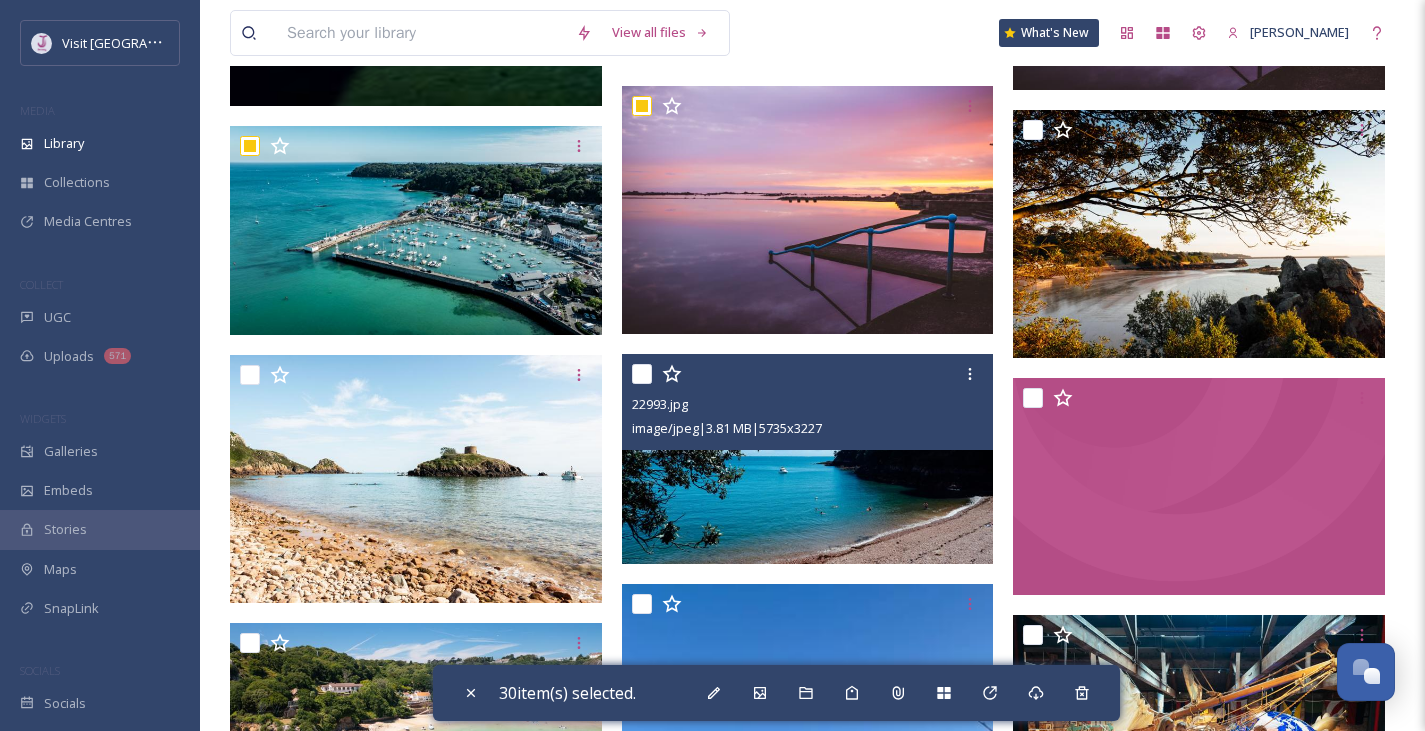 scroll, scrollTop: 12821, scrollLeft: 0, axis: vertical 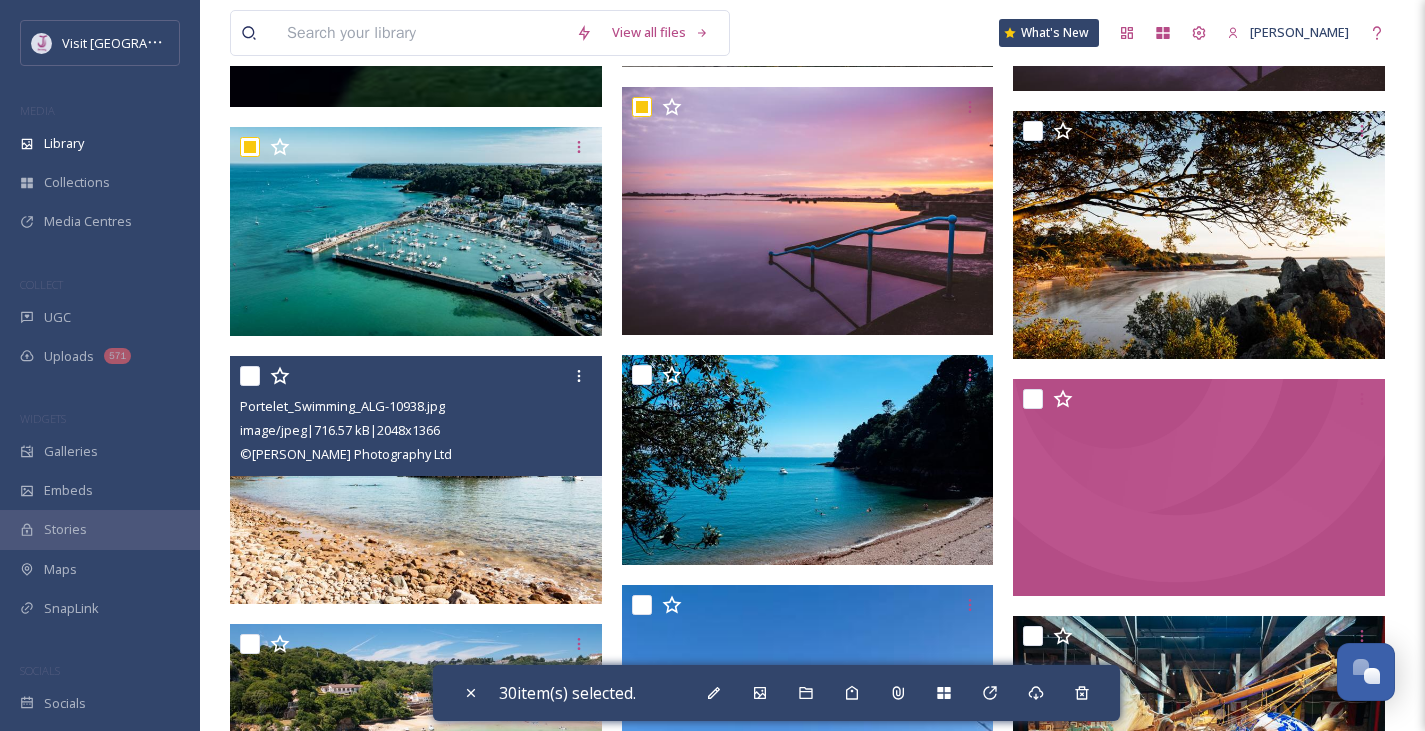 click at bounding box center [250, 376] 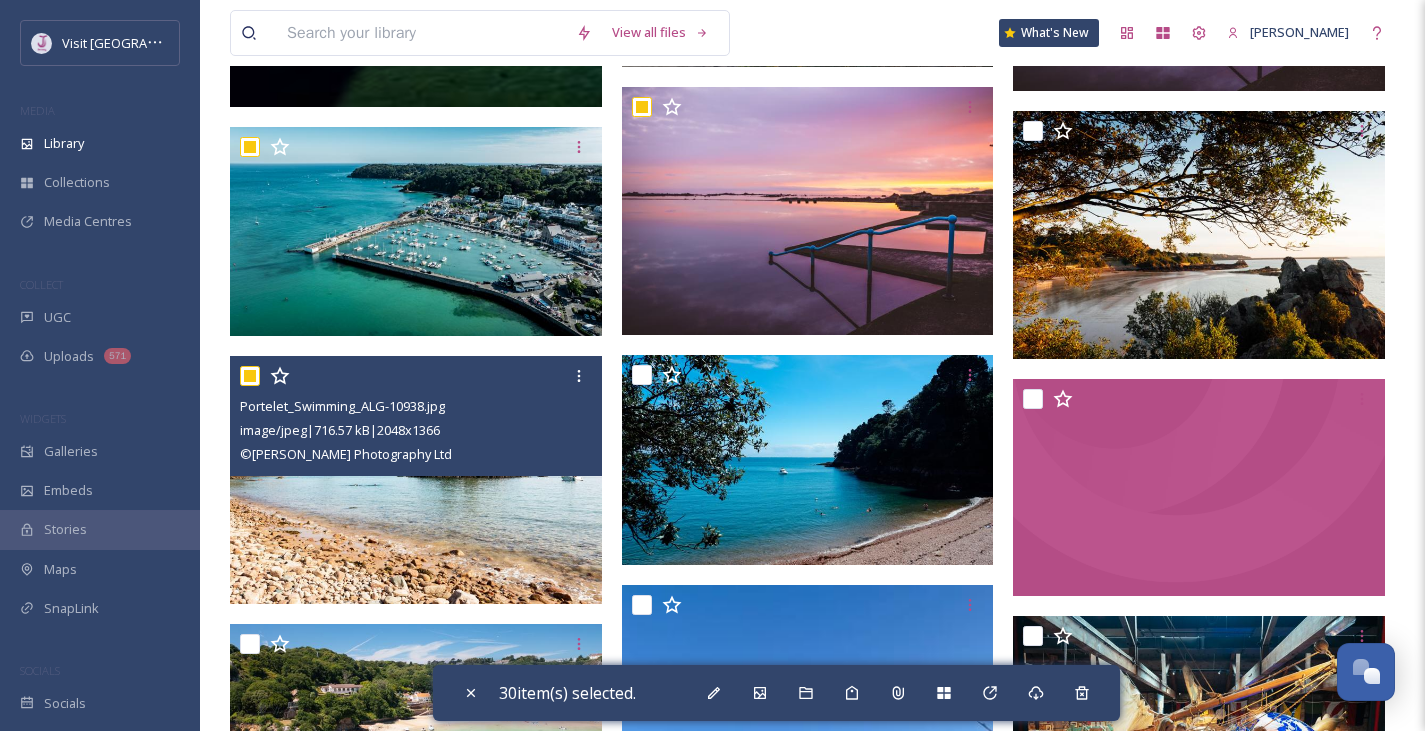 checkbox on "true" 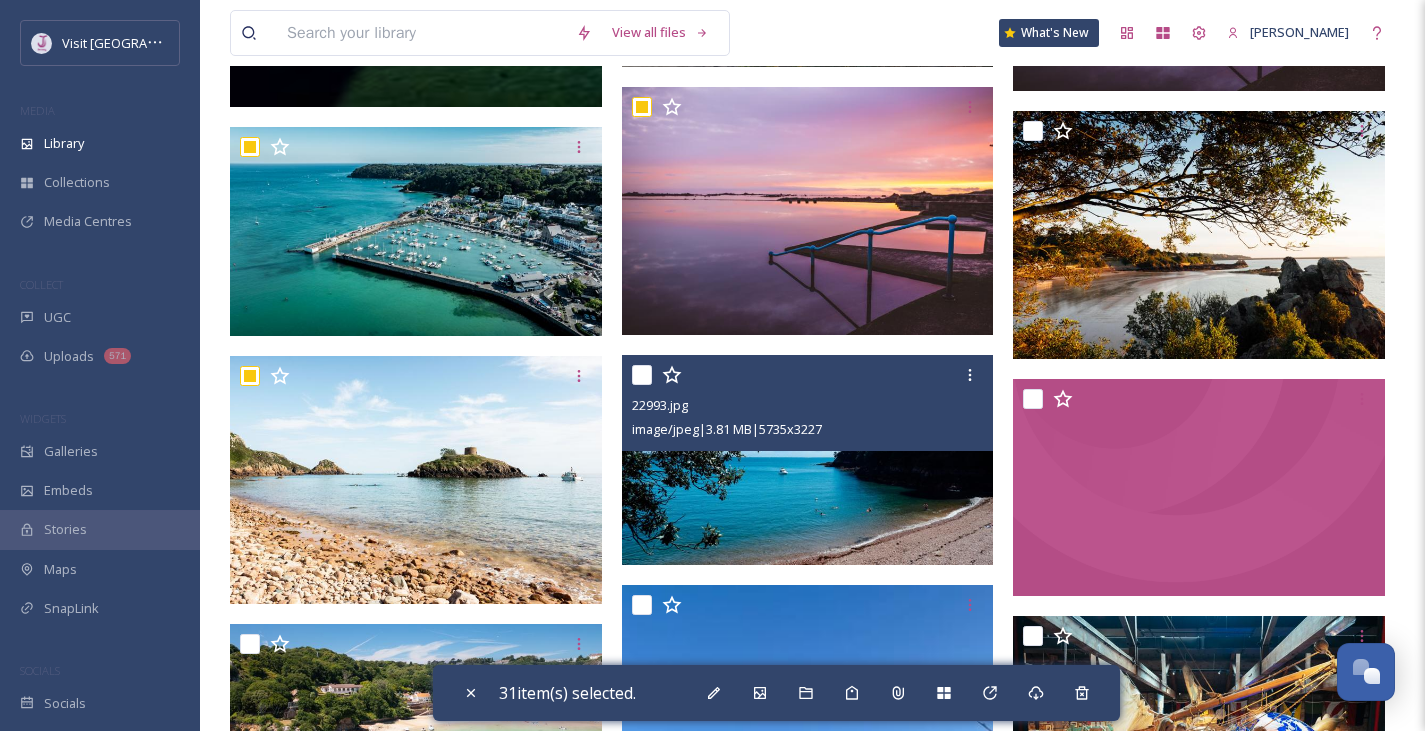 click at bounding box center [642, 375] 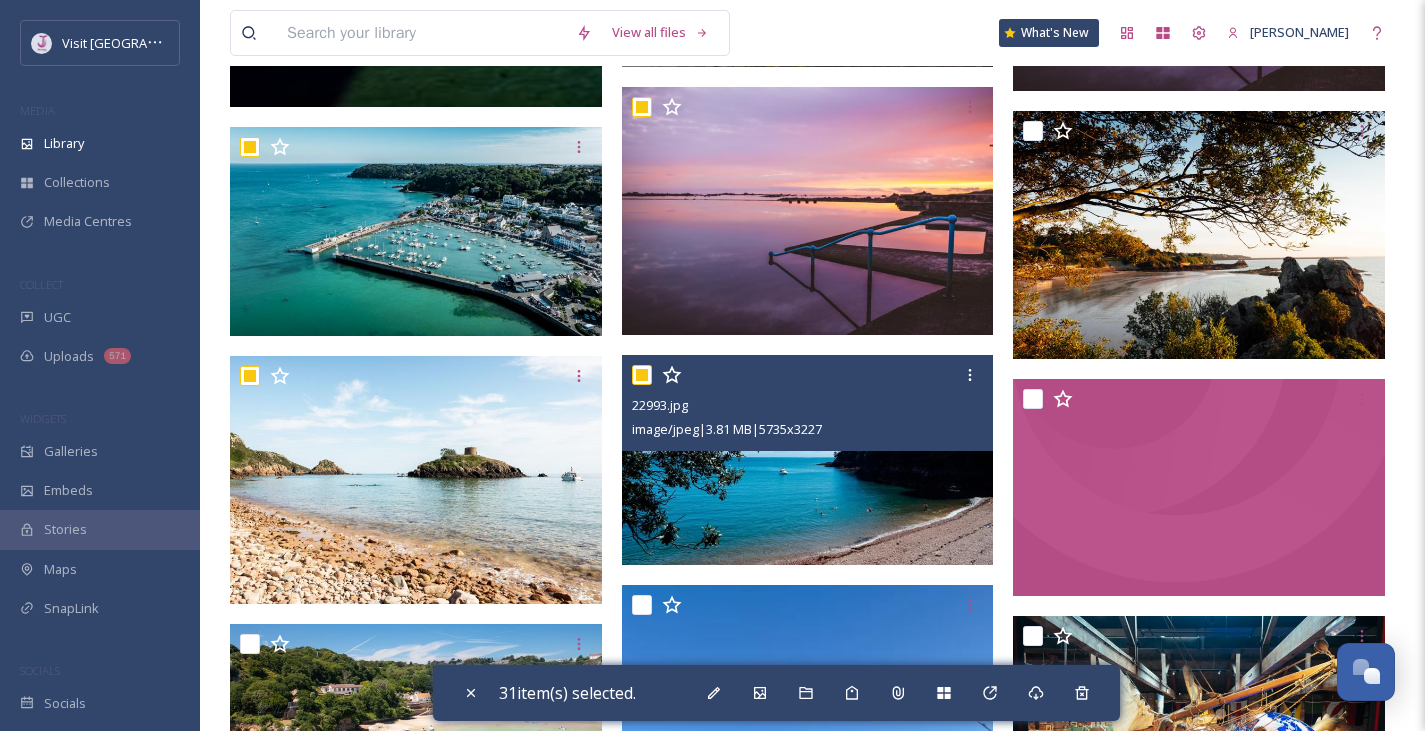 checkbox on "true" 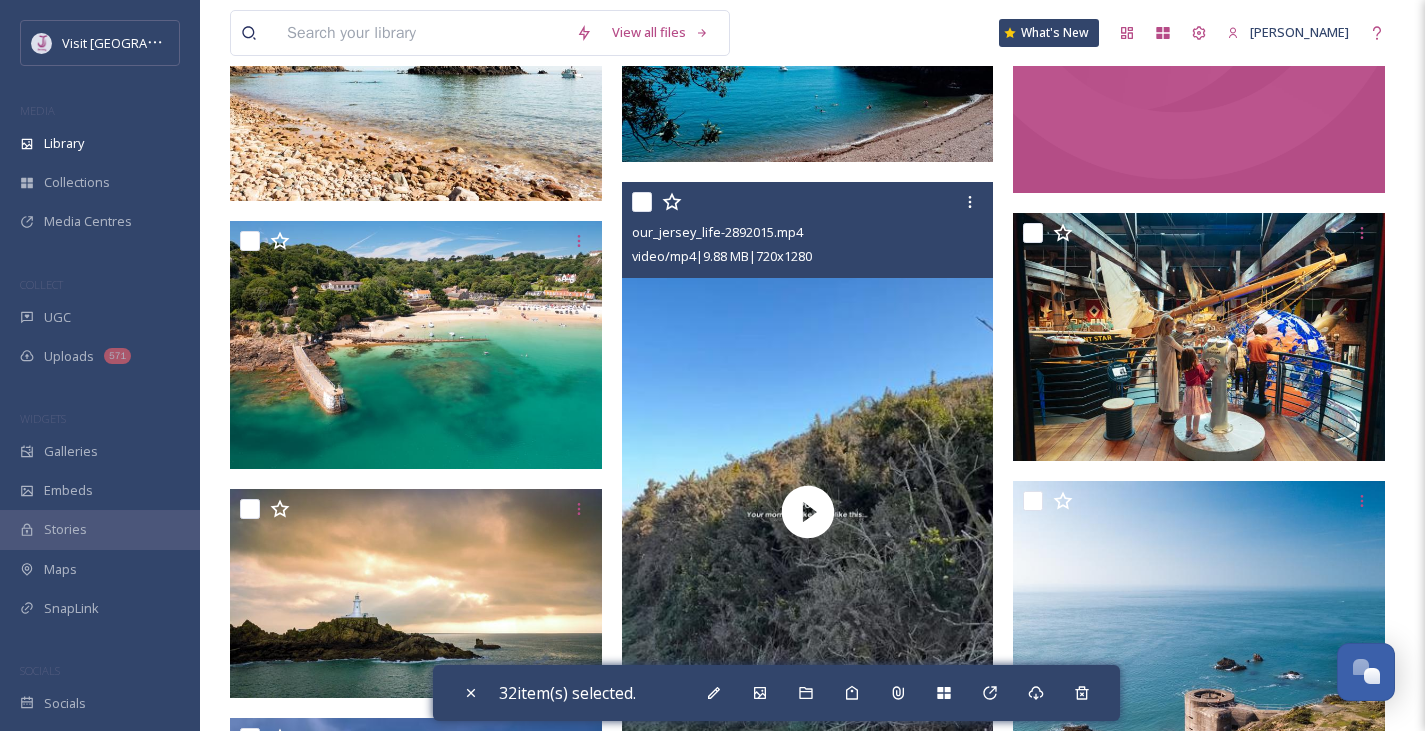 scroll, scrollTop: 13225, scrollLeft: 0, axis: vertical 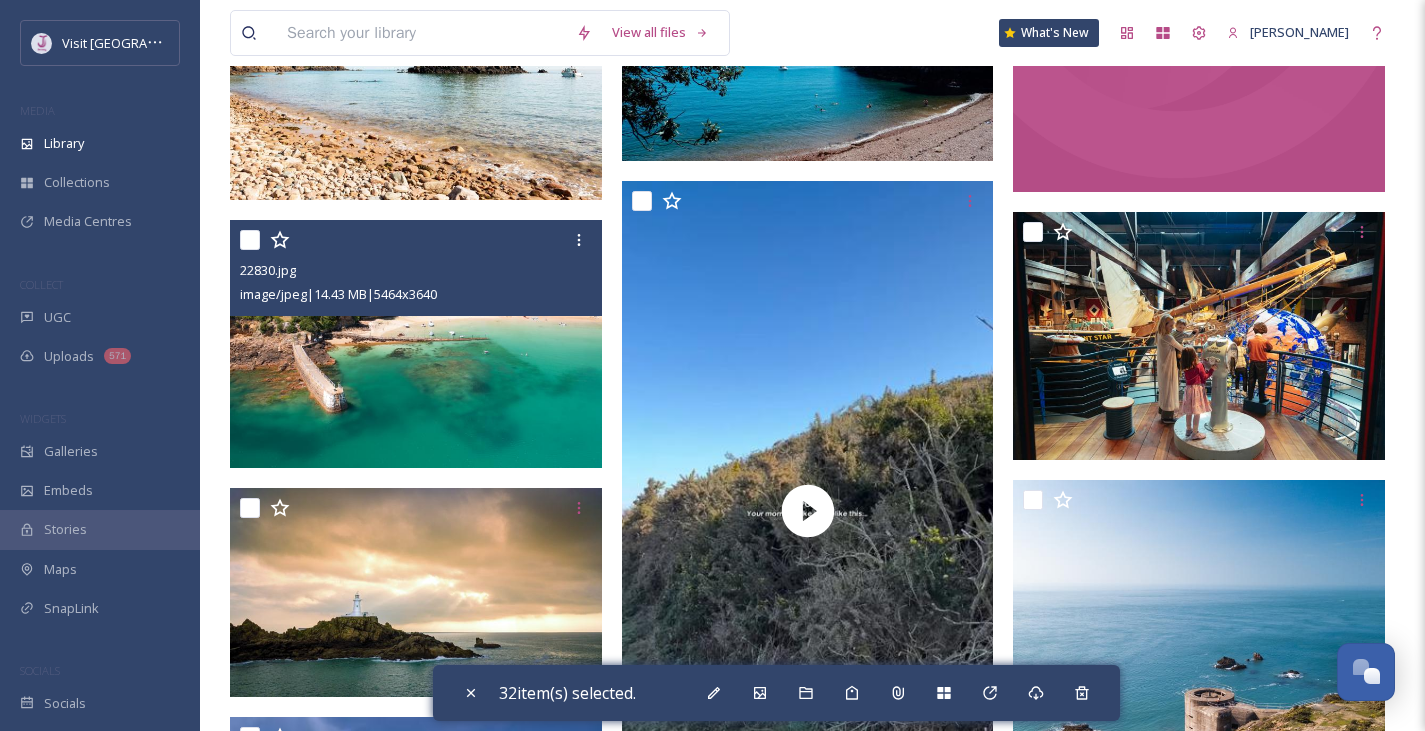 click at bounding box center [250, 240] 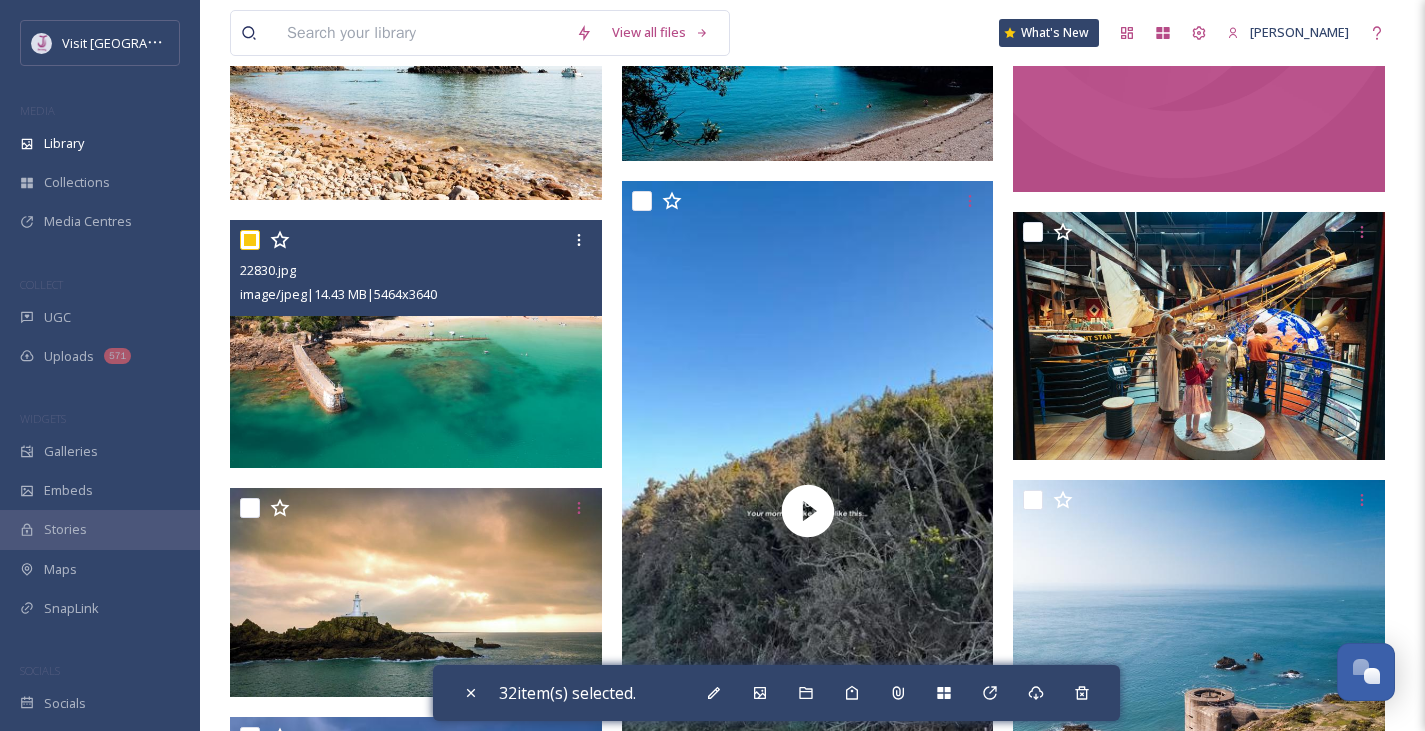checkbox on "true" 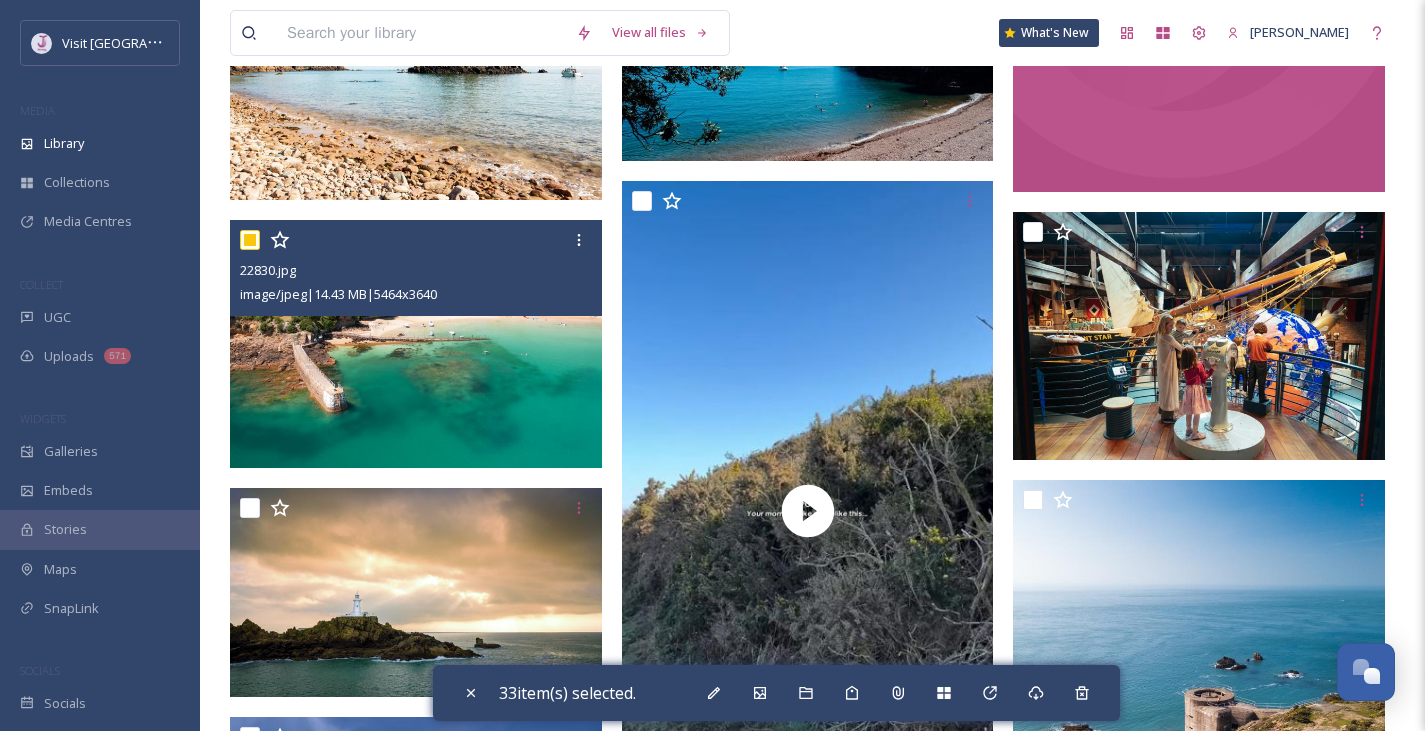 scroll, scrollTop: 13586, scrollLeft: 0, axis: vertical 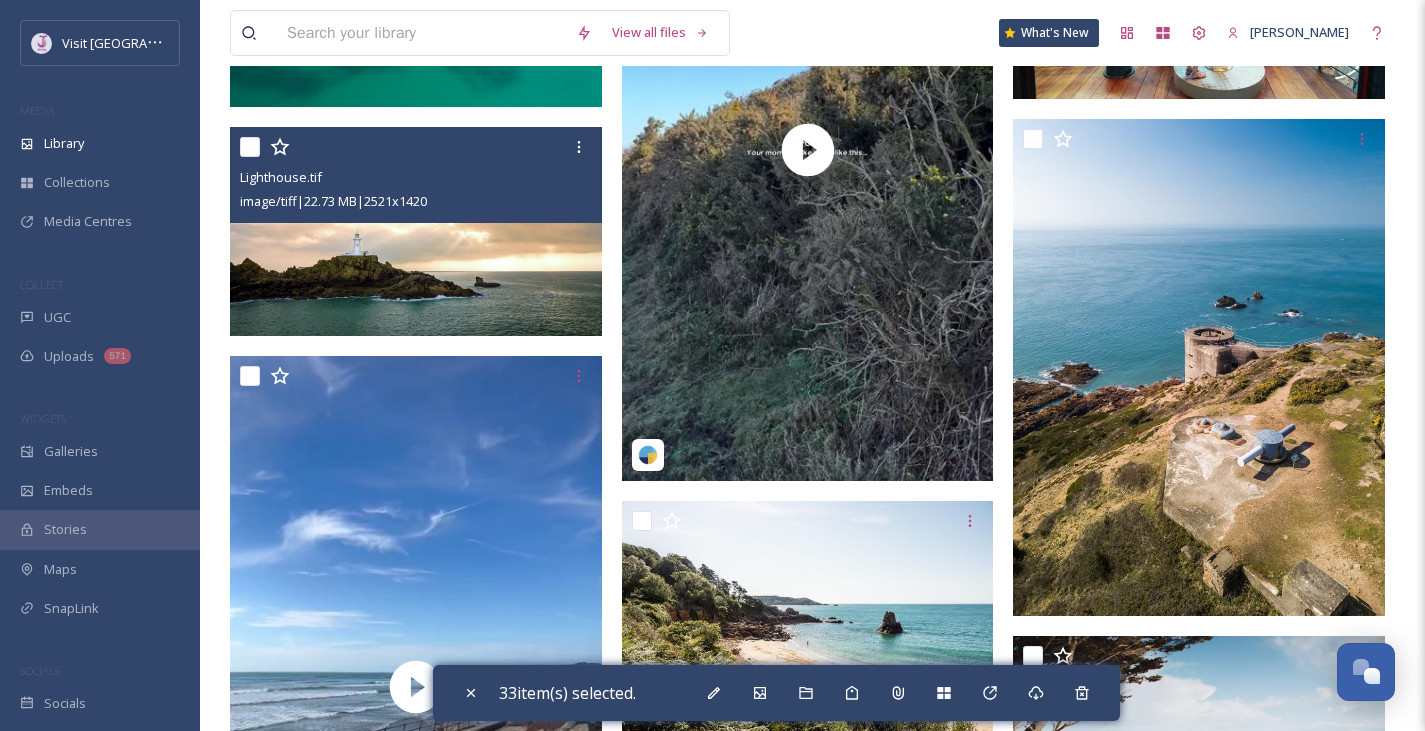 click at bounding box center [250, 147] 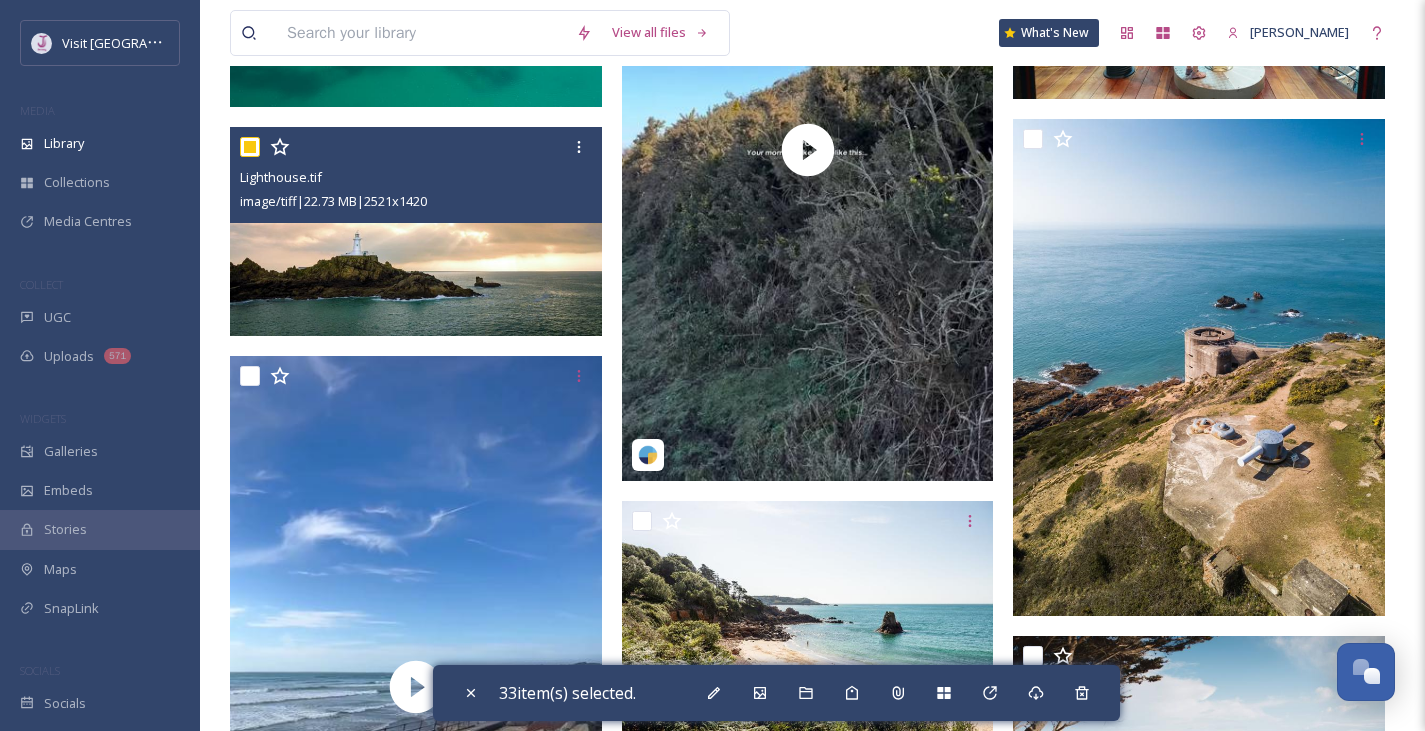 checkbox on "true" 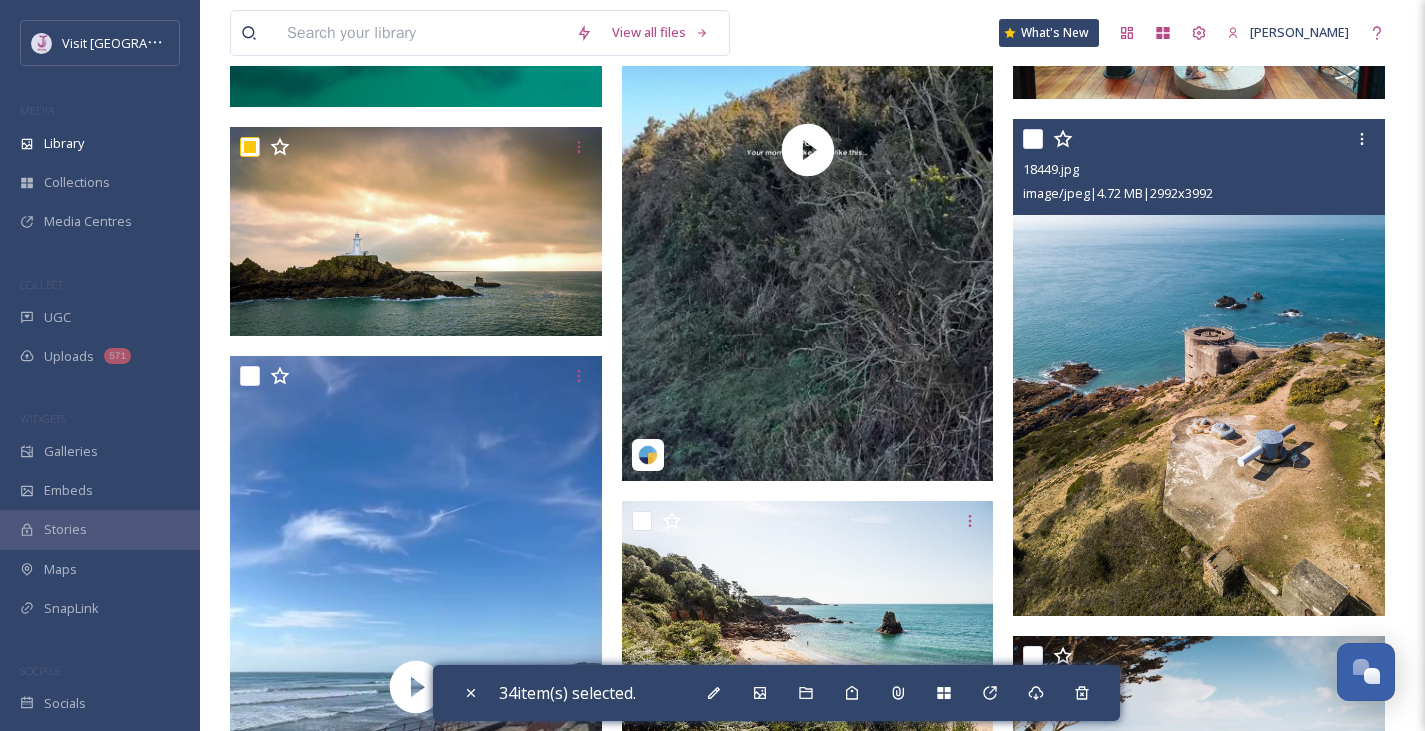 click at bounding box center (1033, 139) 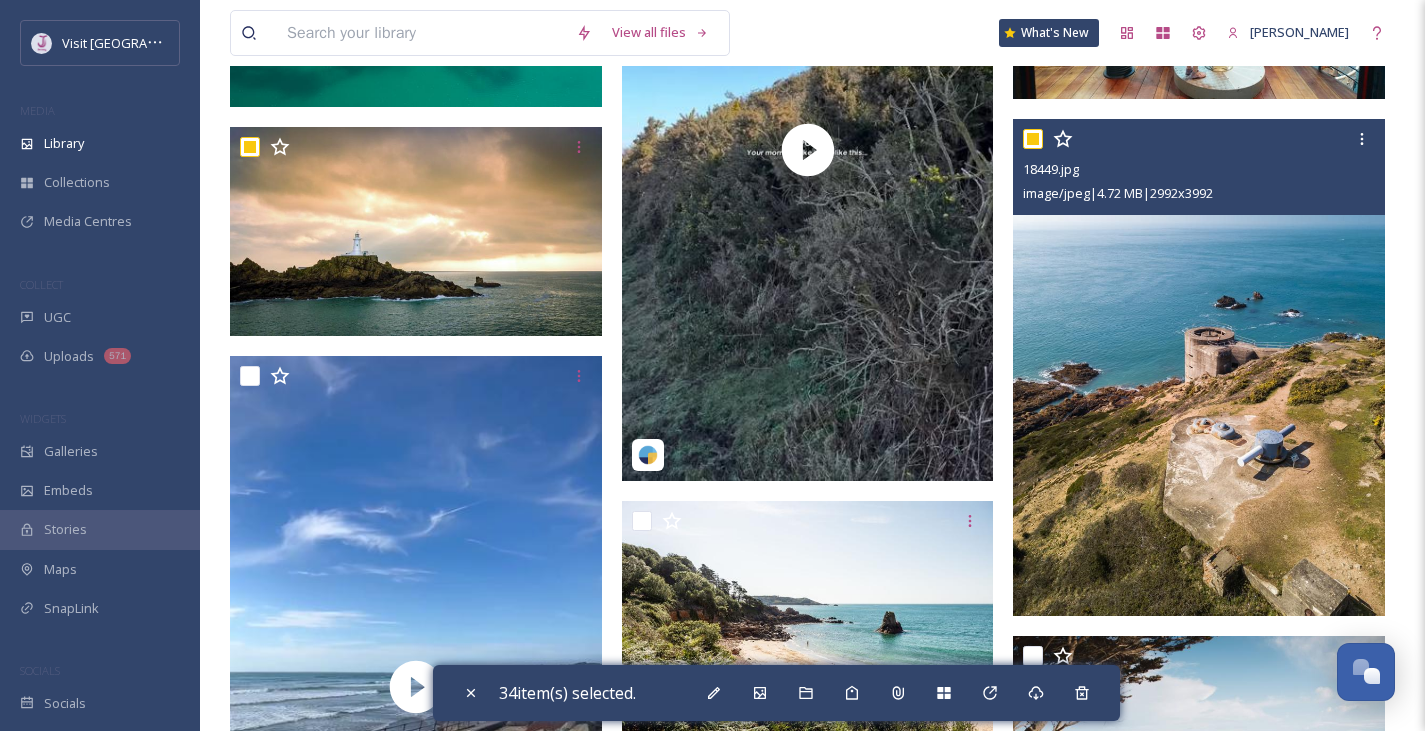 checkbox on "true" 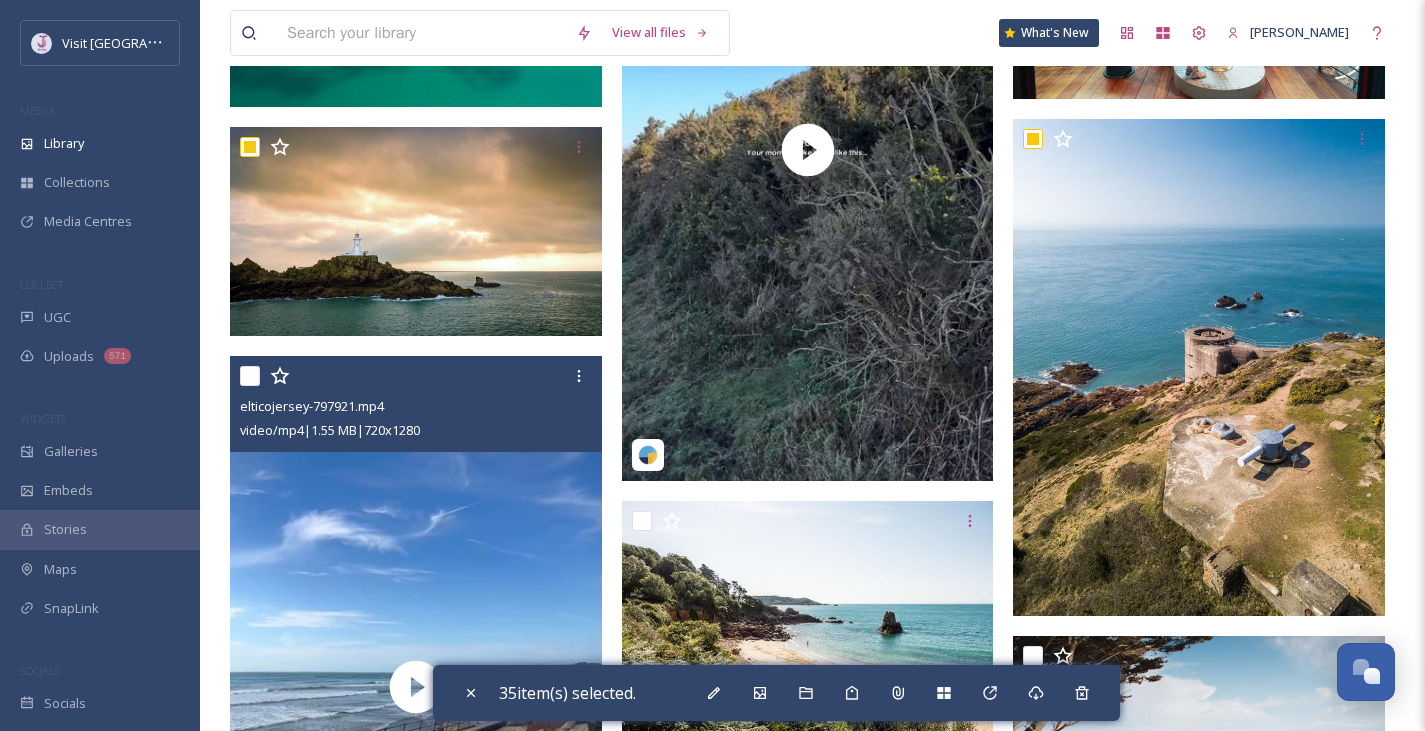 scroll, scrollTop: 13895, scrollLeft: 0, axis: vertical 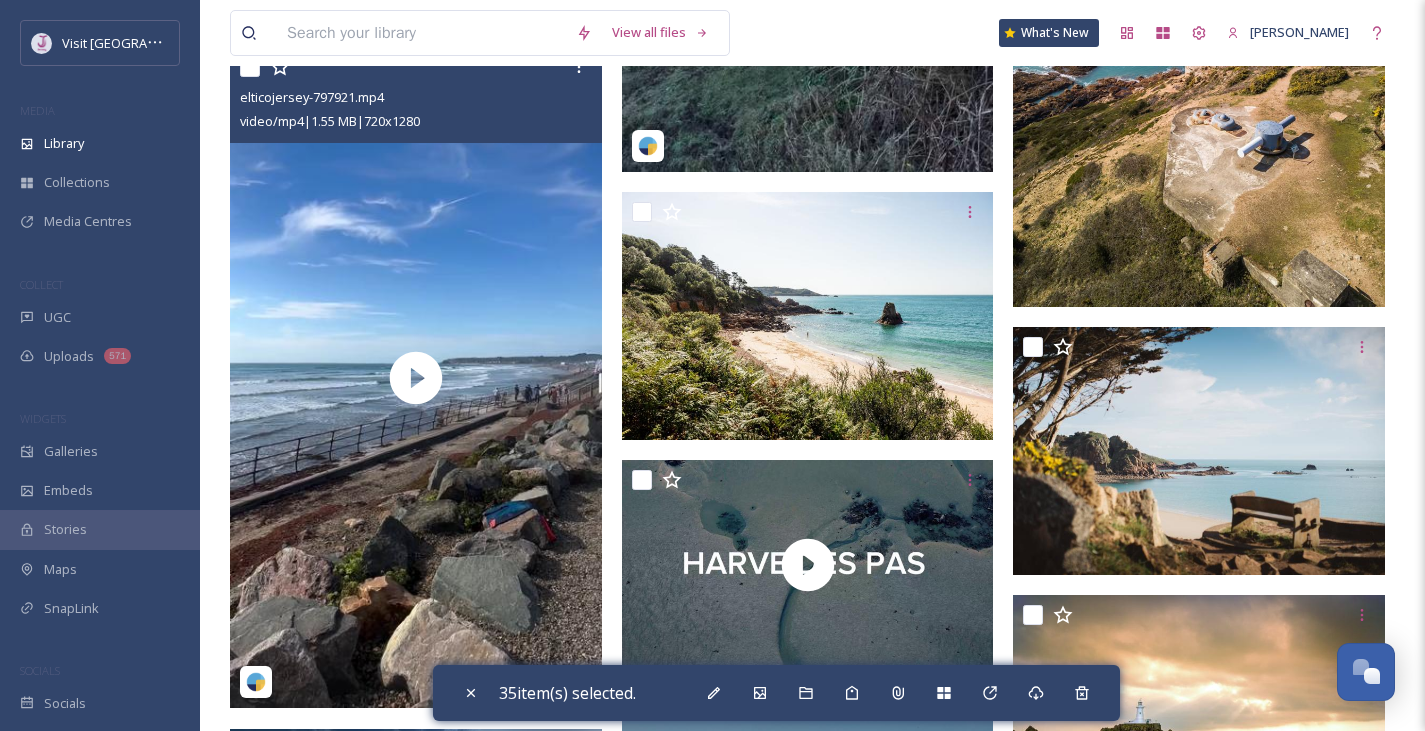 click at bounding box center [250, 67] 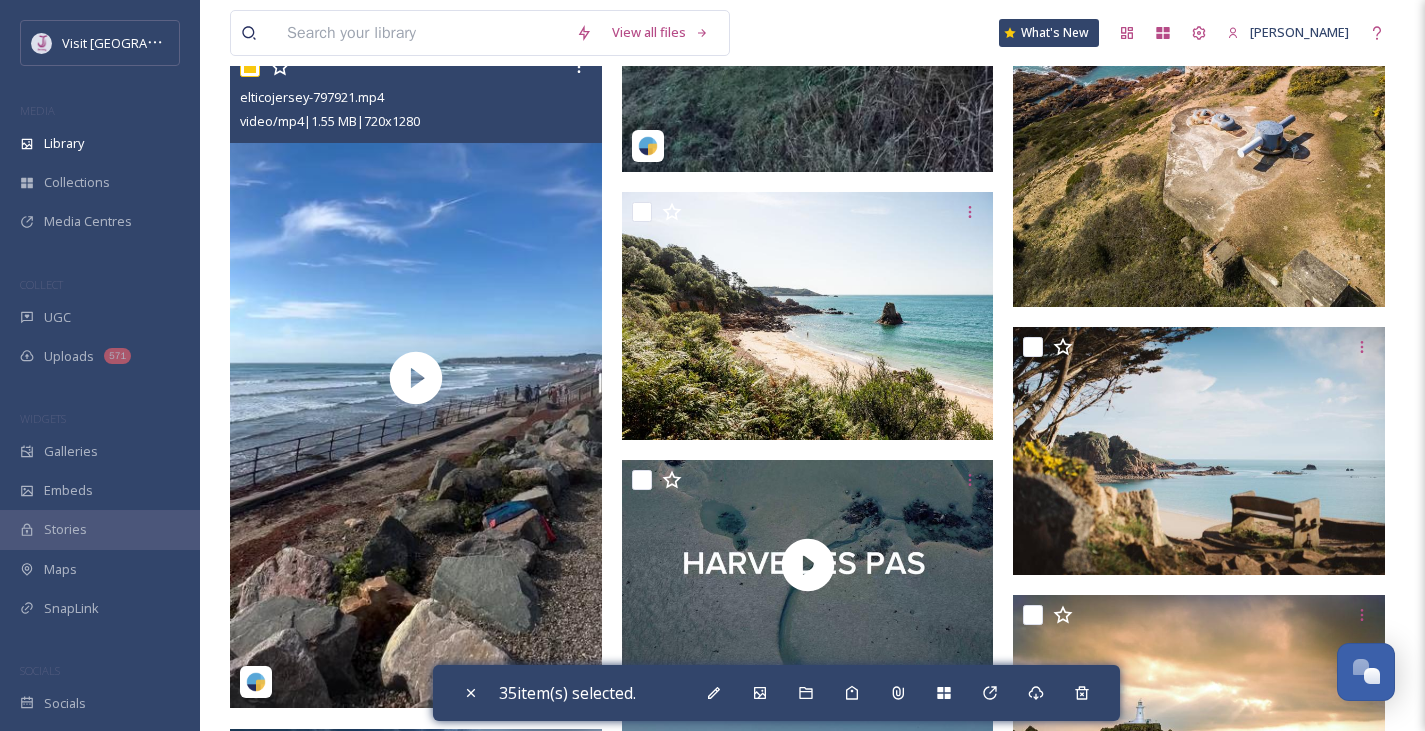 checkbox on "true" 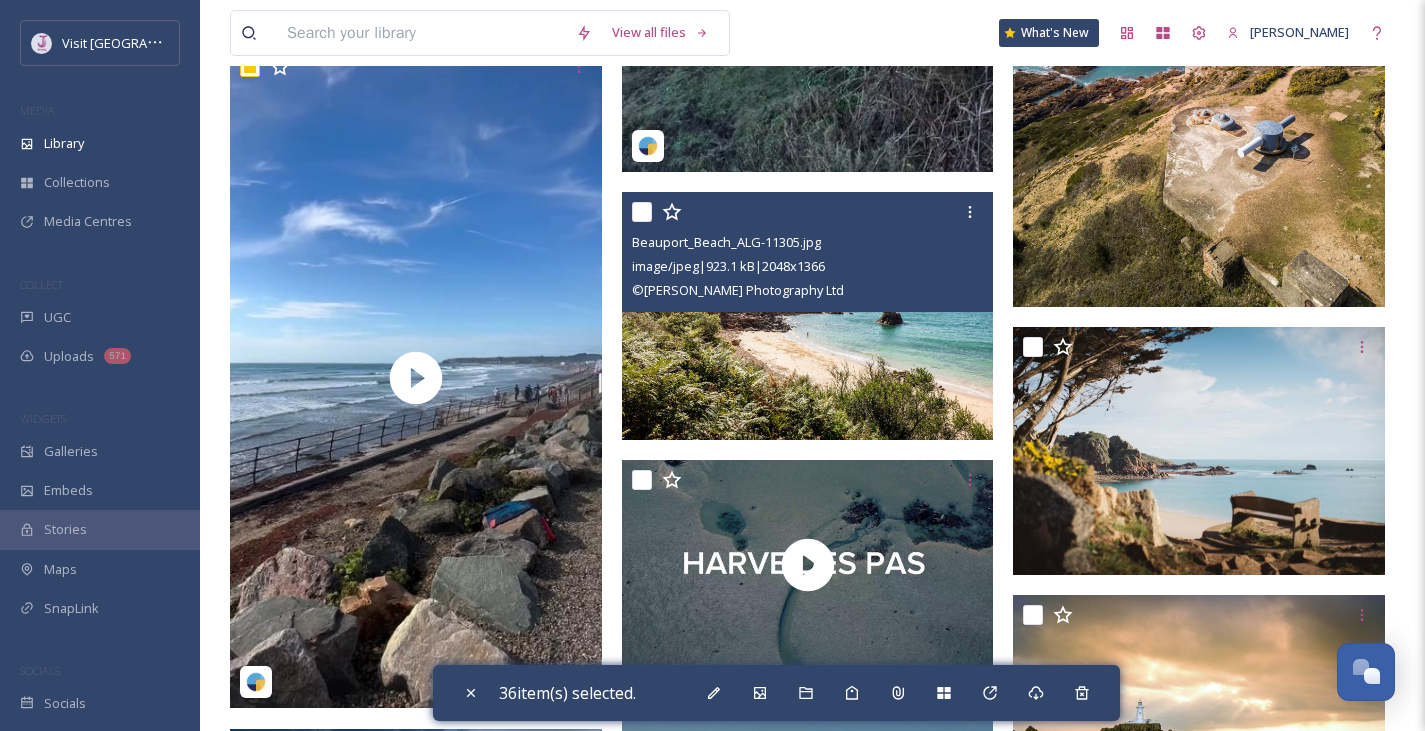 click at bounding box center [642, 212] 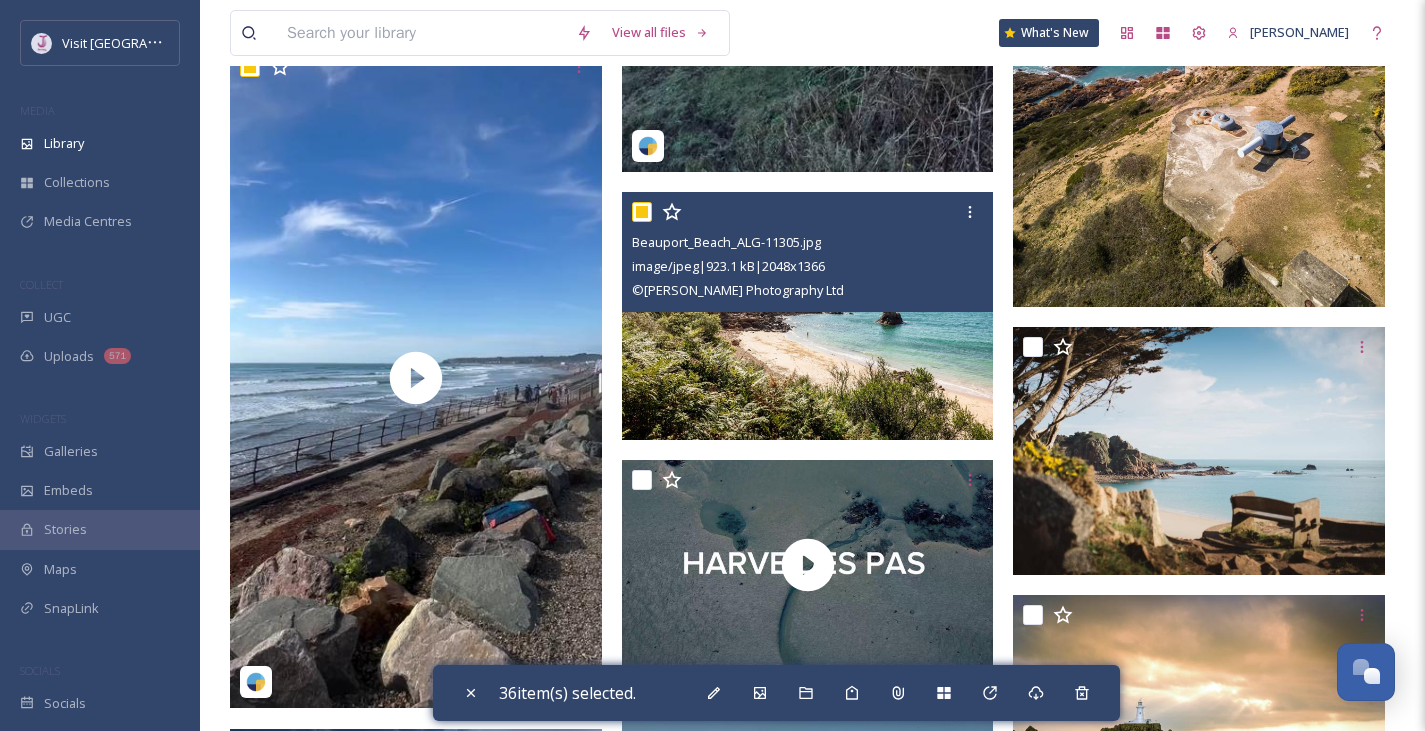 checkbox on "true" 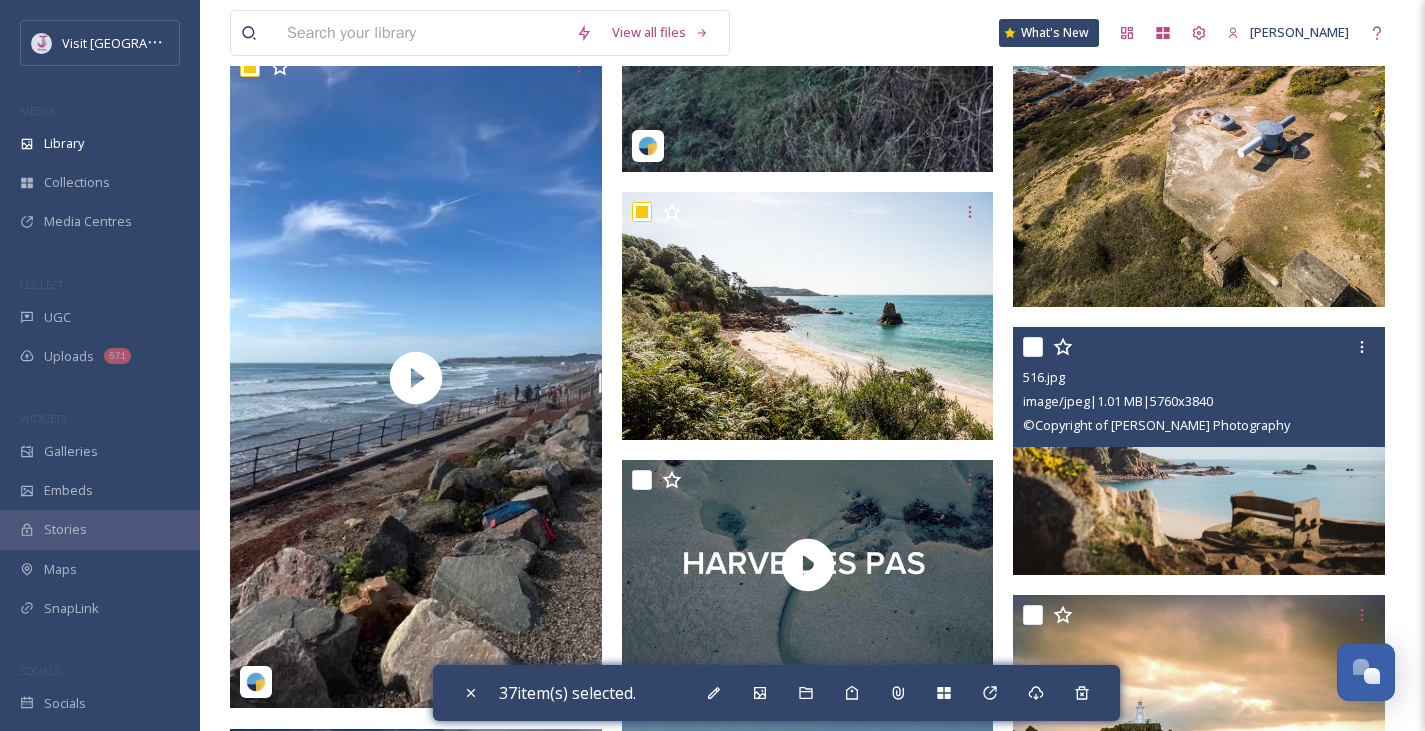 click at bounding box center [1033, 347] 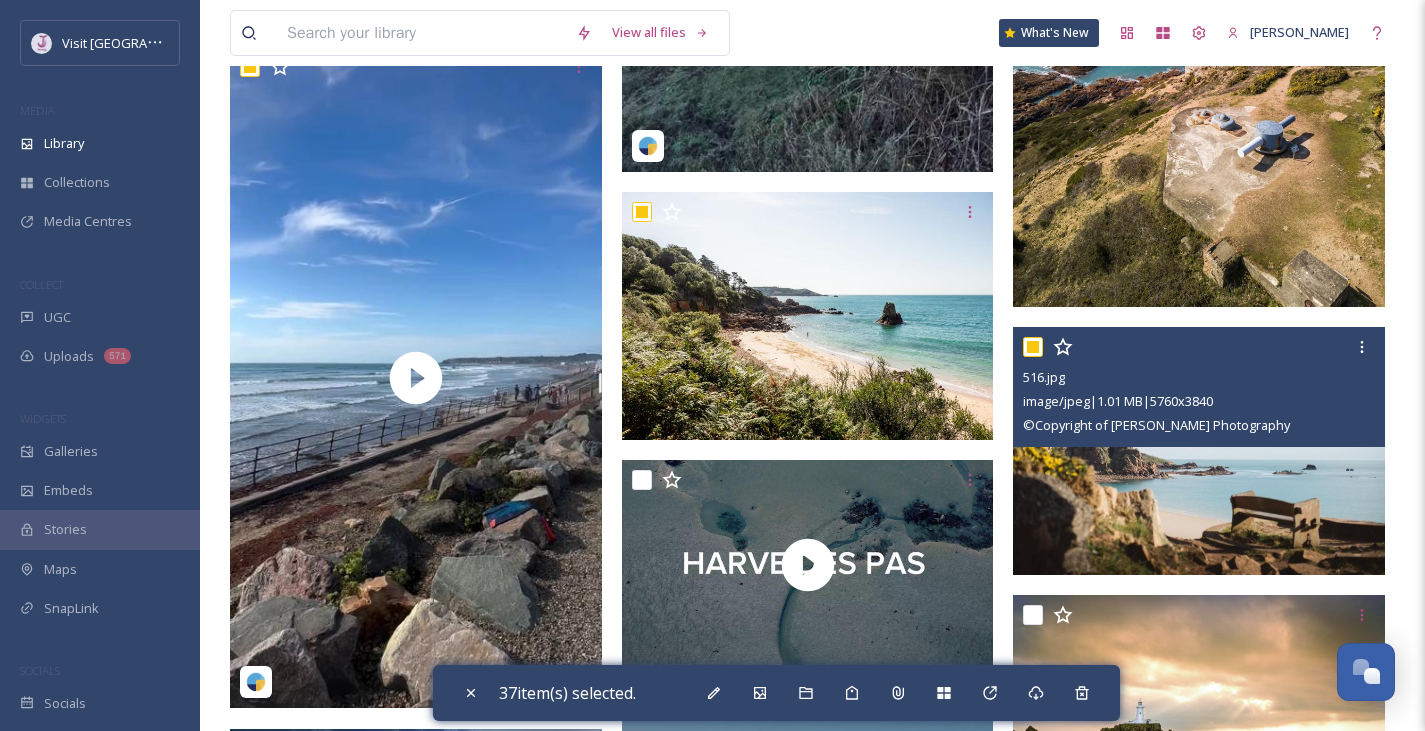 checkbox on "true" 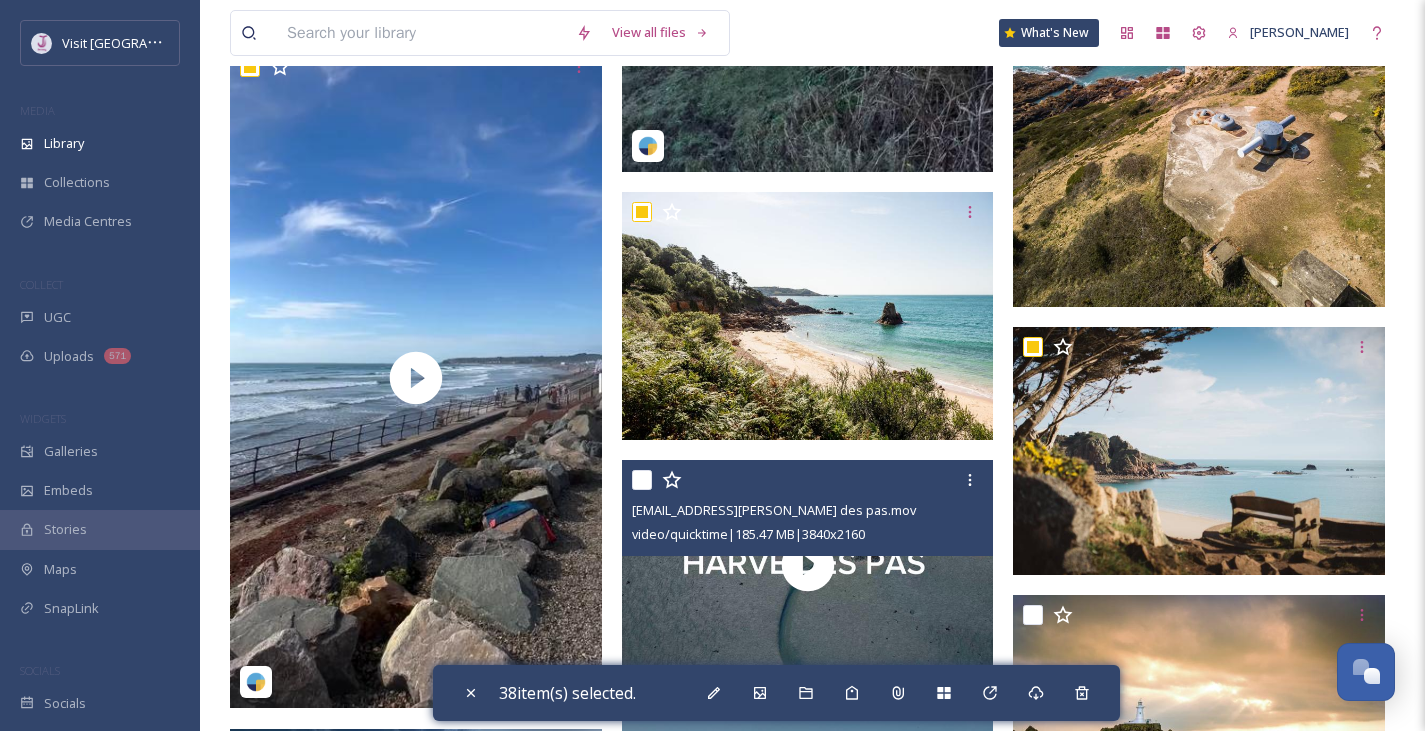 click at bounding box center [642, 480] 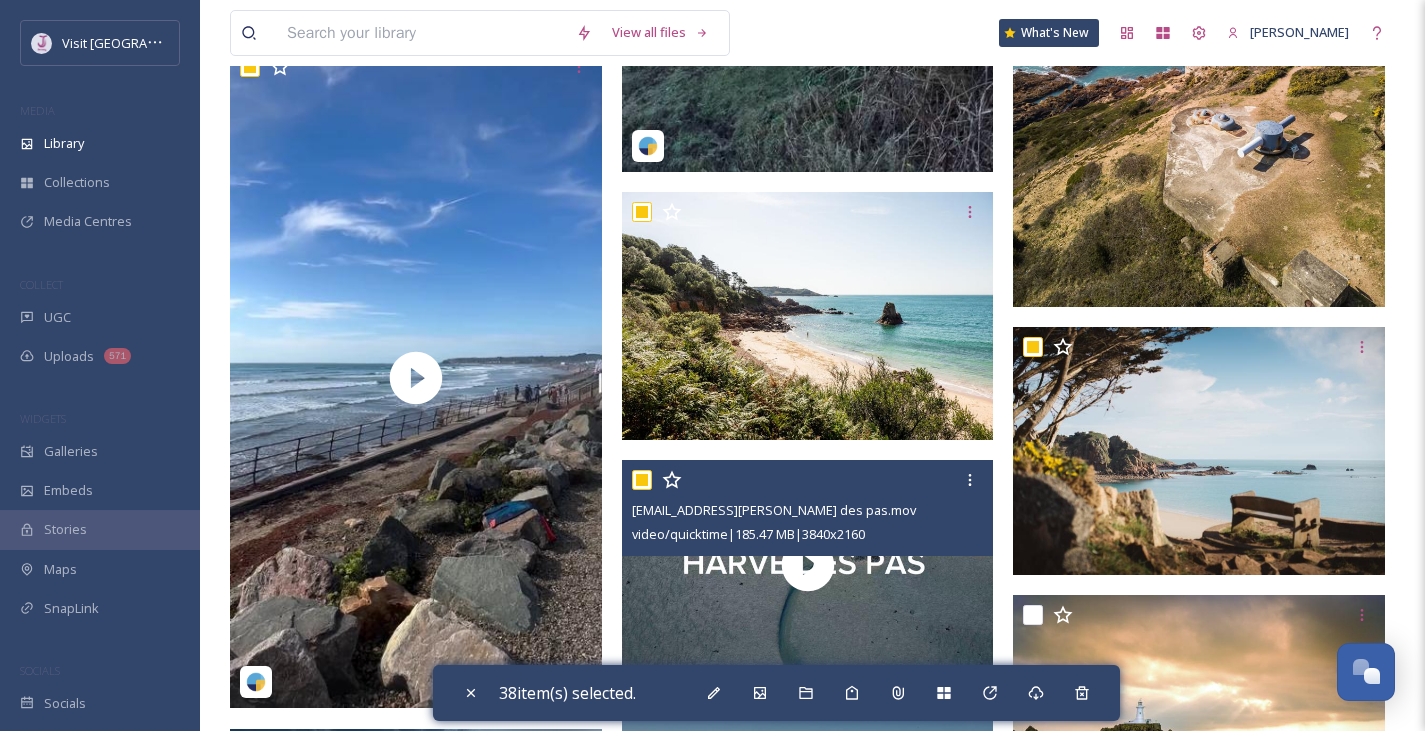 checkbox on "true" 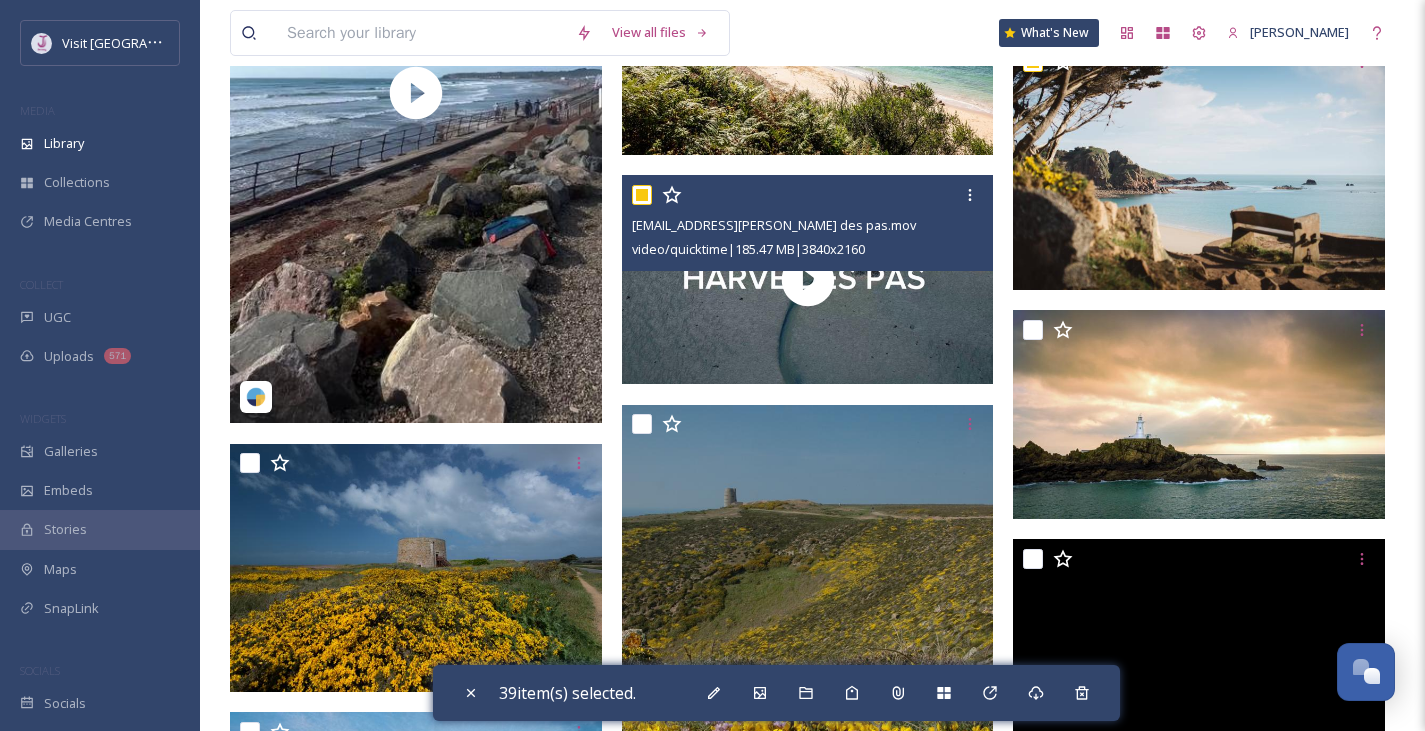 scroll, scrollTop: 14296, scrollLeft: 0, axis: vertical 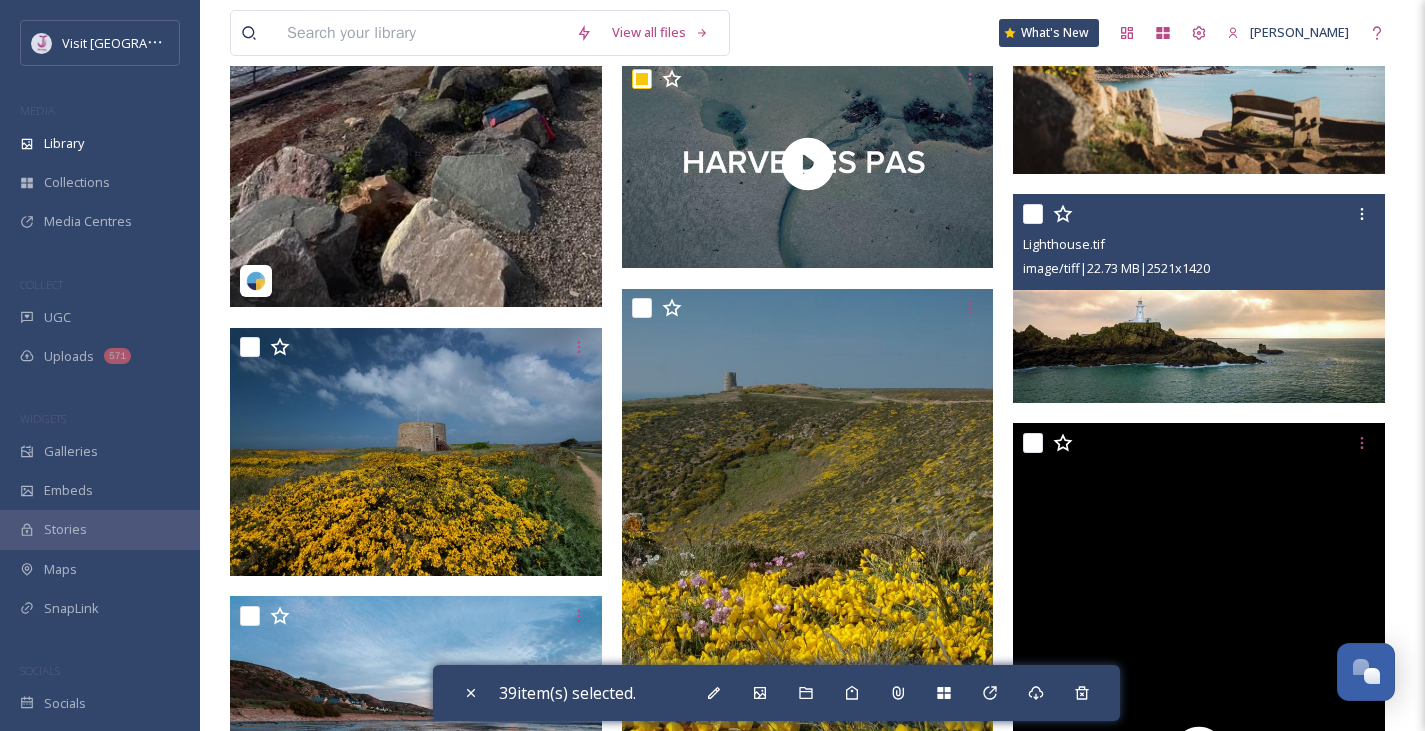 click at bounding box center [1033, 214] 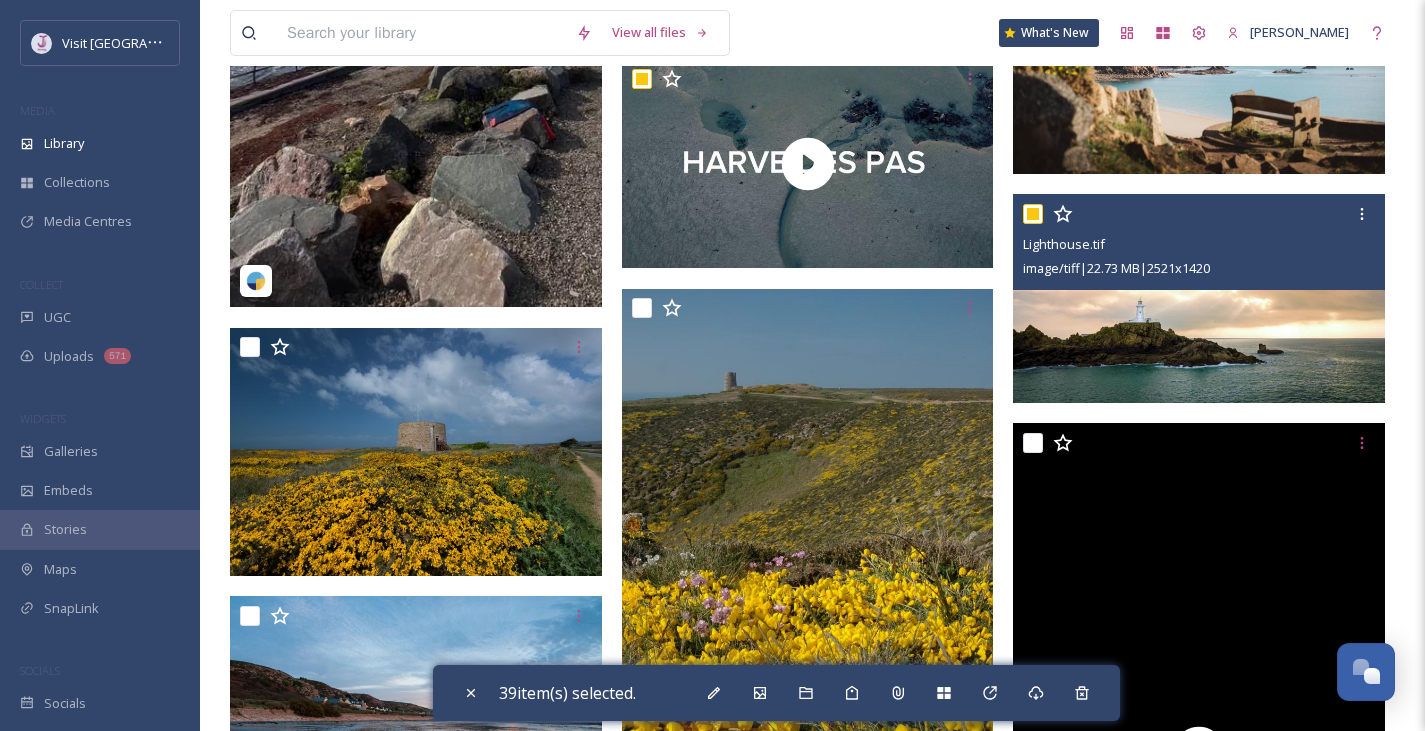 checkbox on "true" 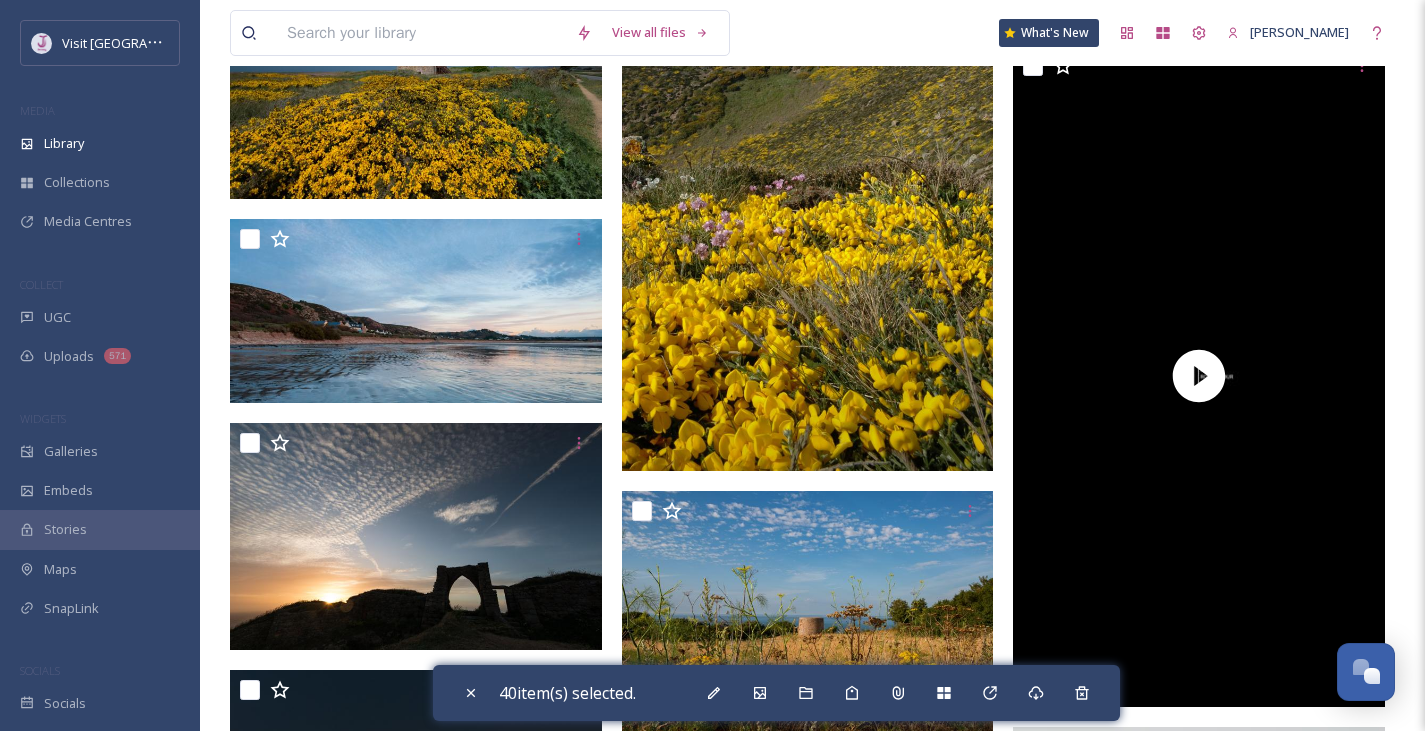 scroll, scrollTop: 14672, scrollLeft: 0, axis: vertical 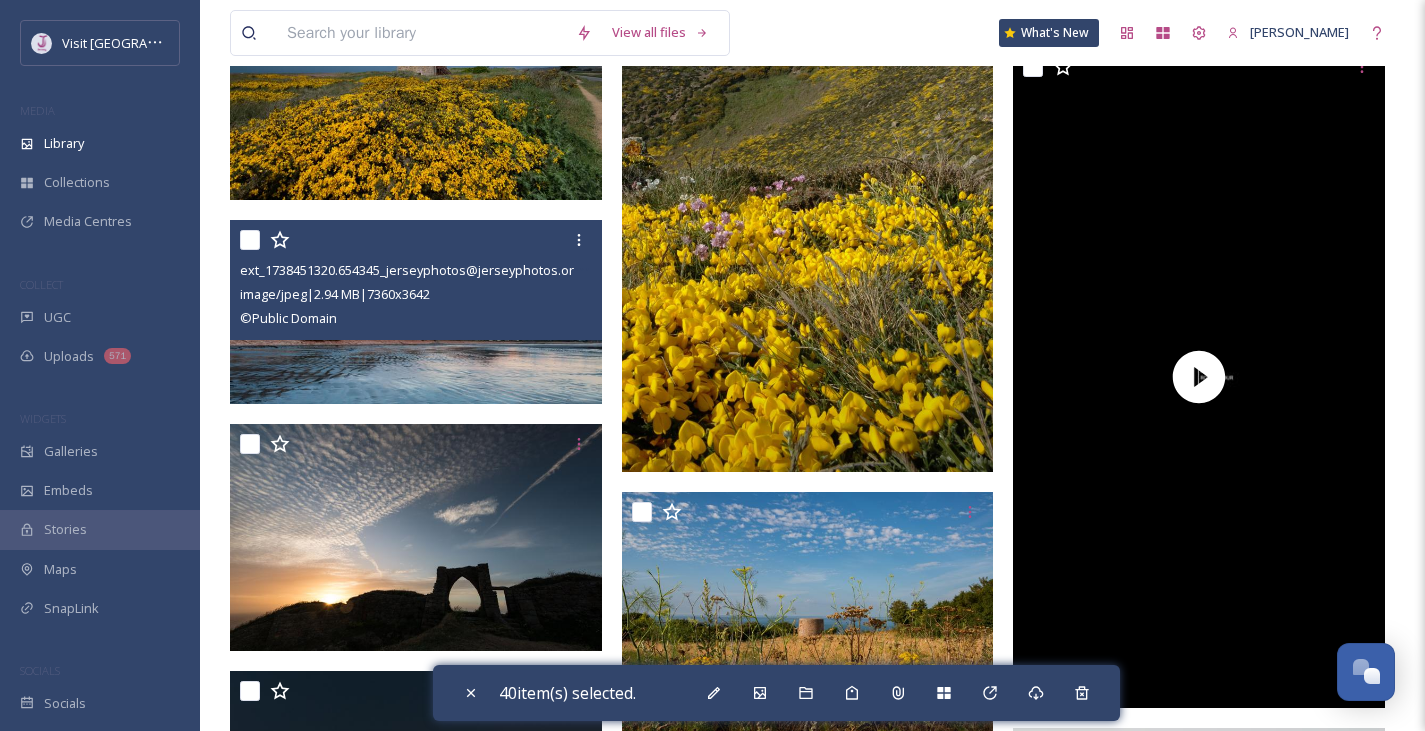 click at bounding box center [250, 240] 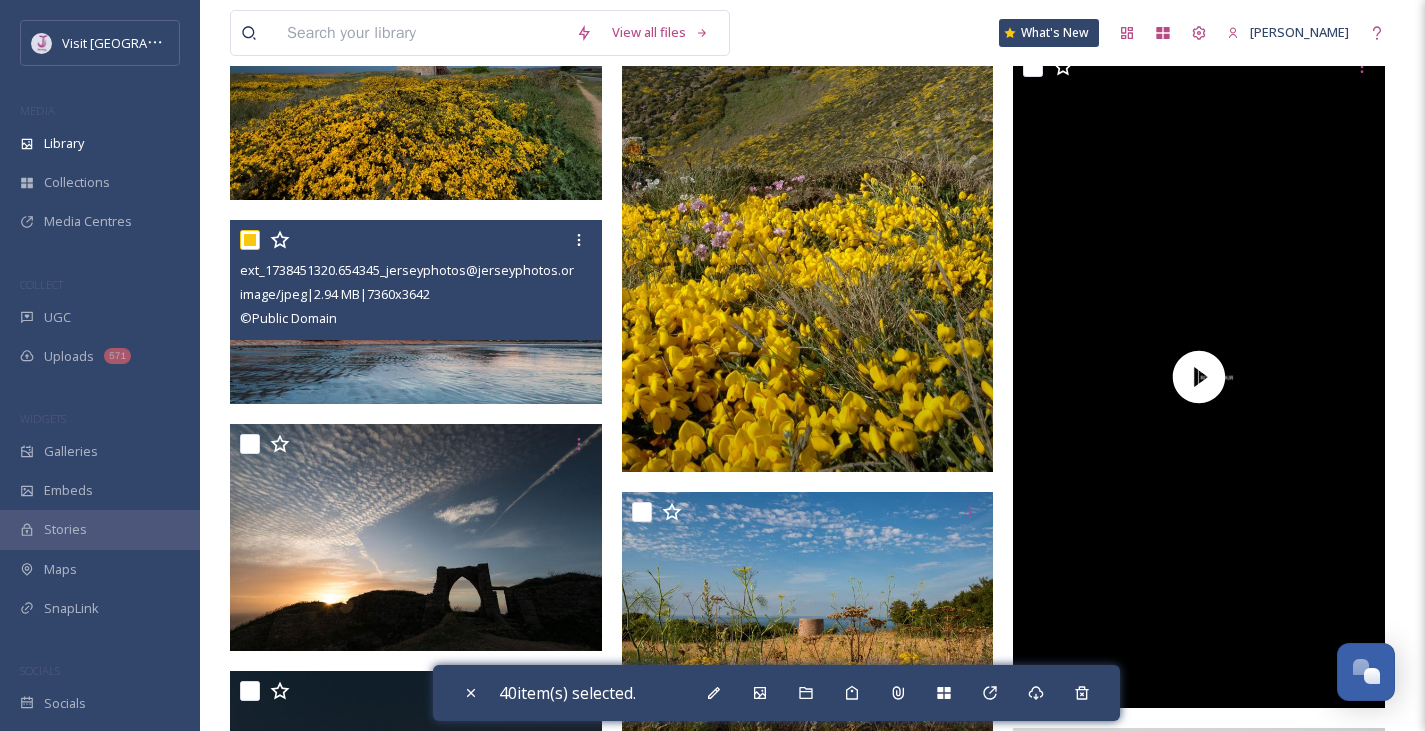 checkbox on "true" 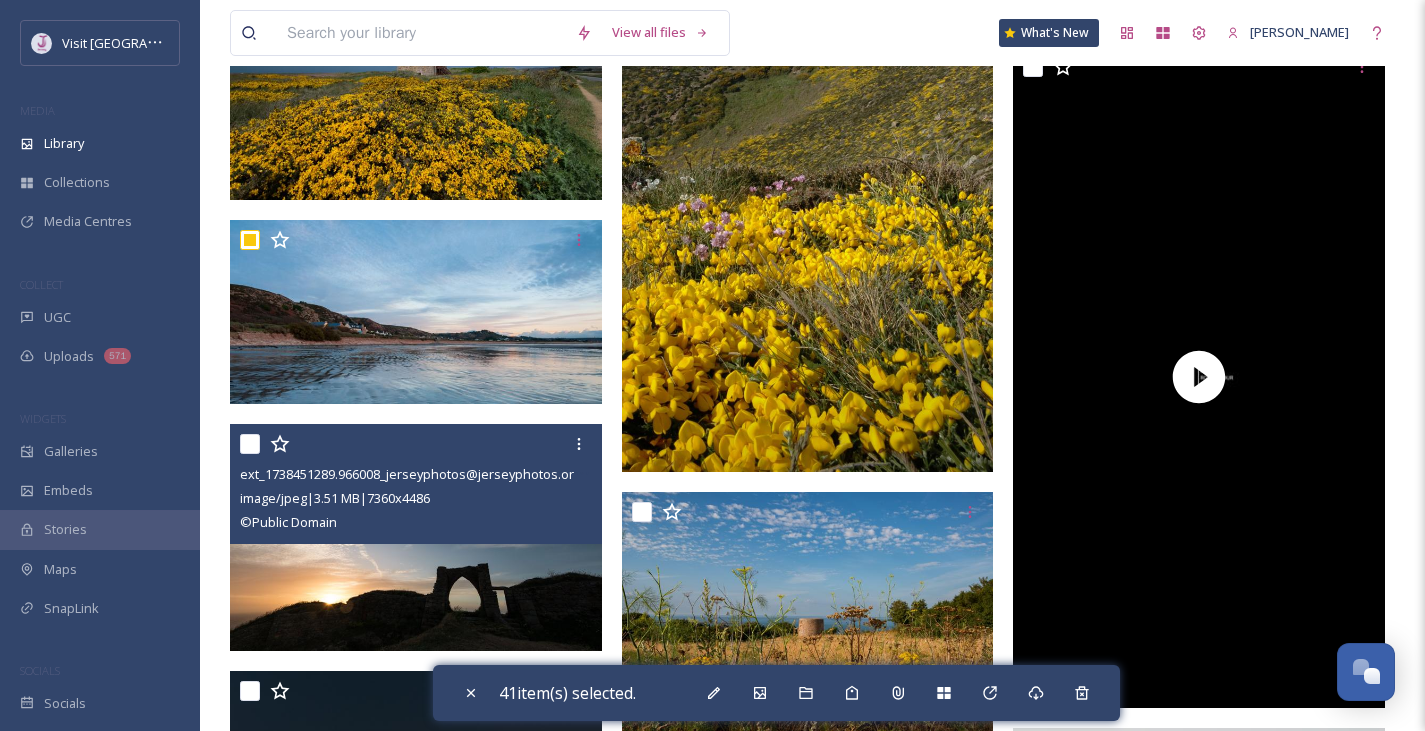 click at bounding box center [250, 444] 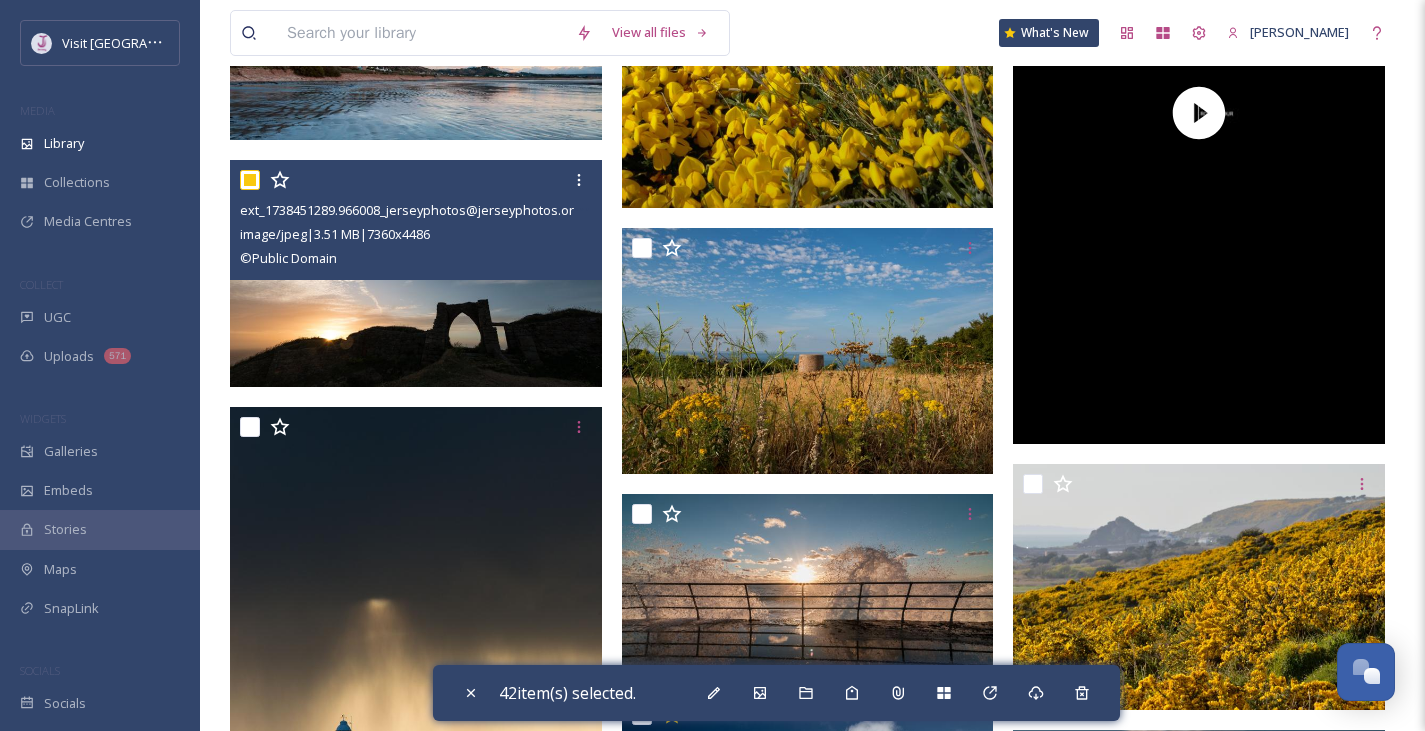 scroll, scrollTop: 14972, scrollLeft: 0, axis: vertical 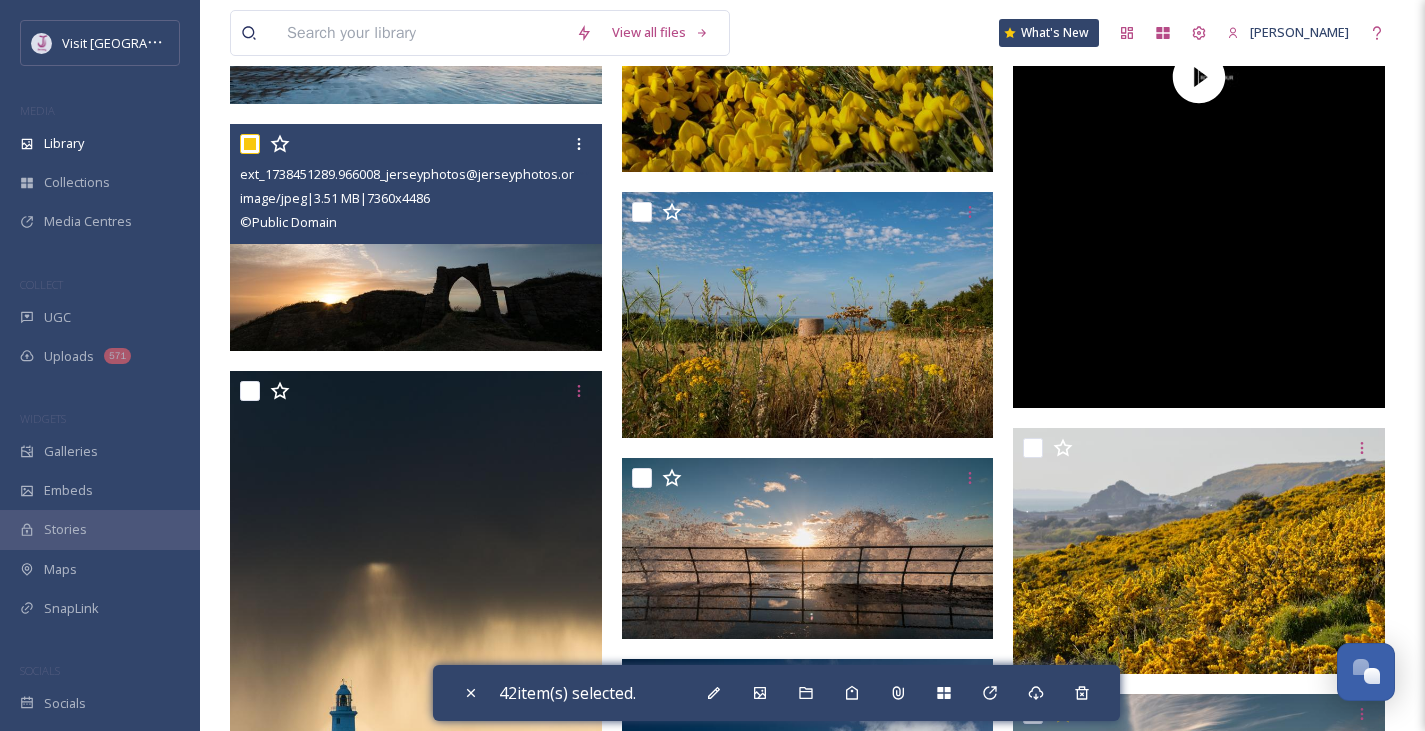 click at bounding box center [250, 144] 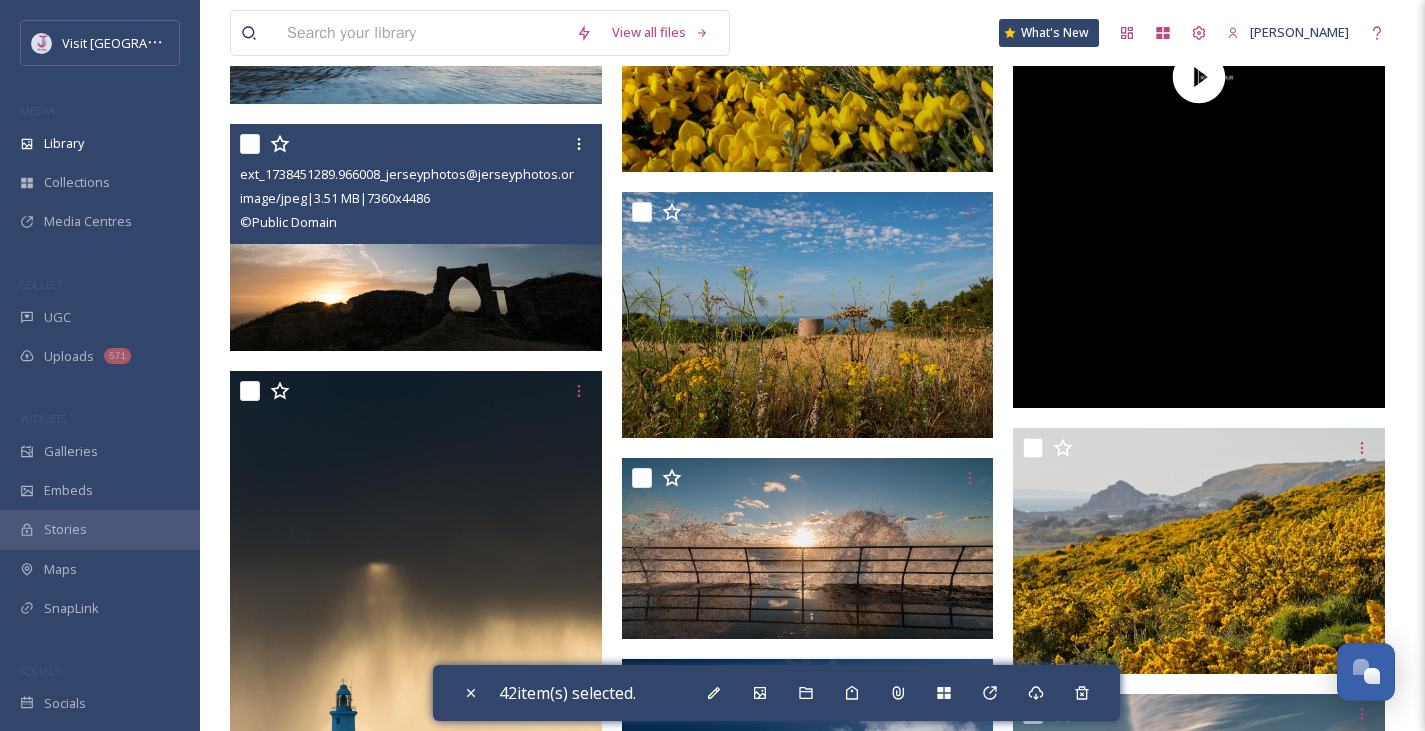checkbox on "false" 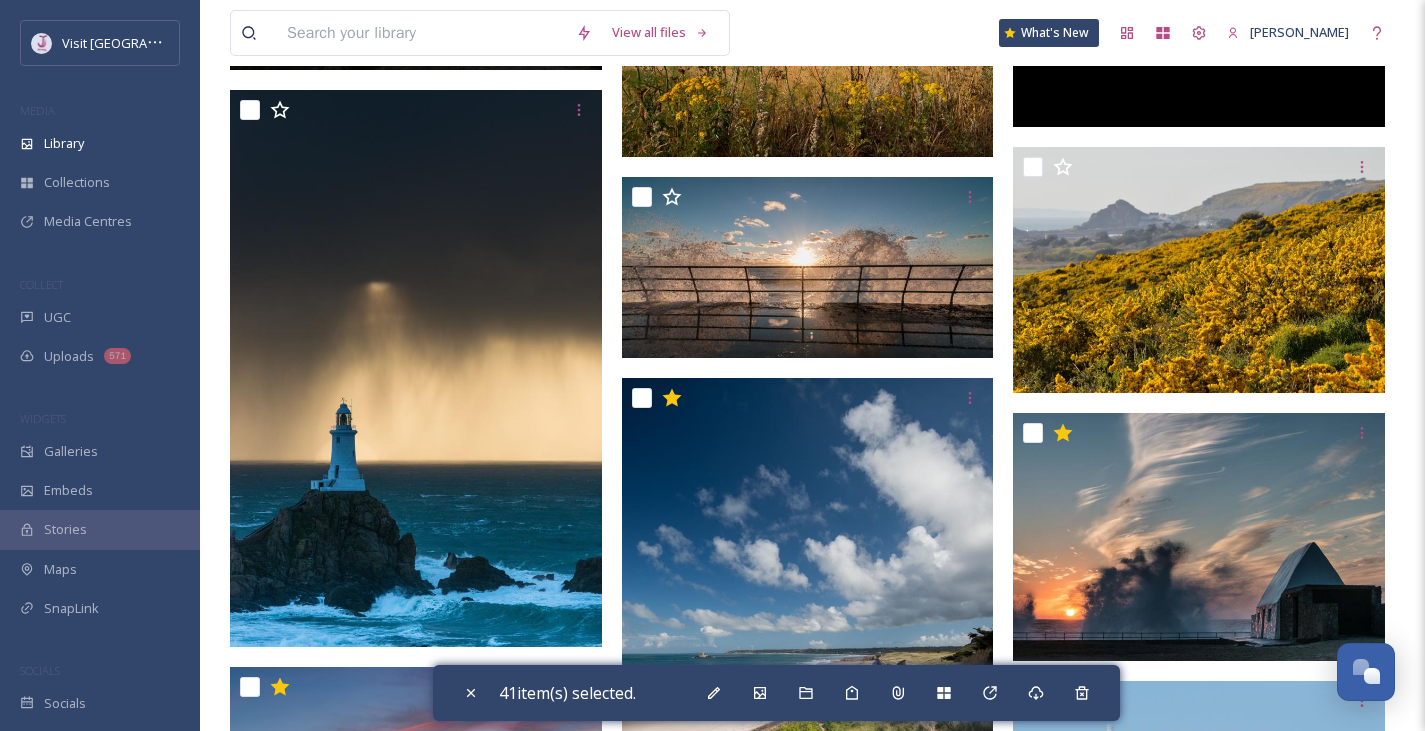scroll, scrollTop: 15252, scrollLeft: 0, axis: vertical 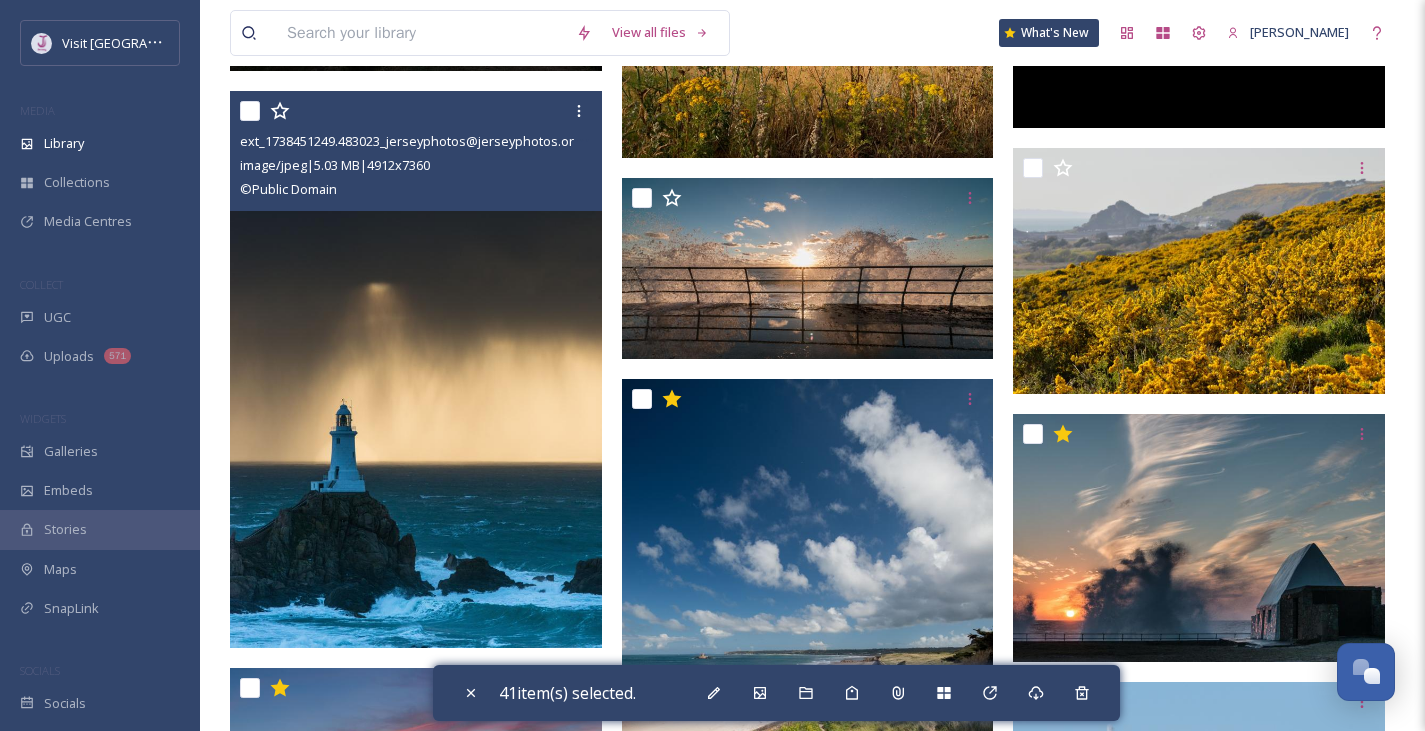 drag, startPoint x: 310, startPoint y: 372, endPoint x: 249, endPoint y: 122, distance: 257.3344 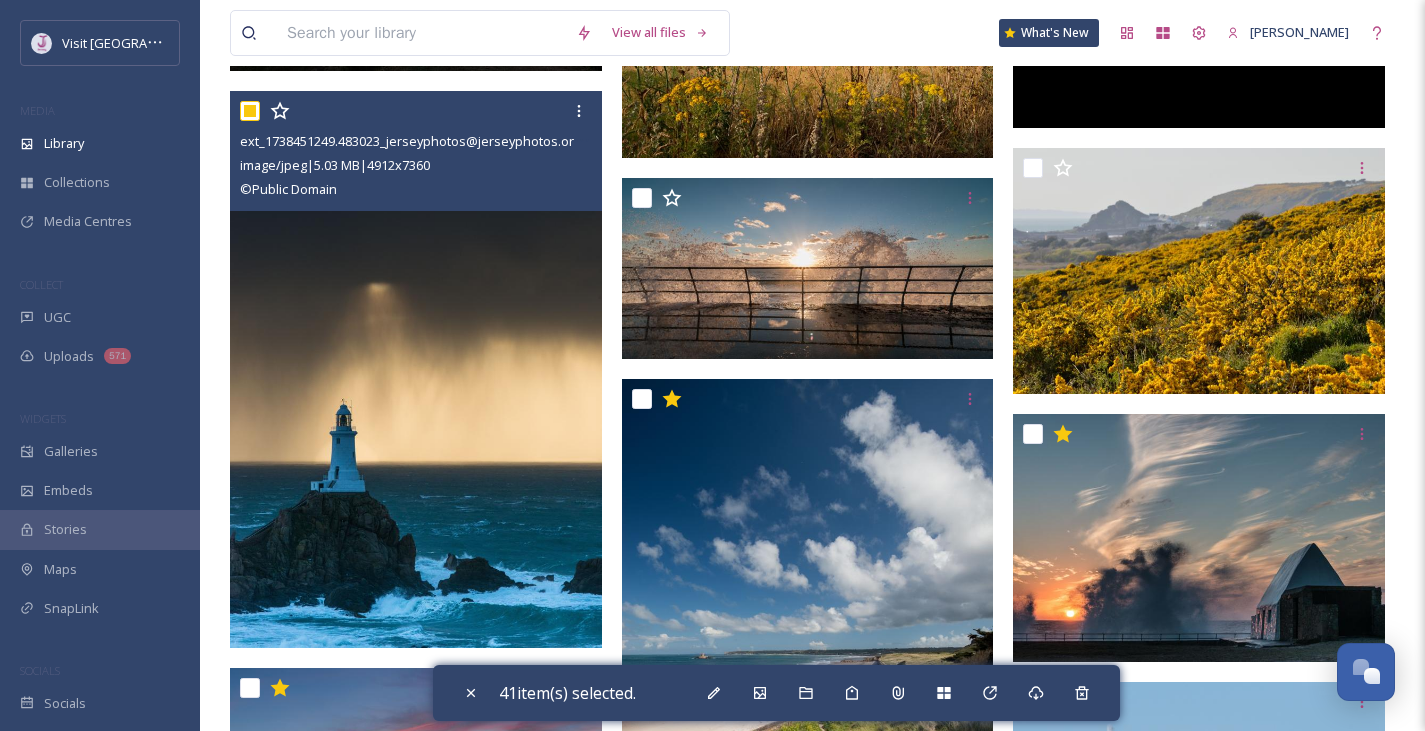 checkbox on "true" 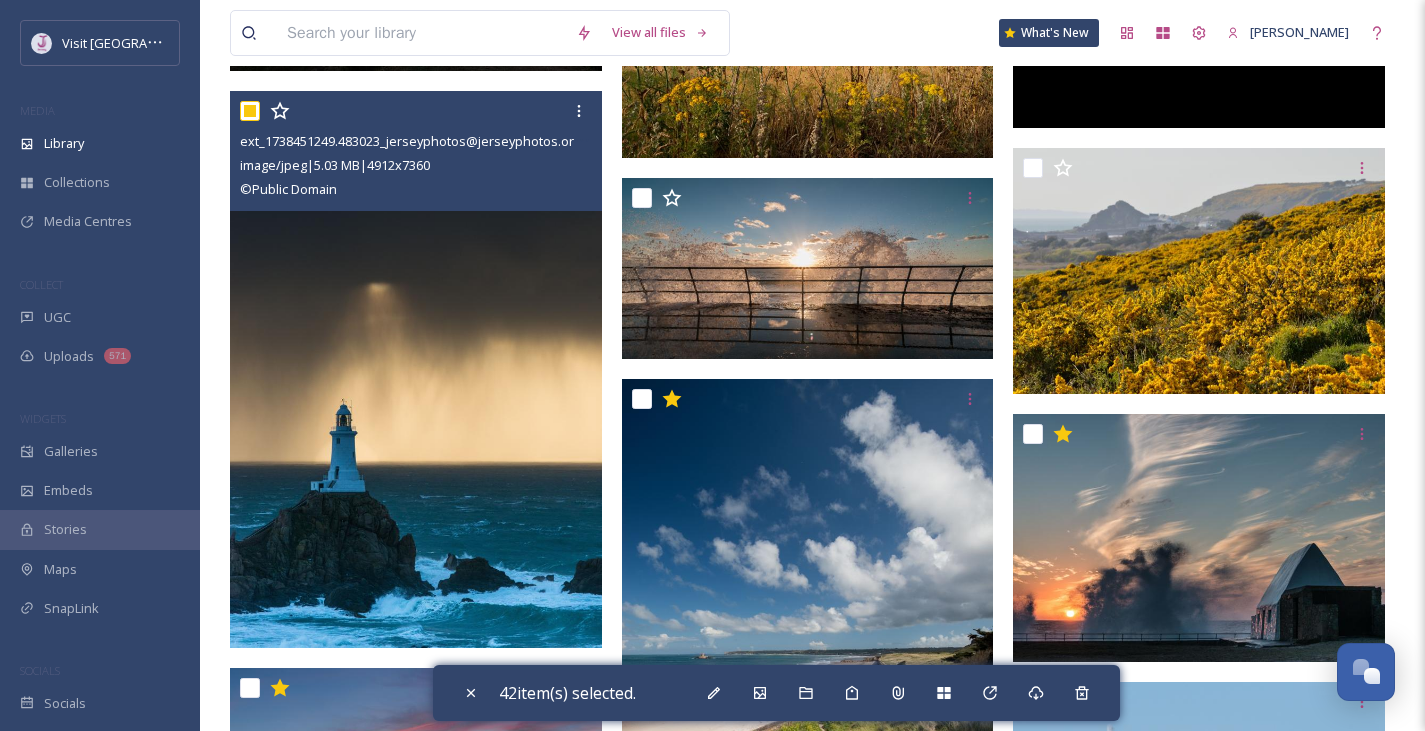 scroll, scrollTop: 15449, scrollLeft: 0, axis: vertical 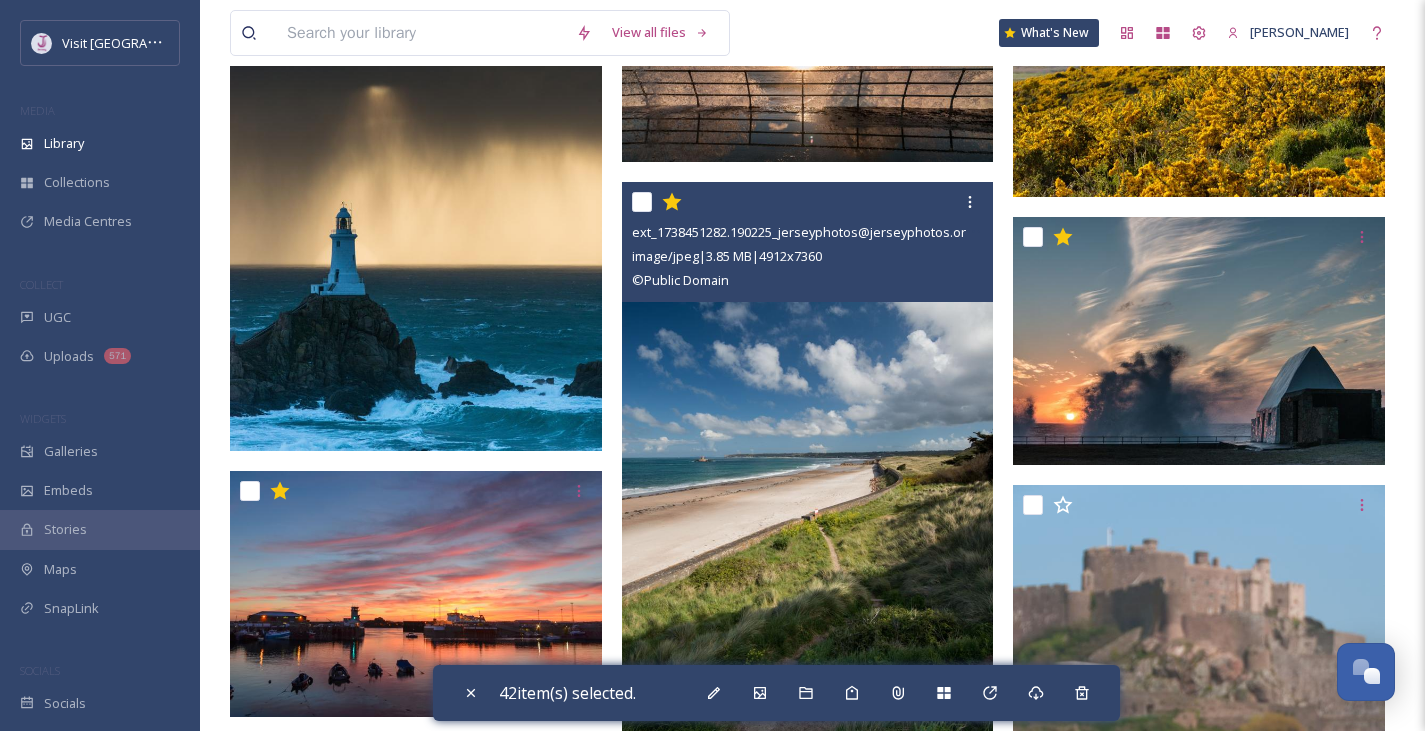 click at bounding box center (642, 202) 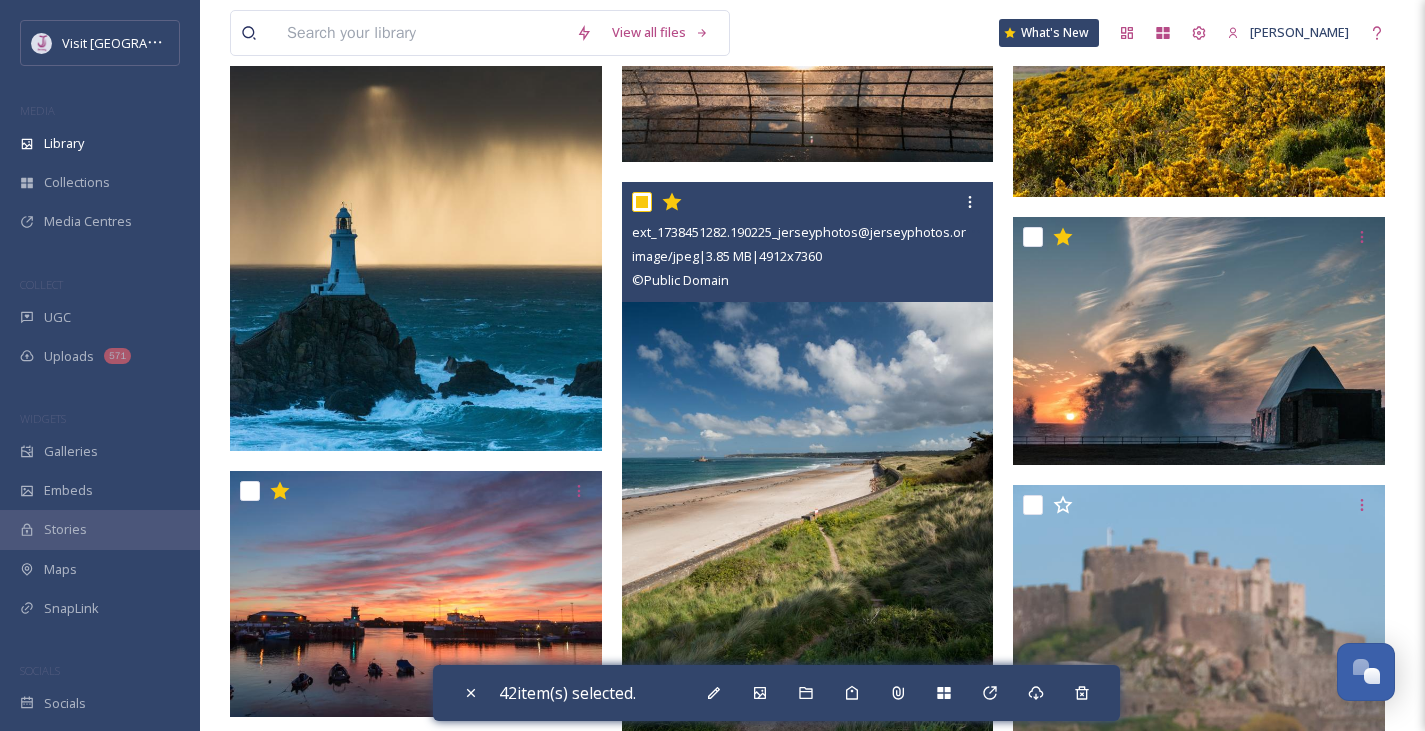 checkbox on "true" 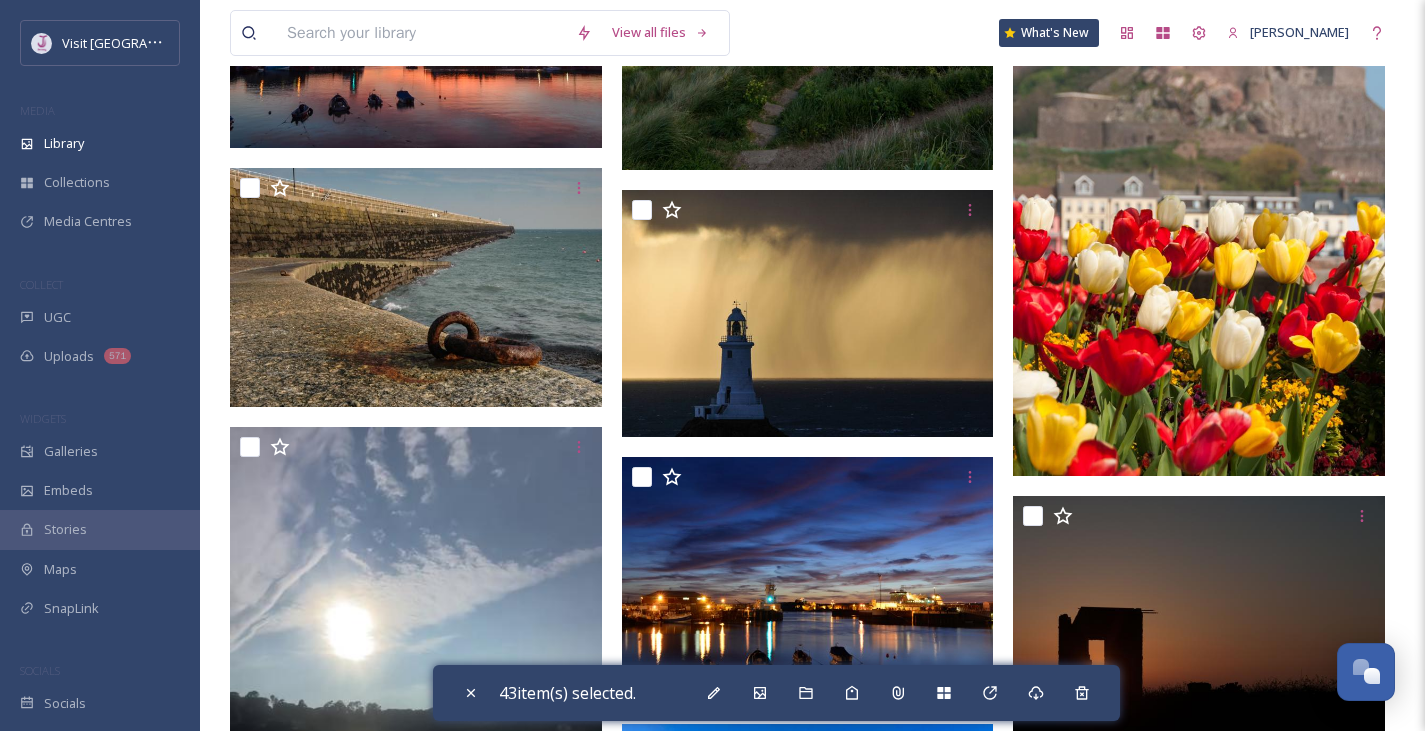scroll, scrollTop: 16020, scrollLeft: 0, axis: vertical 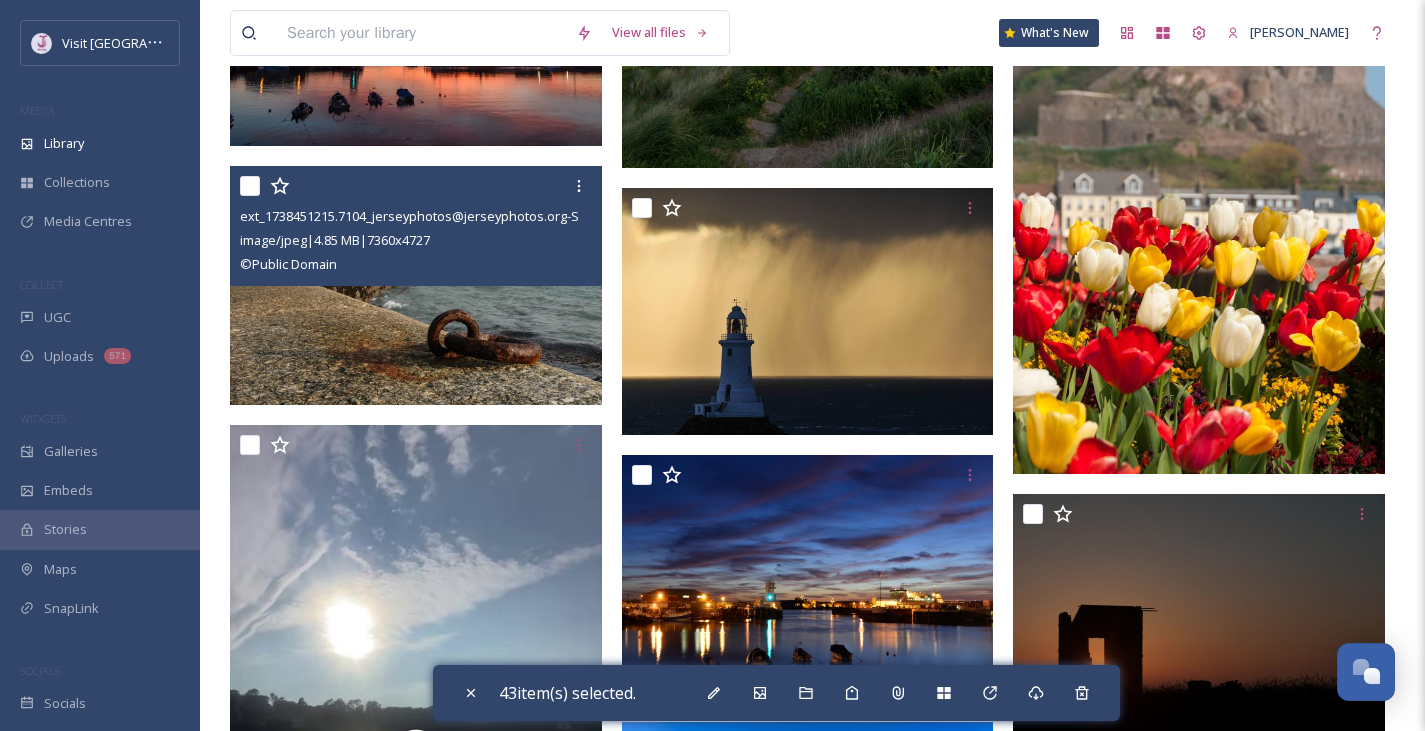 click at bounding box center (250, 186) 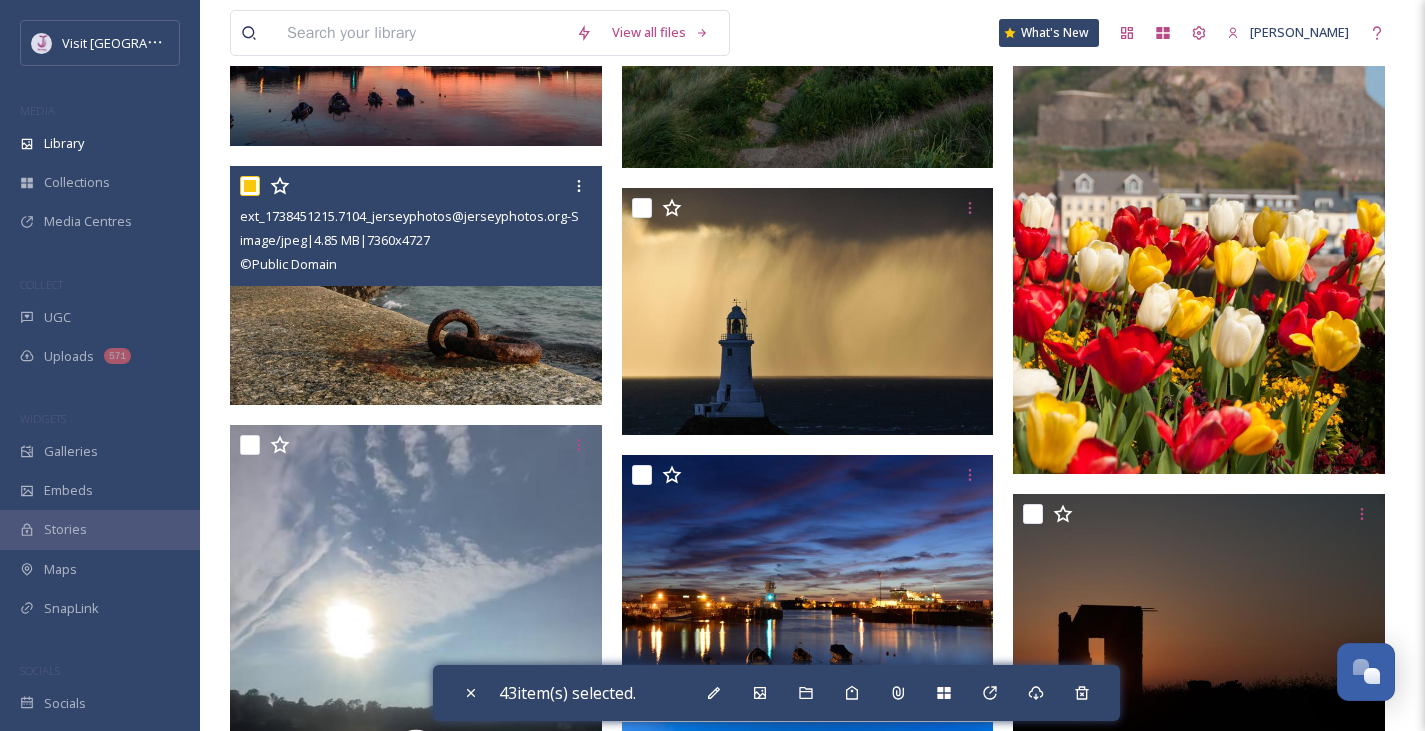 checkbox on "true" 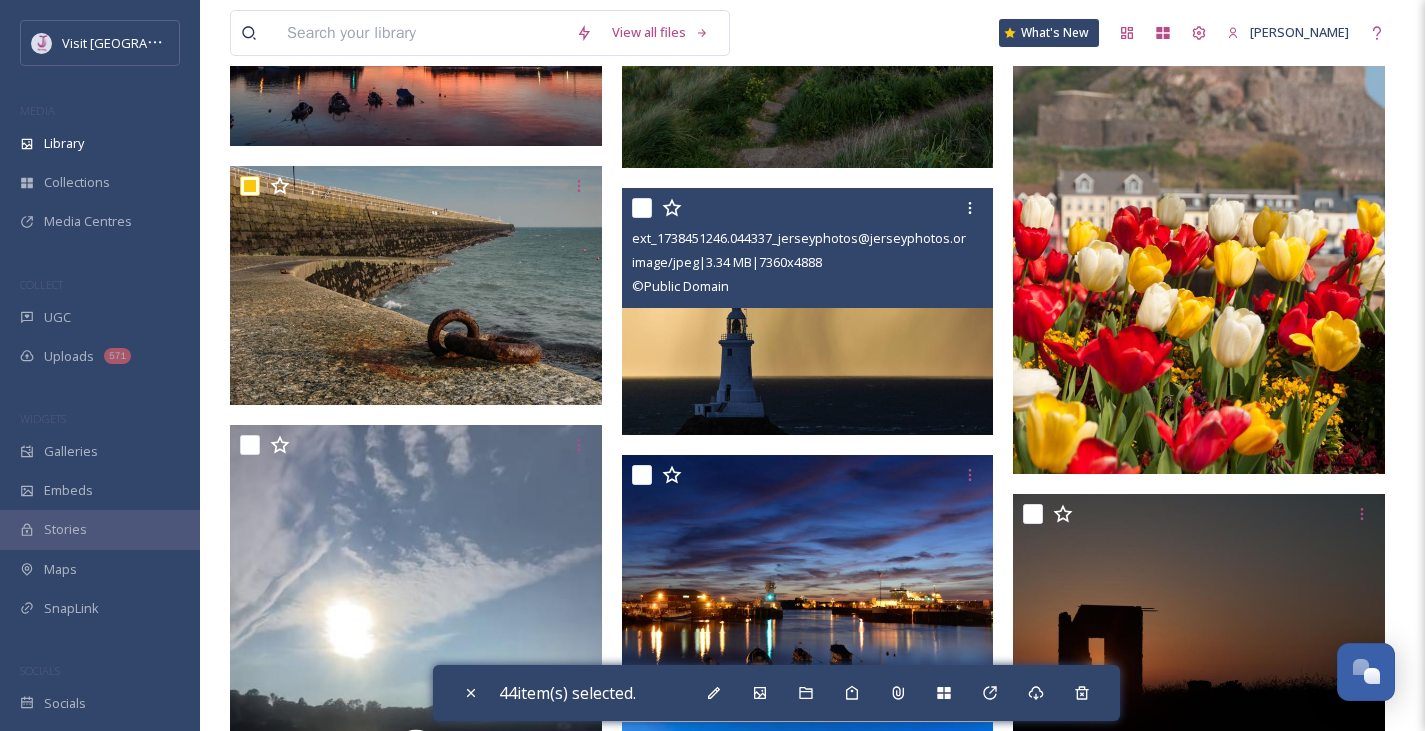 click at bounding box center [642, 208] 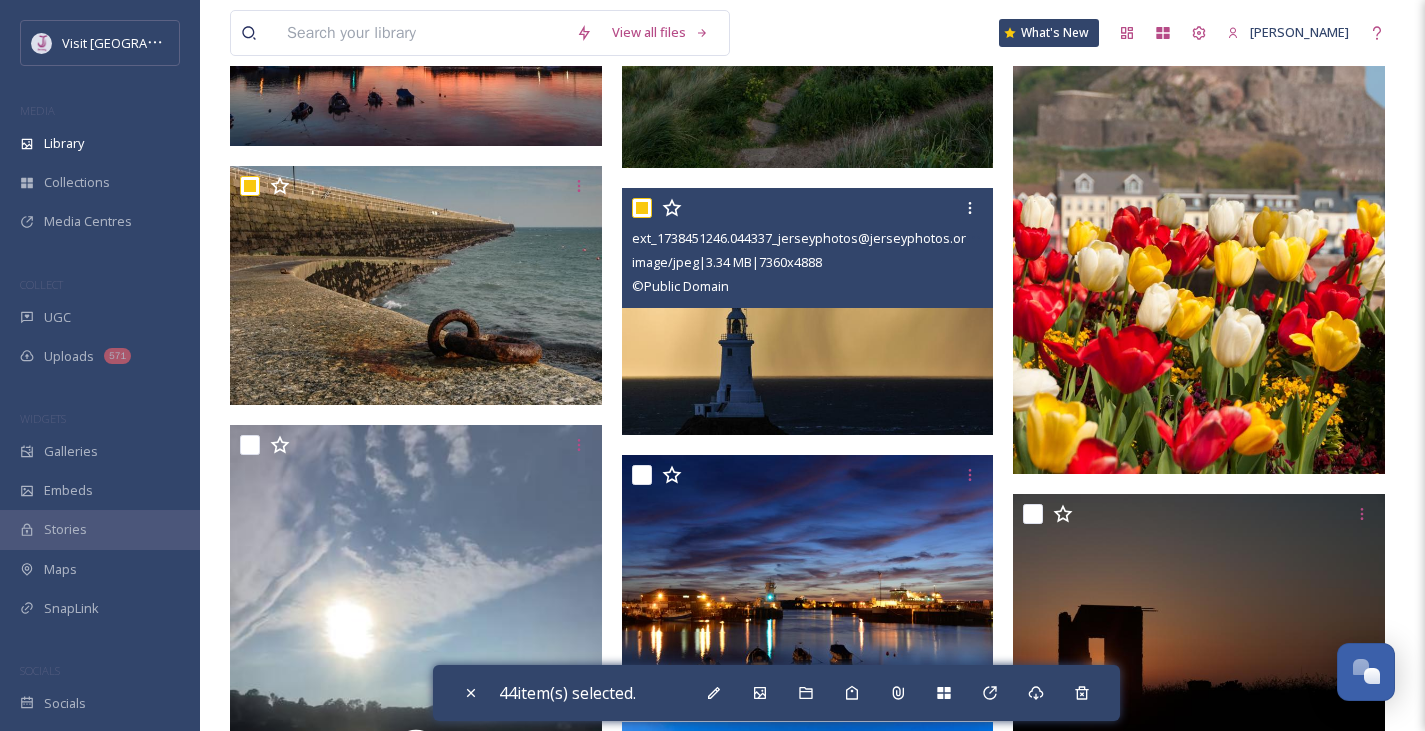 checkbox on "true" 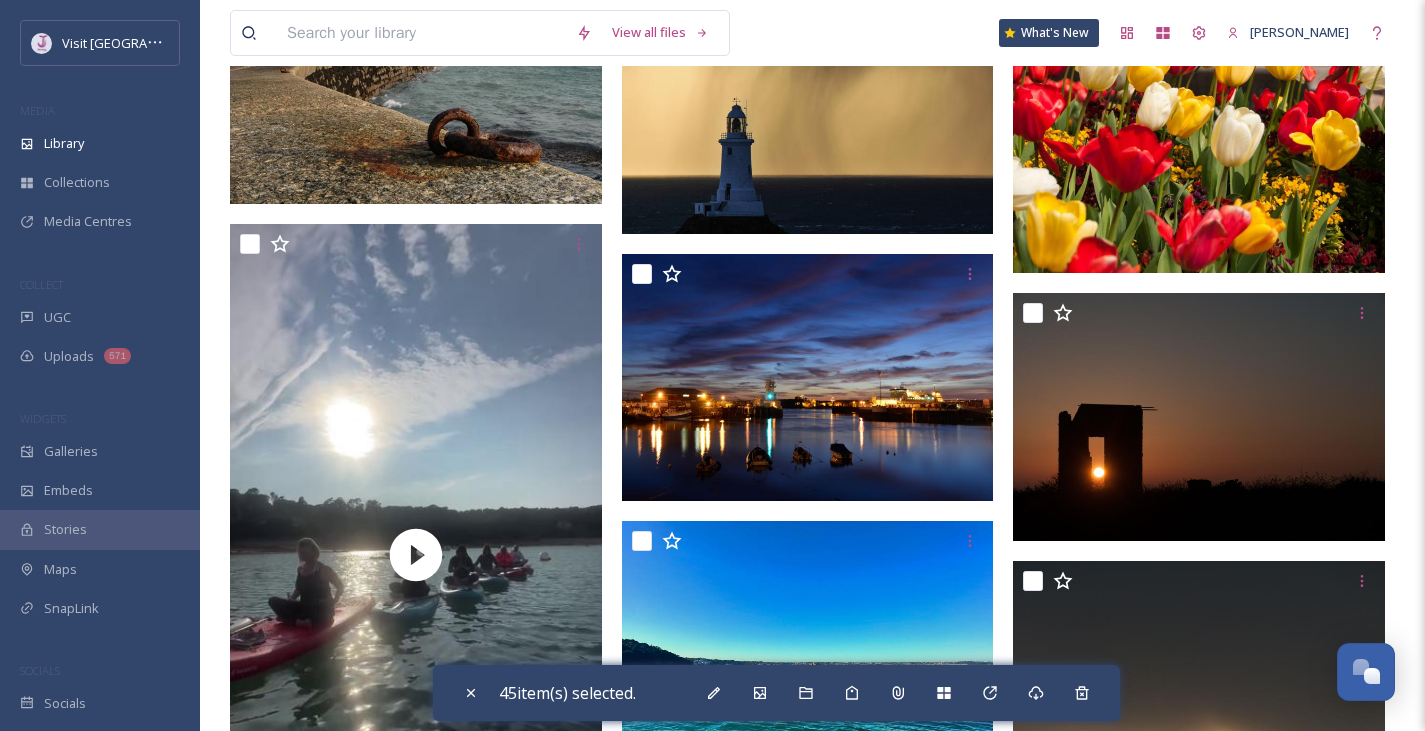 scroll, scrollTop: 16234, scrollLeft: 0, axis: vertical 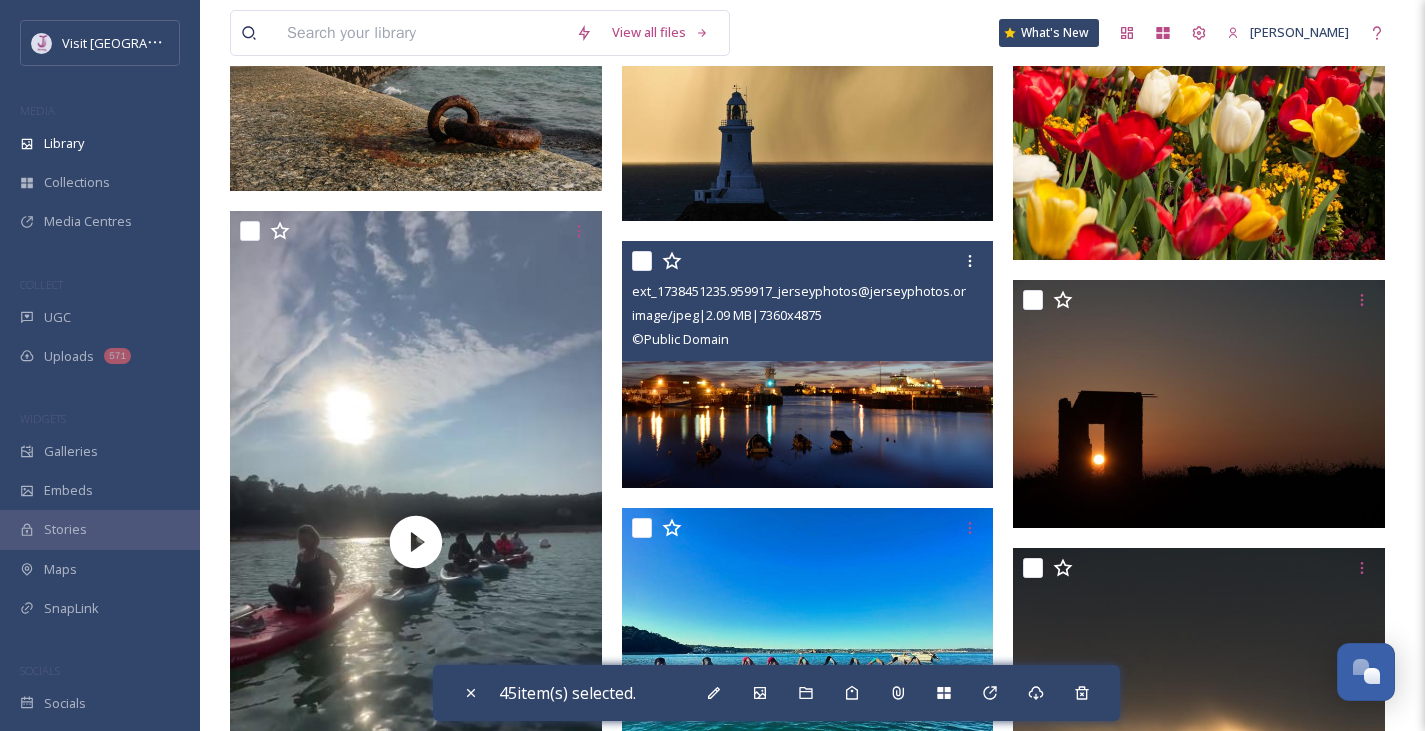 click at bounding box center [642, 261] 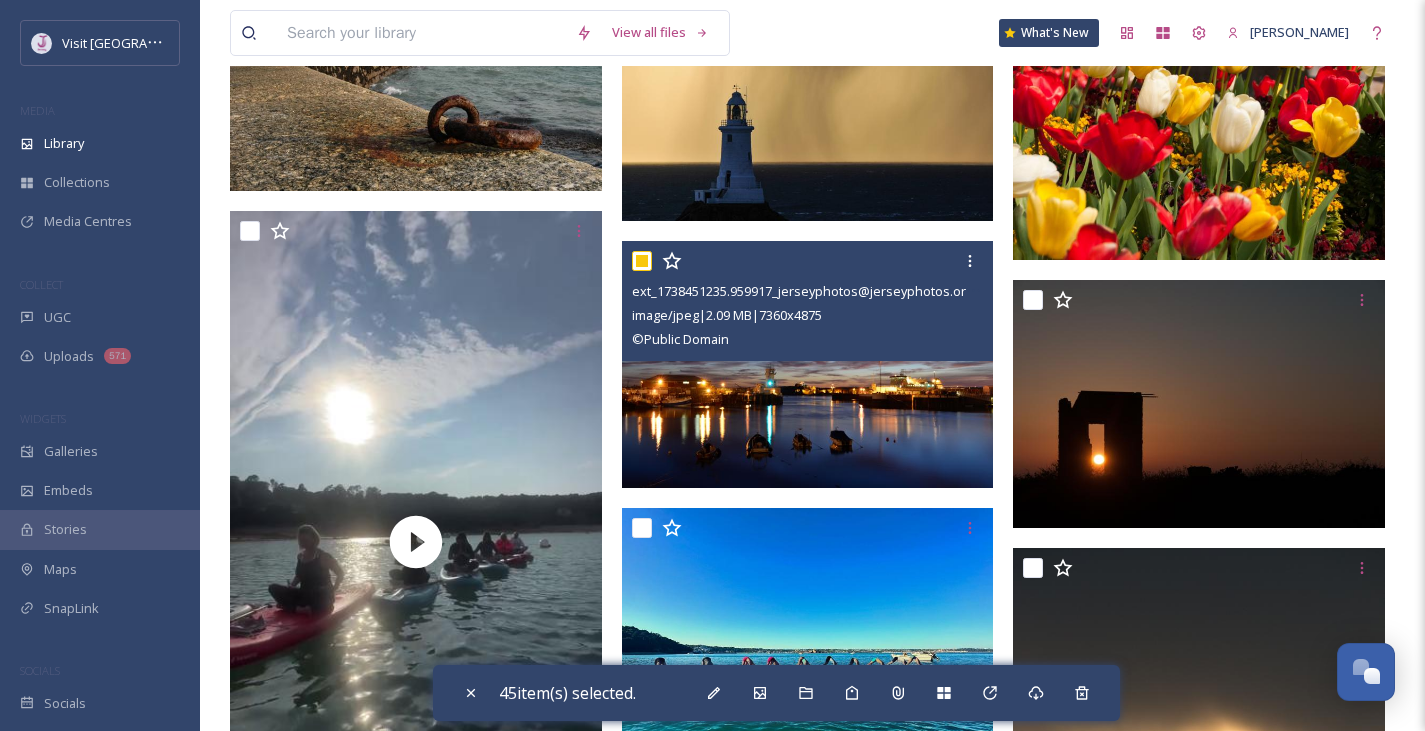 checkbox on "true" 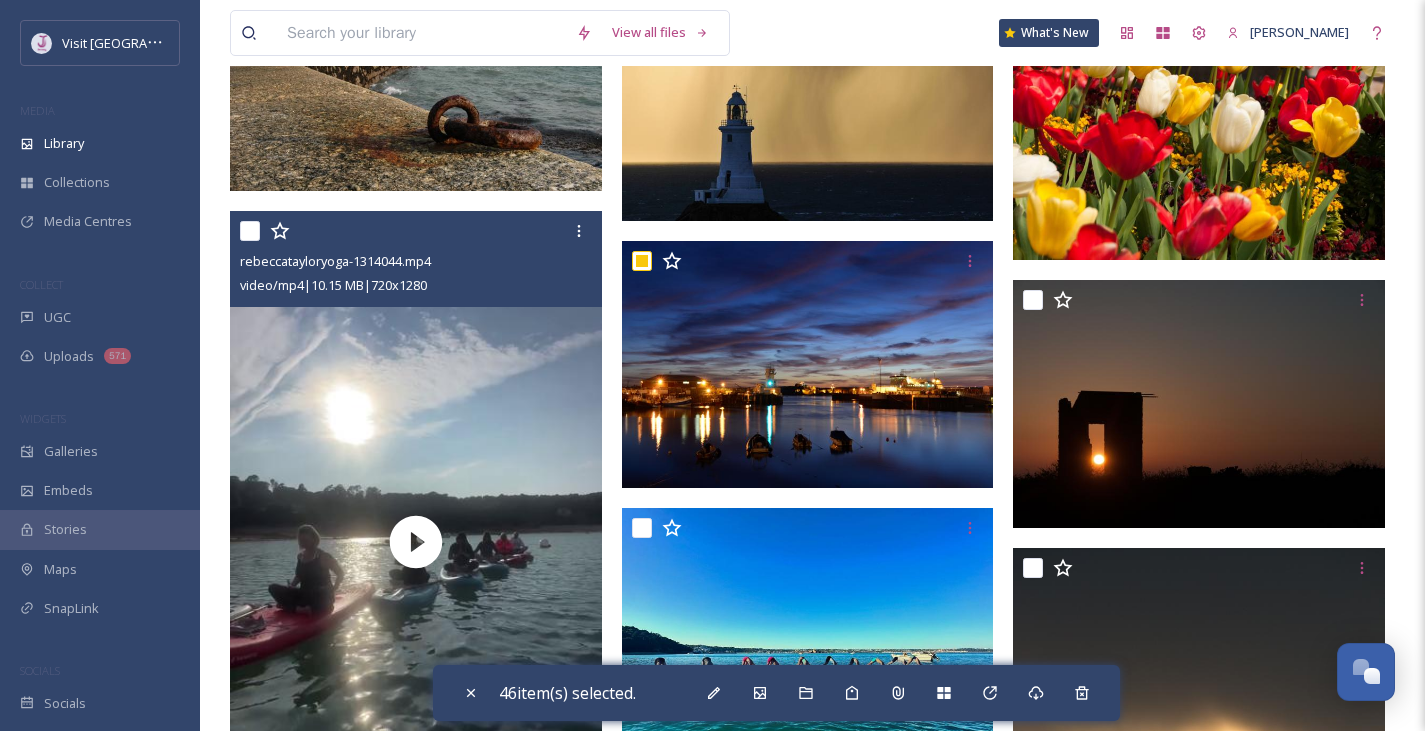click at bounding box center (418, 231) 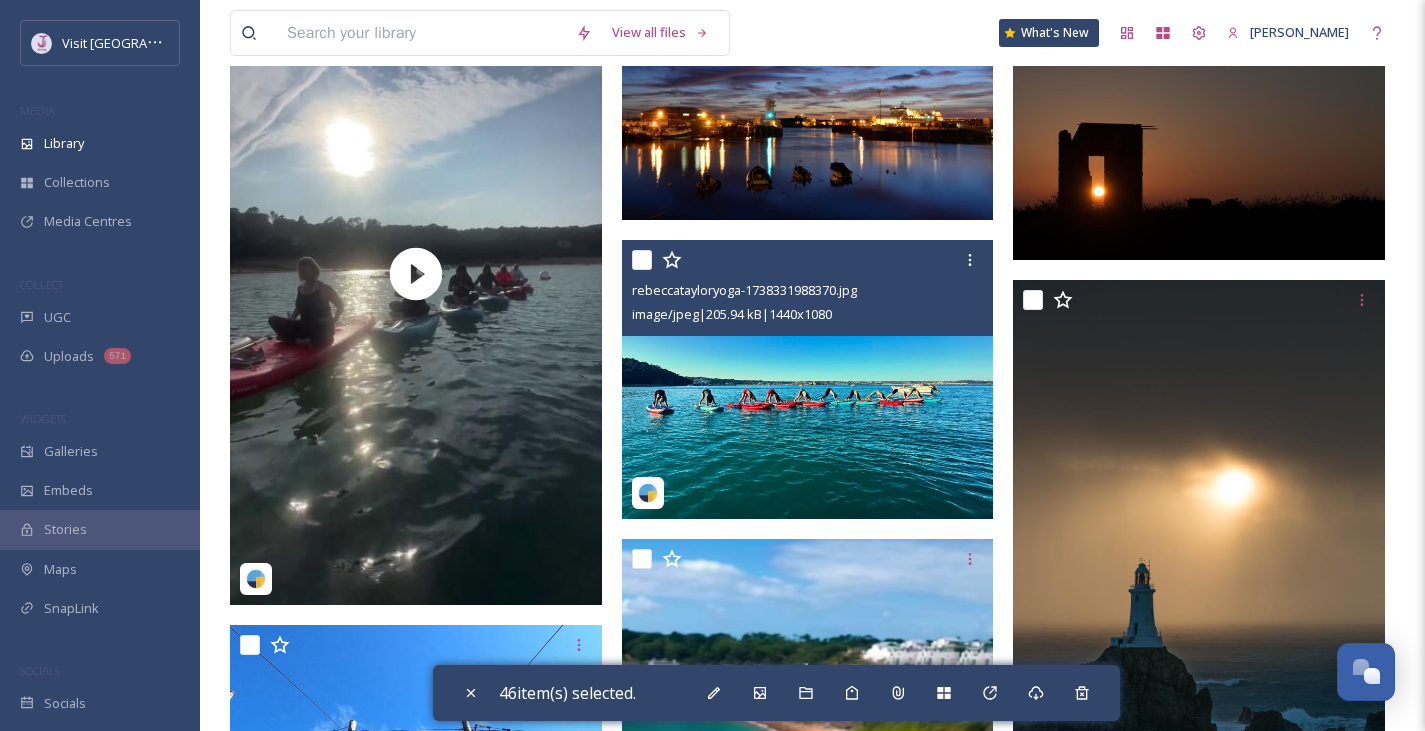 scroll, scrollTop: 16501, scrollLeft: 0, axis: vertical 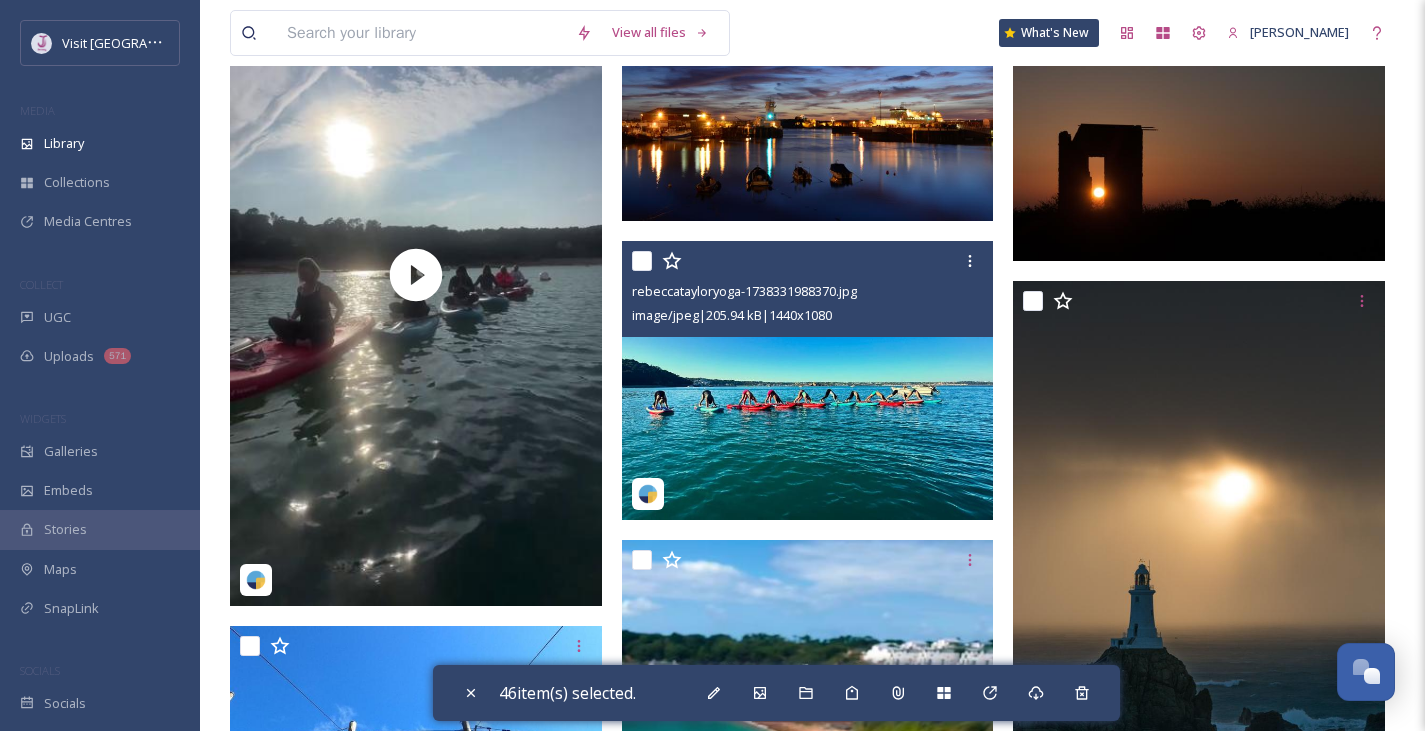 click at bounding box center (642, 261) 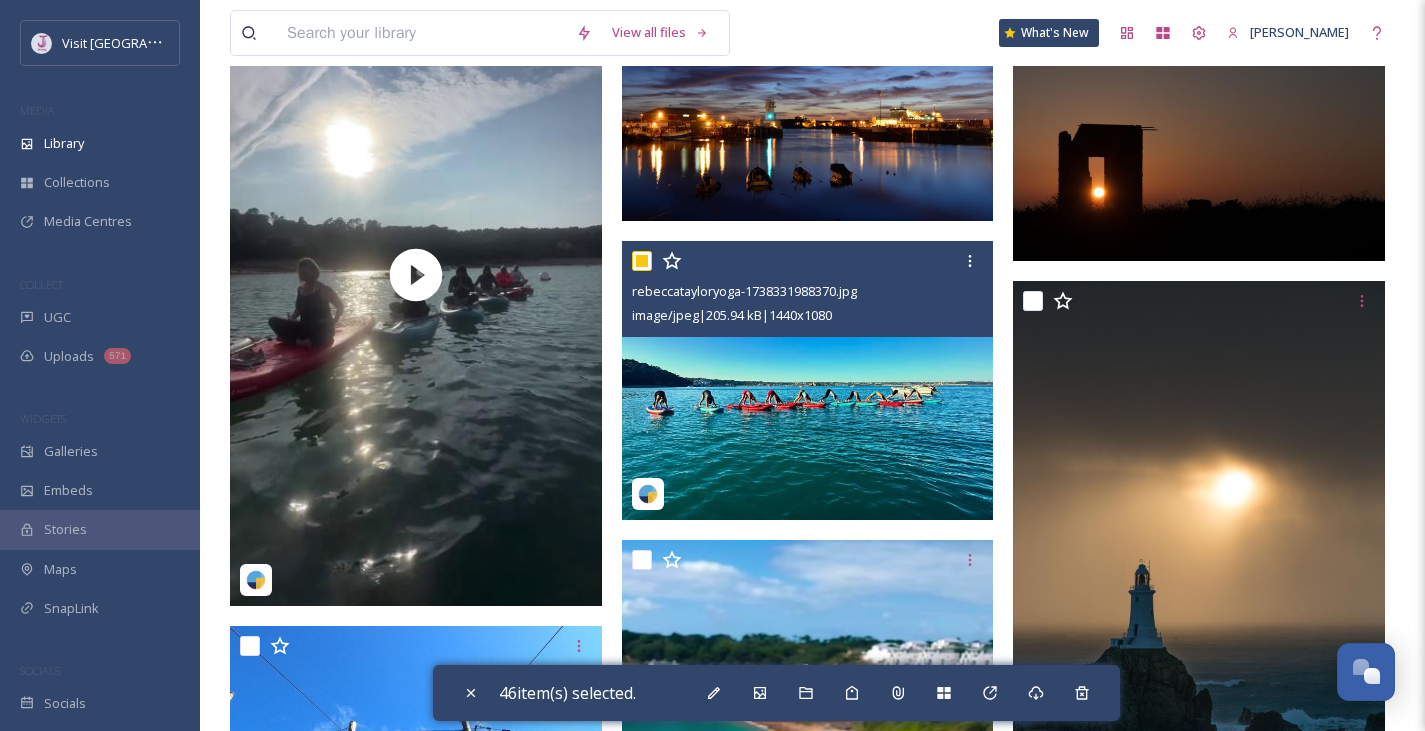checkbox on "true" 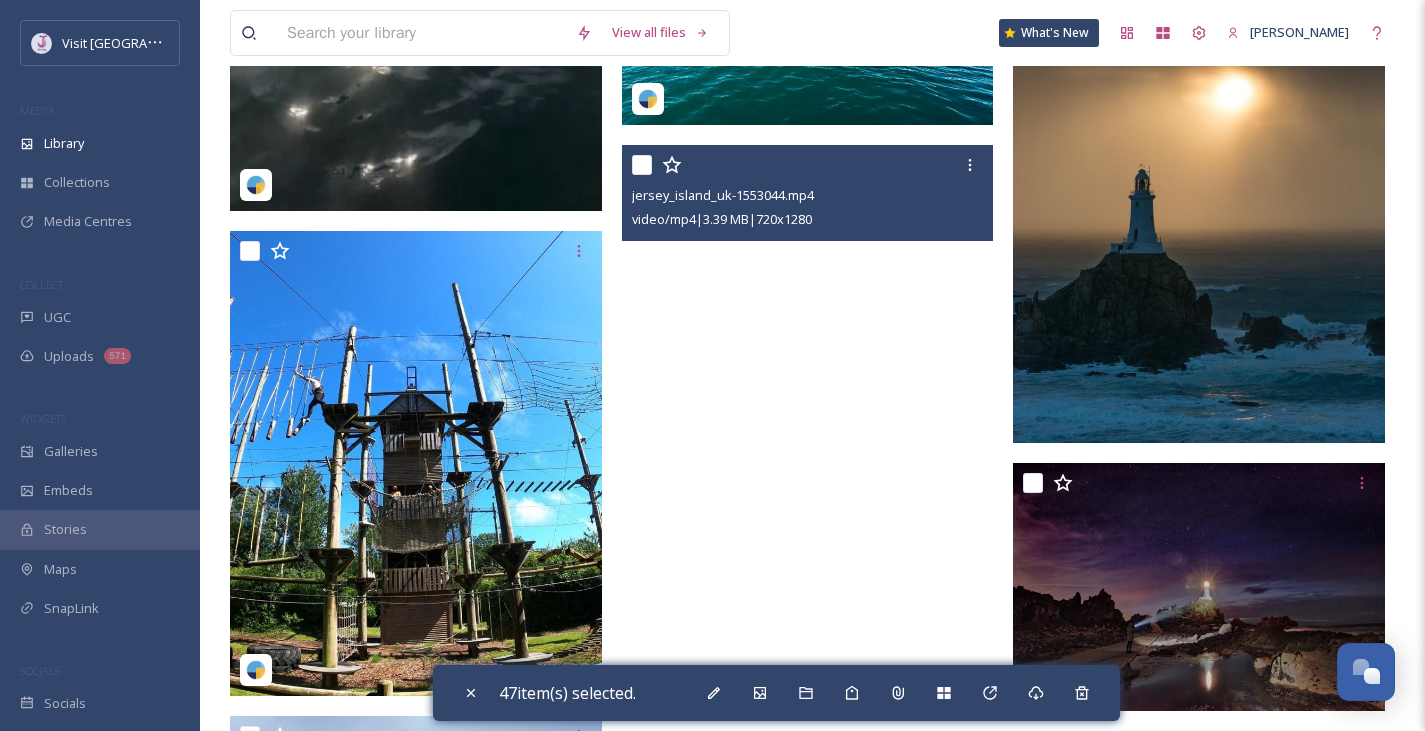 scroll, scrollTop: 16899, scrollLeft: 0, axis: vertical 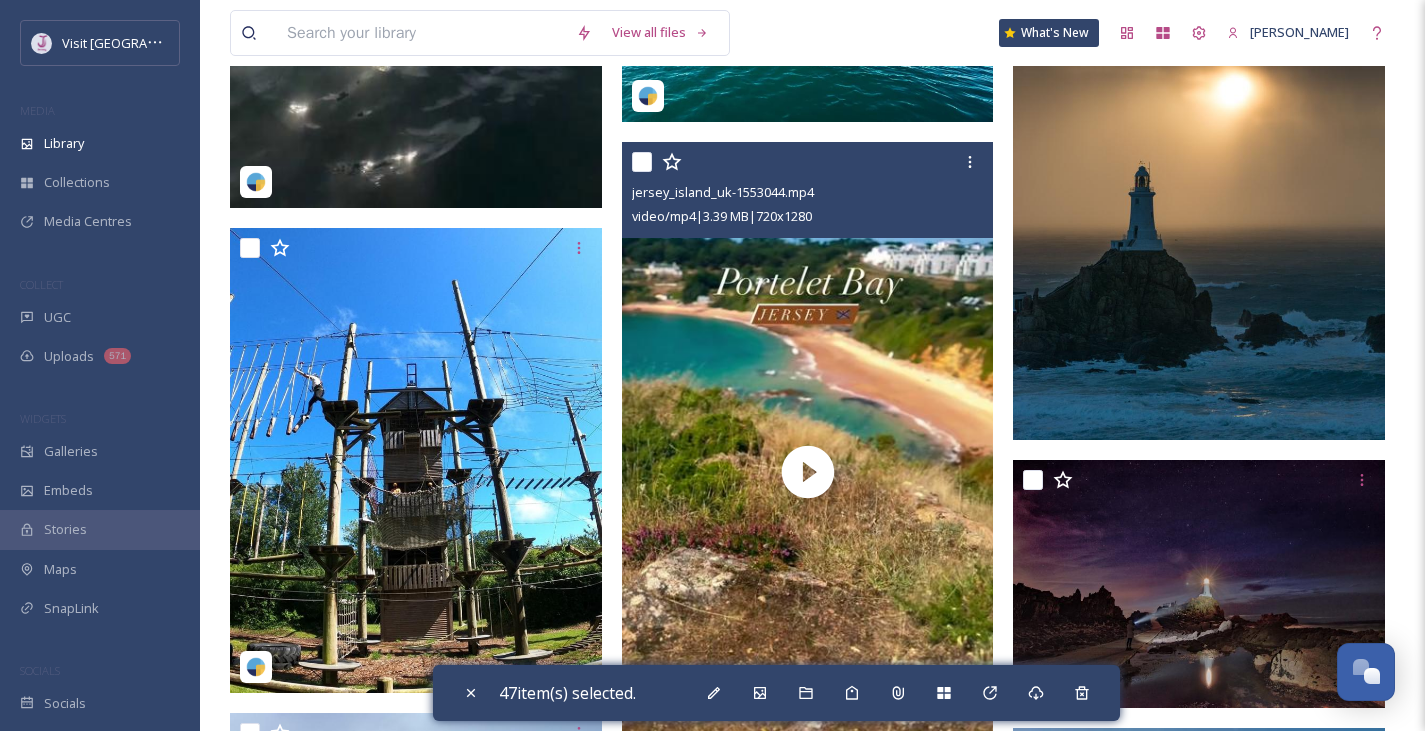 click at bounding box center [642, 162] 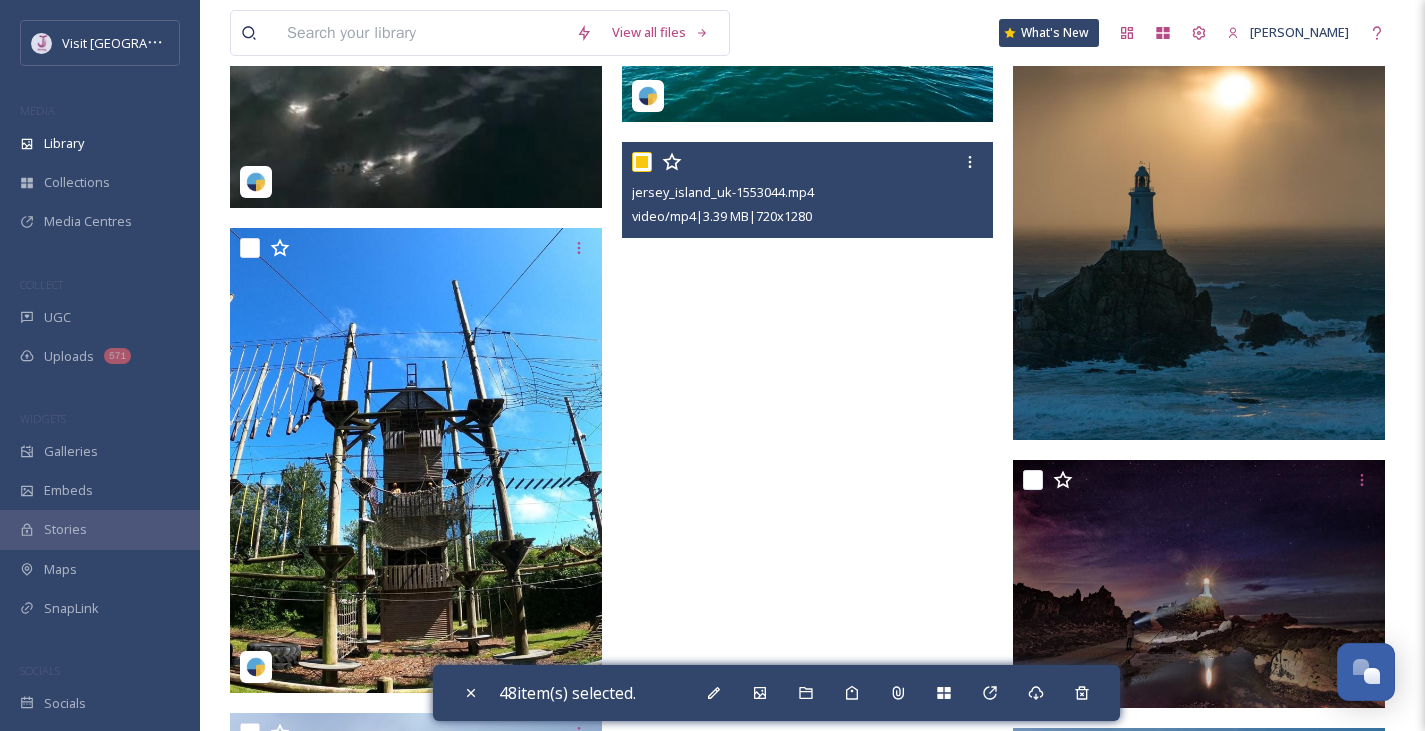 scroll, scrollTop: 16919, scrollLeft: 0, axis: vertical 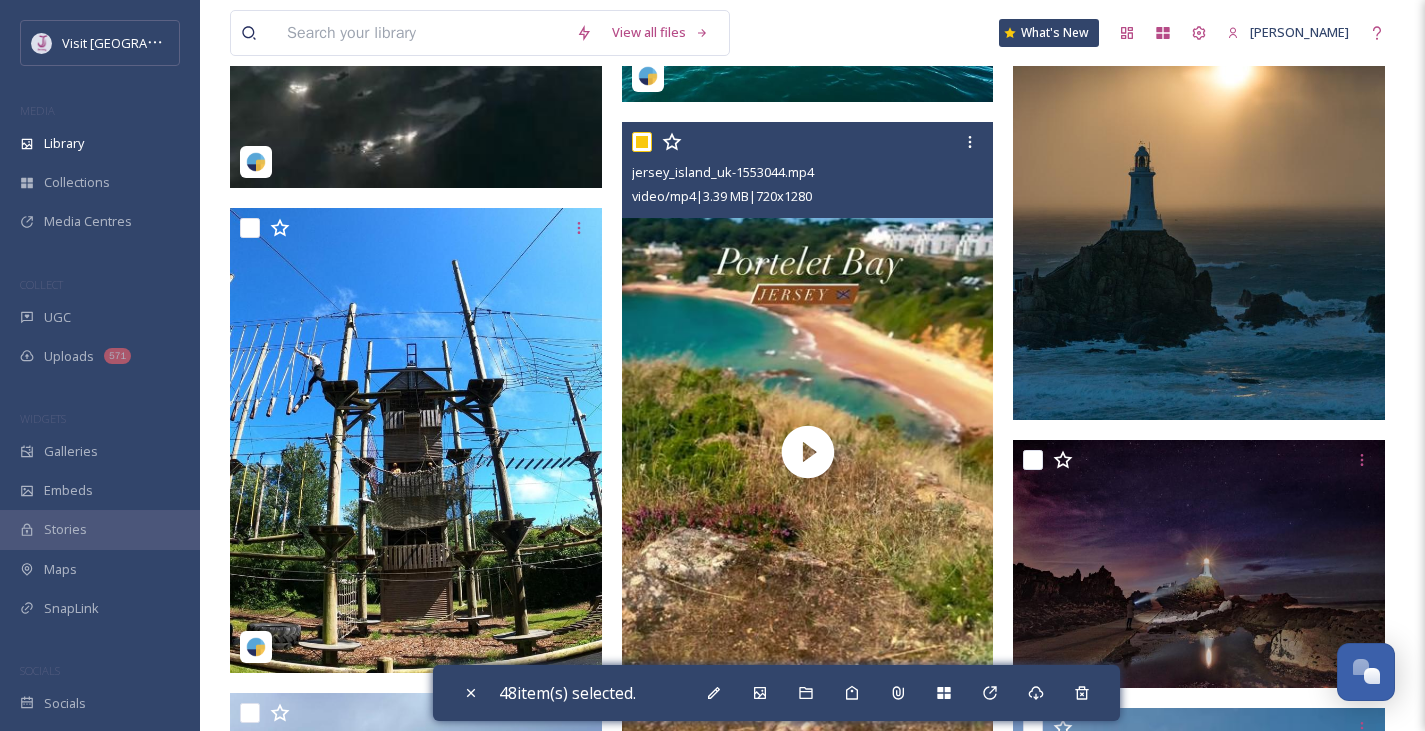 click at bounding box center (642, 142) 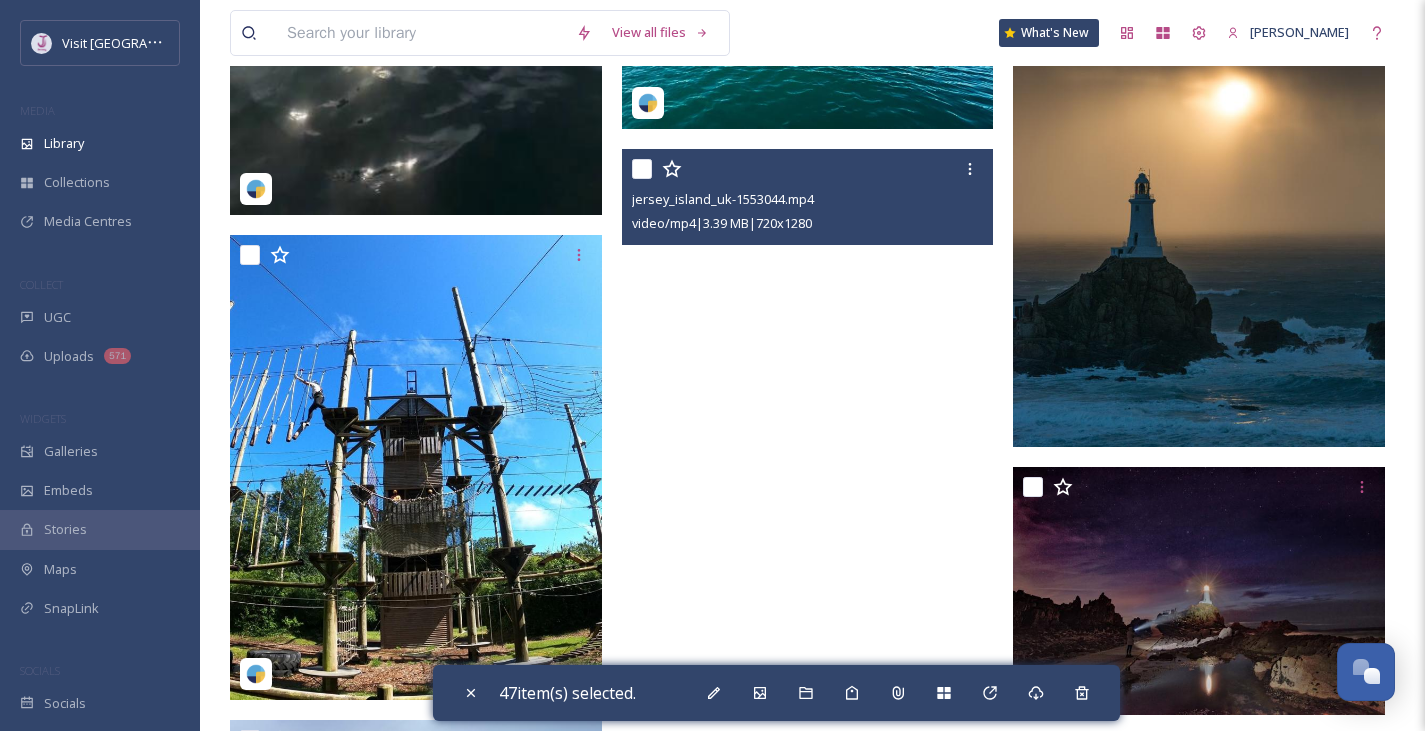 scroll, scrollTop: 16895, scrollLeft: 0, axis: vertical 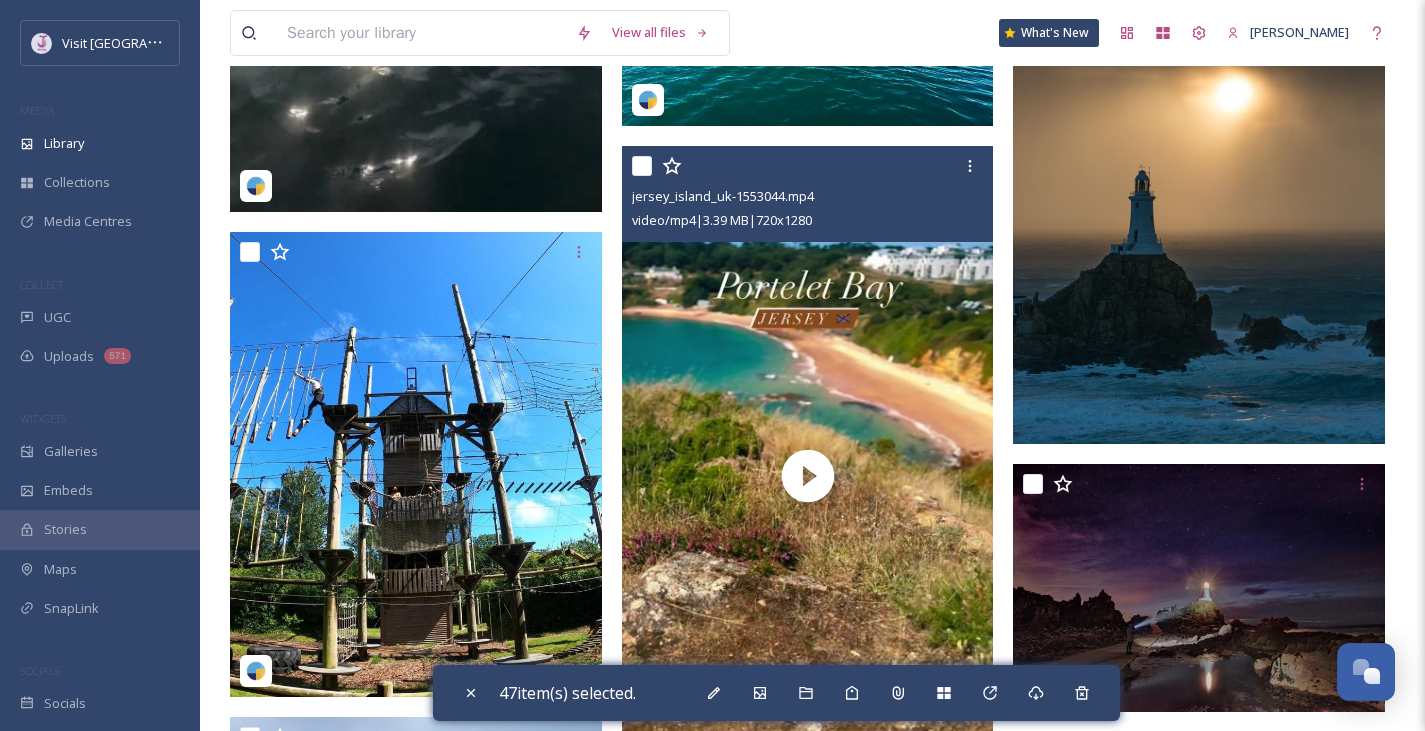 click at bounding box center [642, 166] 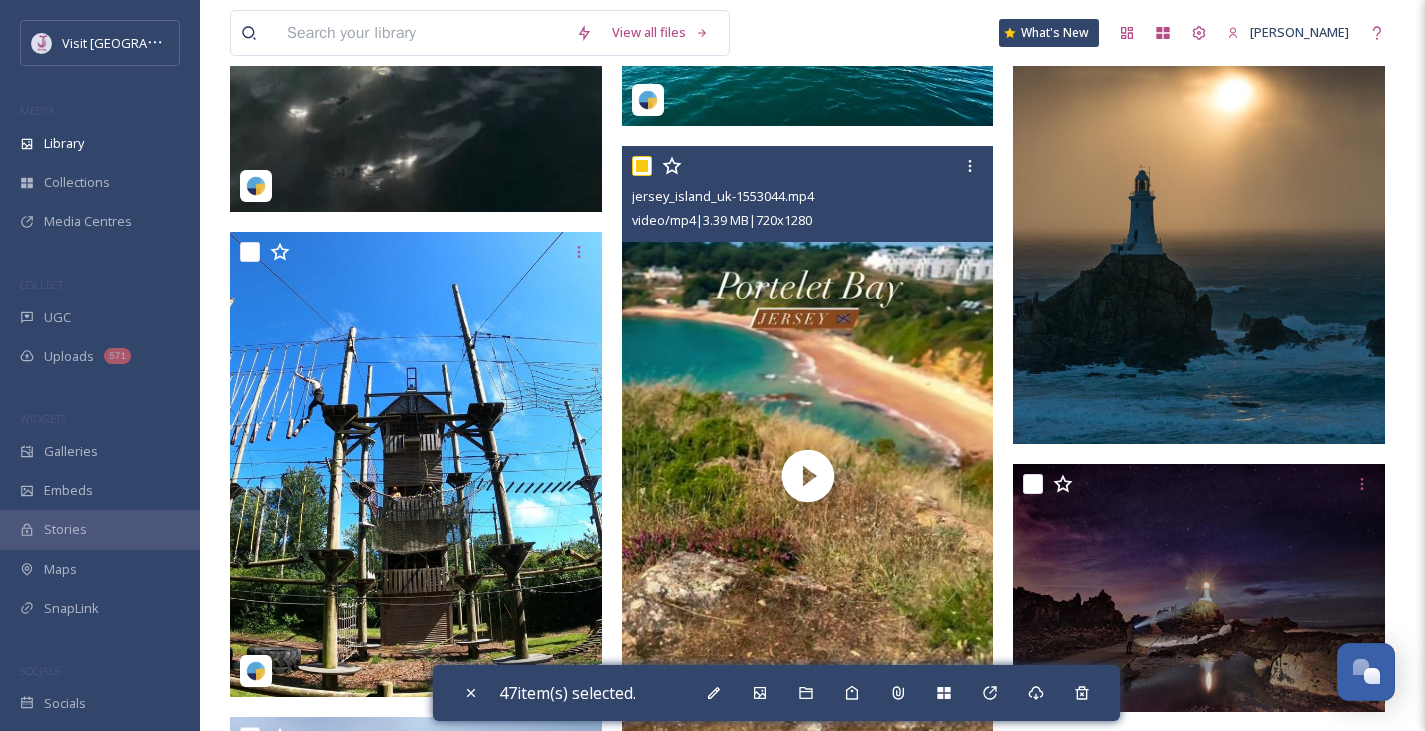 checkbox on "true" 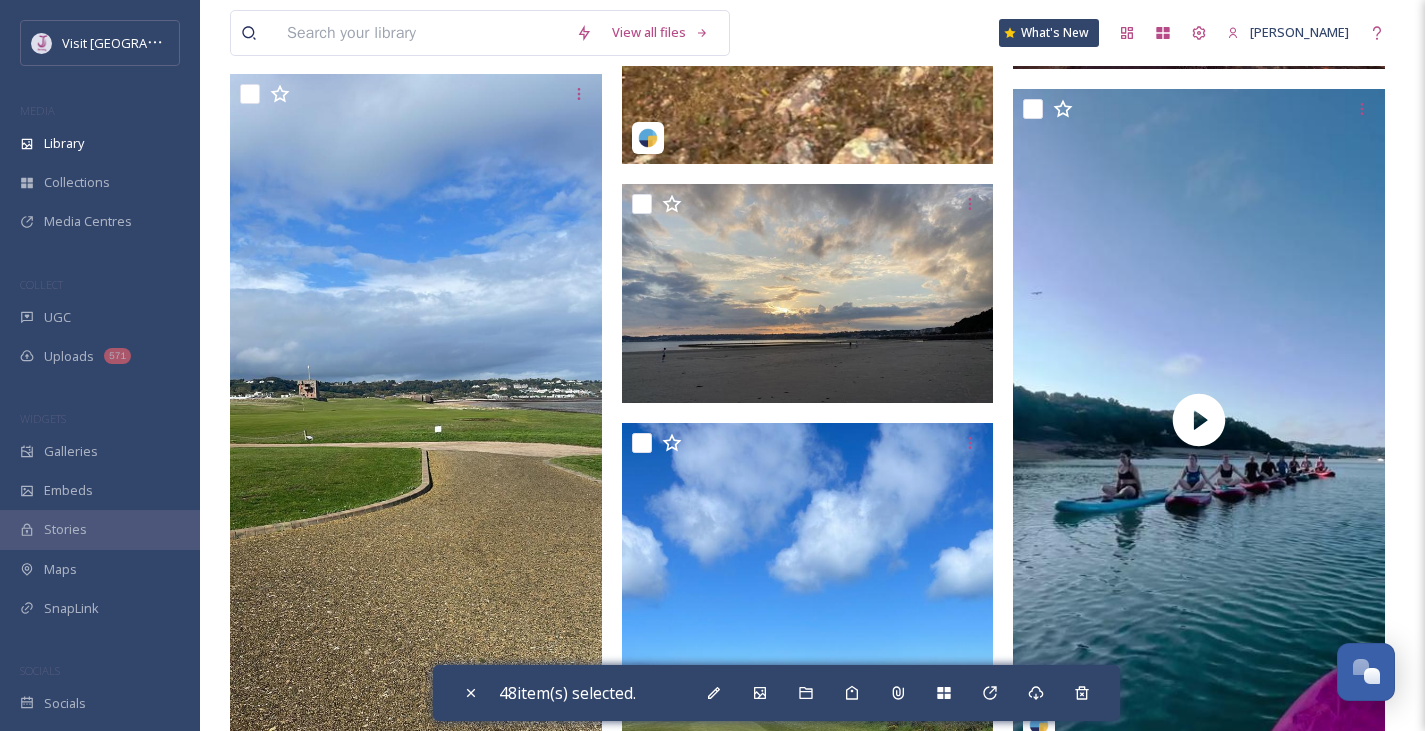 scroll, scrollTop: 17539, scrollLeft: 0, axis: vertical 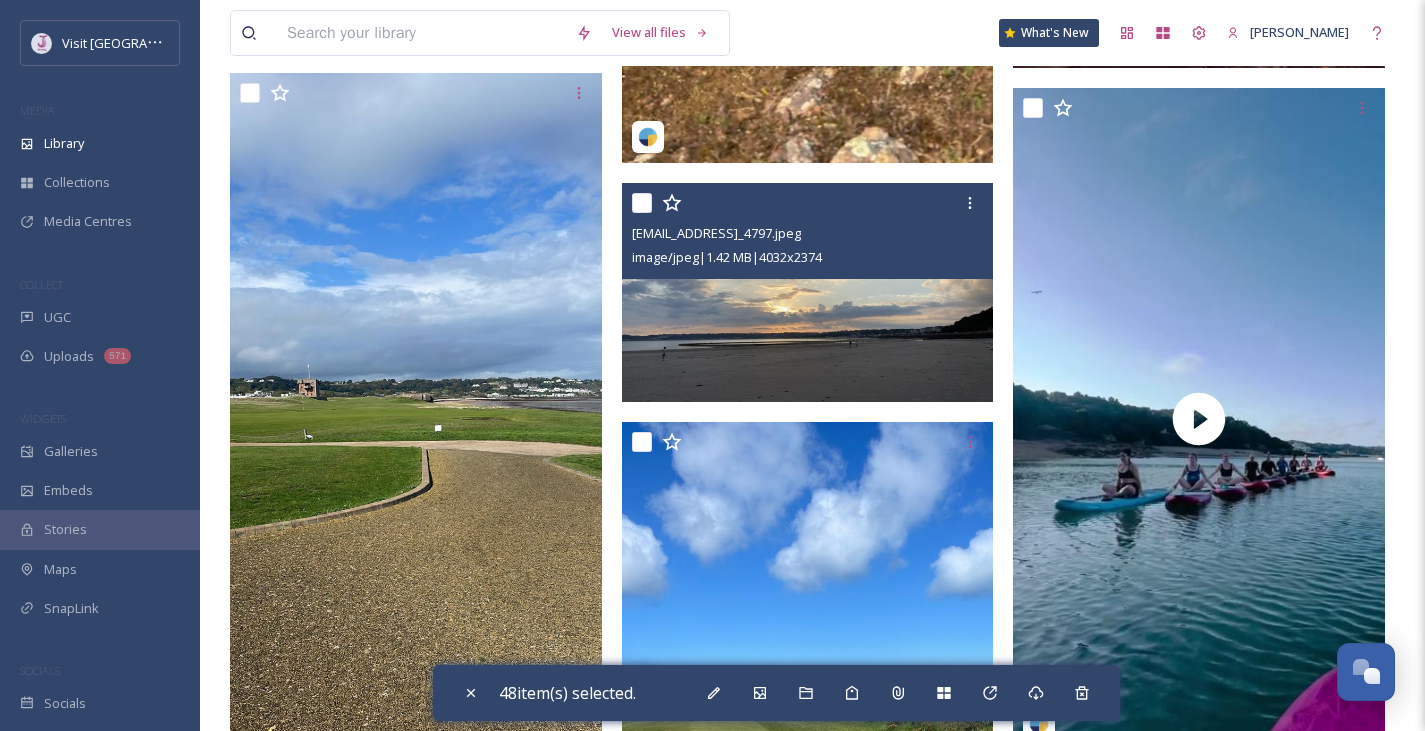 click at bounding box center [642, 203] 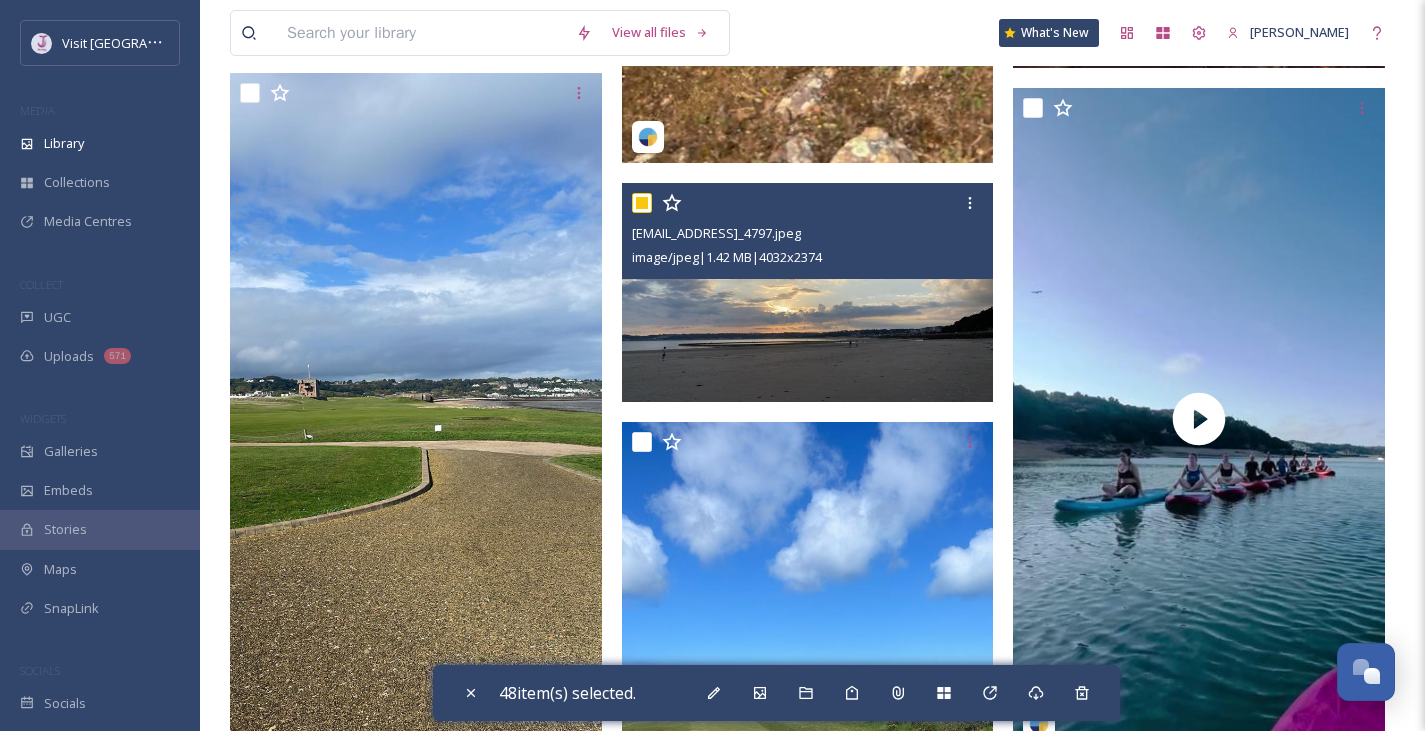 checkbox on "true" 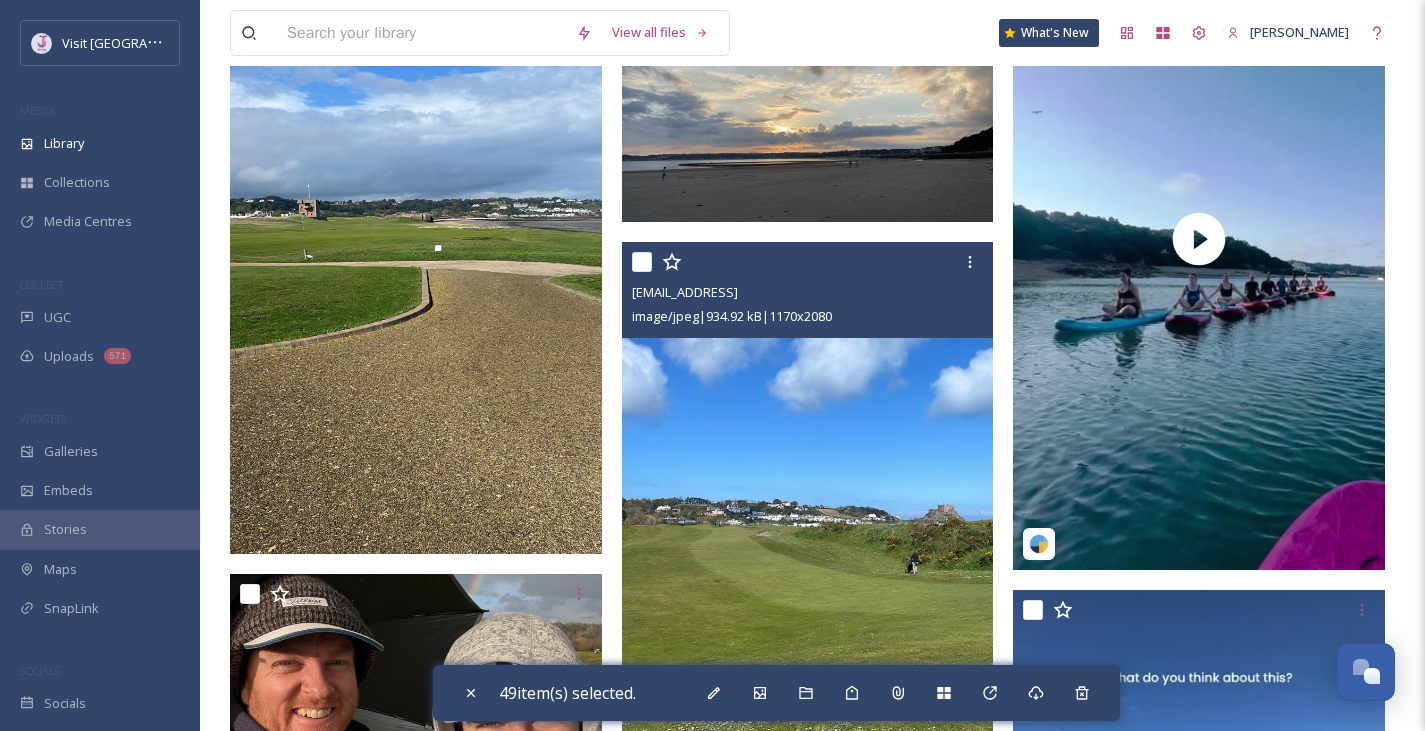 scroll, scrollTop: 17520, scrollLeft: 0, axis: vertical 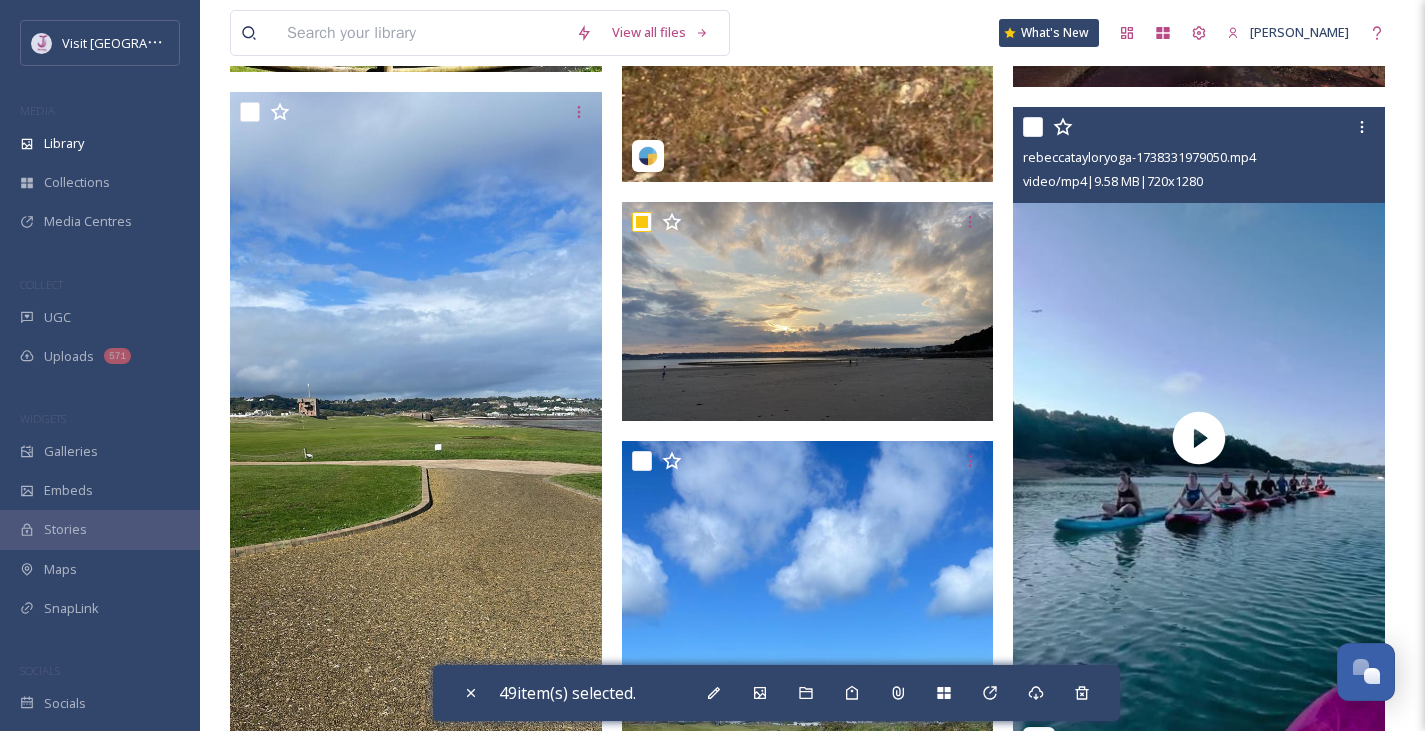 click at bounding box center [1033, 127] 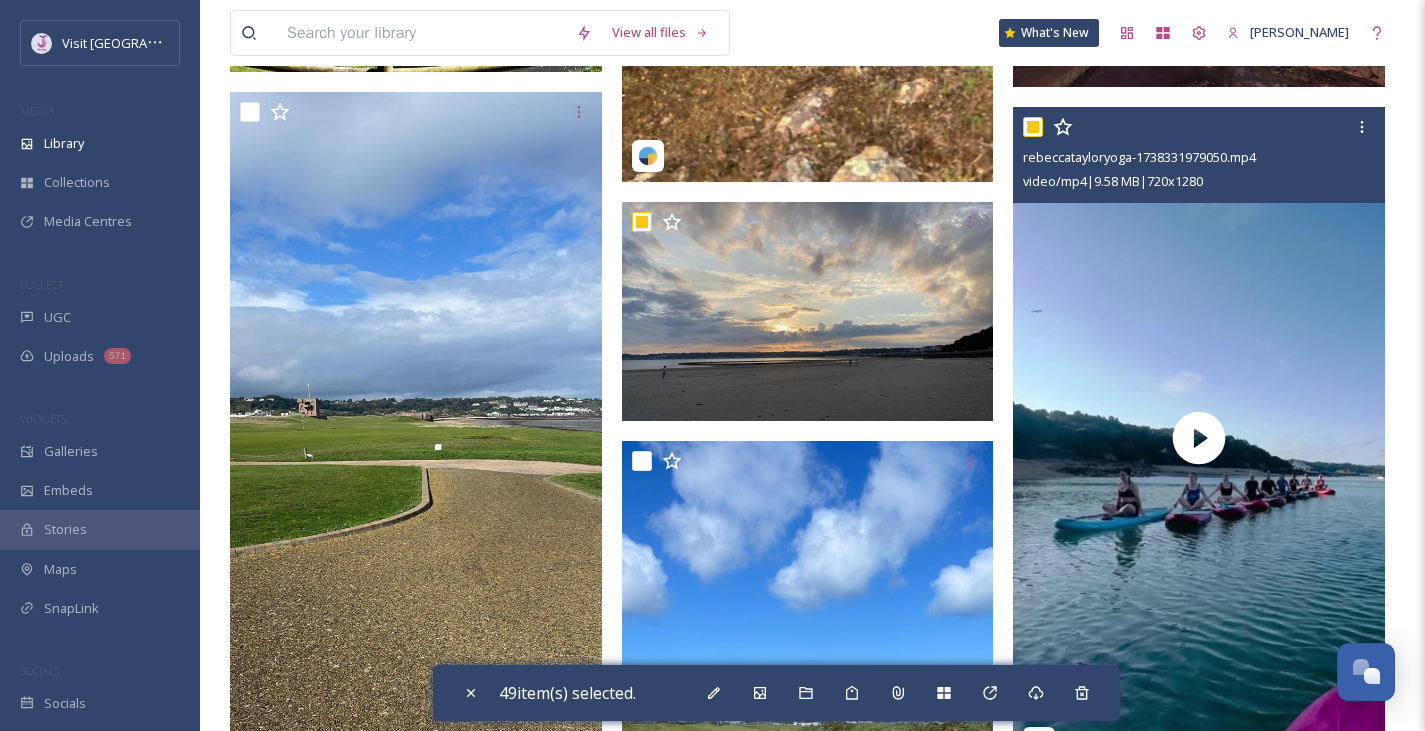 checkbox on "true" 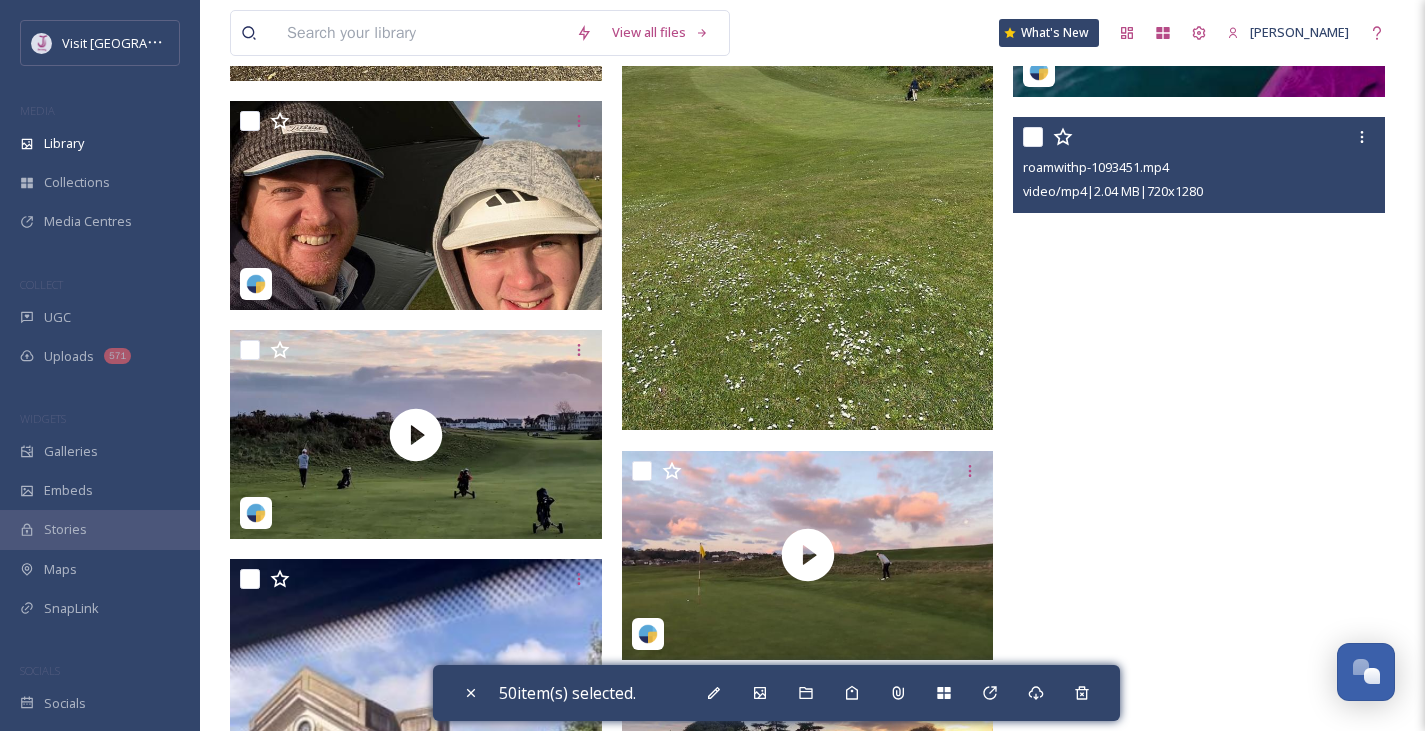 scroll, scrollTop: 18191, scrollLeft: 0, axis: vertical 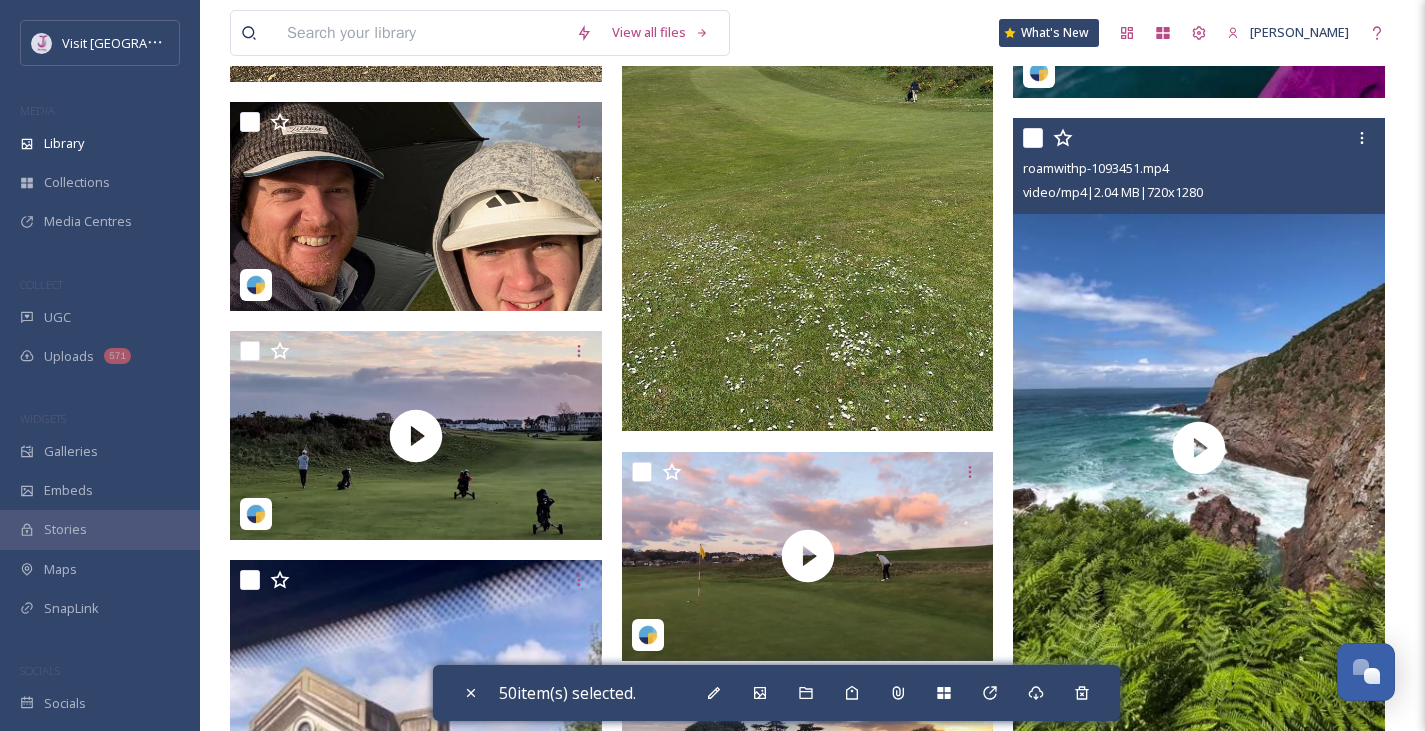 click at bounding box center [1033, 138] 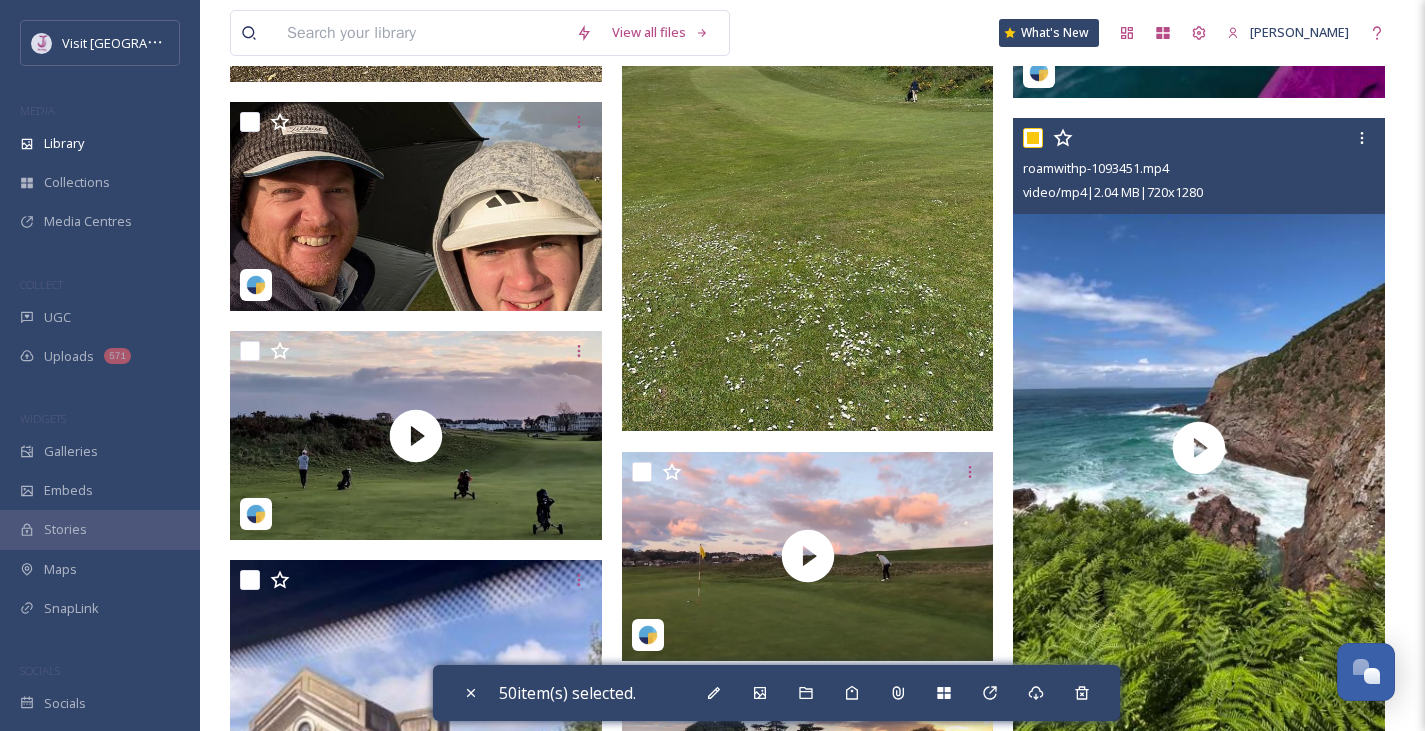 checkbox on "true" 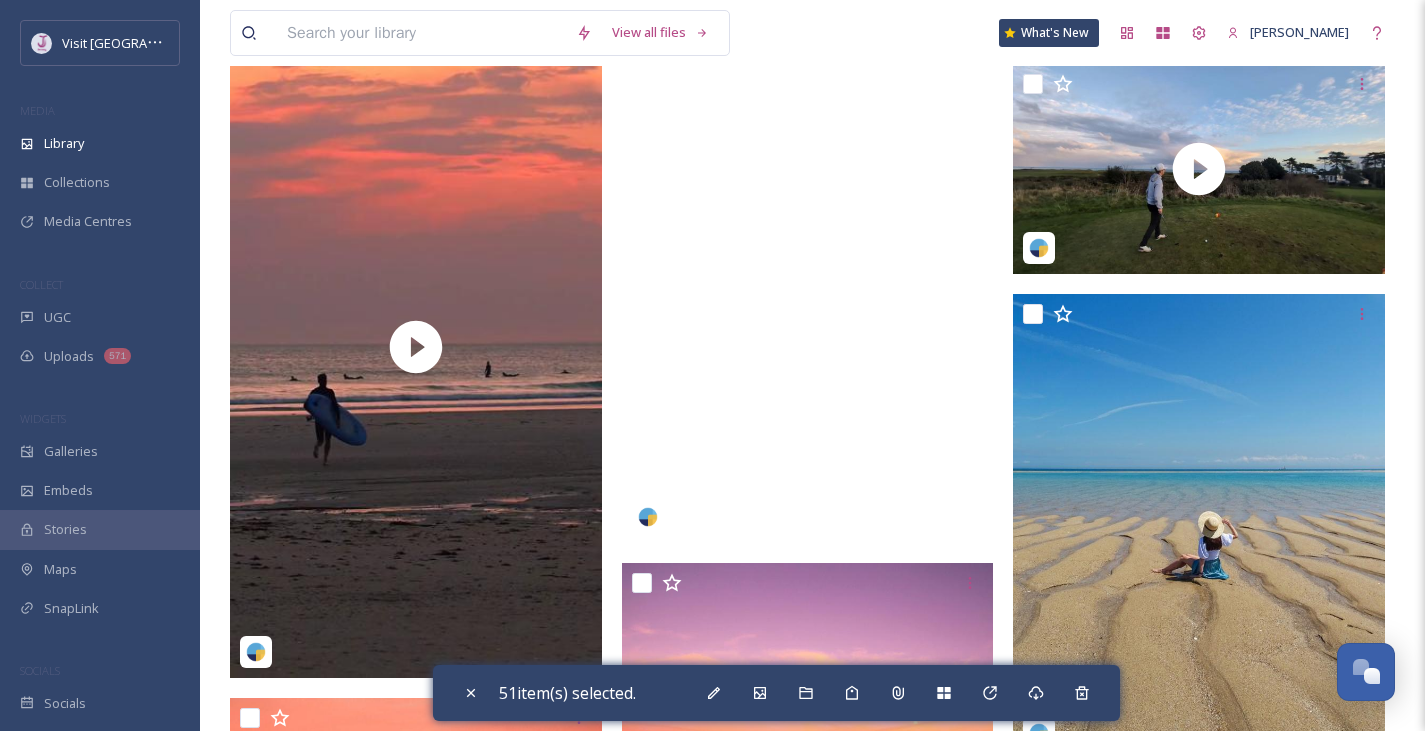 scroll, scrollTop: 19949, scrollLeft: 0, axis: vertical 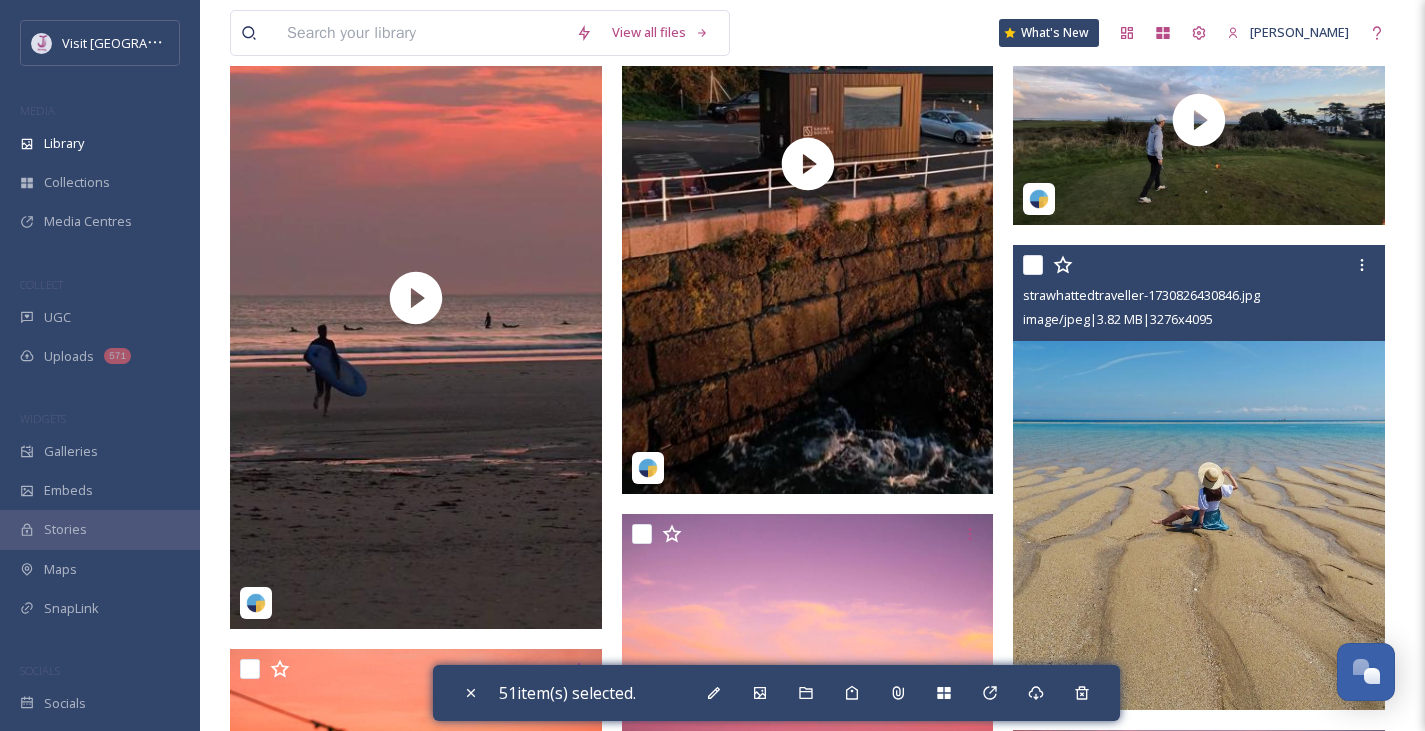 click at bounding box center [1033, 265] 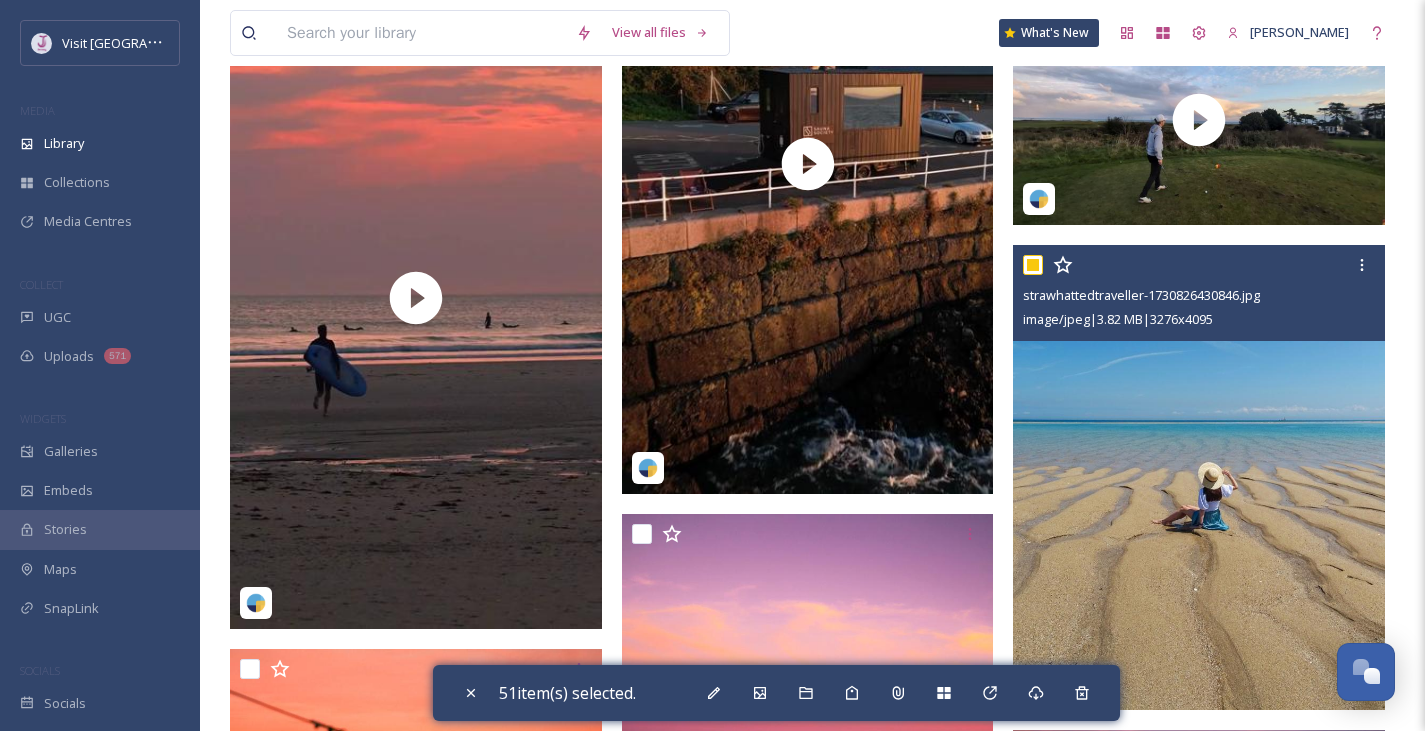 checkbox on "true" 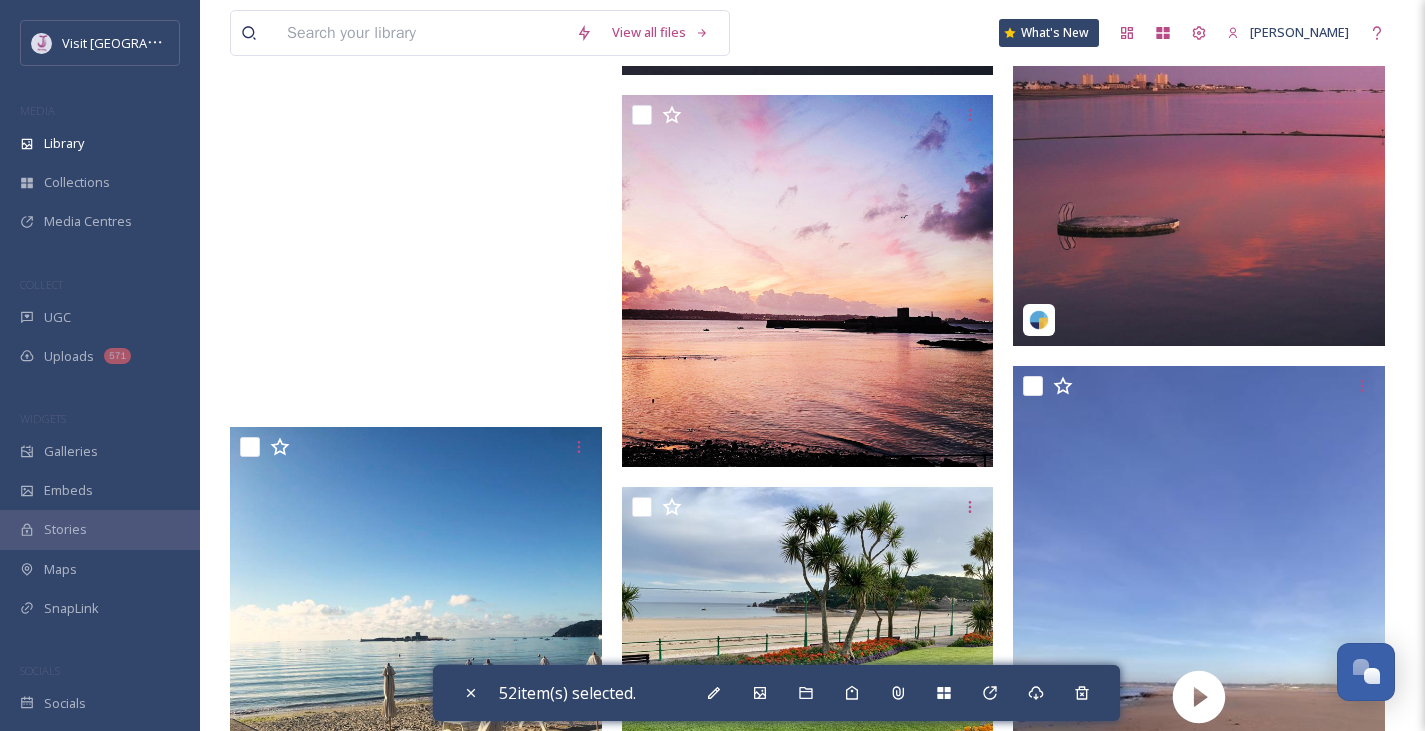 scroll, scrollTop: 21602, scrollLeft: 0, axis: vertical 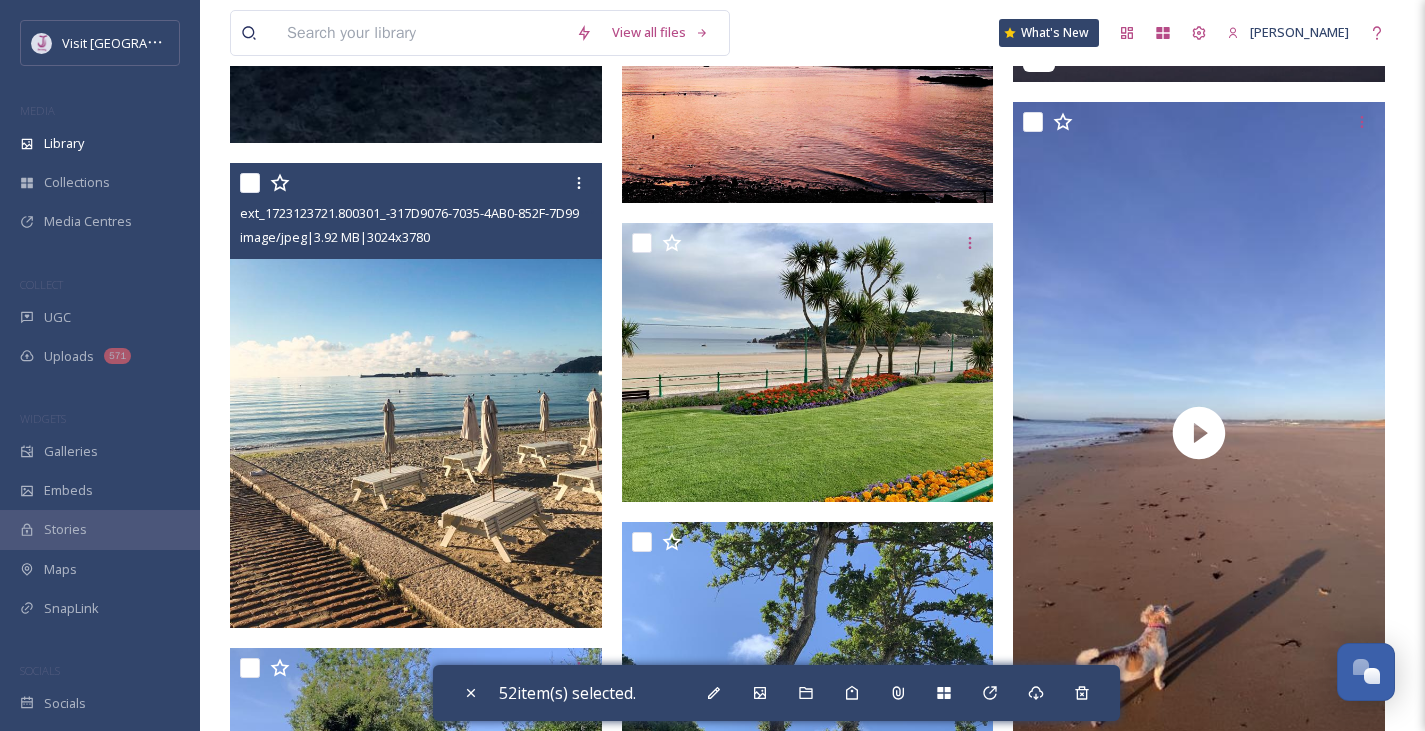 click at bounding box center [250, 183] 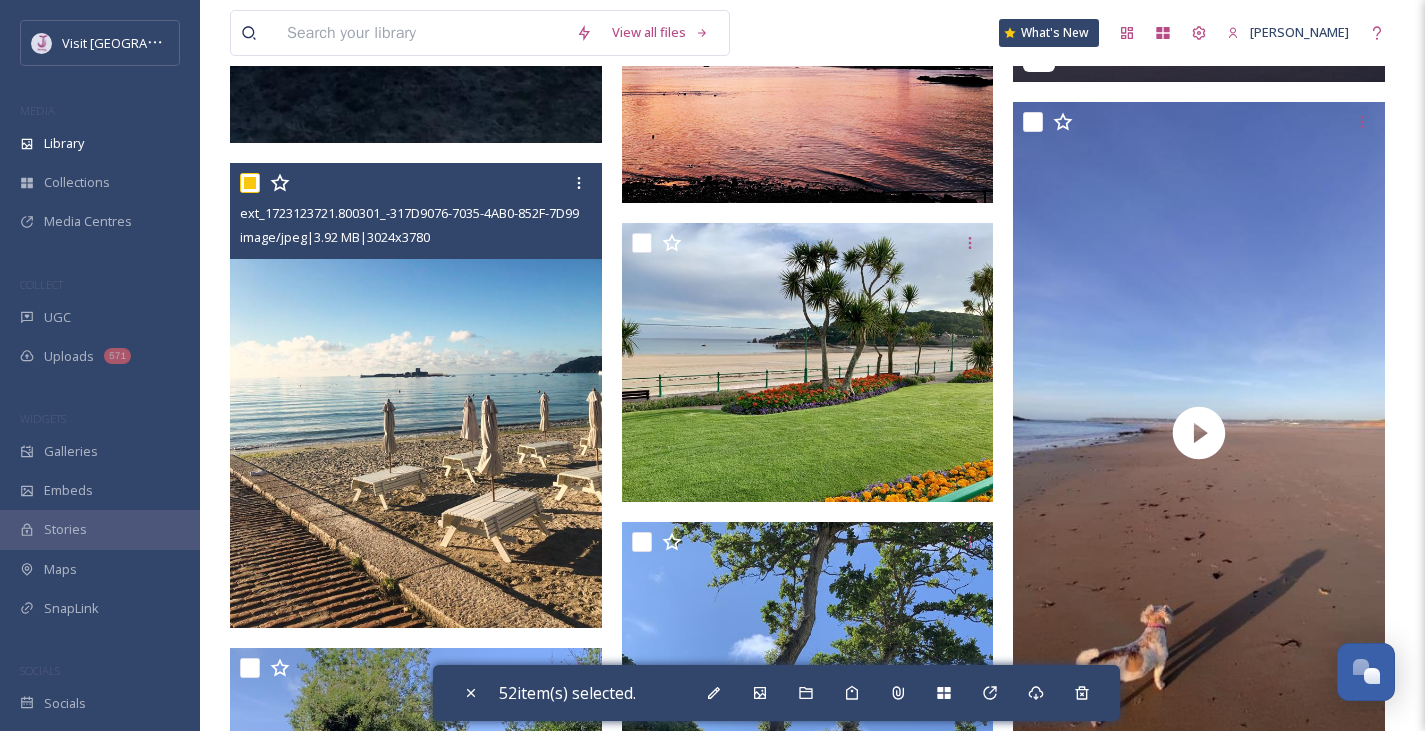 checkbox on "true" 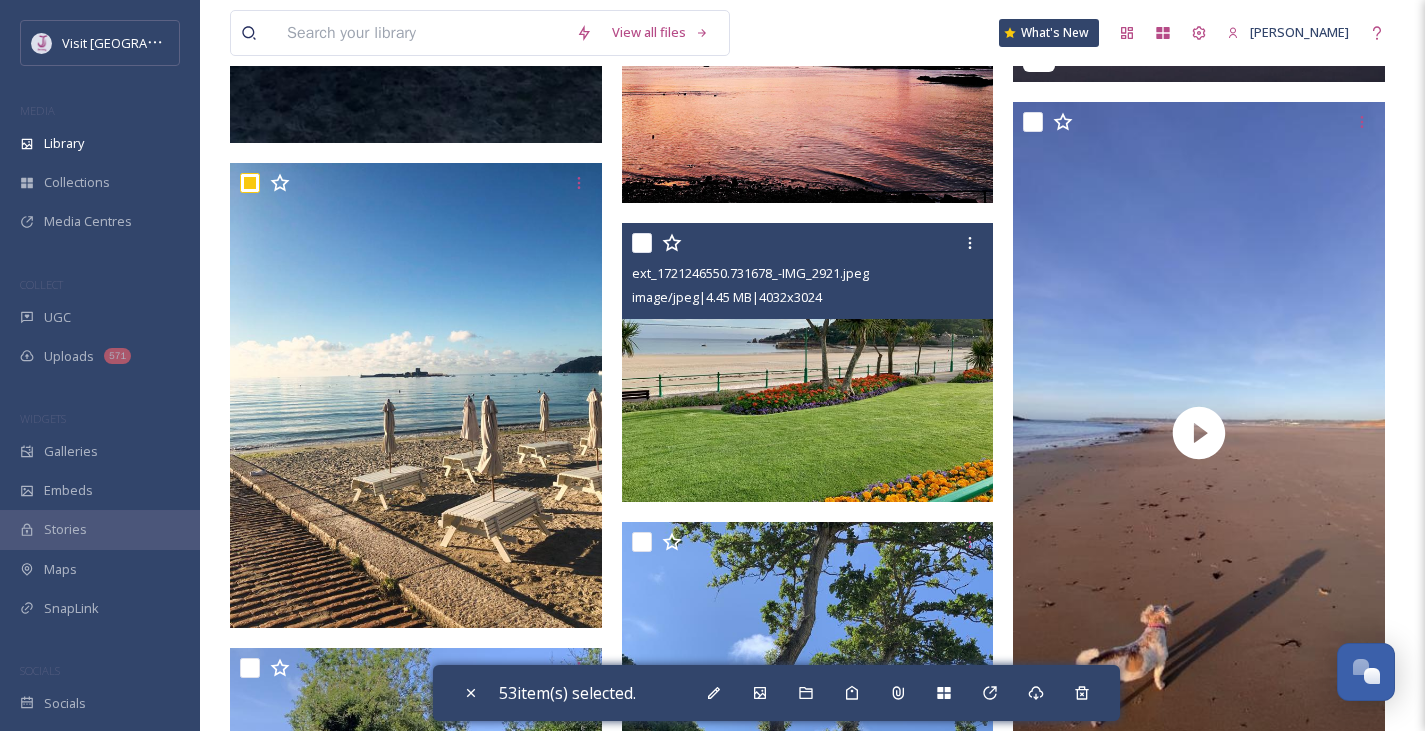 click at bounding box center (642, 243) 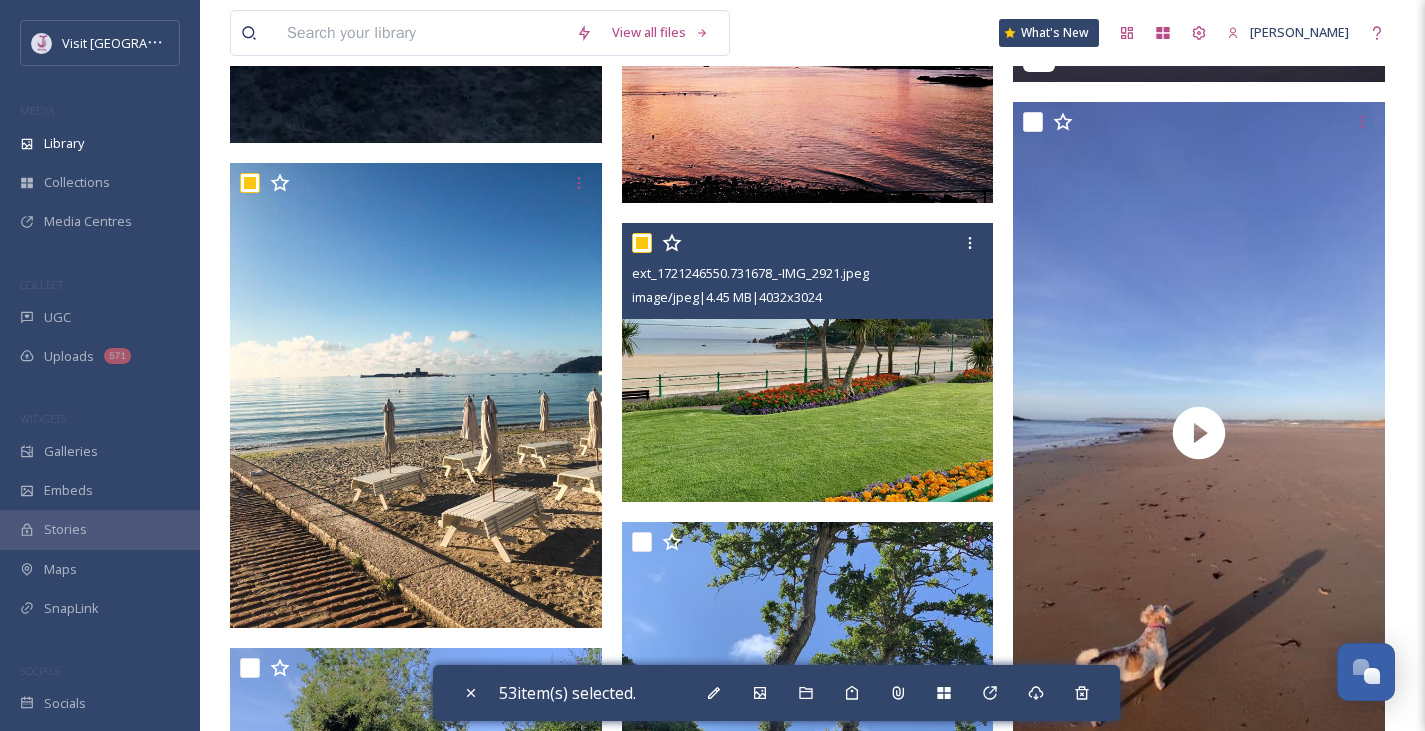 checkbox on "true" 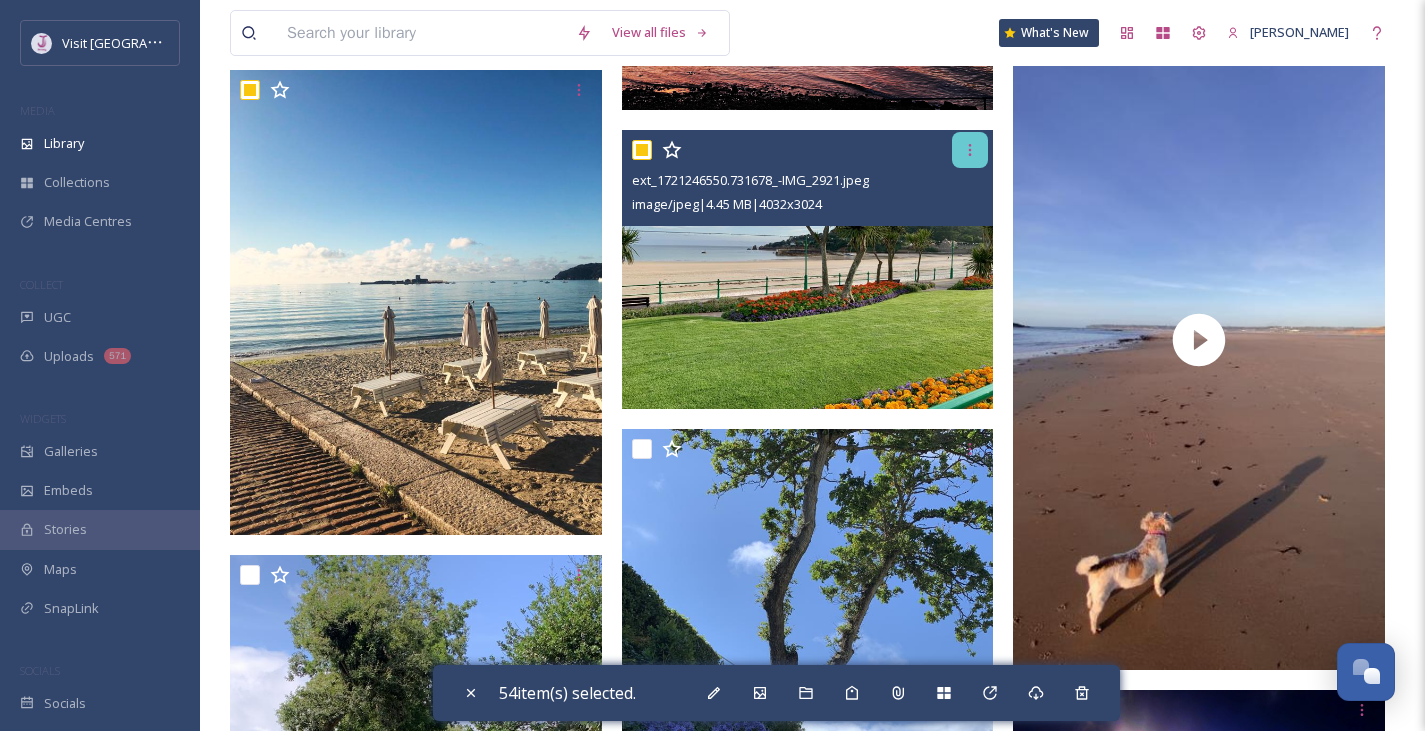 scroll, scrollTop: 21587, scrollLeft: 0, axis: vertical 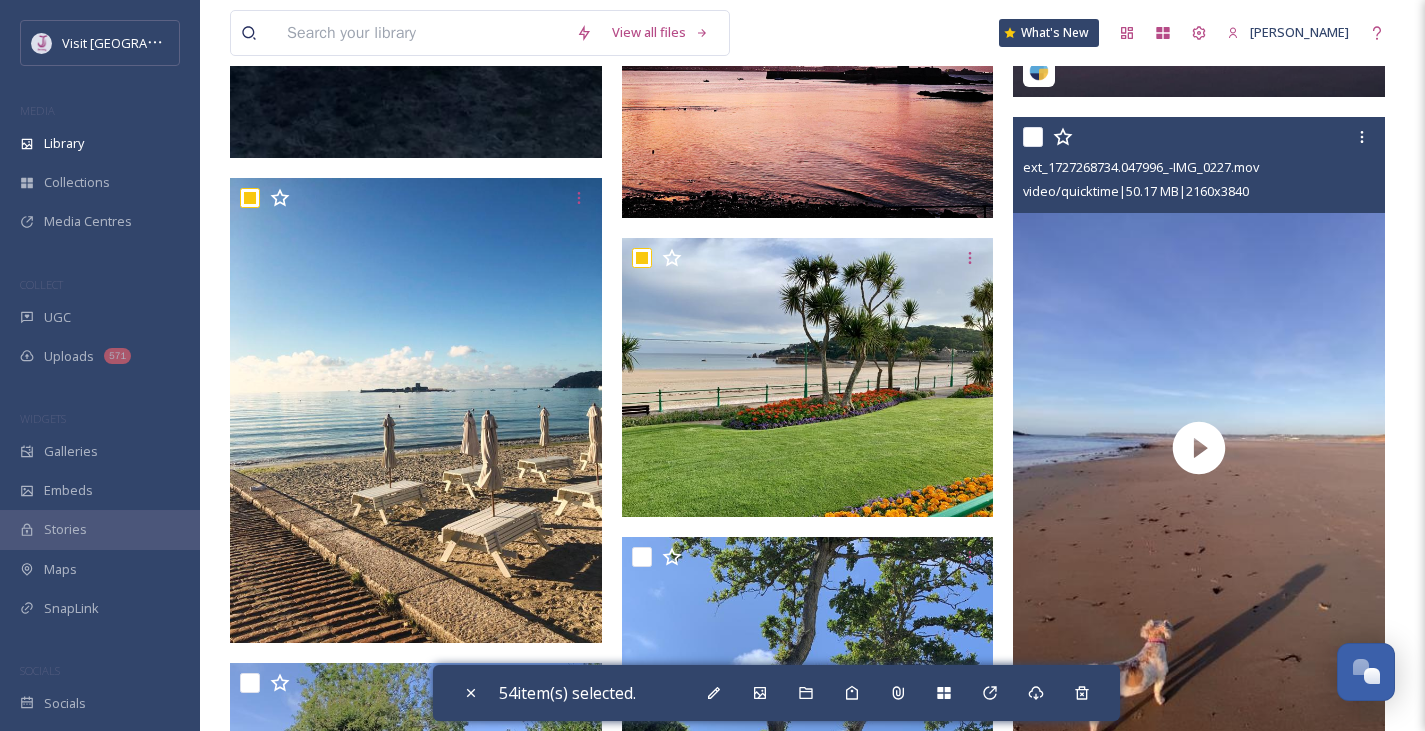 click at bounding box center [1033, 137] 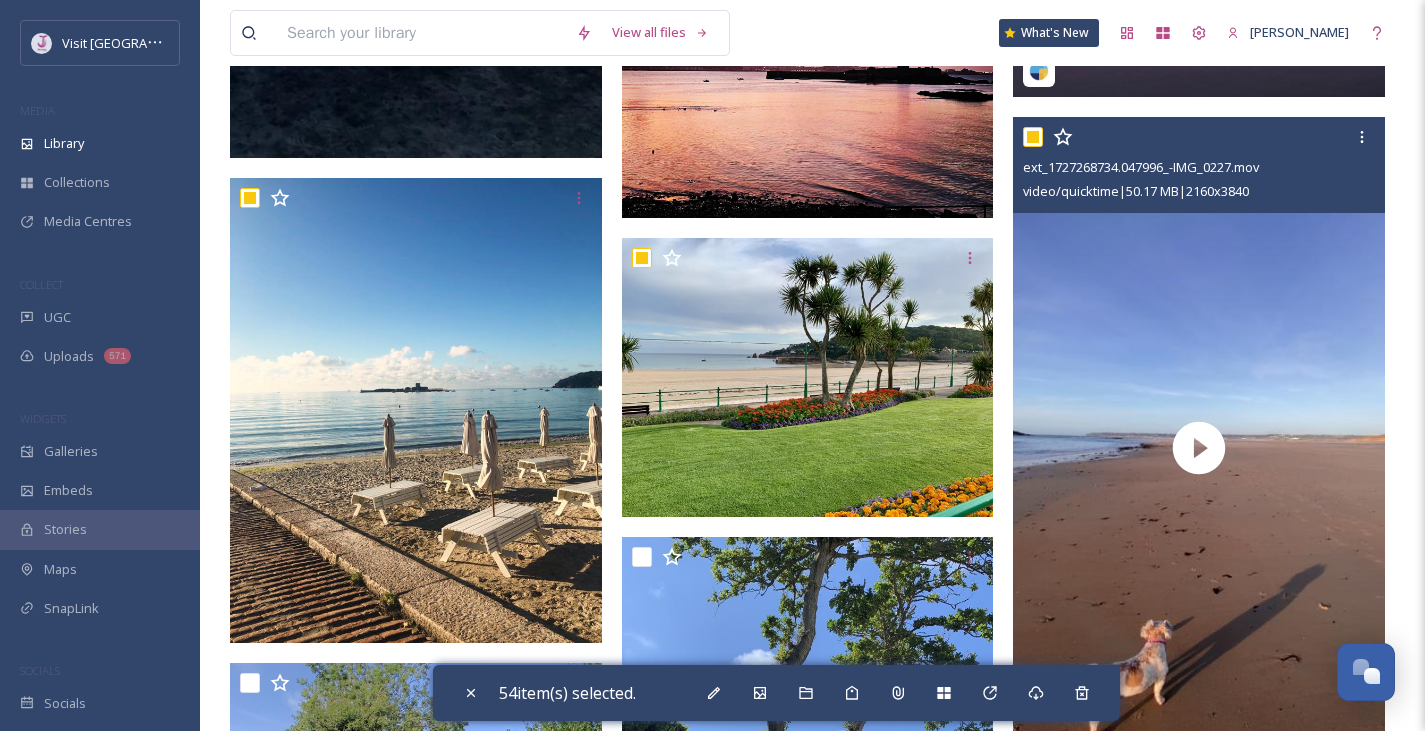 checkbox on "true" 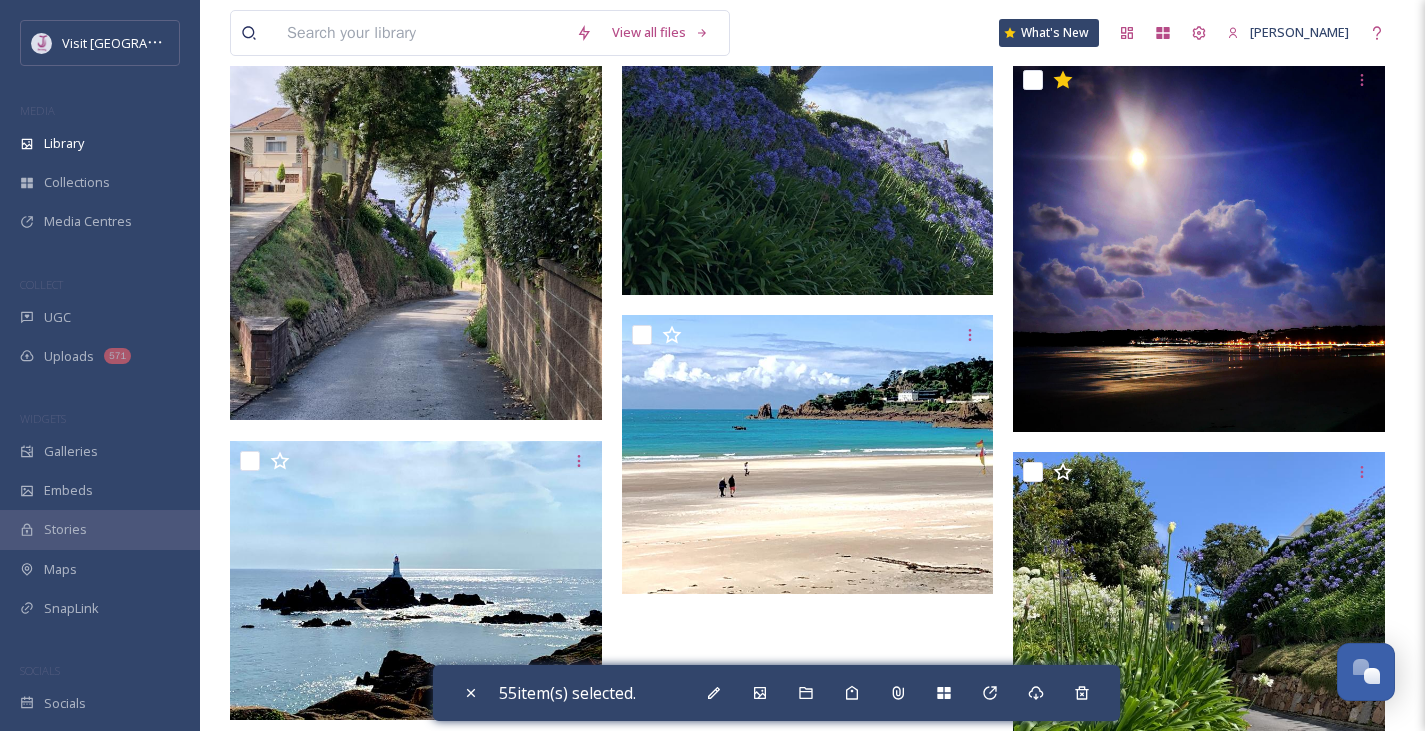 scroll, scrollTop: 22507, scrollLeft: 0, axis: vertical 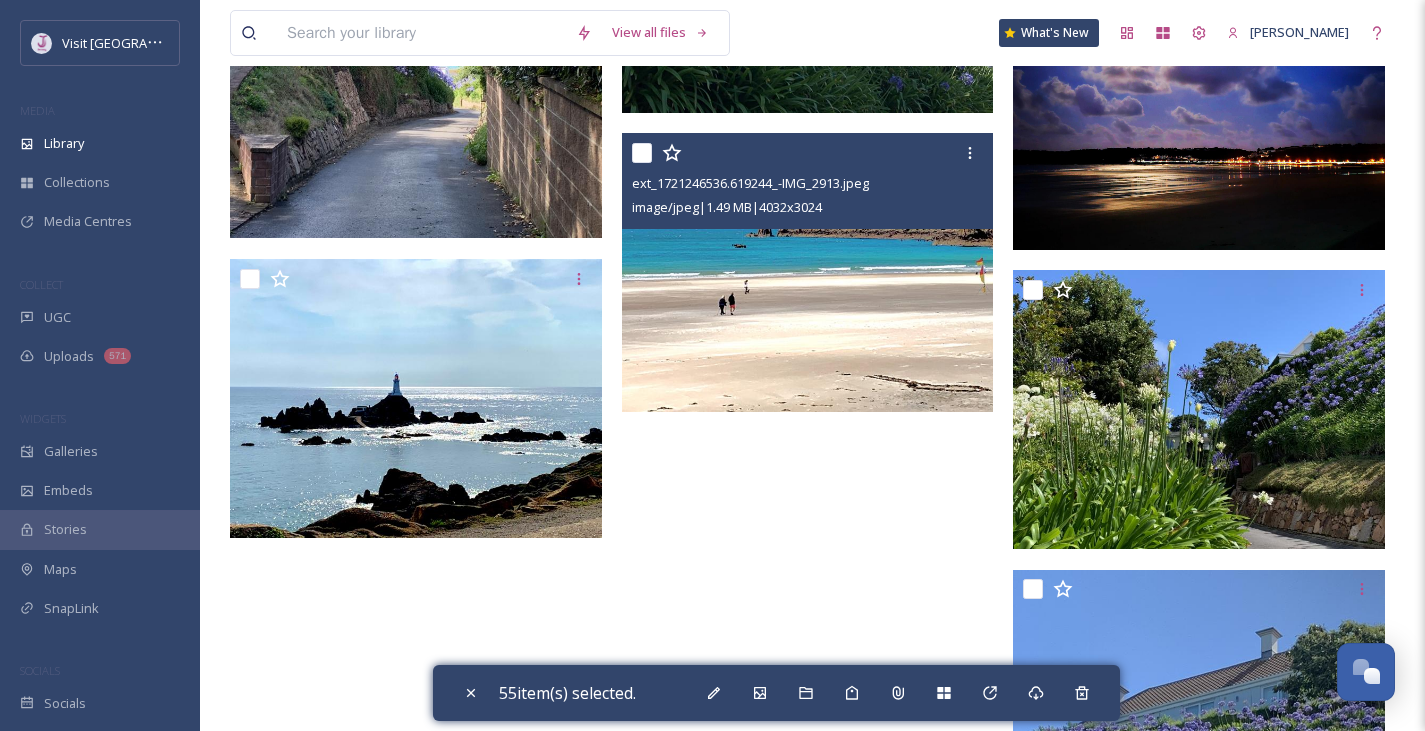 click at bounding box center [810, 153] 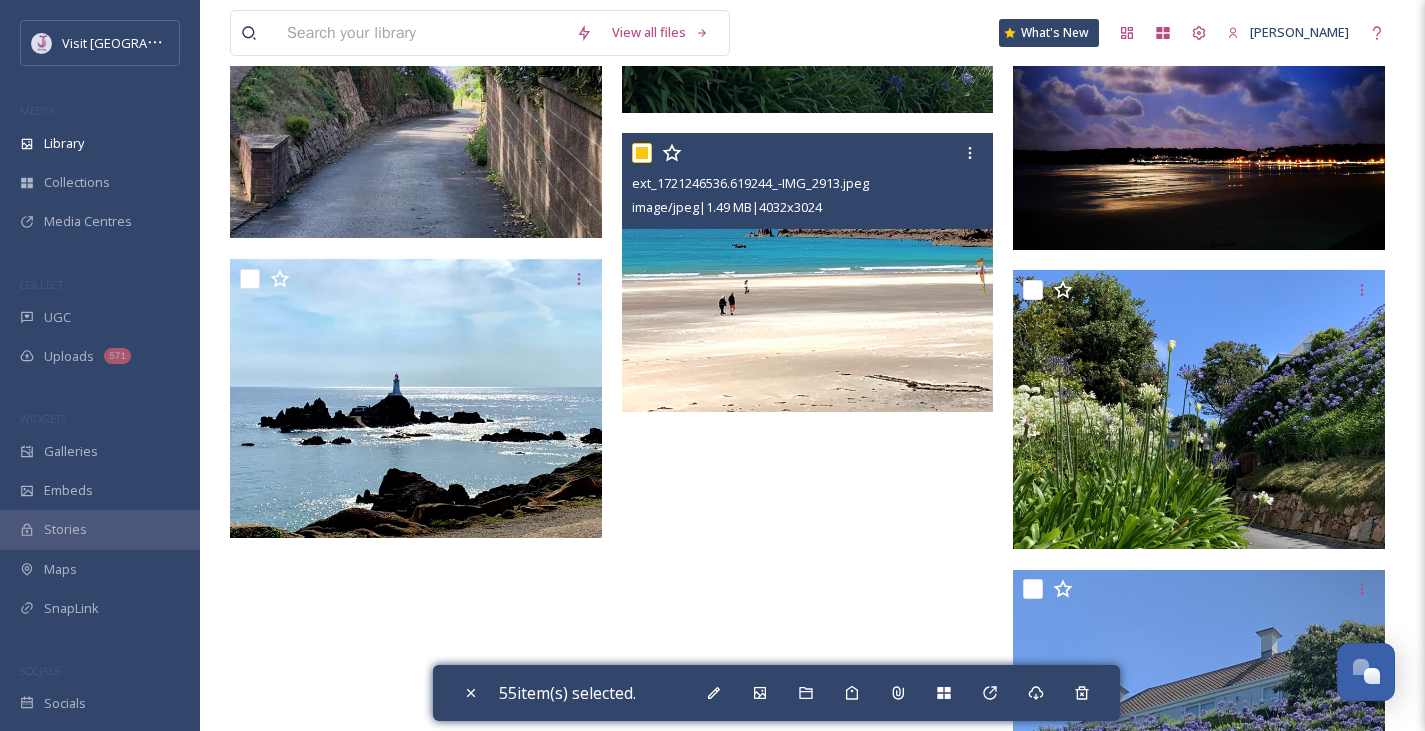 checkbox on "true" 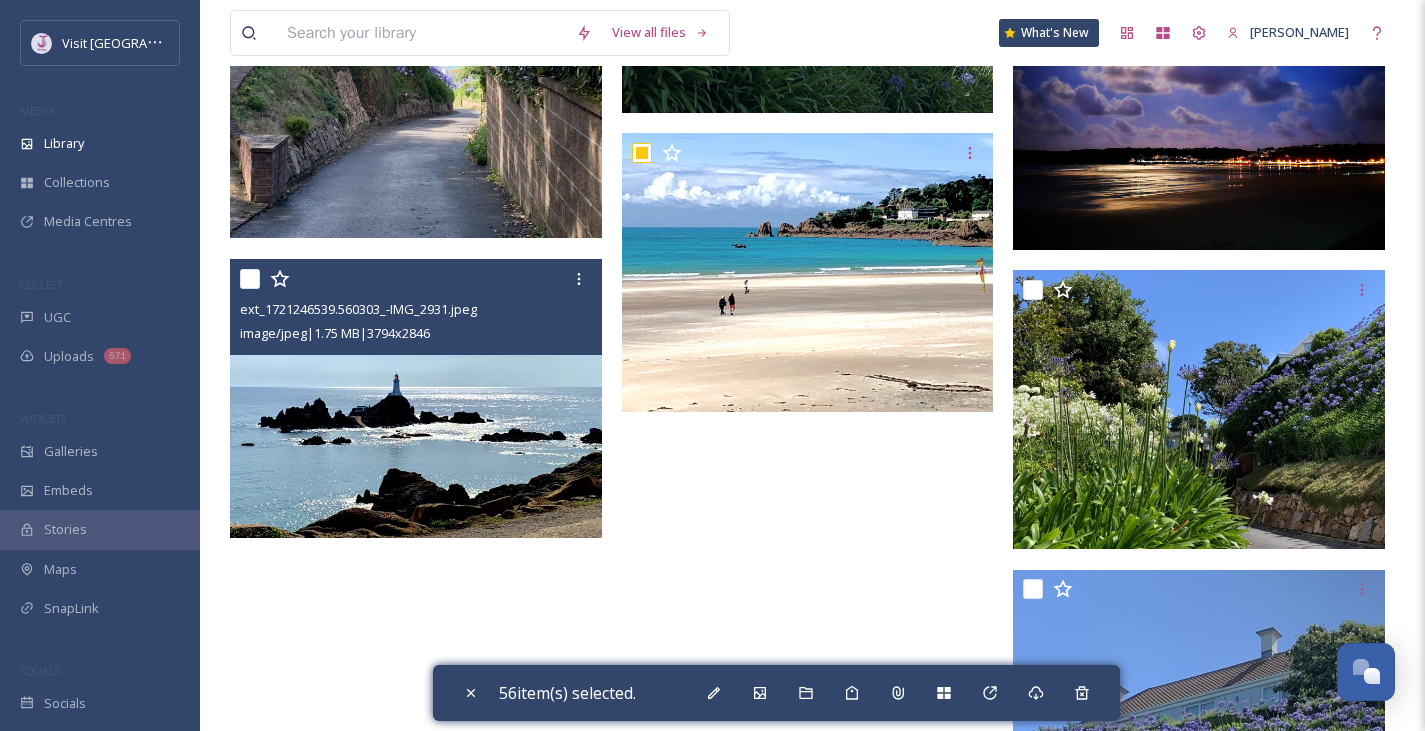 click at bounding box center [250, 279] 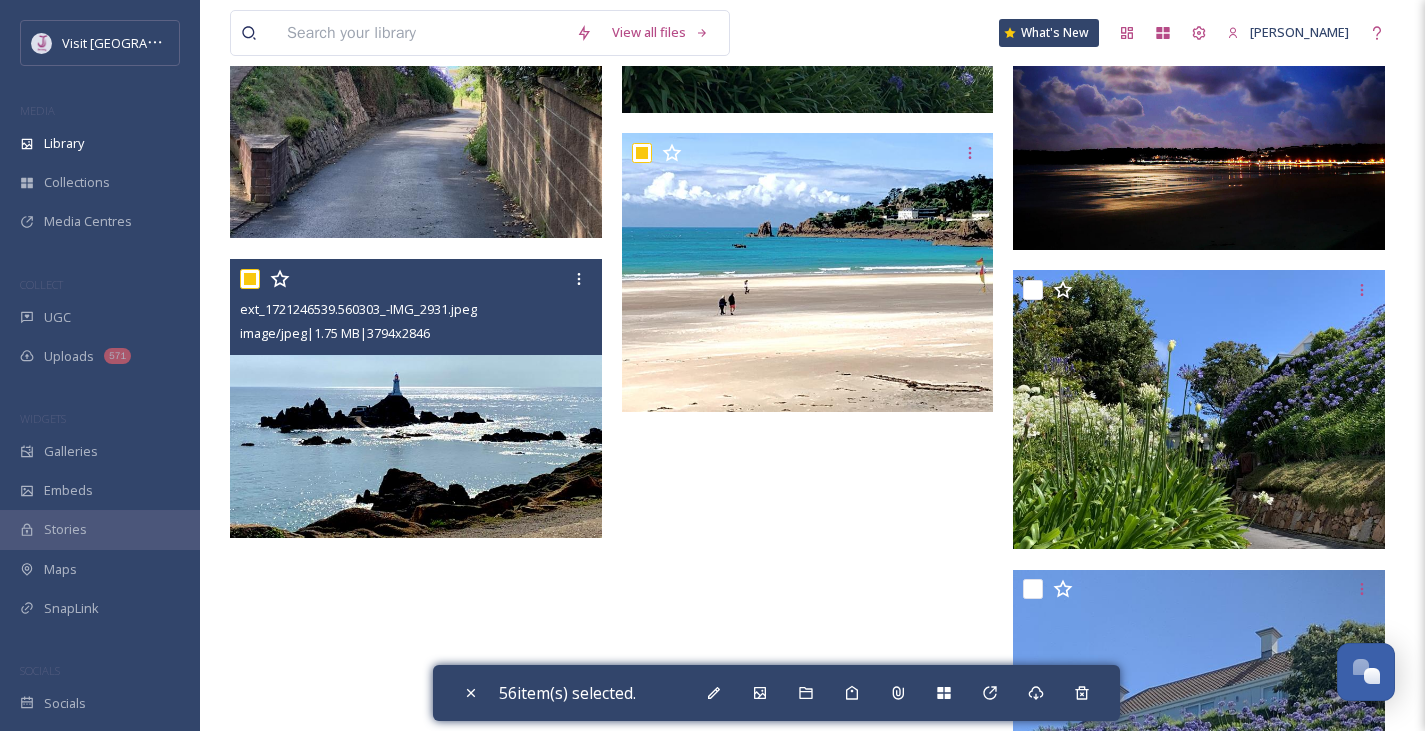 checkbox on "true" 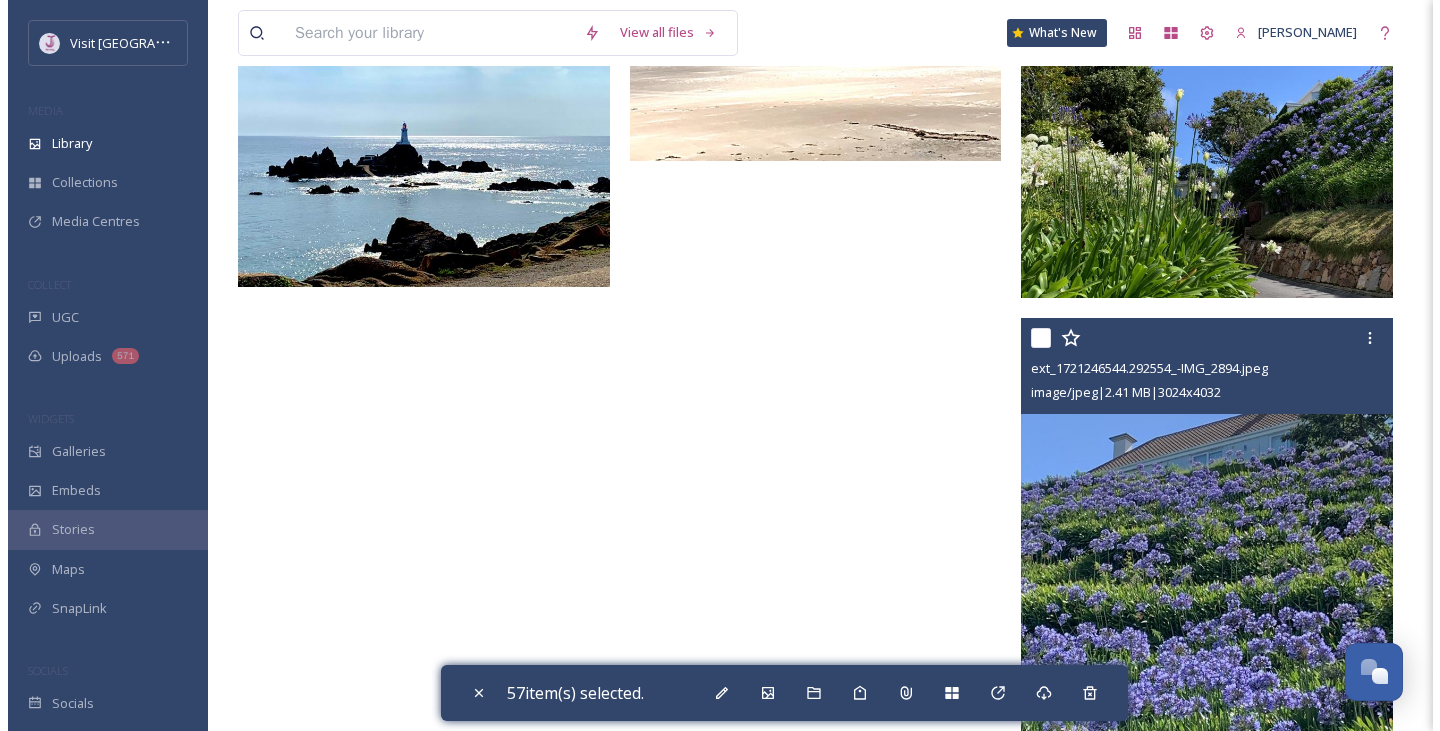 scroll, scrollTop: 23120, scrollLeft: 0, axis: vertical 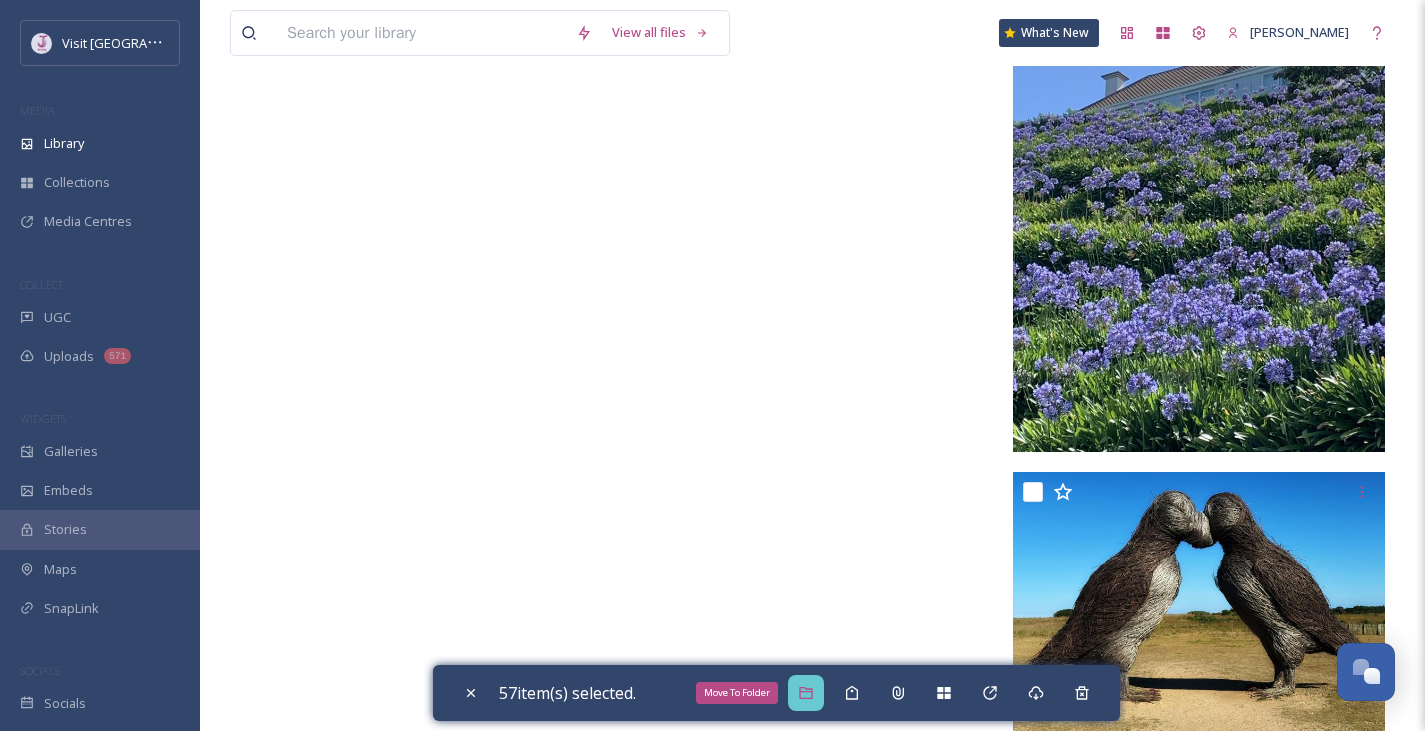 click on "Move To Folder" at bounding box center (806, 693) 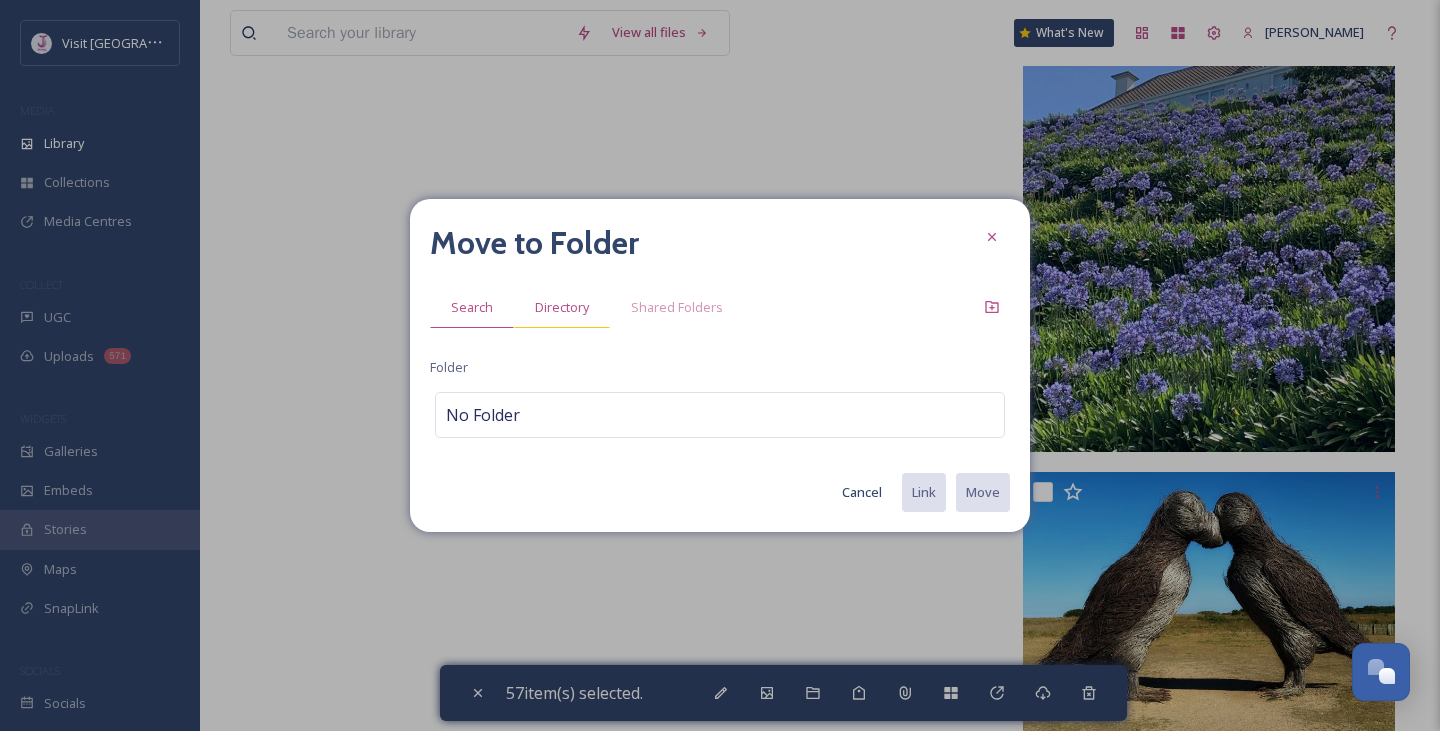 click on "Directory" at bounding box center [562, 307] 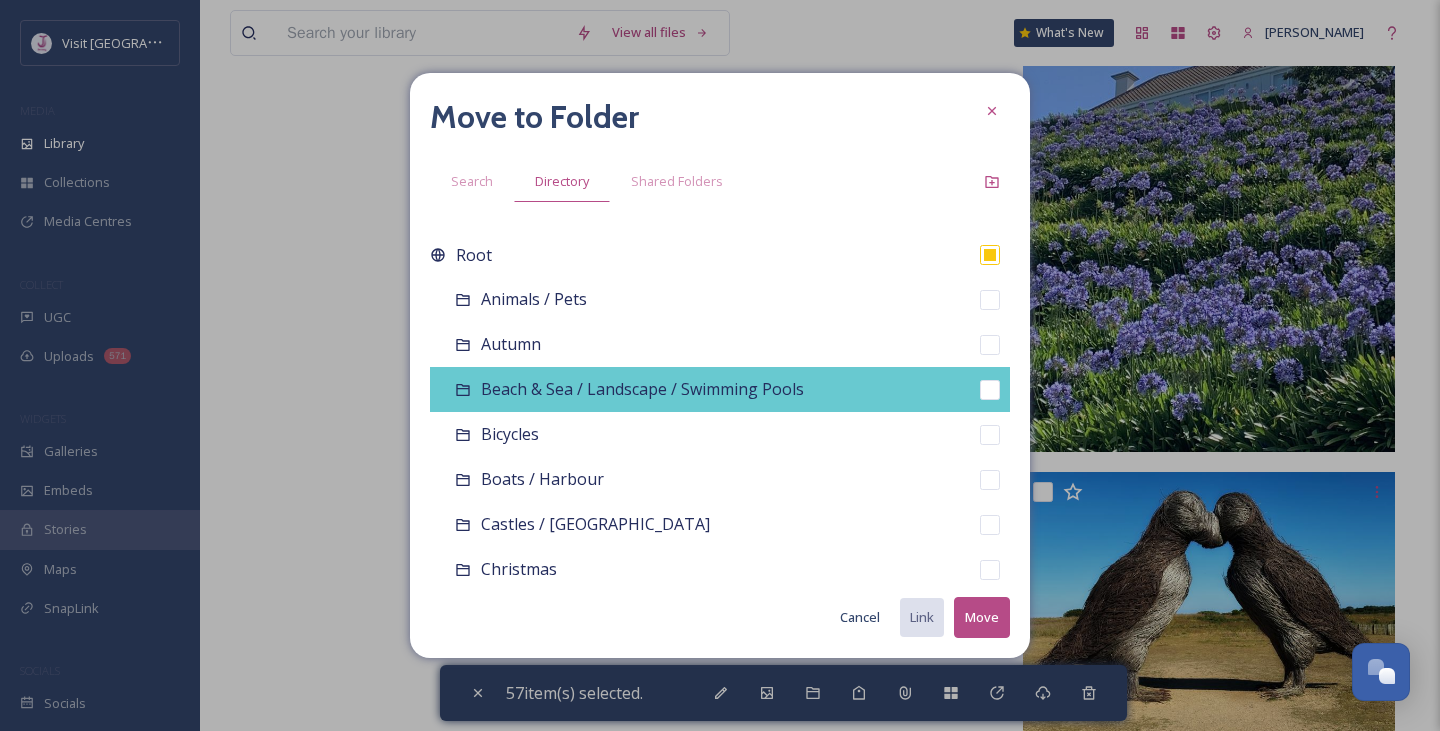 click on "Beach & Sea / Landscape / Swimming Pools" at bounding box center (720, 389) 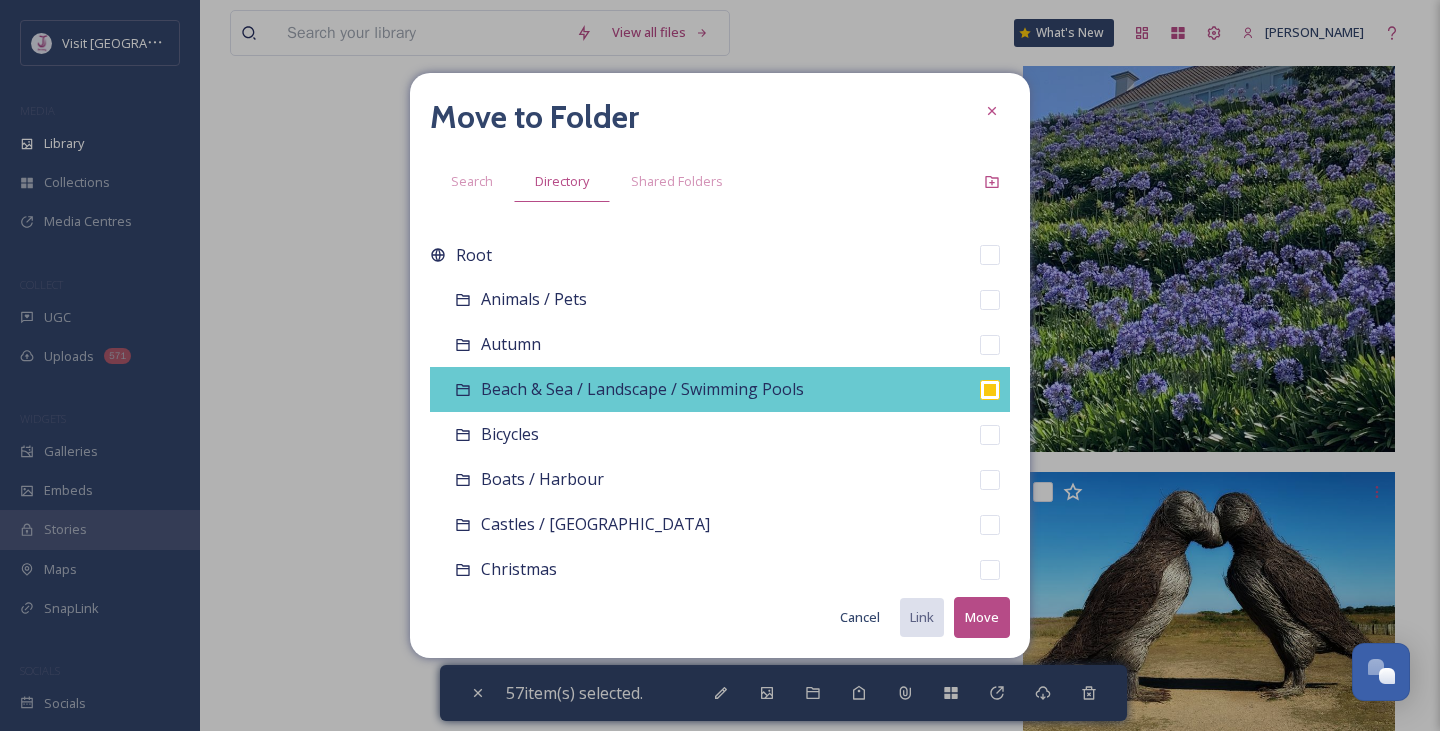 checkbox on "false" 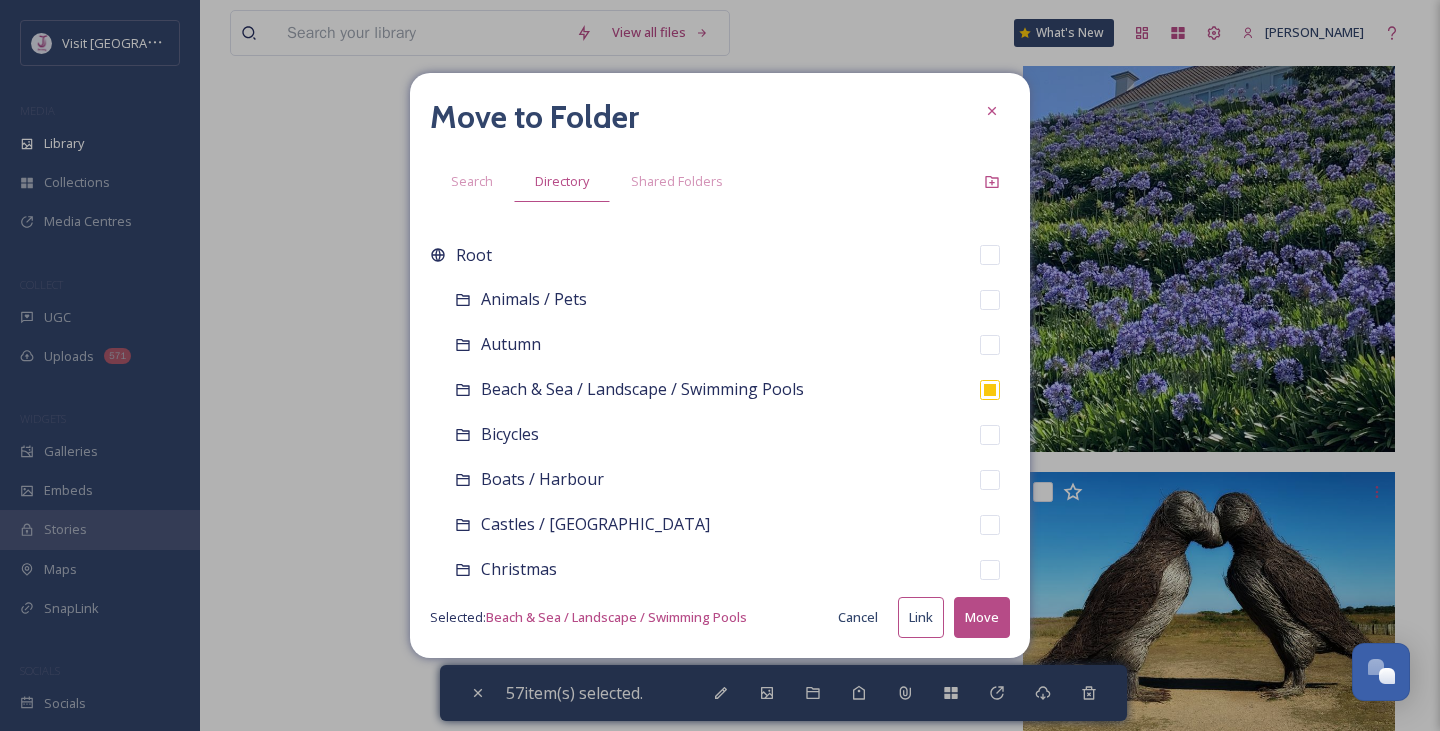 click on "Move" at bounding box center (982, 617) 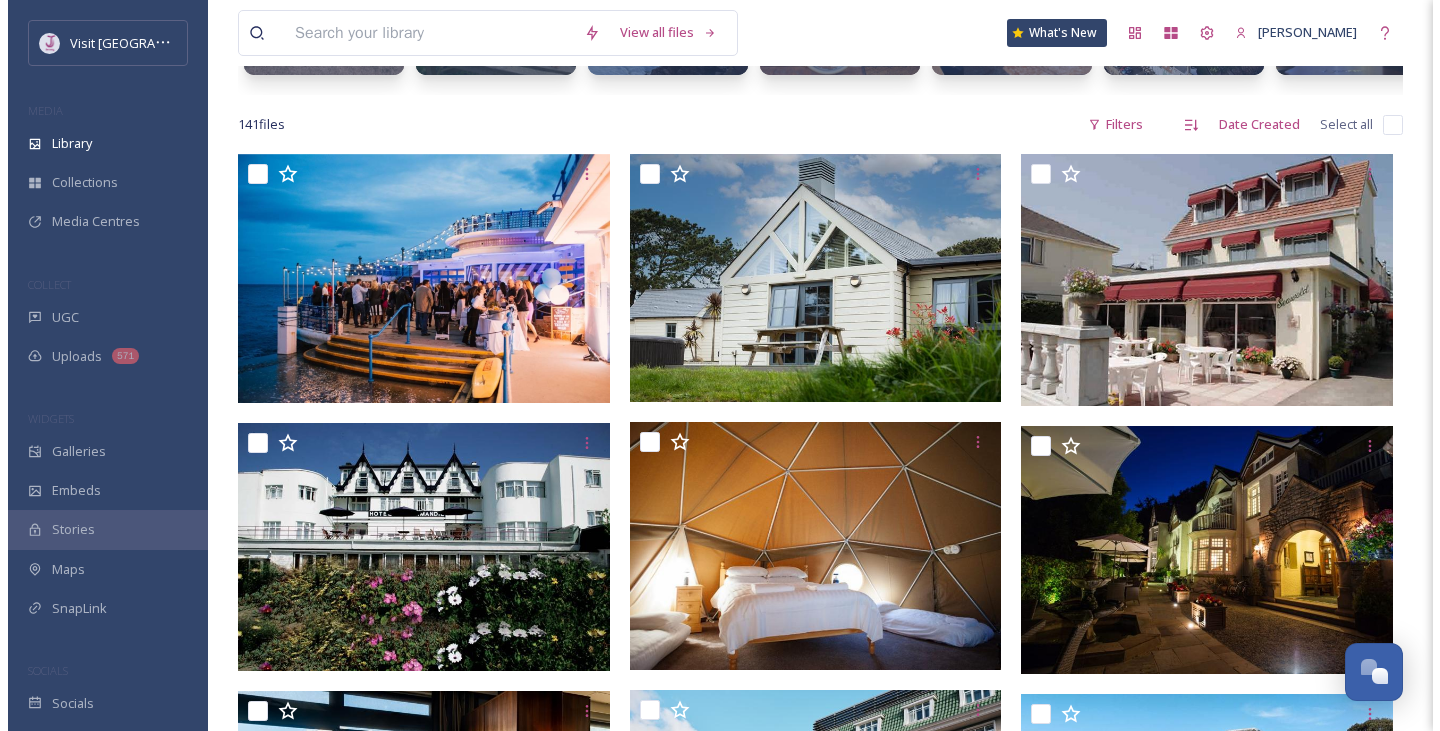 scroll, scrollTop: 387, scrollLeft: 0, axis: vertical 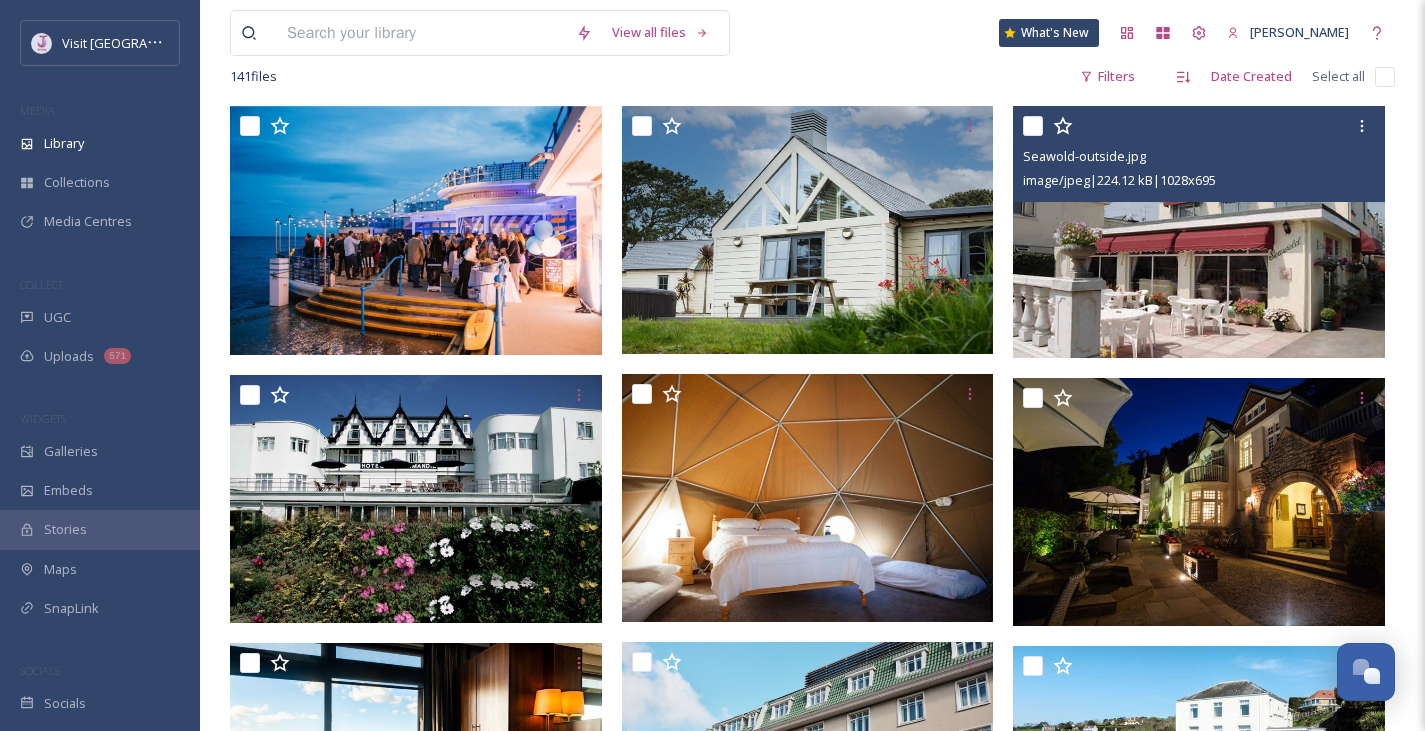 click at bounding box center [1199, 231] 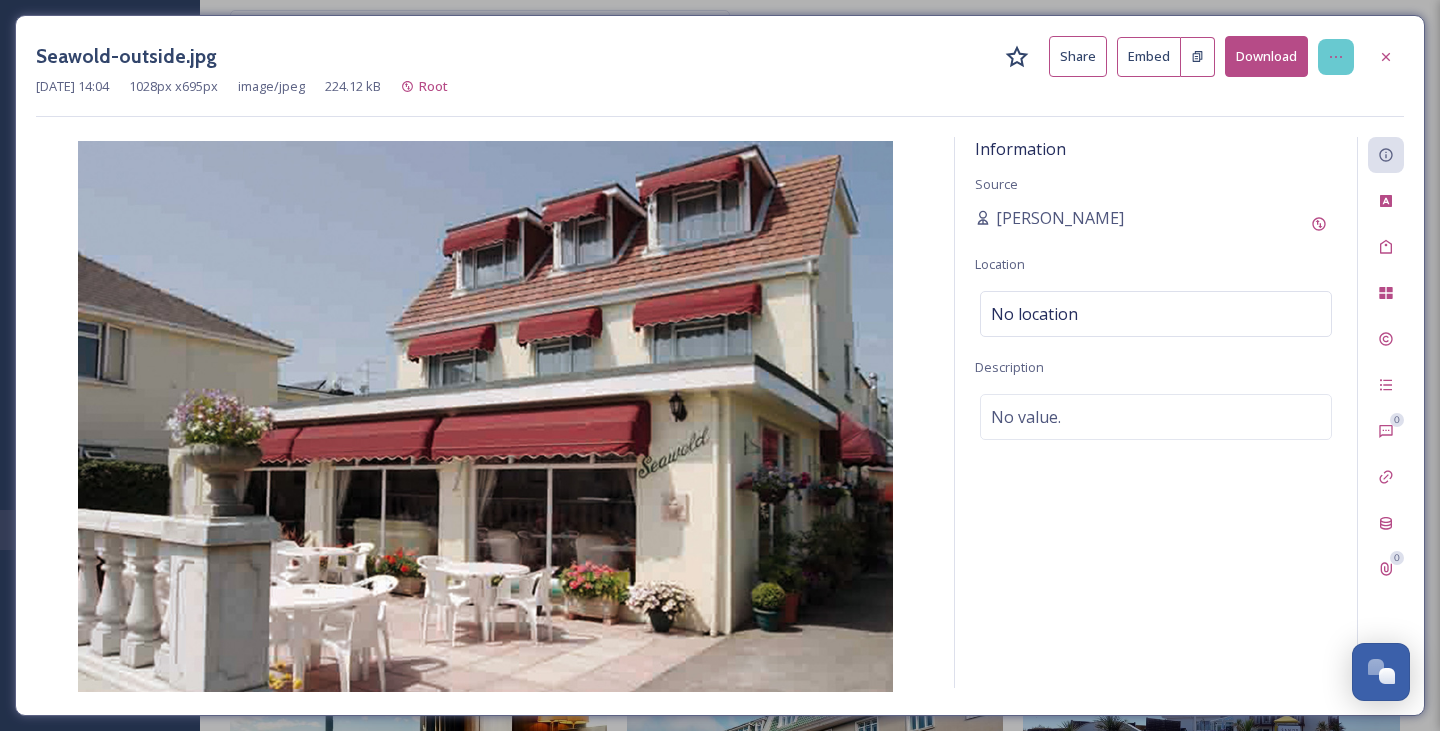 click 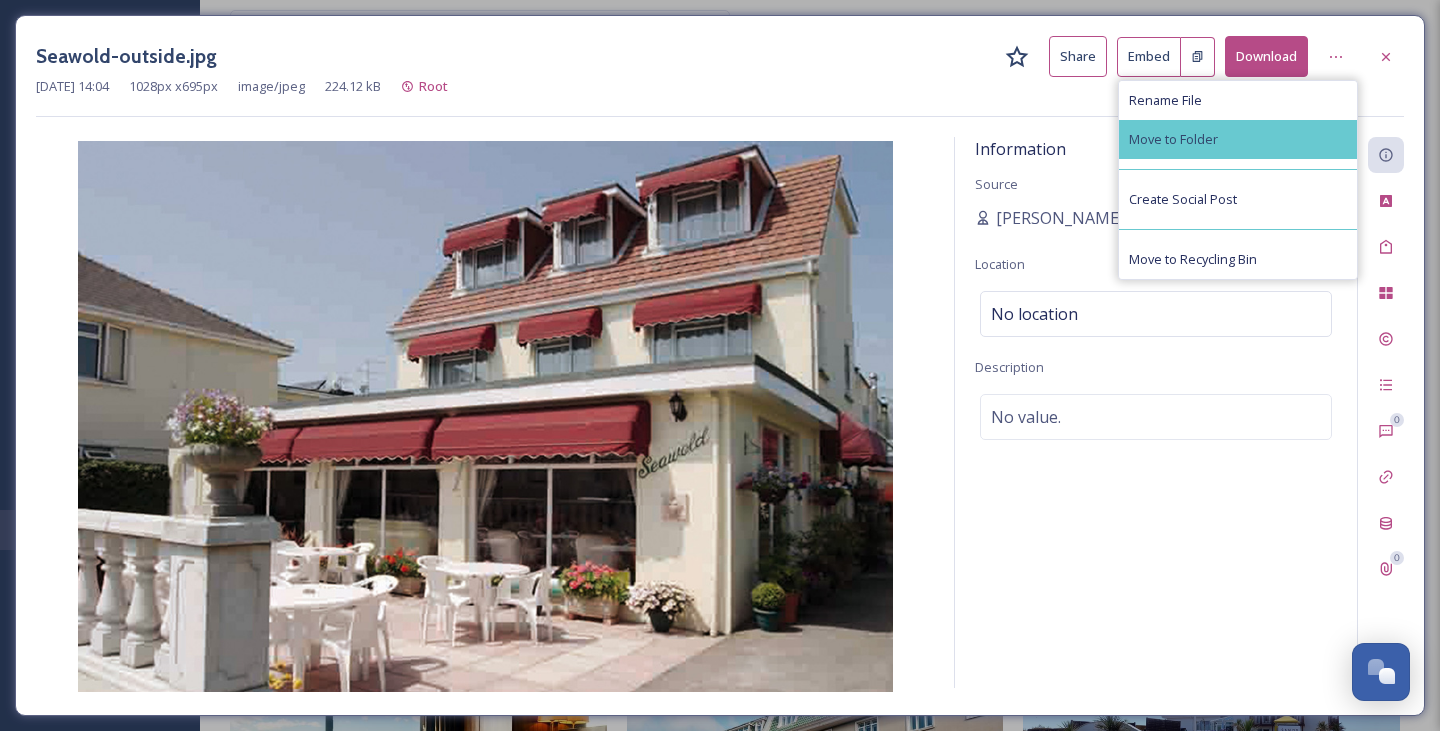 click on "Move to Folder" at bounding box center [1238, 139] 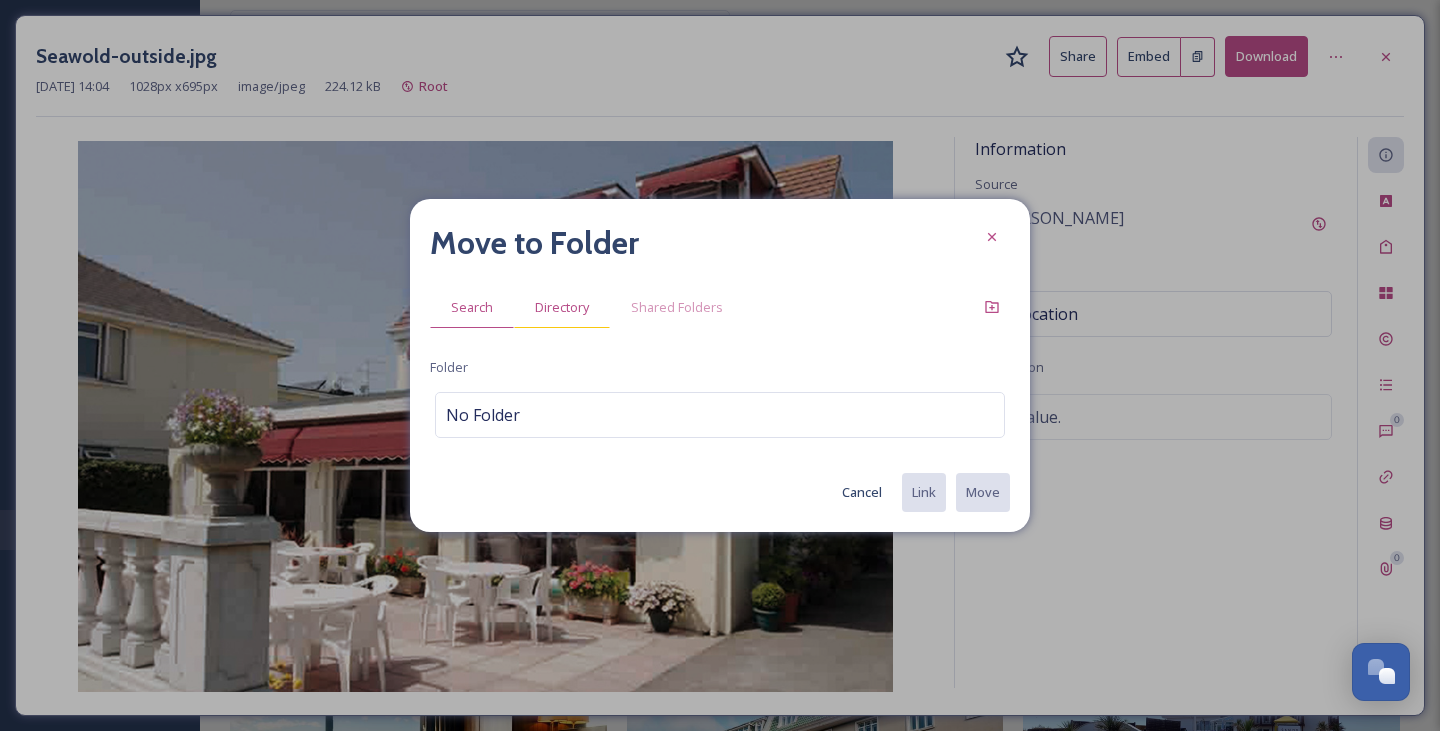 click on "Directory" at bounding box center [562, 307] 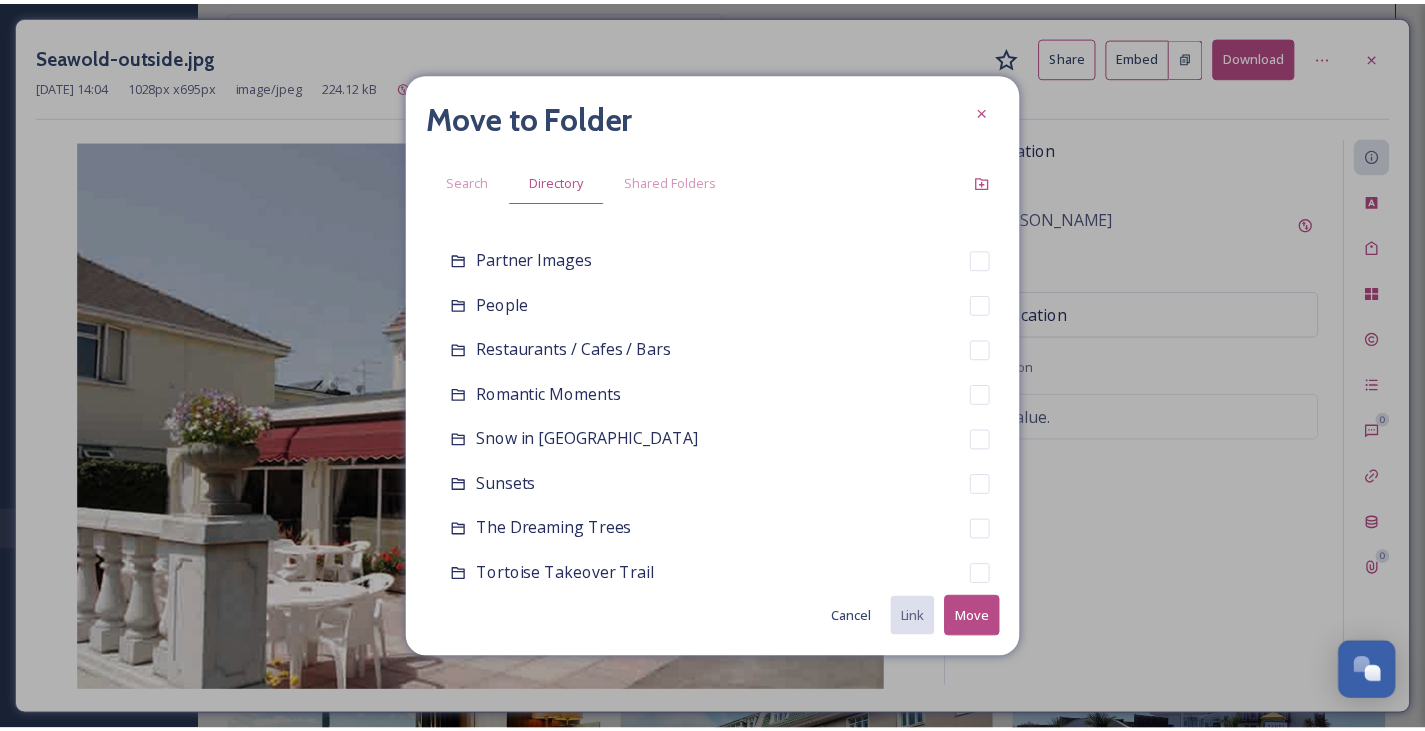 scroll, scrollTop: 964, scrollLeft: 0, axis: vertical 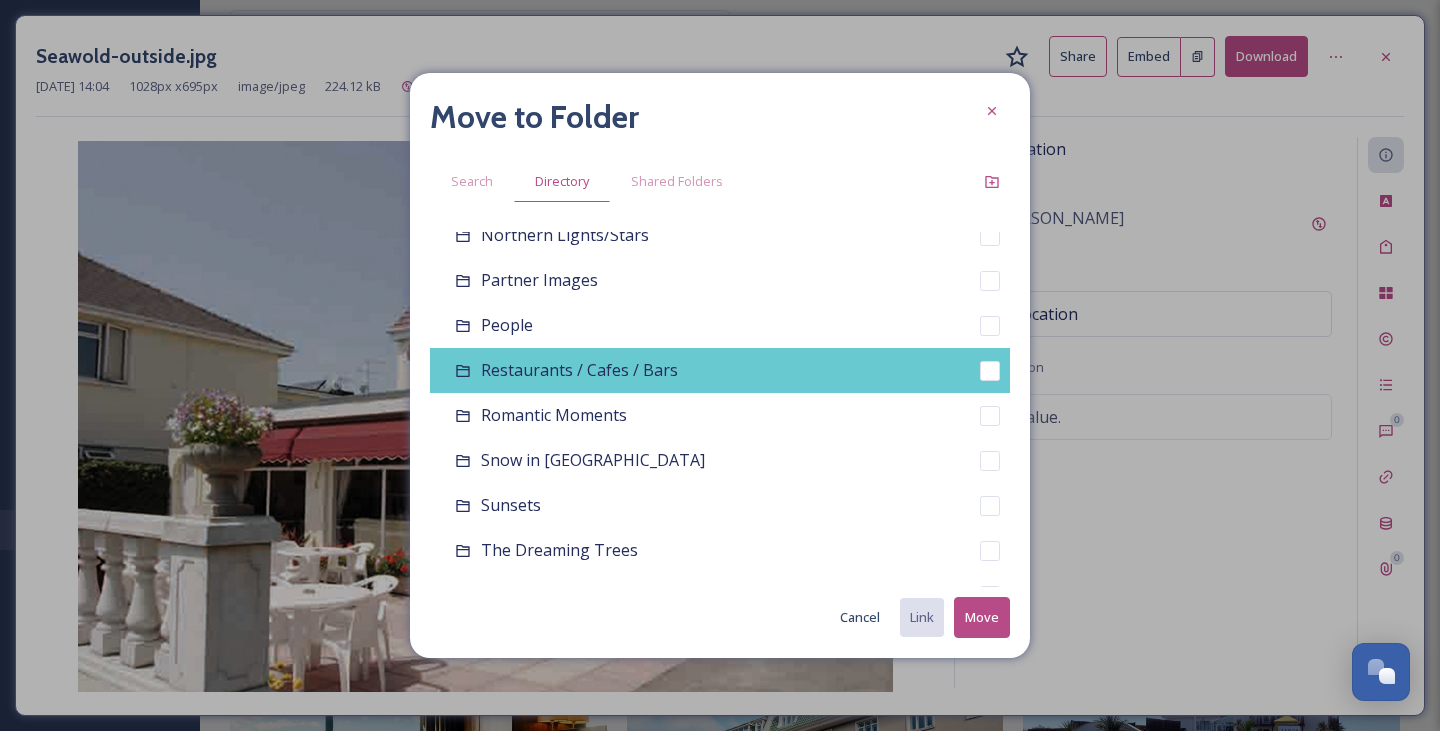 click on "Restaurants / Cafes / Bars" at bounding box center [579, 370] 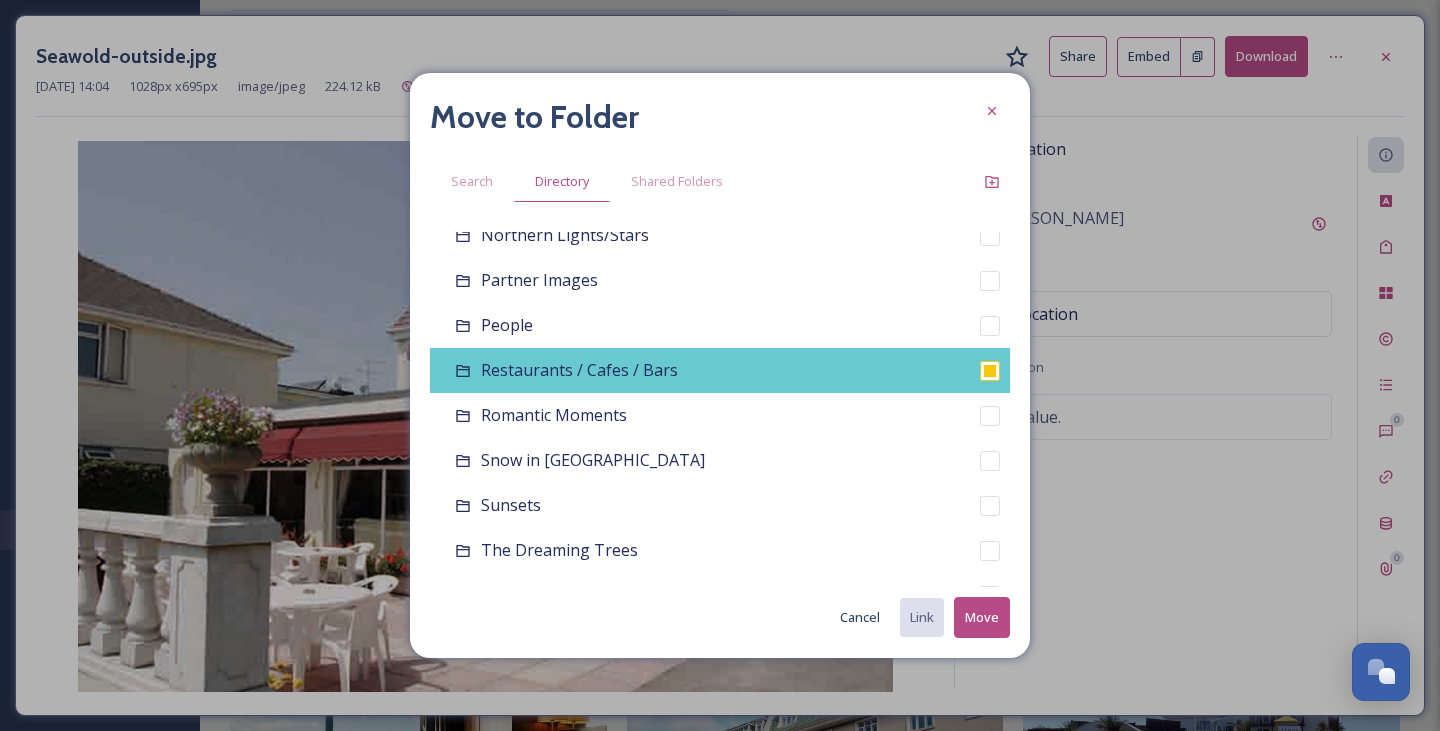 checkbox on "false" 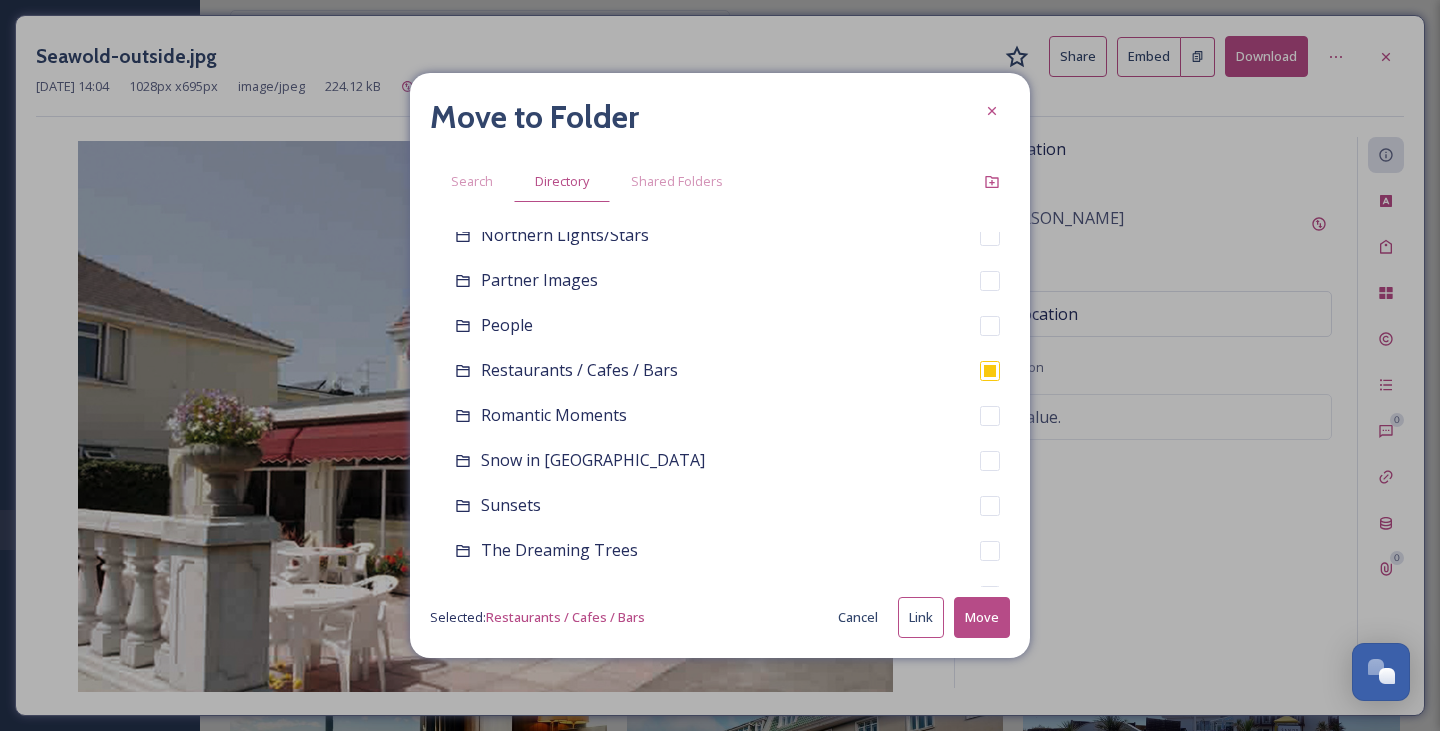click on "Move" at bounding box center [982, 617] 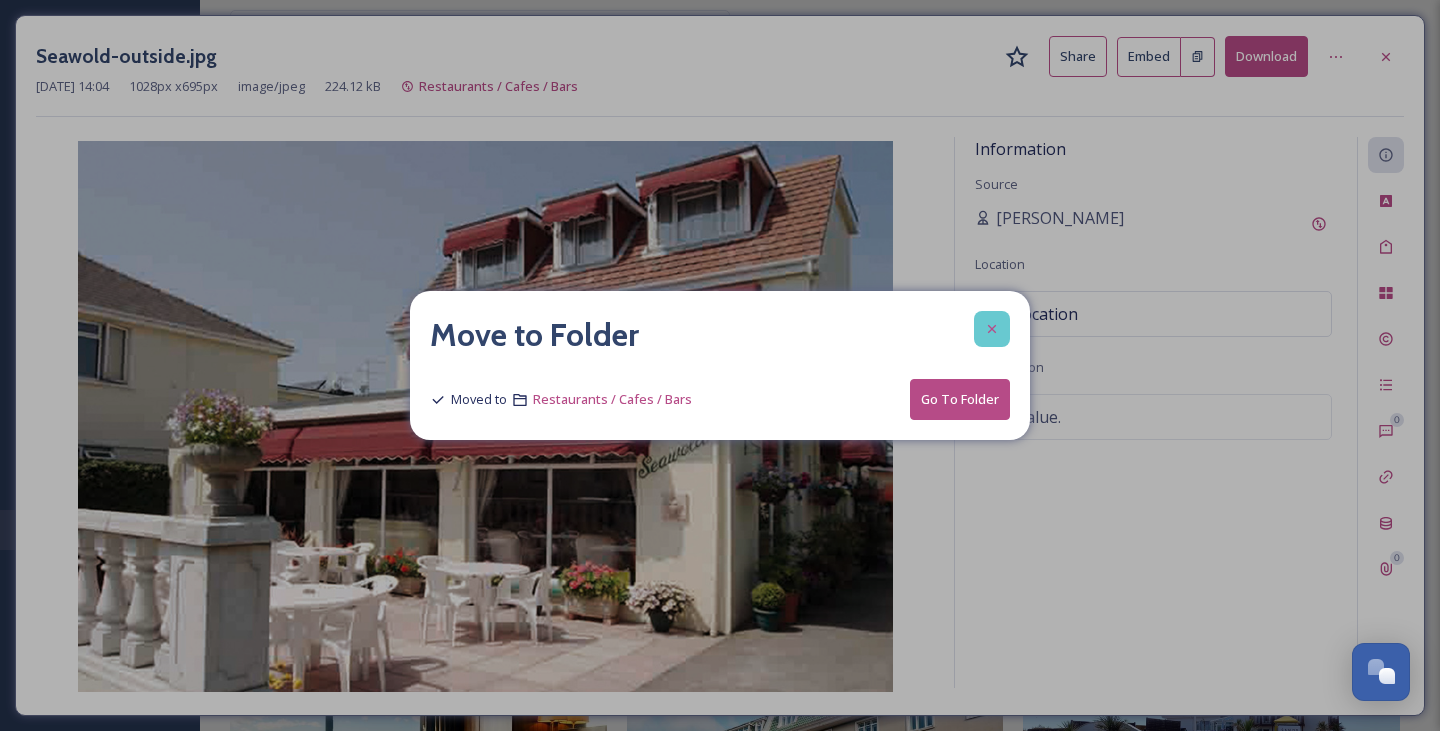 click at bounding box center [992, 329] 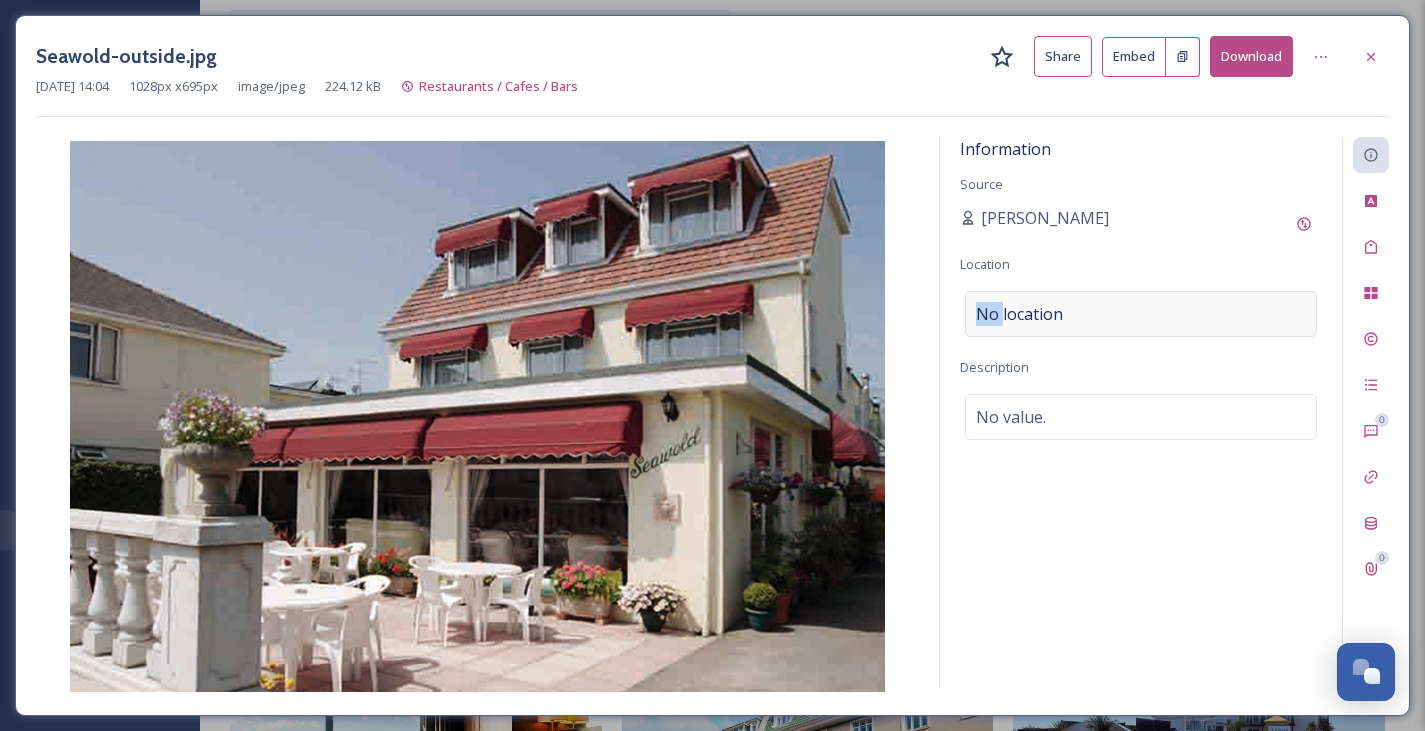 click on "No location" at bounding box center (1019, 314) 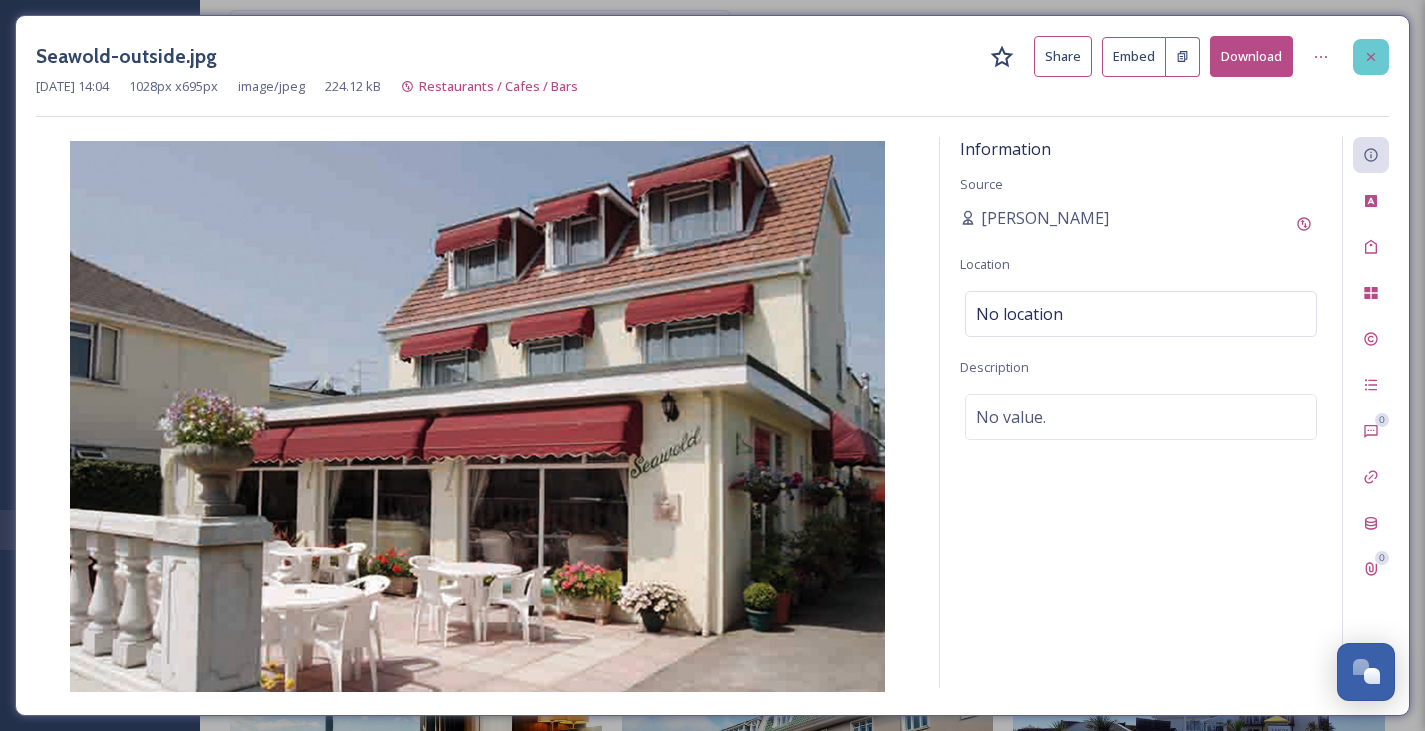 click at bounding box center [1371, 57] 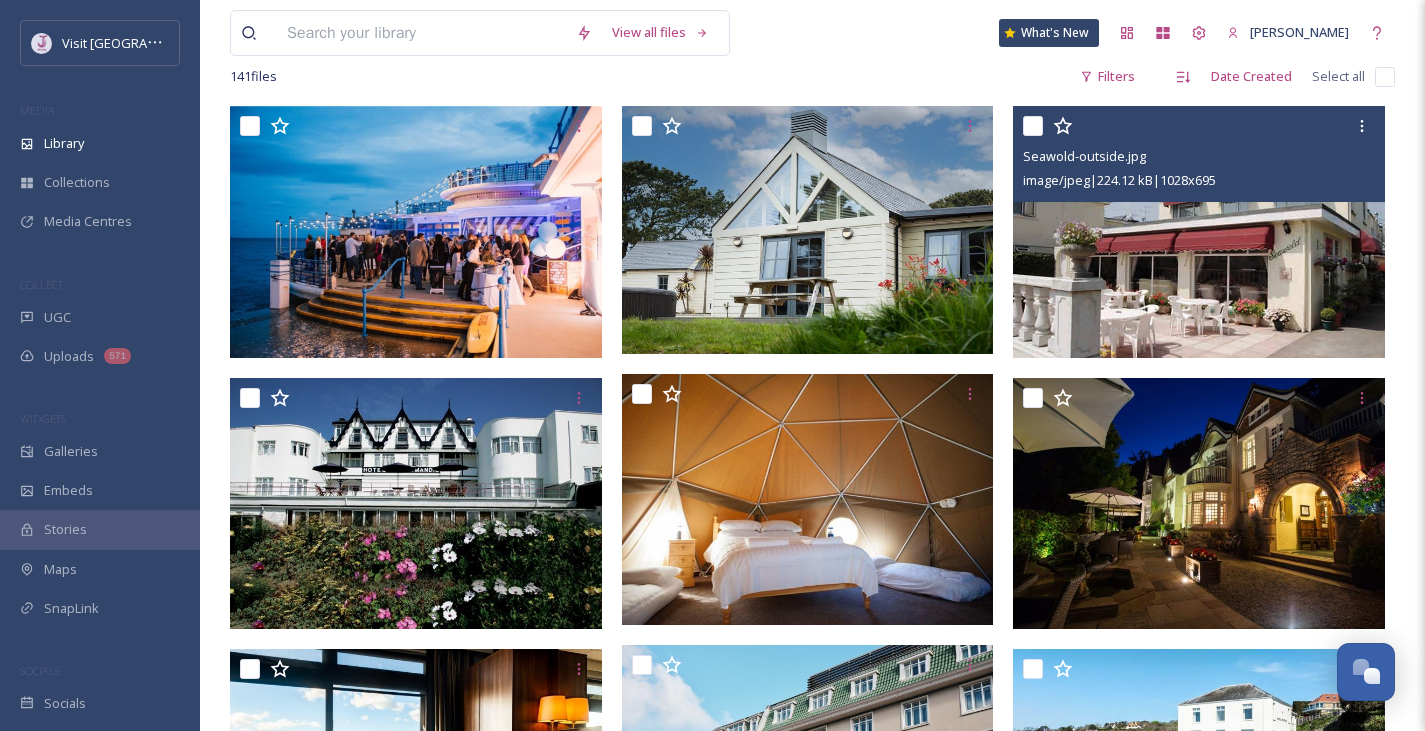 click at bounding box center (1033, 126) 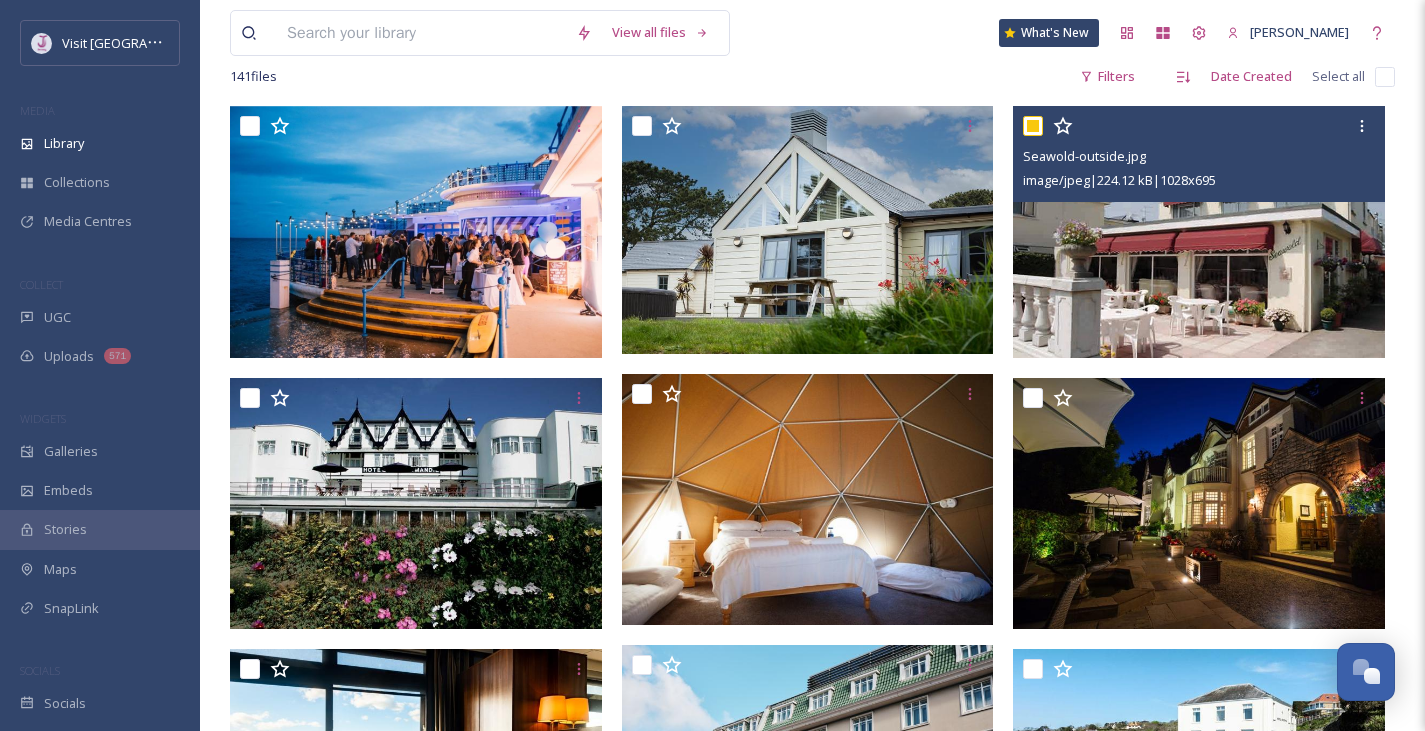 checkbox on "true" 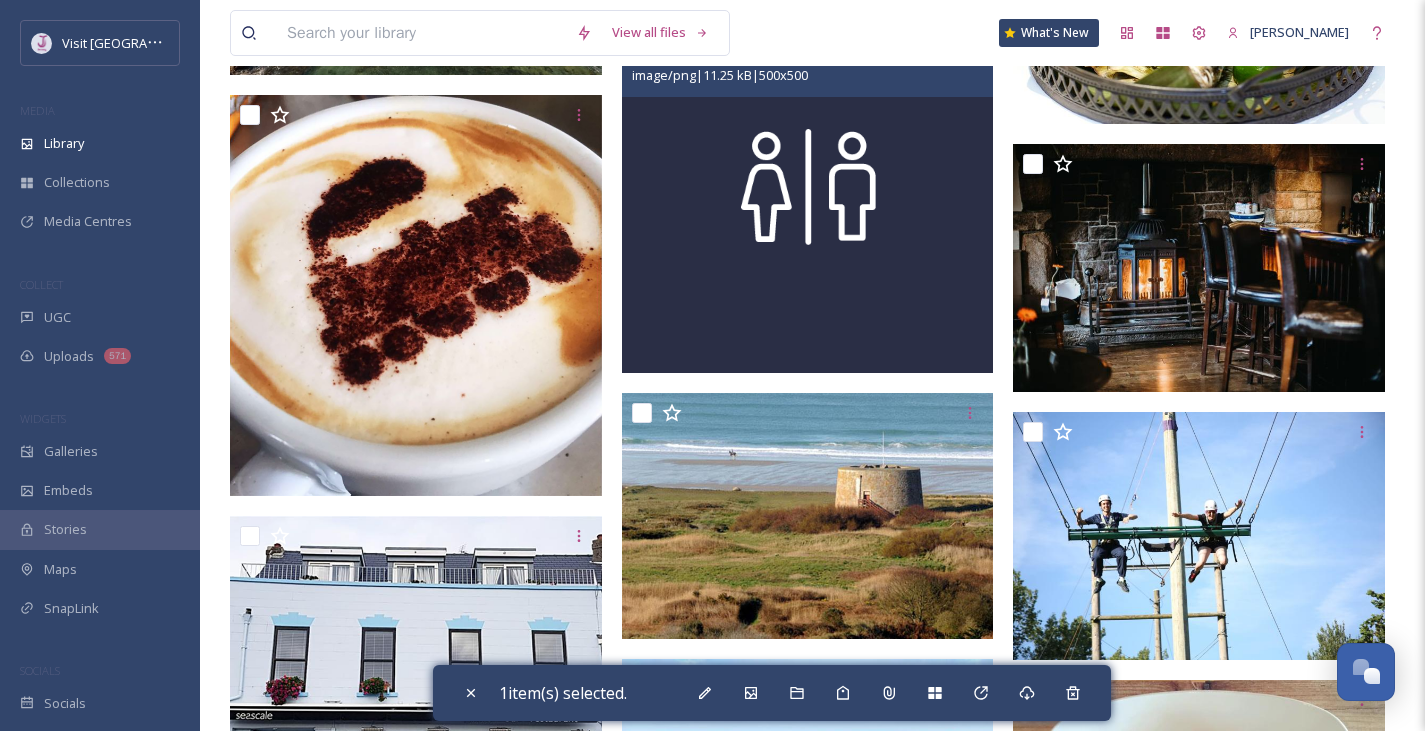 scroll, scrollTop: 3066, scrollLeft: 0, axis: vertical 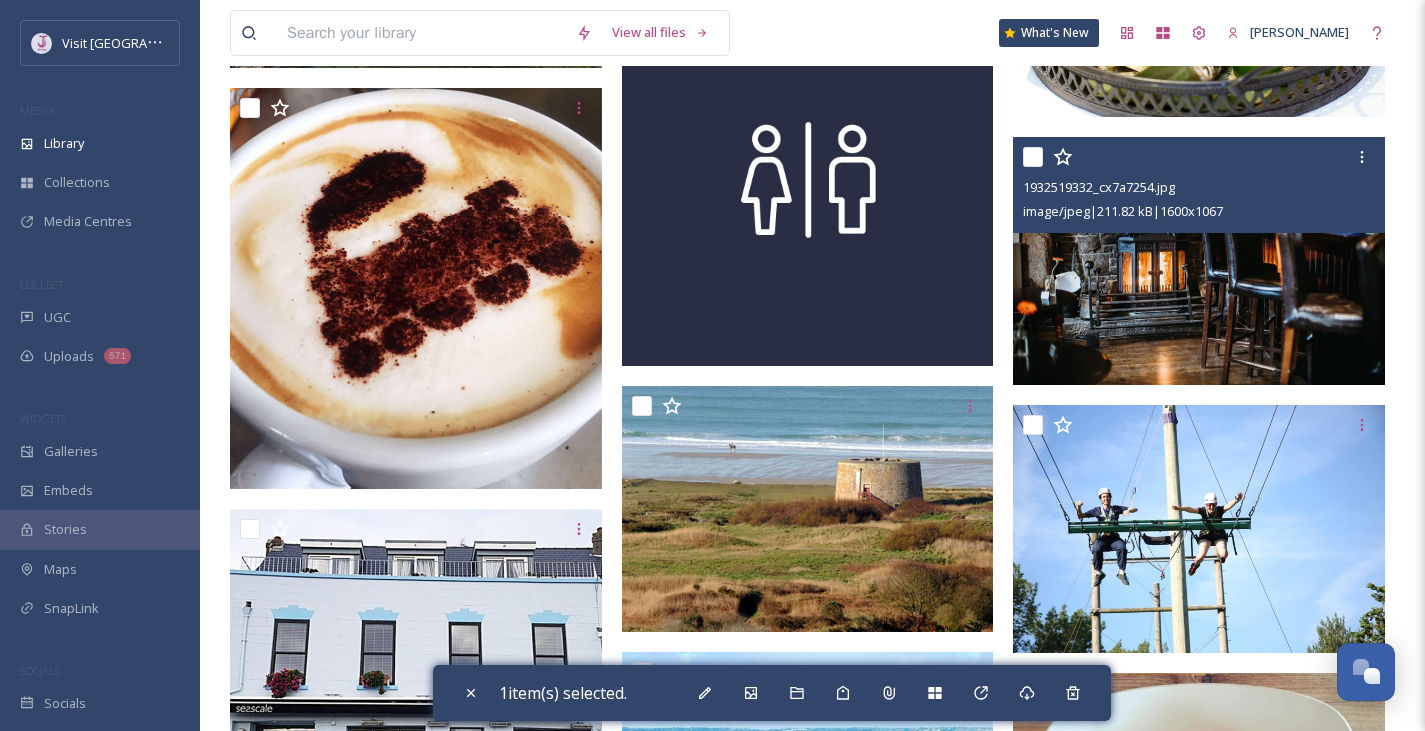 click at bounding box center [1201, 157] 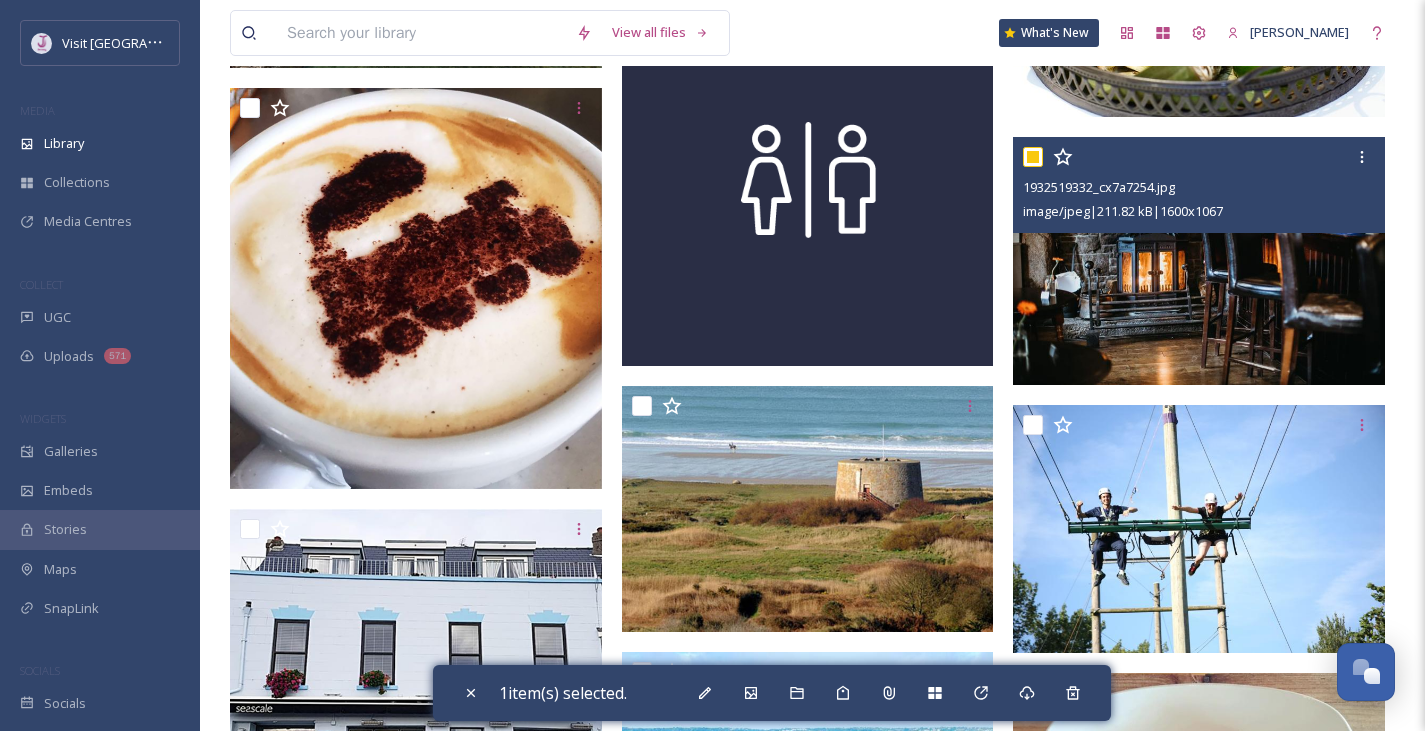 checkbox on "true" 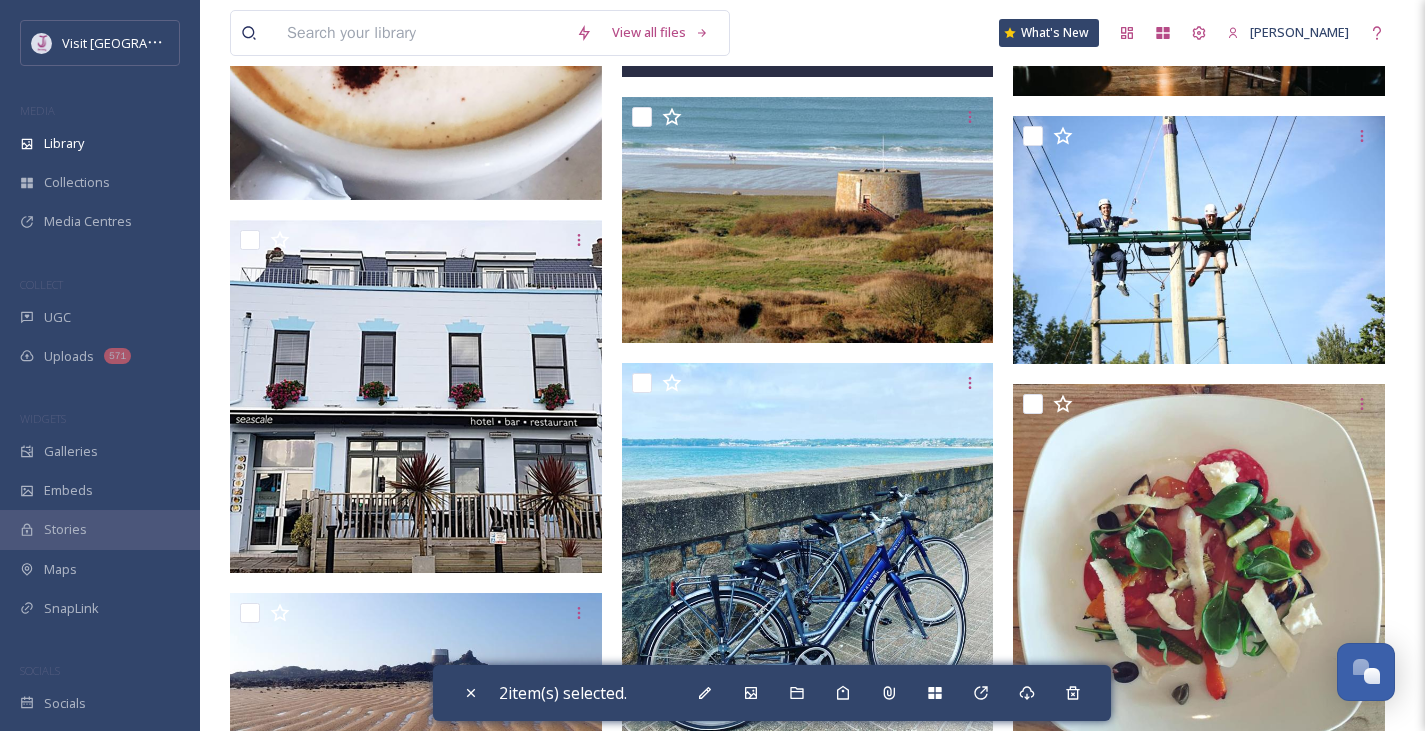 scroll, scrollTop: 3354, scrollLeft: 0, axis: vertical 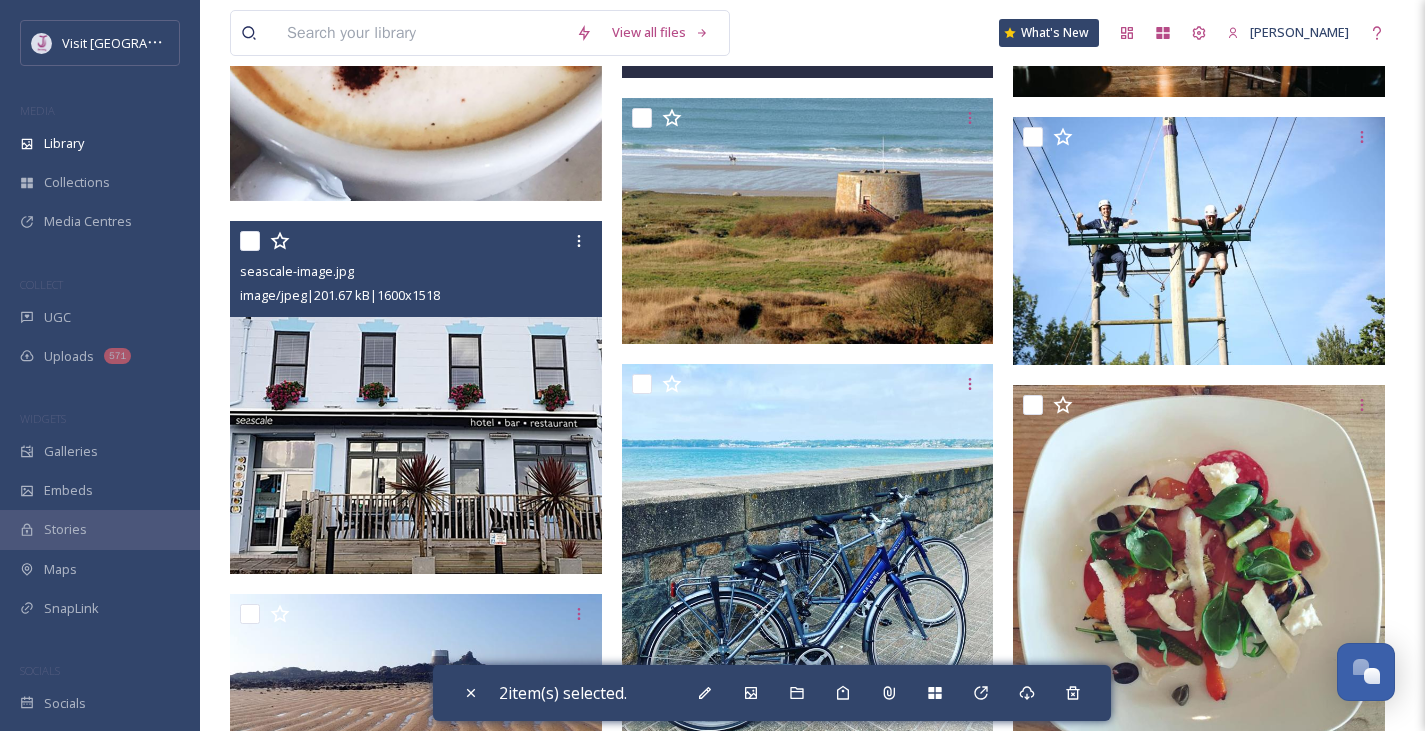 click at bounding box center (250, 241) 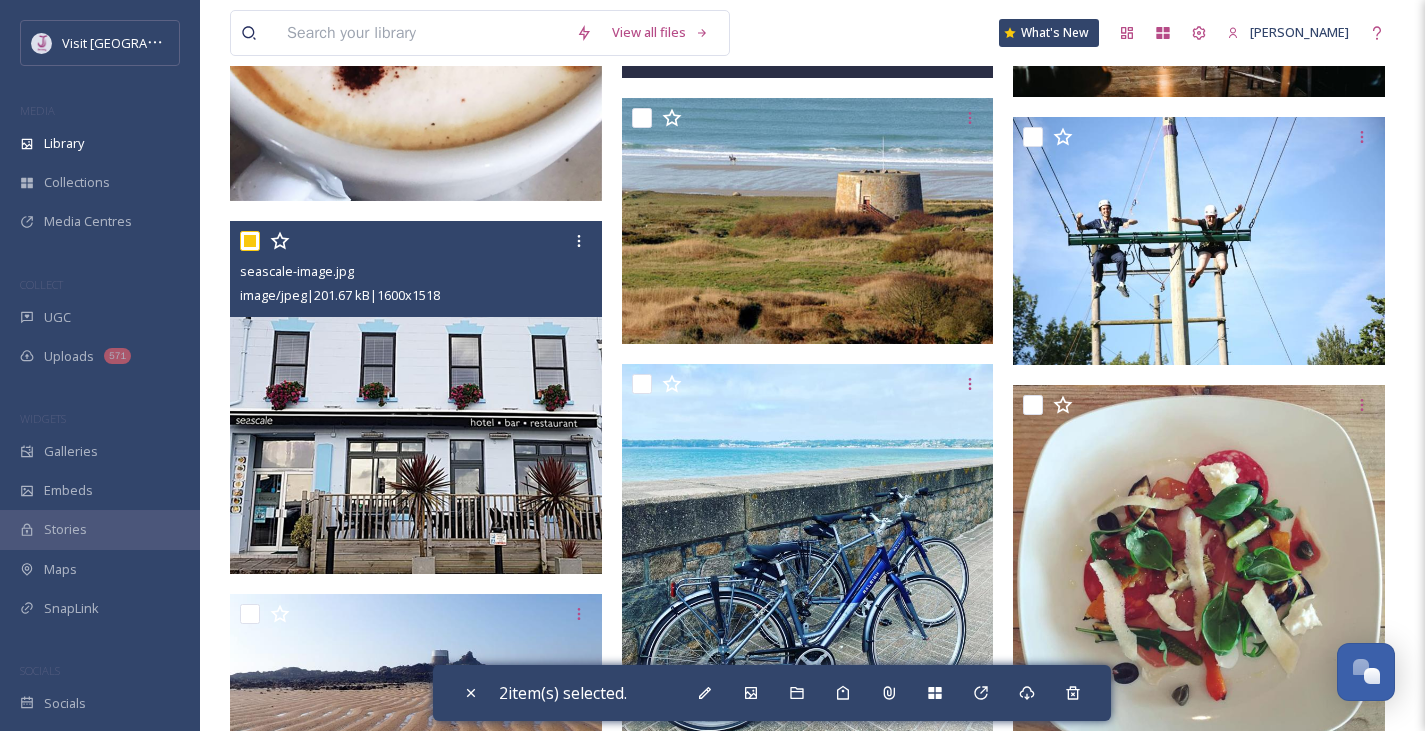 checkbox on "true" 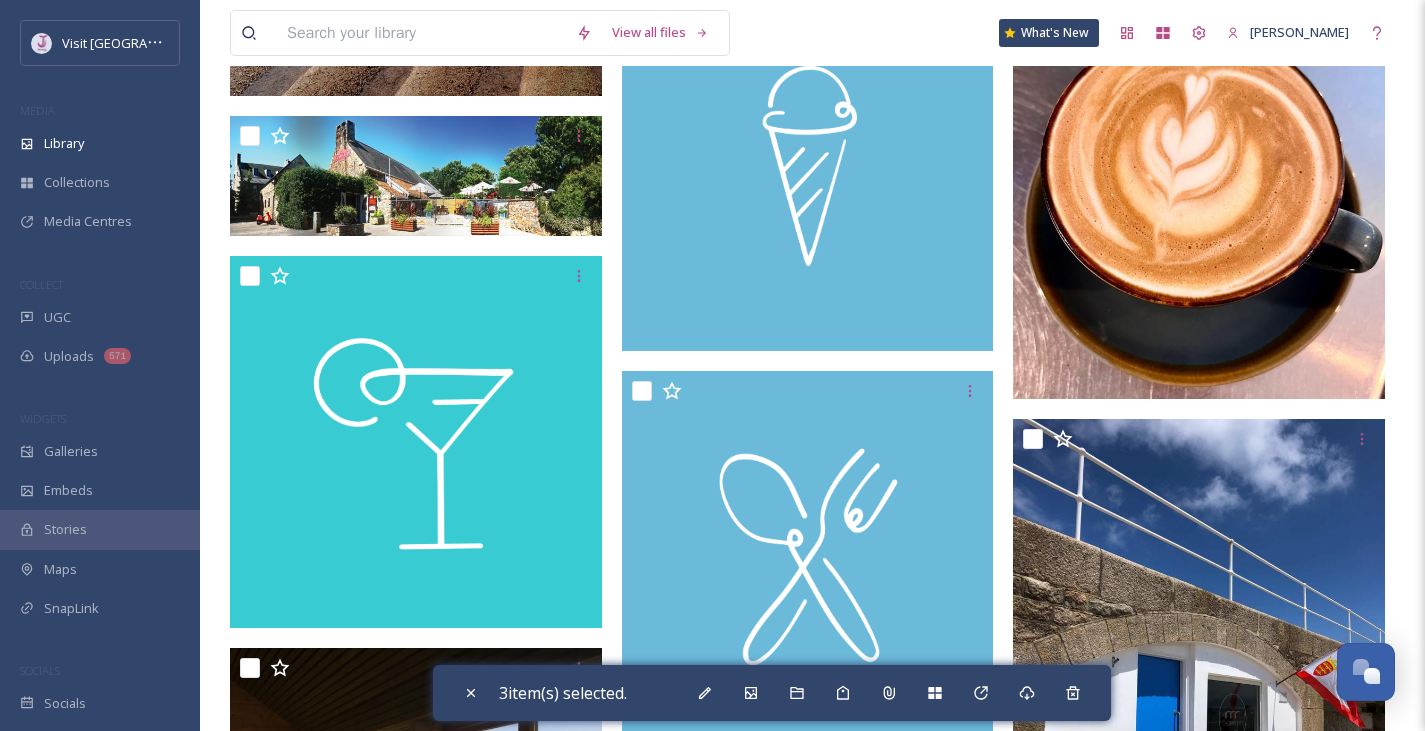 scroll, scrollTop: 4135, scrollLeft: 0, axis: vertical 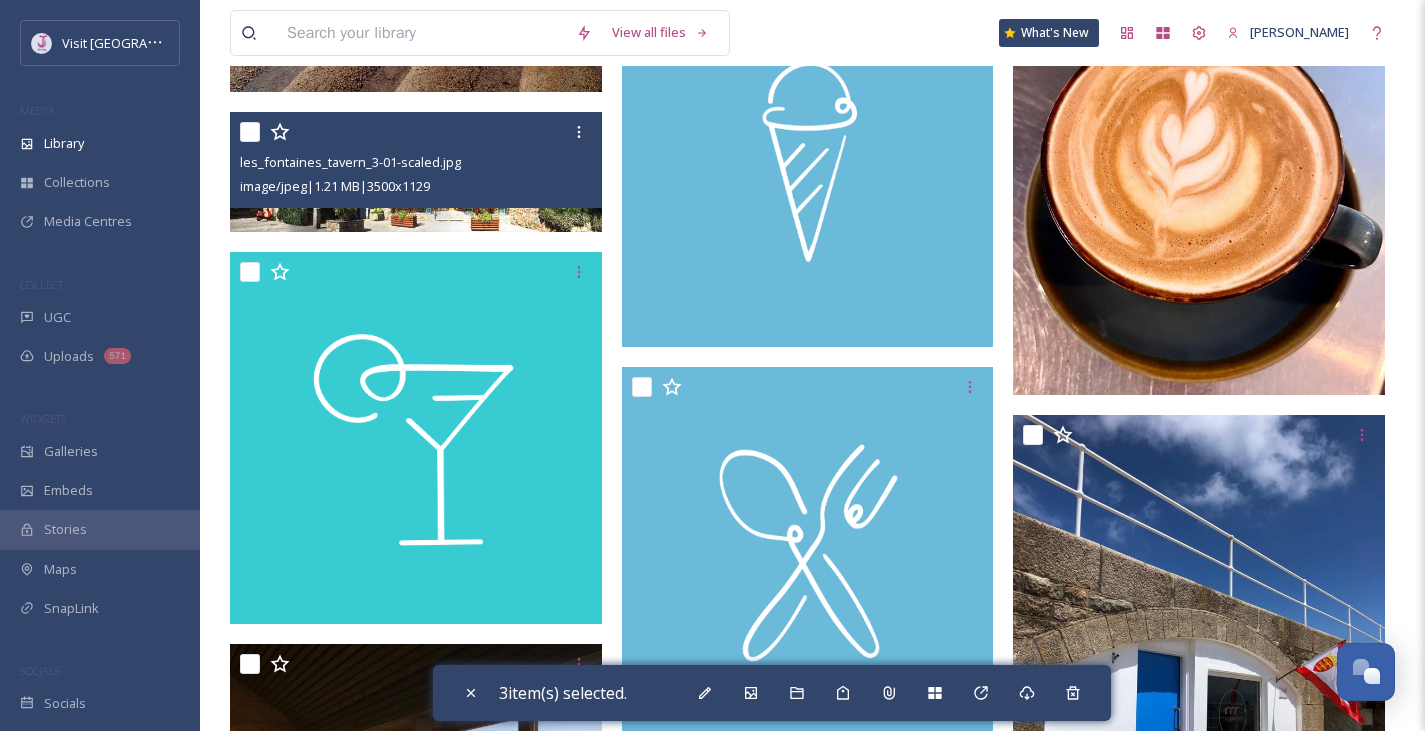 click at bounding box center (250, 132) 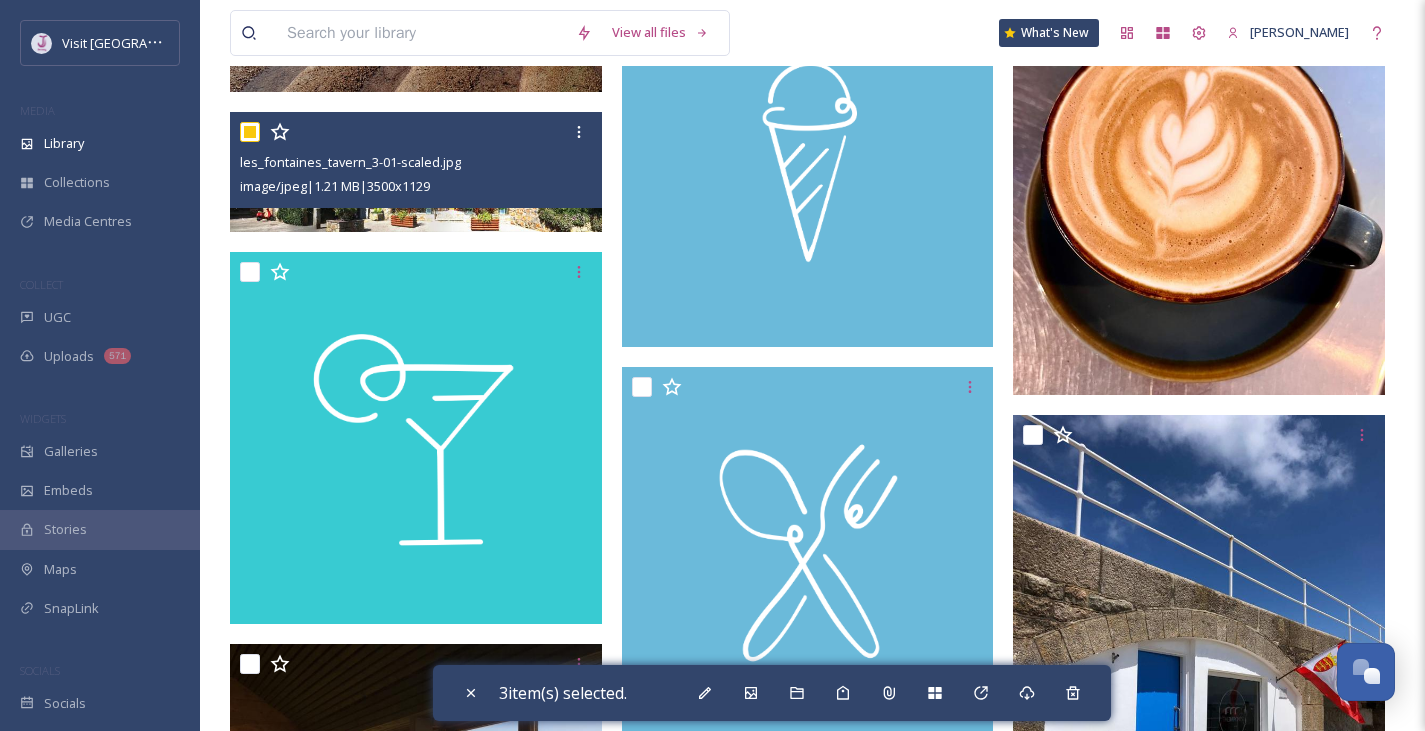 checkbox on "true" 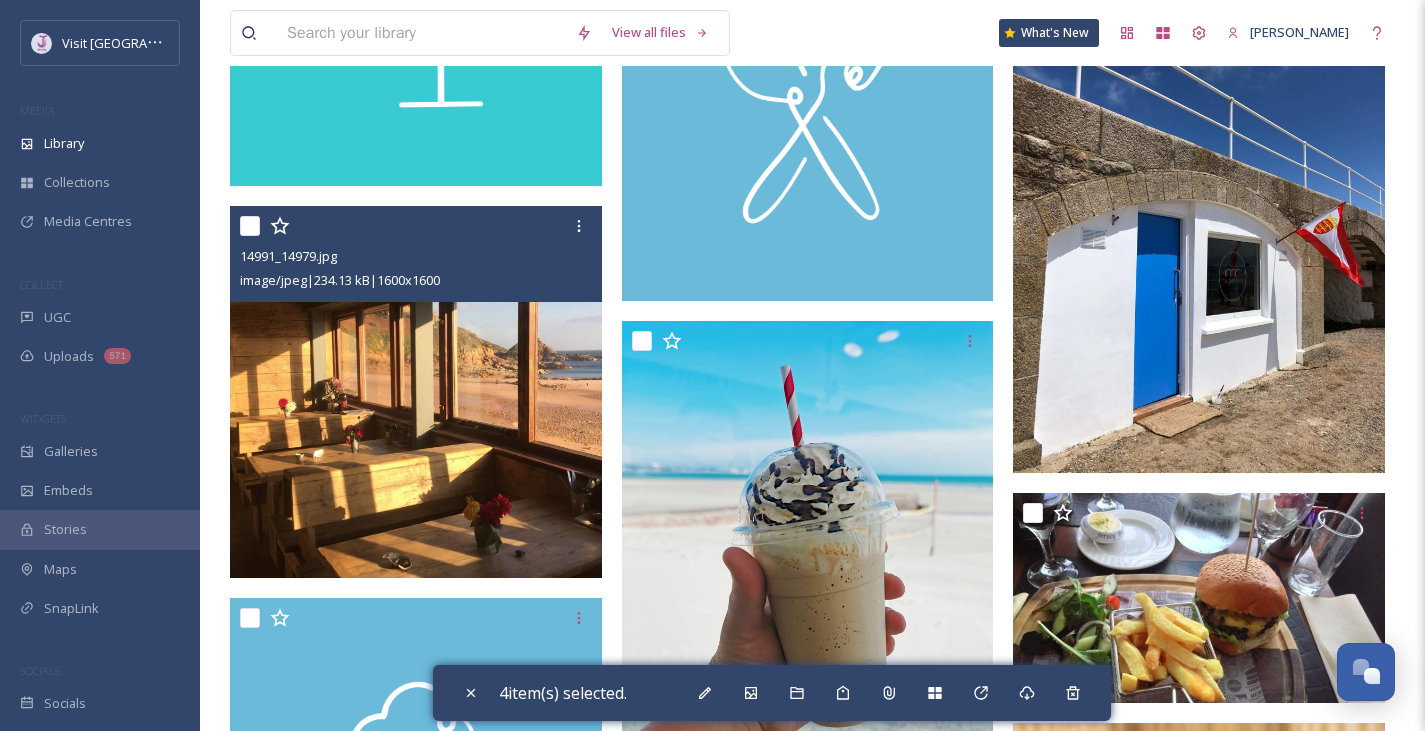 scroll, scrollTop: 4575, scrollLeft: 0, axis: vertical 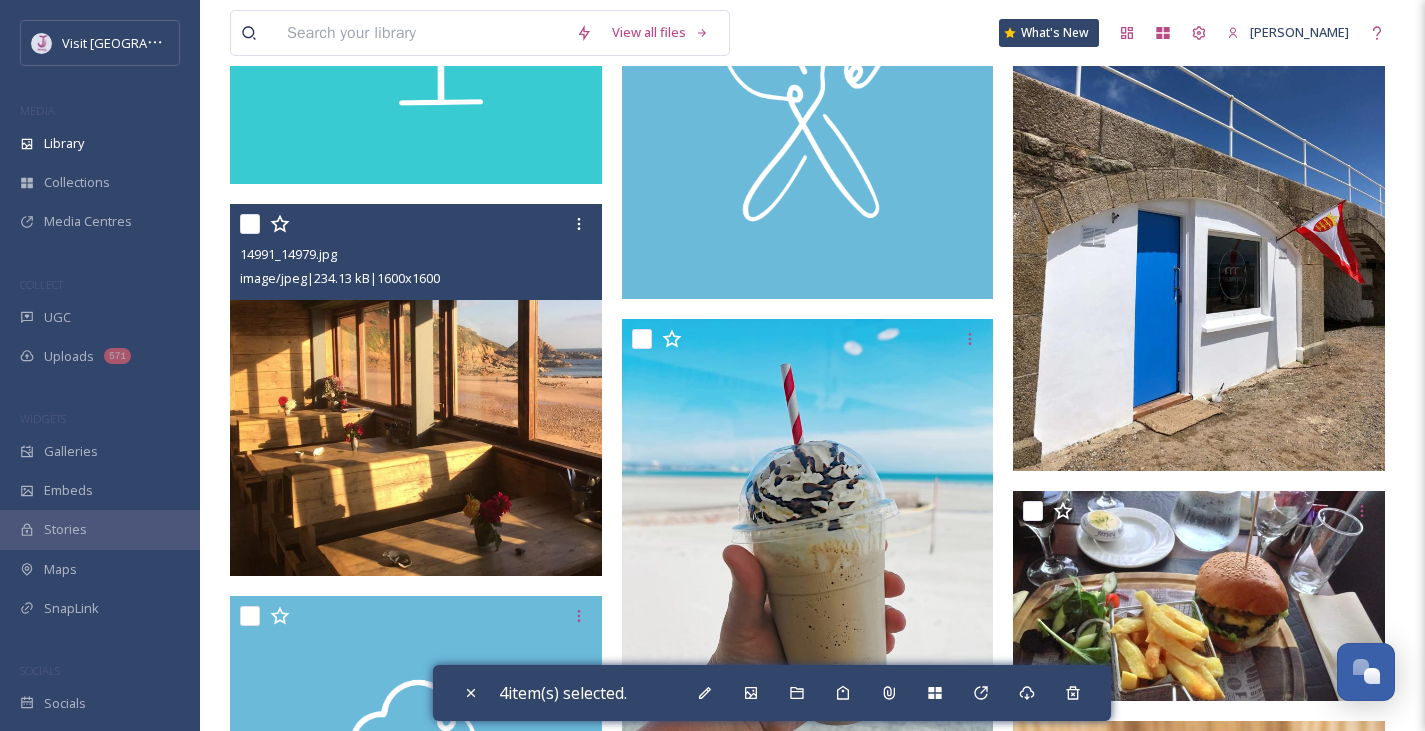 click at bounding box center [250, 224] 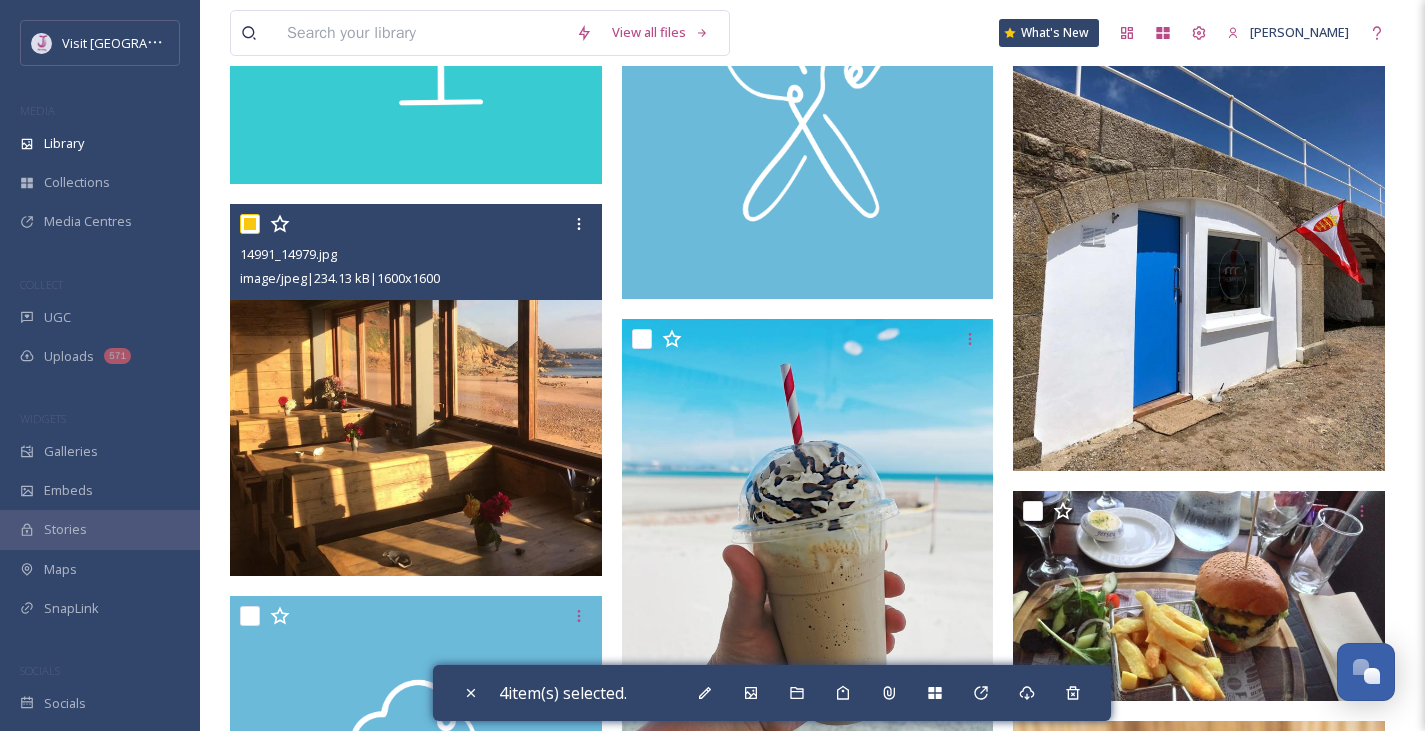 checkbox on "true" 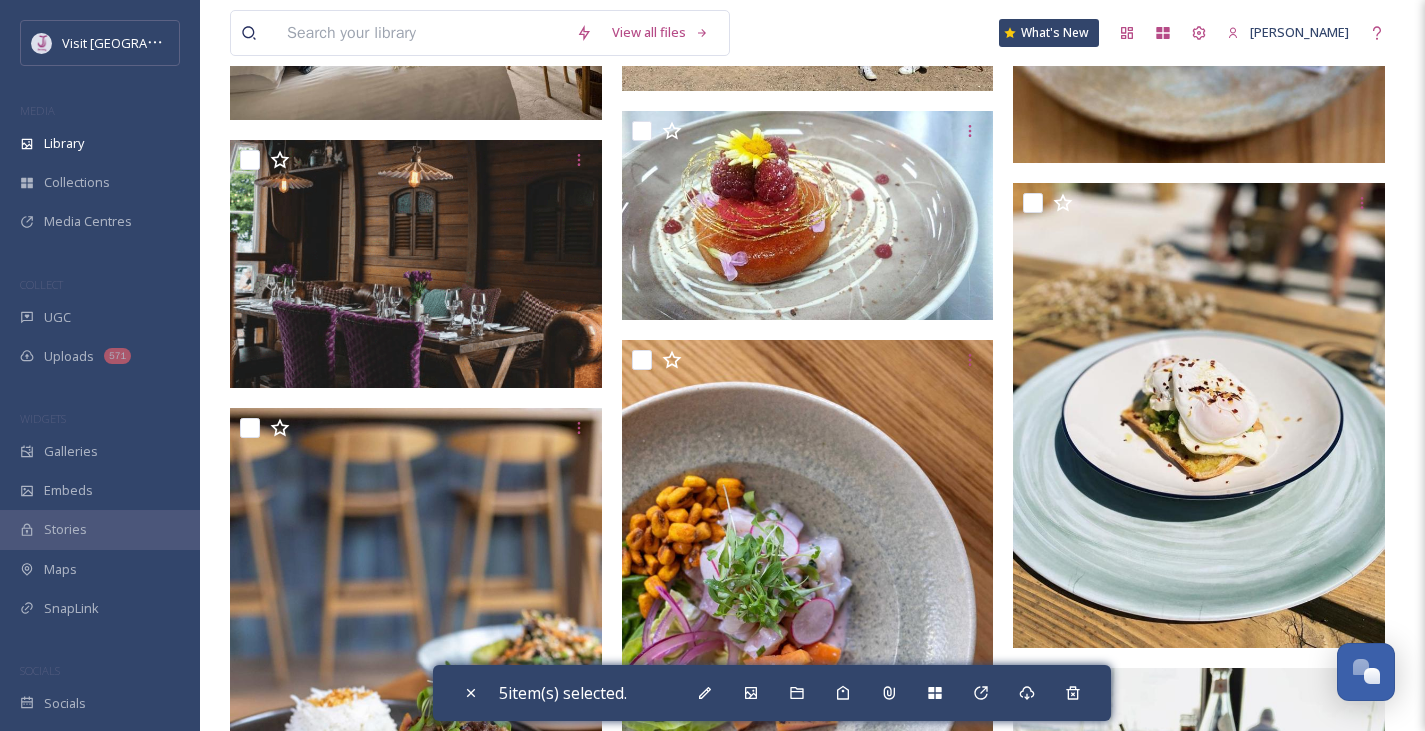 scroll, scrollTop: 5690, scrollLeft: 0, axis: vertical 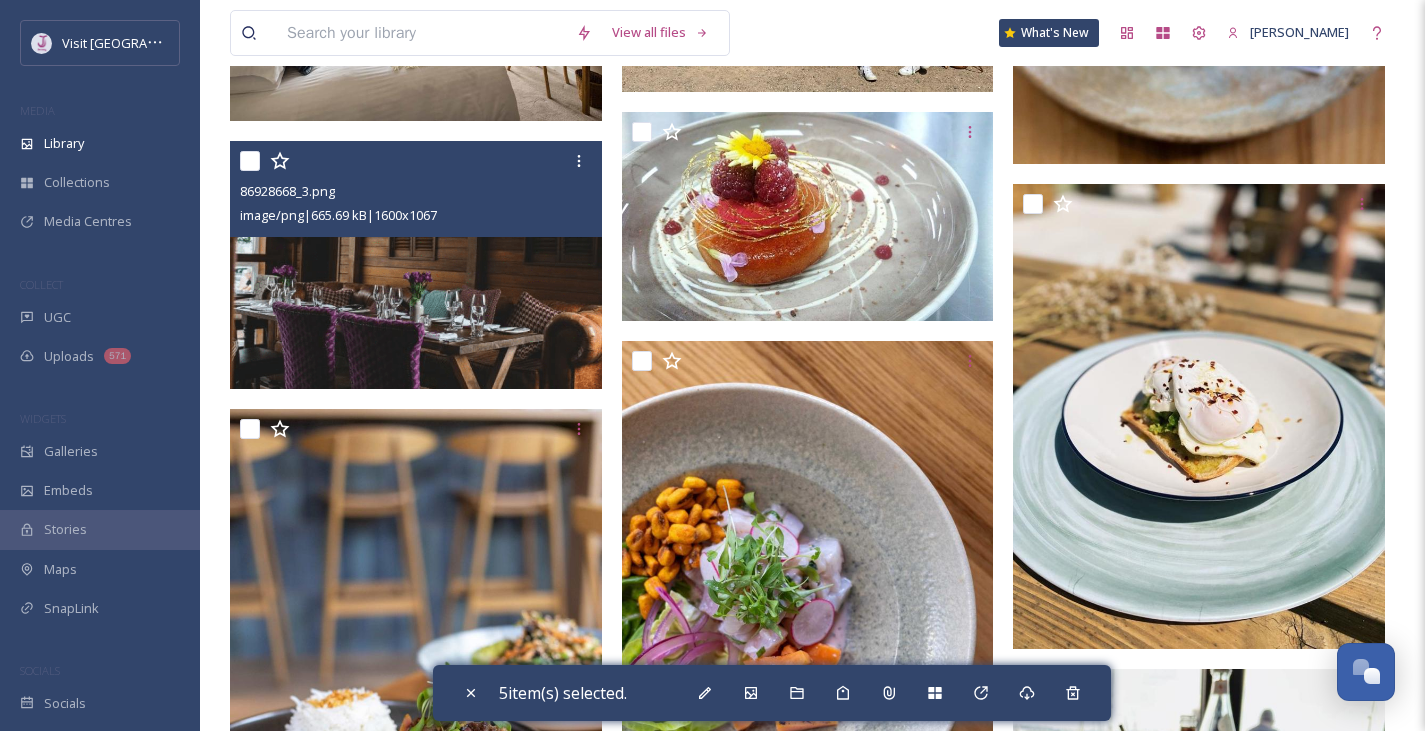 click at bounding box center (250, 161) 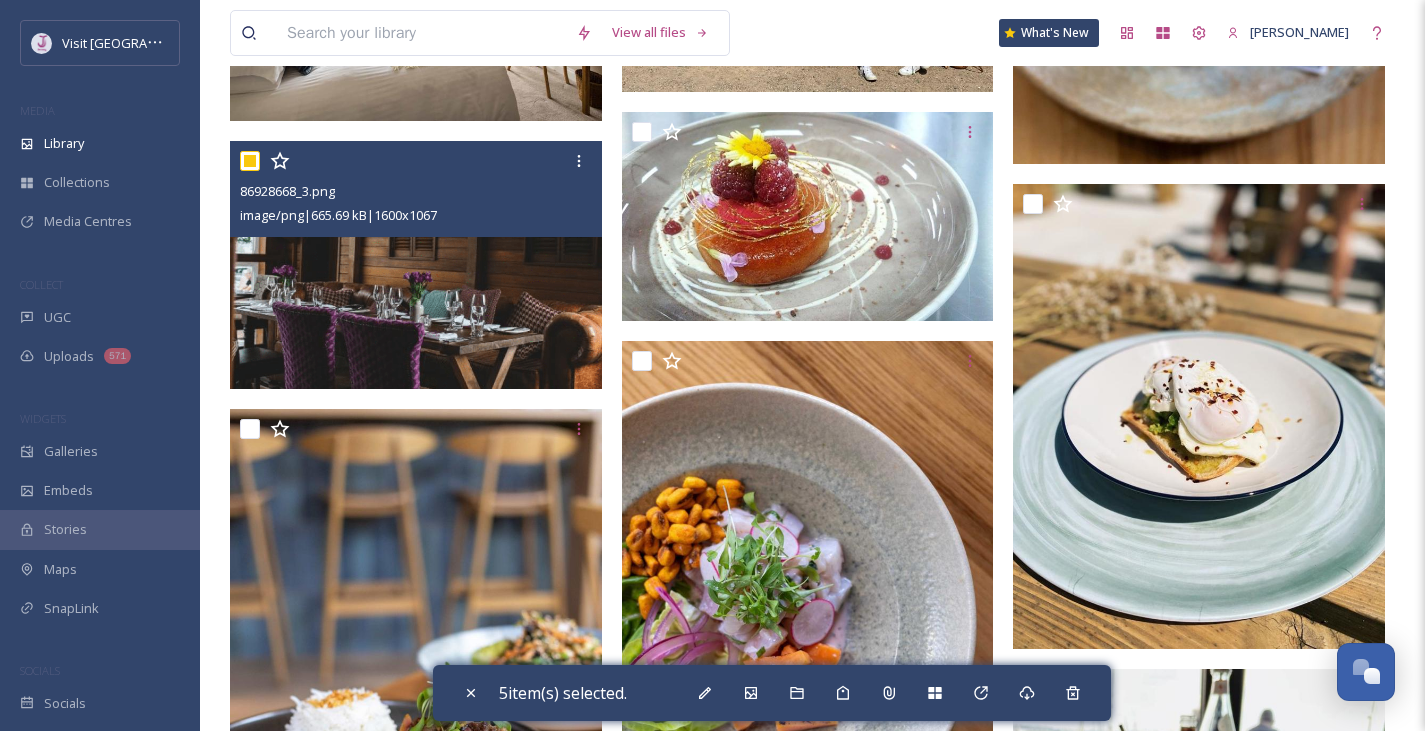 checkbox on "true" 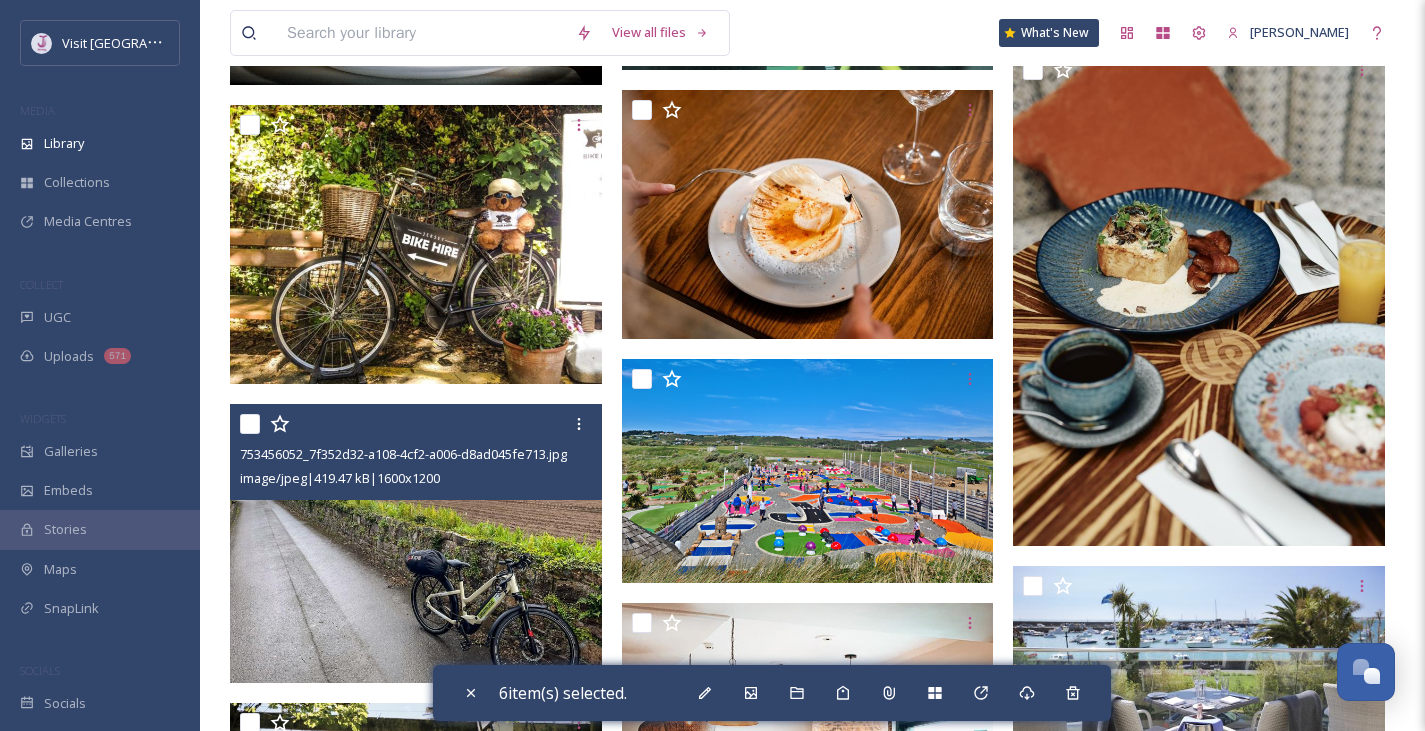 scroll, scrollTop: 7574, scrollLeft: 0, axis: vertical 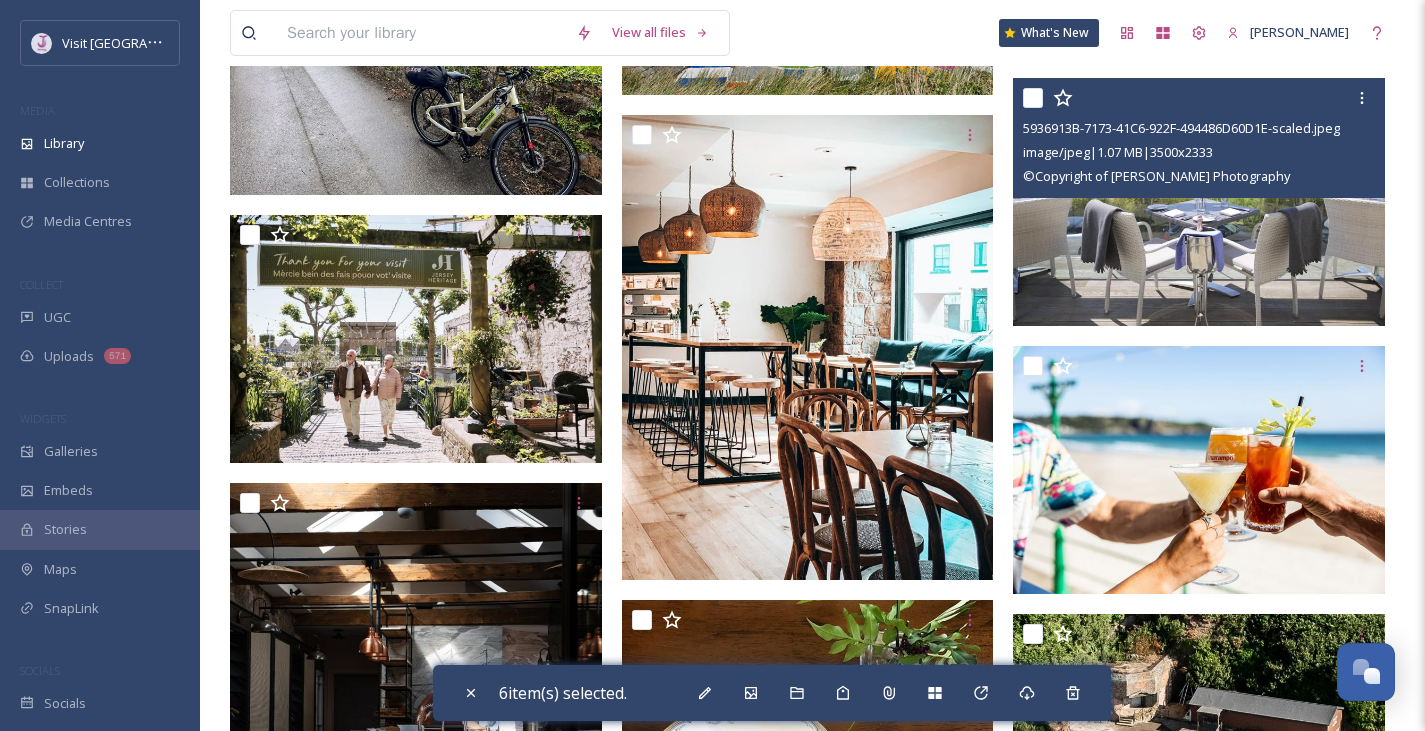 click at bounding box center [1033, 98] 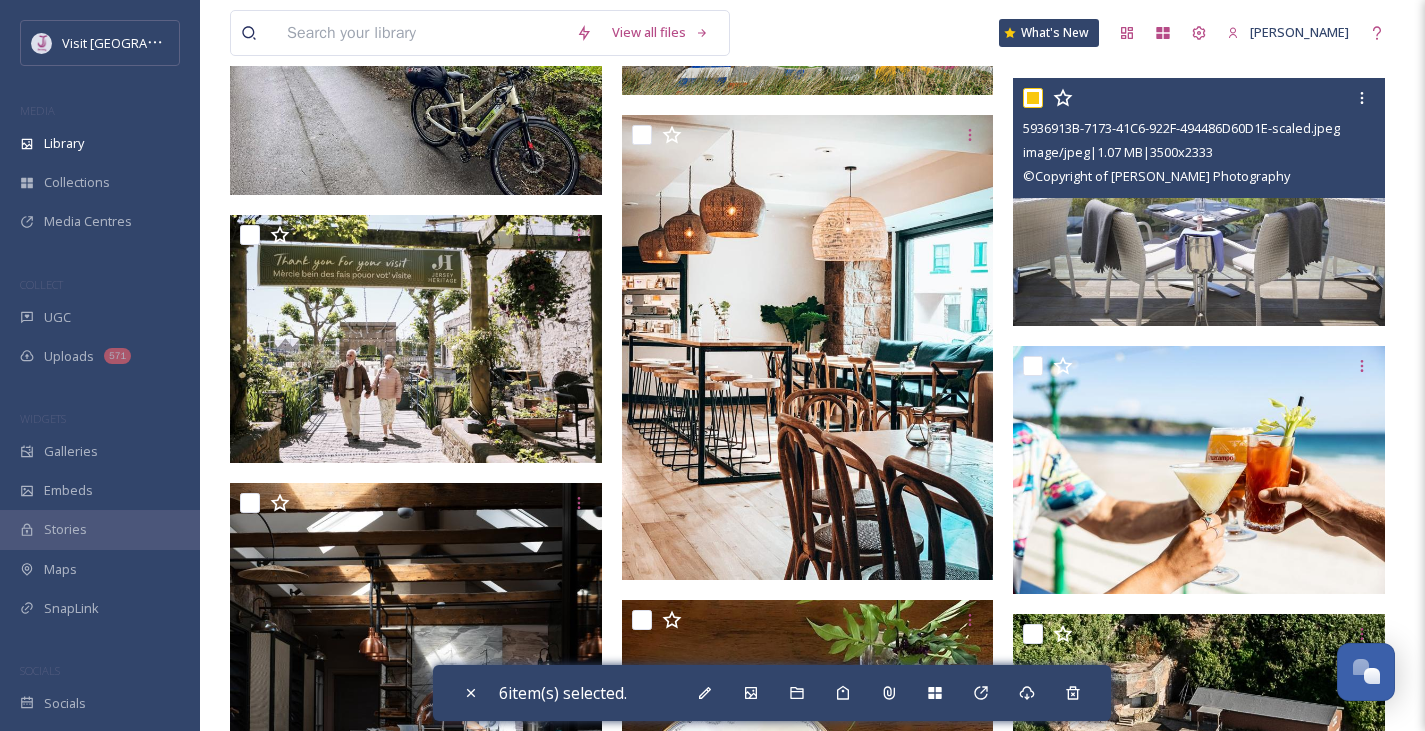 checkbox on "true" 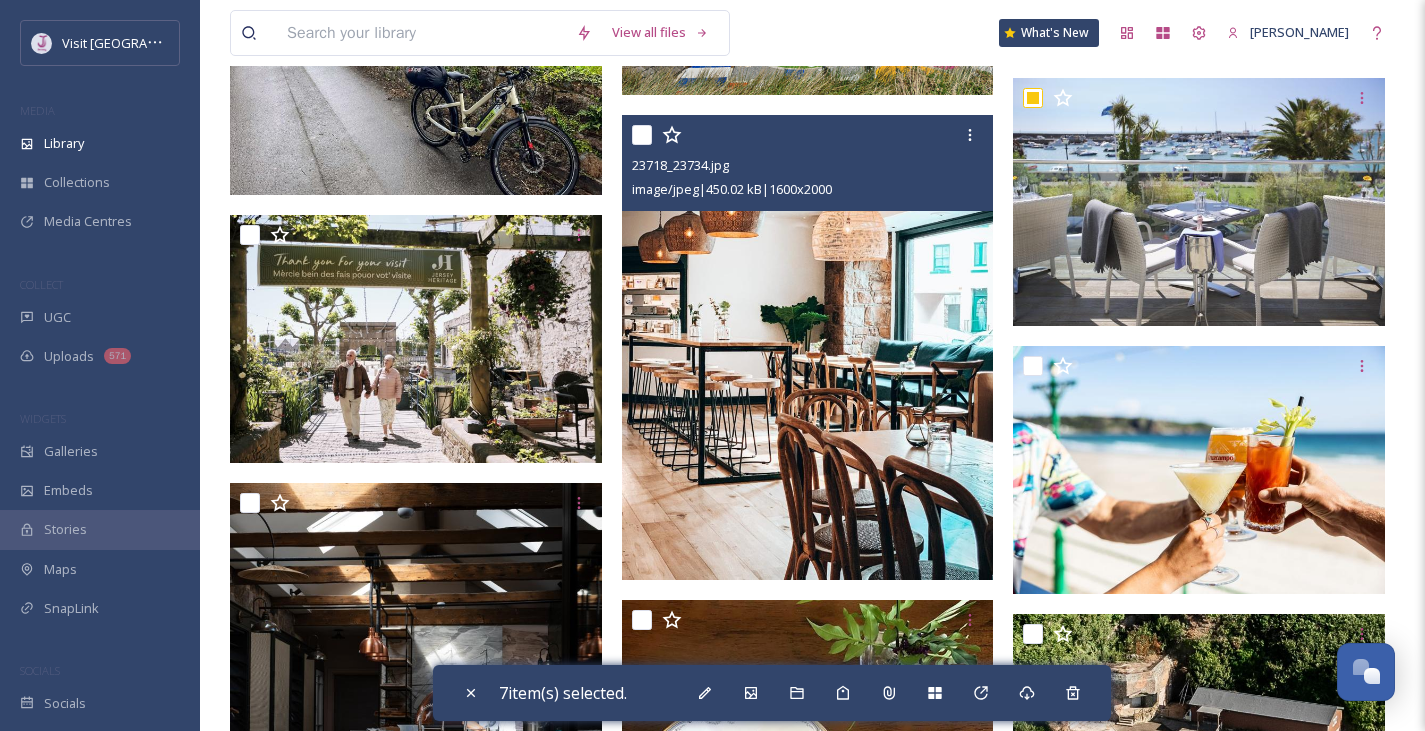 click at bounding box center (642, 135) 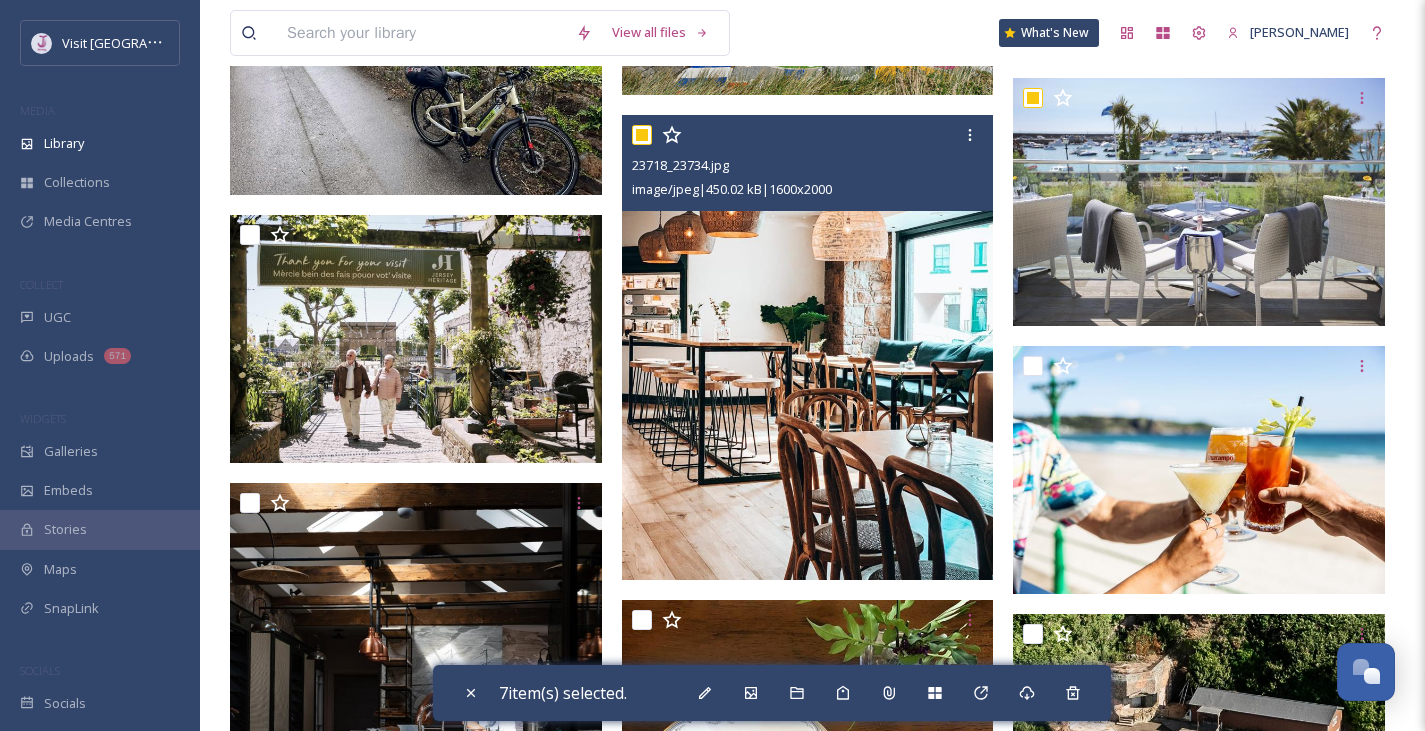 checkbox on "true" 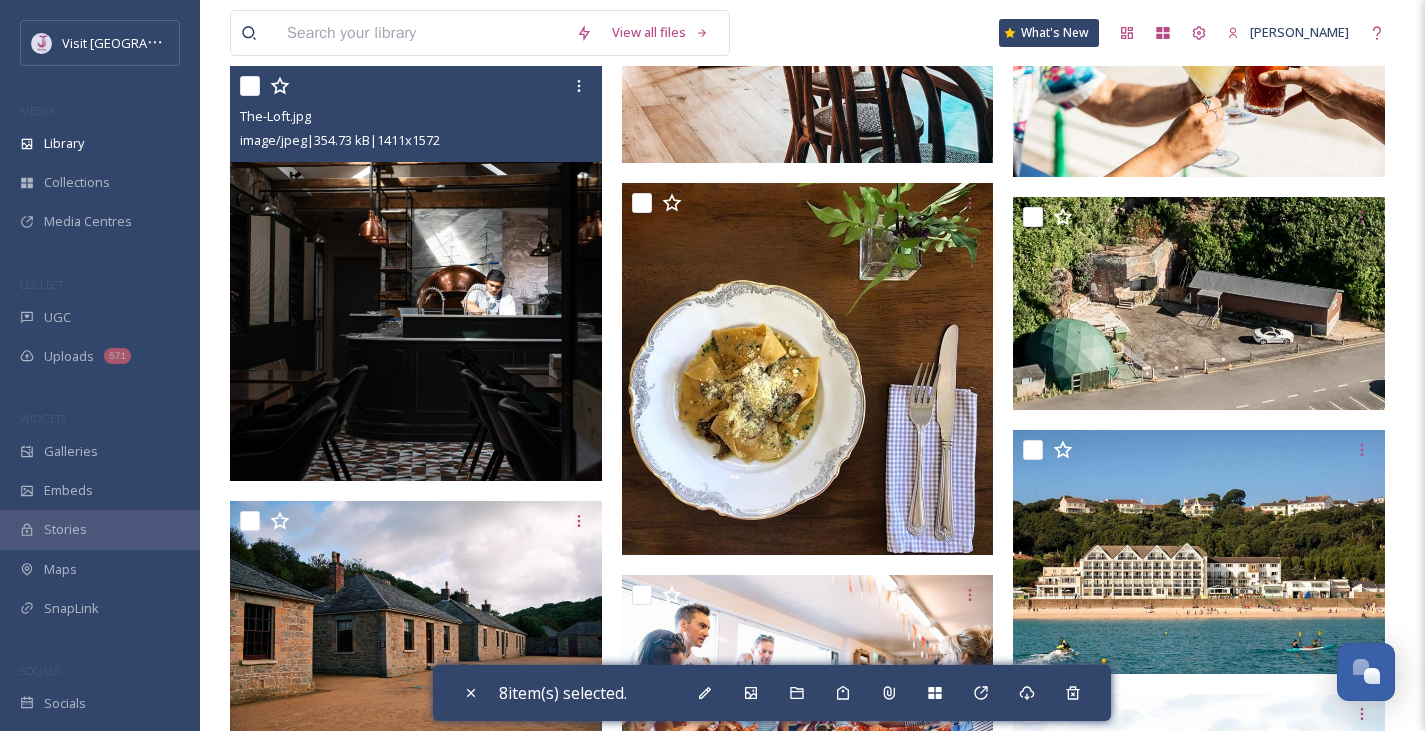 scroll, scrollTop: 7990, scrollLeft: 0, axis: vertical 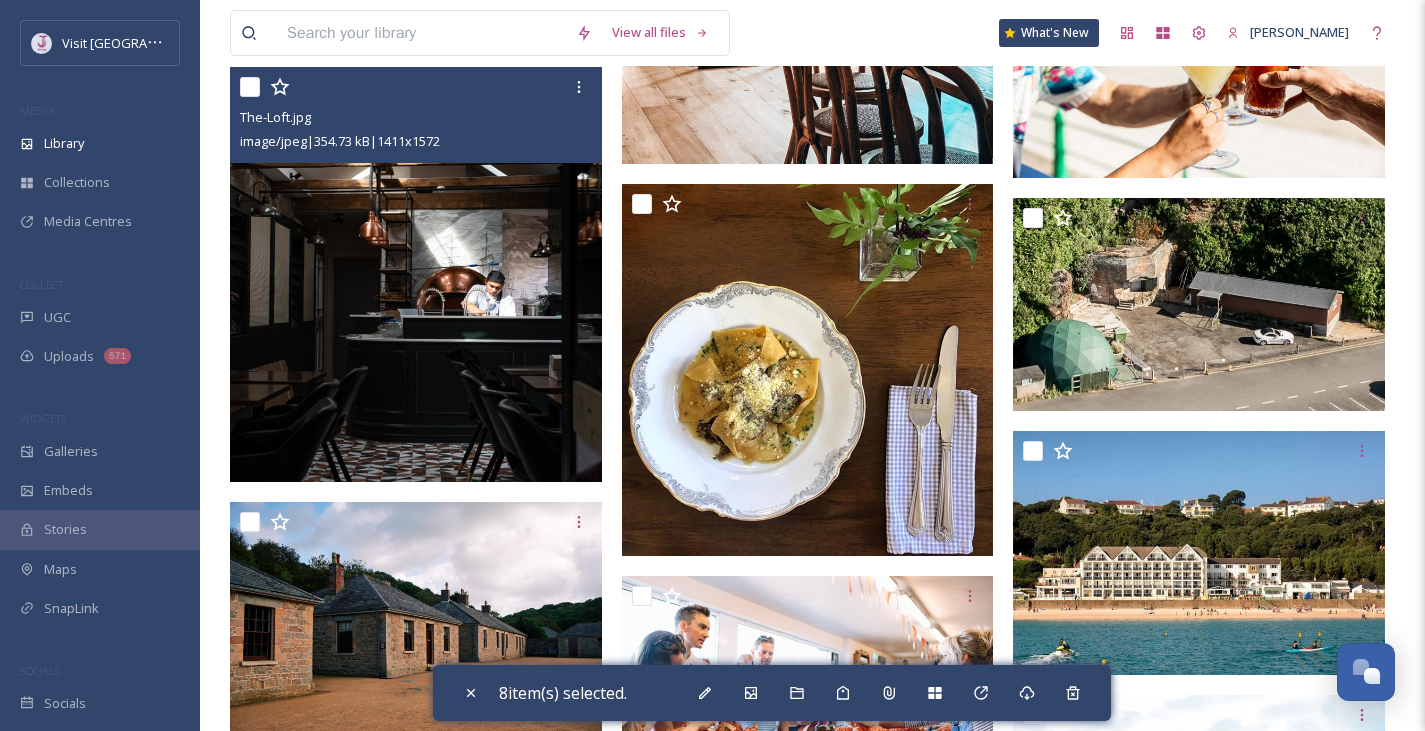 click at bounding box center (250, 87) 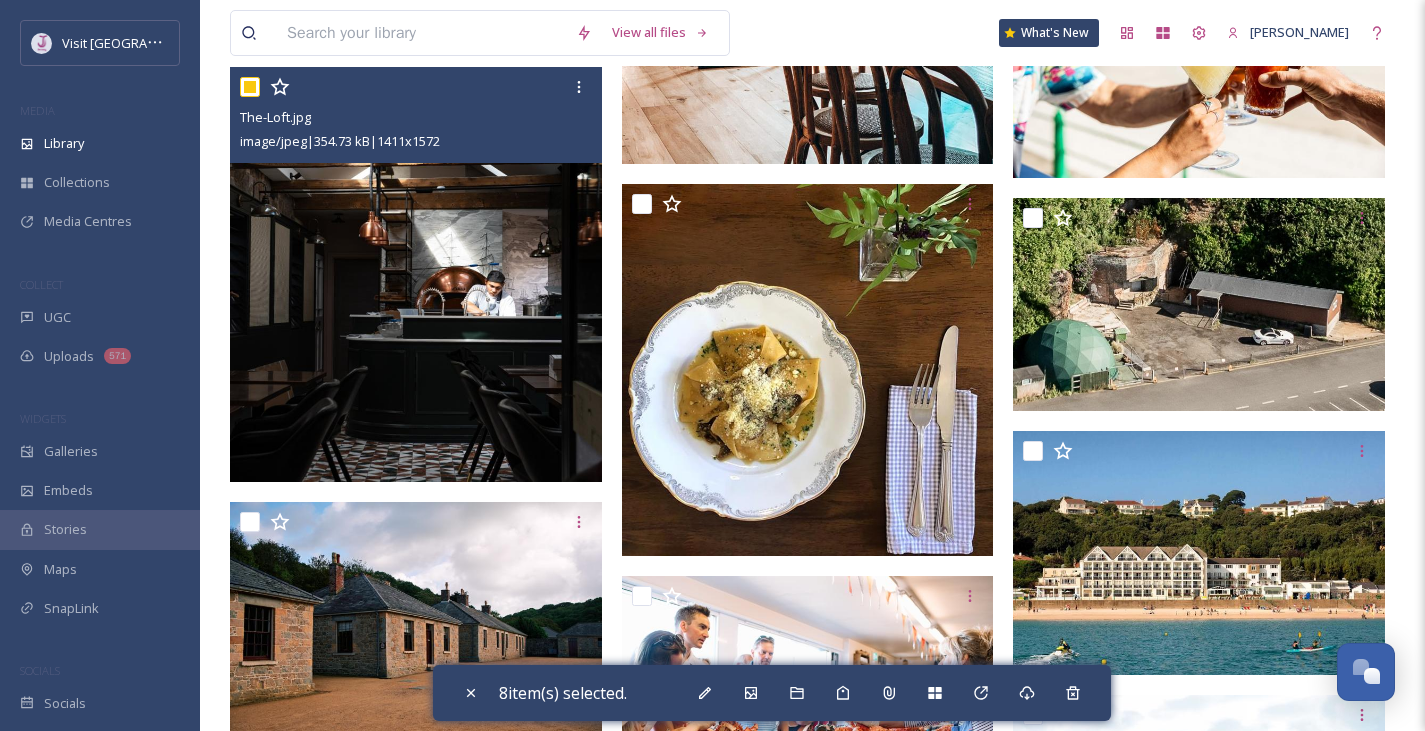 checkbox on "true" 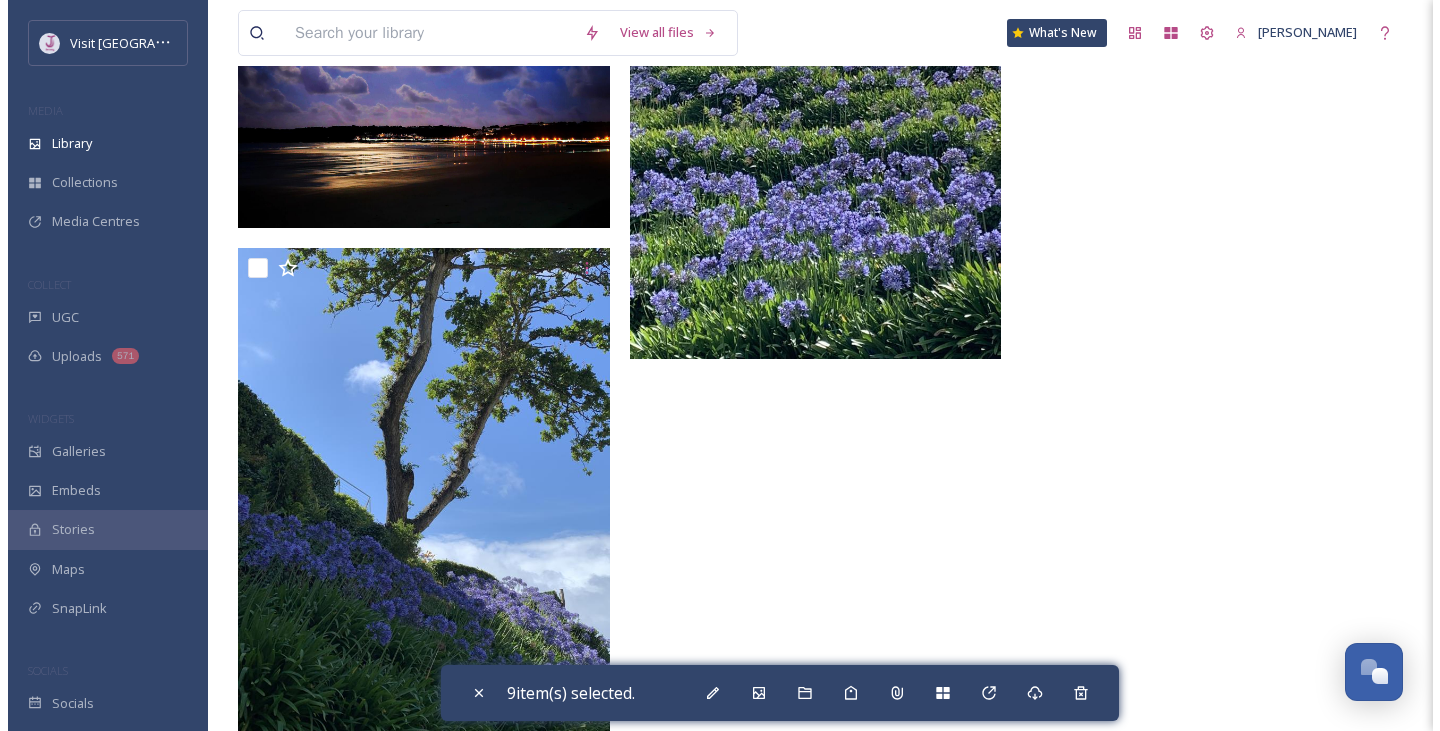 scroll, scrollTop: 17260, scrollLeft: 0, axis: vertical 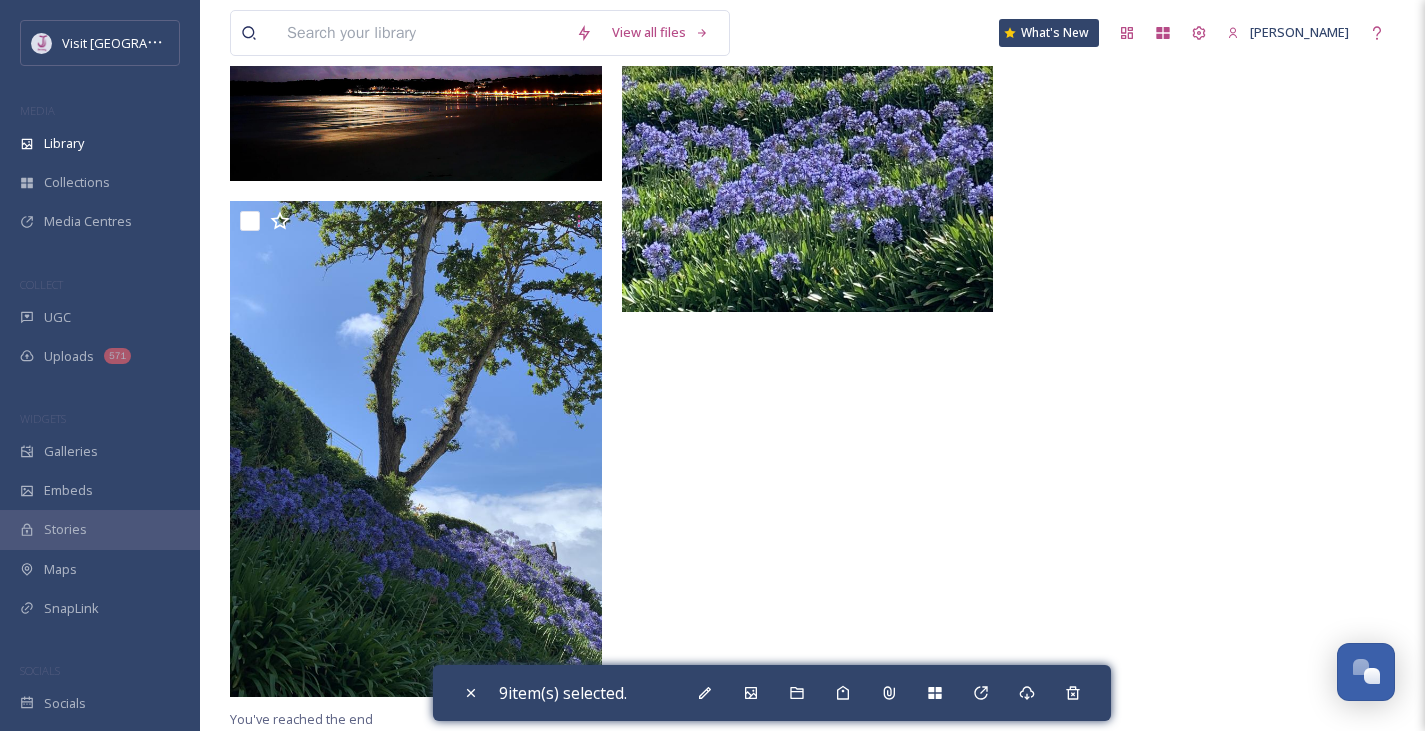 click on "9  item(s) selected." at bounding box center [772, 693] 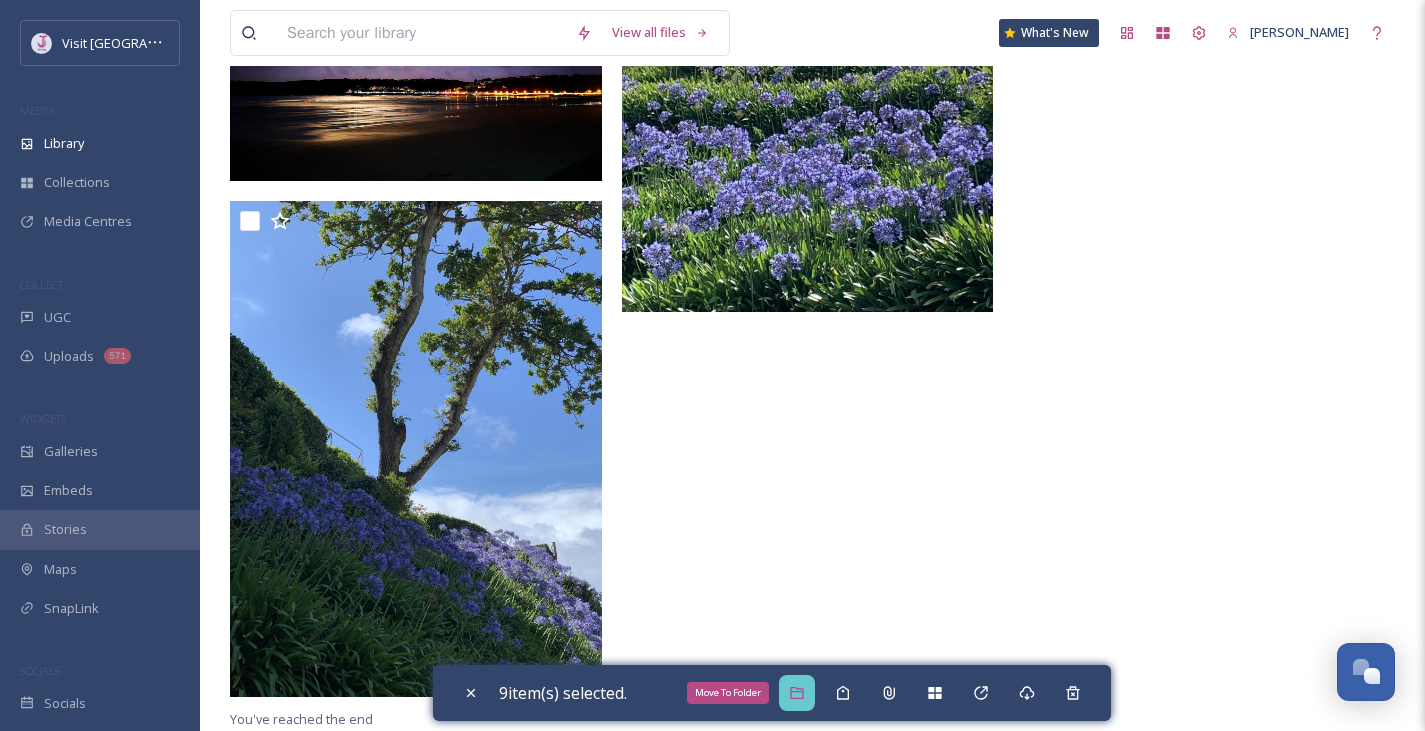 click on "Move To Folder" at bounding box center [797, 693] 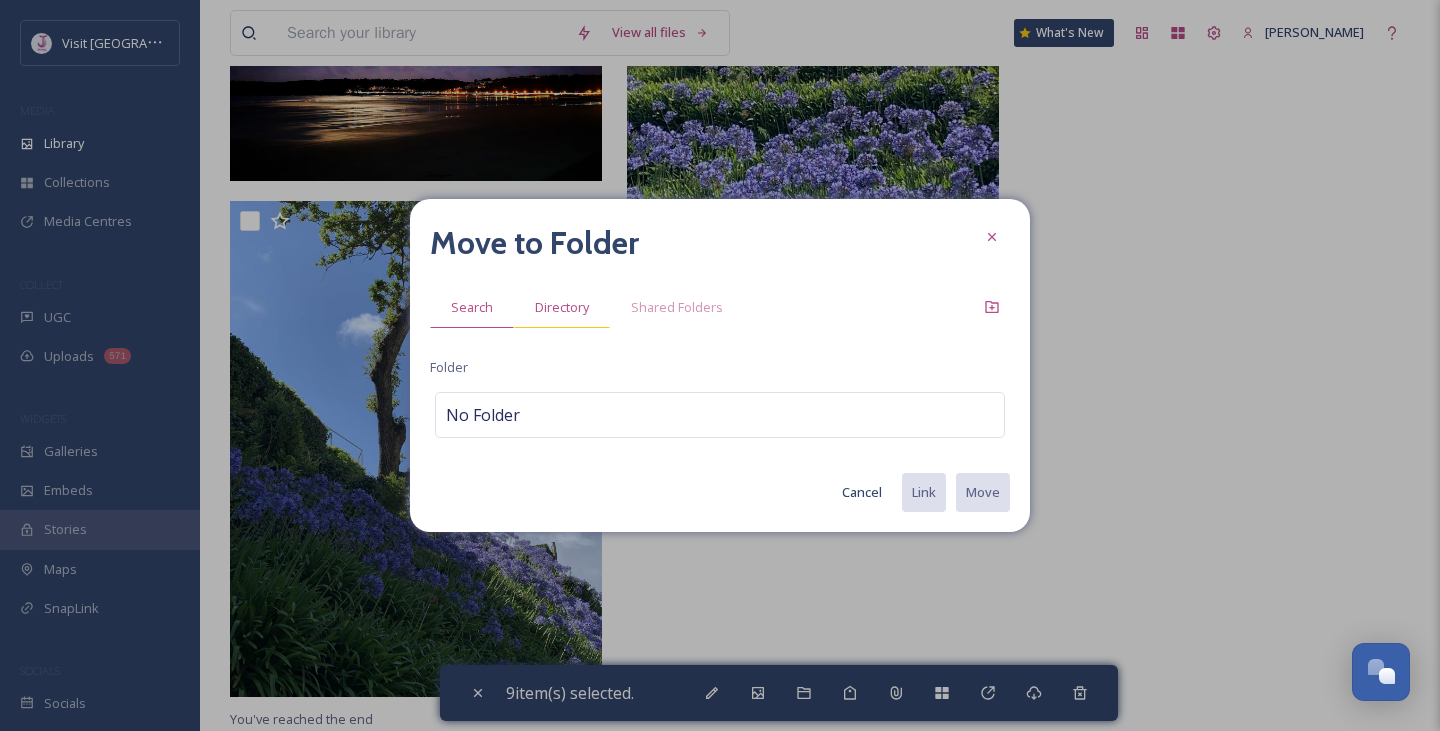 click on "Directory" at bounding box center (562, 307) 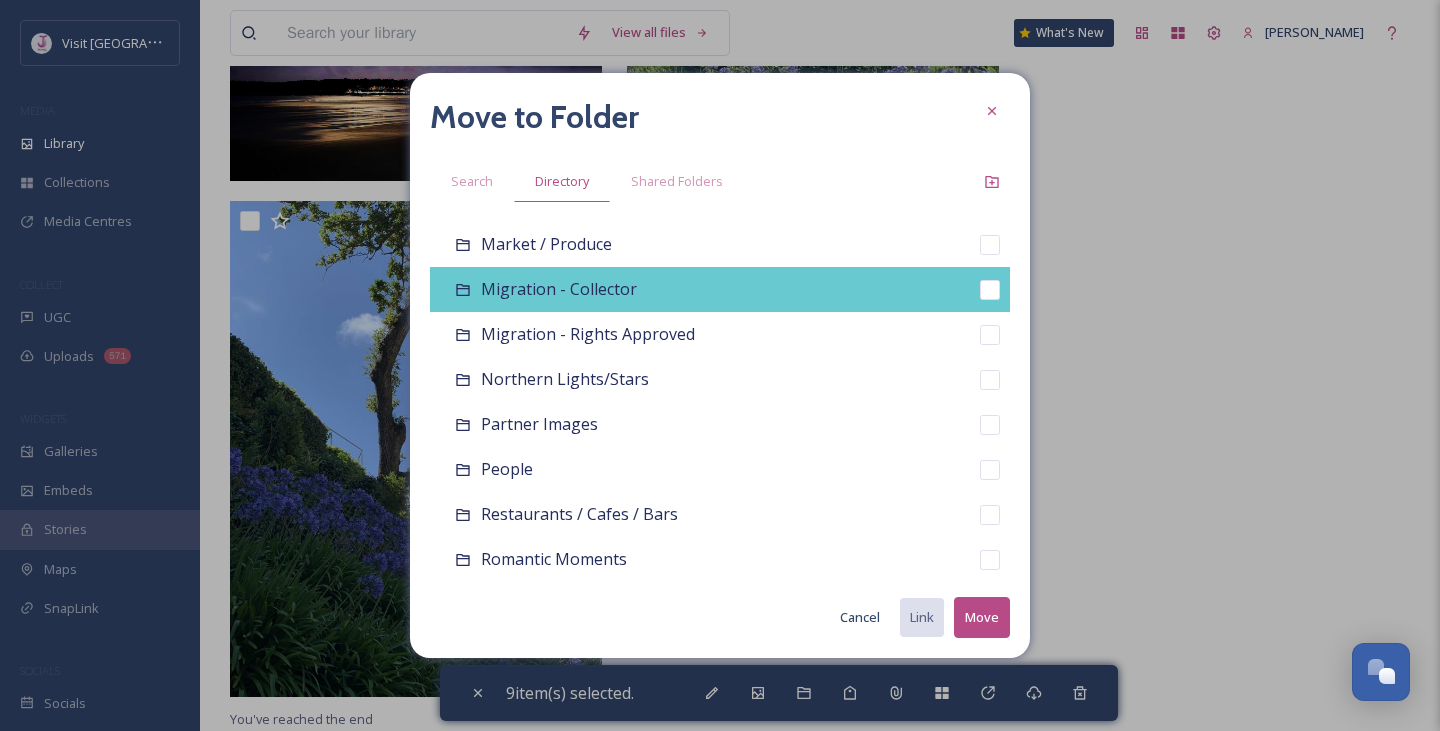 scroll, scrollTop: 876, scrollLeft: 0, axis: vertical 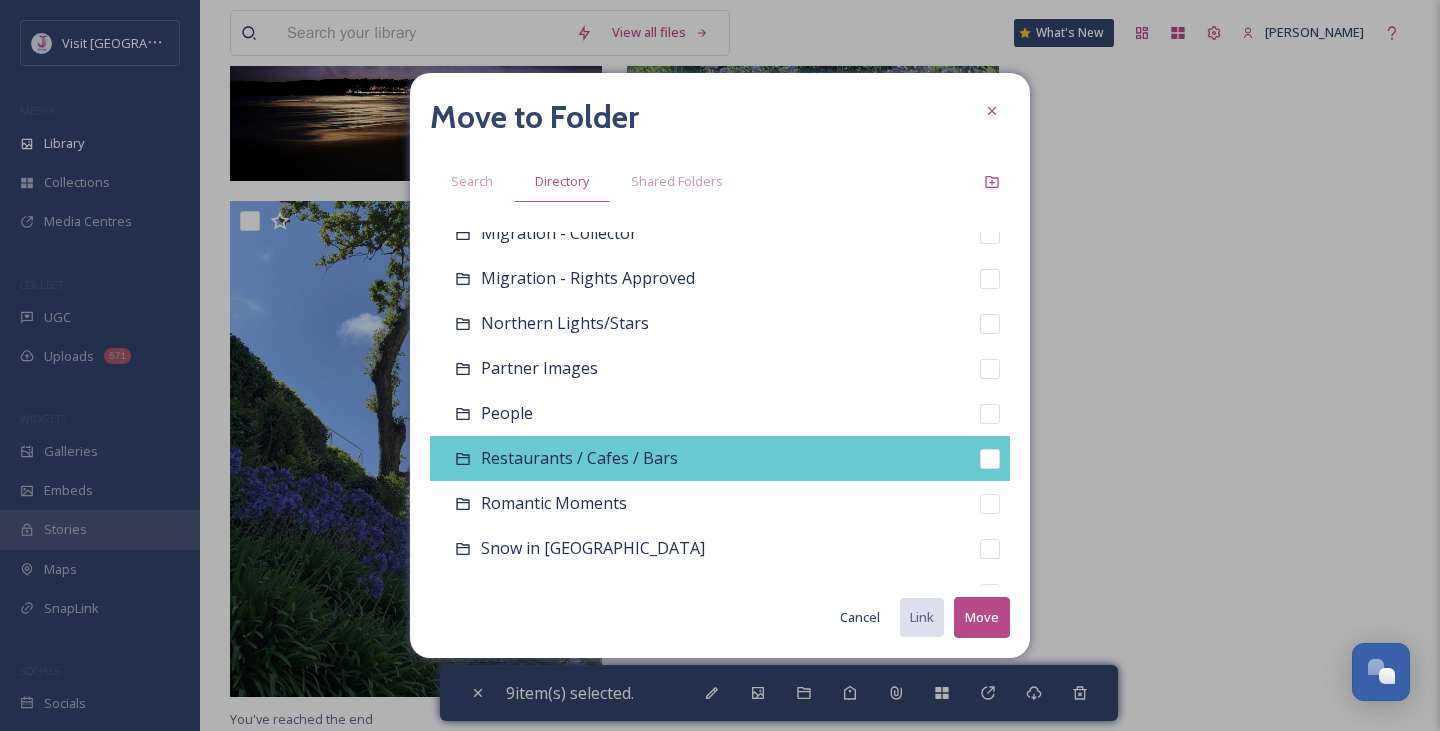 click at bounding box center (990, 459) 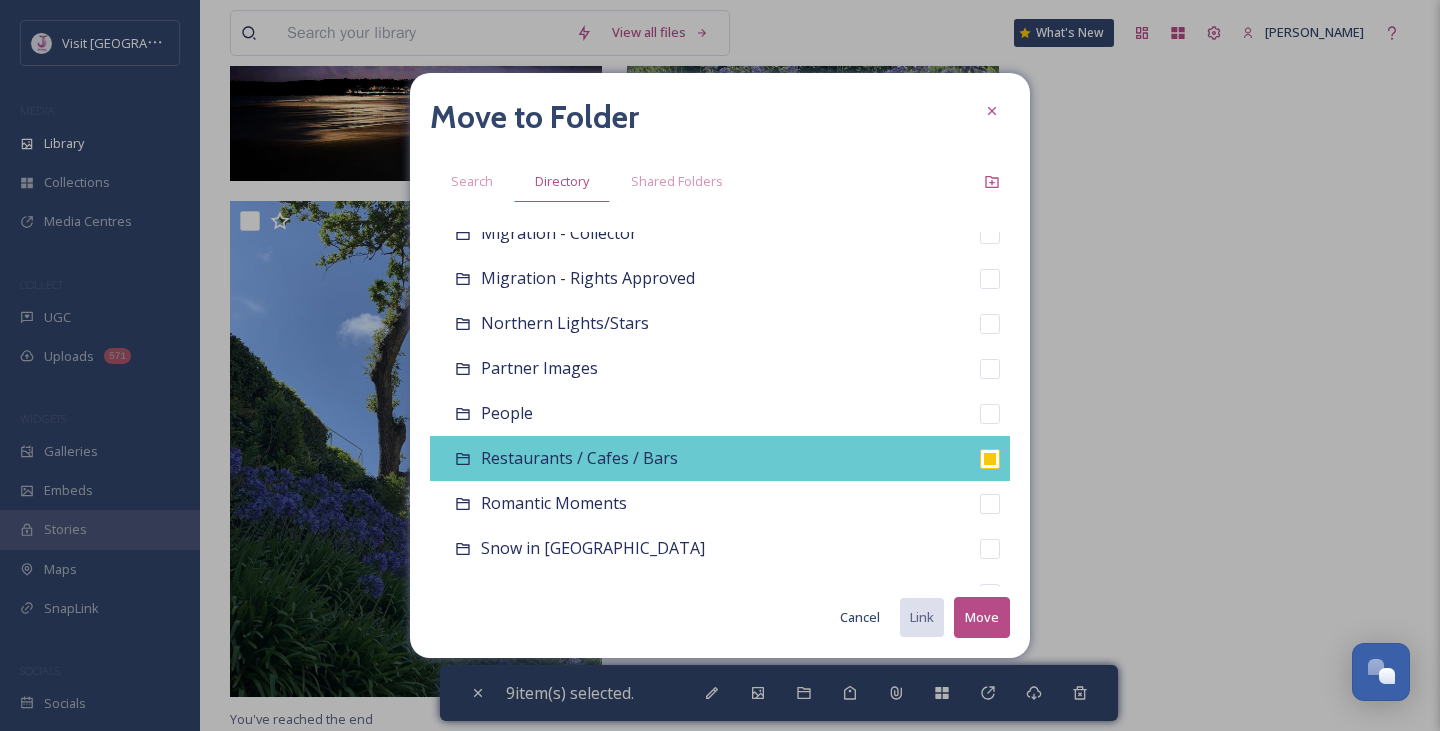 checkbox on "true" 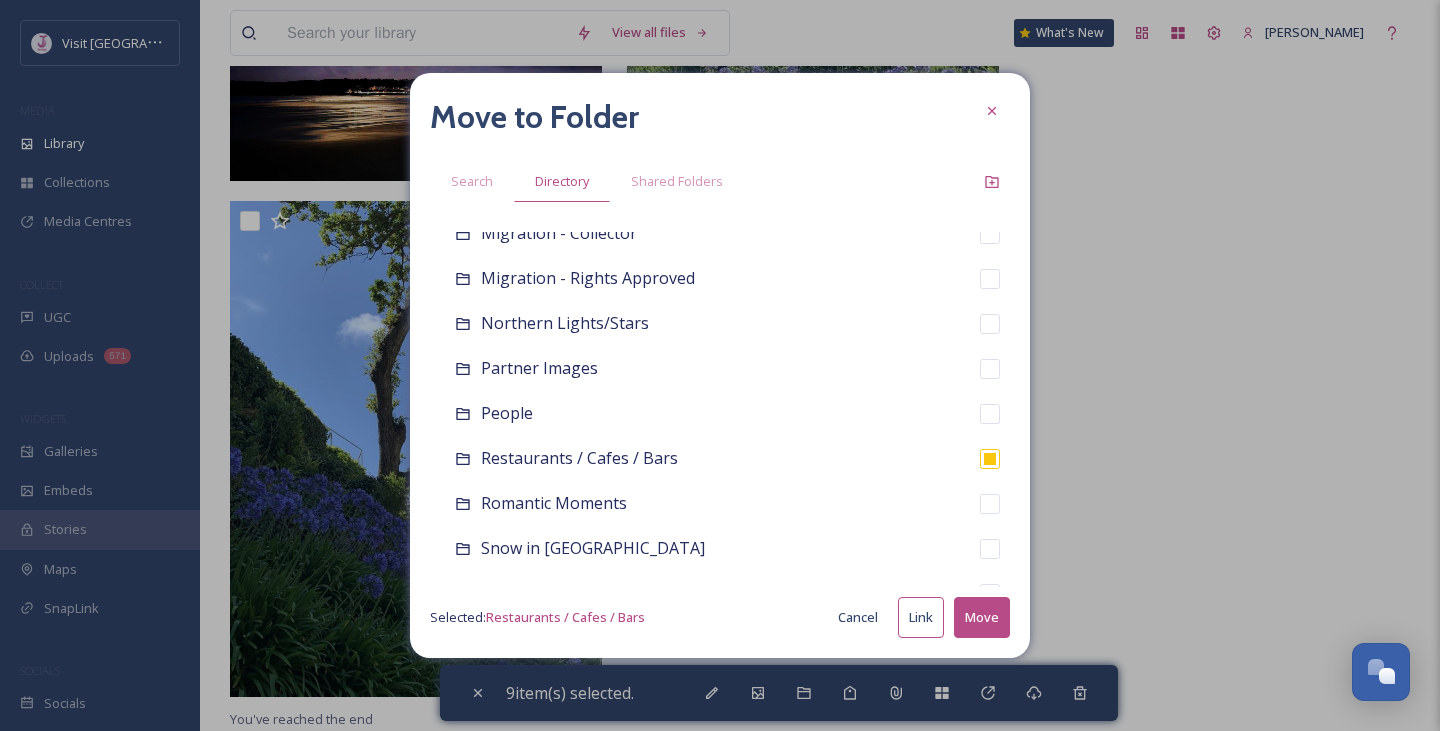 click on "Move" at bounding box center (982, 617) 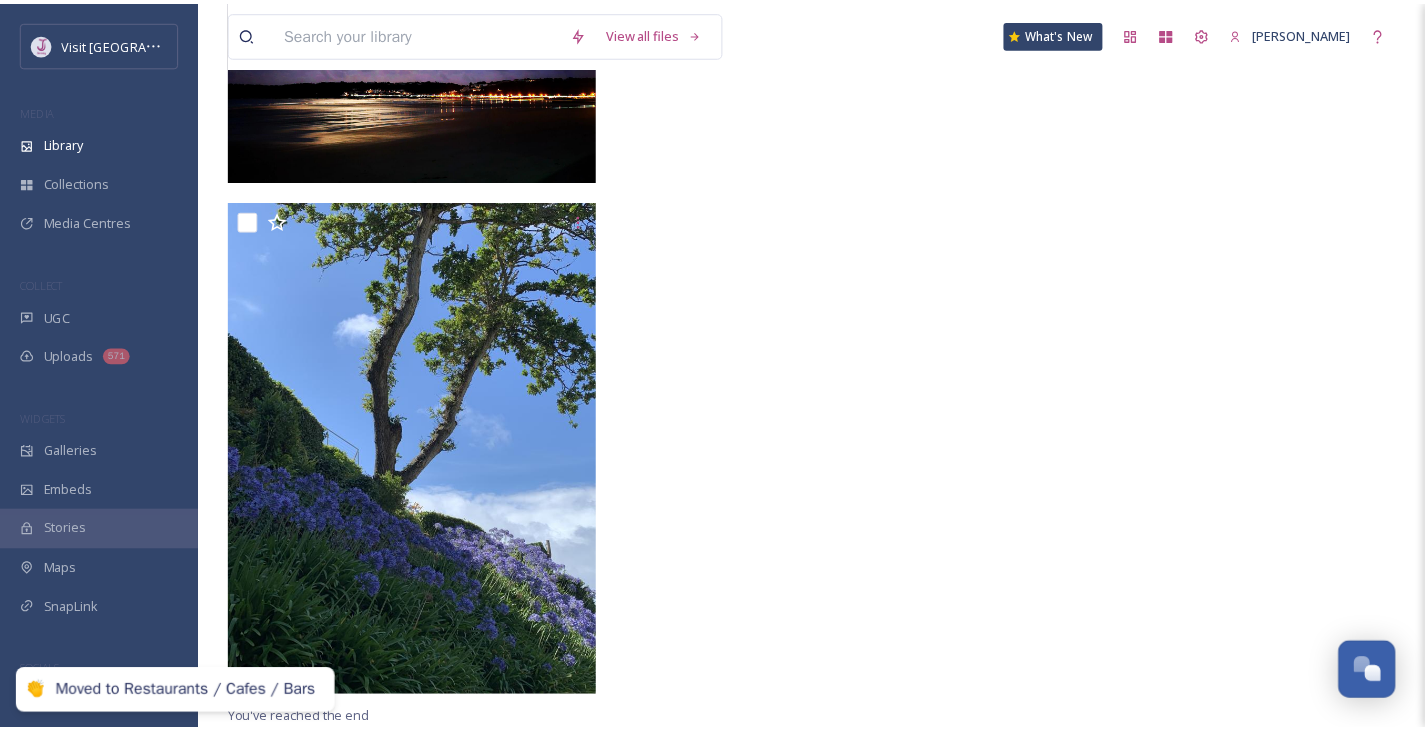 scroll, scrollTop: 16402, scrollLeft: 0, axis: vertical 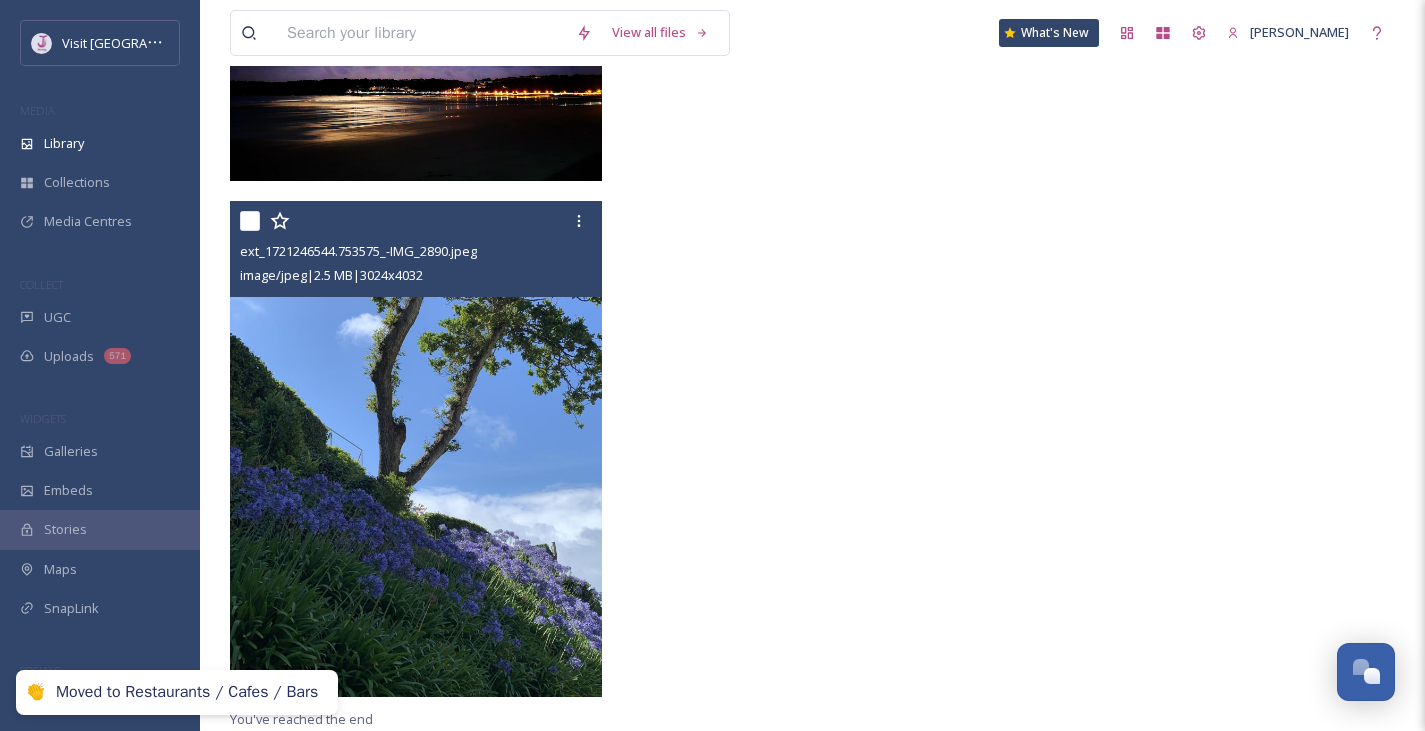 click on "ext_1721246544.753575_-IMG_2890.jpeg image/jpeg  |  2.5 MB  |  3024  x  4032" at bounding box center [416, 249] 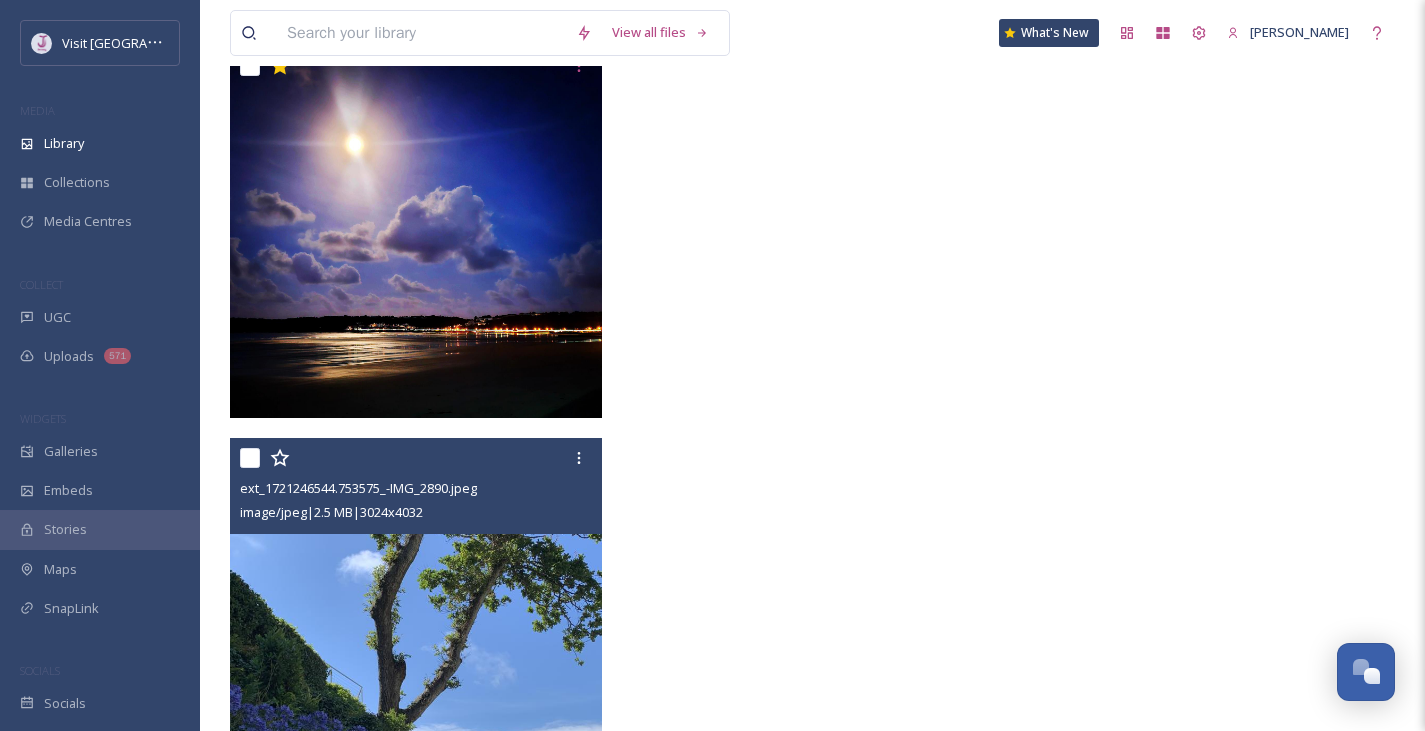 scroll, scrollTop: 16147, scrollLeft: 0, axis: vertical 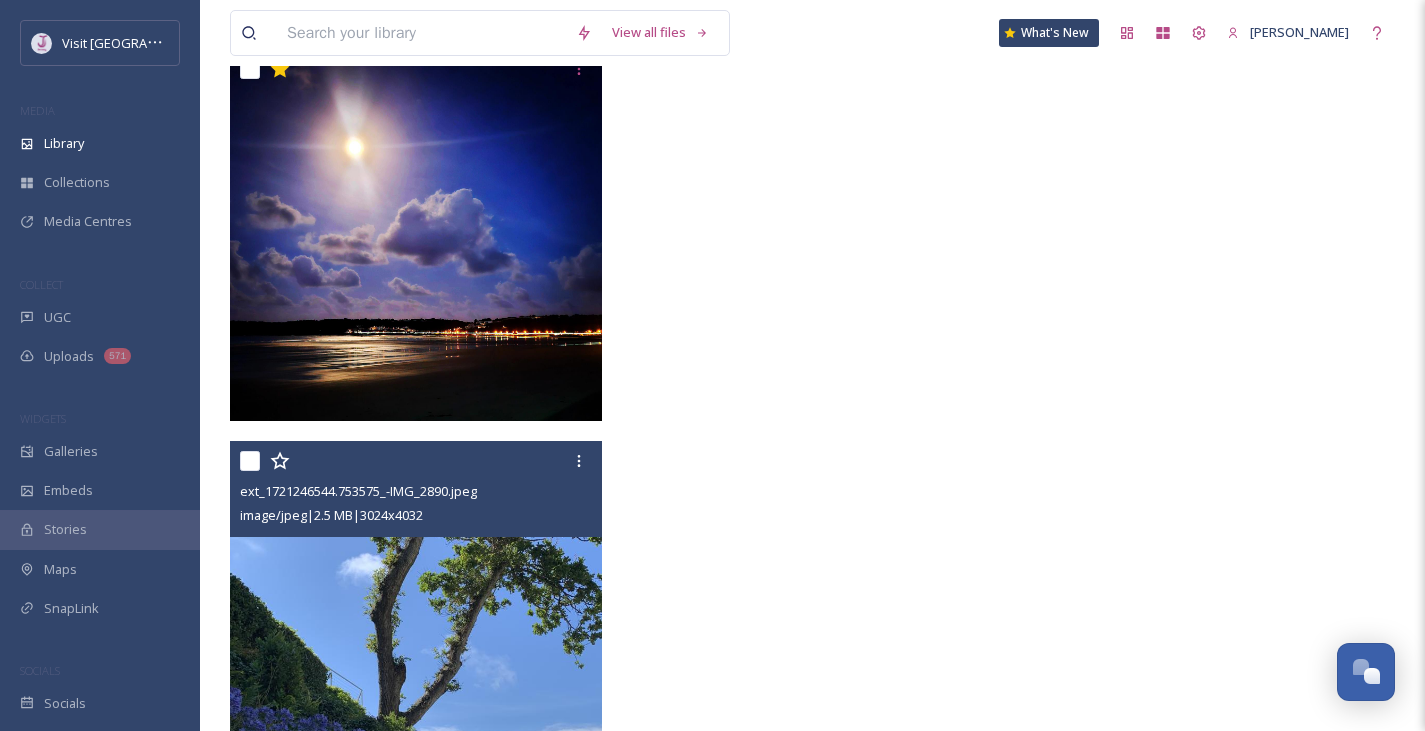 click at bounding box center [250, 461] 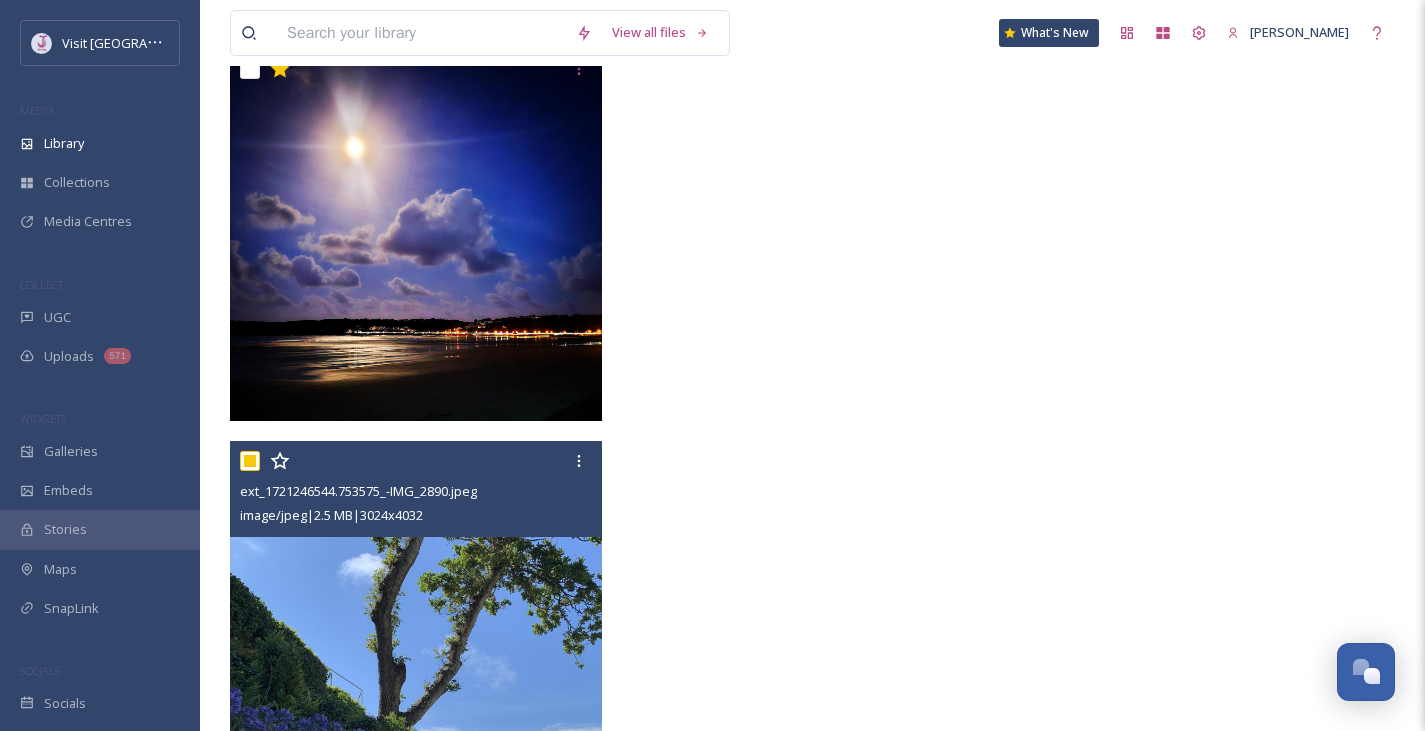 checkbox on "true" 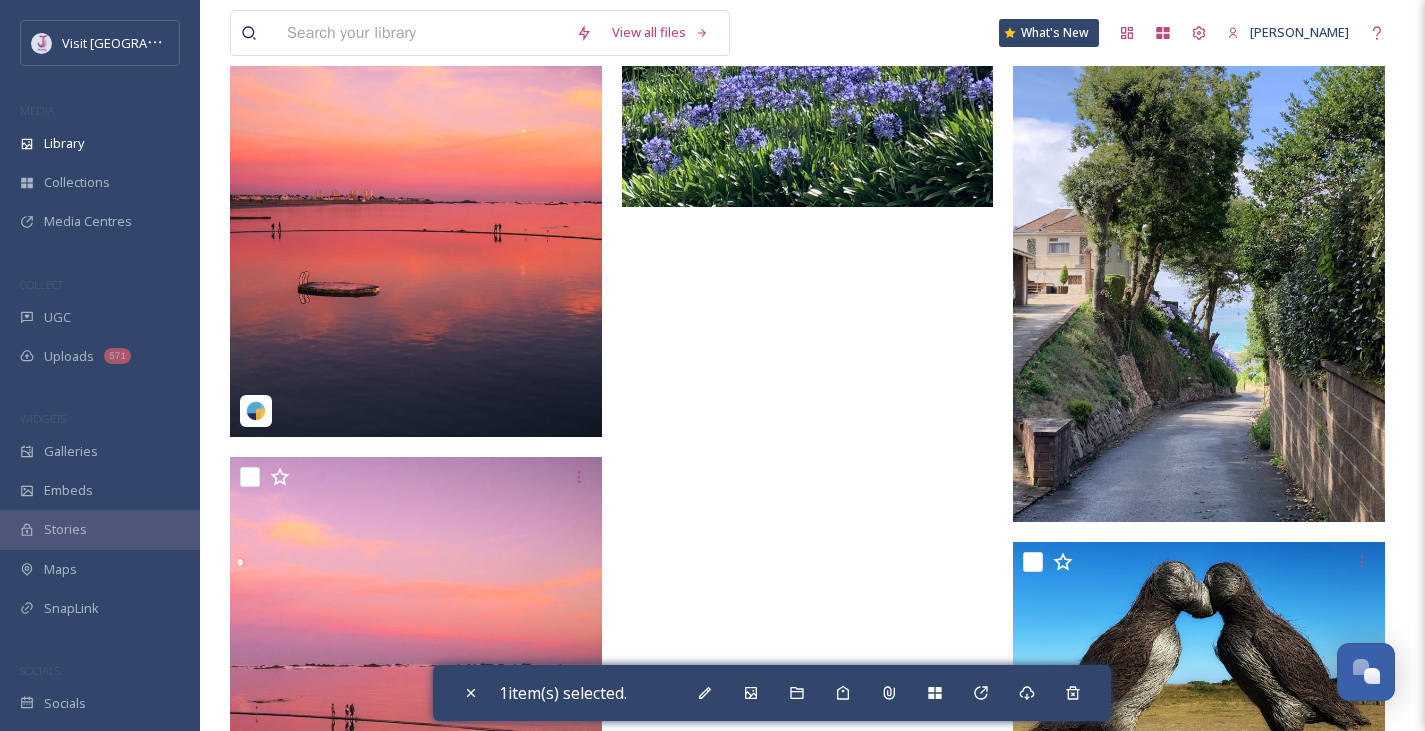 scroll, scrollTop: 15031, scrollLeft: 0, axis: vertical 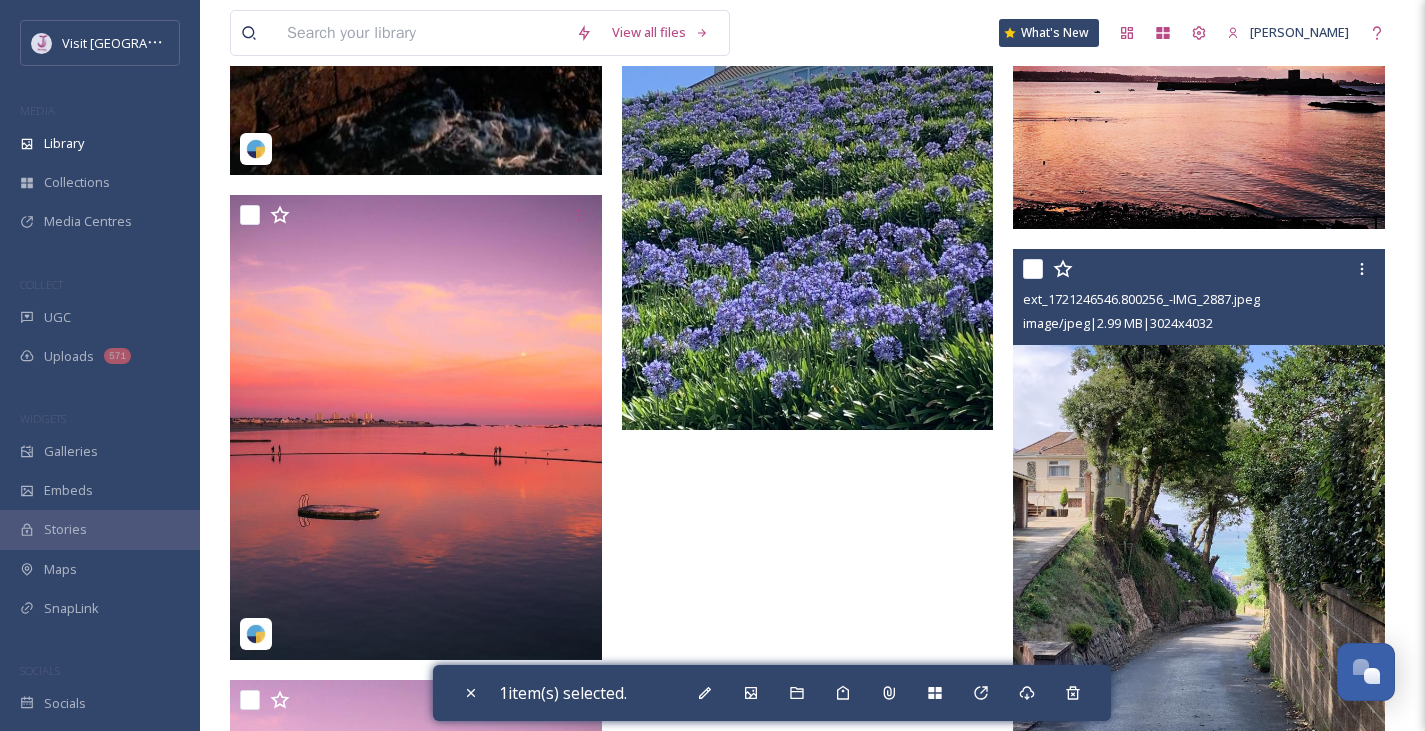 click at bounding box center [1033, 269] 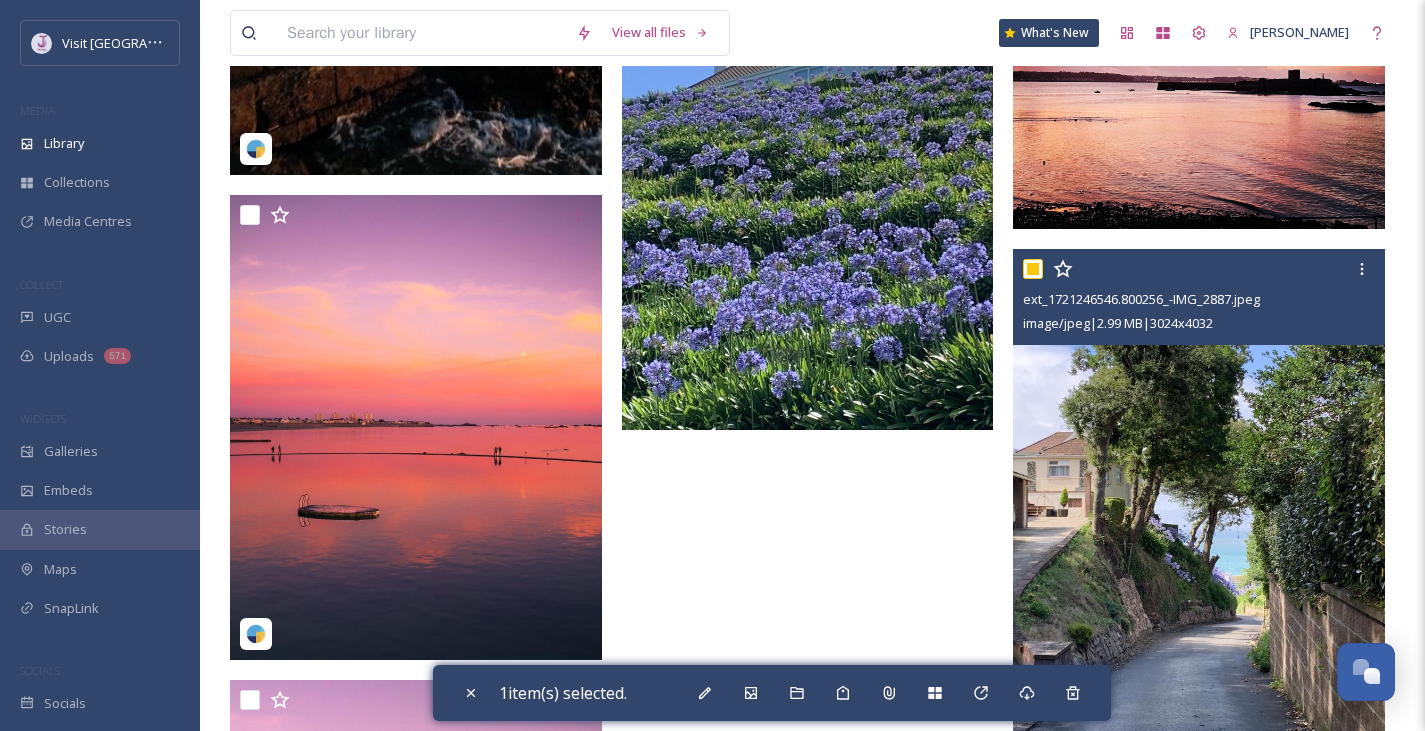 checkbox on "true" 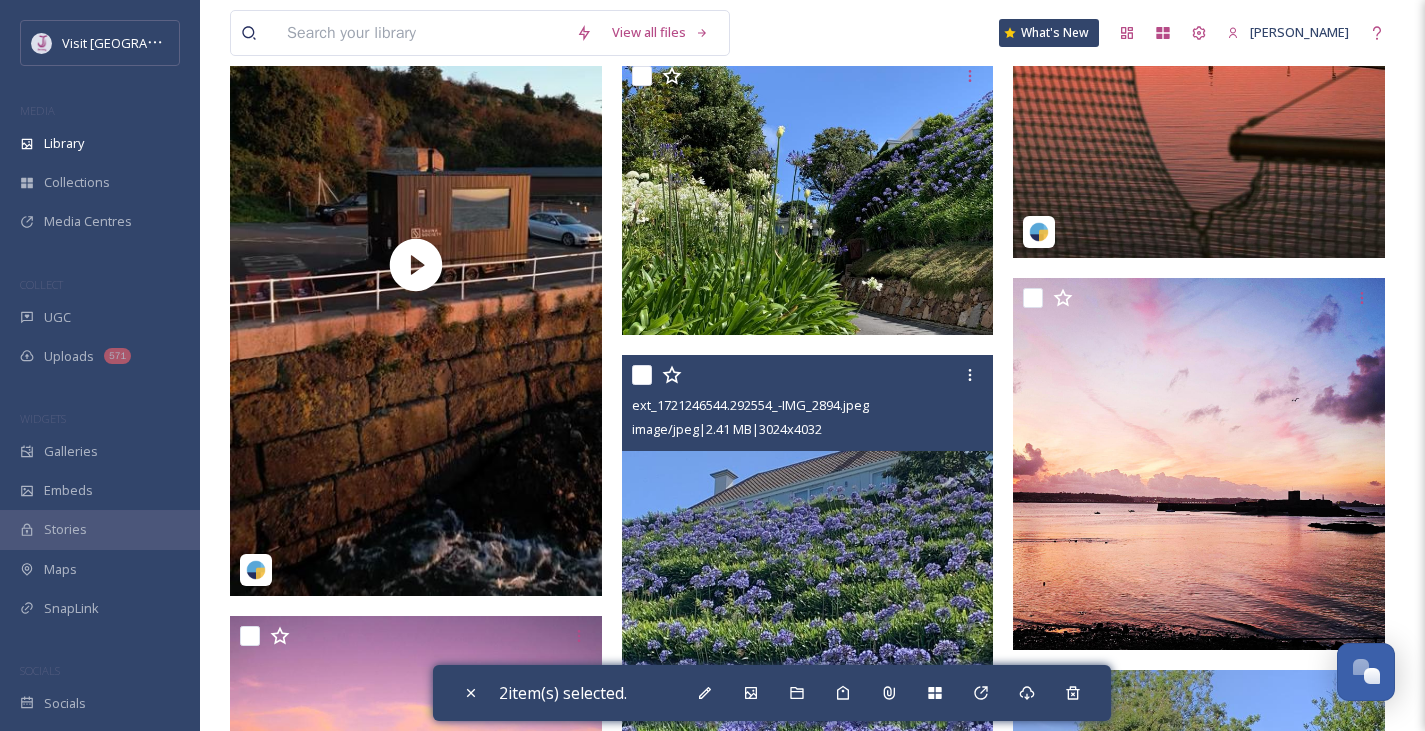 scroll, scrollTop: 14611, scrollLeft: 0, axis: vertical 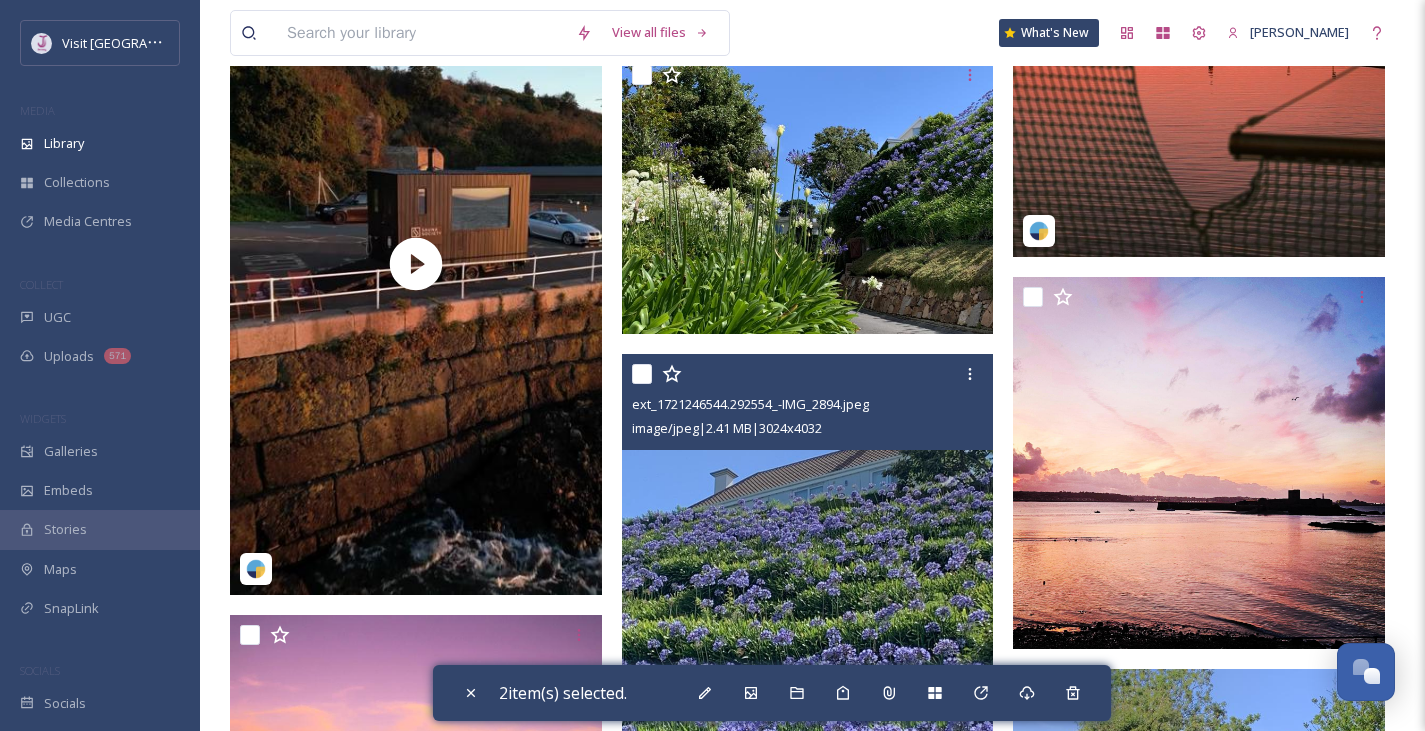 click at bounding box center (642, 374) 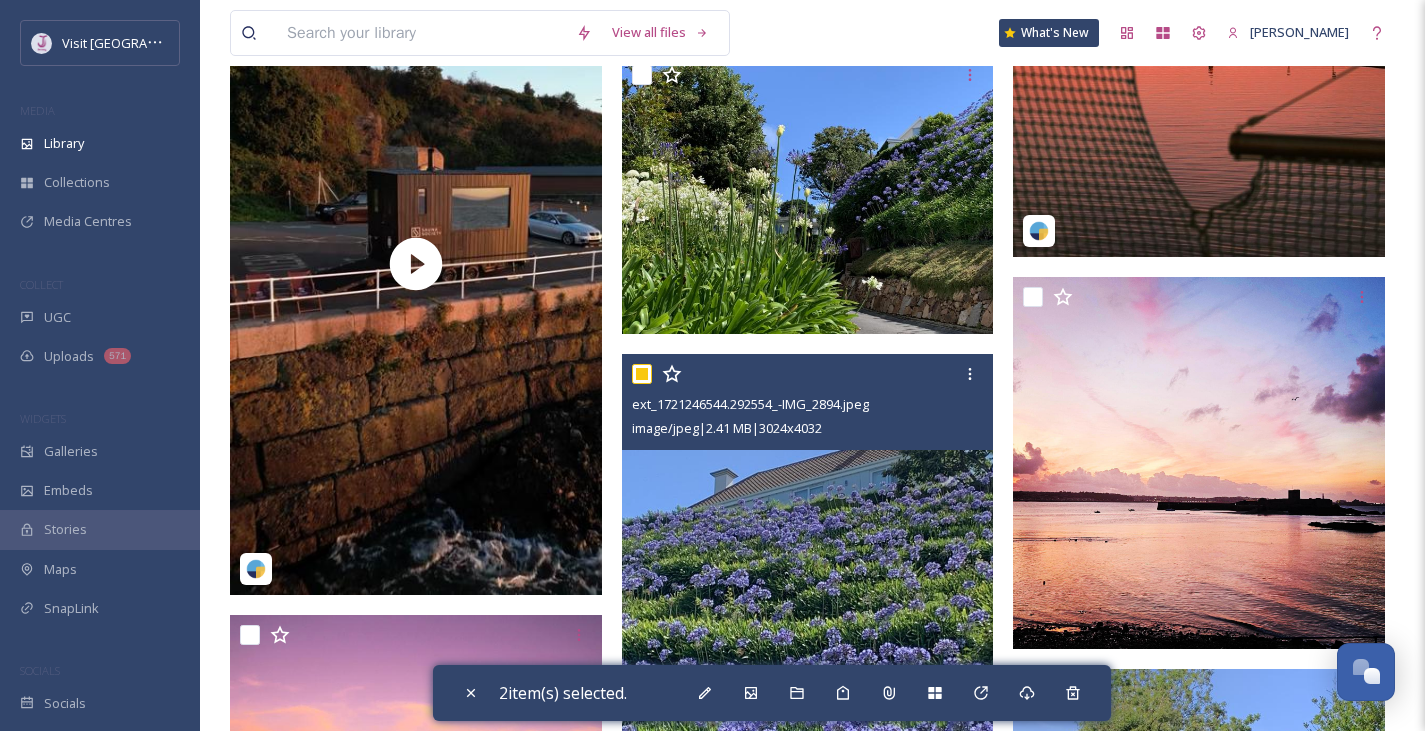 checkbox on "true" 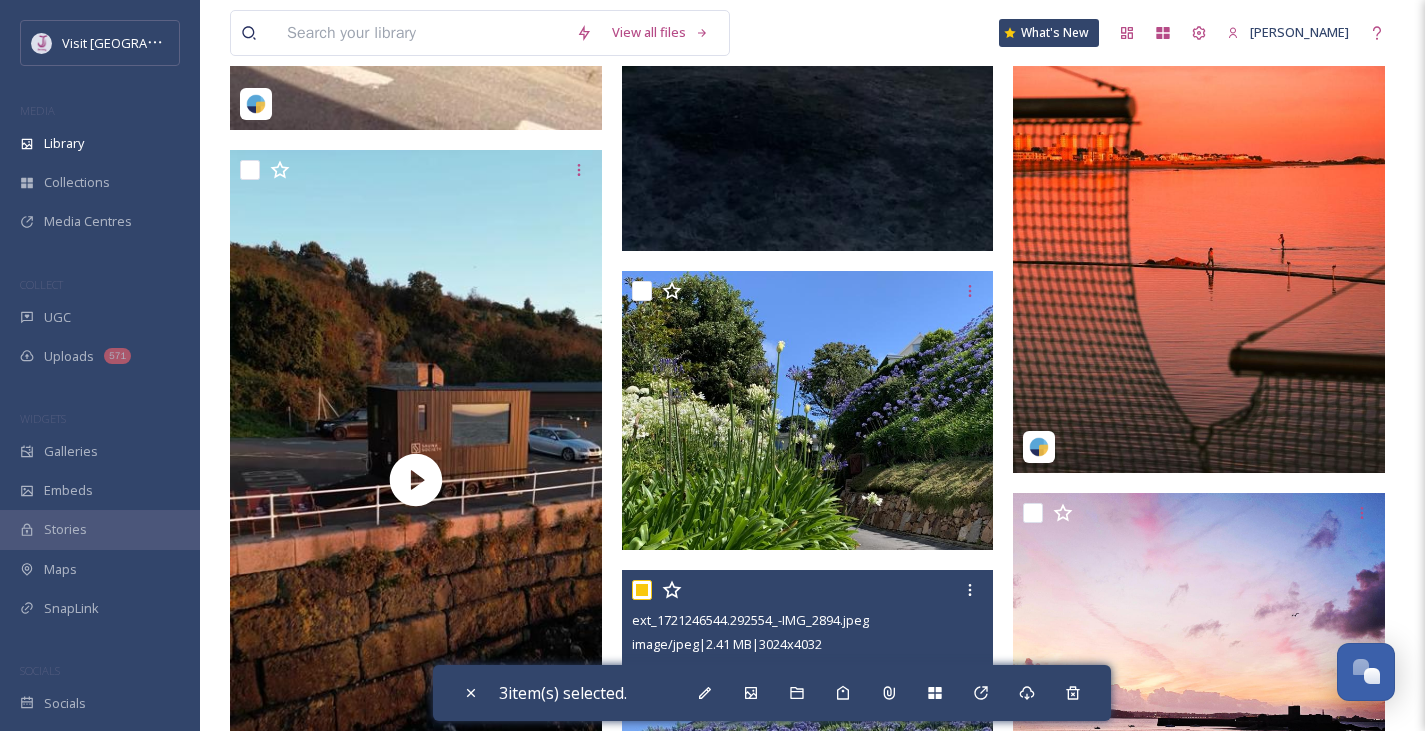 scroll, scrollTop: 14392, scrollLeft: 0, axis: vertical 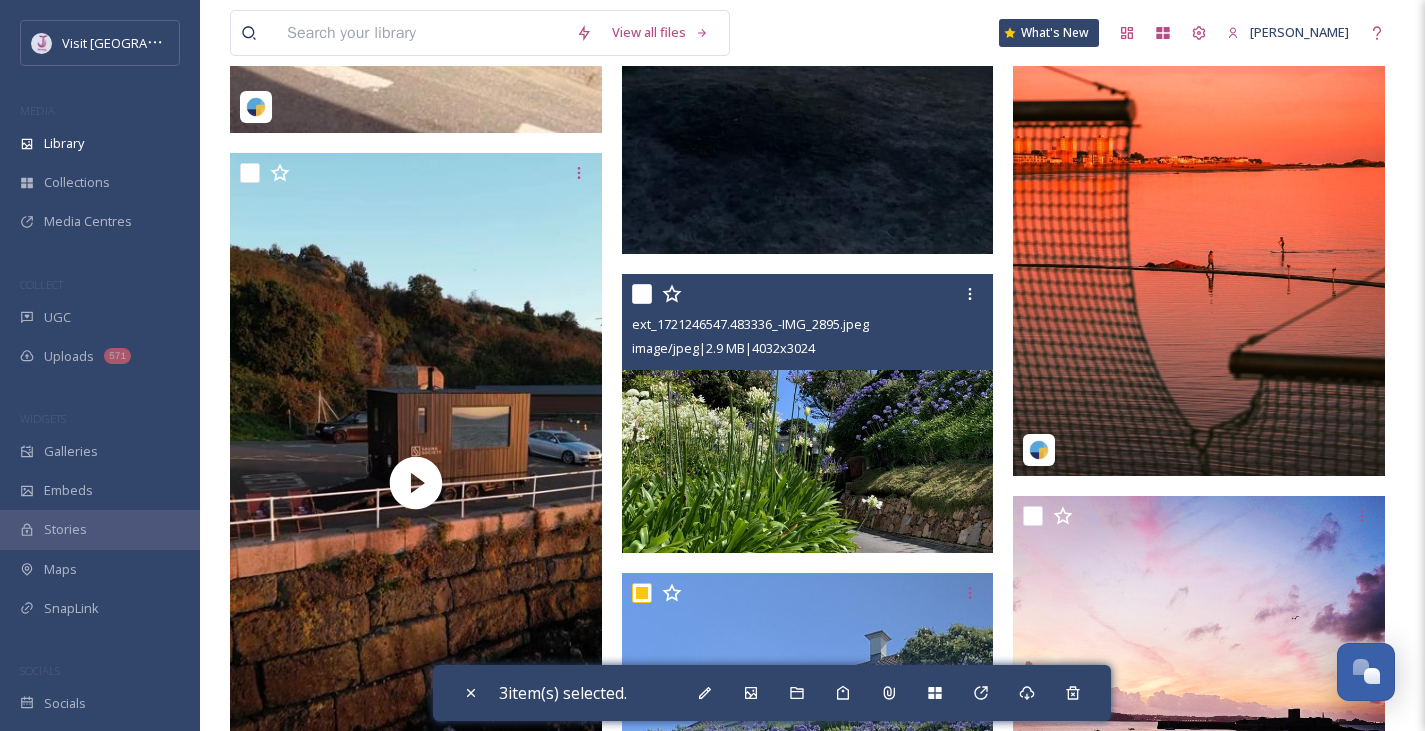 click at bounding box center [642, 294] 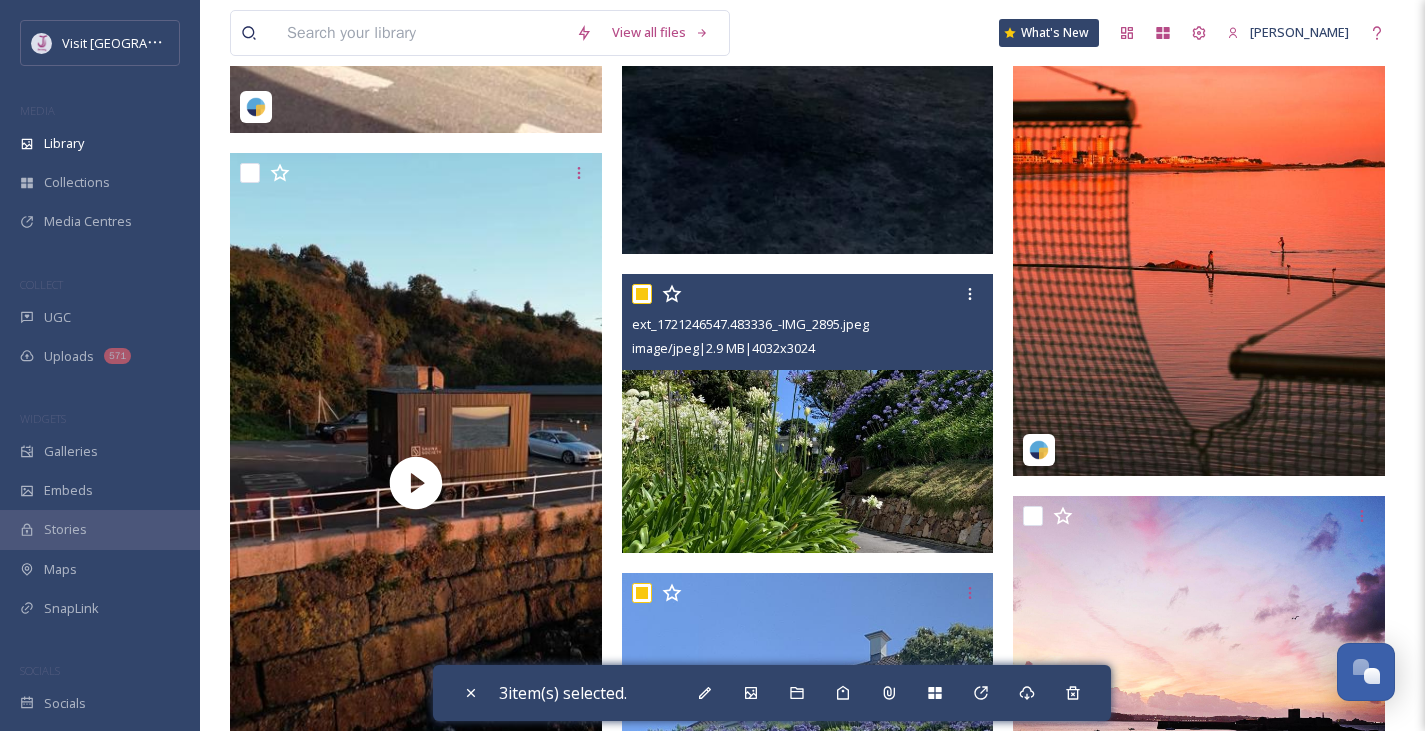checkbox on "true" 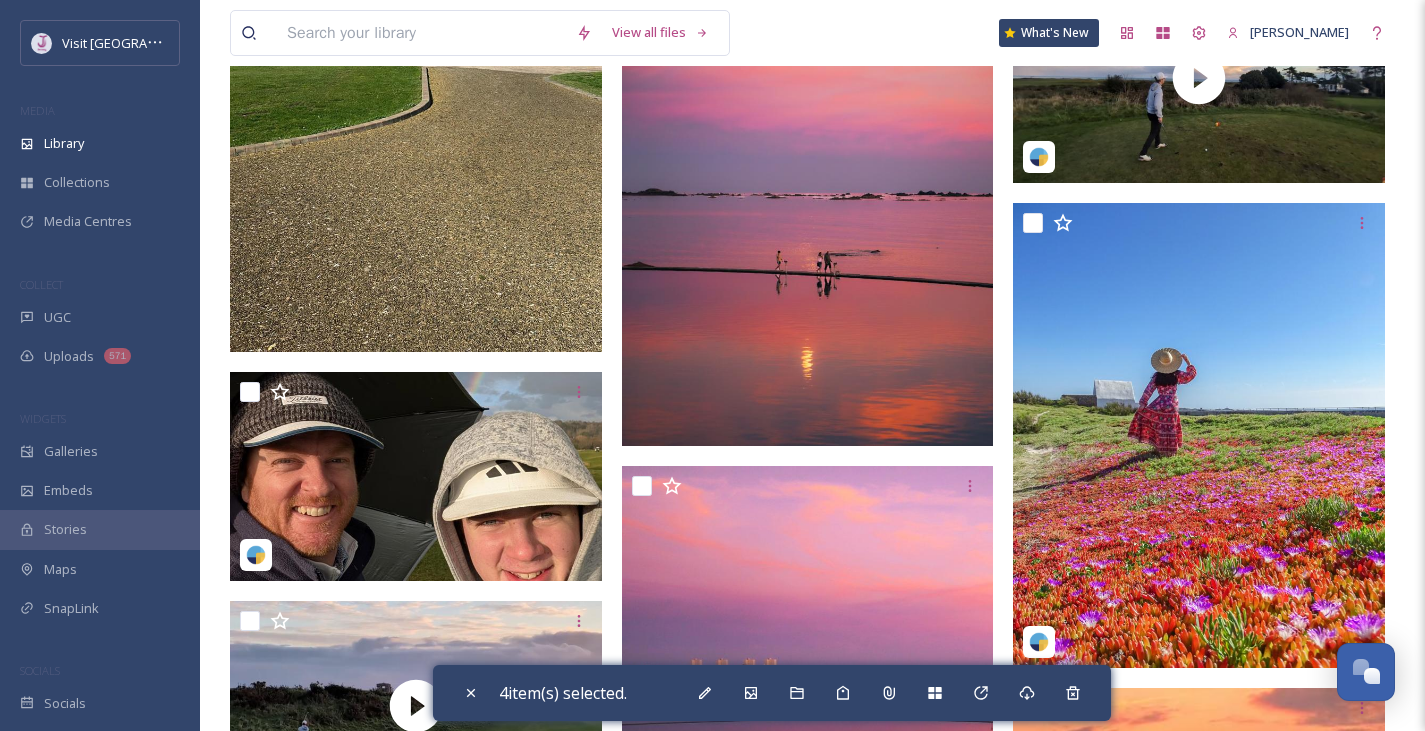 scroll, scrollTop: 13032, scrollLeft: 0, axis: vertical 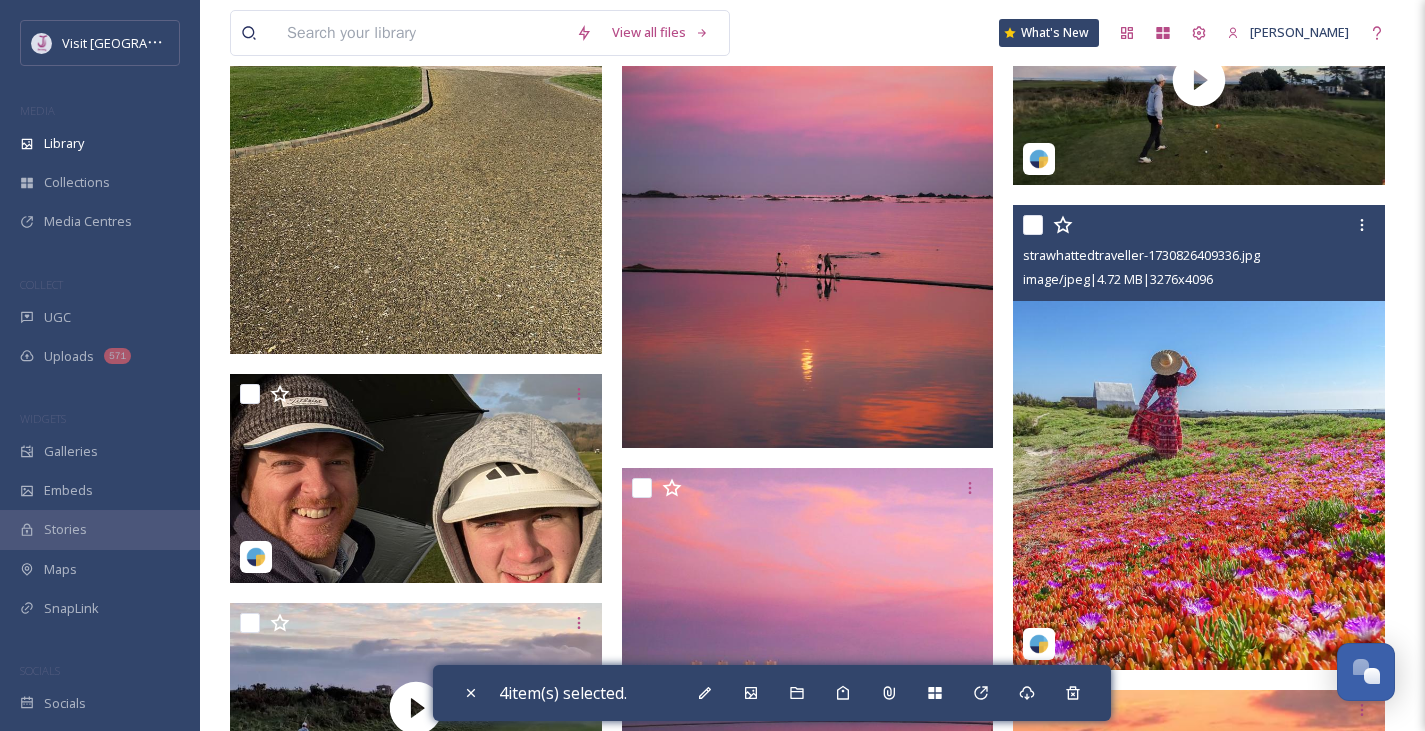 click at bounding box center [1033, 225] 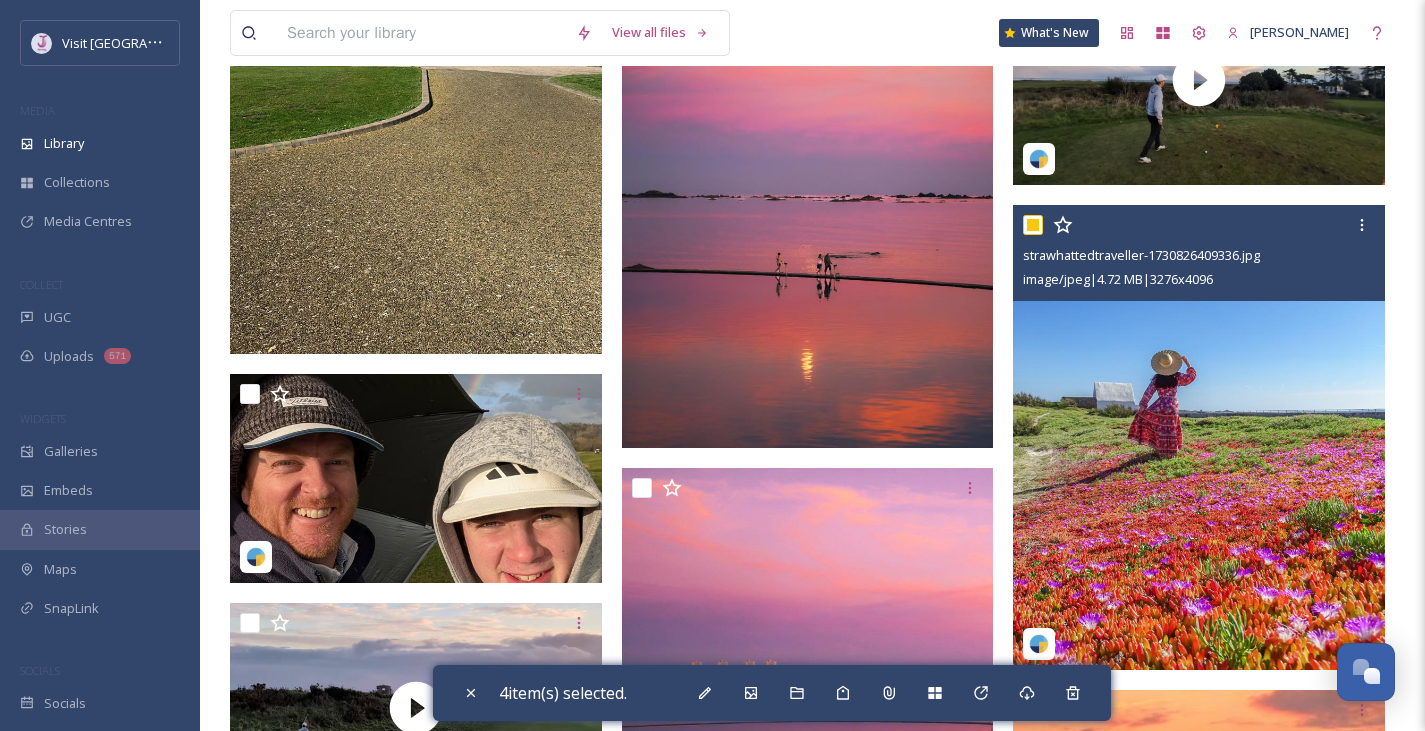checkbox on "true" 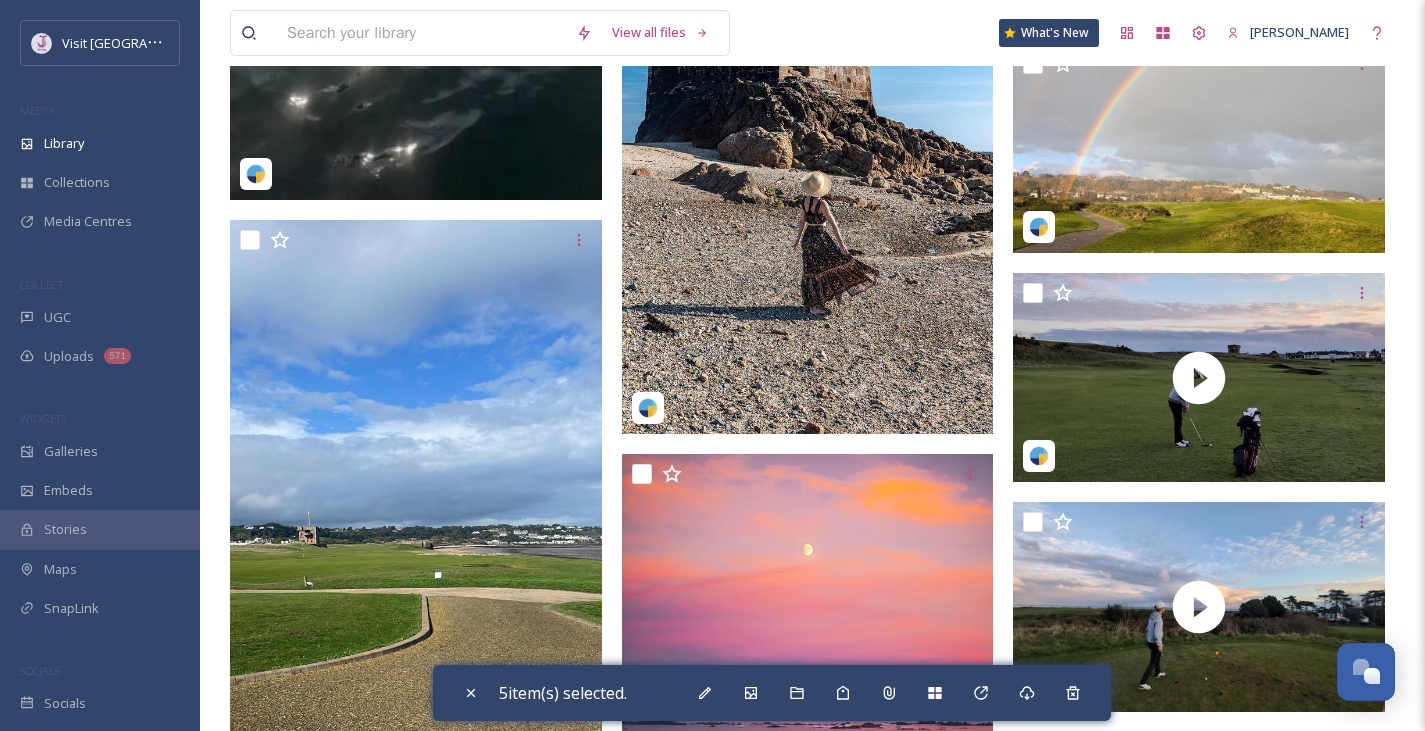 scroll, scrollTop: 12504, scrollLeft: 0, axis: vertical 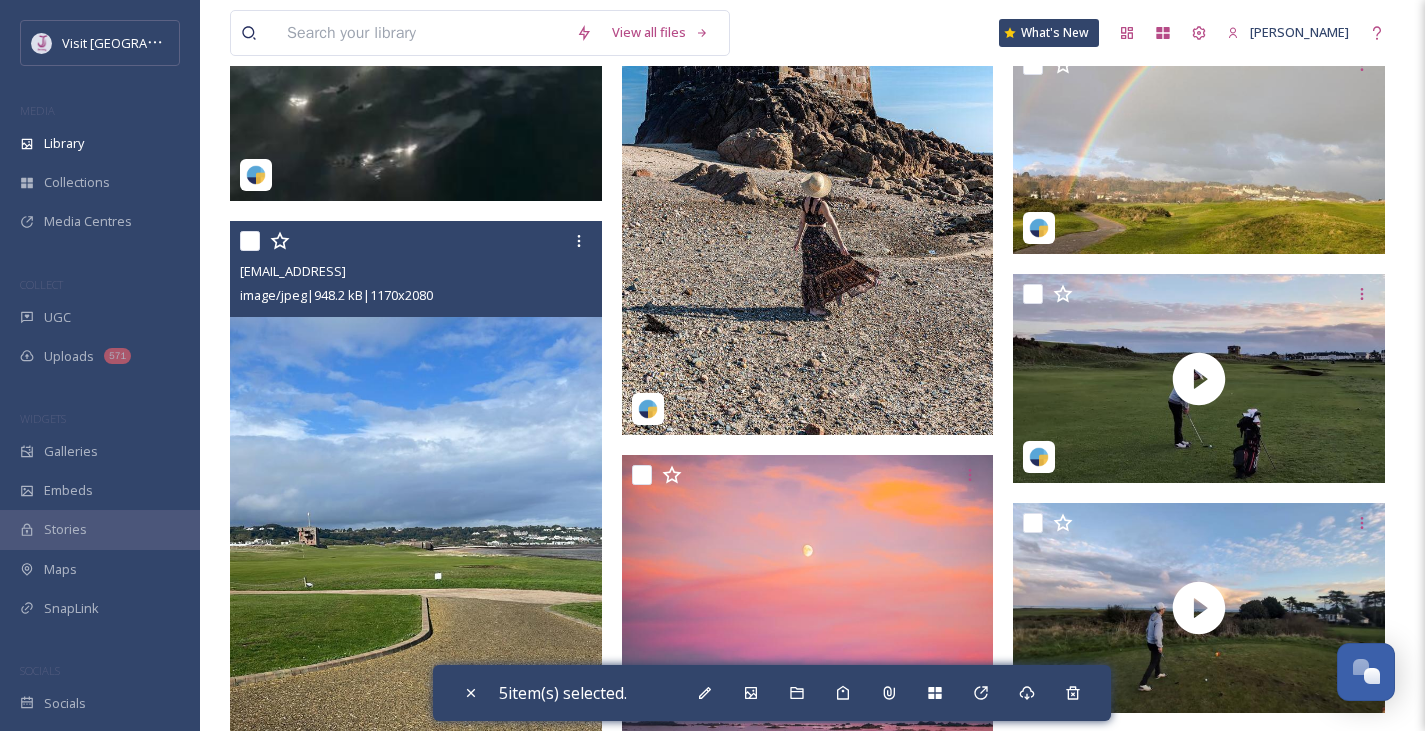 click at bounding box center (250, 241) 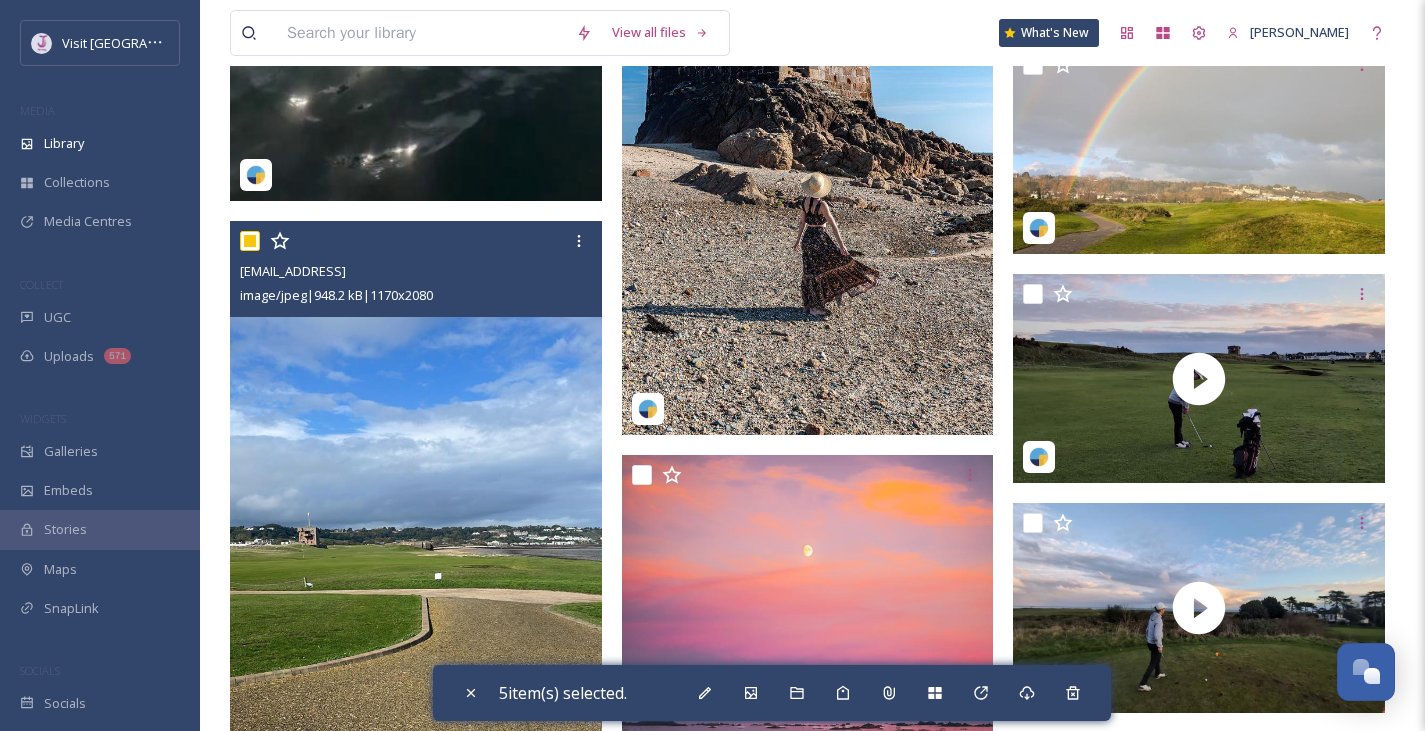 checkbox on "true" 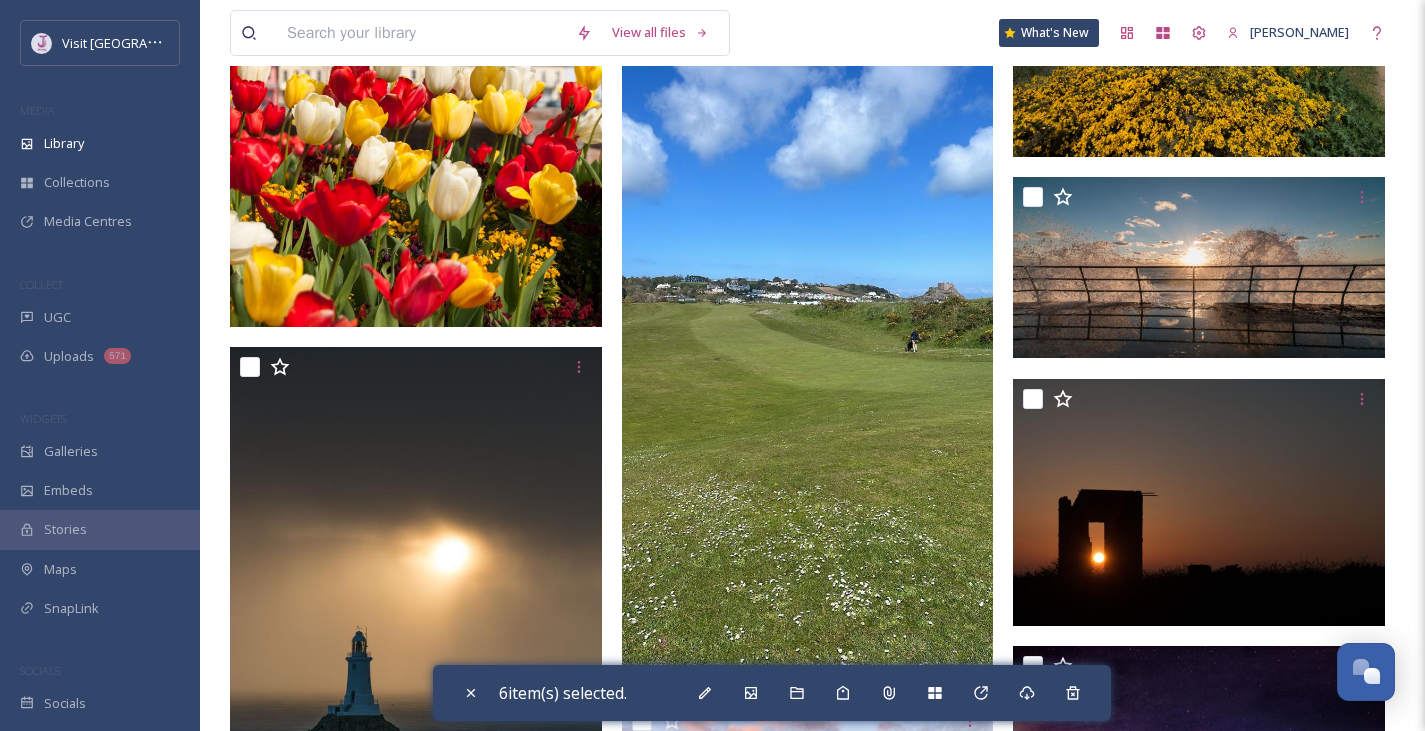 scroll, scrollTop: 10935, scrollLeft: 0, axis: vertical 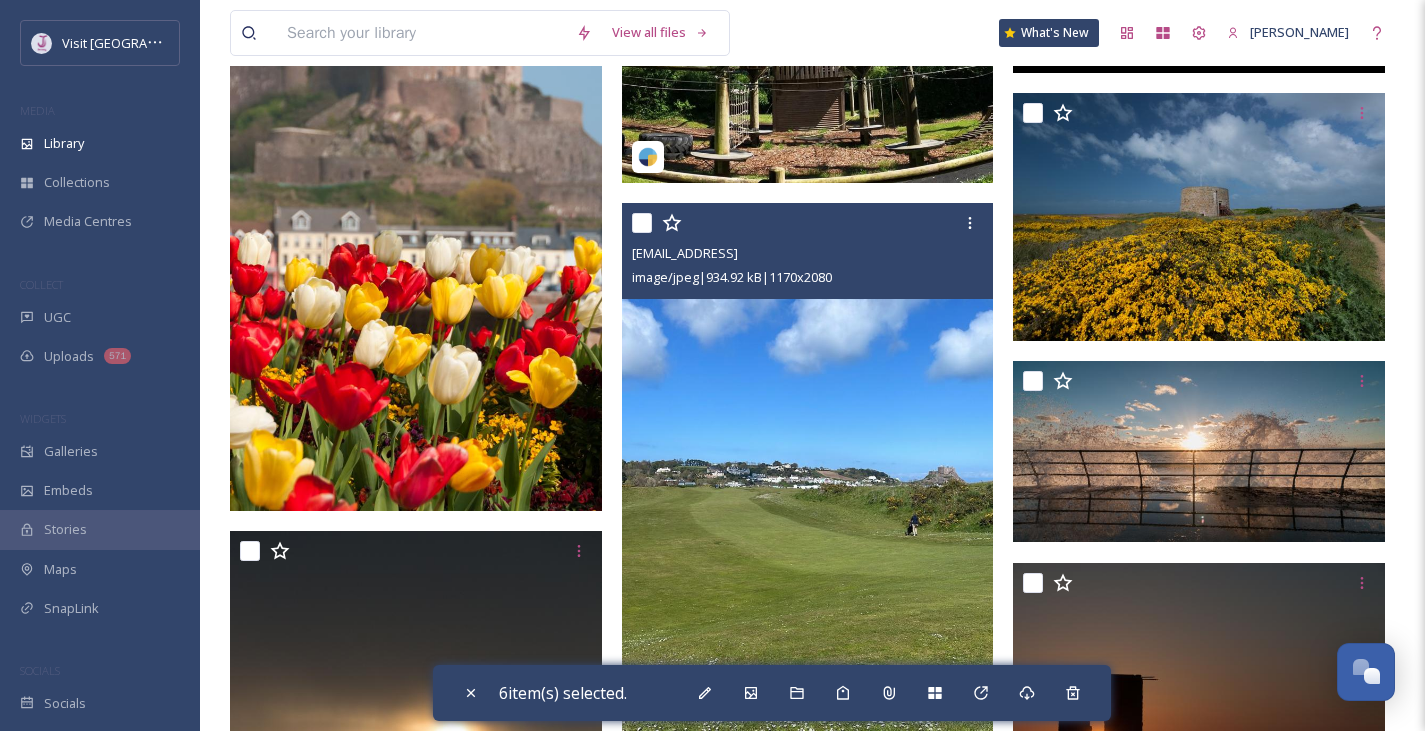 click at bounding box center [810, 223] 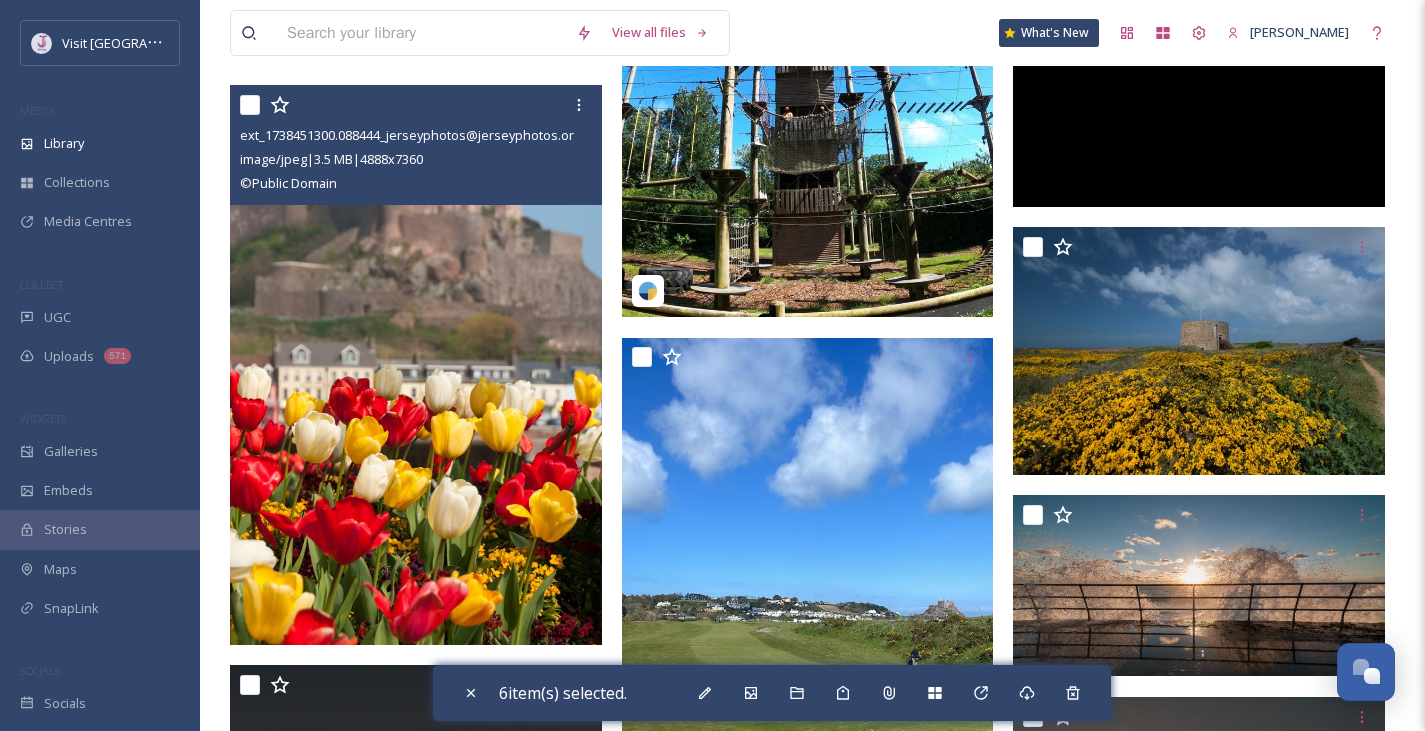 scroll, scrollTop: 10803, scrollLeft: 0, axis: vertical 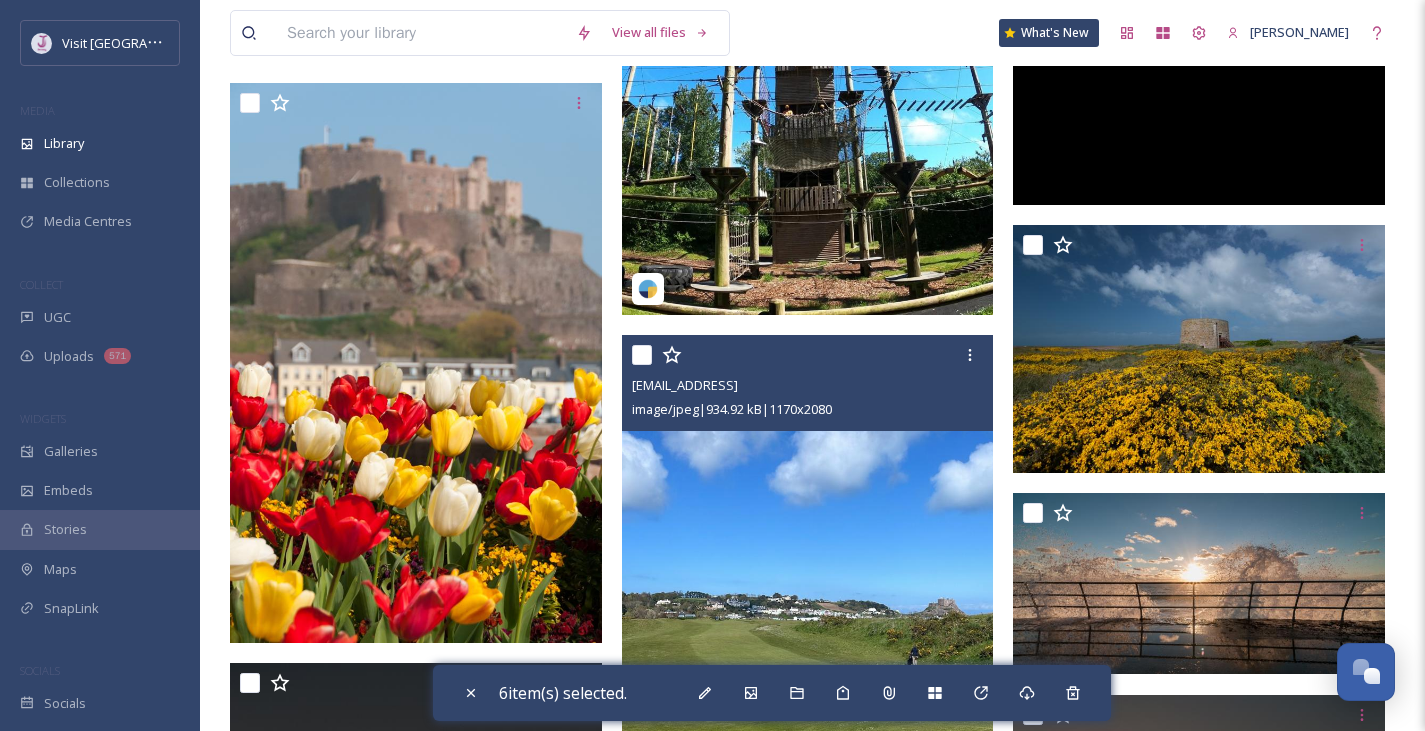 click at bounding box center [642, 355] 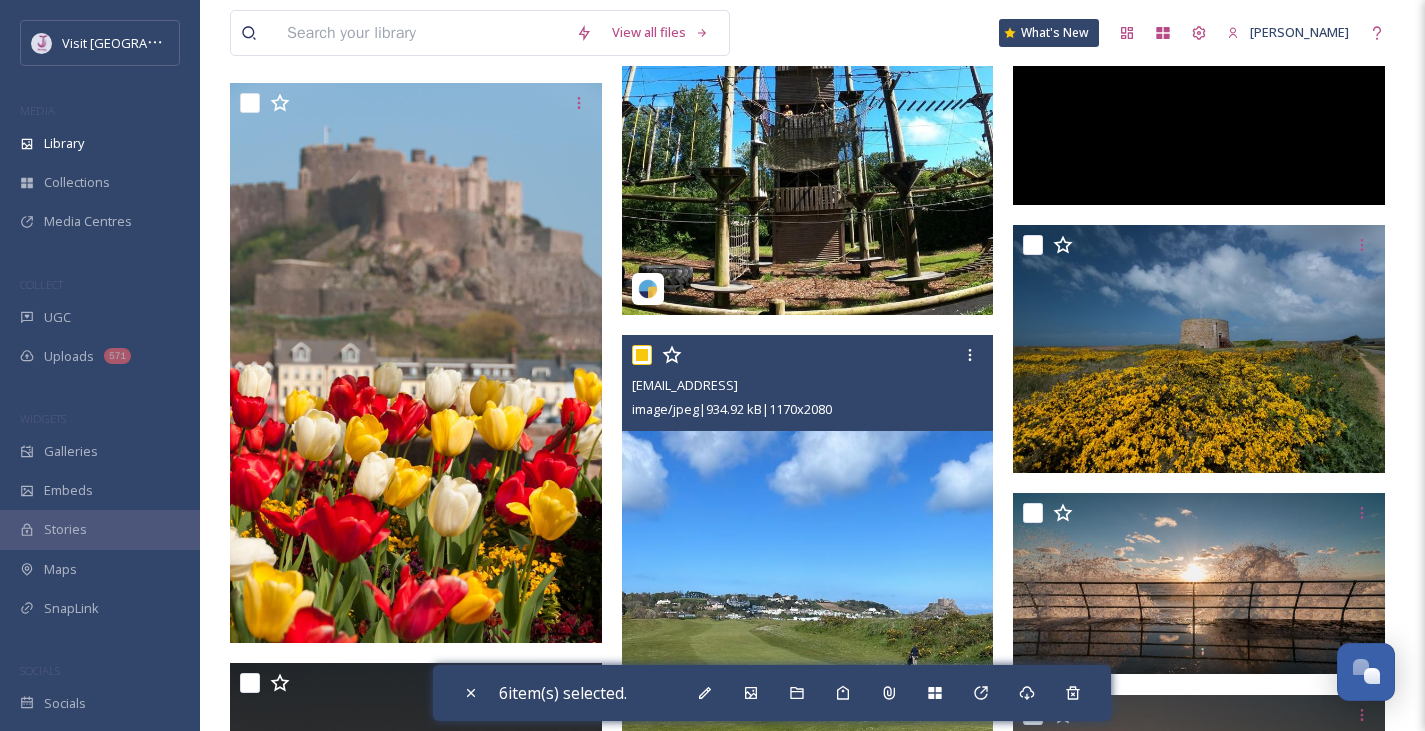 checkbox on "true" 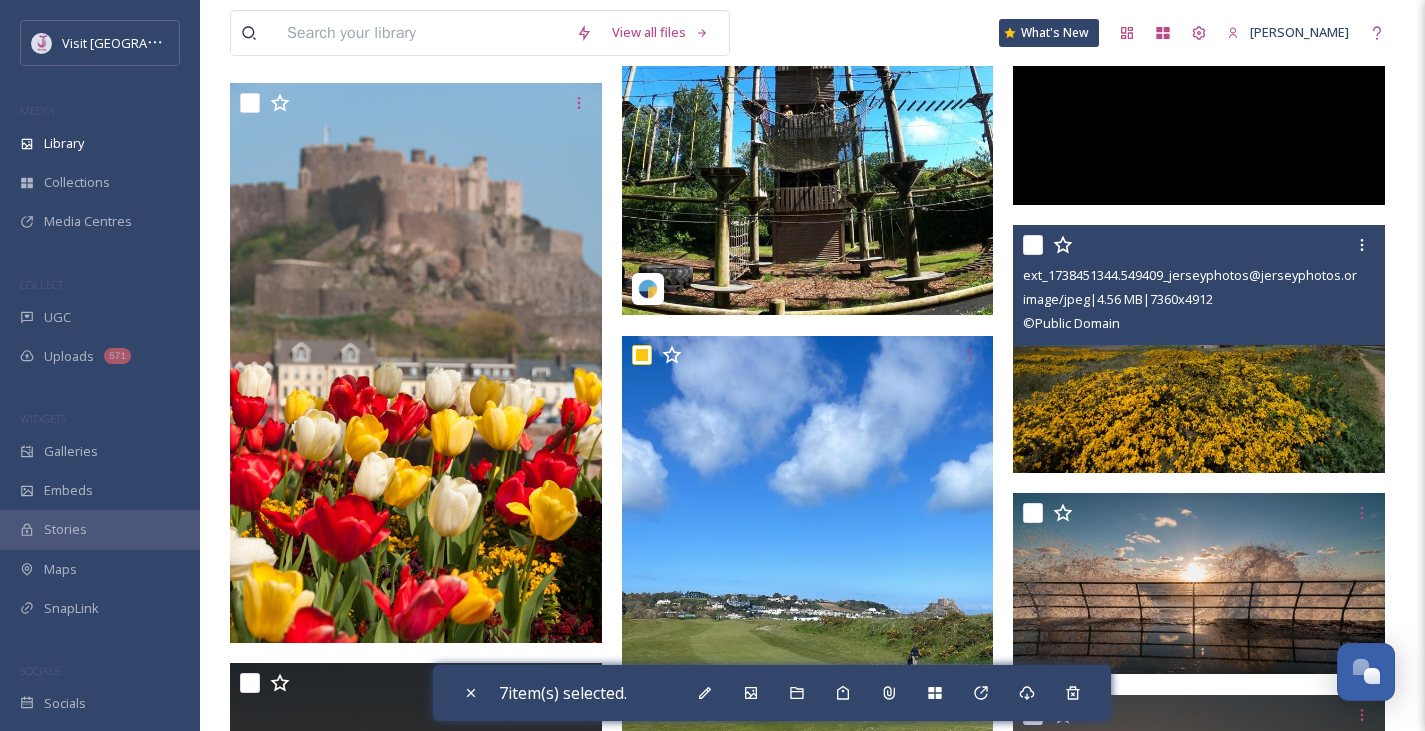 click at bounding box center (1033, 245) 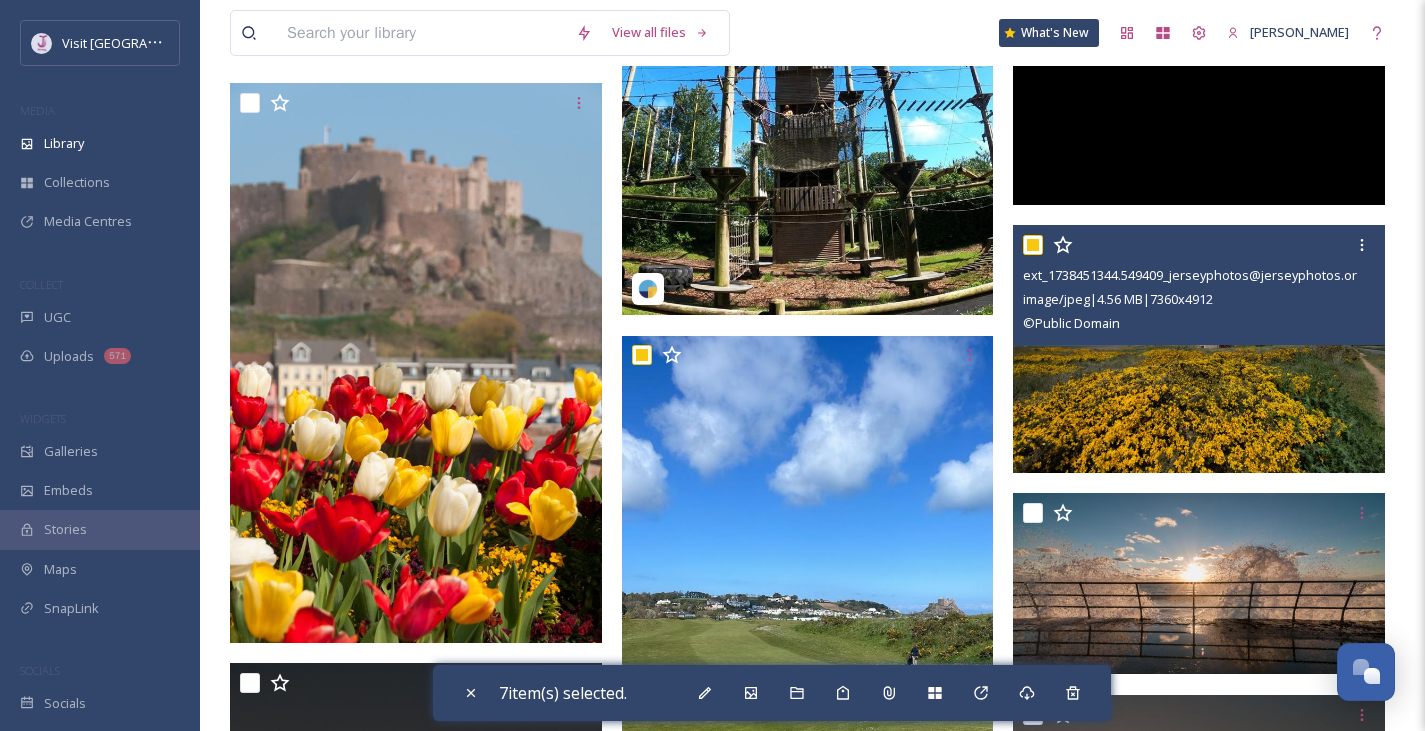 checkbox on "true" 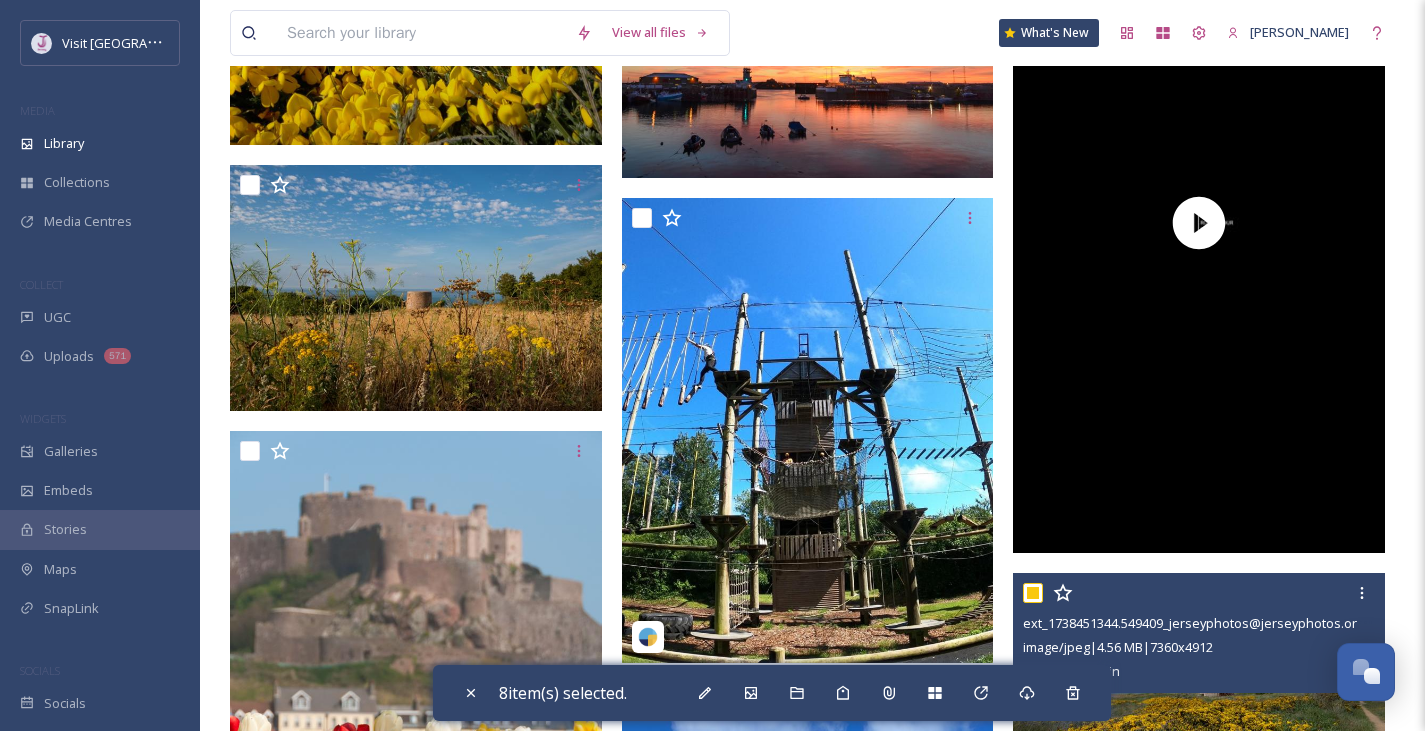 scroll, scrollTop: 10456, scrollLeft: 0, axis: vertical 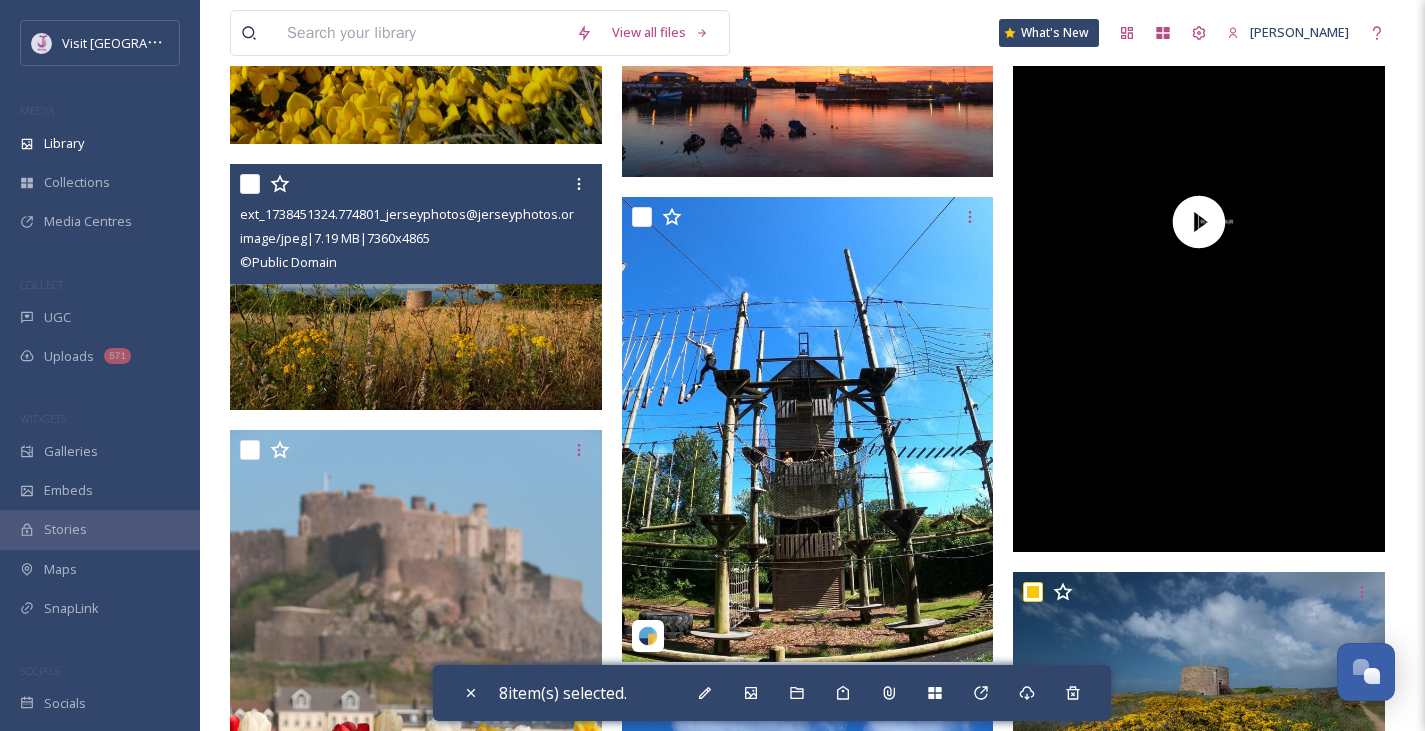 click at bounding box center [250, 184] 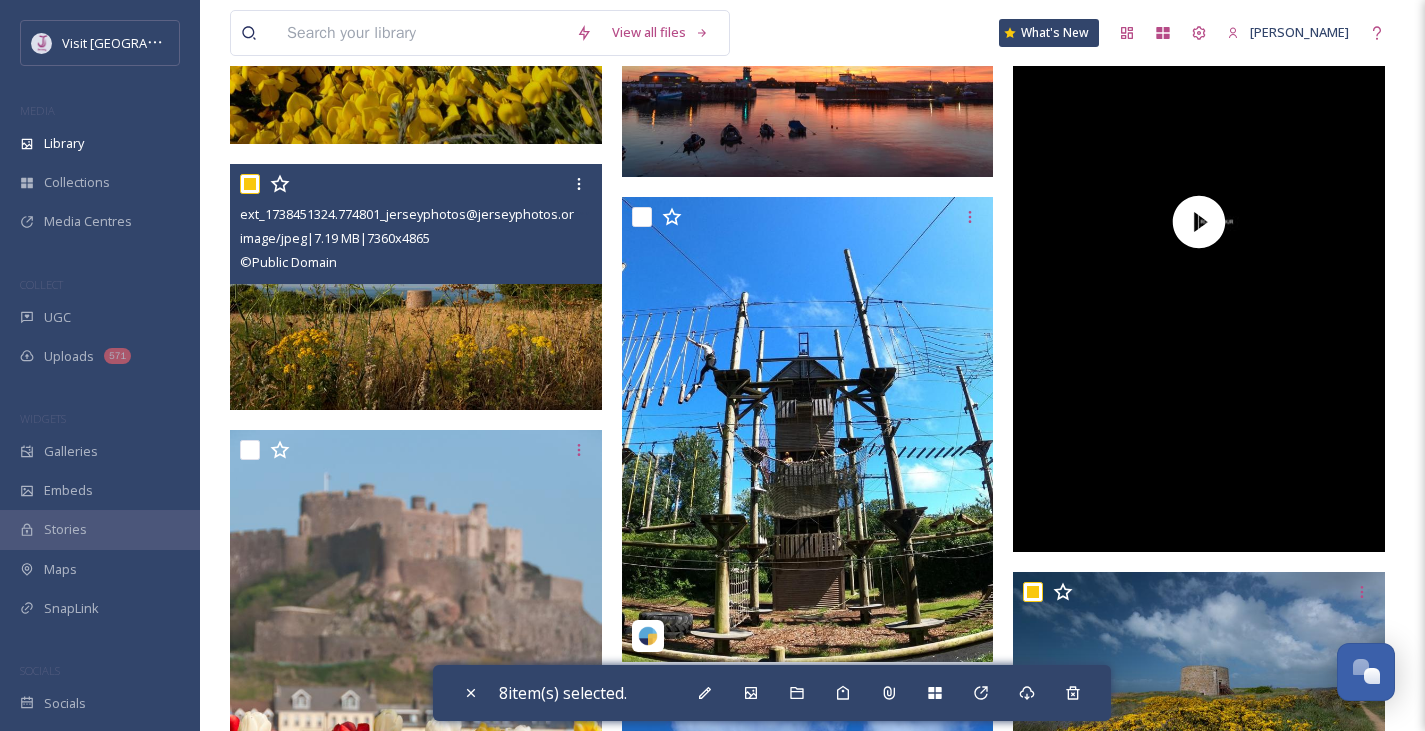 checkbox on "true" 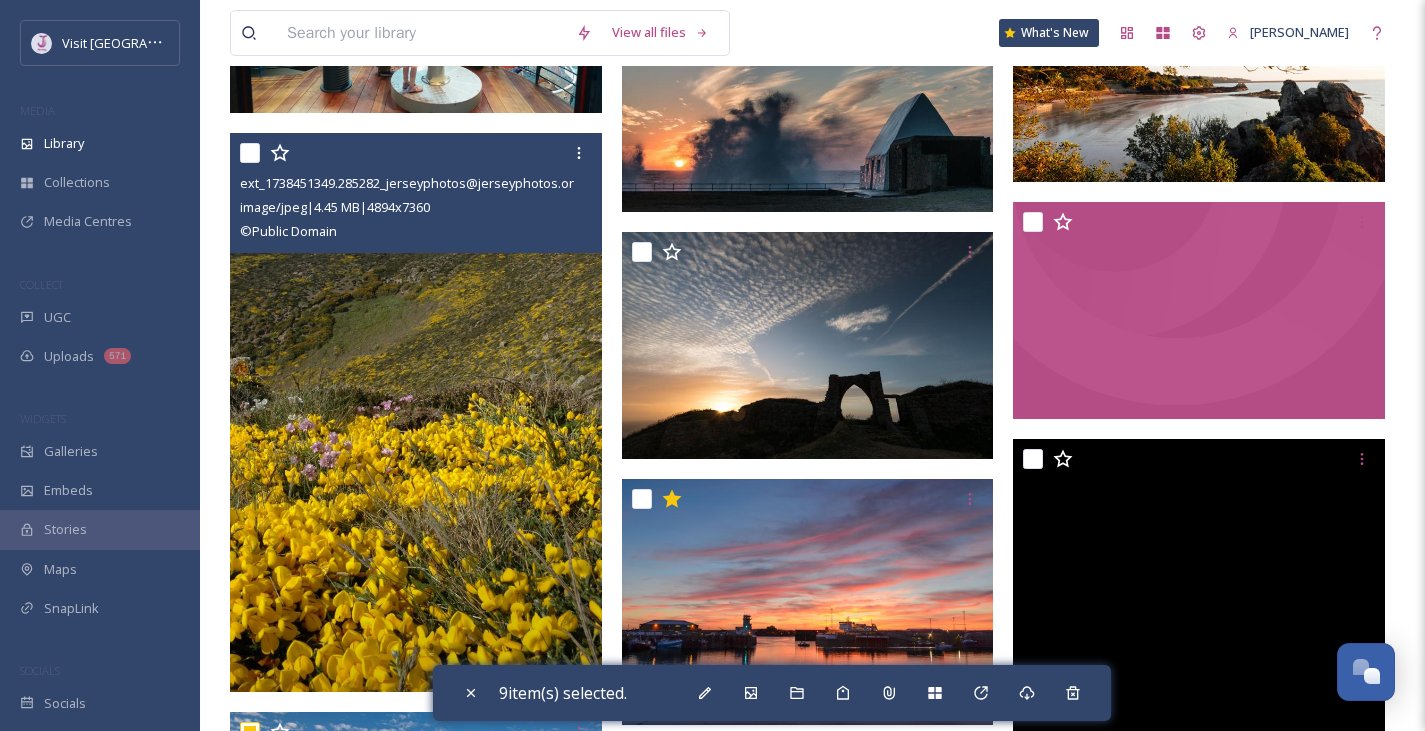 scroll, scrollTop: 9909, scrollLeft: 0, axis: vertical 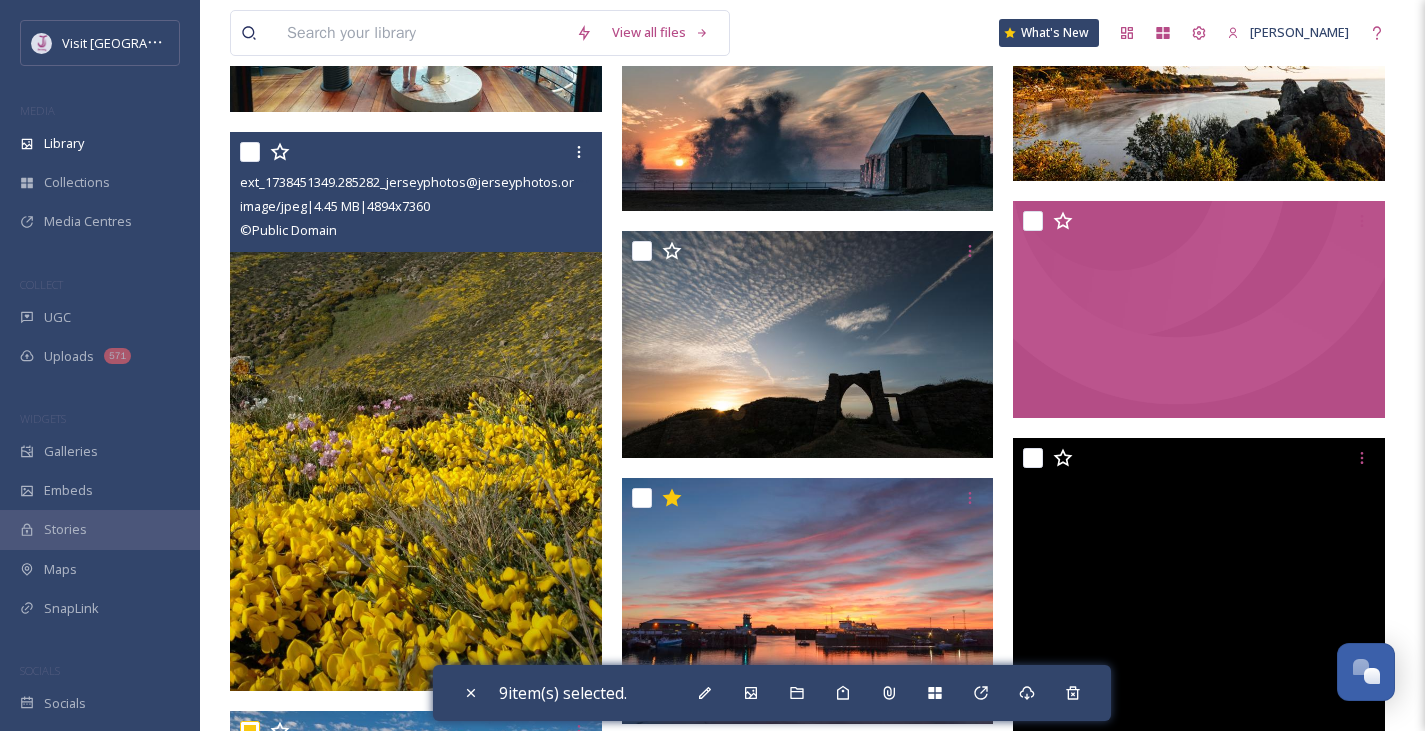 click at bounding box center [250, 152] 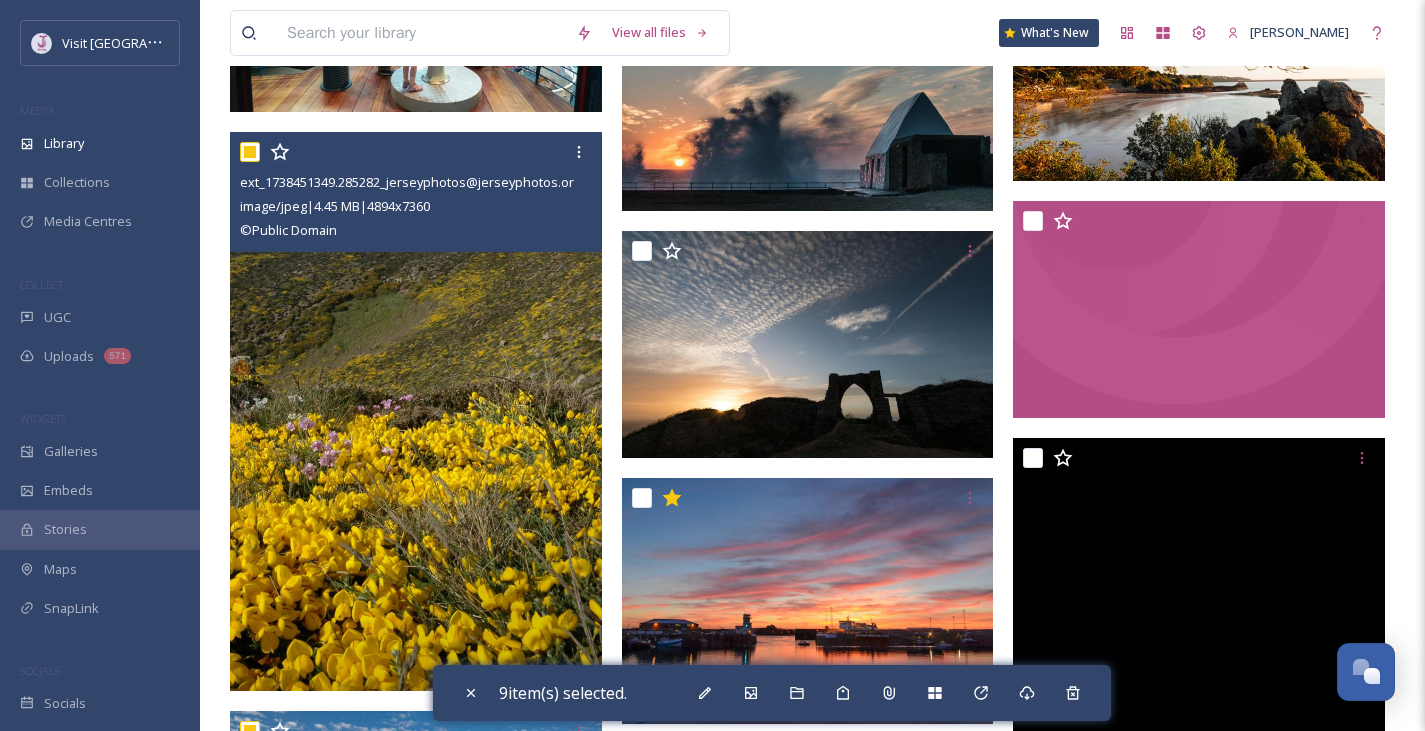 checkbox on "true" 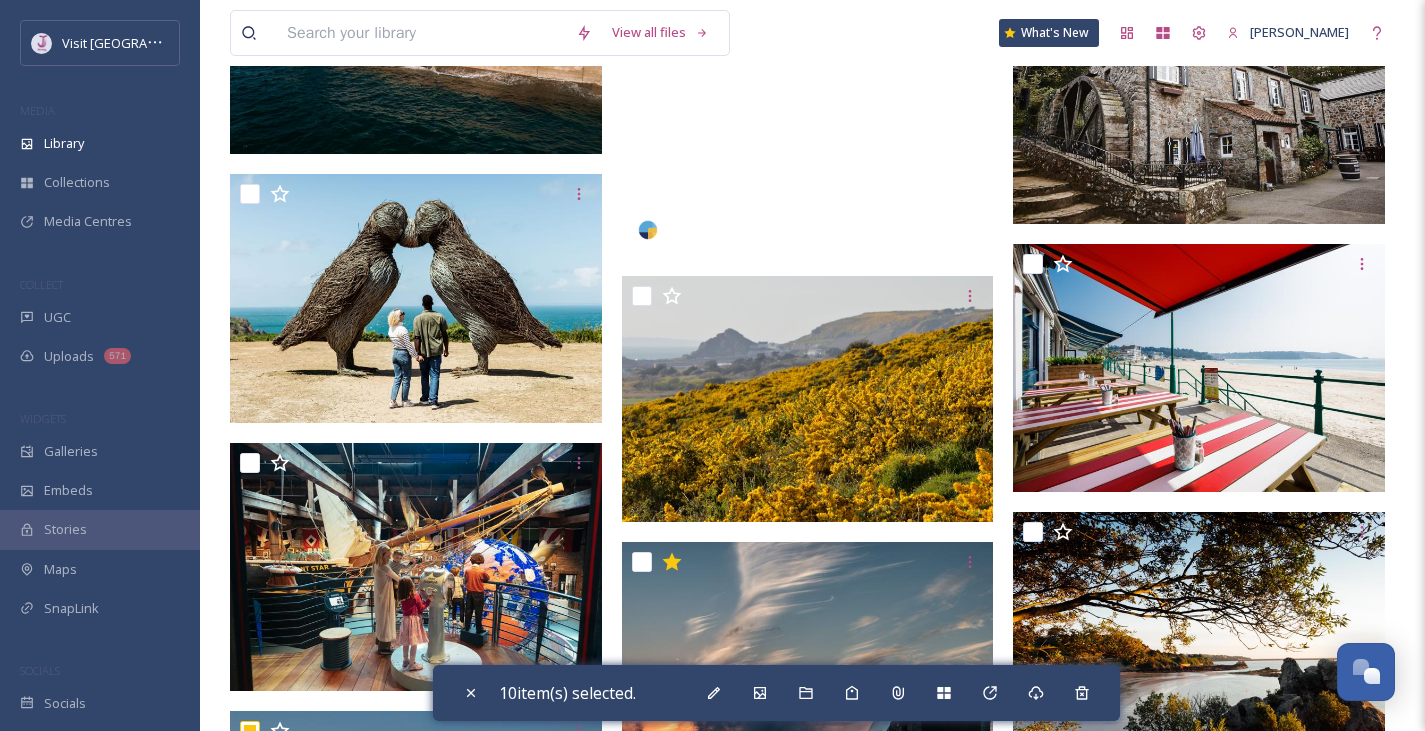 scroll, scrollTop: 9331, scrollLeft: 0, axis: vertical 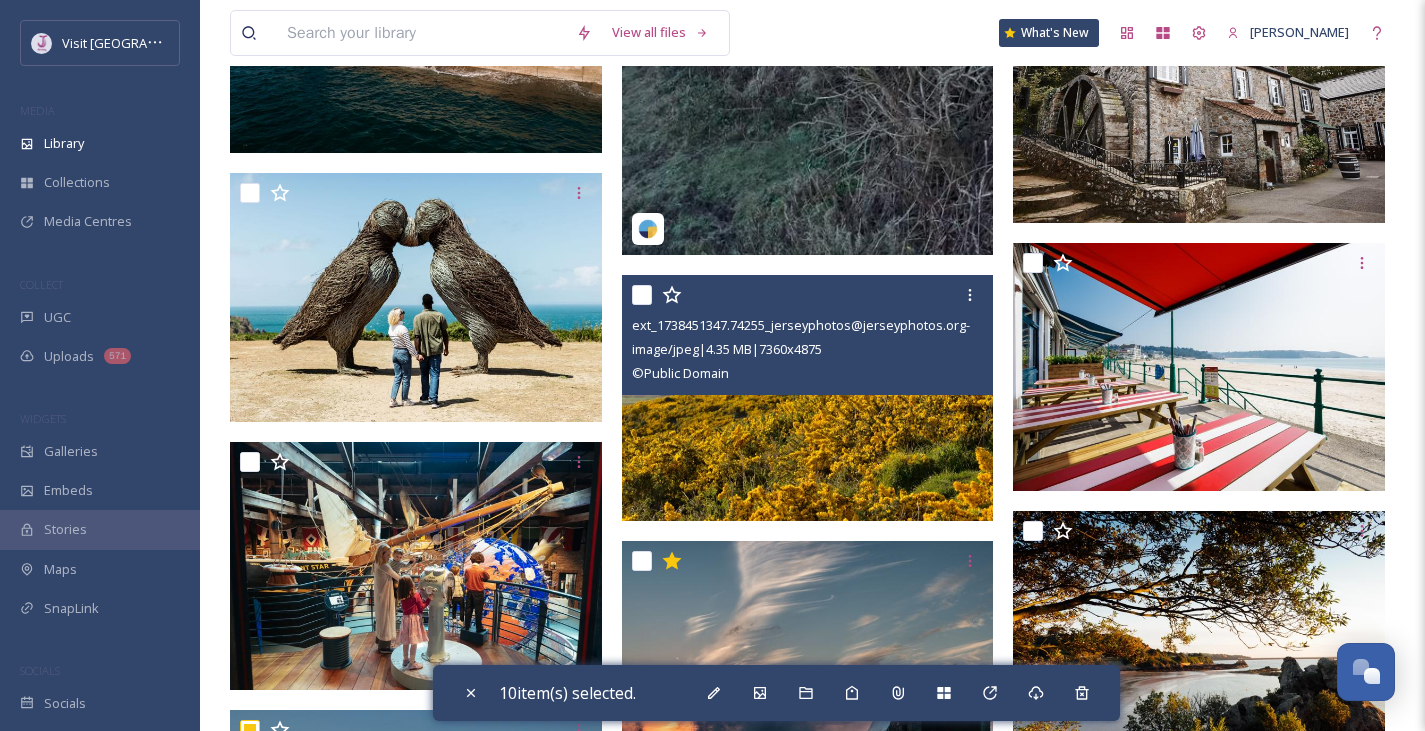 click at bounding box center [642, 295] 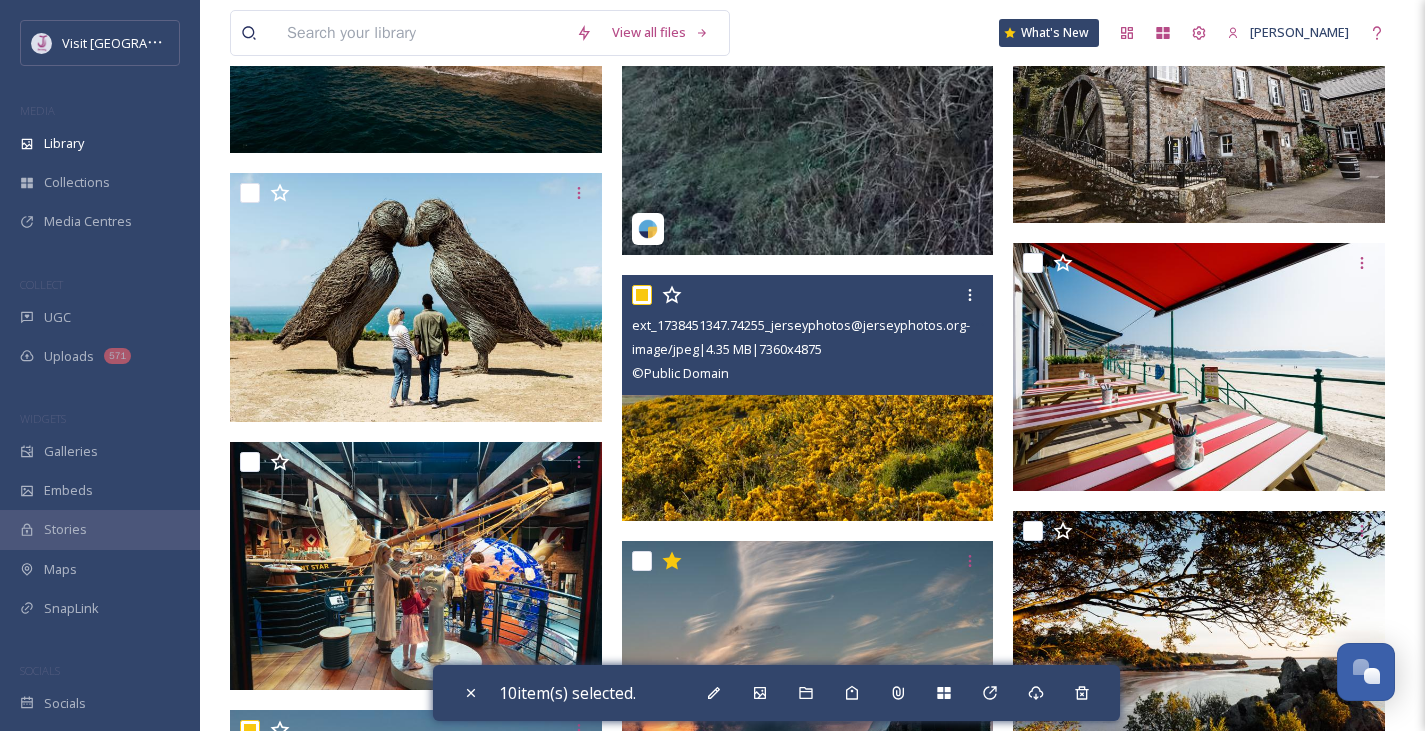 checkbox on "true" 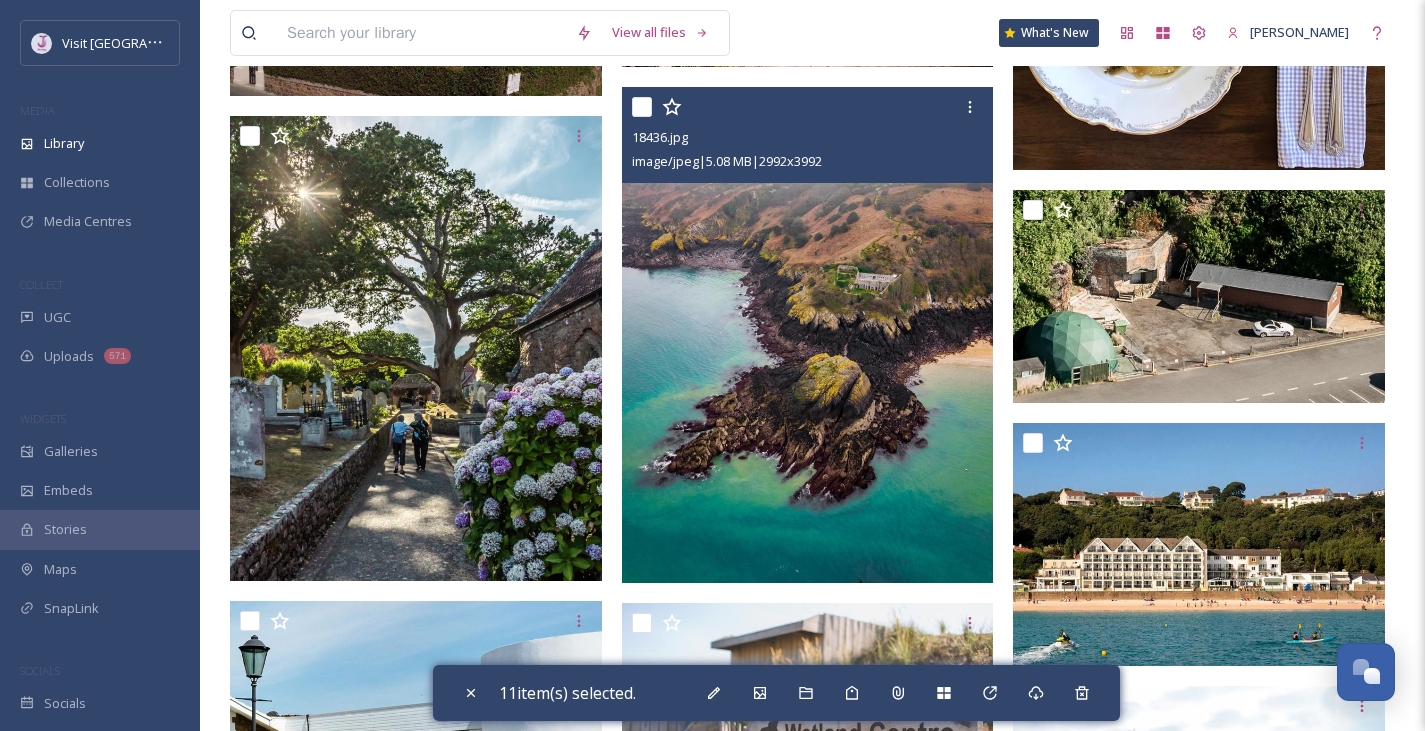 scroll, scrollTop: 8016, scrollLeft: 0, axis: vertical 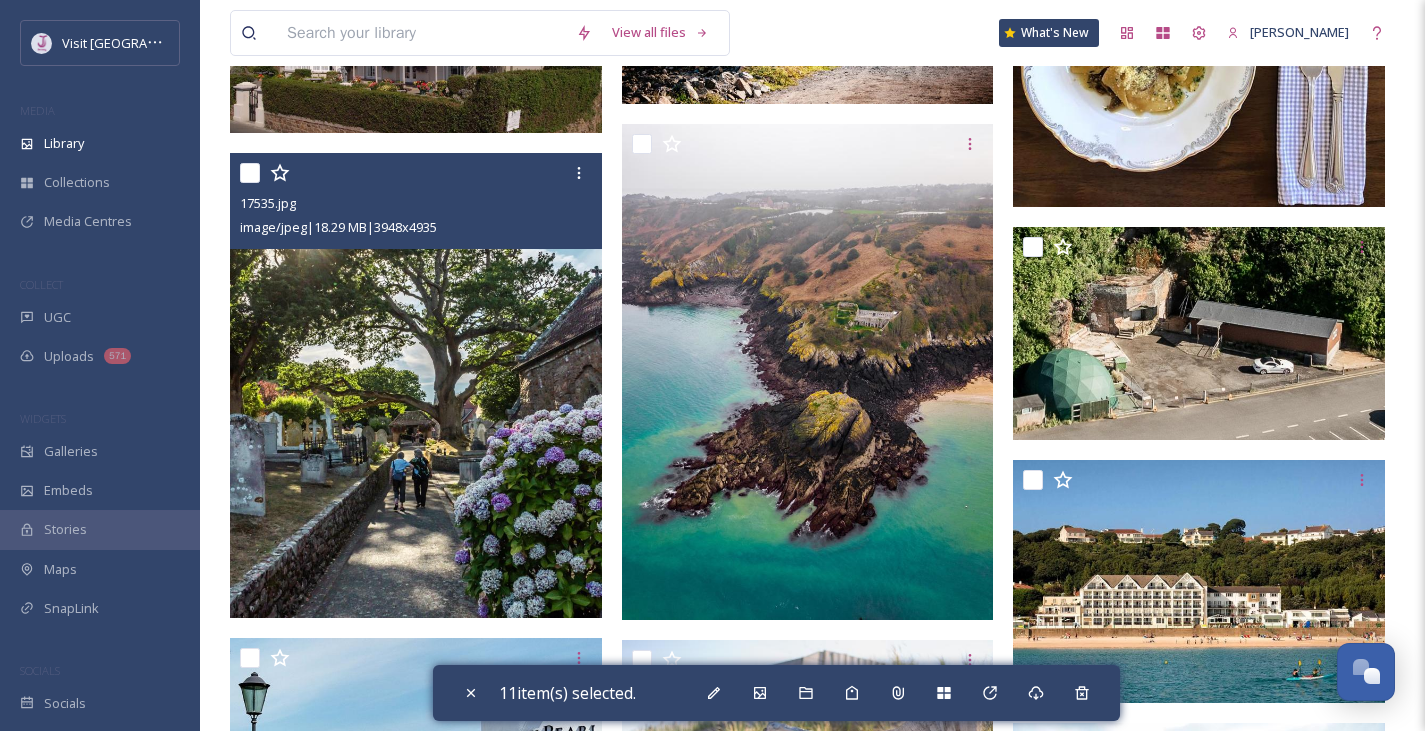 click at bounding box center [250, 173] 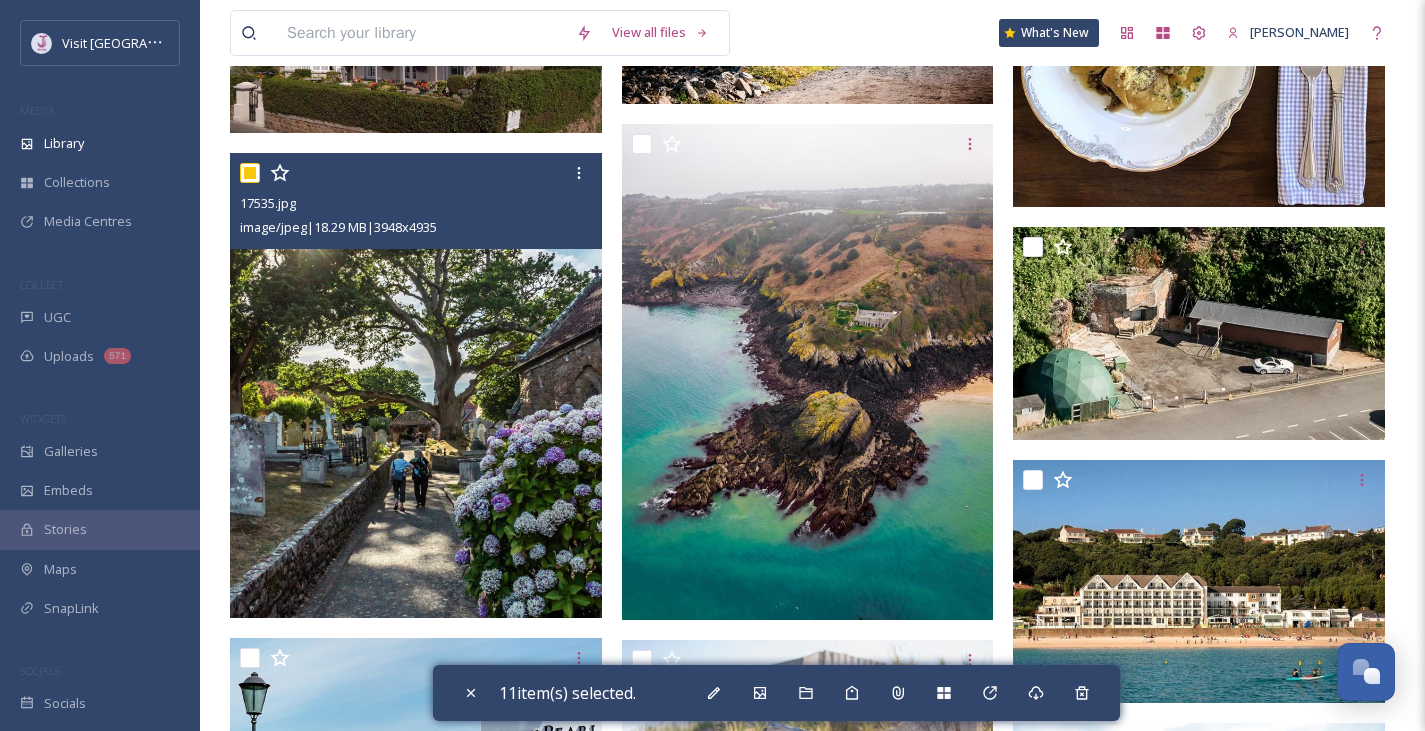 checkbox on "true" 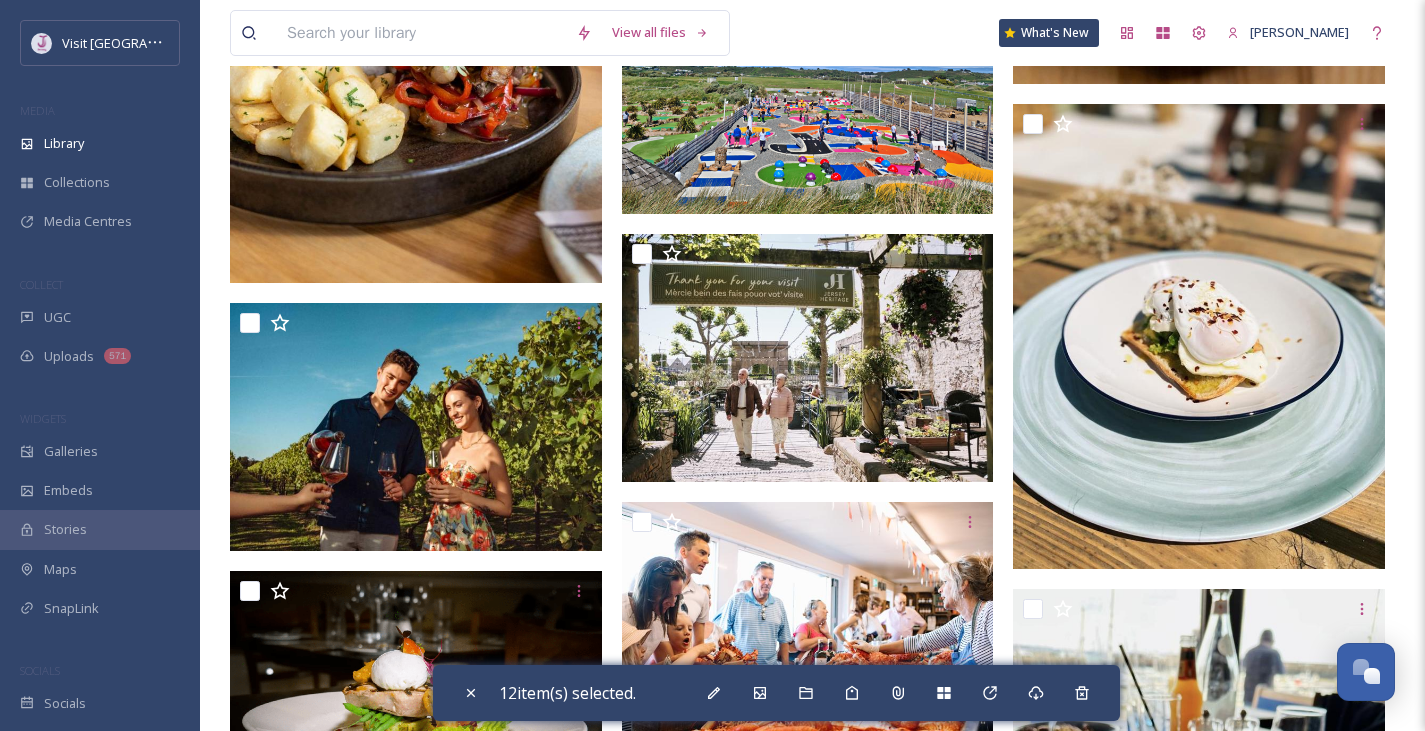 scroll, scrollTop: 5966, scrollLeft: 0, axis: vertical 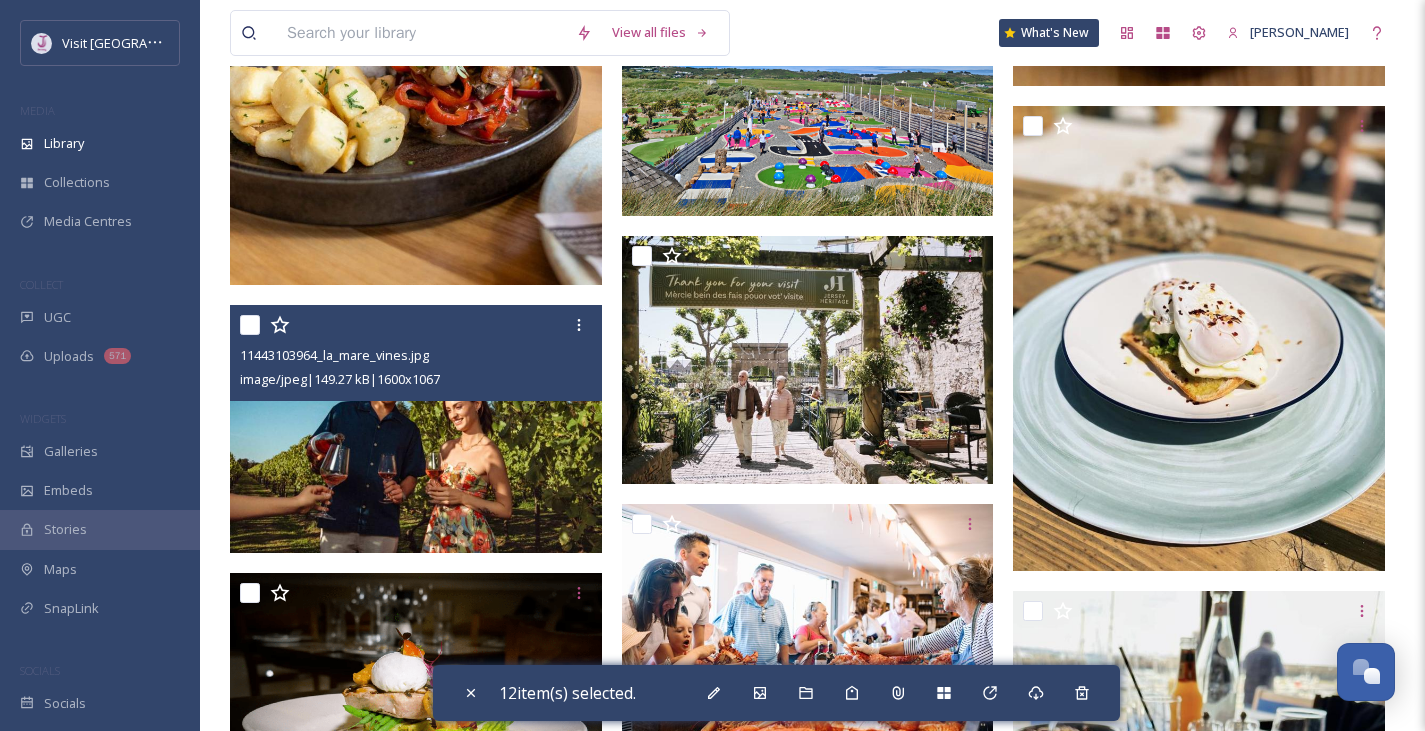 click at bounding box center [250, 325] 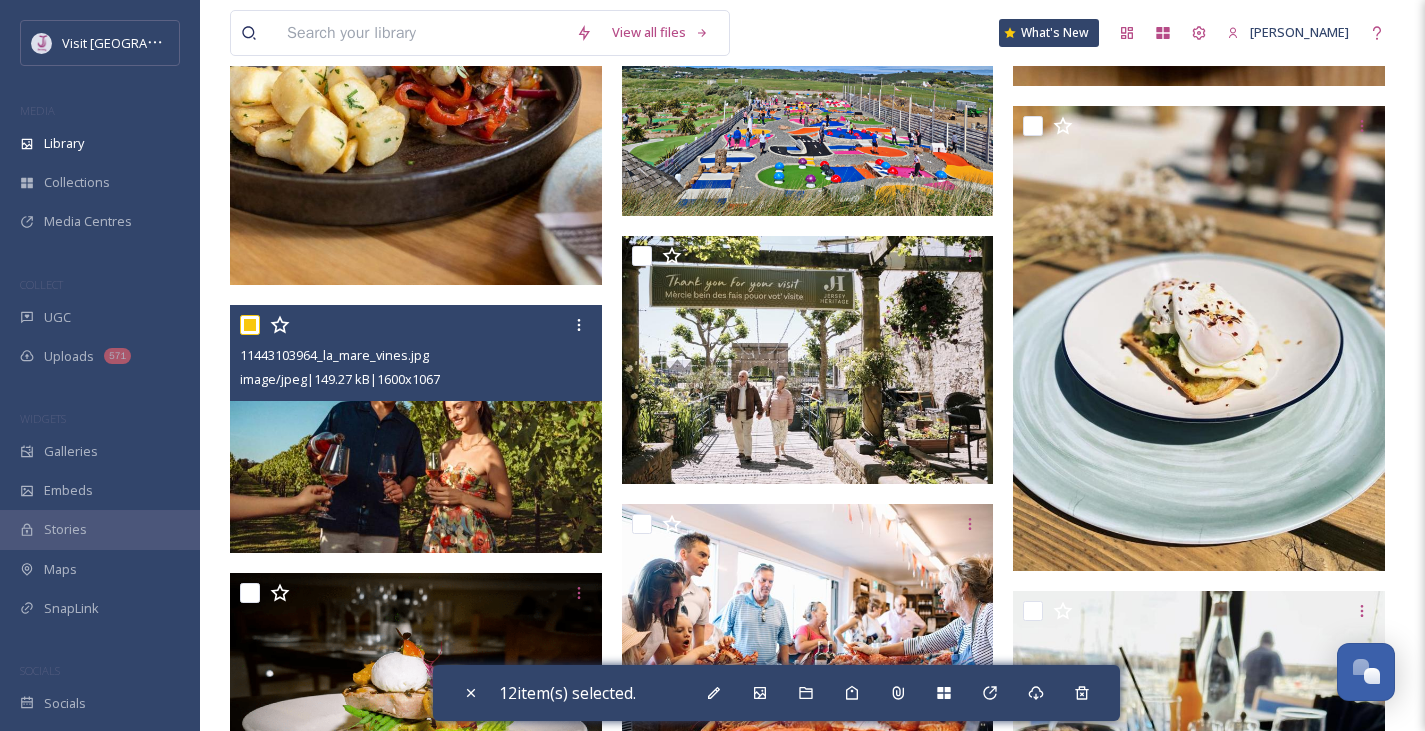 checkbox on "true" 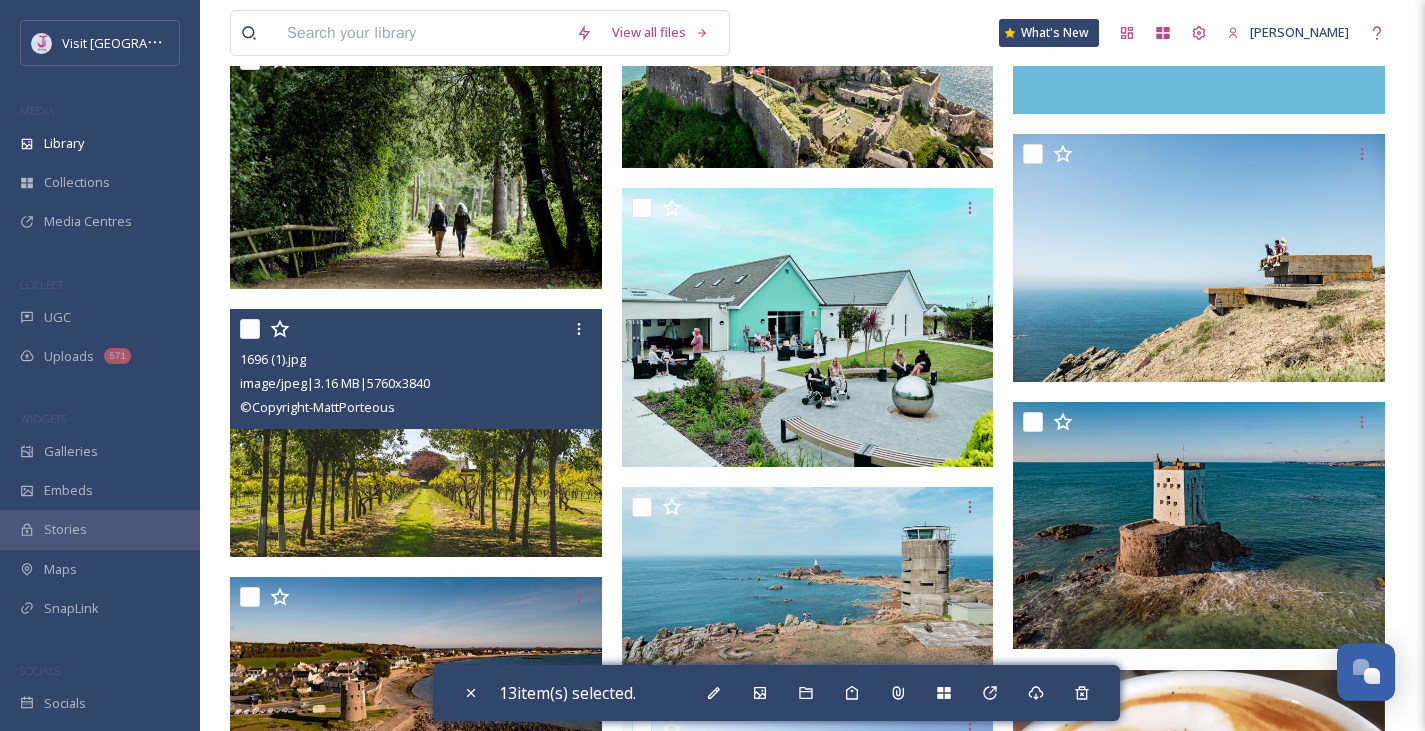 scroll, scrollTop: 2215, scrollLeft: 0, axis: vertical 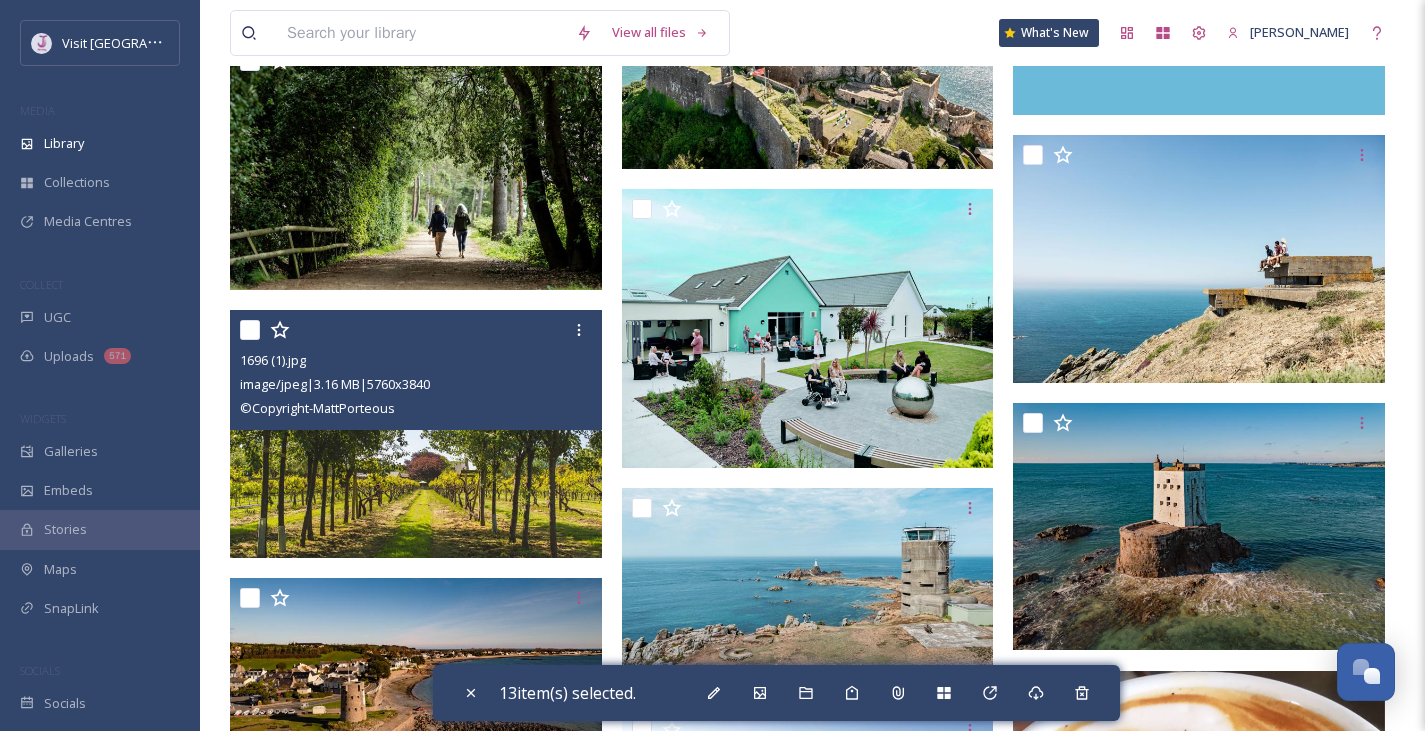 click at bounding box center (250, 330) 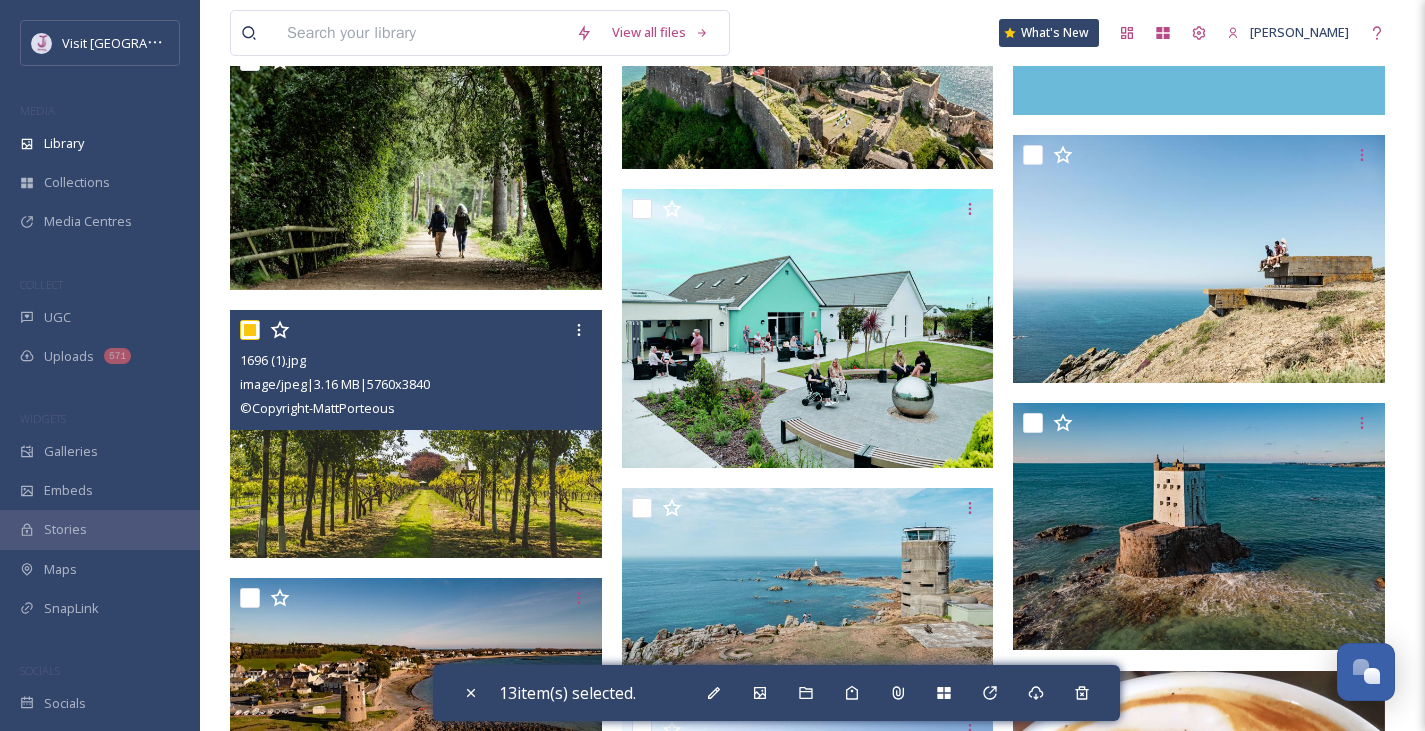 checkbox on "true" 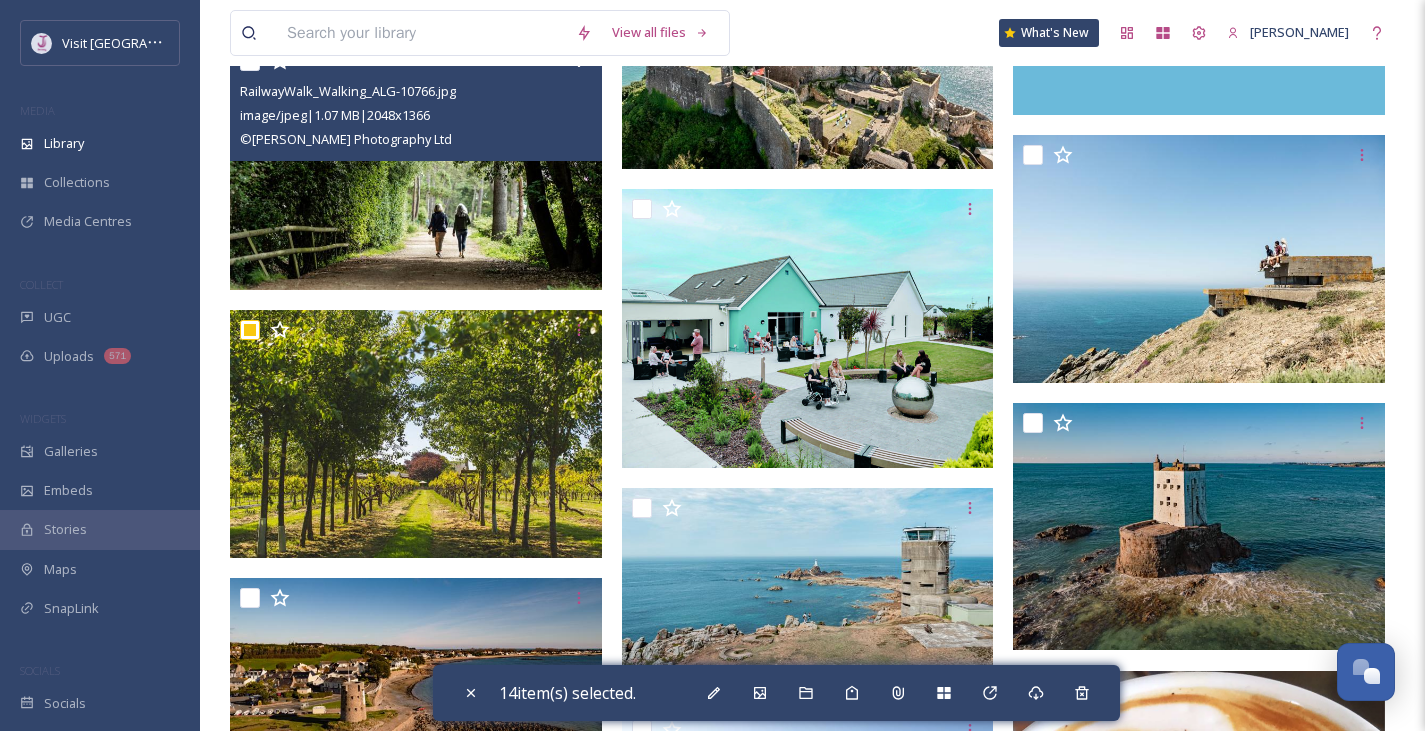 click at bounding box center [250, 61] 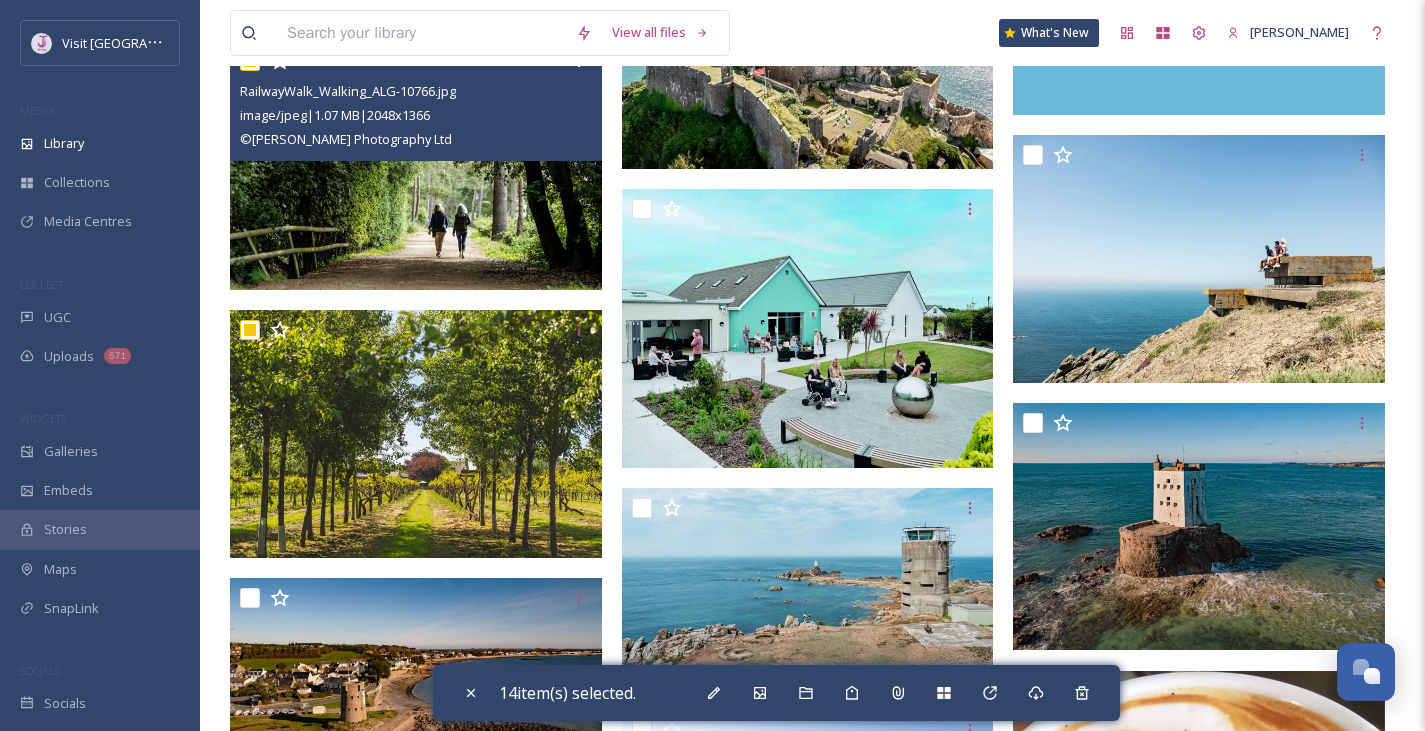 checkbox on "true" 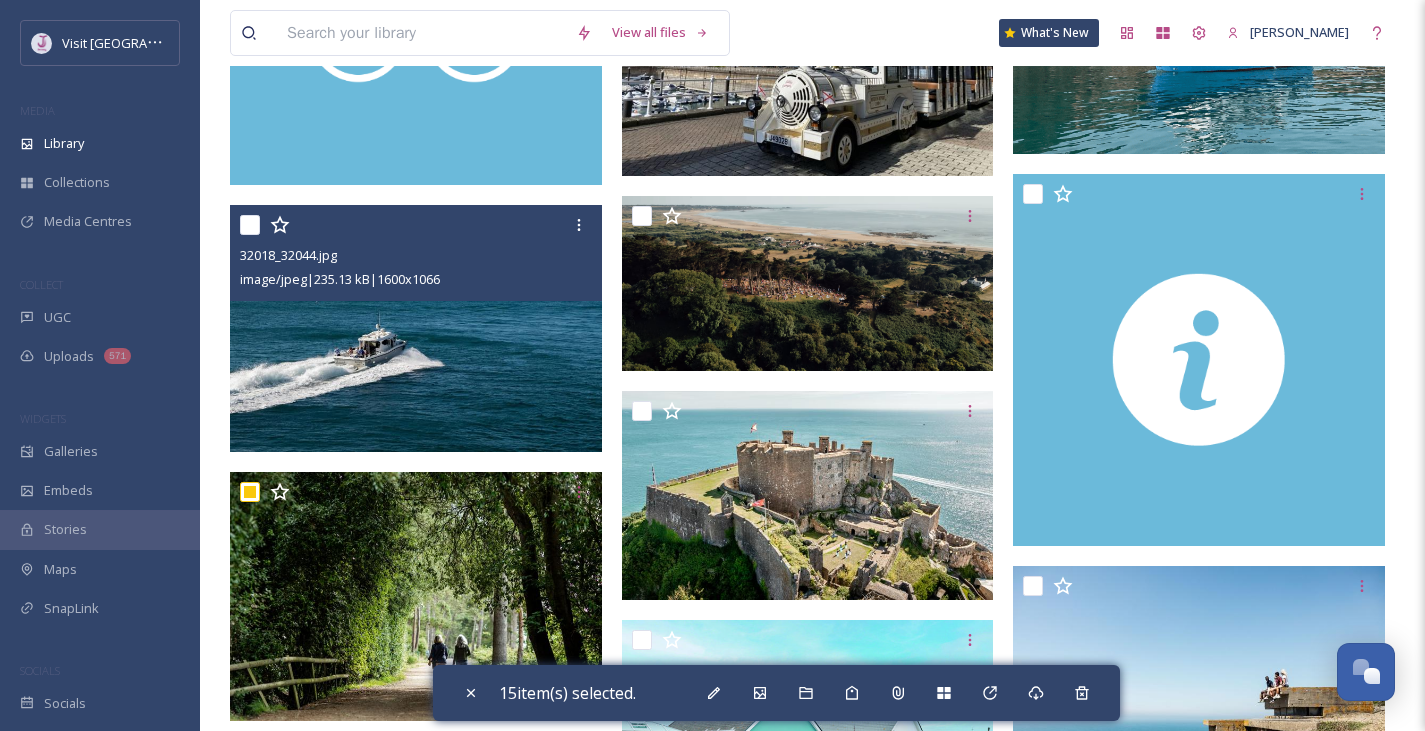scroll, scrollTop: 1783, scrollLeft: 0, axis: vertical 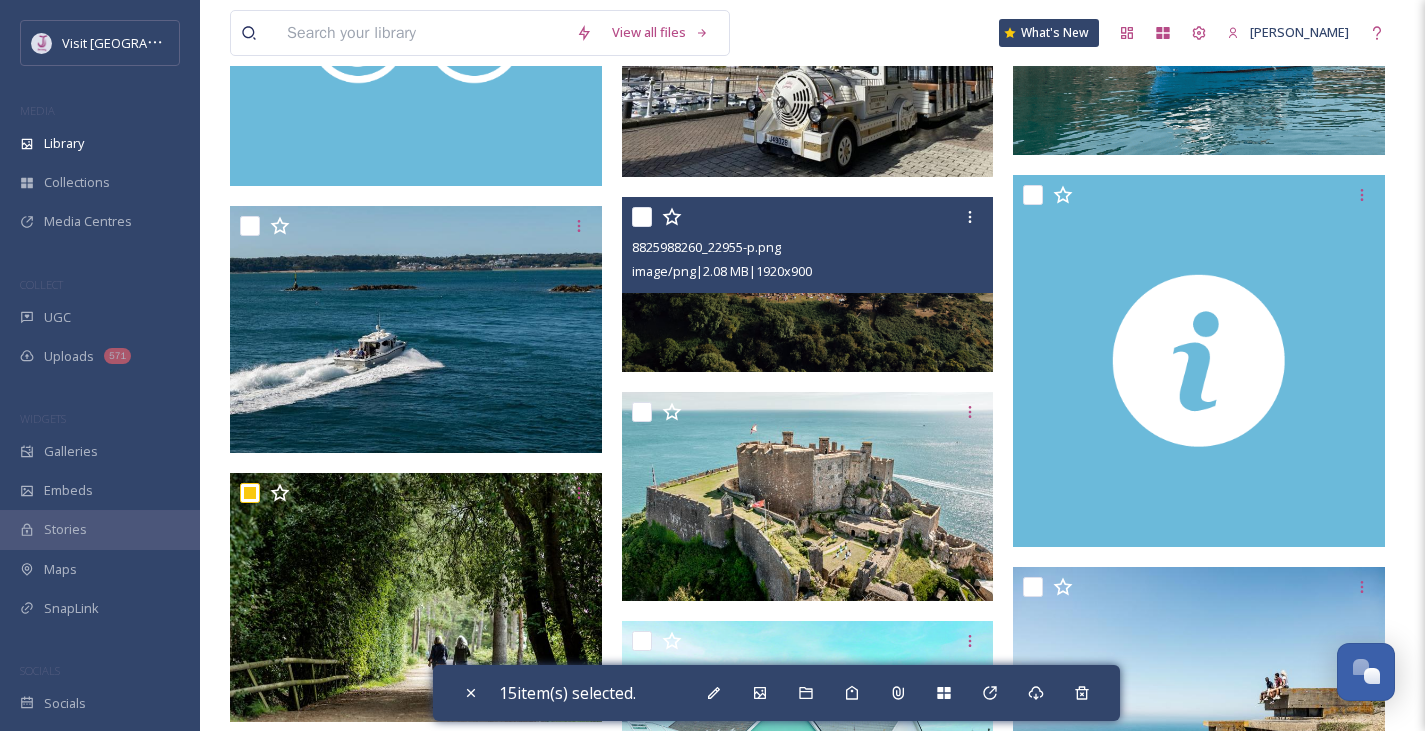 click at bounding box center [642, 217] 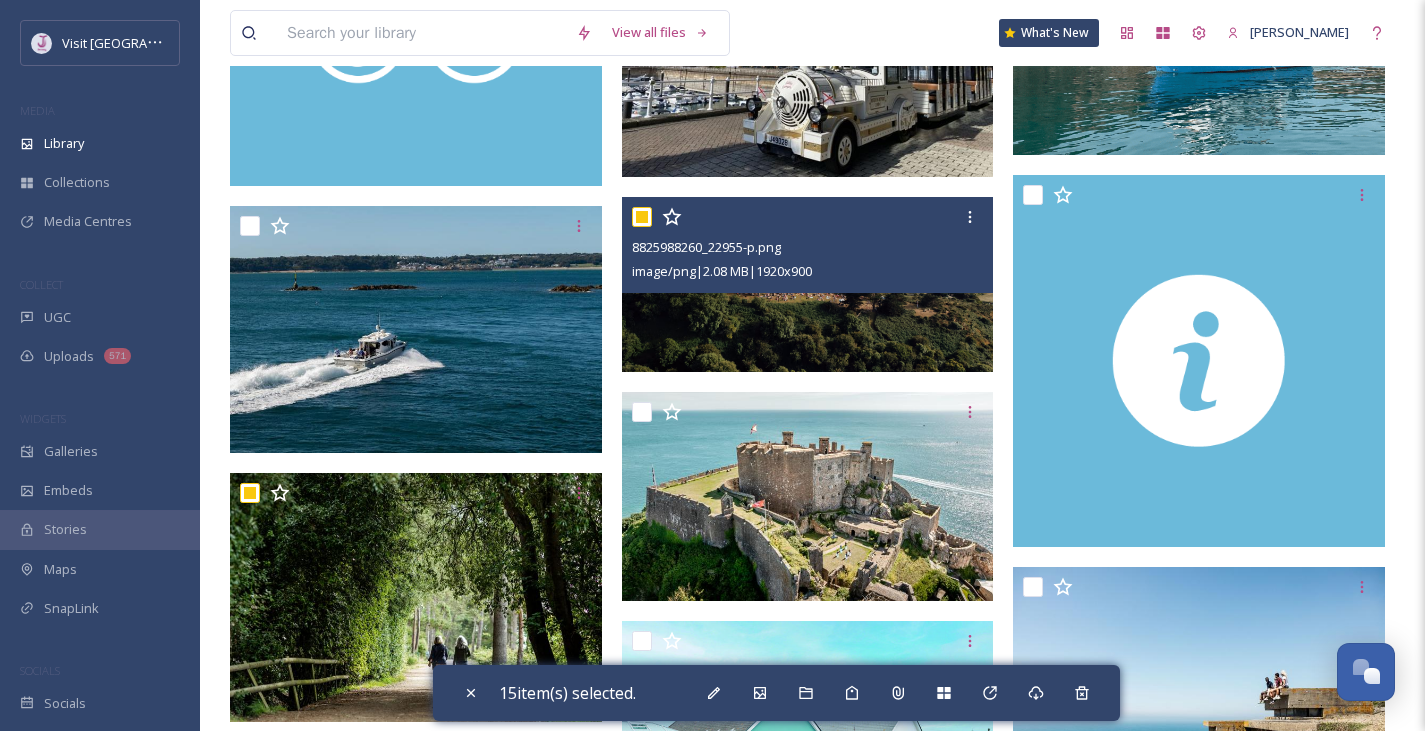checkbox on "true" 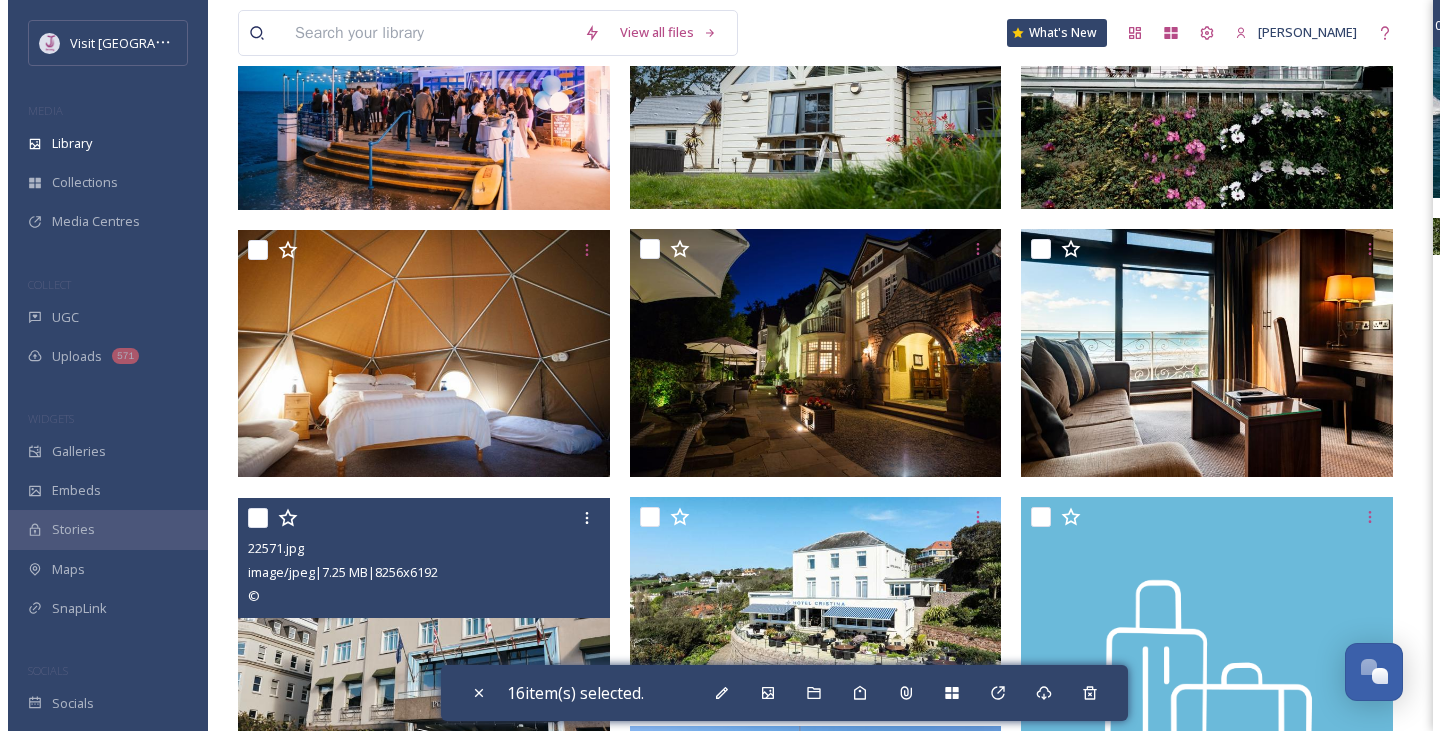 scroll, scrollTop: 224, scrollLeft: 0, axis: vertical 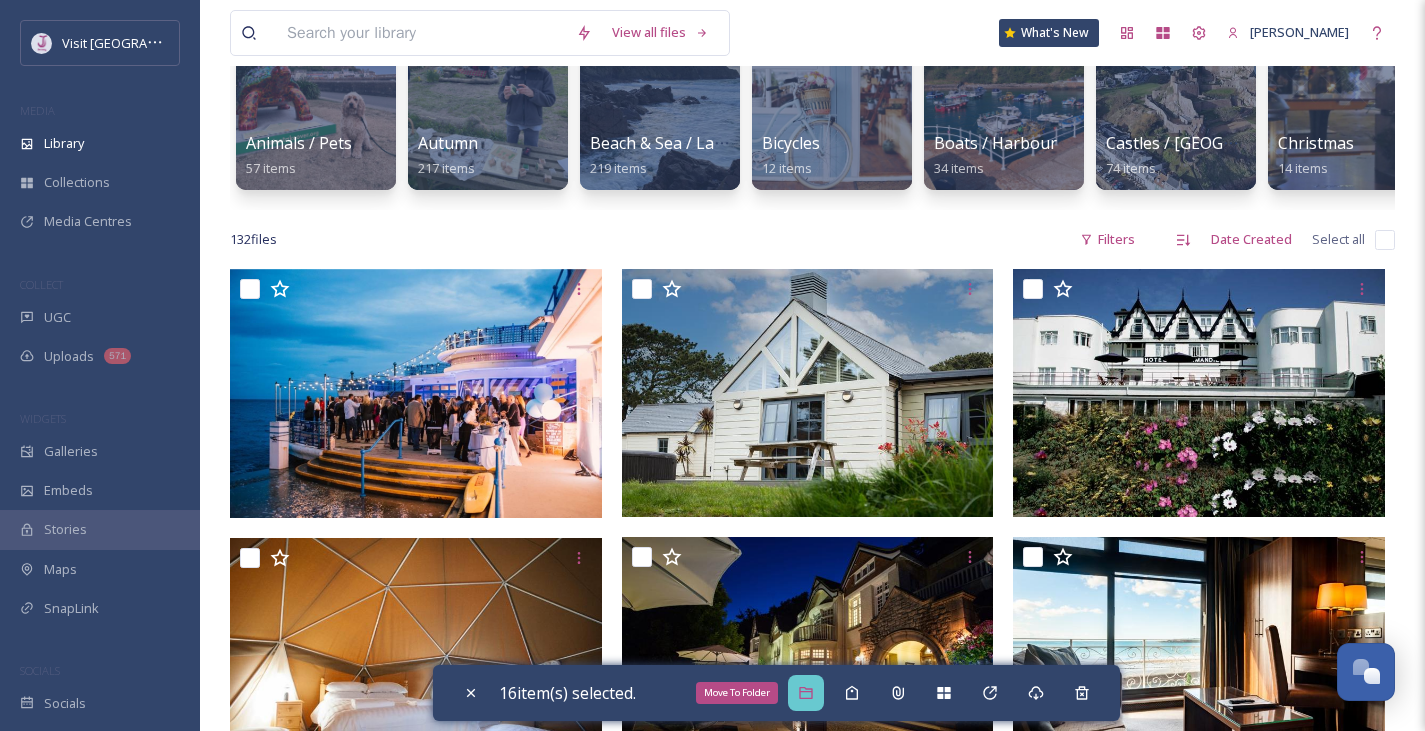 click 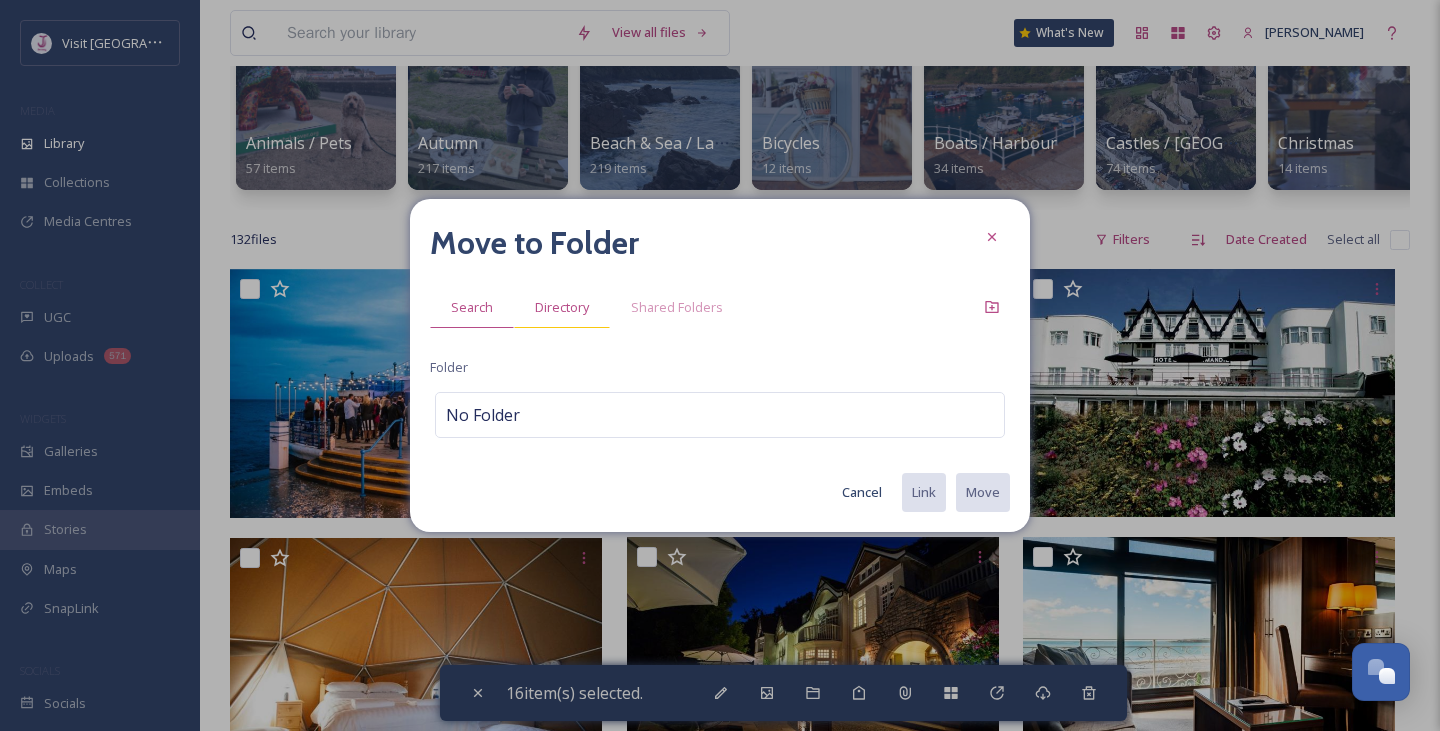 click on "Directory" at bounding box center (562, 307) 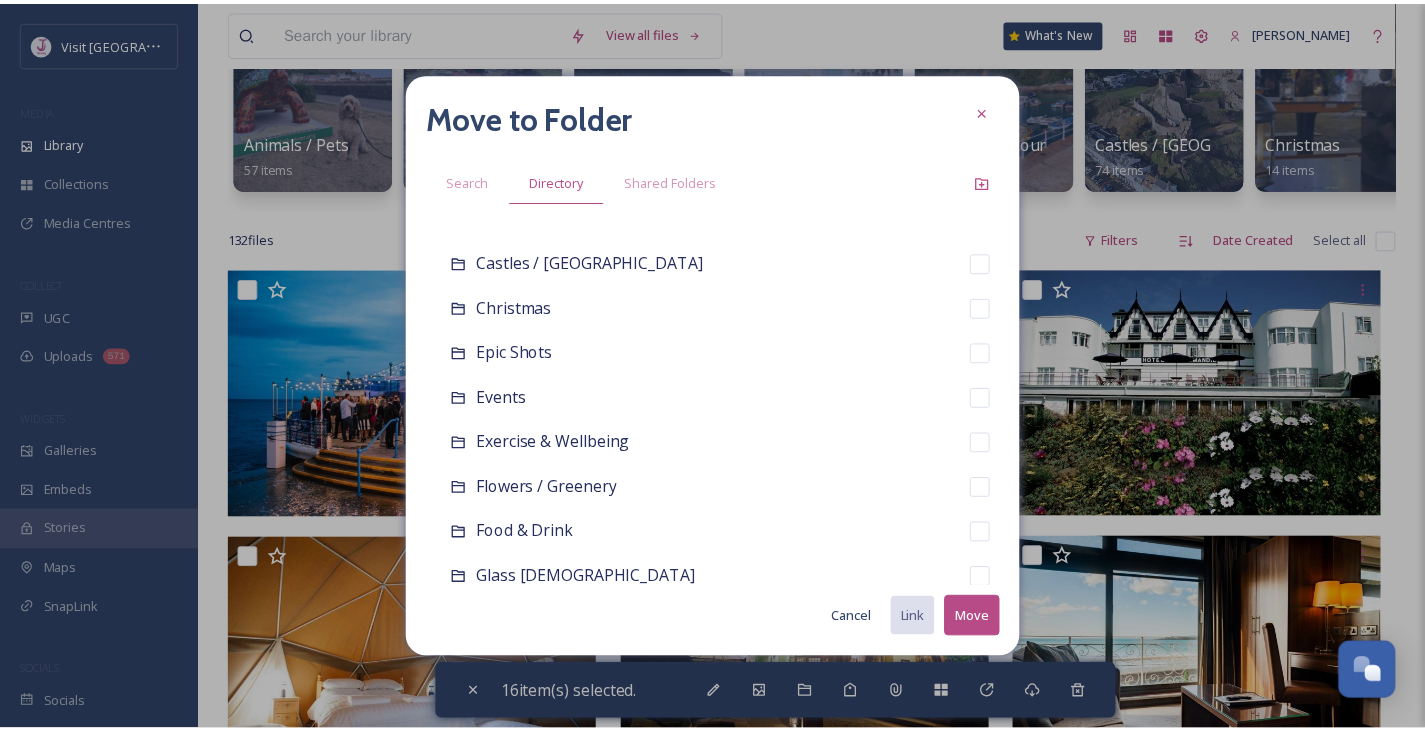 scroll, scrollTop: 333, scrollLeft: 0, axis: vertical 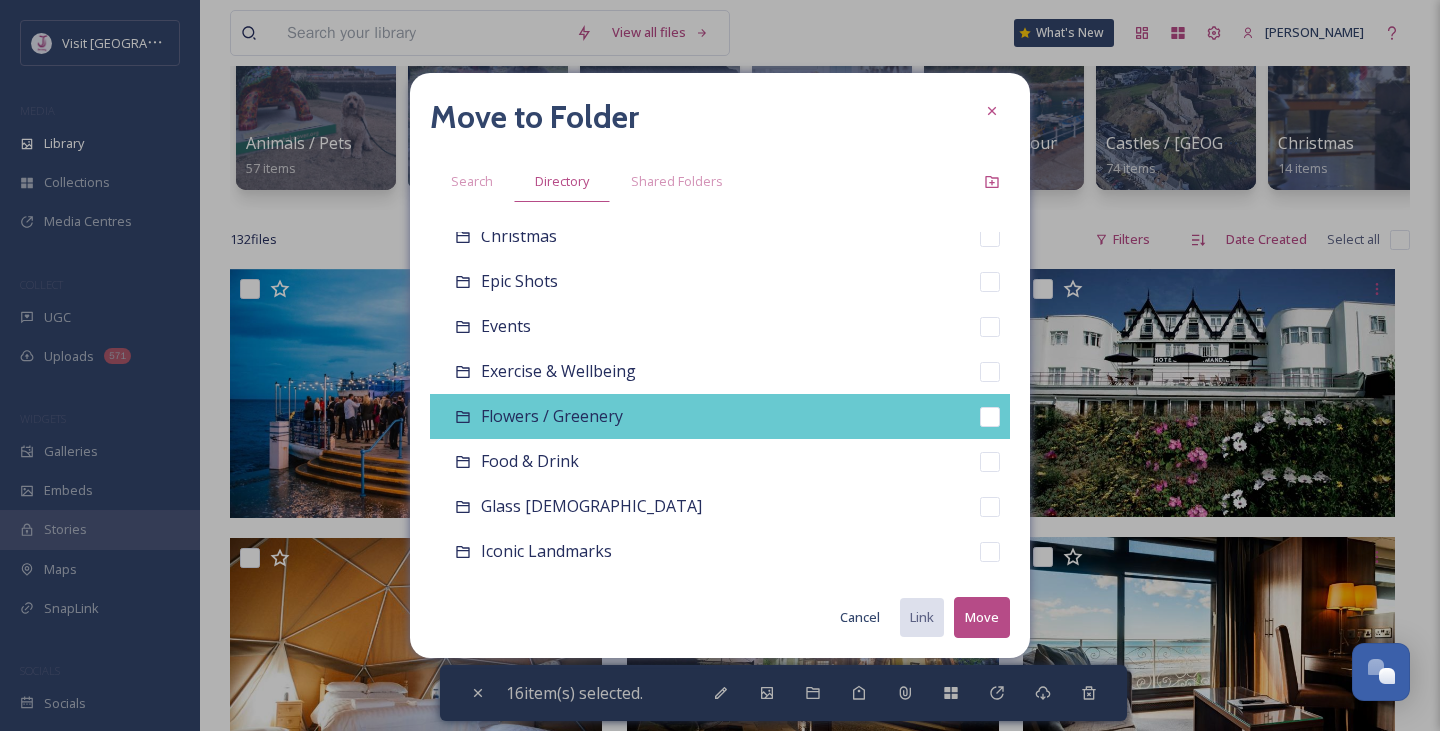 click on "Flowers / Greenery" at bounding box center [552, 416] 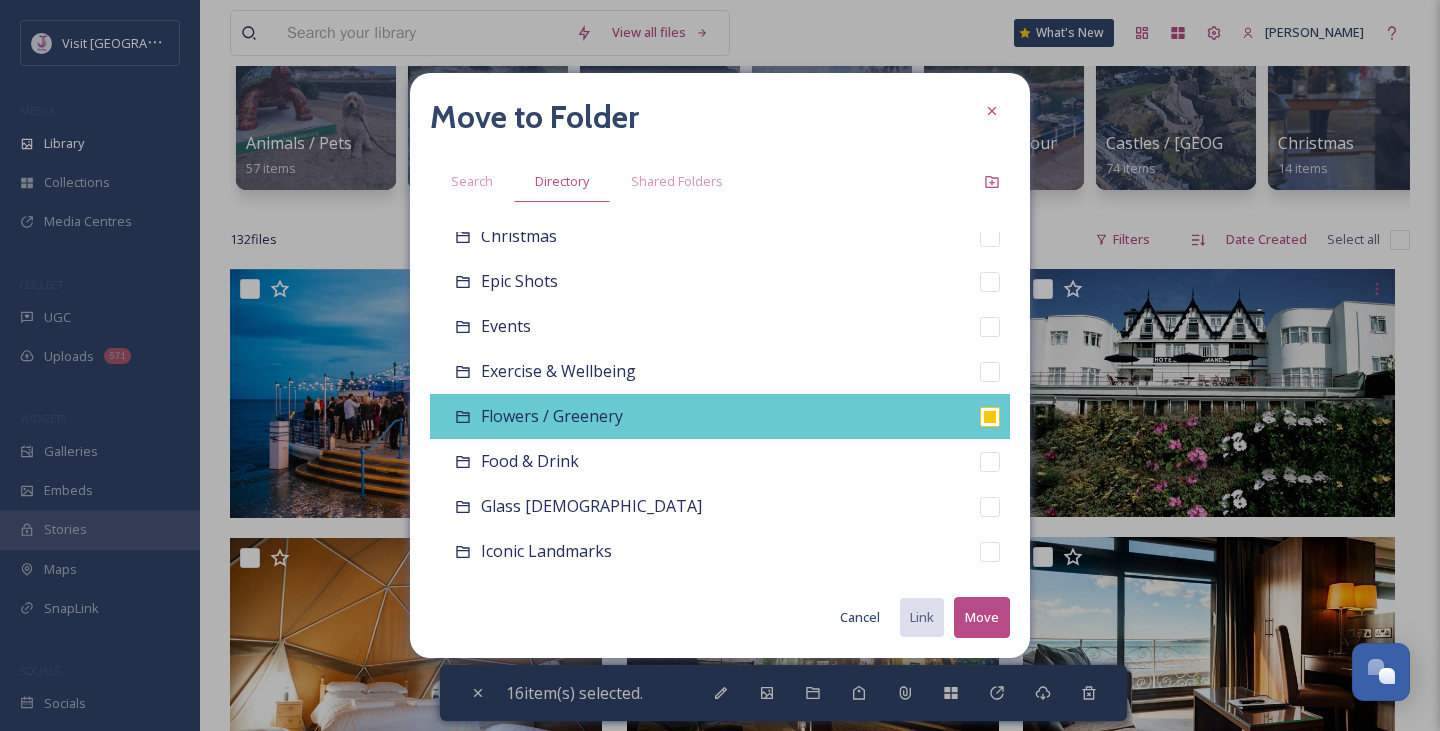 checkbox on "false" 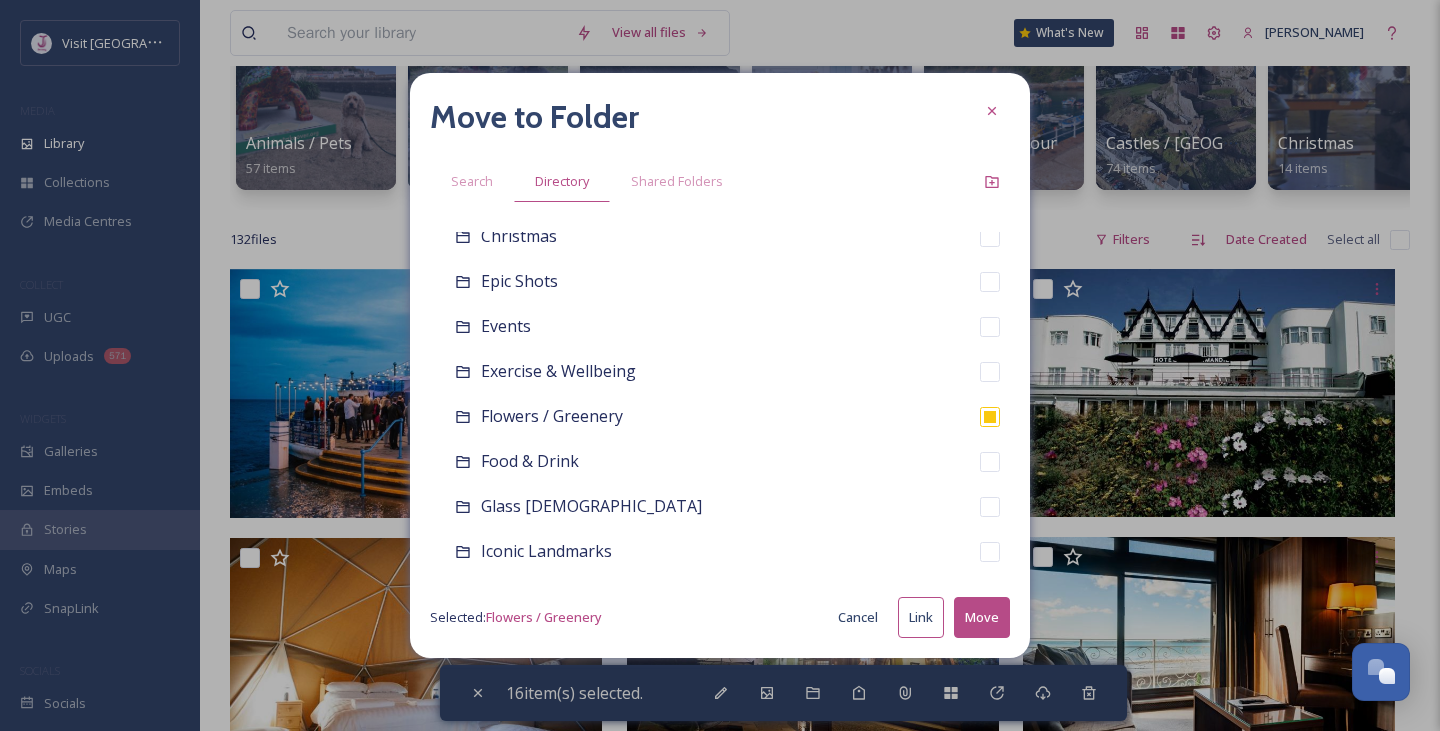 click on "Move" at bounding box center [982, 617] 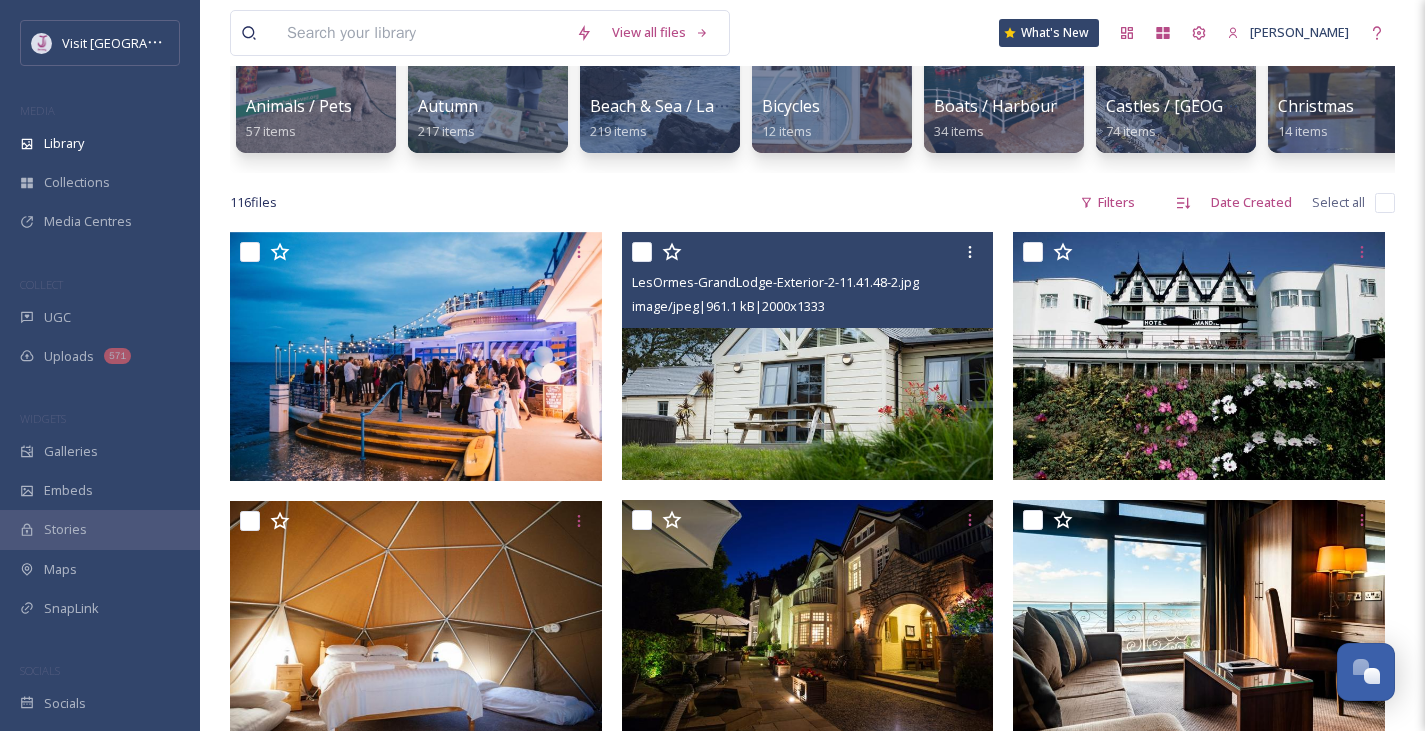 scroll, scrollTop: 190, scrollLeft: 0, axis: vertical 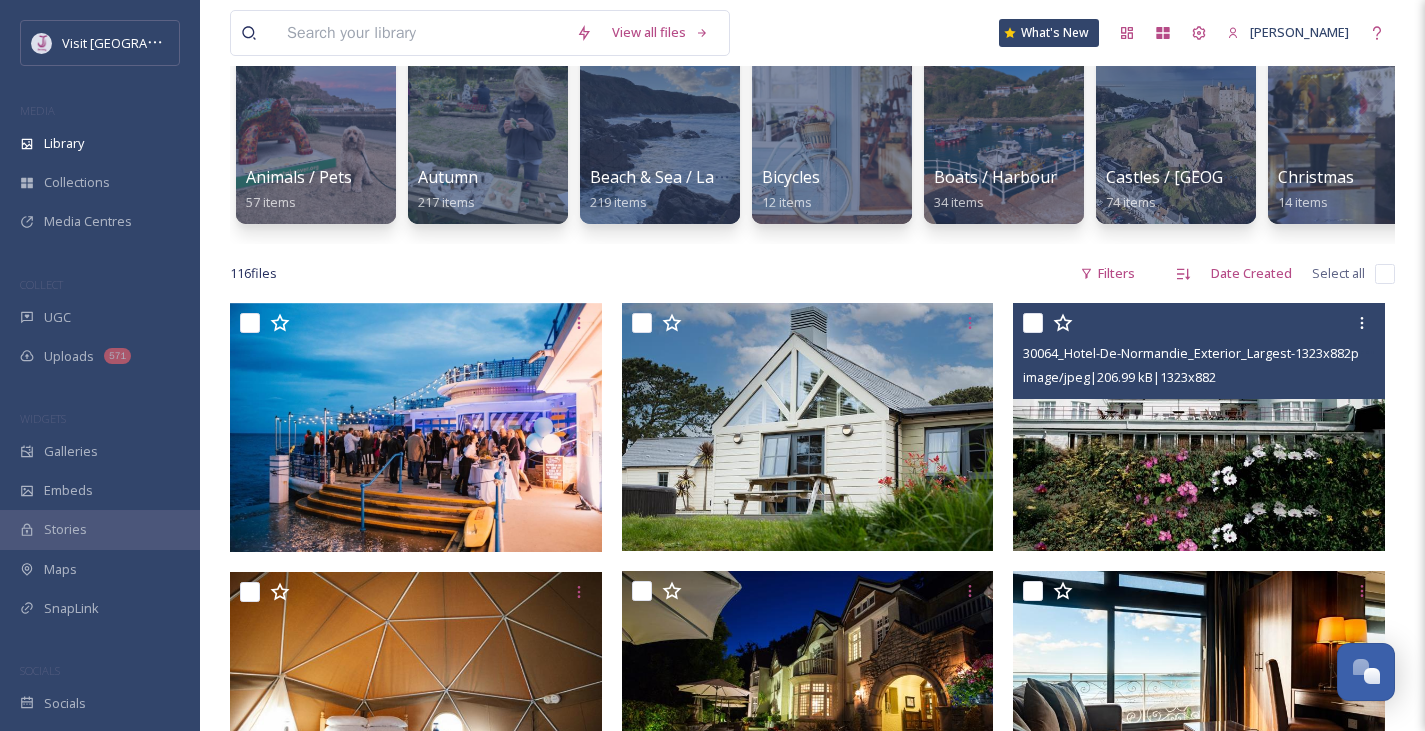 click at bounding box center [1033, 323] 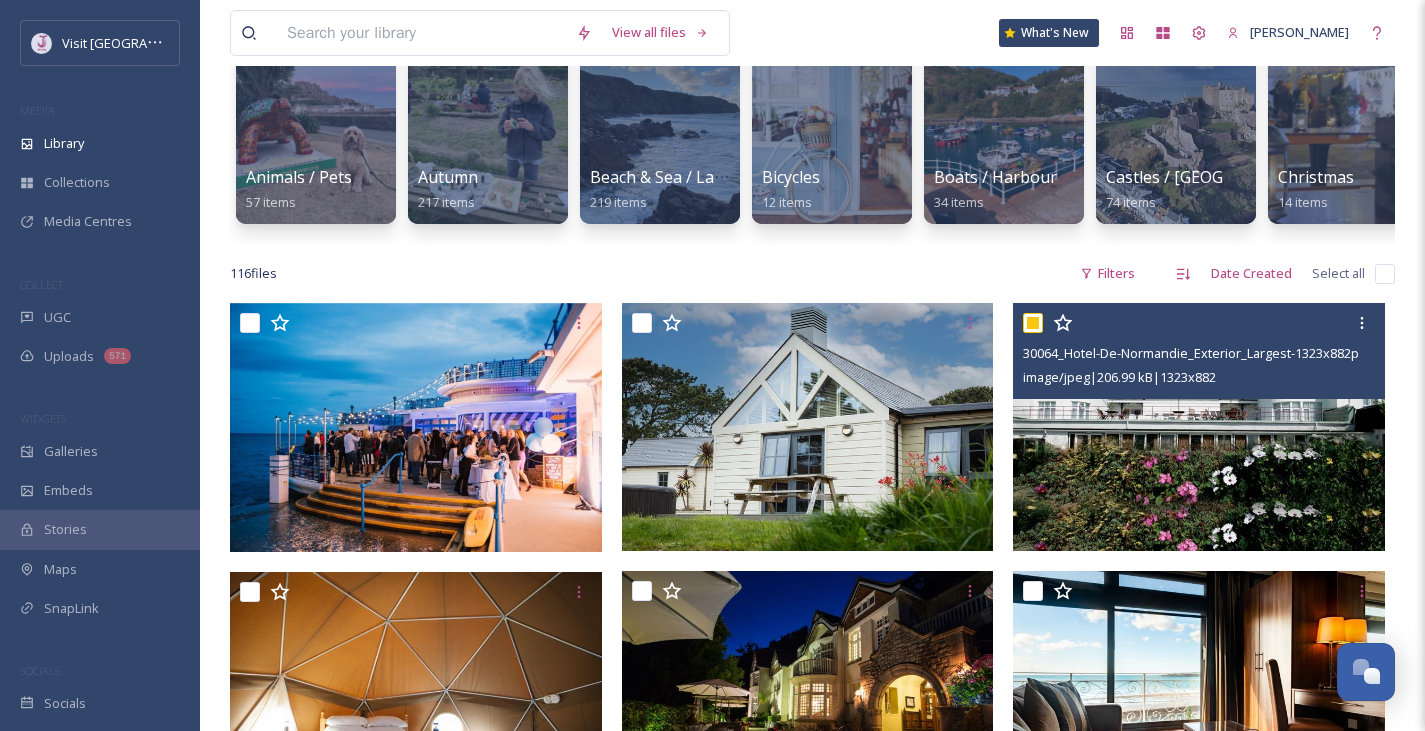 checkbox on "true" 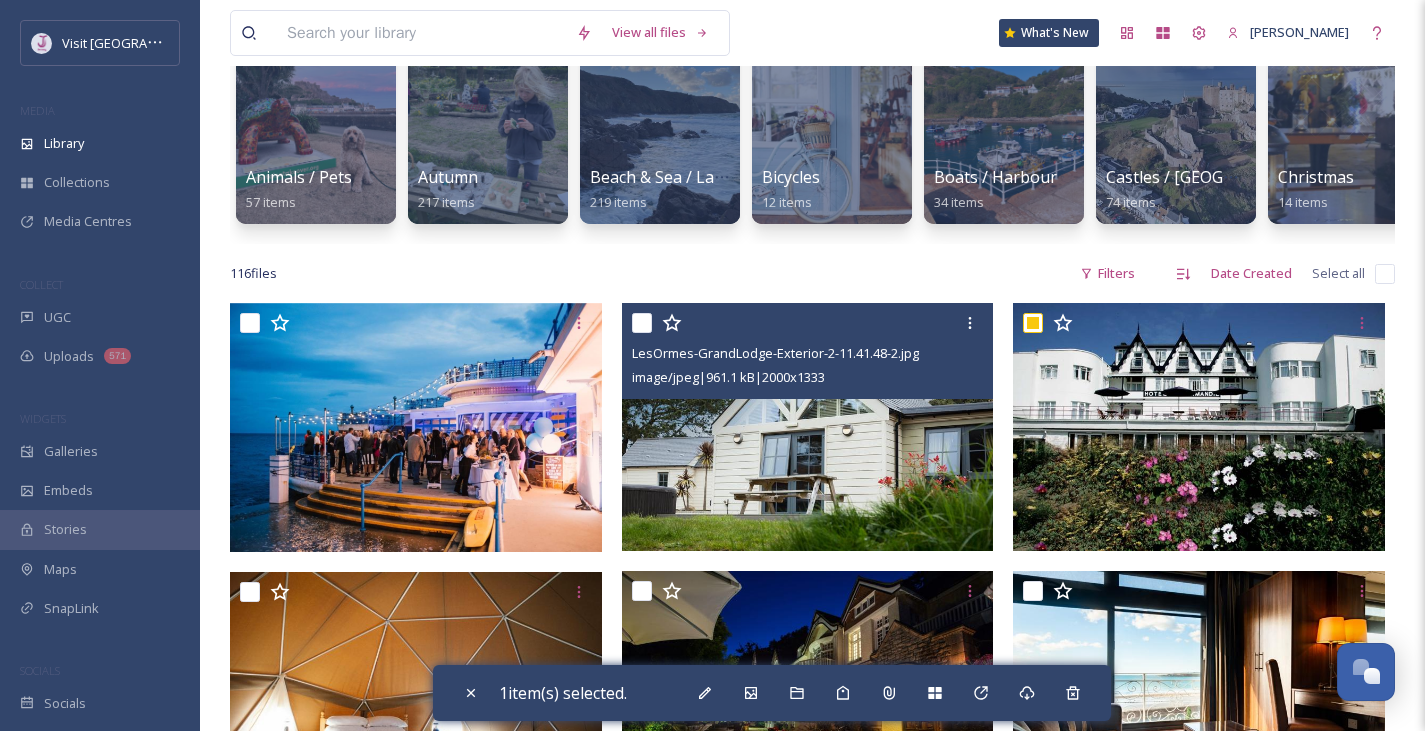 scroll, scrollTop: 456, scrollLeft: 0, axis: vertical 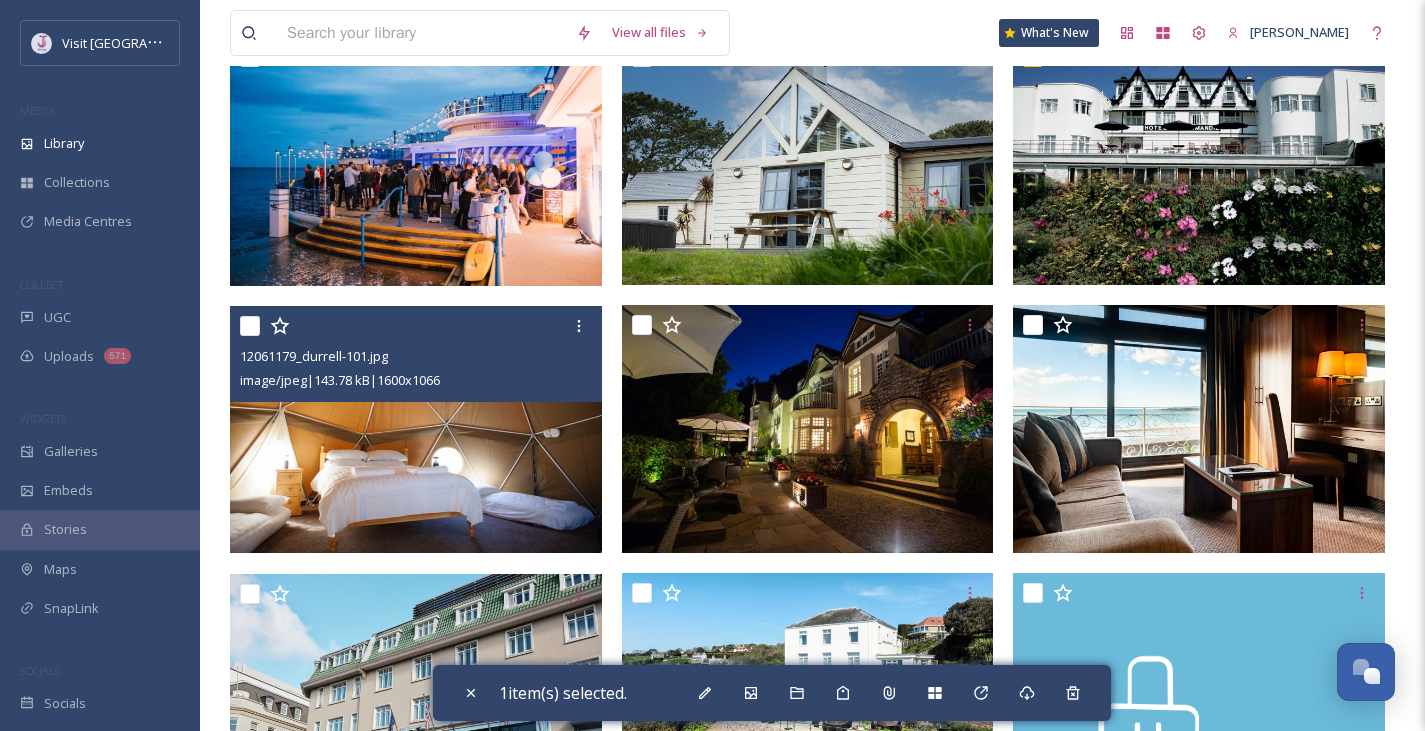 click at bounding box center (250, 326) 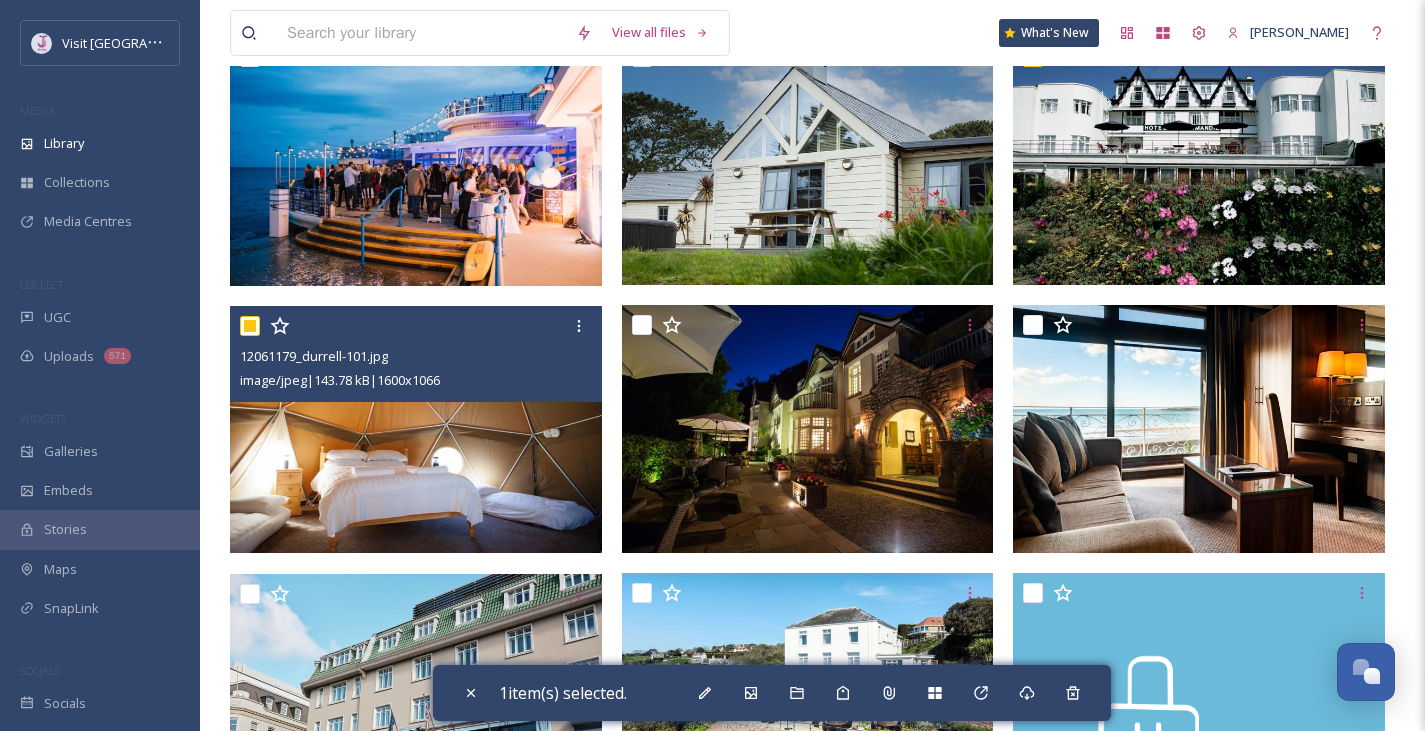 checkbox on "true" 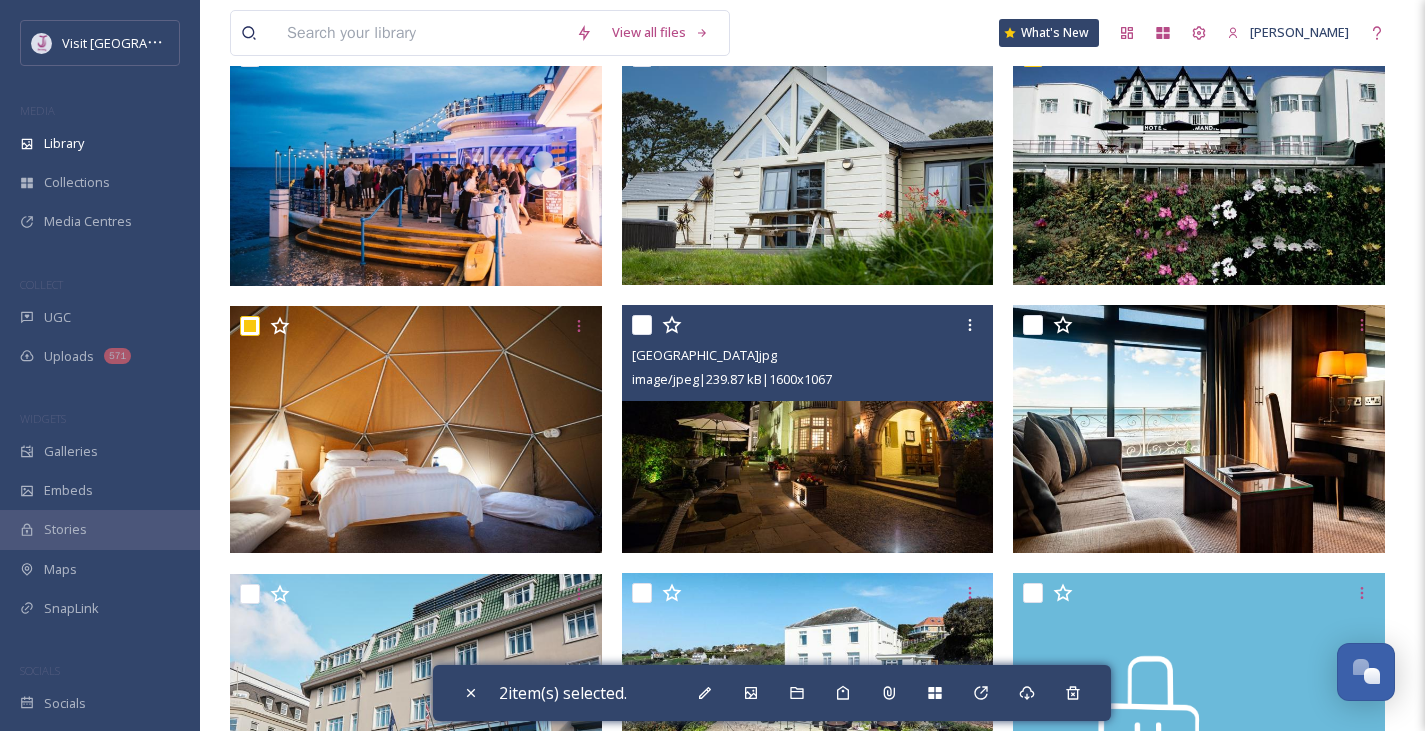 click at bounding box center (642, 325) 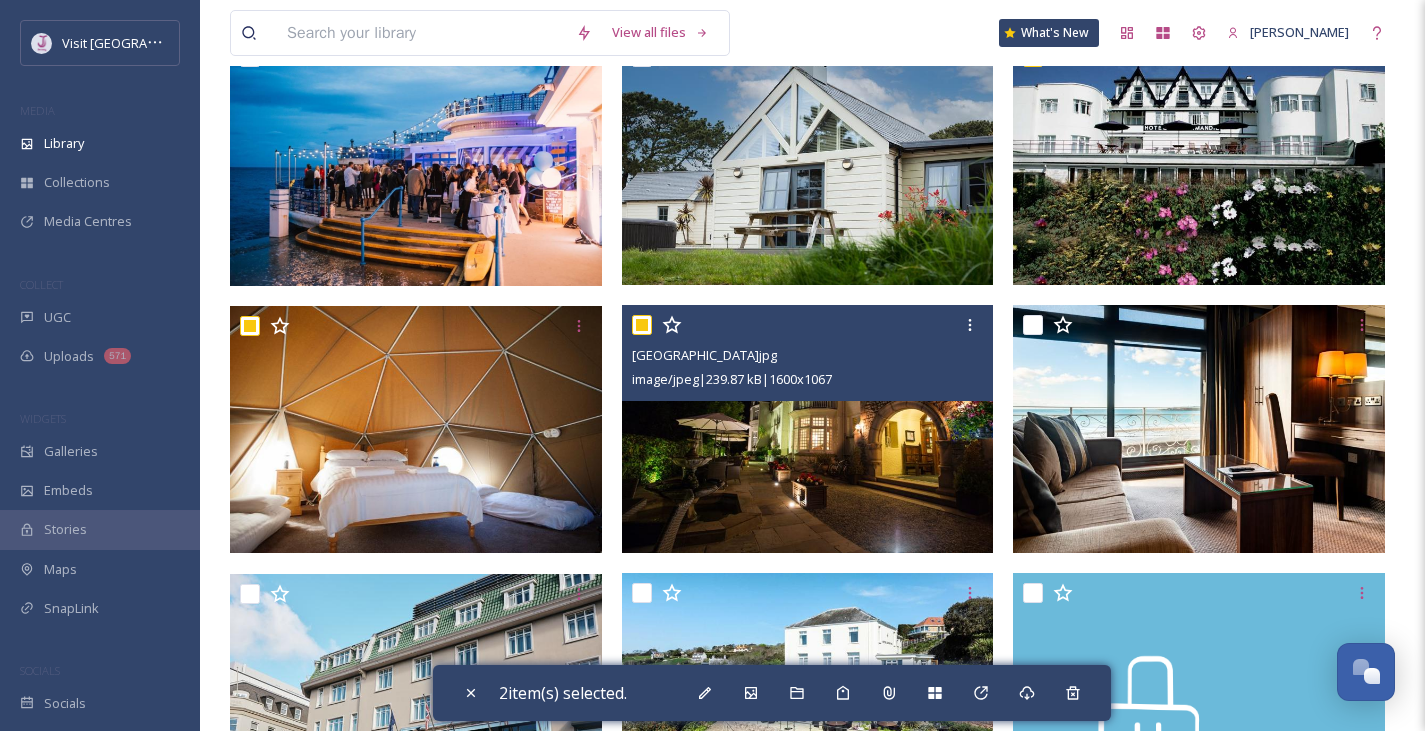 checkbox on "true" 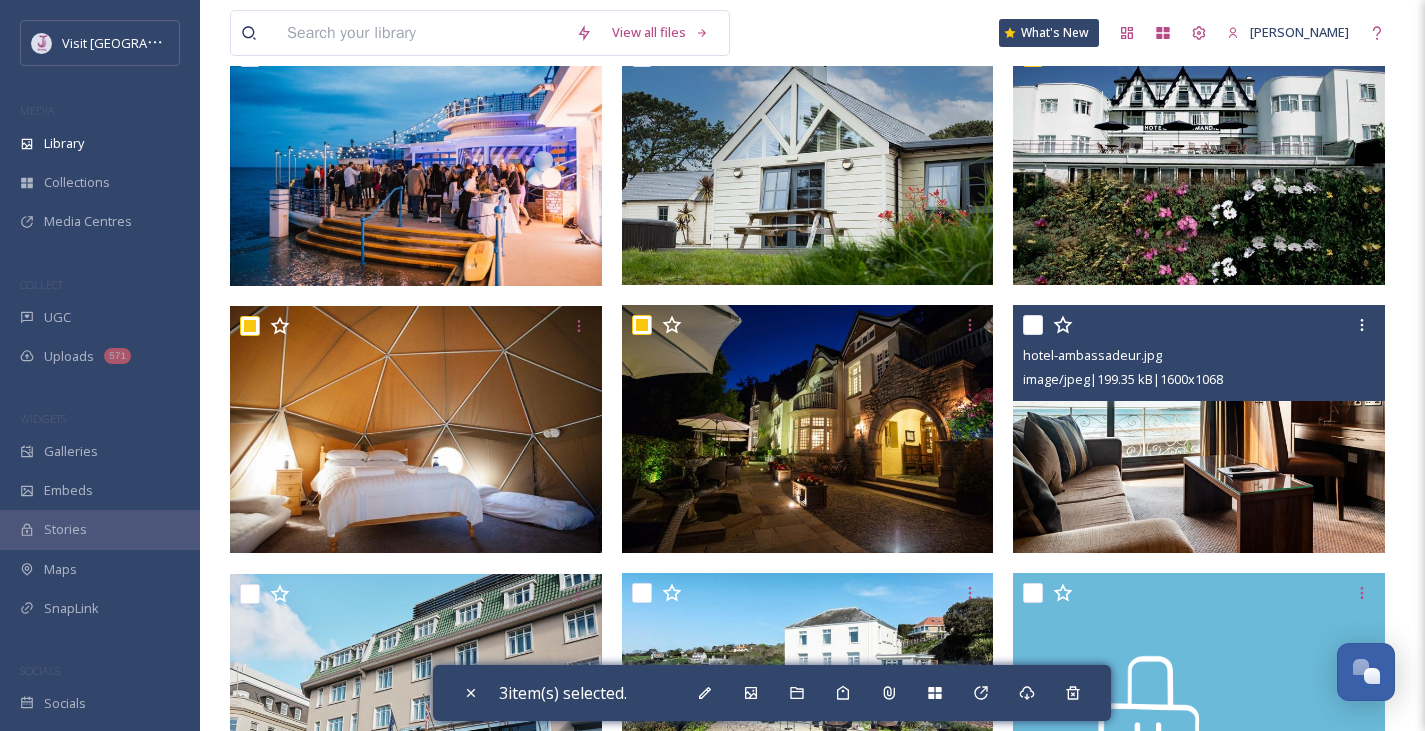 click at bounding box center [1201, 325] 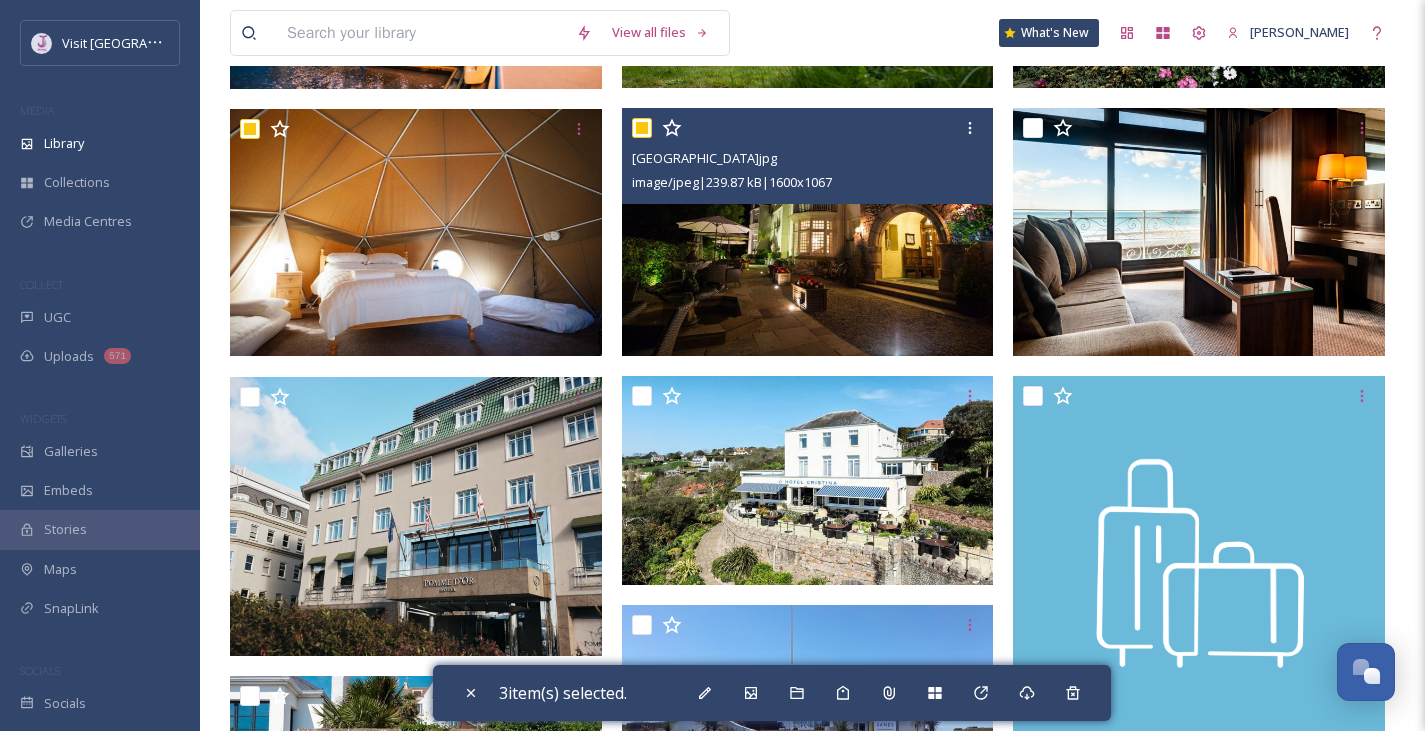 scroll, scrollTop: 658, scrollLeft: 0, axis: vertical 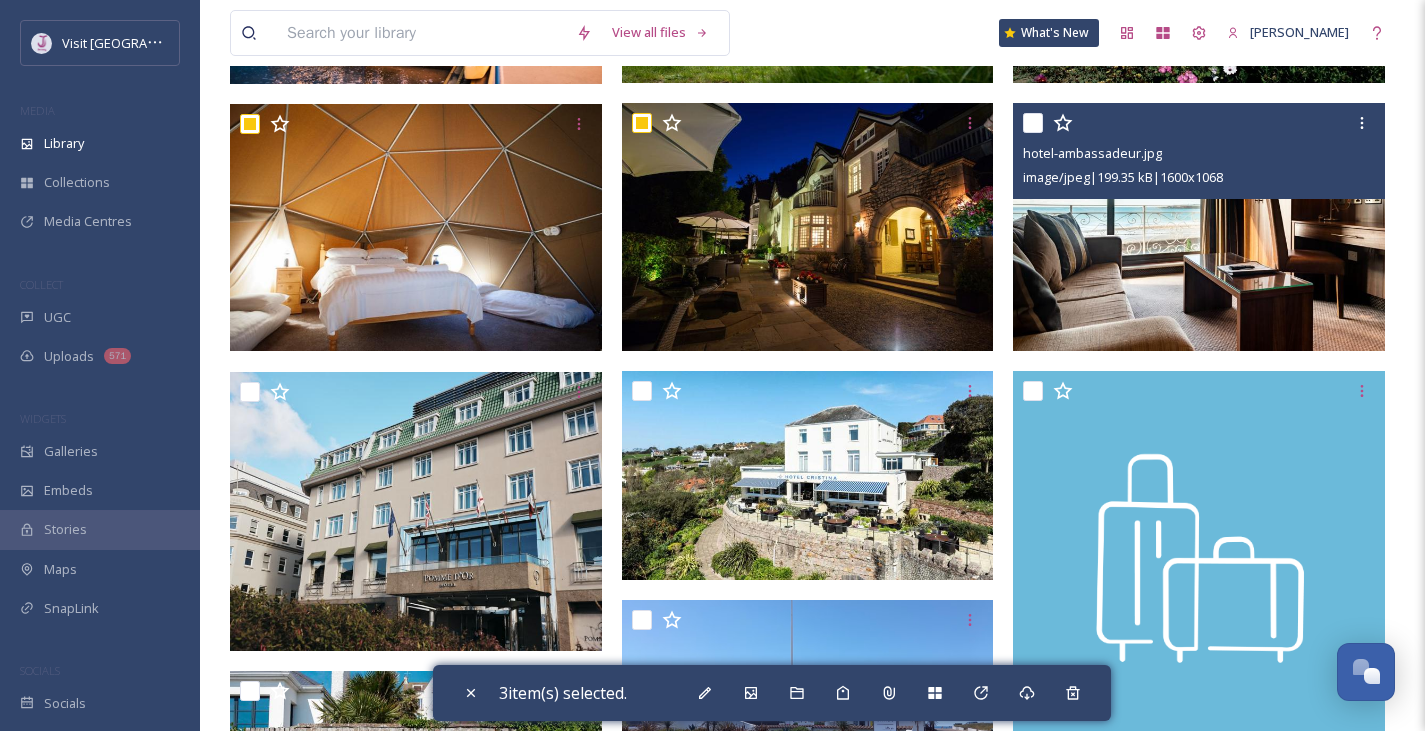 click at bounding box center [1033, 123] 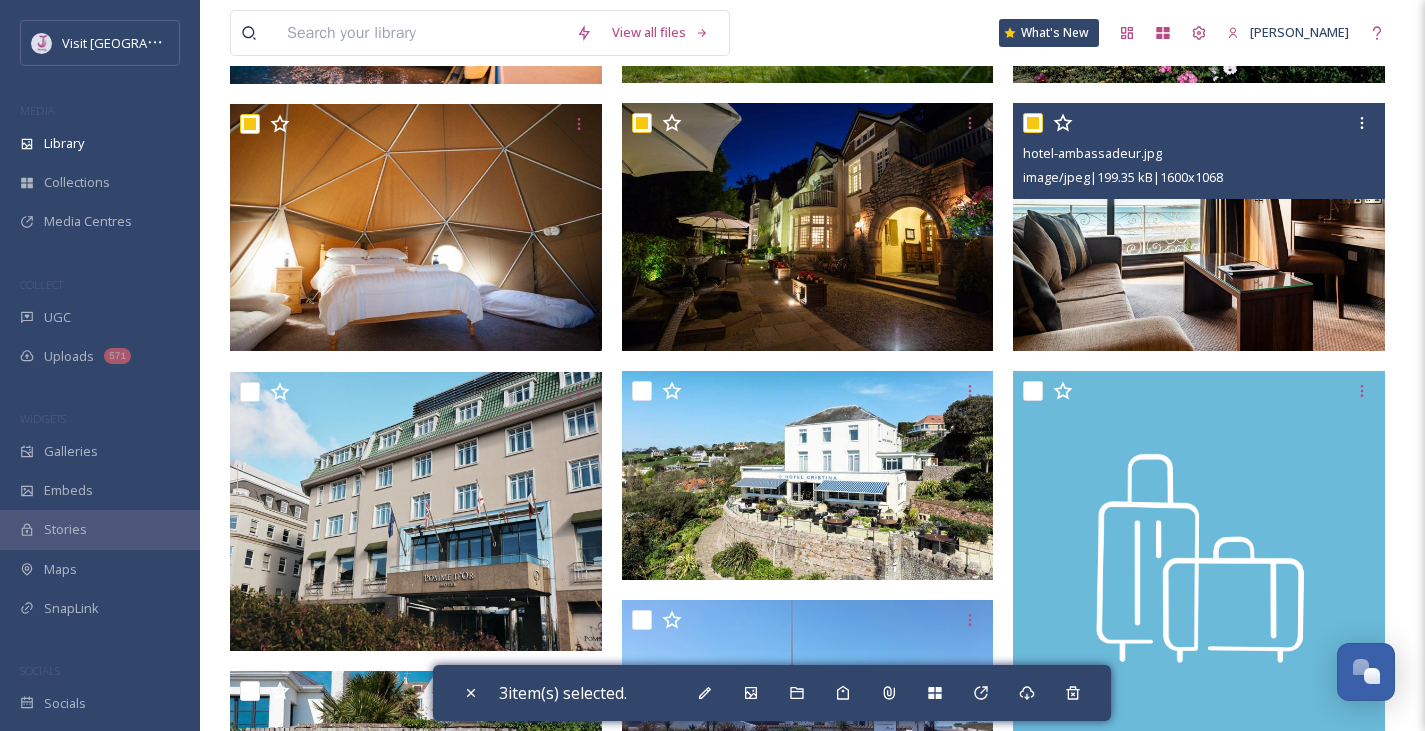 checkbox on "true" 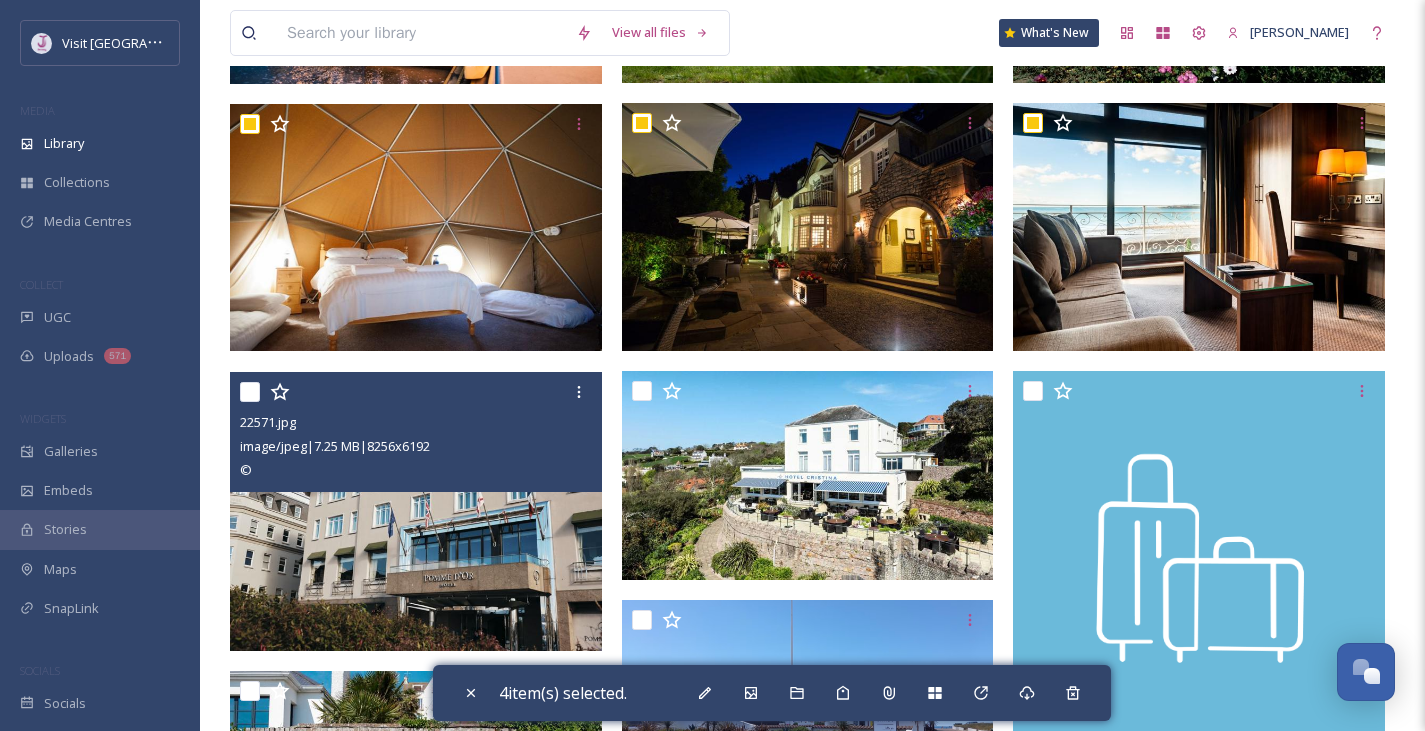 click at bounding box center (250, 392) 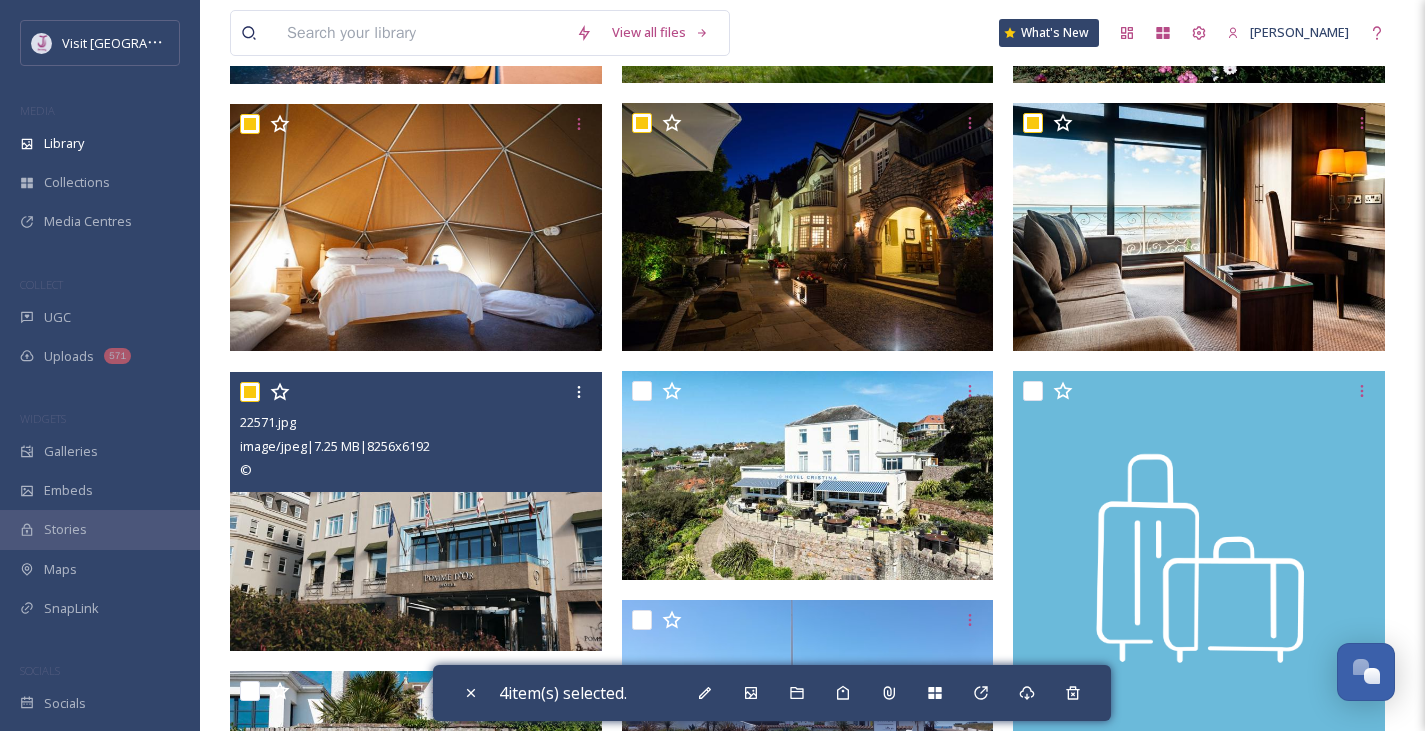 checkbox on "true" 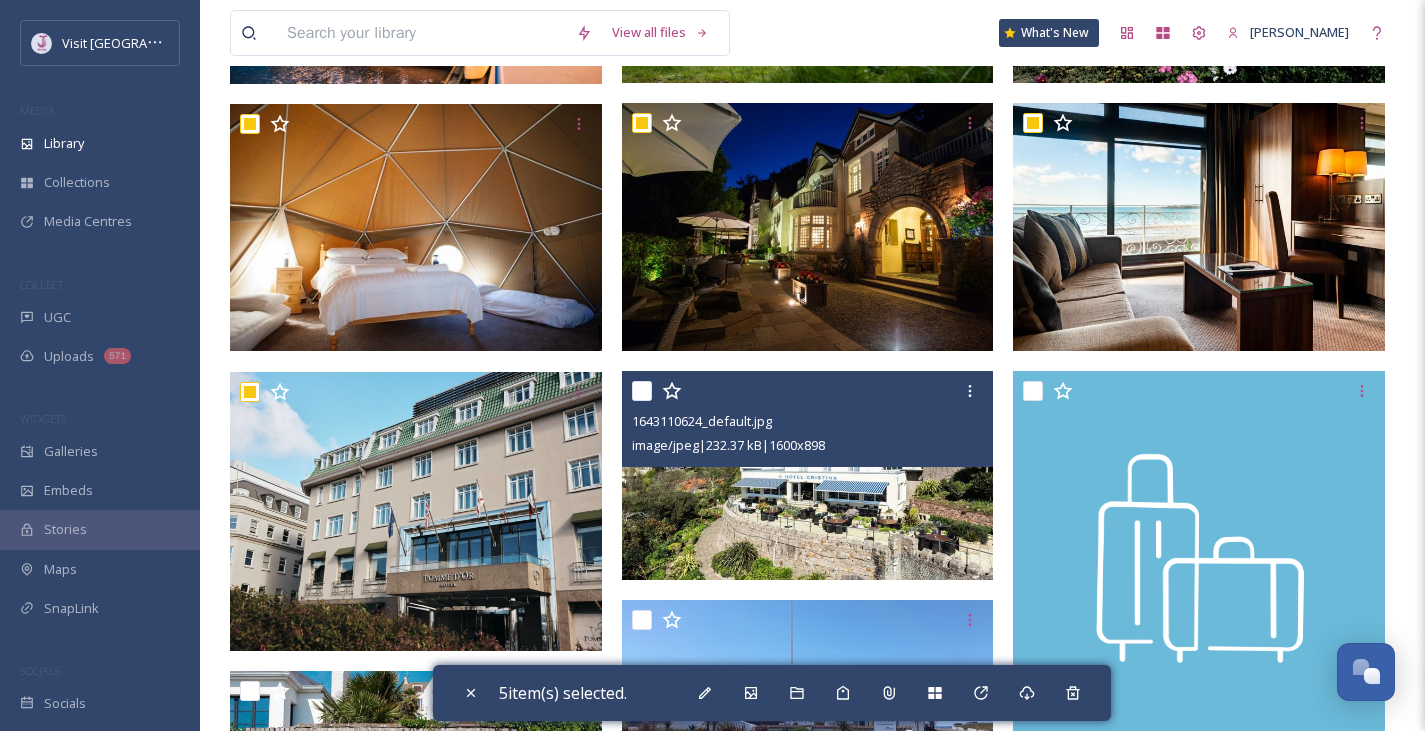 click at bounding box center (642, 391) 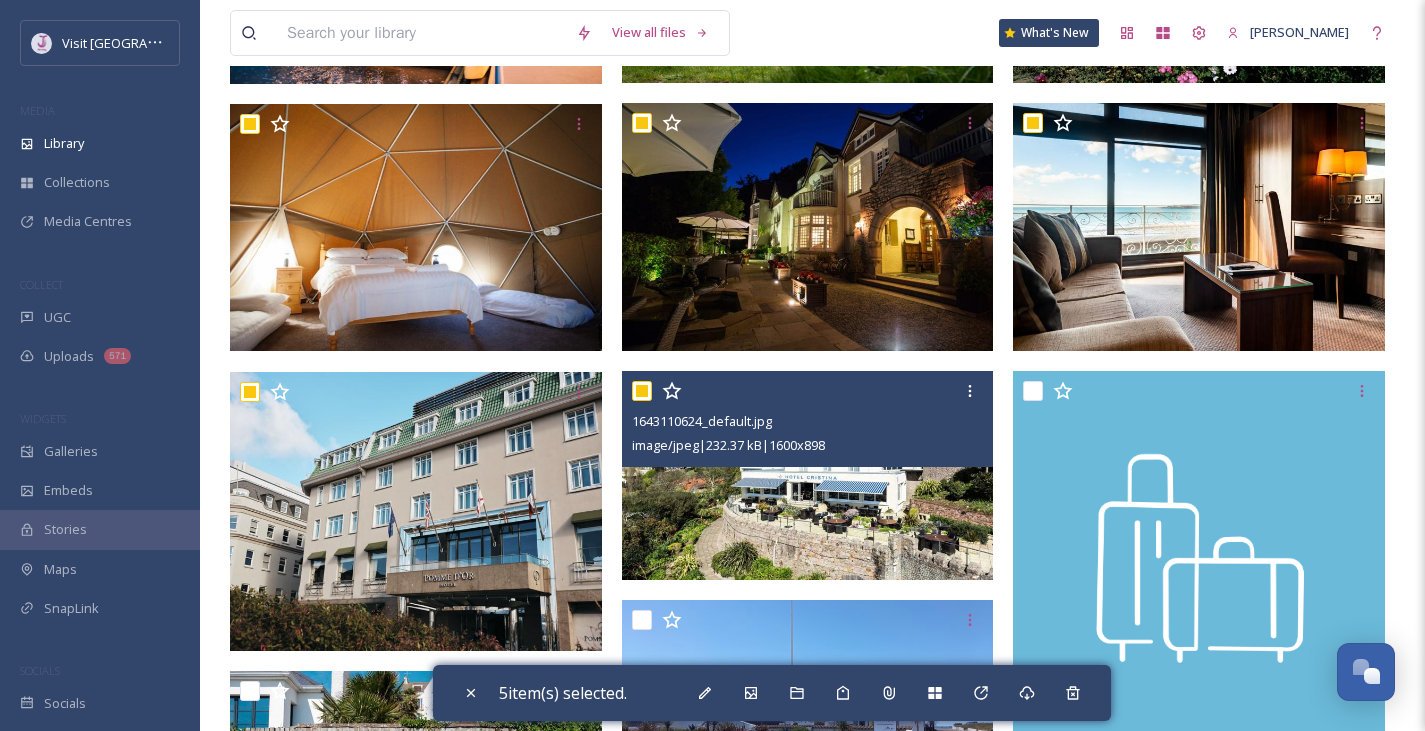 checkbox on "true" 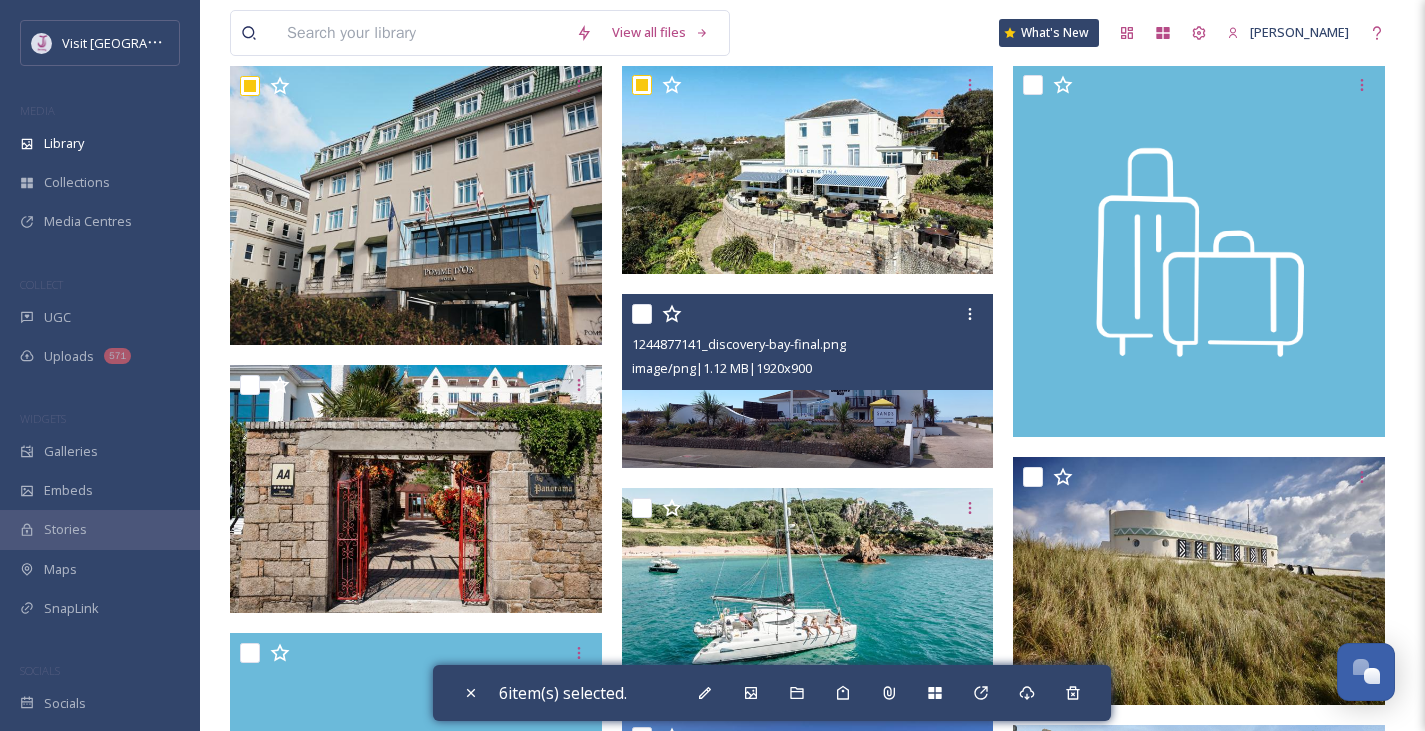 scroll, scrollTop: 1073, scrollLeft: 0, axis: vertical 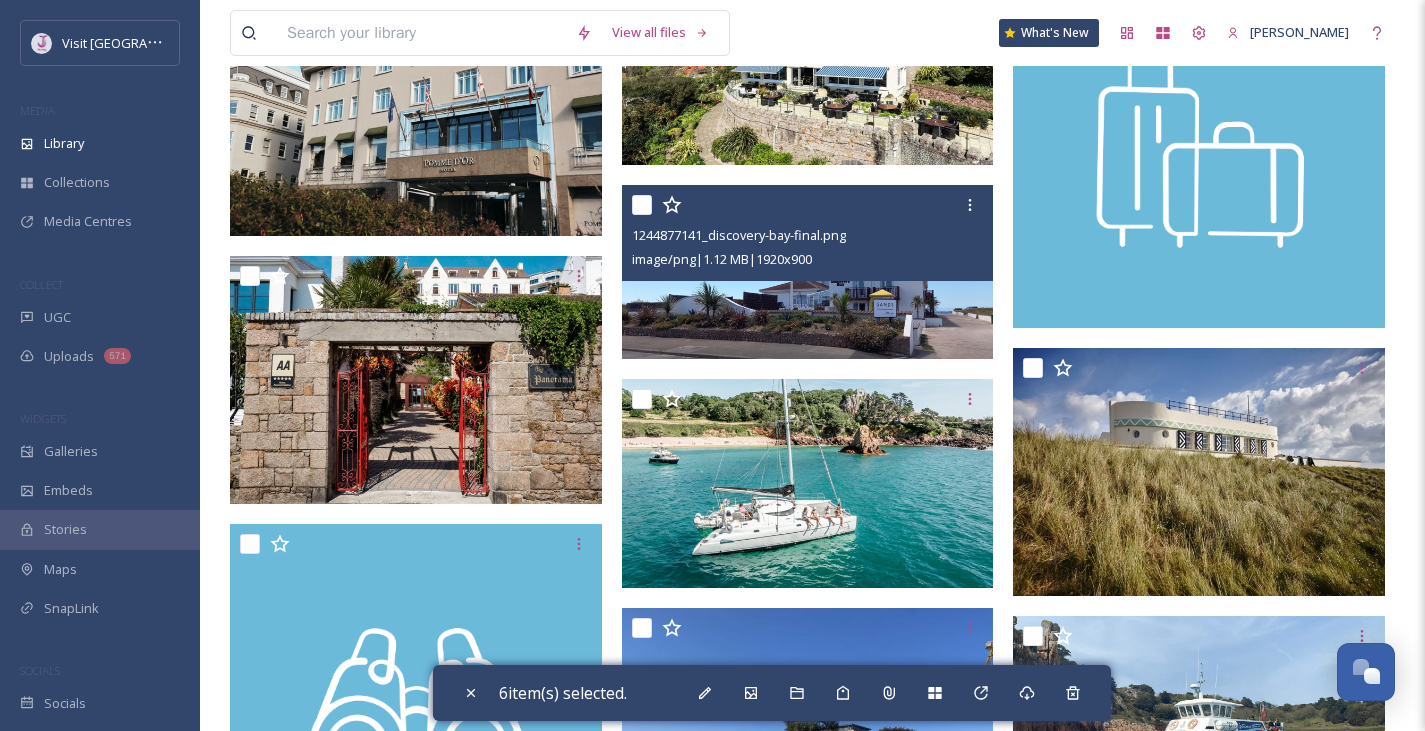 click at bounding box center (642, 205) 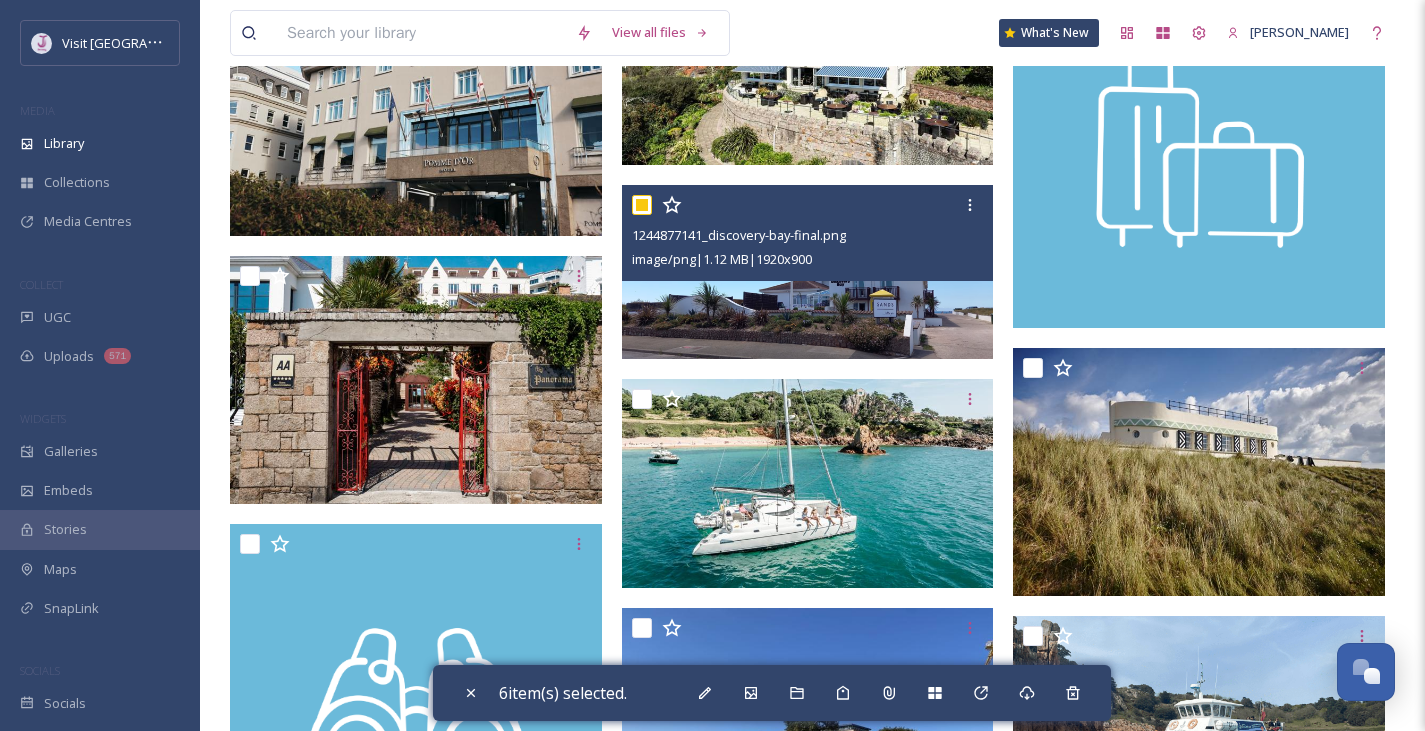 checkbox on "true" 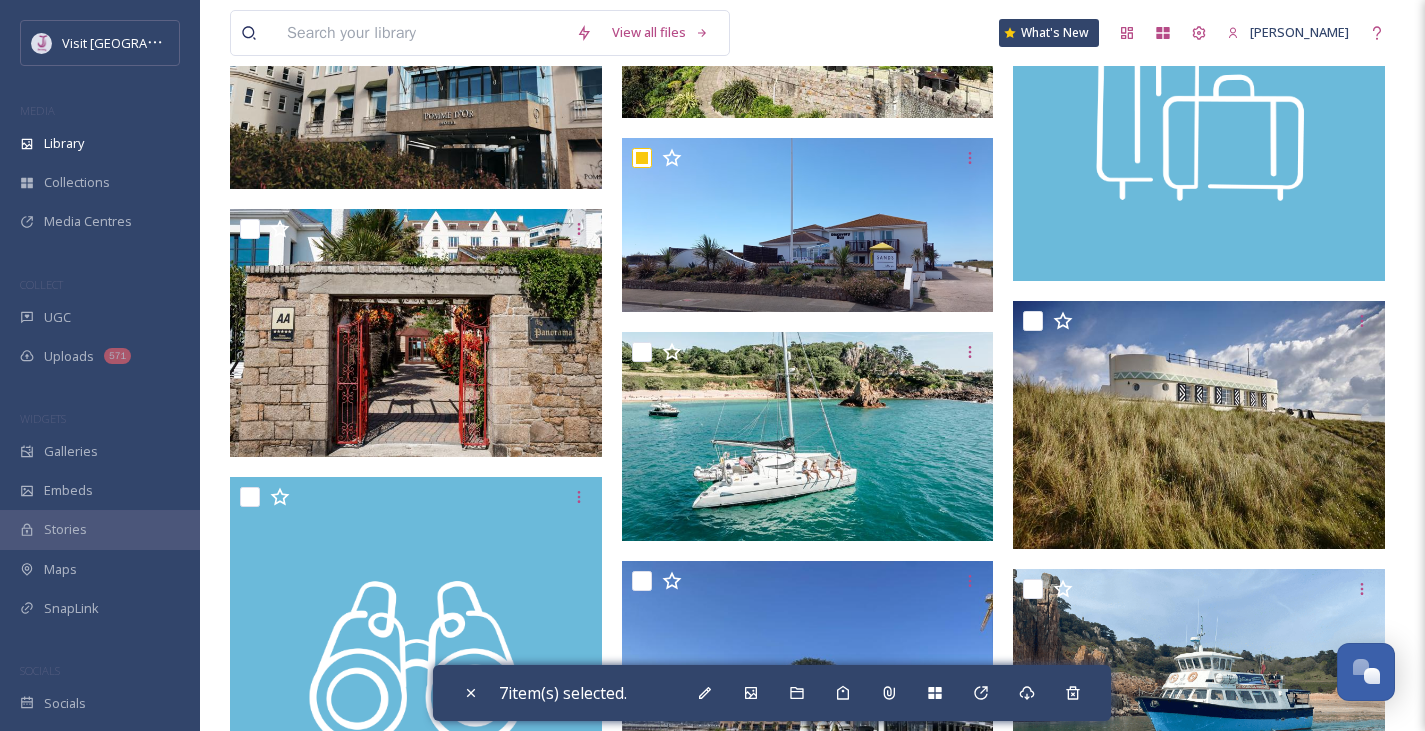 scroll, scrollTop: 1123, scrollLeft: 0, axis: vertical 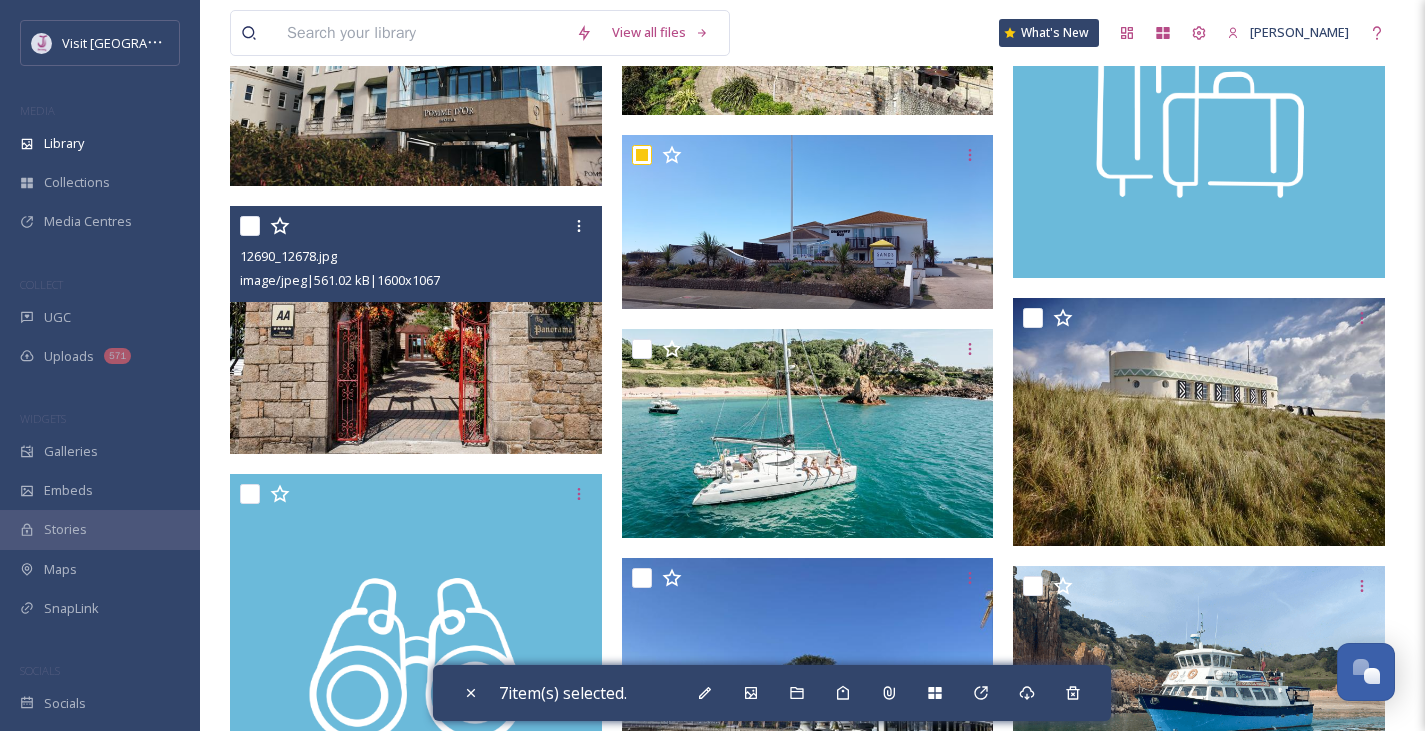 click at bounding box center [250, 226] 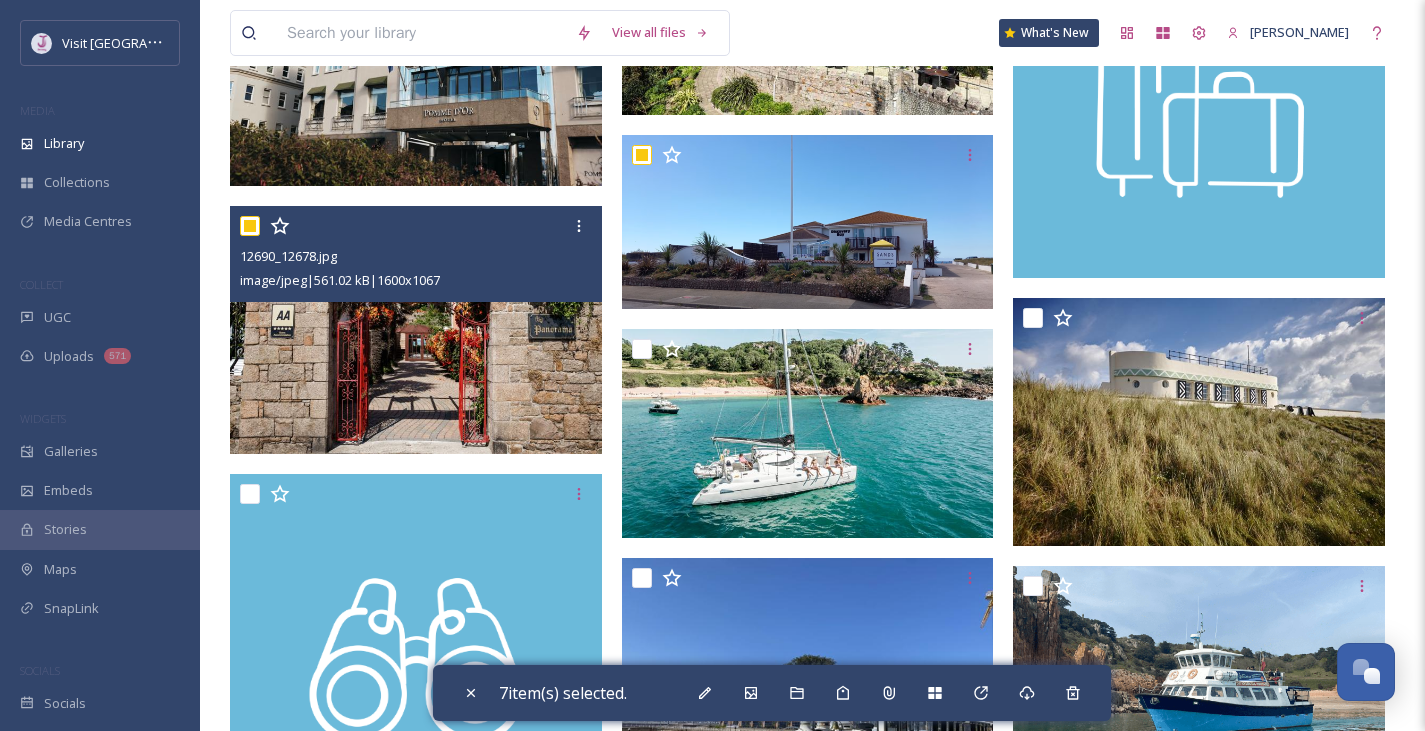 checkbox on "true" 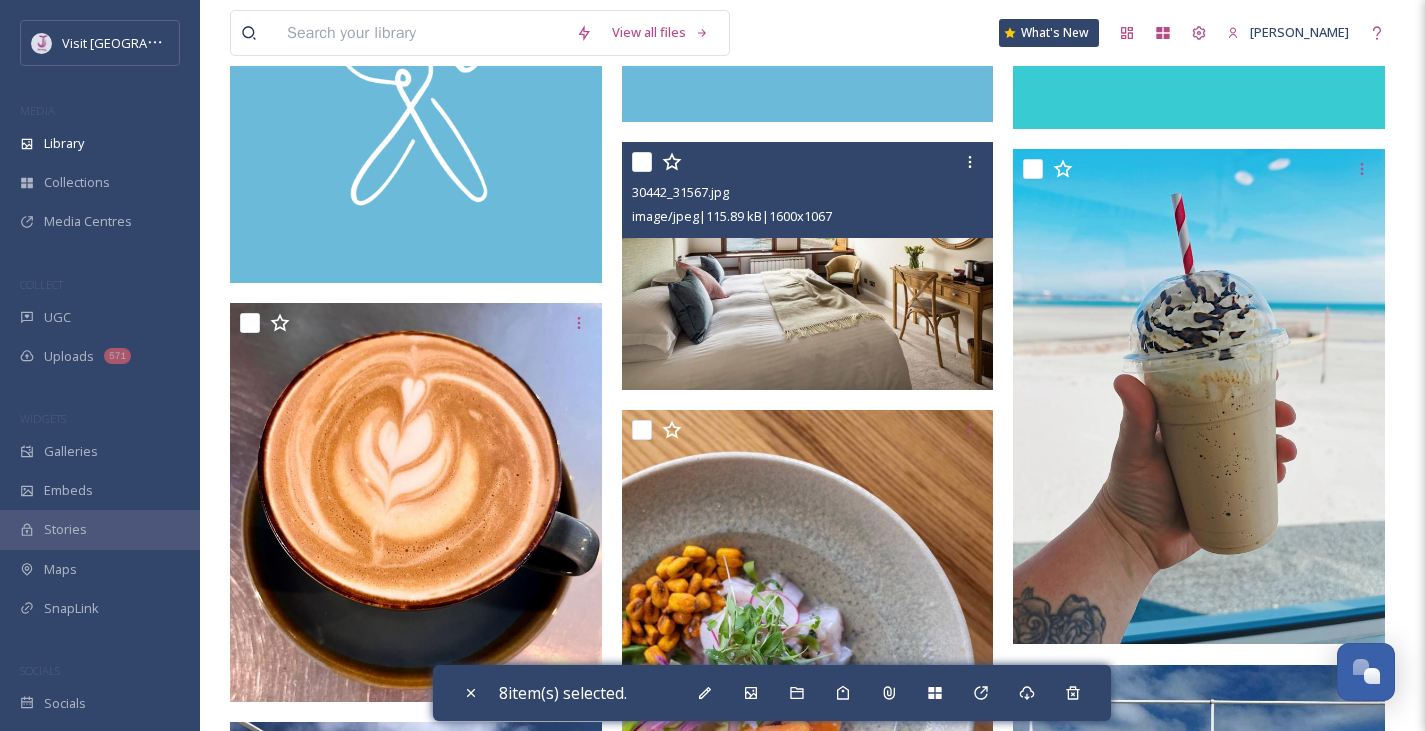 scroll, scrollTop: 3953, scrollLeft: 0, axis: vertical 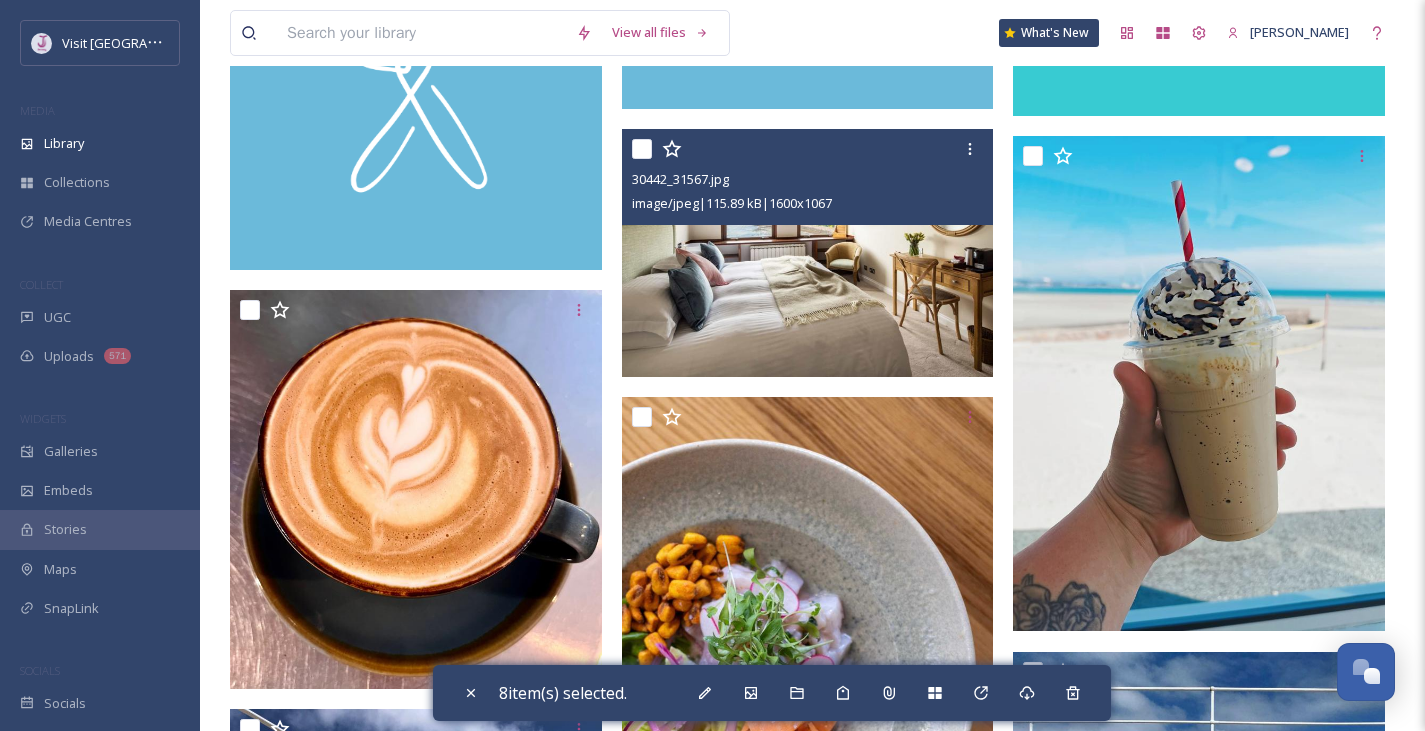 click at bounding box center (642, 149) 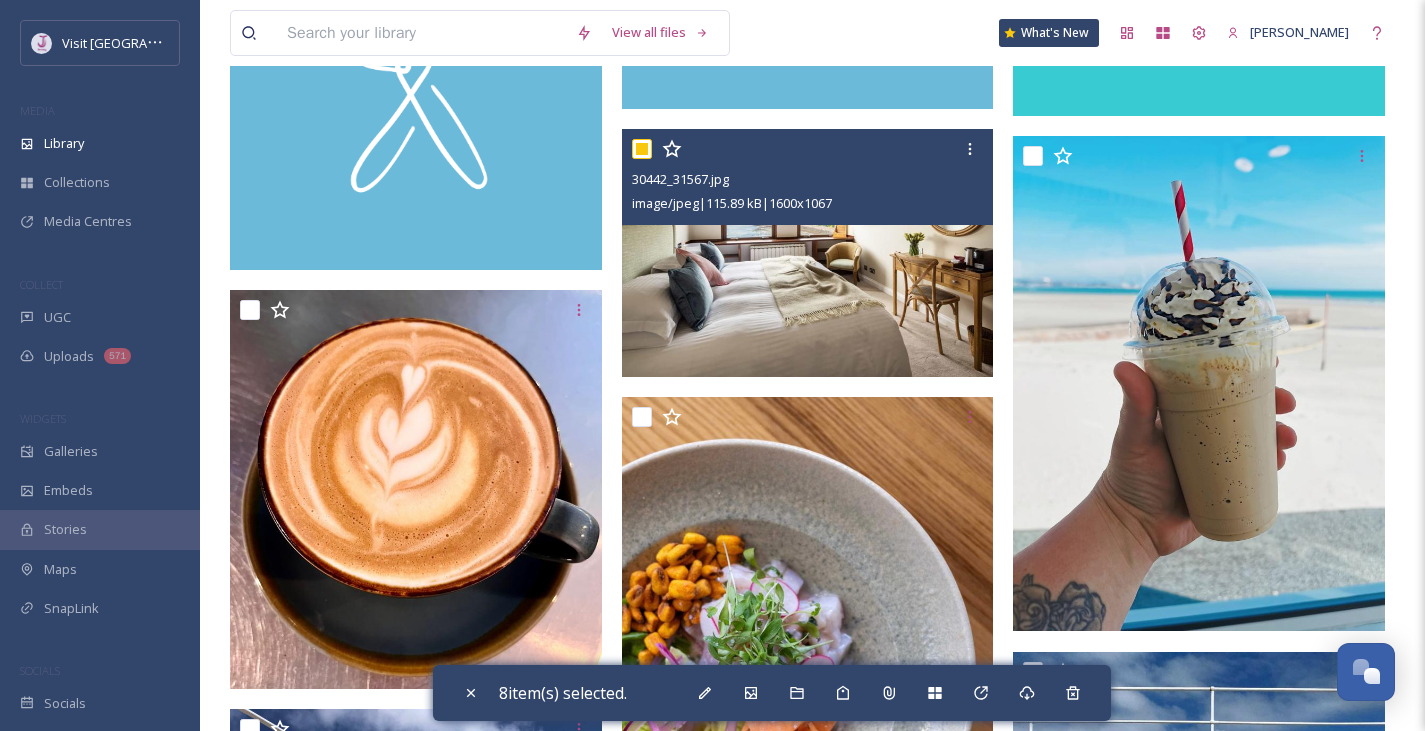 checkbox on "true" 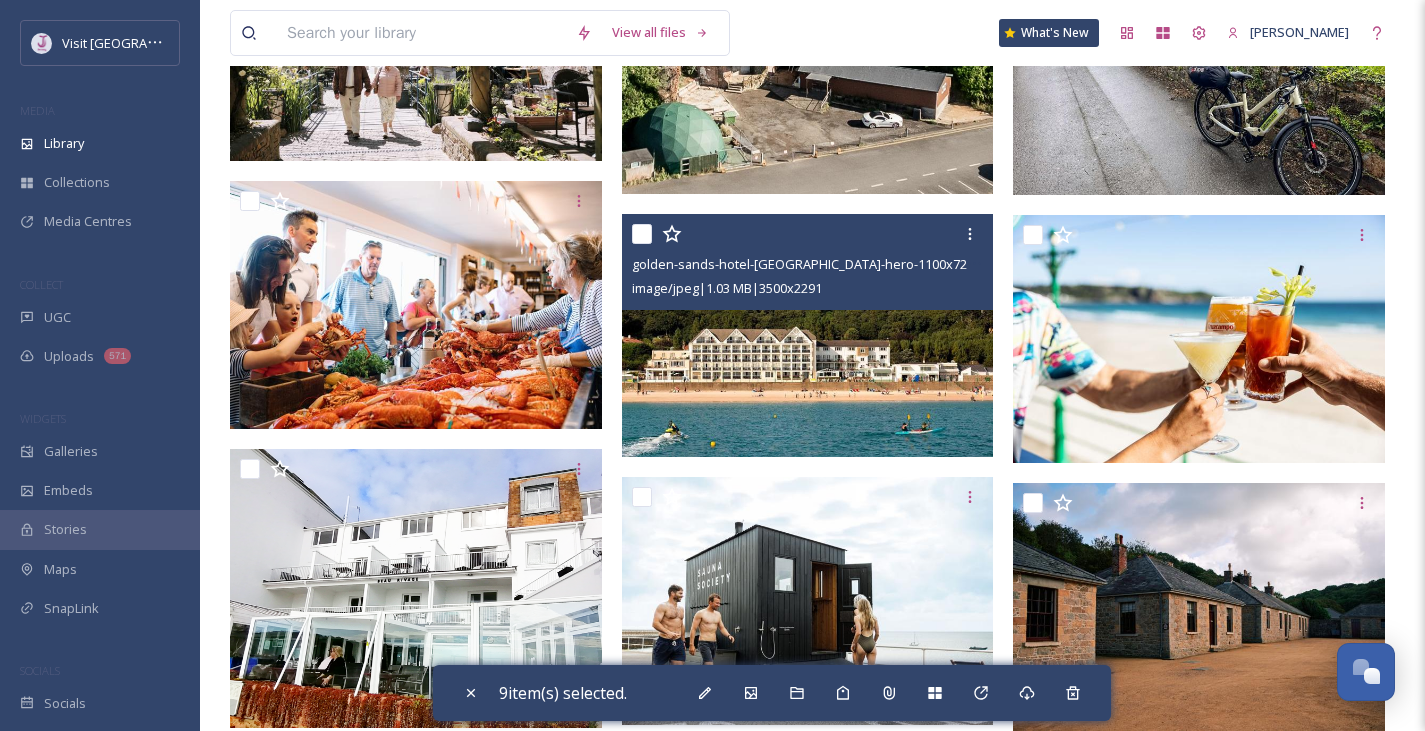 scroll, scrollTop: 6933, scrollLeft: 0, axis: vertical 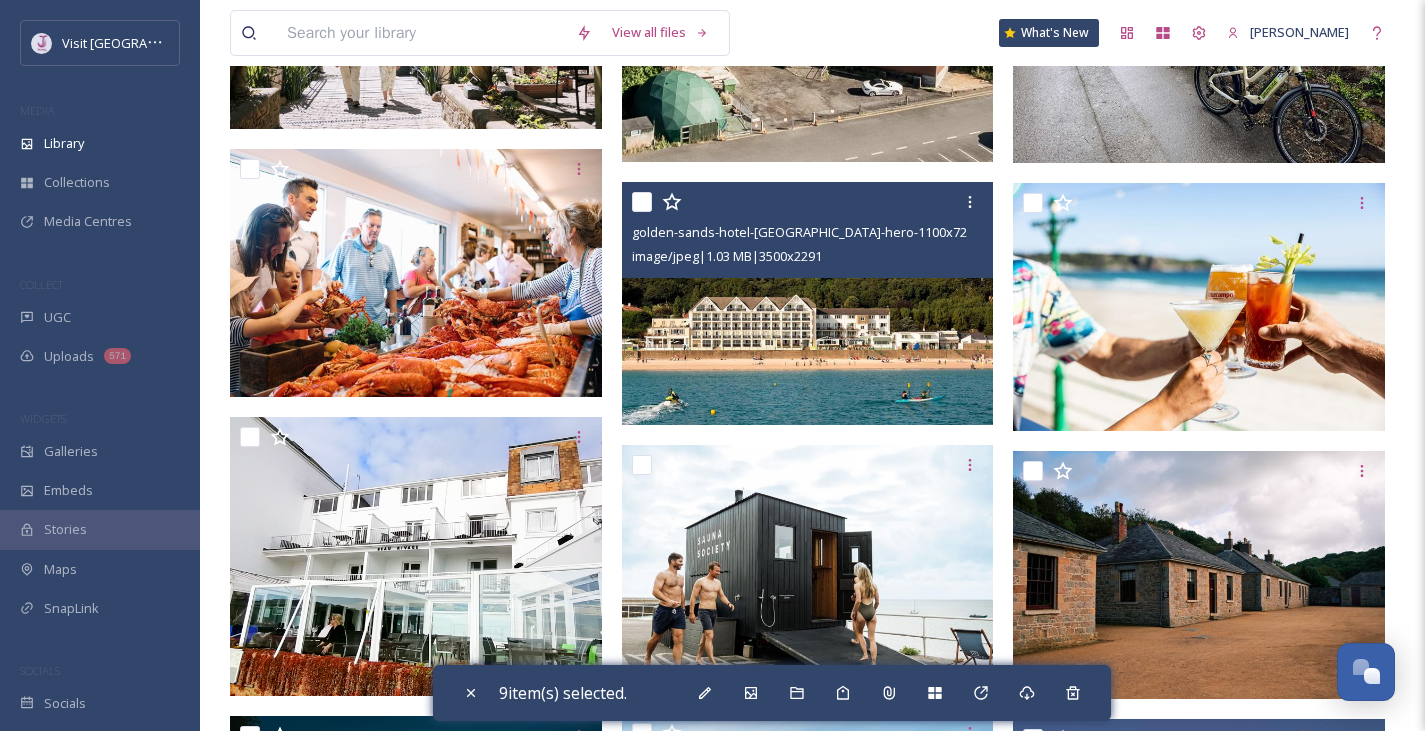 click at bounding box center [810, 202] 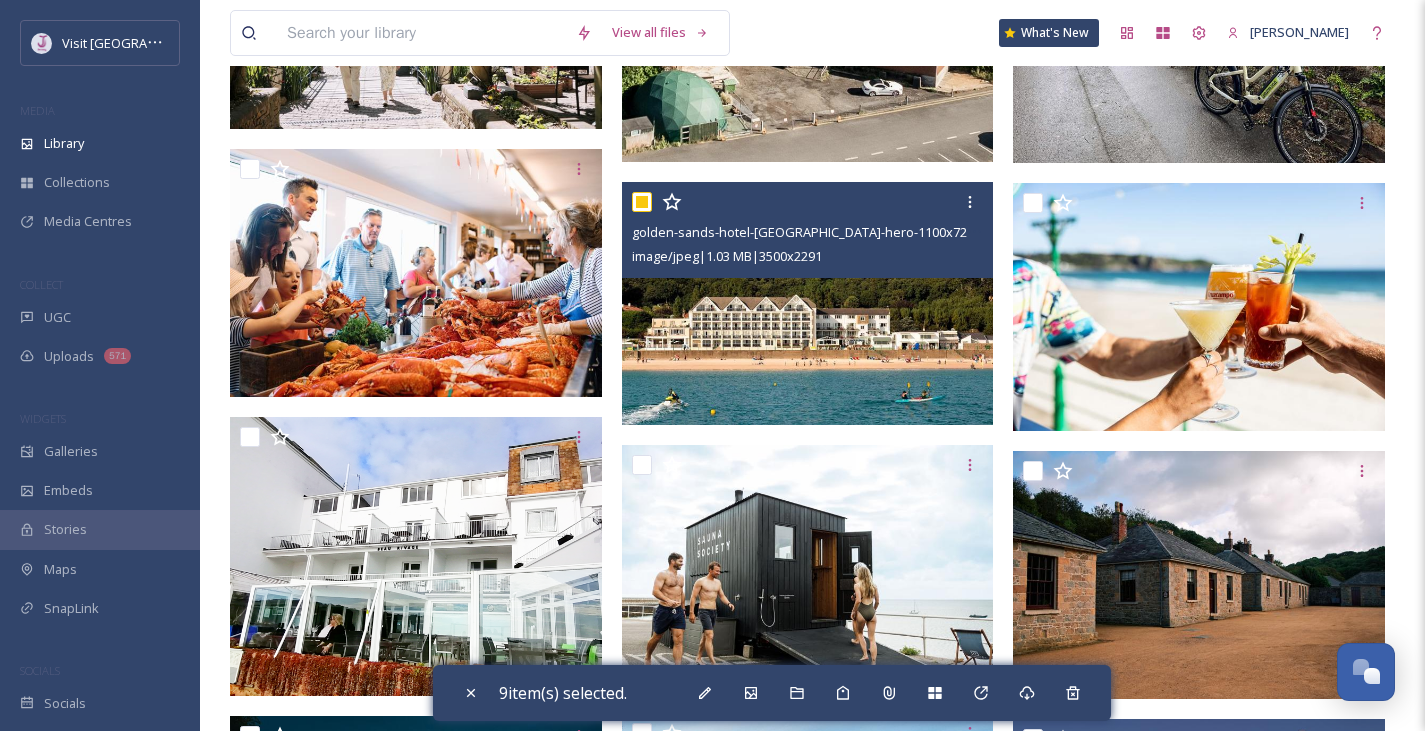 checkbox on "true" 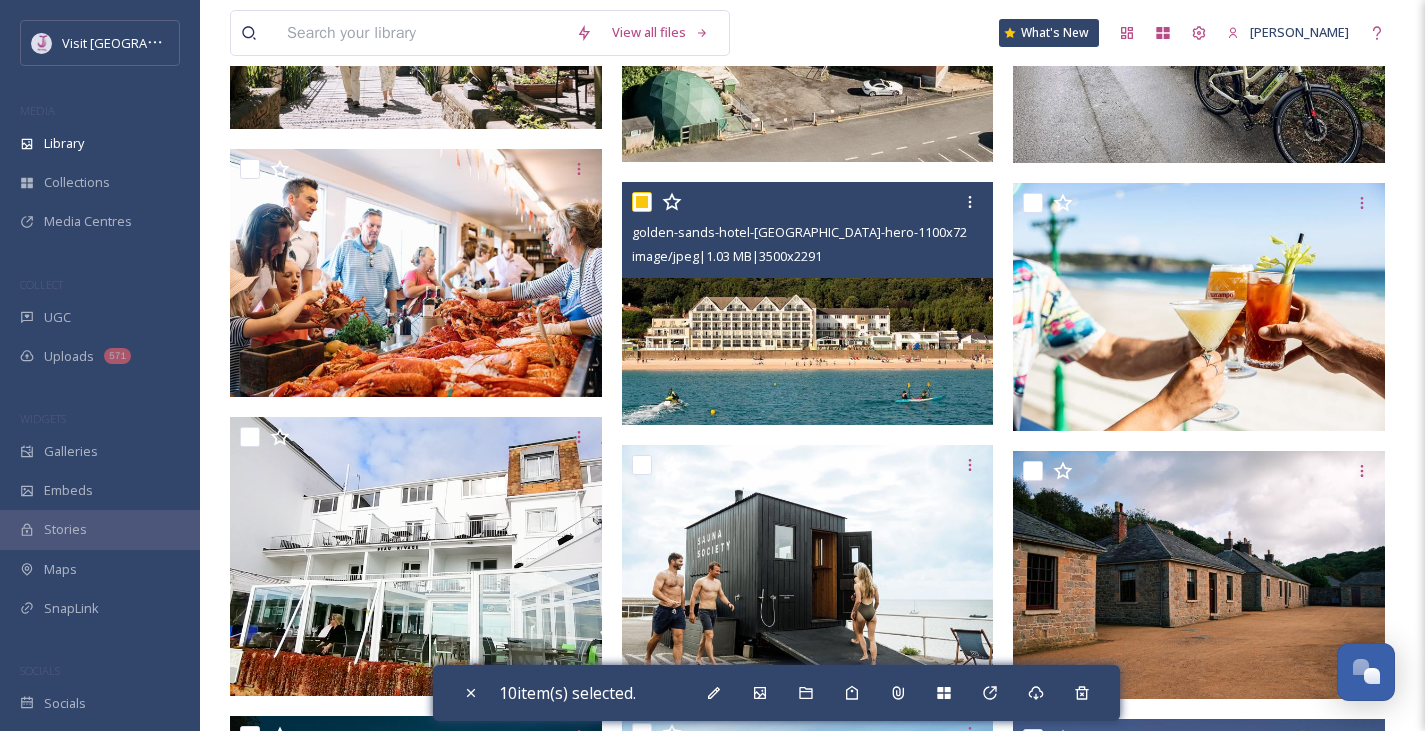 scroll, scrollTop: 7124, scrollLeft: 0, axis: vertical 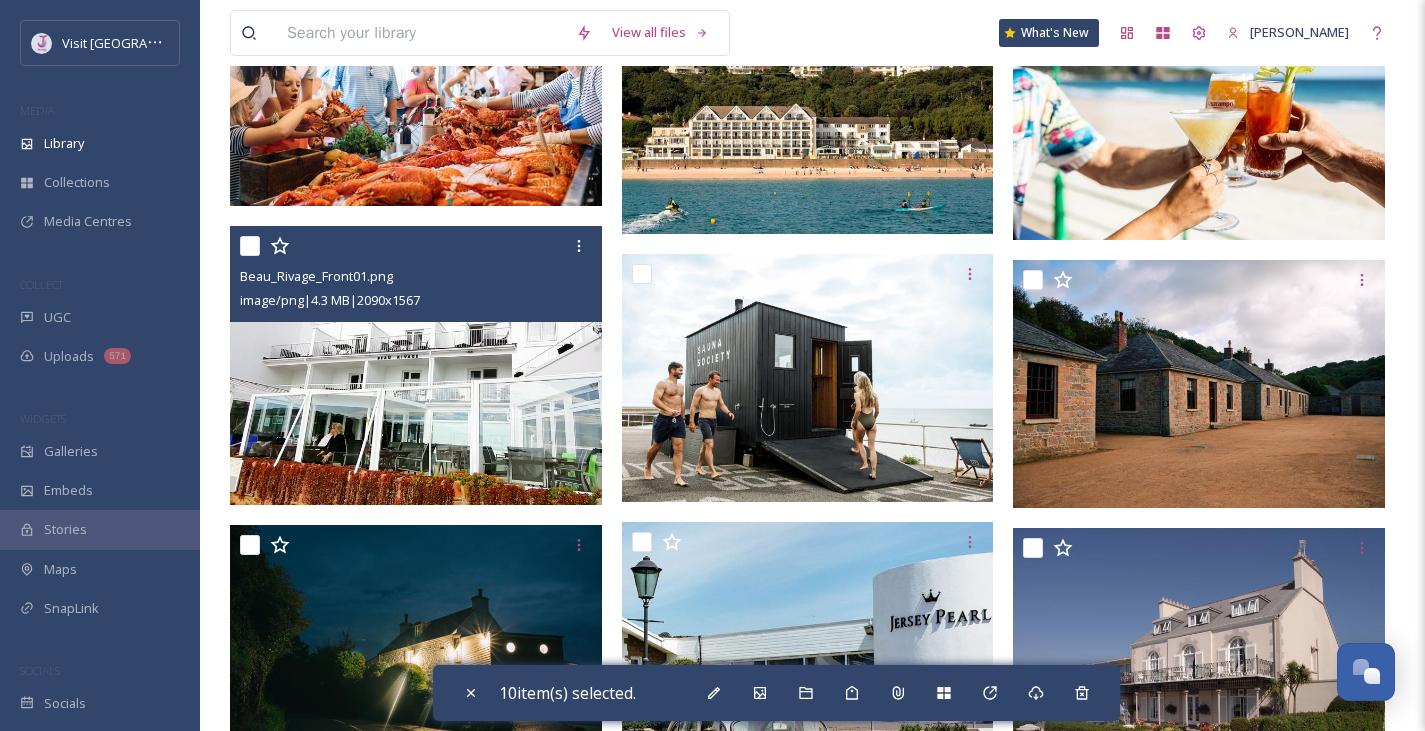 click at bounding box center [250, 246] 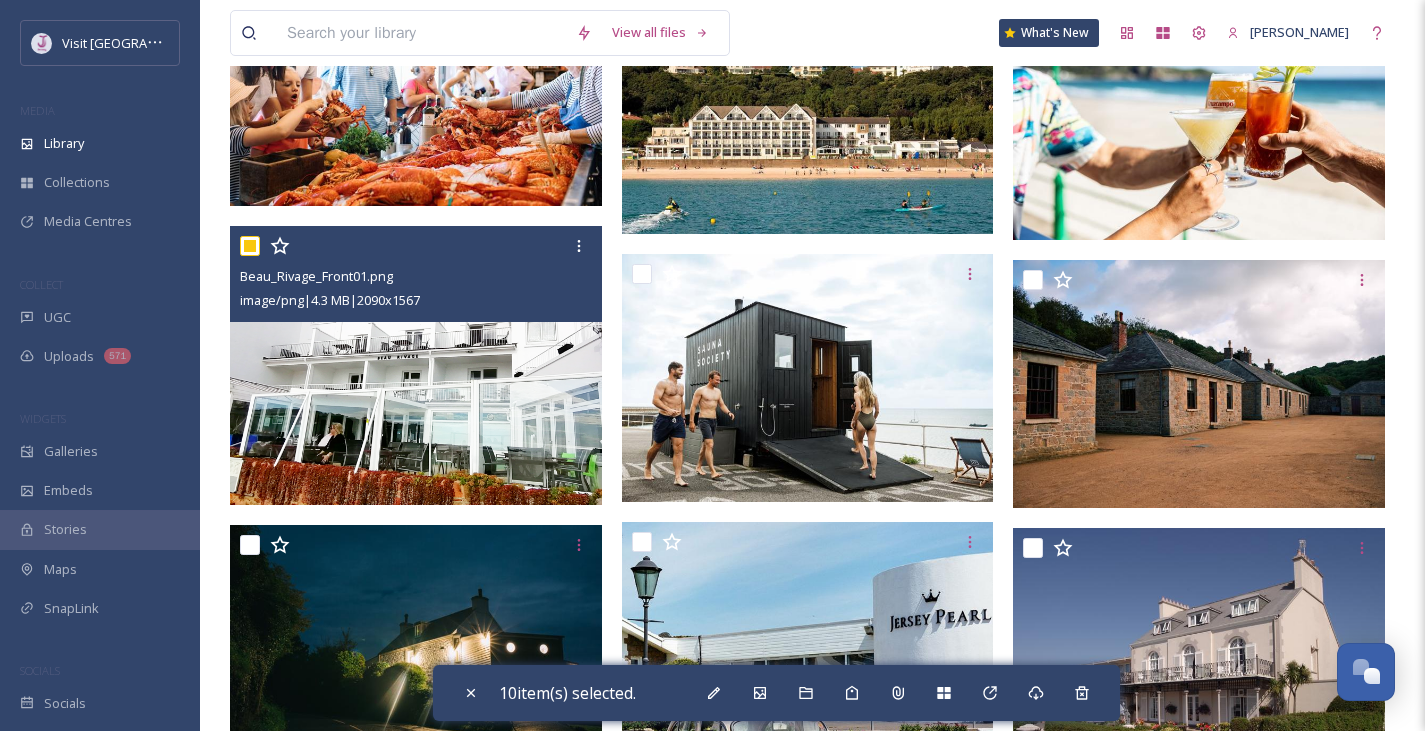 checkbox on "true" 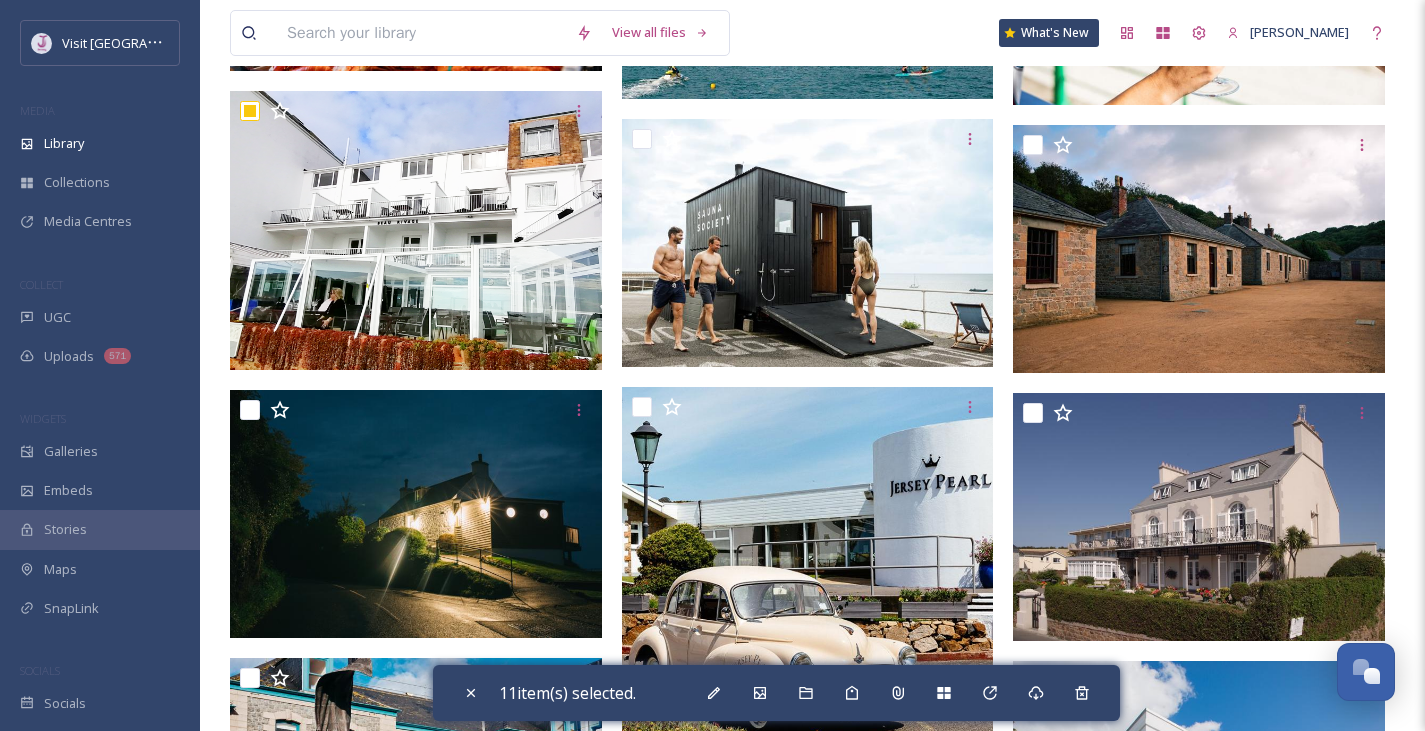 scroll, scrollTop: 7404, scrollLeft: 0, axis: vertical 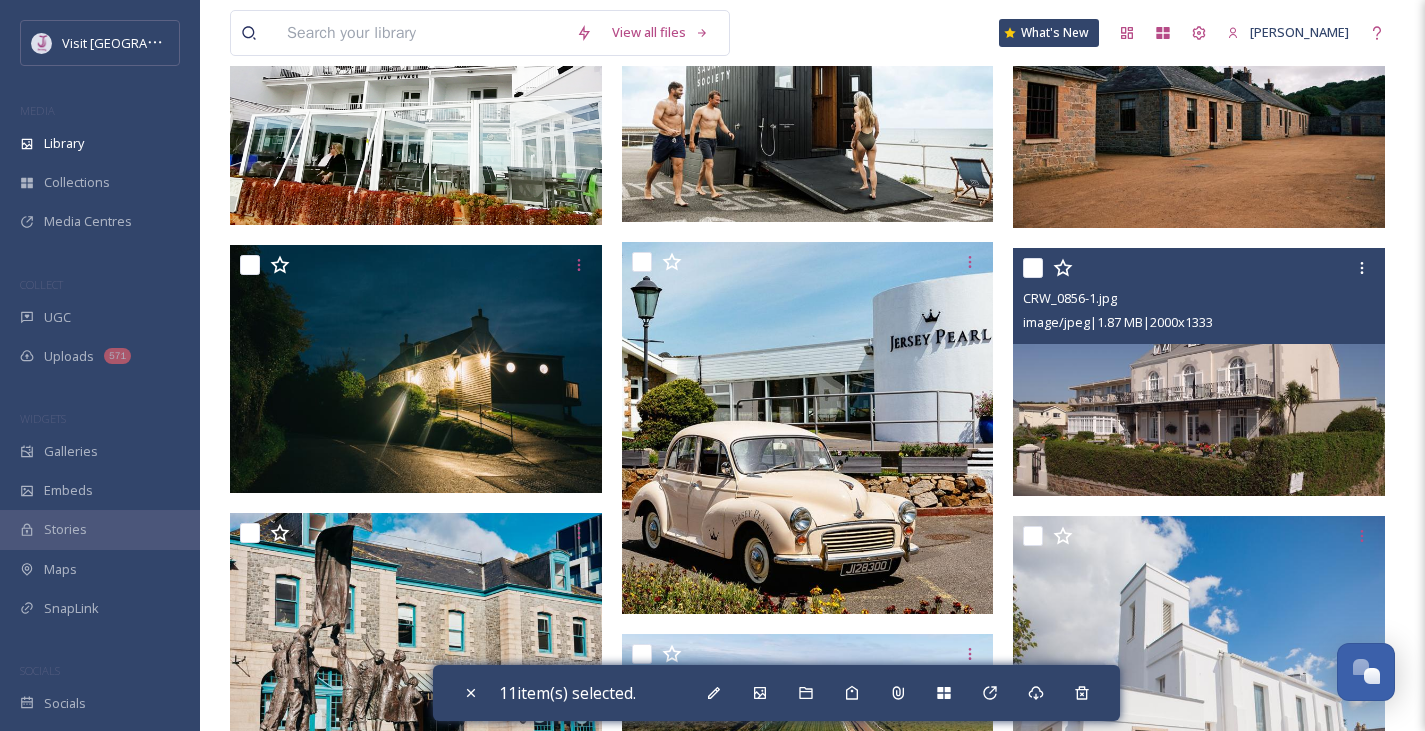 click at bounding box center [1033, 268] 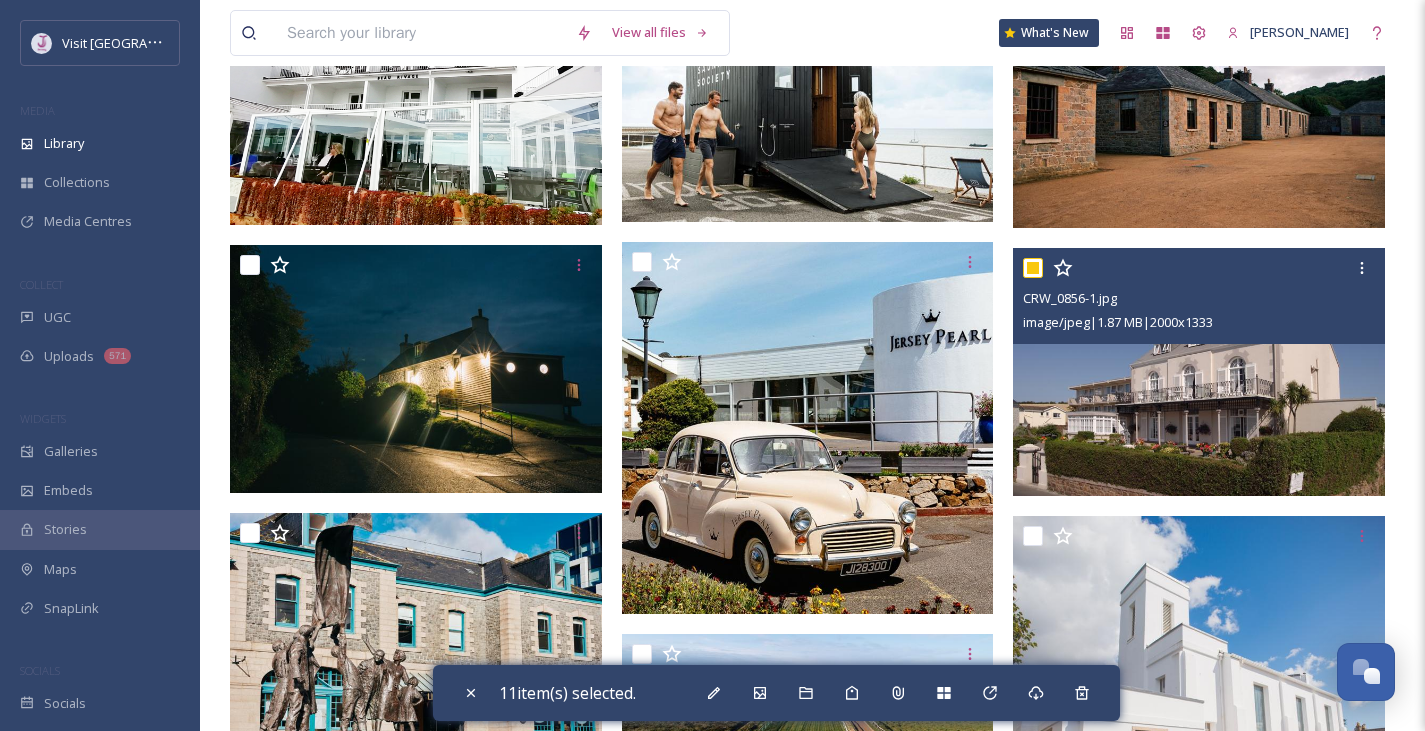 checkbox on "true" 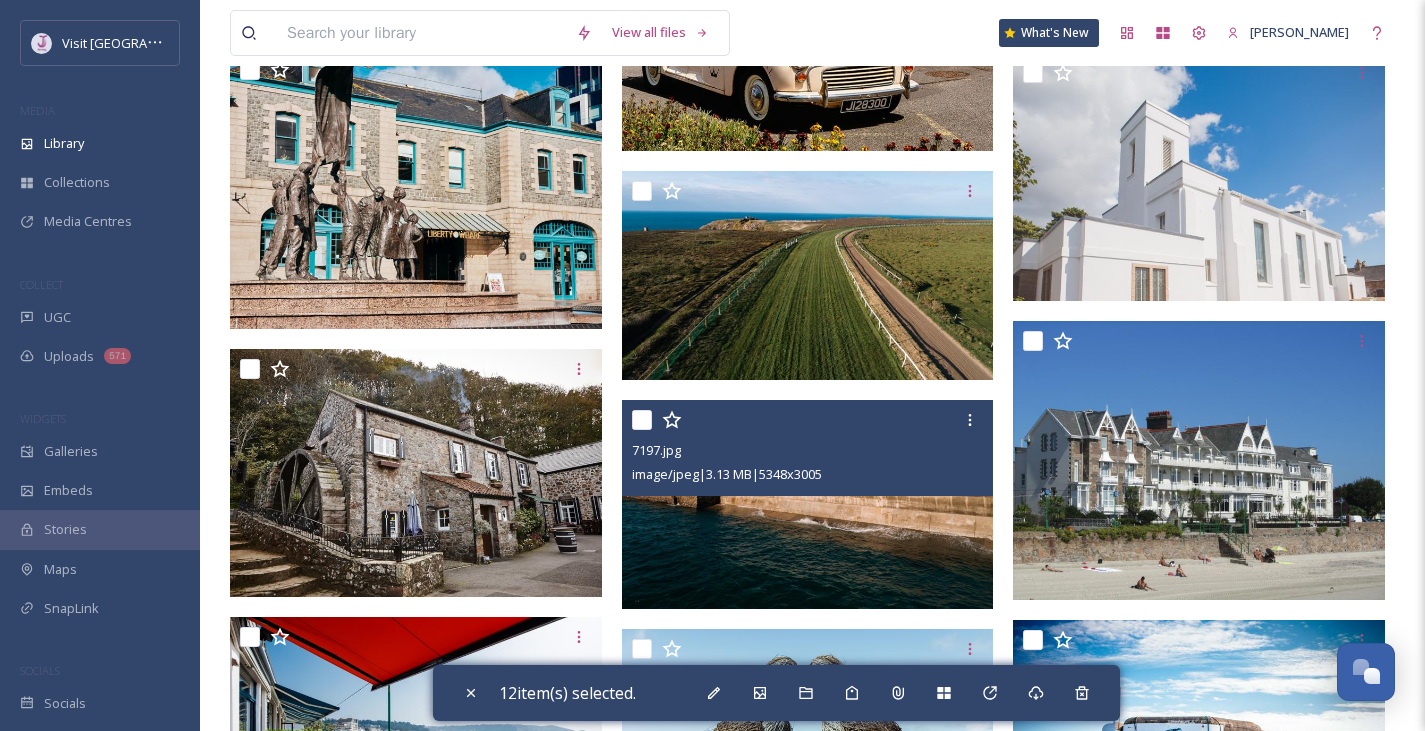 scroll, scrollTop: 7945, scrollLeft: 0, axis: vertical 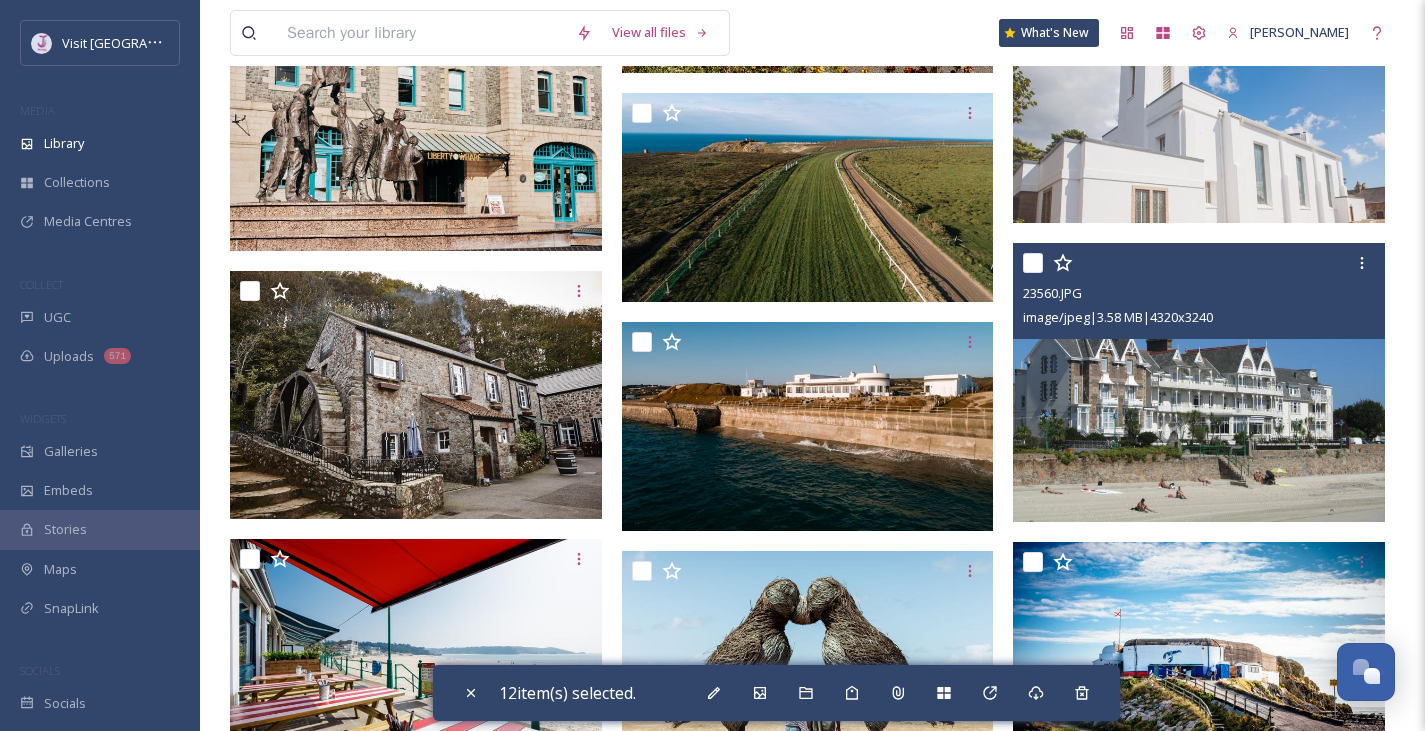 click at bounding box center (1033, 263) 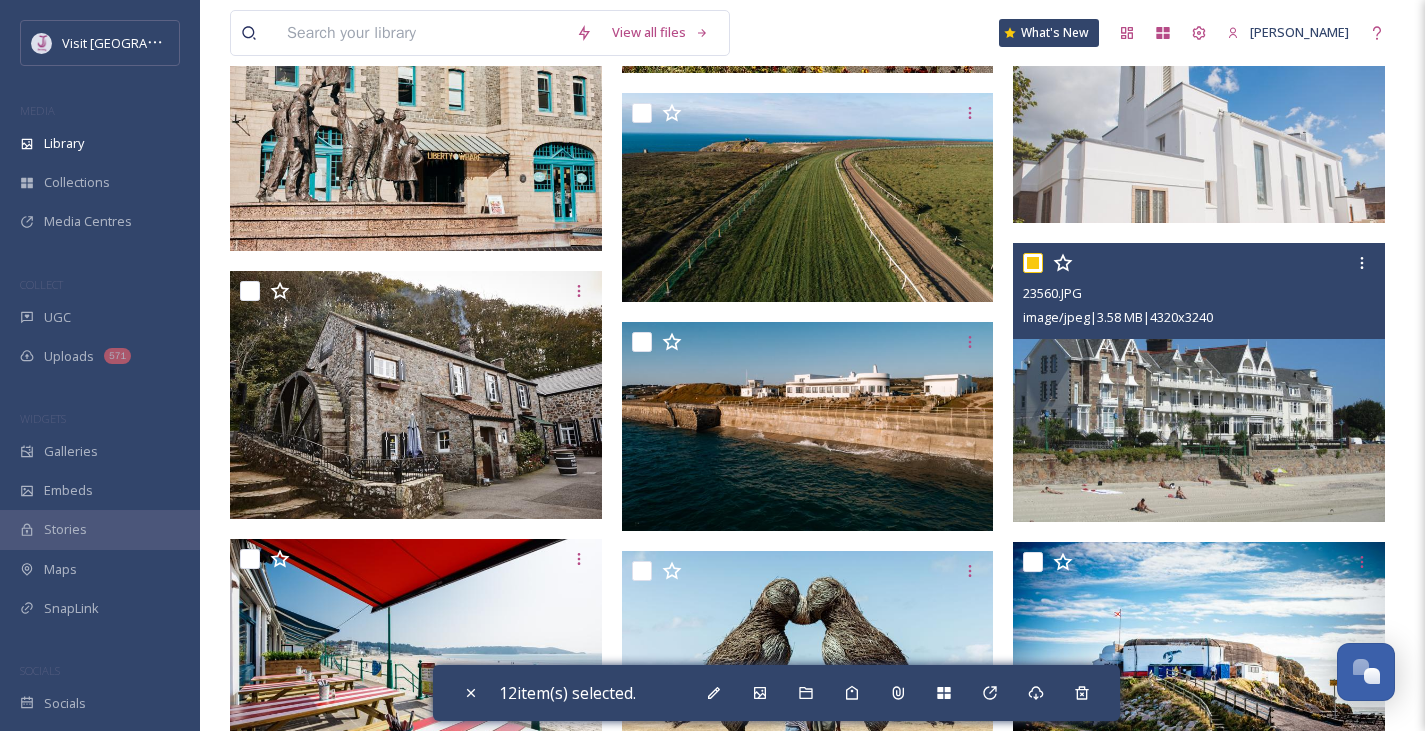 checkbox on "true" 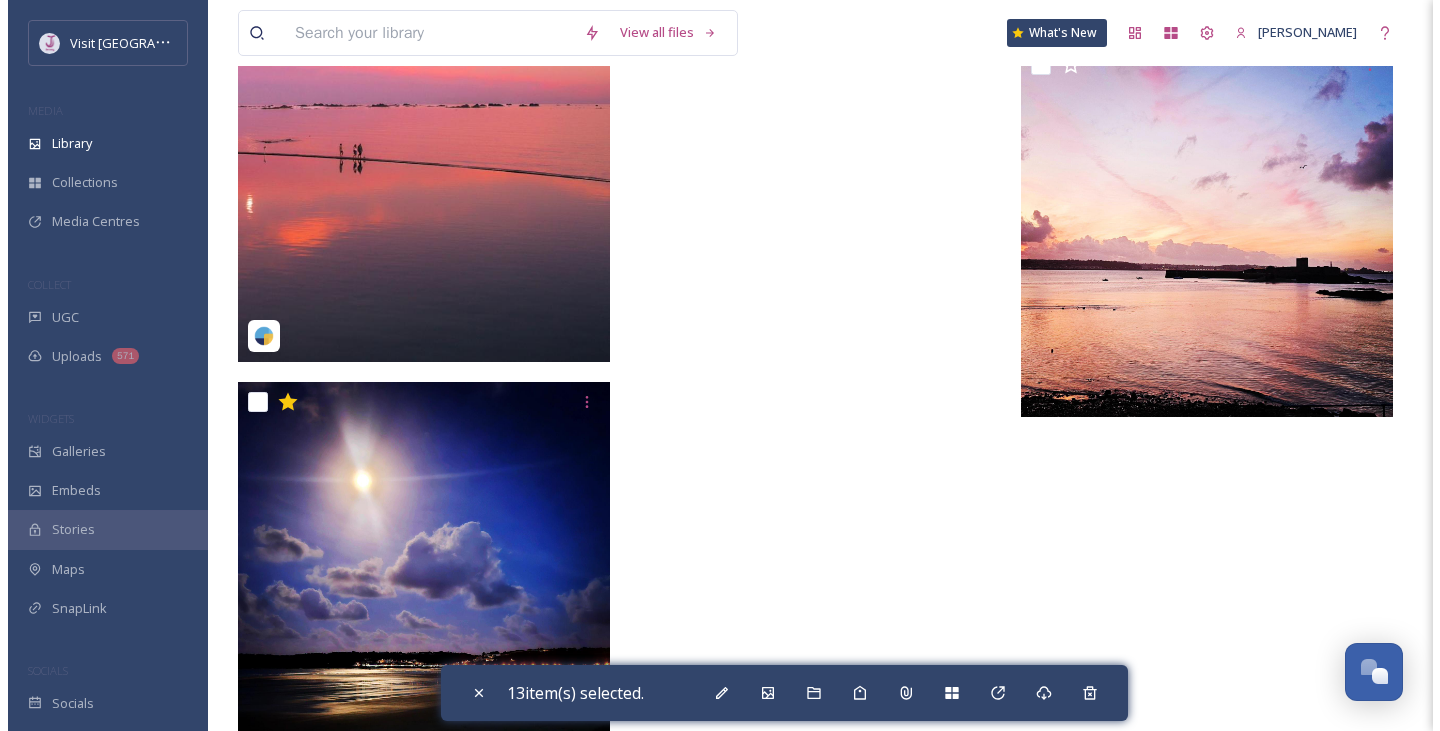 scroll, scrollTop: 13805, scrollLeft: 0, axis: vertical 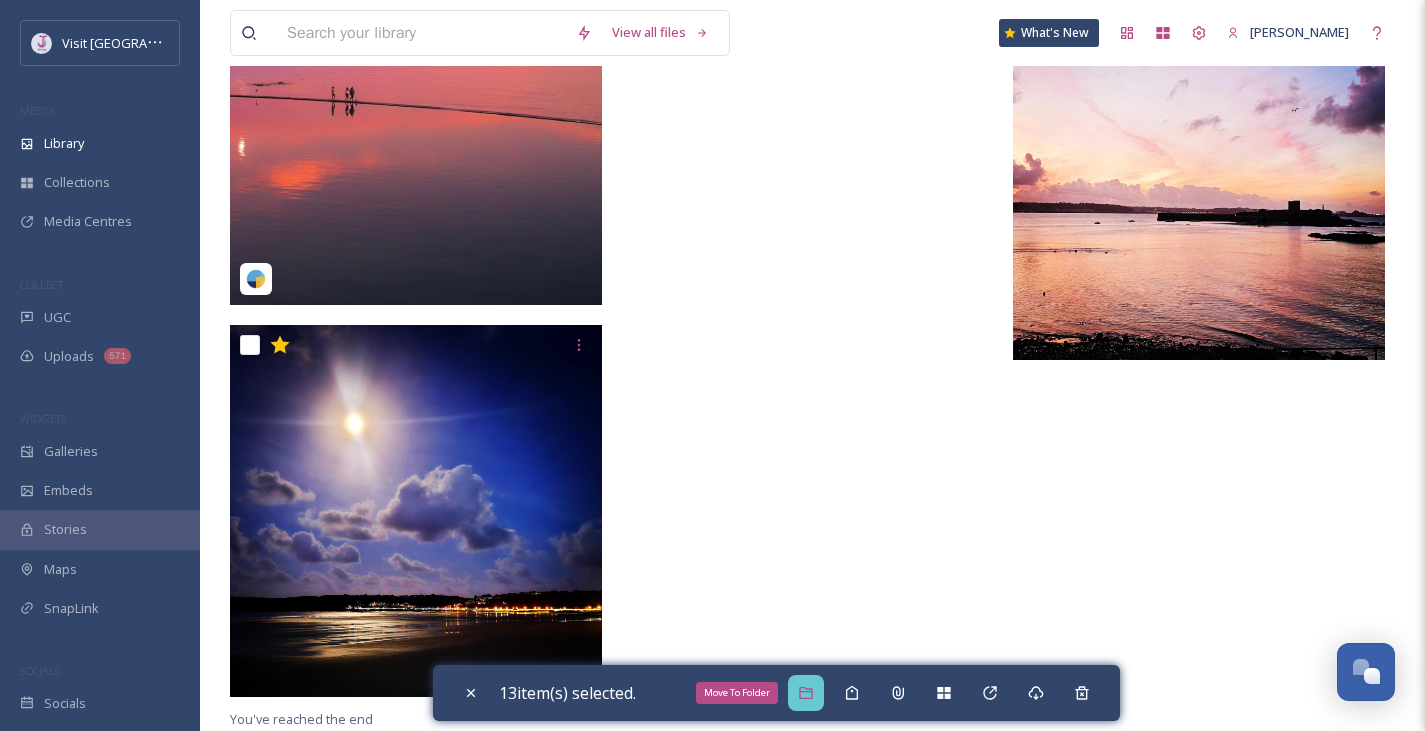 click 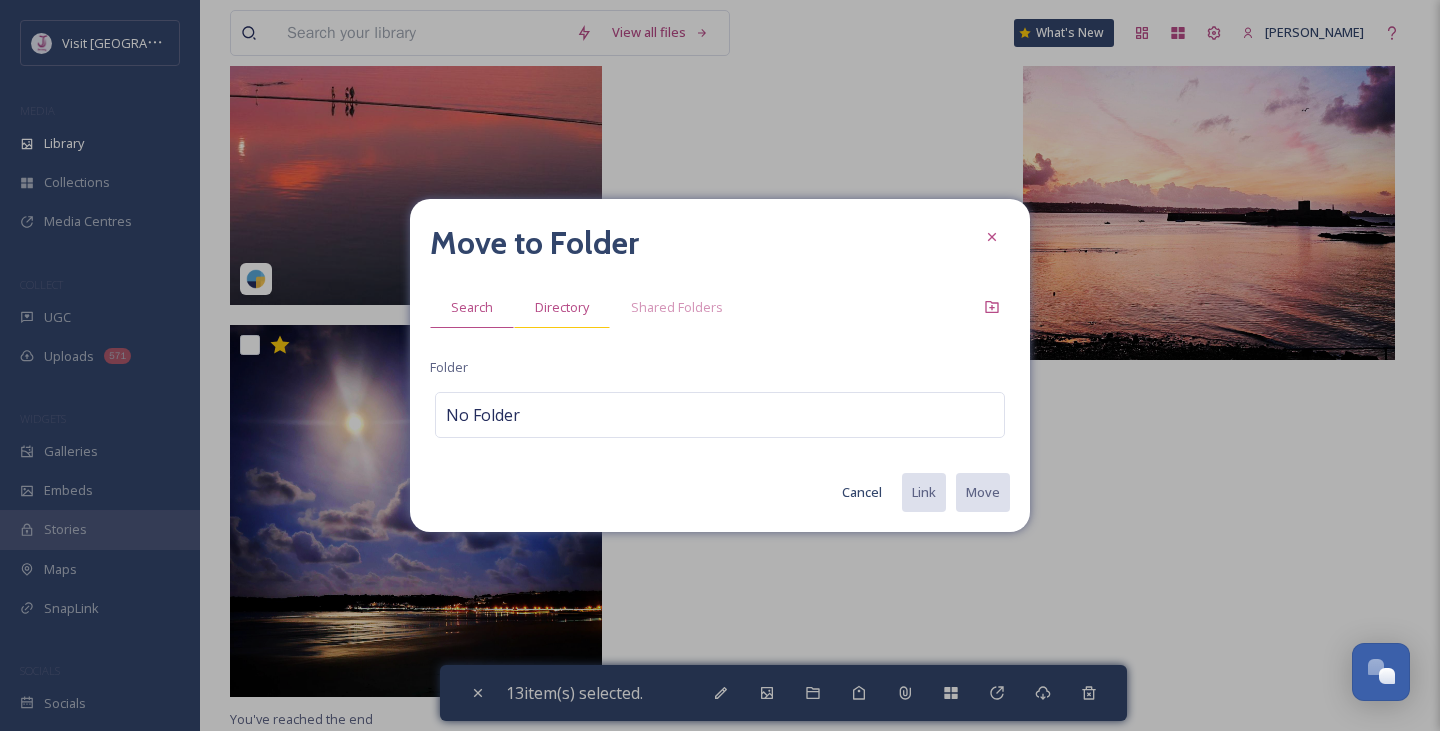 click on "Directory" at bounding box center (562, 307) 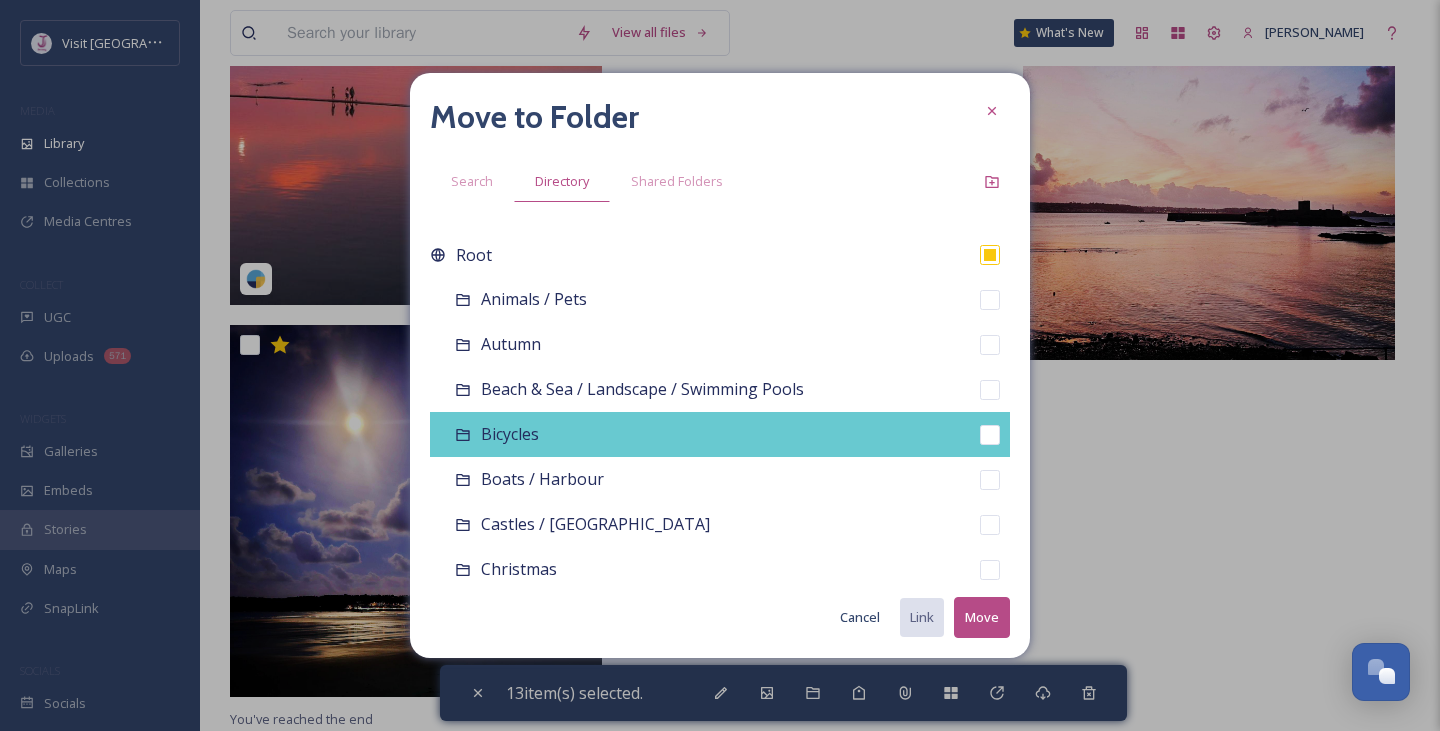 scroll, scrollTop: 1, scrollLeft: 0, axis: vertical 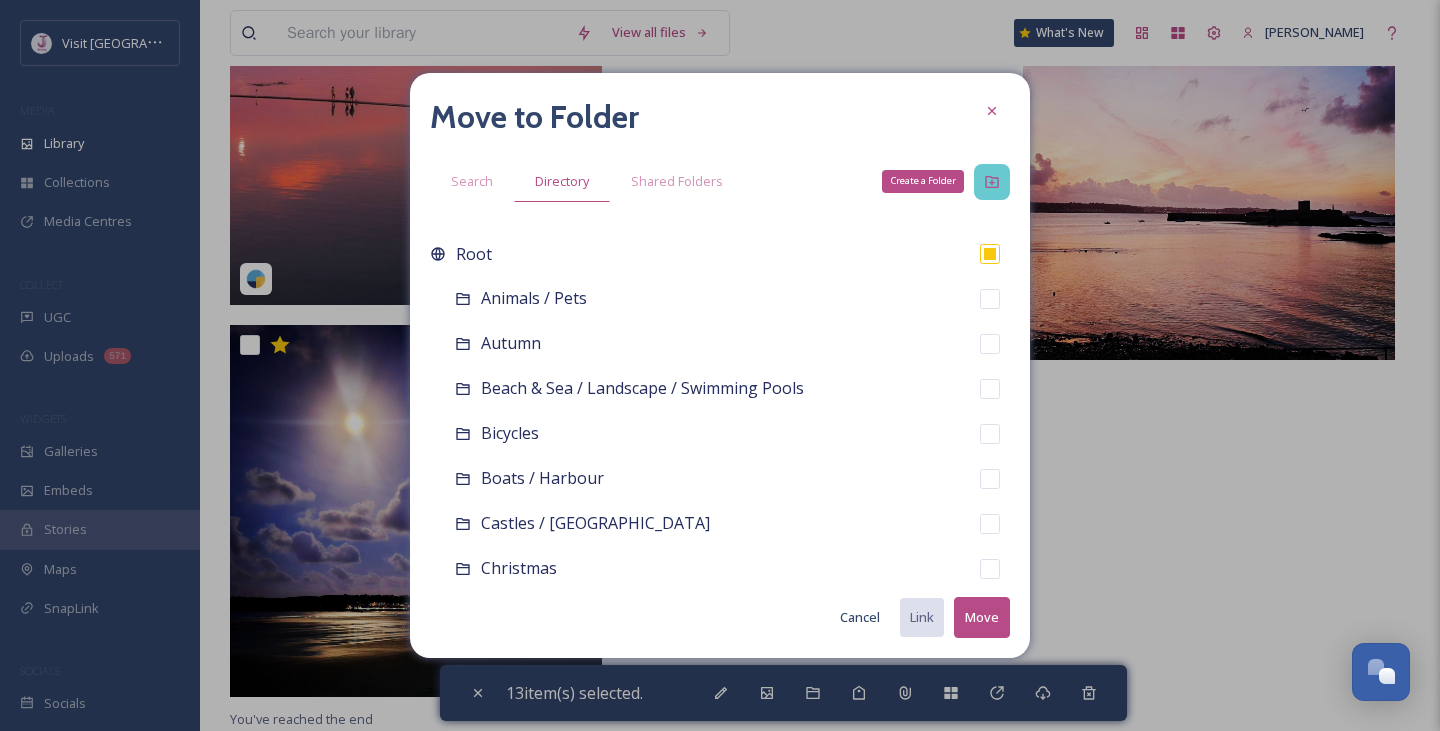 click on "Create a Folder" at bounding box center (992, 182) 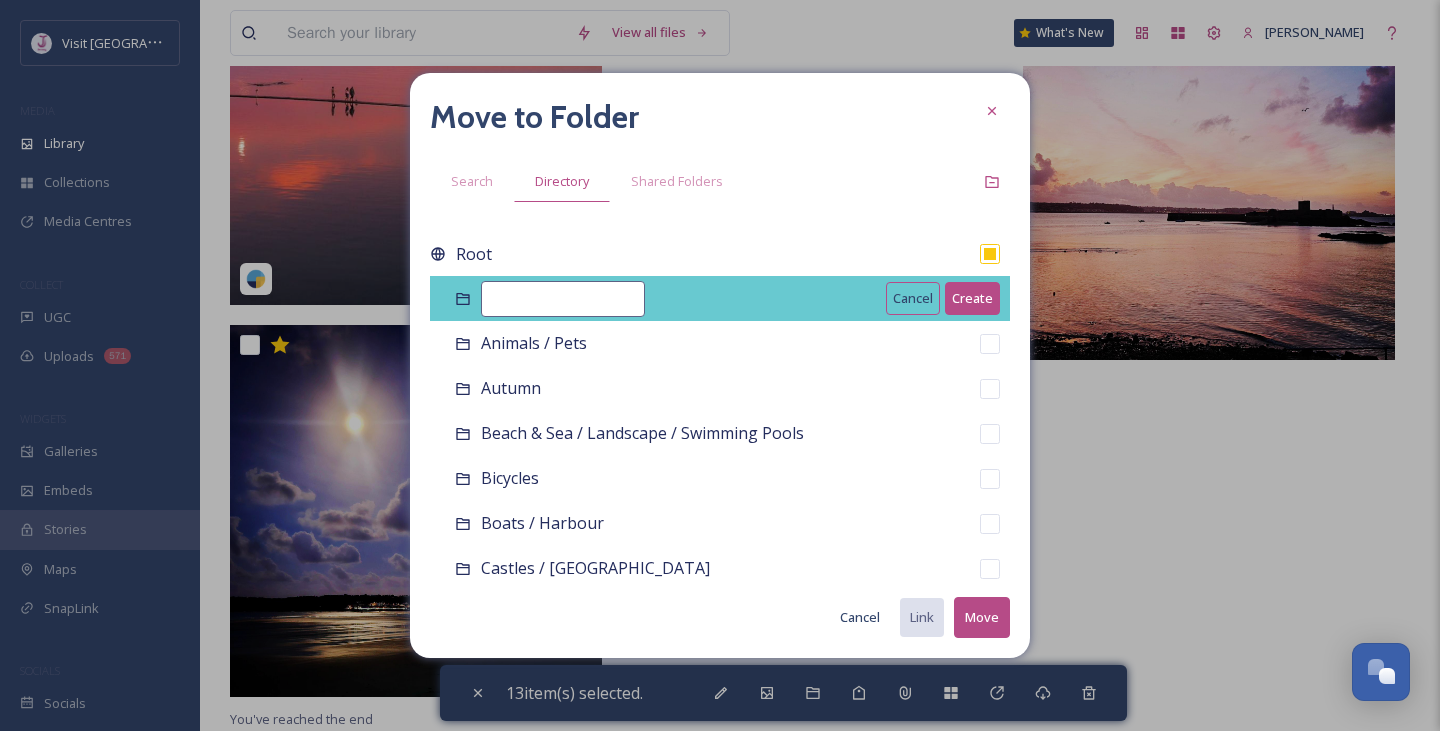 click at bounding box center [563, 299] 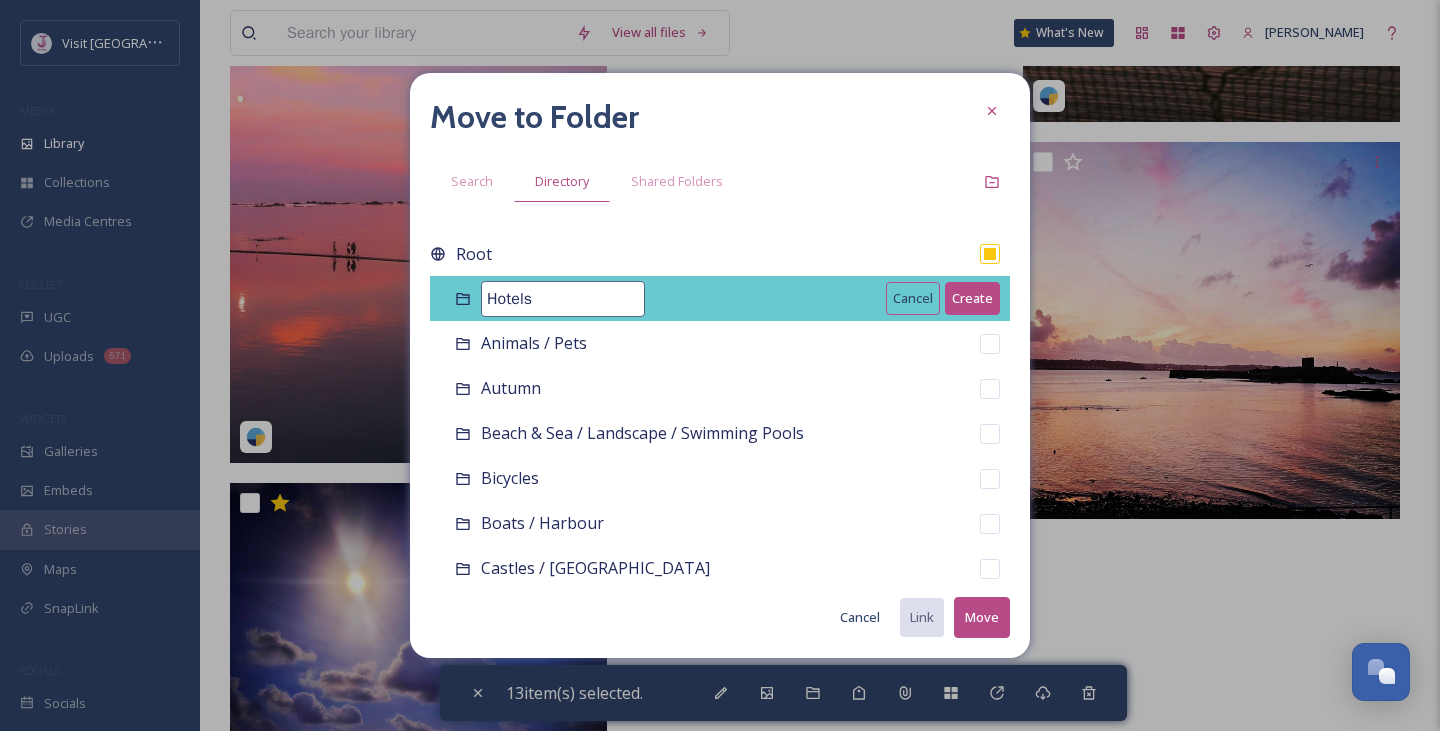 type on "Hotels" 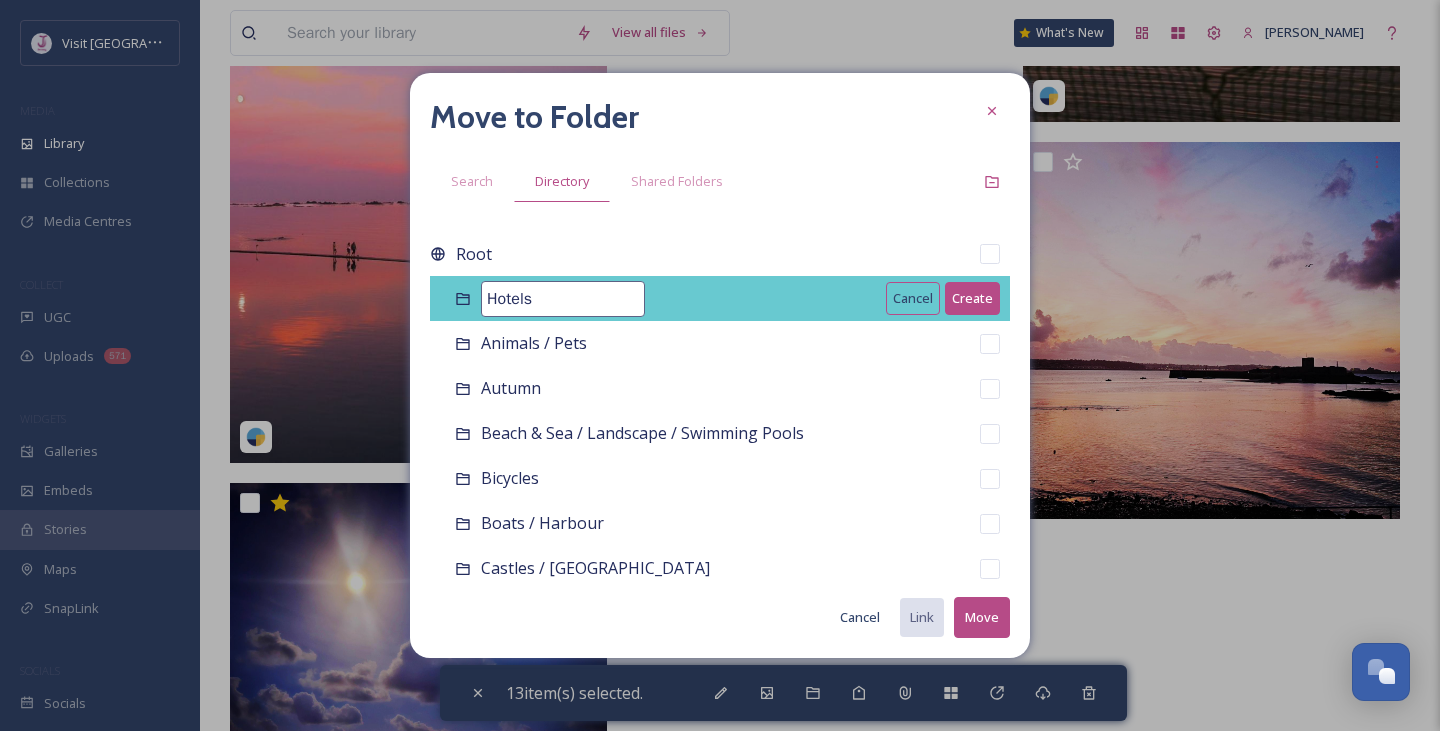 checkbox on "false" 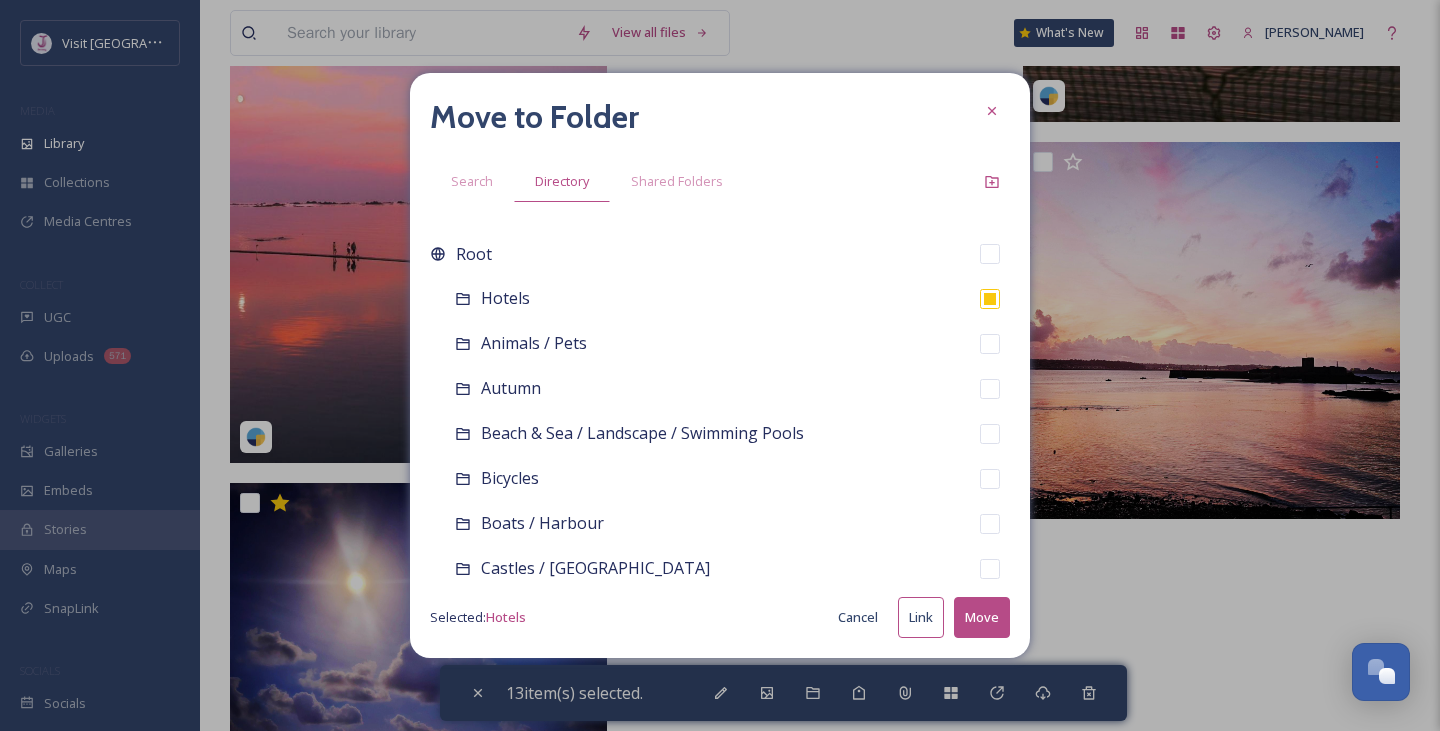 click on "Move" at bounding box center (982, 617) 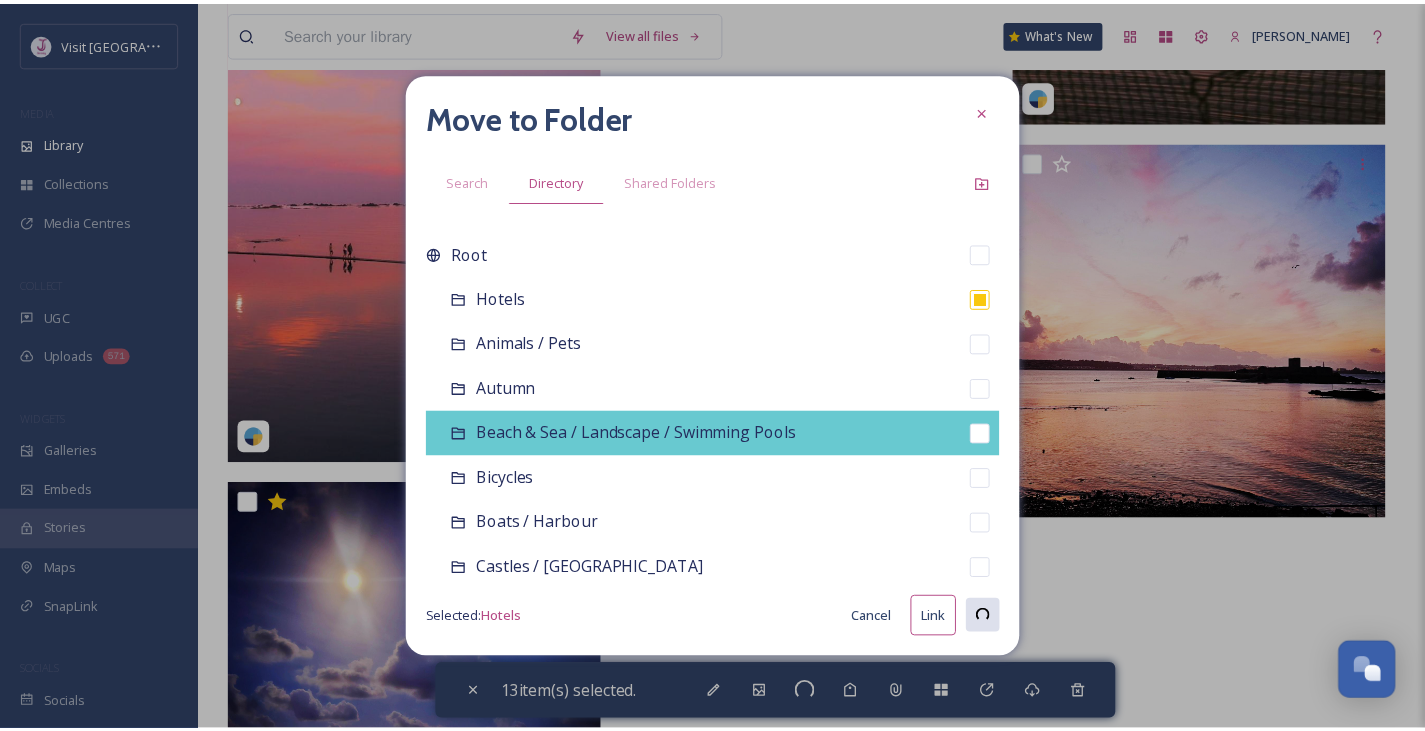 scroll, scrollTop: 12749, scrollLeft: 0, axis: vertical 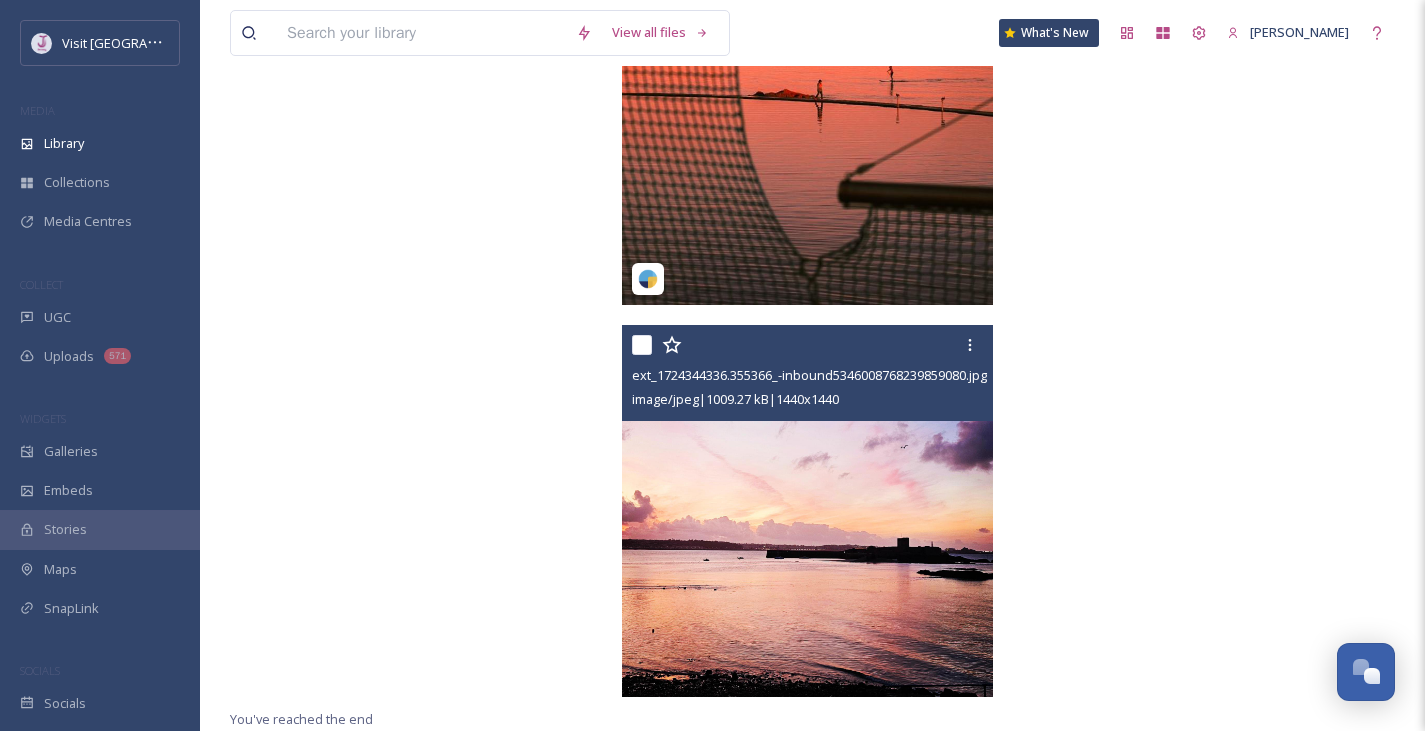 click at bounding box center [642, 345] 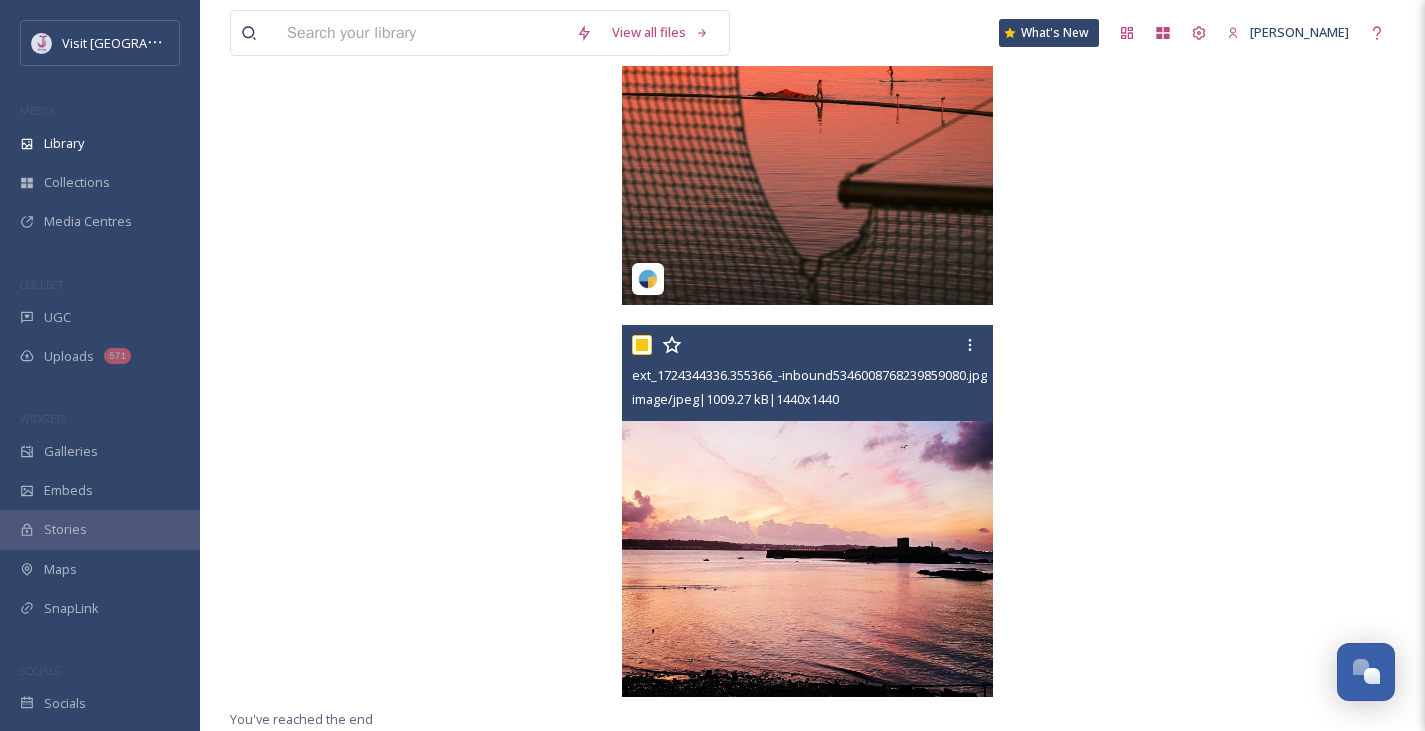 checkbox on "true" 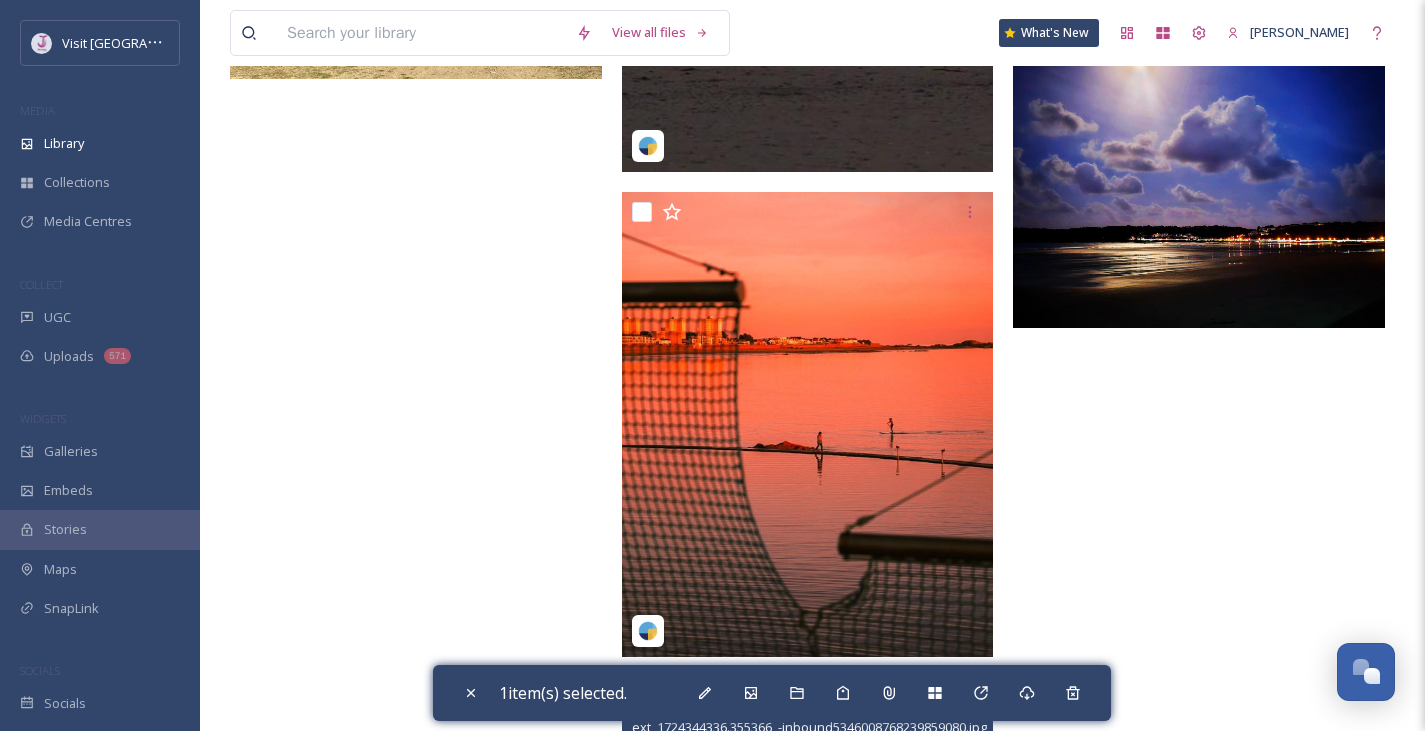 scroll, scrollTop: 12370, scrollLeft: 0, axis: vertical 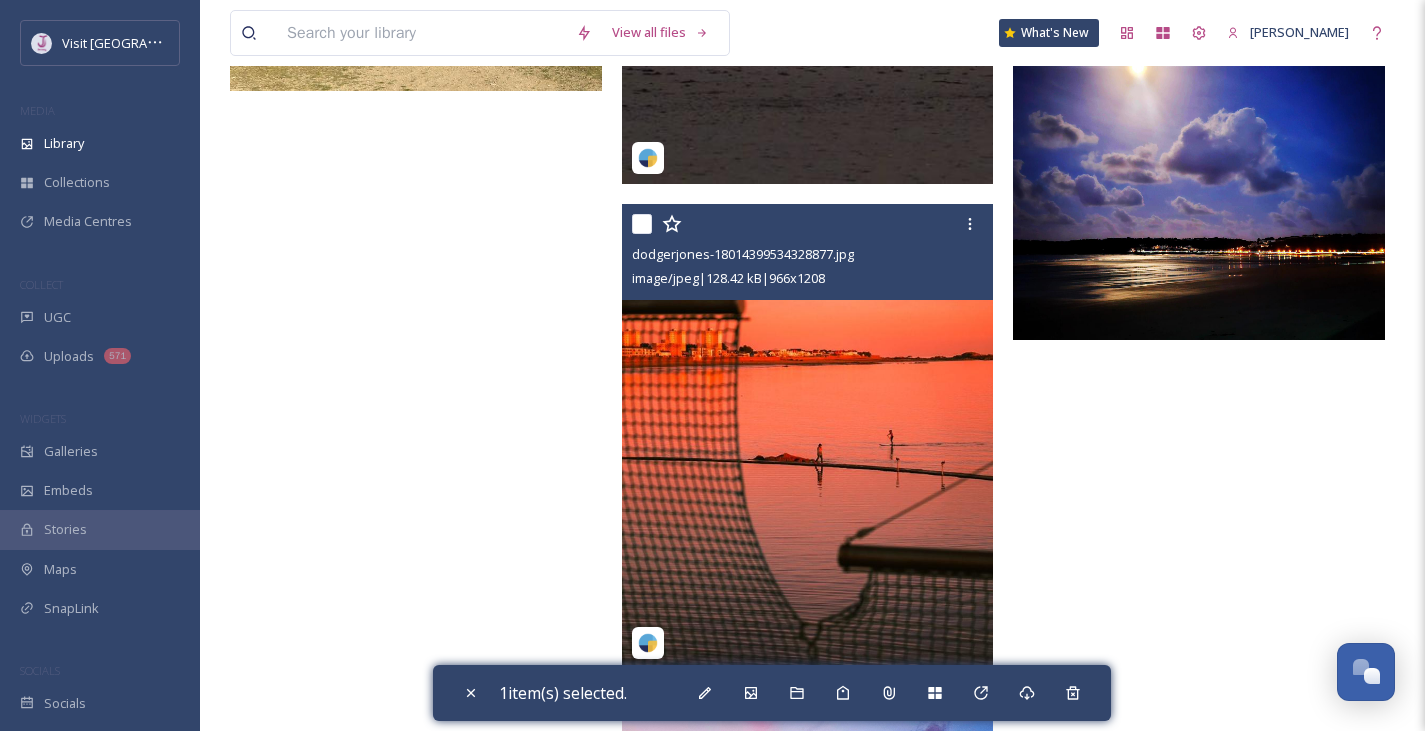click at bounding box center (642, 224) 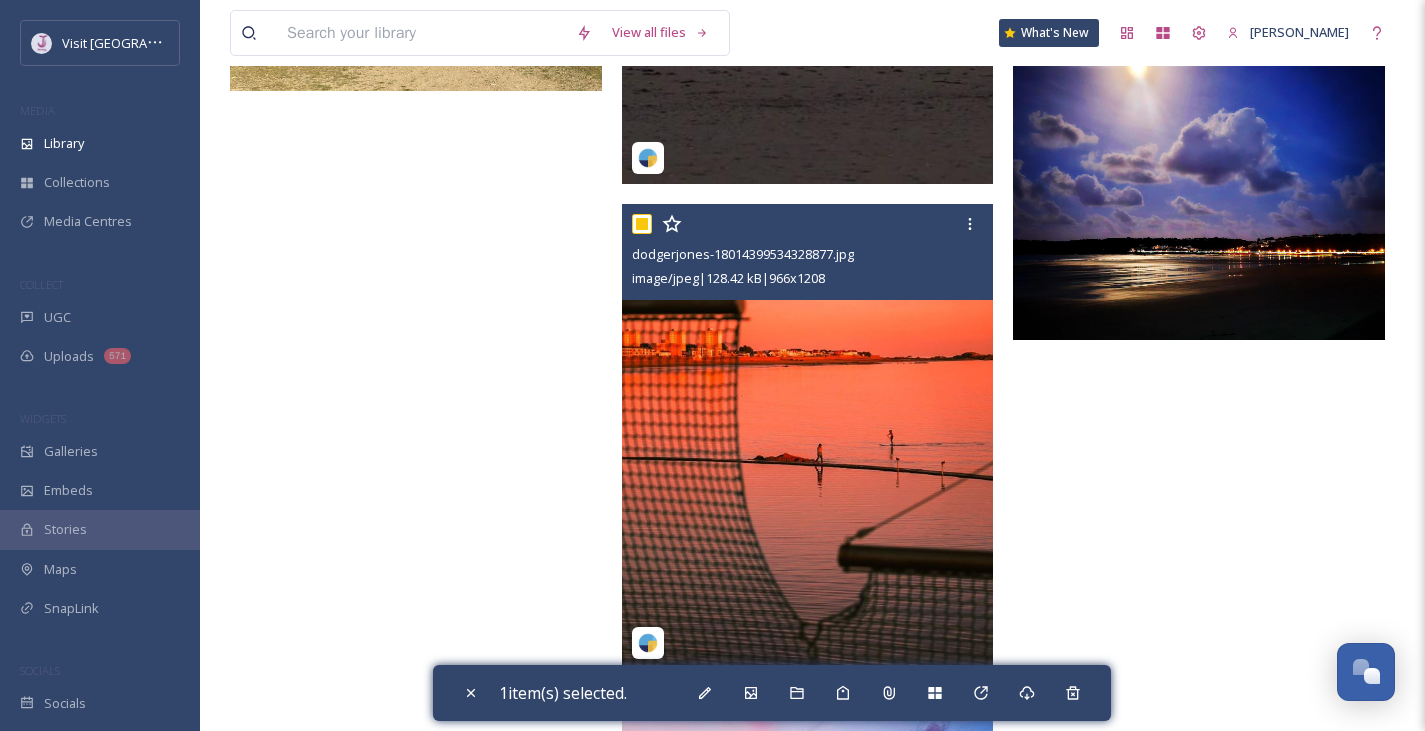 checkbox on "true" 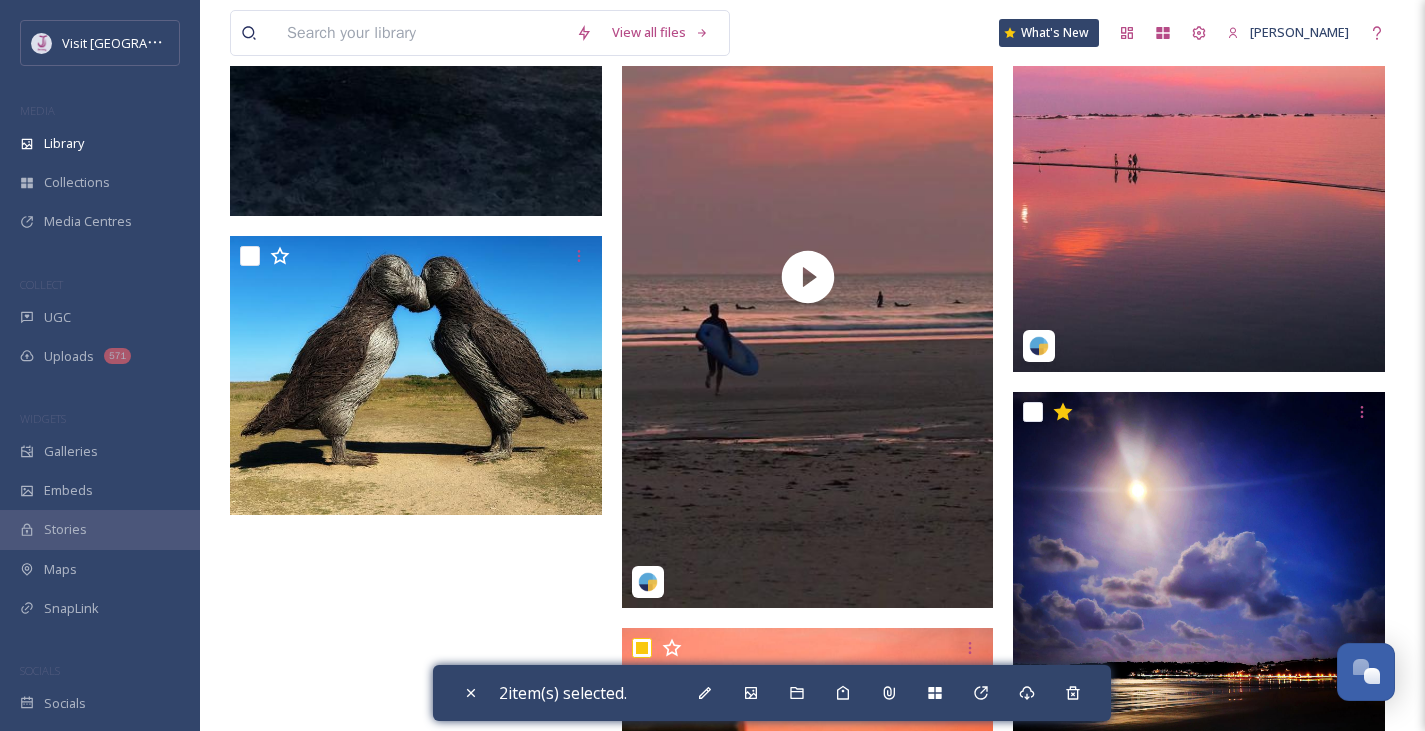 scroll, scrollTop: 11945, scrollLeft: 0, axis: vertical 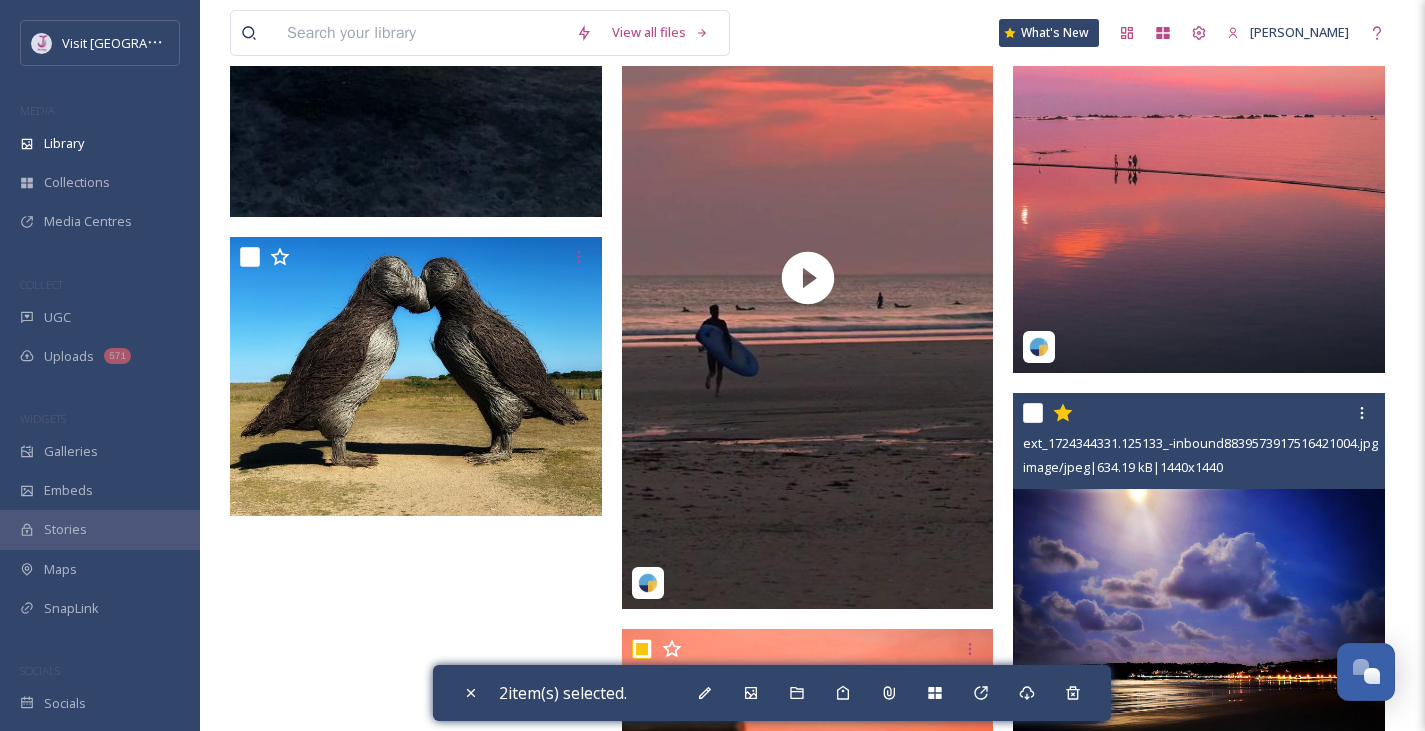 click at bounding box center (1033, 413) 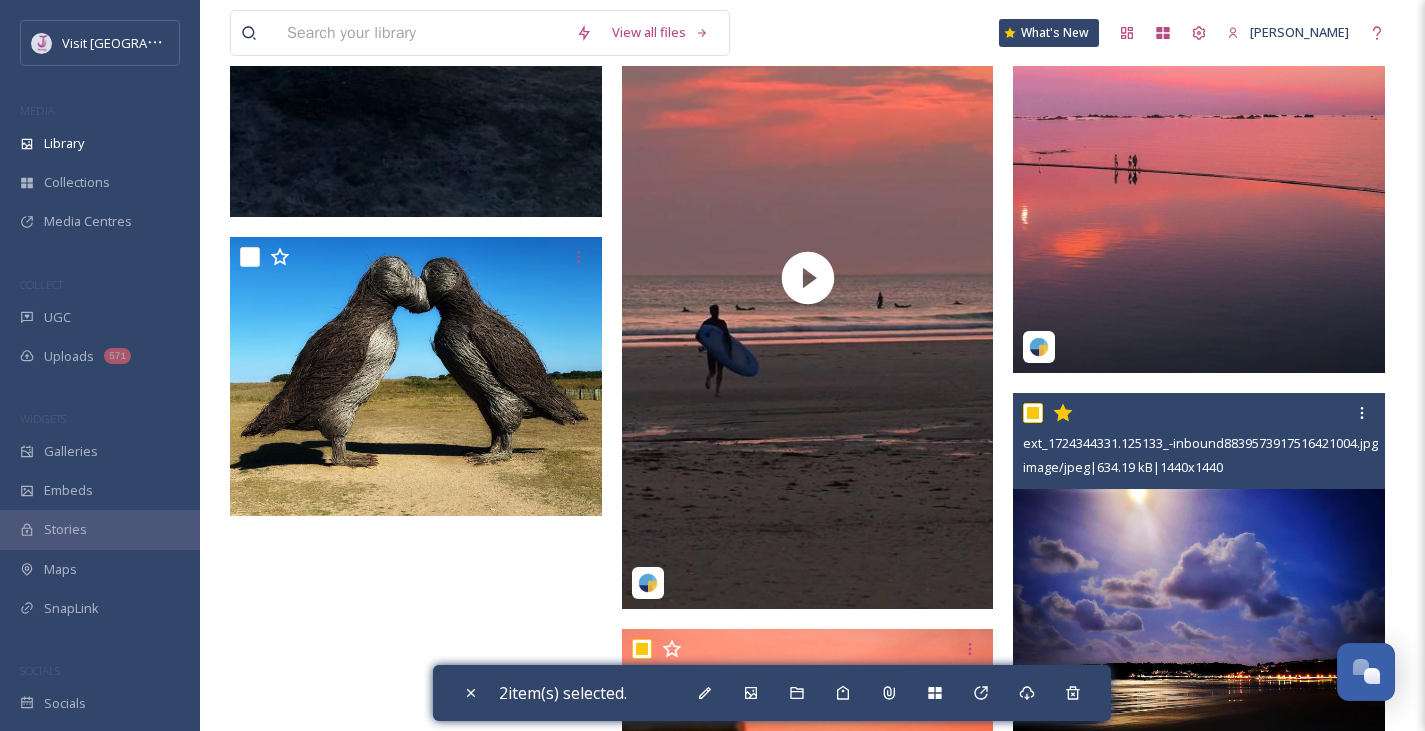 checkbox on "true" 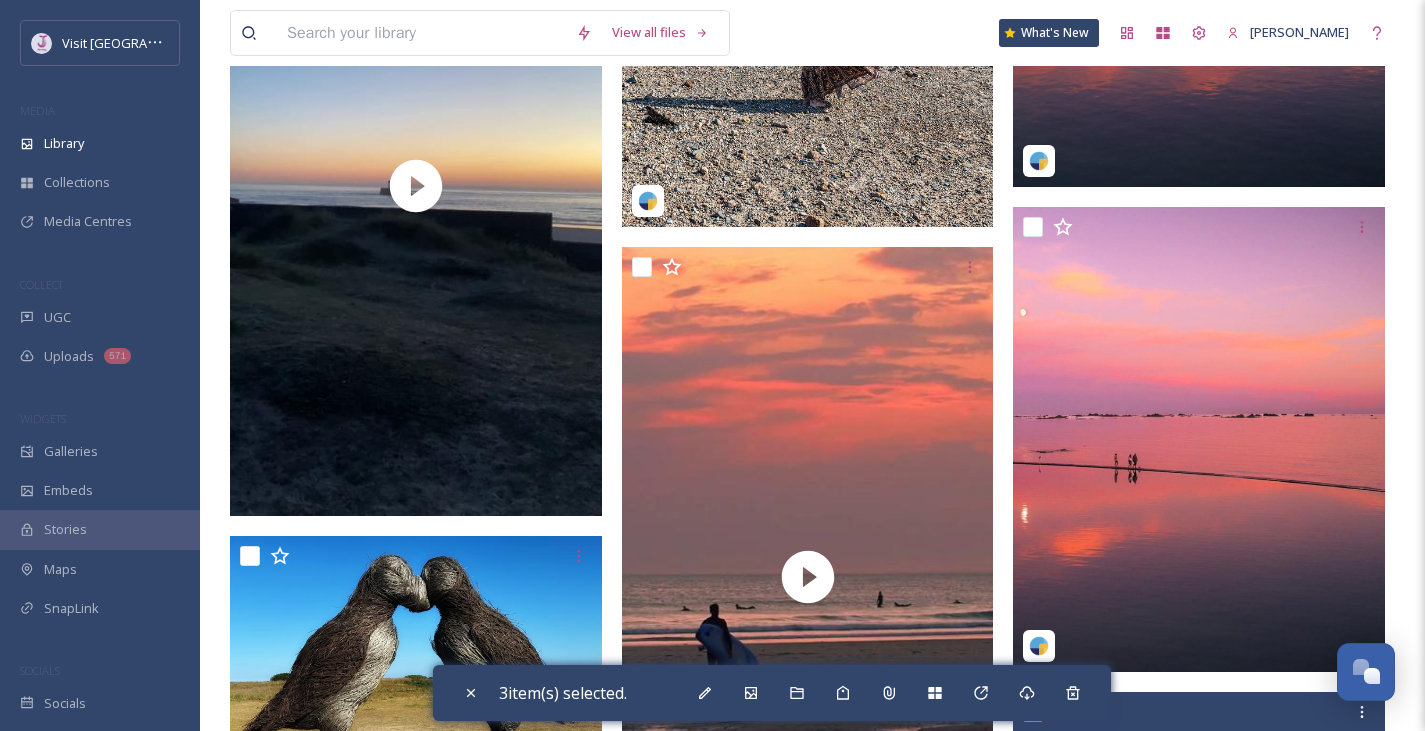 scroll, scrollTop: 11647, scrollLeft: 0, axis: vertical 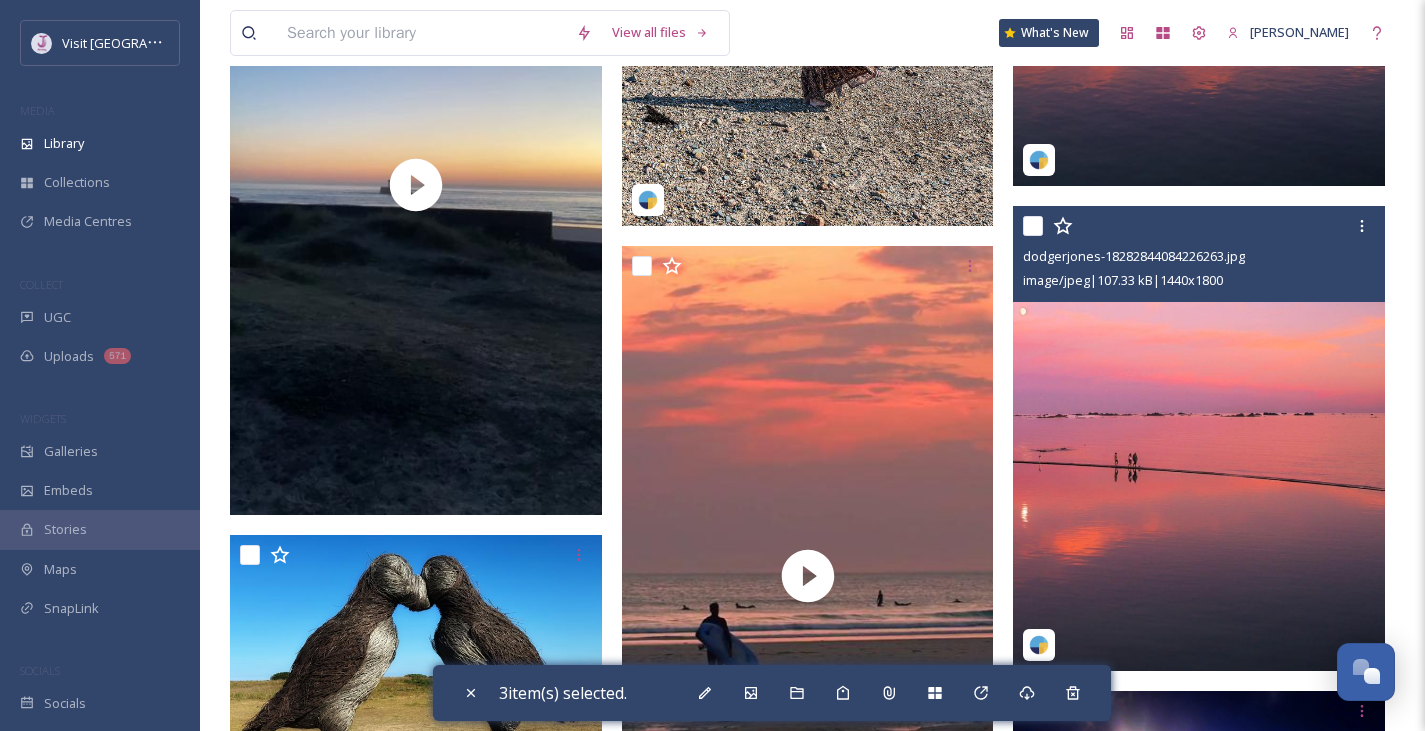 click on "dodgerjones-18282844084226263.jpg image/jpeg  |  107.33 kB  |  1440  x  1800" at bounding box center (1199, 254) 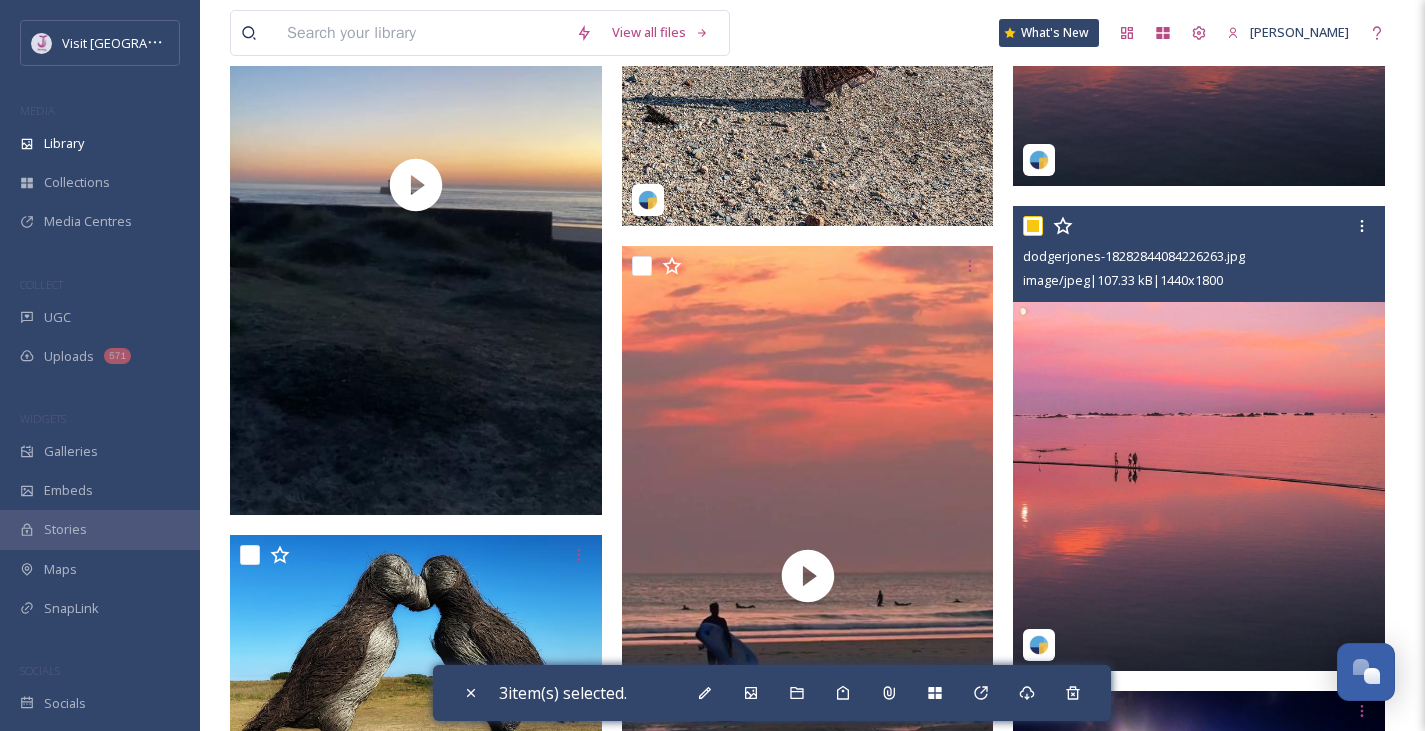 checkbox on "true" 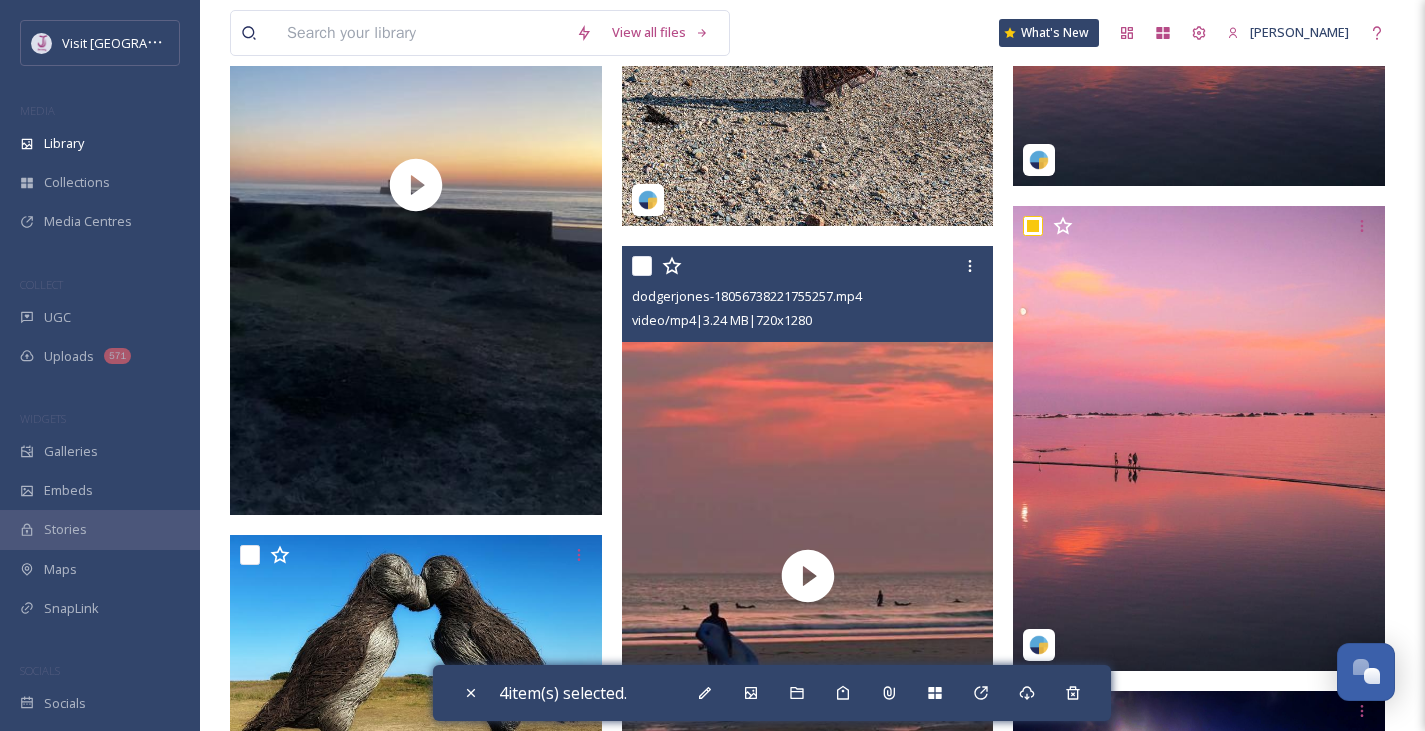 click at bounding box center [642, 266] 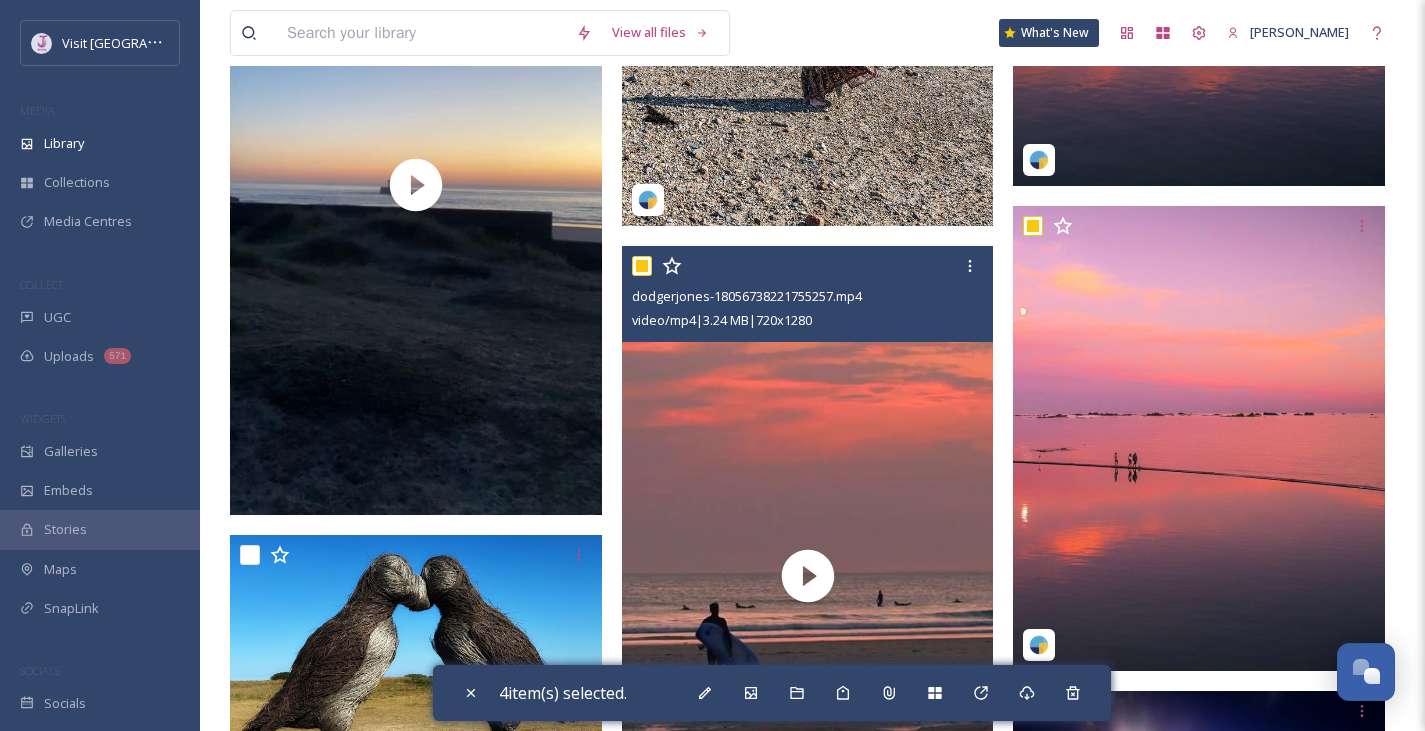 checkbox on "true" 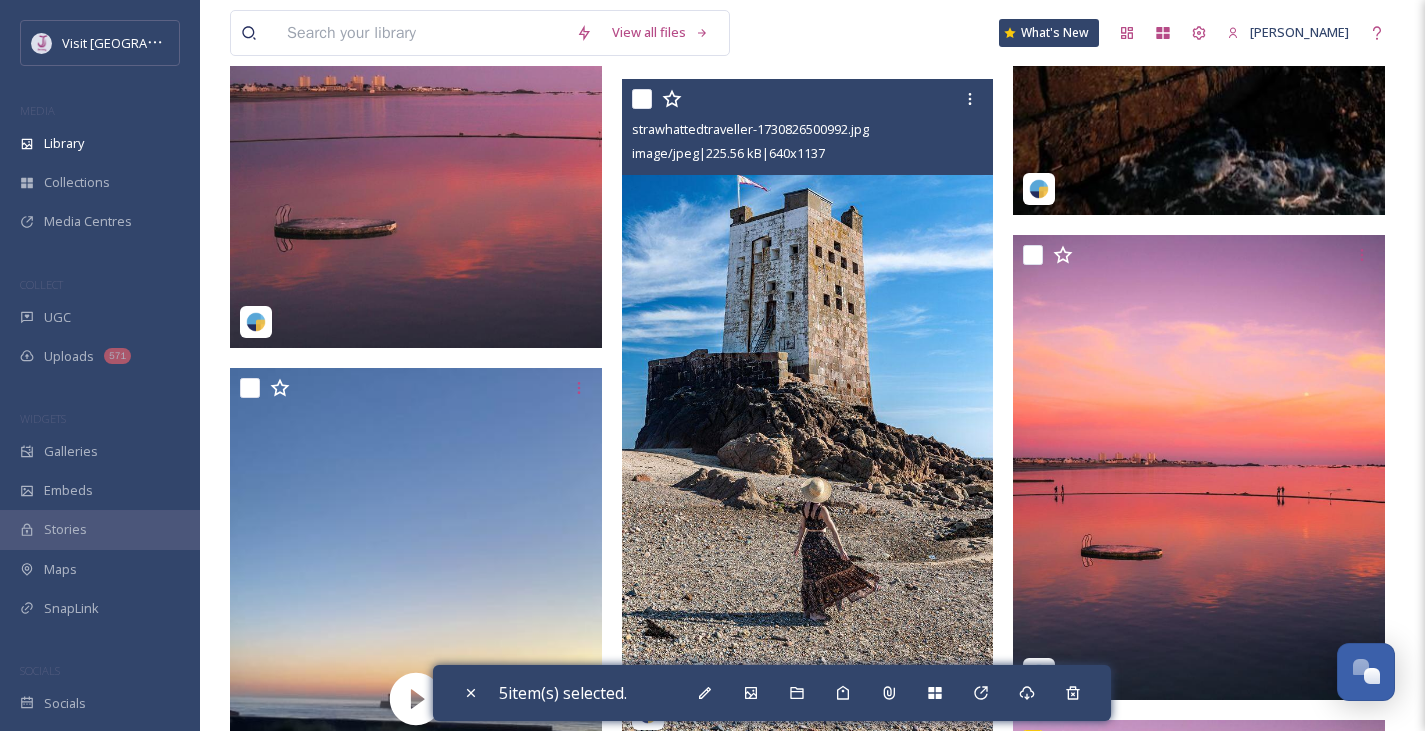 scroll, scrollTop: 11134, scrollLeft: 0, axis: vertical 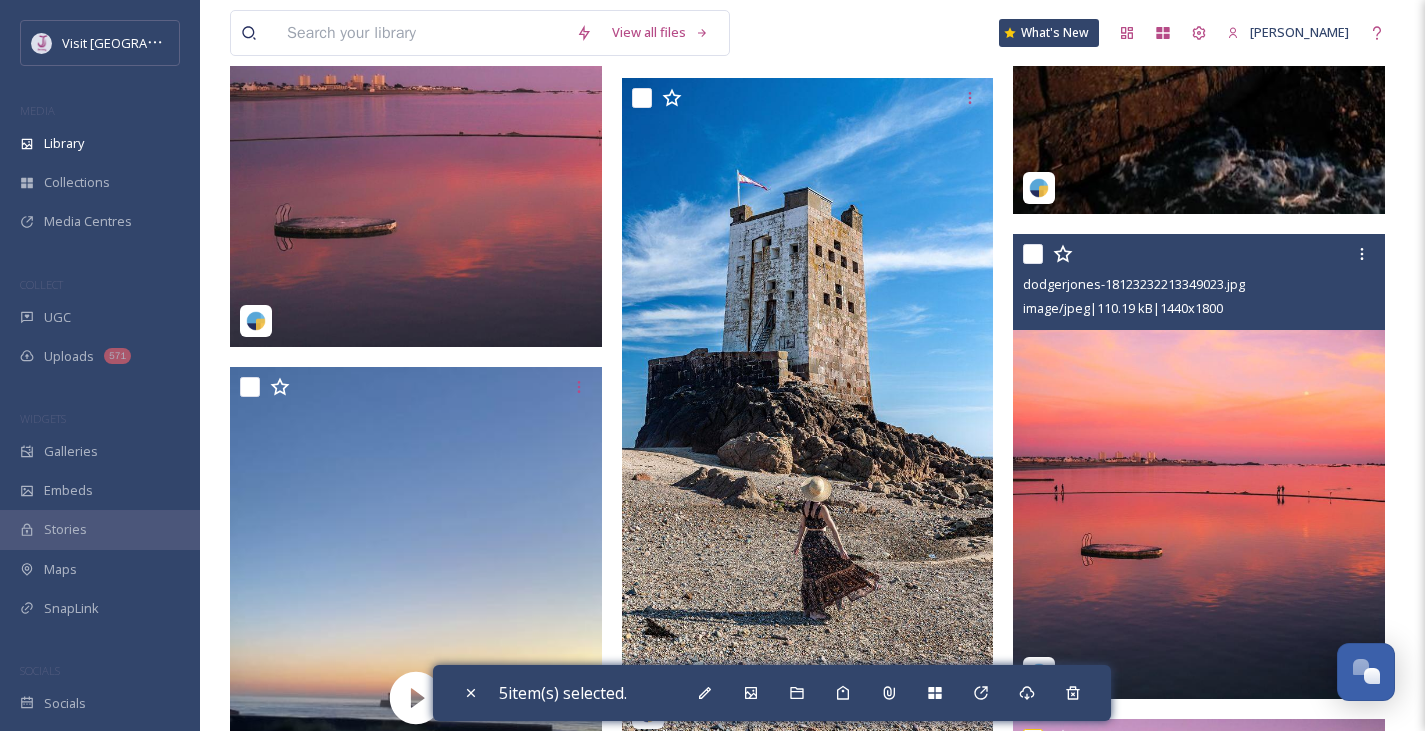 click at bounding box center (1033, 254) 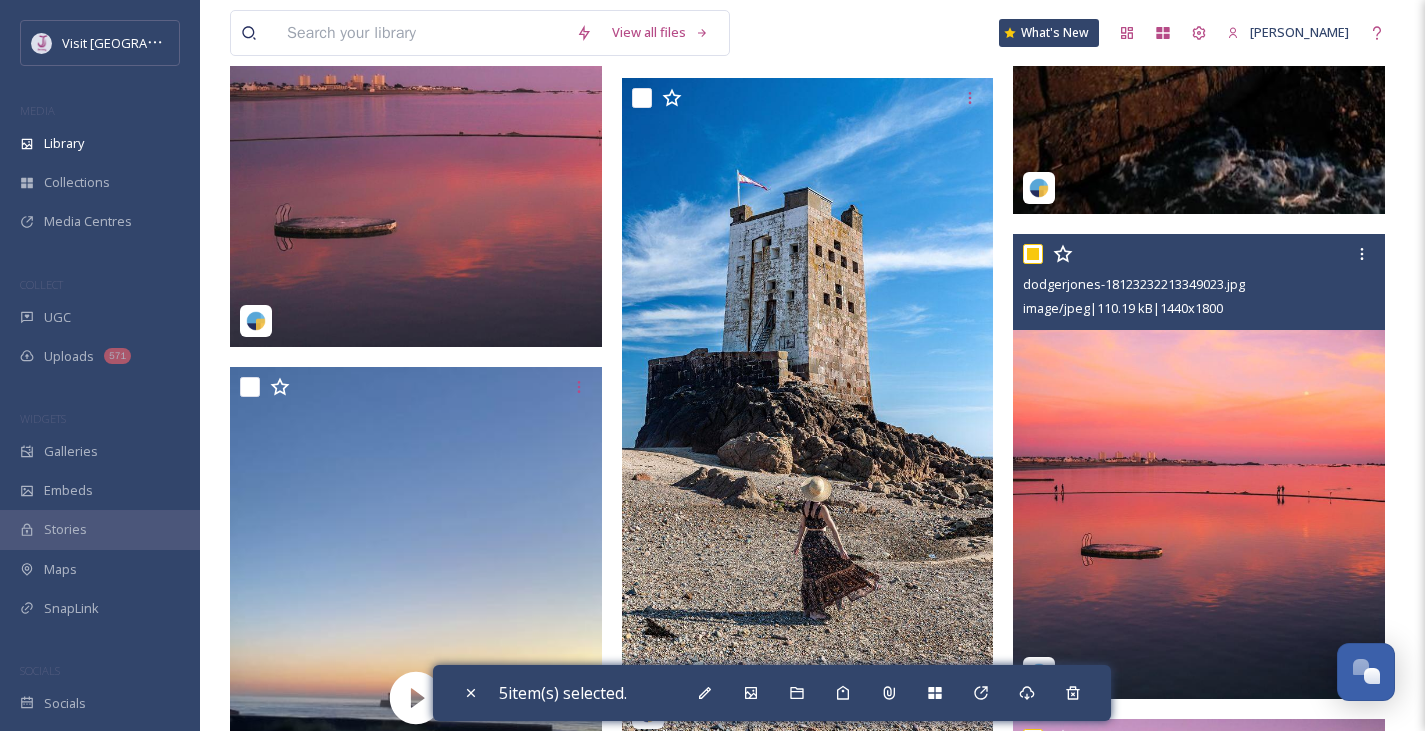 checkbox on "true" 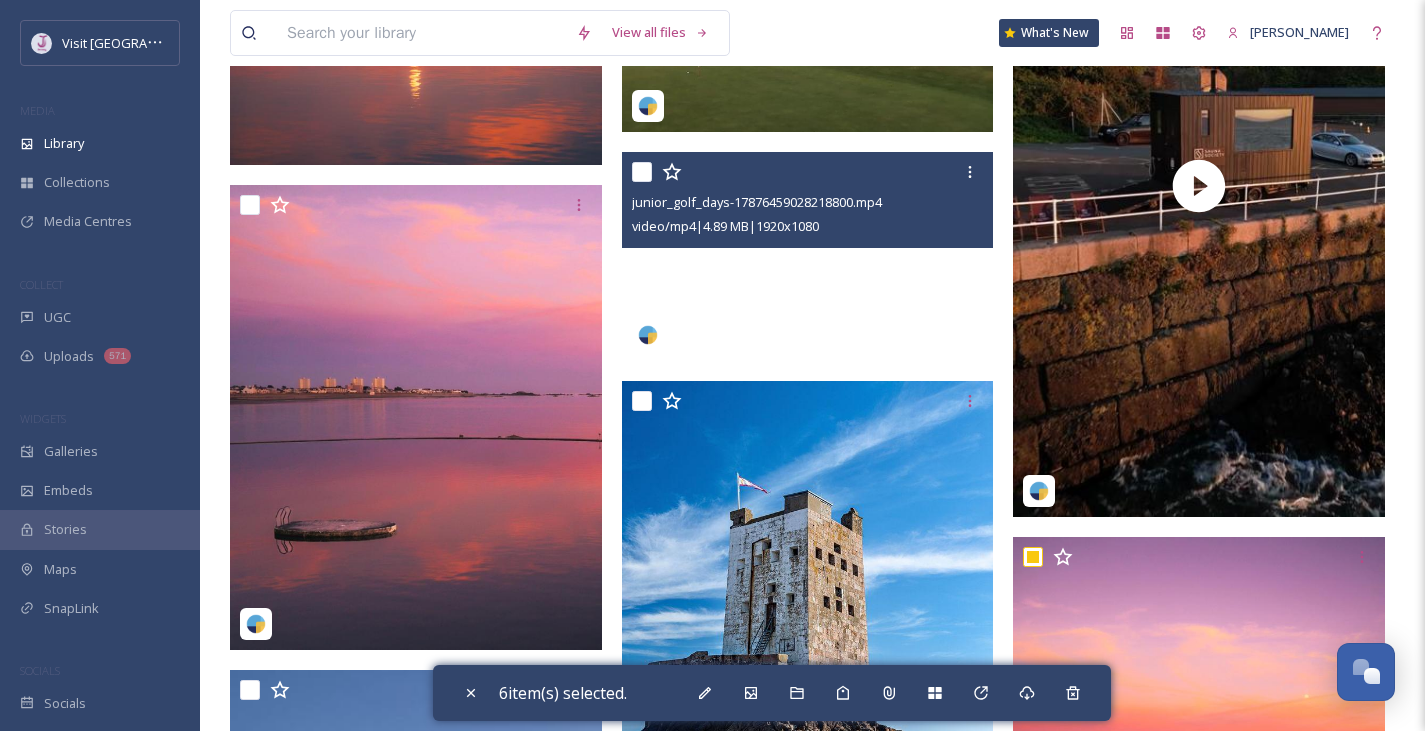 scroll, scrollTop: 10824, scrollLeft: 0, axis: vertical 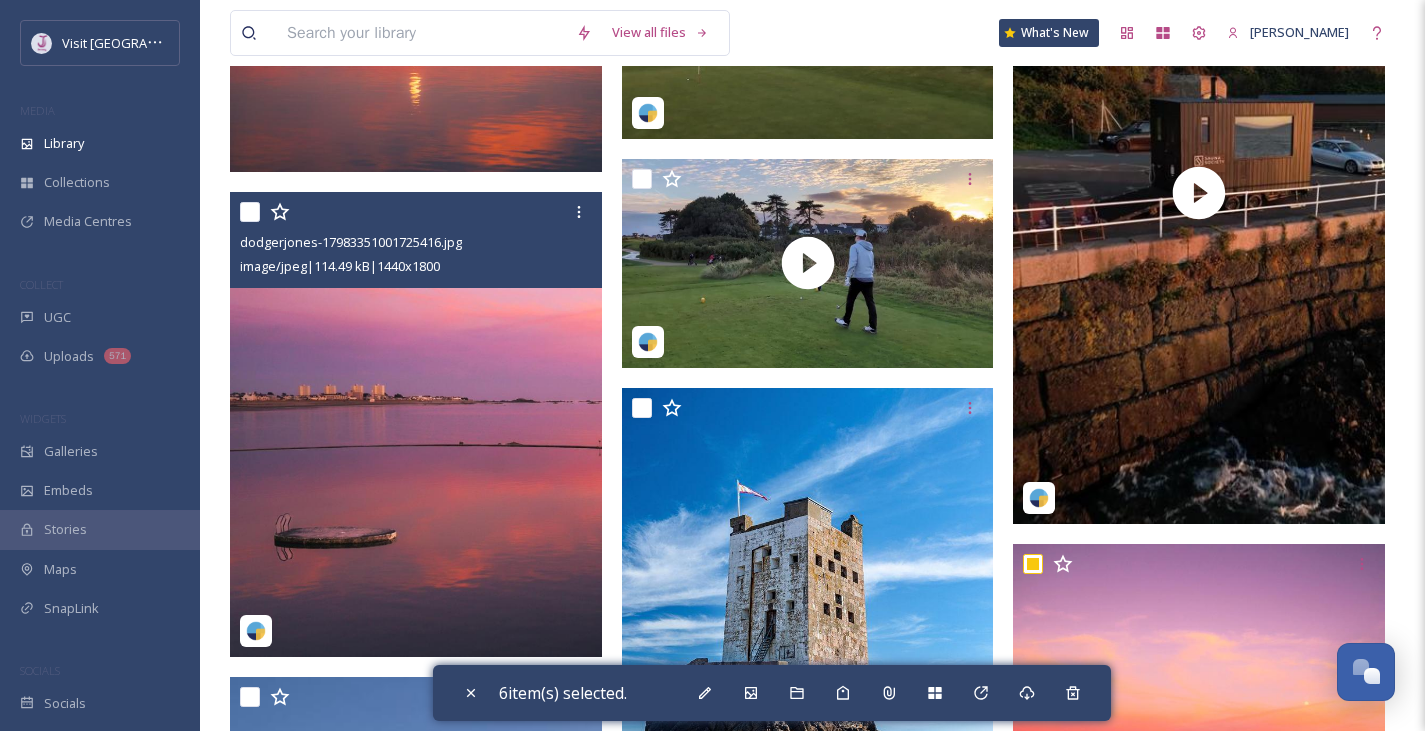 click at bounding box center [250, 212] 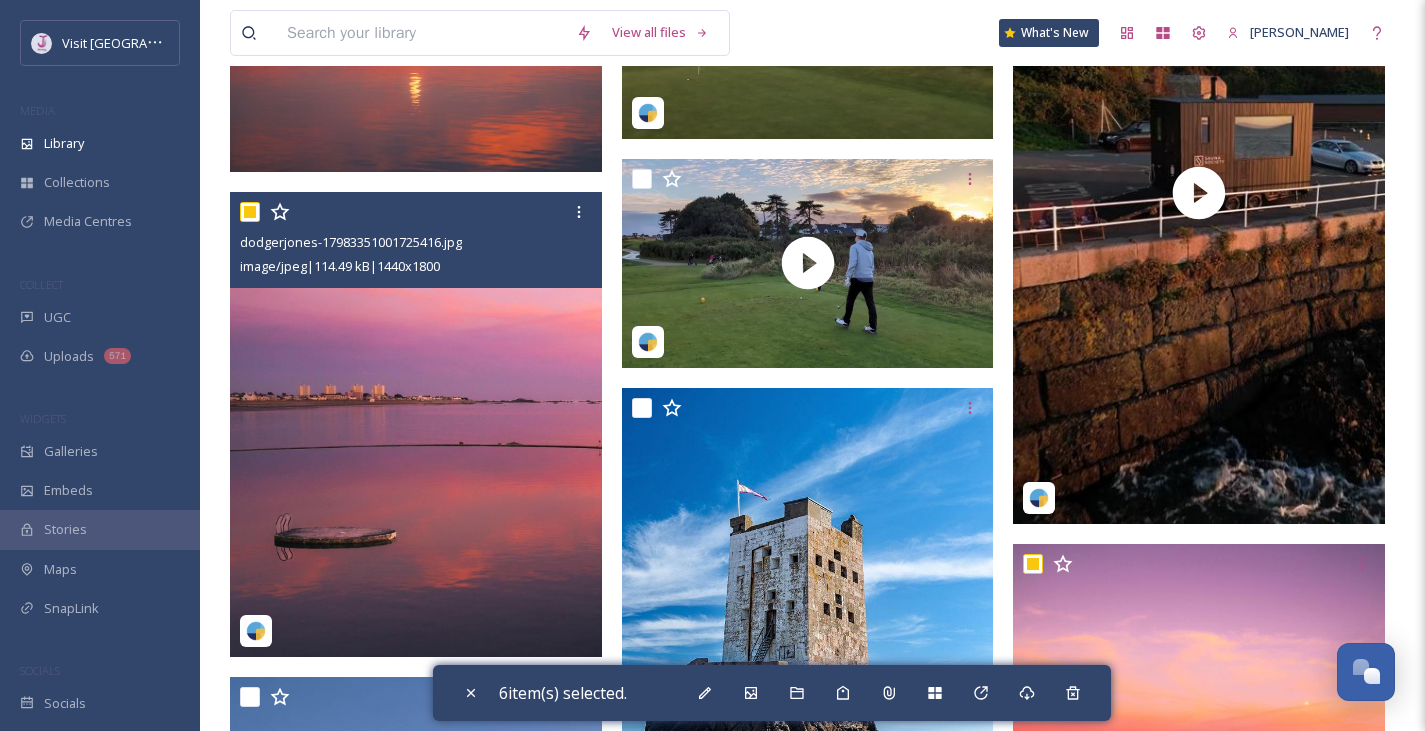 checkbox on "true" 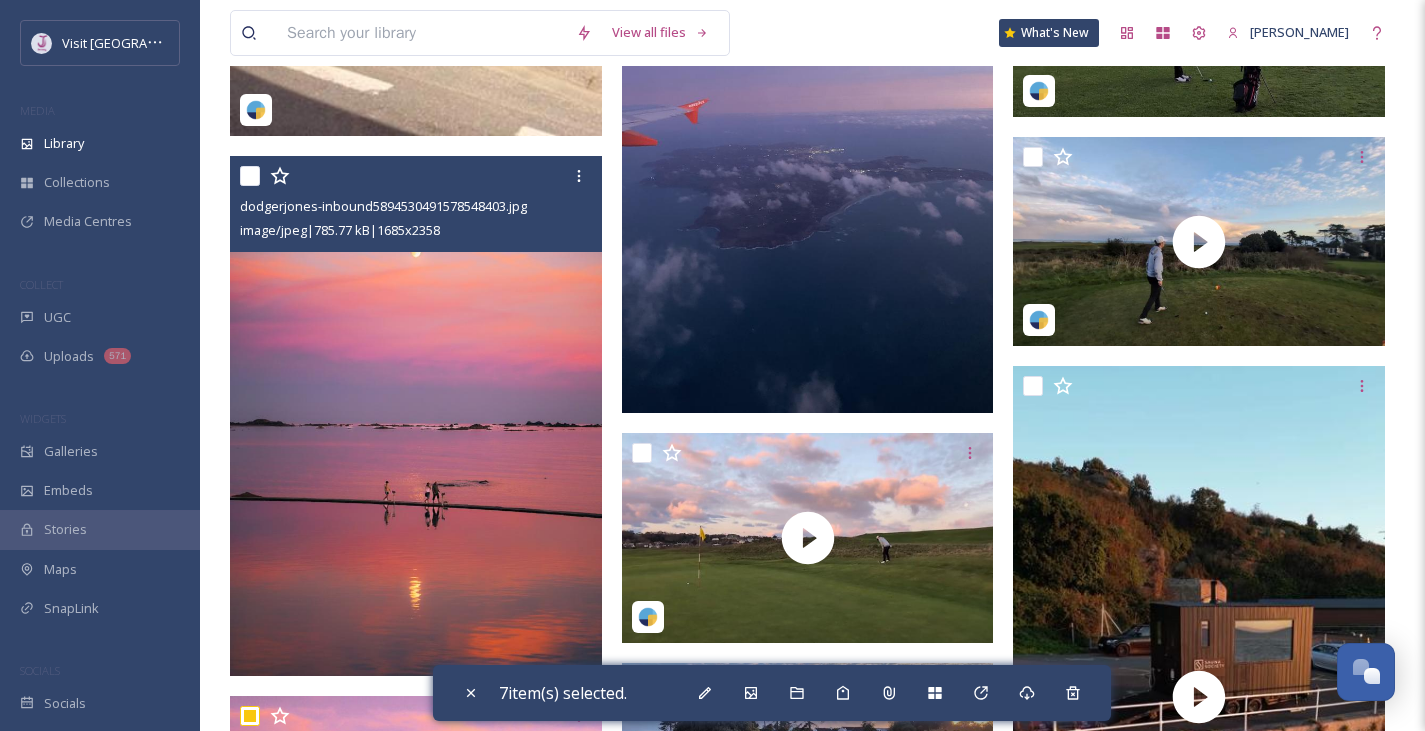 scroll, scrollTop: 10321, scrollLeft: 0, axis: vertical 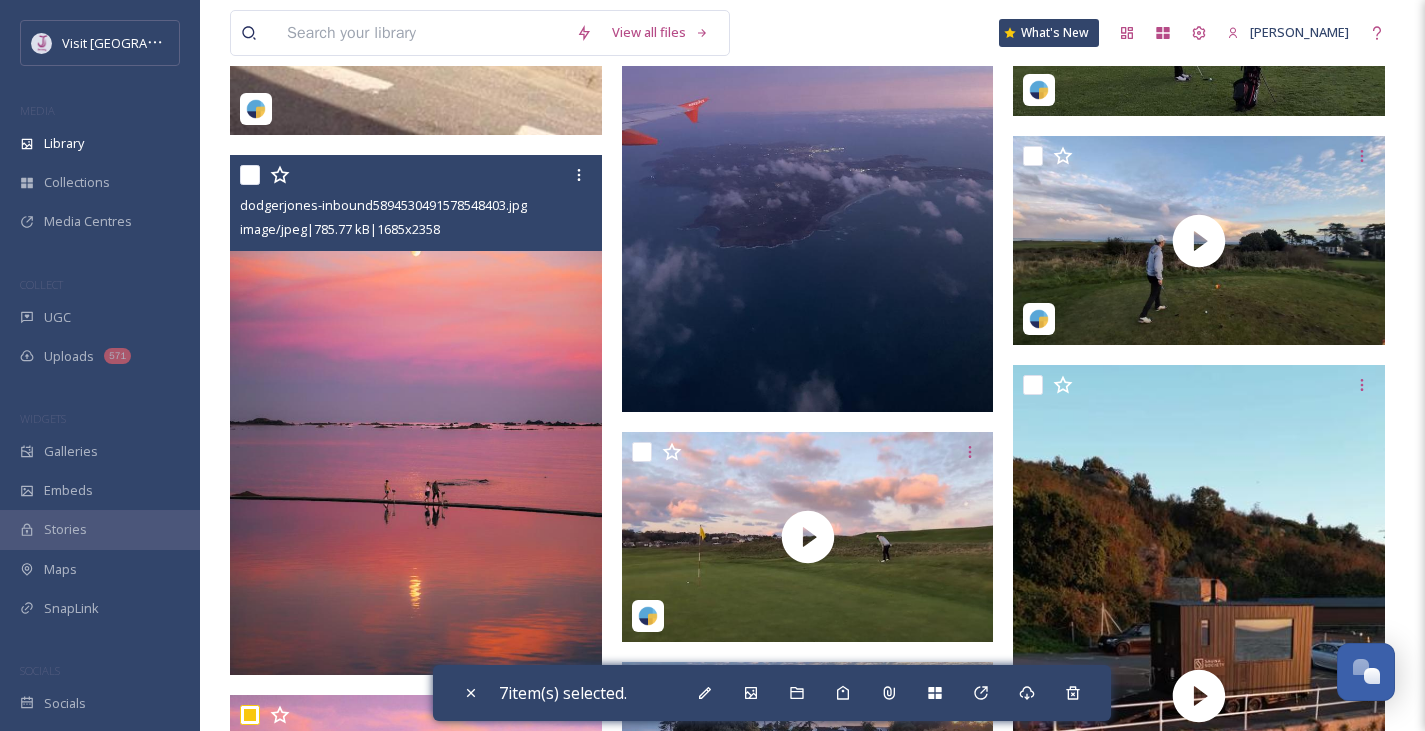 click at bounding box center (250, 175) 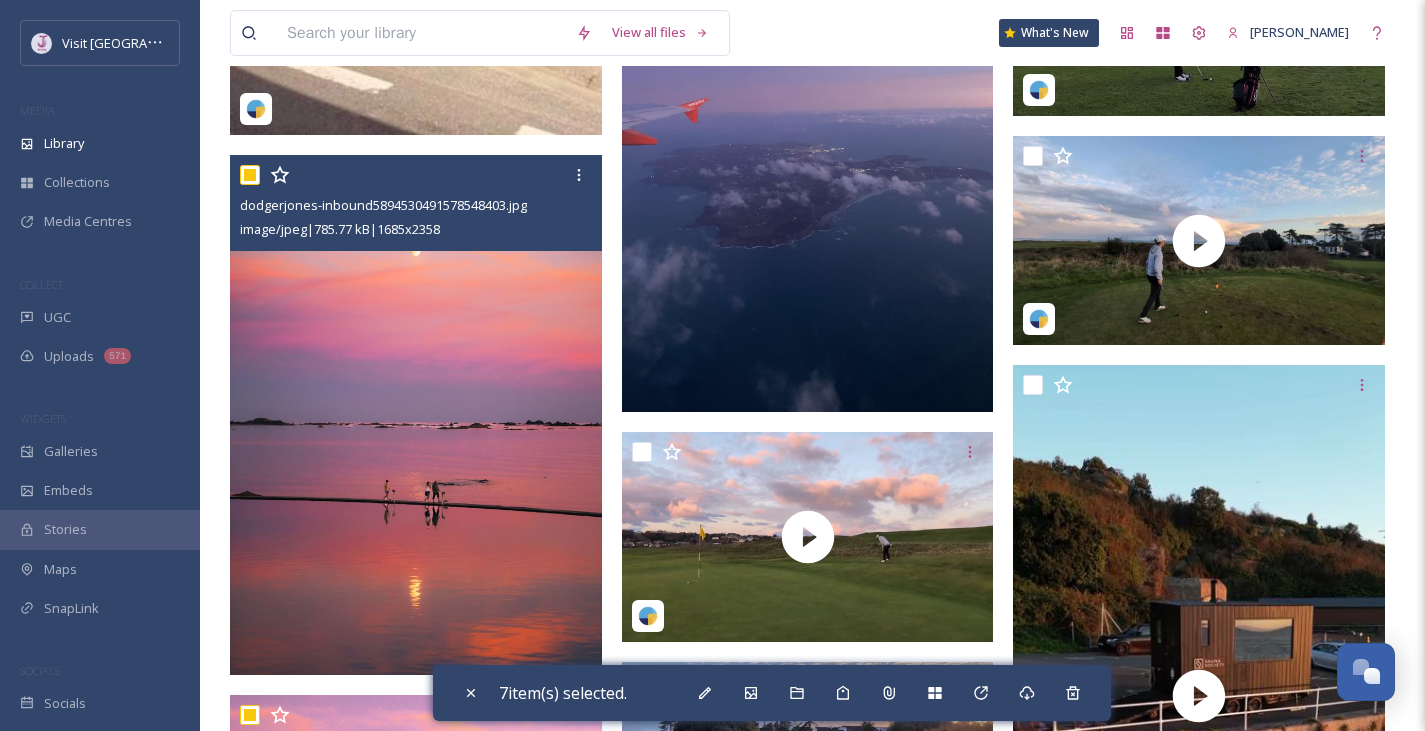 checkbox on "true" 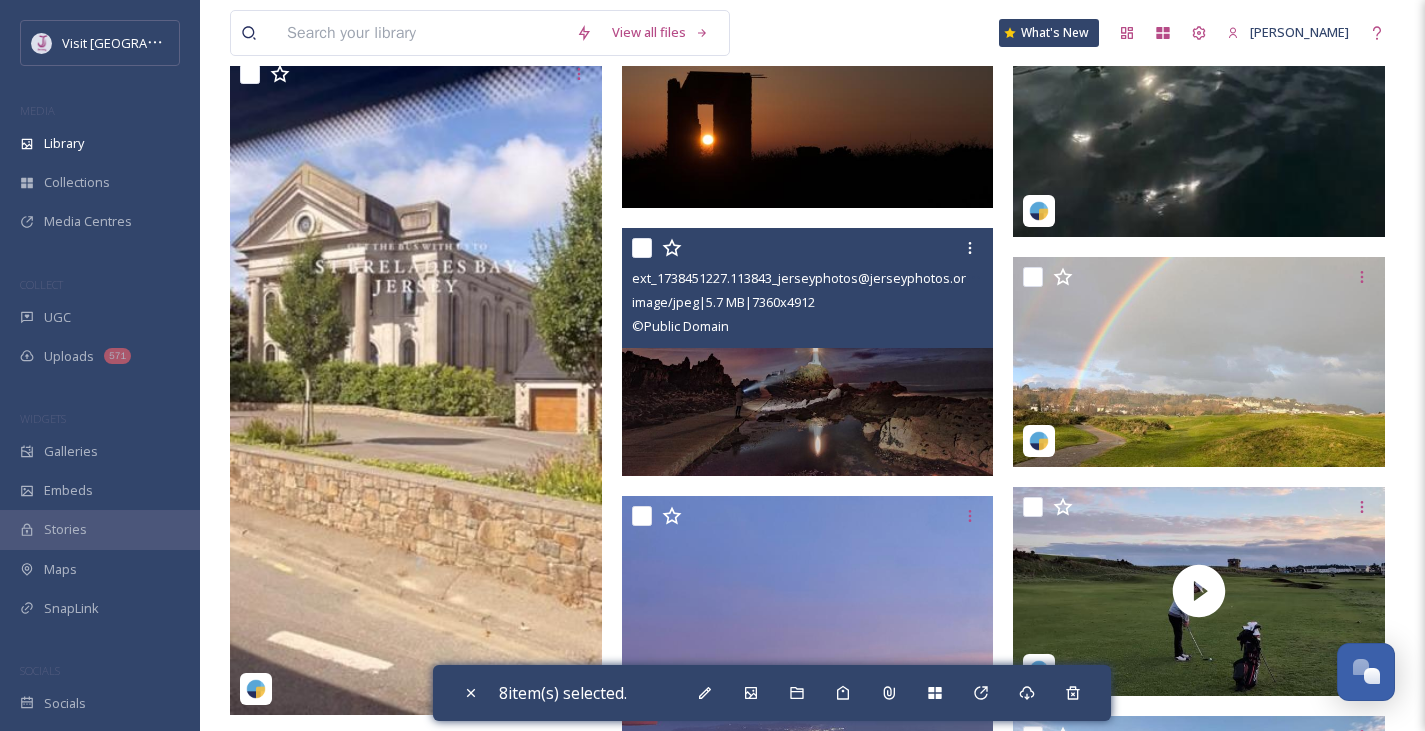 scroll, scrollTop: 9508, scrollLeft: 0, axis: vertical 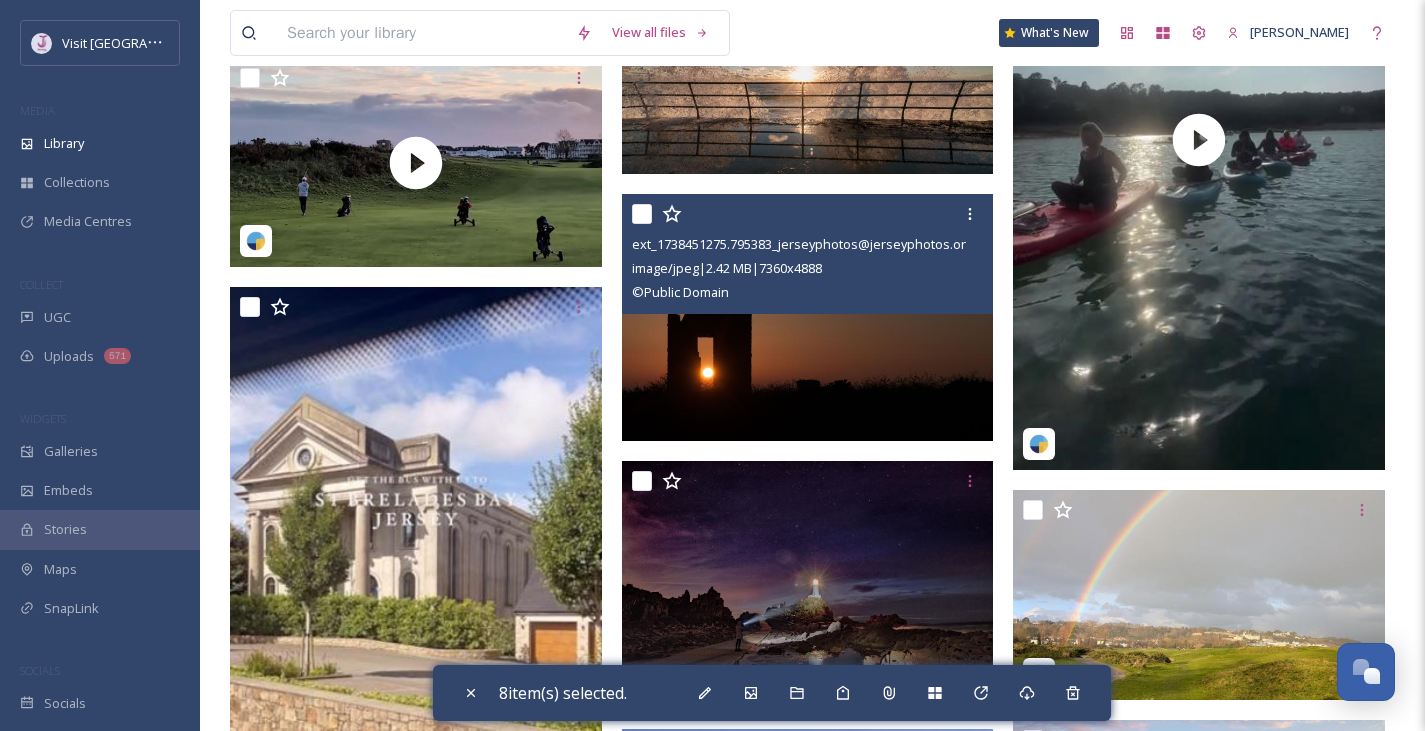 click at bounding box center (642, 214) 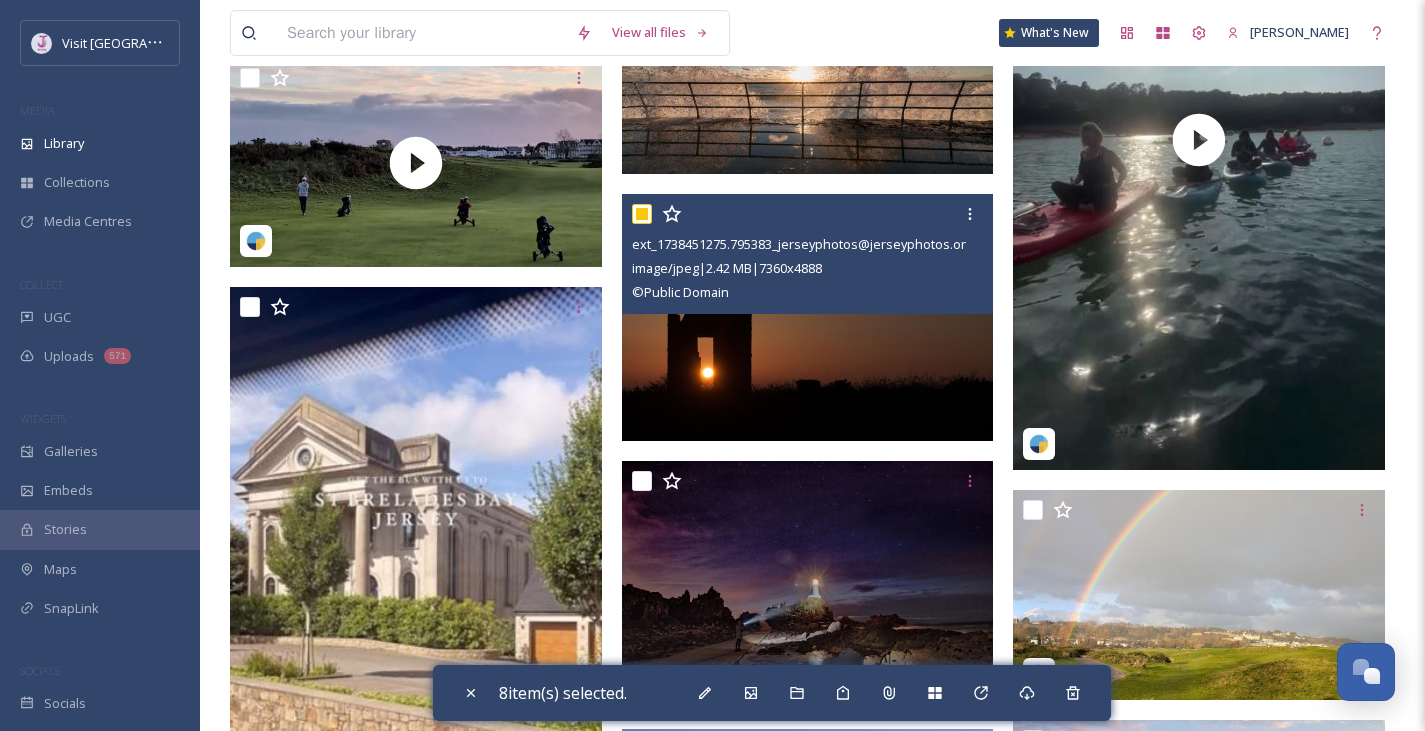 checkbox on "true" 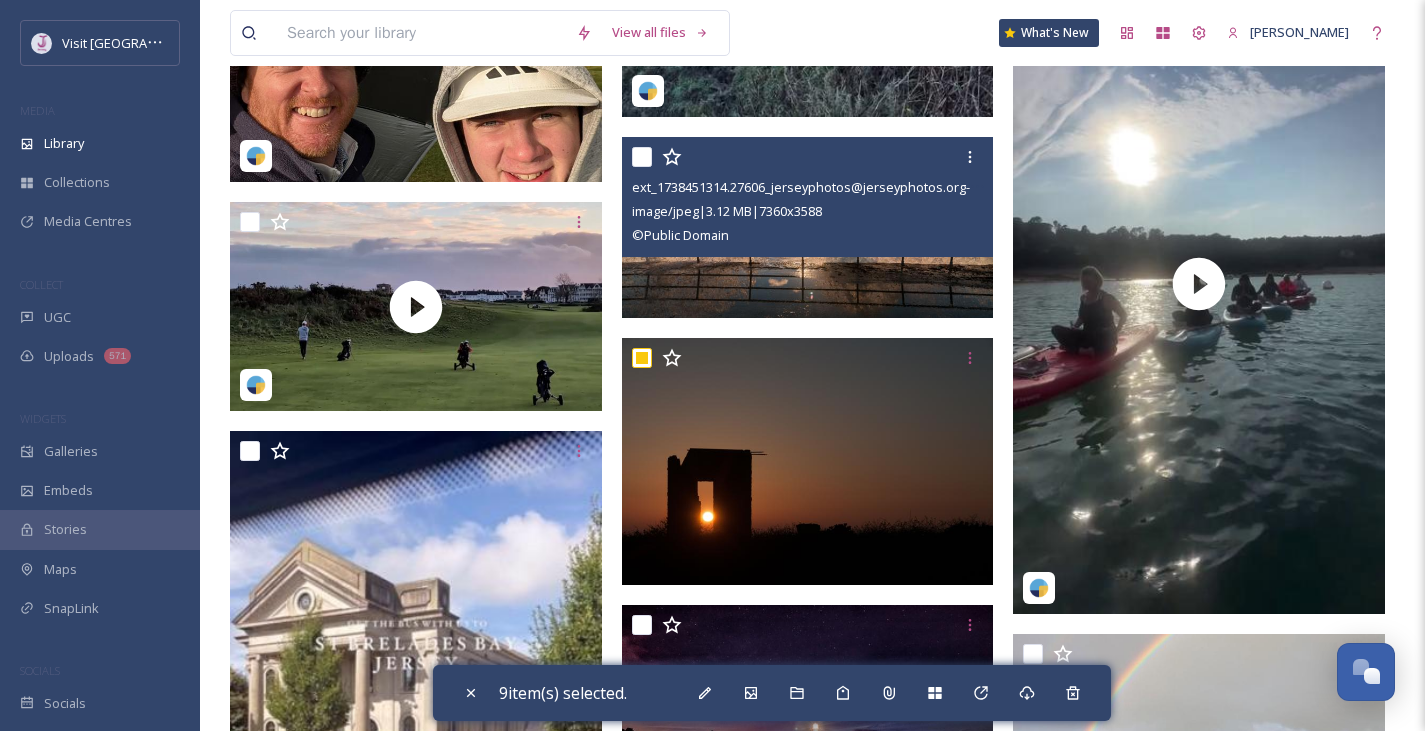 scroll, scrollTop: 9365, scrollLeft: 0, axis: vertical 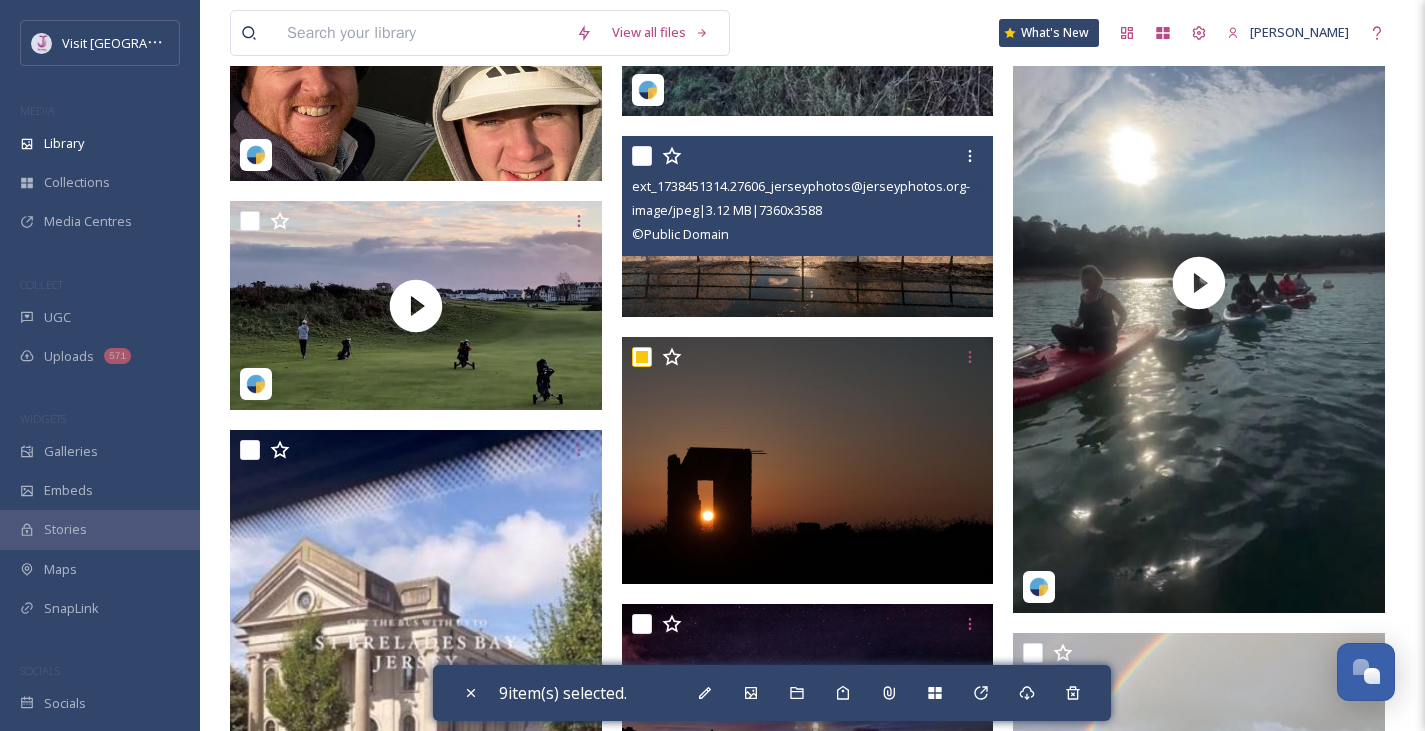 click at bounding box center (642, 156) 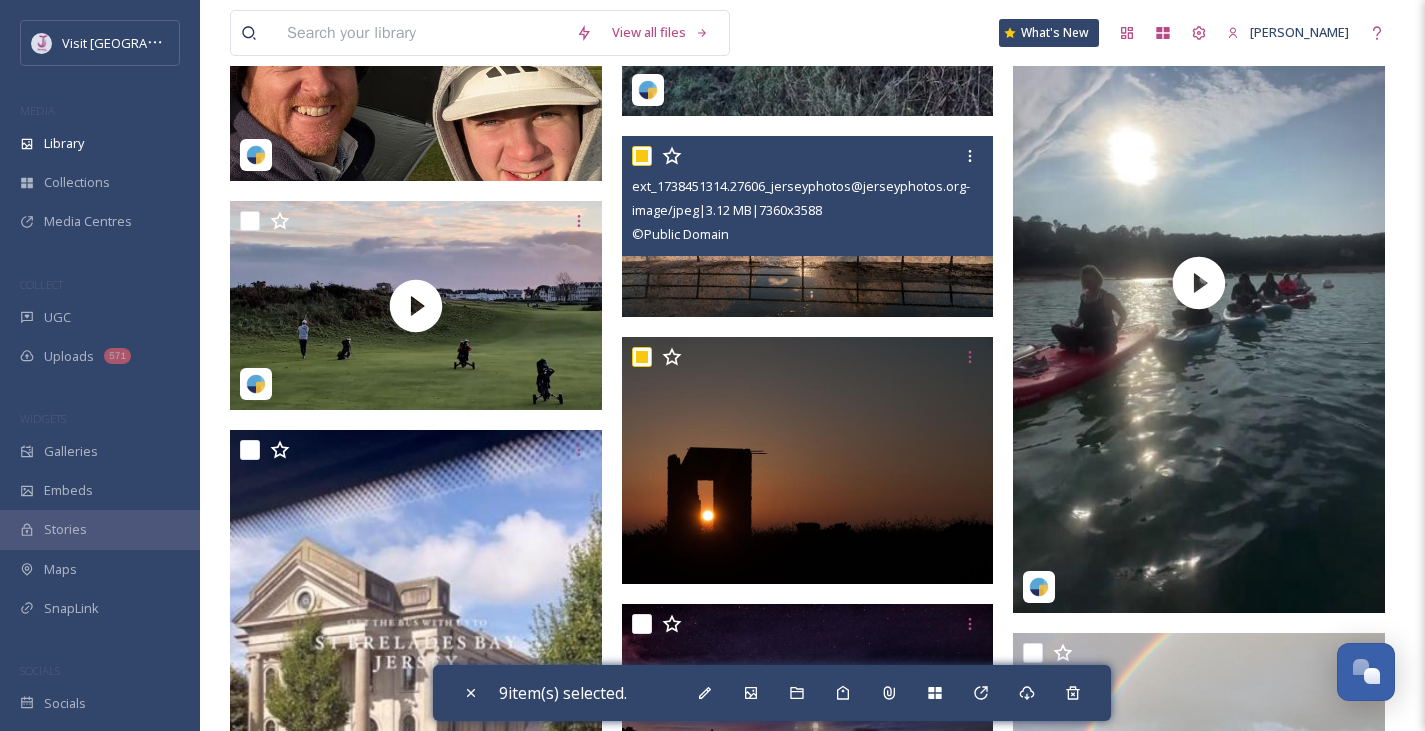 checkbox on "true" 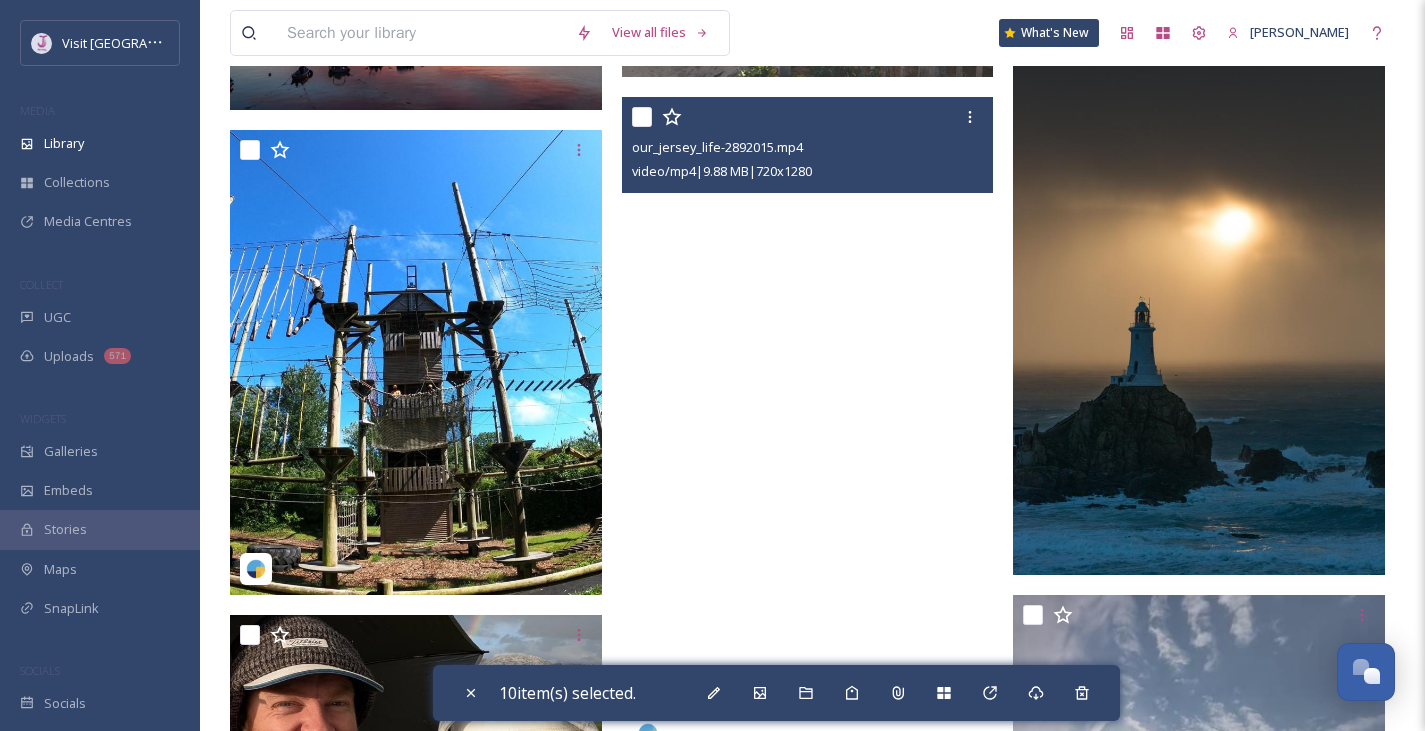 scroll, scrollTop: 8693, scrollLeft: 0, axis: vertical 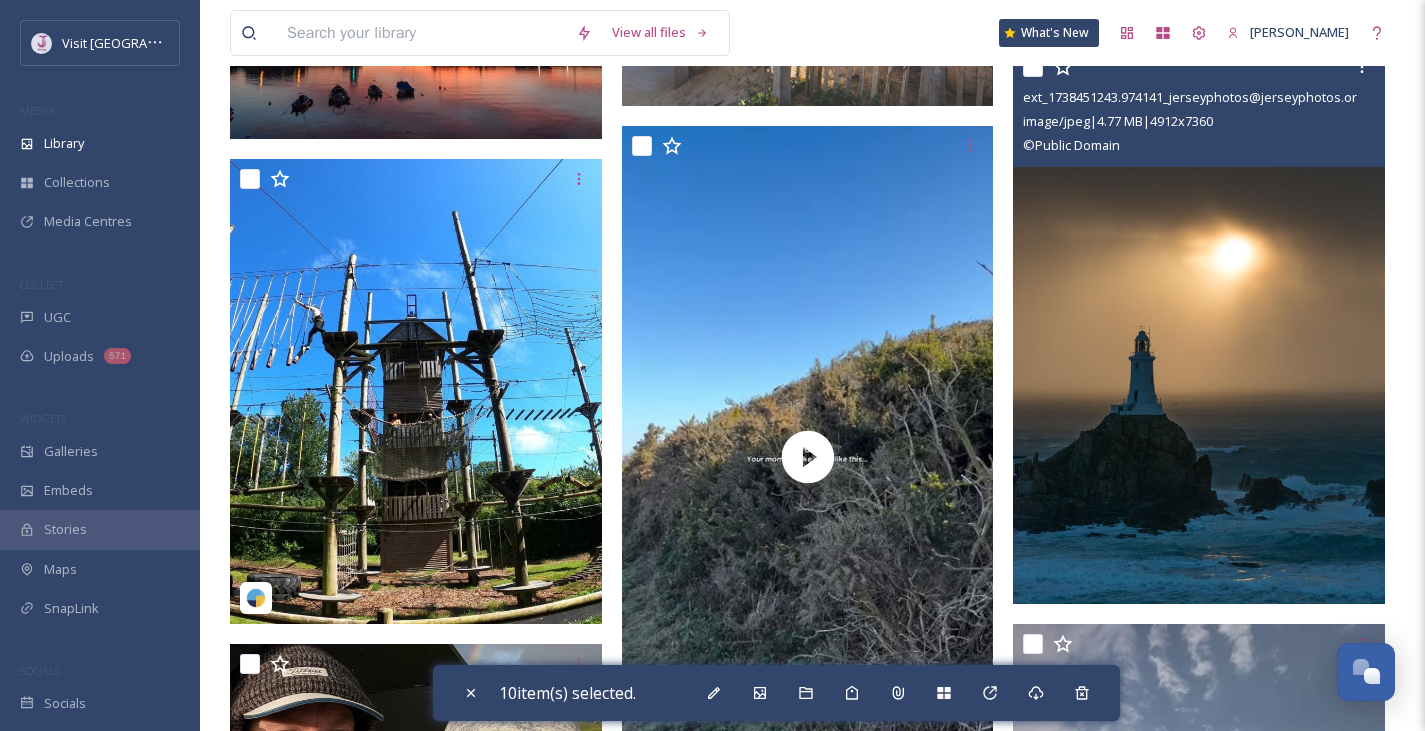 click at bounding box center [1033, 67] 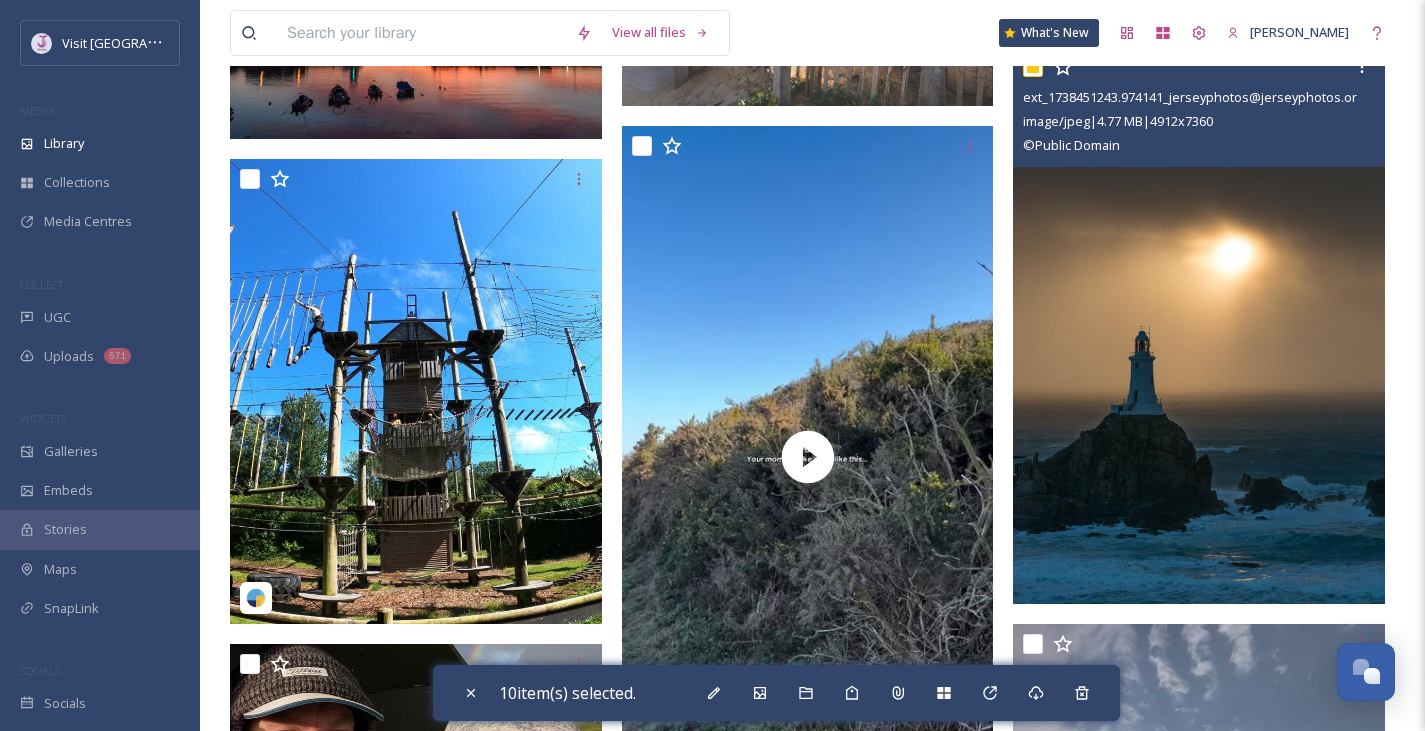 checkbox on "true" 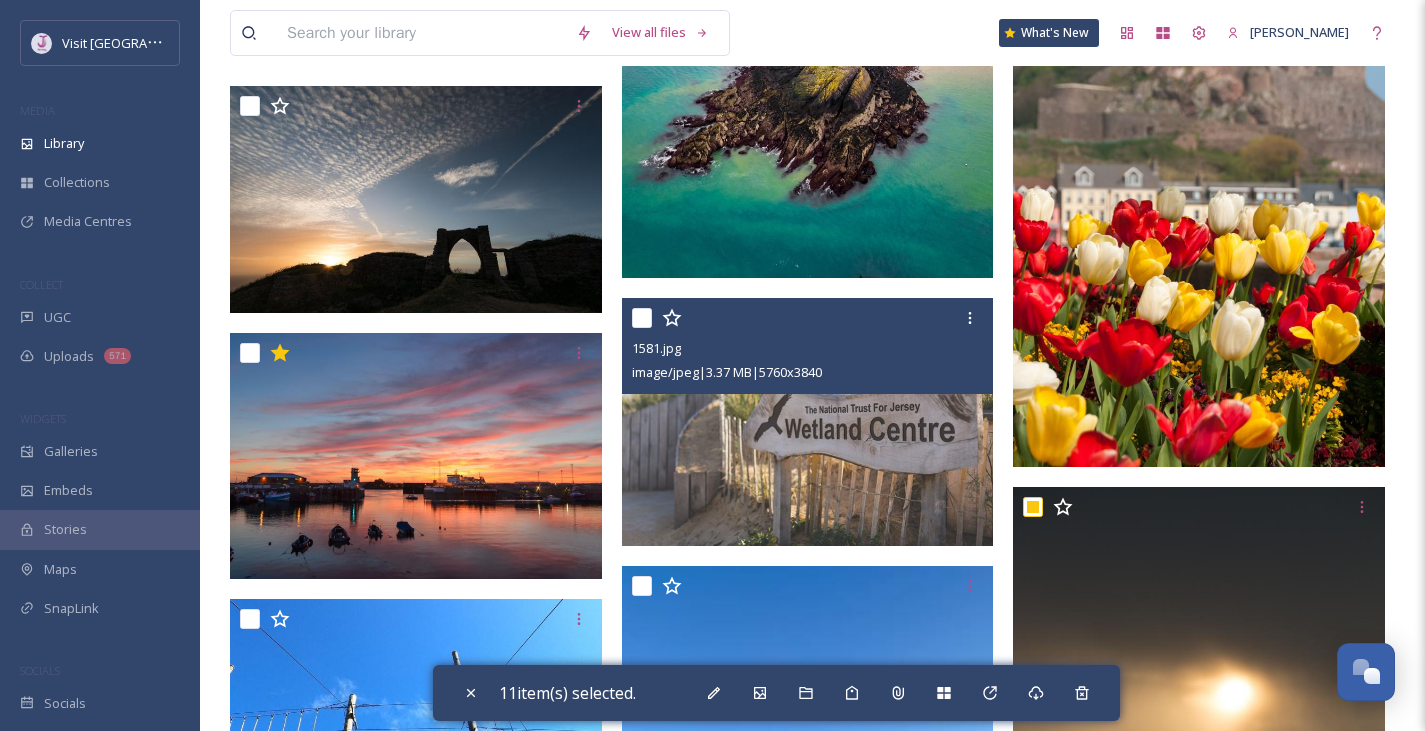 scroll, scrollTop: 8254, scrollLeft: 0, axis: vertical 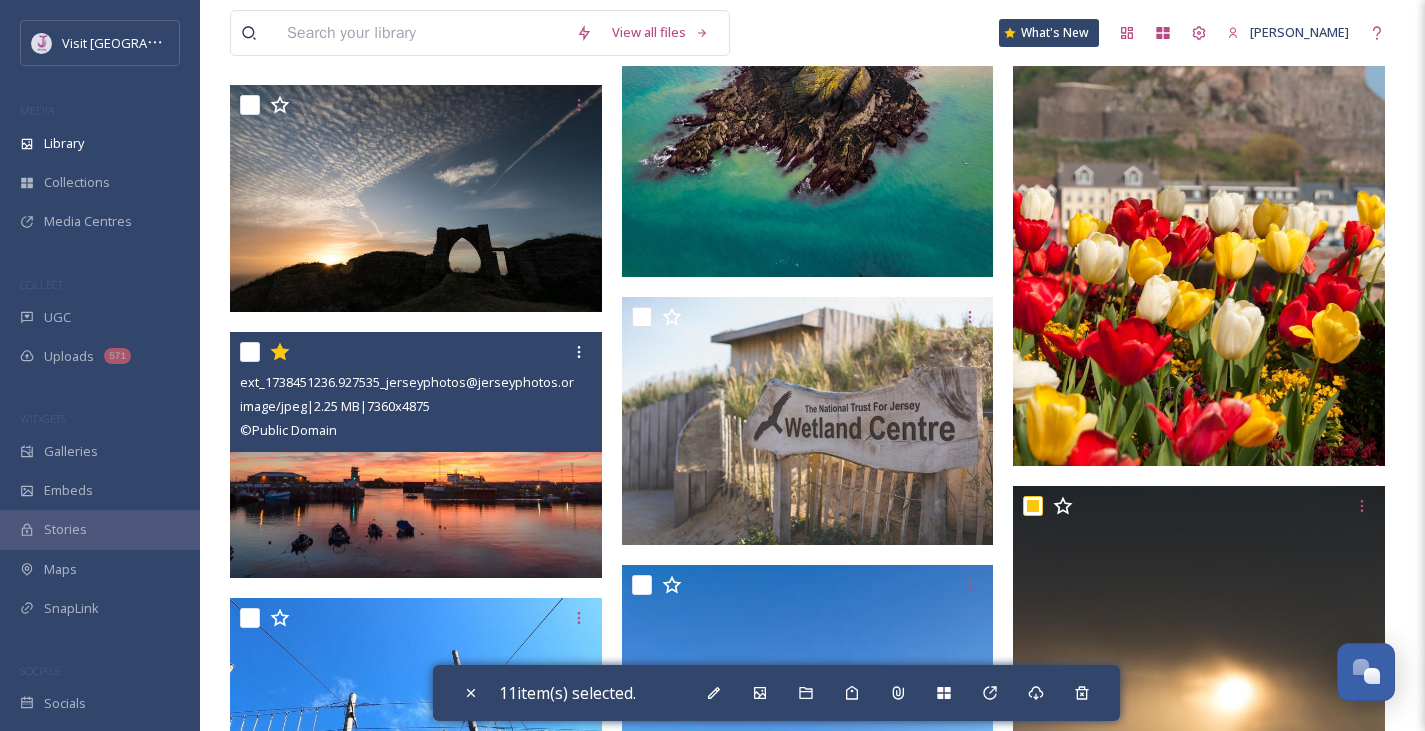 click at bounding box center [250, 352] 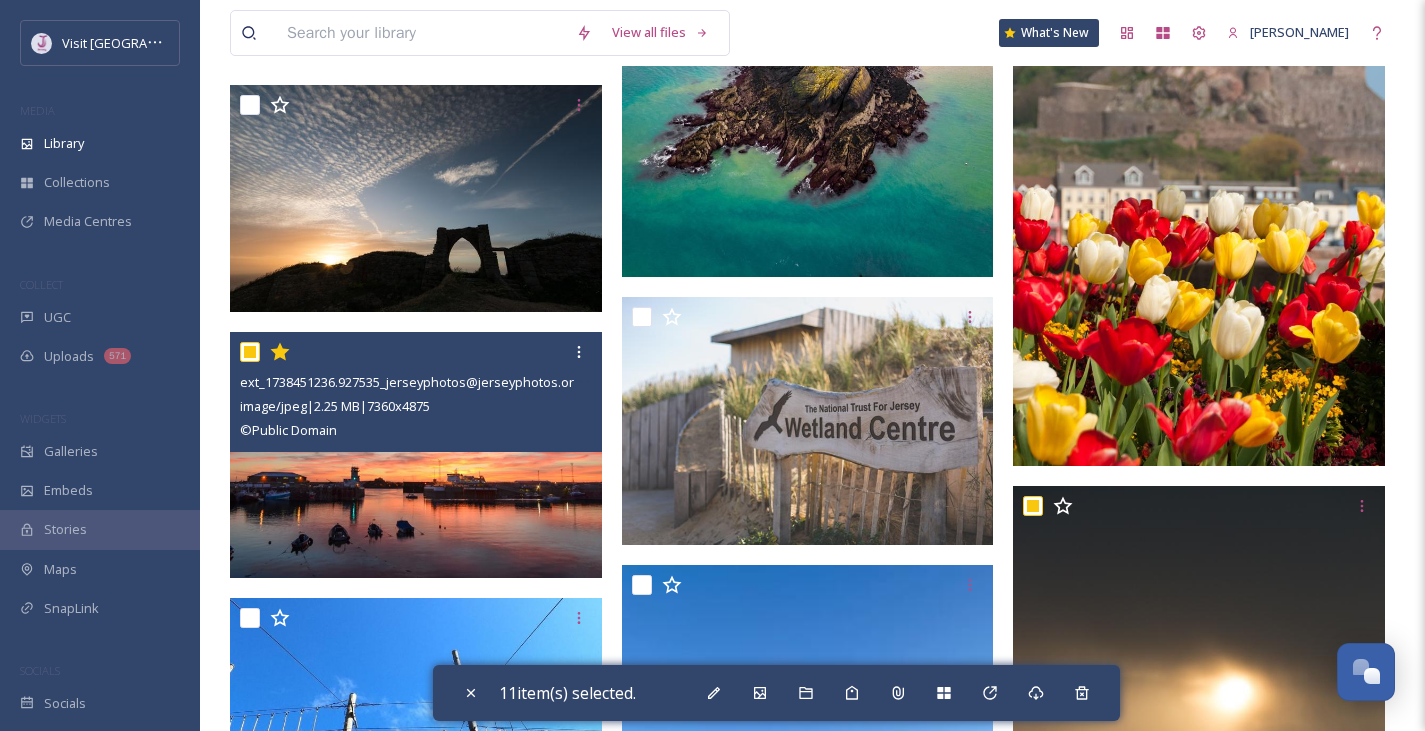 checkbox on "true" 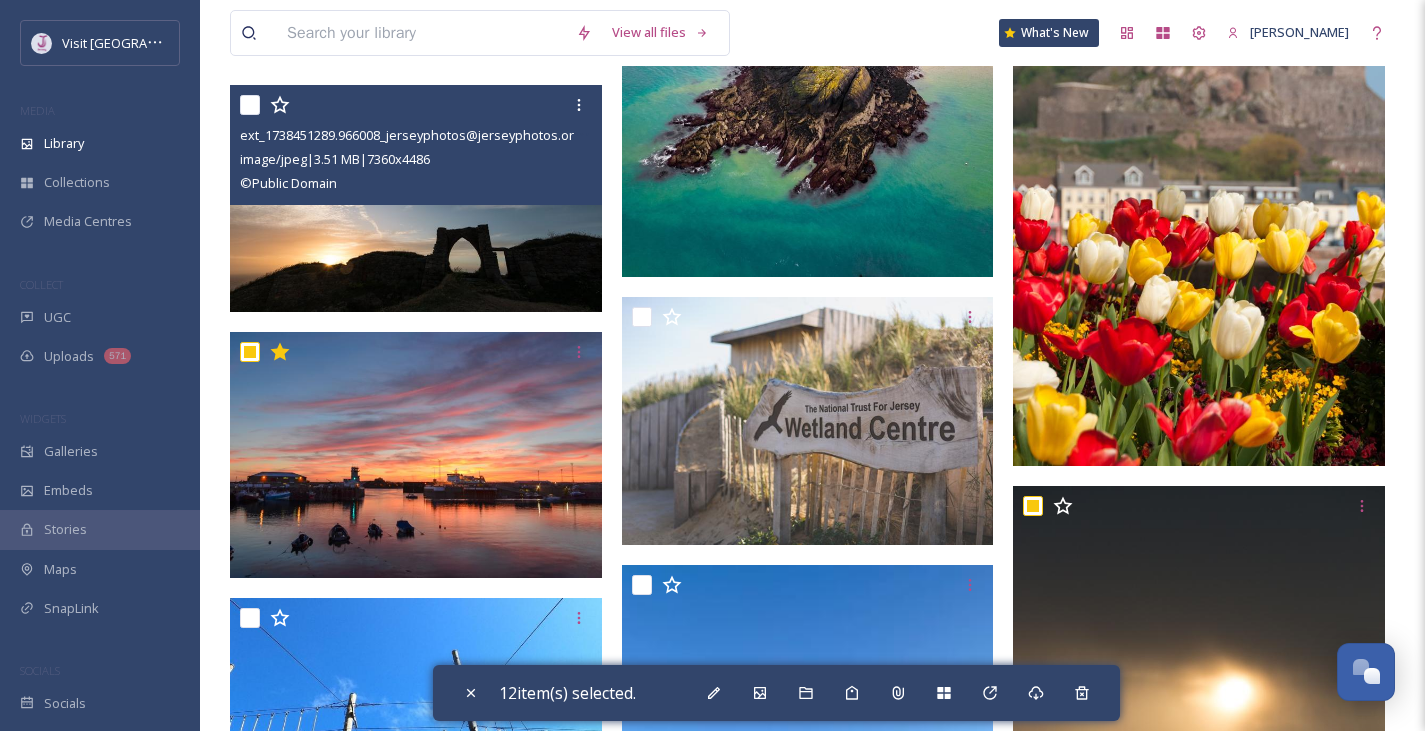 click at bounding box center [250, 105] 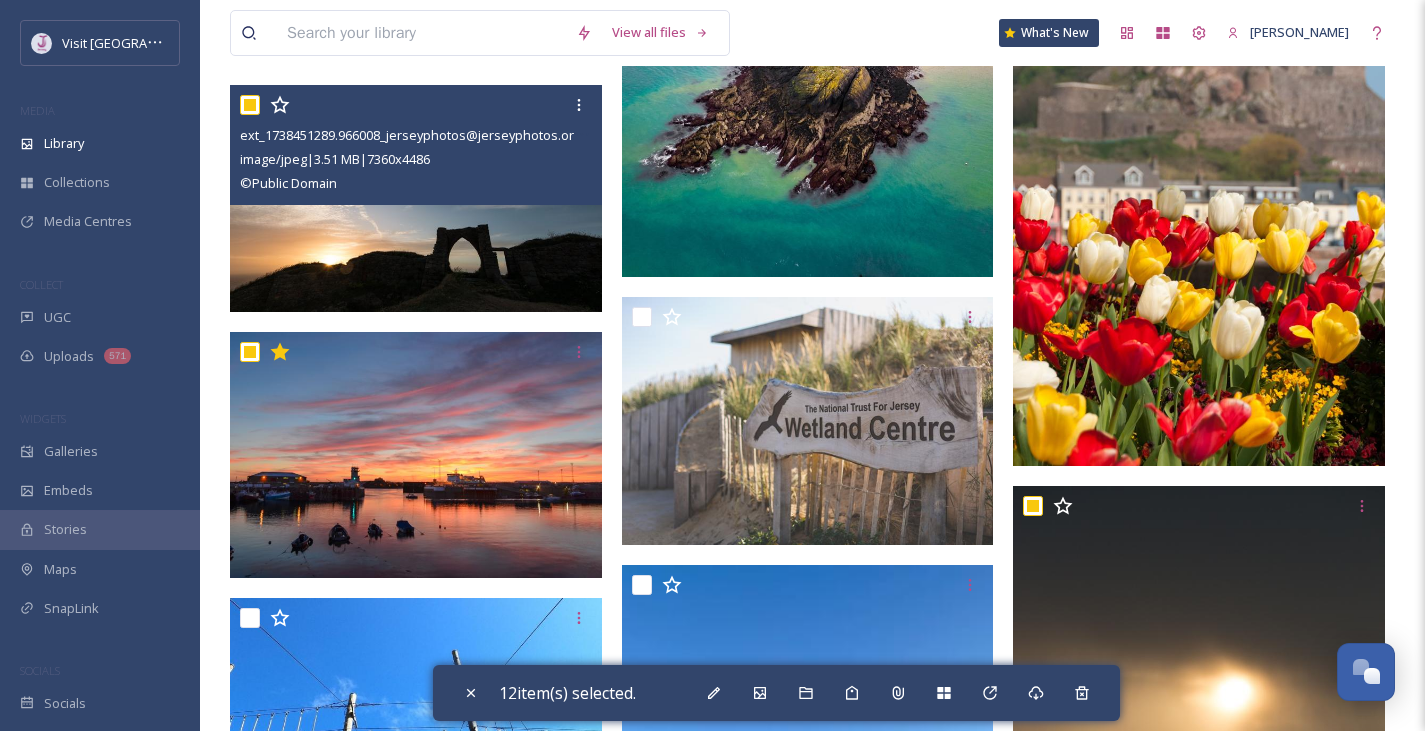 checkbox on "true" 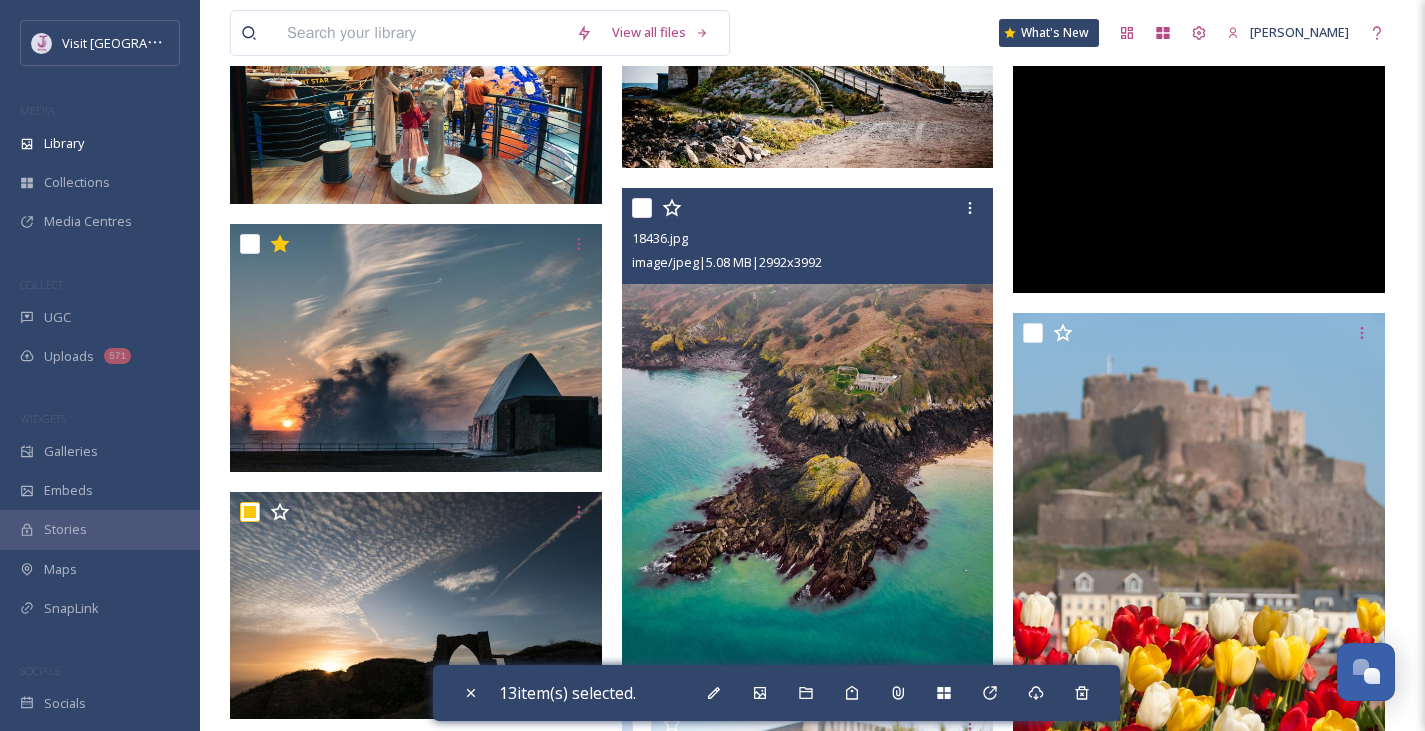 scroll, scrollTop: 7848, scrollLeft: 0, axis: vertical 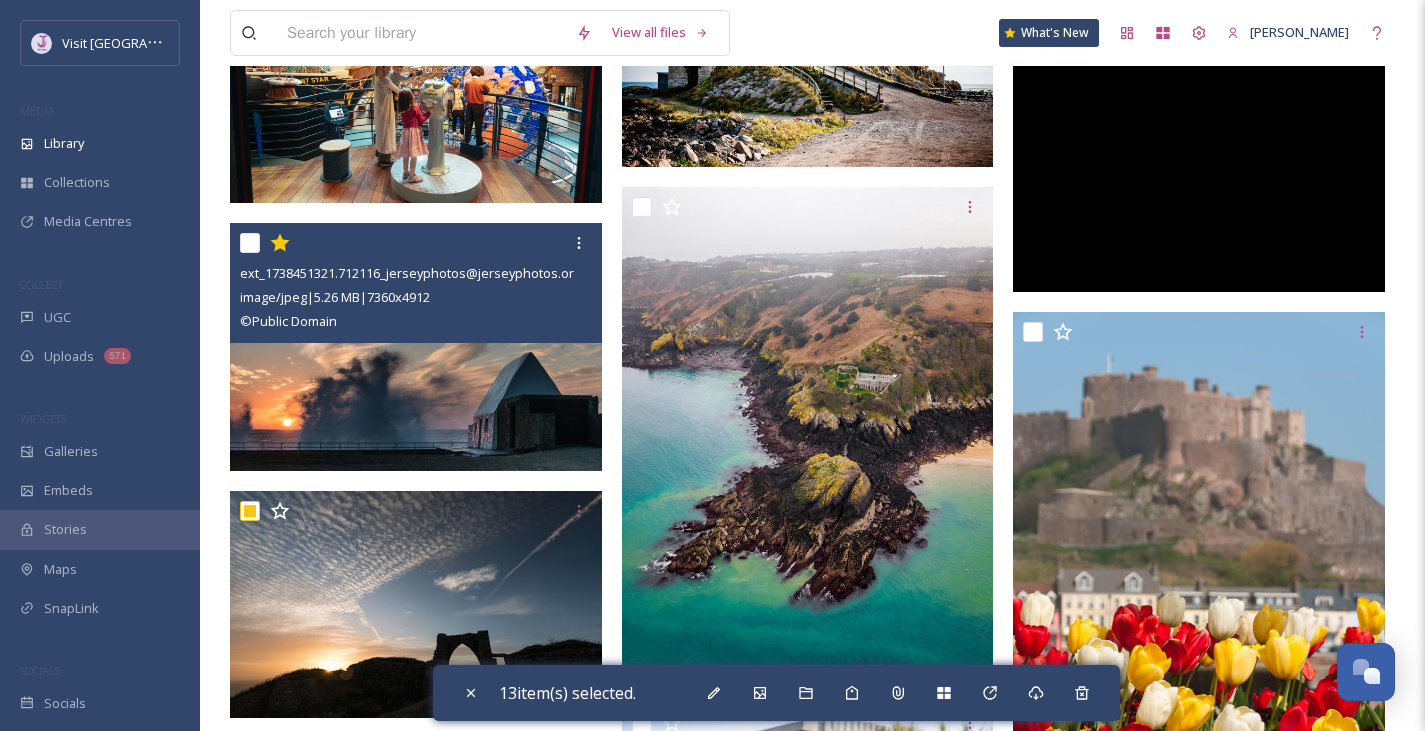 click at bounding box center (250, 243) 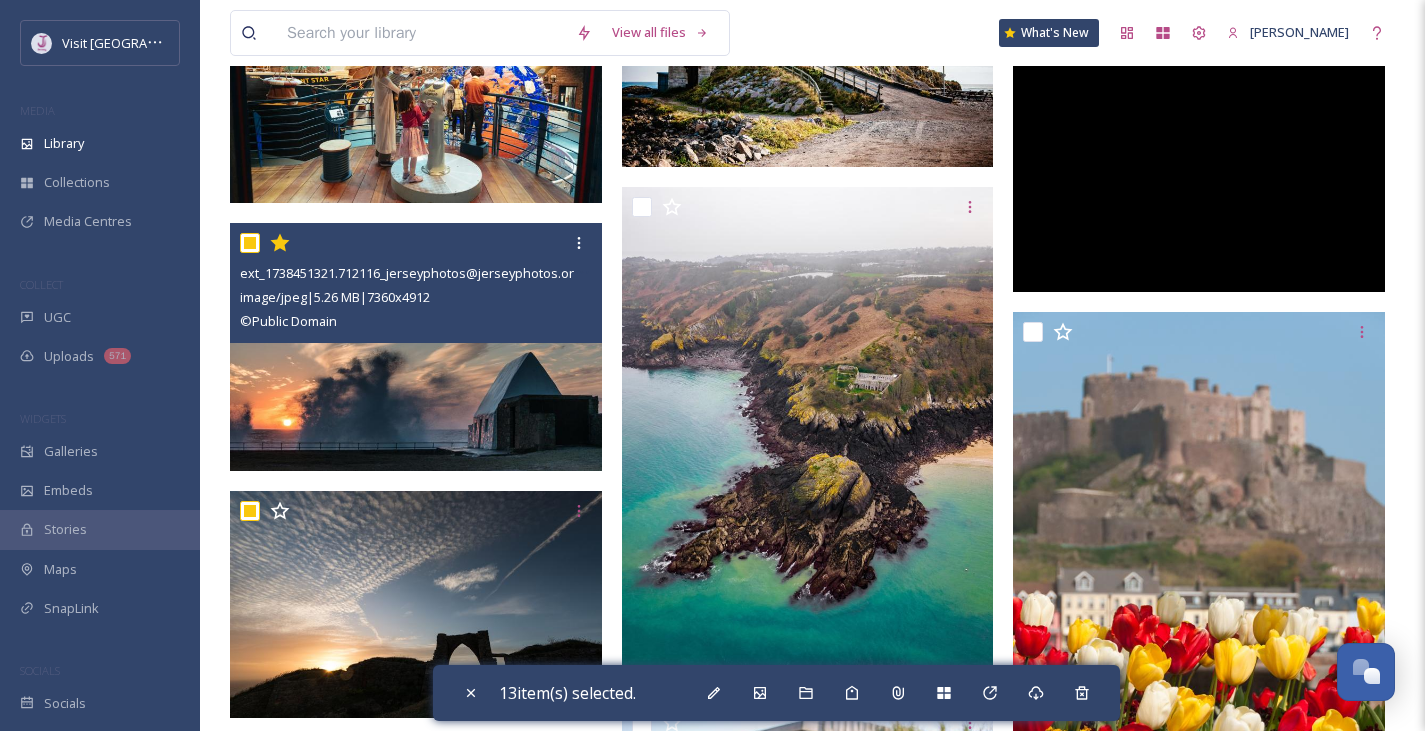 checkbox on "true" 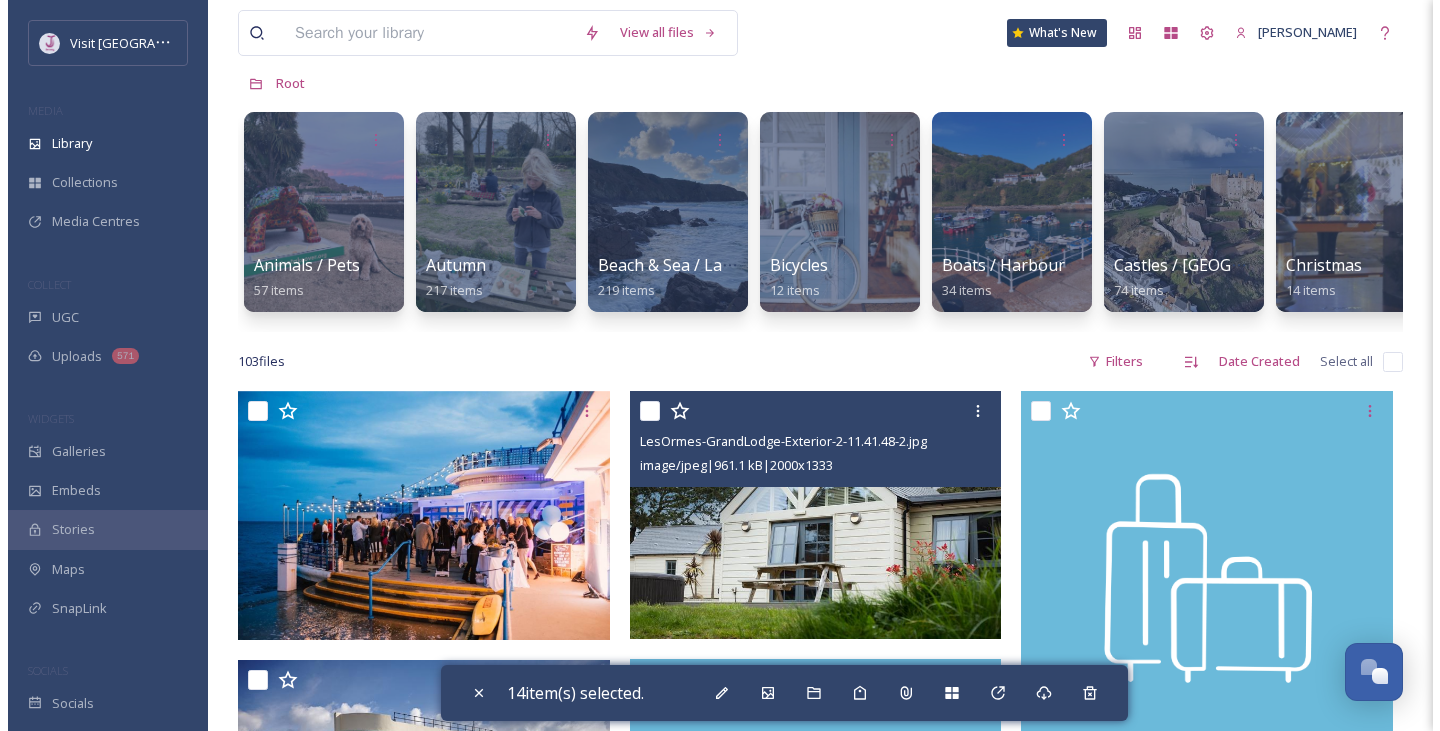 scroll, scrollTop: 101, scrollLeft: 0, axis: vertical 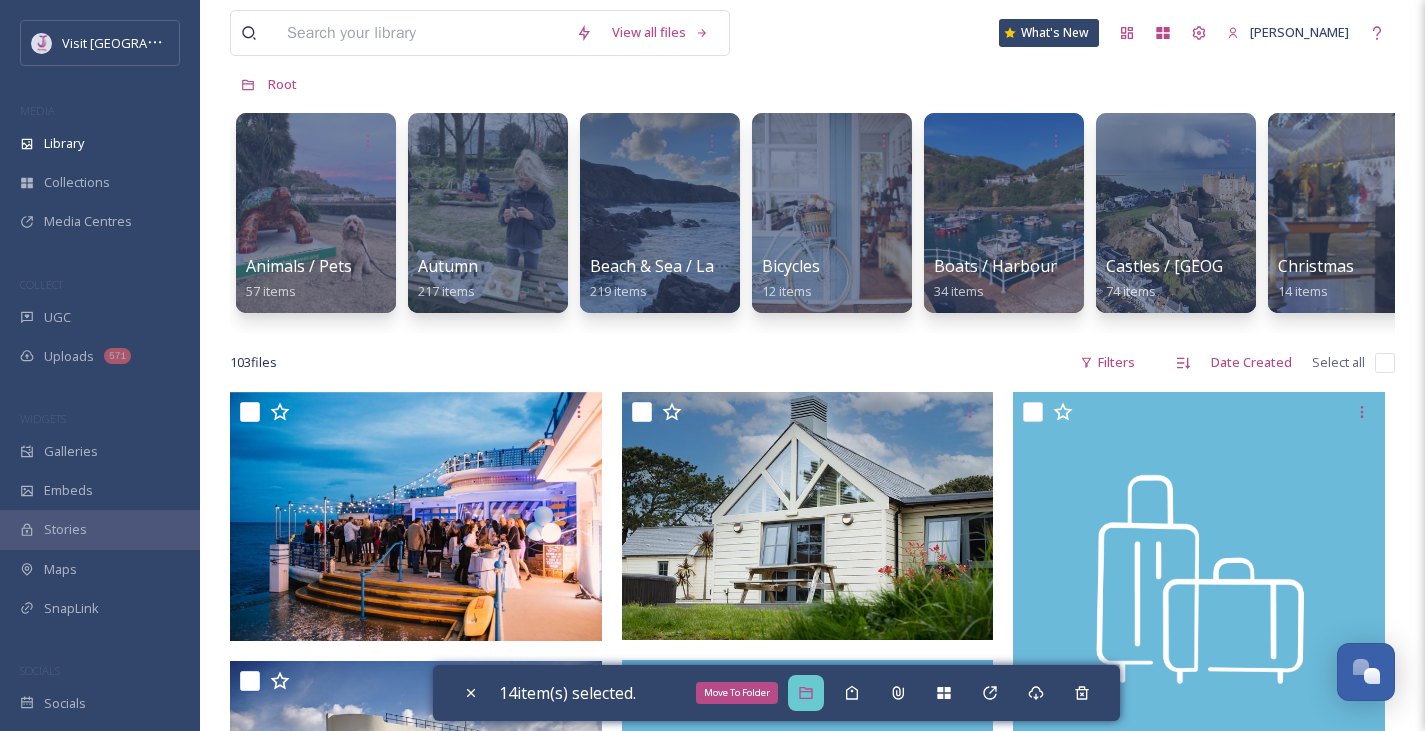 click 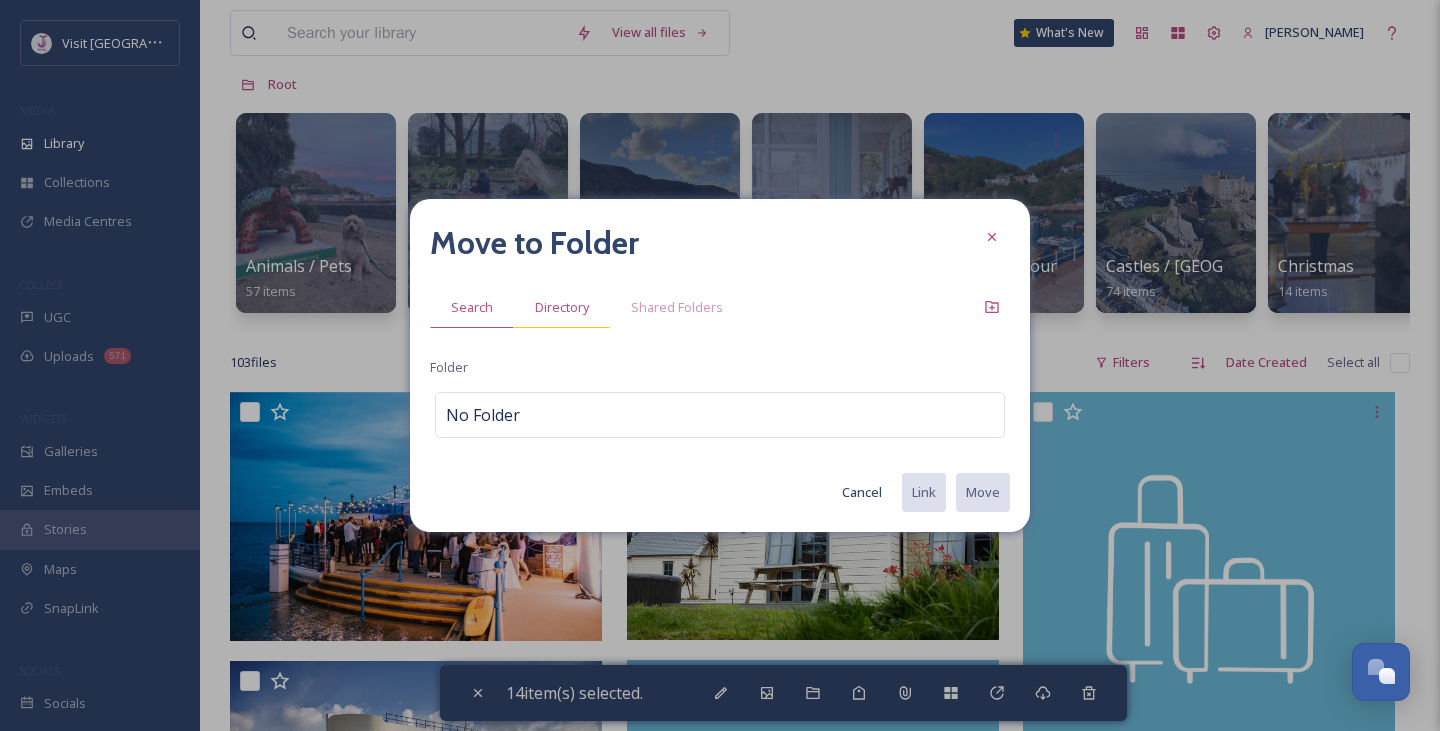 click on "Directory" at bounding box center [562, 307] 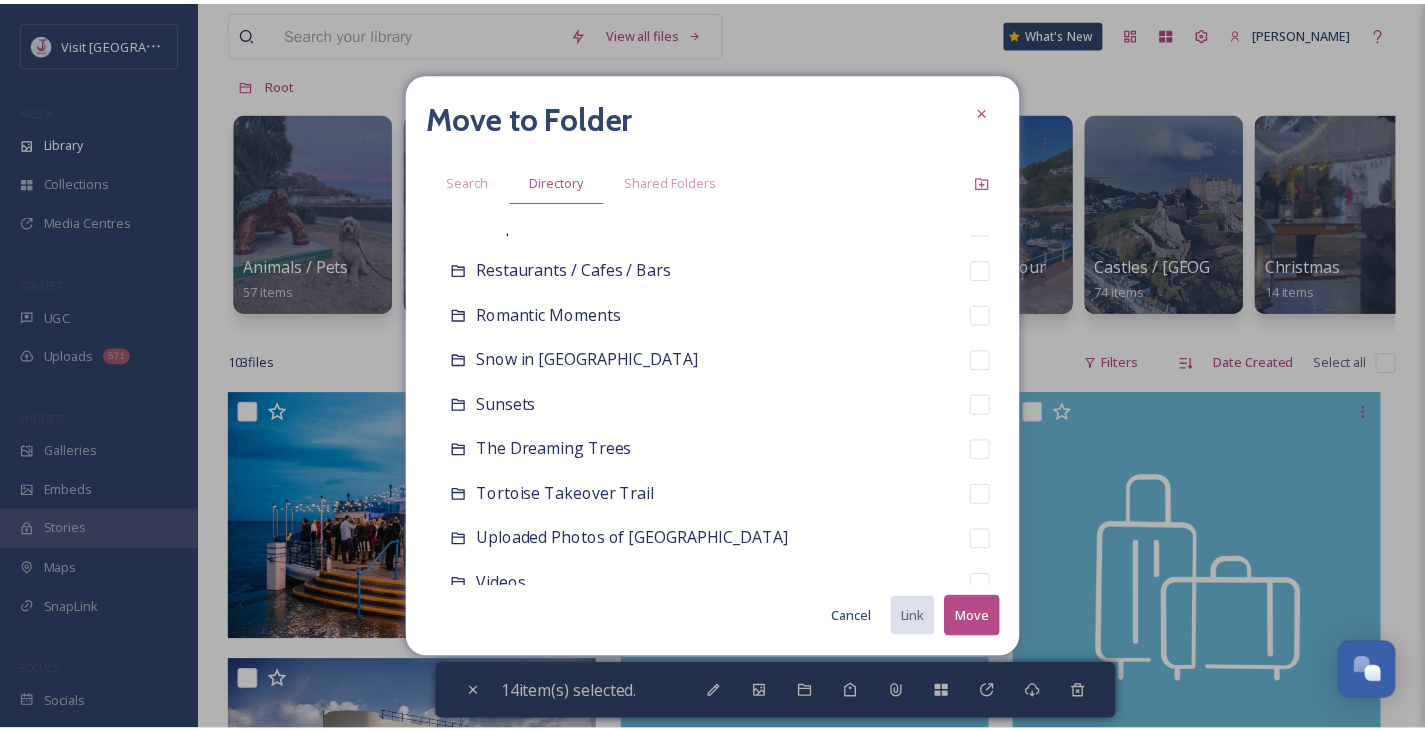 scroll, scrollTop: 1111, scrollLeft: 0, axis: vertical 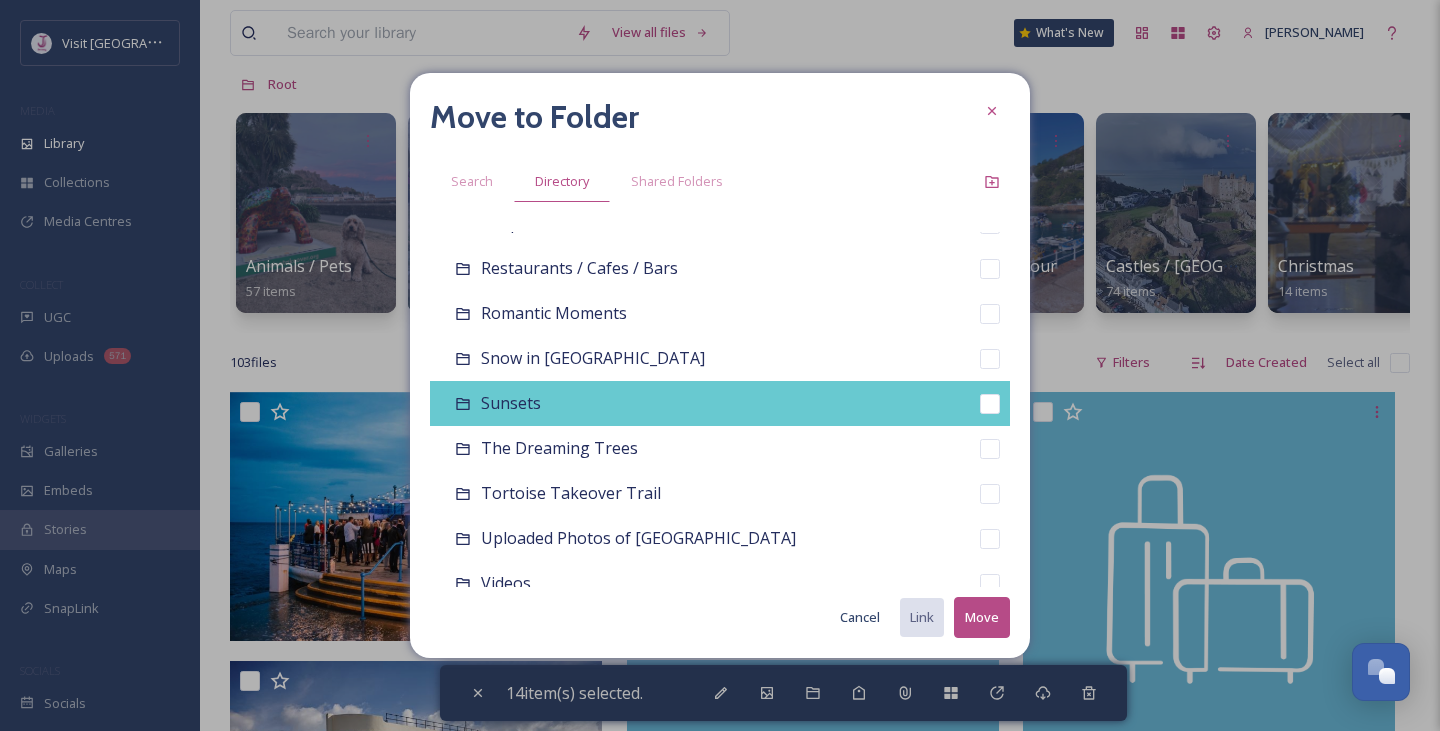 click on "Sunsets" at bounding box center [720, 403] 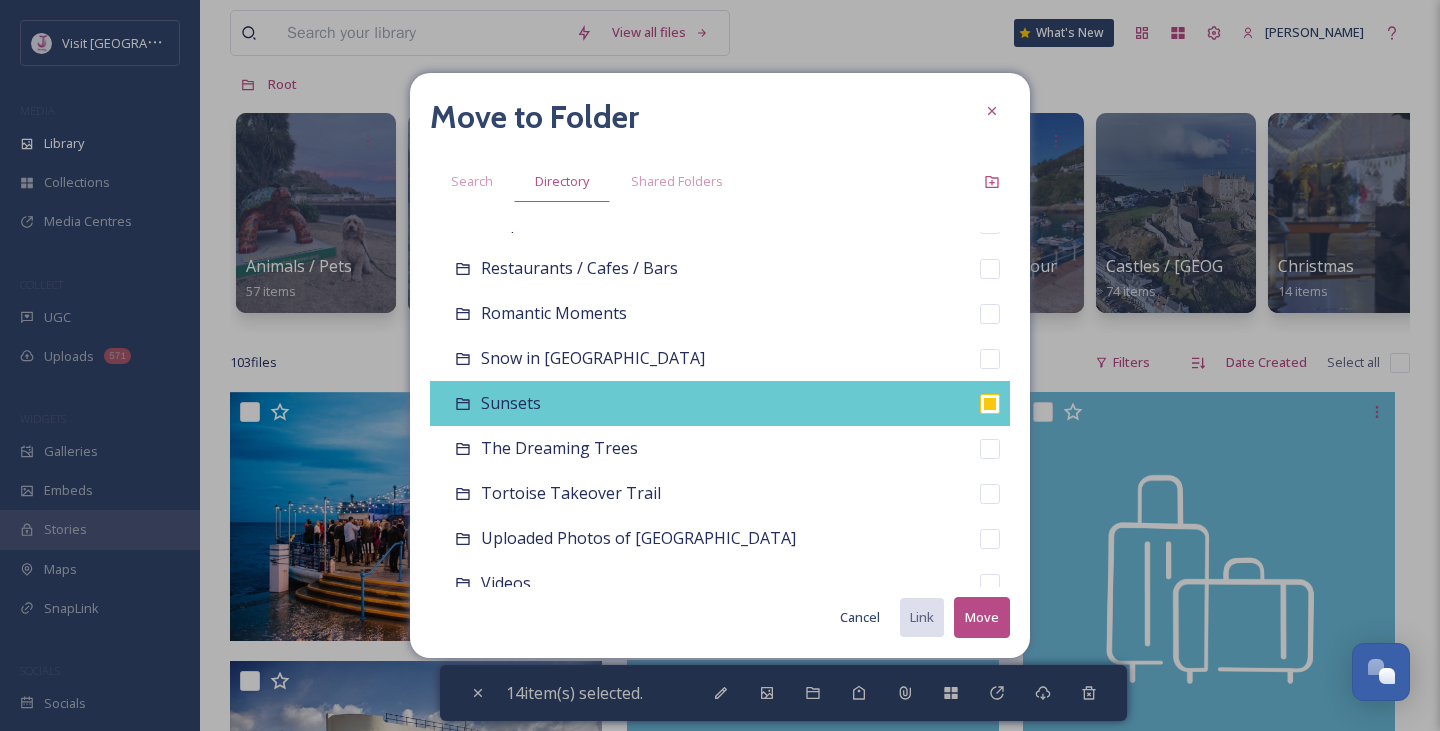checkbox on "false" 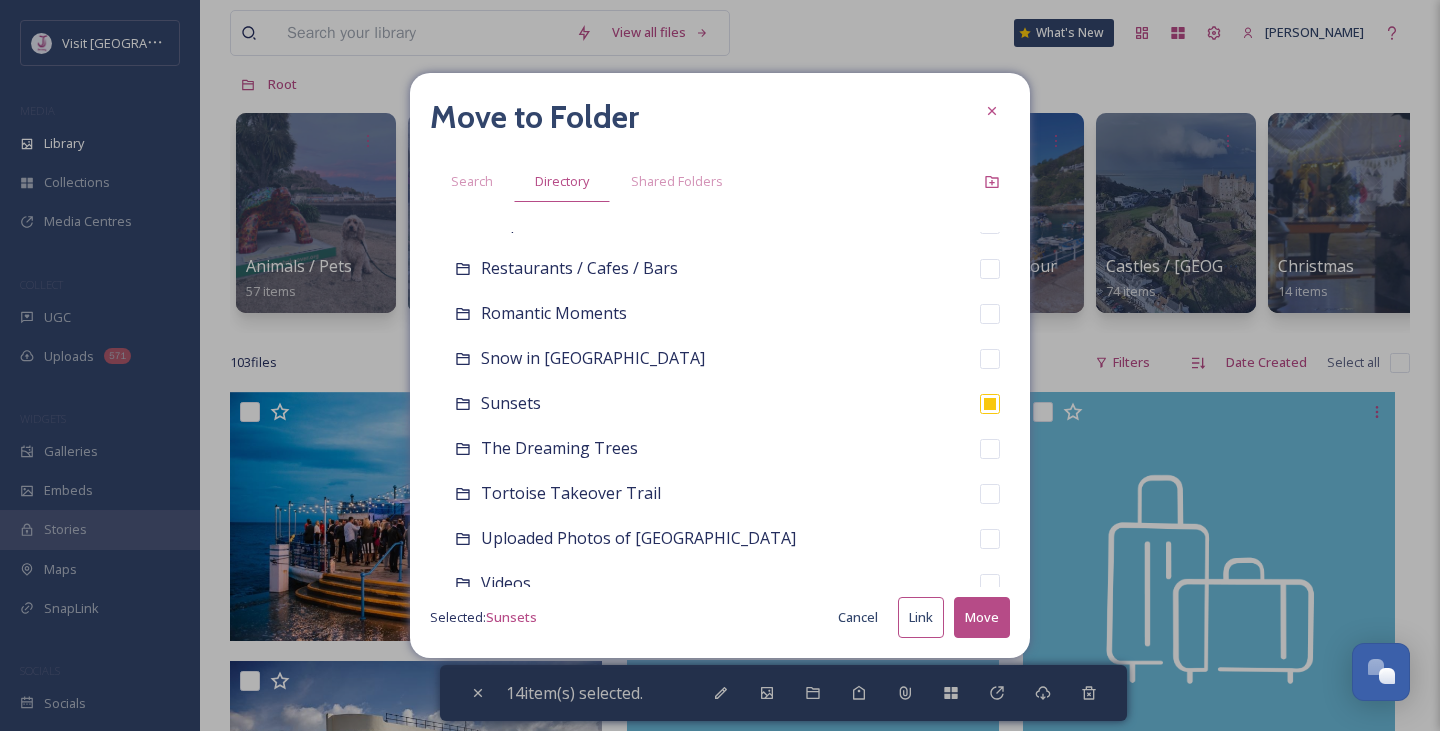 click on "Move" at bounding box center [982, 617] 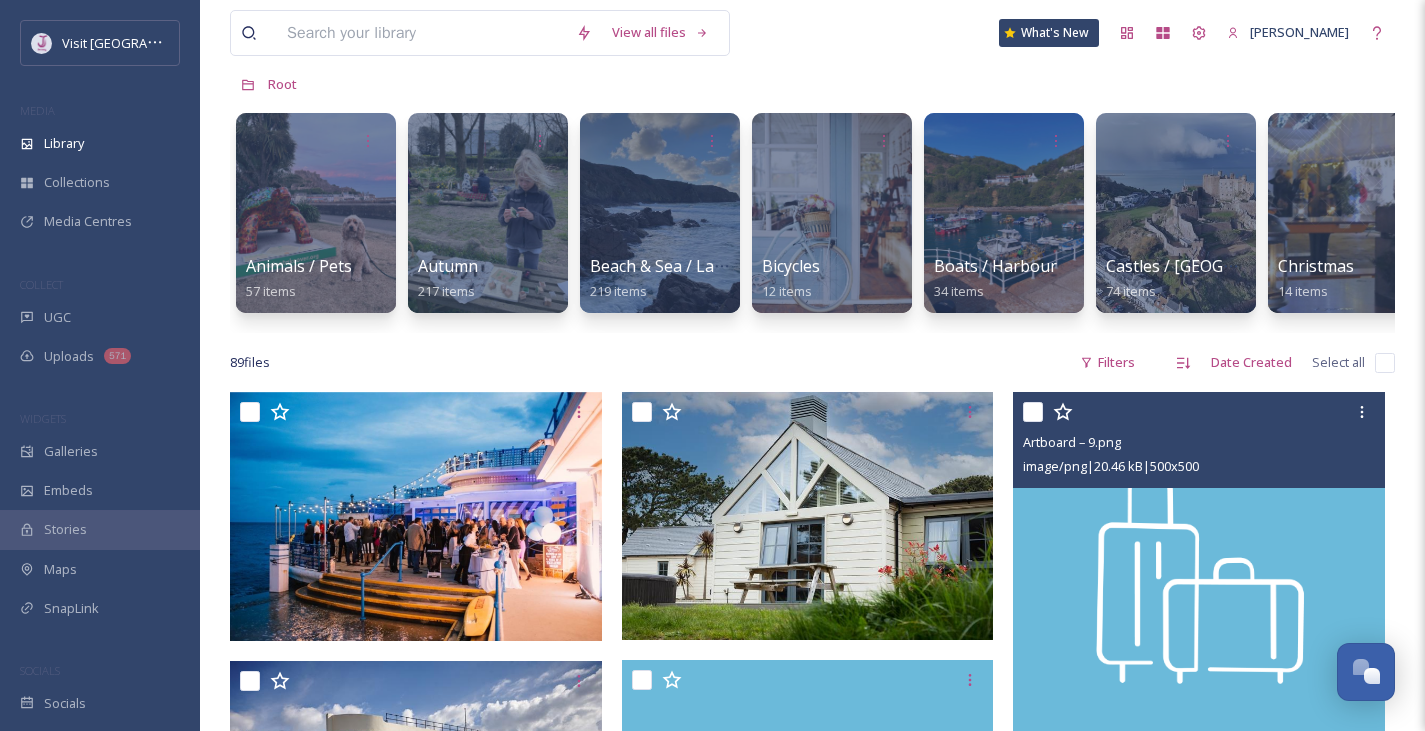 click at bounding box center [1033, 412] 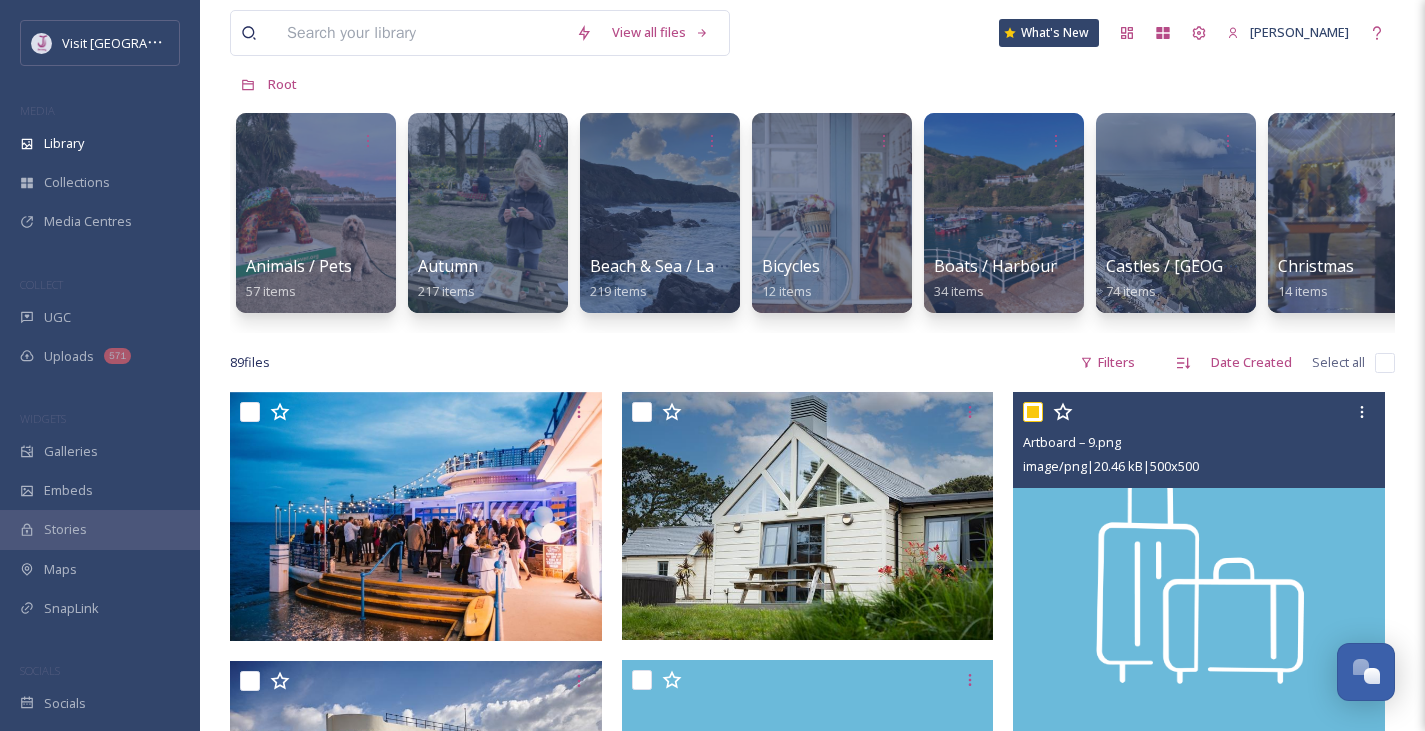 checkbox on "true" 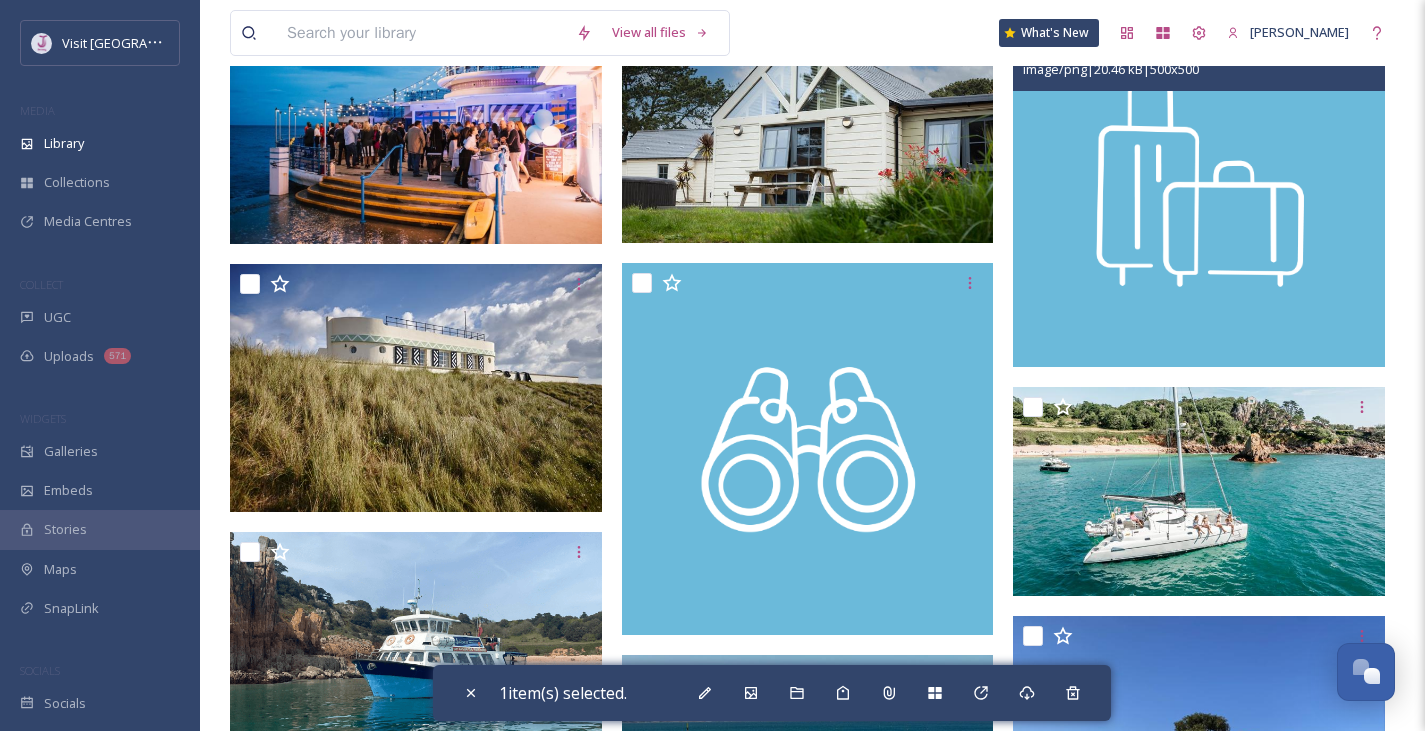 scroll, scrollTop: 537, scrollLeft: 0, axis: vertical 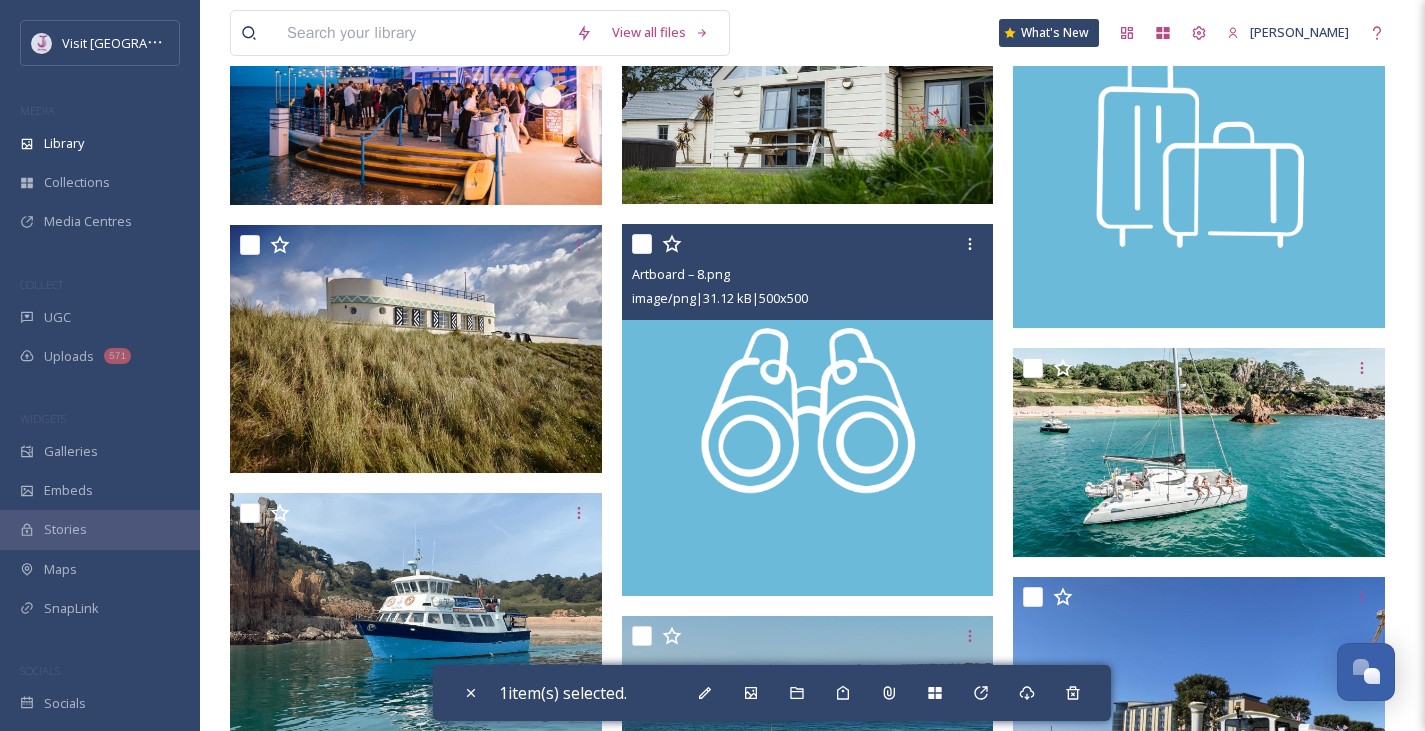 click at bounding box center (642, 244) 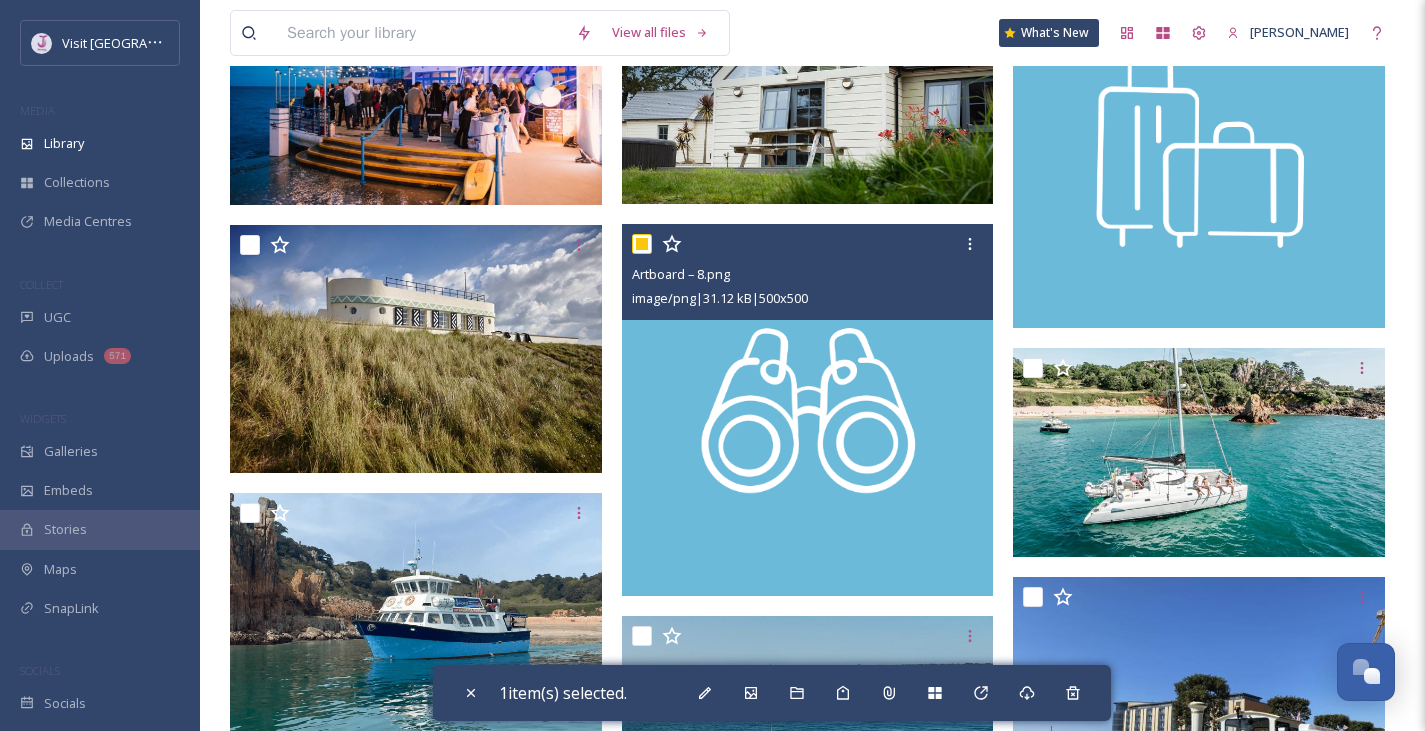 checkbox on "true" 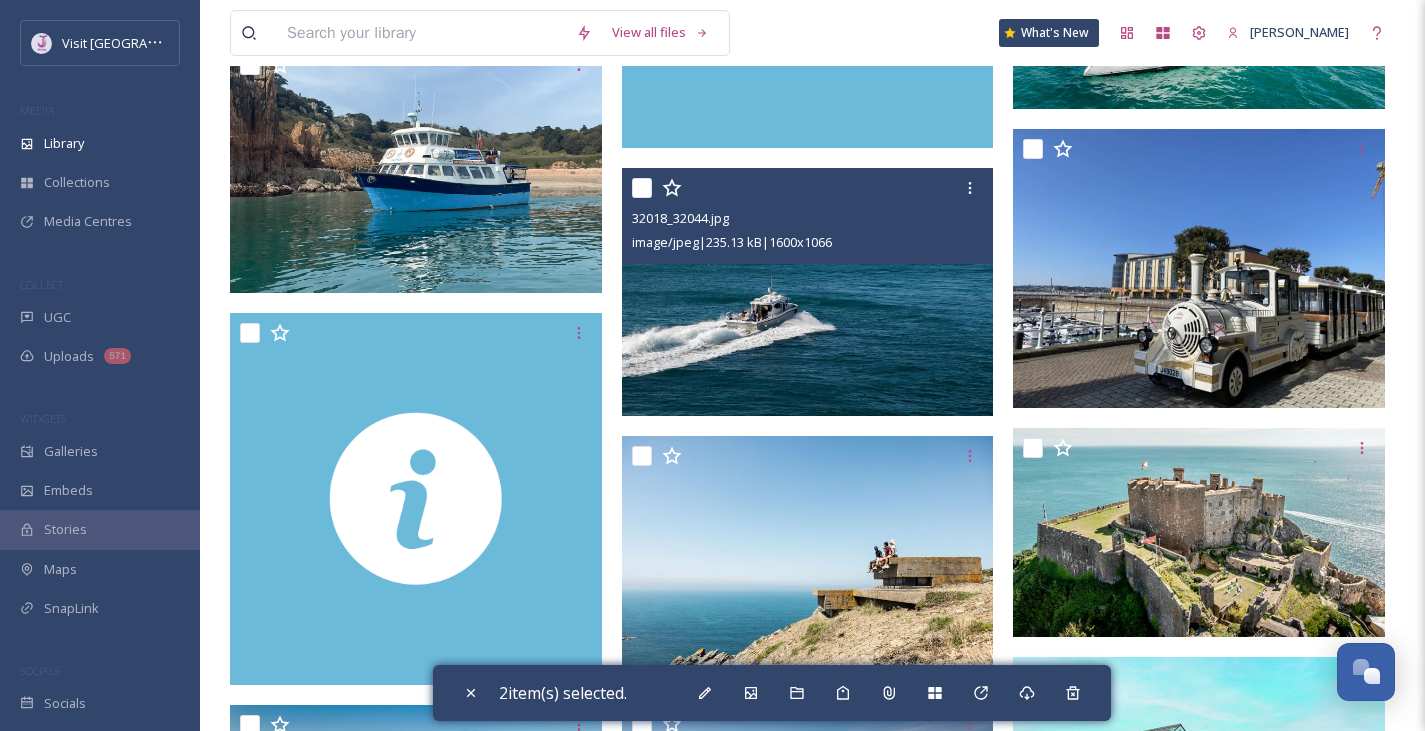scroll, scrollTop: 1100, scrollLeft: 0, axis: vertical 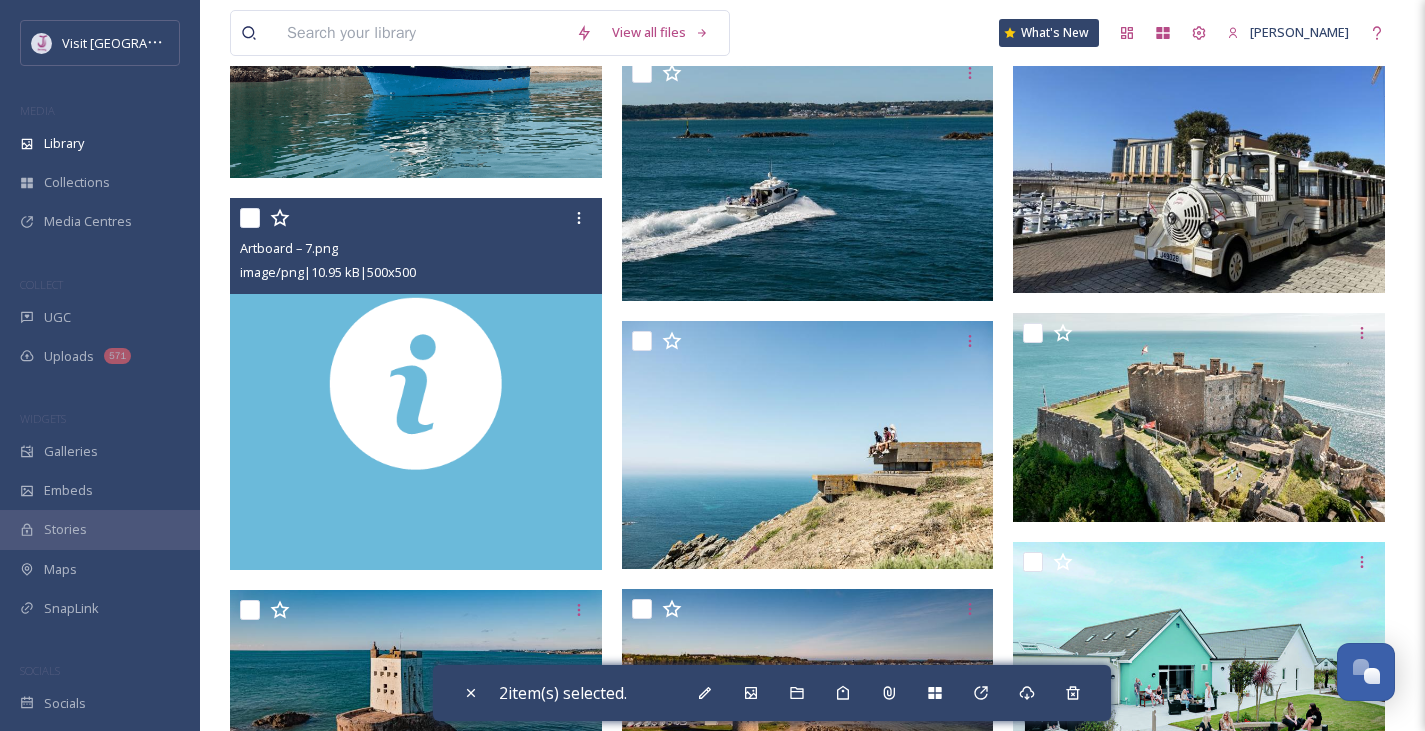 click at bounding box center (250, 218) 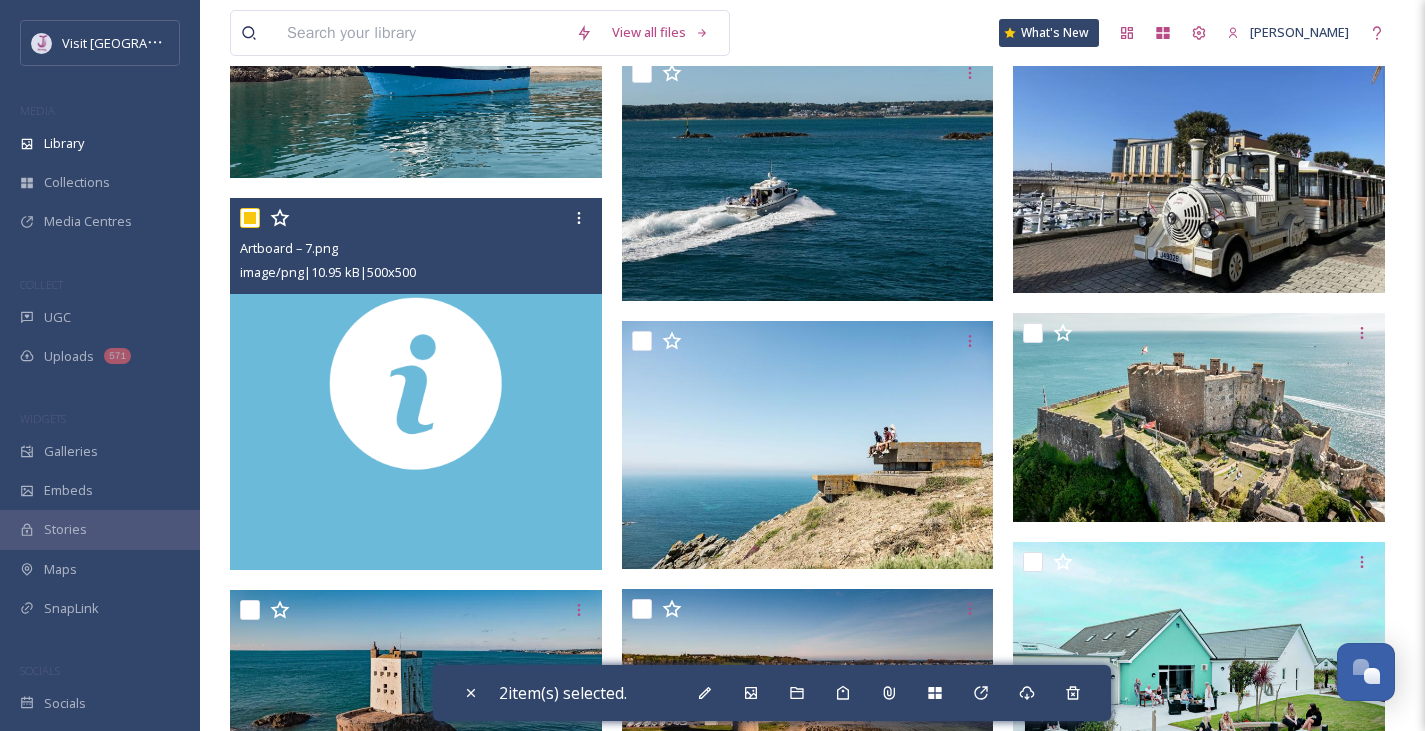 checkbox on "true" 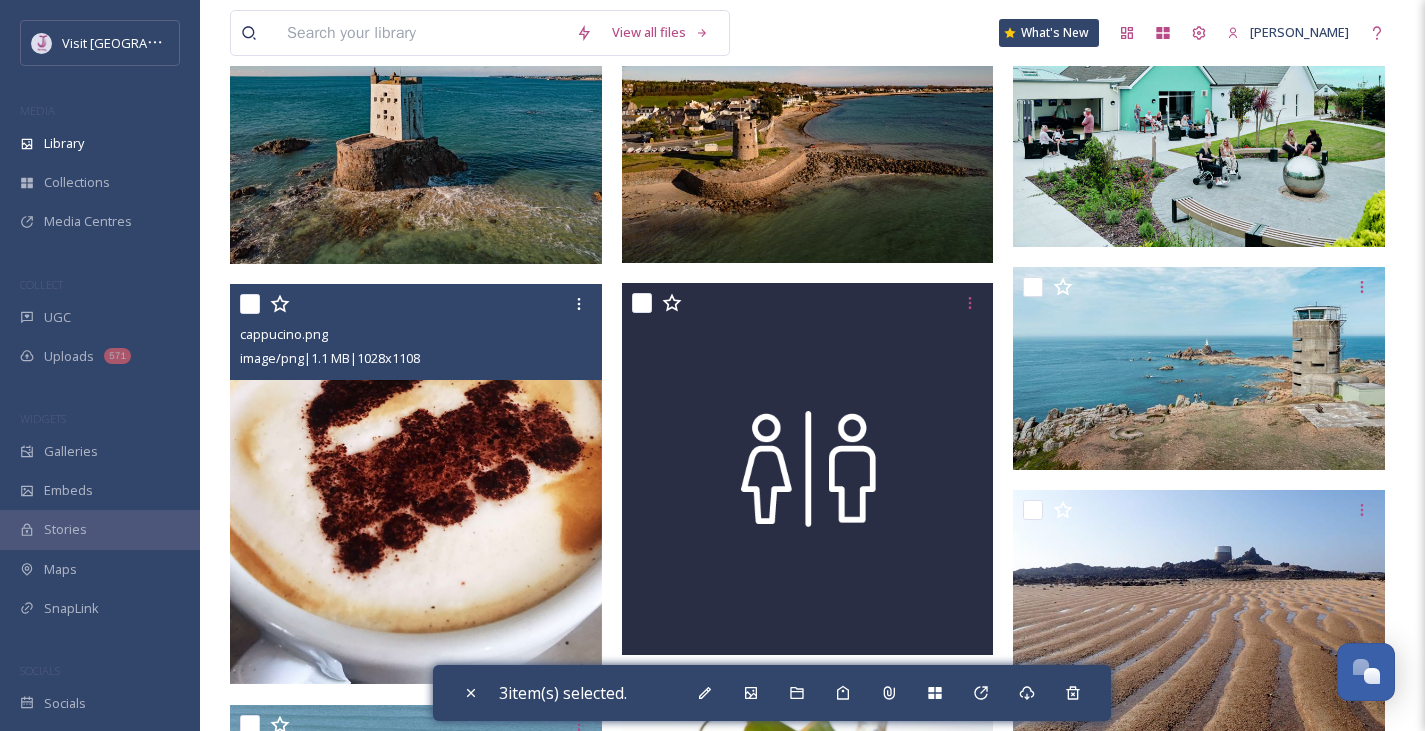 scroll, scrollTop: 1741, scrollLeft: 0, axis: vertical 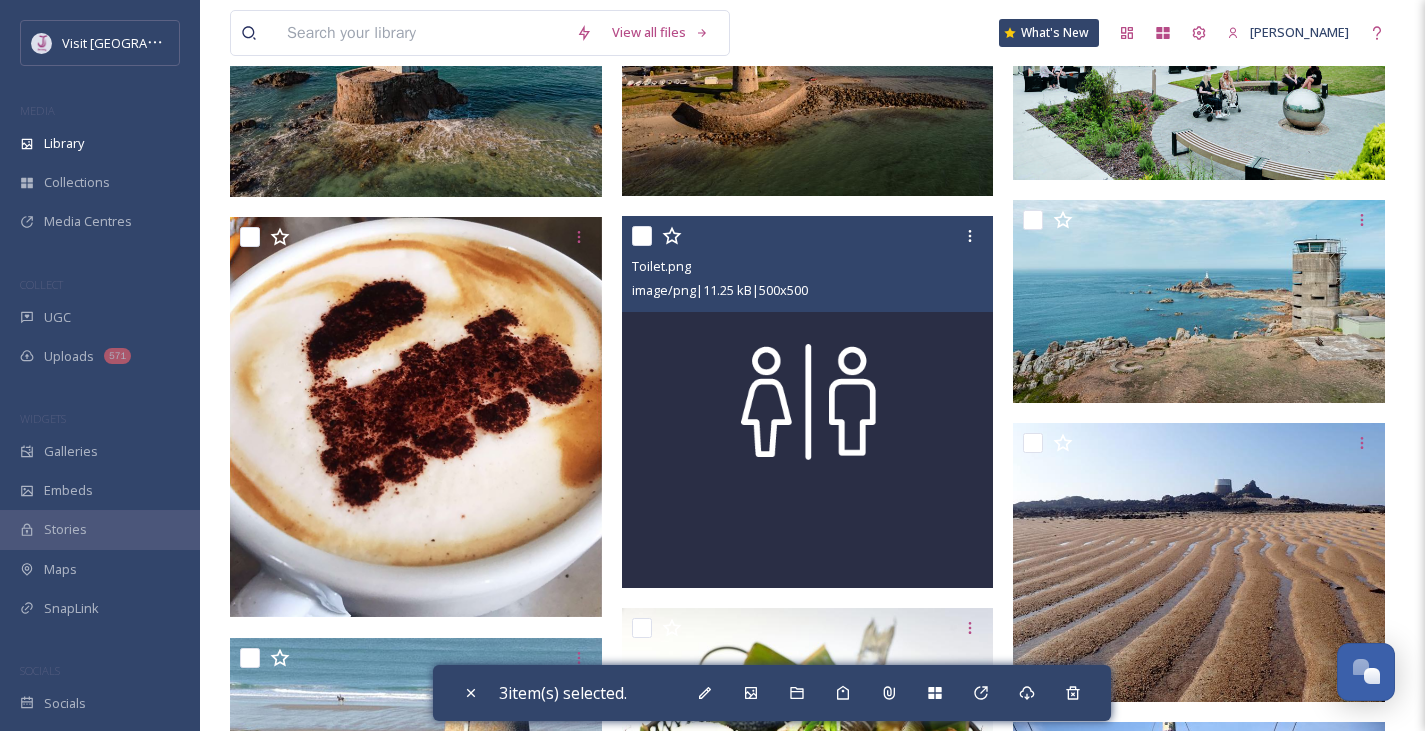 click on "Toilet.png image/png  |  11.25 kB  |  500  x  500" at bounding box center [808, 264] 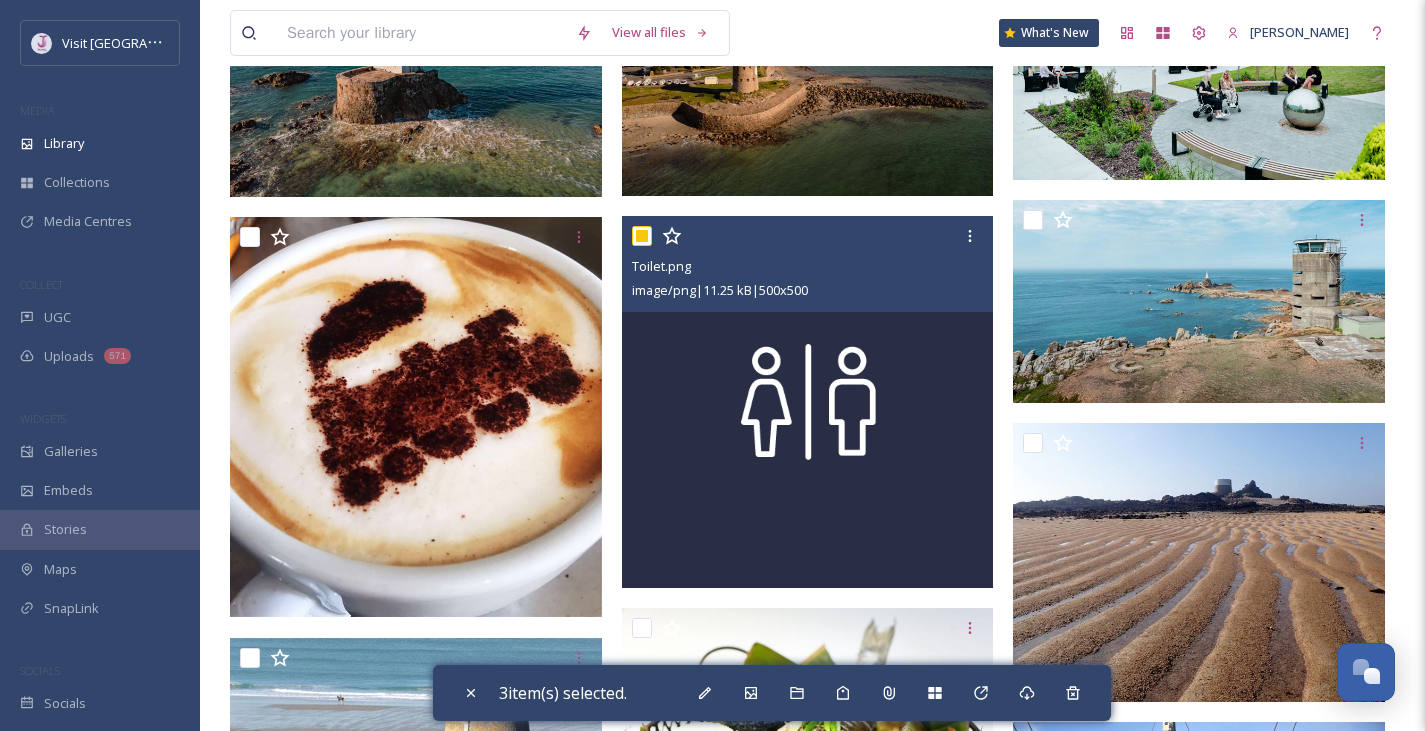 checkbox on "true" 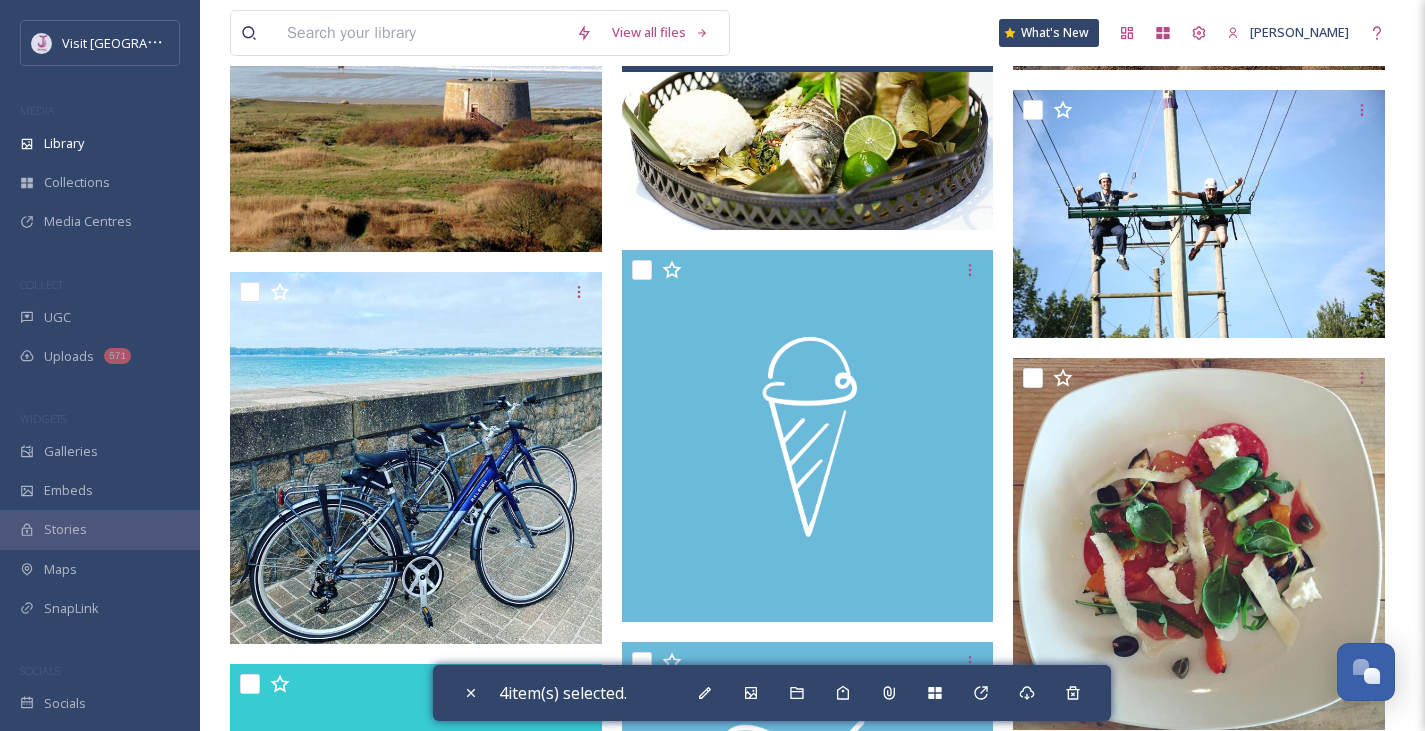 scroll, scrollTop: 2366, scrollLeft: 0, axis: vertical 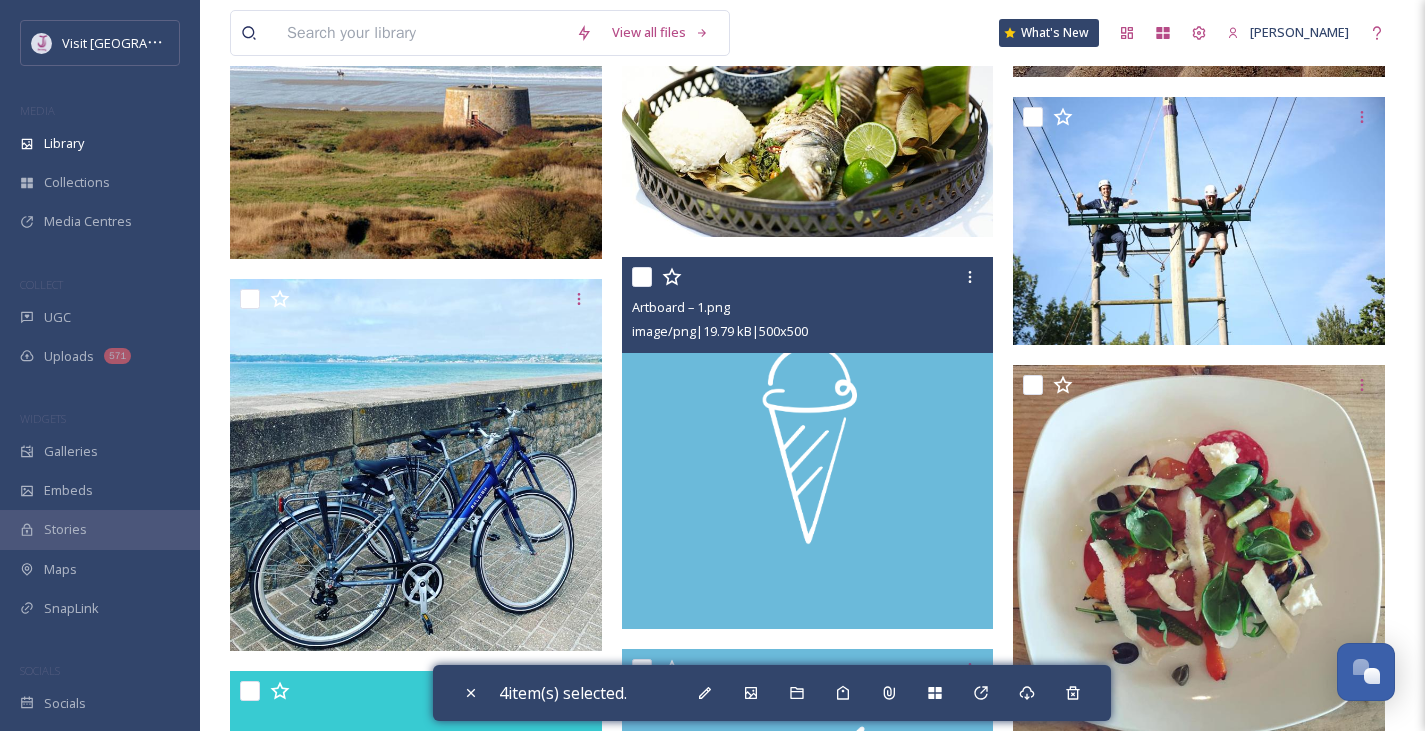click at bounding box center (642, 277) 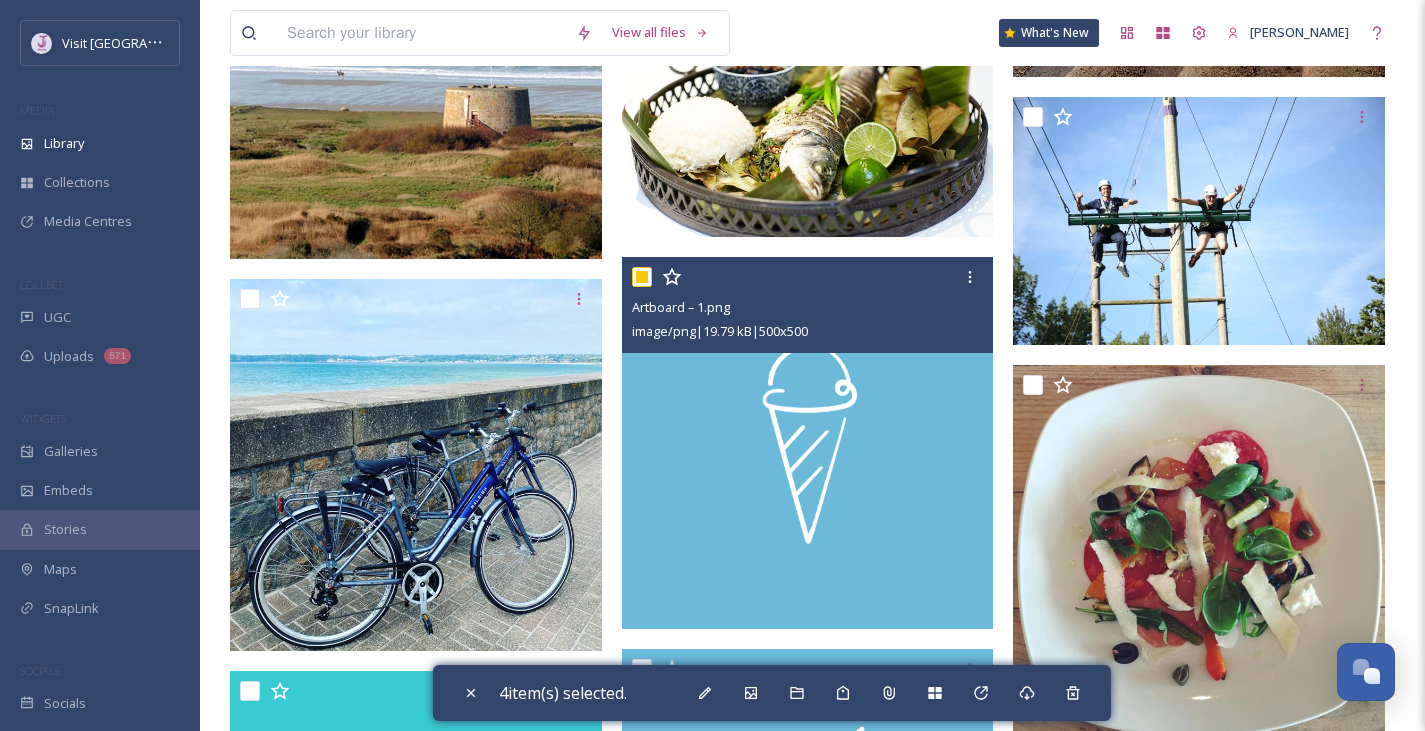 checkbox on "true" 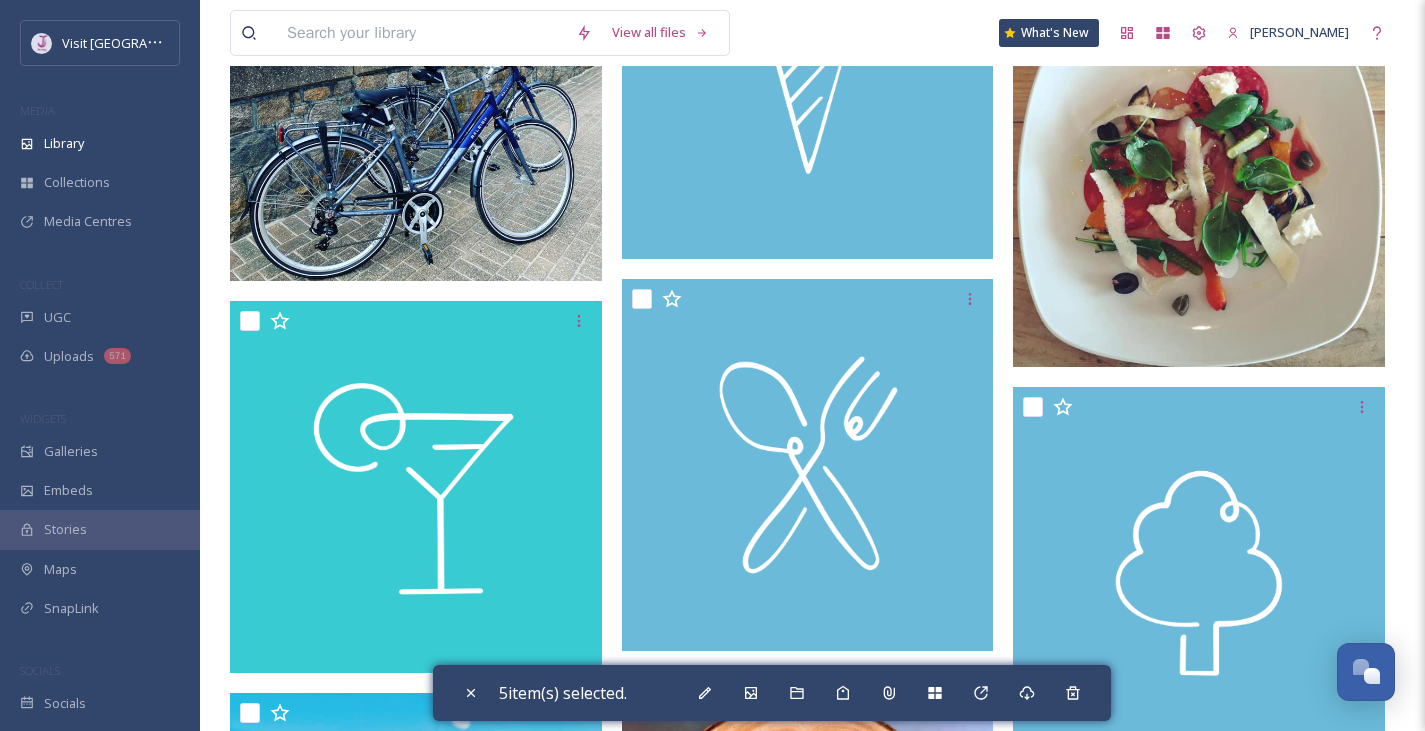 scroll, scrollTop: 2767, scrollLeft: 0, axis: vertical 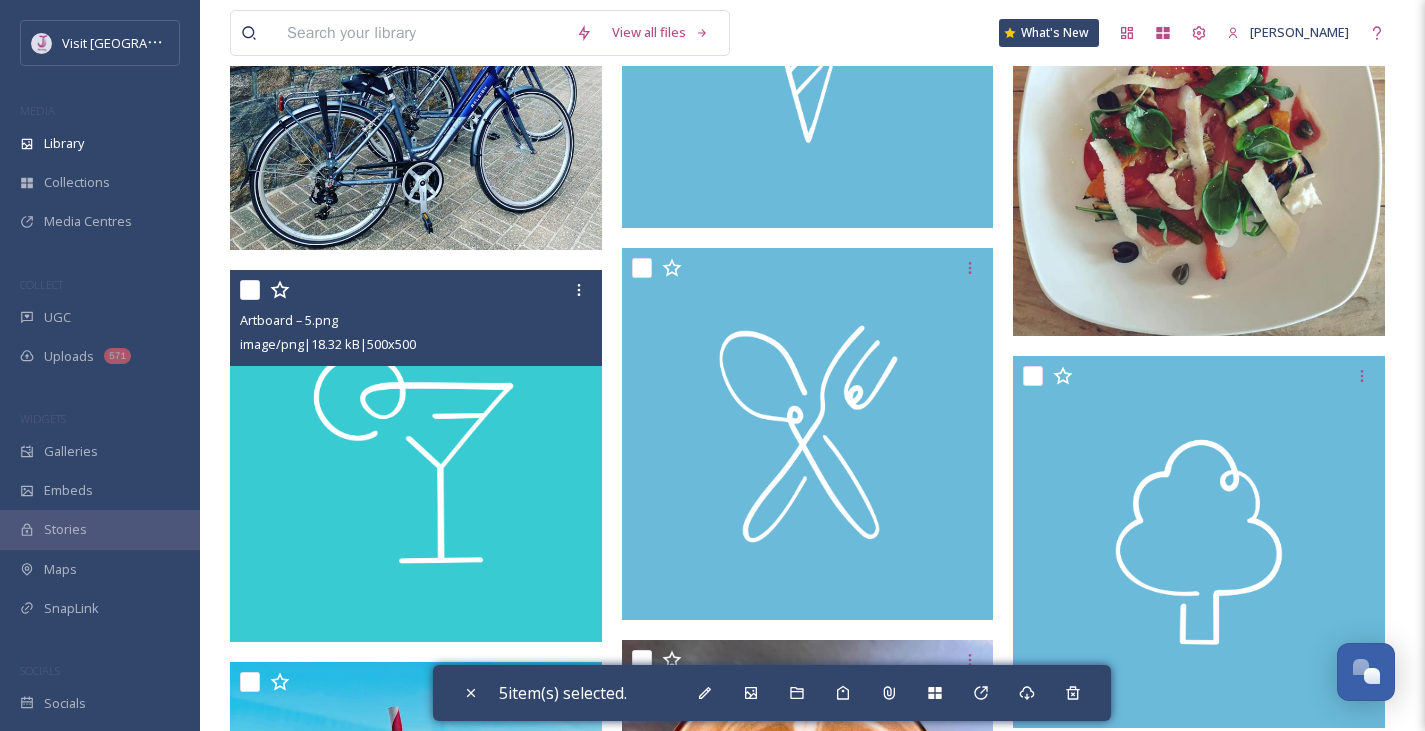 click at bounding box center [250, 290] 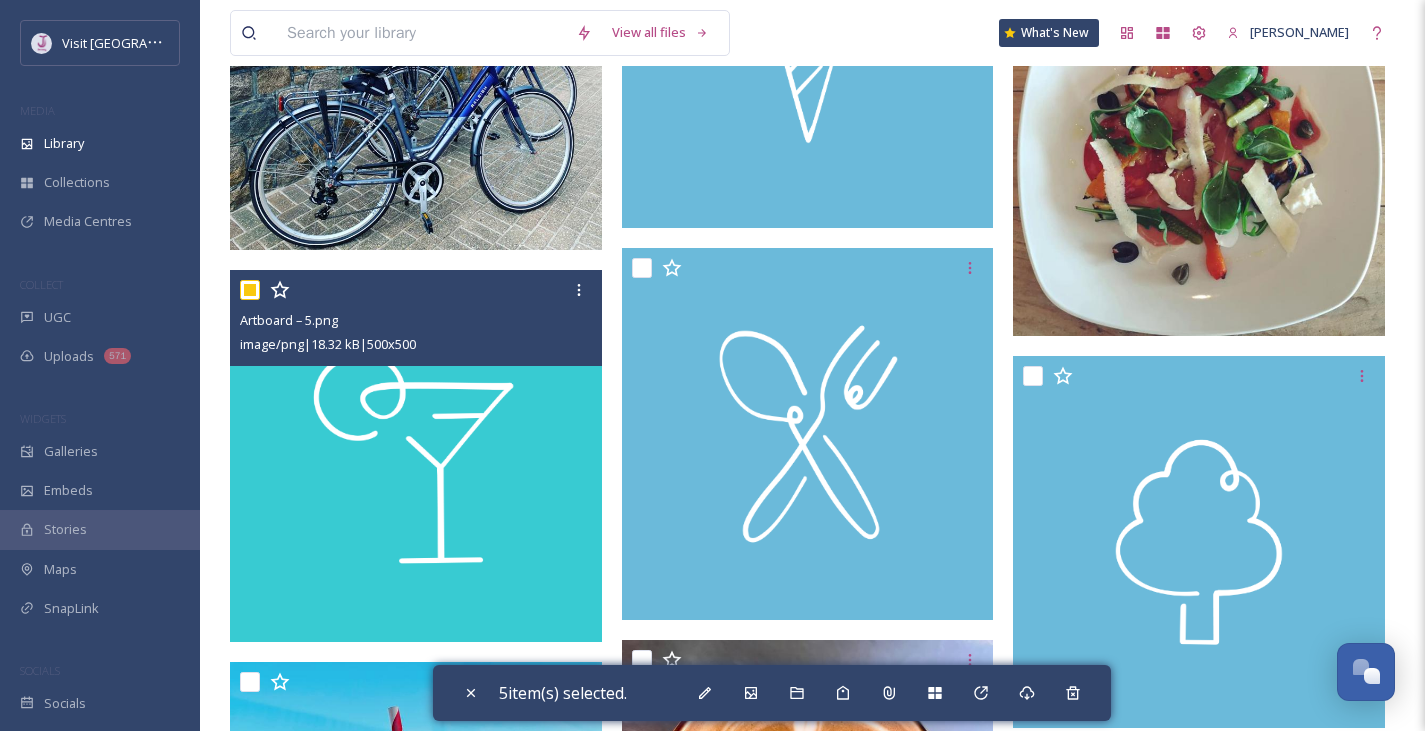 checkbox on "true" 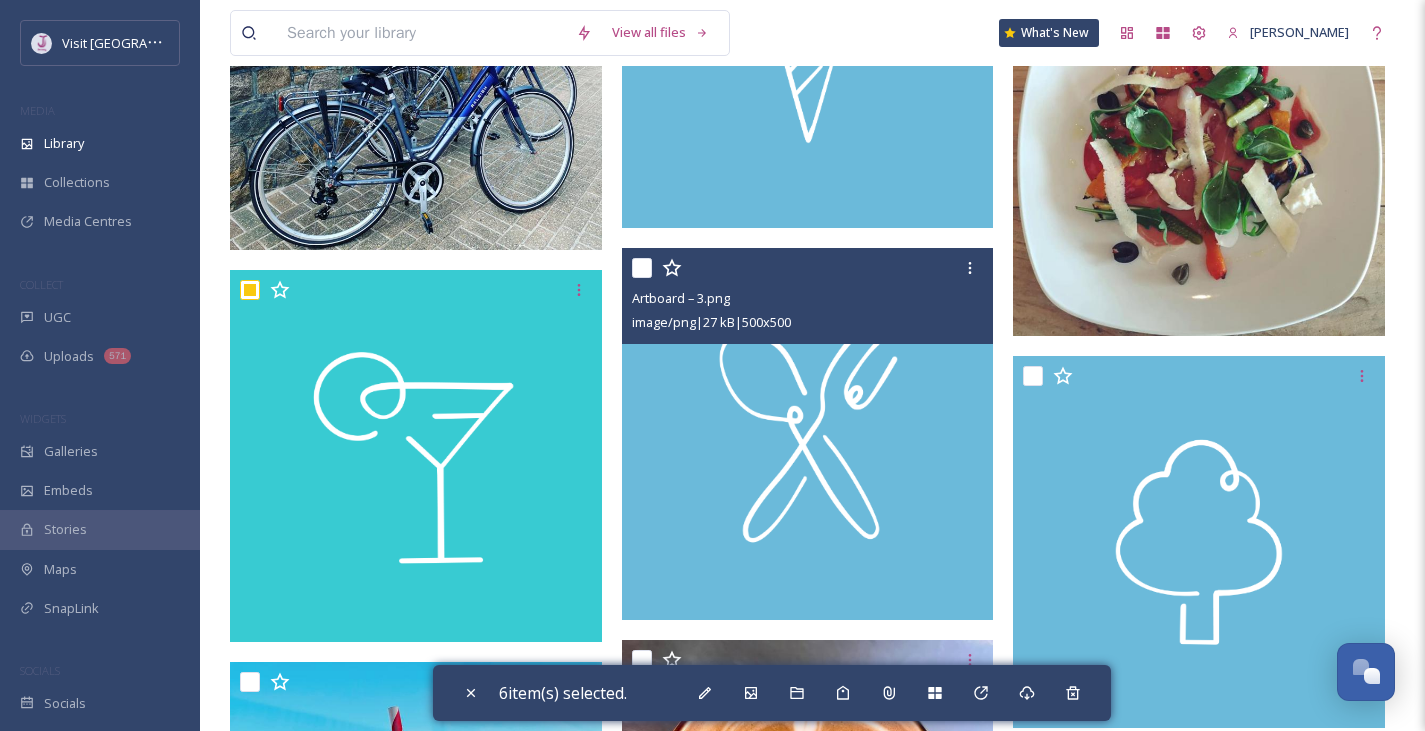 click at bounding box center (642, 268) 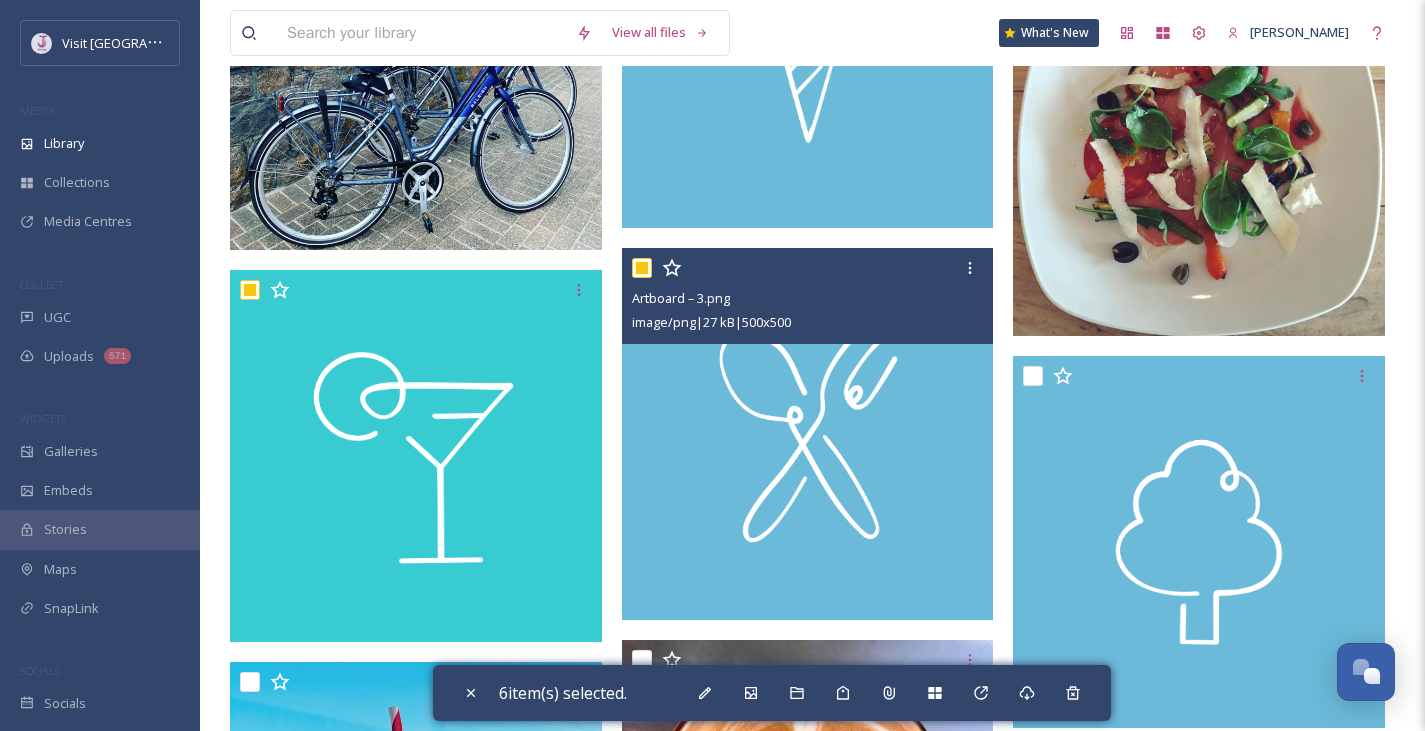 checkbox on "true" 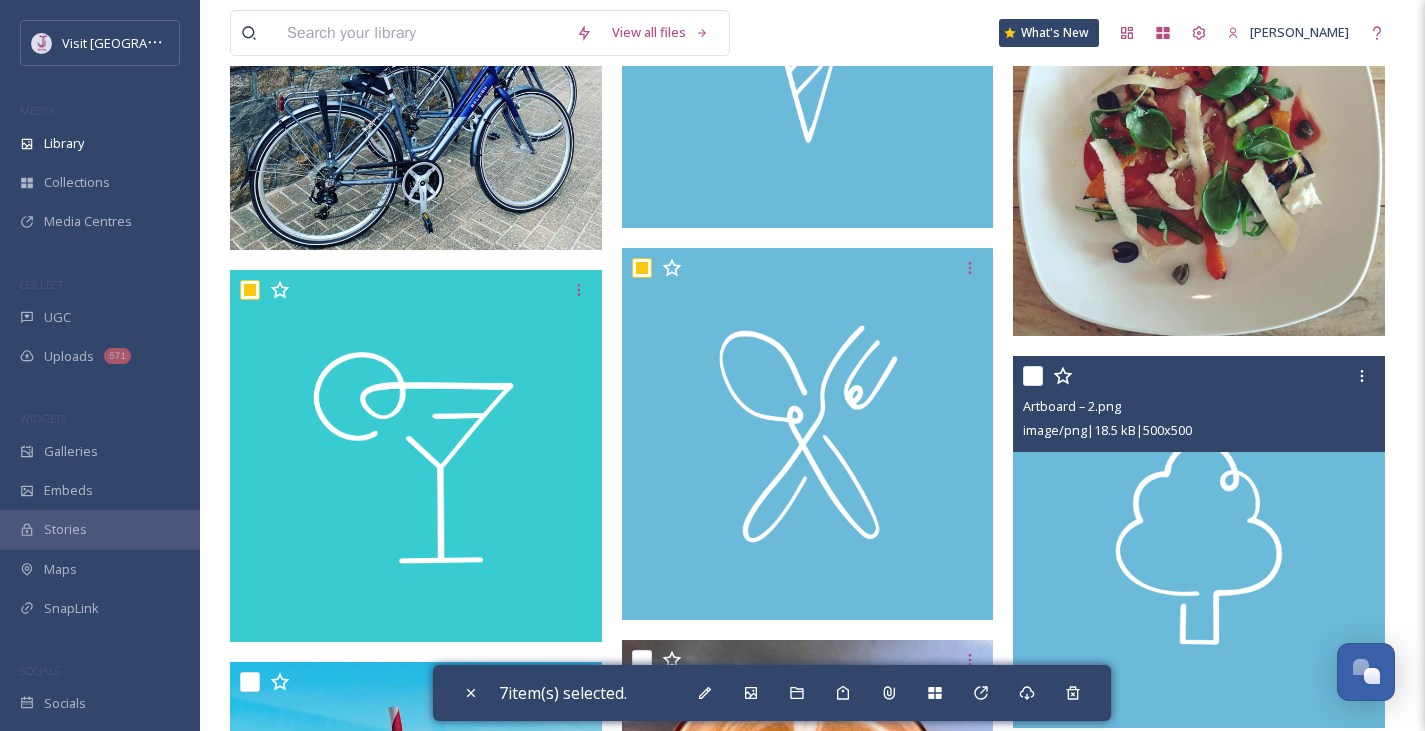 click at bounding box center (1033, 376) 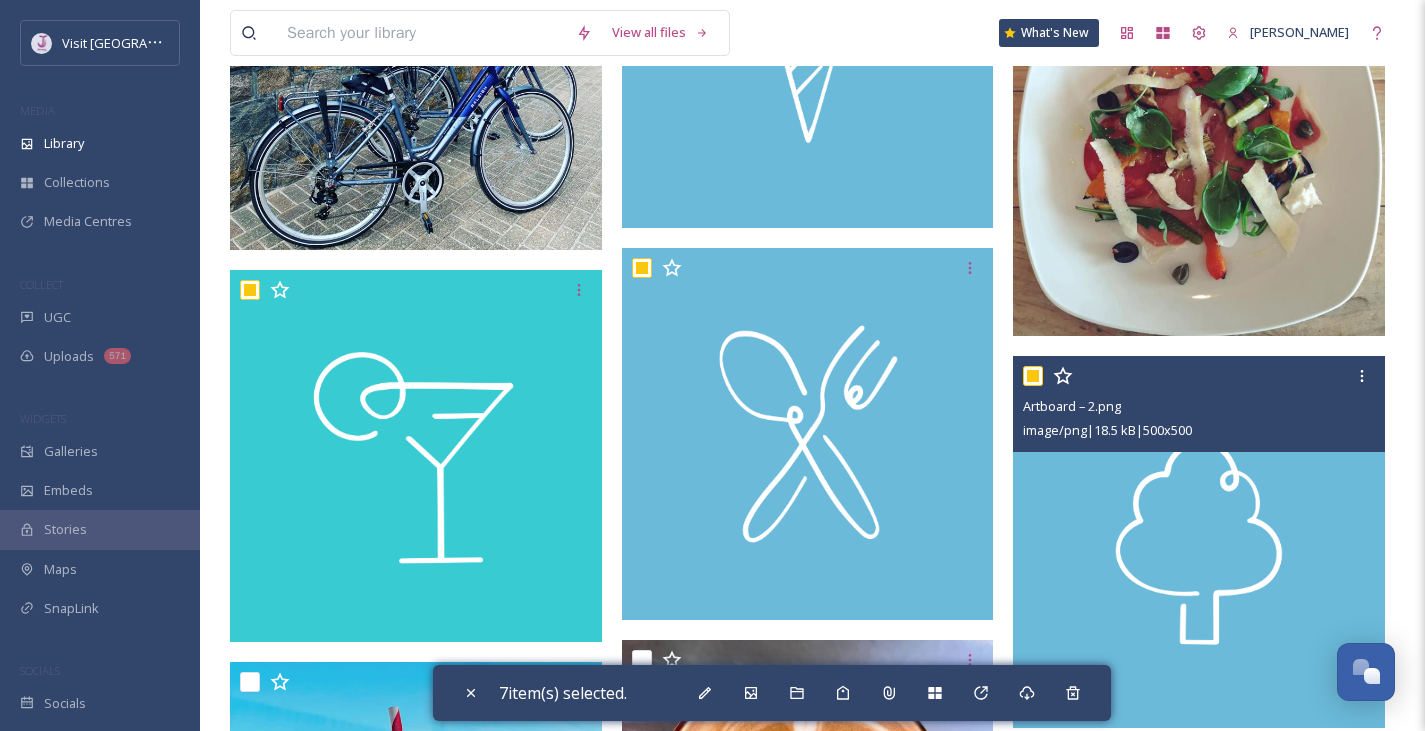 checkbox on "true" 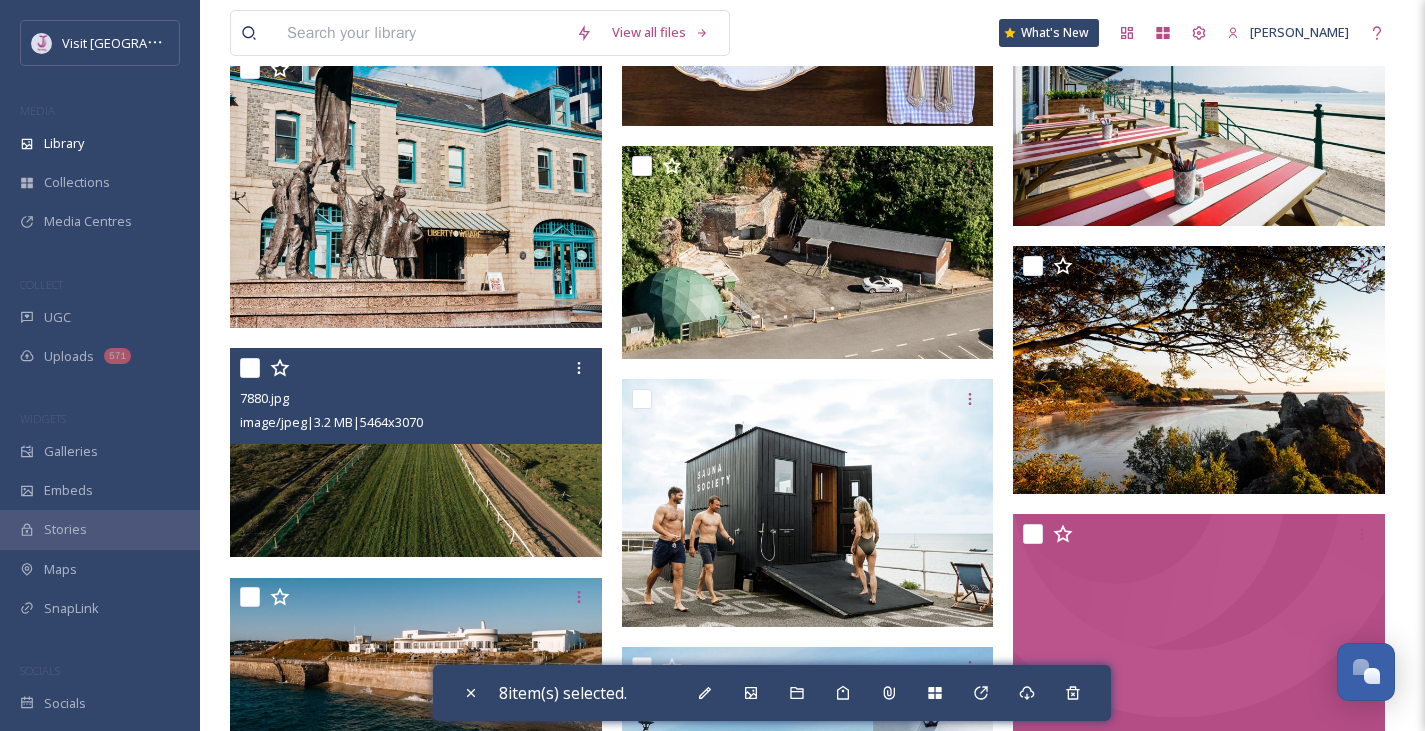 scroll, scrollTop: 7107, scrollLeft: 0, axis: vertical 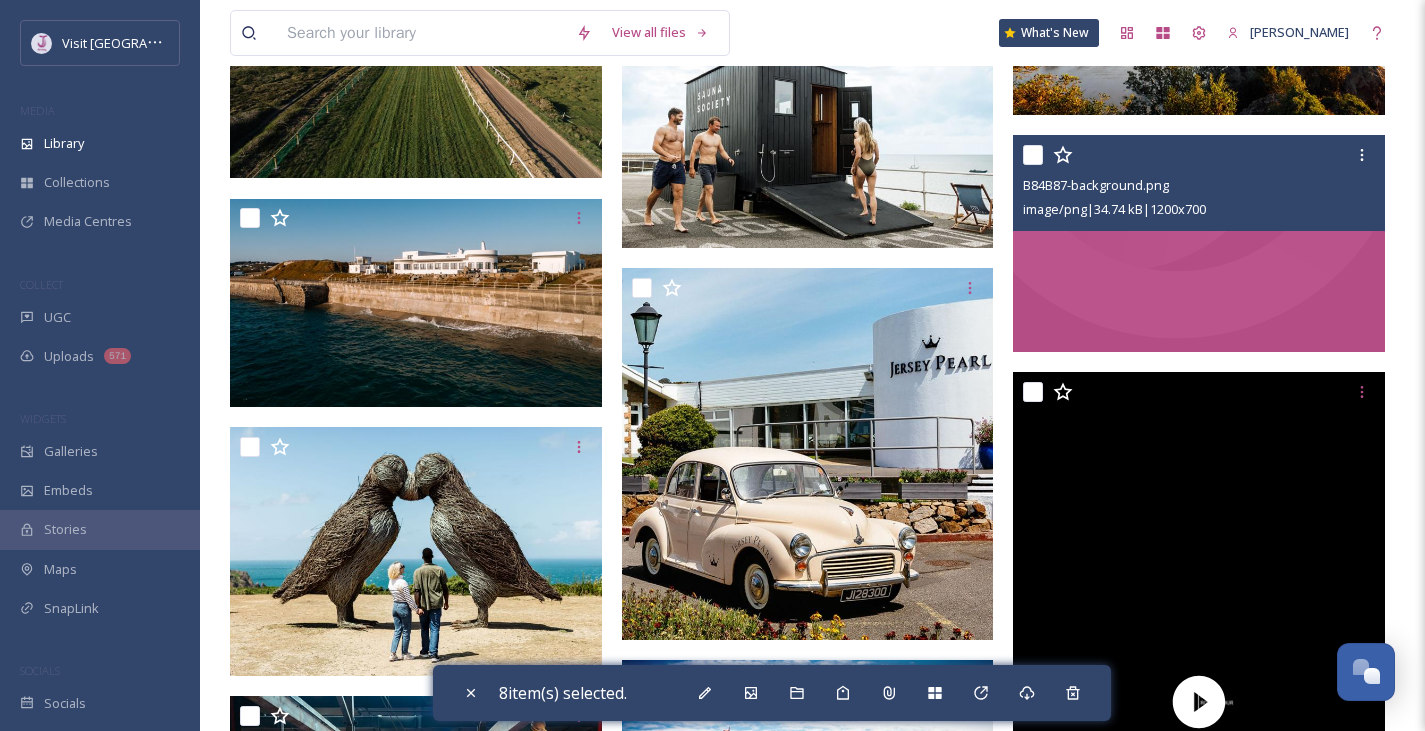 click at bounding box center [1033, 155] 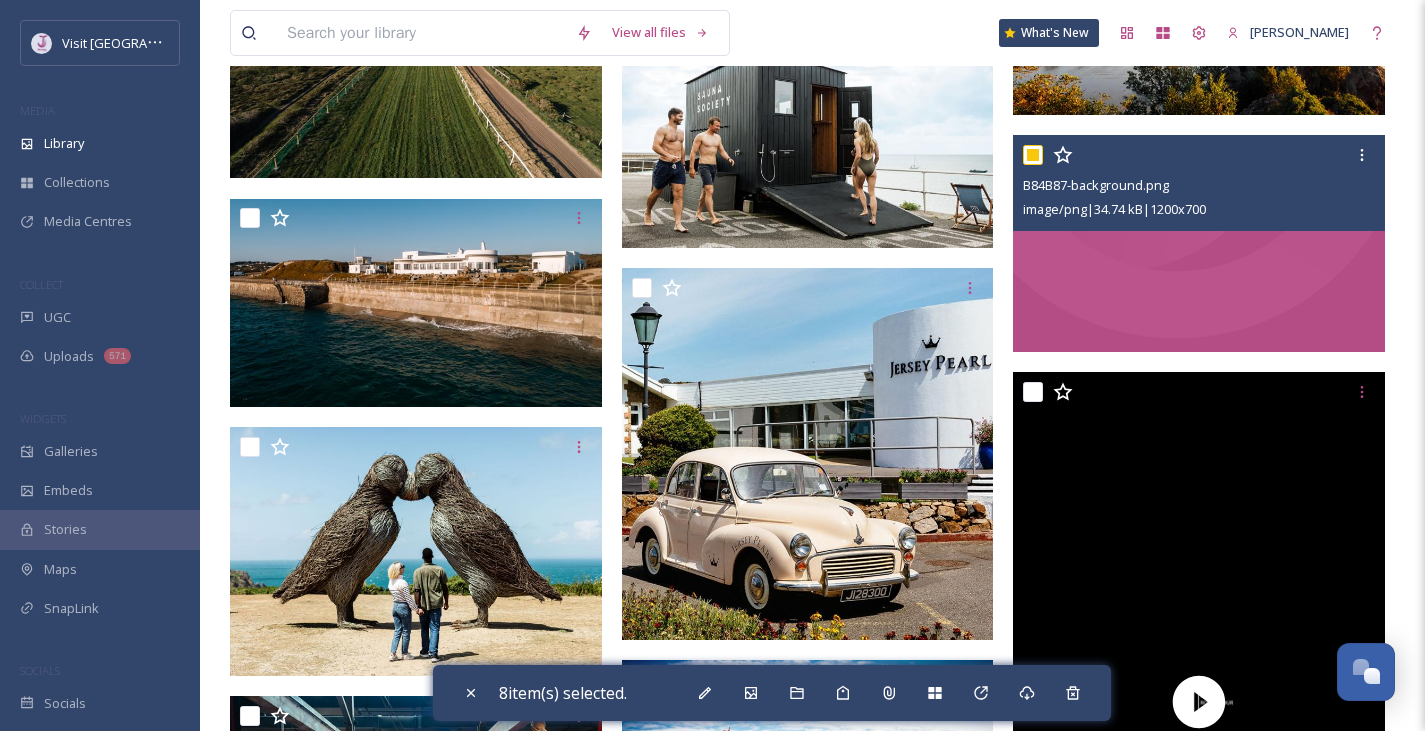 checkbox on "true" 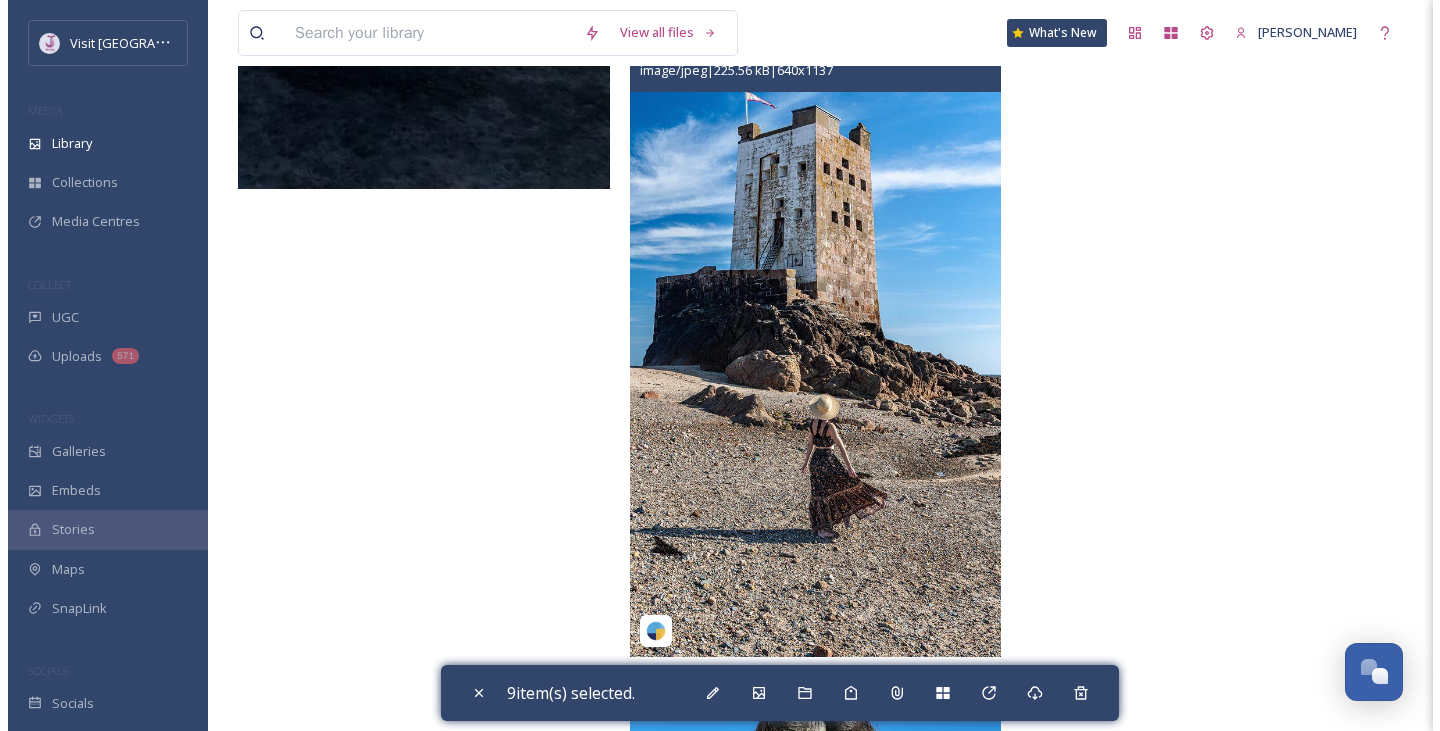 scroll, scrollTop: 11021, scrollLeft: 0, axis: vertical 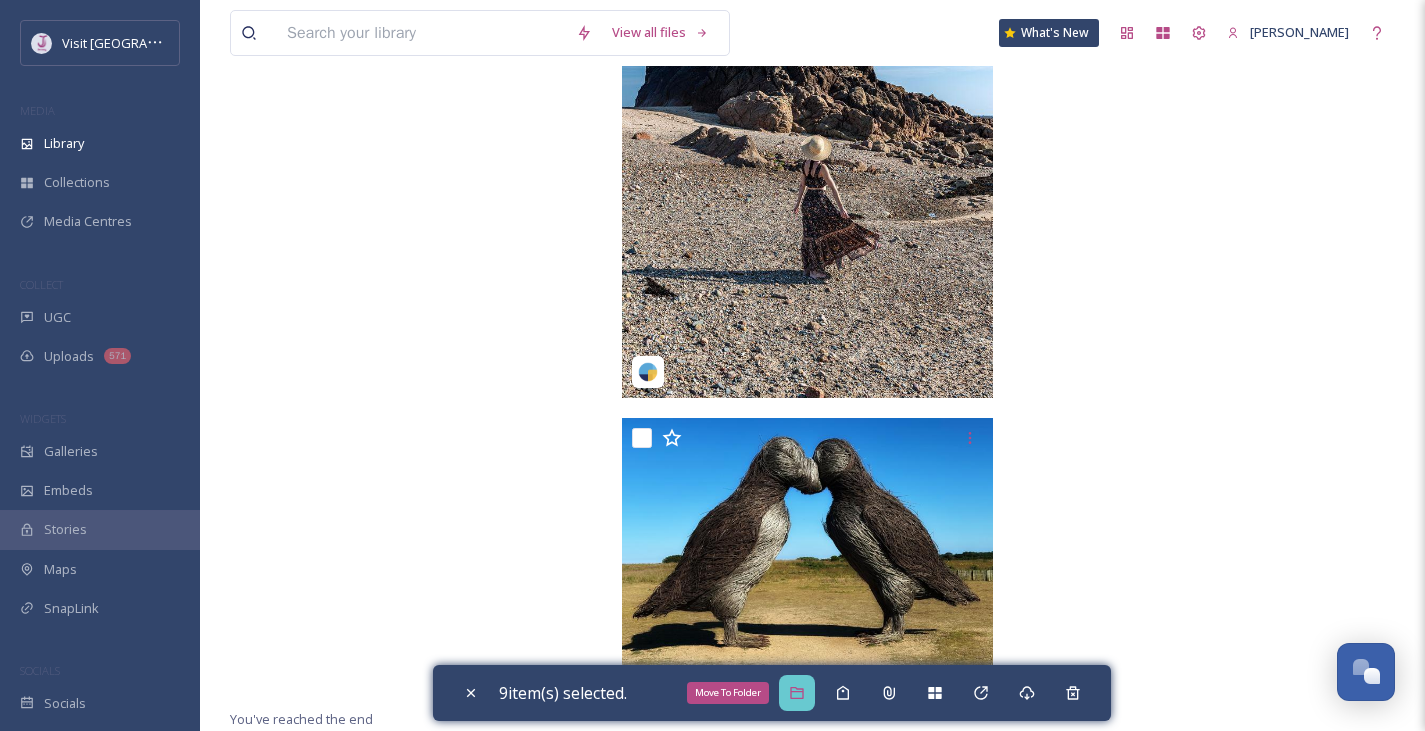 click 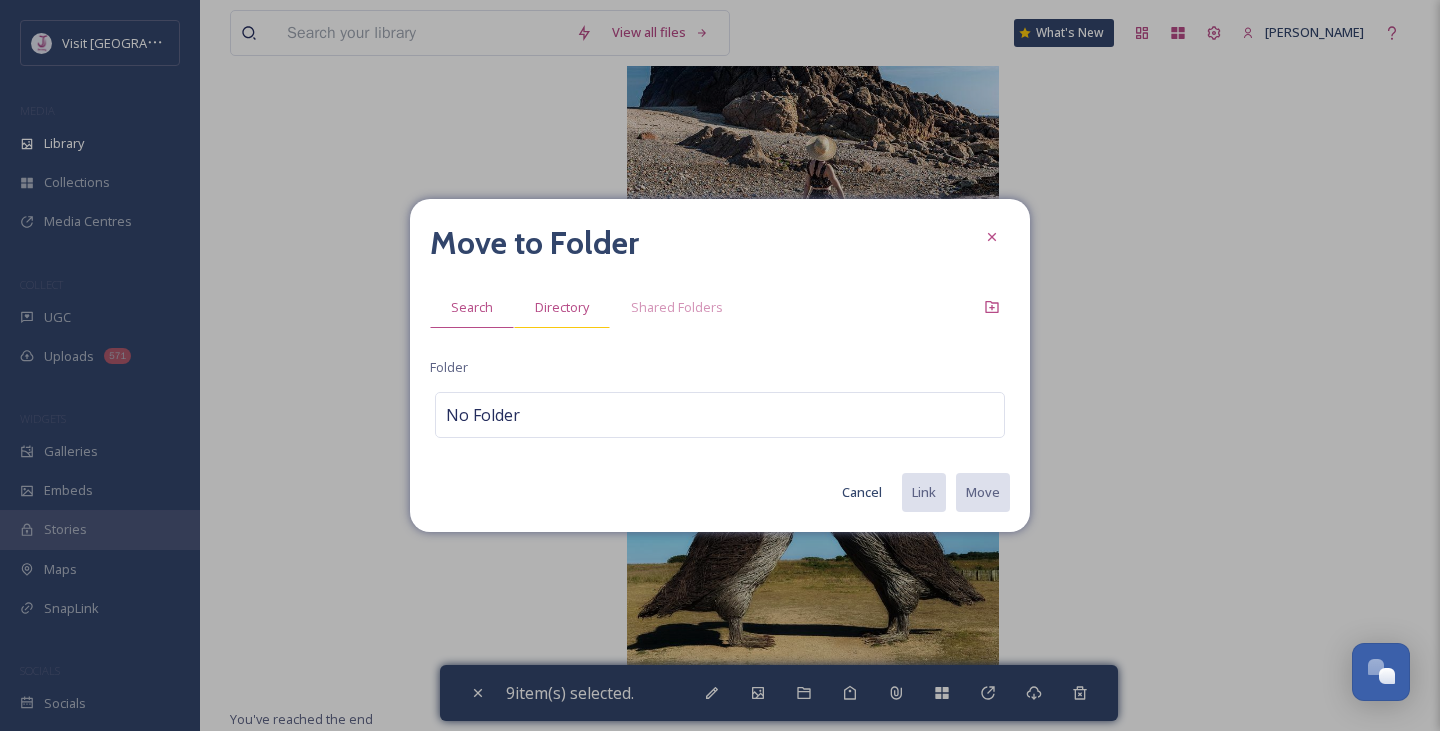 click on "Directory" at bounding box center [562, 307] 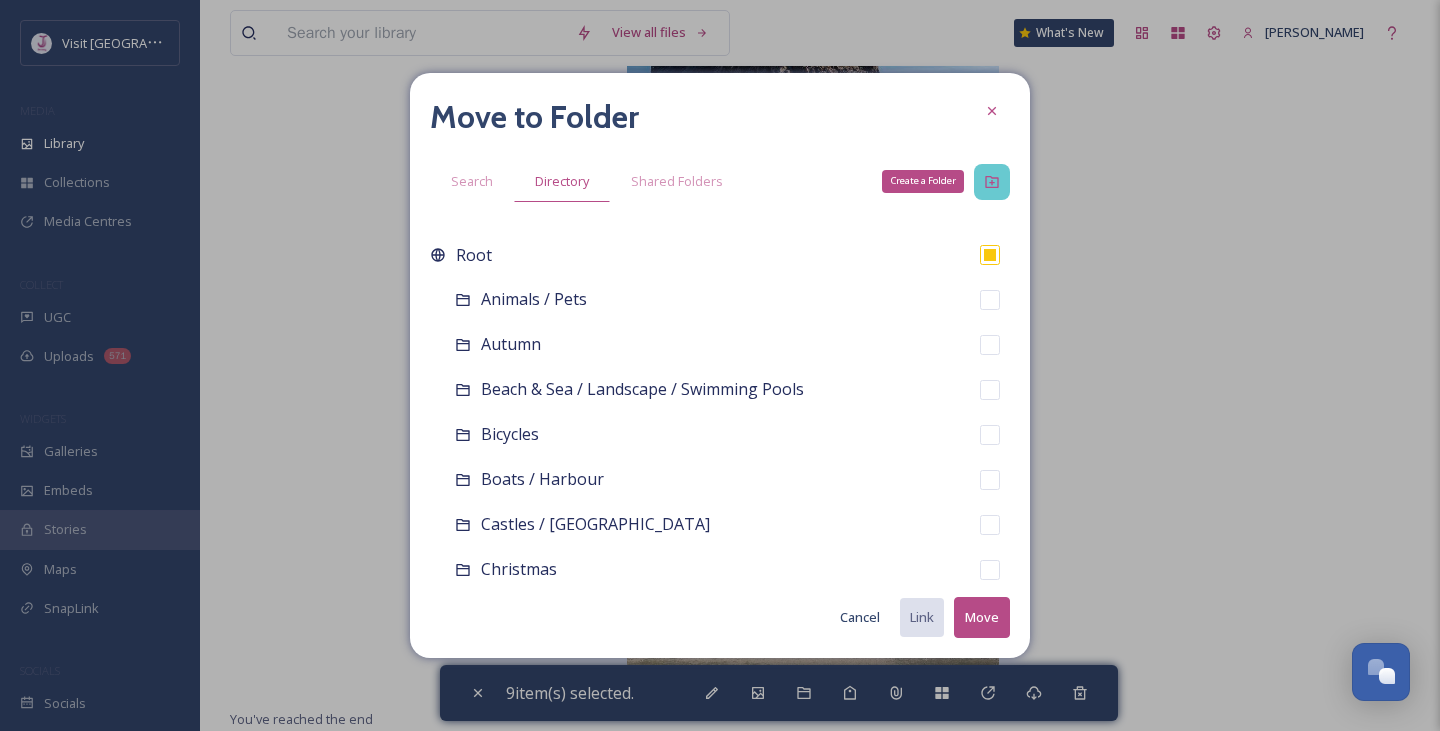 click 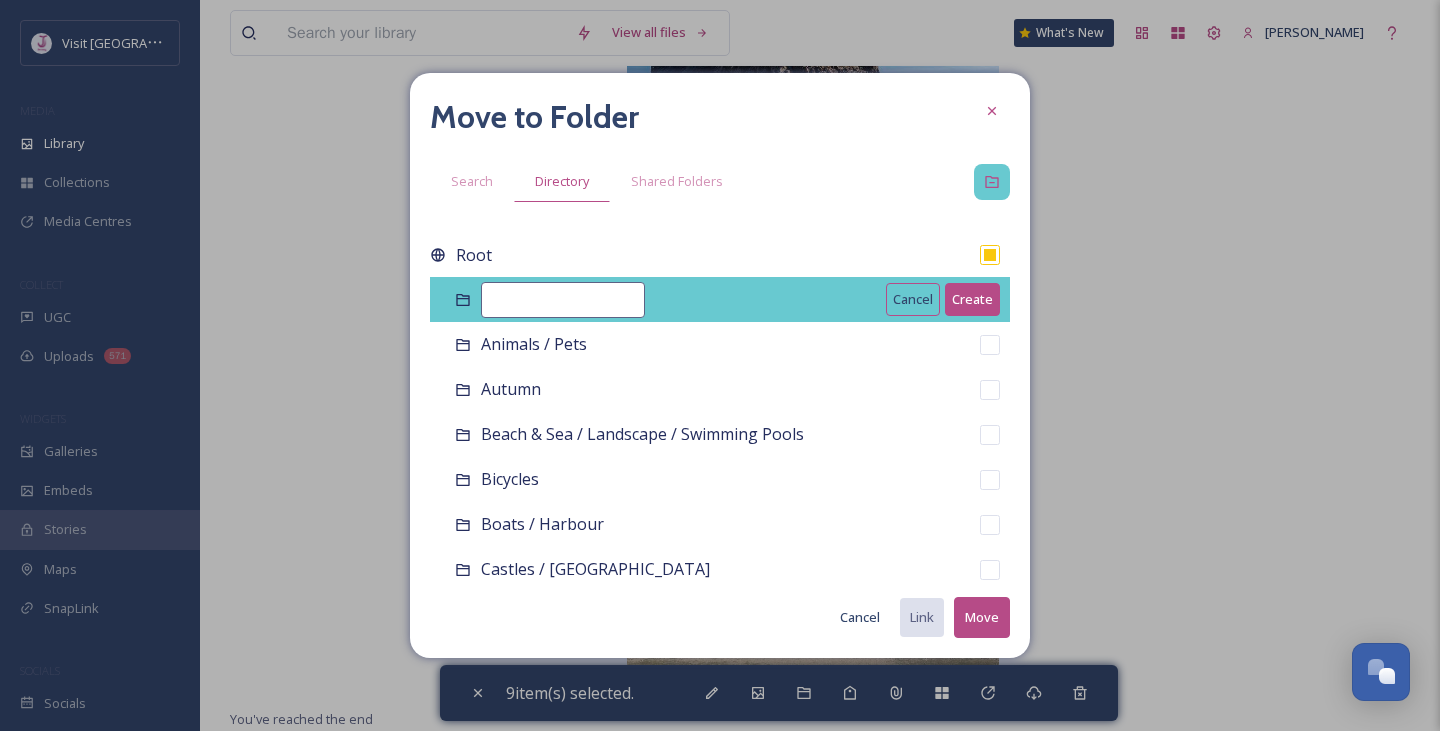 click at bounding box center (563, 300) 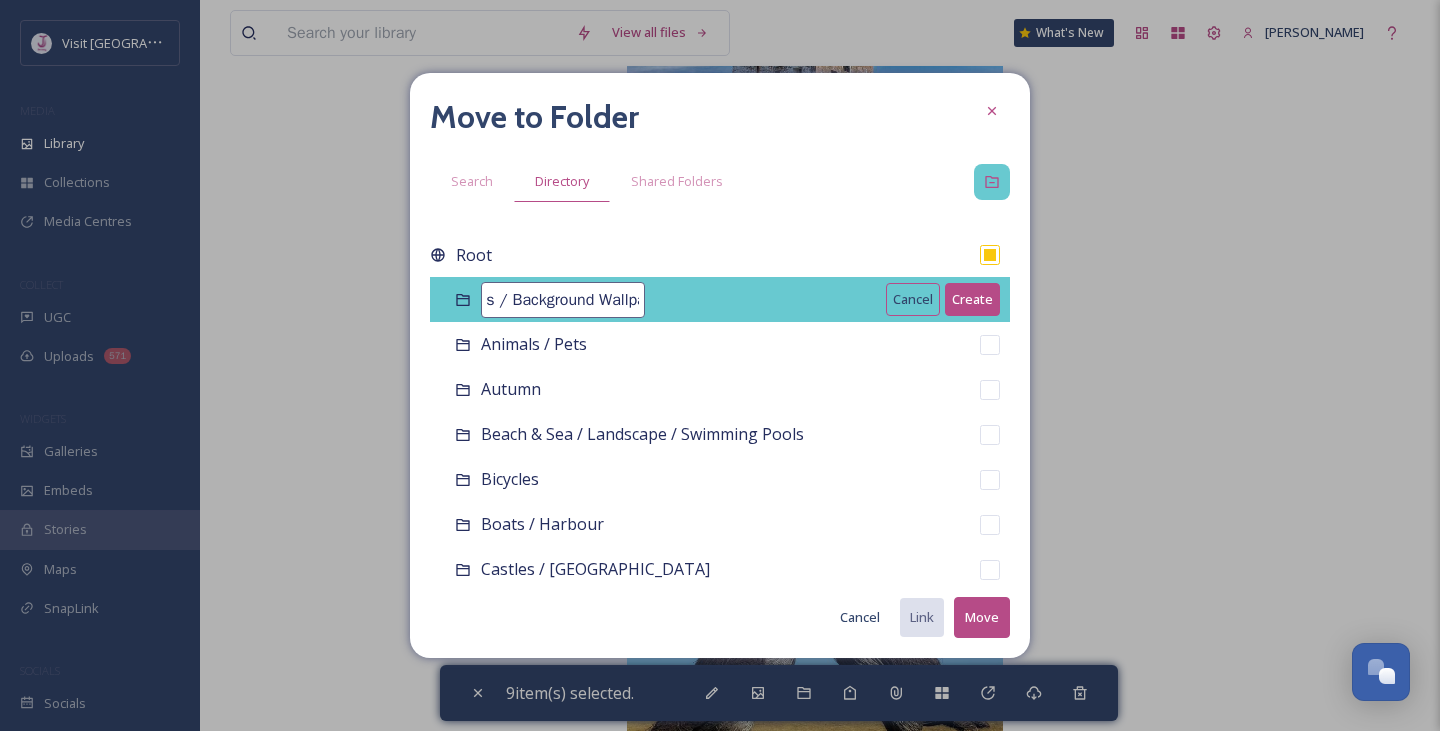 scroll, scrollTop: 0, scrollLeft: 40, axis: horizontal 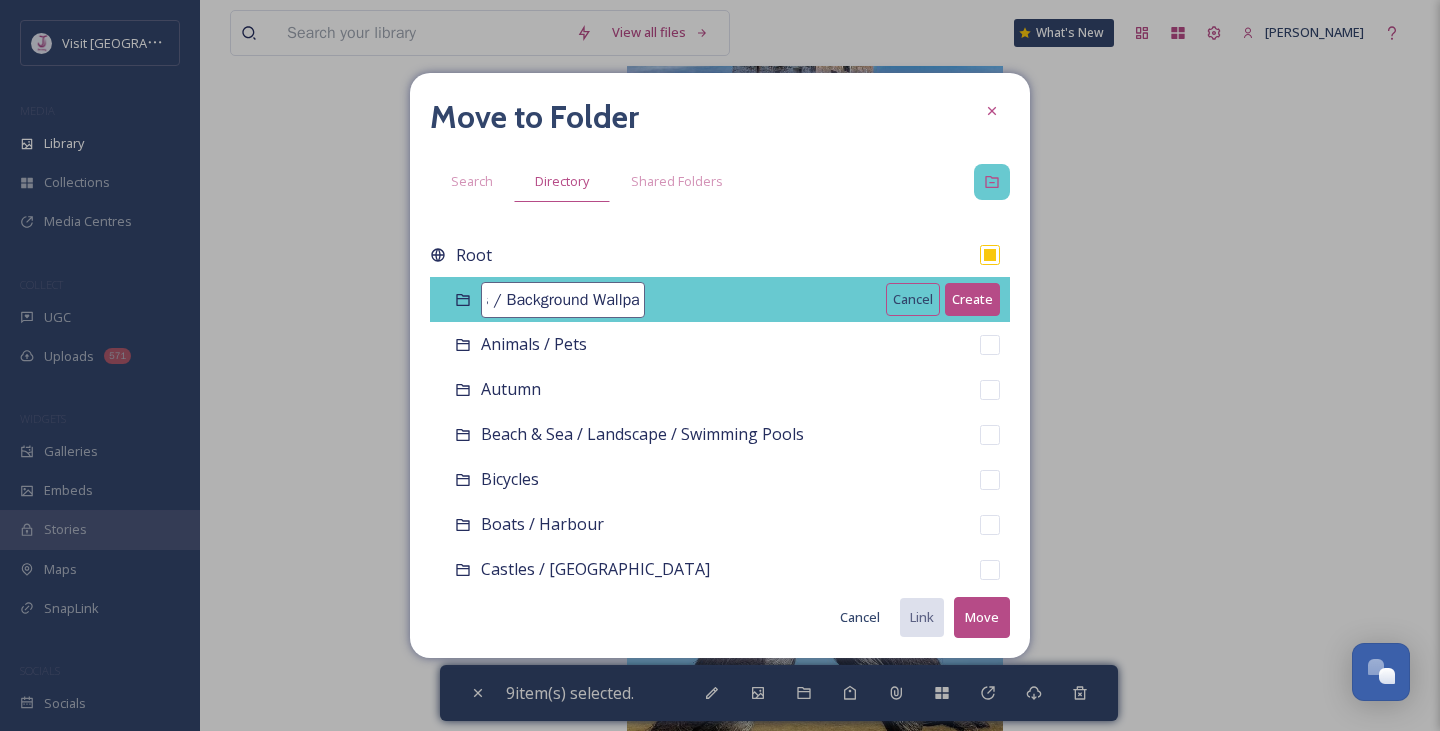 type on "Logos / Background Wallpapers" 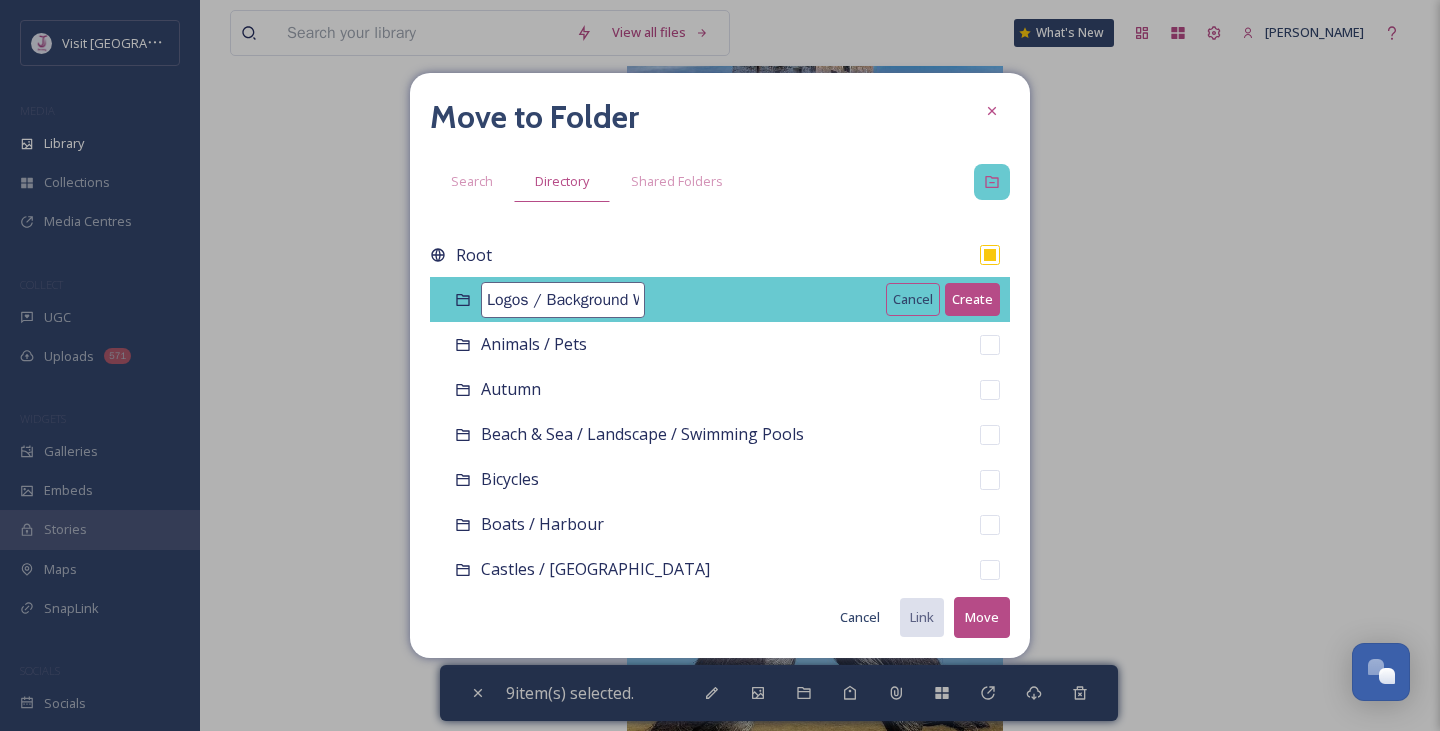 click on "Create" at bounding box center (972, 299) 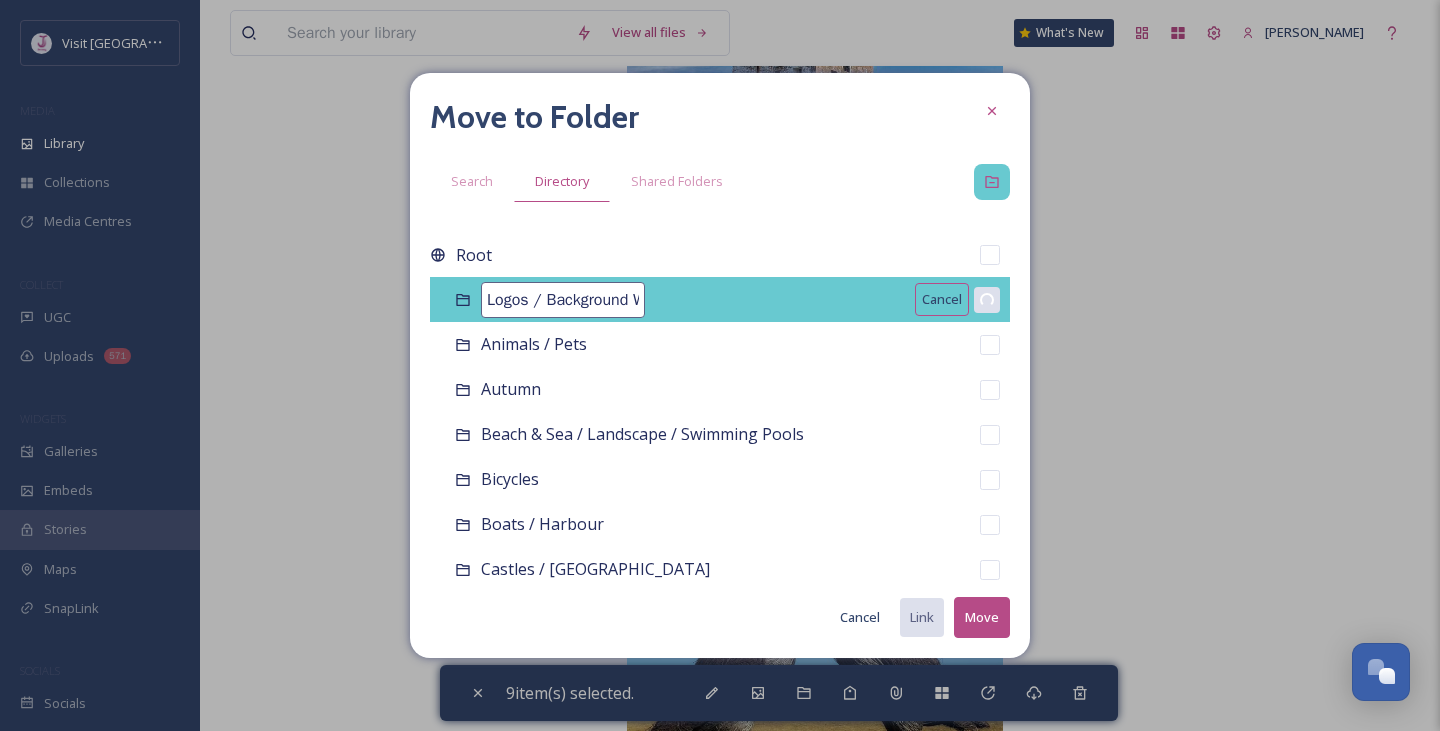 checkbox on "false" 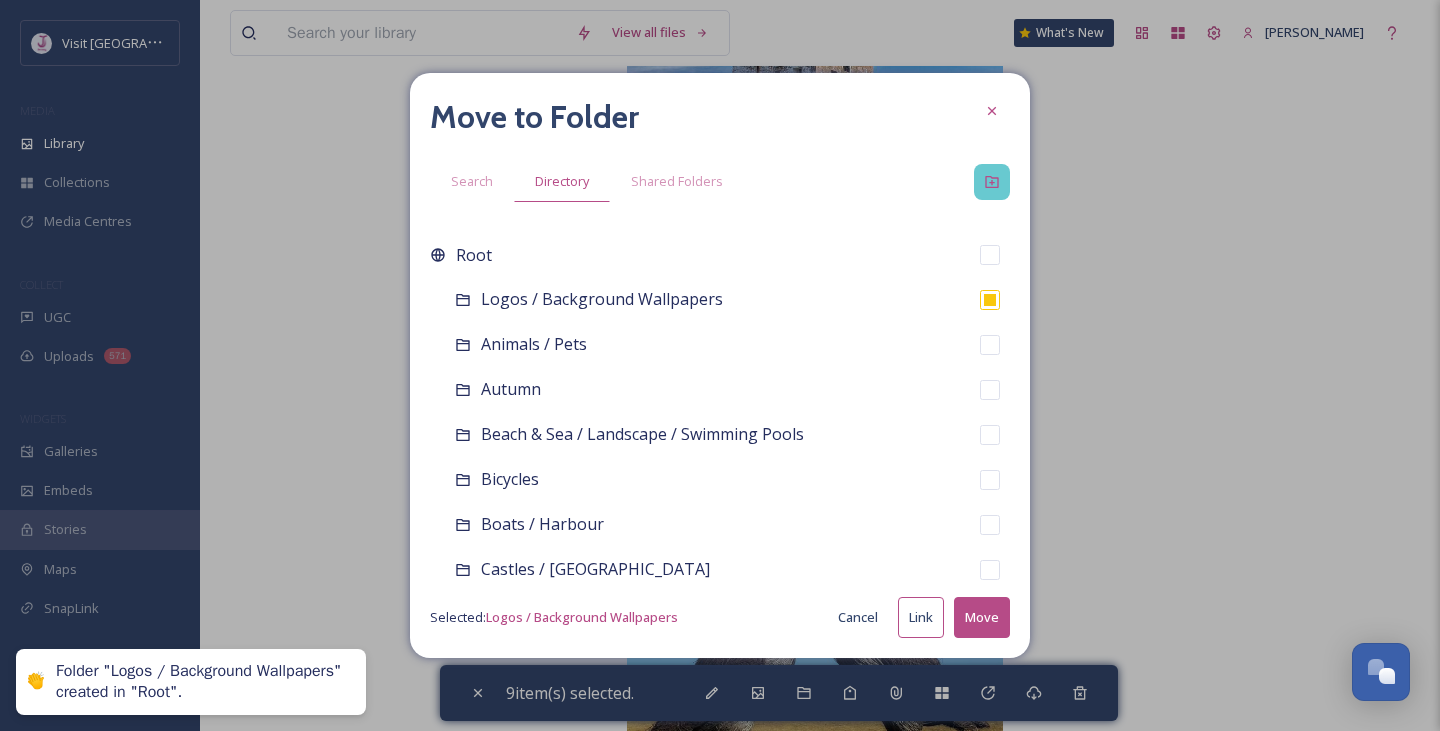 click on "Move" at bounding box center (982, 617) 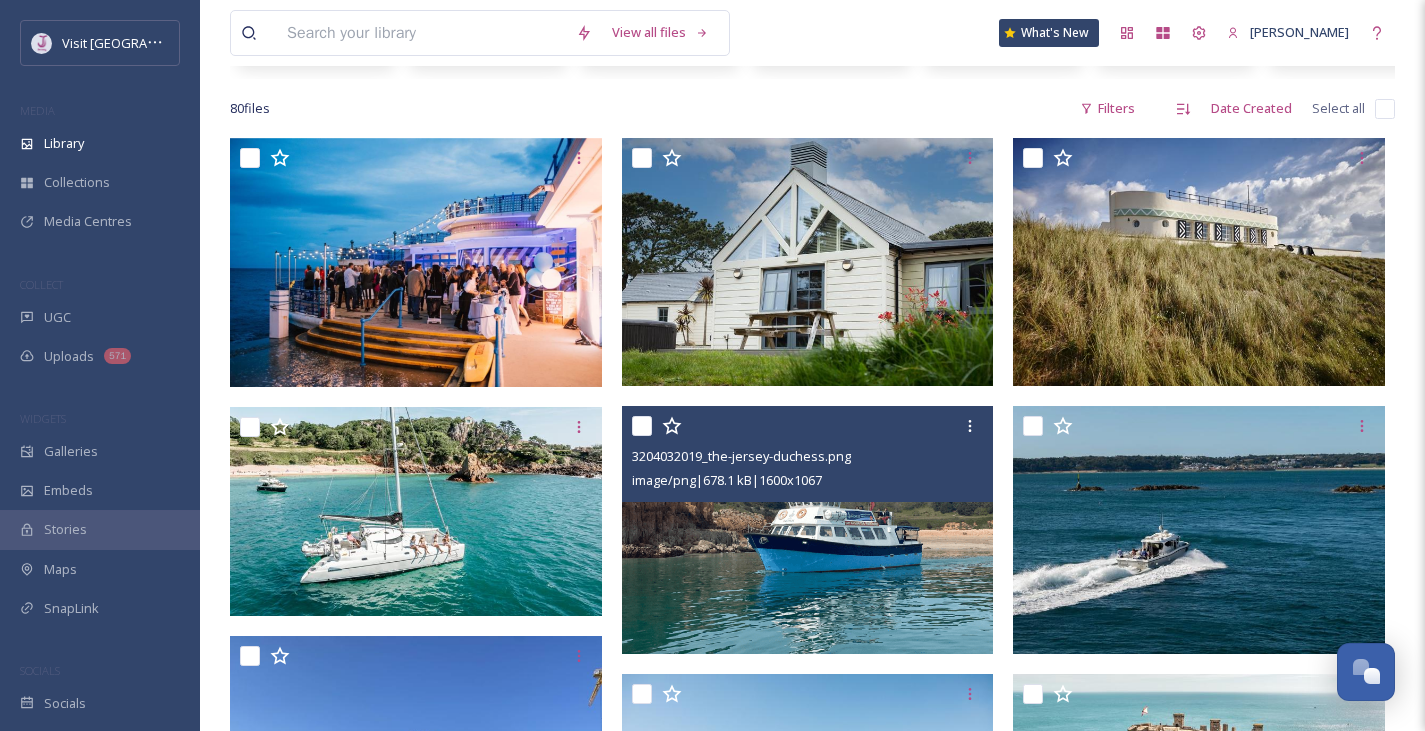scroll, scrollTop: 356, scrollLeft: 0, axis: vertical 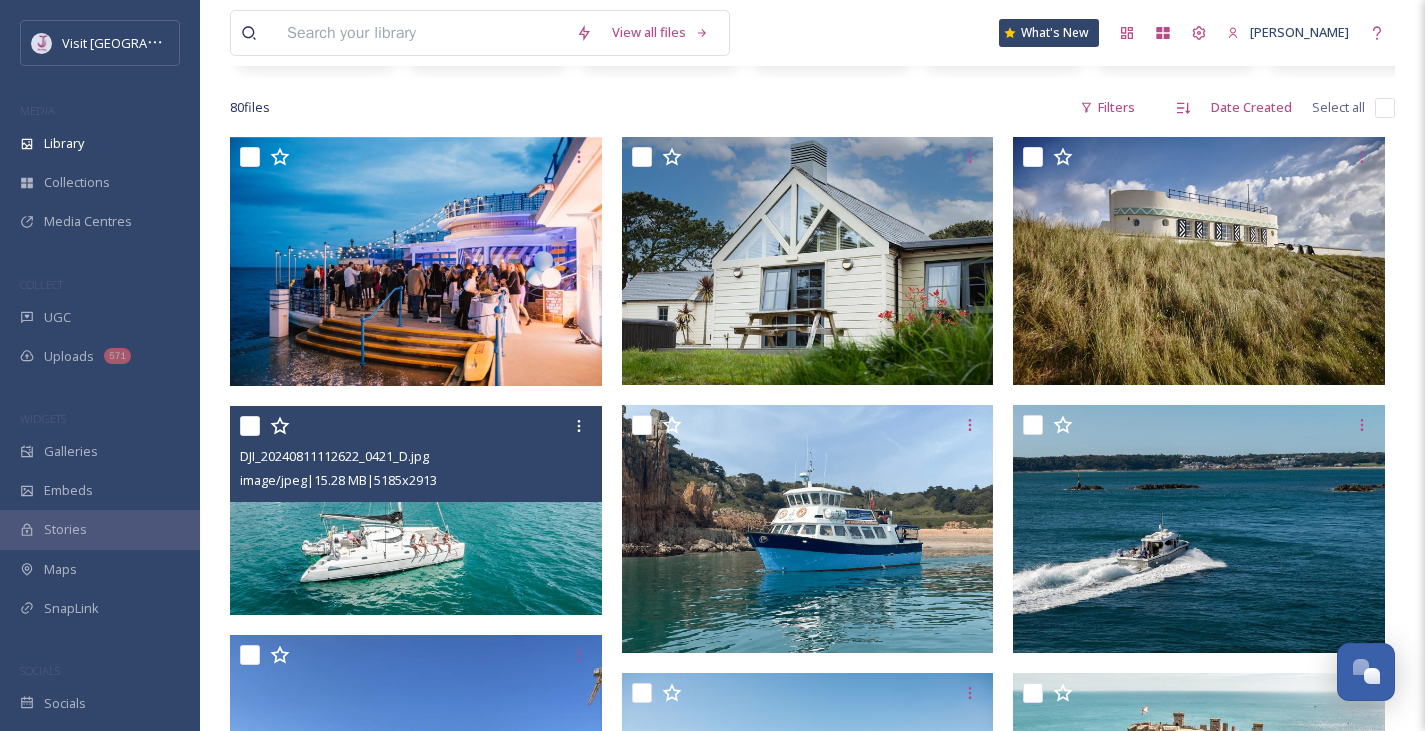 click at bounding box center (250, 426) 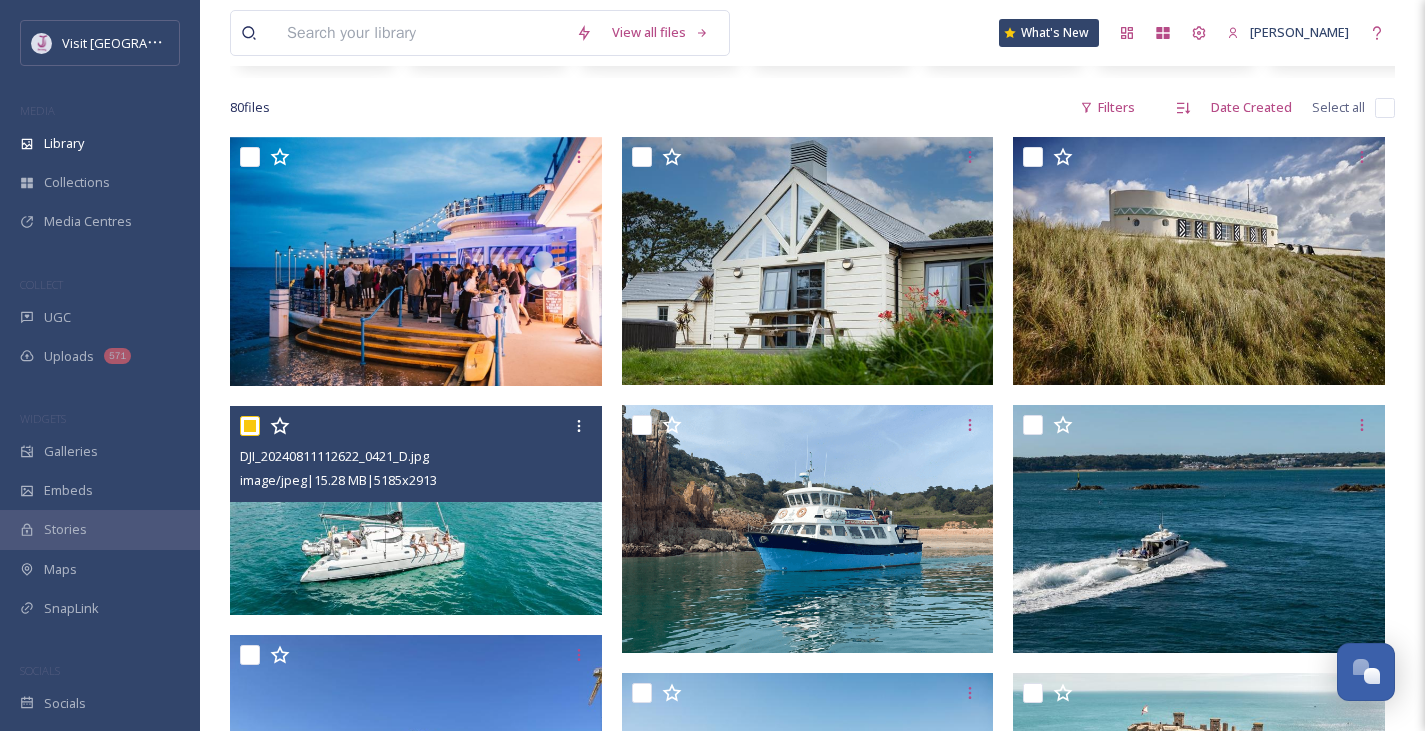 checkbox on "true" 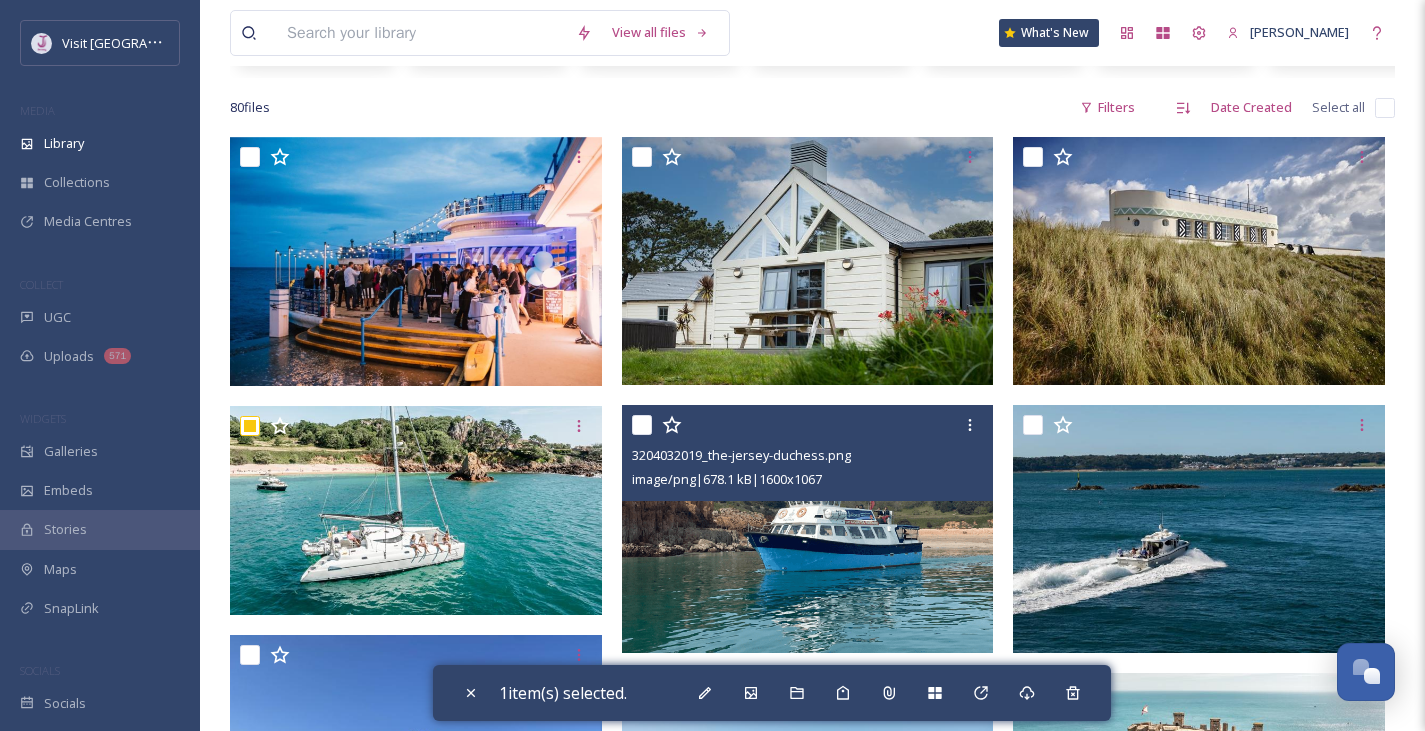 click at bounding box center (642, 425) 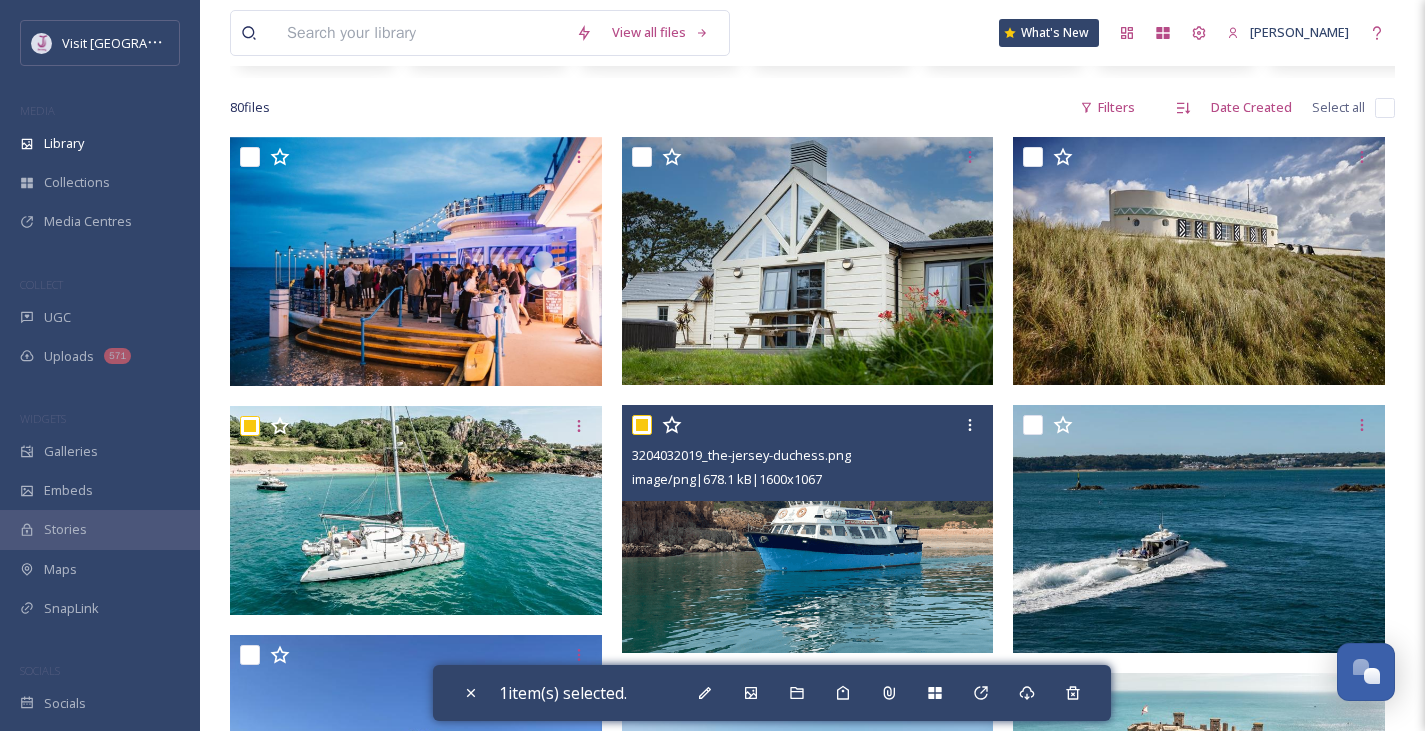 checkbox on "true" 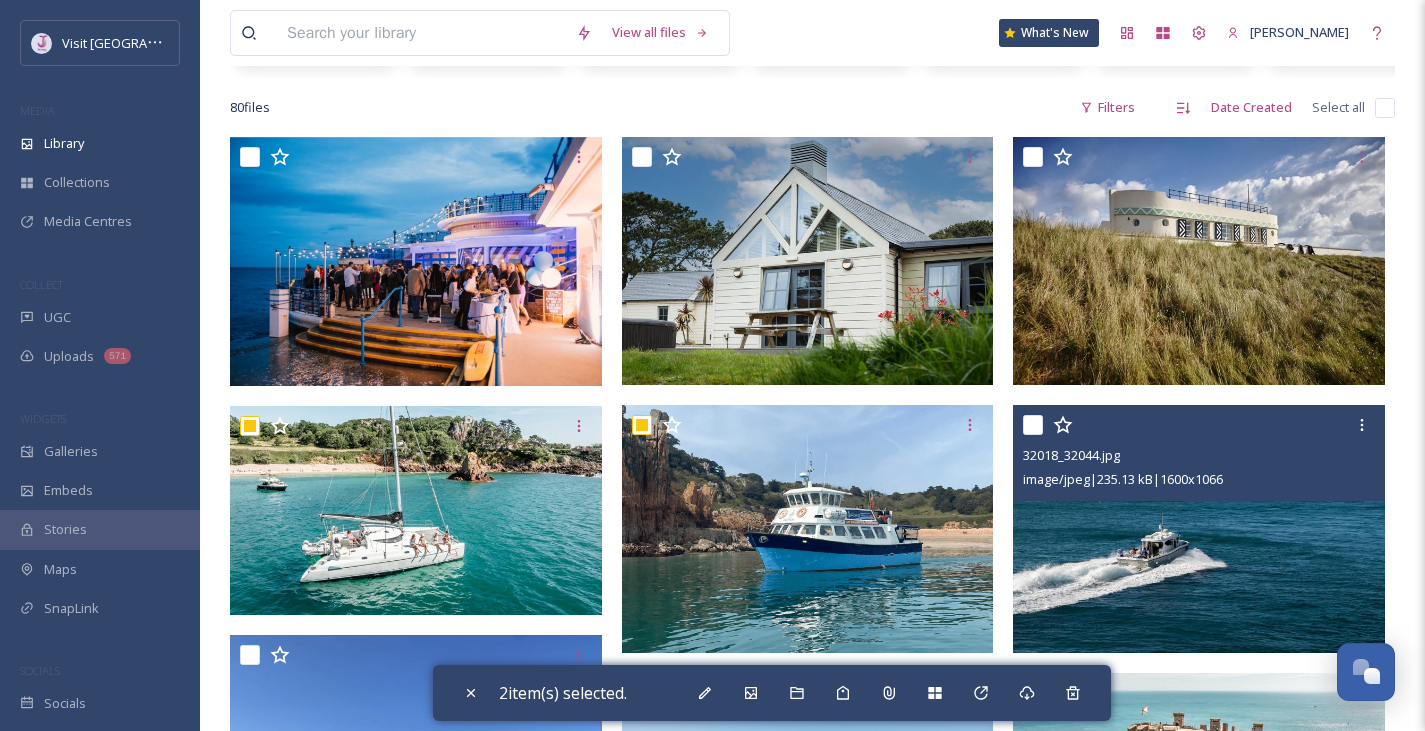 click at bounding box center (1033, 425) 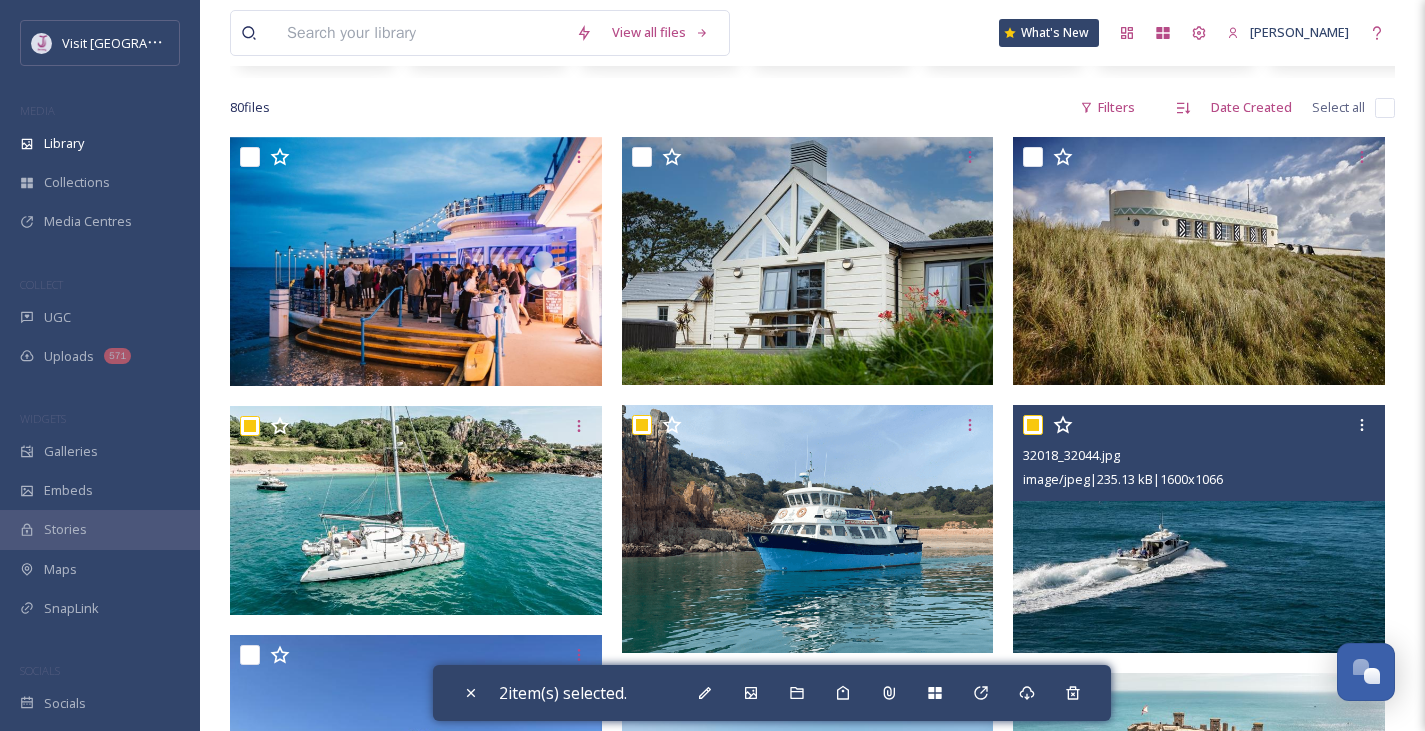 checkbox on "true" 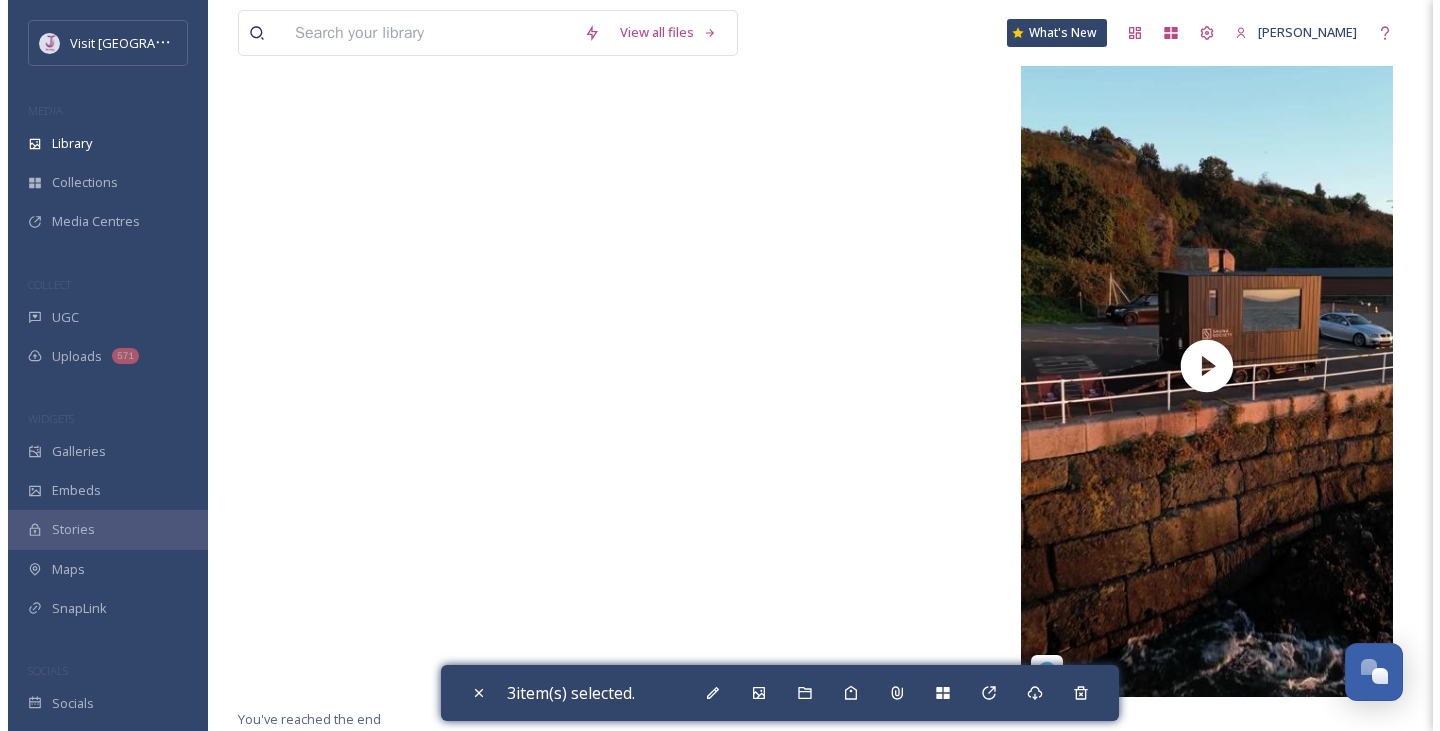 scroll, scrollTop: 9753, scrollLeft: 0, axis: vertical 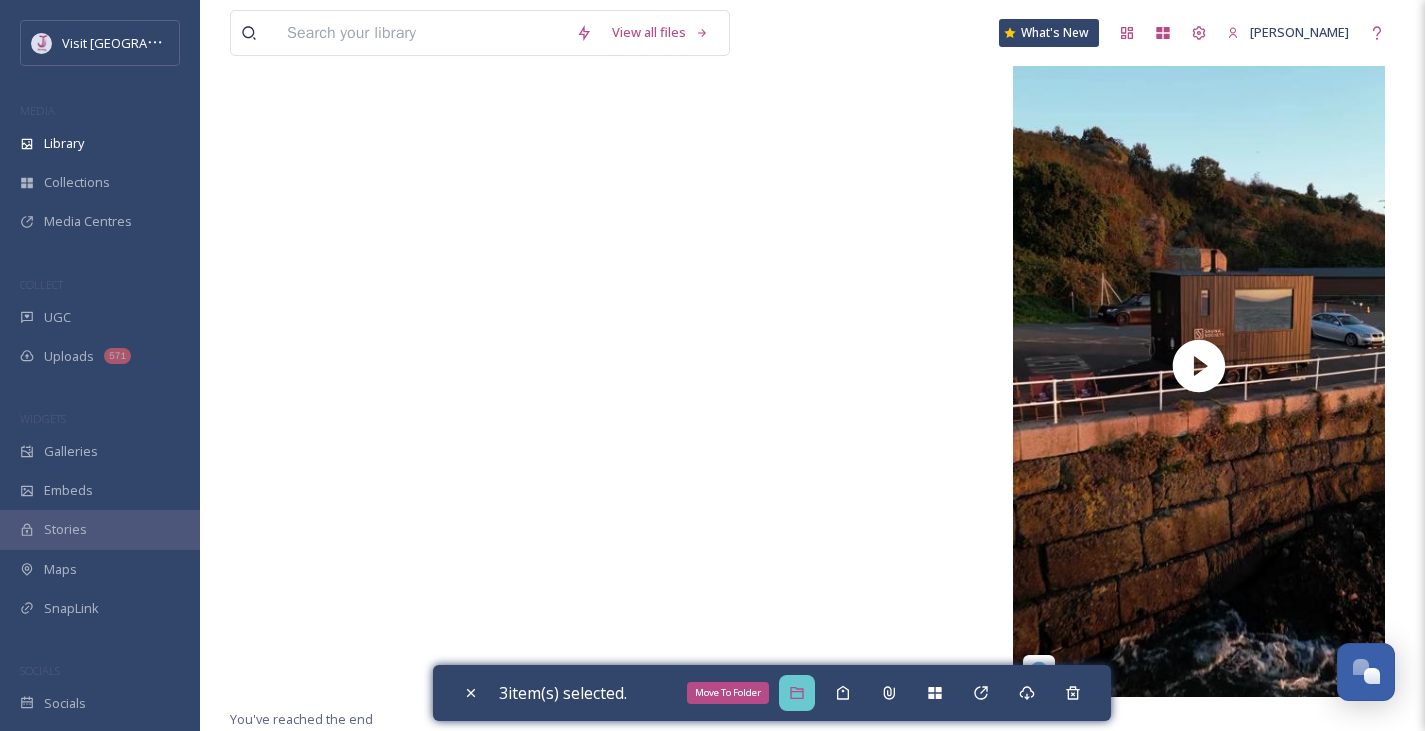 click on "Move To Folder" at bounding box center (797, 693) 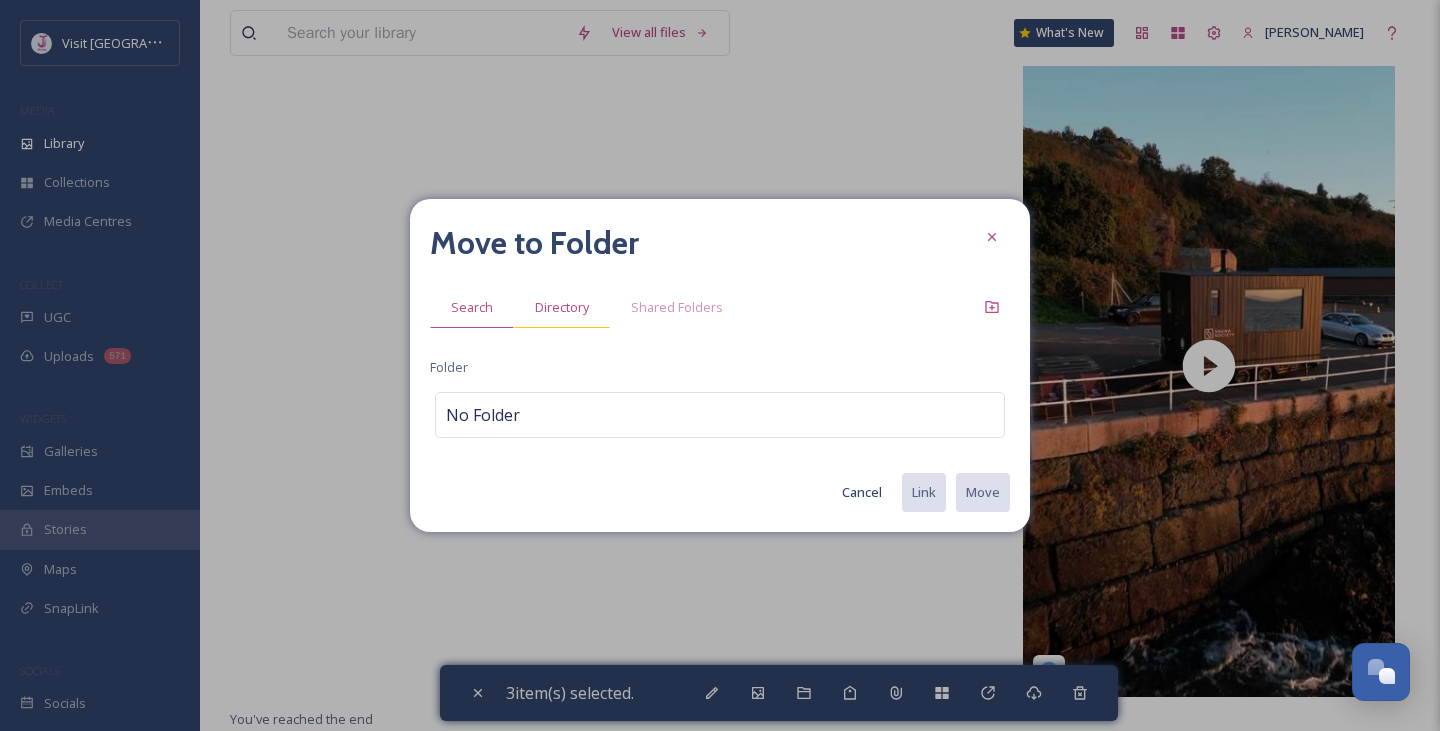 click on "Directory" at bounding box center [562, 307] 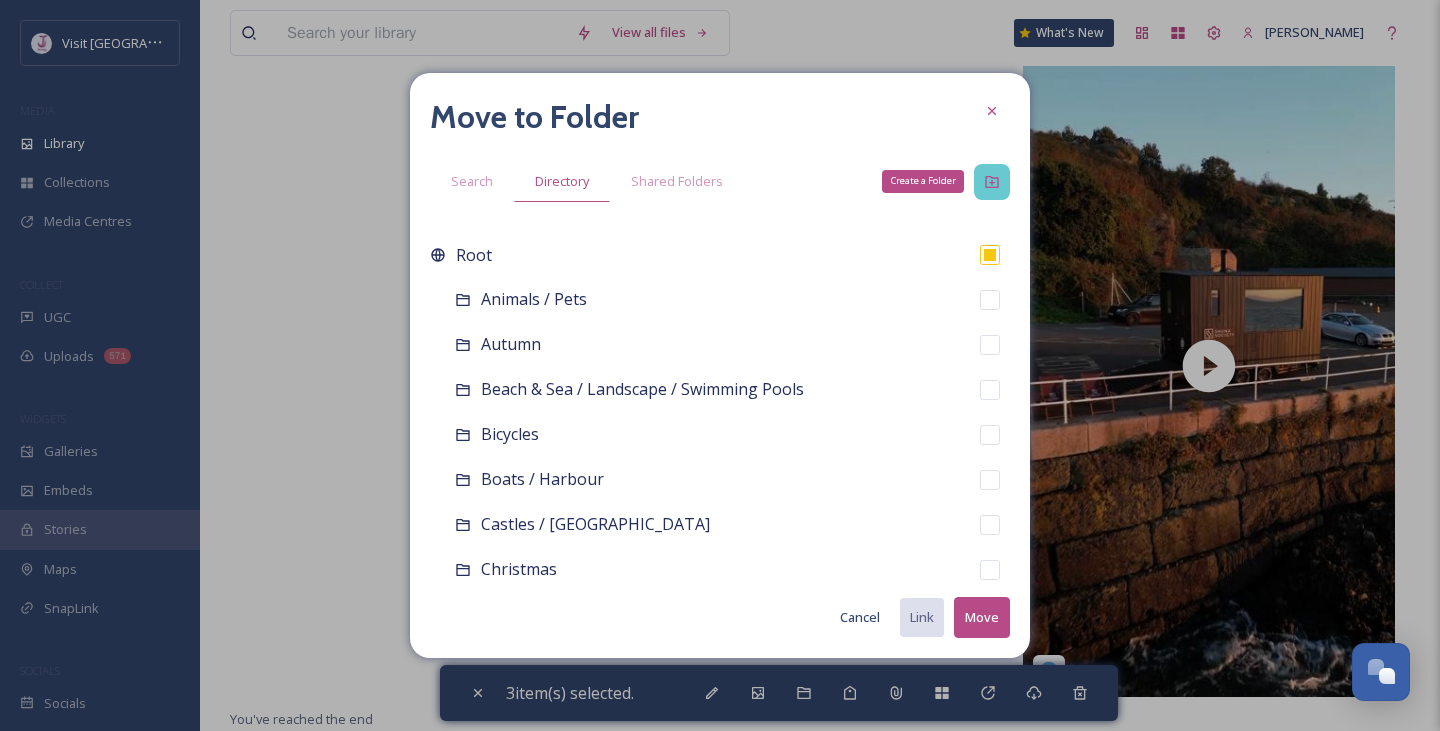 click 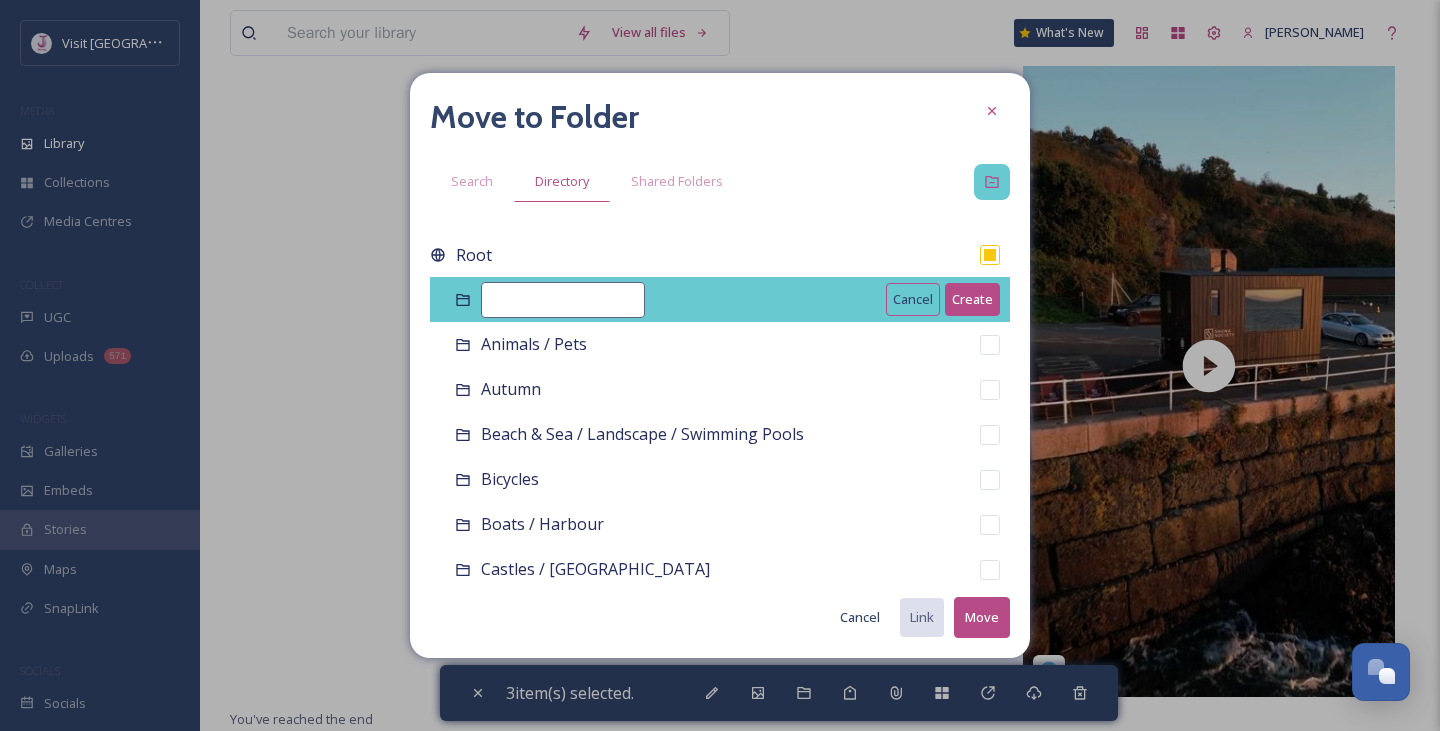 click at bounding box center (563, 300) 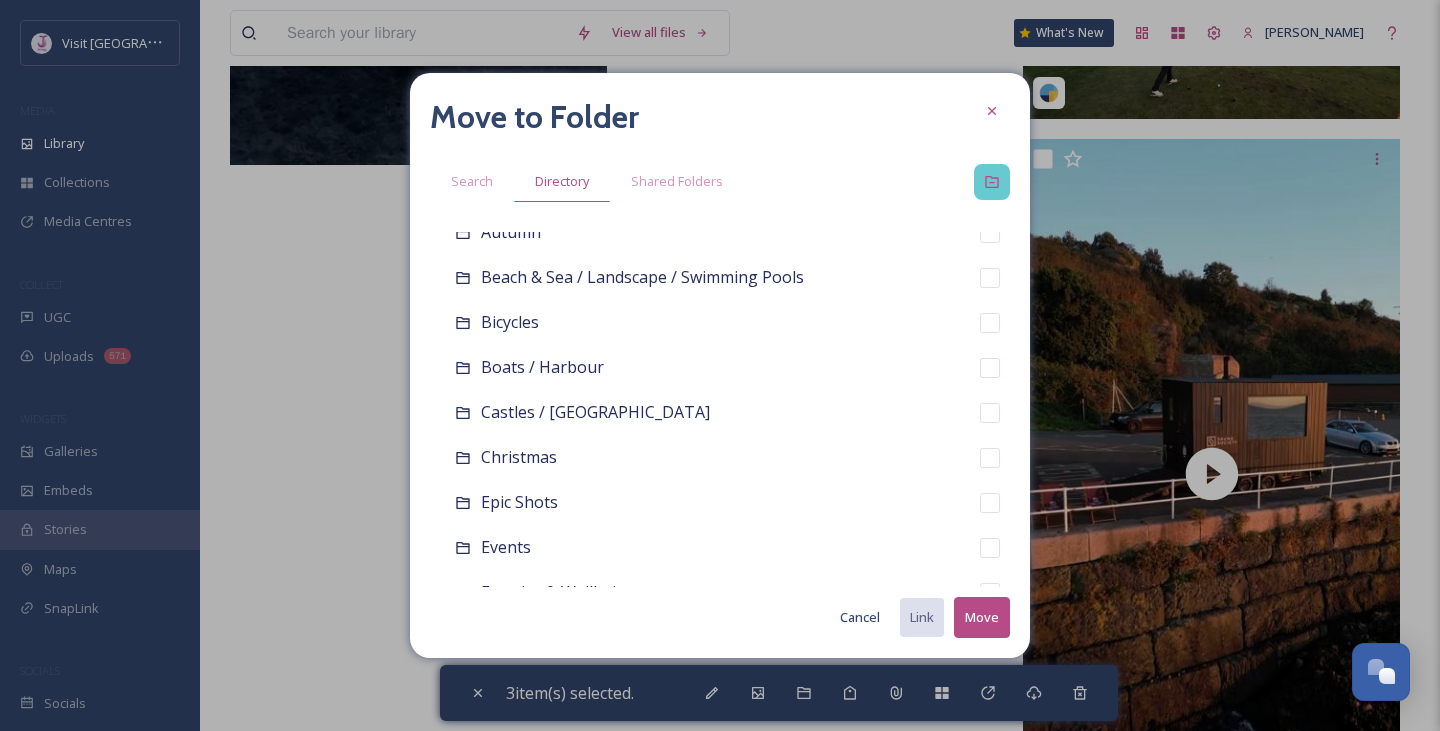 scroll, scrollTop: 158, scrollLeft: 0, axis: vertical 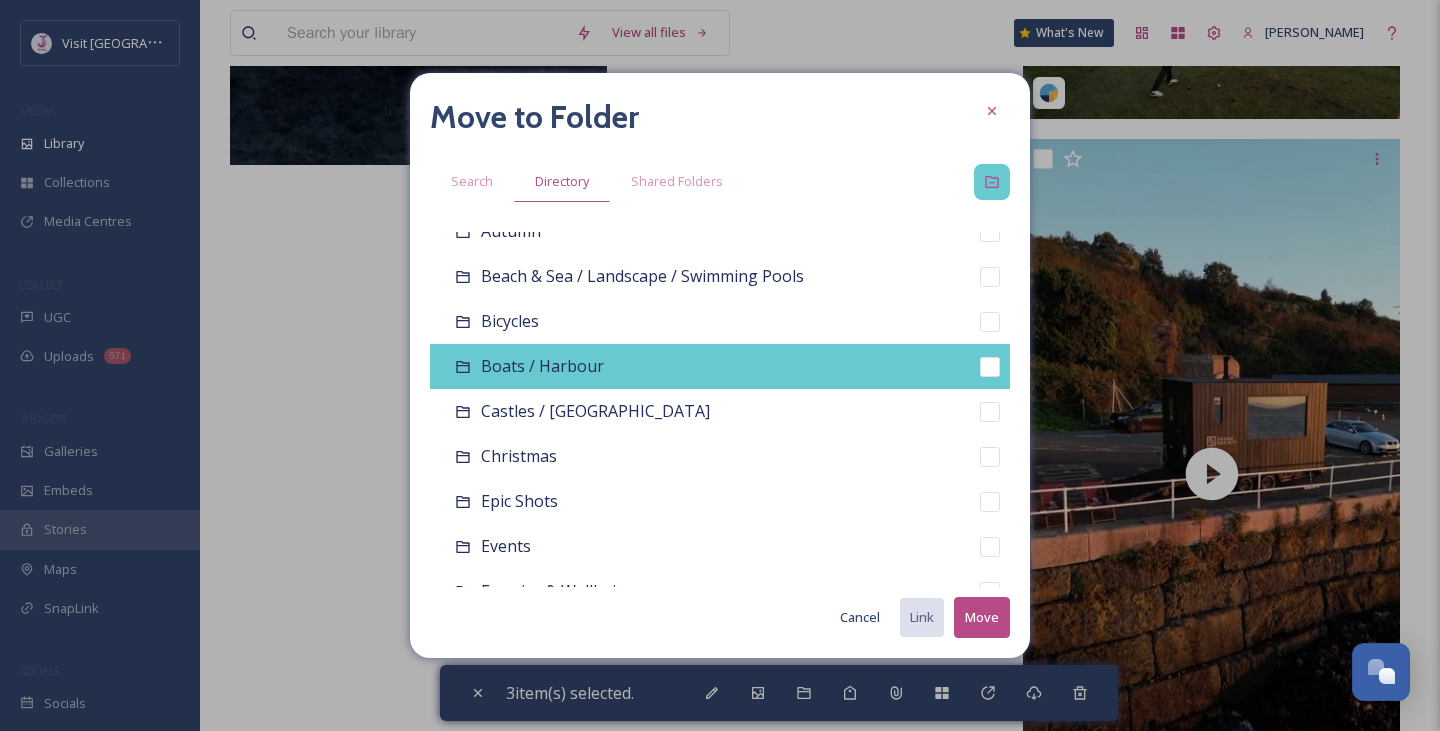 type on "Boats" 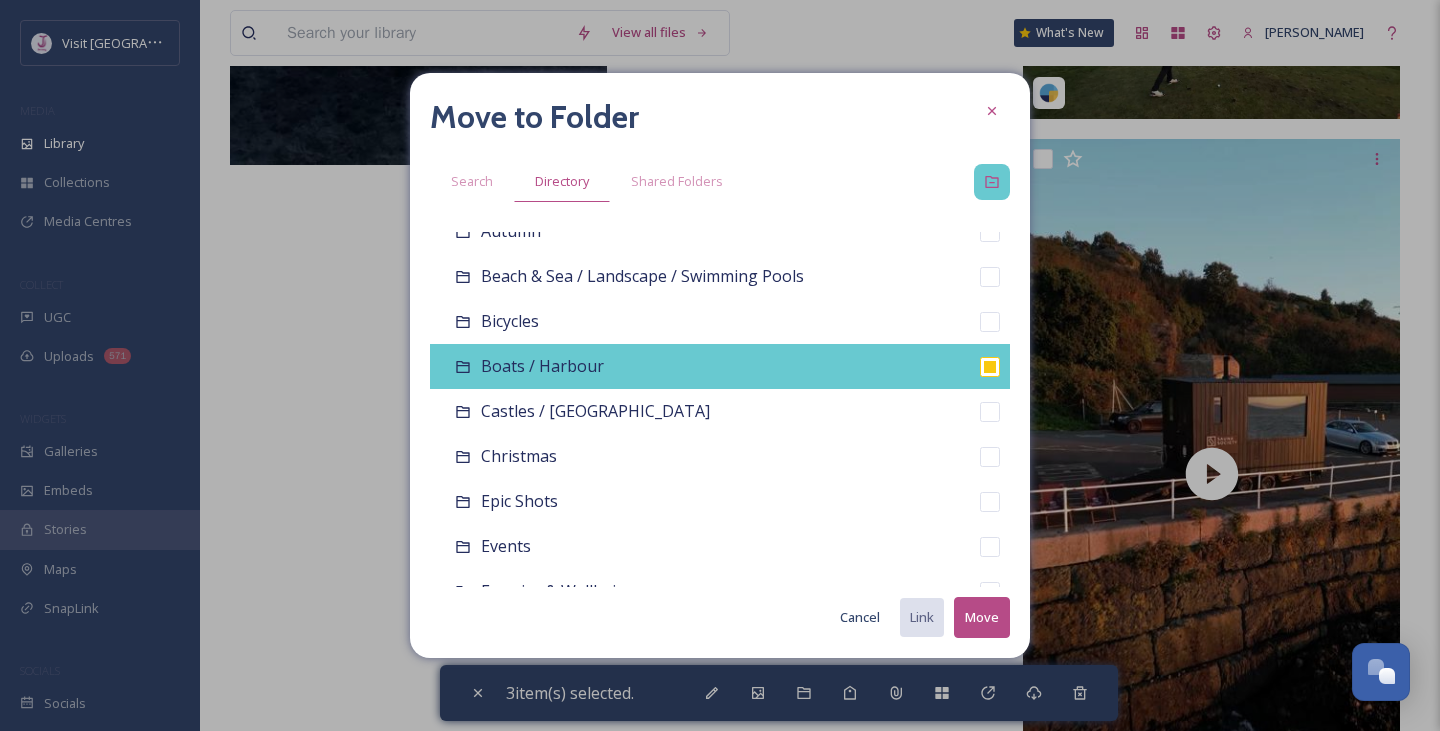 checkbox on "false" 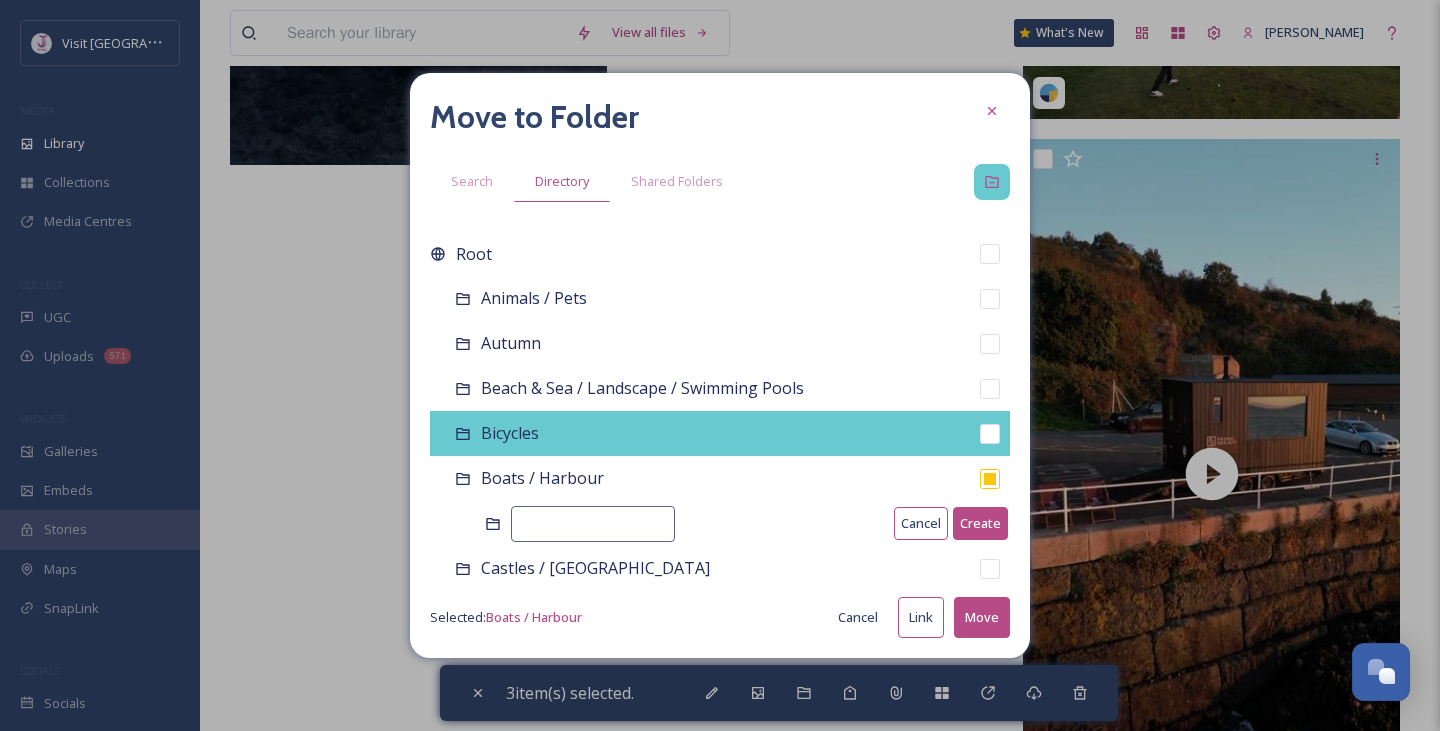 scroll, scrollTop: 0, scrollLeft: 0, axis: both 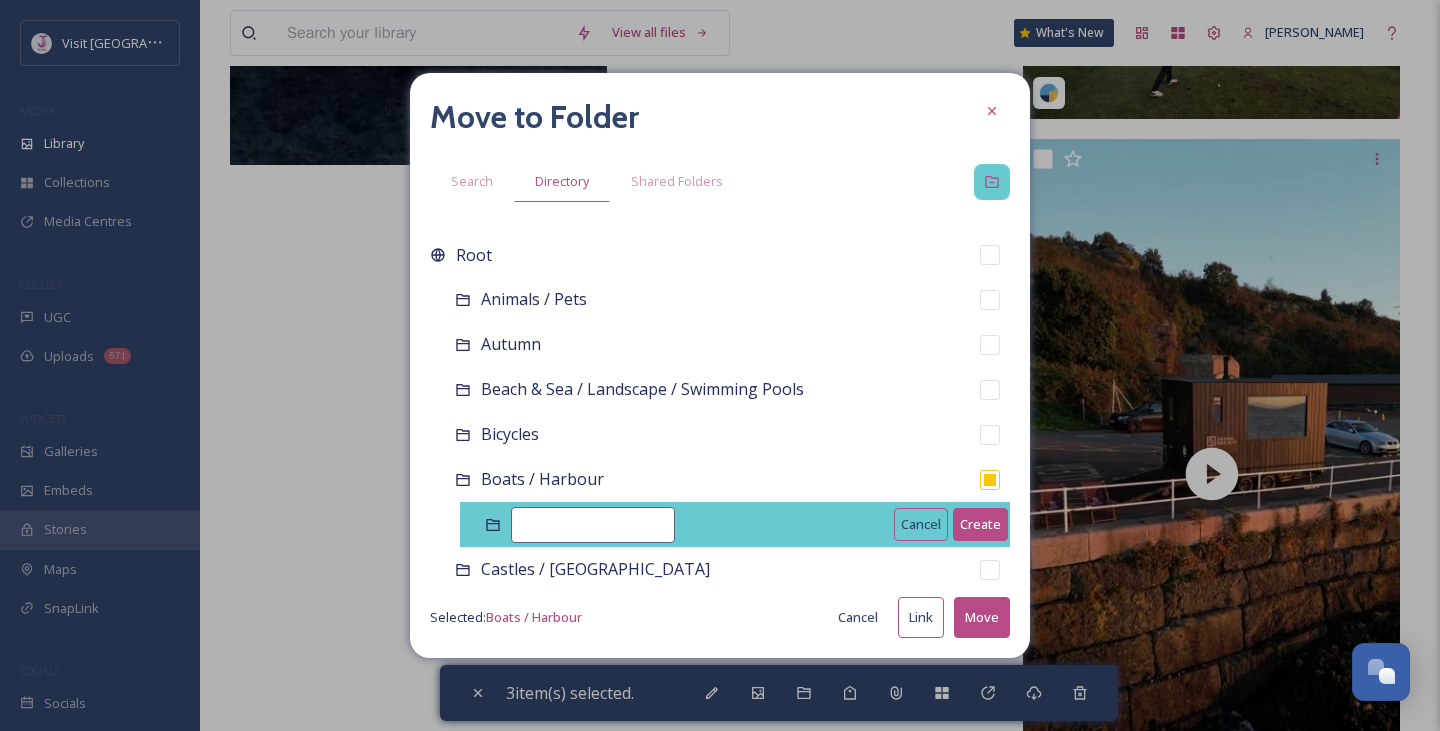 click on "Cancel" at bounding box center (921, 524) 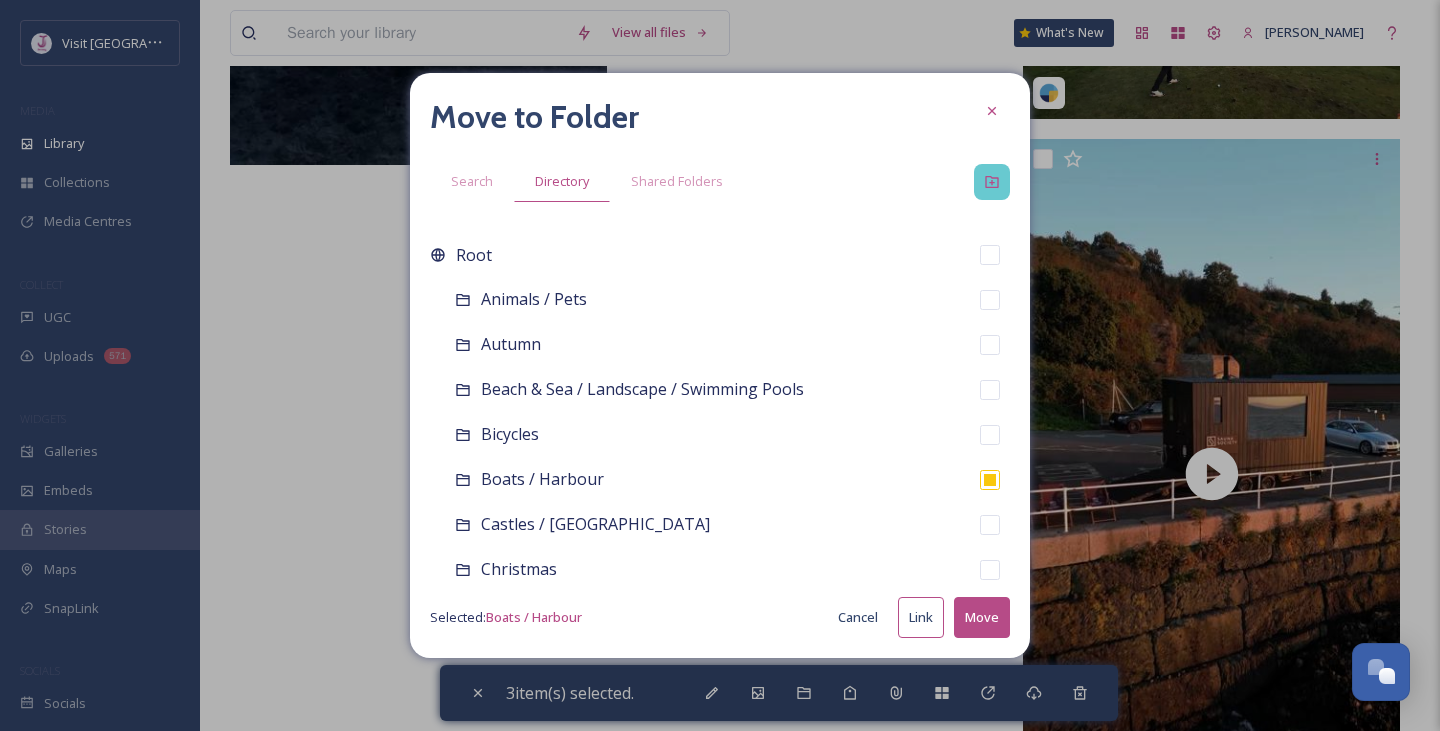 click on "Move" at bounding box center [982, 617] 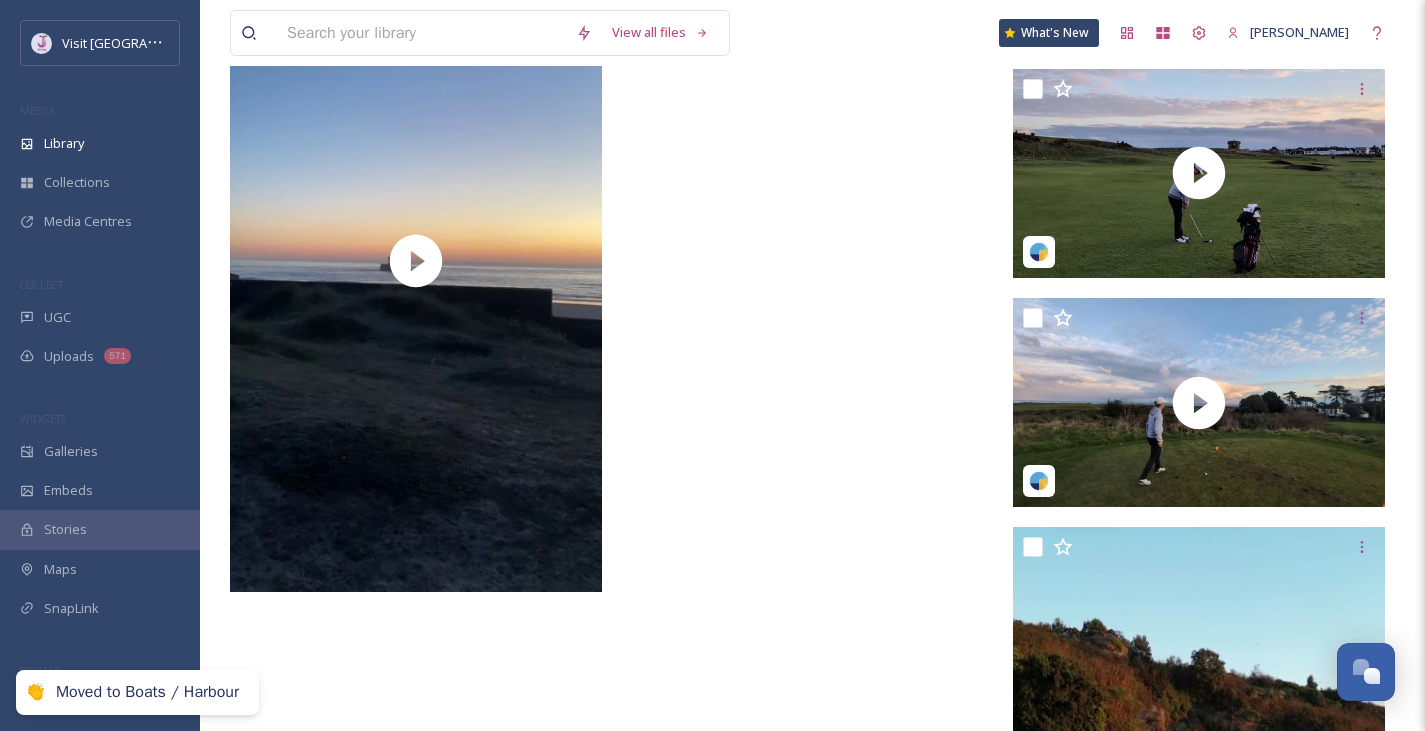 scroll, scrollTop: 8978, scrollLeft: 0, axis: vertical 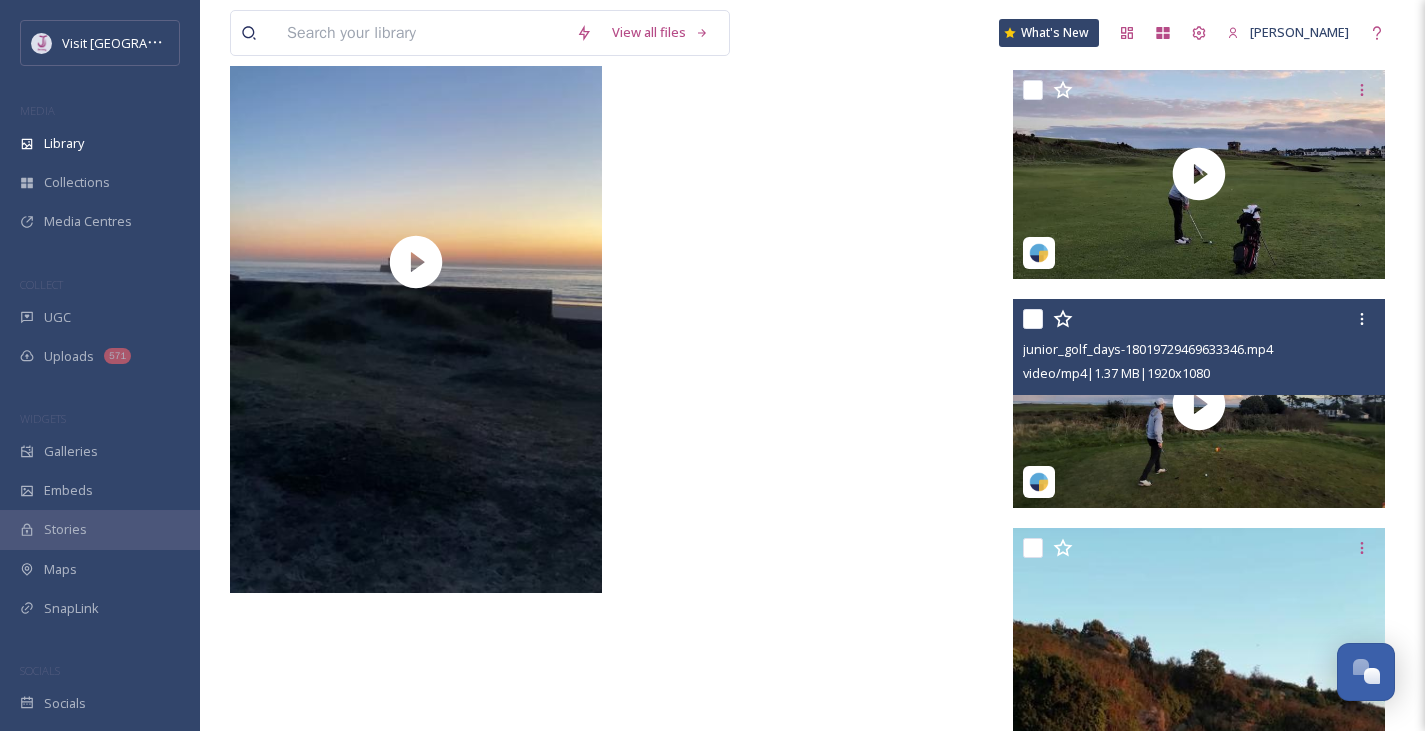 click at bounding box center [1033, 319] 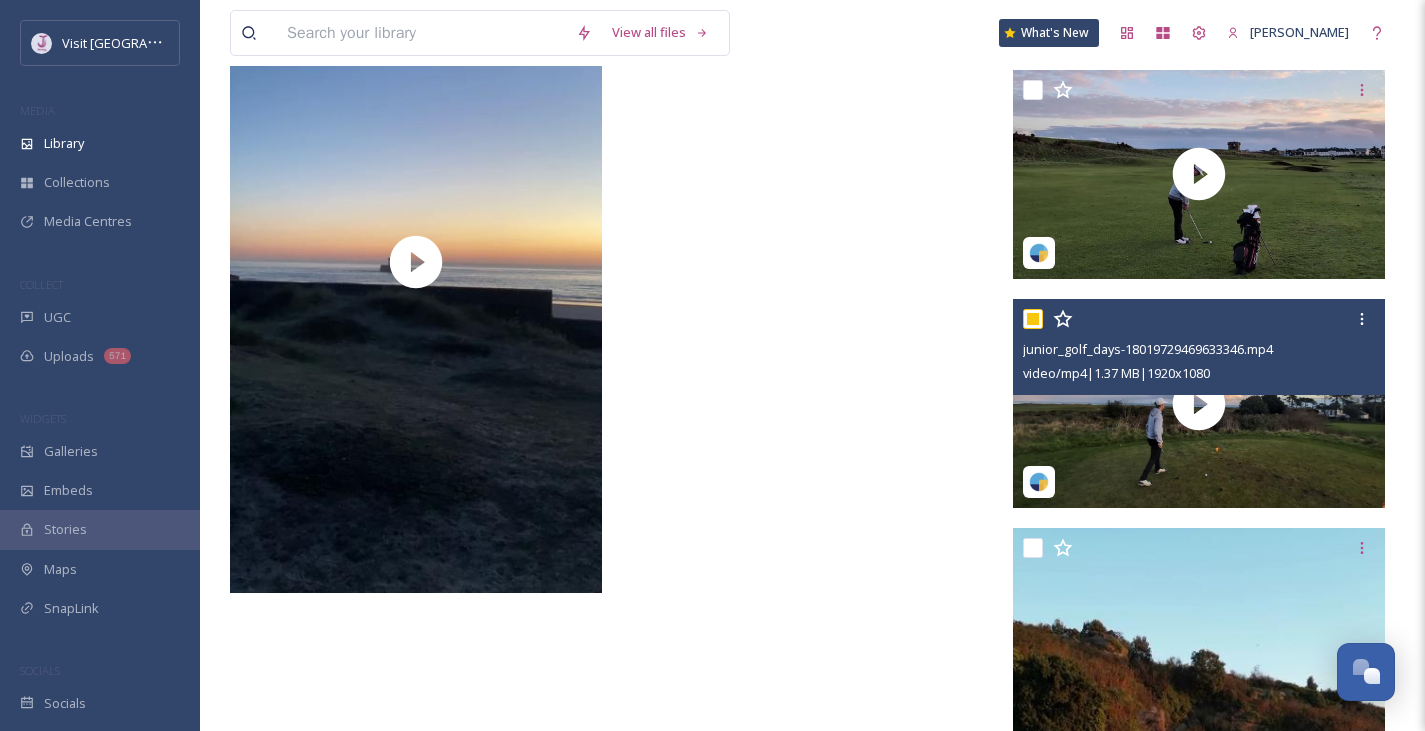 type 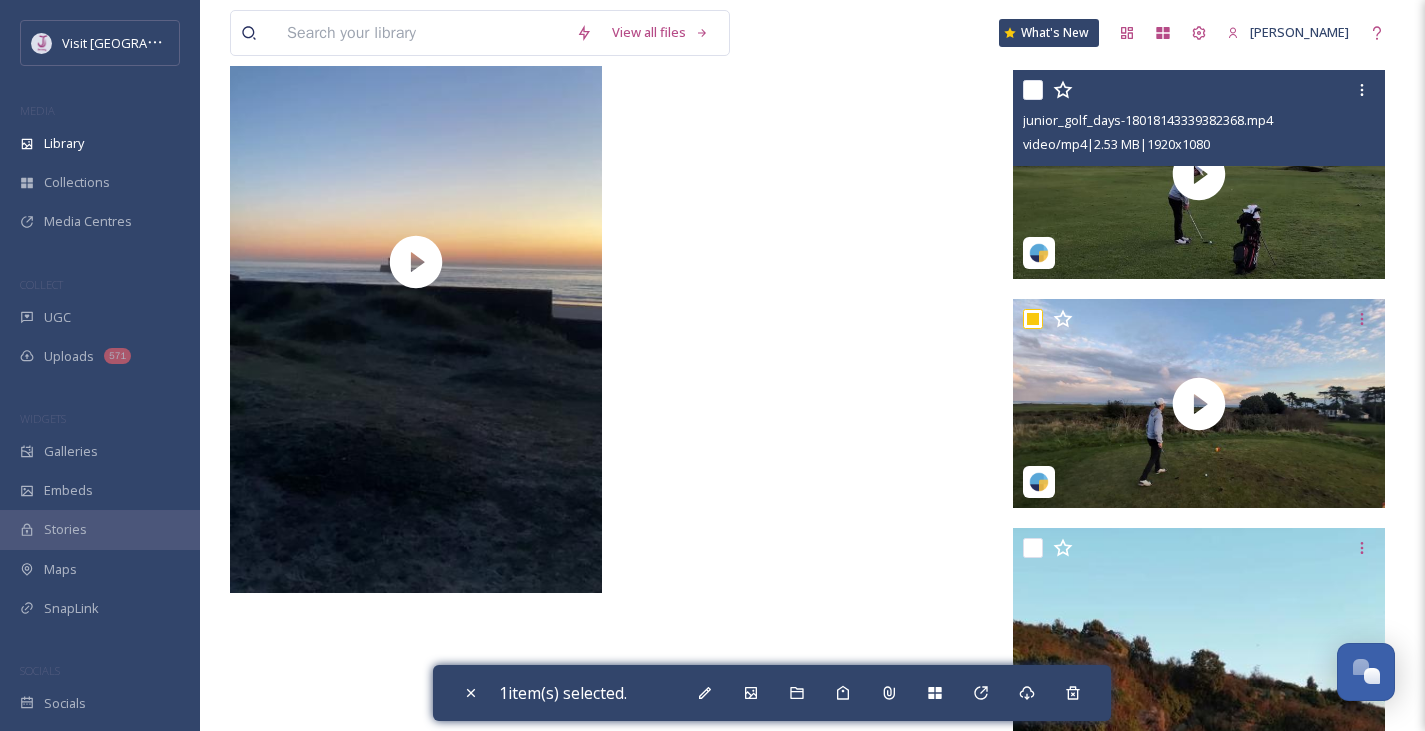 click on "junior_golf_days-18018143339382368.mp4 video/mp4  |  2.53 MB  |  1920  x  1080" at bounding box center (1199, 118) 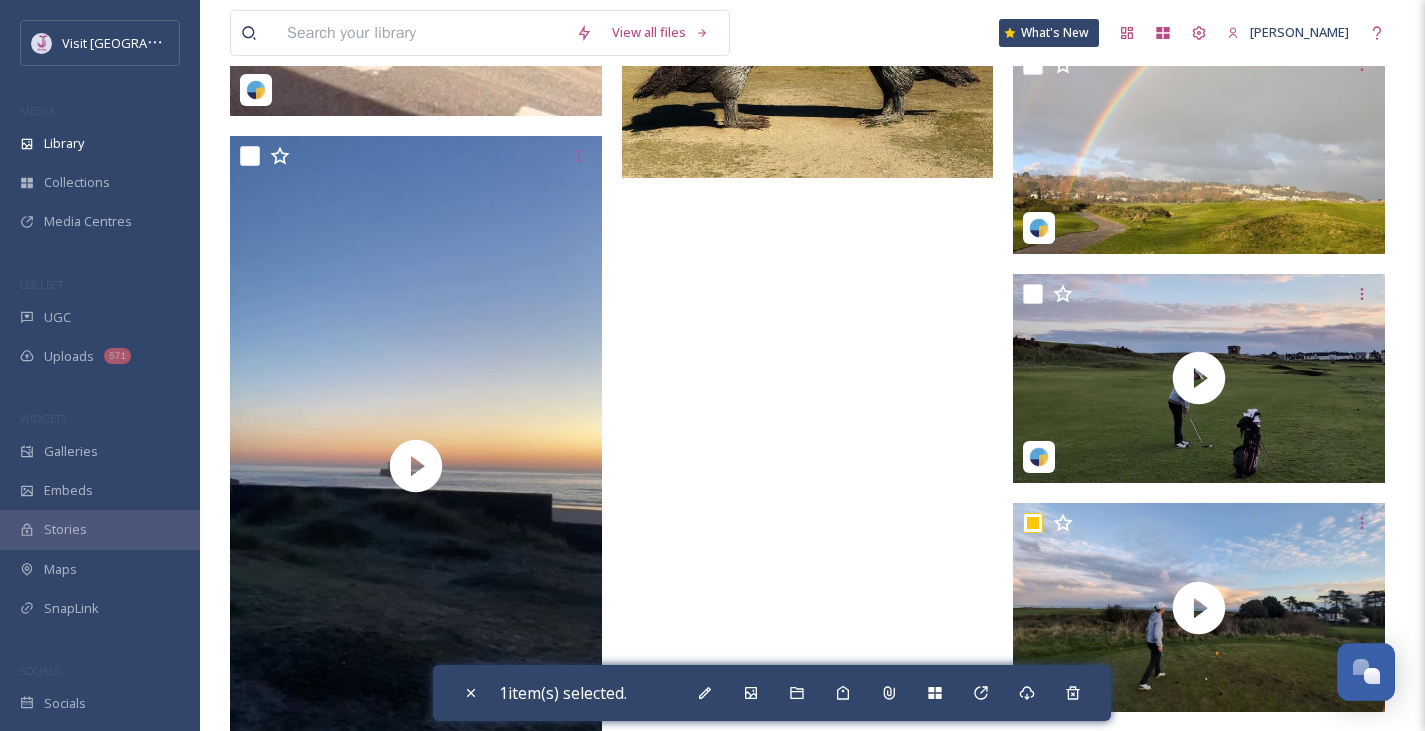 scroll, scrollTop: 8772, scrollLeft: 0, axis: vertical 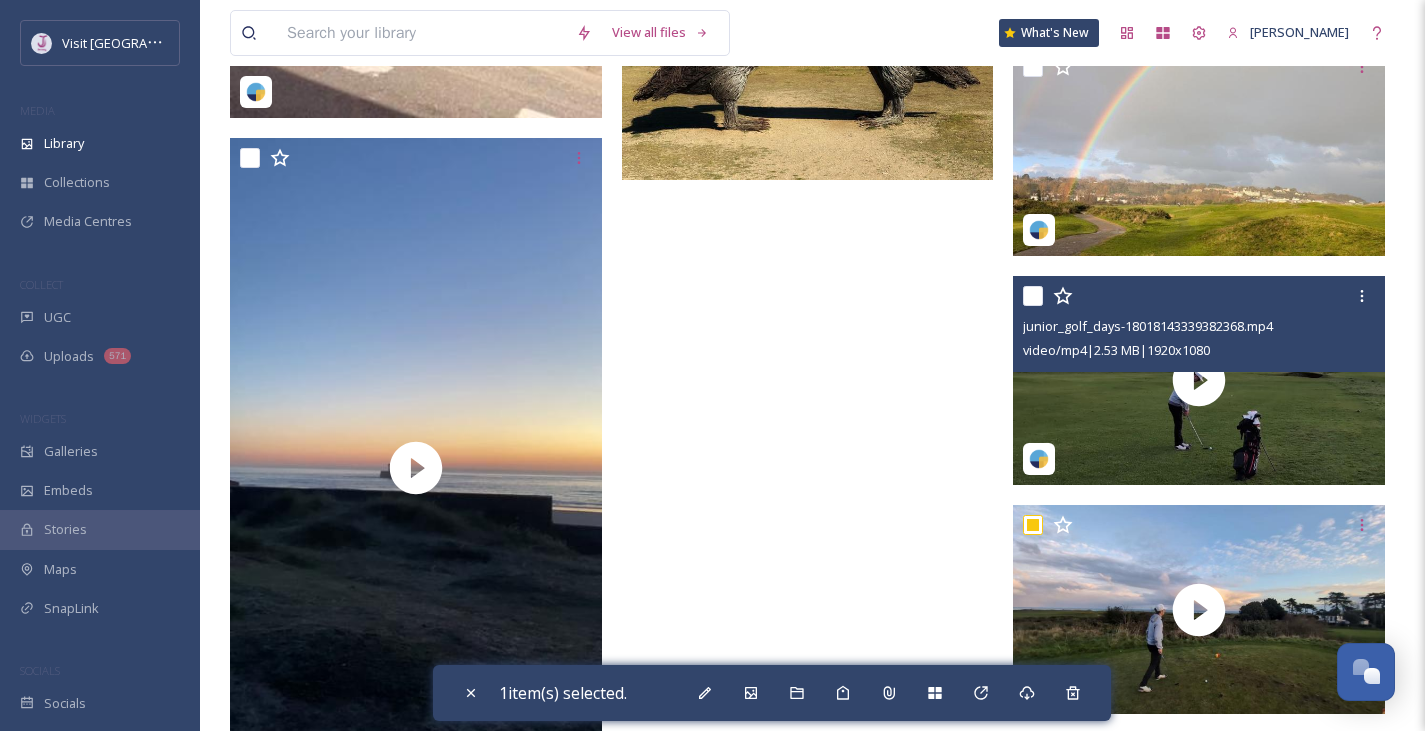 click at bounding box center [1033, 296] 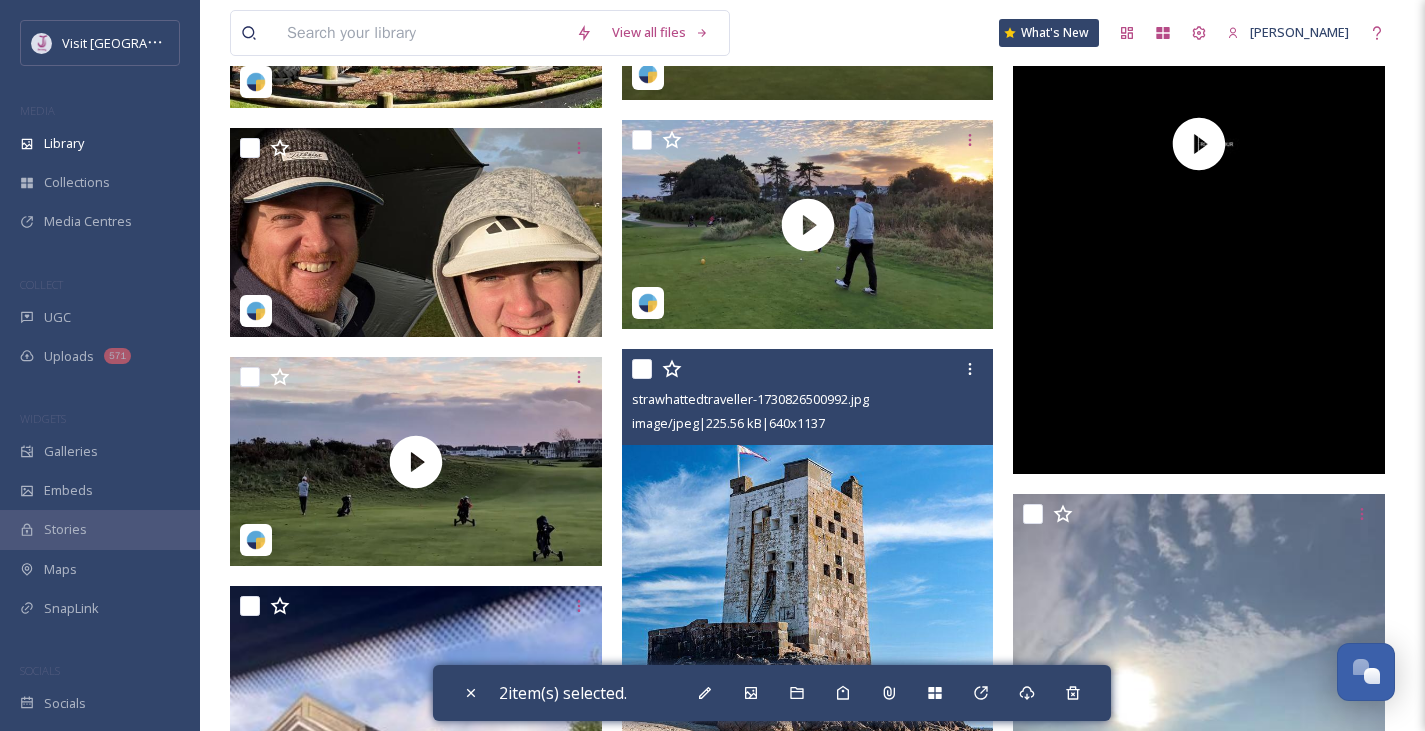 scroll, scrollTop: 7641, scrollLeft: 0, axis: vertical 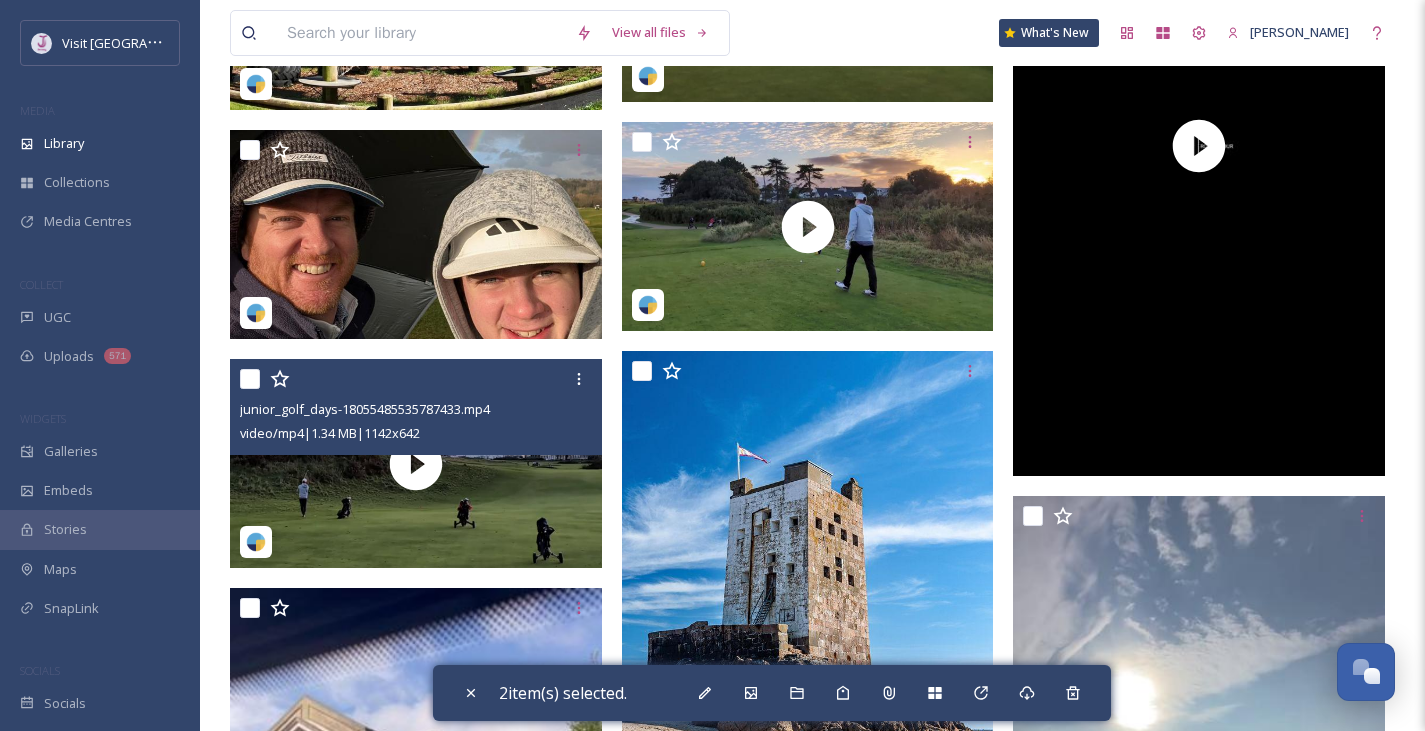 click at bounding box center (250, 379) 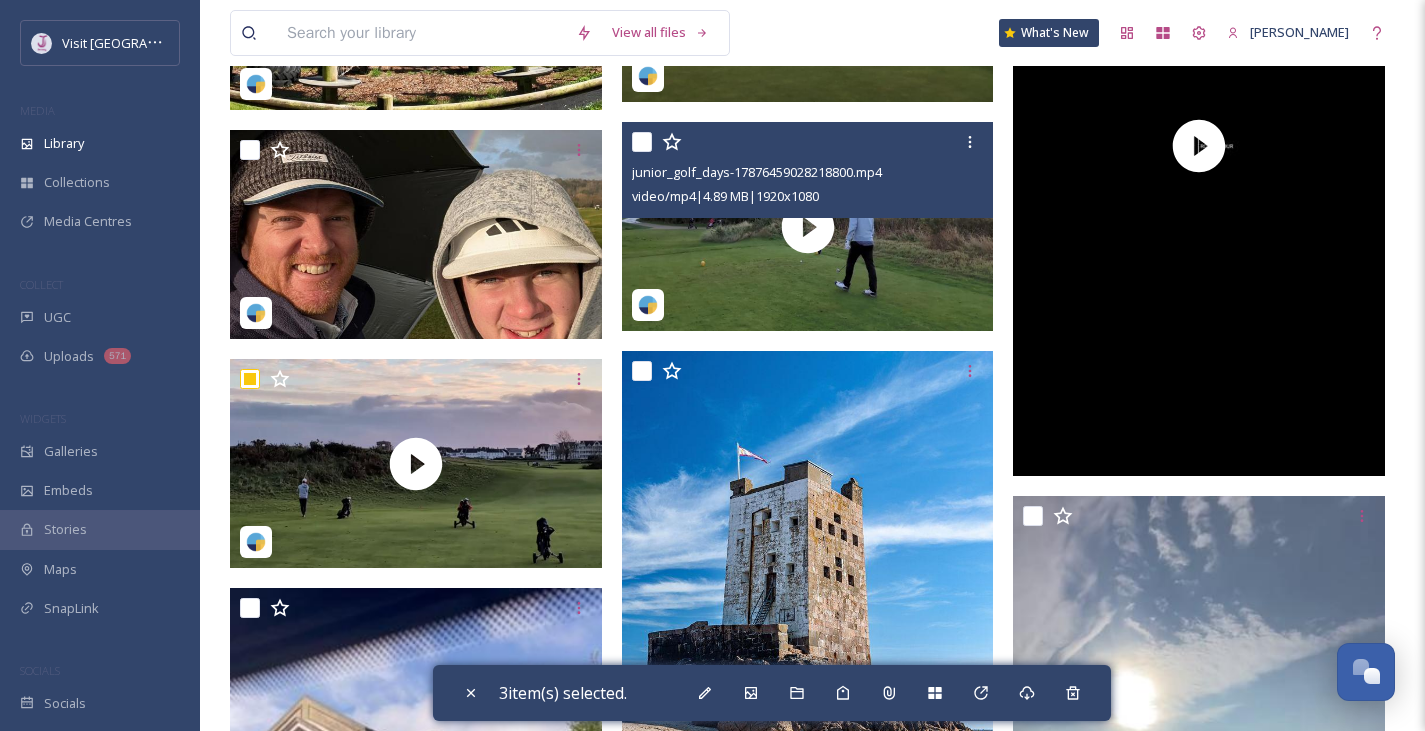 click at bounding box center [642, 142] 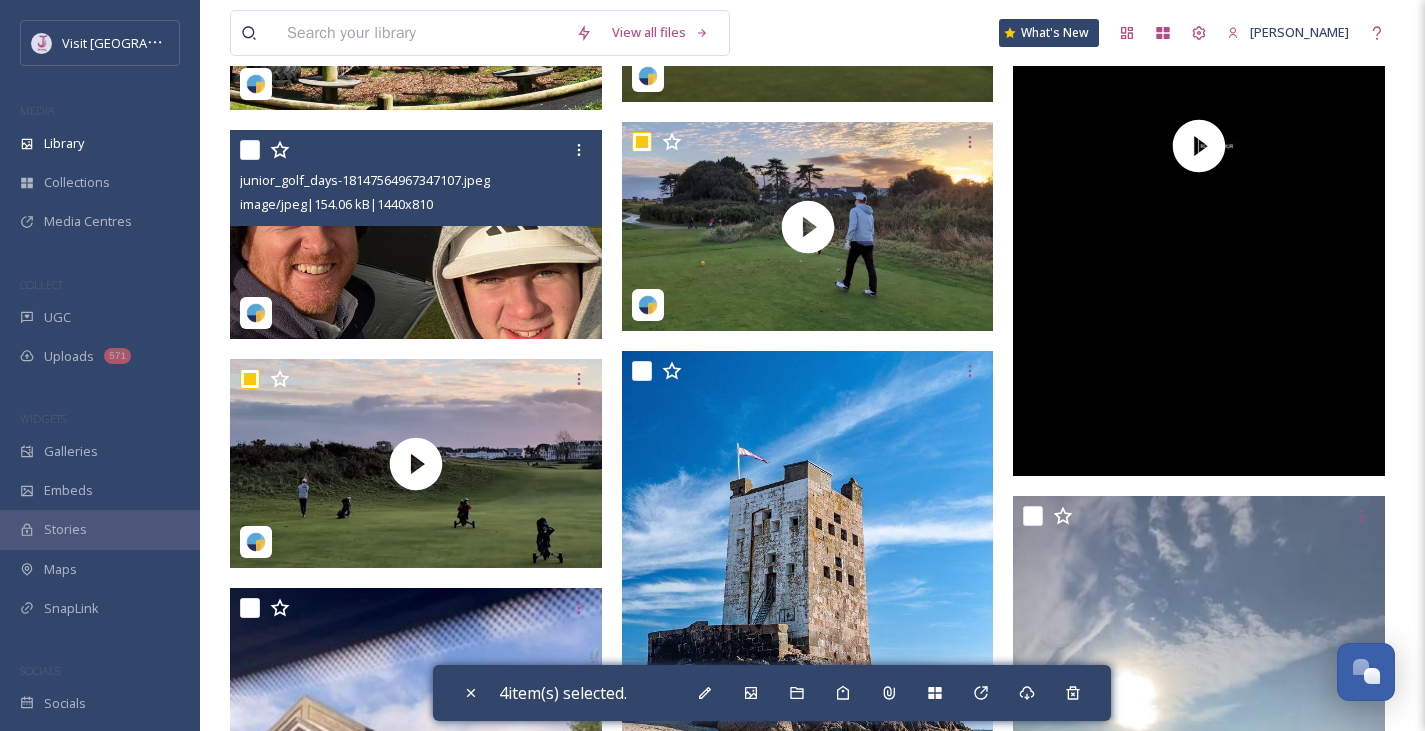 click at bounding box center (250, 150) 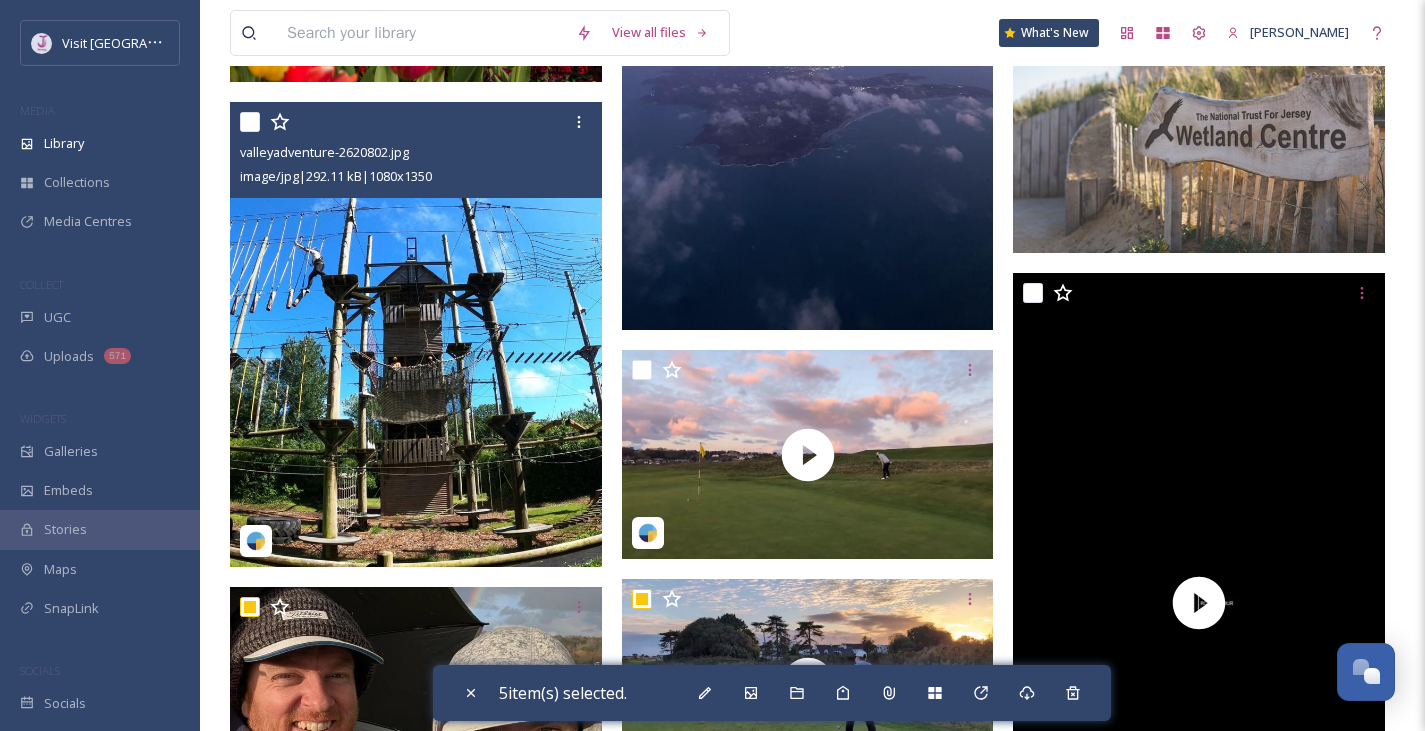 scroll, scrollTop: 7182, scrollLeft: 0, axis: vertical 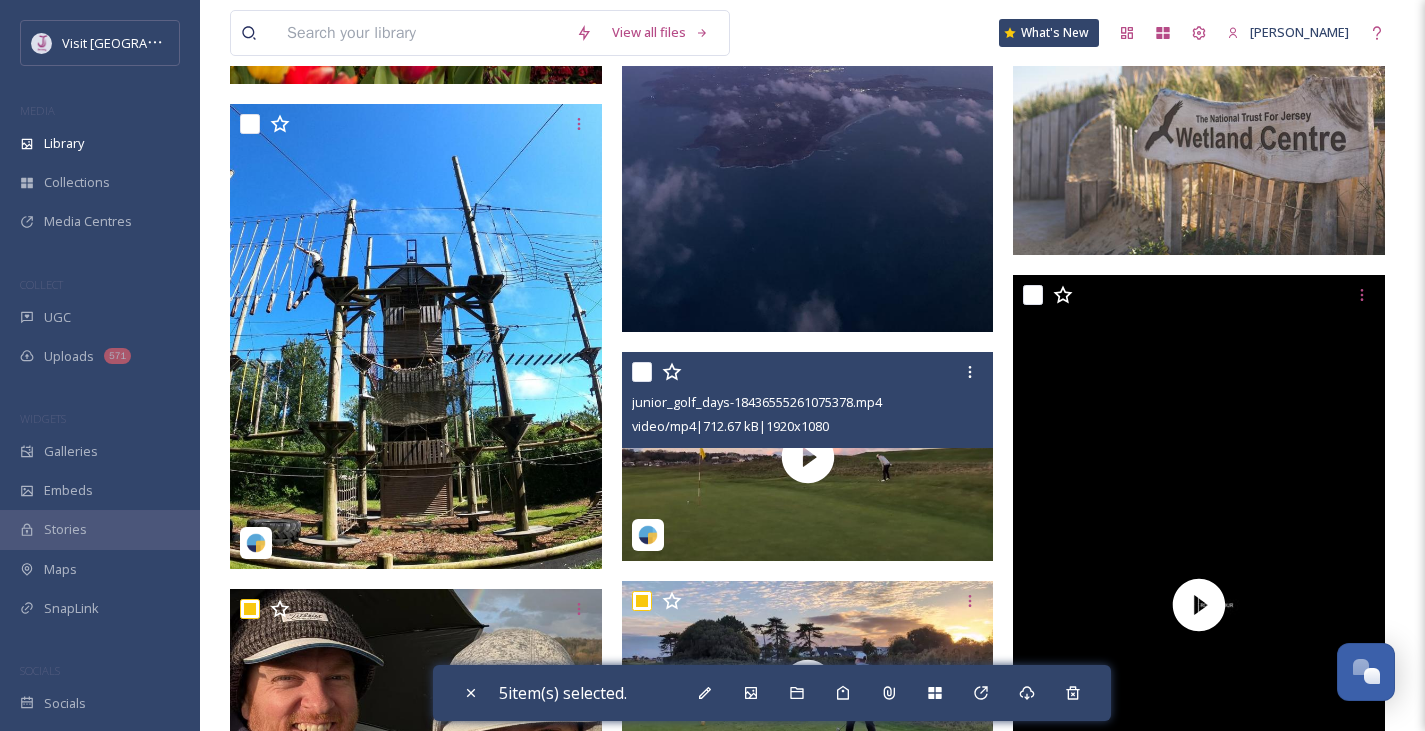 click at bounding box center (642, 372) 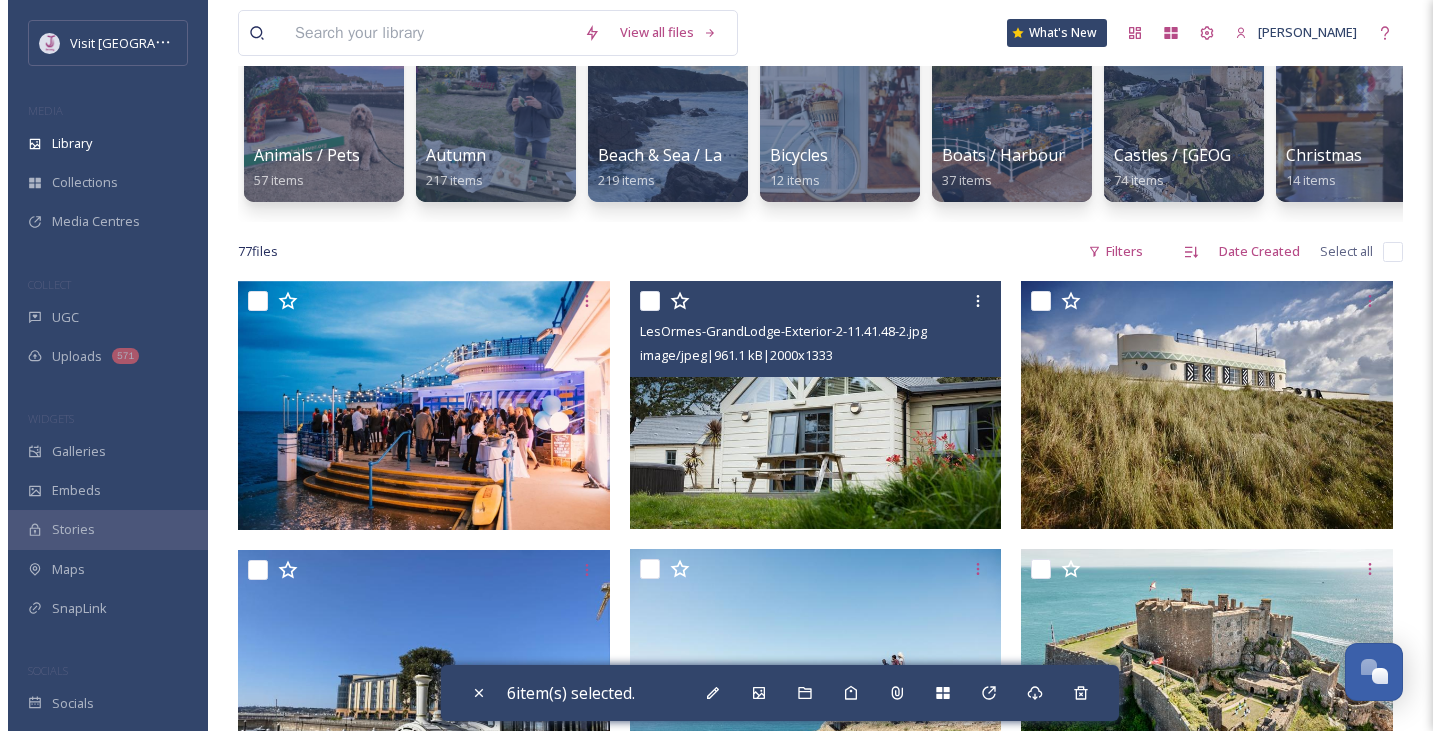scroll, scrollTop: 178, scrollLeft: 0, axis: vertical 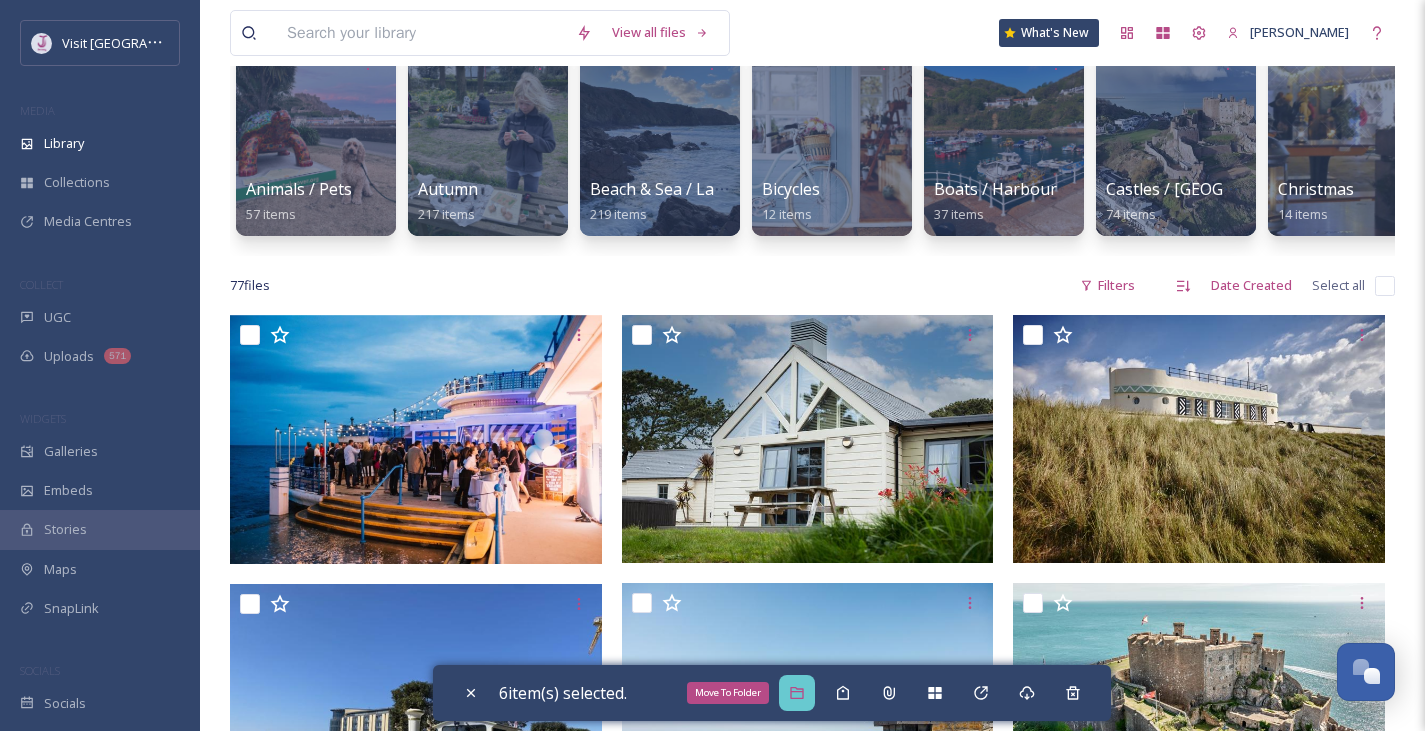 click 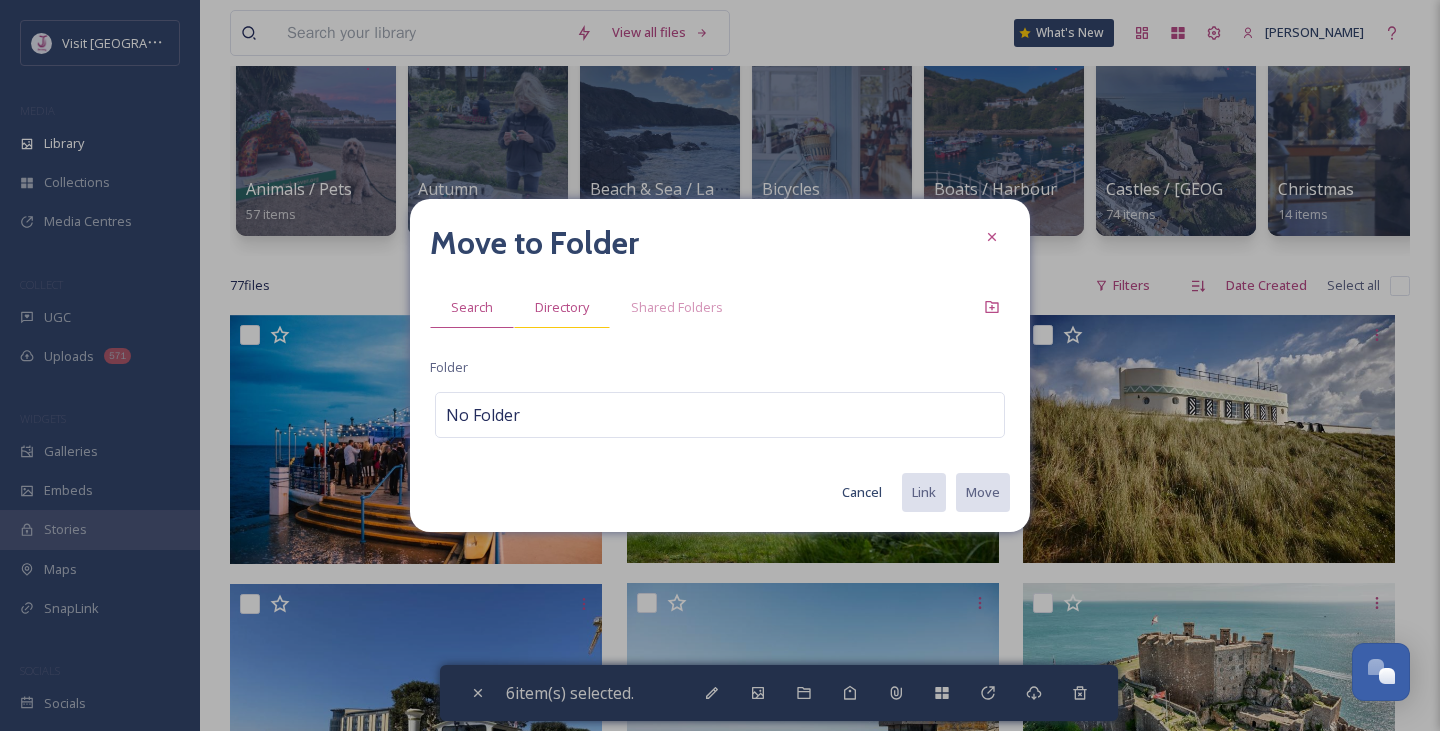 click on "Directory" at bounding box center (562, 307) 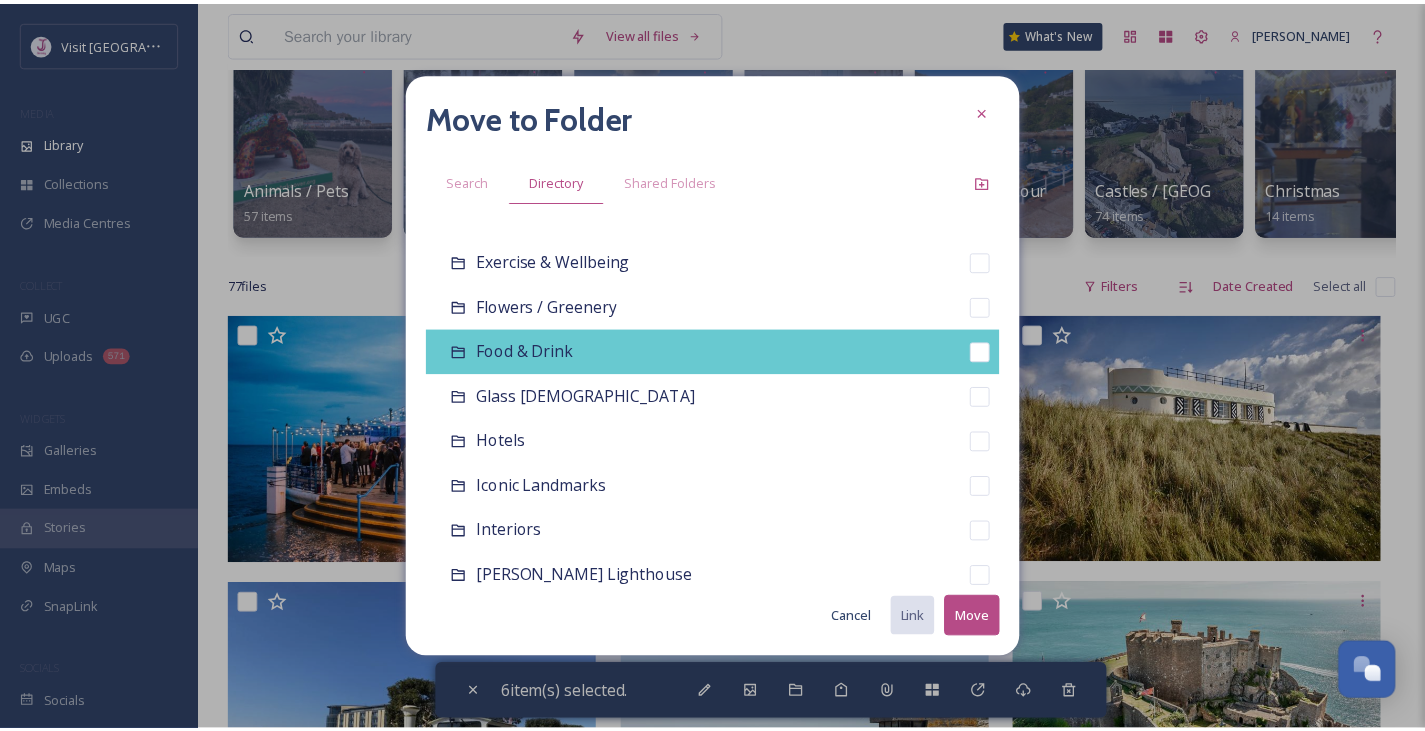 scroll, scrollTop: 0, scrollLeft: 0, axis: both 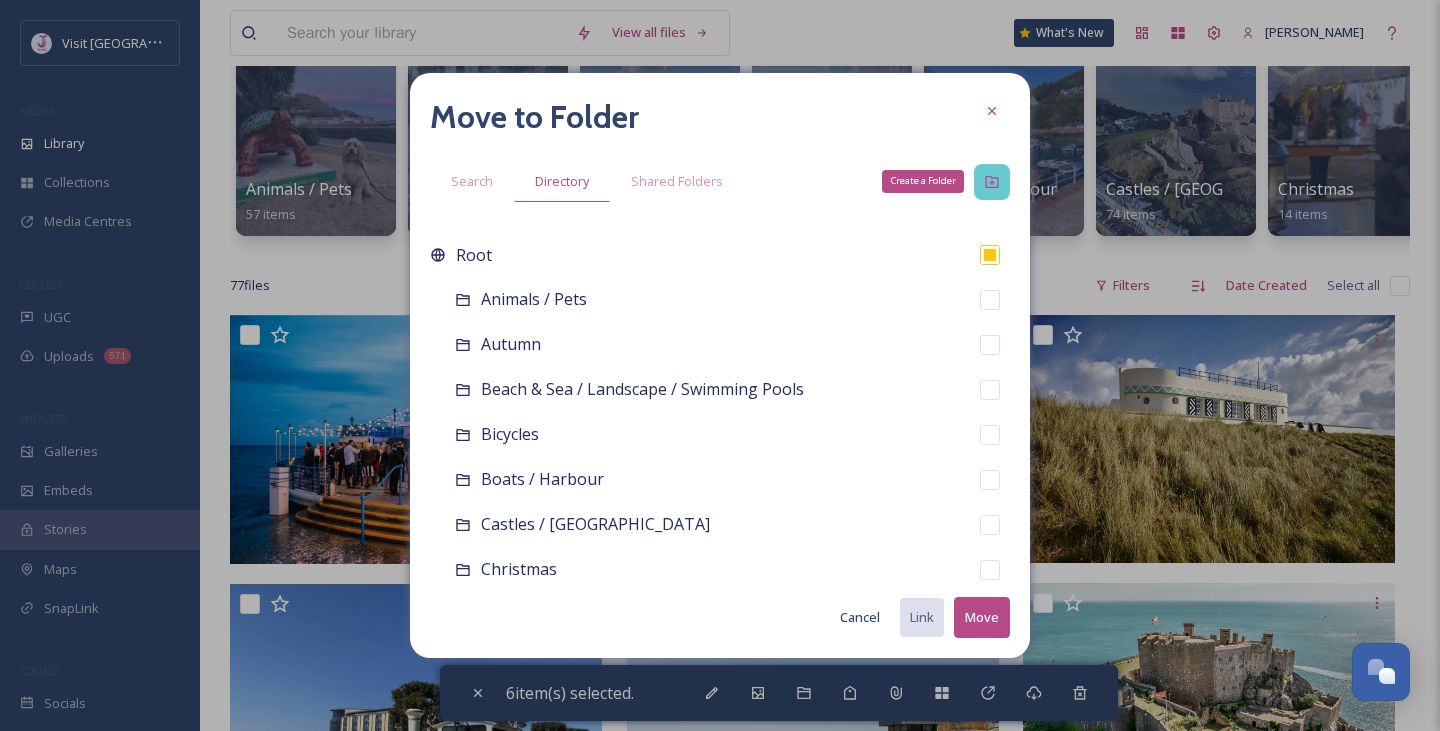 click 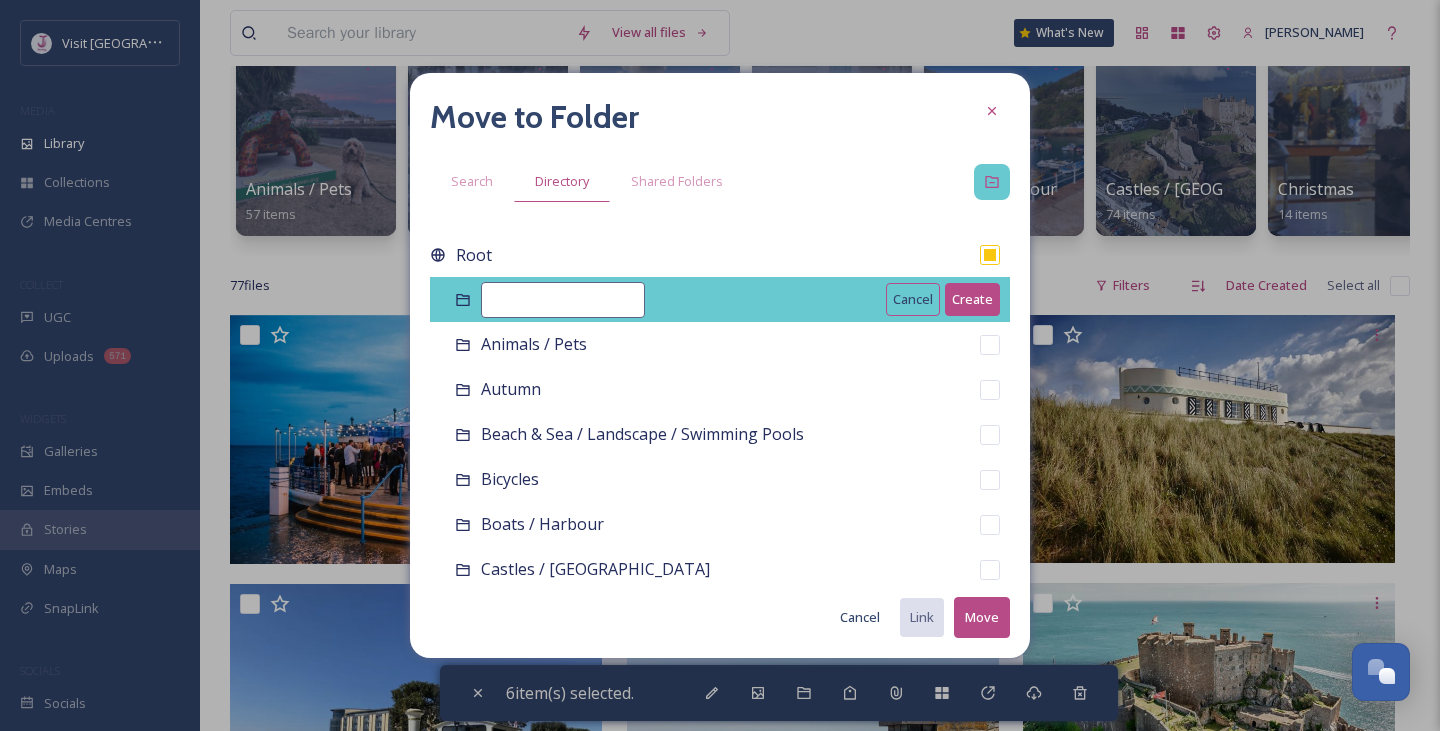 click at bounding box center [563, 300] 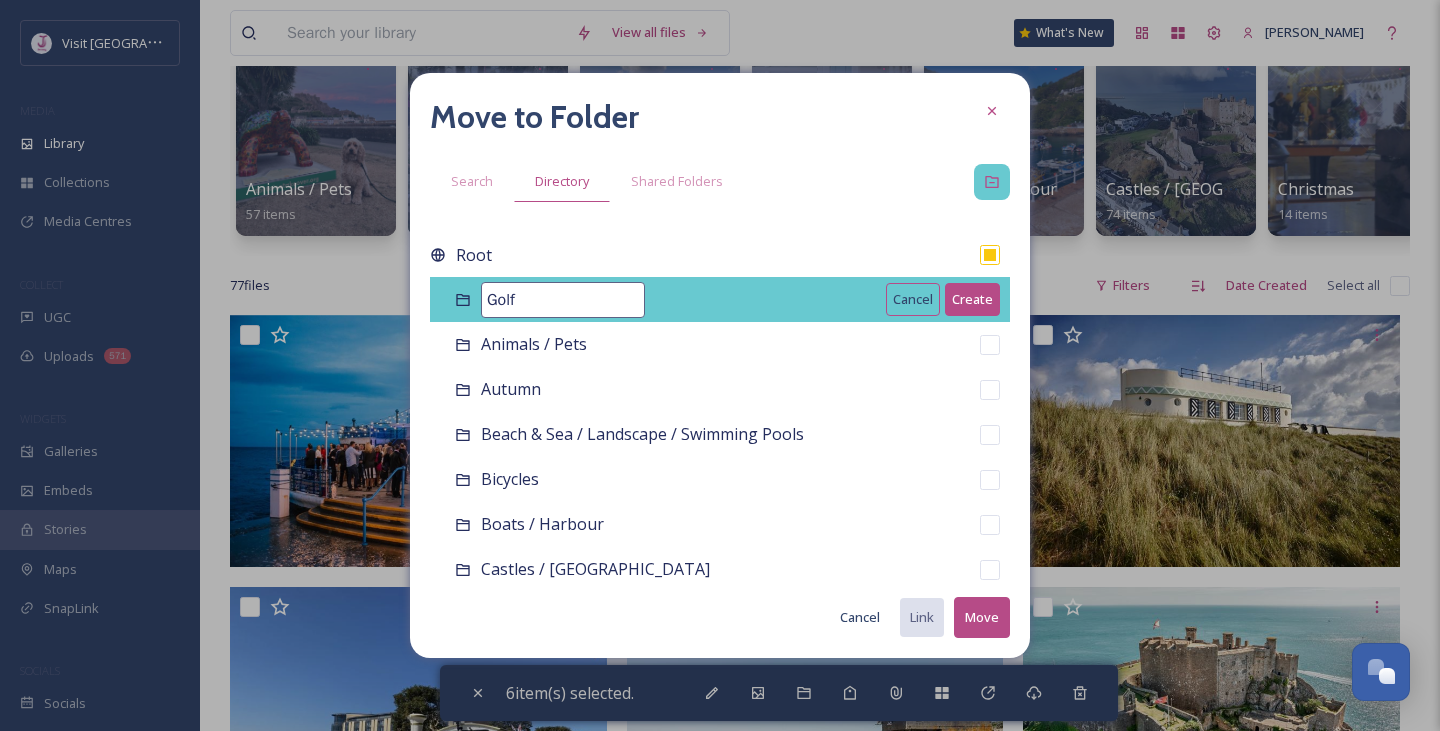 click on "Create" at bounding box center (972, 299) 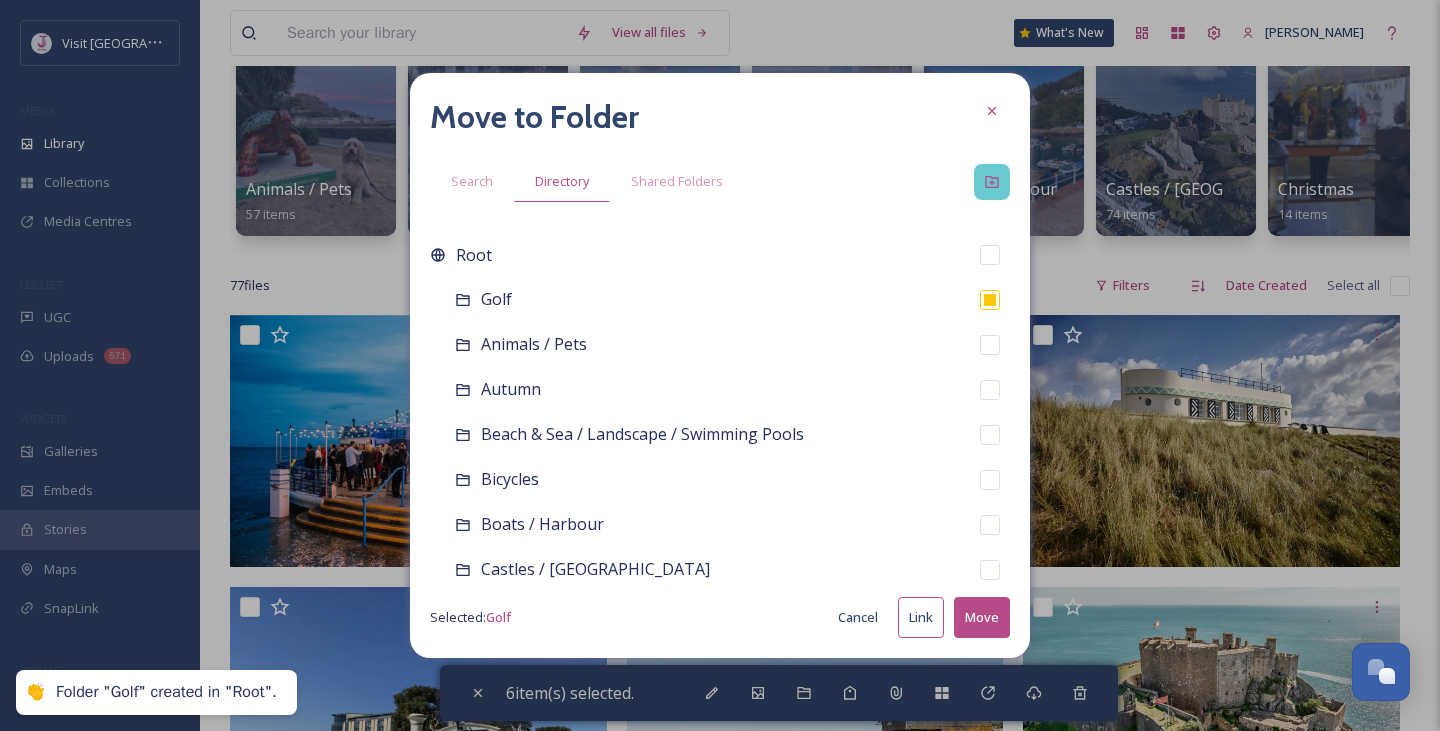 click on "Move" at bounding box center (982, 617) 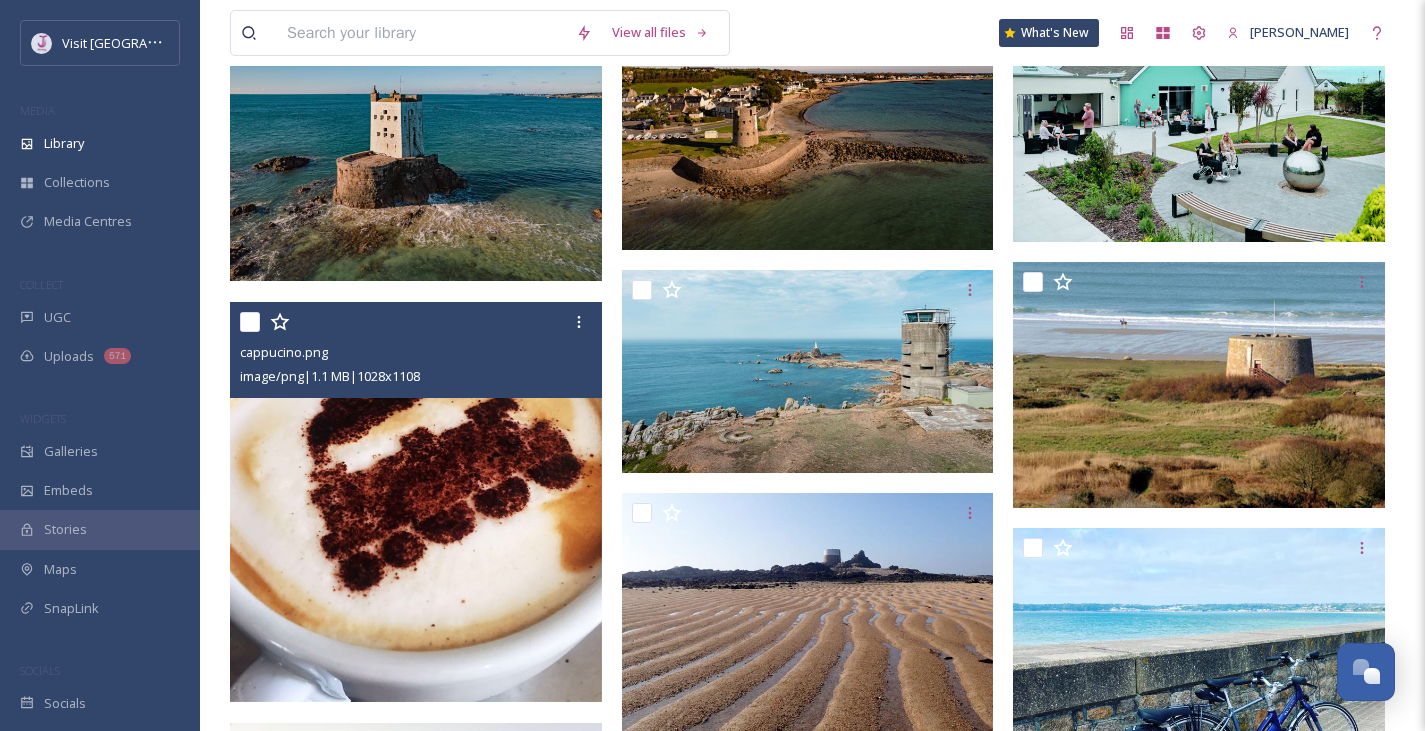 scroll, scrollTop: 1039, scrollLeft: 0, axis: vertical 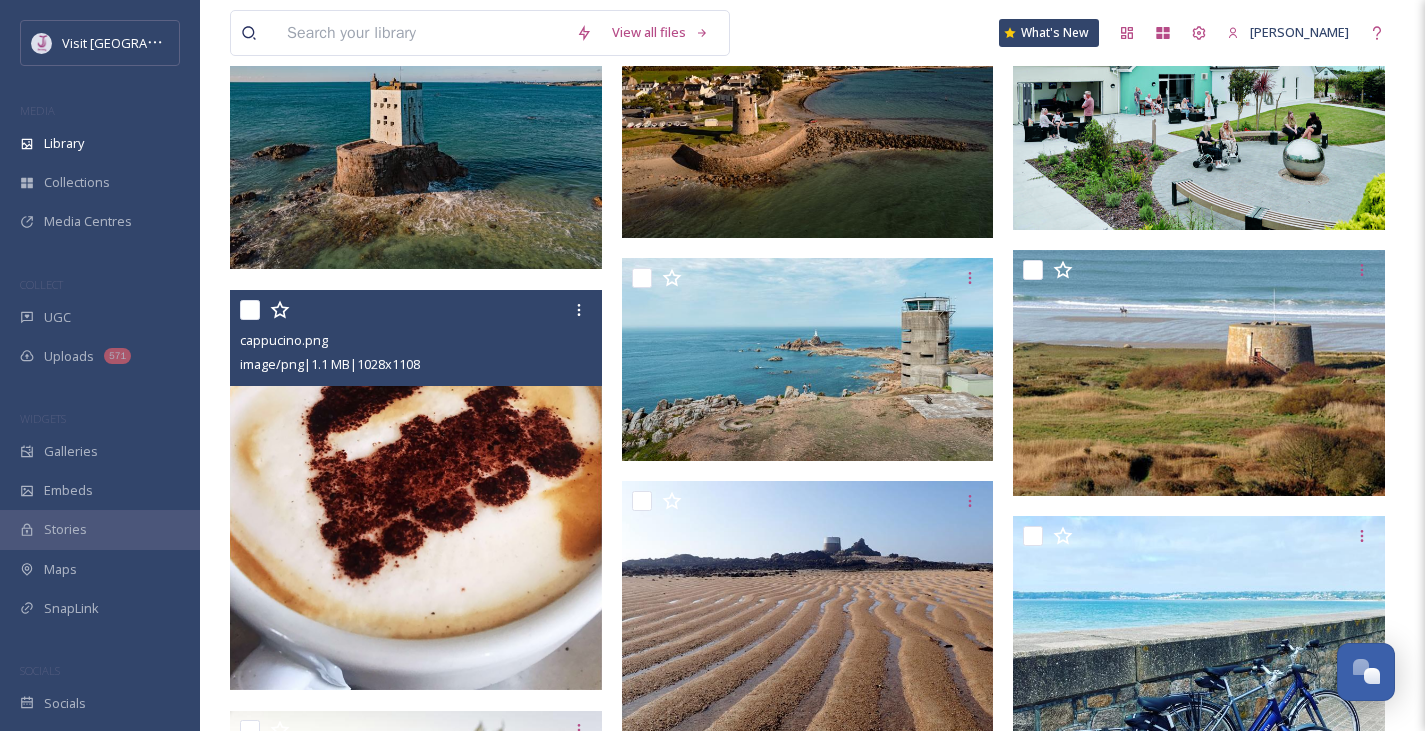 click at bounding box center [250, 310] 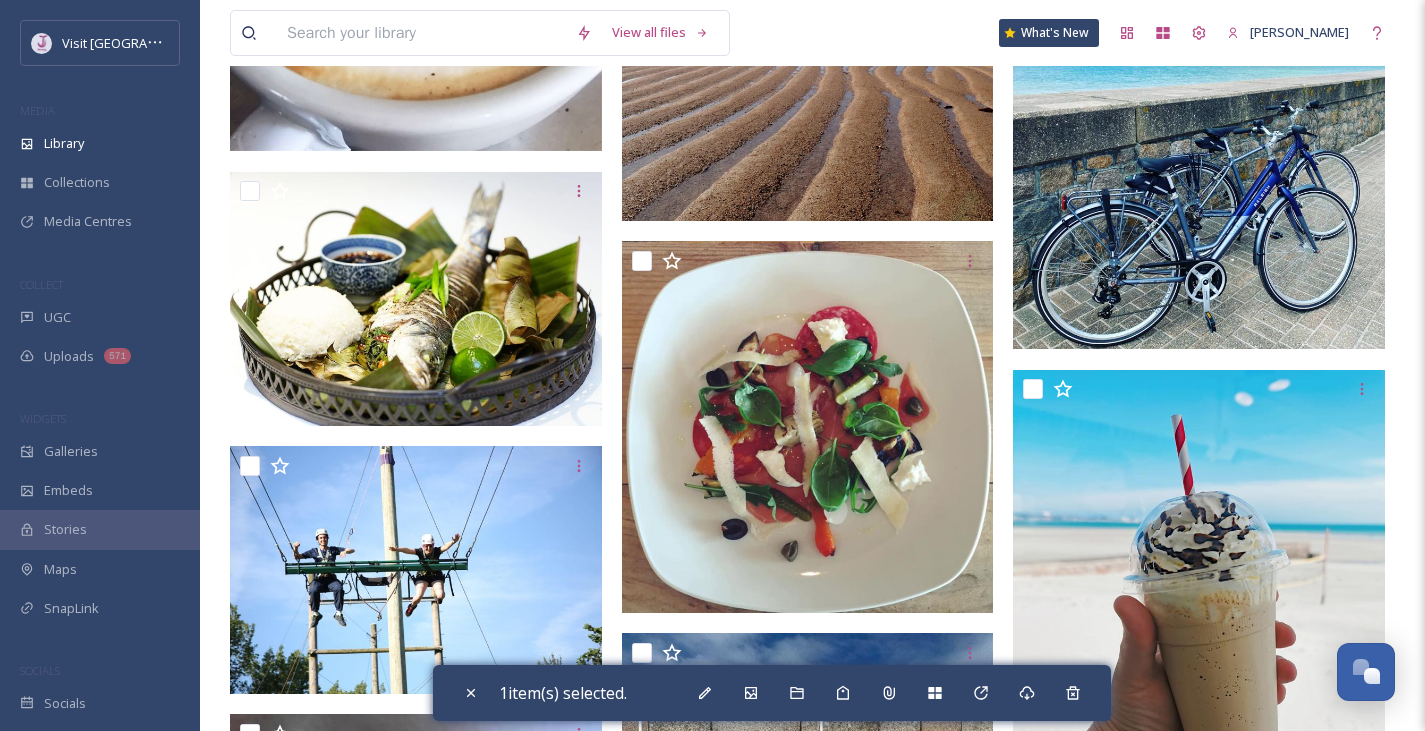 scroll, scrollTop: 1579, scrollLeft: 0, axis: vertical 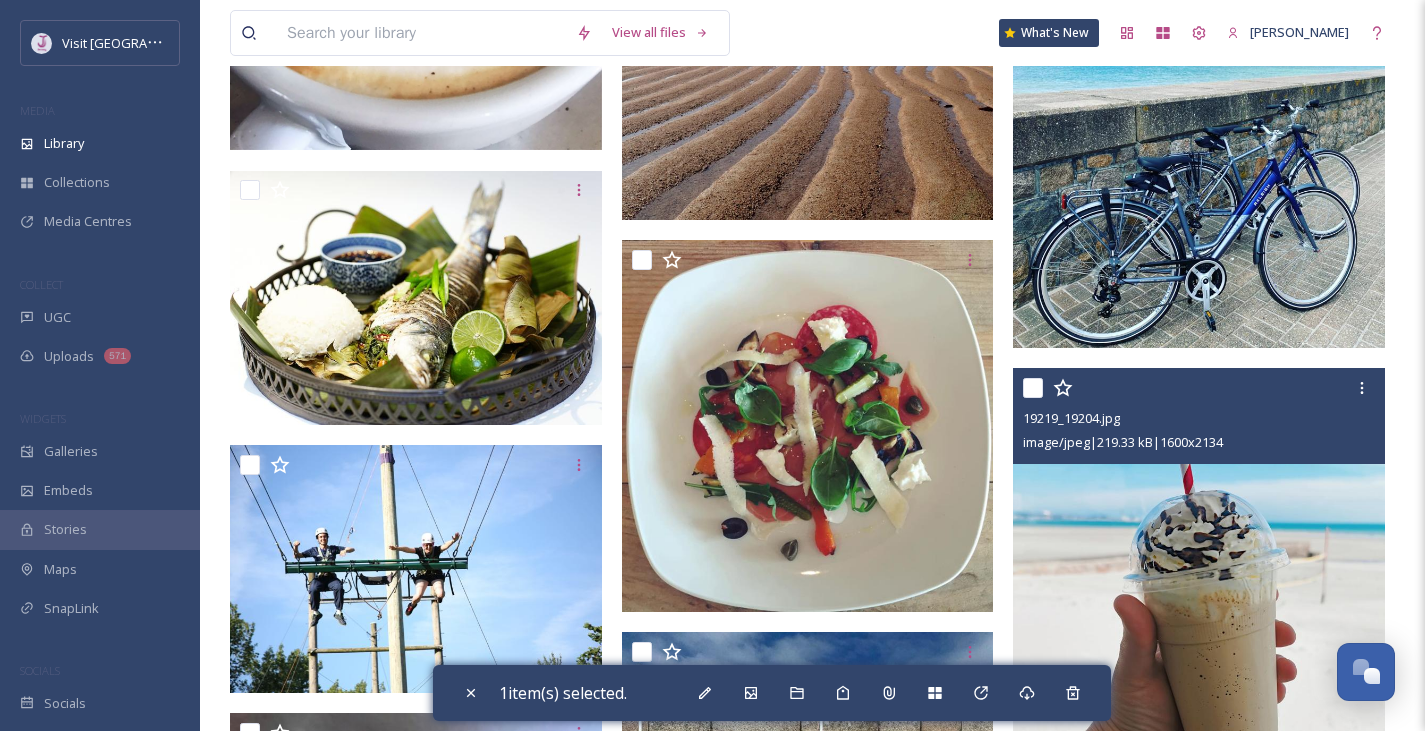 click at bounding box center [1033, 388] 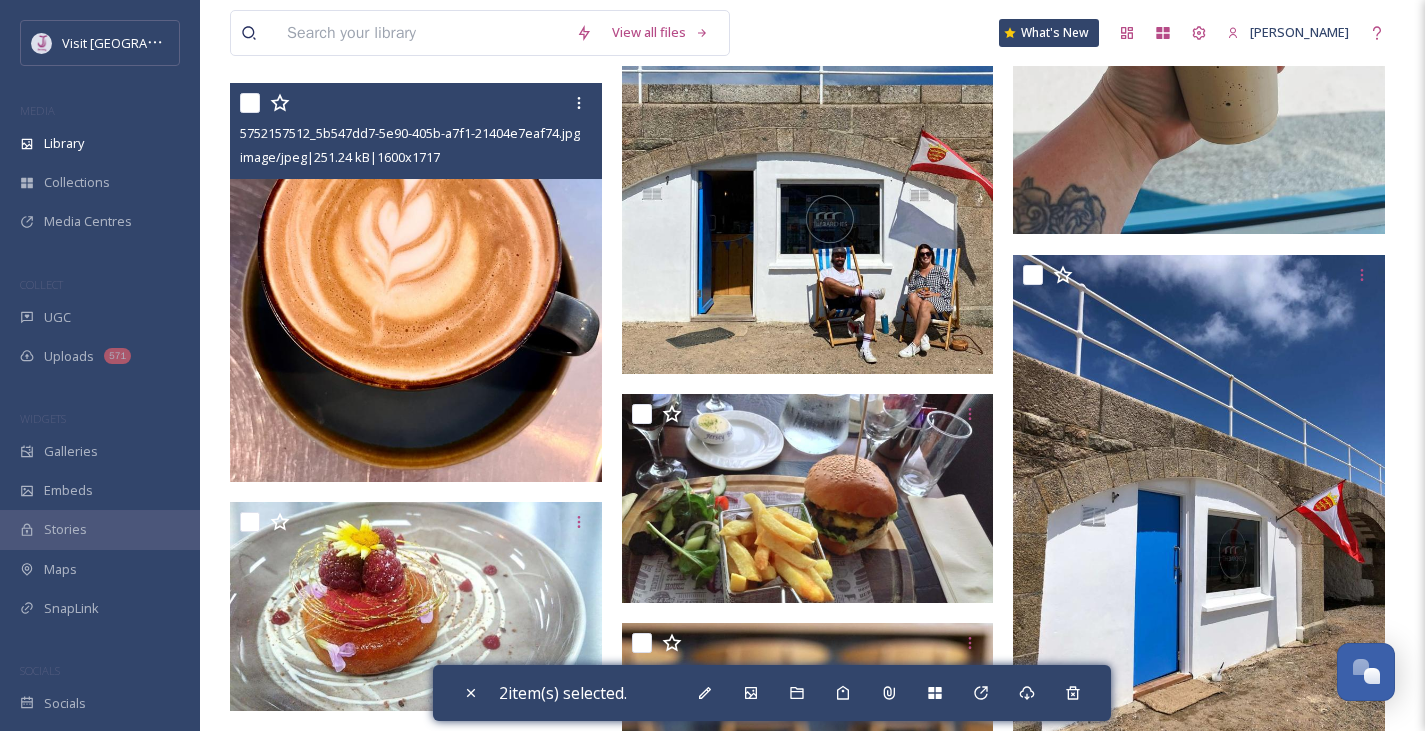 scroll, scrollTop: 2210, scrollLeft: 0, axis: vertical 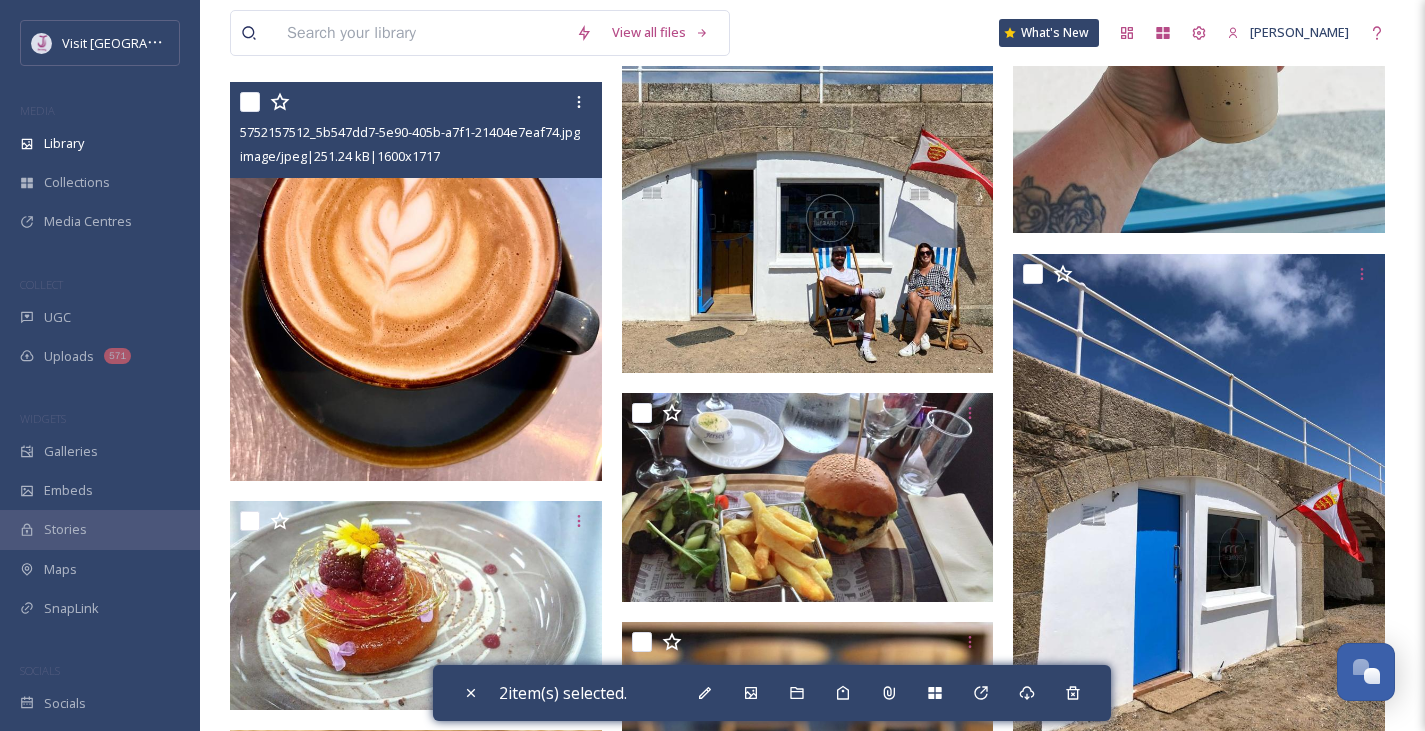 click at bounding box center (250, 102) 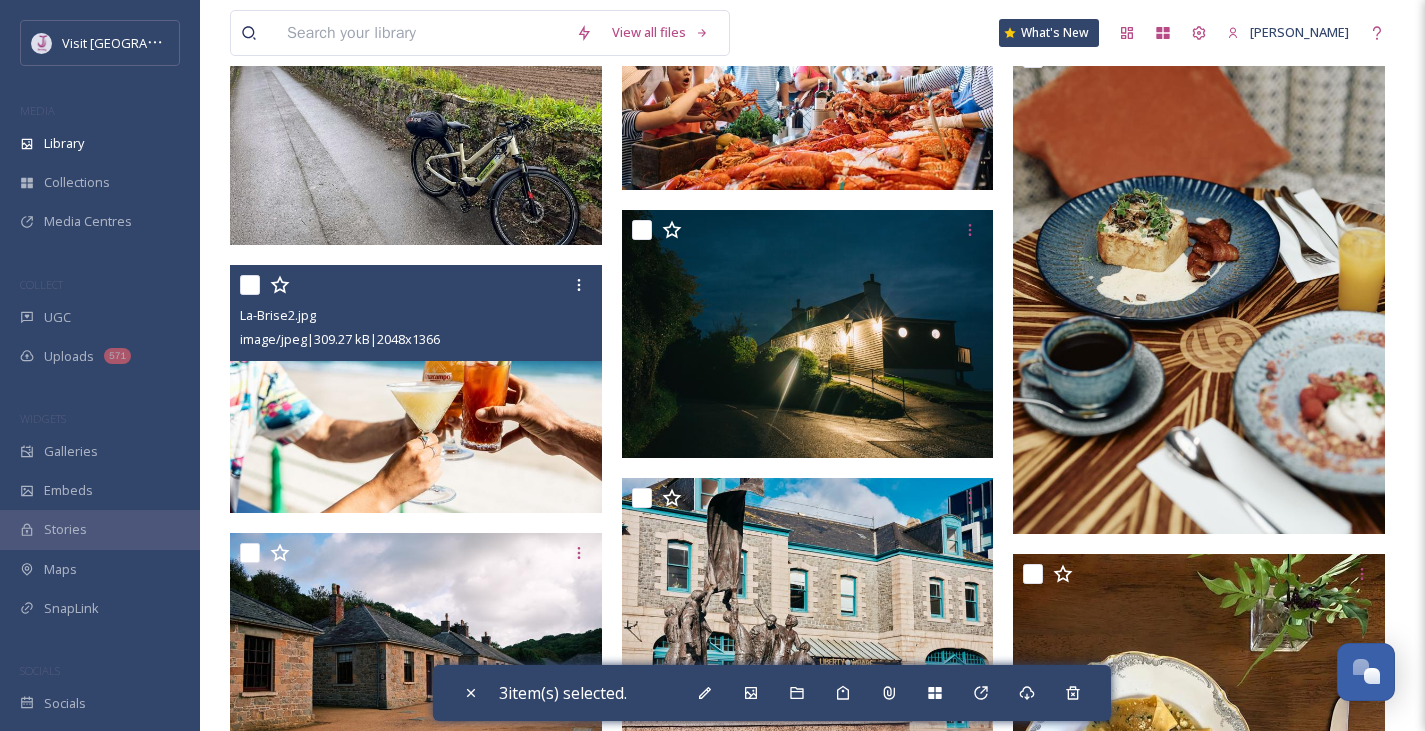 scroll, scrollTop: 4608, scrollLeft: 0, axis: vertical 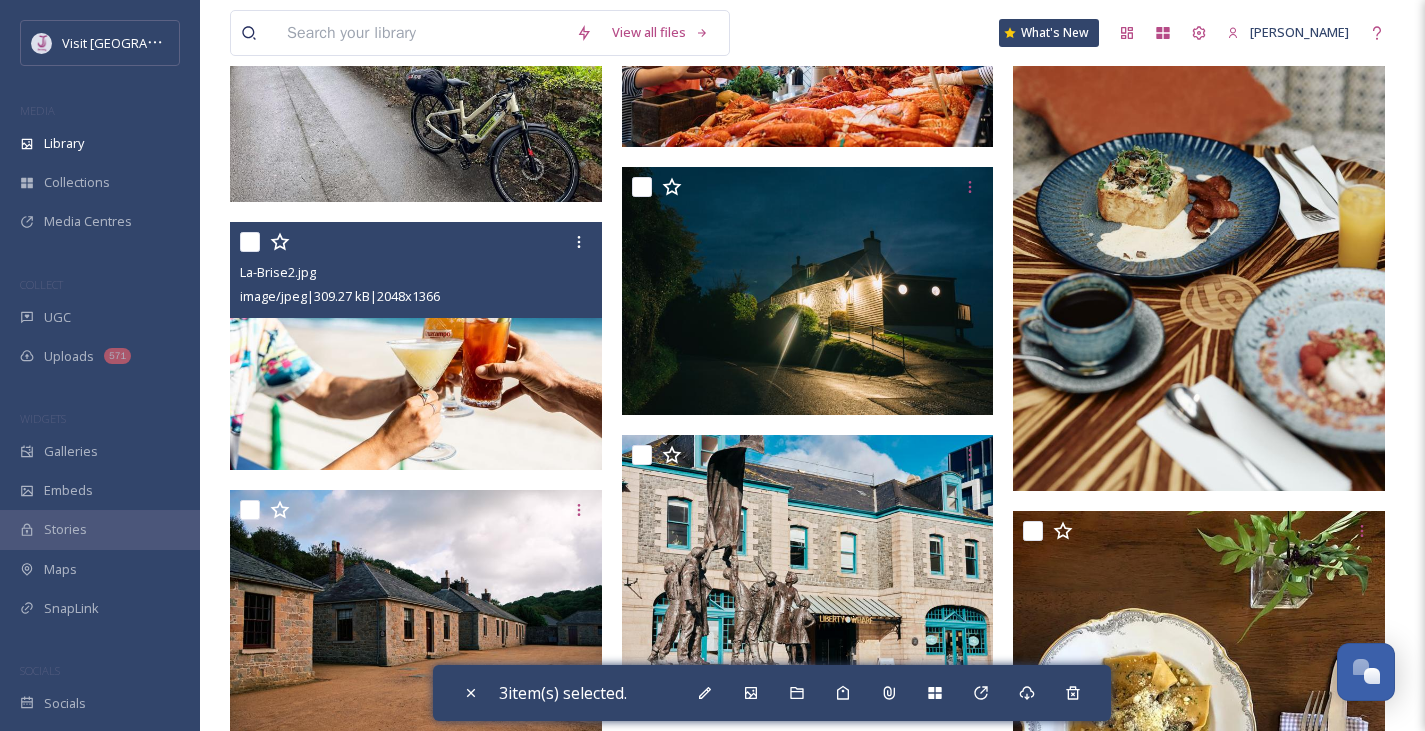 click at bounding box center [250, 242] 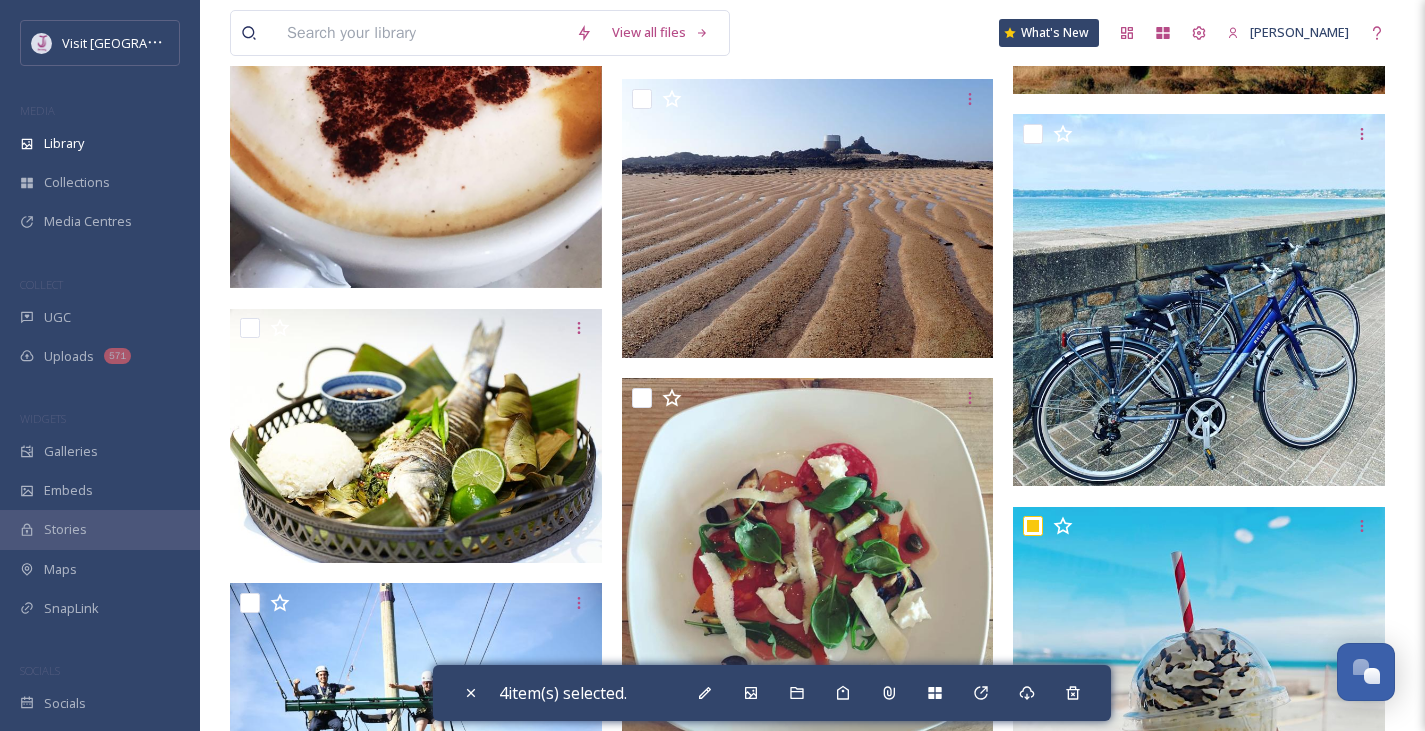 scroll, scrollTop: 1443, scrollLeft: 0, axis: vertical 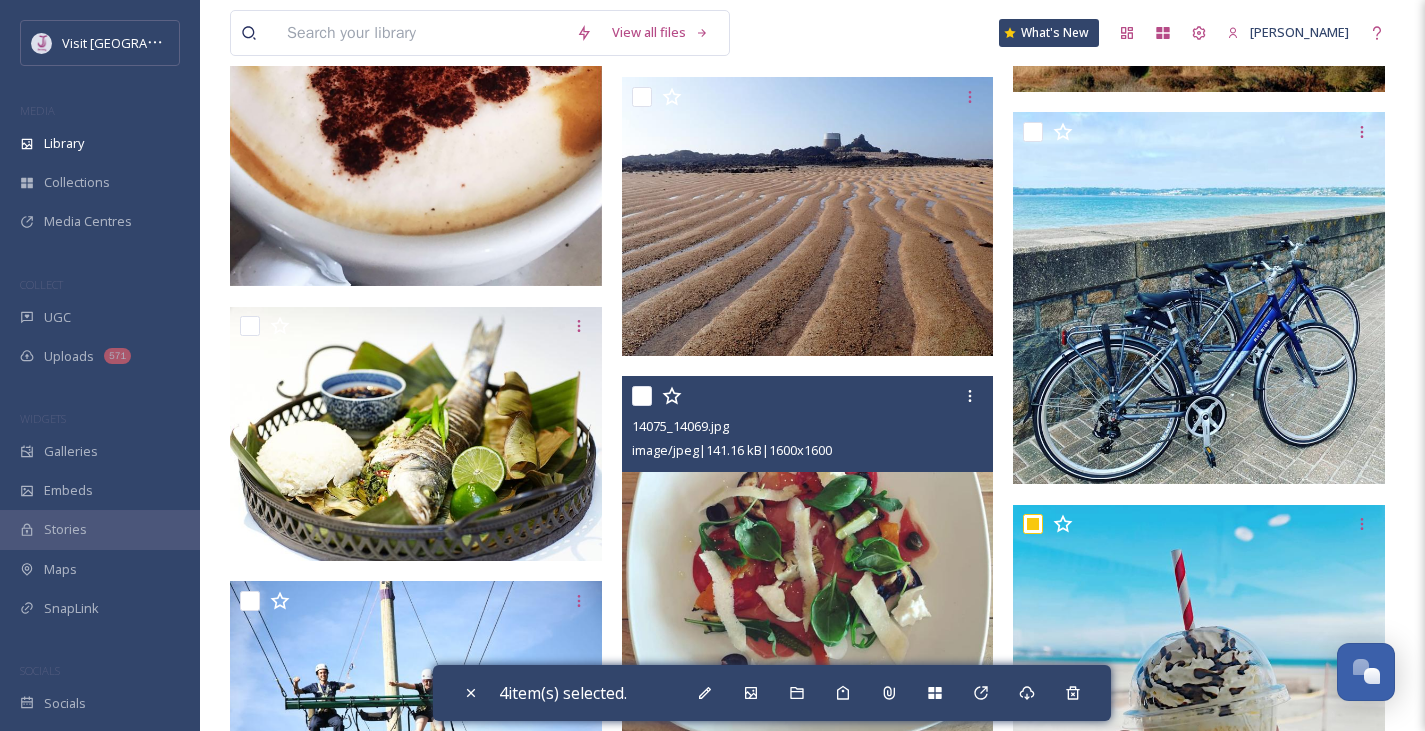 click at bounding box center (642, 396) 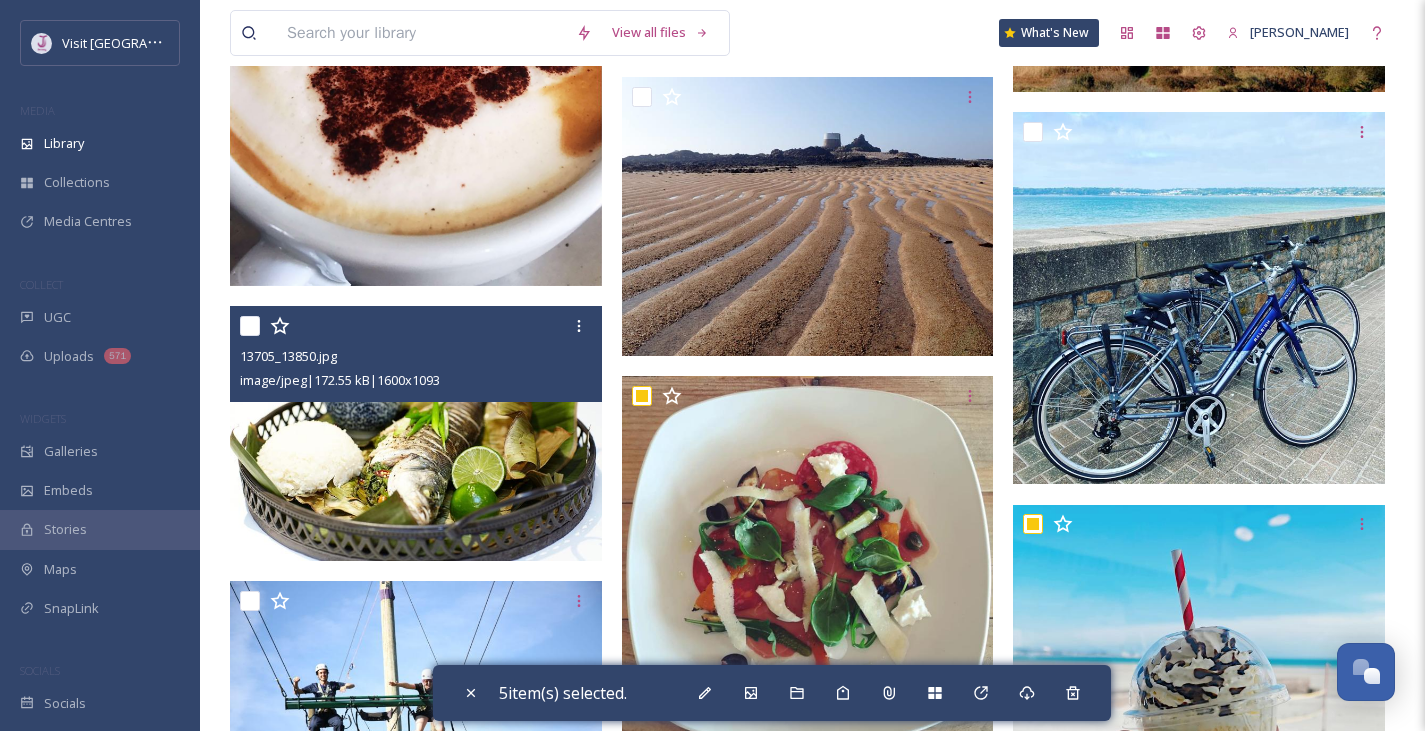 click at bounding box center [250, 326] 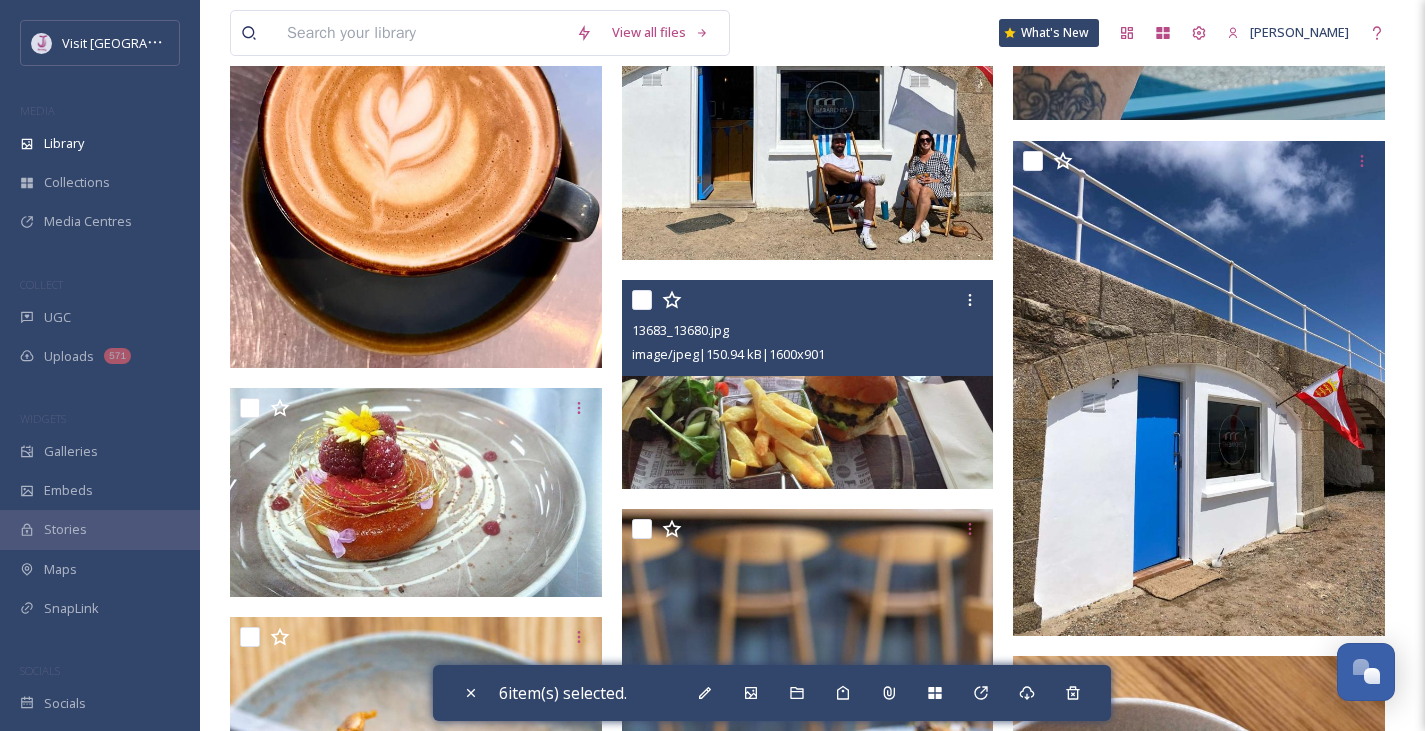 scroll, scrollTop: 2322, scrollLeft: 0, axis: vertical 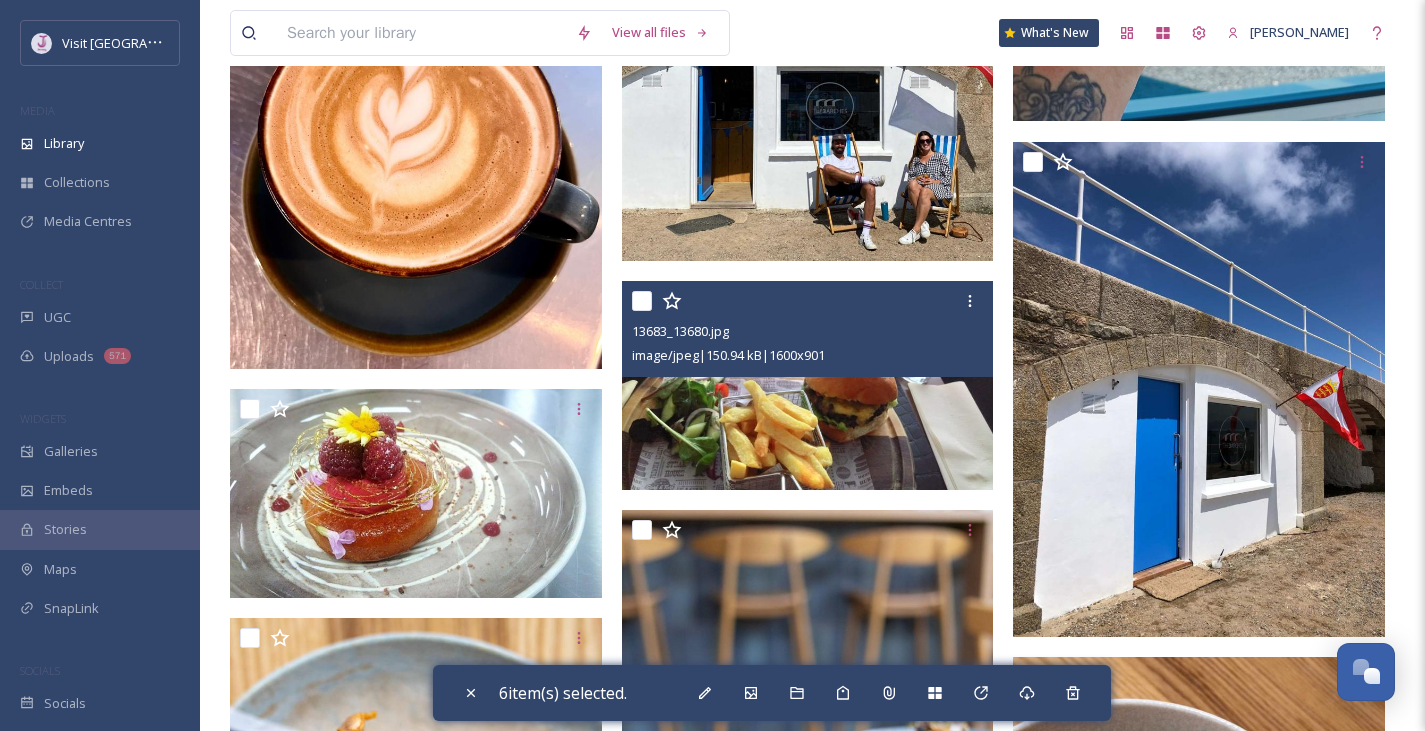 click at bounding box center [642, 301] 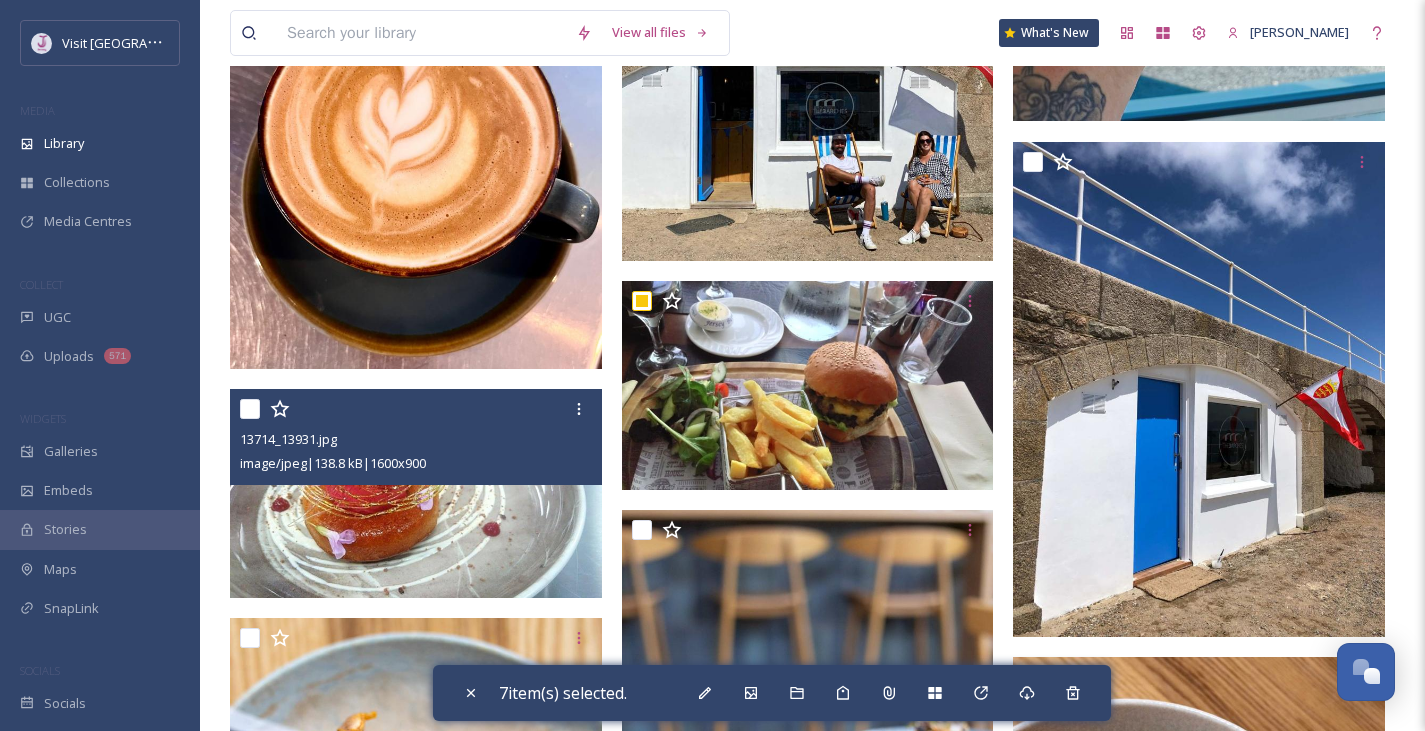 click at bounding box center (250, 409) 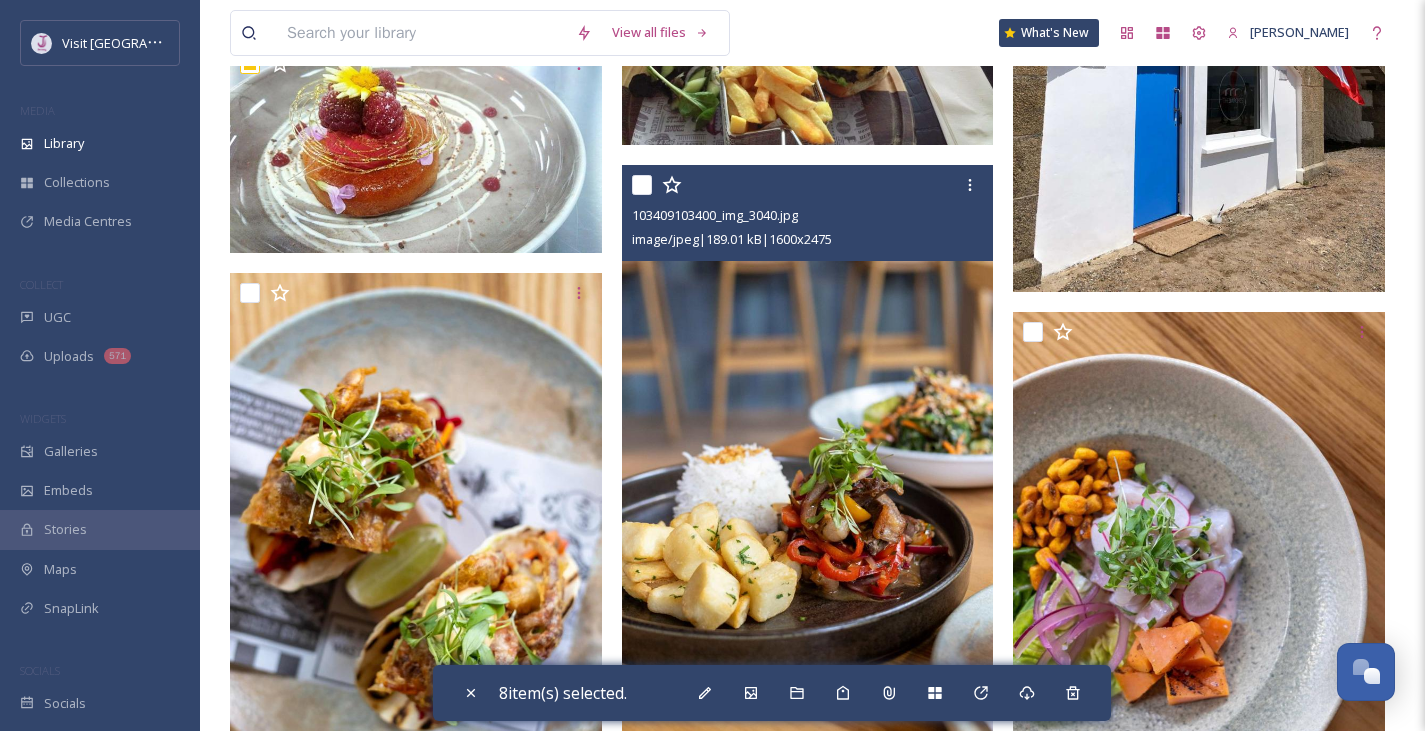 scroll, scrollTop: 2671, scrollLeft: 0, axis: vertical 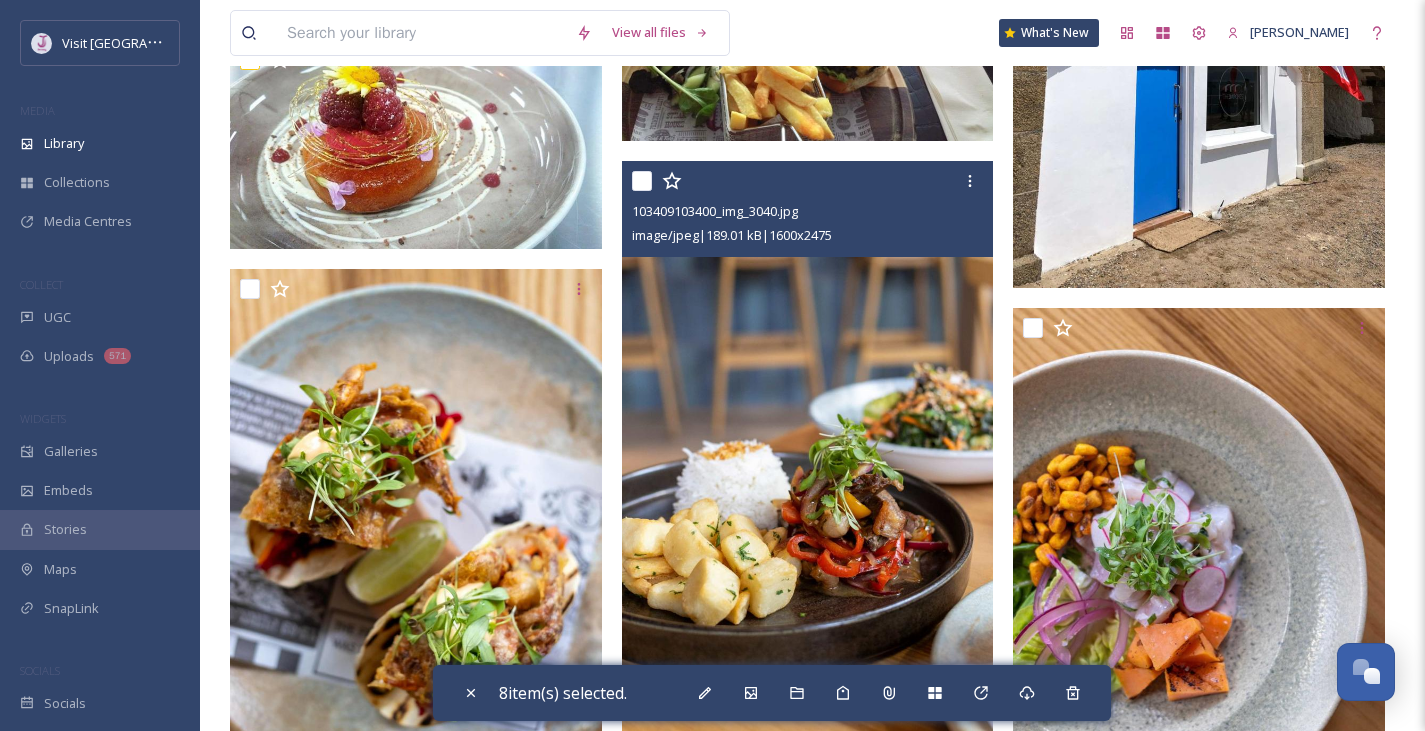click at bounding box center [642, 181] 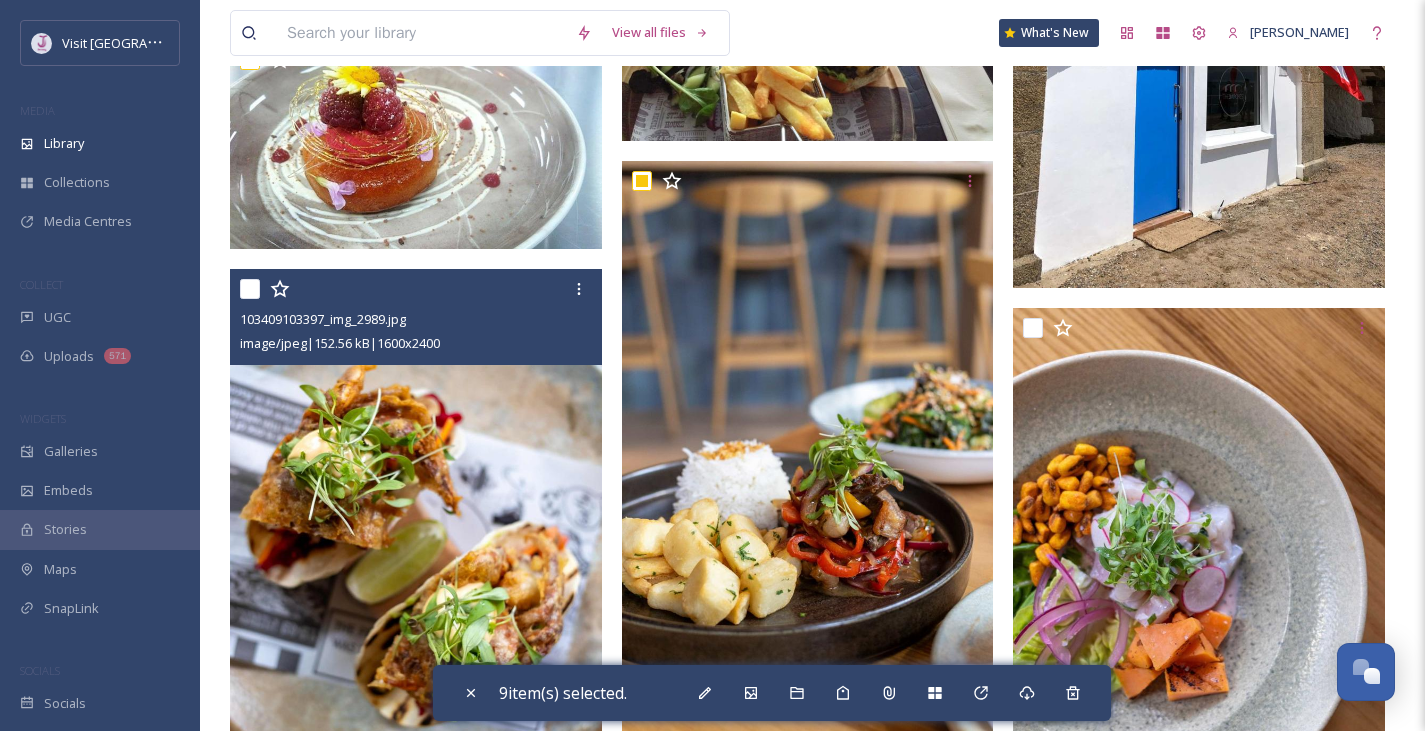click at bounding box center [250, 289] 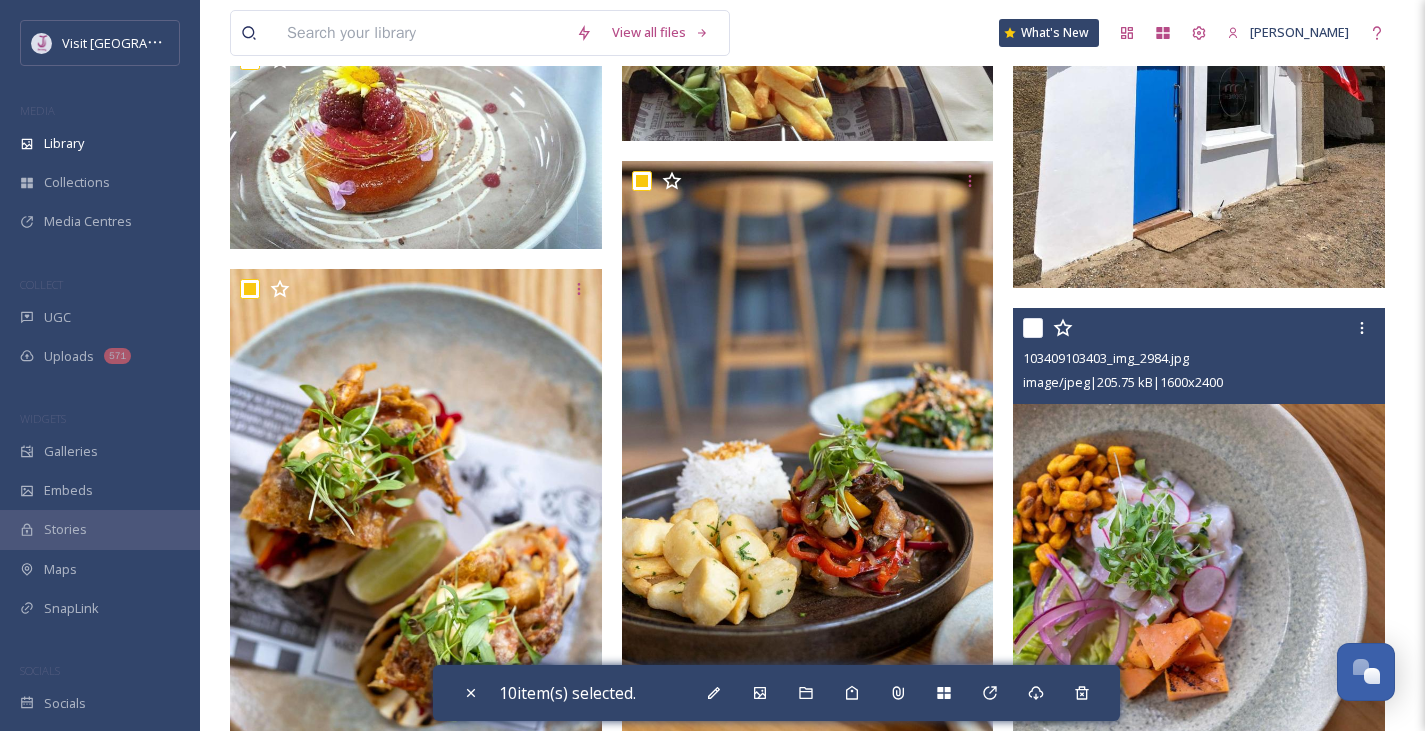 click at bounding box center [1033, 328] 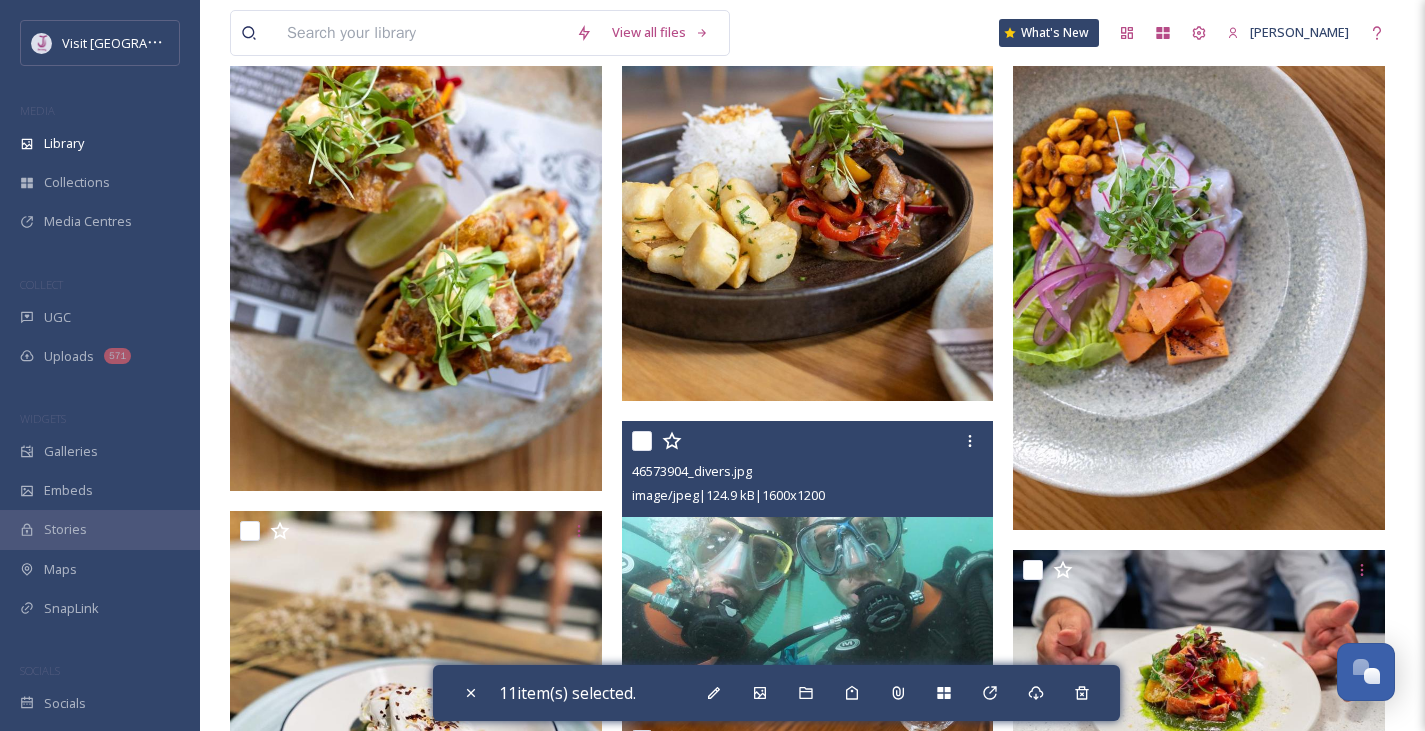 scroll, scrollTop: 3214, scrollLeft: 0, axis: vertical 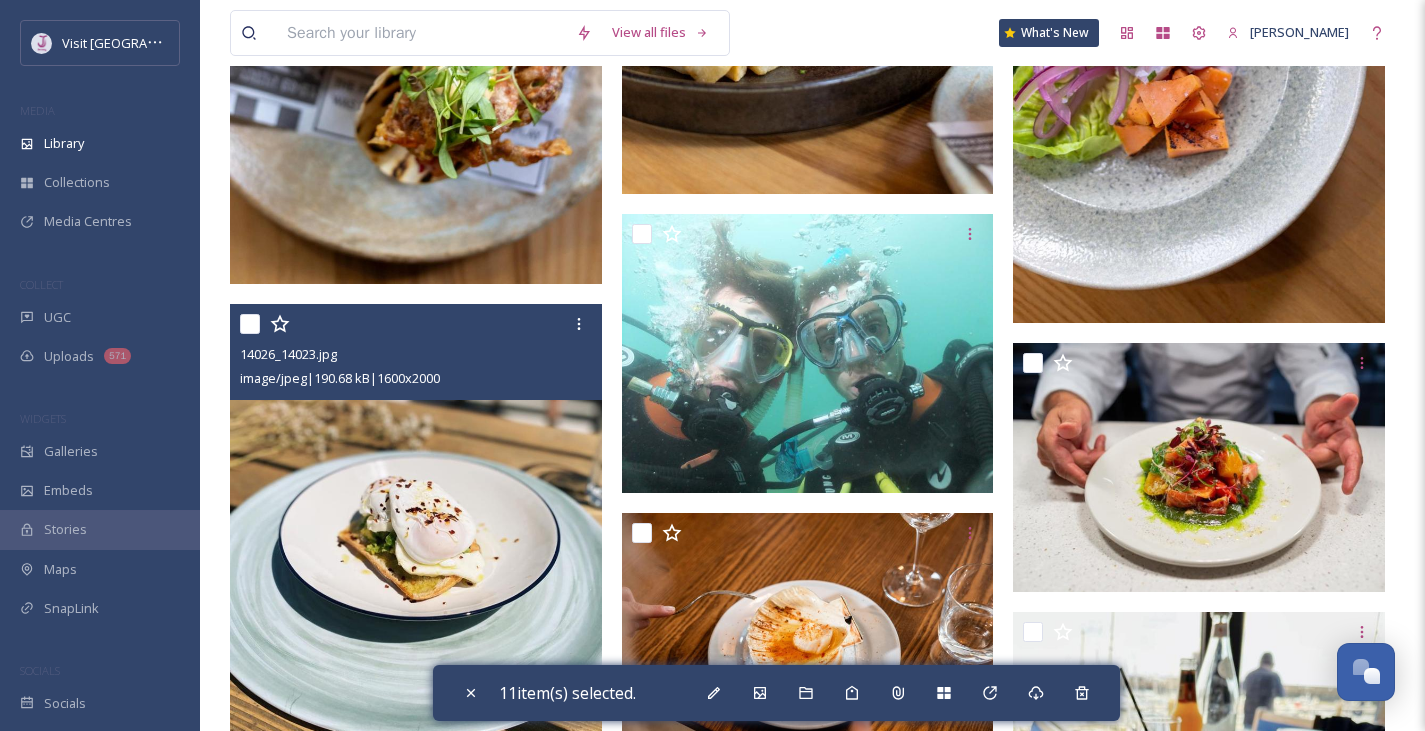 click at bounding box center (250, 324) 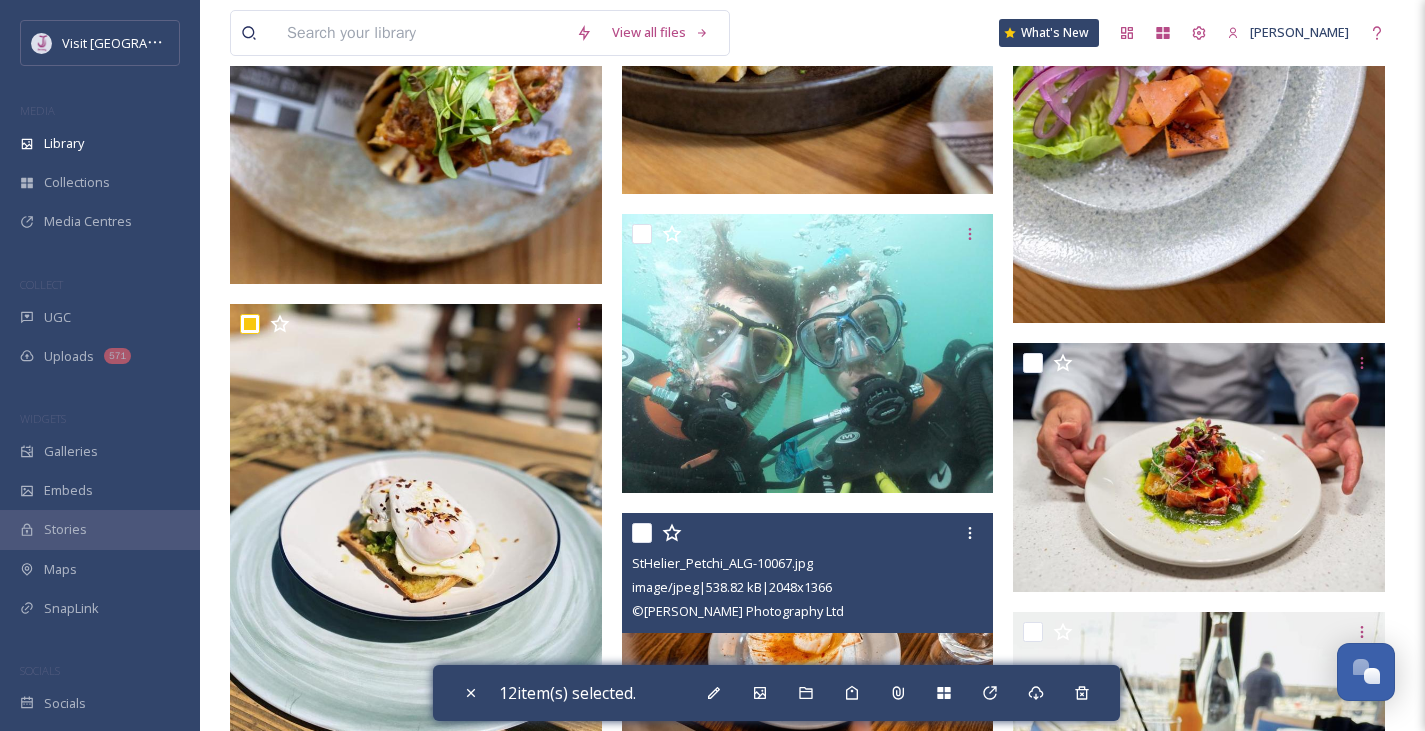 click at bounding box center (642, 533) 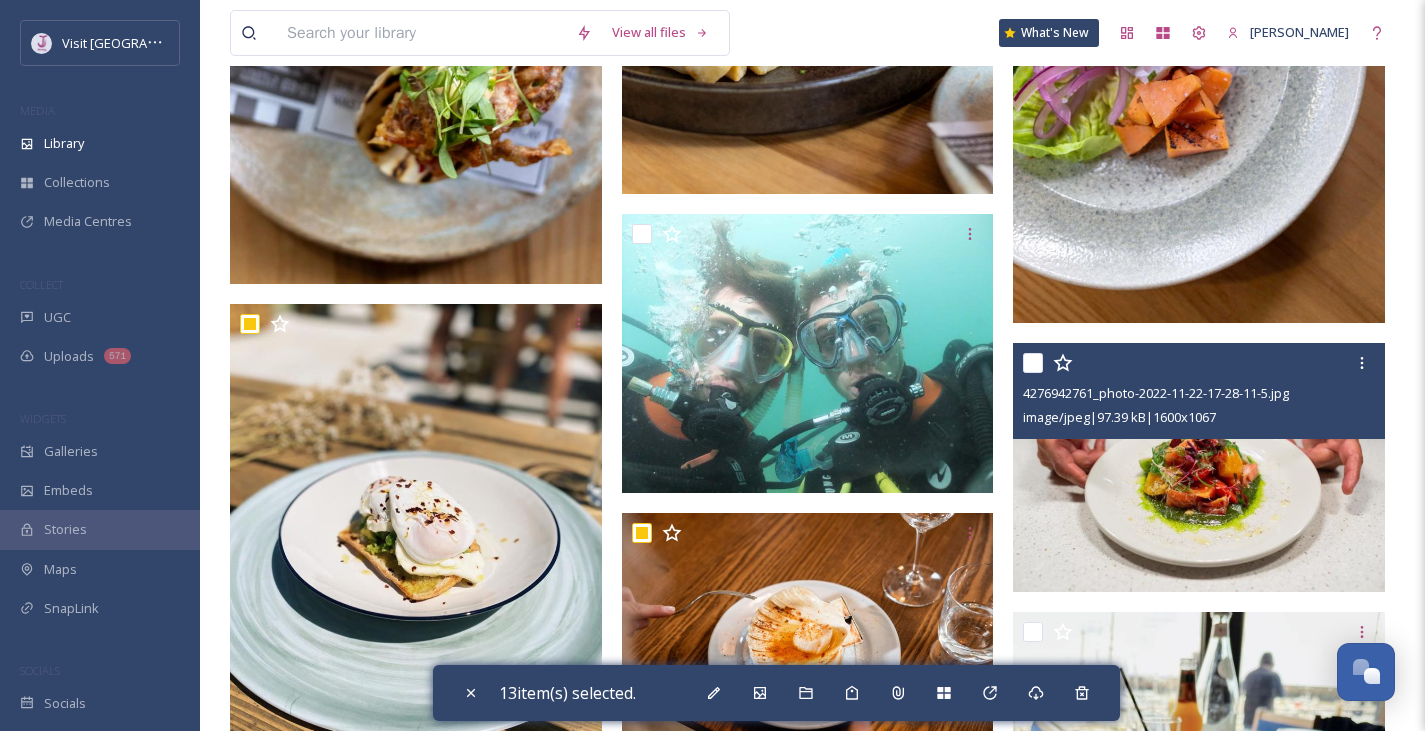 click at bounding box center (1033, 363) 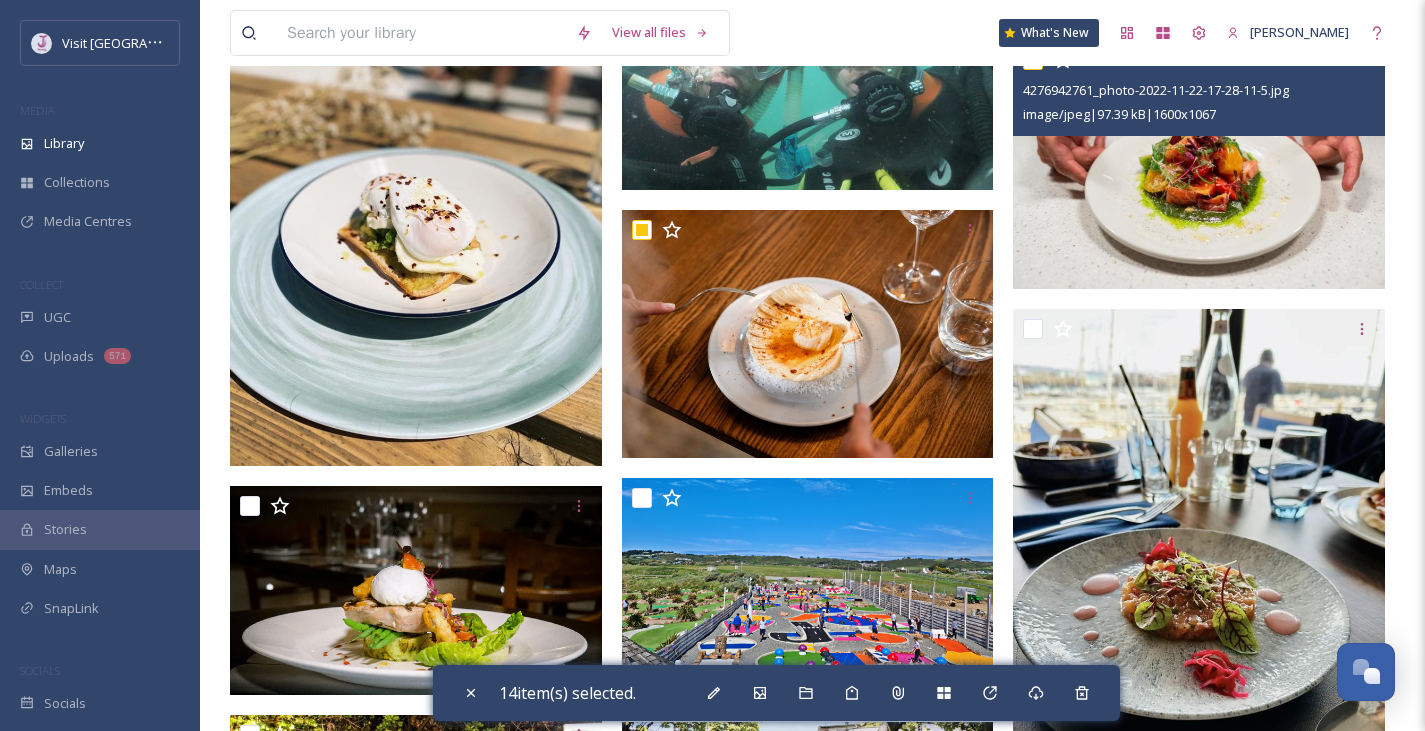 scroll, scrollTop: 3651, scrollLeft: 0, axis: vertical 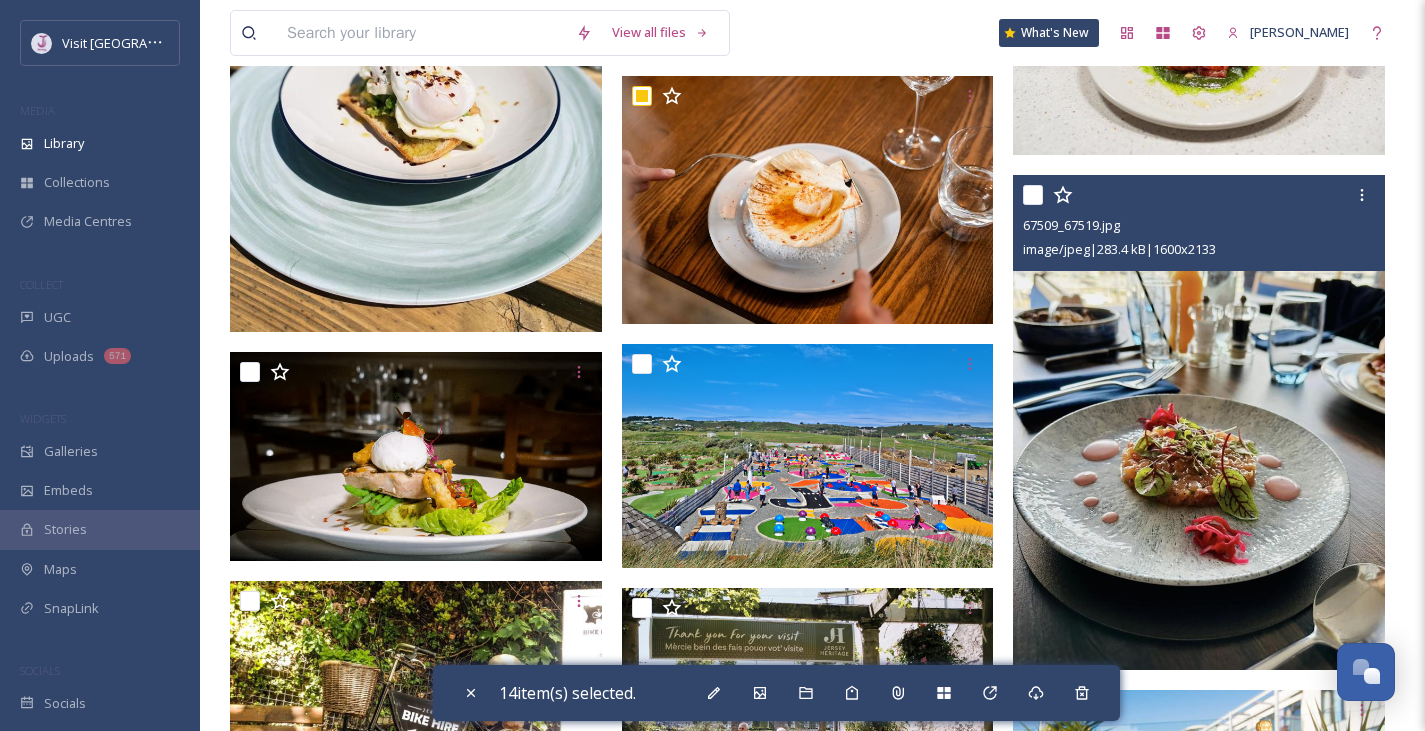 click at bounding box center (1033, 195) 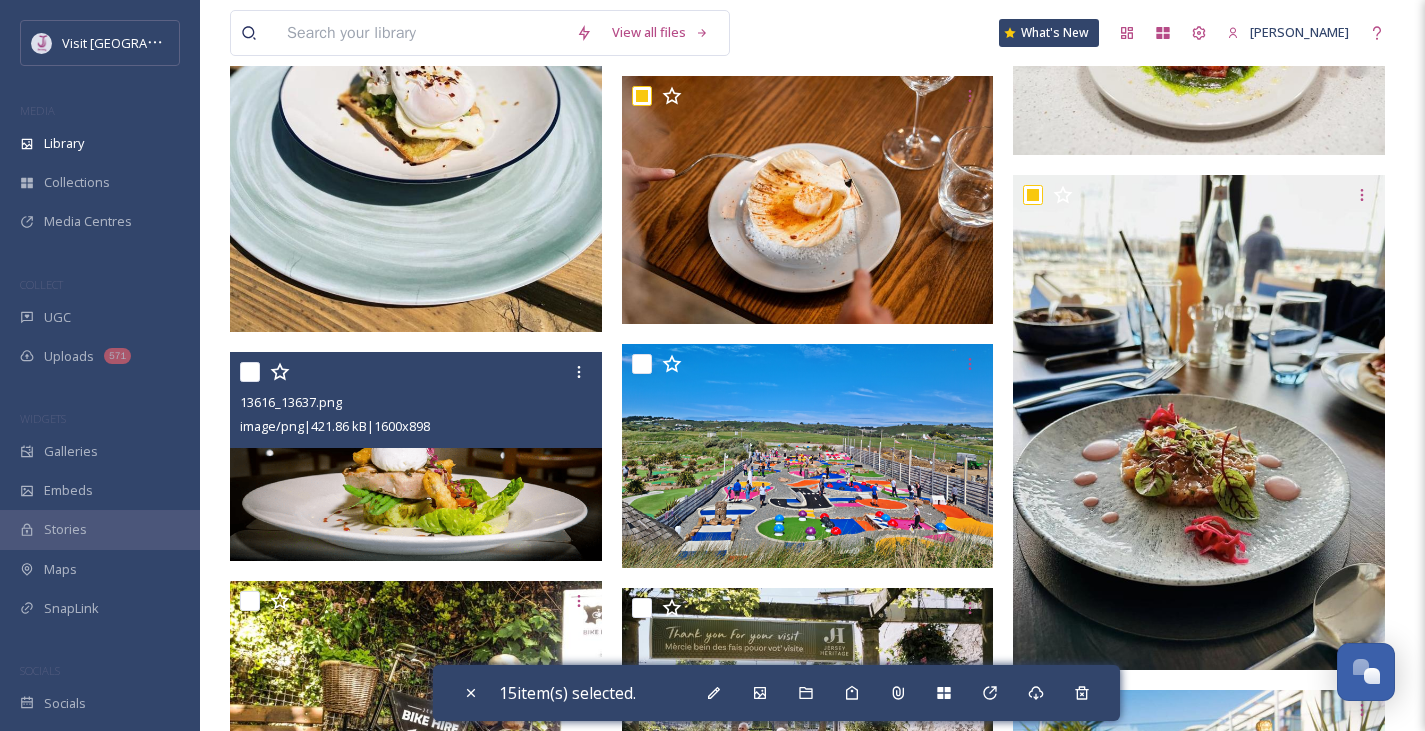 click at bounding box center (250, 372) 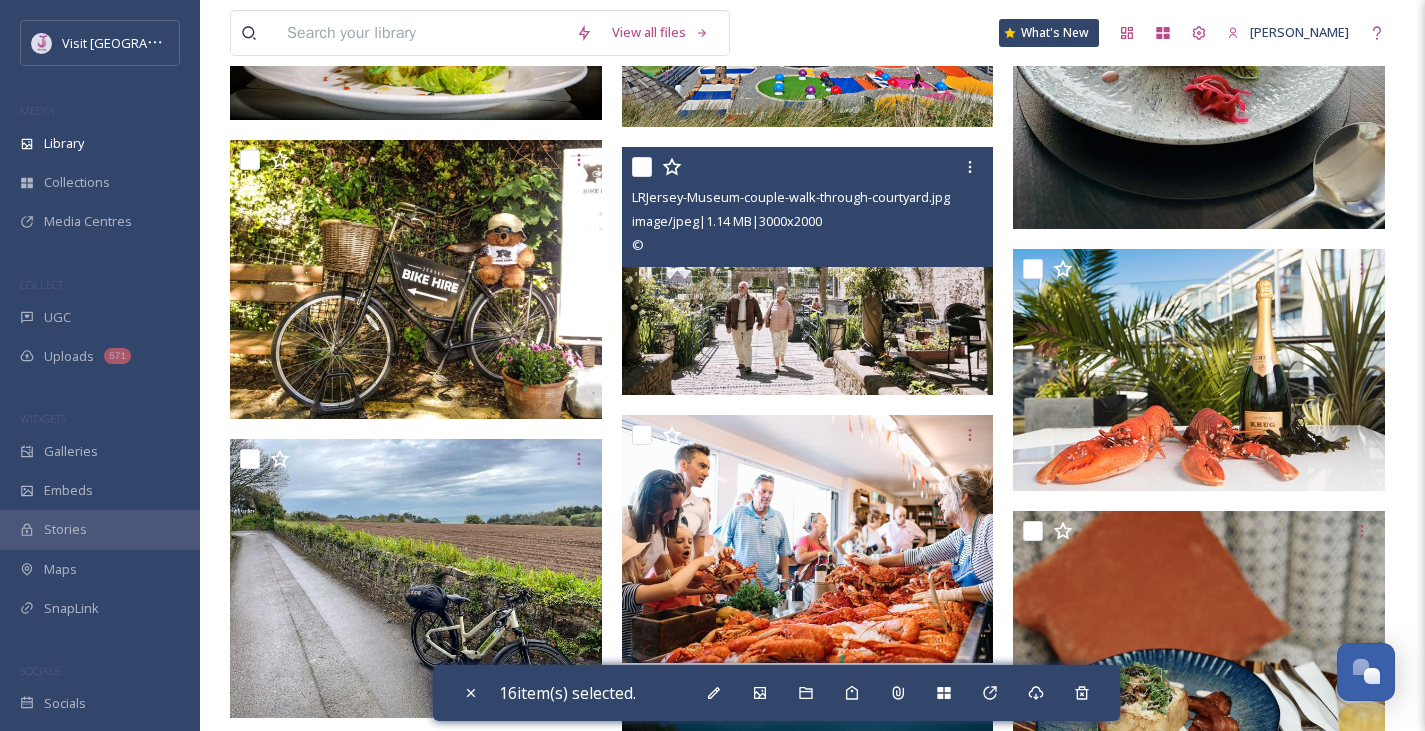 scroll, scrollTop: 4093, scrollLeft: 0, axis: vertical 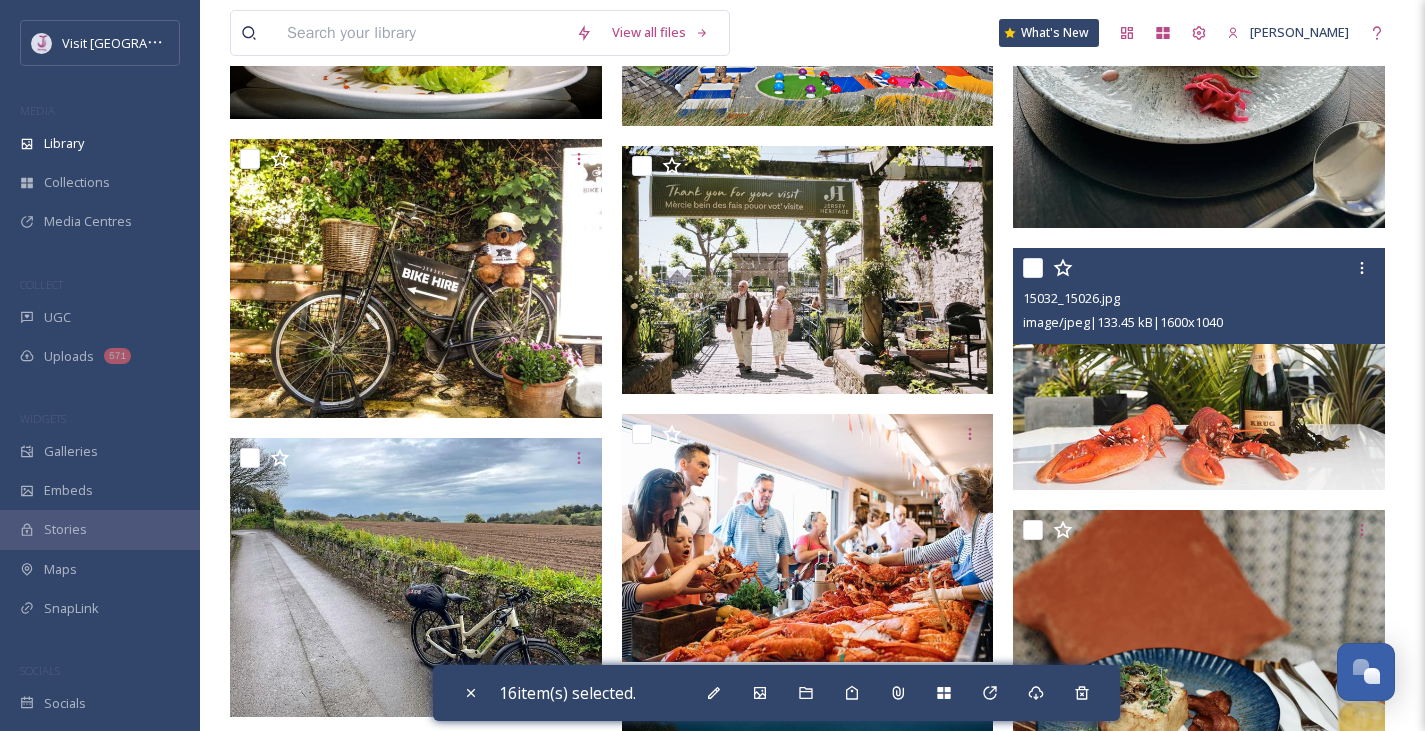 click at bounding box center (1033, 268) 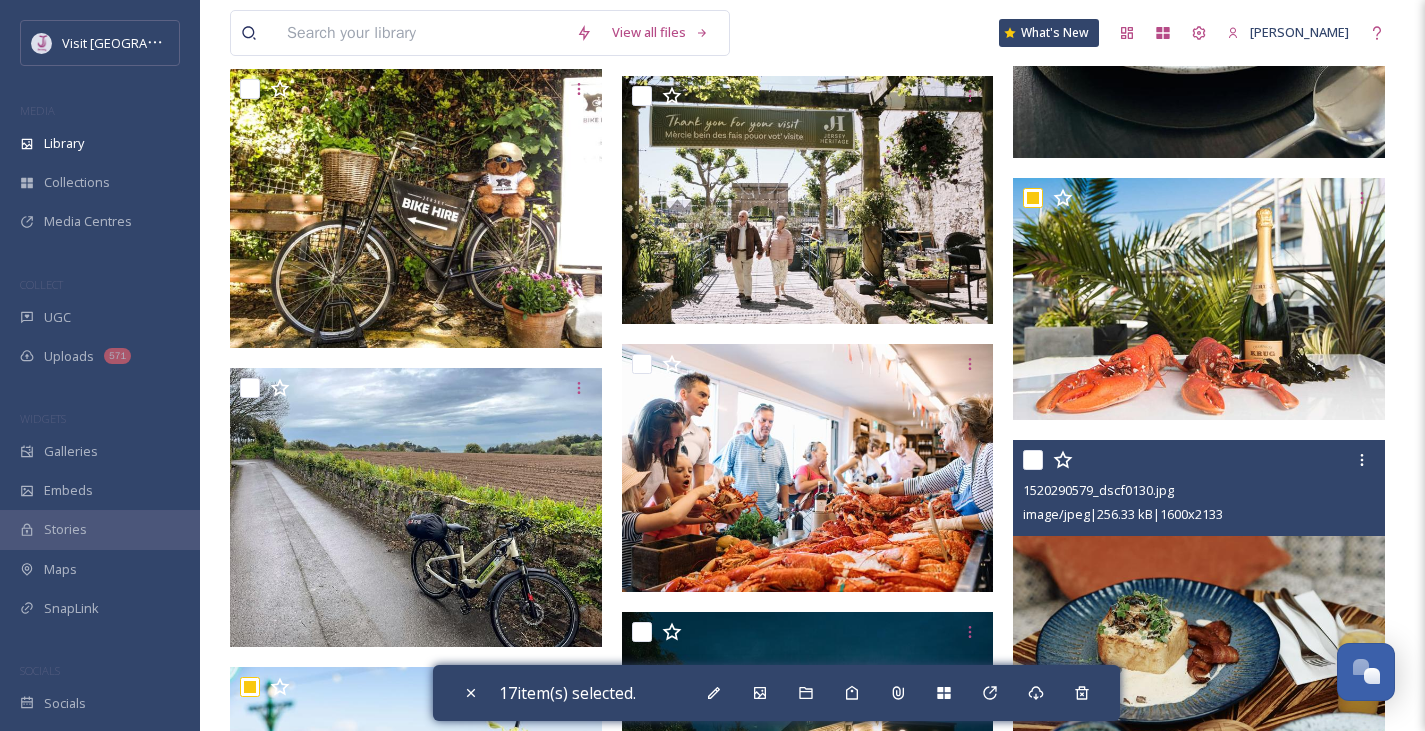 scroll, scrollTop: 4162, scrollLeft: 0, axis: vertical 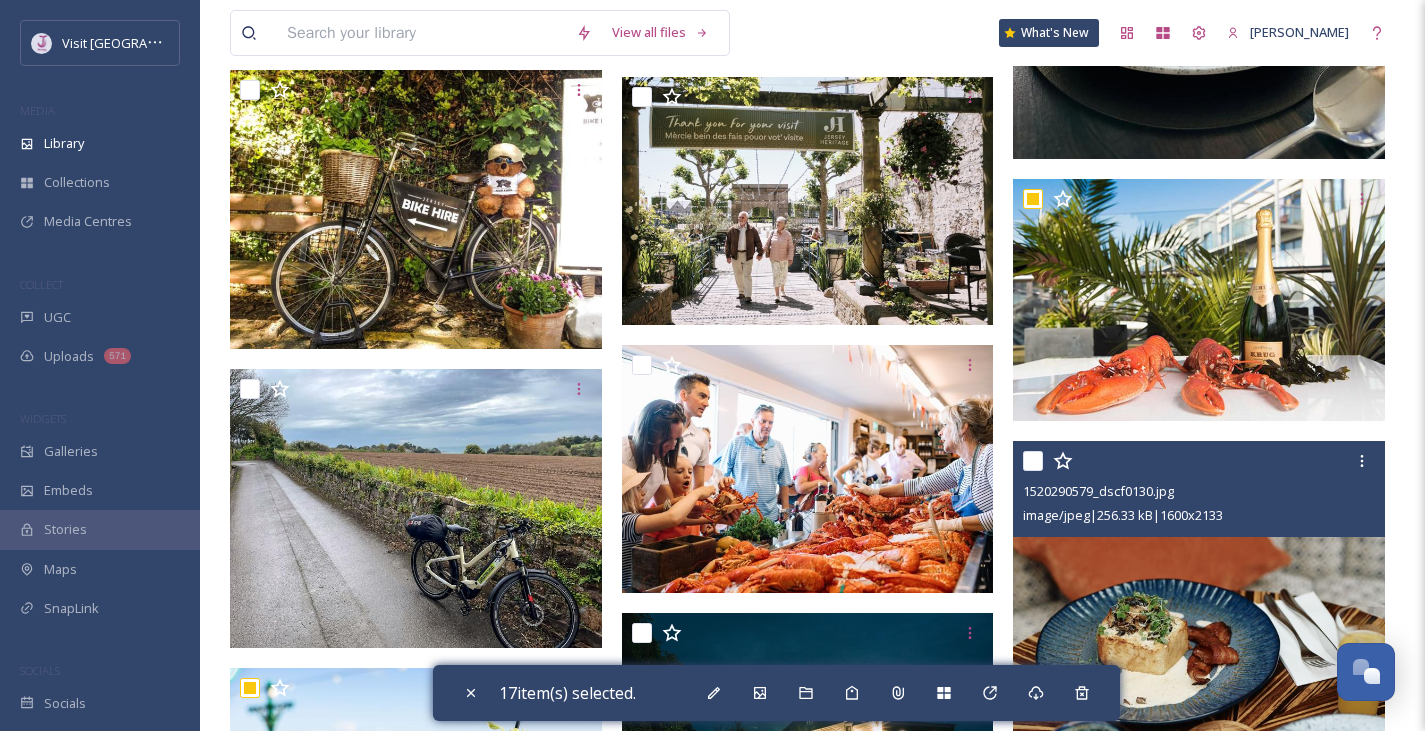 click at bounding box center [1033, 461] 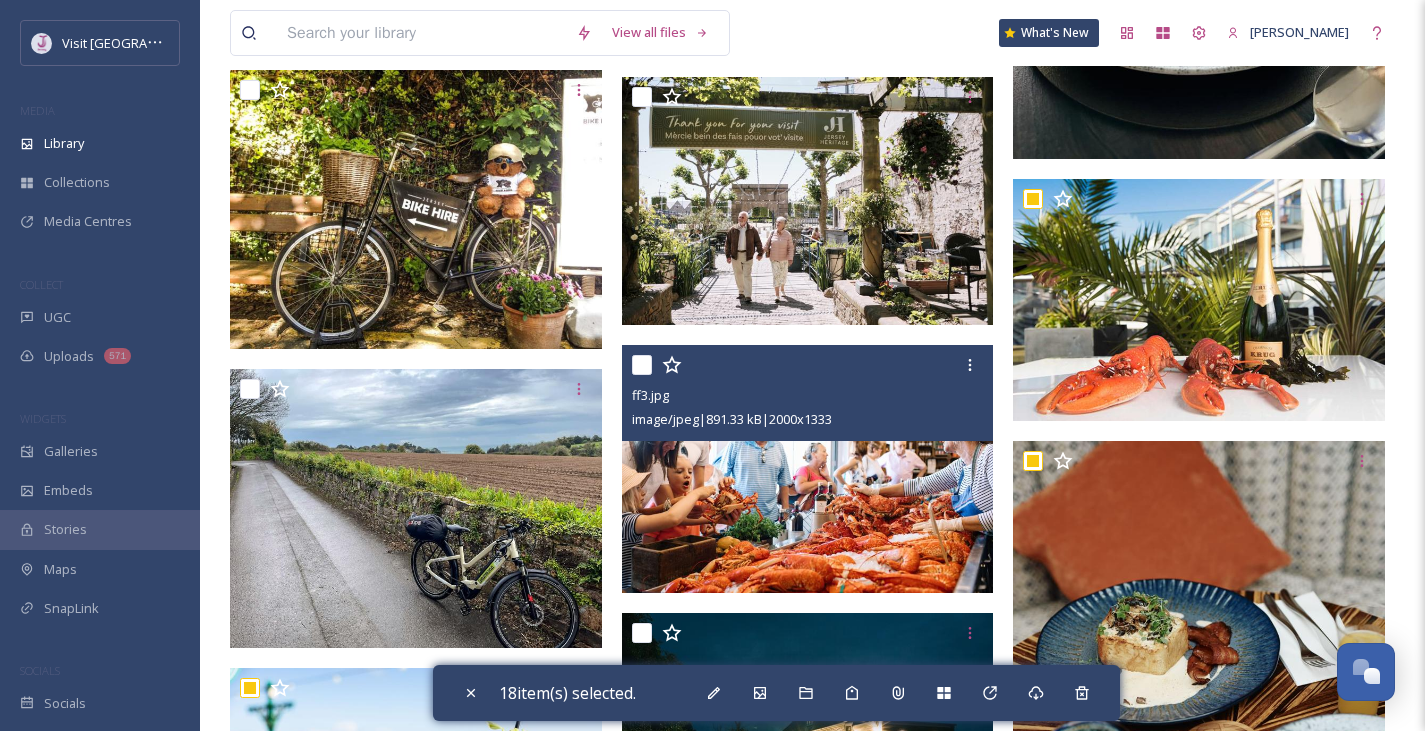 click at bounding box center [642, 365] 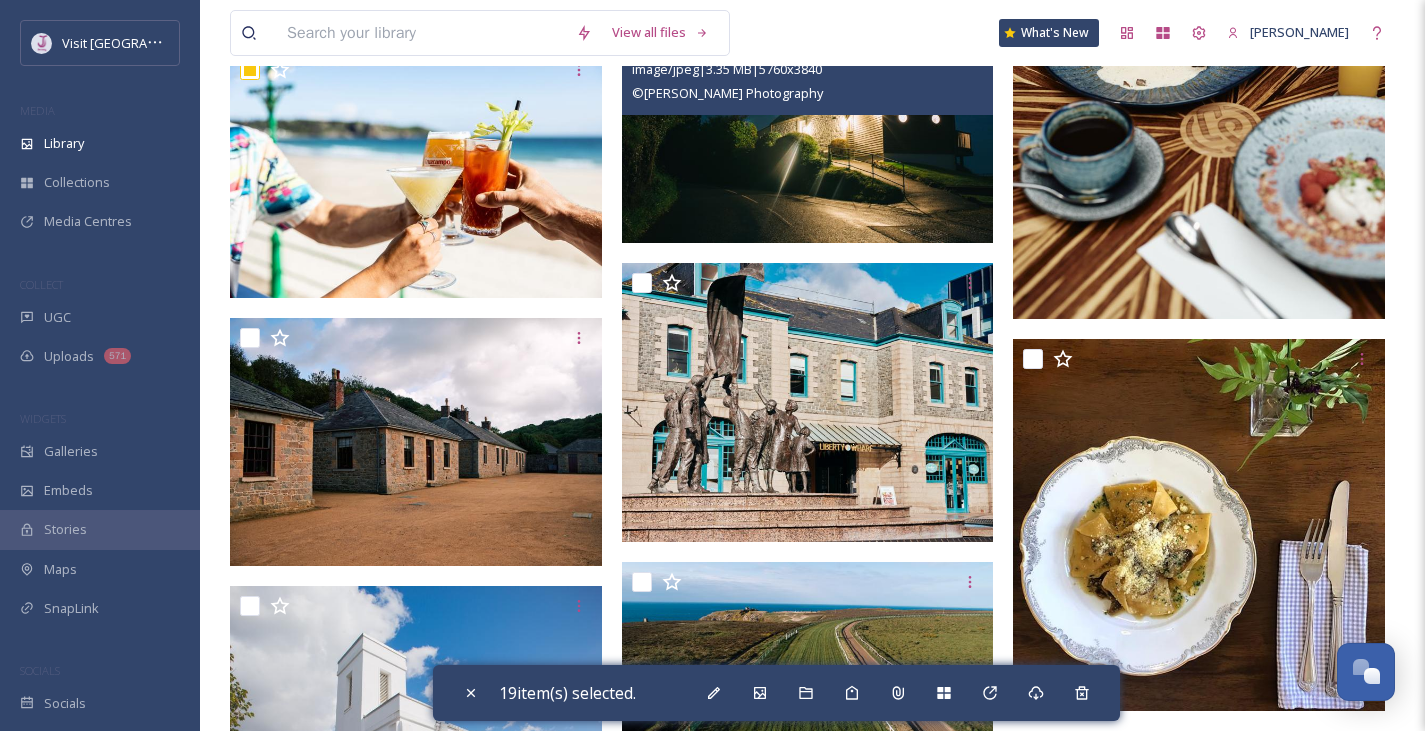 scroll, scrollTop: 4787, scrollLeft: 0, axis: vertical 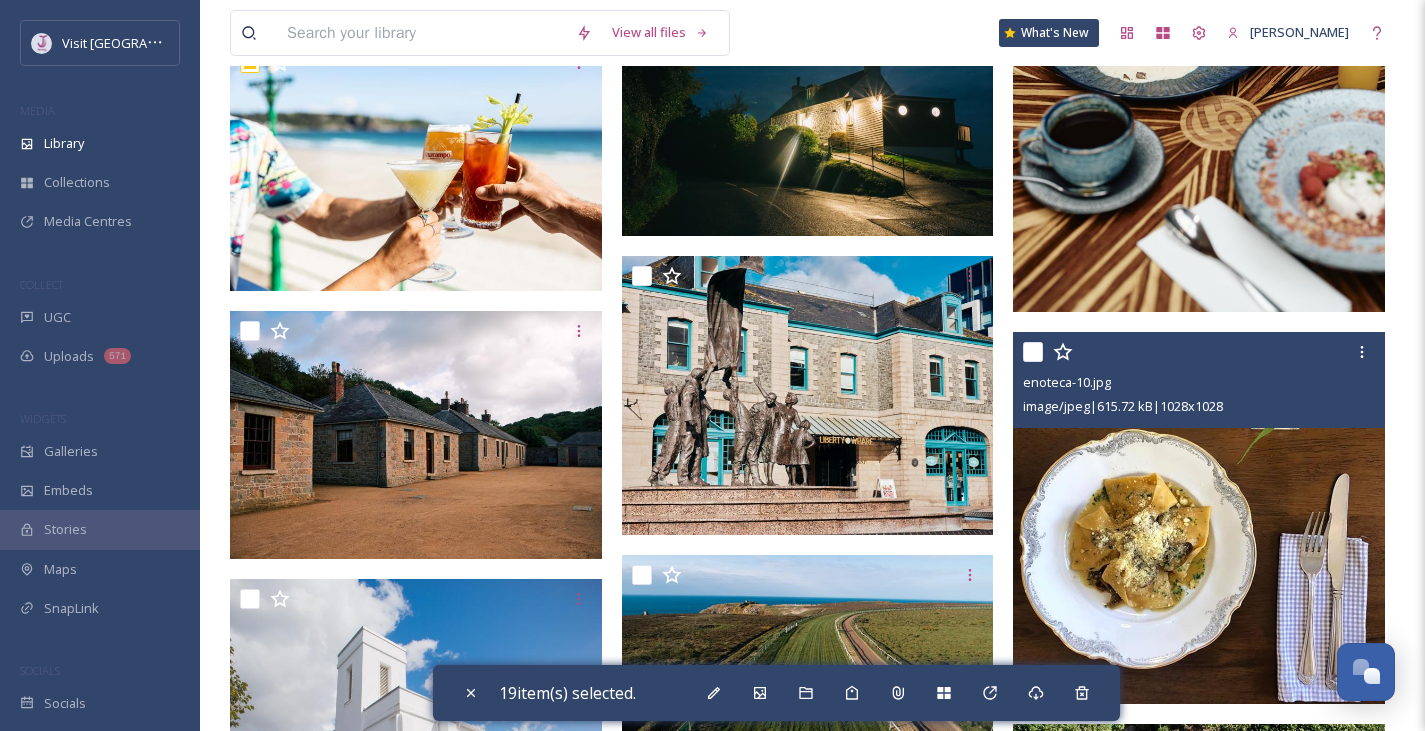 click at bounding box center [1033, 352] 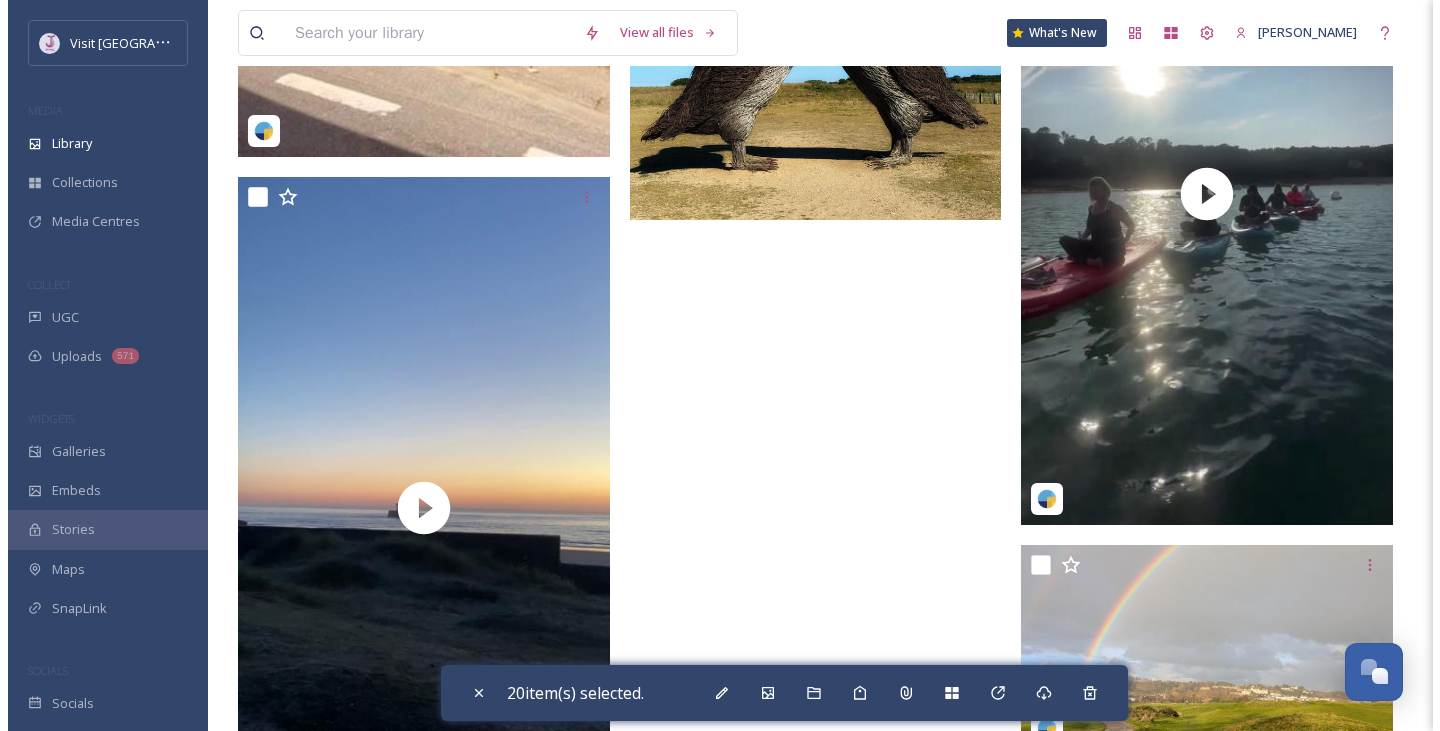 scroll, scrollTop: 8277, scrollLeft: 0, axis: vertical 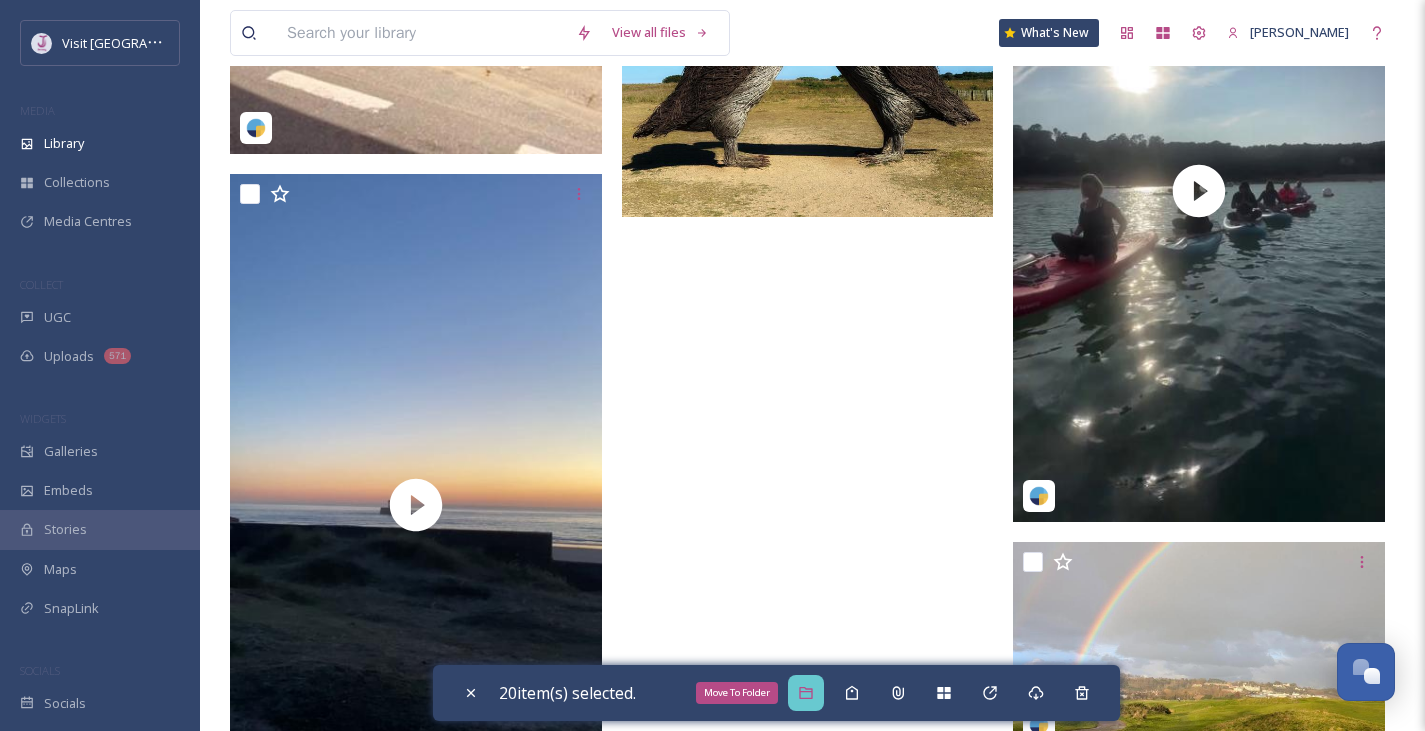 click 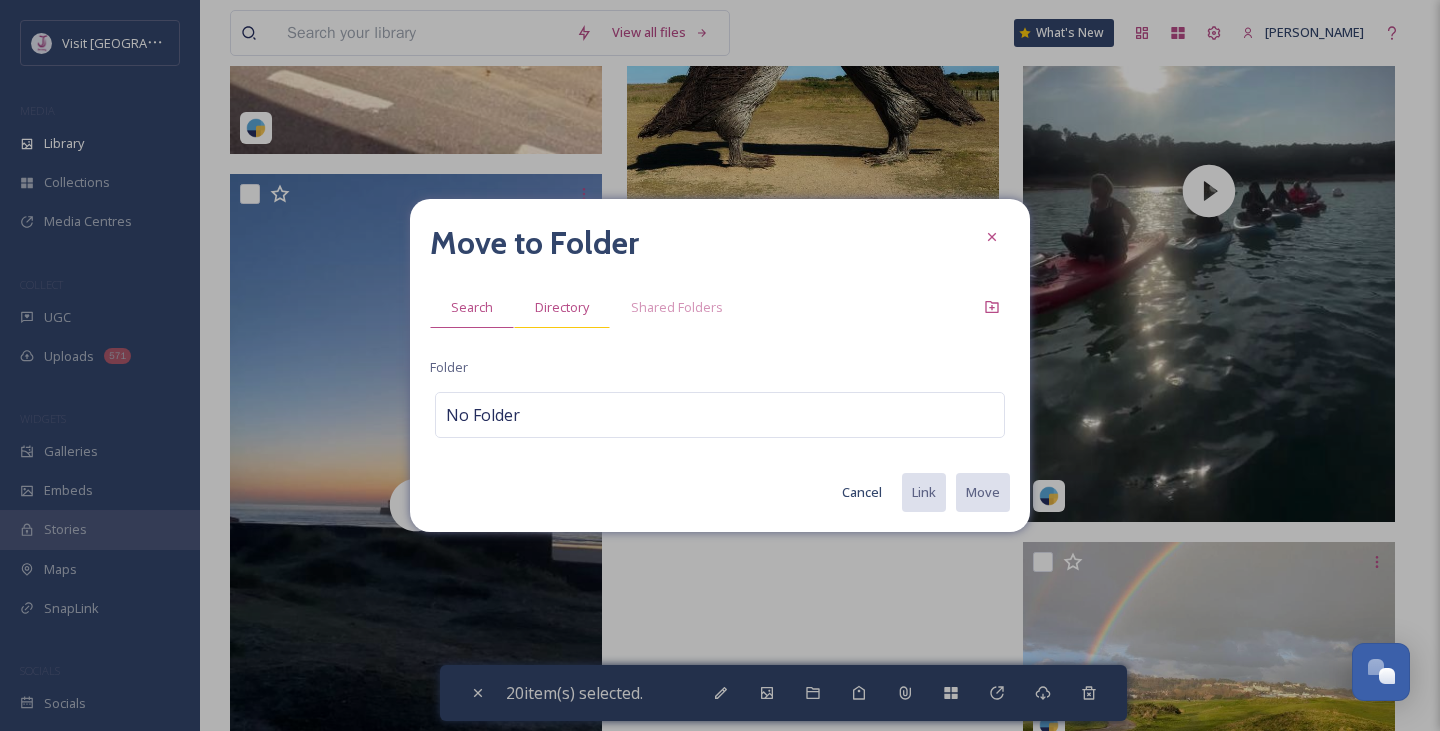 click on "Directory" at bounding box center [562, 307] 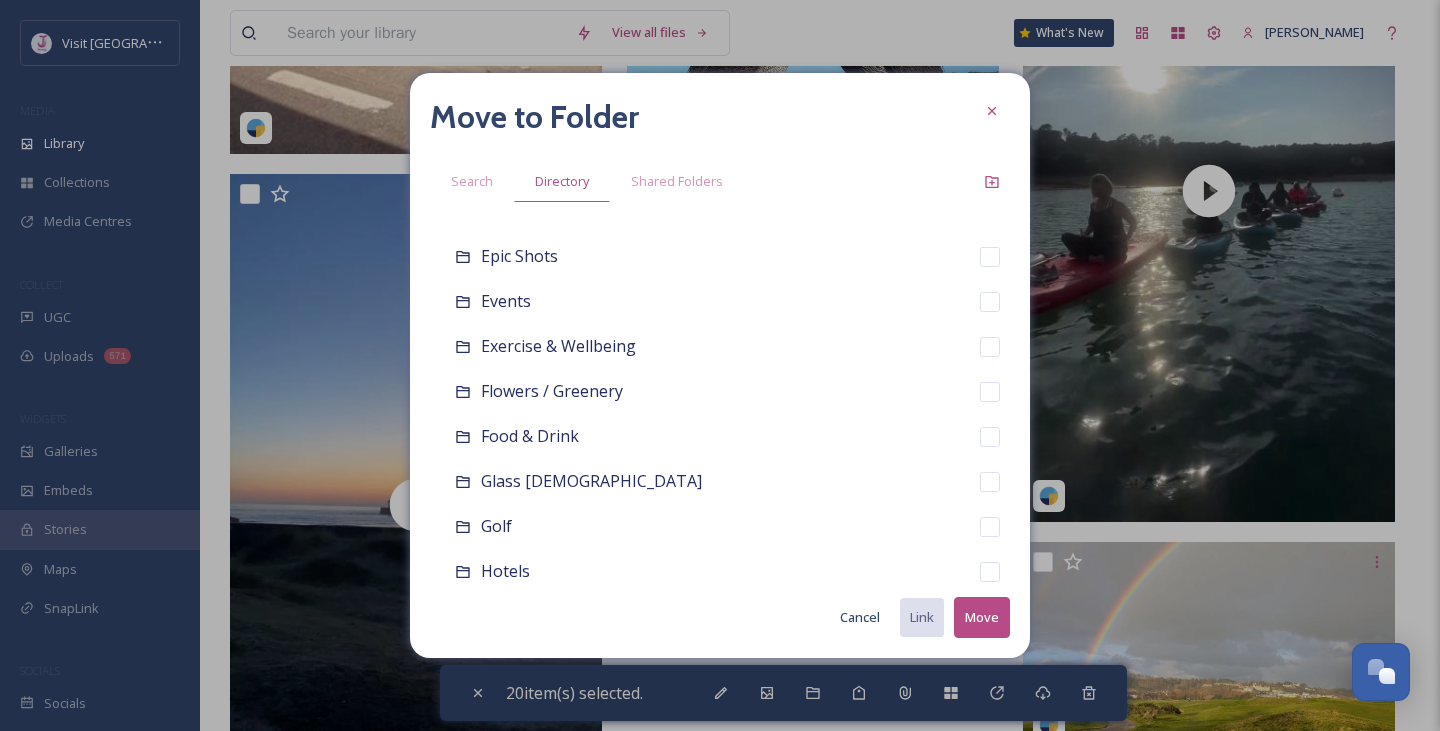 scroll, scrollTop: 361, scrollLeft: 0, axis: vertical 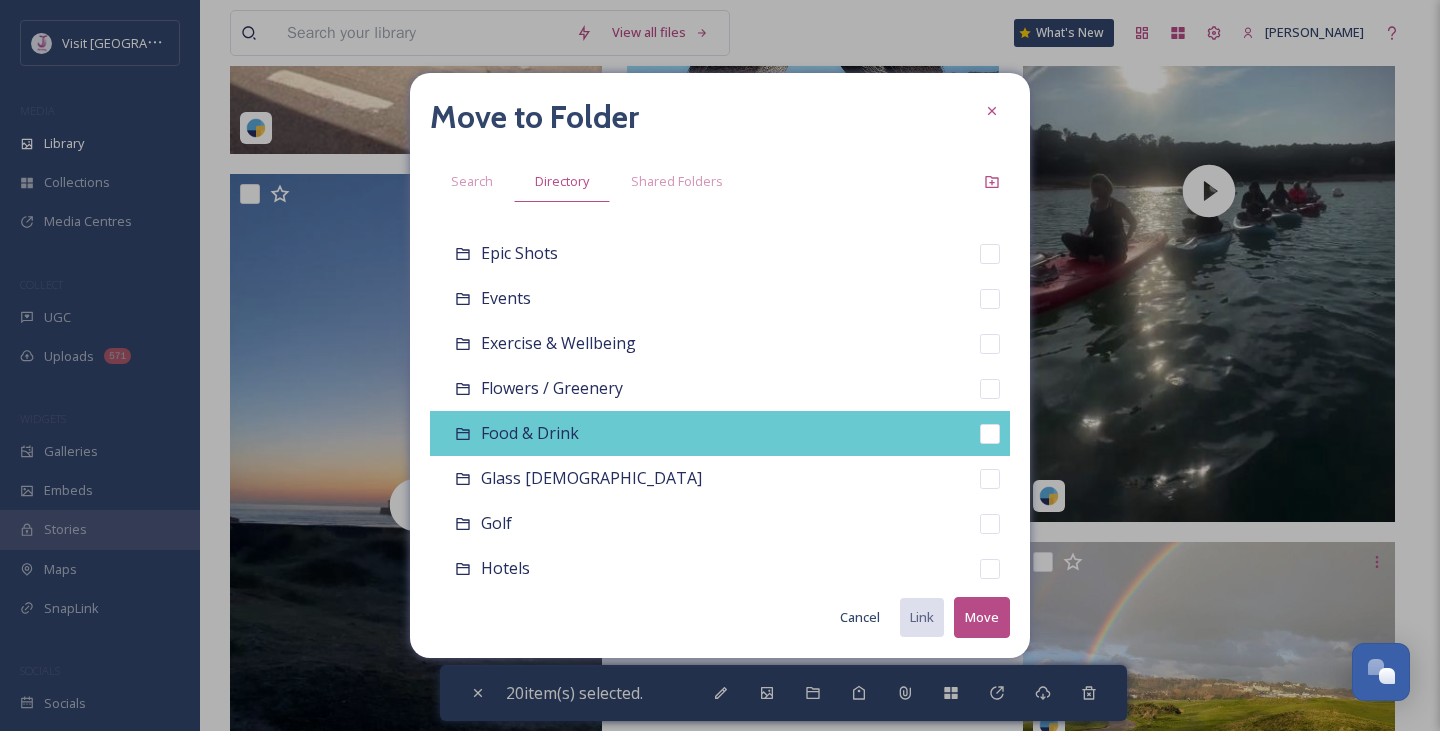 click at bounding box center (990, 434) 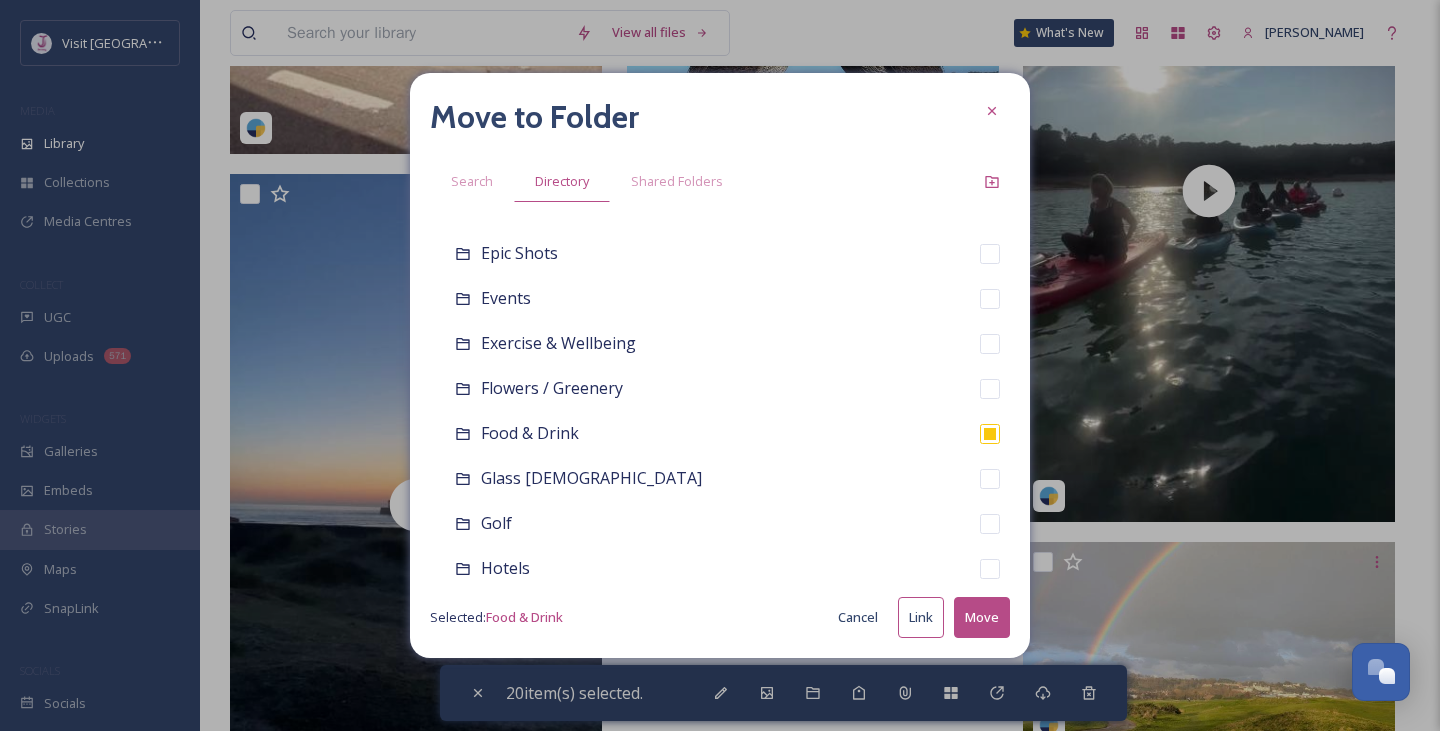 click on "Move" at bounding box center (982, 617) 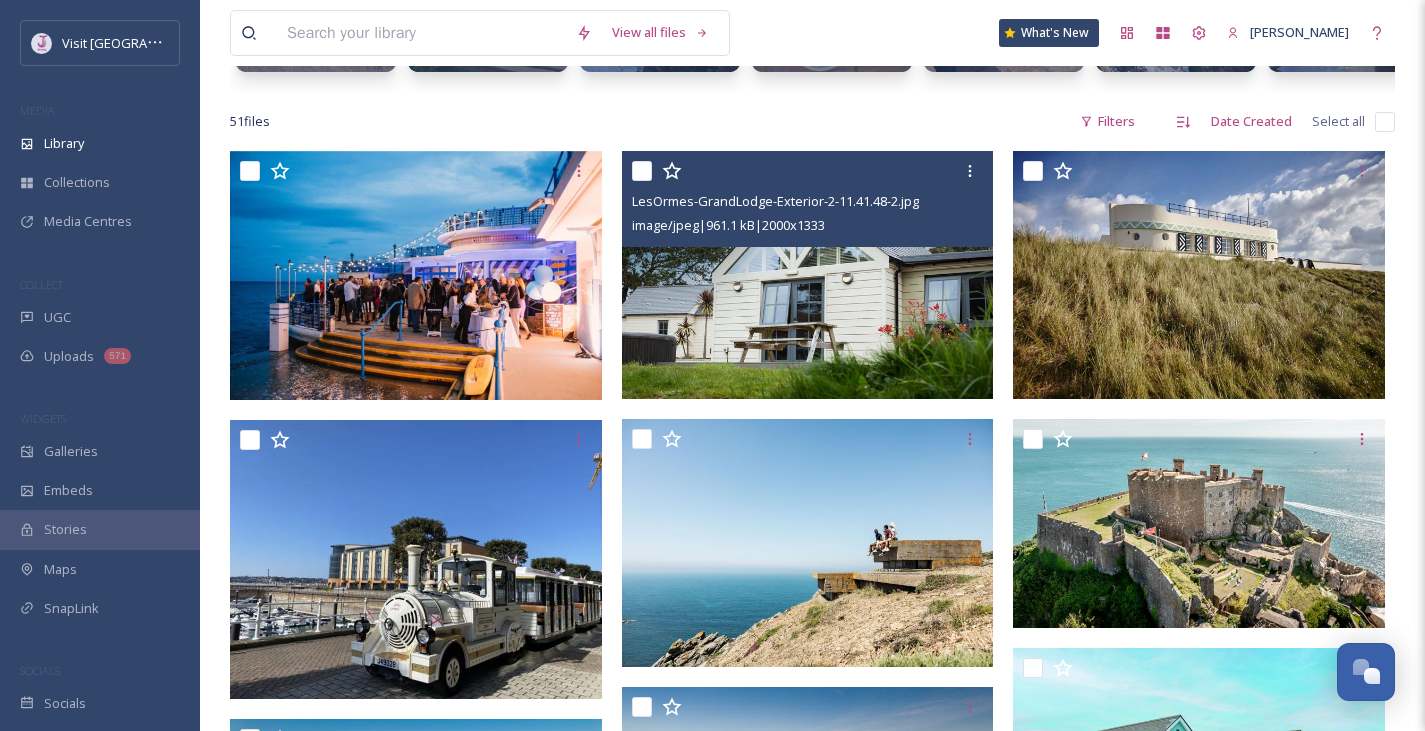 scroll, scrollTop: 347, scrollLeft: 0, axis: vertical 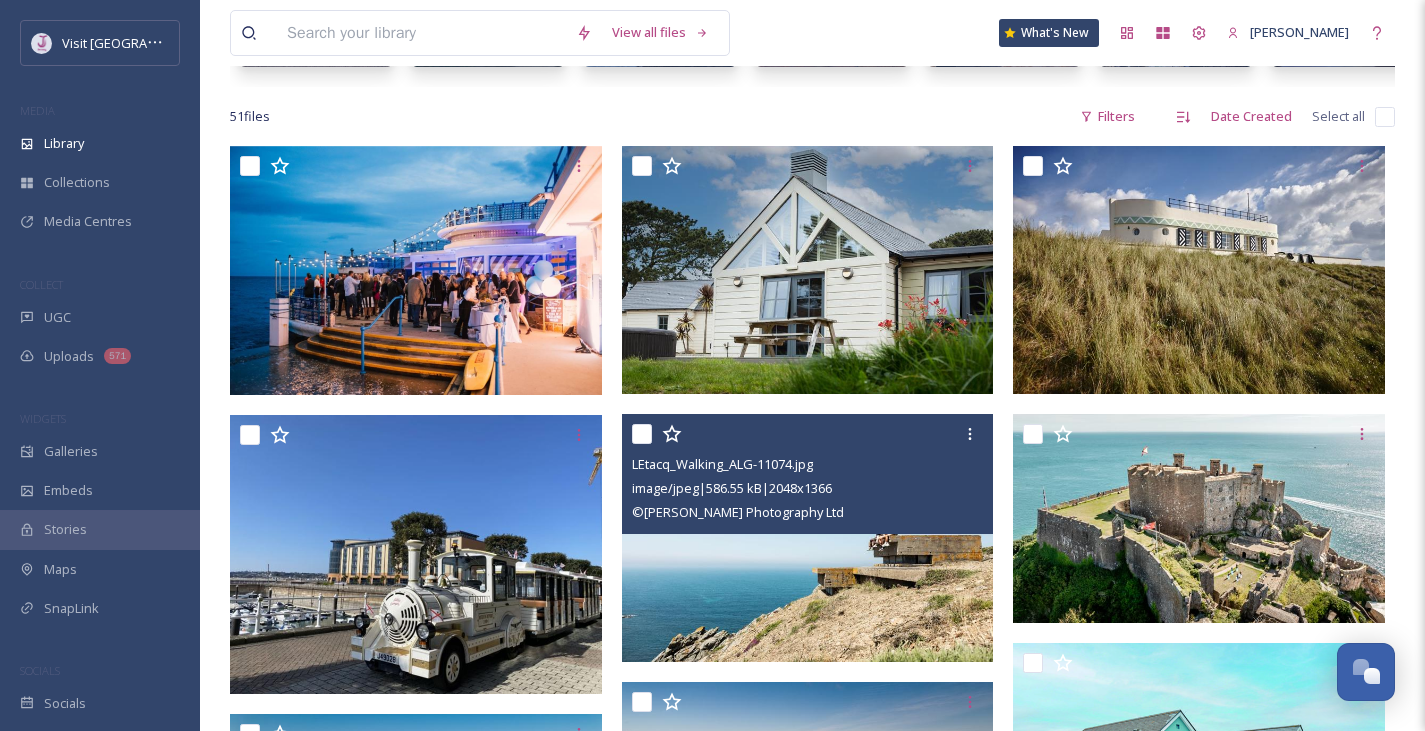click at bounding box center (642, 434) 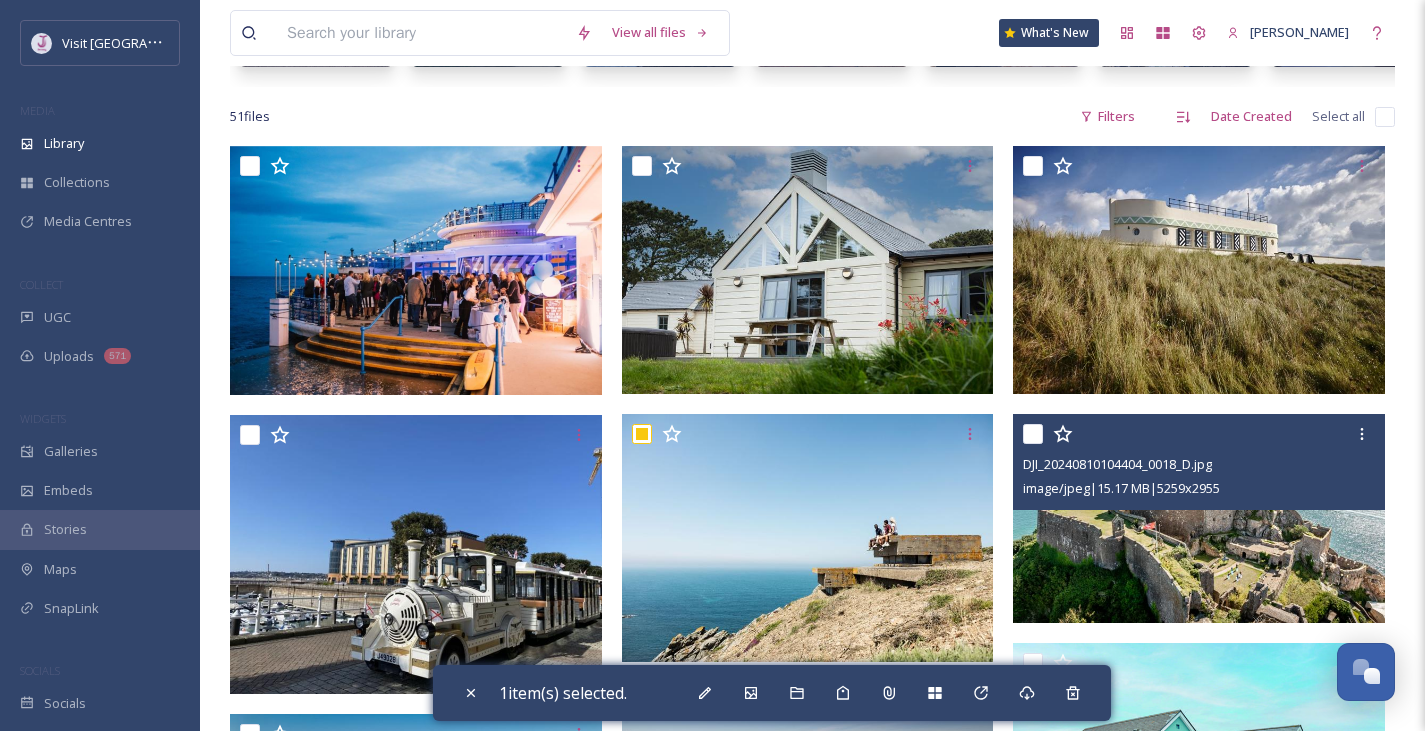 click at bounding box center [1033, 434] 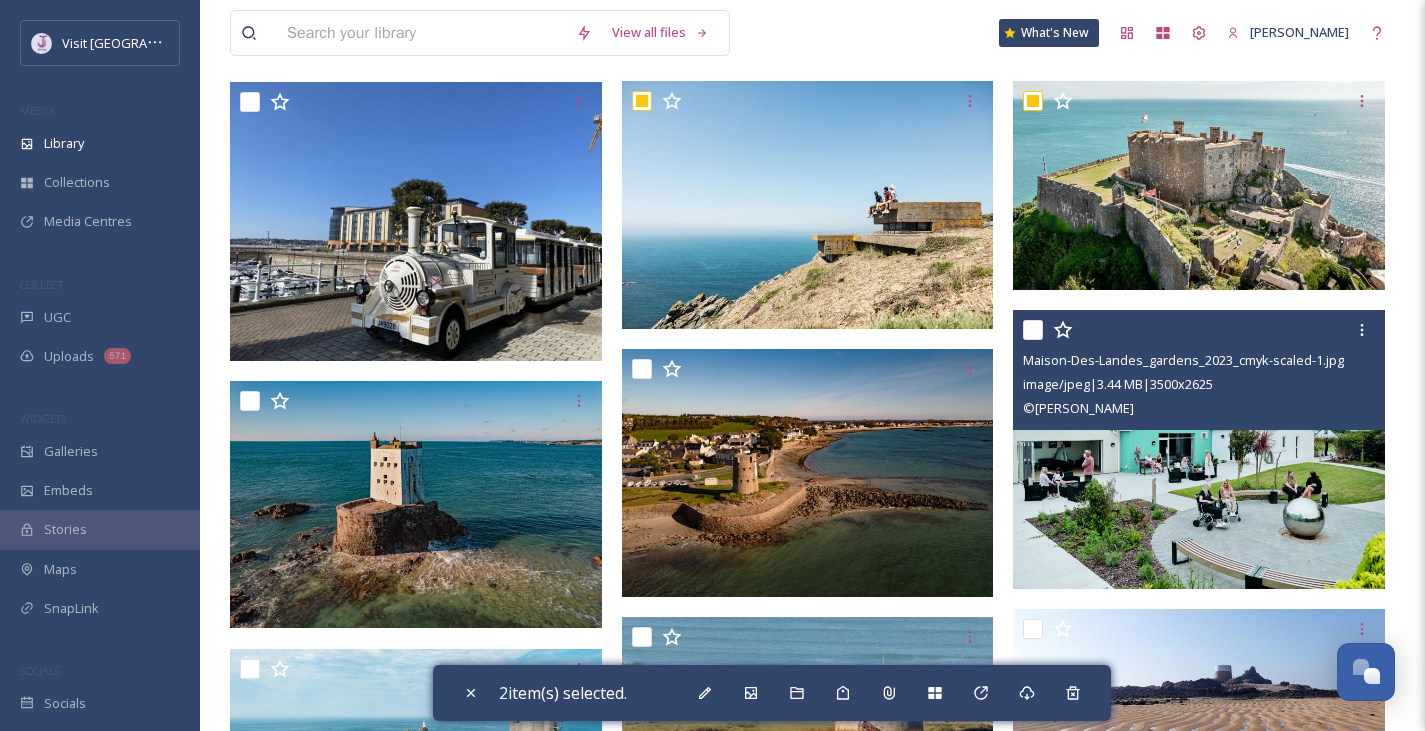 scroll, scrollTop: 736, scrollLeft: 0, axis: vertical 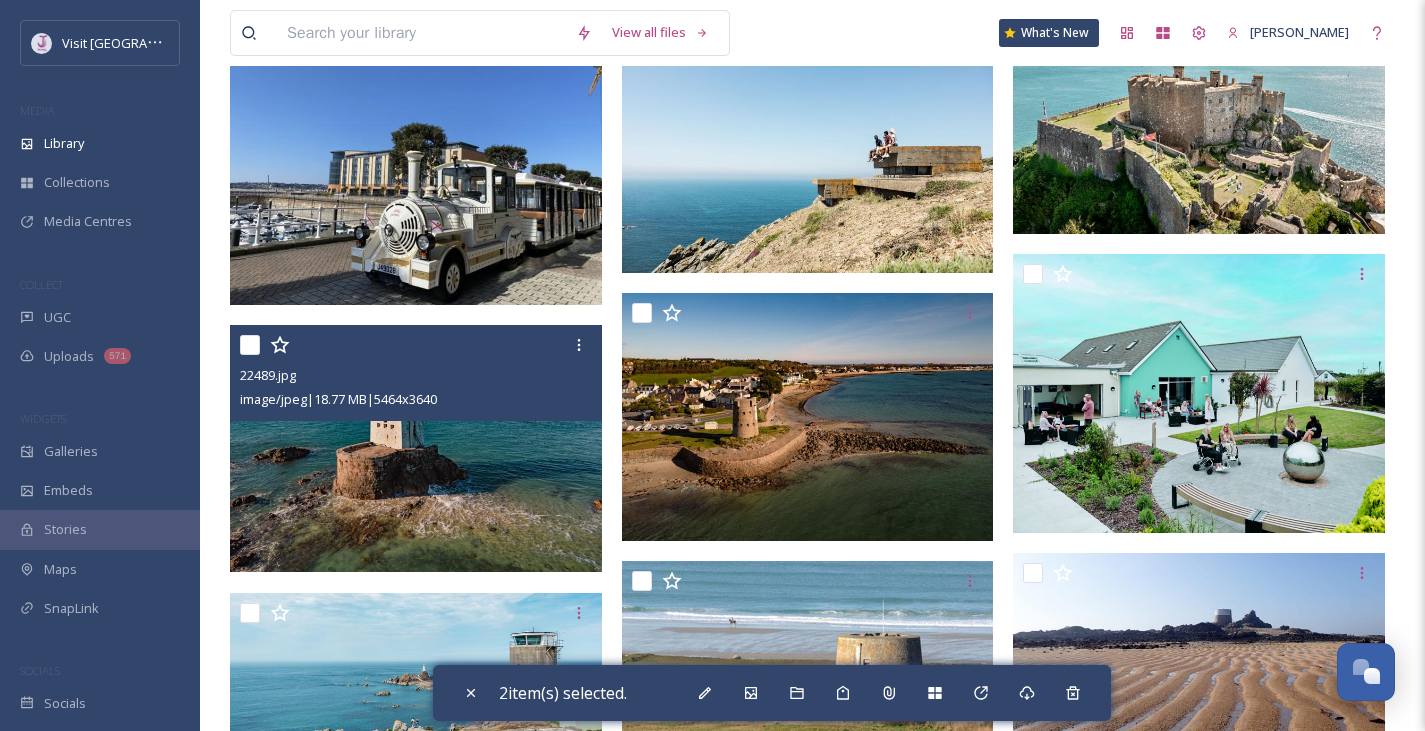 click at bounding box center (250, 345) 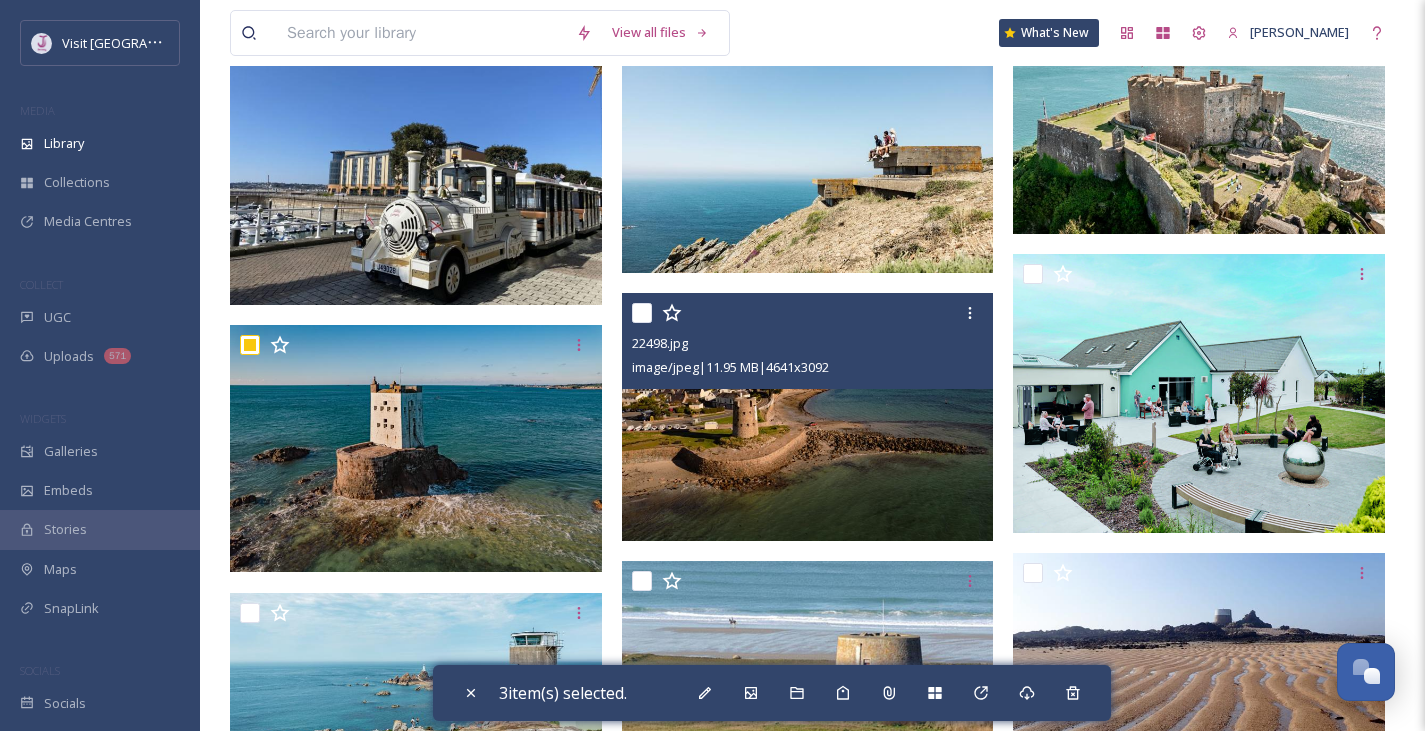 click at bounding box center (642, 313) 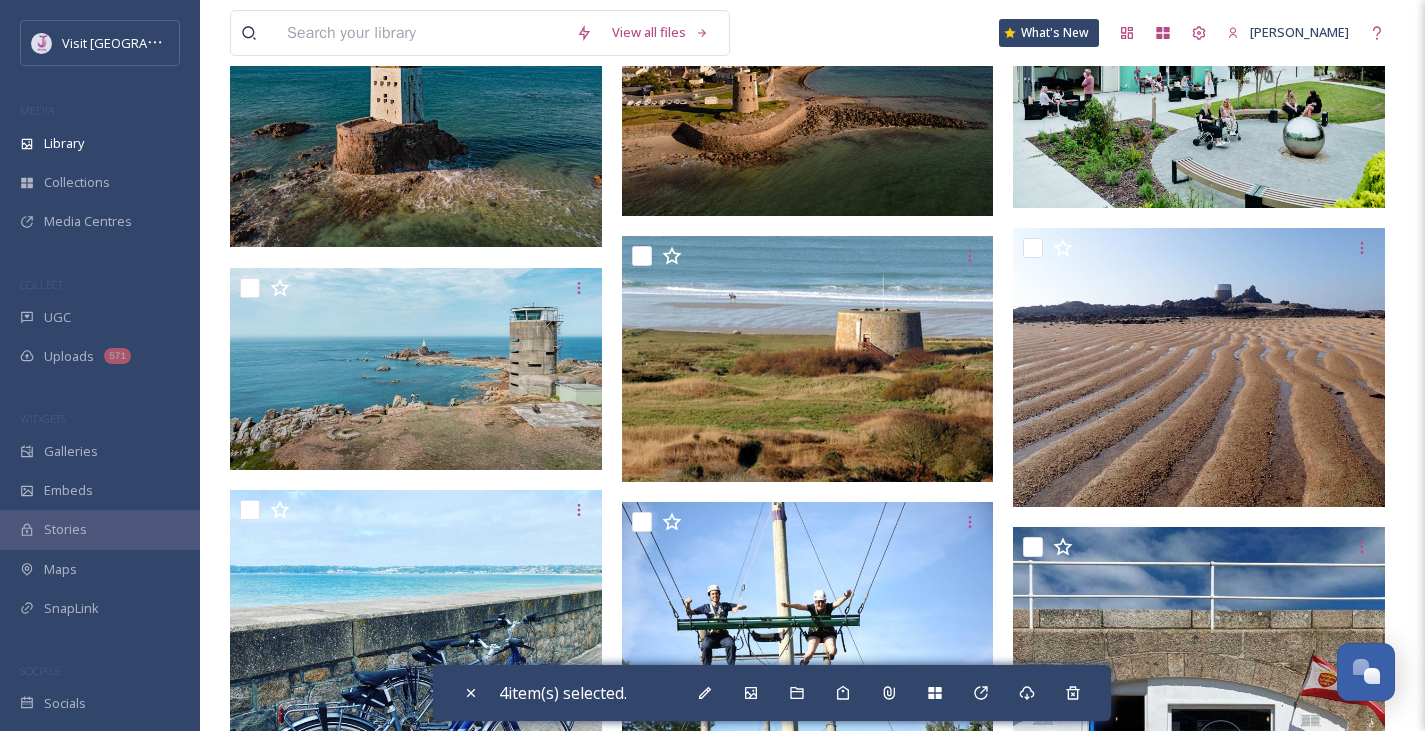 scroll, scrollTop: 1069, scrollLeft: 0, axis: vertical 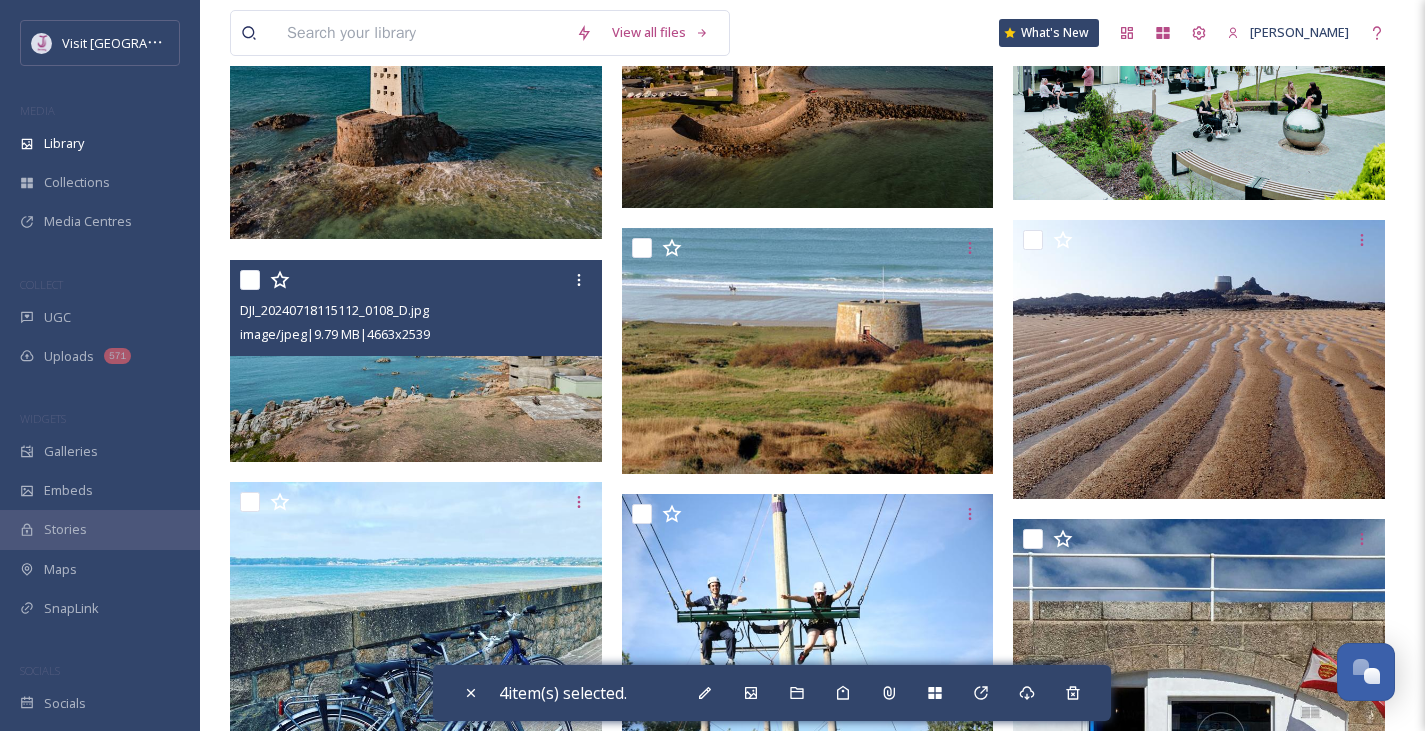 click at bounding box center [250, 280] 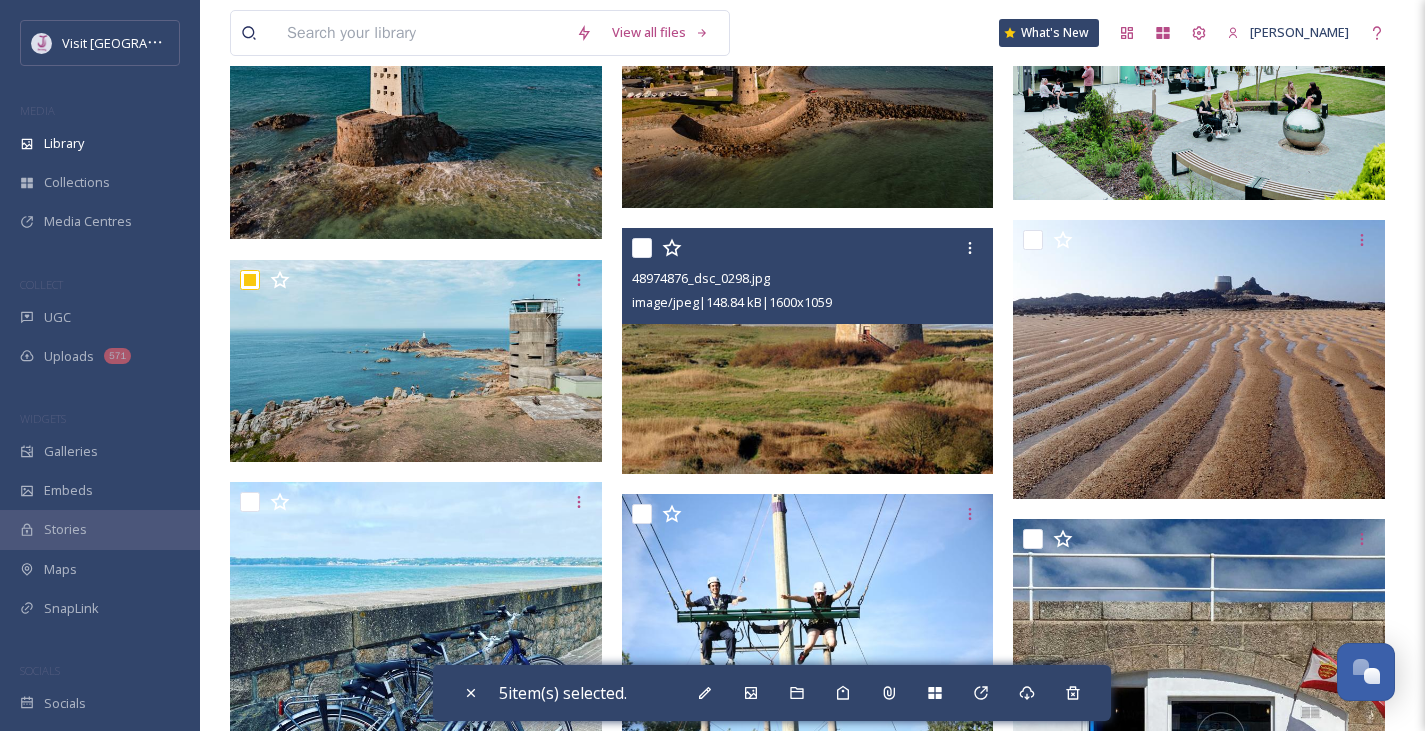 click at bounding box center (642, 248) 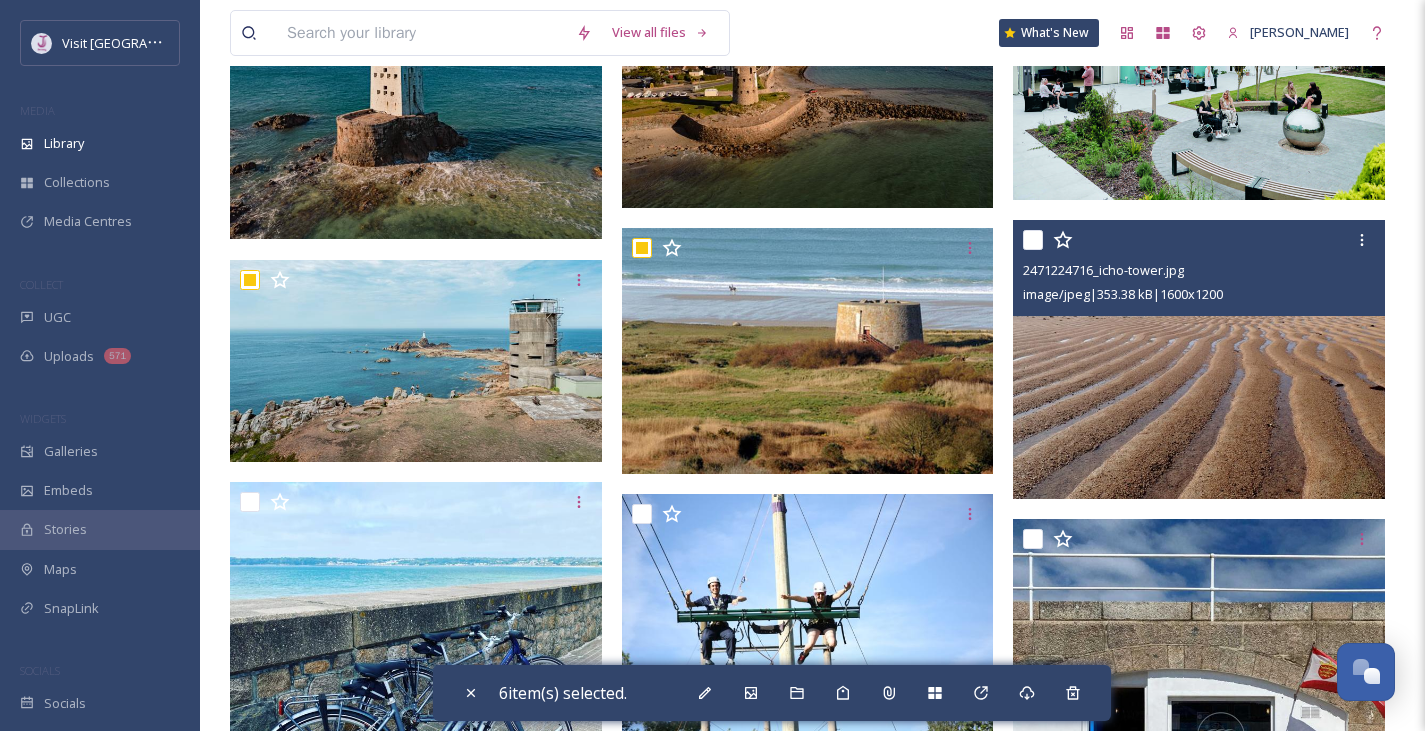 click at bounding box center [1033, 240] 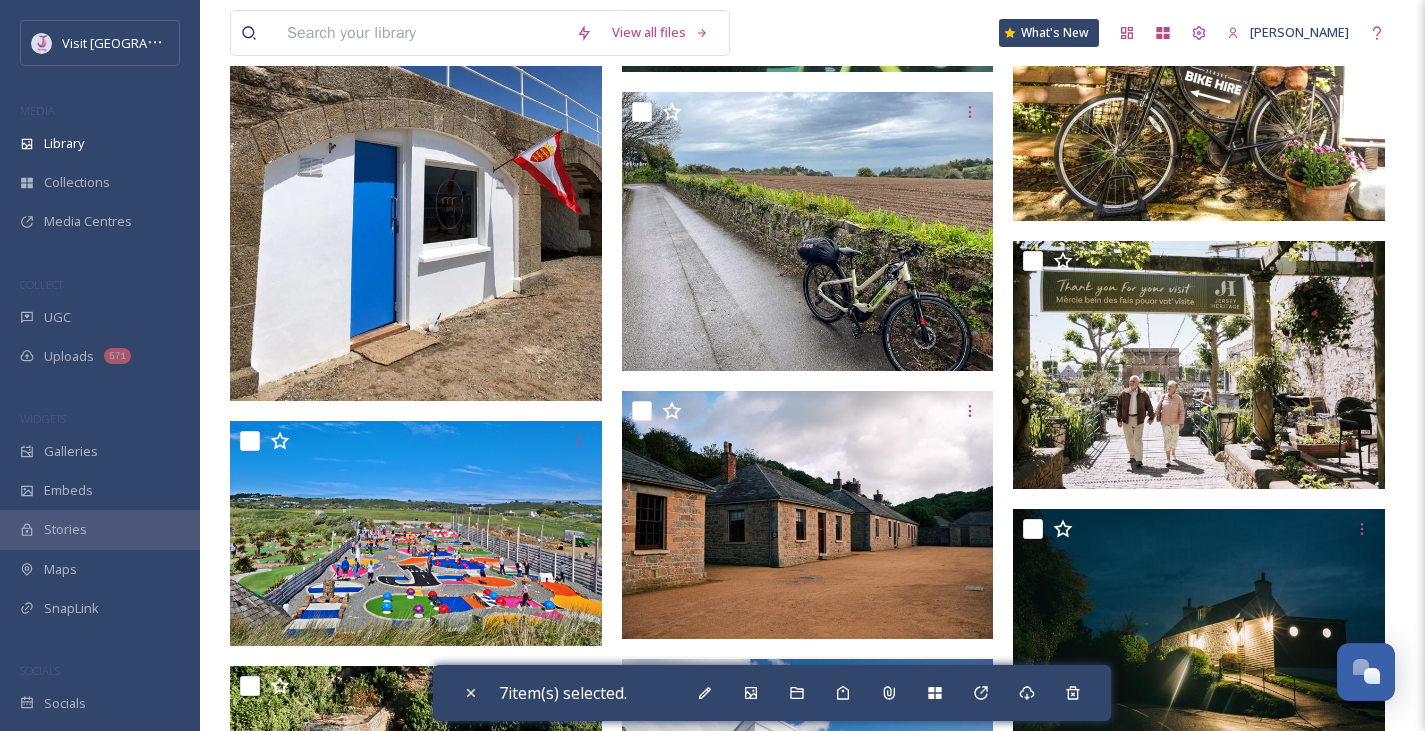 scroll, scrollTop: 2130, scrollLeft: 0, axis: vertical 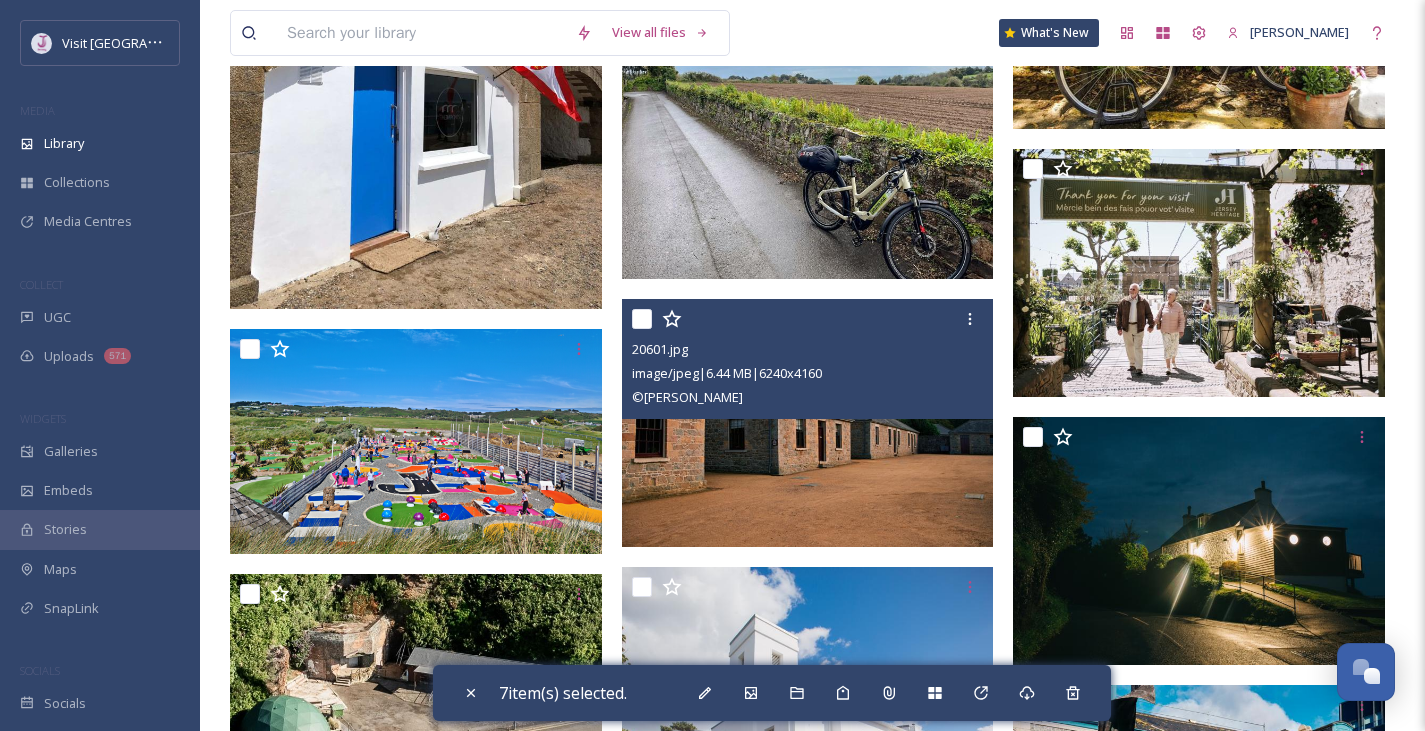 click at bounding box center [642, 319] 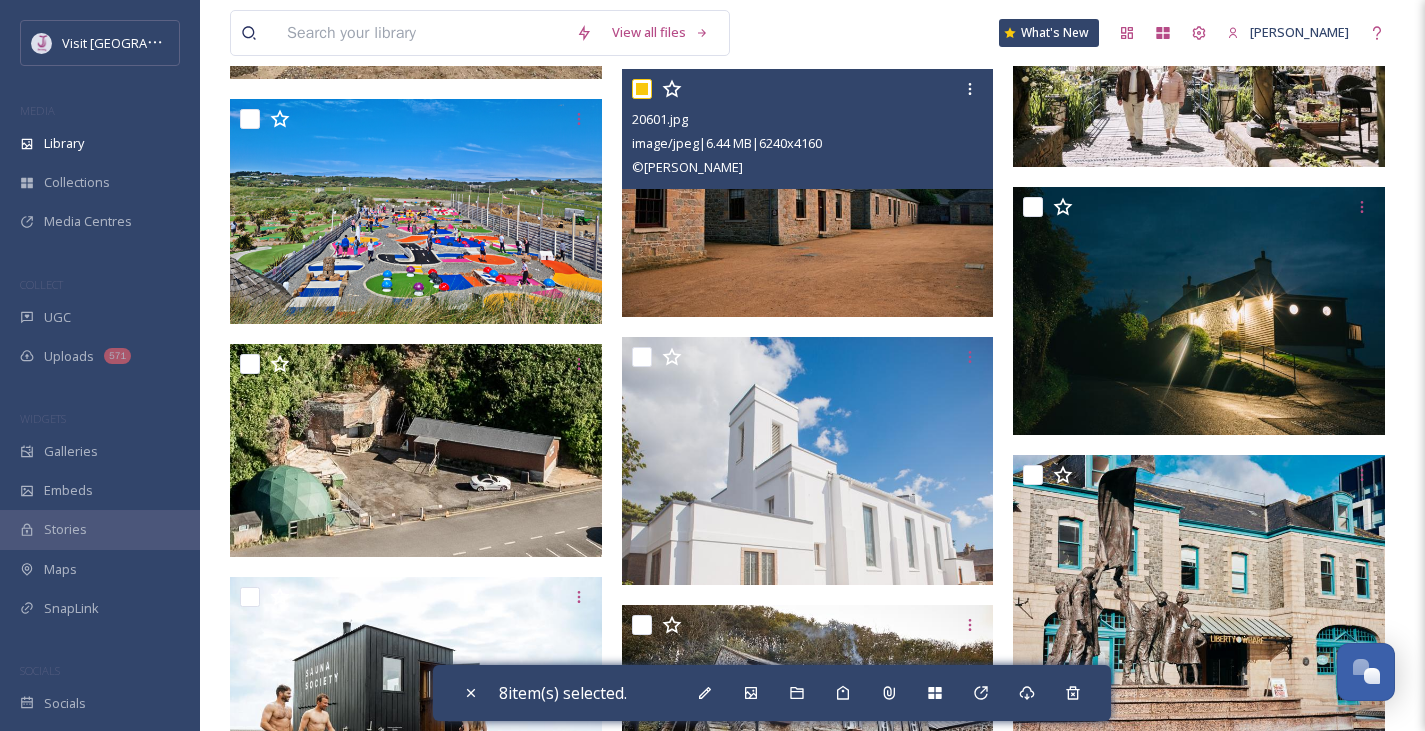 scroll, scrollTop: 2368, scrollLeft: 0, axis: vertical 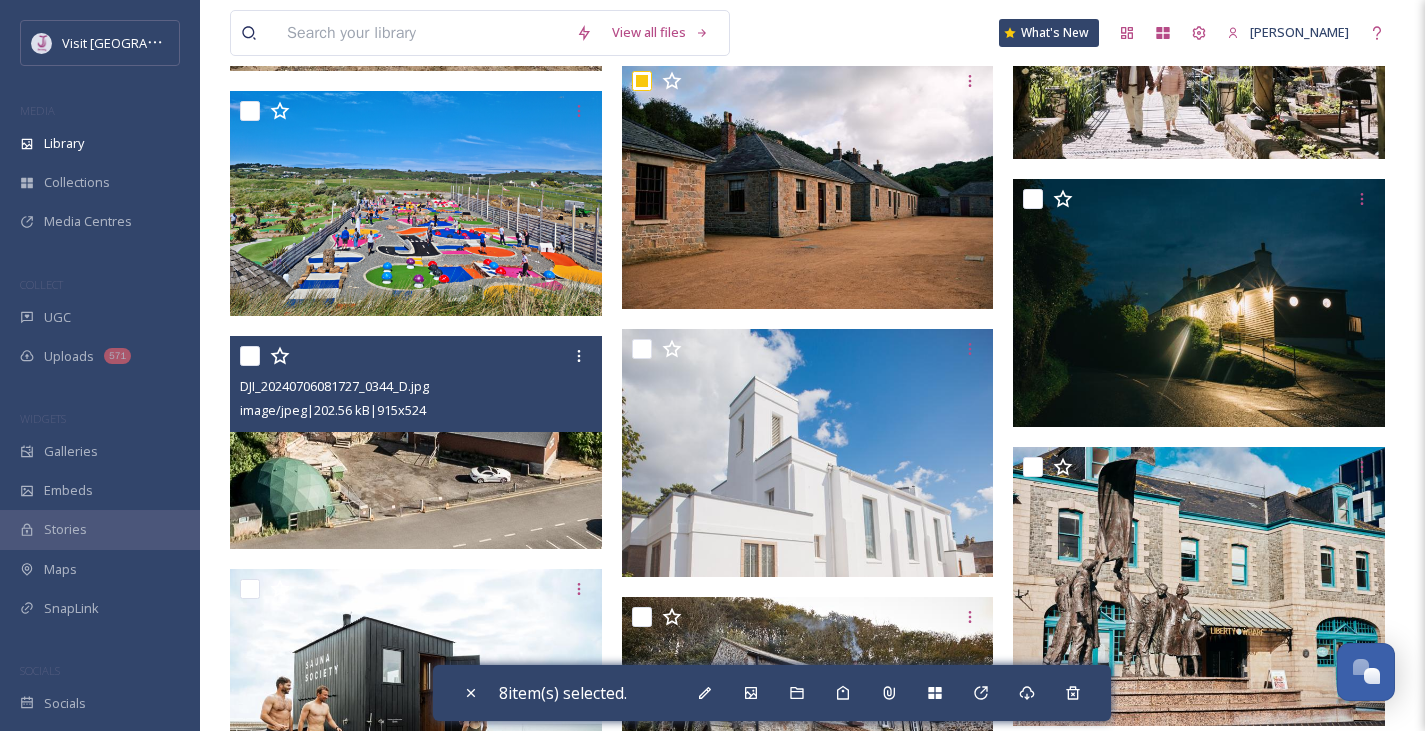 click at bounding box center [250, 356] 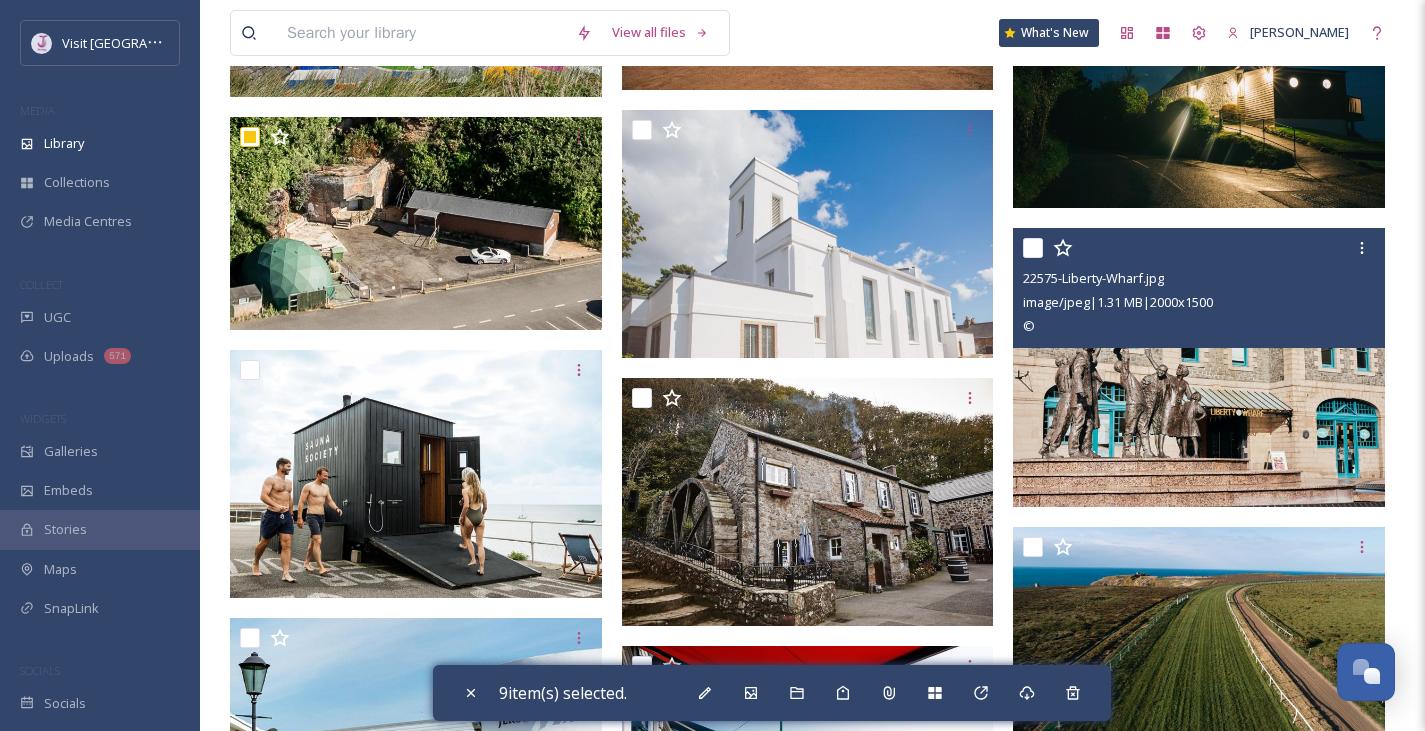 scroll, scrollTop: 2600, scrollLeft: 0, axis: vertical 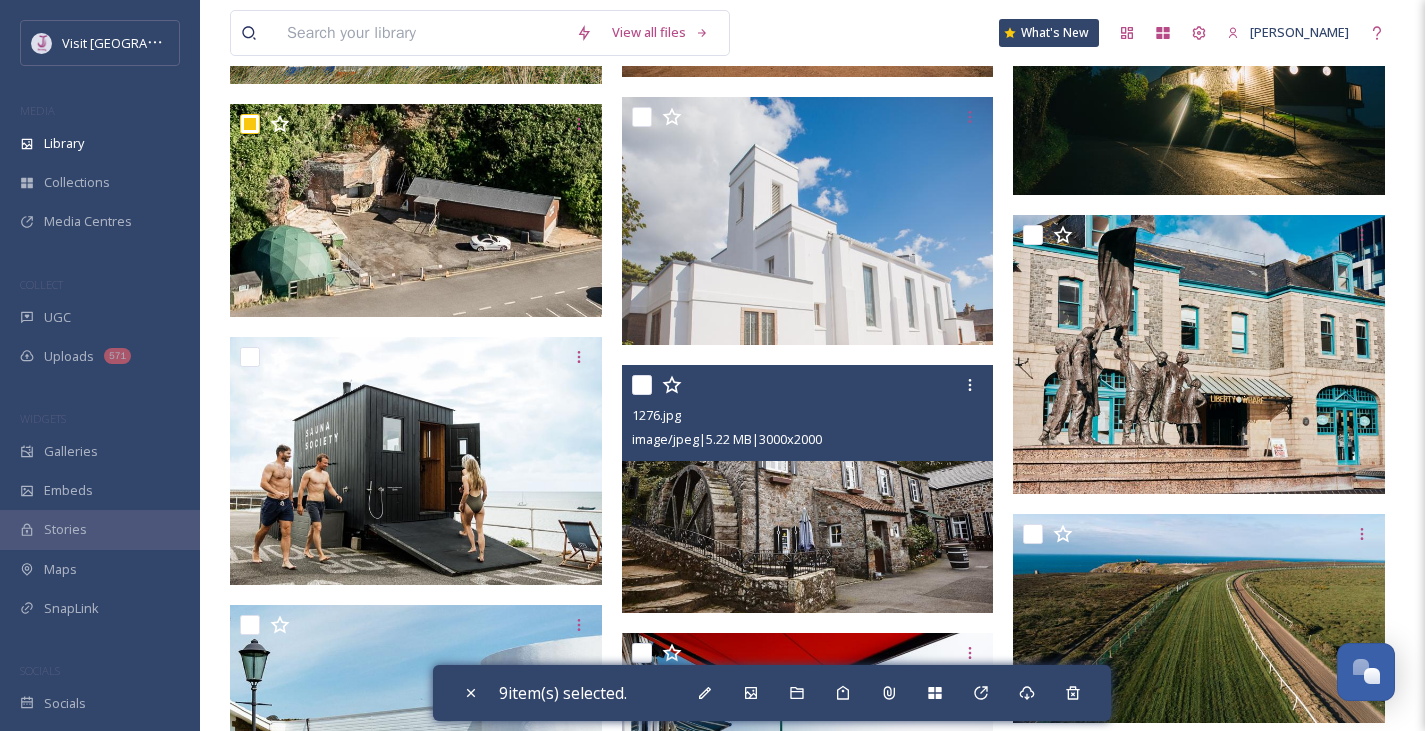 click at bounding box center [642, 385] 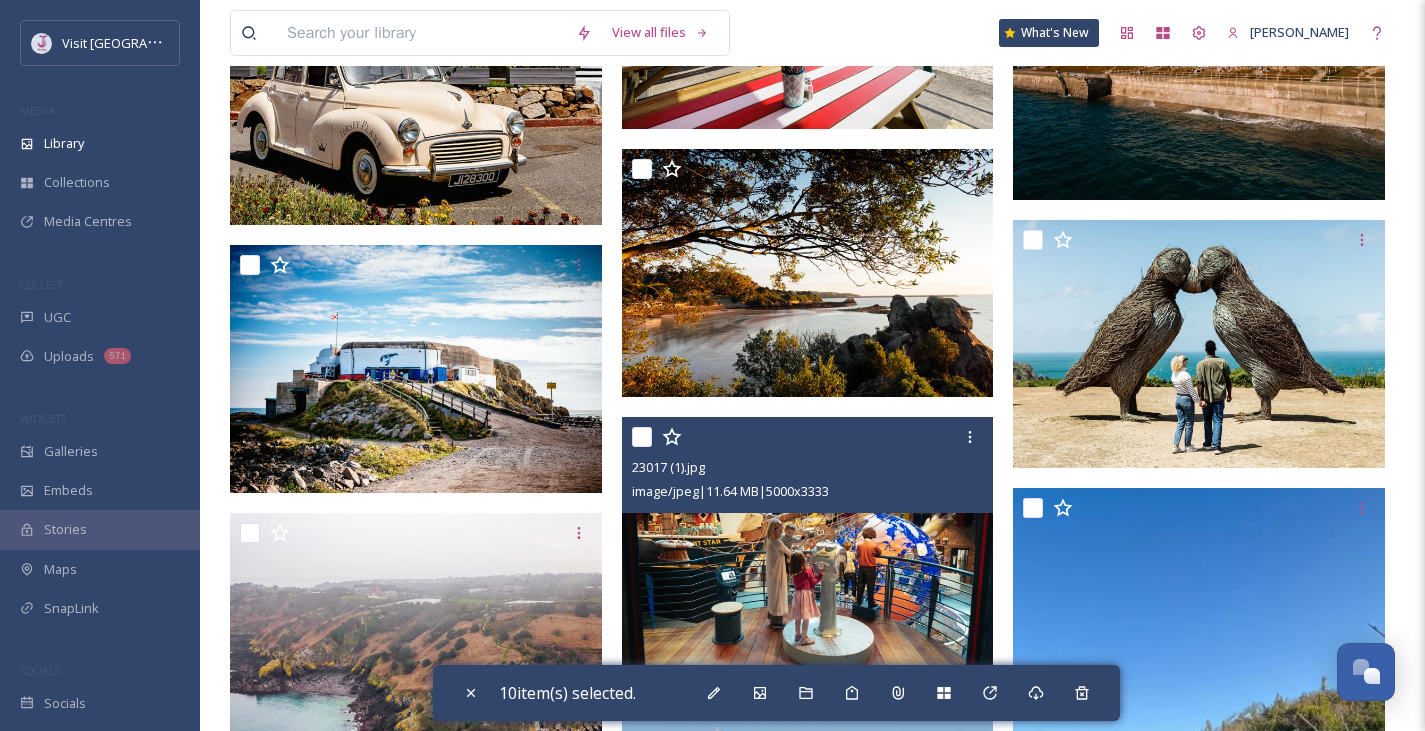 scroll, scrollTop: 3367, scrollLeft: 0, axis: vertical 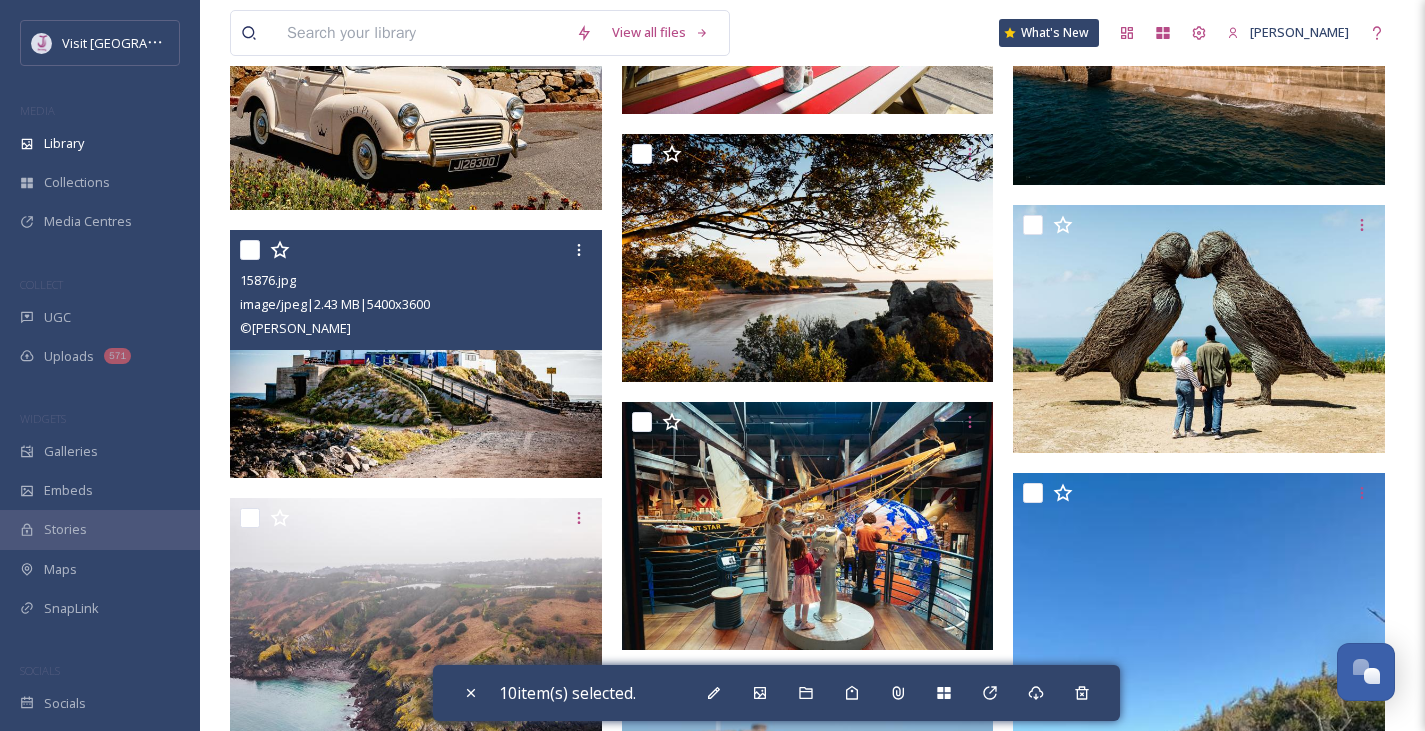 click at bounding box center [250, 250] 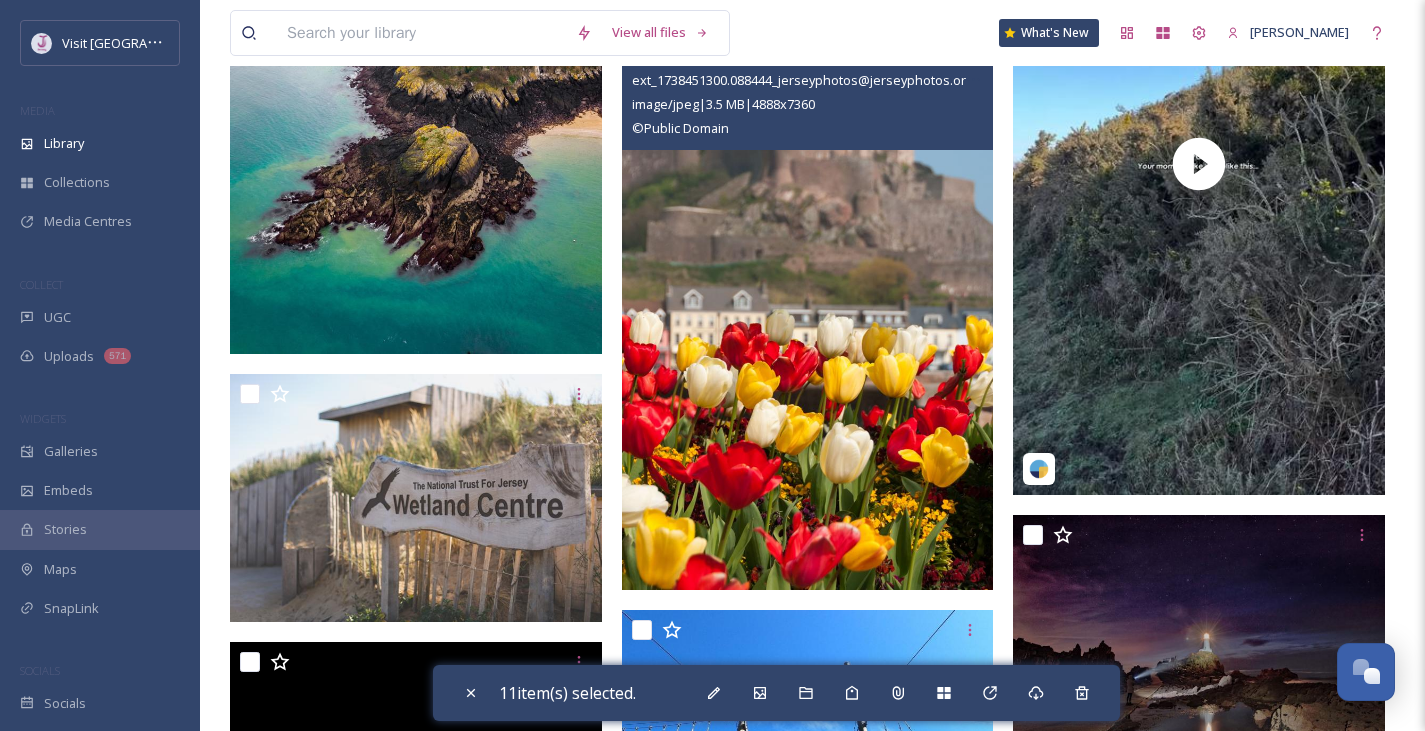 scroll, scrollTop: 4006, scrollLeft: 0, axis: vertical 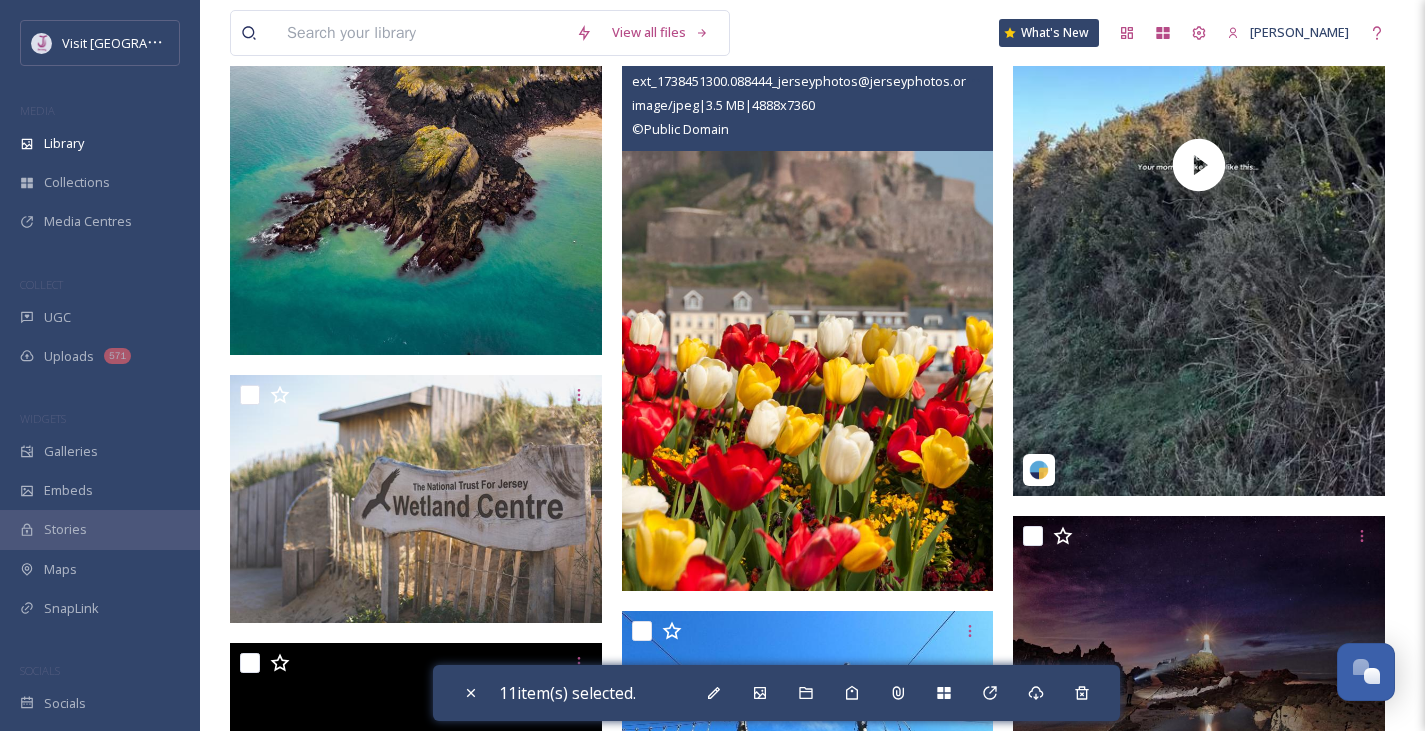 click at bounding box center [642, 51] 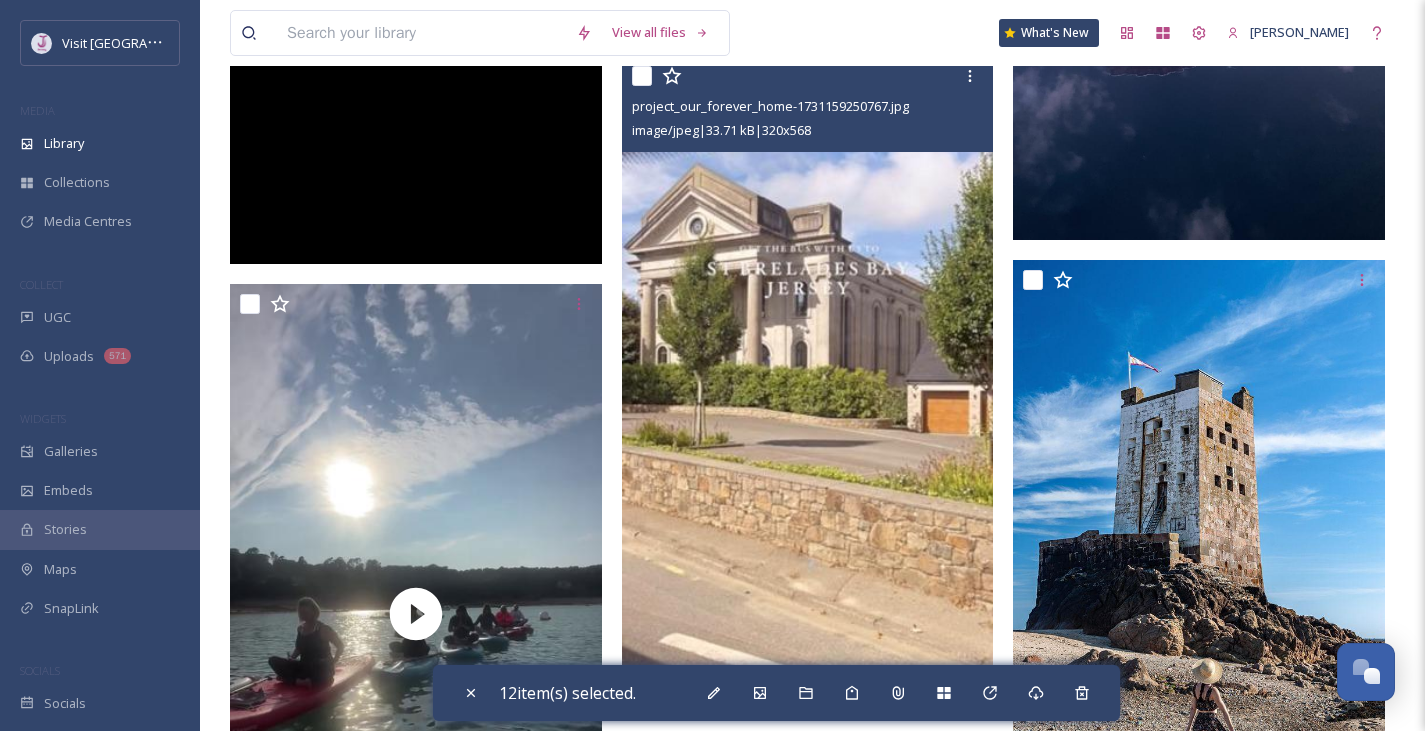 scroll, scrollTop: 5191, scrollLeft: 0, axis: vertical 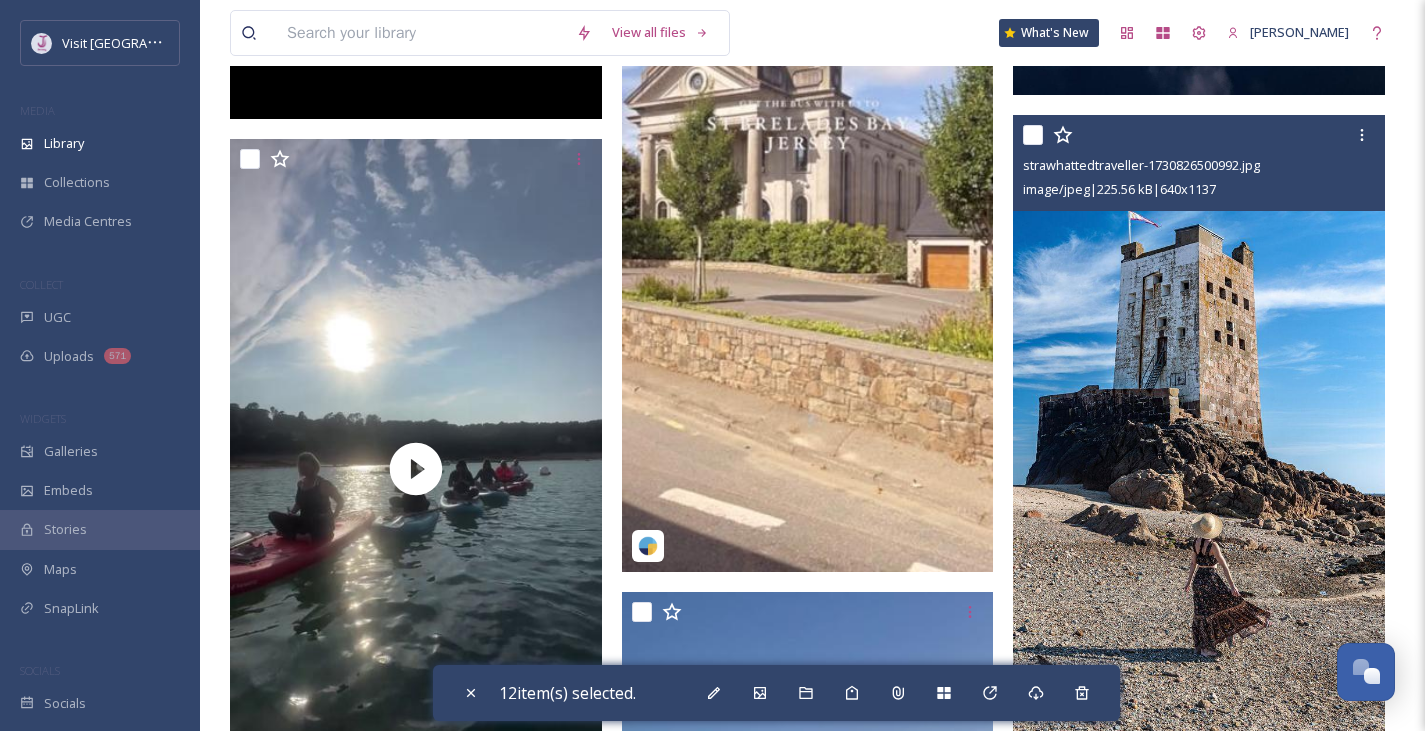 click at bounding box center (1033, 135) 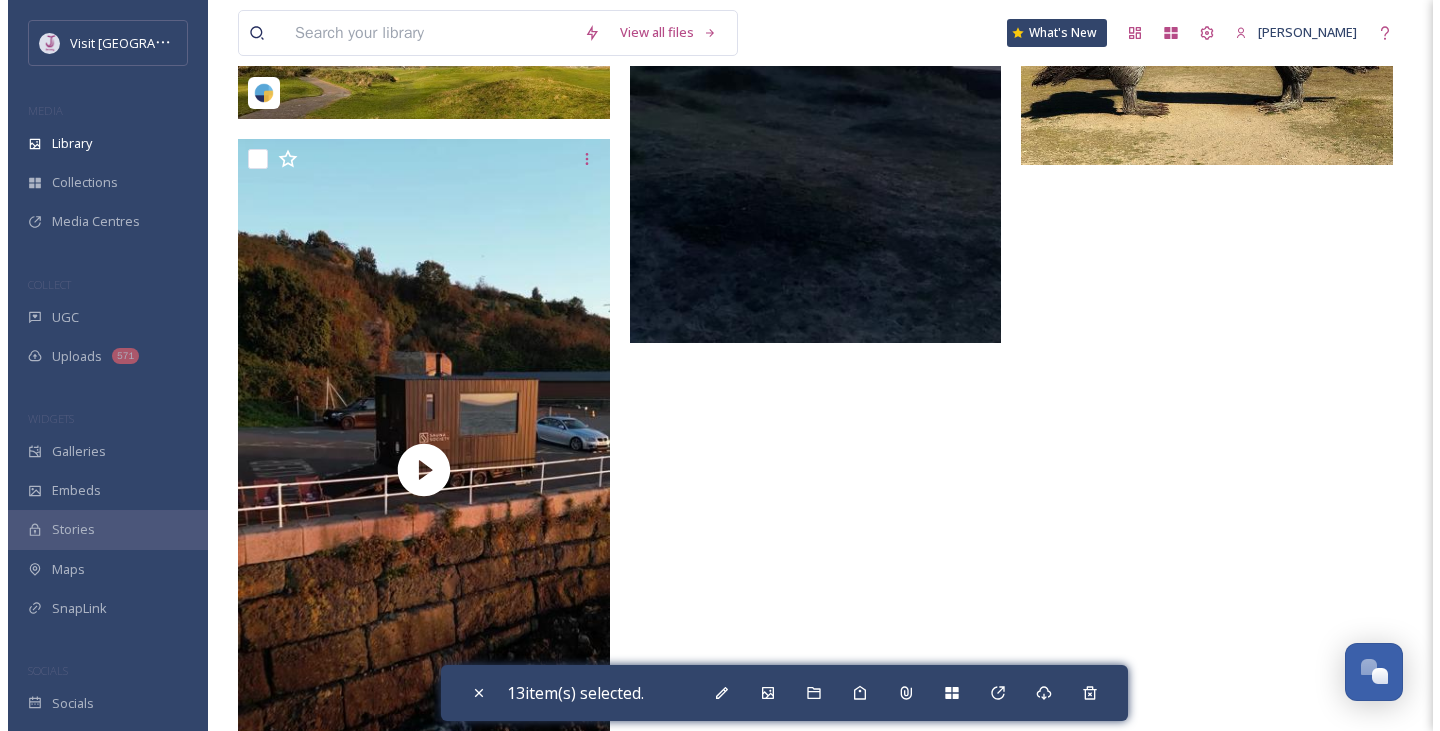 scroll, scrollTop: 6219, scrollLeft: 0, axis: vertical 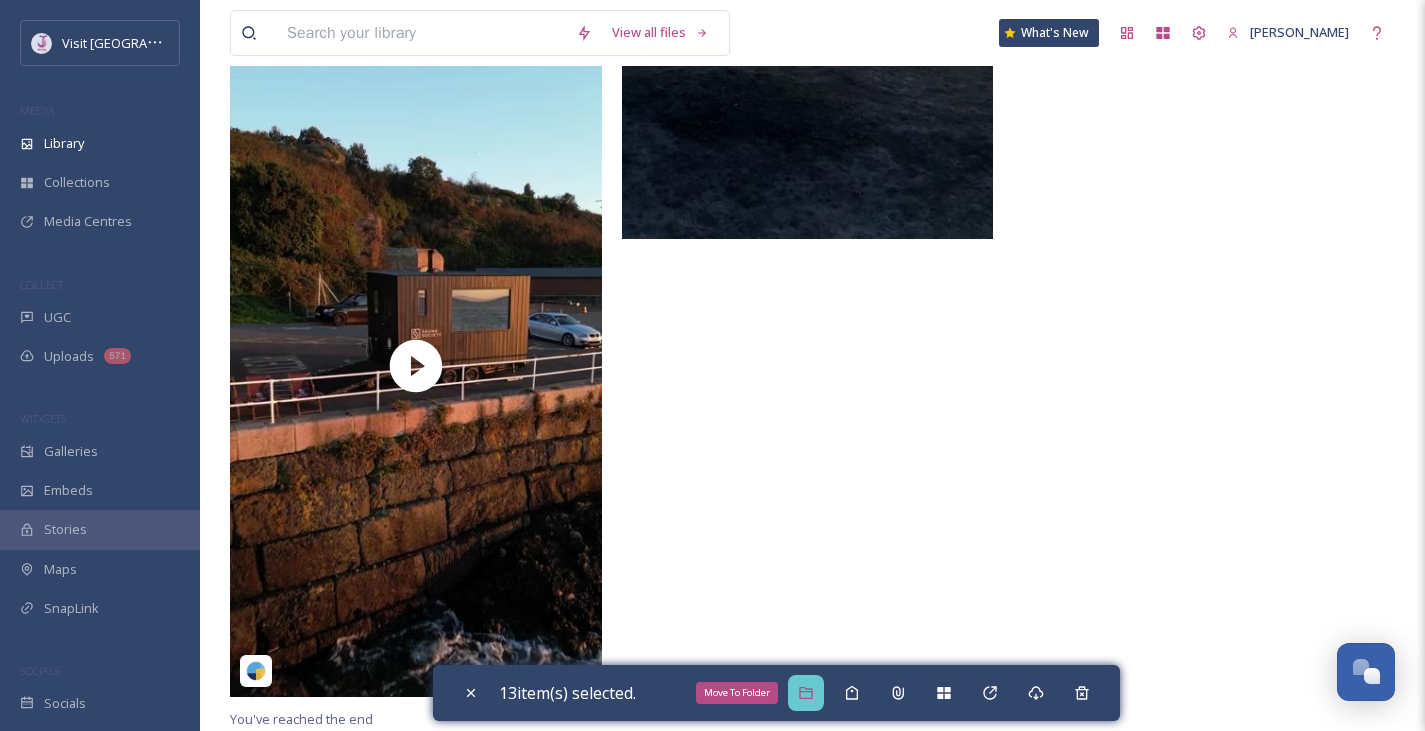 click 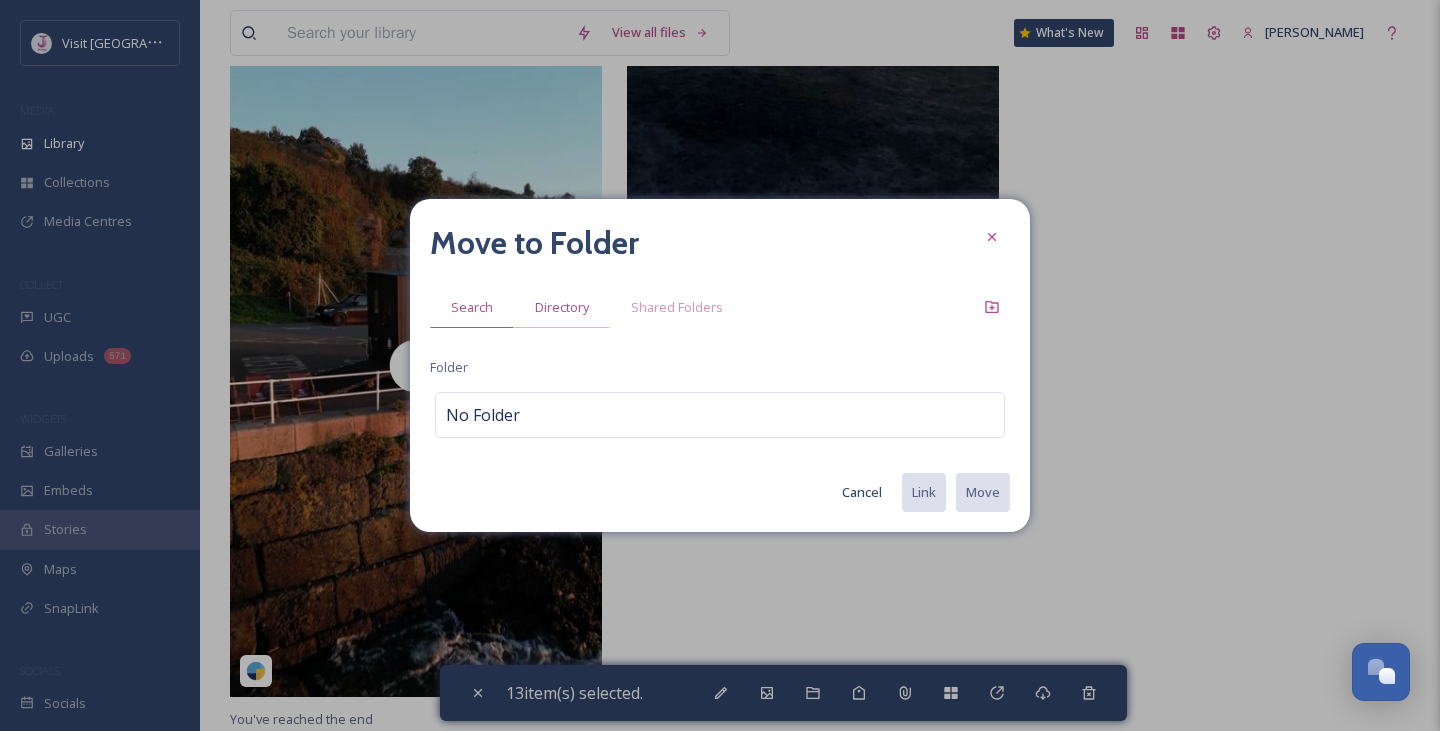 click on "Directory" at bounding box center [562, 307] 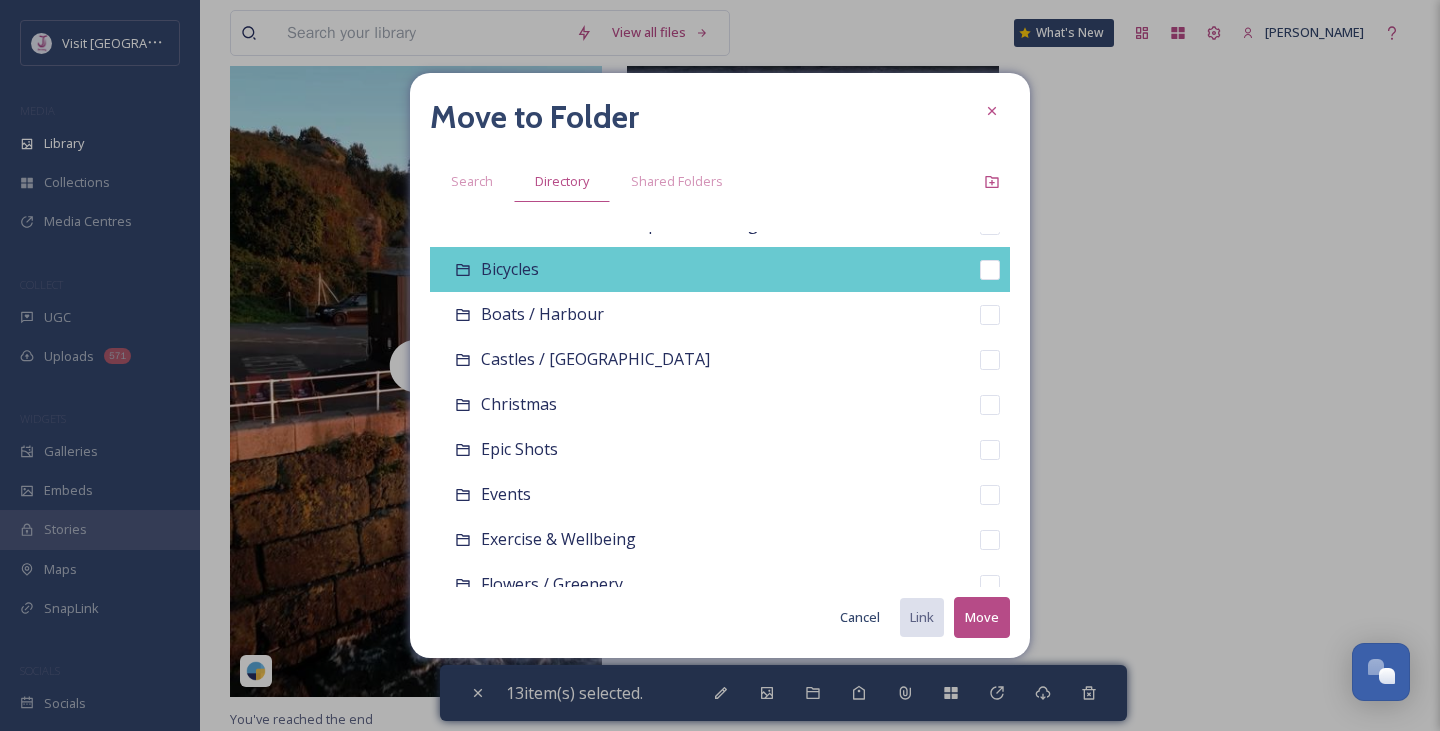 scroll, scrollTop: 175, scrollLeft: 0, axis: vertical 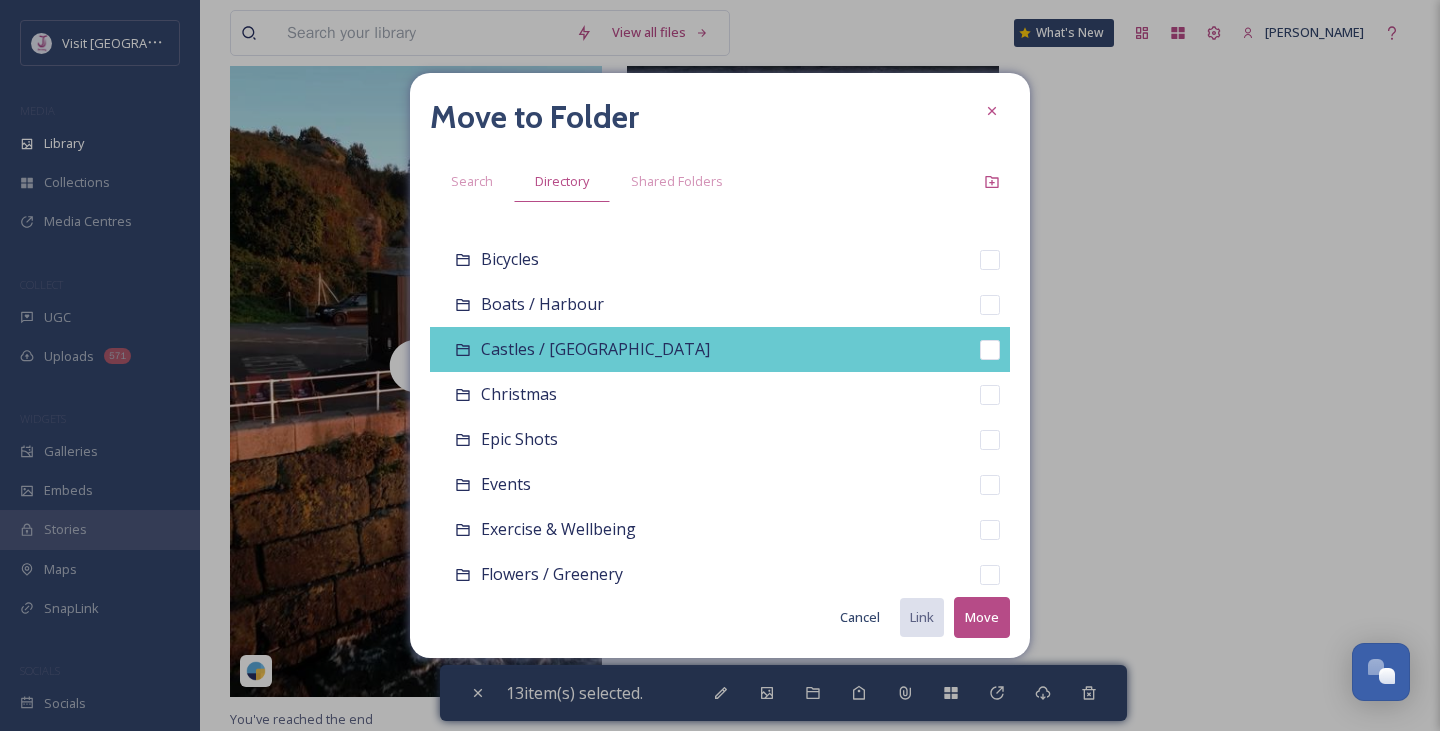 click on "Castles / [GEOGRAPHIC_DATA]" at bounding box center (595, 349) 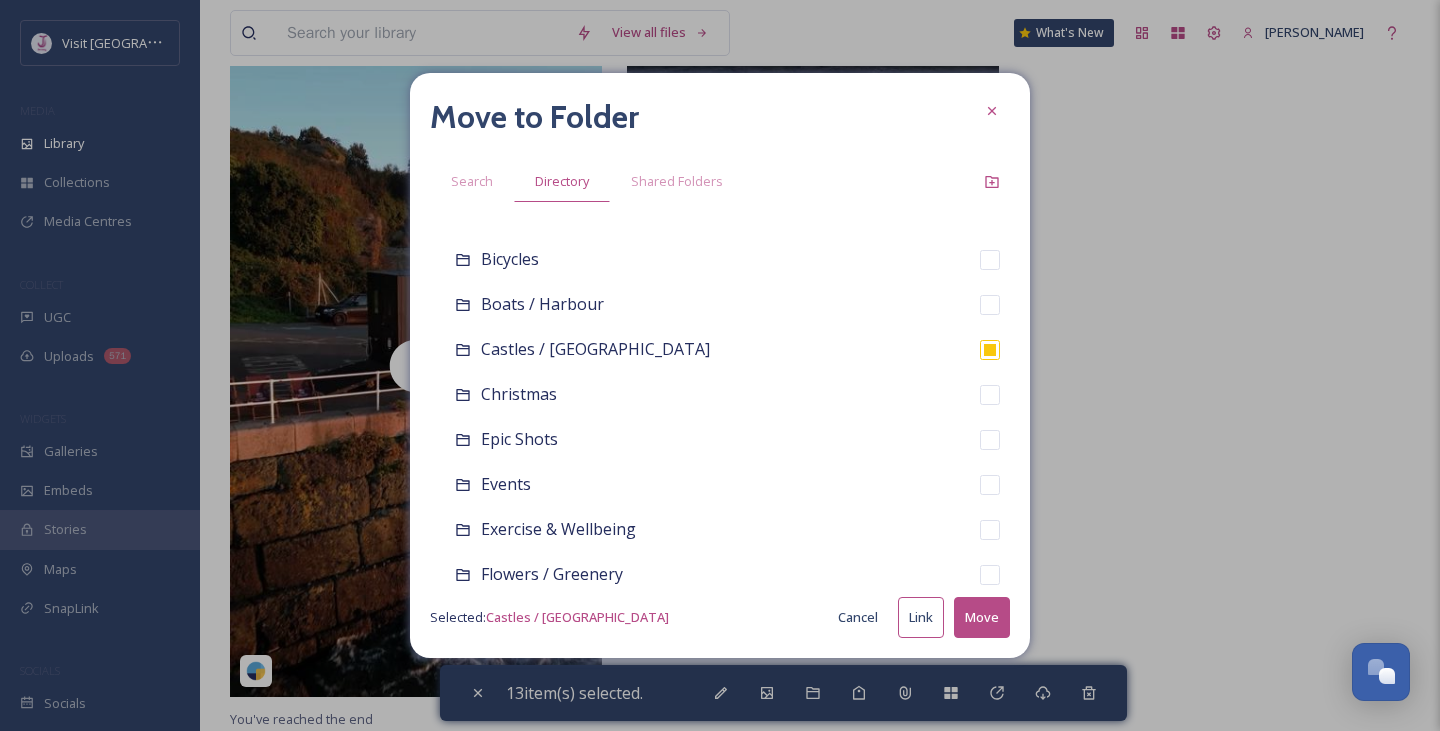 click on "Move" at bounding box center [982, 617] 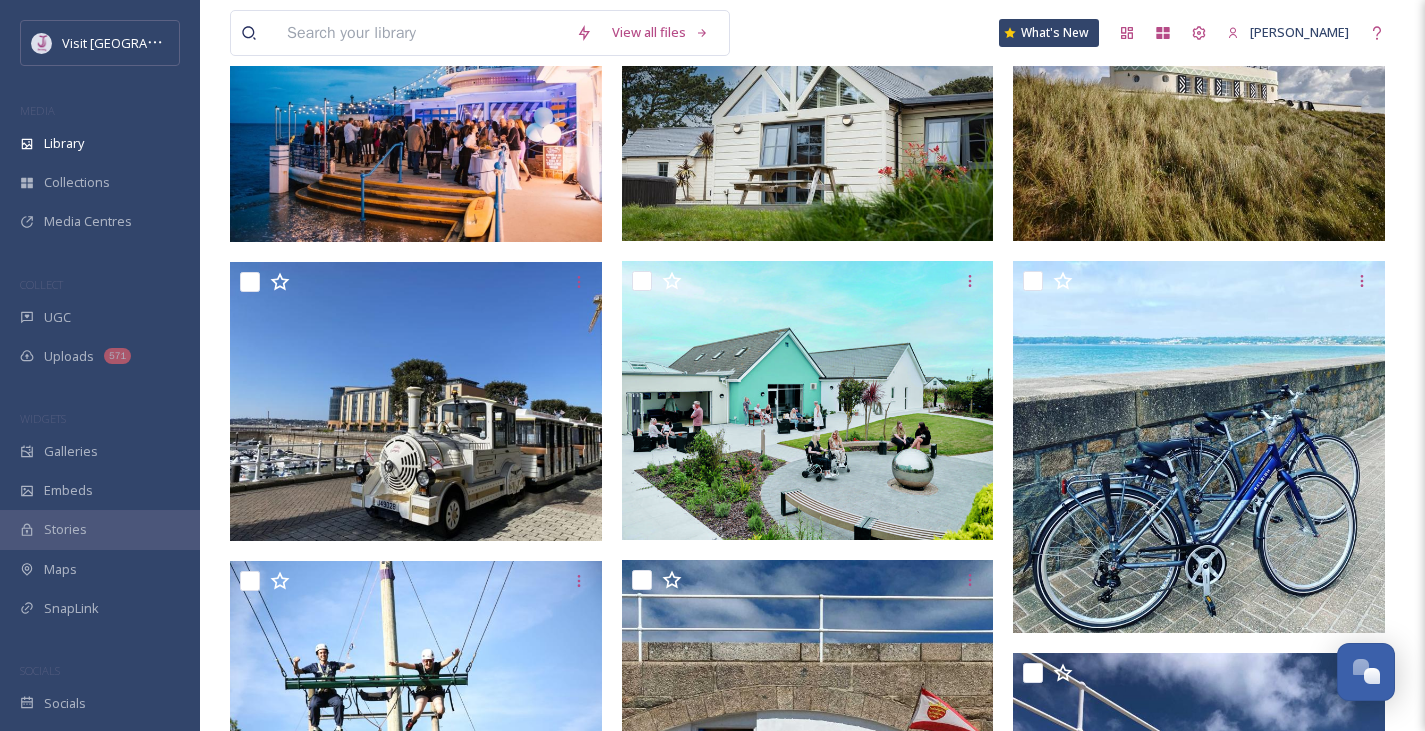 scroll, scrollTop: 499, scrollLeft: 0, axis: vertical 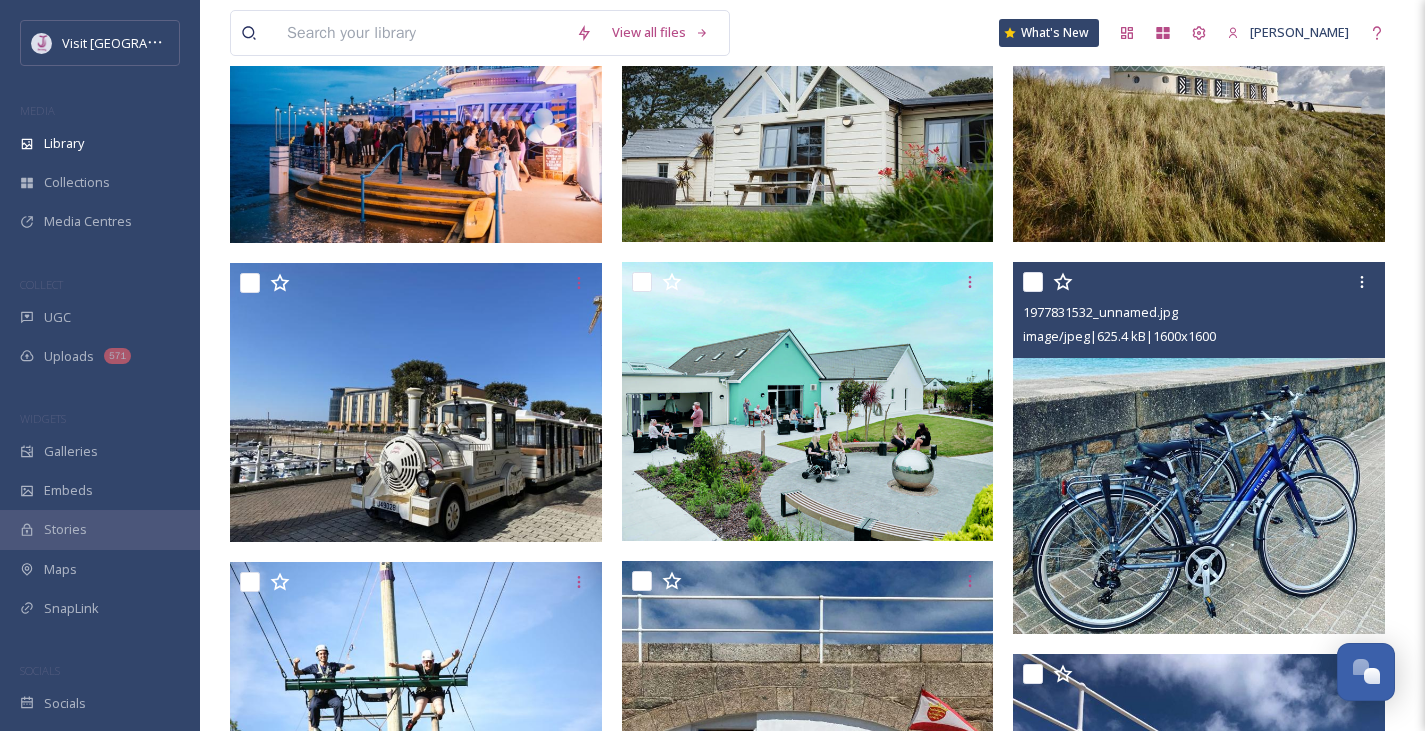 click at bounding box center (1033, 282) 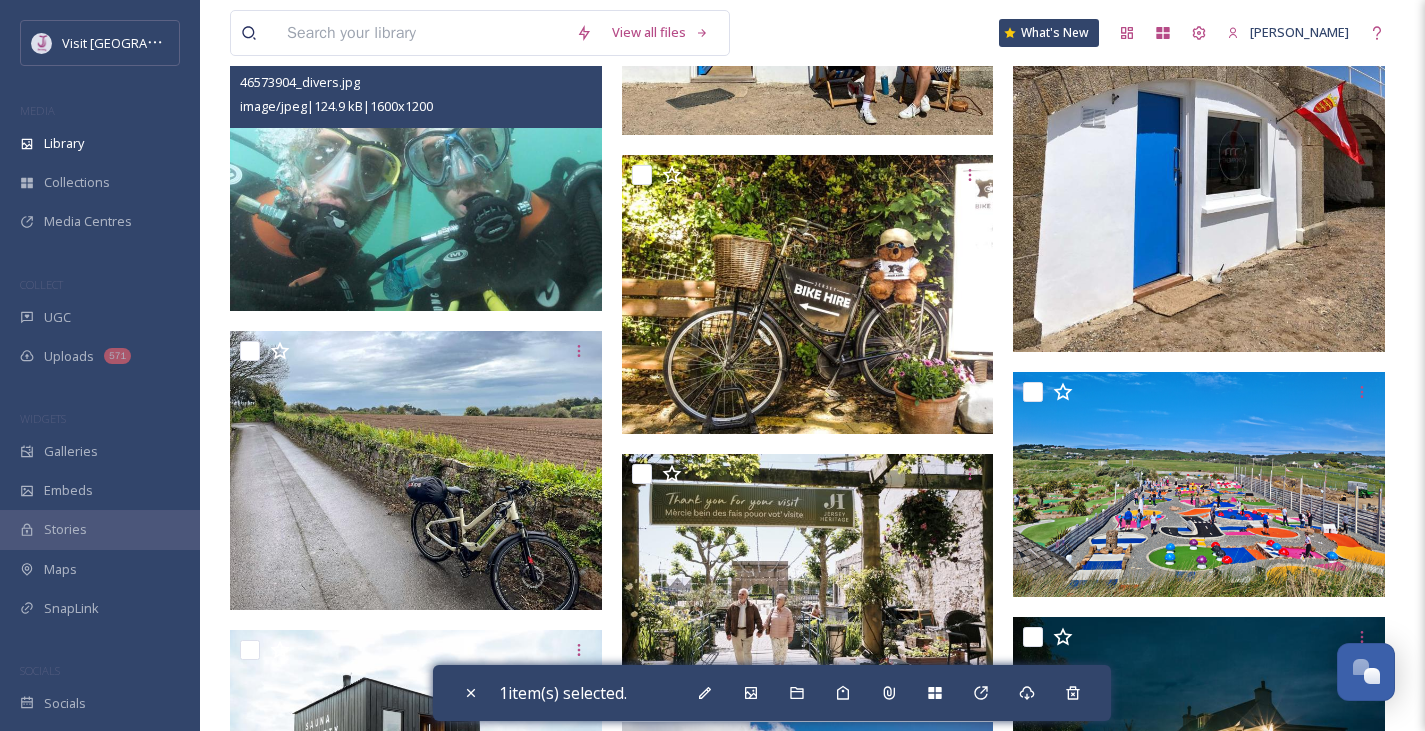scroll, scrollTop: 1298, scrollLeft: 0, axis: vertical 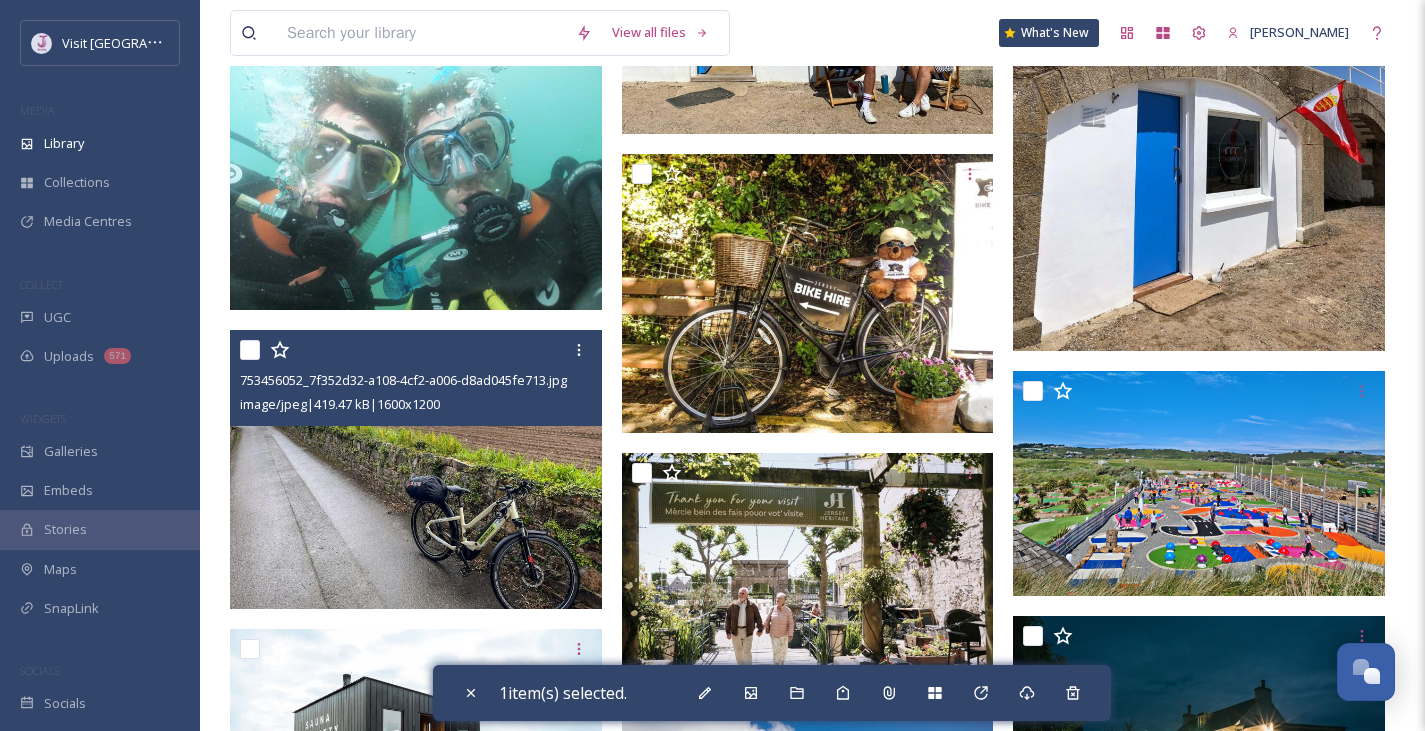 click at bounding box center [250, 350] 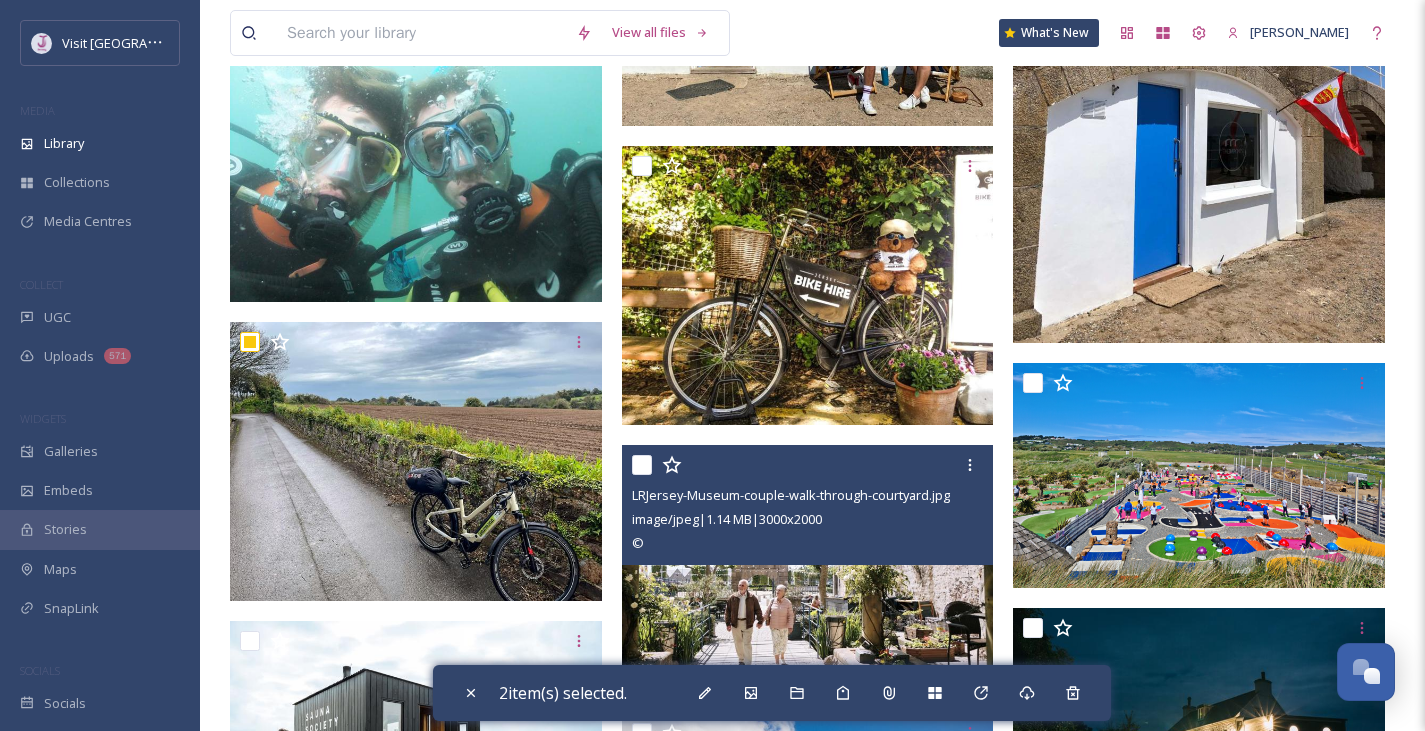 scroll, scrollTop: 1339, scrollLeft: 0, axis: vertical 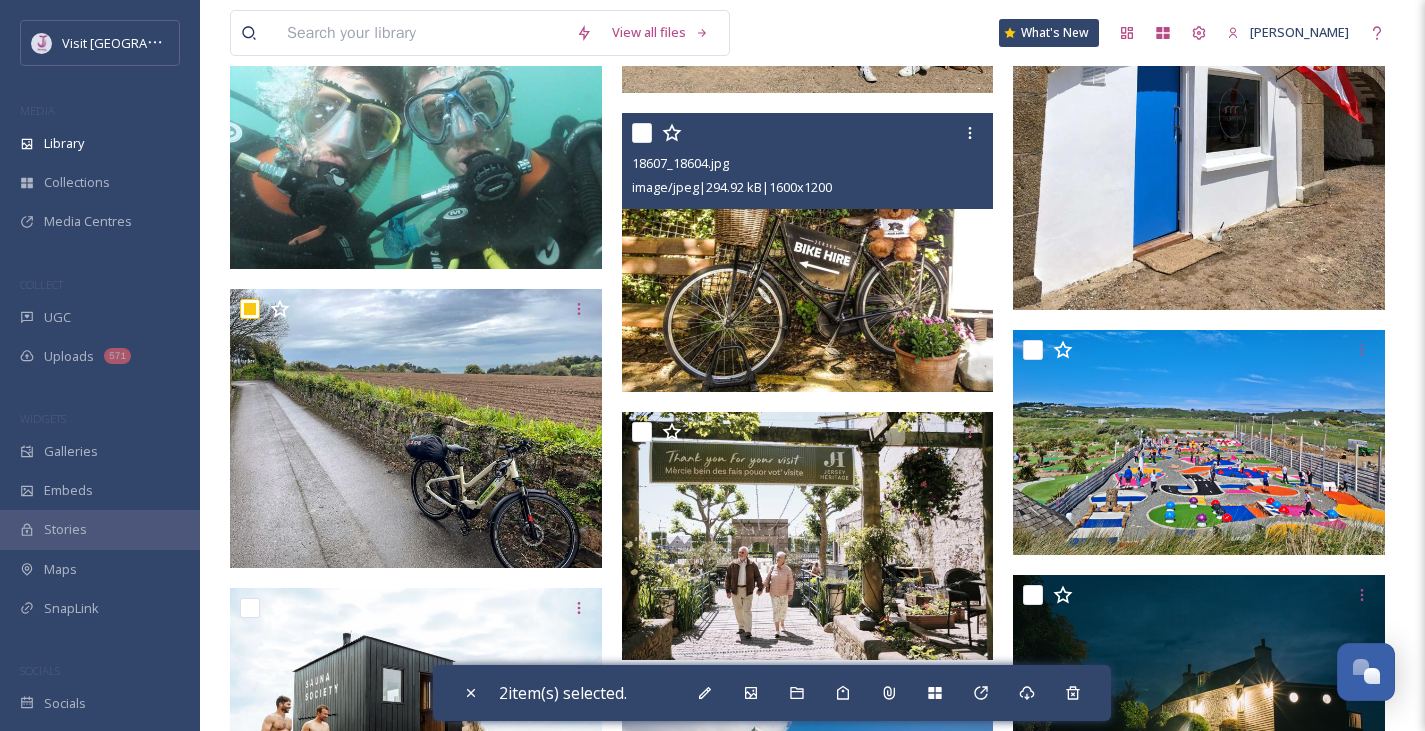 click at bounding box center (642, 133) 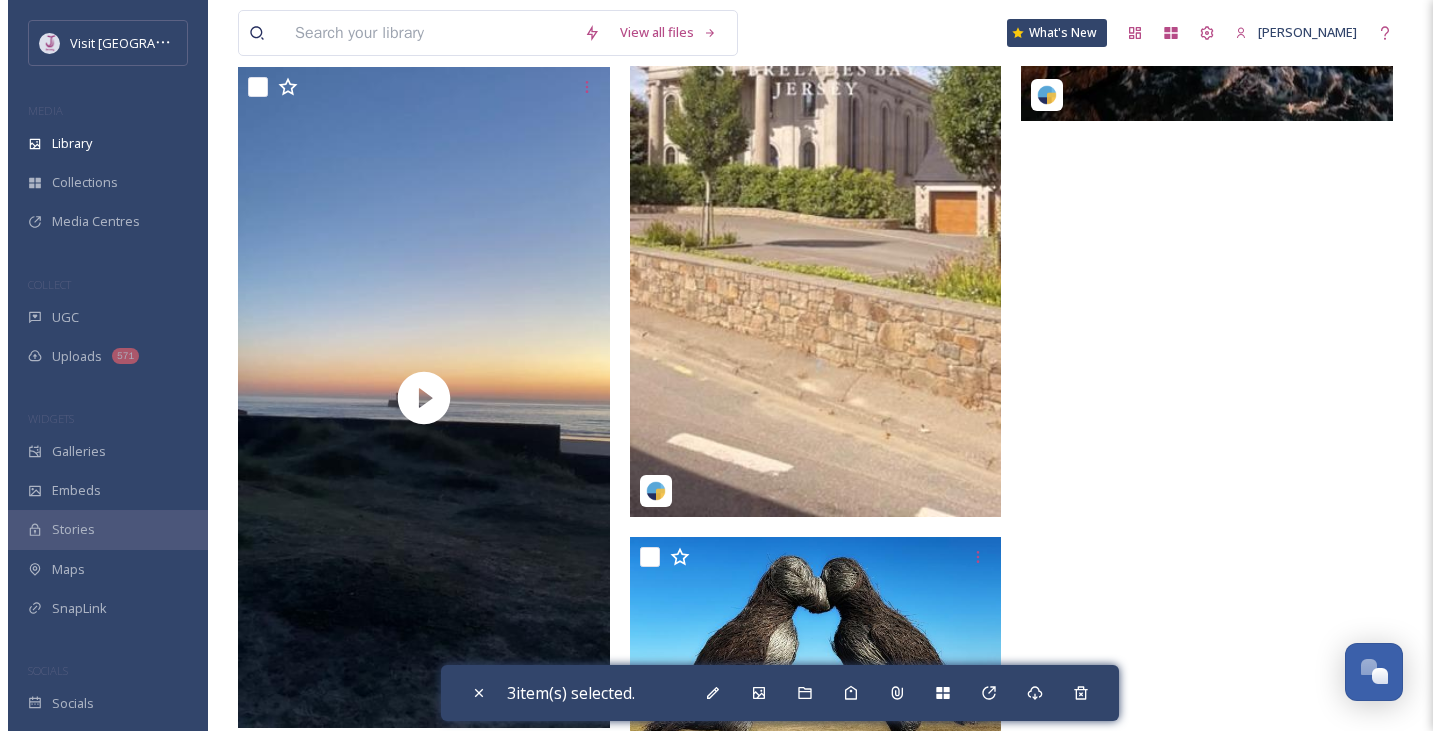 scroll, scrollTop: 4743, scrollLeft: 0, axis: vertical 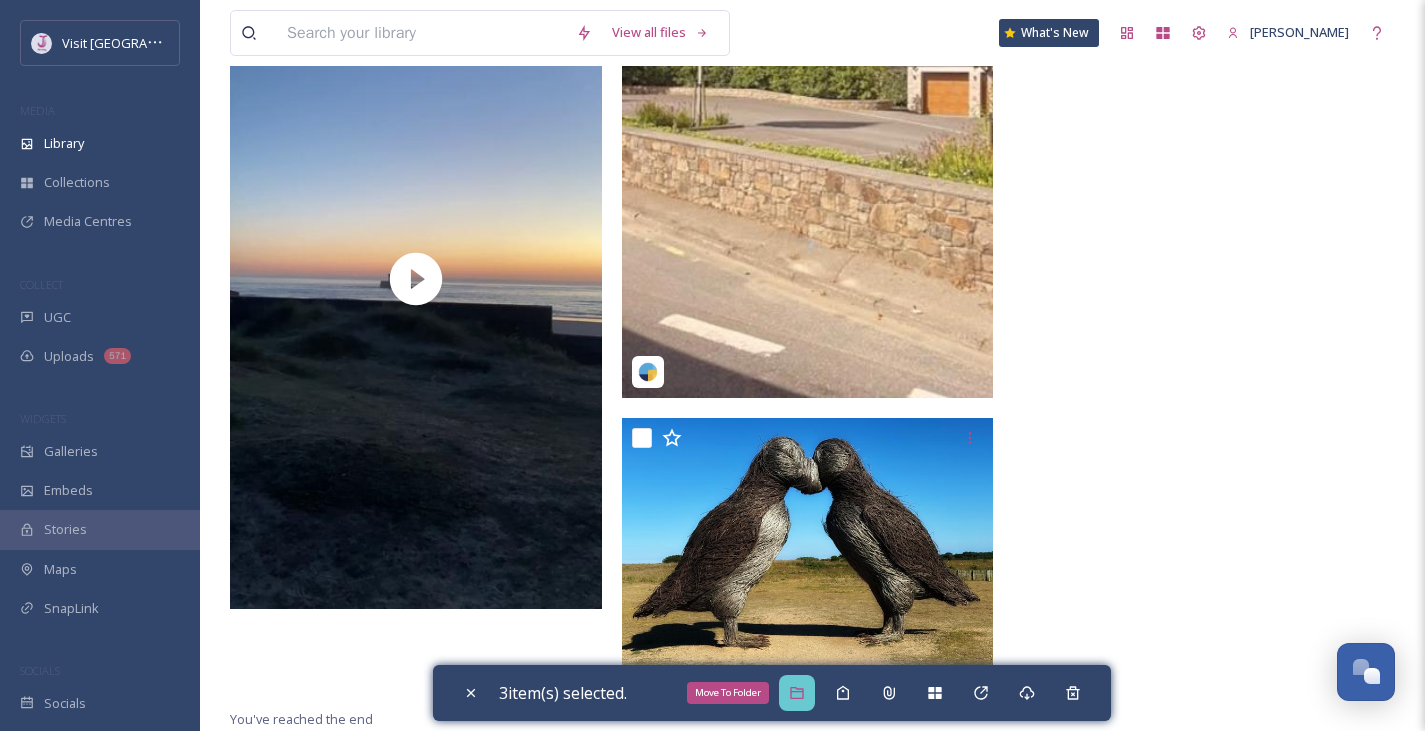 click on "Move To Folder" at bounding box center [797, 693] 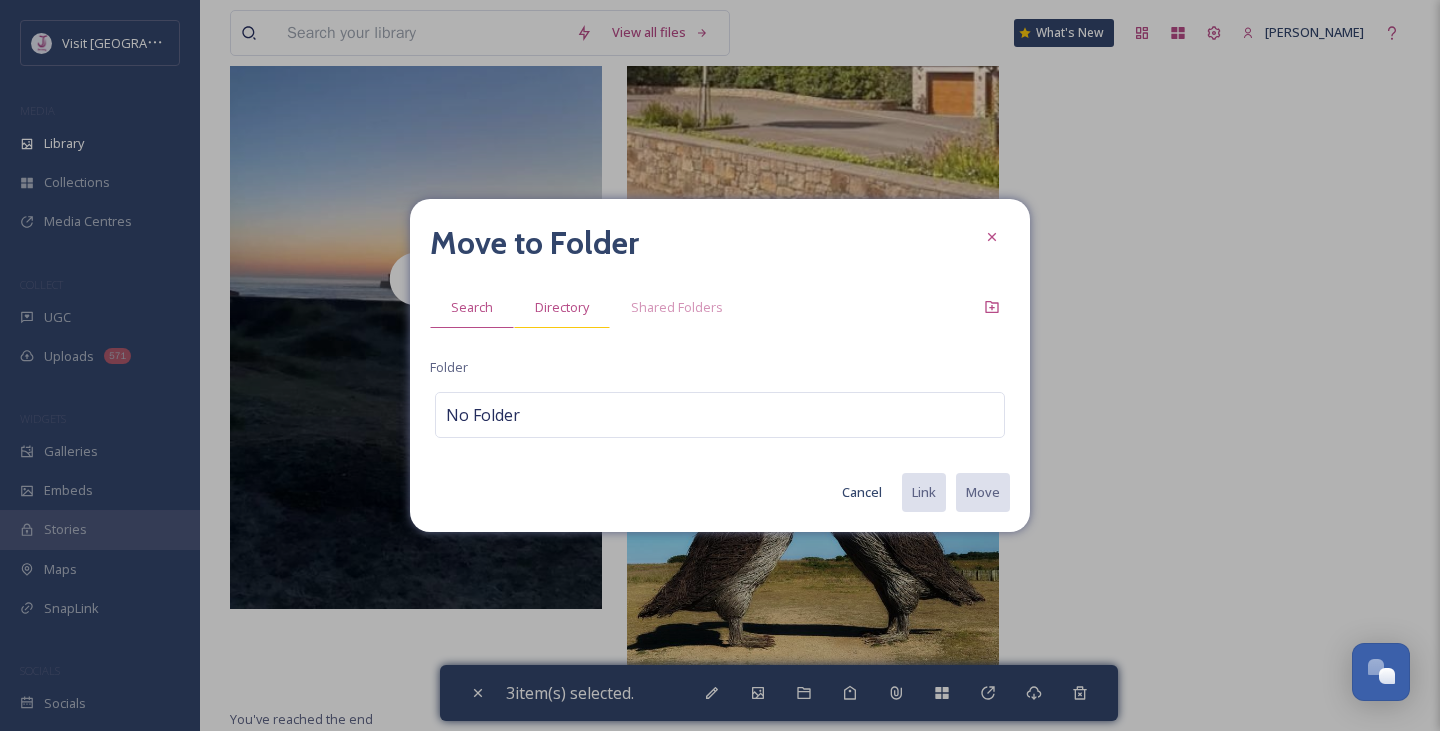 click on "Directory" at bounding box center [562, 307] 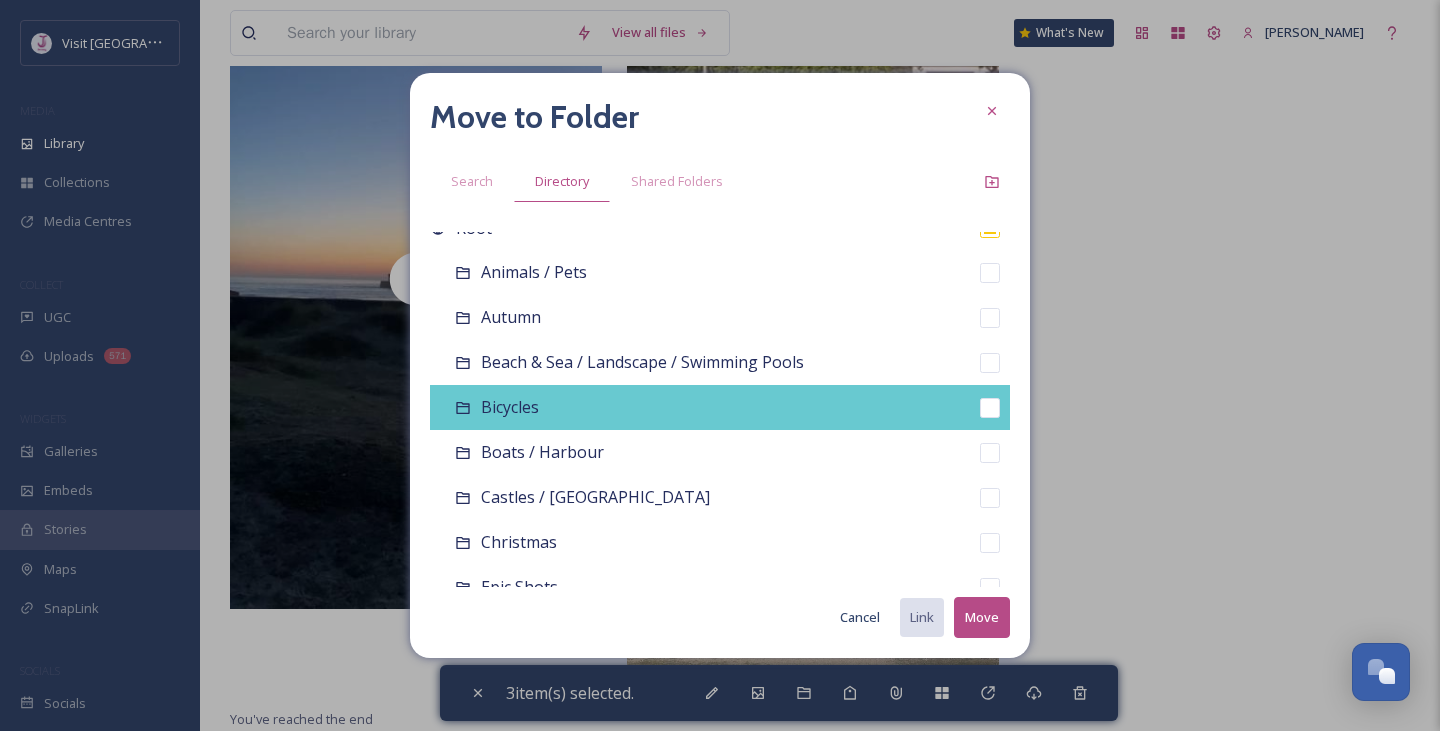 scroll, scrollTop: 28, scrollLeft: 0, axis: vertical 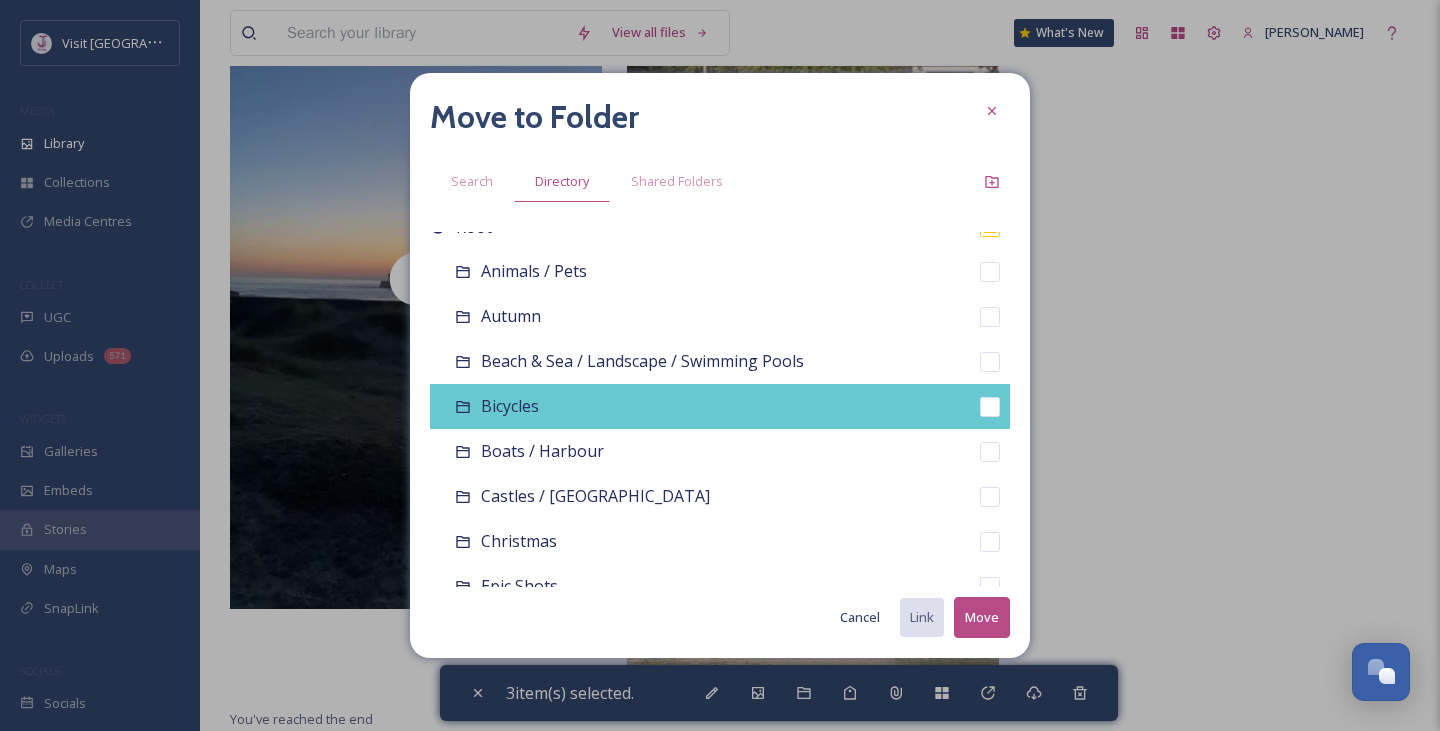 click on "Bicycles" at bounding box center [720, 406] 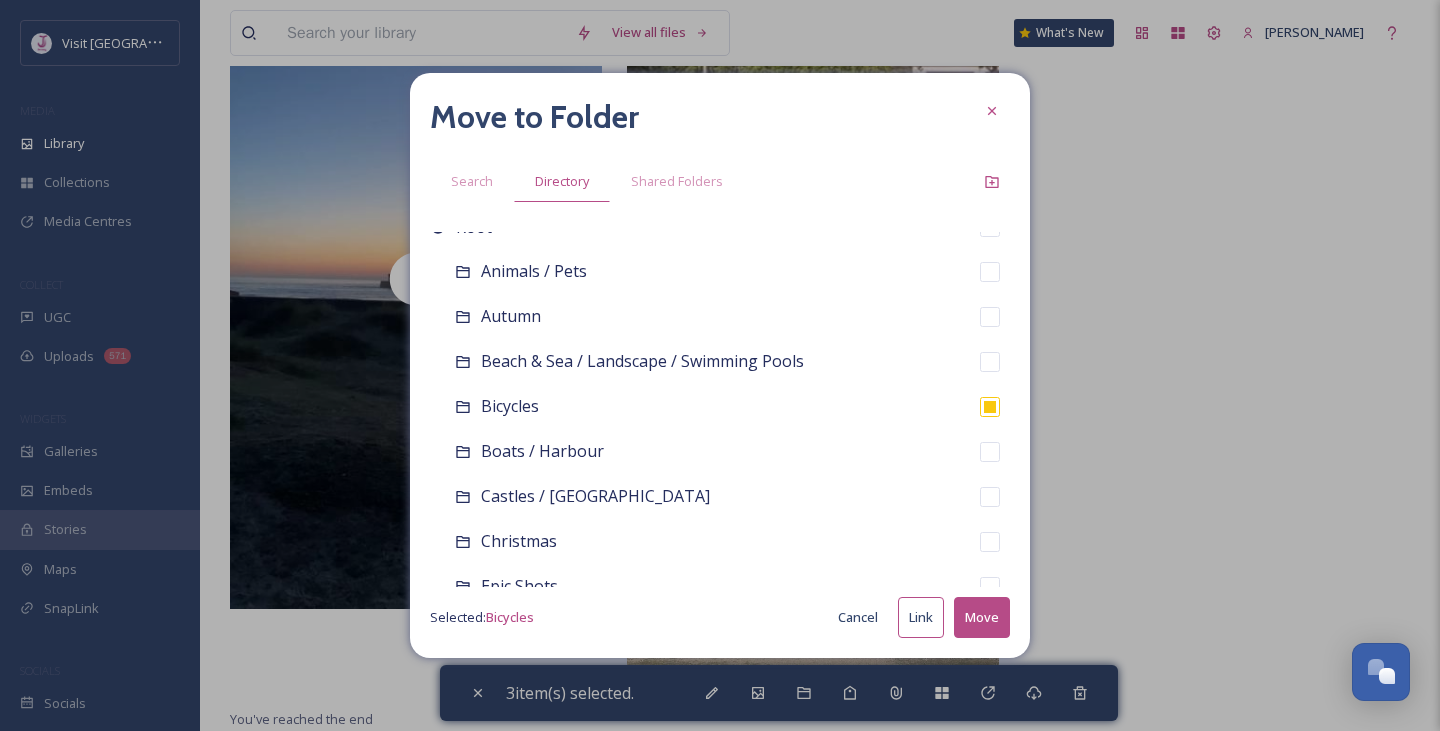 click on "Move" at bounding box center [982, 617] 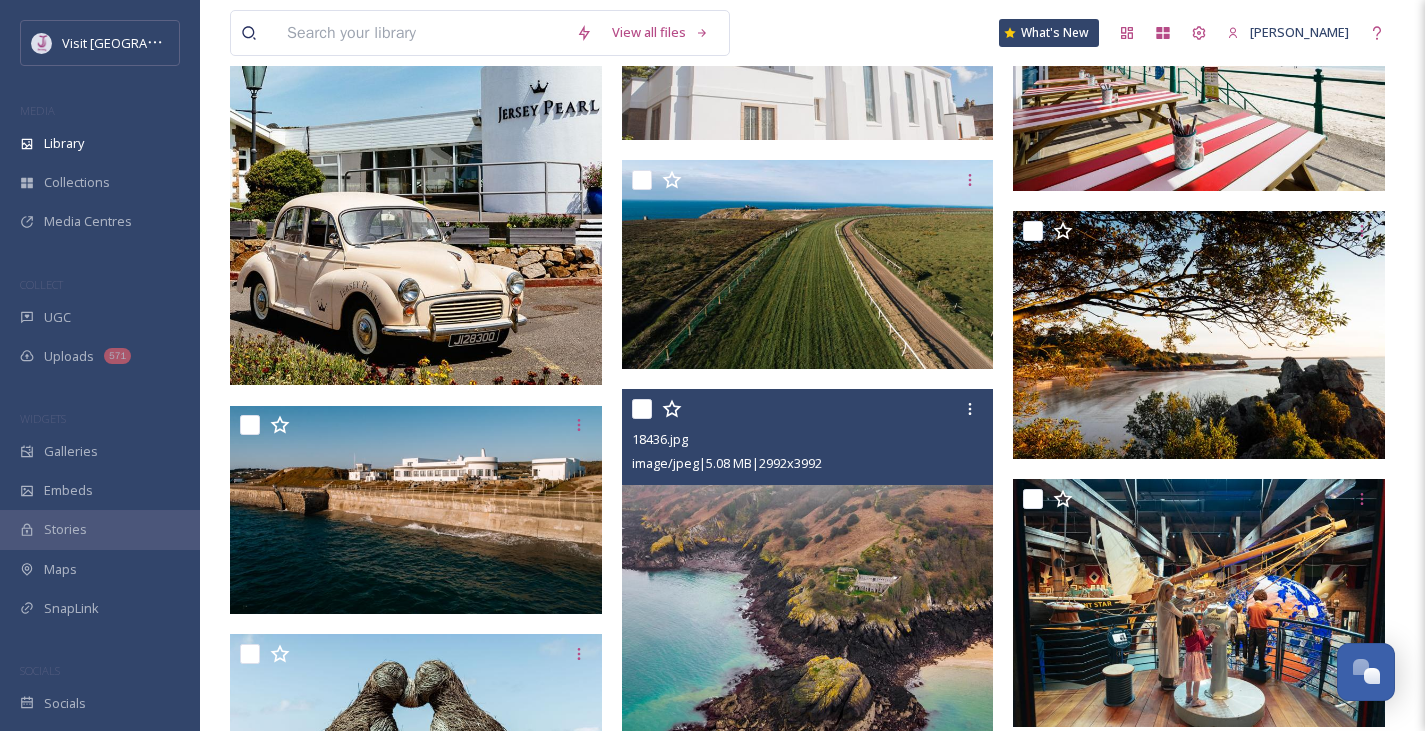scroll, scrollTop: 1934, scrollLeft: 0, axis: vertical 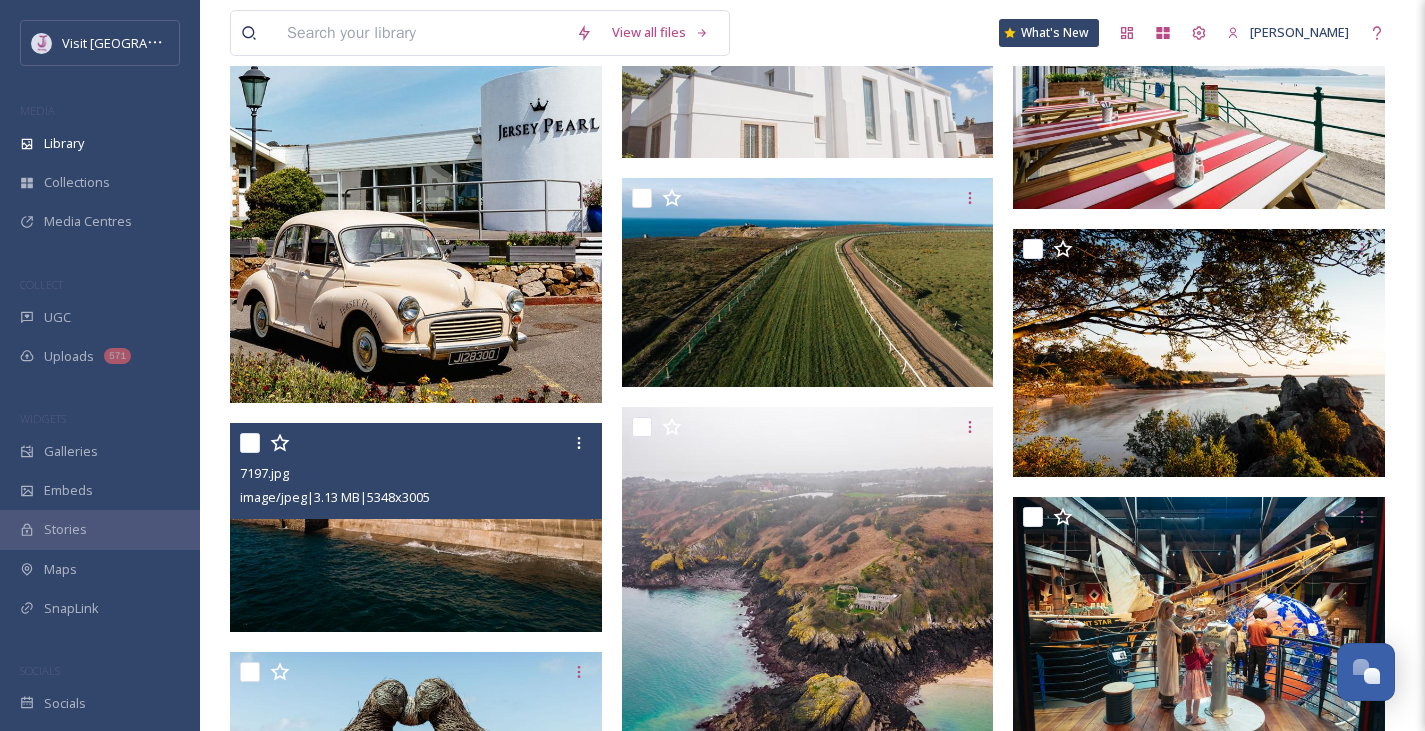 click at bounding box center [250, 443] 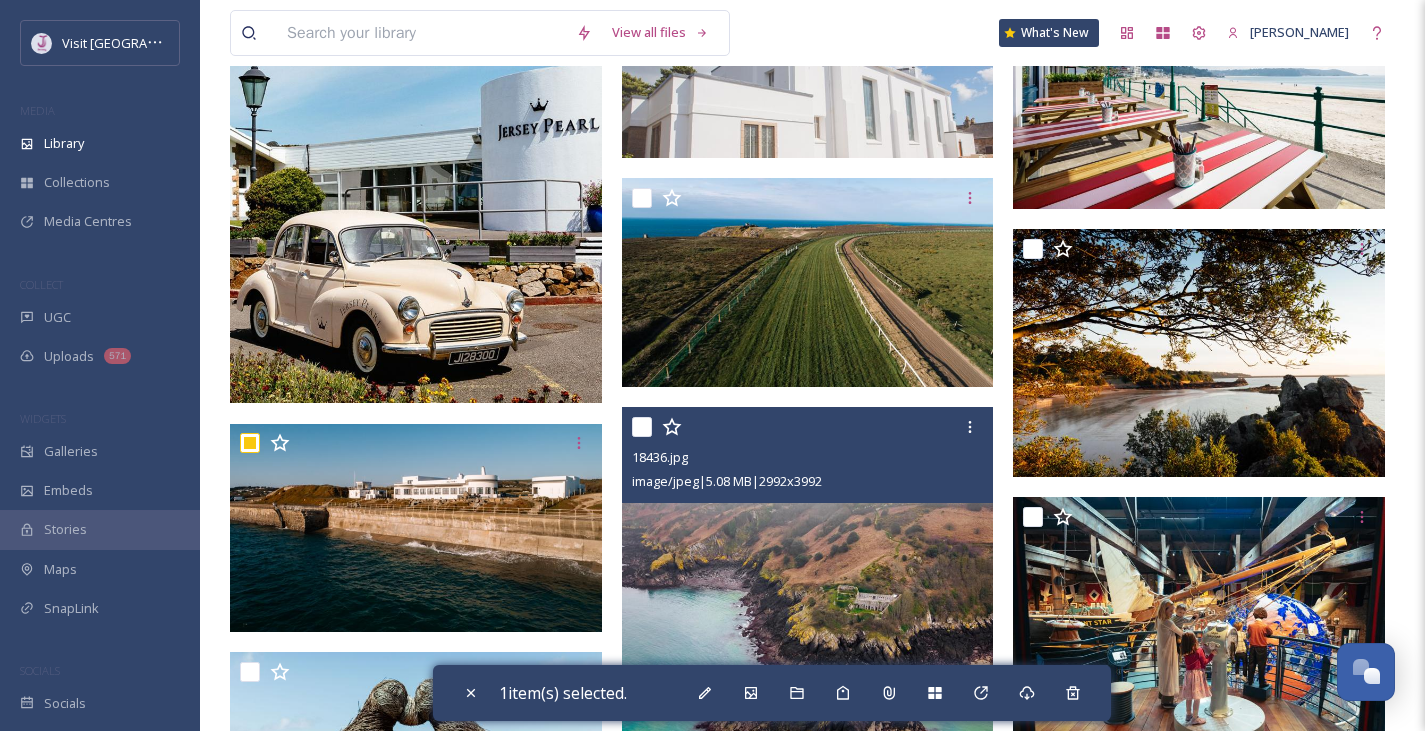 scroll, scrollTop: 1783, scrollLeft: 0, axis: vertical 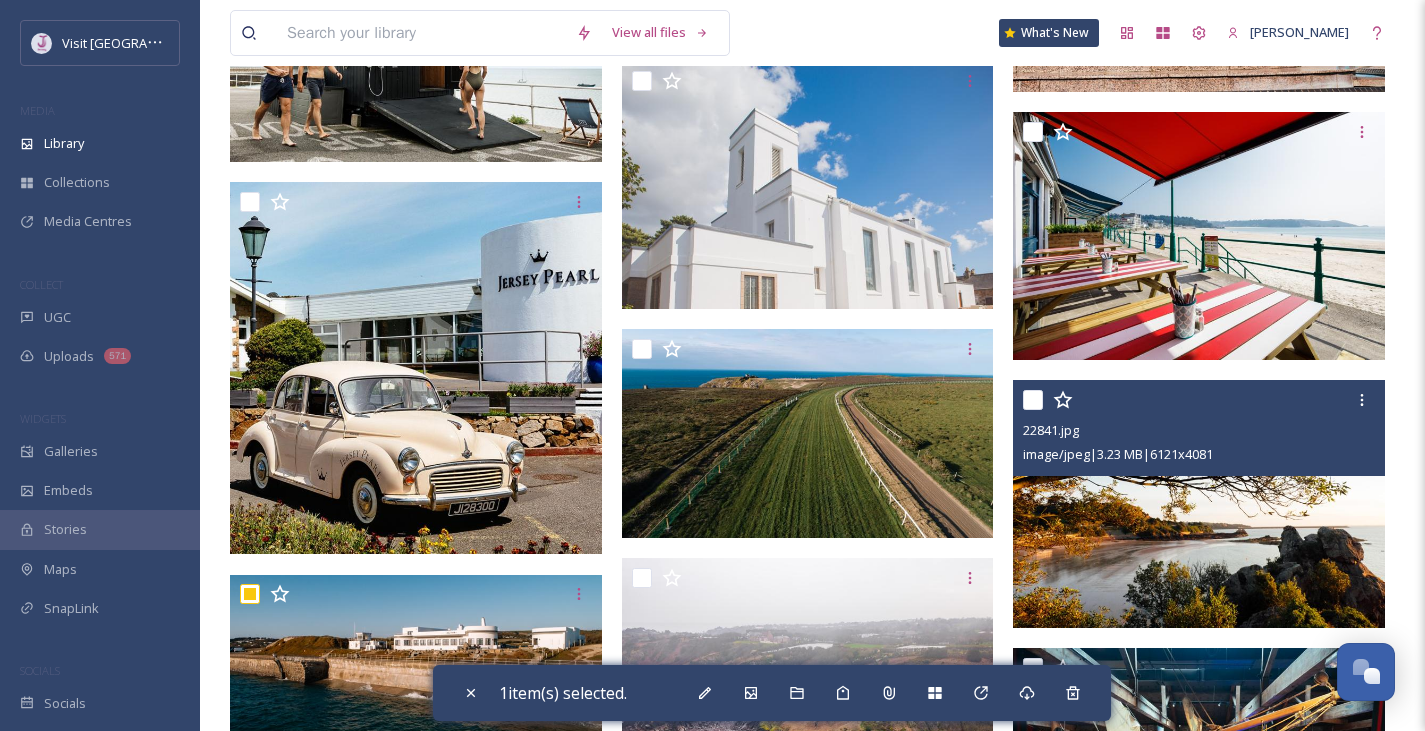 click at bounding box center (1033, 400) 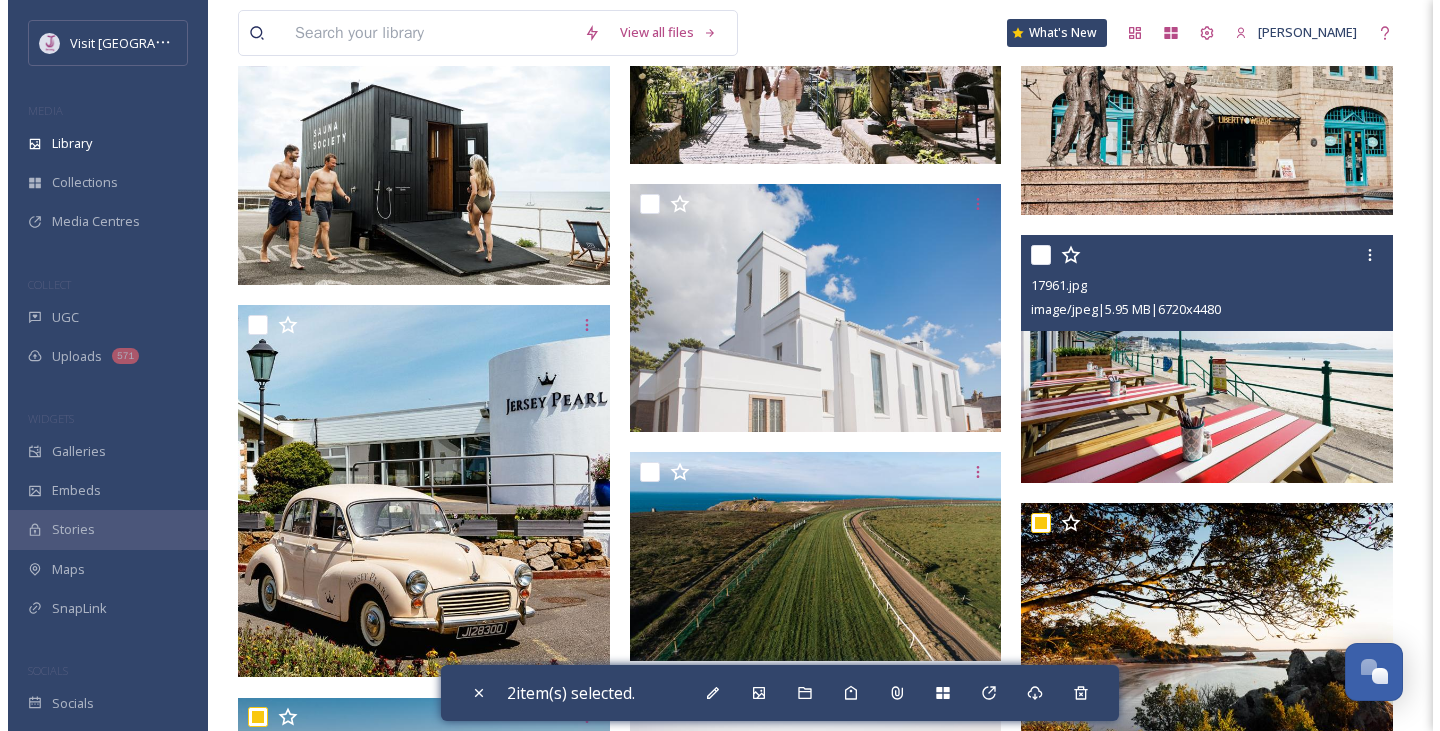 scroll, scrollTop: 1659, scrollLeft: 0, axis: vertical 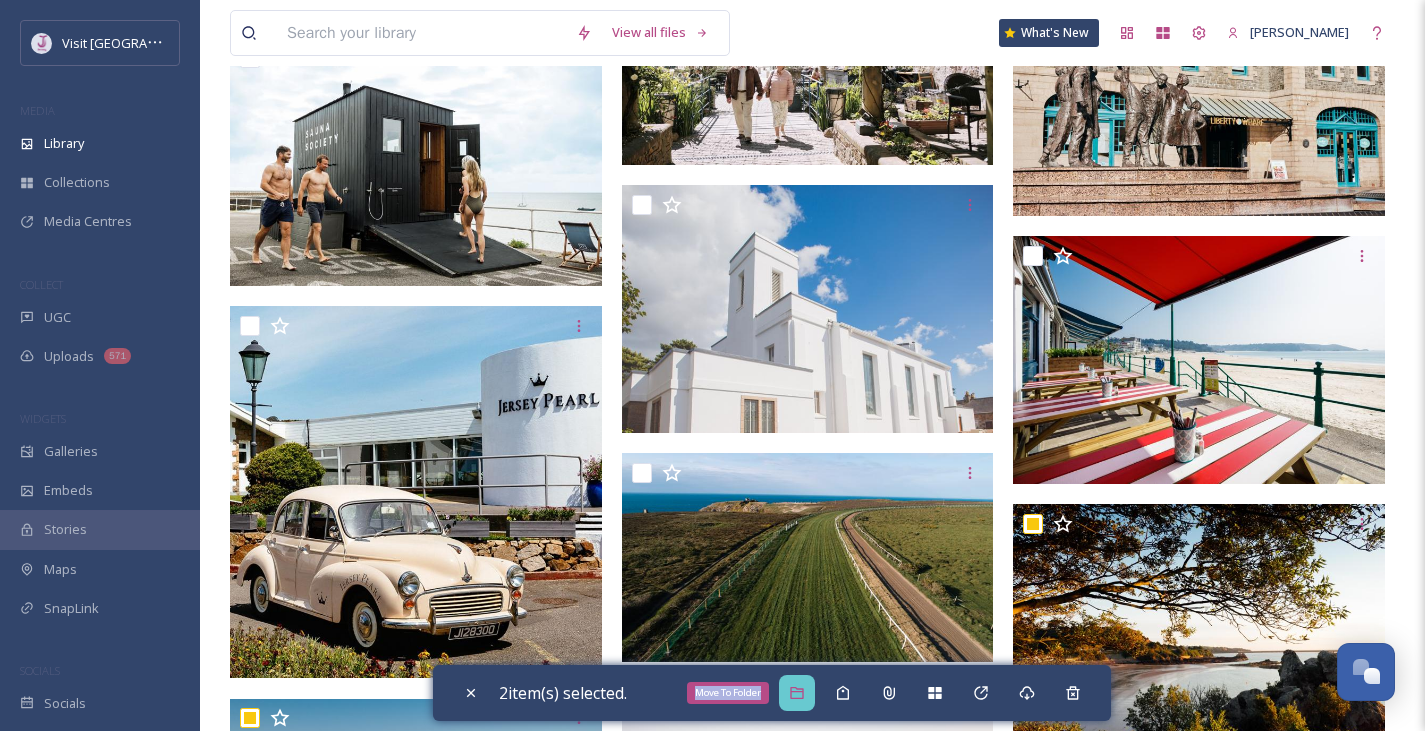drag, startPoint x: 806, startPoint y: 670, endPoint x: 799, endPoint y: 694, distance: 25 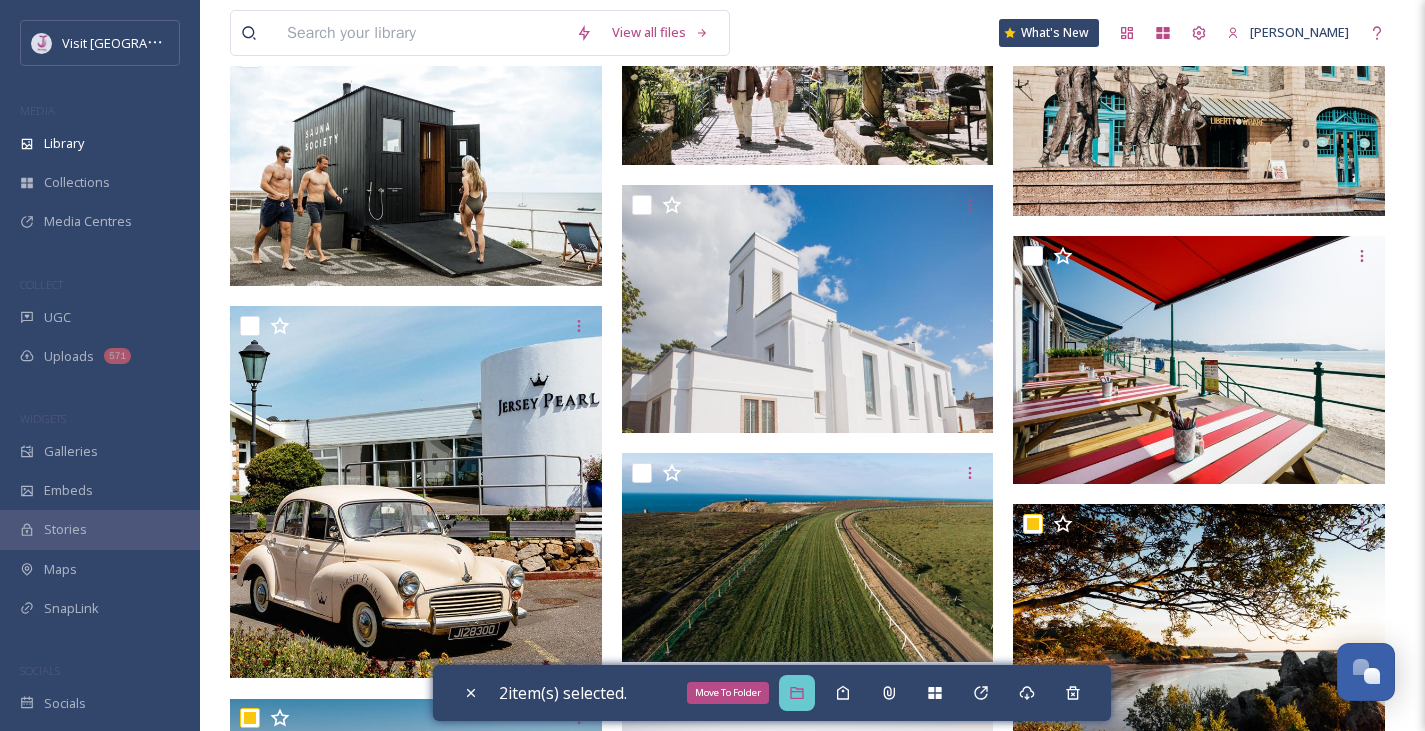 drag, startPoint x: 799, startPoint y: 694, endPoint x: 810, endPoint y: 695, distance: 11.045361 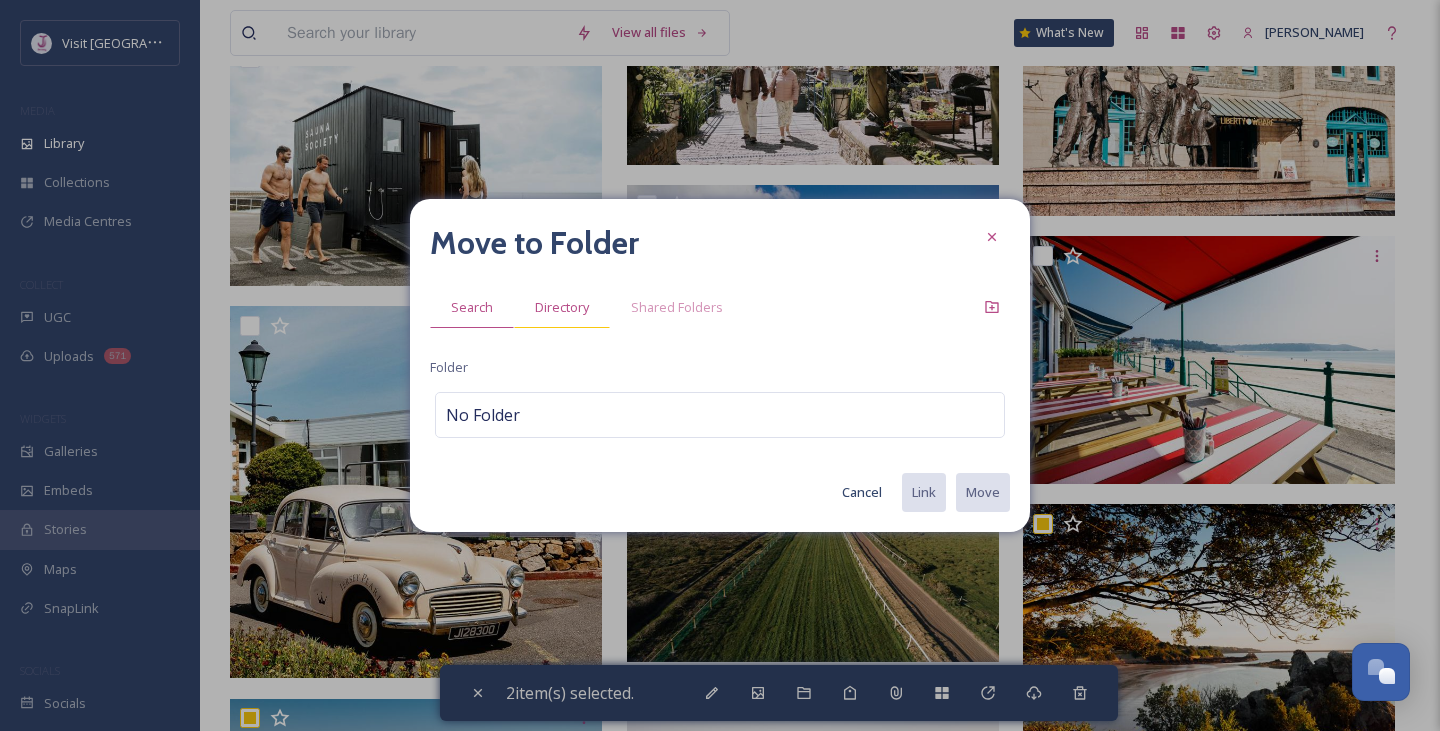 click on "Directory" at bounding box center [562, 307] 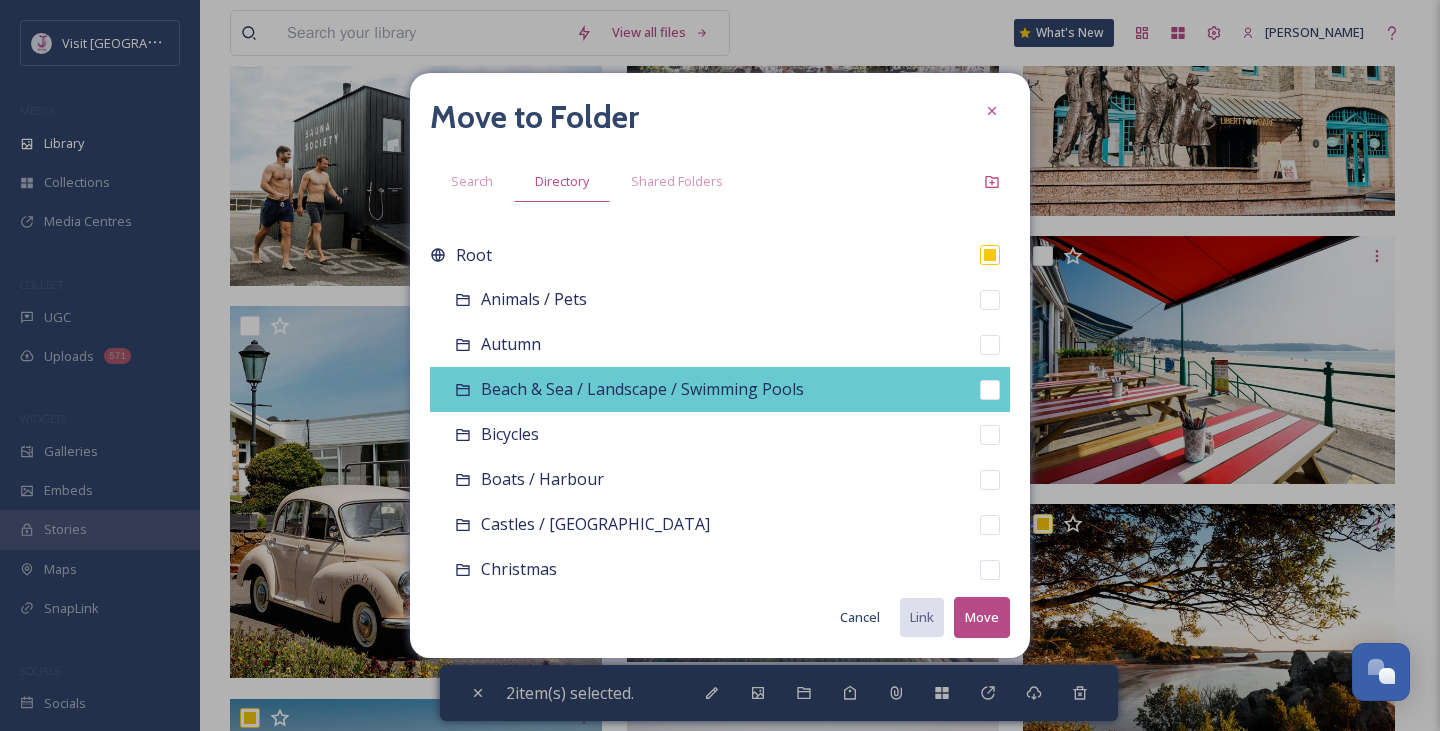 scroll, scrollTop: 11, scrollLeft: 0, axis: vertical 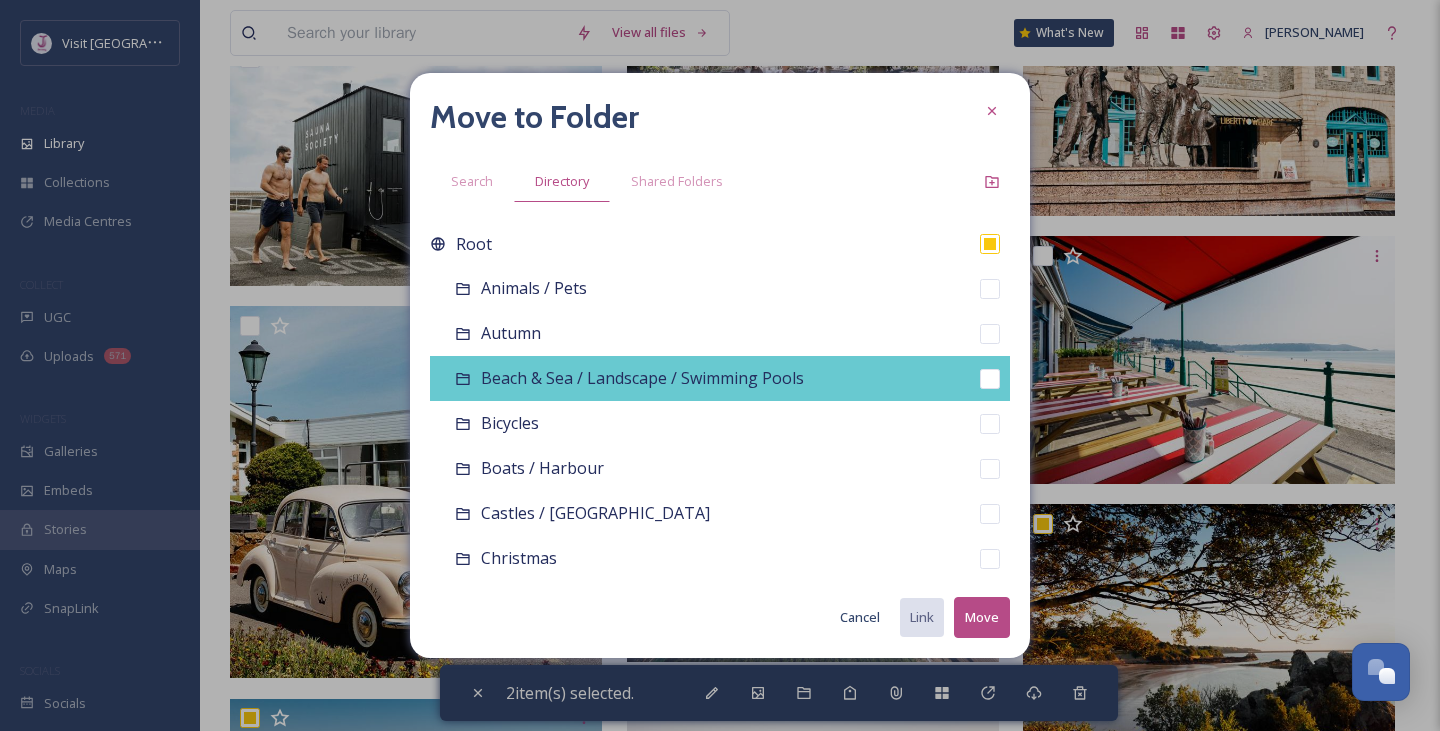 click on "Beach & Sea / Landscape / Swimming Pools" at bounding box center (642, 378) 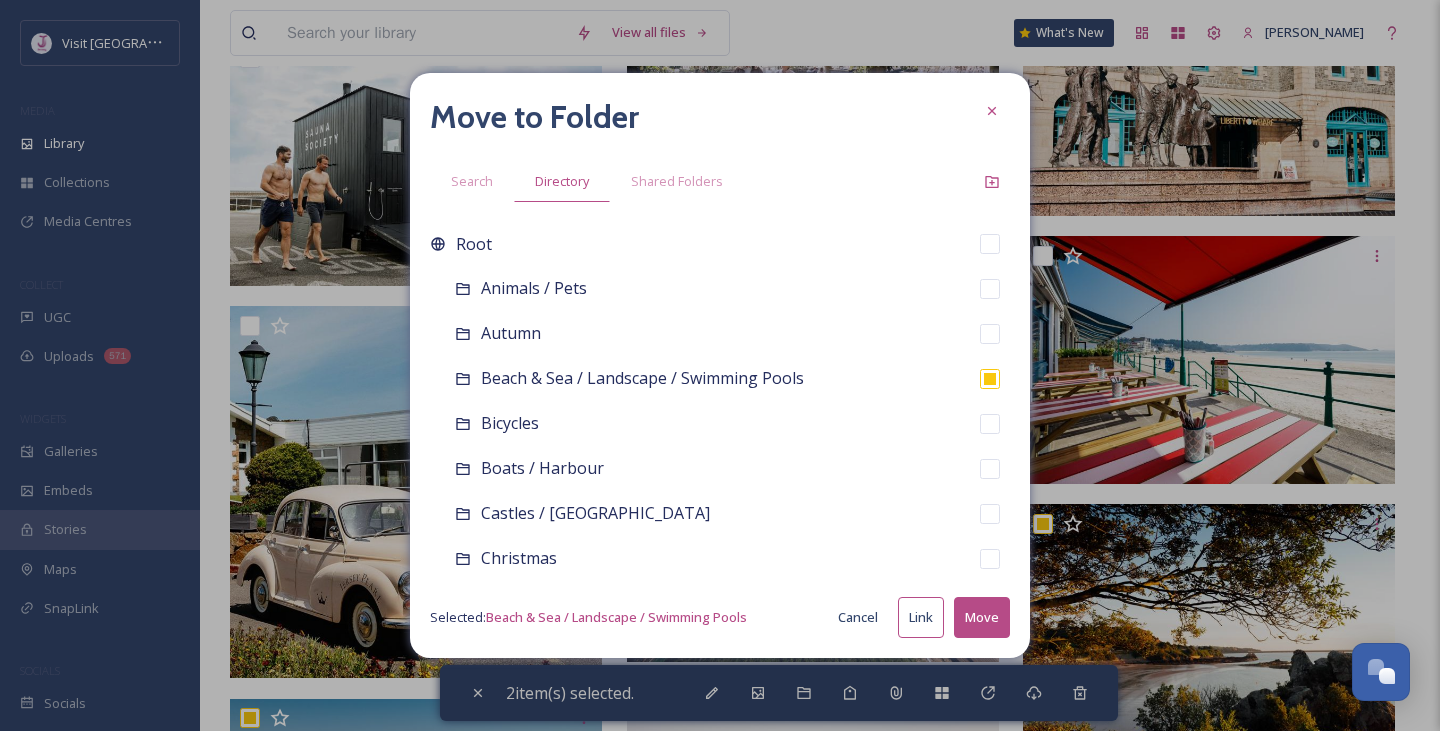 click on "Move" at bounding box center [982, 617] 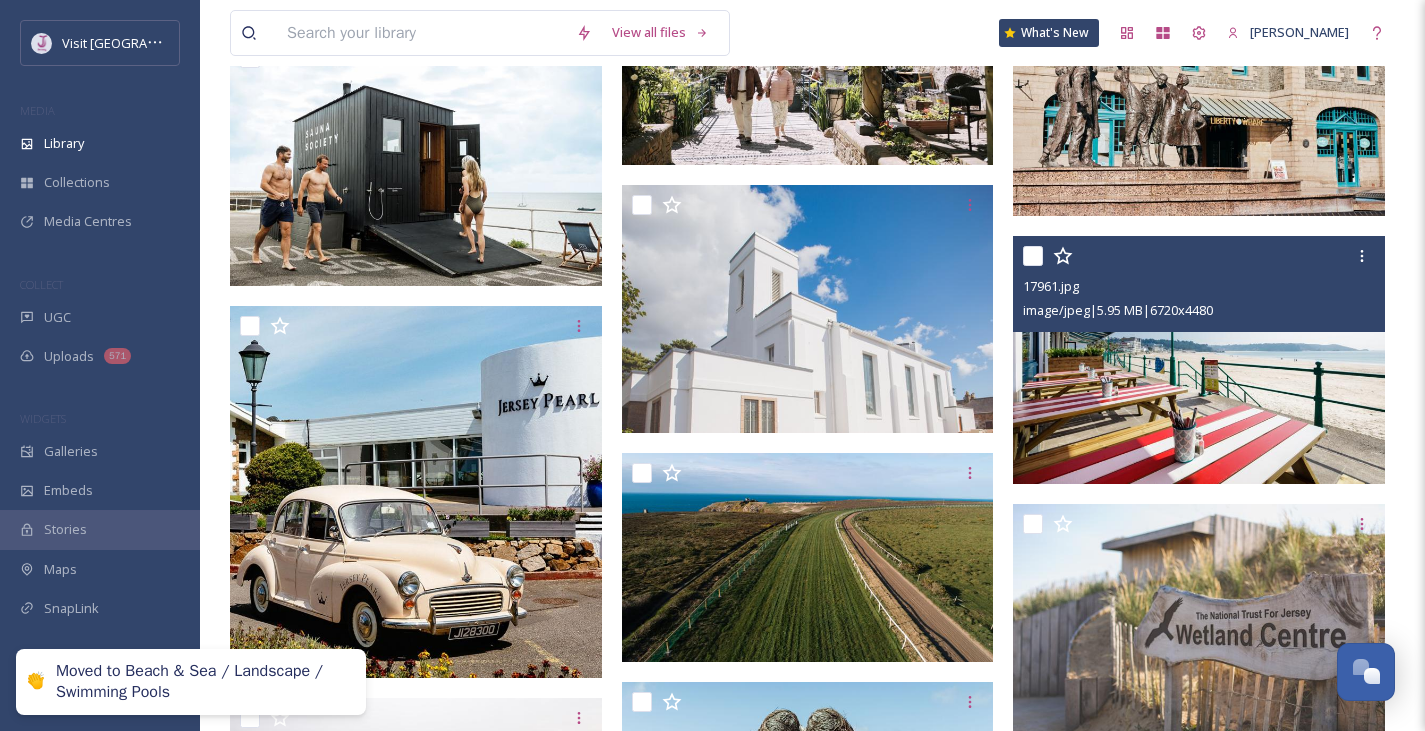 click at bounding box center [1033, 256] 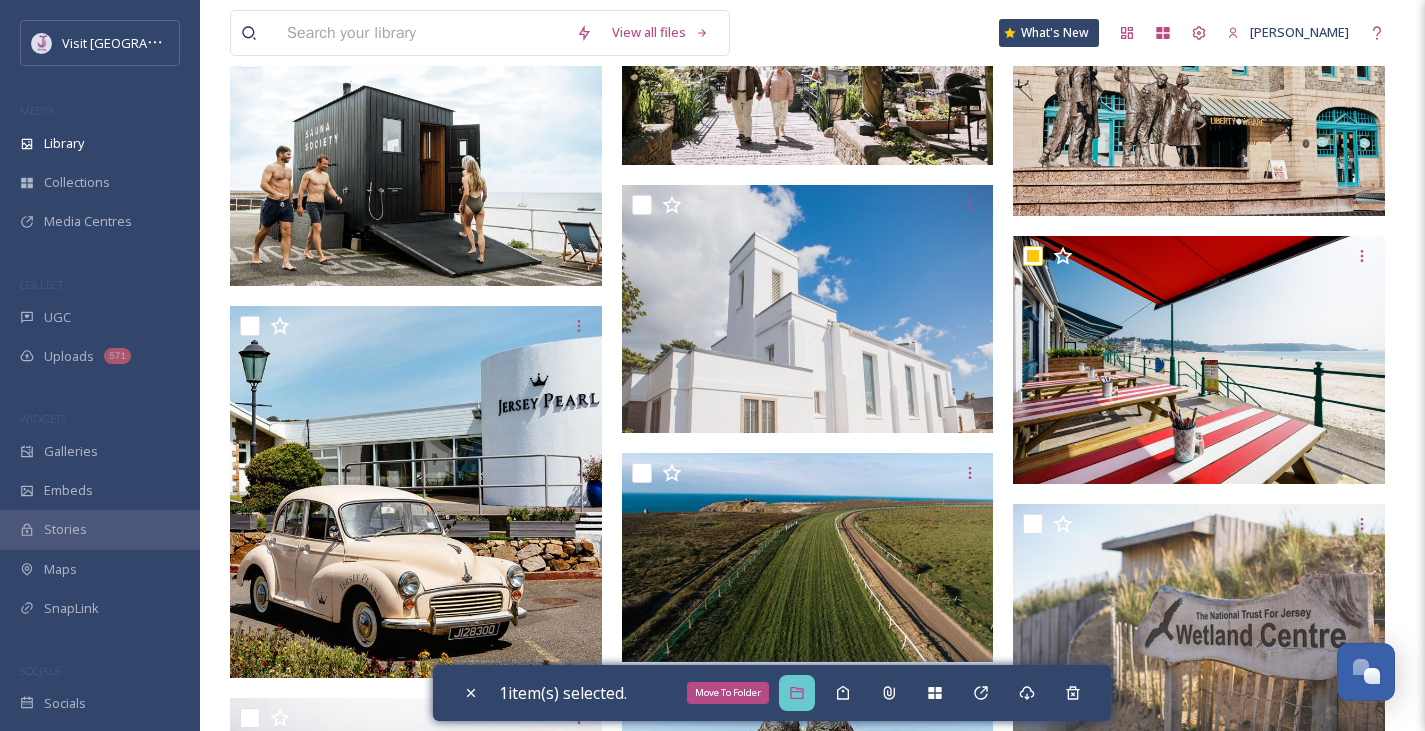 click 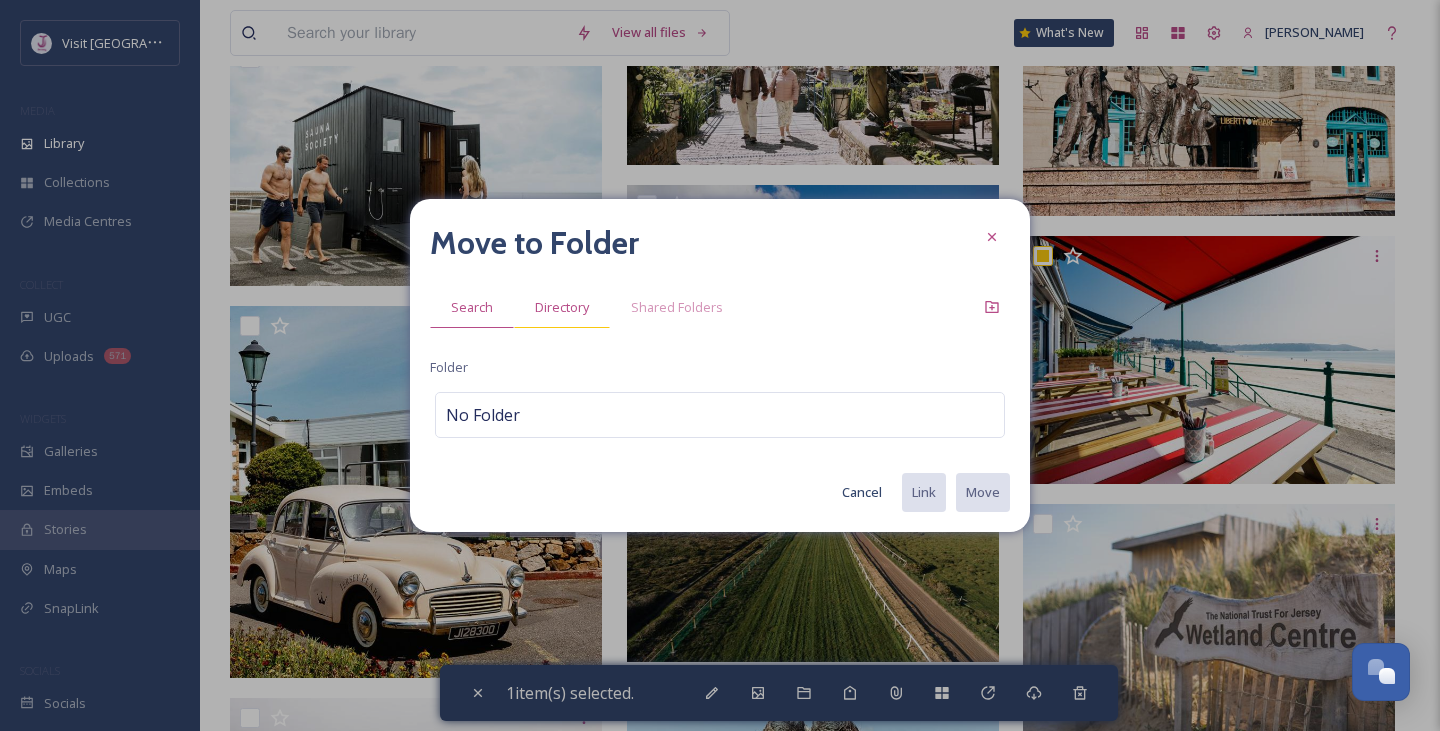 click on "Directory" at bounding box center [562, 307] 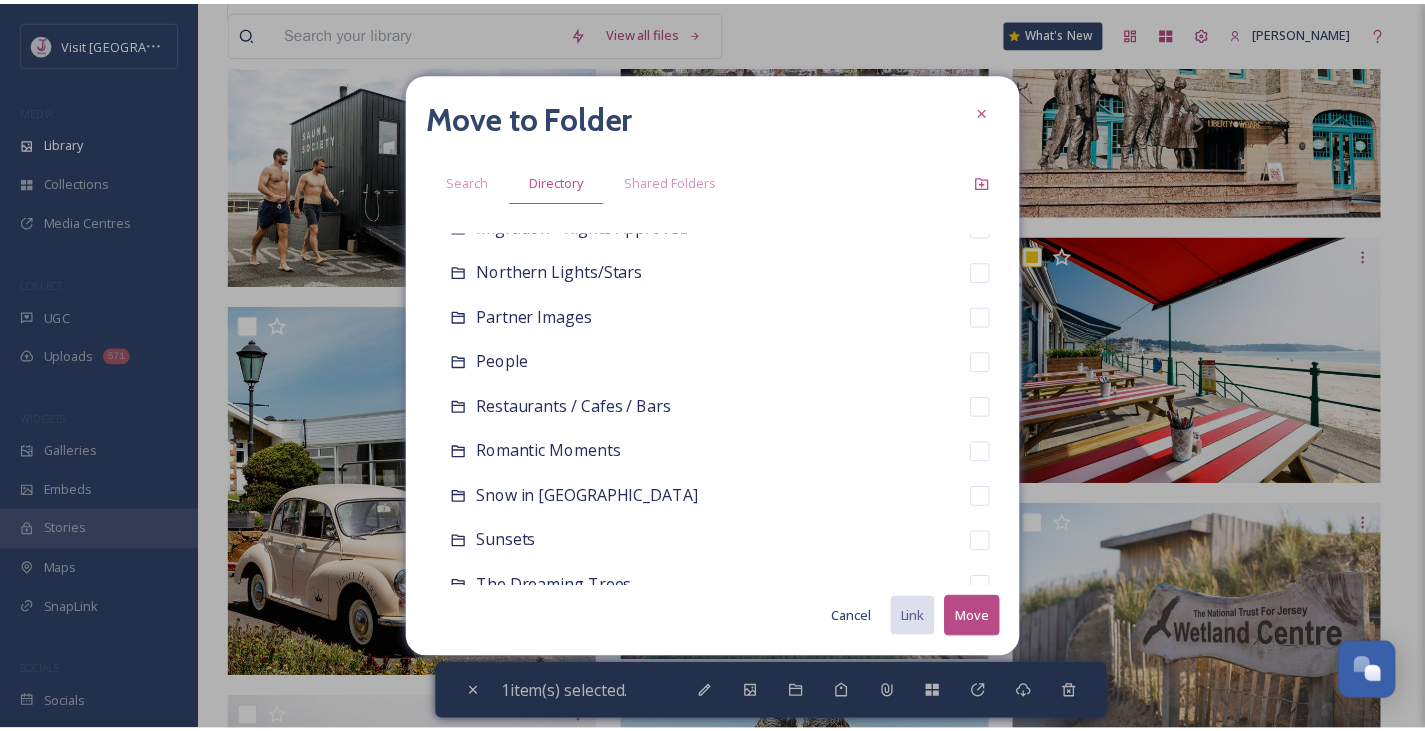 scroll, scrollTop: 1062, scrollLeft: 0, axis: vertical 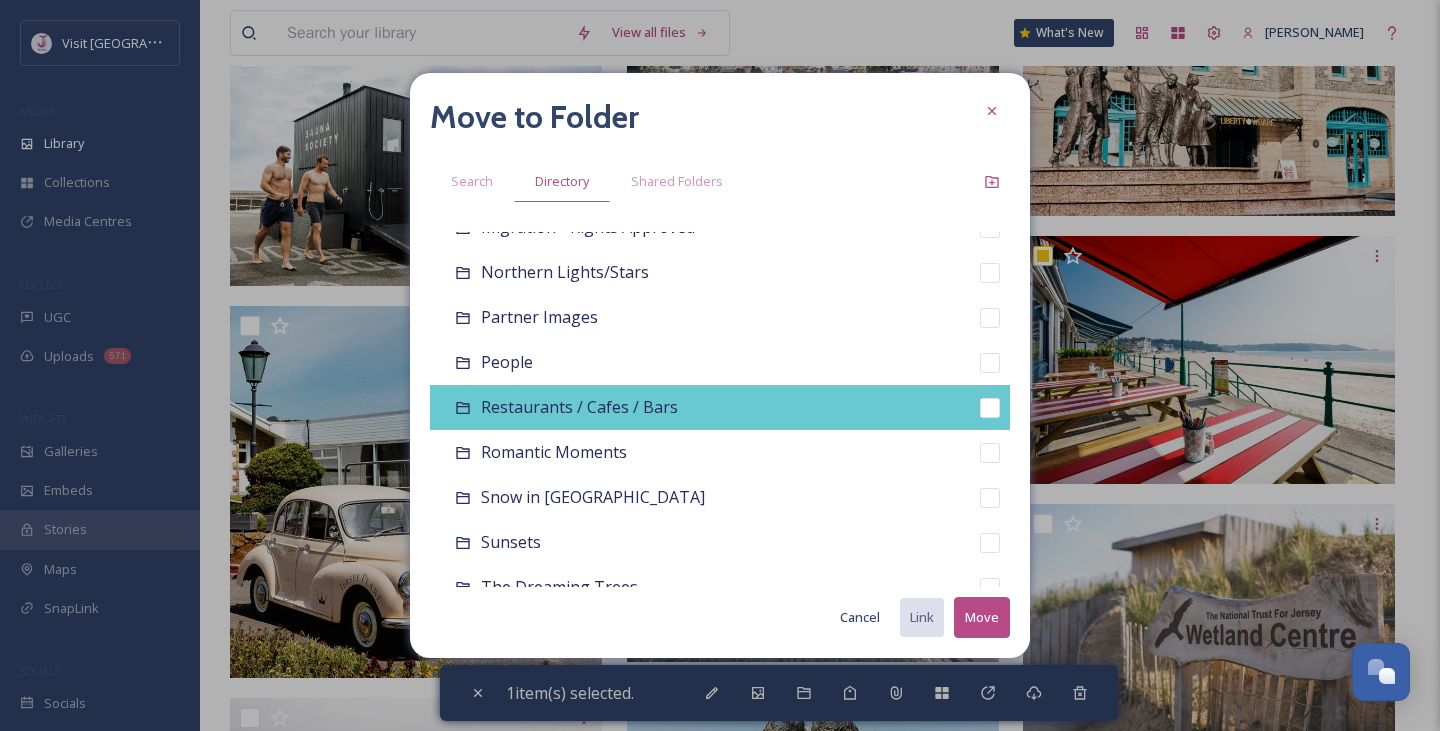 click on "Restaurants / Cafes / Bars" at bounding box center [579, 407] 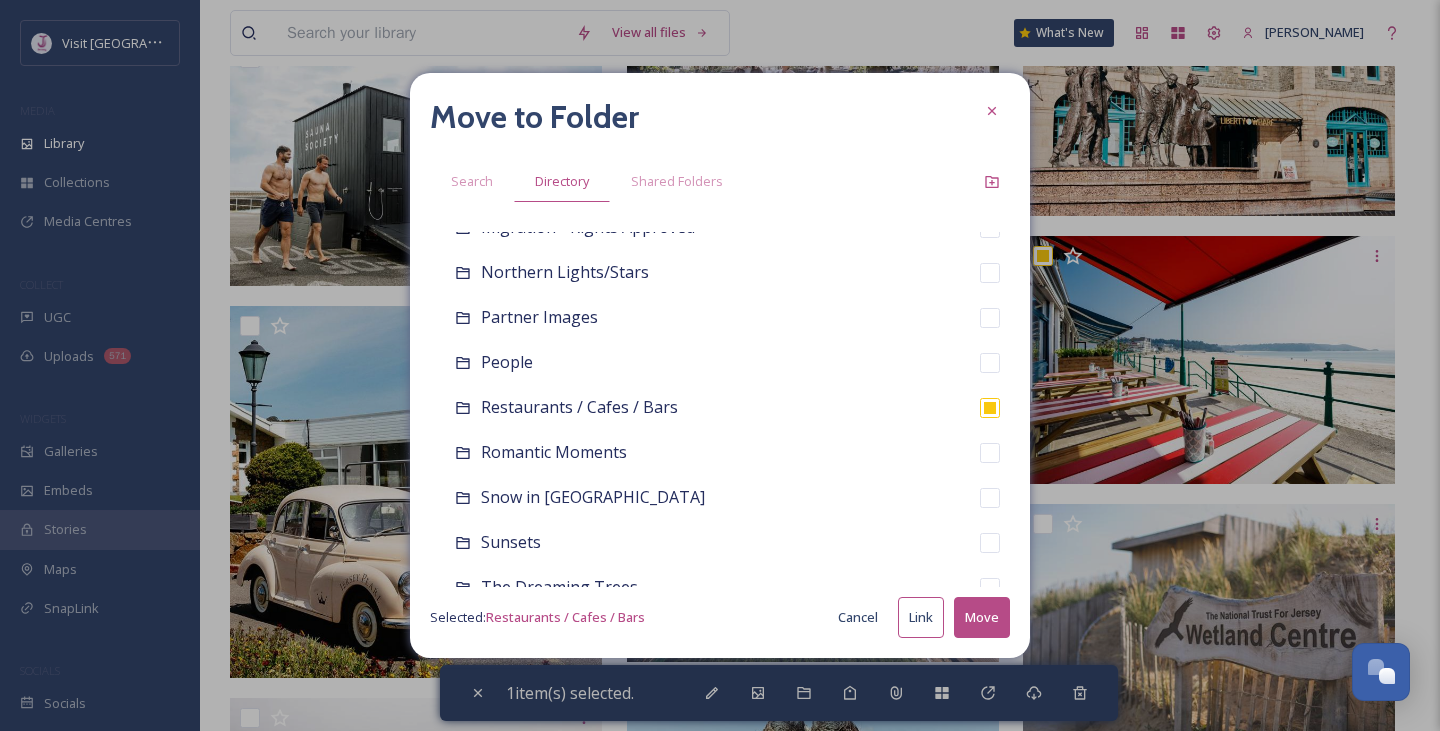 click on "Move" at bounding box center [982, 617] 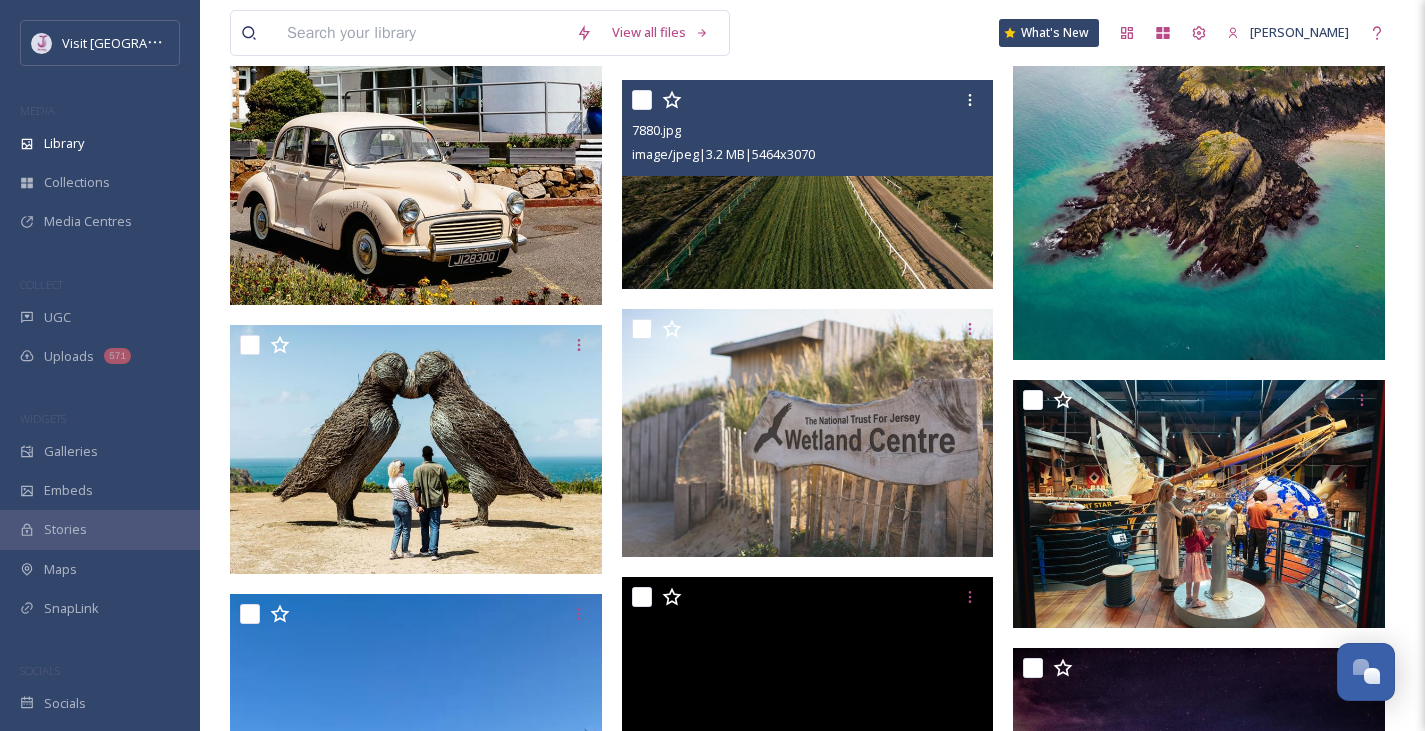 scroll, scrollTop: 2035, scrollLeft: 0, axis: vertical 